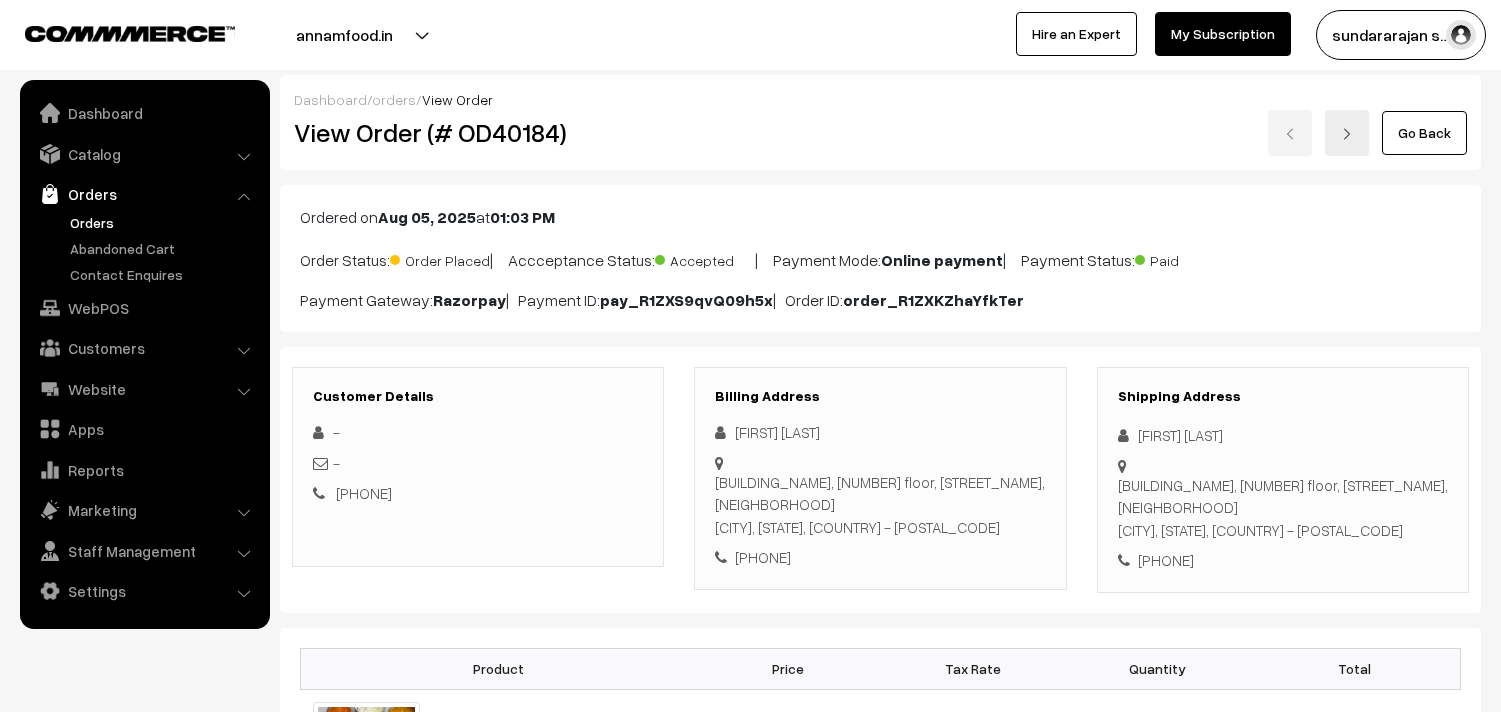 scroll, scrollTop: 0, scrollLeft: 0, axis: both 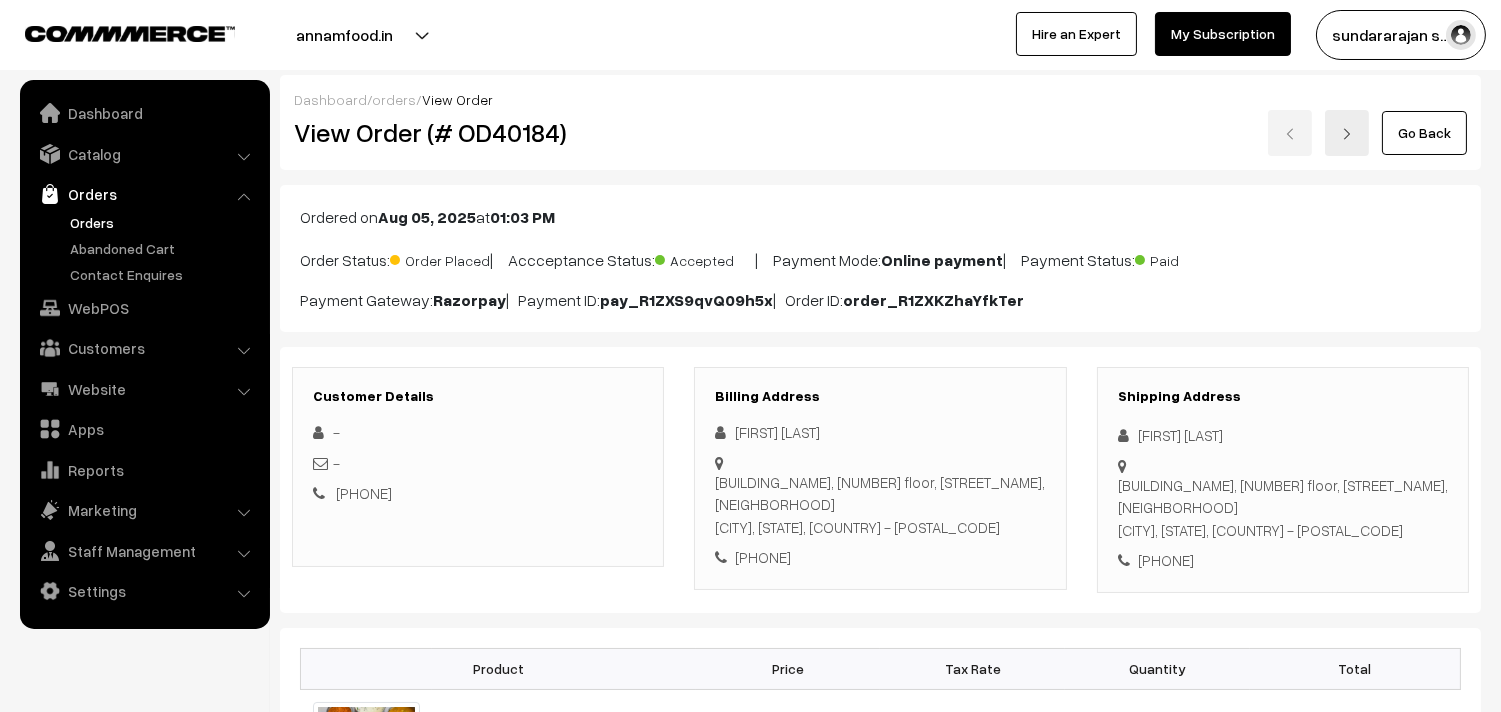 click on "Orders" at bounding box center (164, 222) 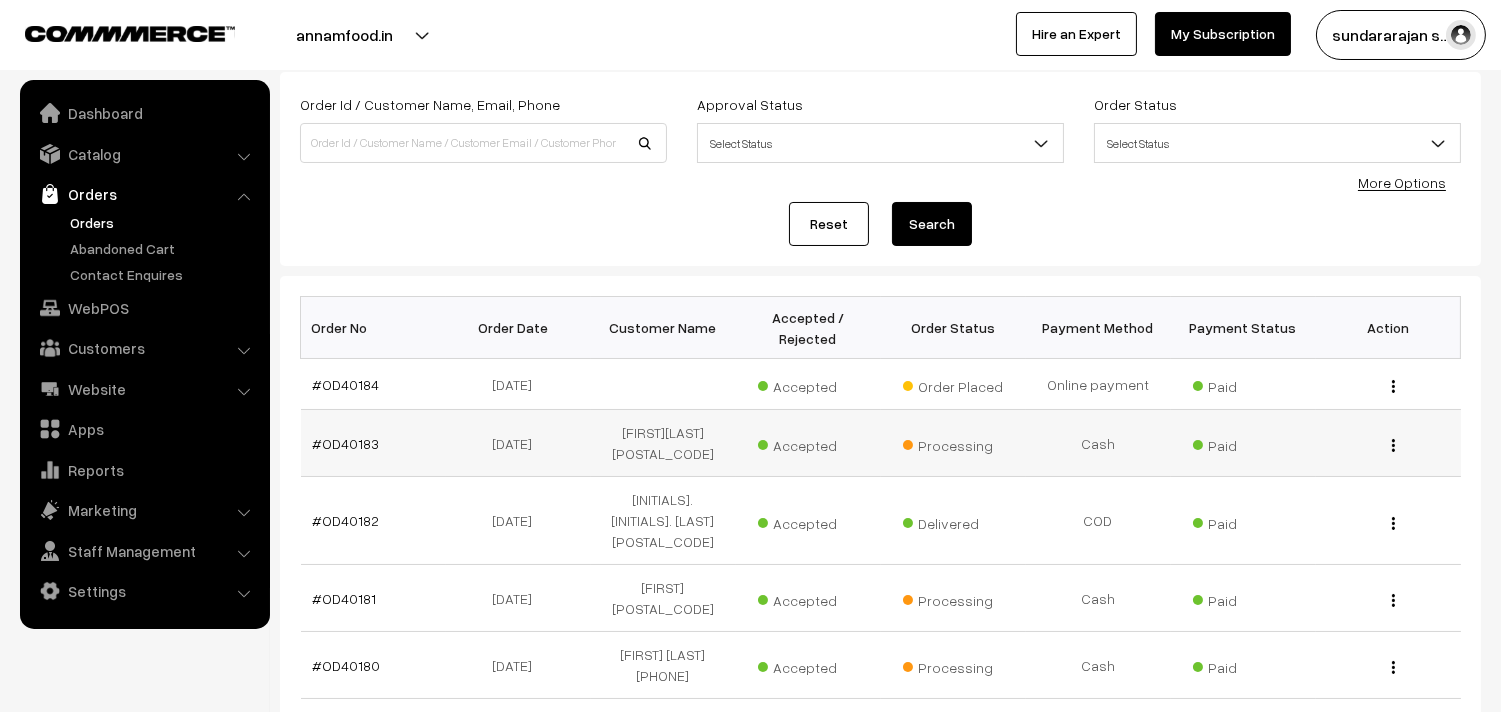 scroll, scrollTop: 111, scrollLeft: 0, axis: vertical 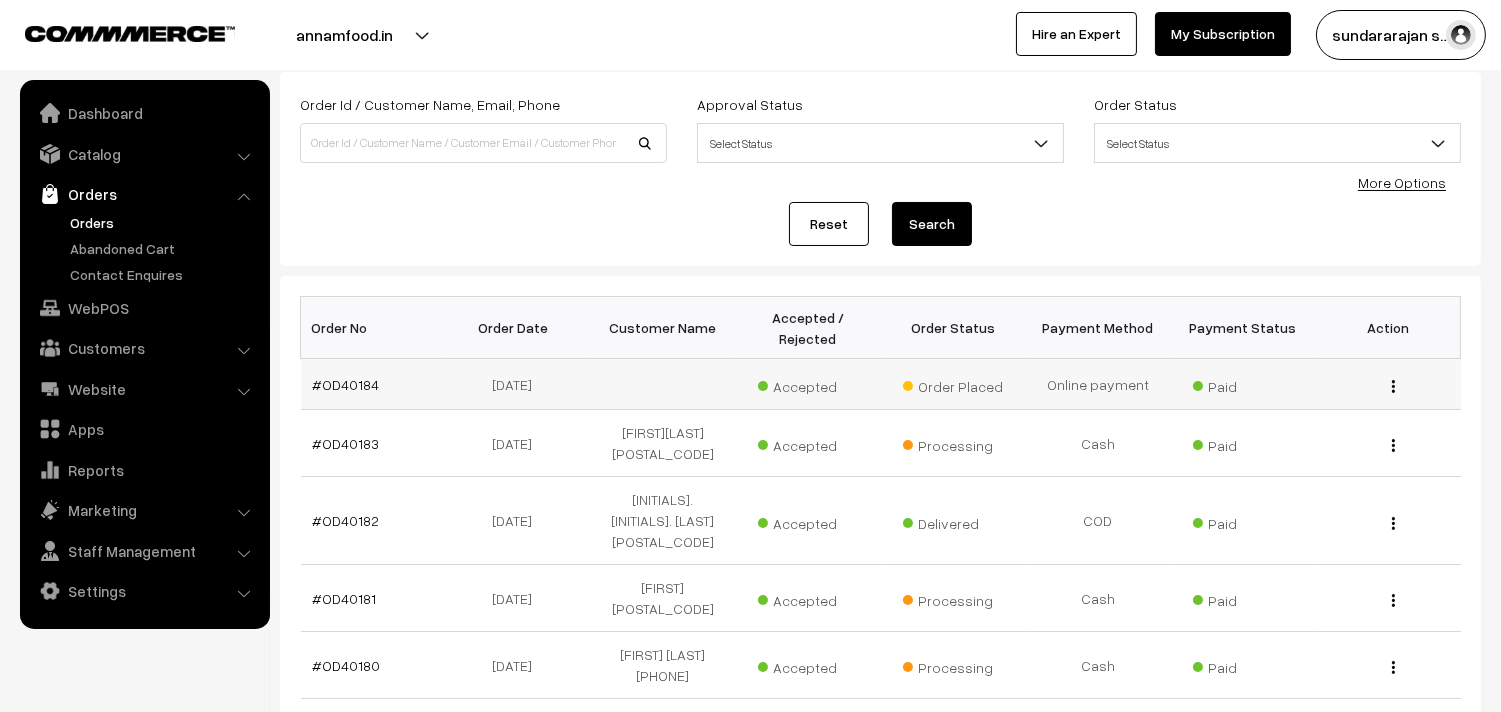 click on "#OD40184" at bounding box center [373, 384] 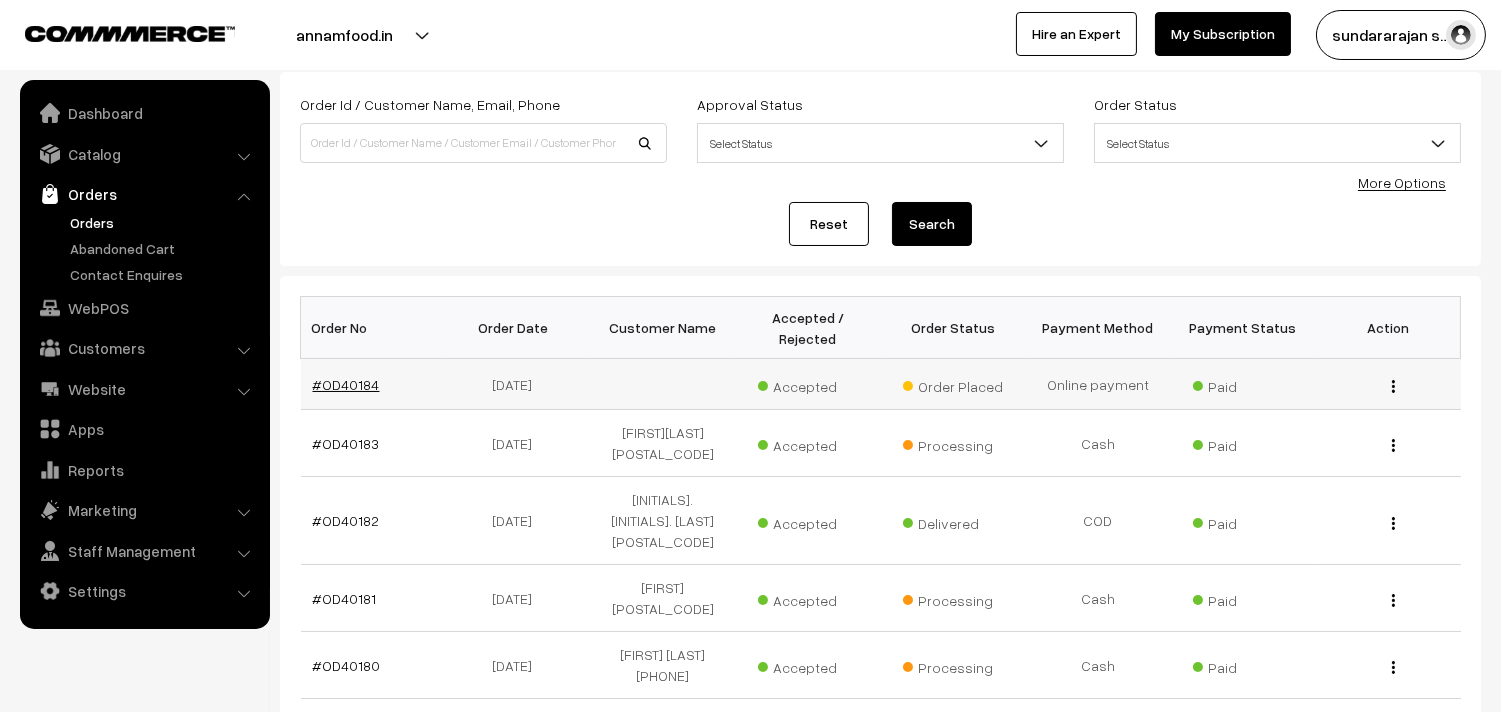 click on "#OD40184" at bounding box center [346, 384] 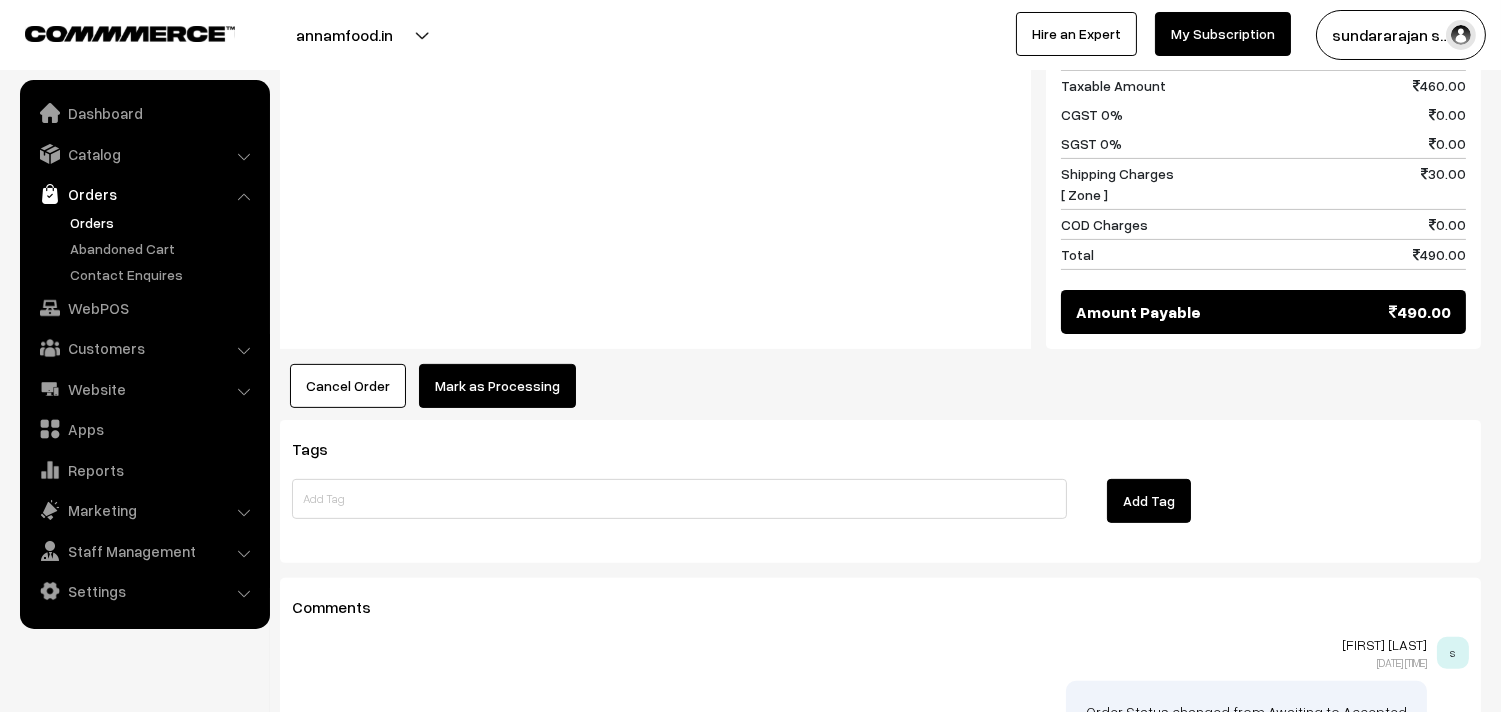 click on "Mark as Processing" at bounding box center (497, 386) 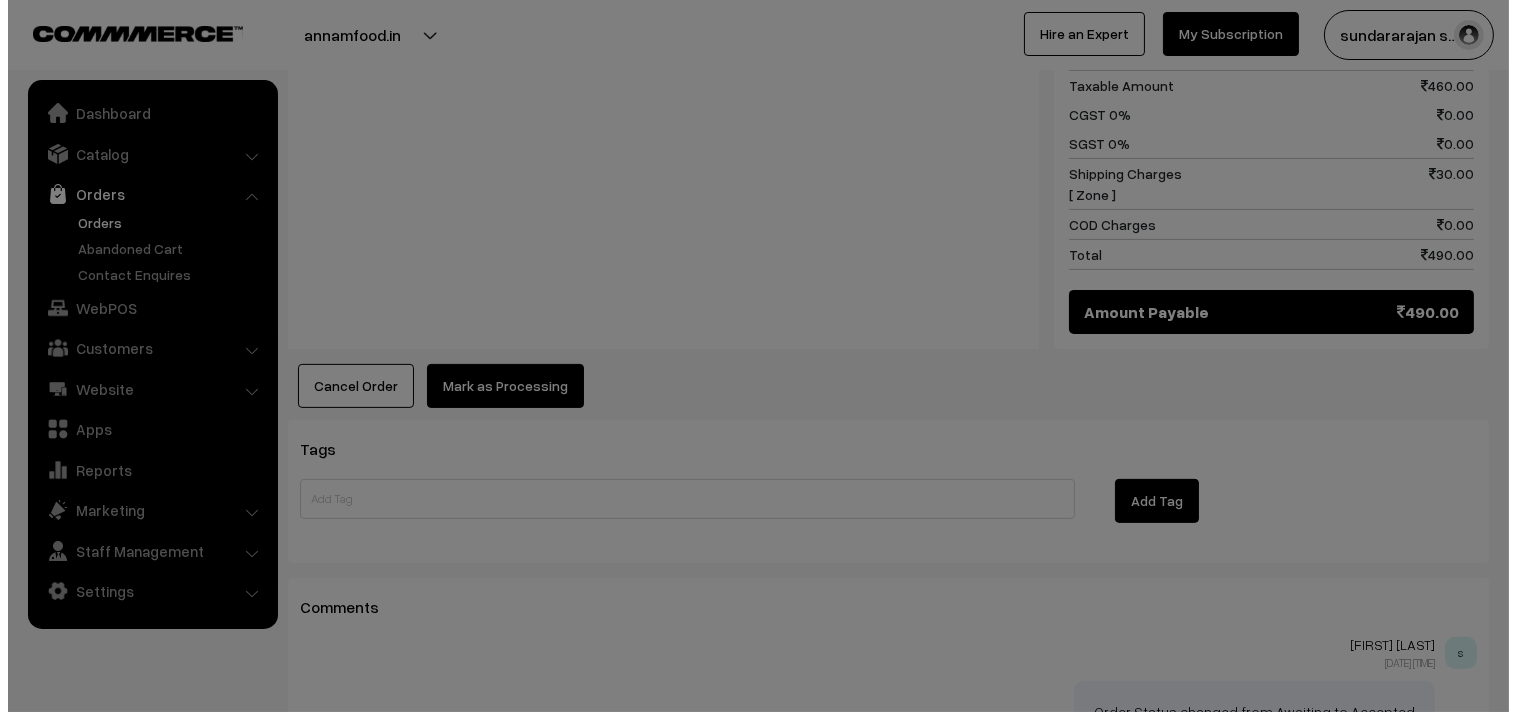 scroll, scrollTop: 1227, scrollLeft: 0, axis: vertical 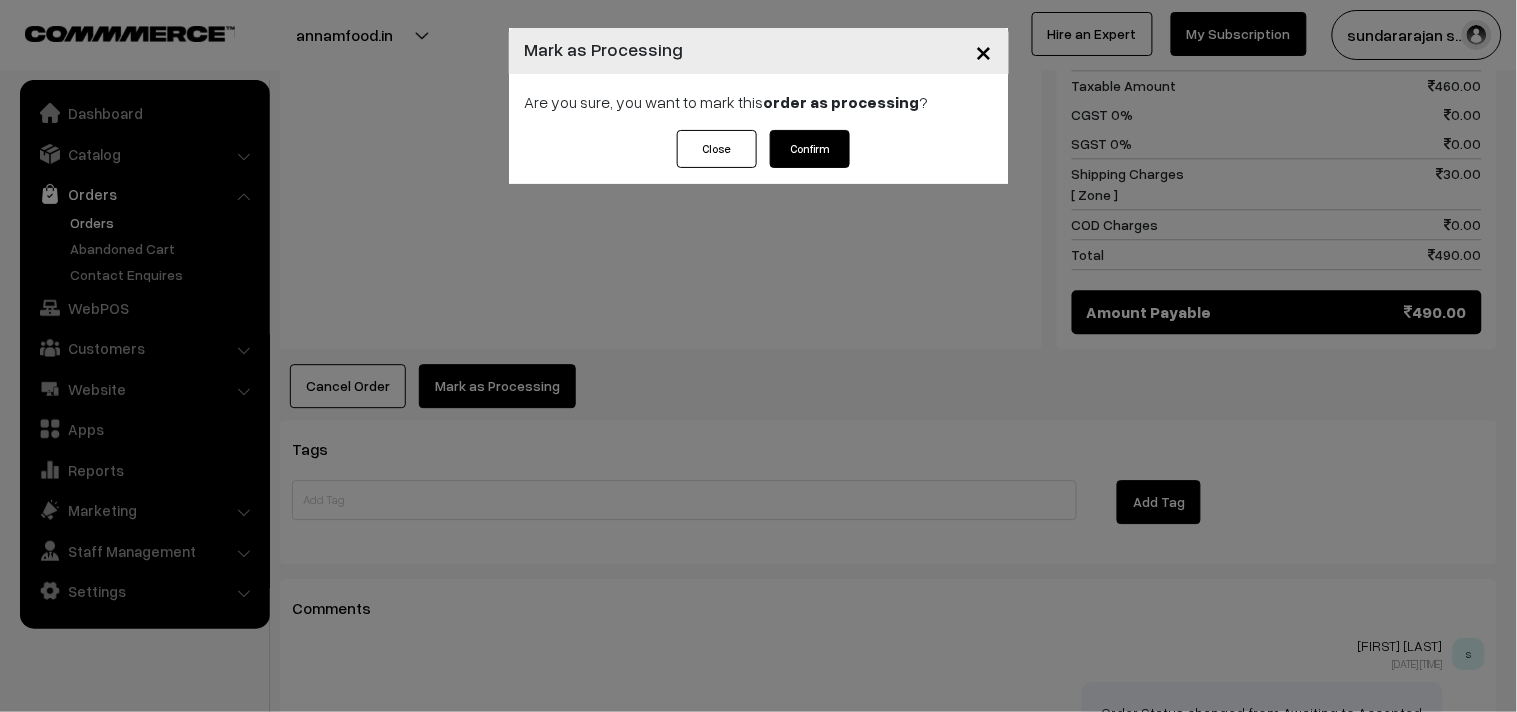 click on "Confirm" at bounding box center [810, 149] 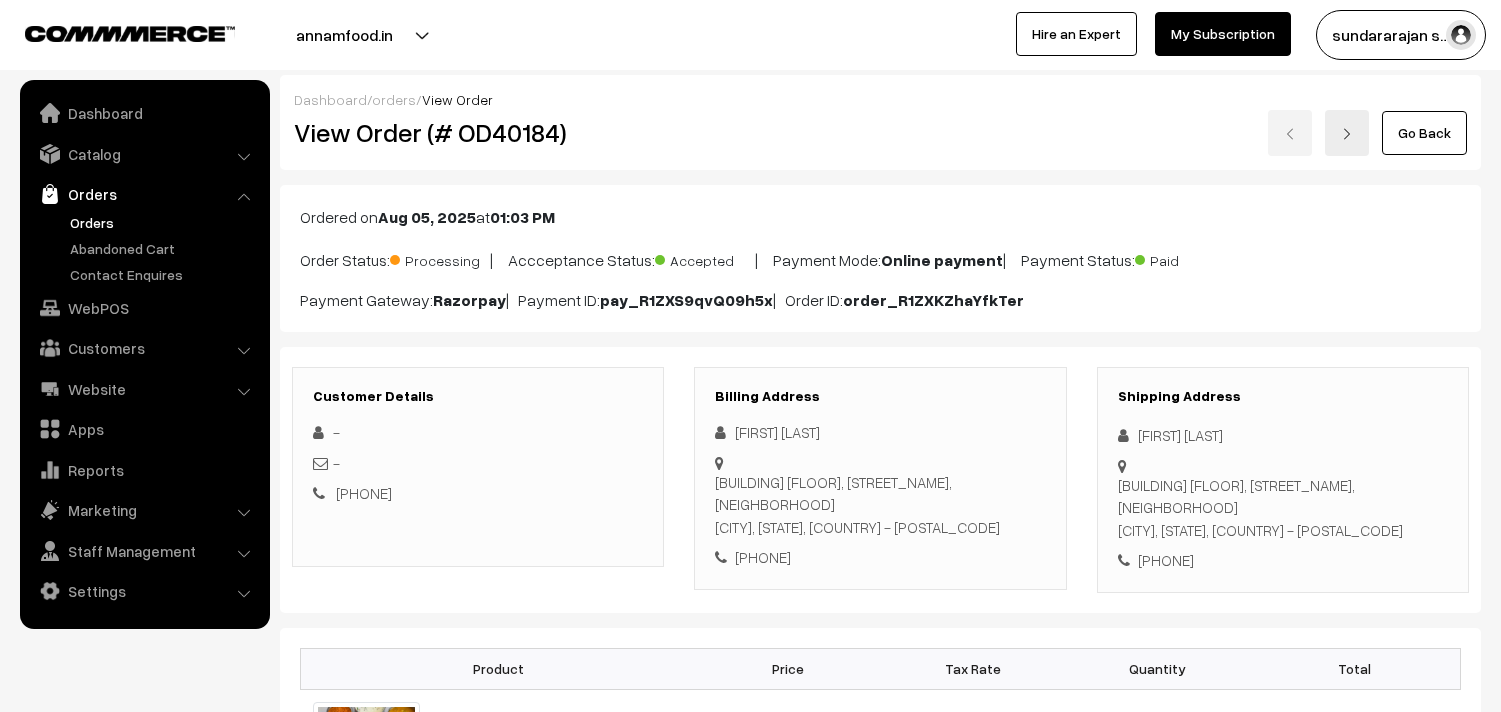 scroll, scrollTop: 0, scrollLeft: 0, axis: both 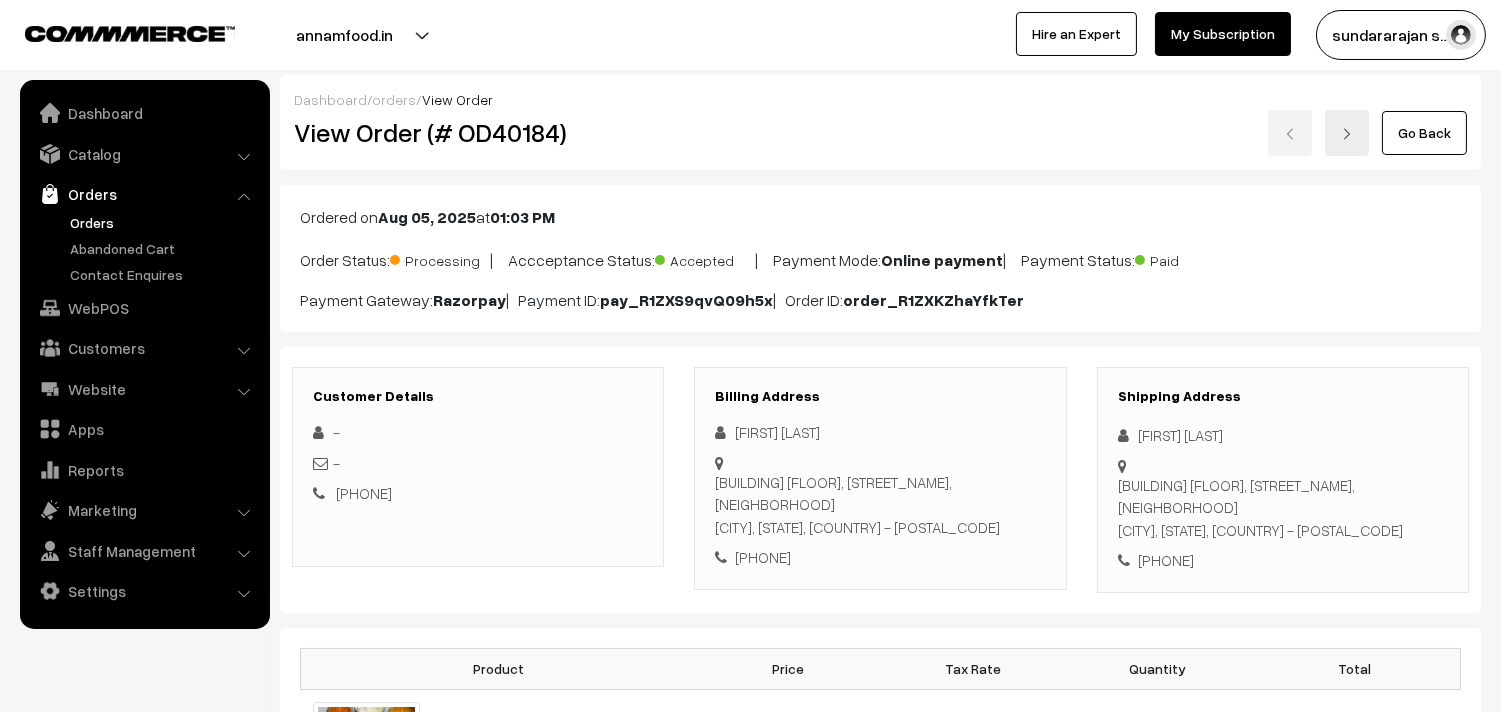 click on "Orders" at bounding box center [164, 222] 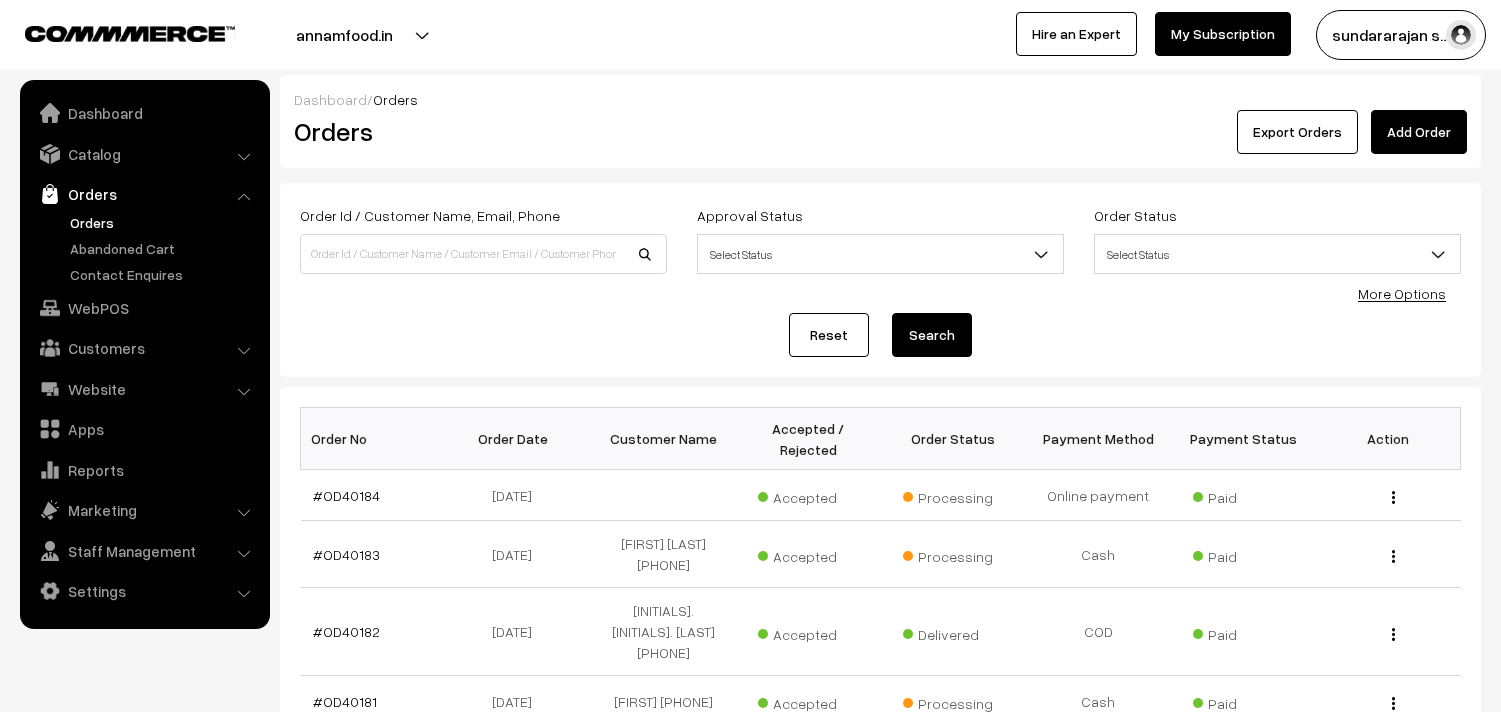 scroll, scrollTop: 0, scrollLeft: 0, axis: both 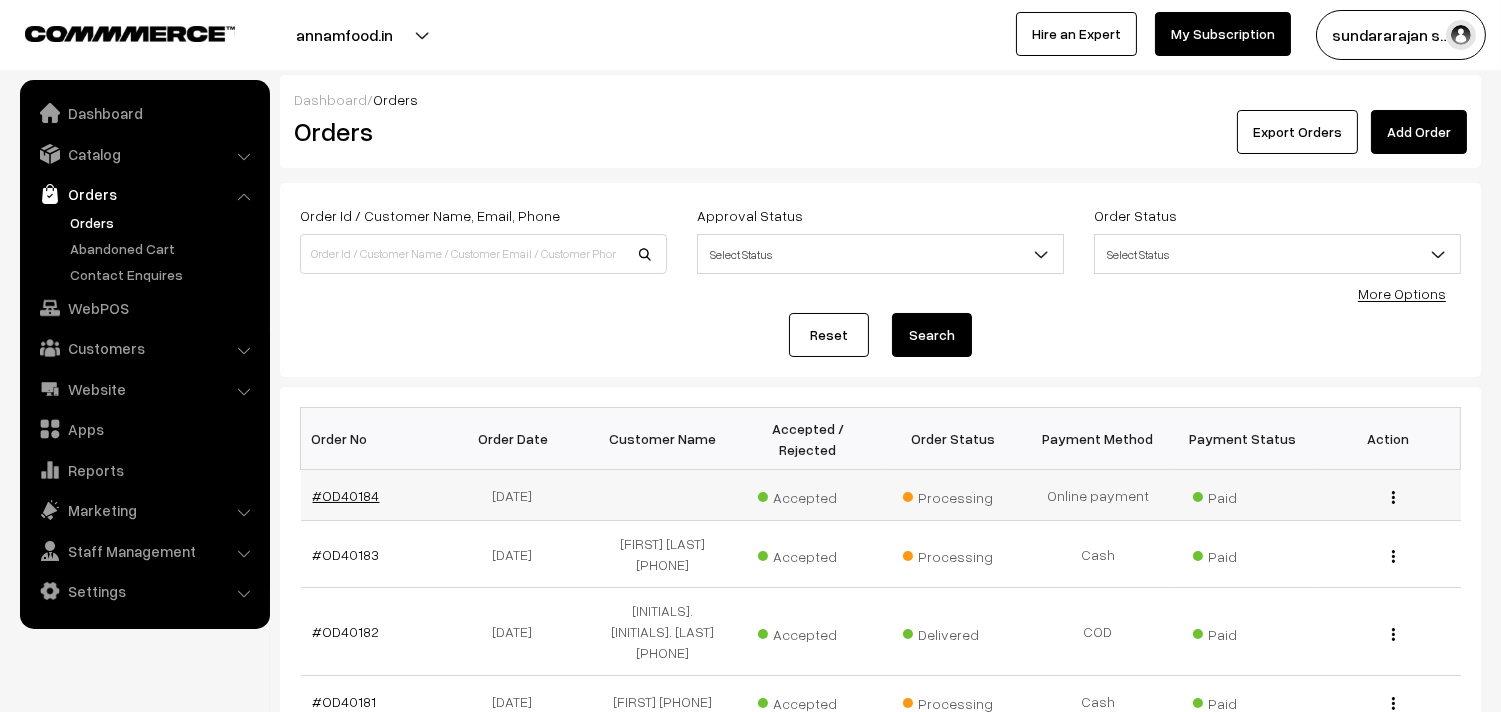 click on "#OD40184" at bounding box center (346, 495) 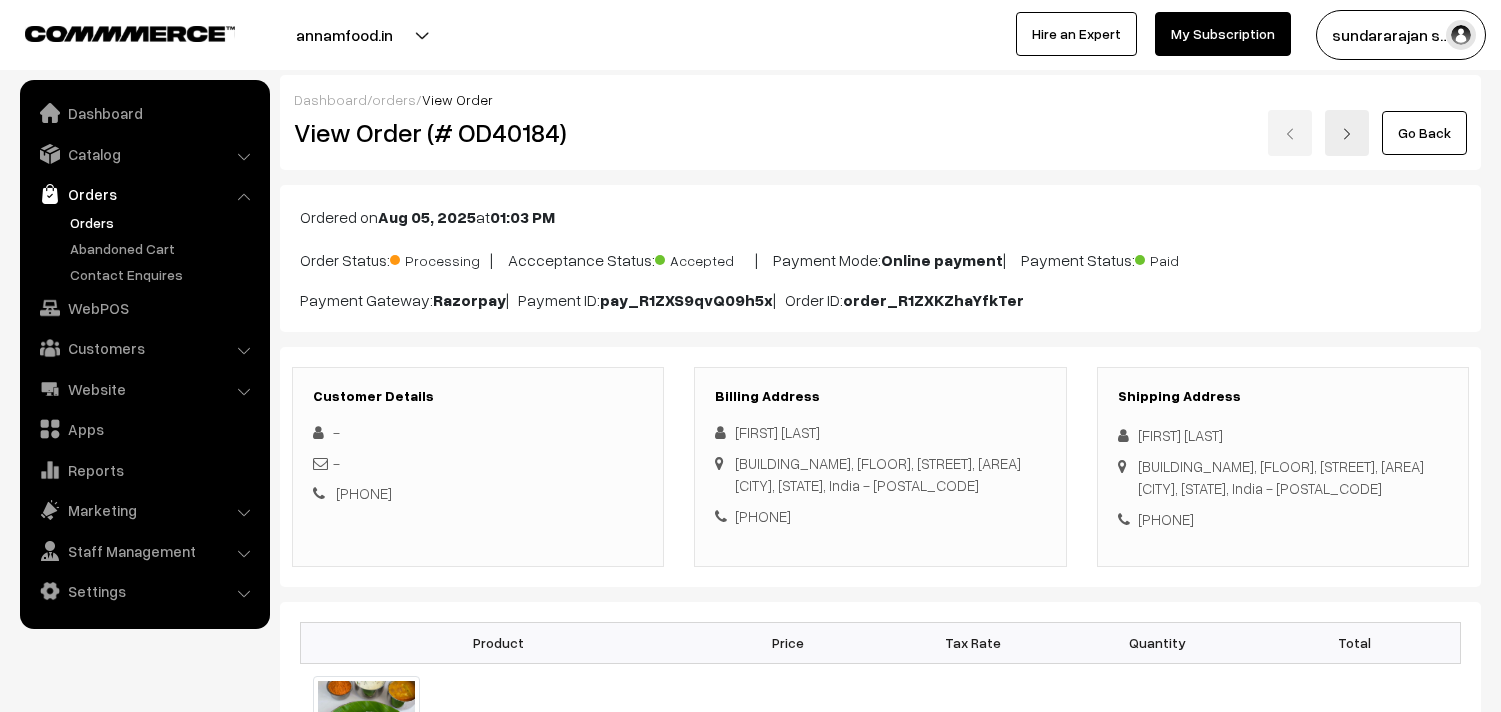 scroll, scrollTop: 0, scrollLeft: 0, axis: both 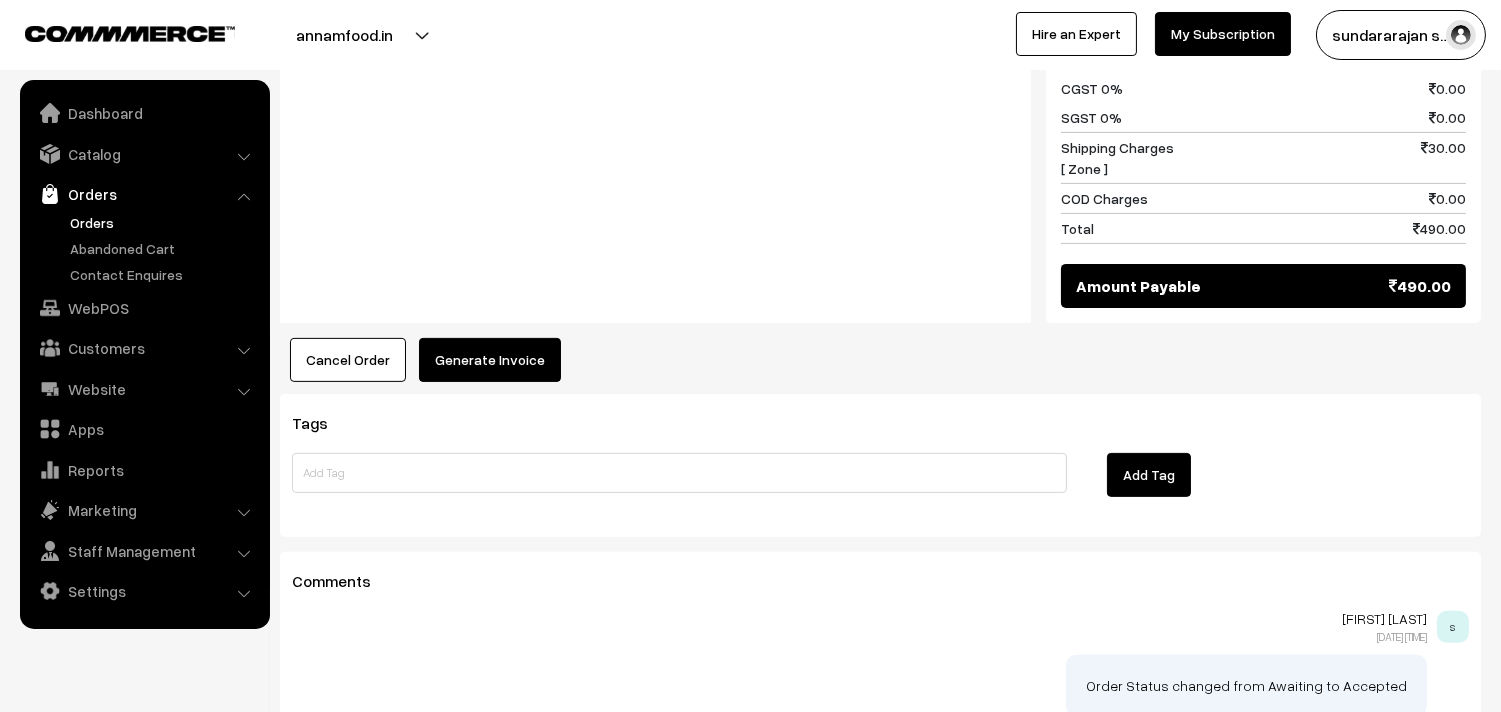click on "Generate Invoice" at bounding box center (490, 360) 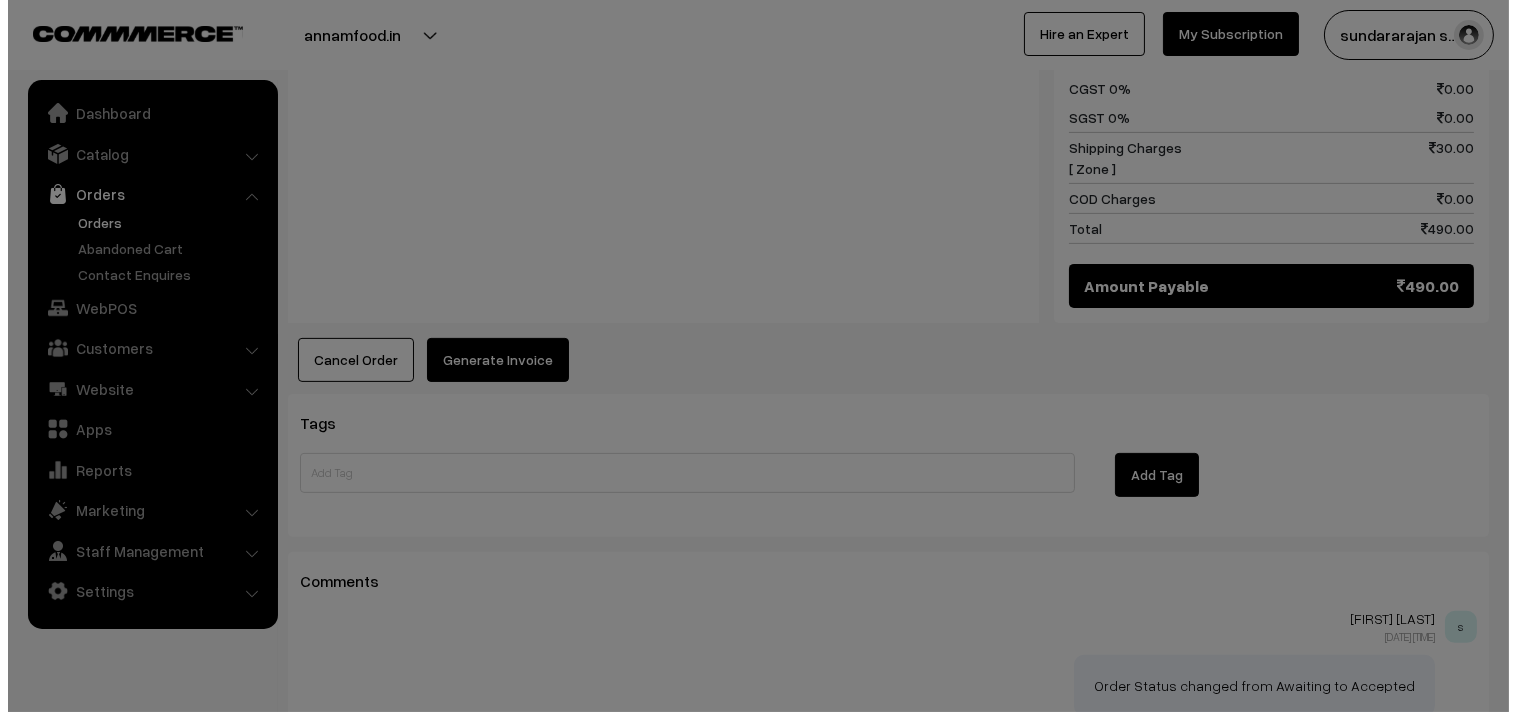 scroll, scrollTop: 1227, scrollLeft: 0, axis: vertical 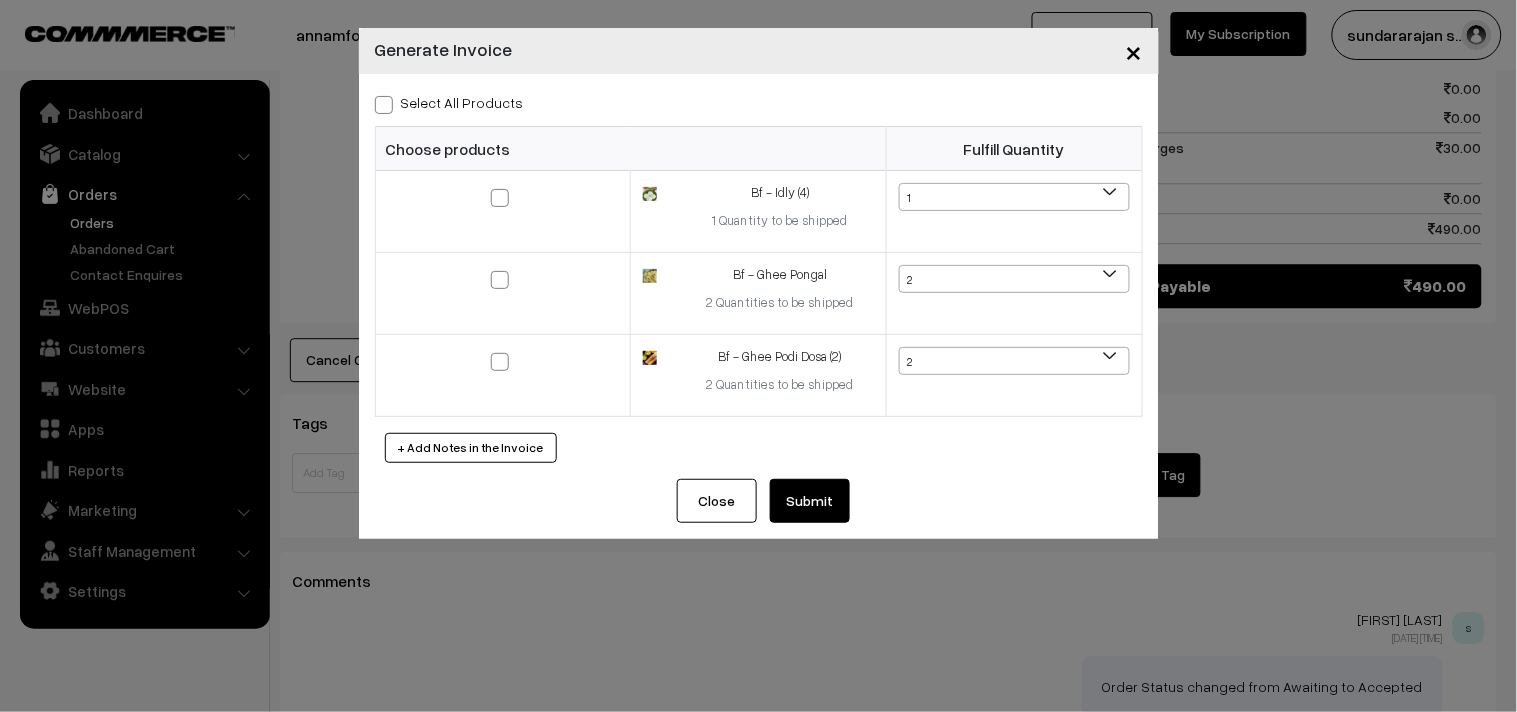 click on "Select All Products" at bounding box center [449, 102] 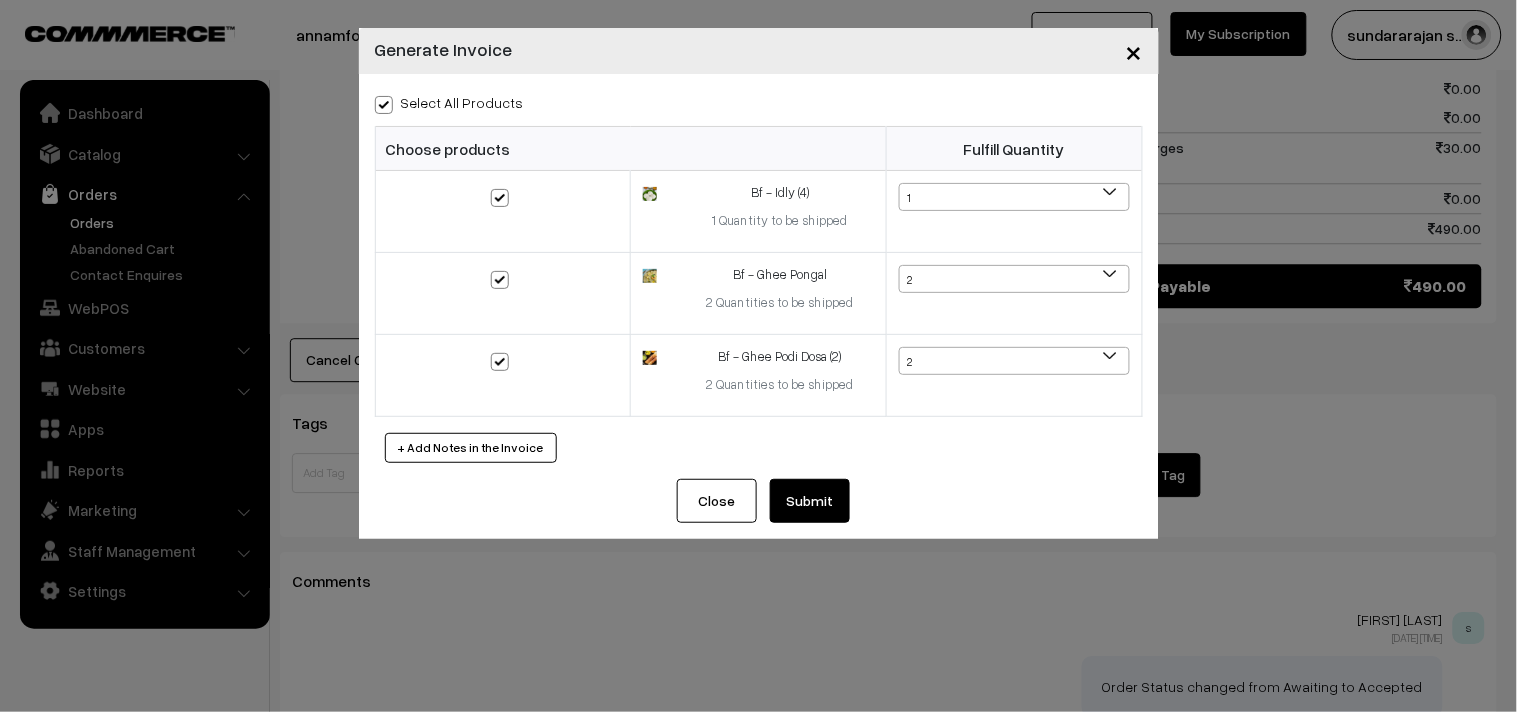 checkbox on "true" 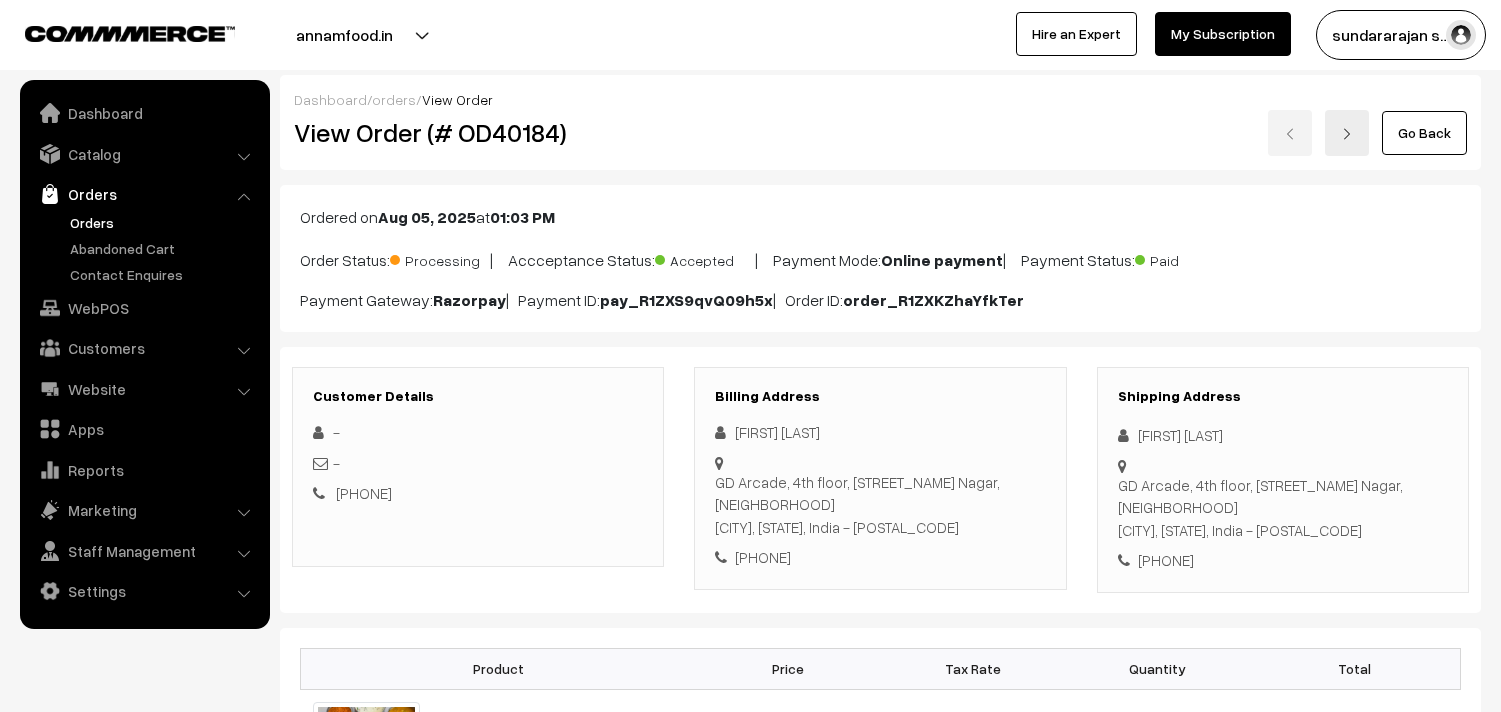 scroll, scrollTop: 1222, scrollLeft: 0, axis: vertical 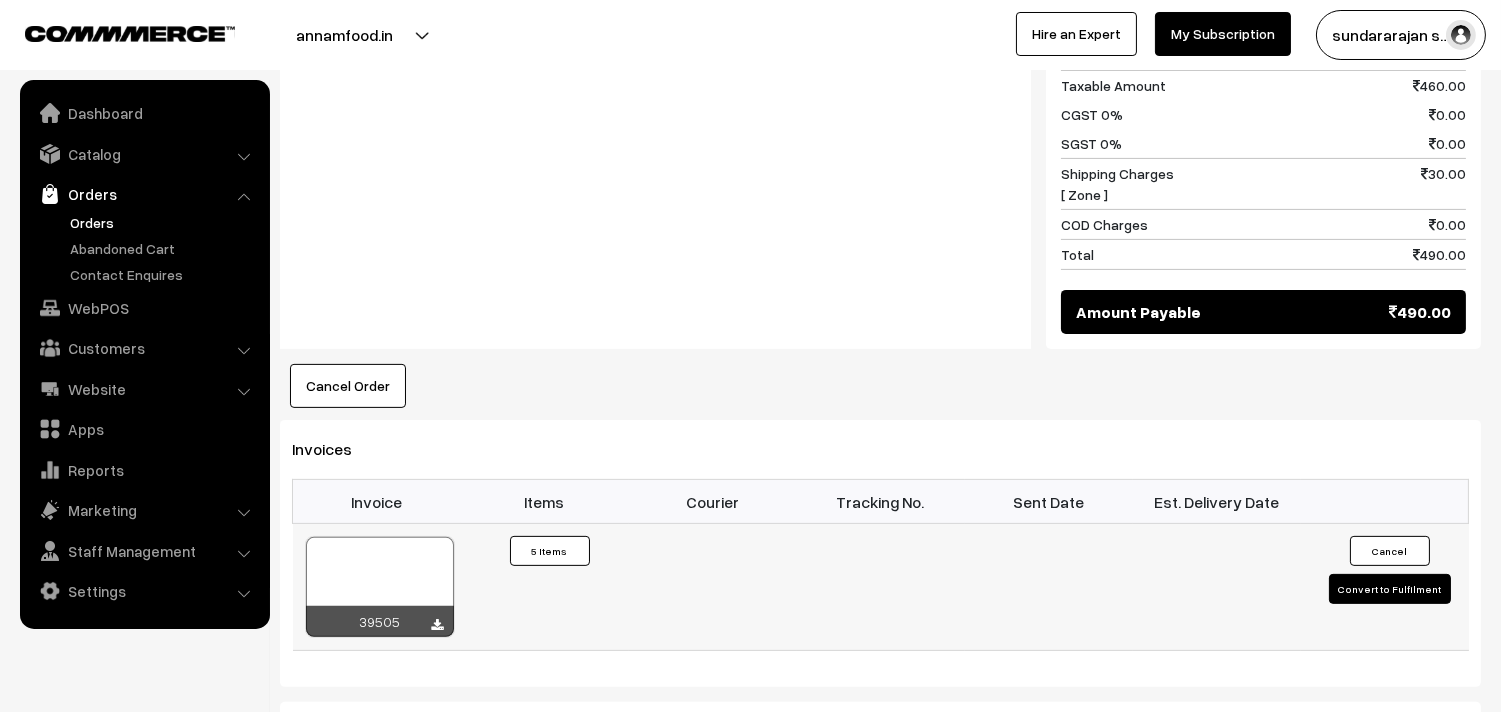 click at bounding box center (380, 587) 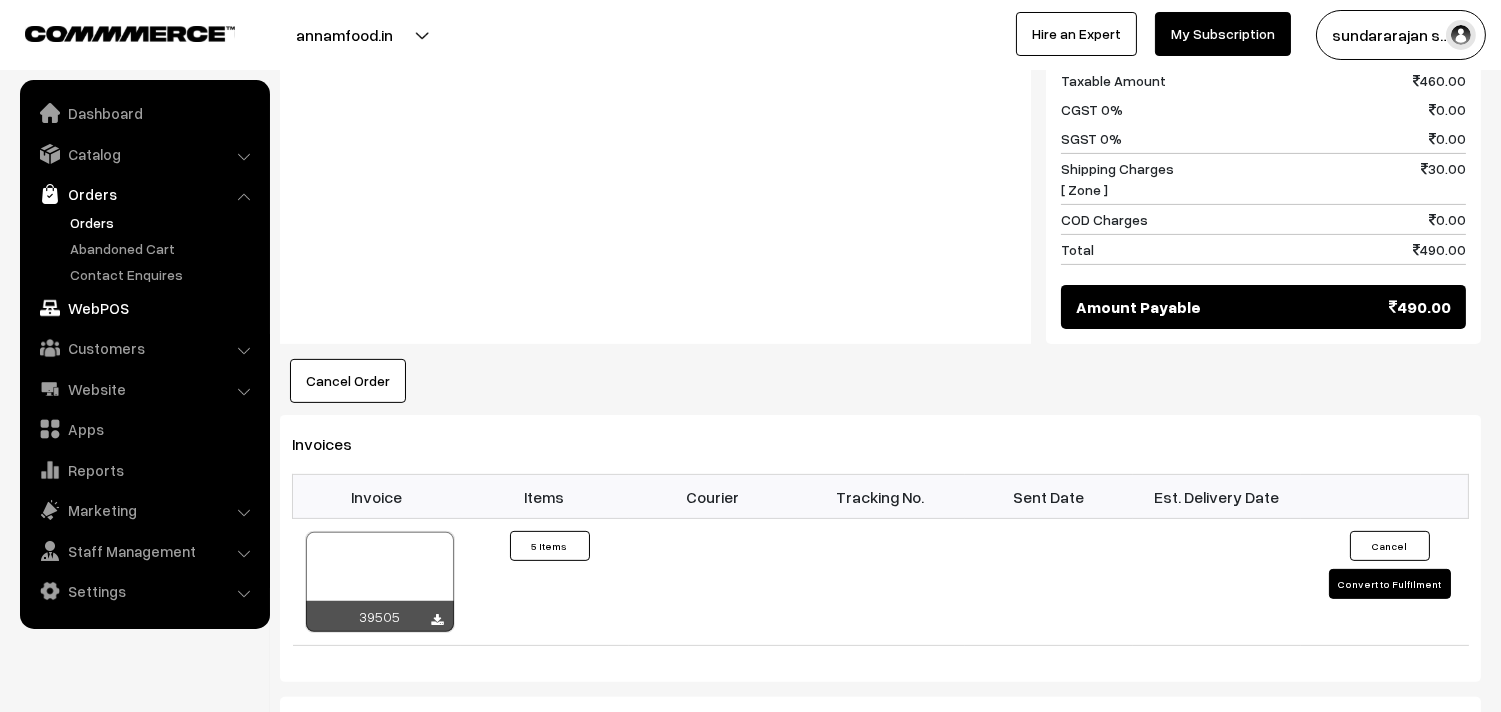 click on "WebPOS" at bounding box center (144, 308) 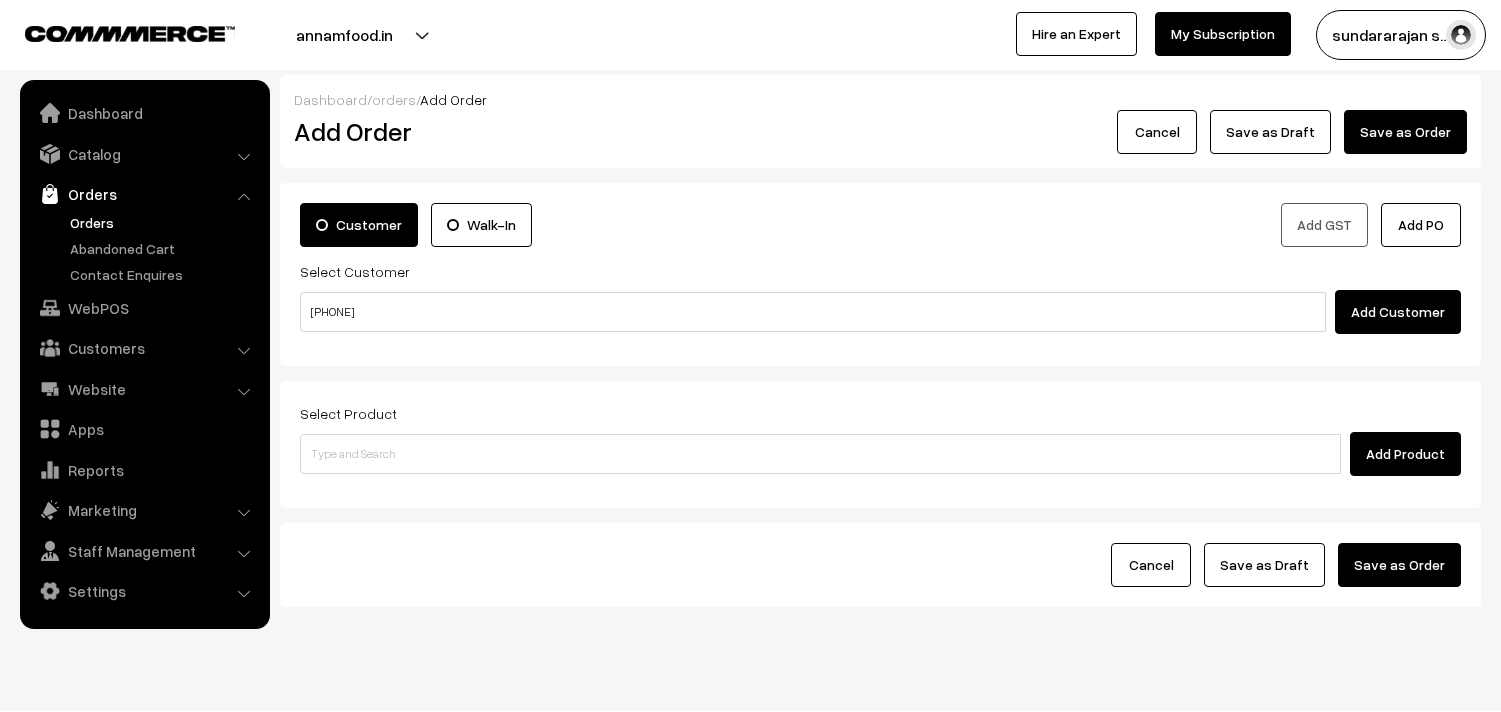 scroll, scrollTop: 0, scrollLeft: 0, axis: both 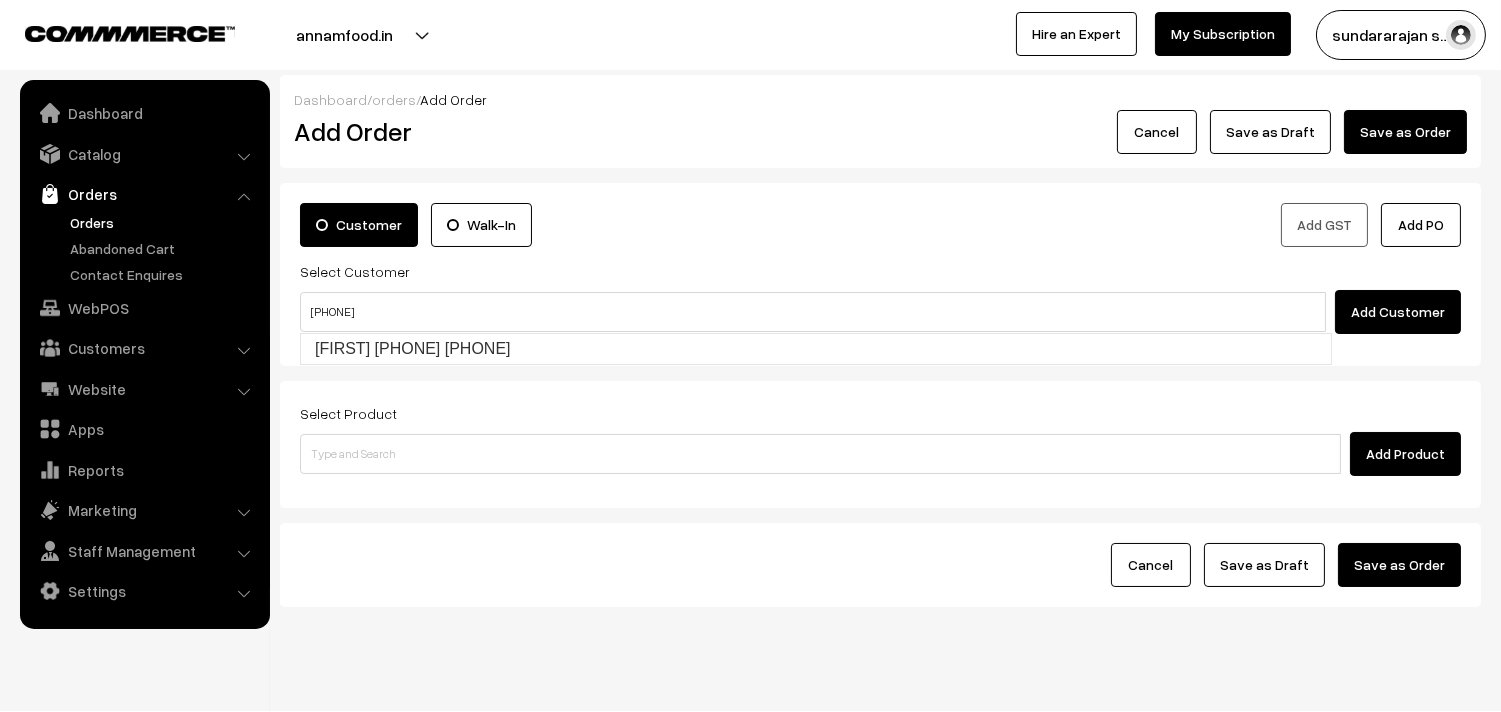 click on "MuthuSubramaniyam 98410 47261  [9841047261]" at bounding box center (816, 349) 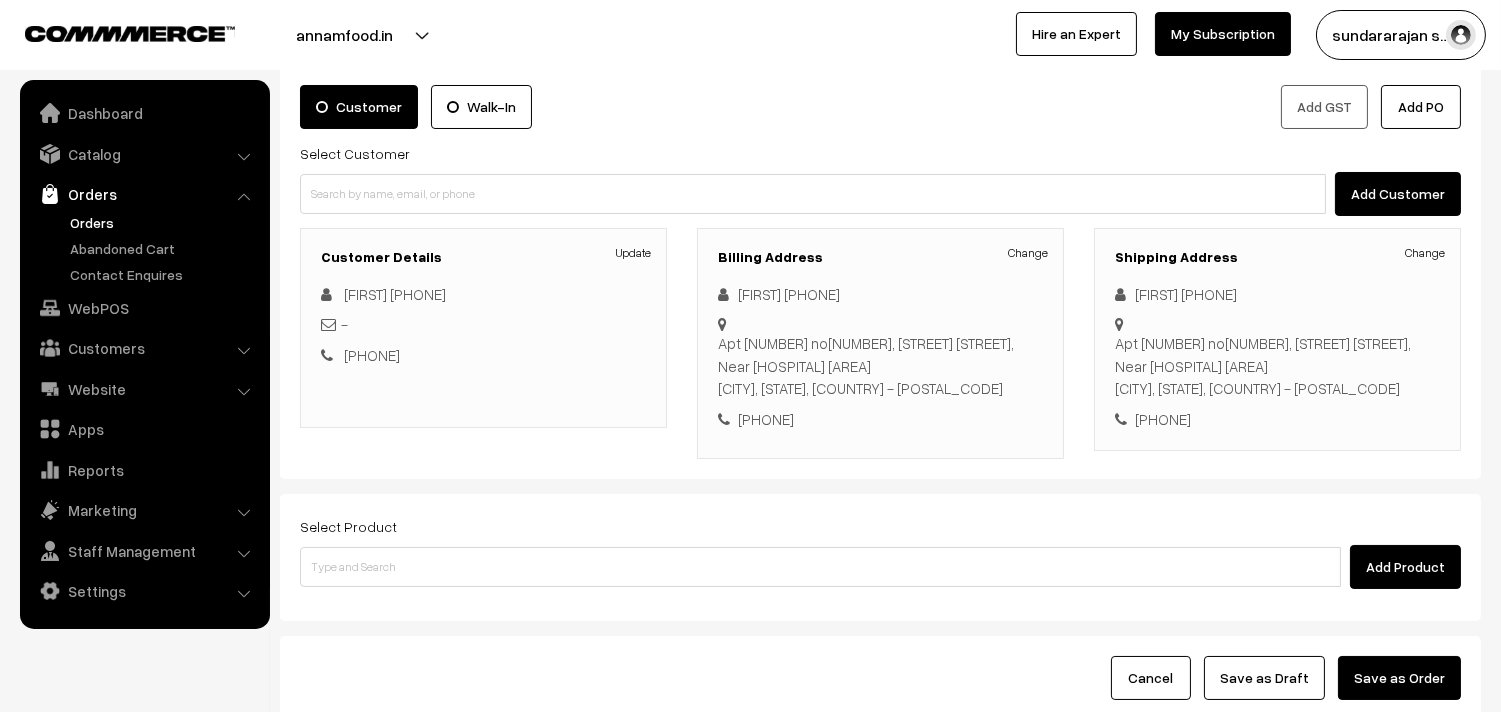 scroll, scrollTop: 272, scrollLeft: 0, axis: vertical 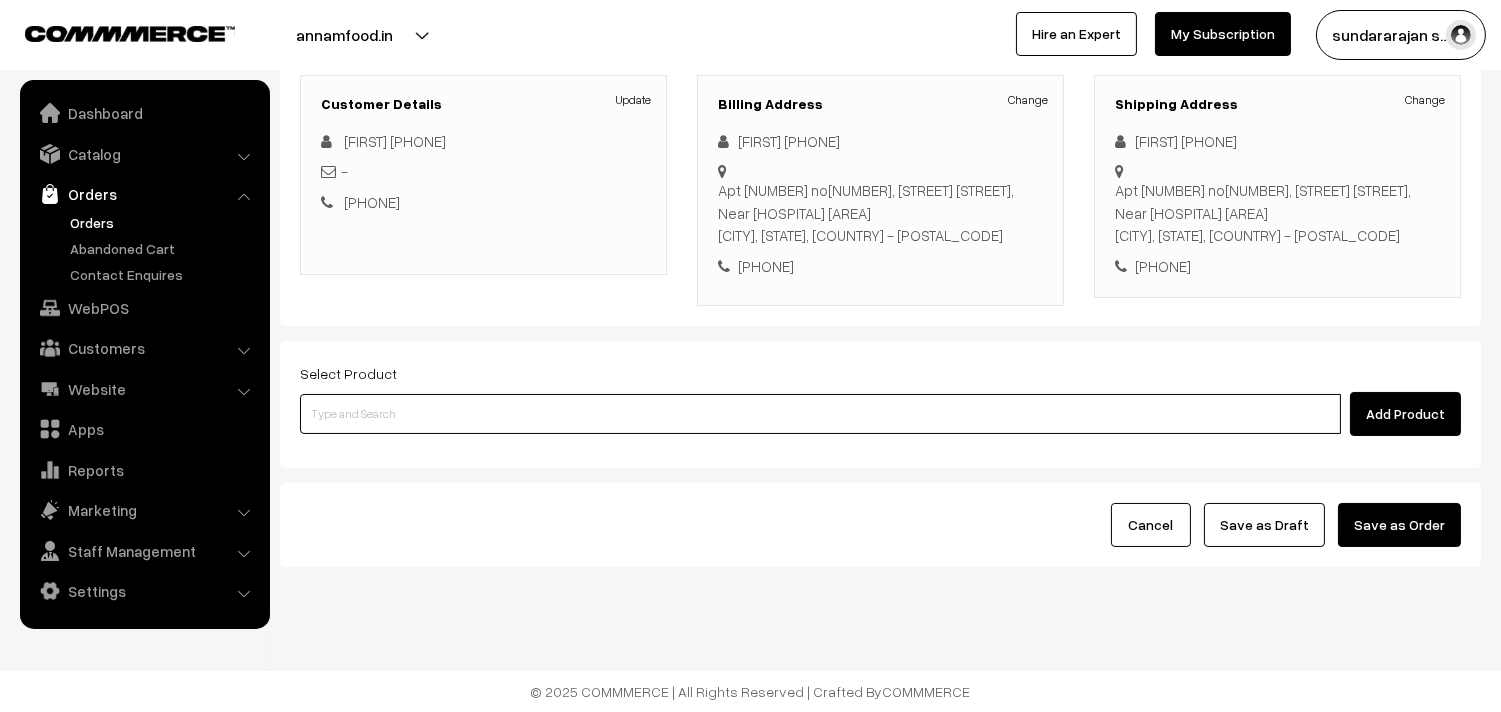 click at bounding box center (820, 414) 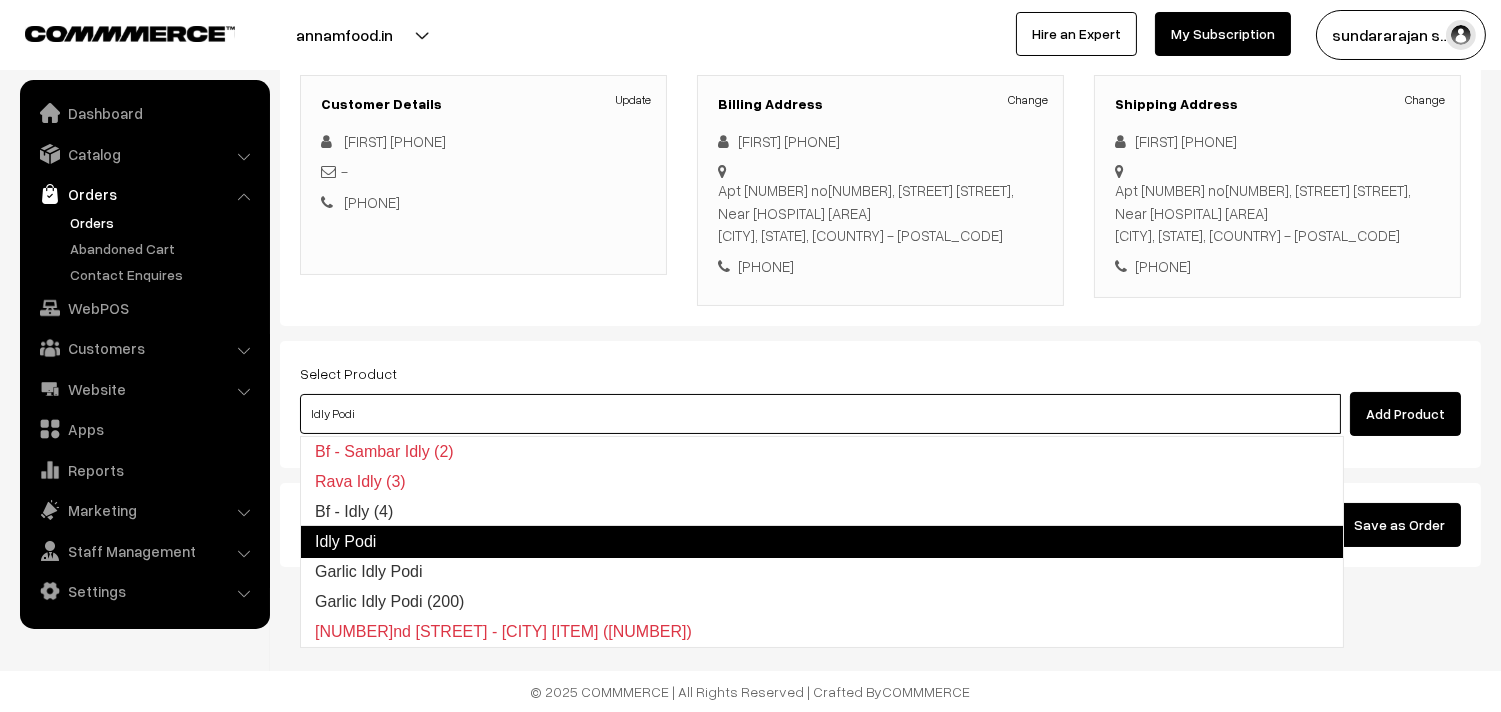 type on "Bf -  Idly (4)" 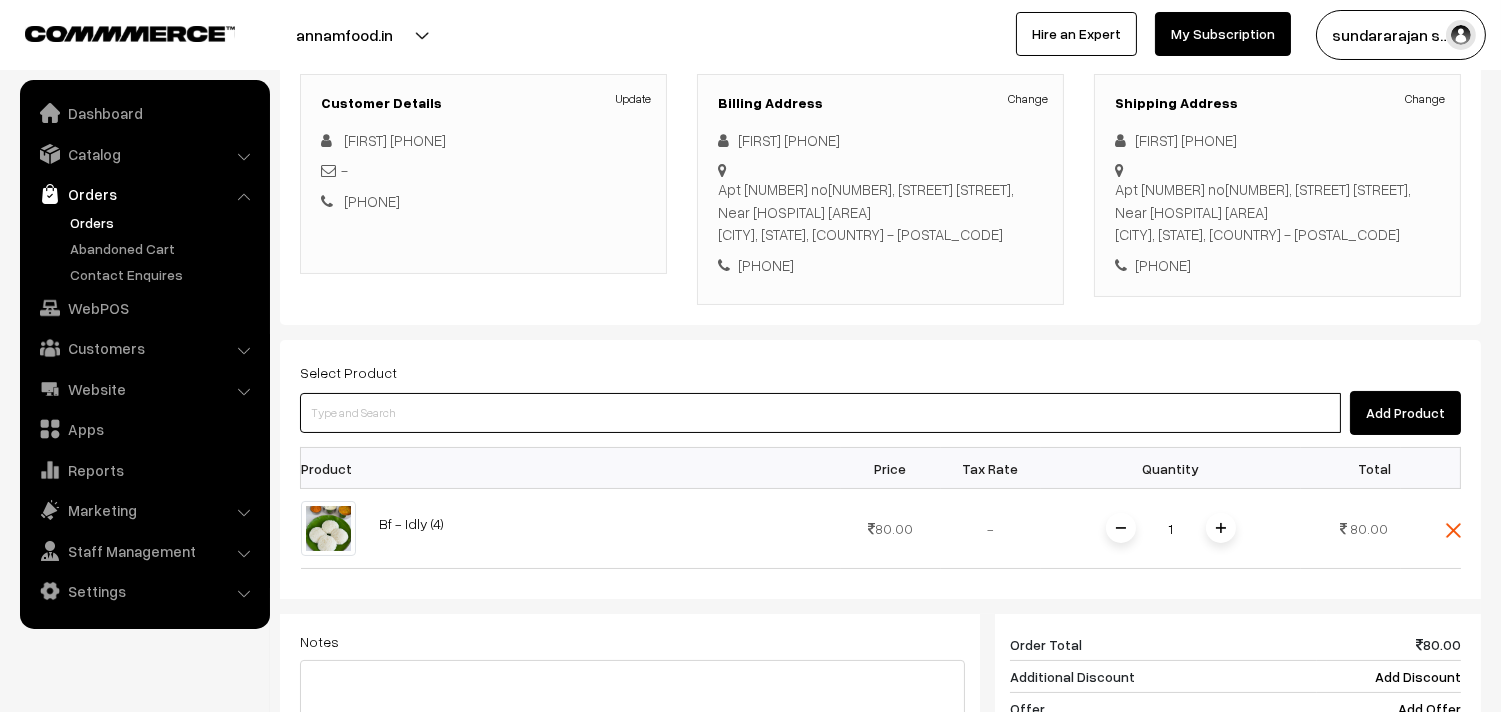 click at bounding box center [820, 413] 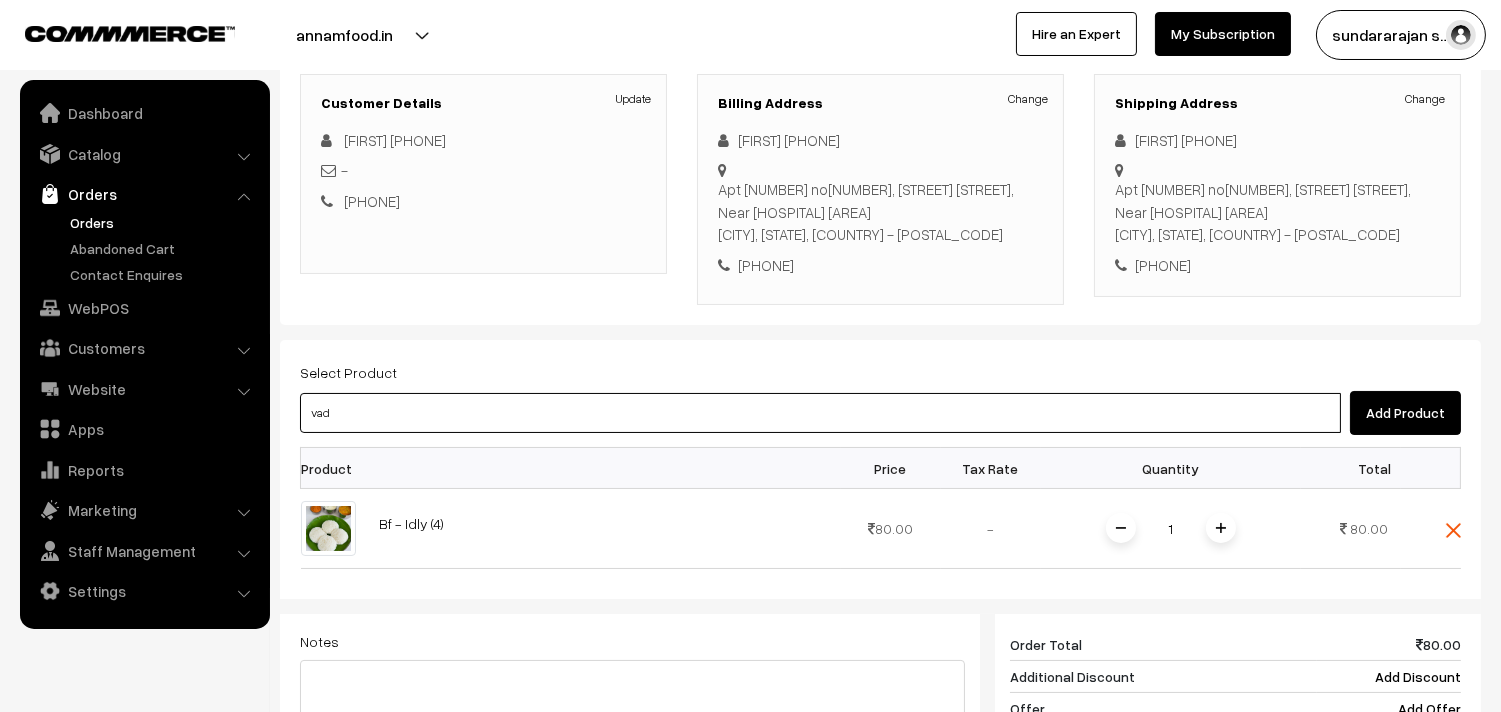 type on "vada" 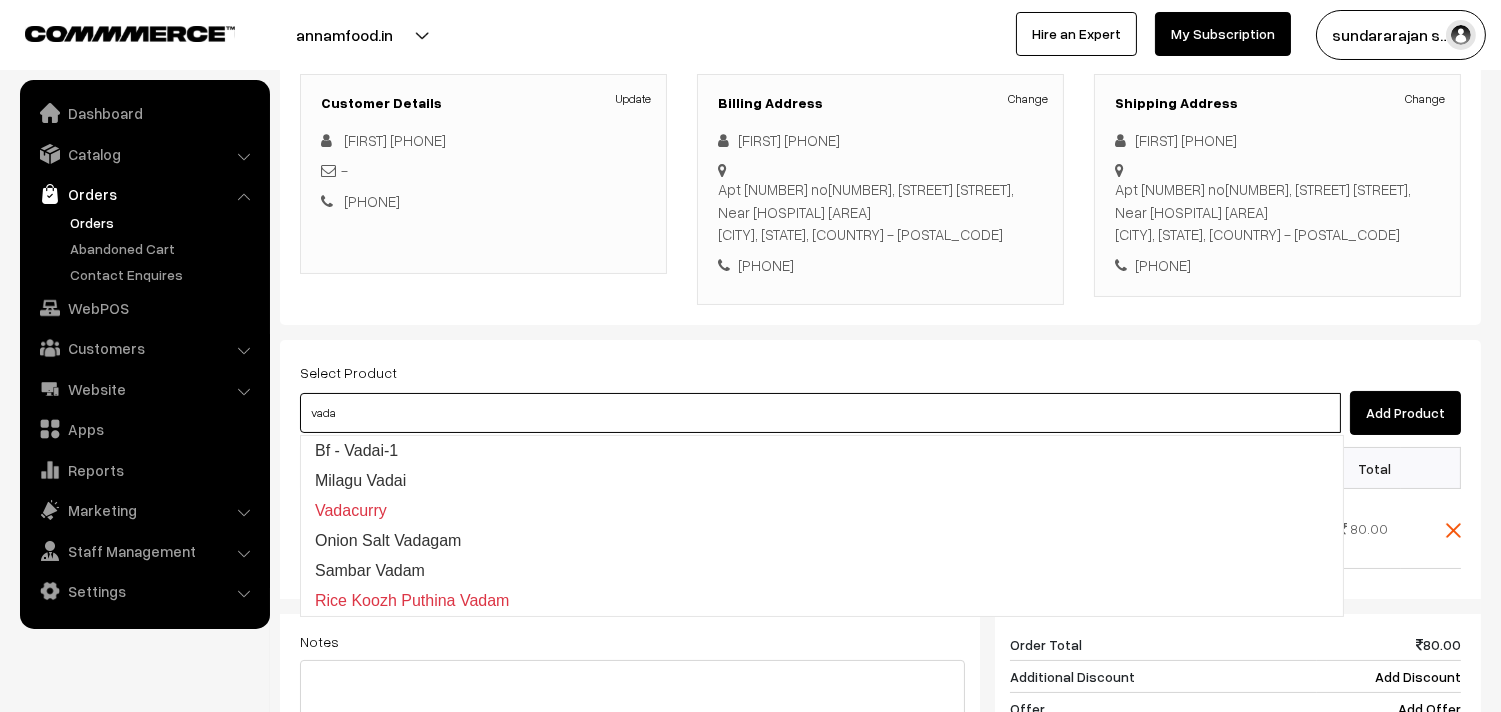click on "Bf -  Vadai-1" at bounding box center (822, 451) 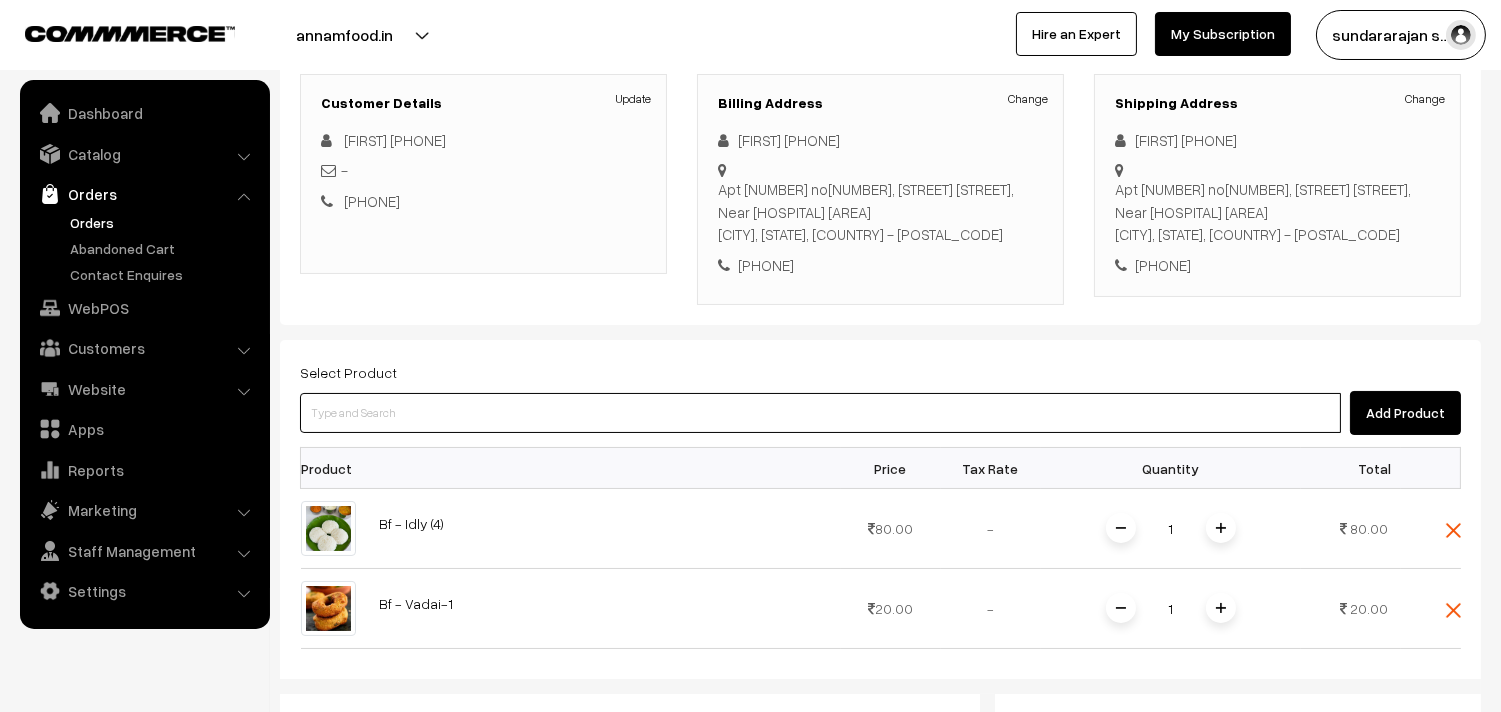 click at bounding box center (820, 413) 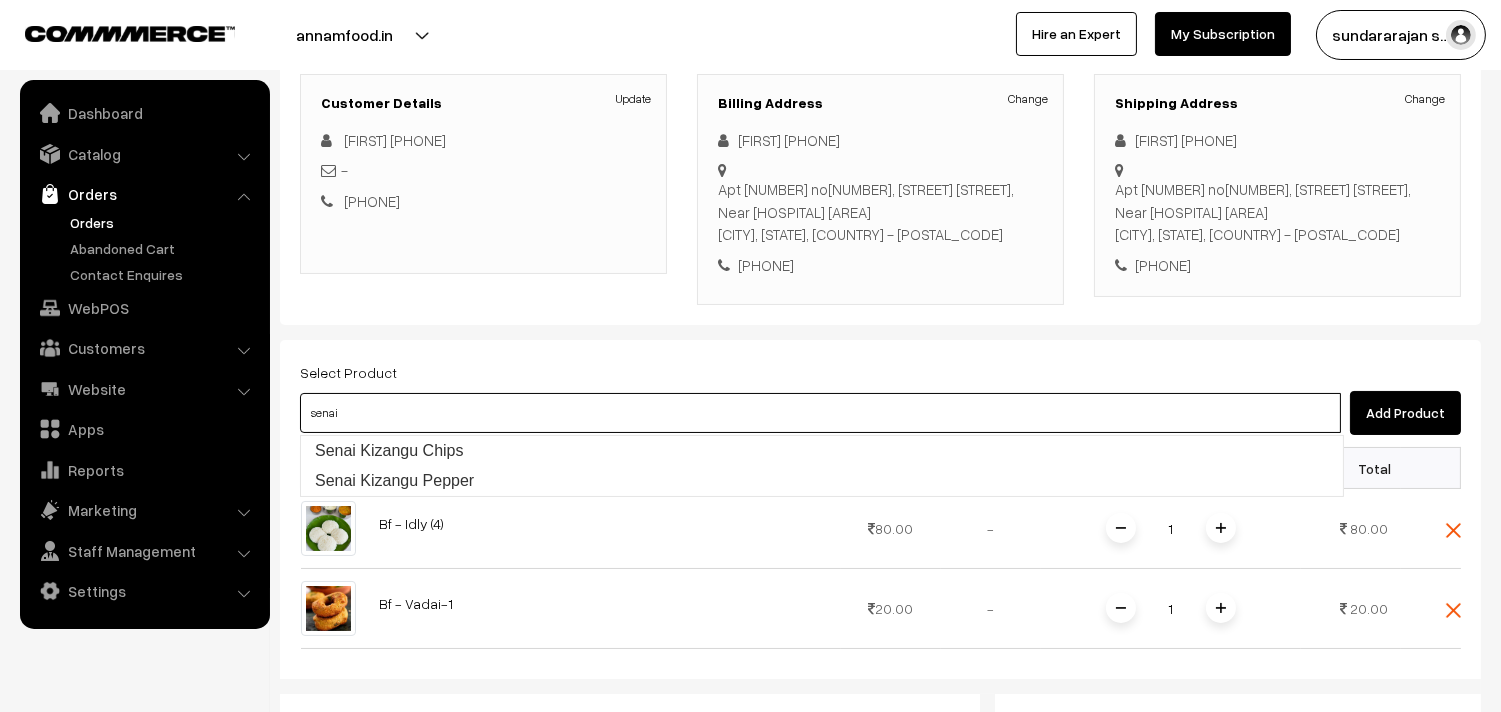 type on "Senai Kizangu Chips" 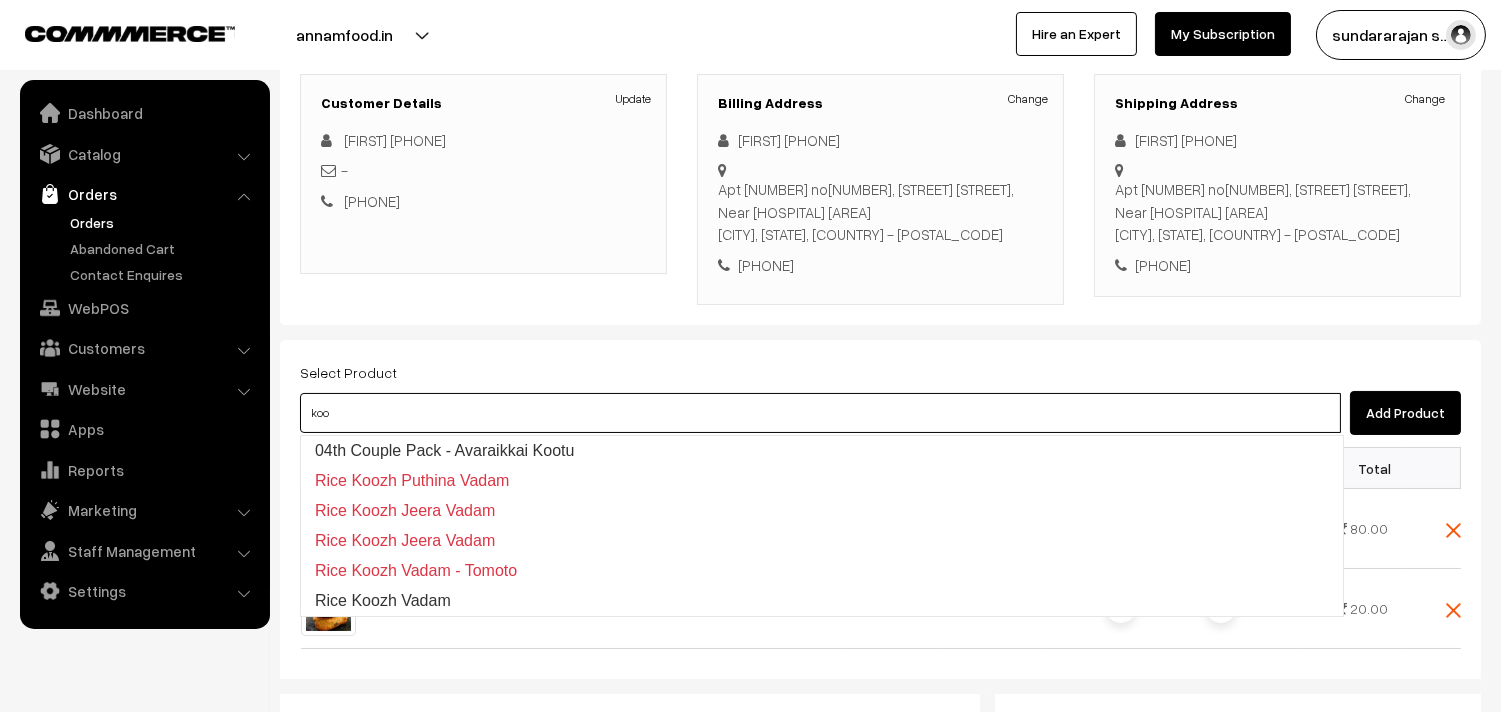 type on "koo" 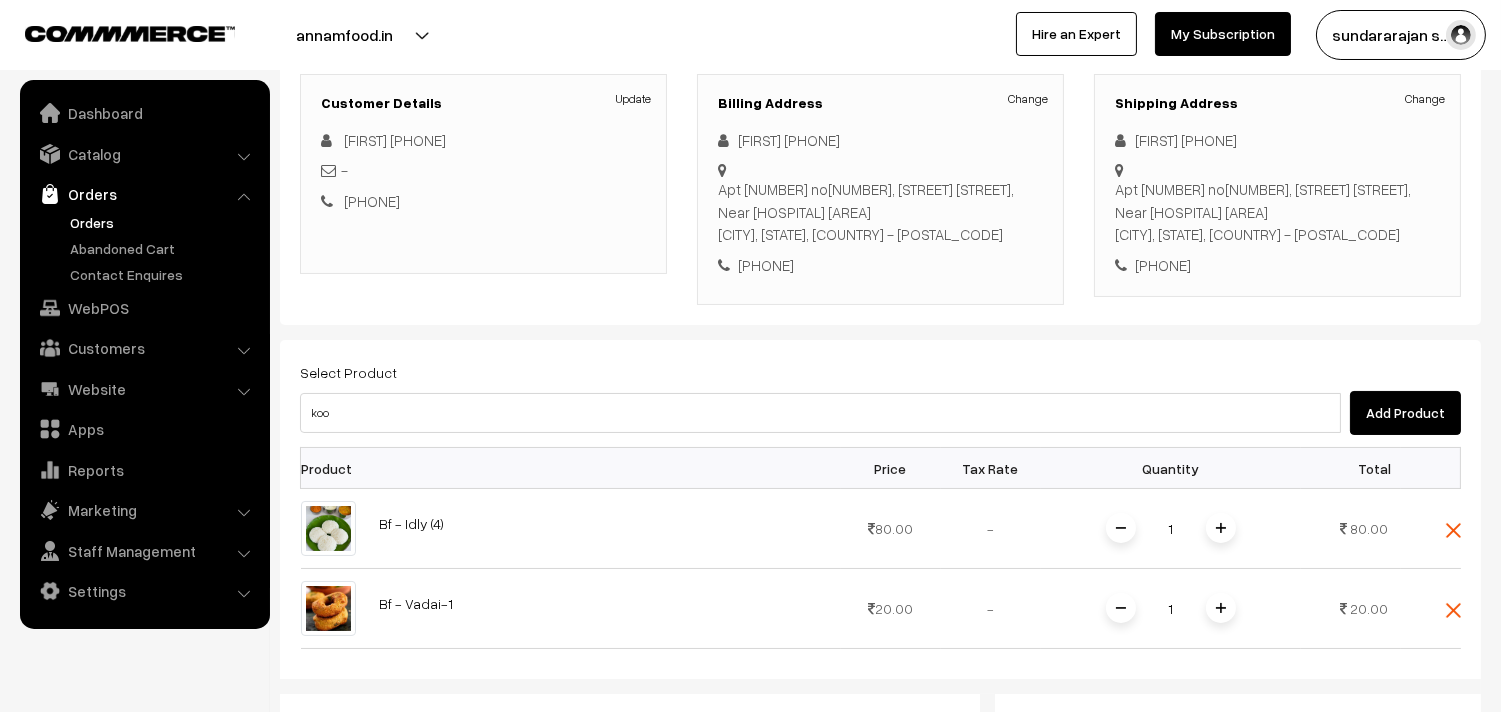 type 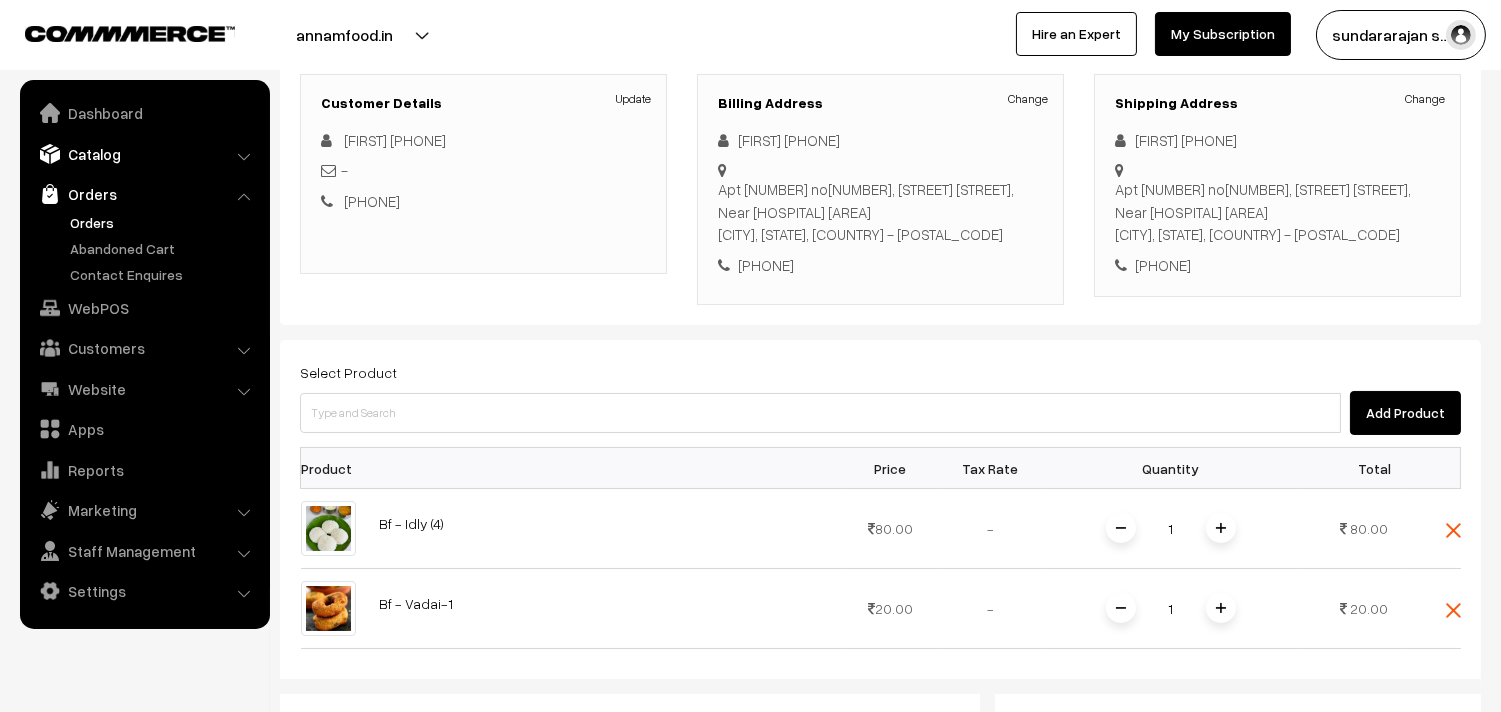 click on "Catalog" at bounding box center (144, 154) 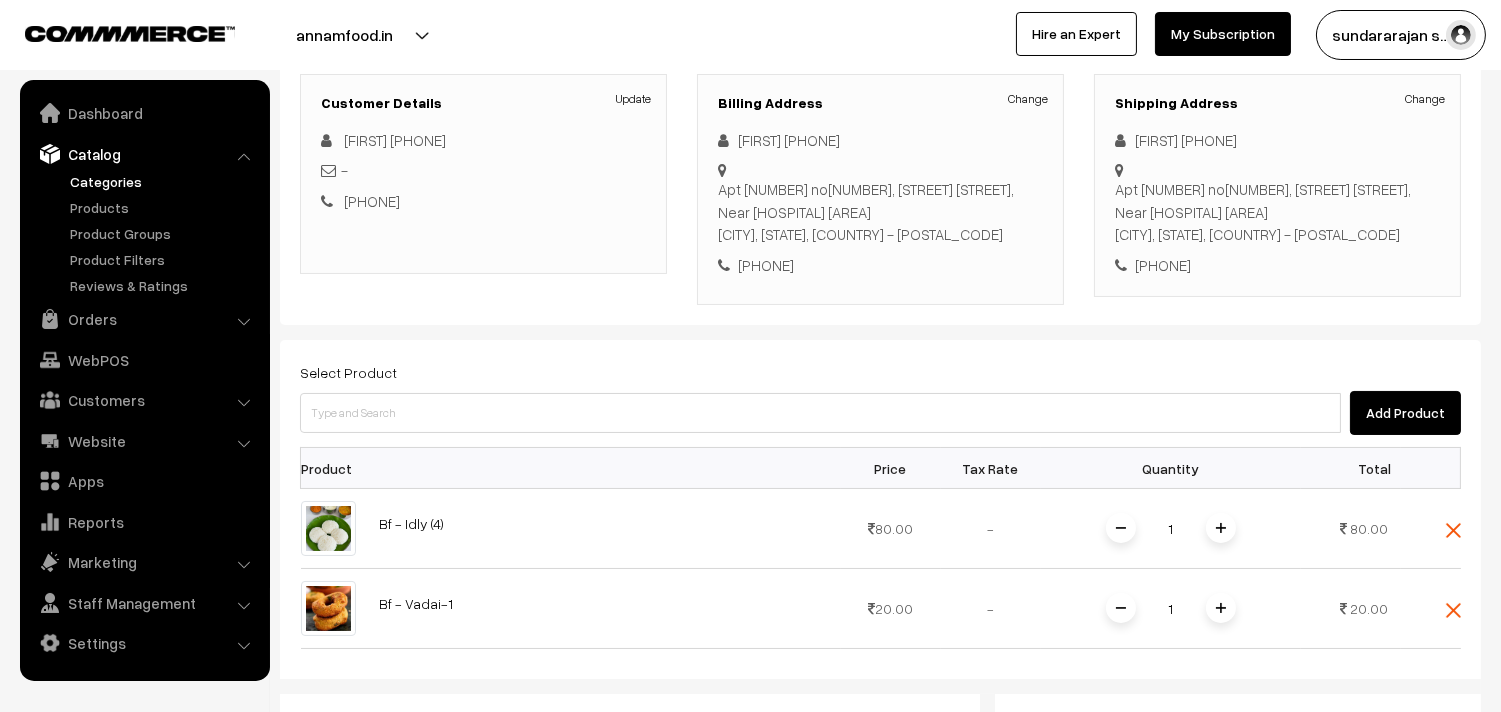click on "Categories" at bounding box center (164, 181) 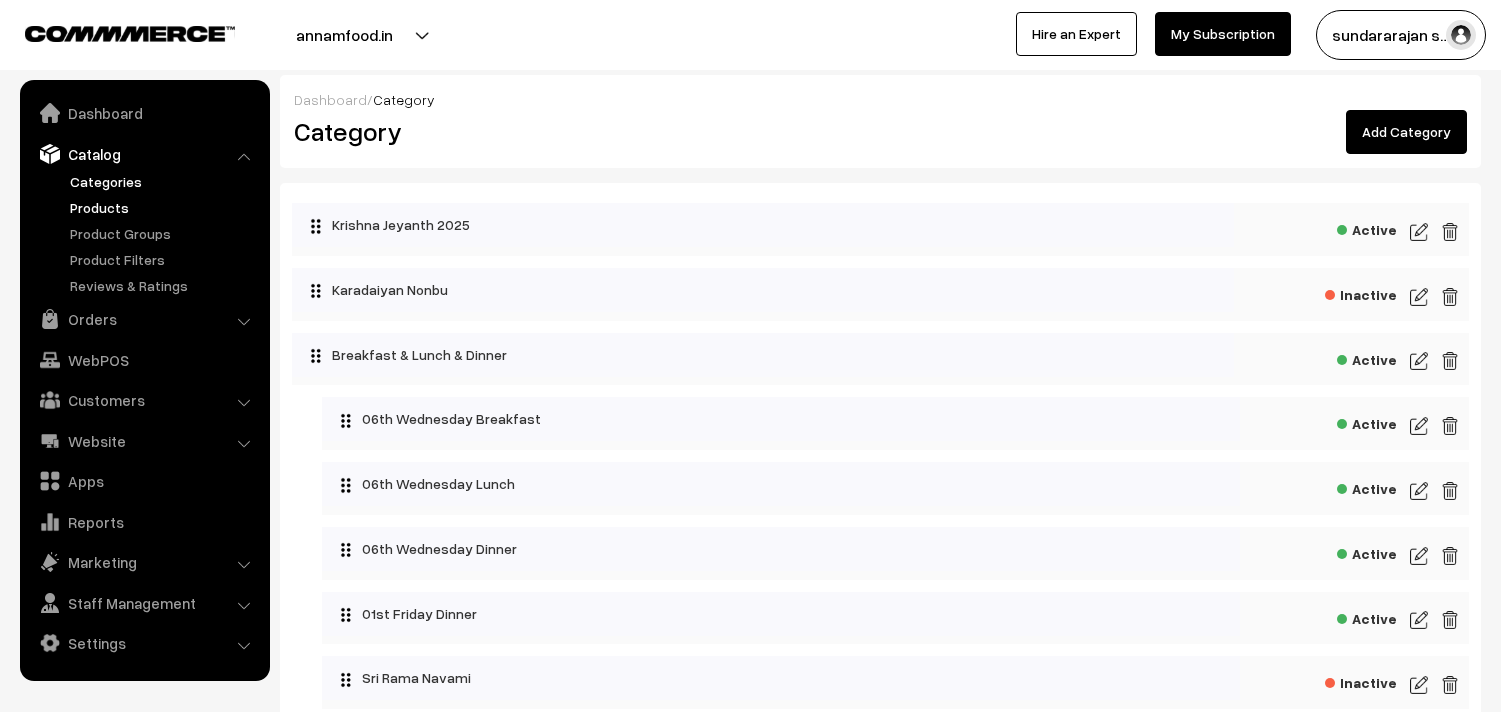 scroll, scrollTop: 0, scrollLeft: 0, axis: both 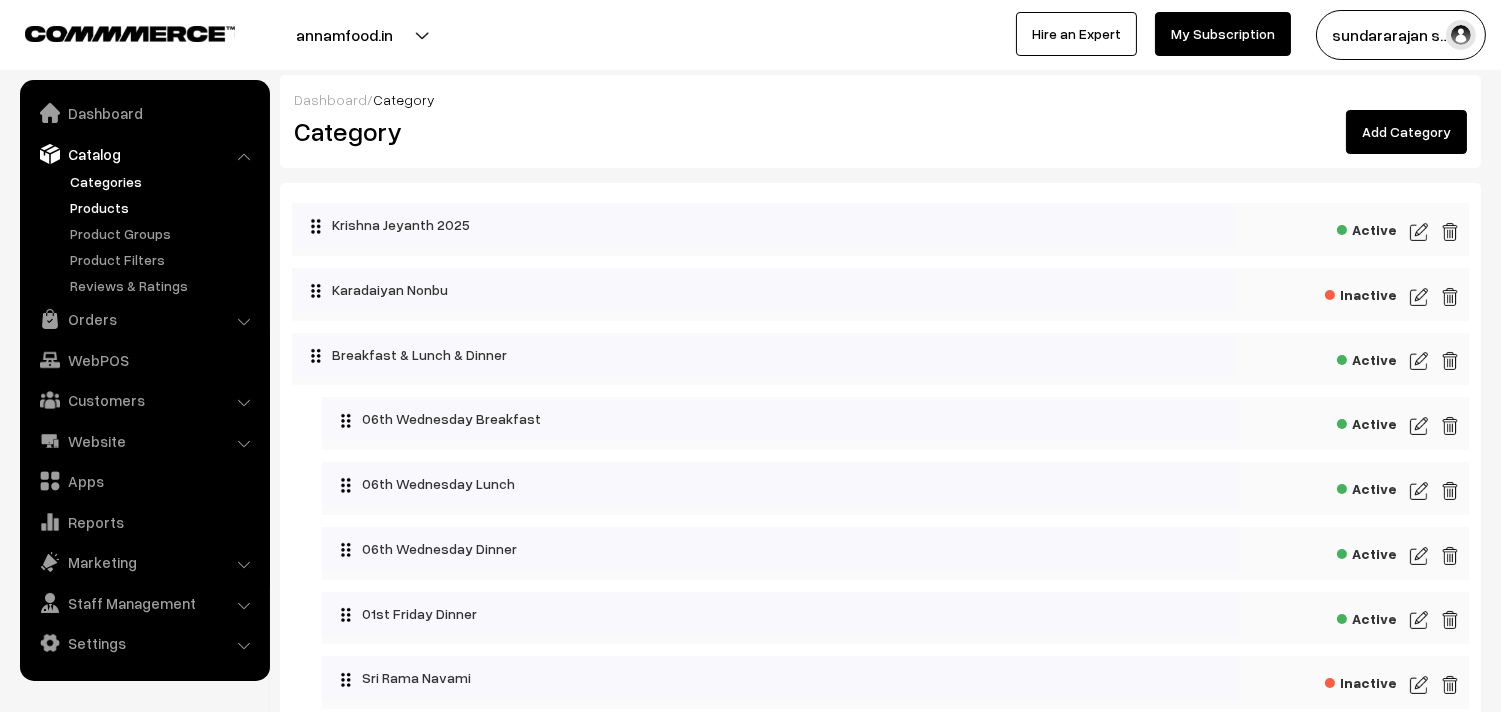 click on "Products" at bounding box center [164, 207] 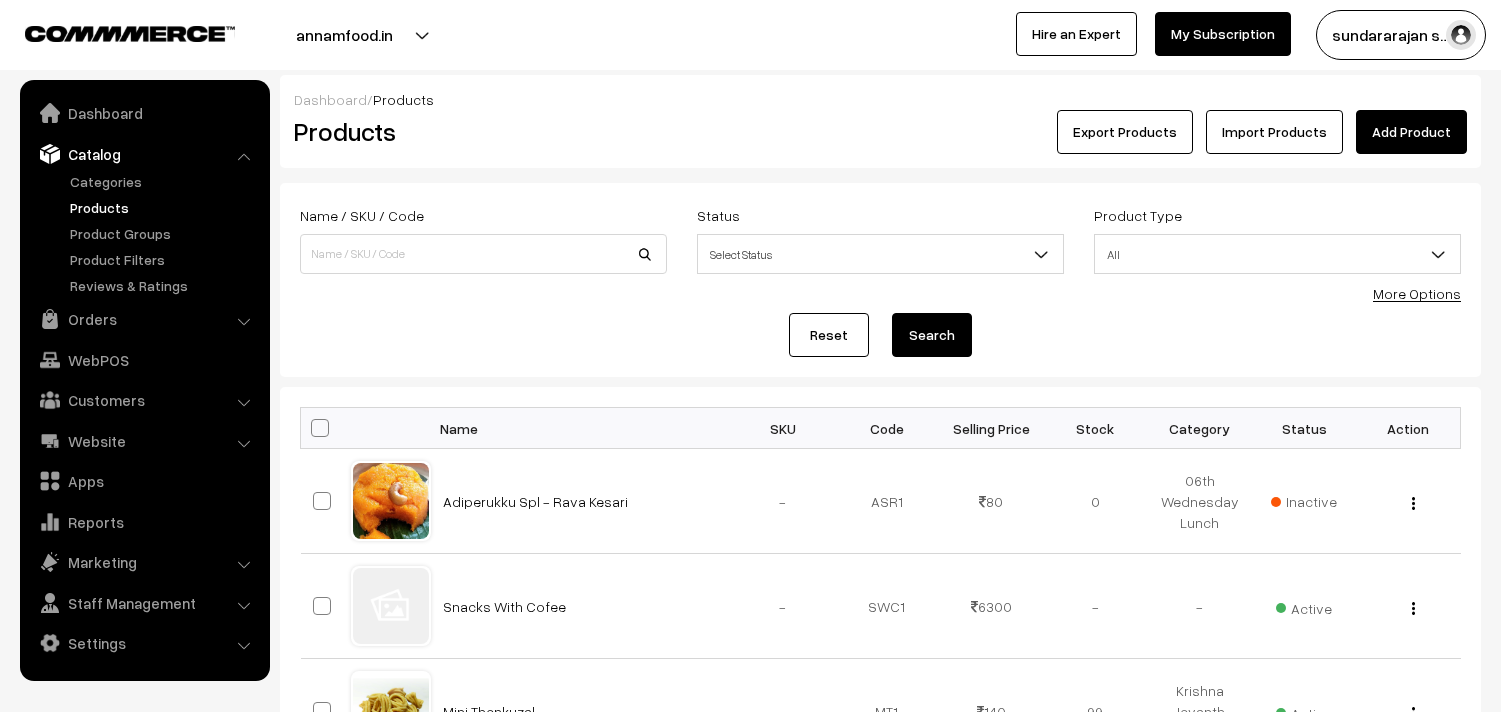 scroll, scrollTop: 0, scrollLeft: 0, axis: both 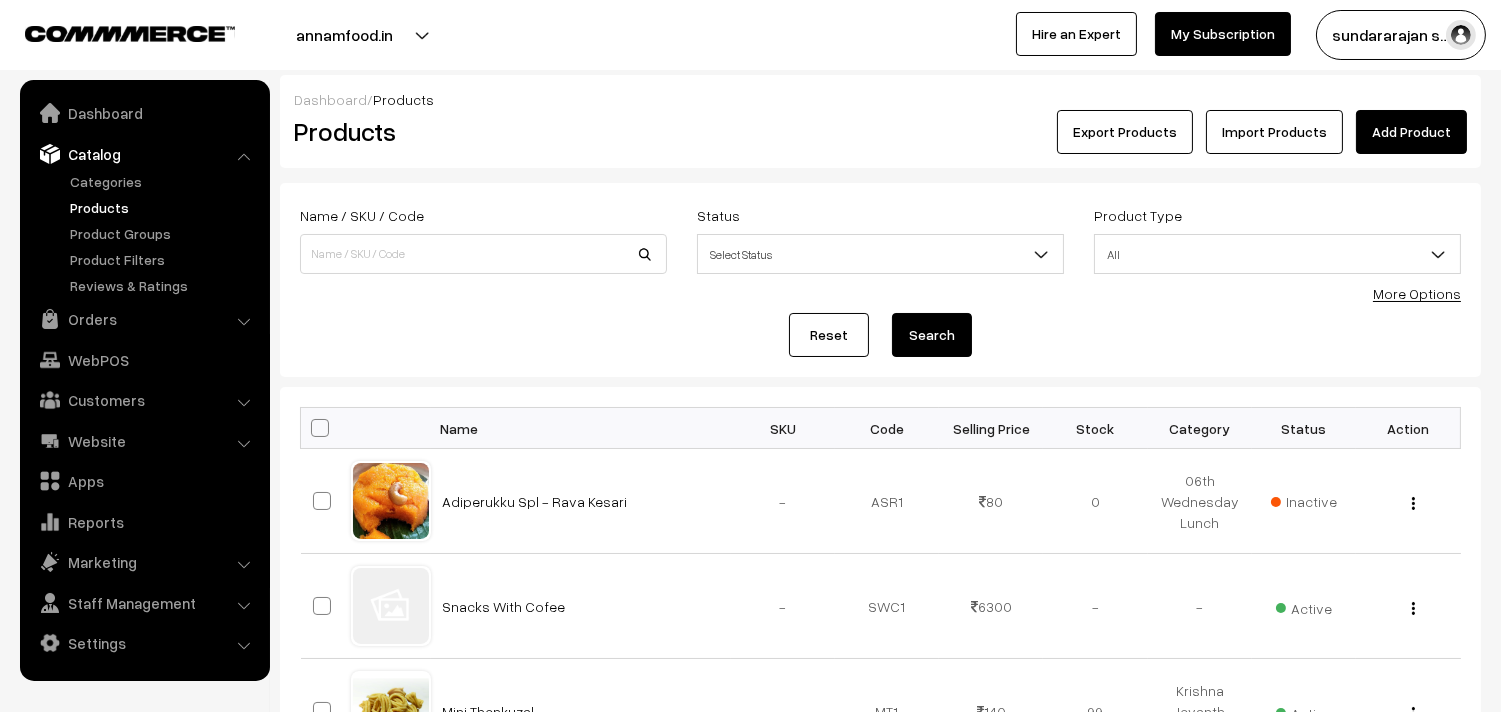 click on "More Options" at bounding box center [1417, 293] 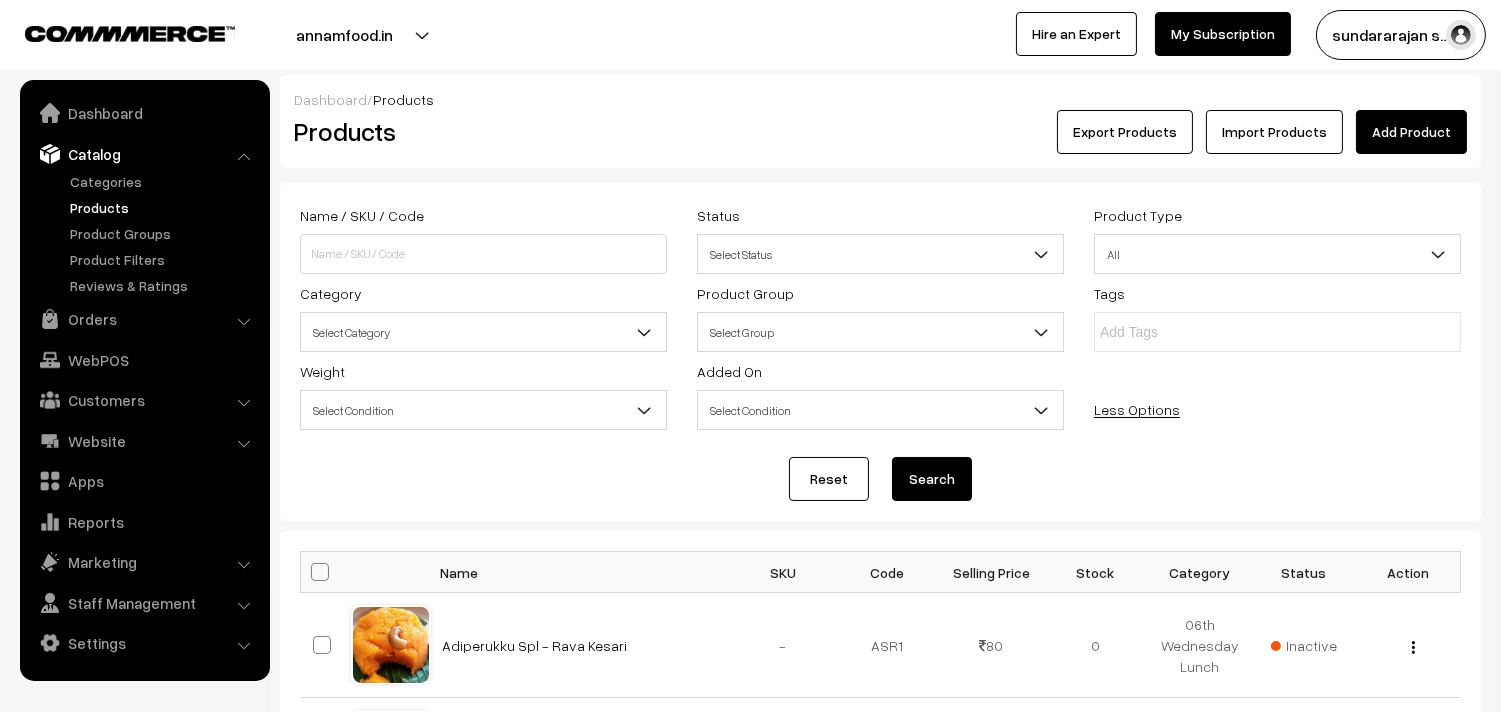click on "Select Category" at bounding box center (483, 332) 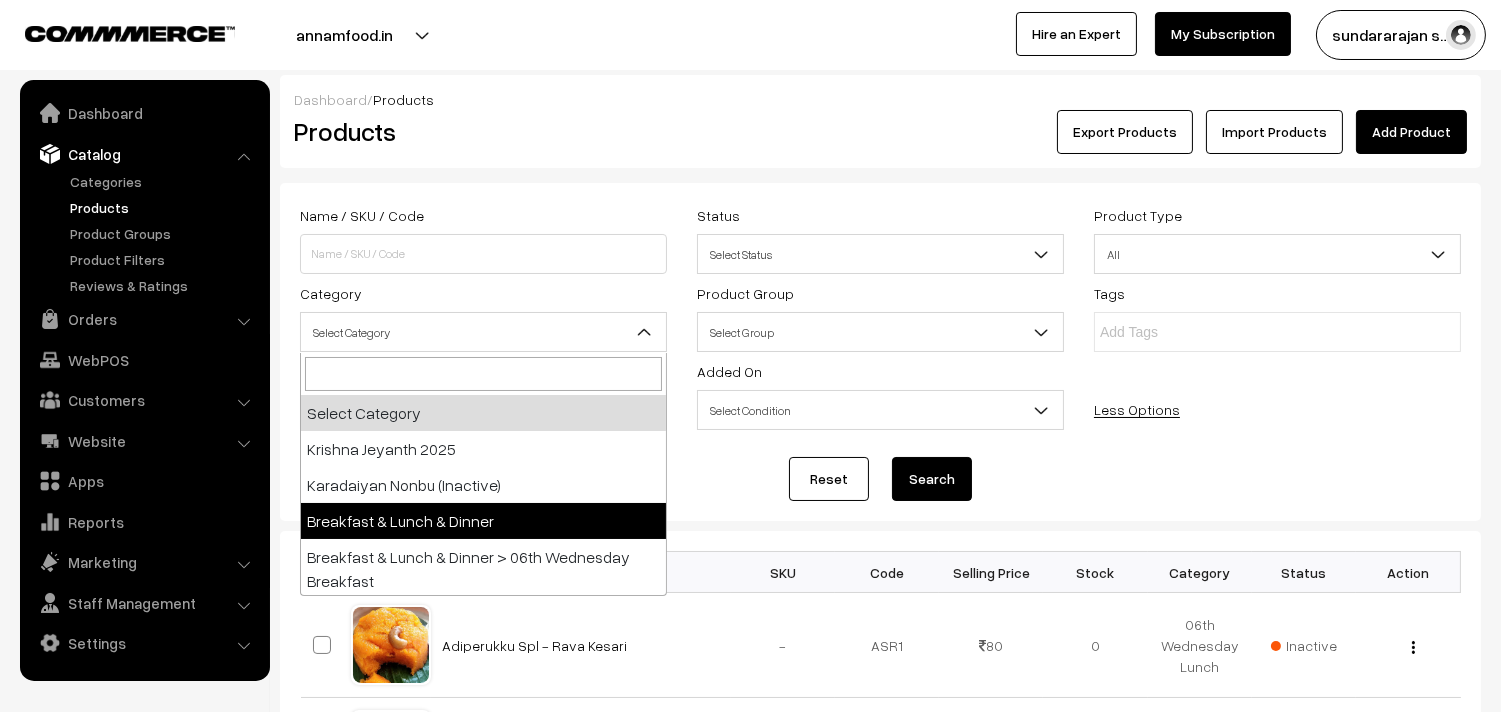 scroll, scrollTop: 111, scrollLeft: 0, axis: vertical 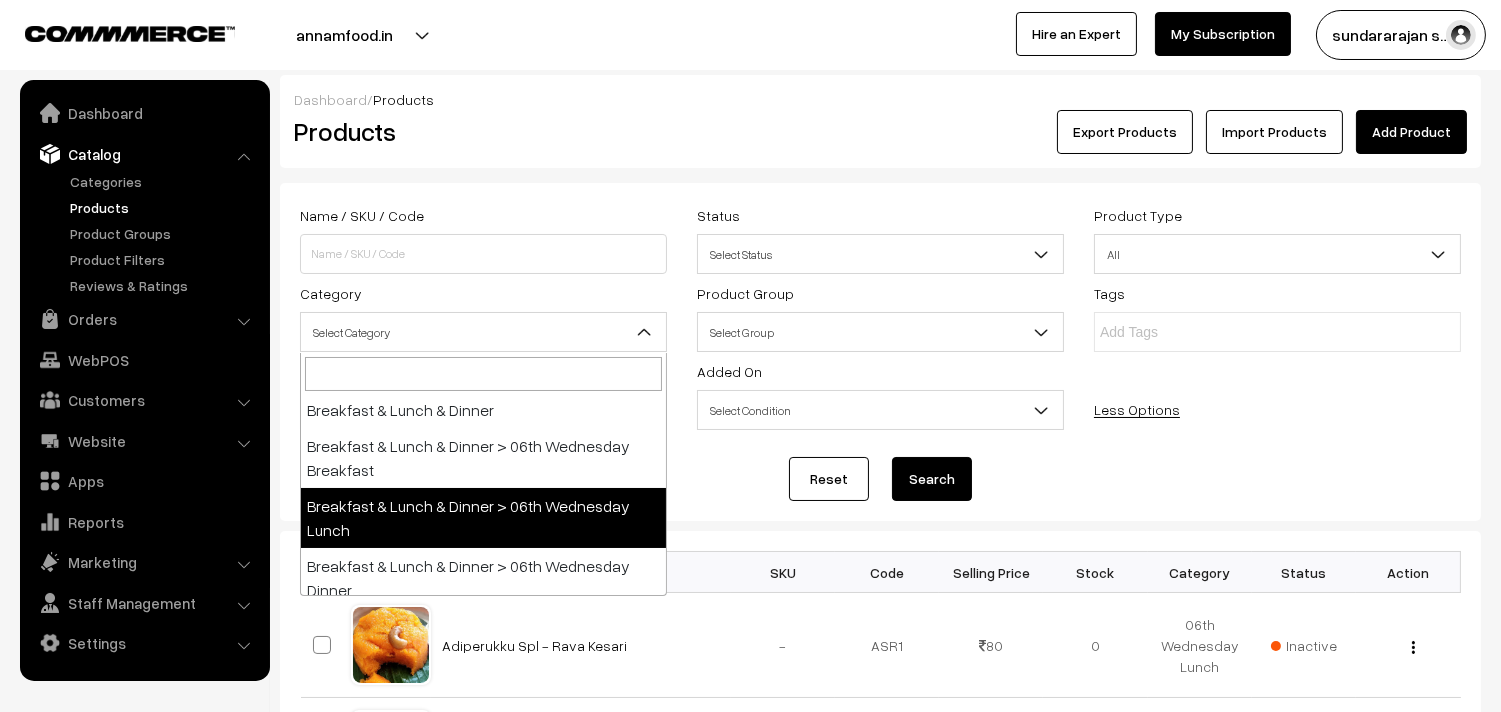 select on "95" 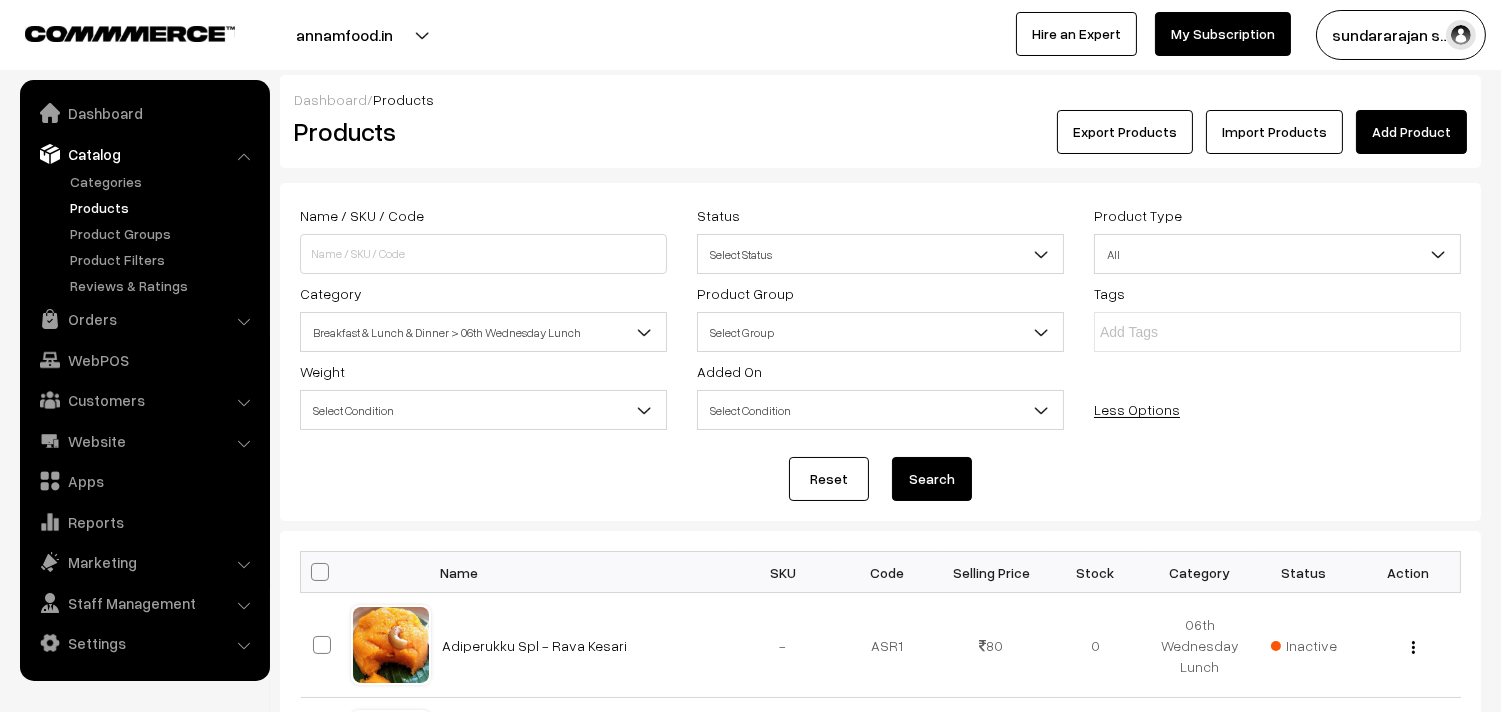 drag, startPoint x: 934, startPoint y: 478, endPoint x: 903, endPoint y: 472, distance: 31.575306 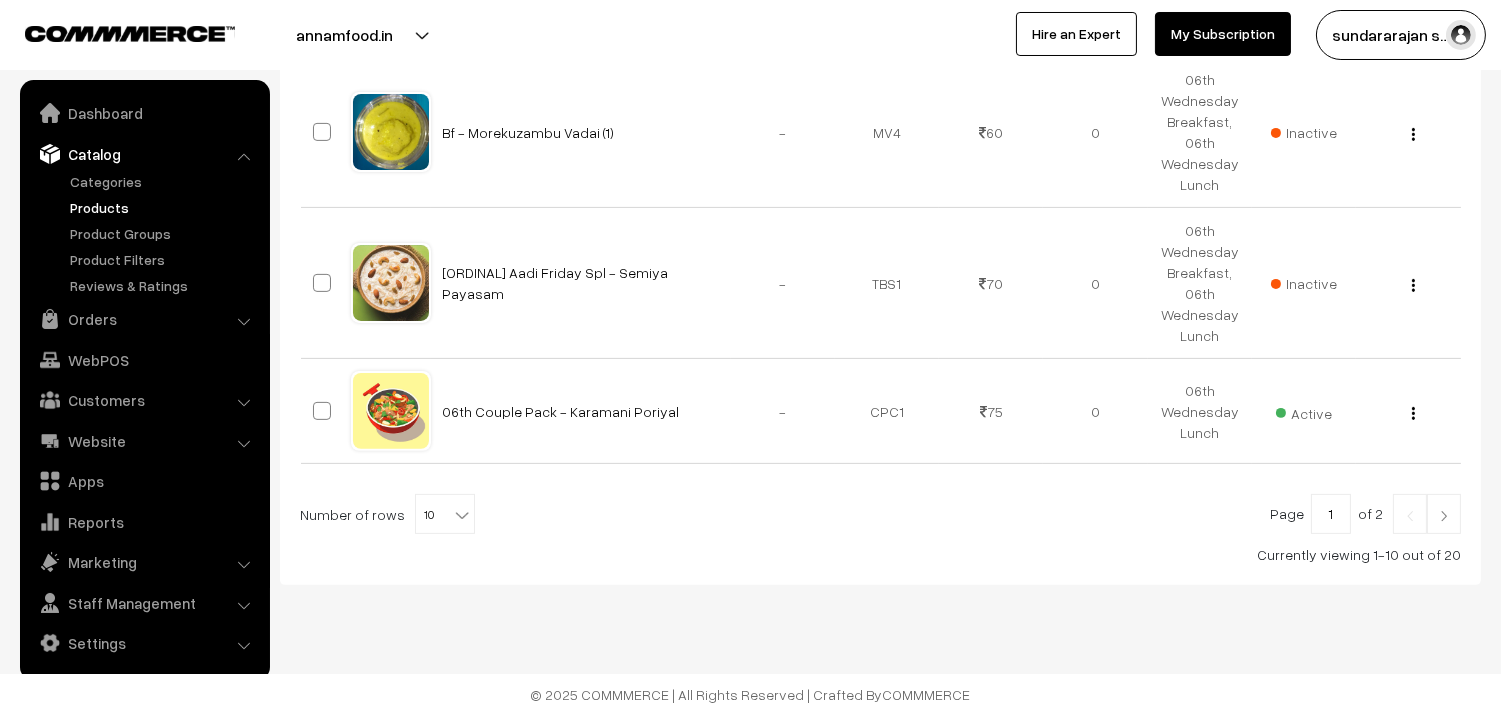 scroll, scrollTop: 1276, scrollLeft: 0, axis: vertical 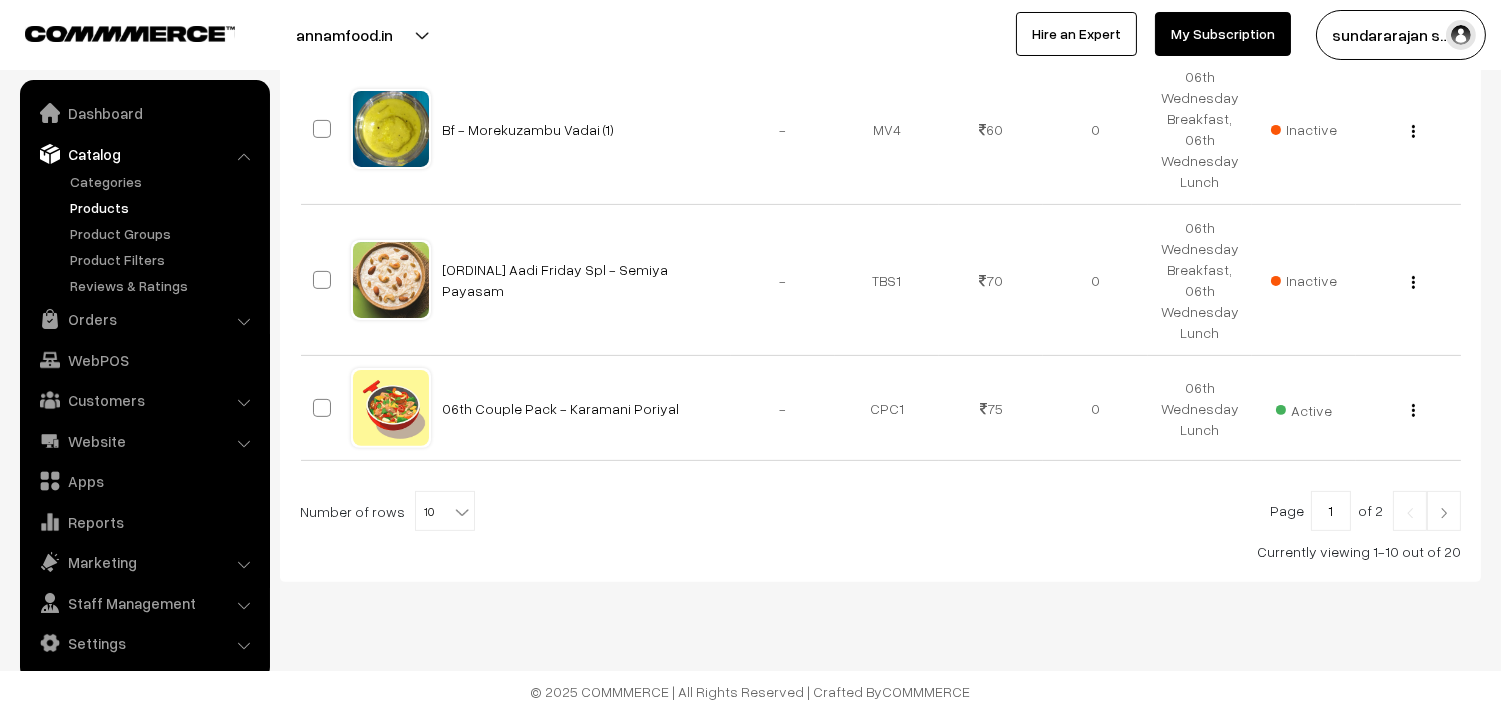 click on "10" at bounding box center [445, 512] 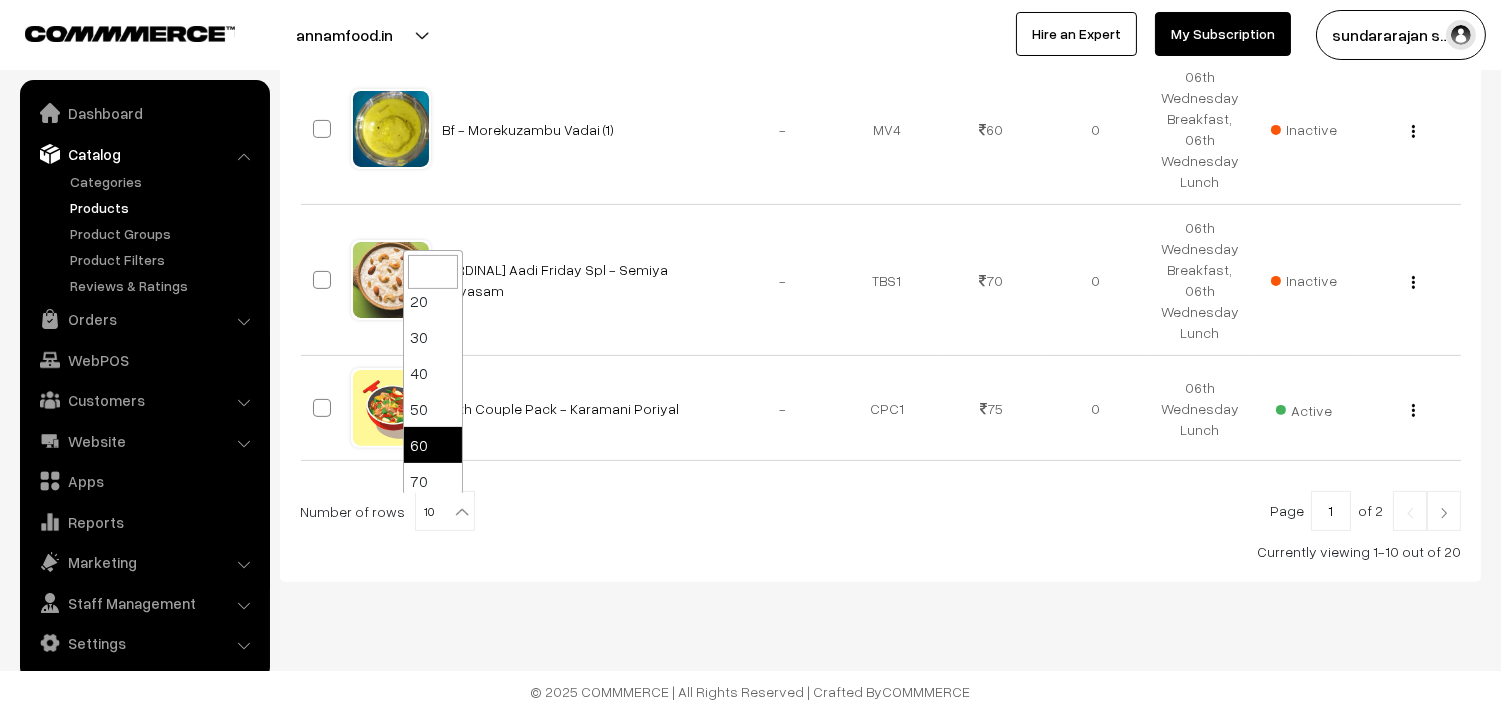 scroll, scrollTop: 0, scrollLeft: 0, axis: both 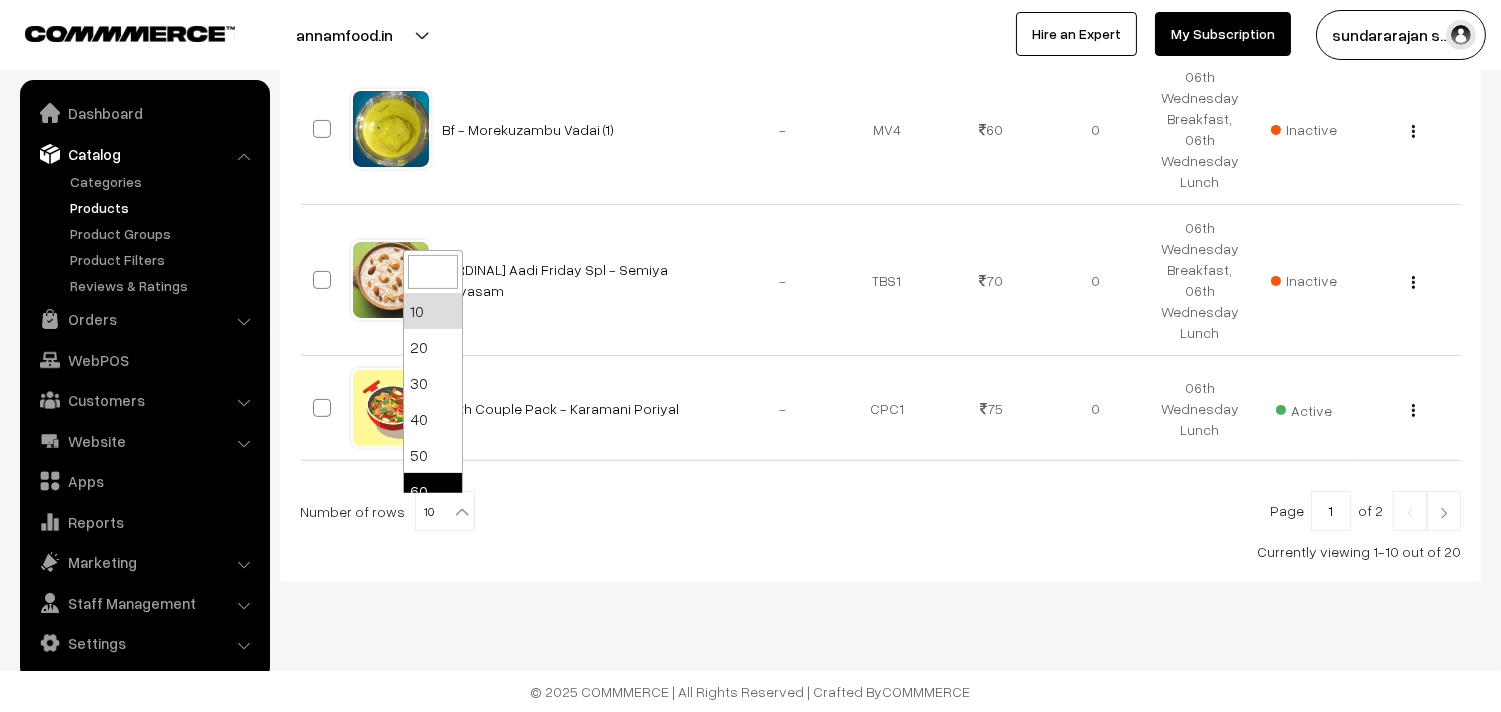 select on "60" 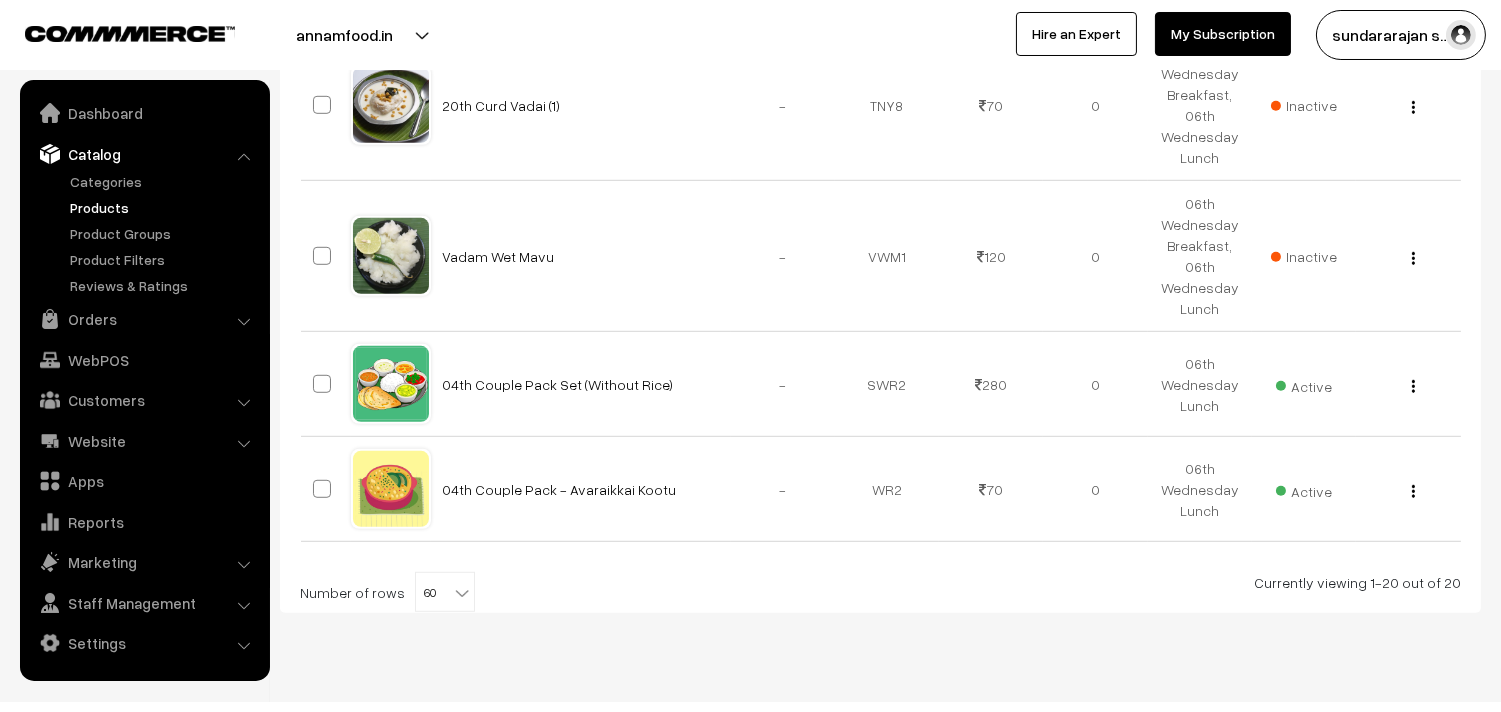 scroll, scrollTop: 2415, scrollLeft: 0, axis: vertical 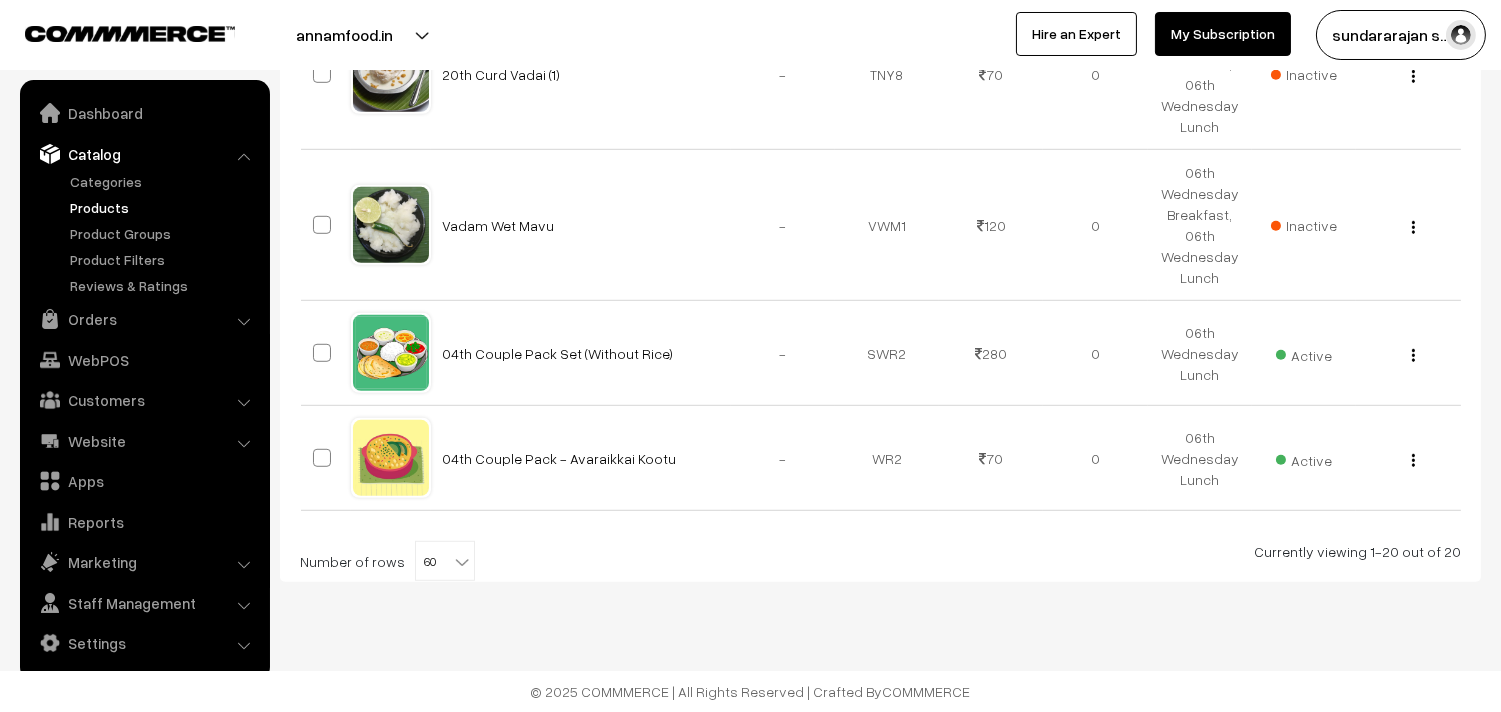 click at bounding box center (462, 562) 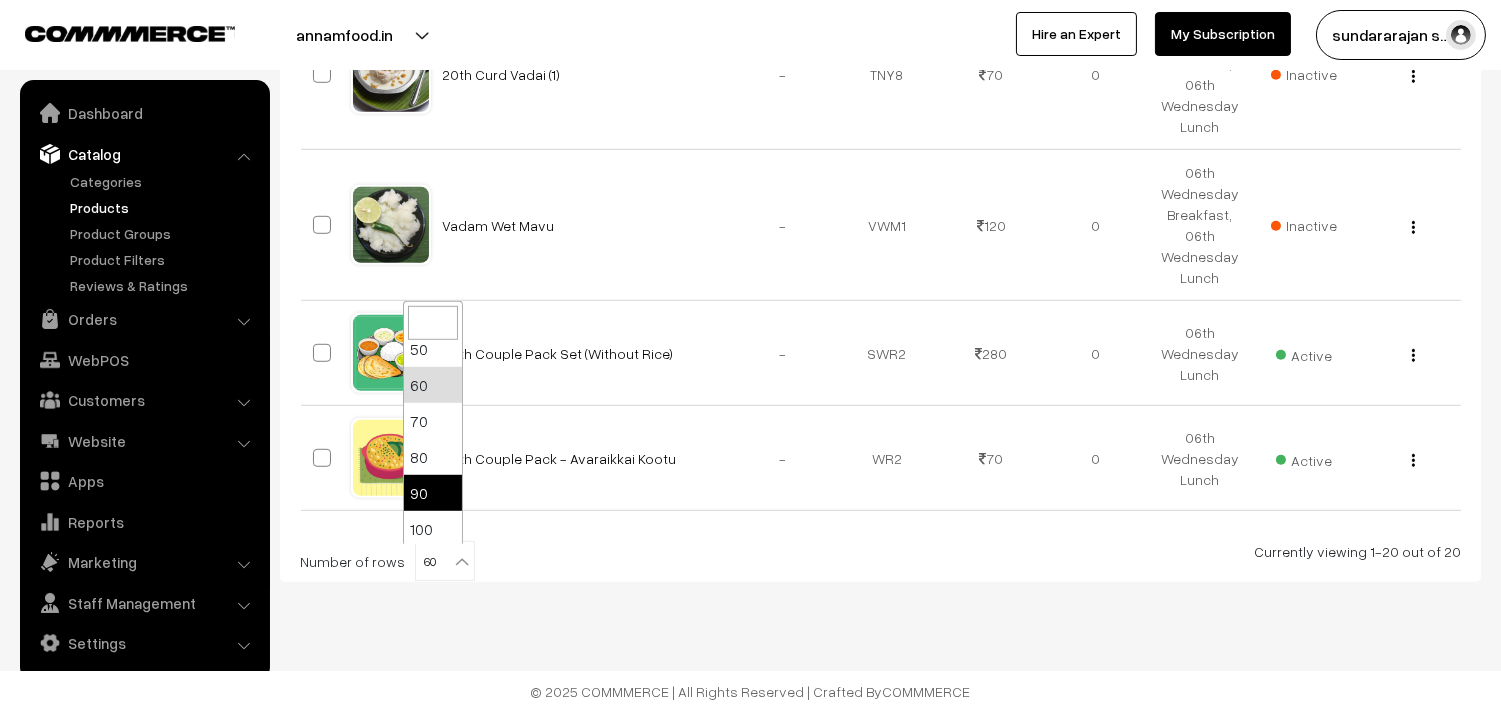 scroll, scrollTop: 160, scrollLeft: 0, axis: vertical 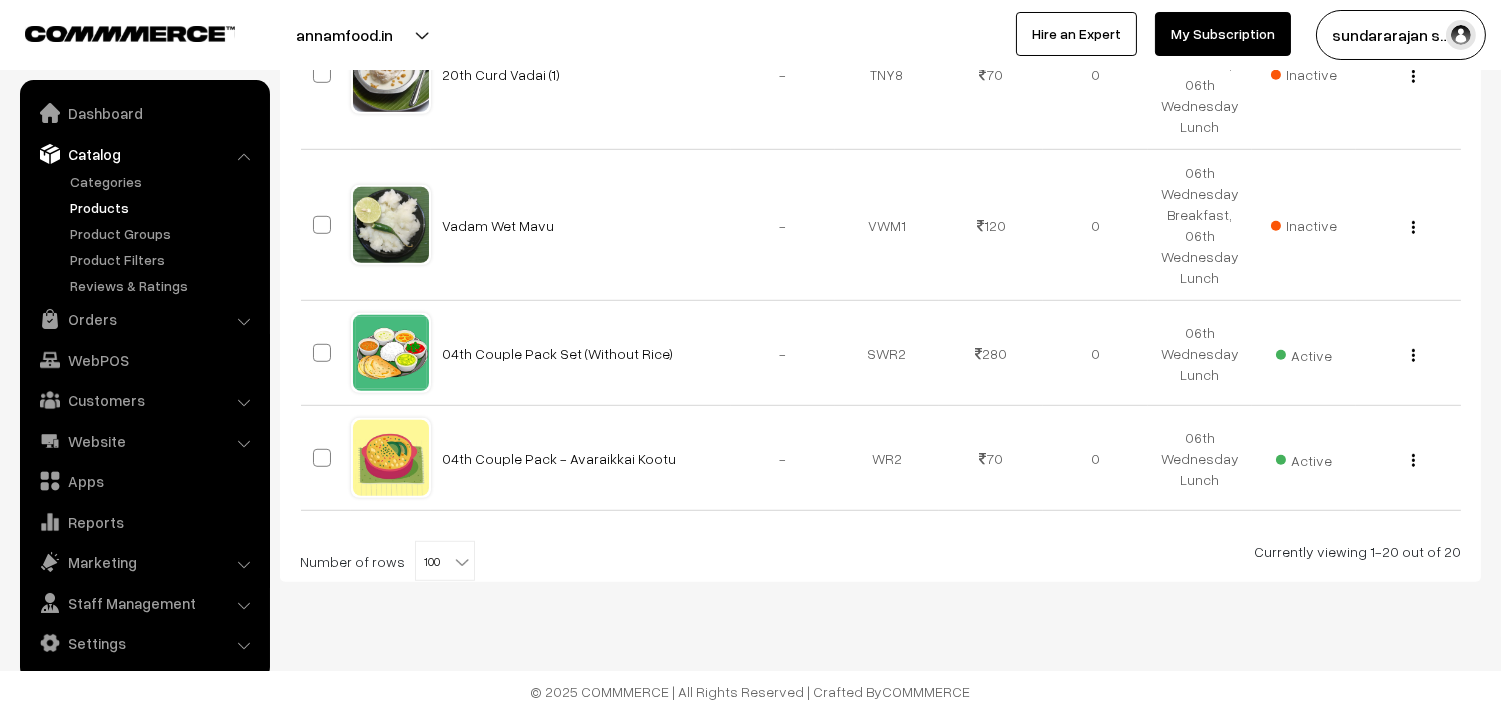 select on "100" 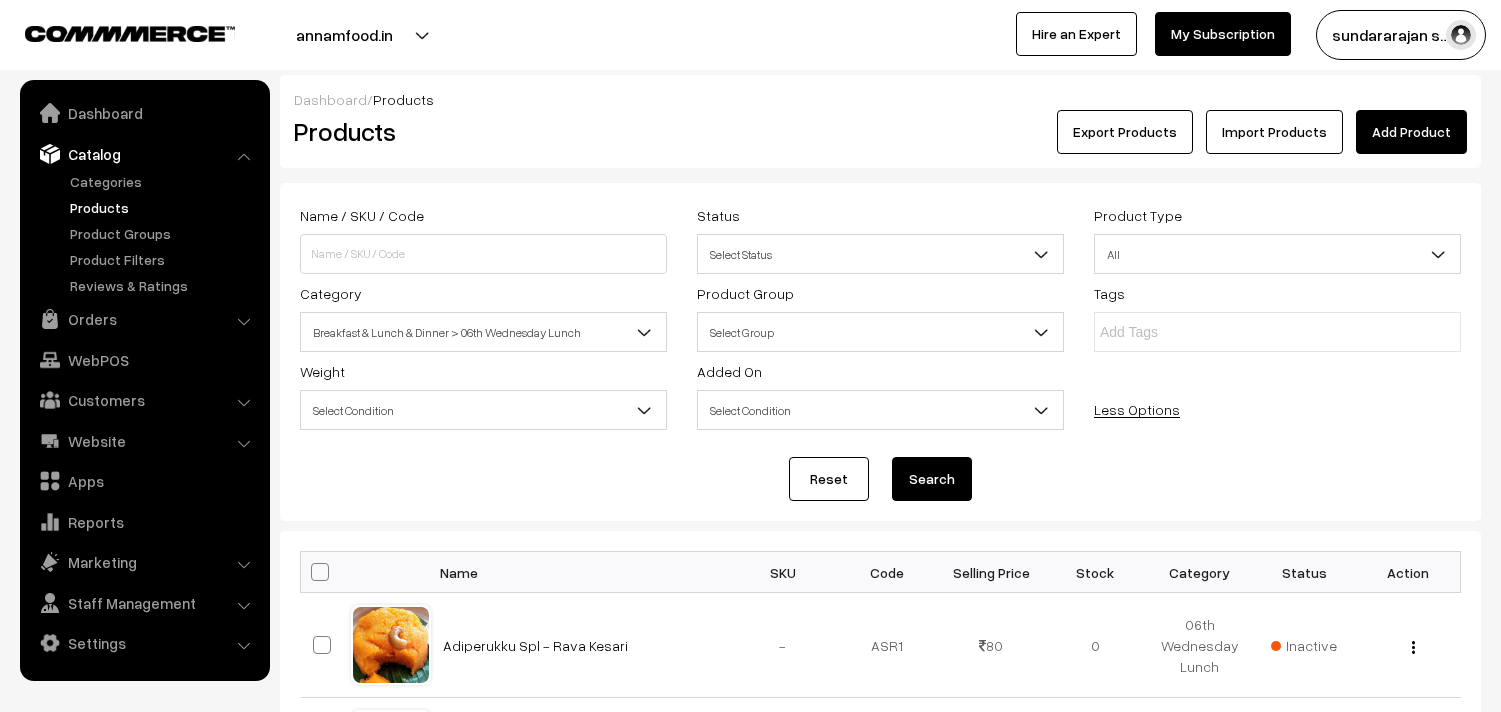 scroll, scrollTop: 0, scrollLeft: 0, axis: both 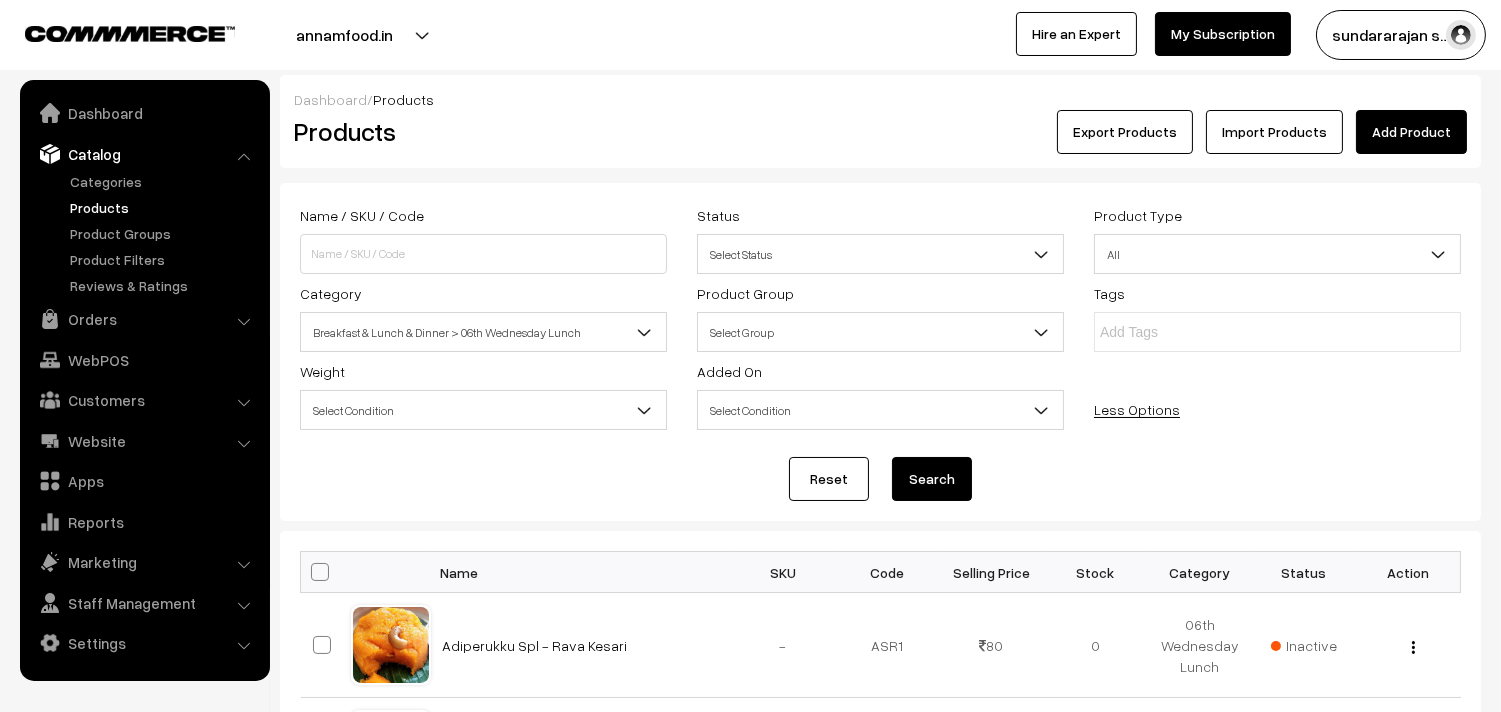 click at bounding box center [326, 572] 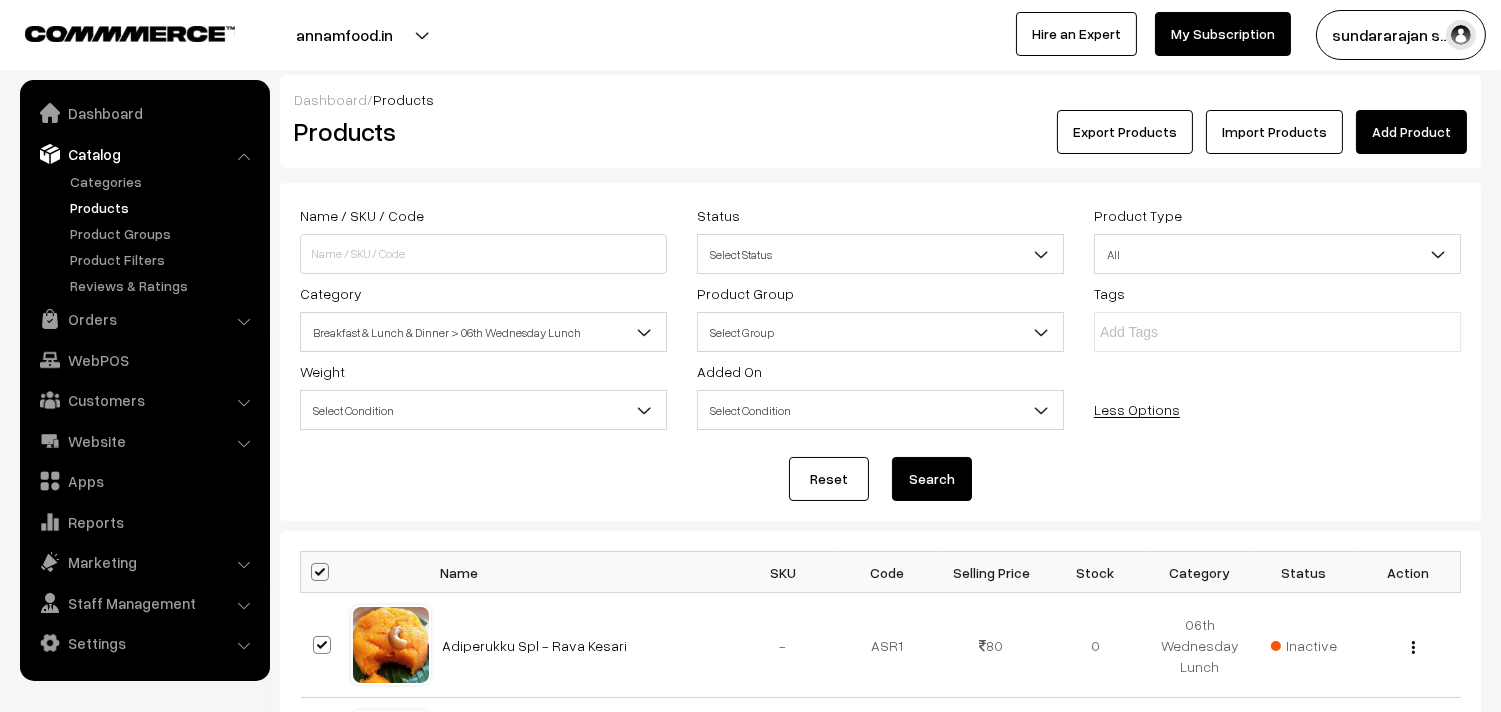 checkbox on "true" 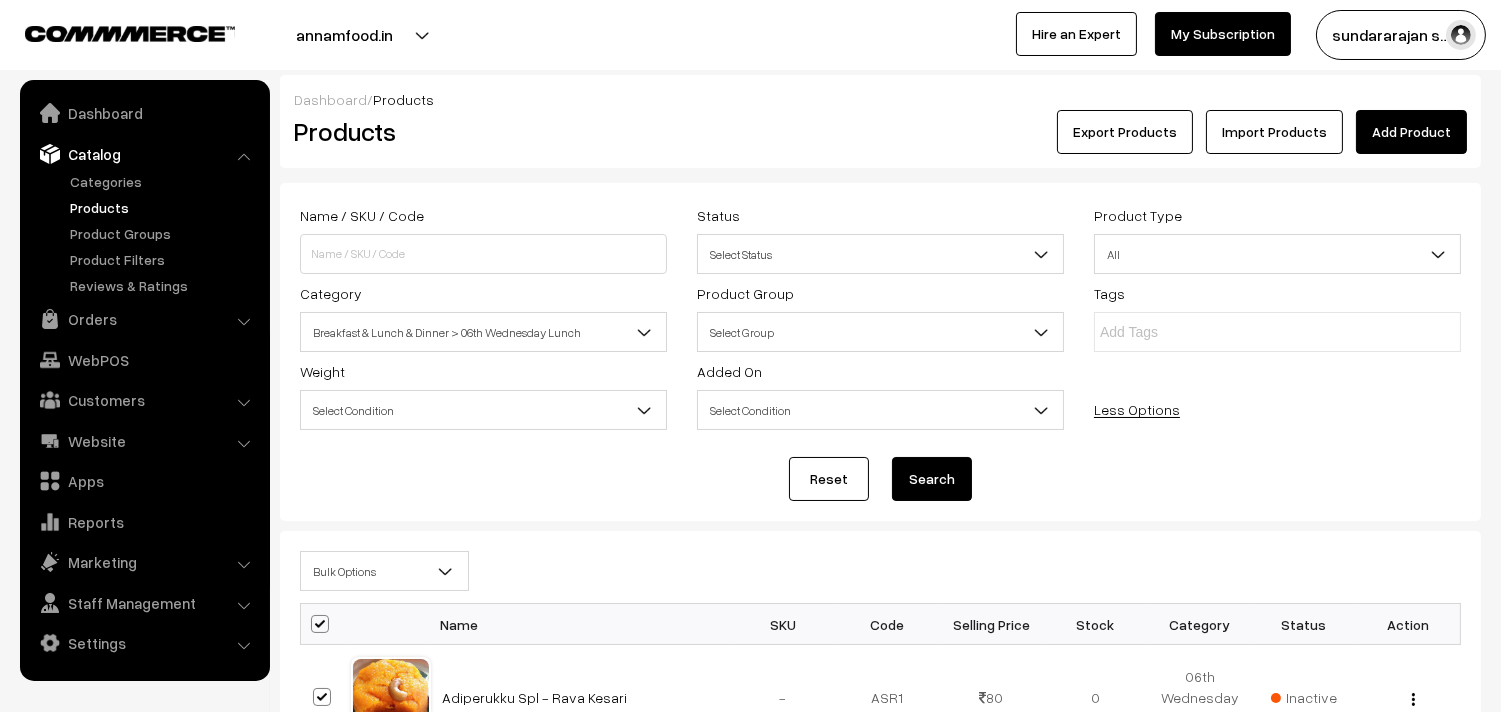 click on "Bulk Options" at bounding box center [384, 571] 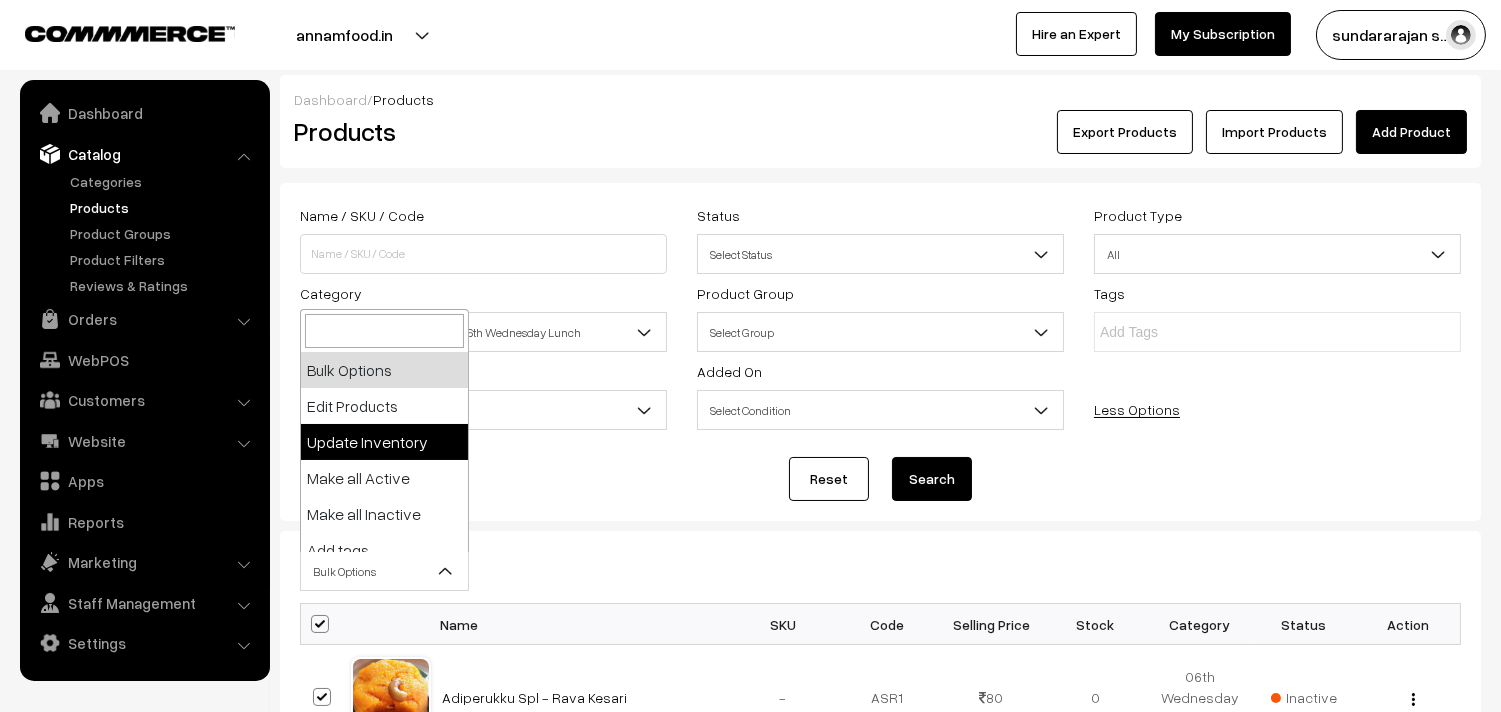 select on "editProduct" 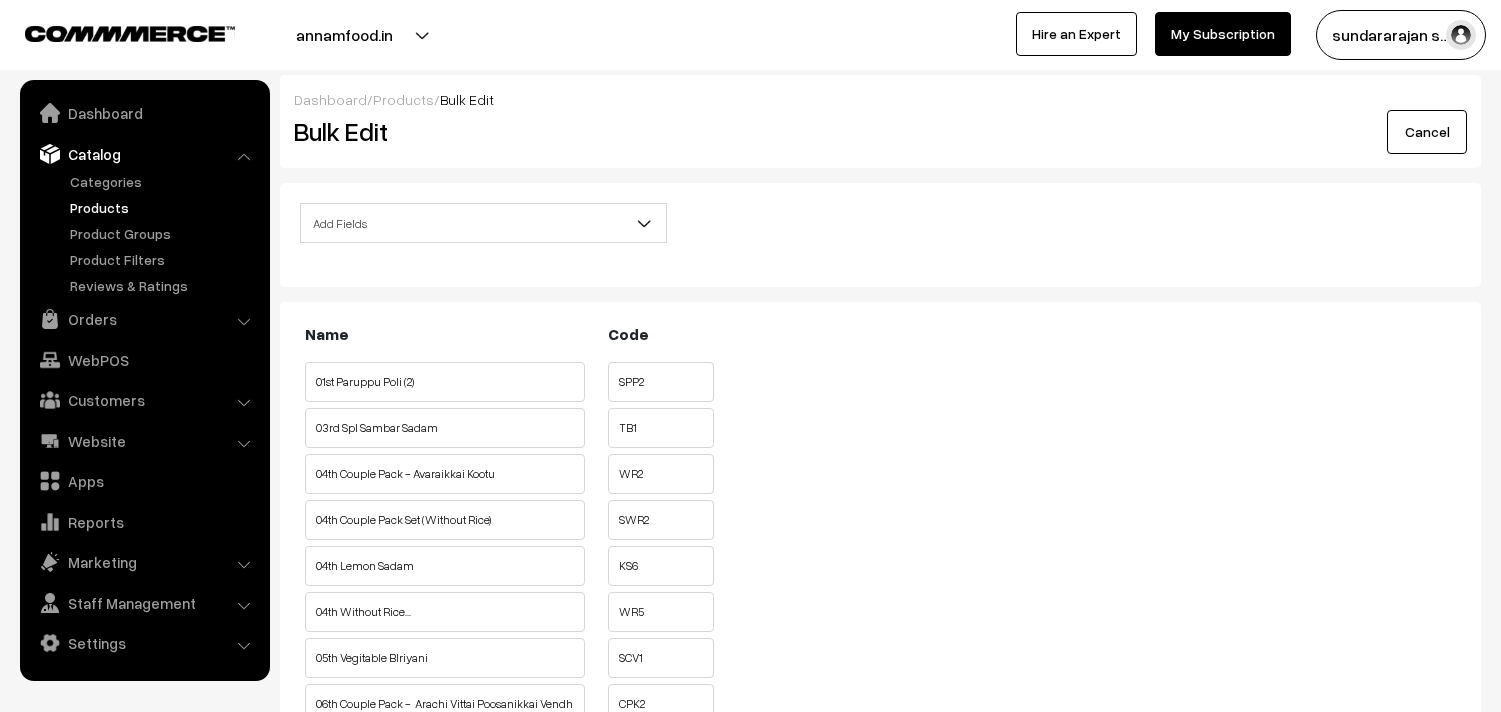 scroll, scrollTop: 0, scrollLeft: 0, axis: both 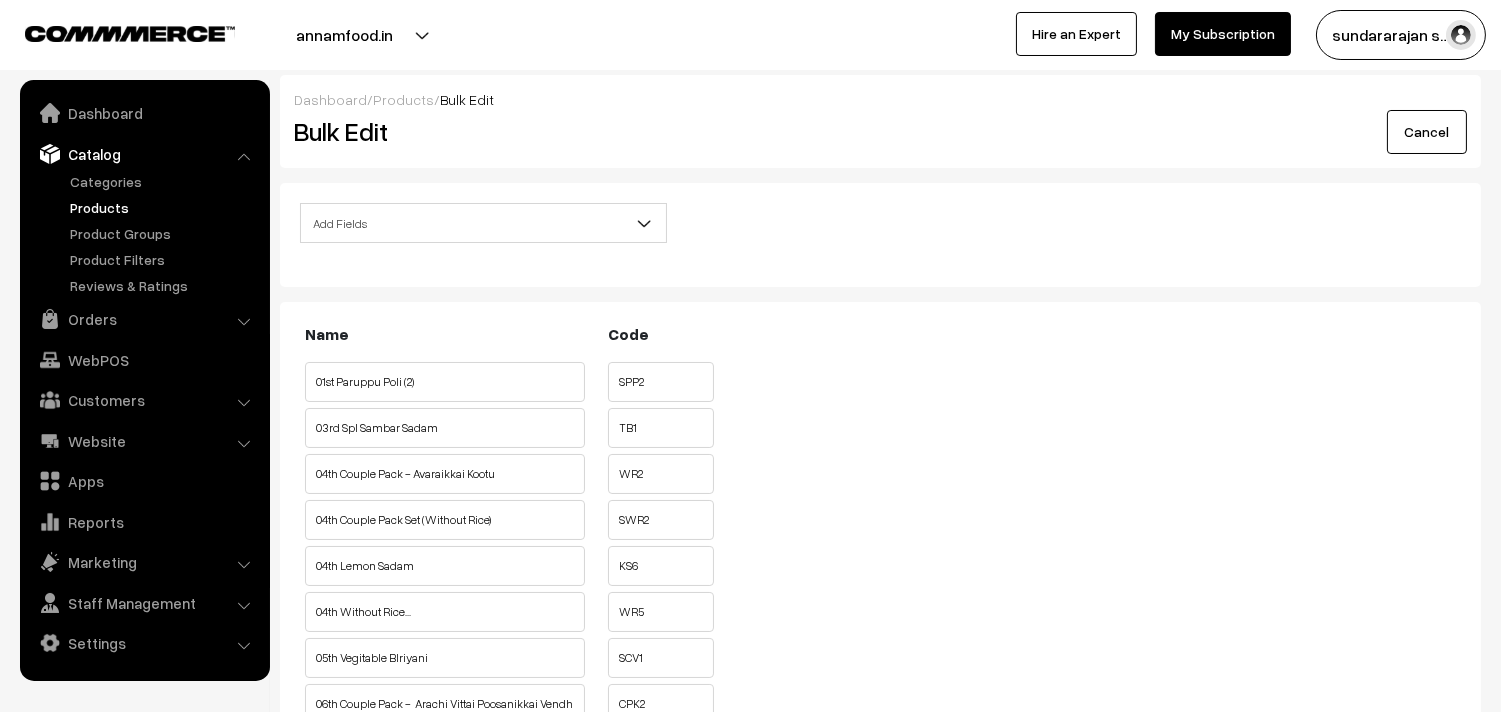 click on "Add Fields" at bounding box center [483, 223] 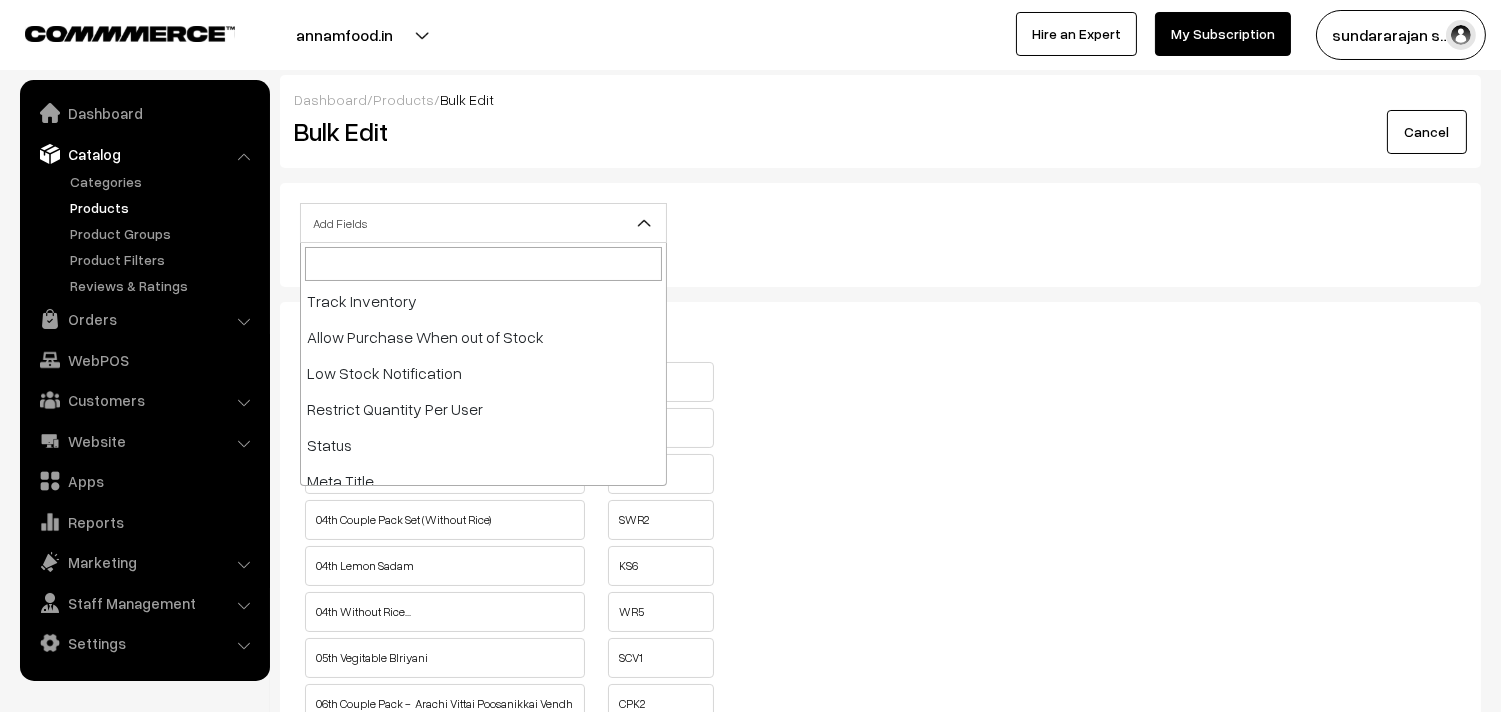 scroll, scrollTop: 333, scrollLeft: 0, axis: vertical 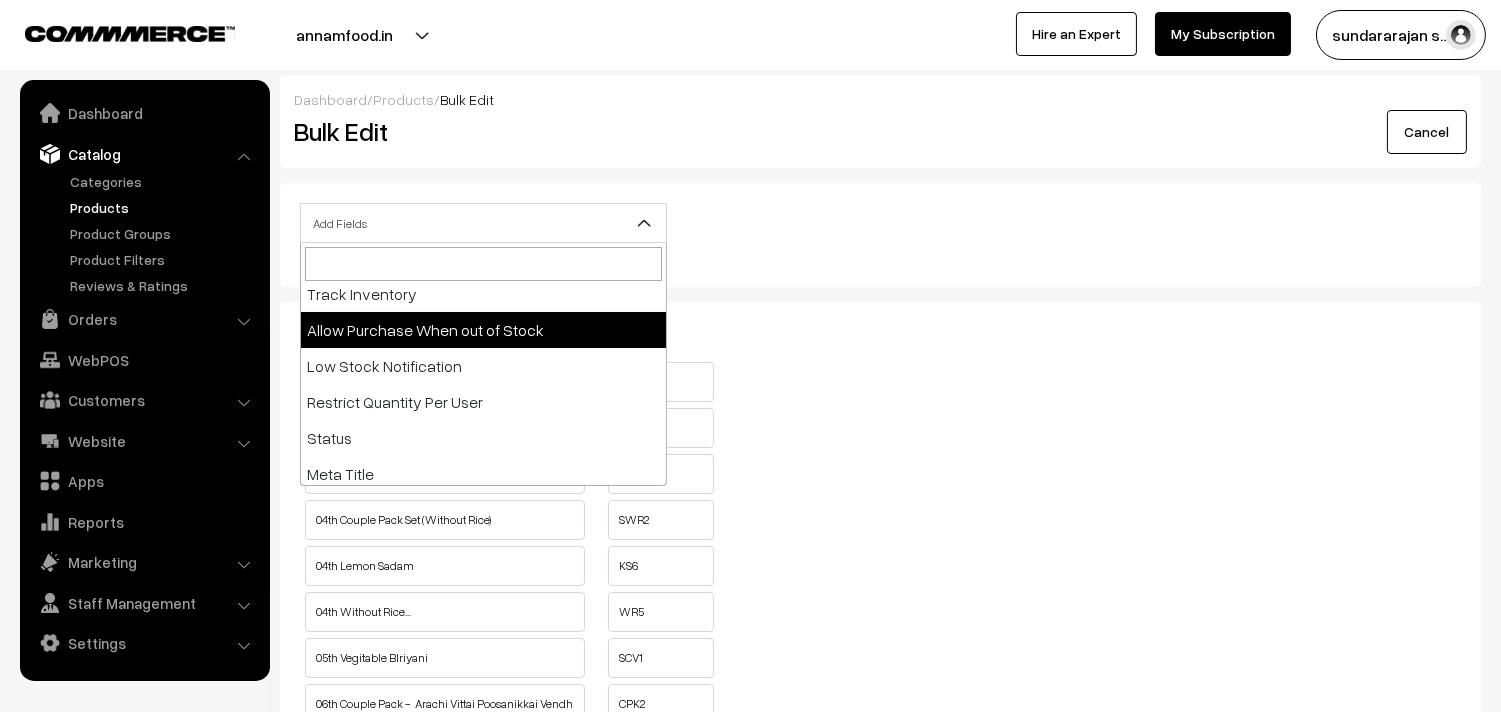 select on "allow-purchase" 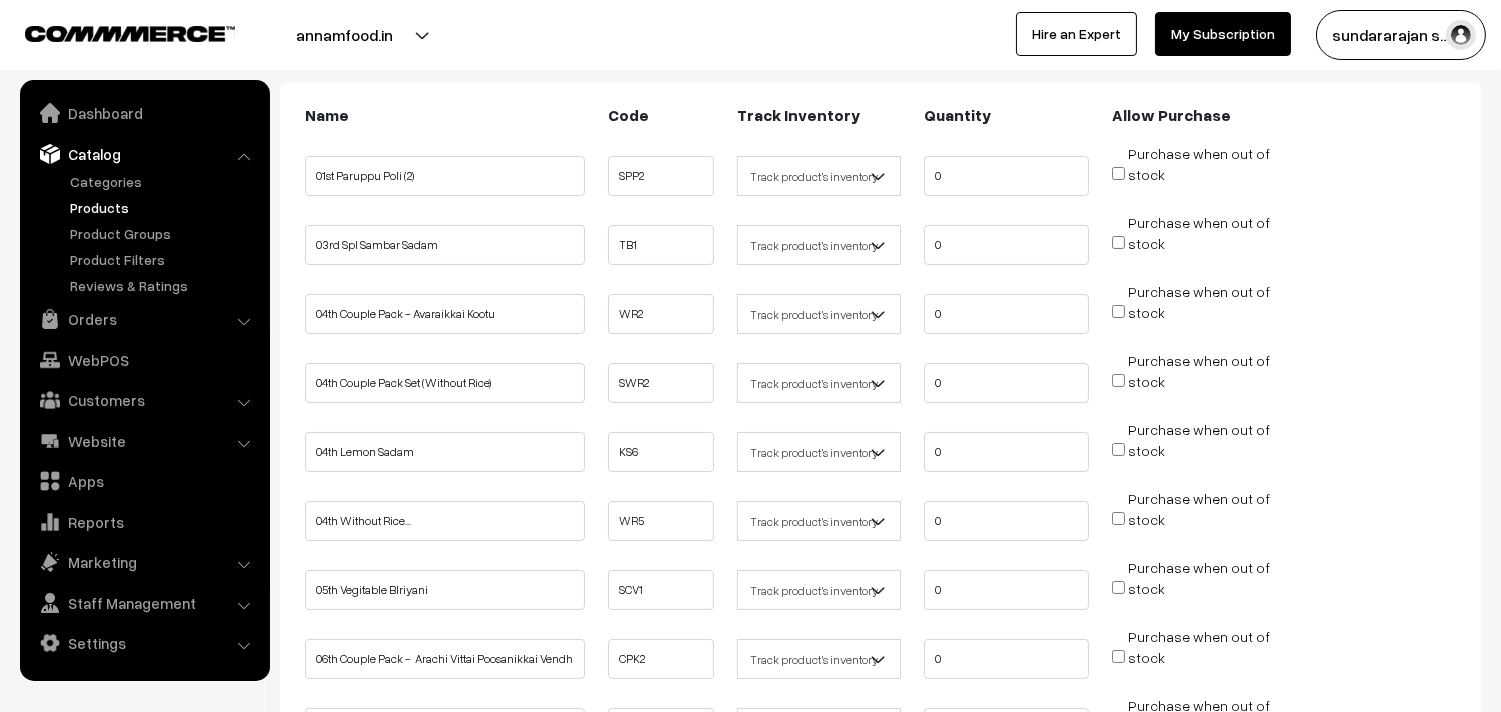 scroll, scrollTop: 222, scrollLeft: 0, axis: vertical 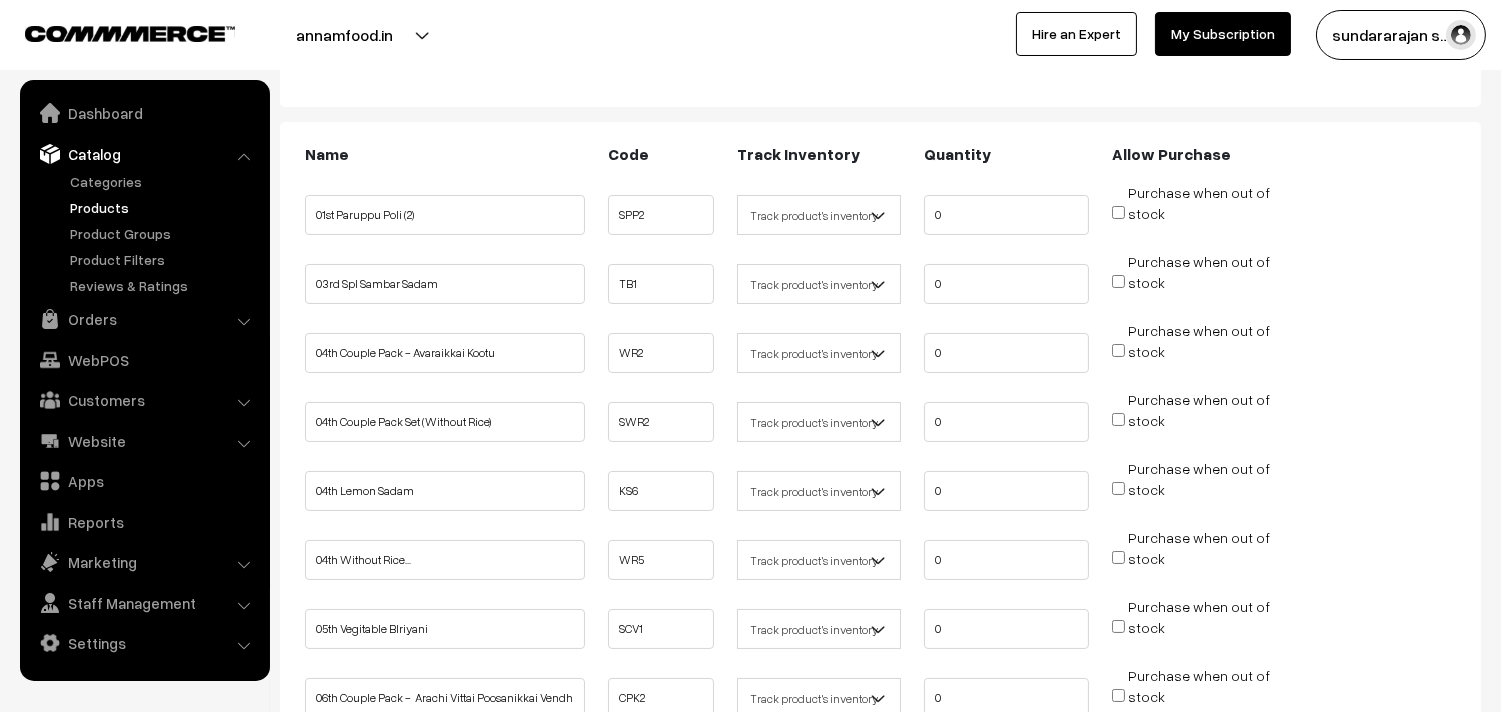 click on "Products" at bounding box center (164, 207) 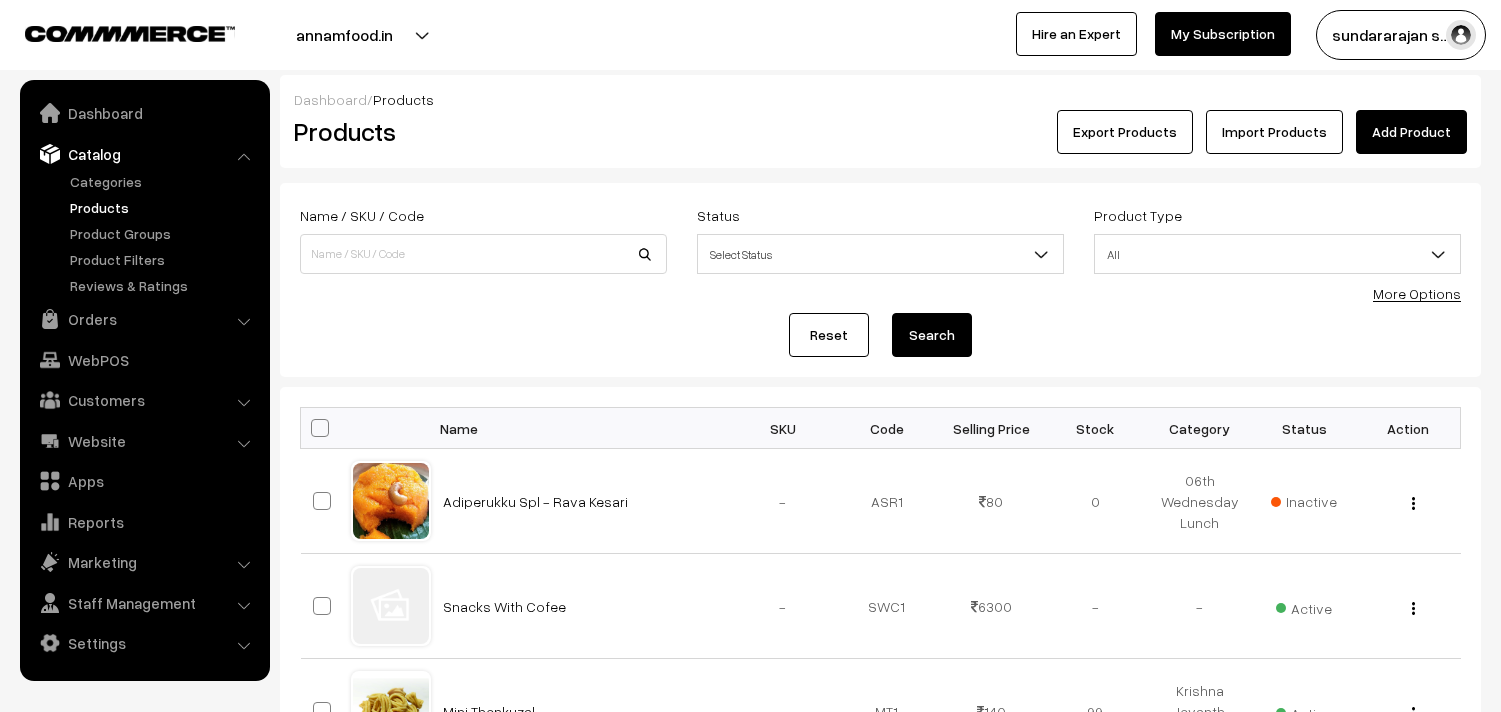 scroll, scrollTop: 0, scrollLeft: 0, axis: both 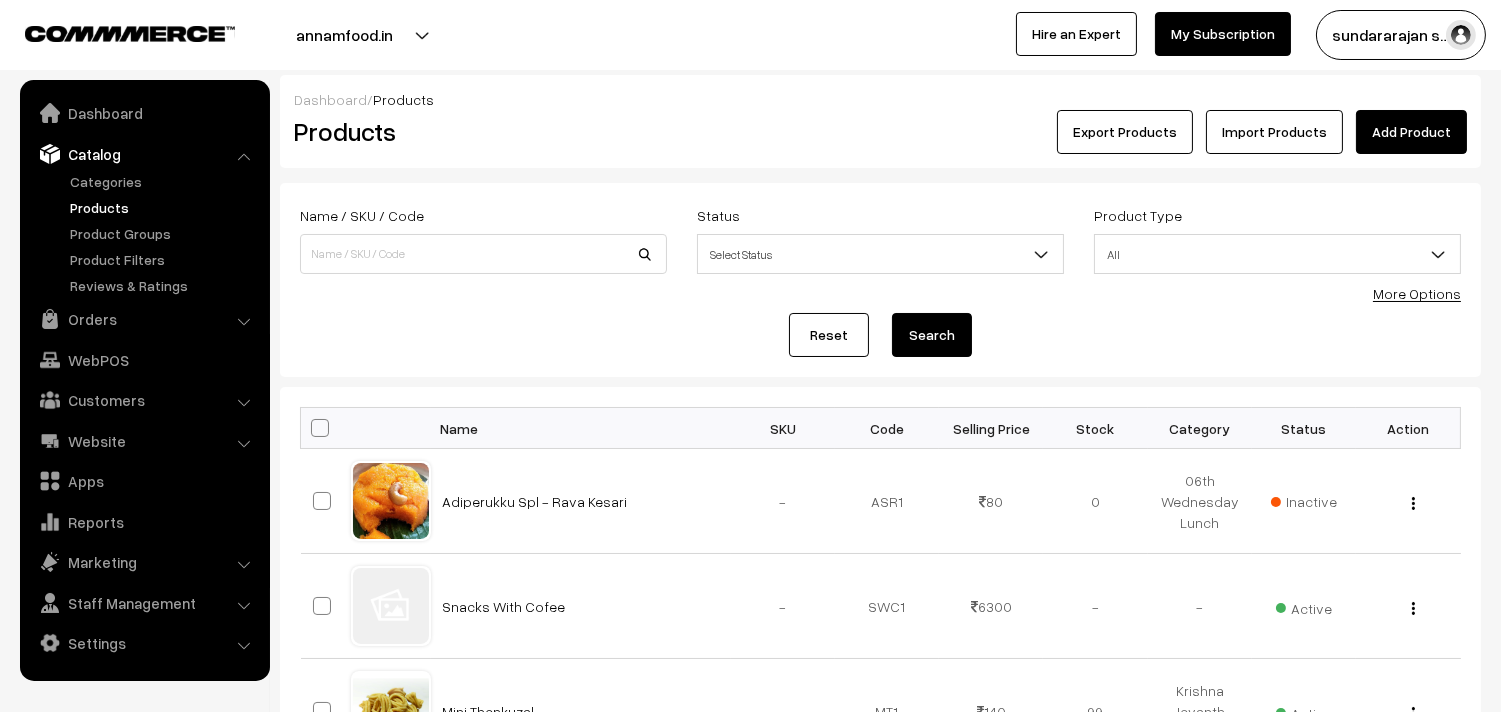 click on "Name / SKU / Code
Status
Select Status
Active
Inactive
Select Status
Product Type
All
Digital
Physical
All
More Options
Name / SKU / Code
Status Active All" at bounding box center [880, 280] 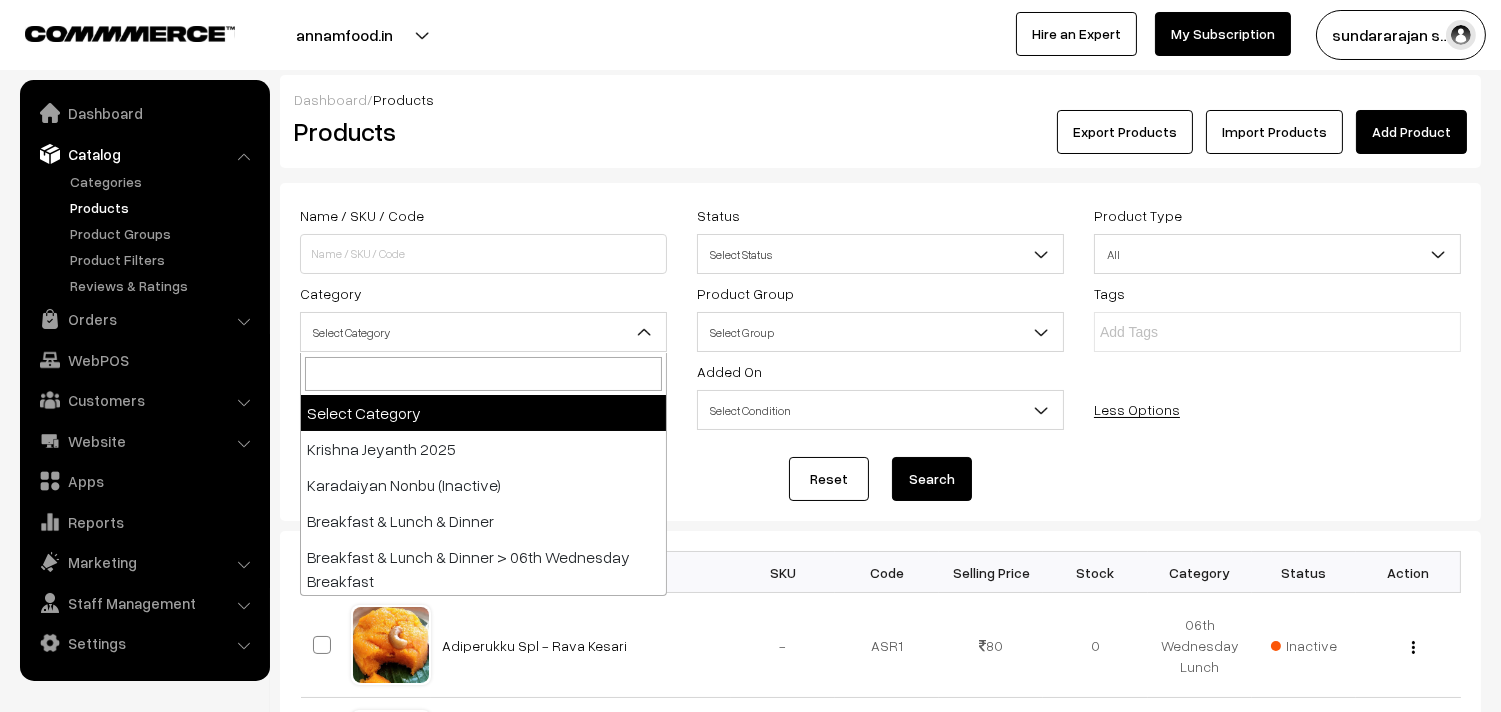 click on "Select Category" at bounding box center (483, 332) 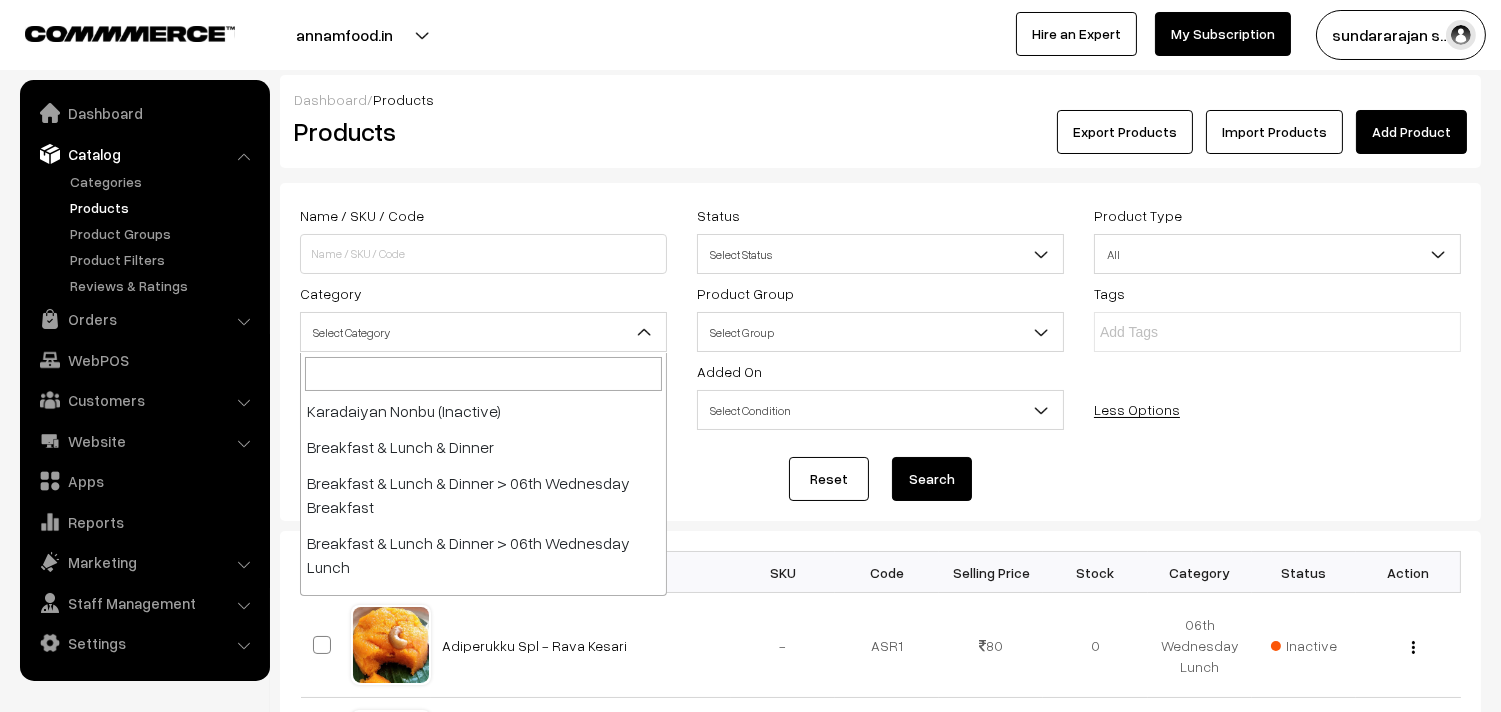 scroll, scrollTop: 111, scrollLeft: 0, axis: vertical 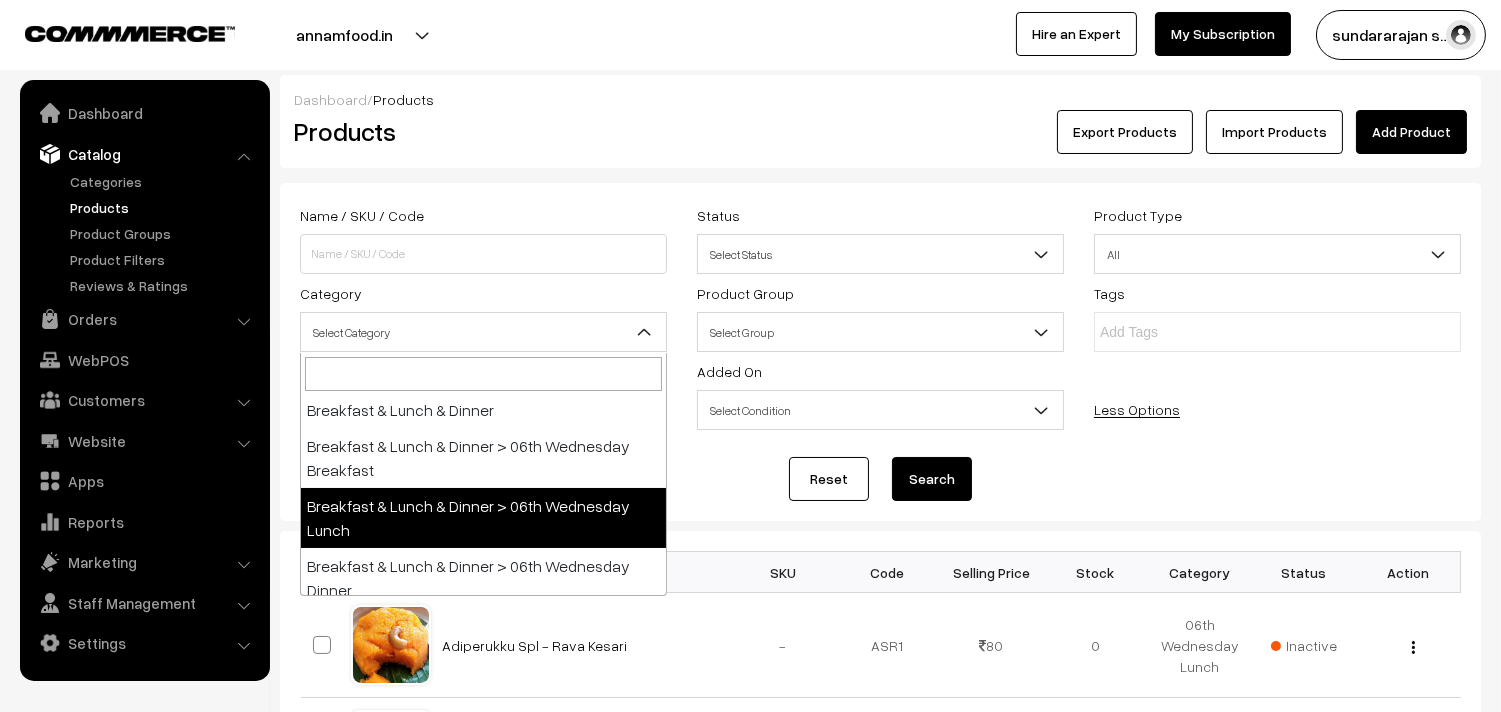 select on "95" 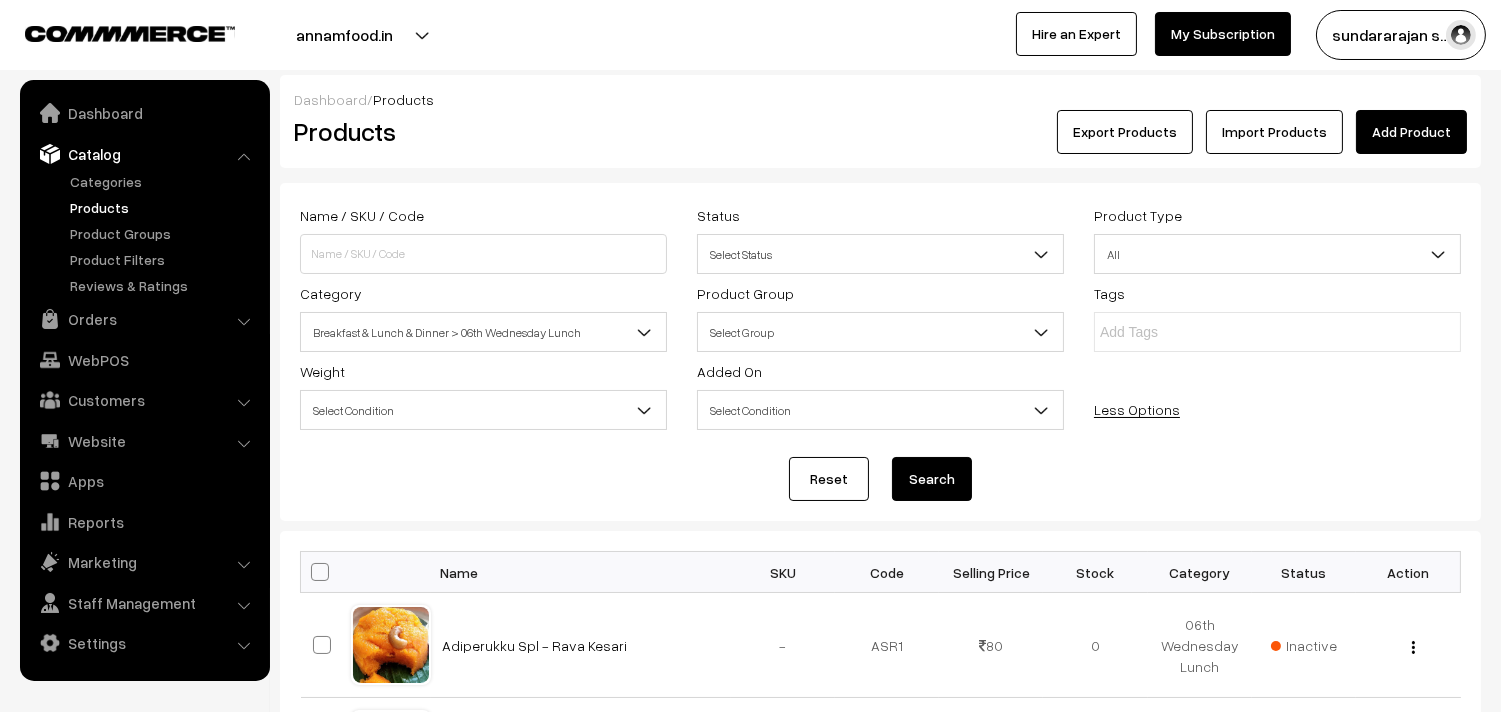 click on "Search" at bounding box center (932, 479) 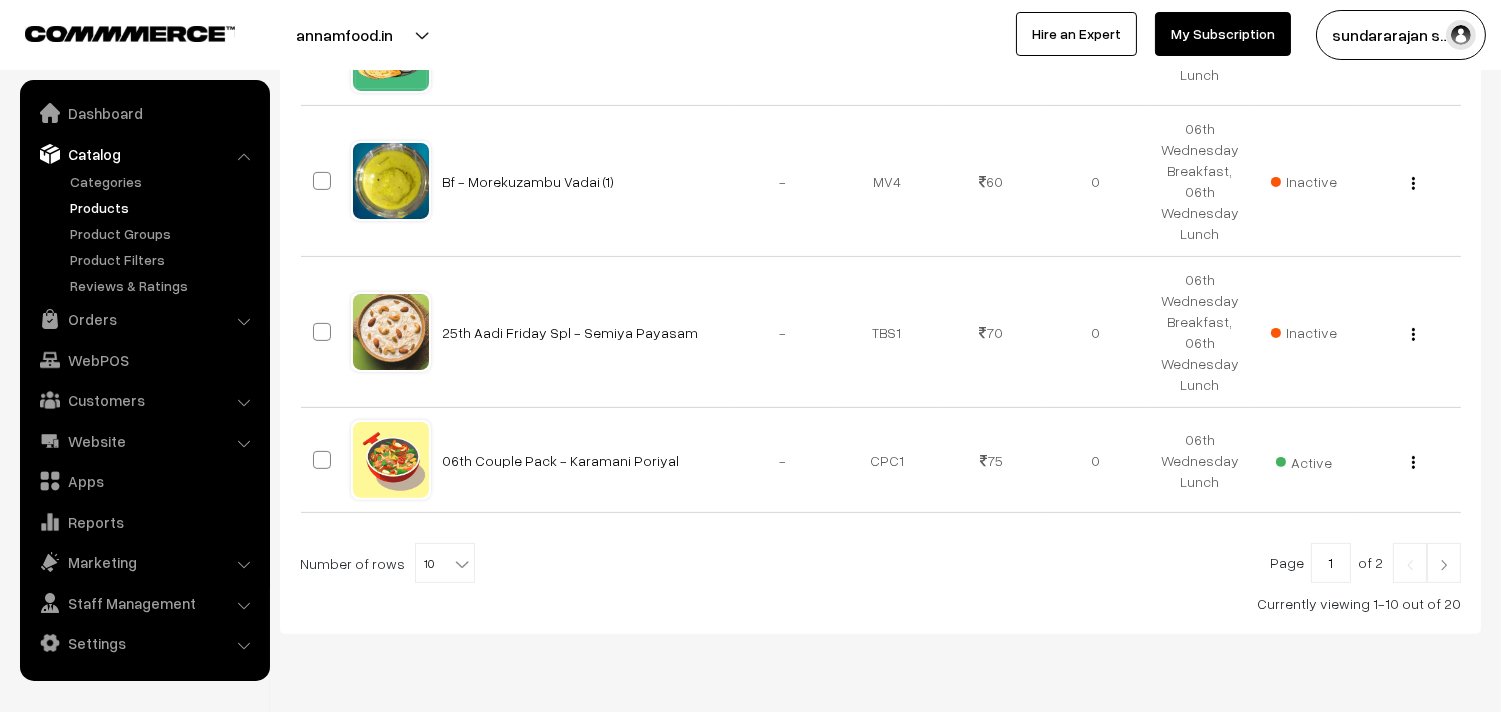 scroll, scrollTop: 1276, scrollLeft: 0, axis: vertical 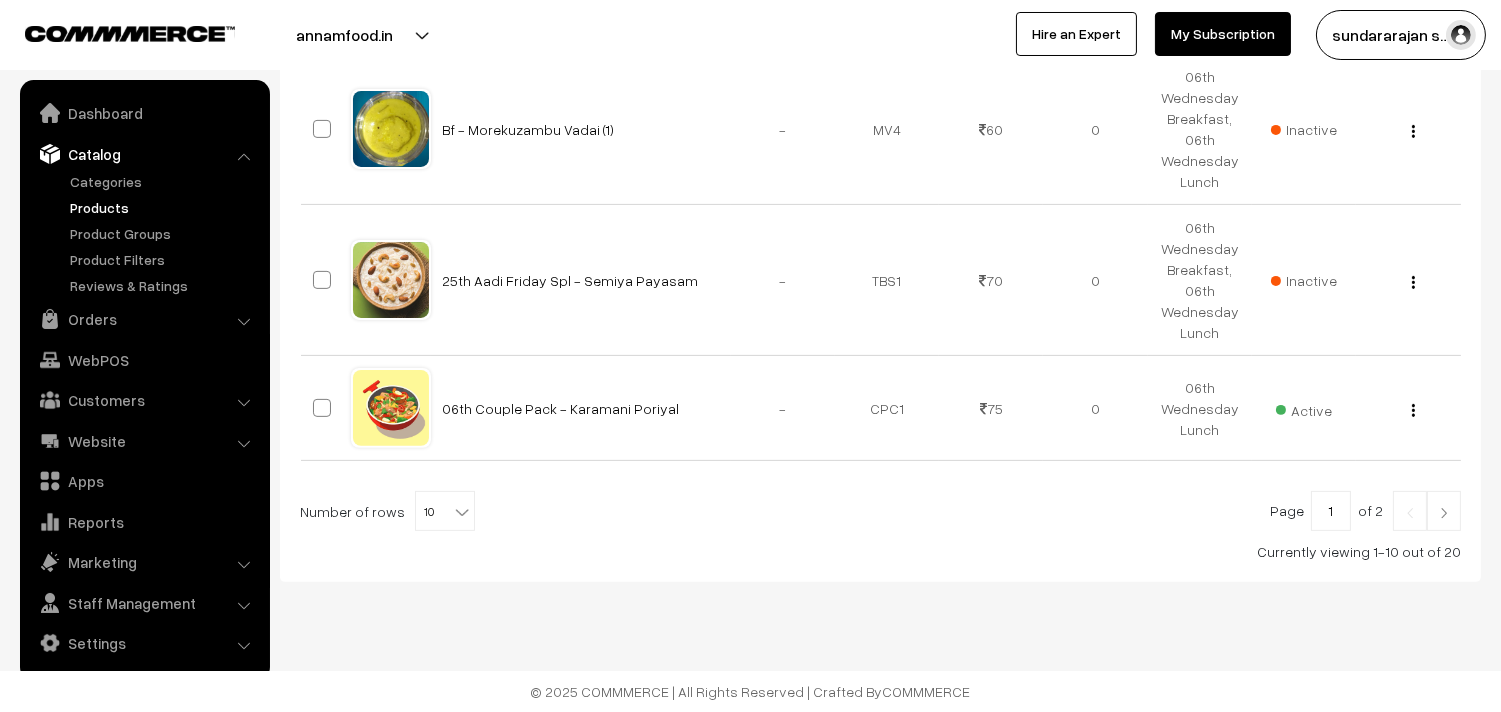 click on "10" at bounding box center [445, 512] 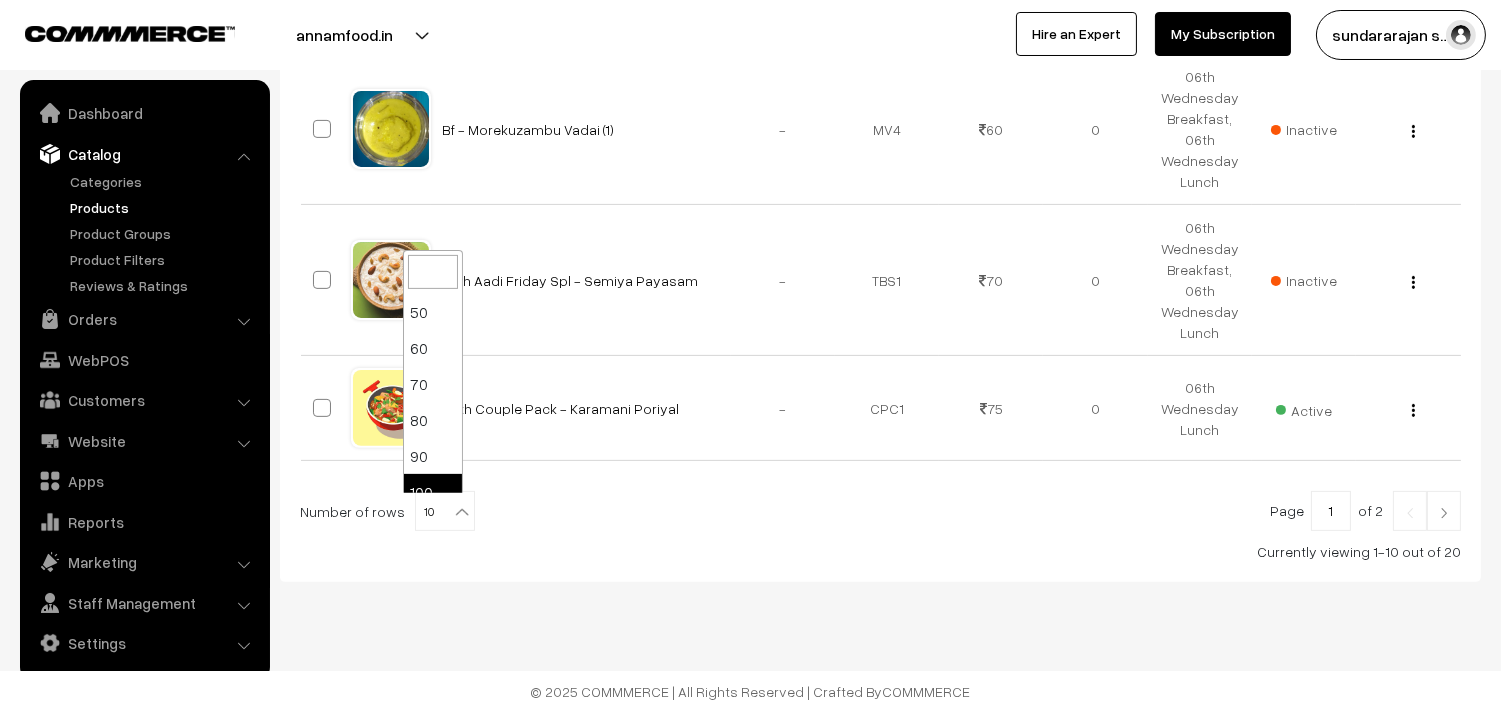 scroll, scrollTop: 160, scrollLeft: 0, axis: vertical 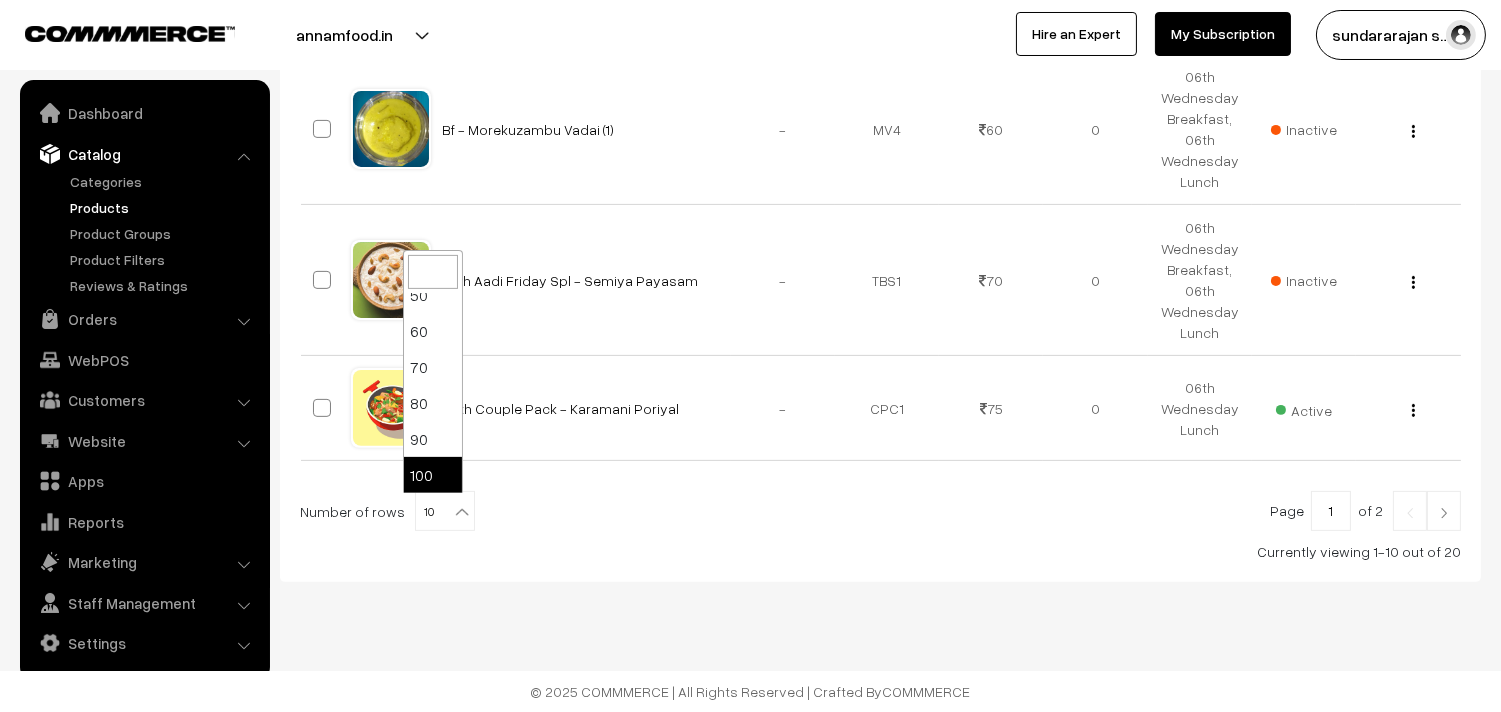 select on "100" 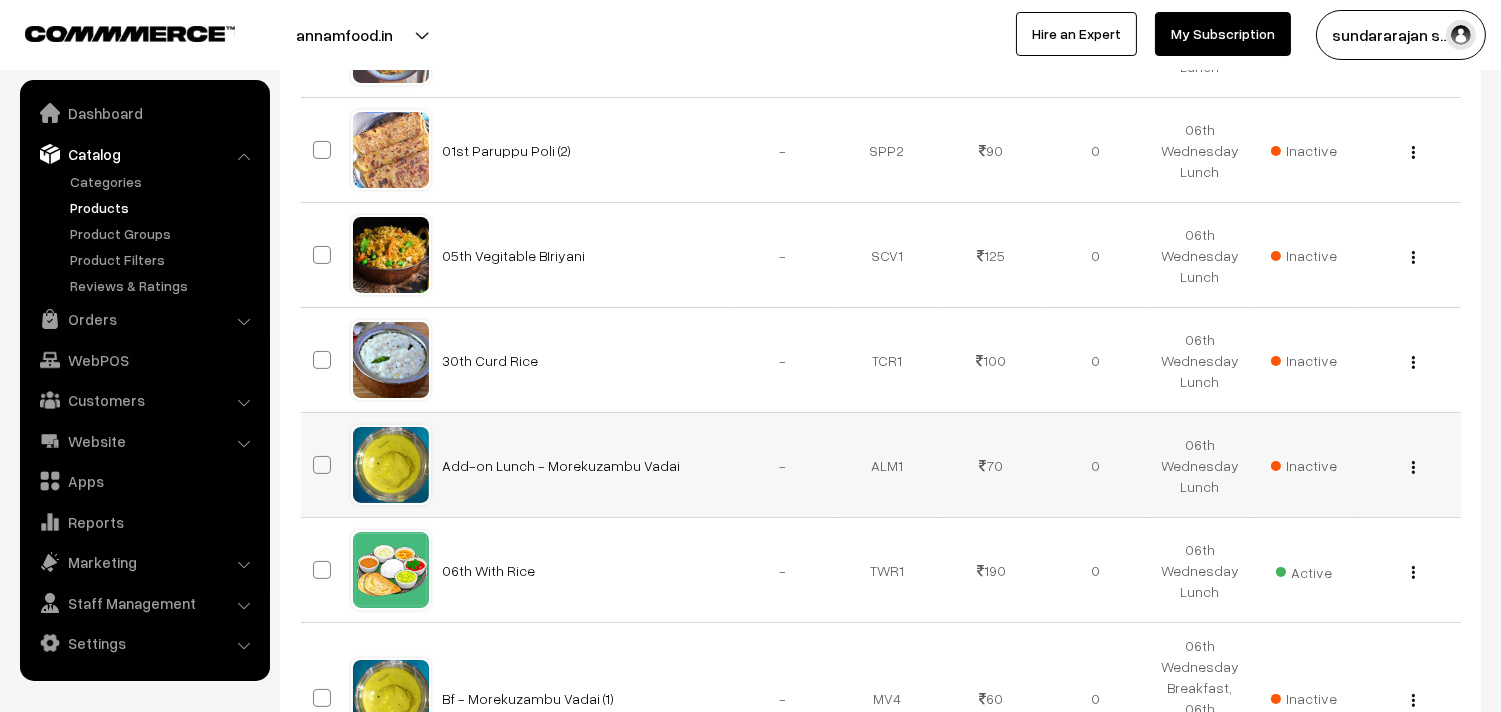 scroll, scrollTop: 666, scrollLeft: 0, axis: vertical 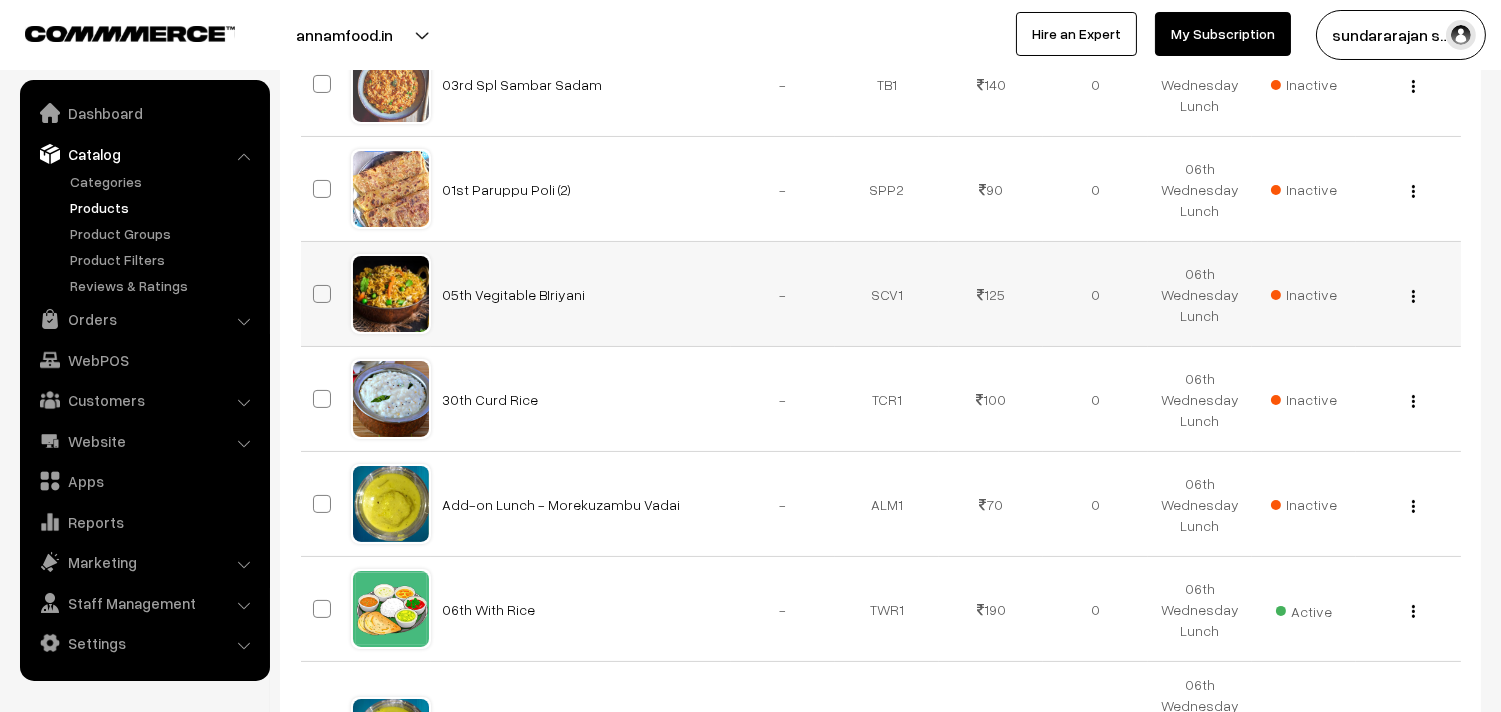 click at bounding box center [1413, 296] 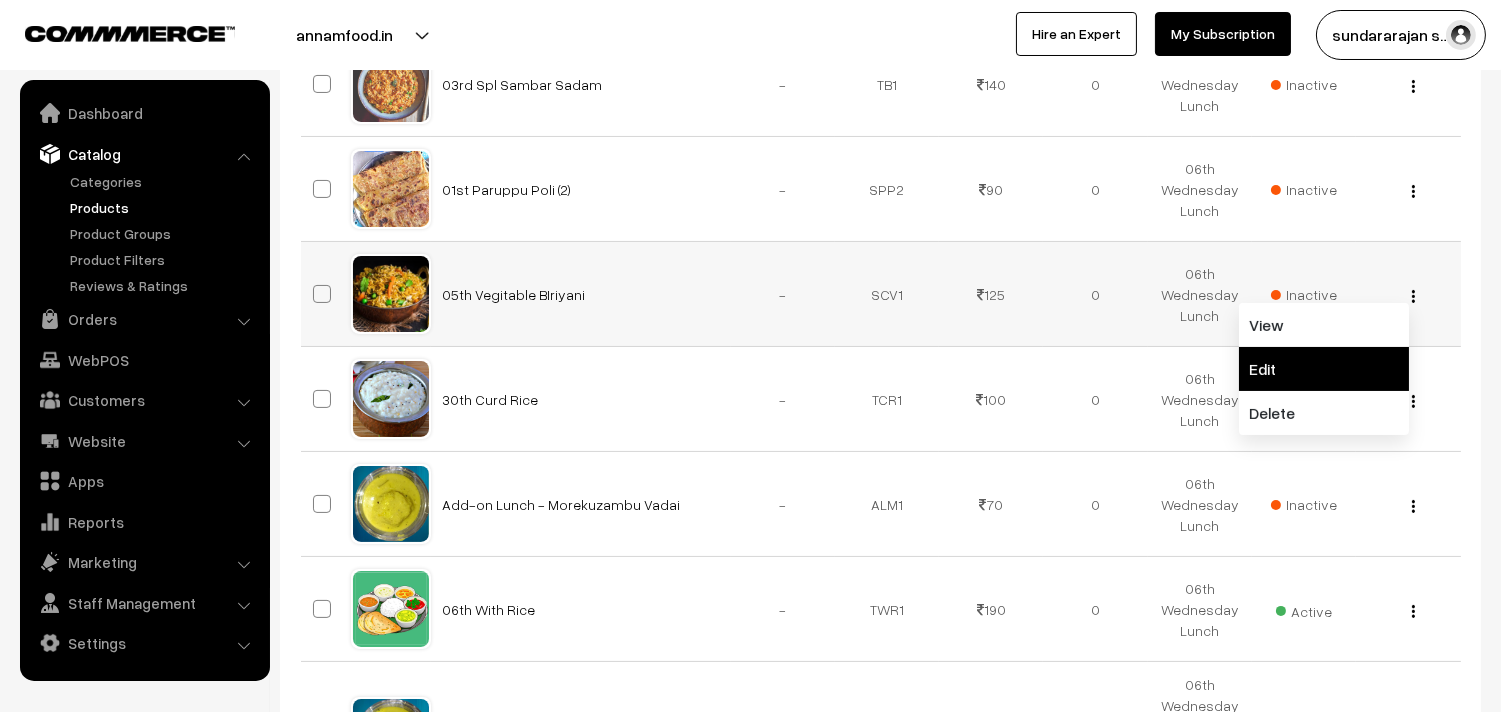 click on "Edit" at bounding box center (1324, 369) 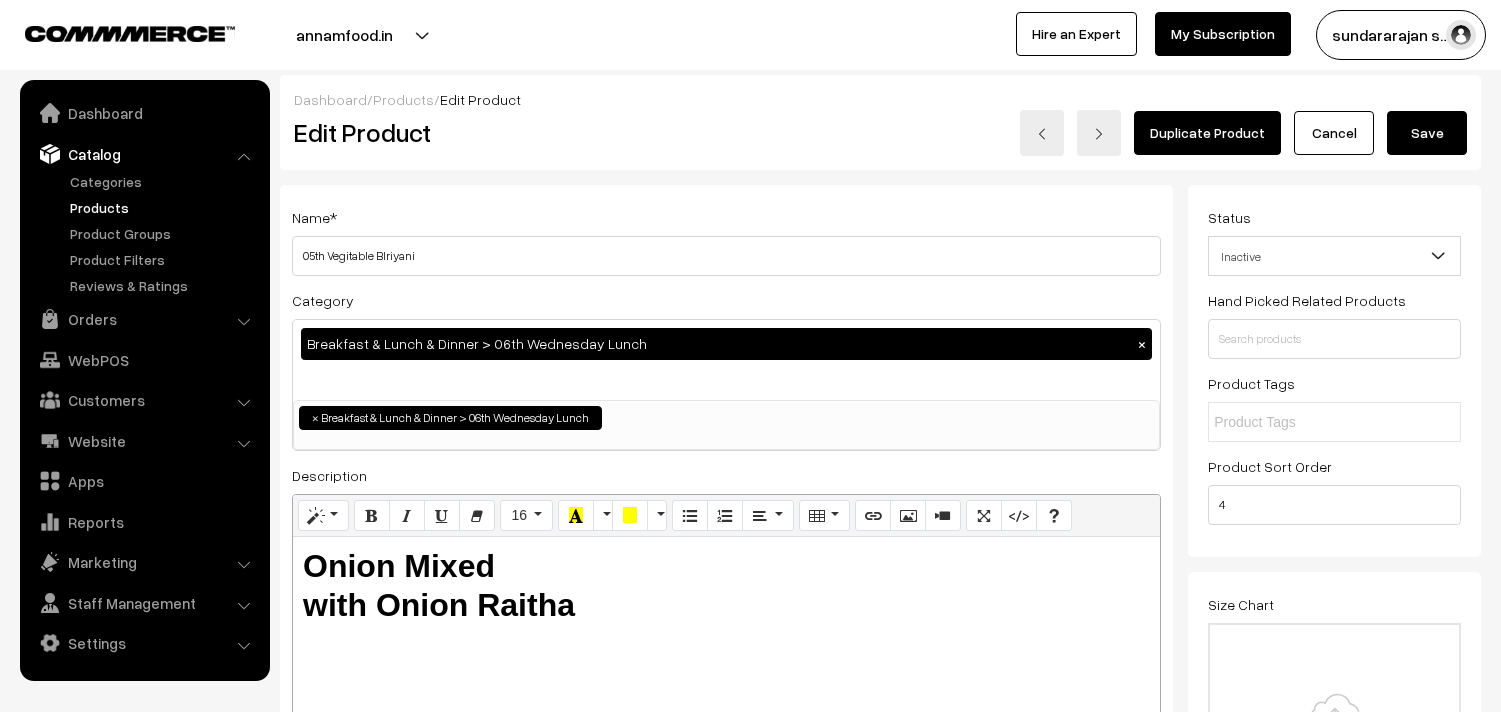 click on "05th Vegitable BIriyani" at bounding box center [726, 256] 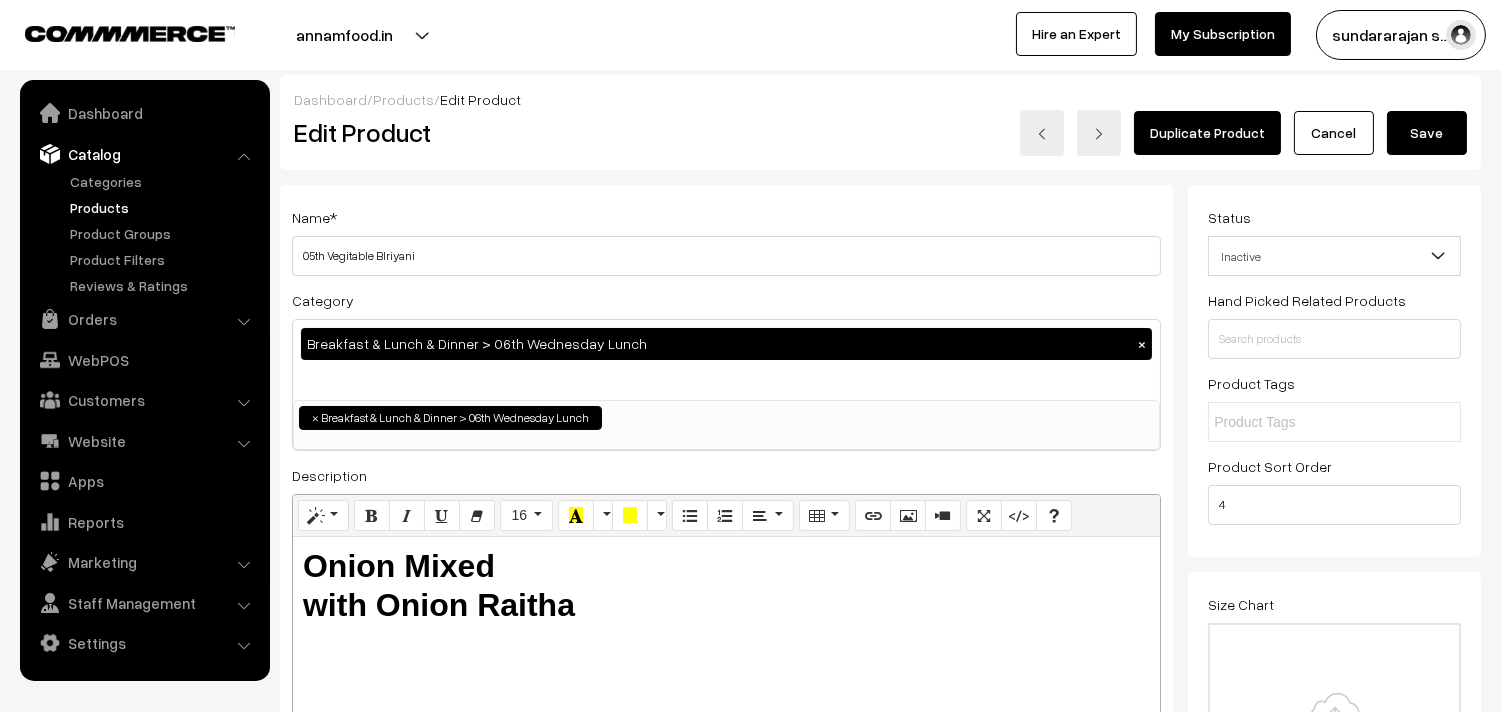drag, startPoint x: 574, startPoint y: 244, endPoint x: 84, endPoint y: 248, distance: 490.01633 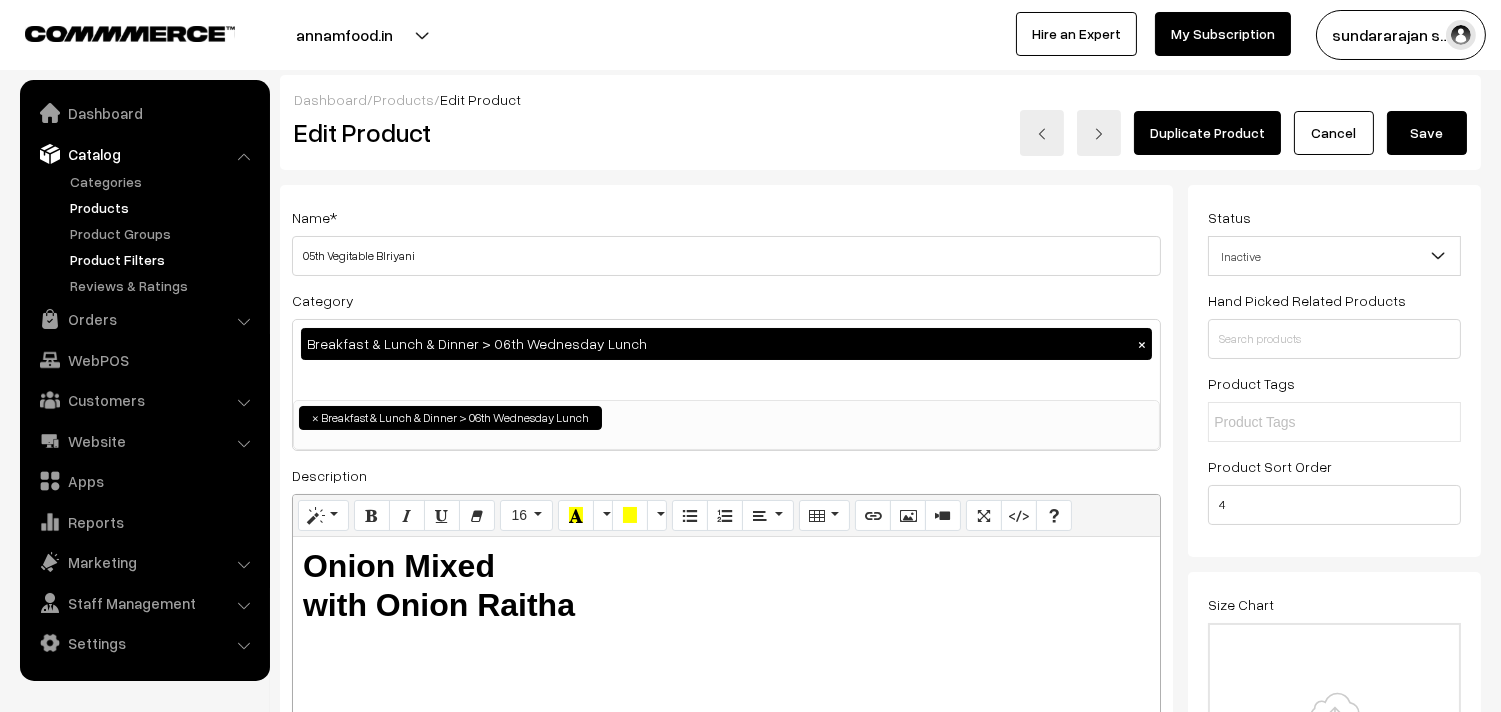 click on "Thank you for showing interest. Our team will call you shortly.
Close
annamfood.in
Go to Website
Switch Store
Create New Store
My Profile" at bounding box center (750, 1799) 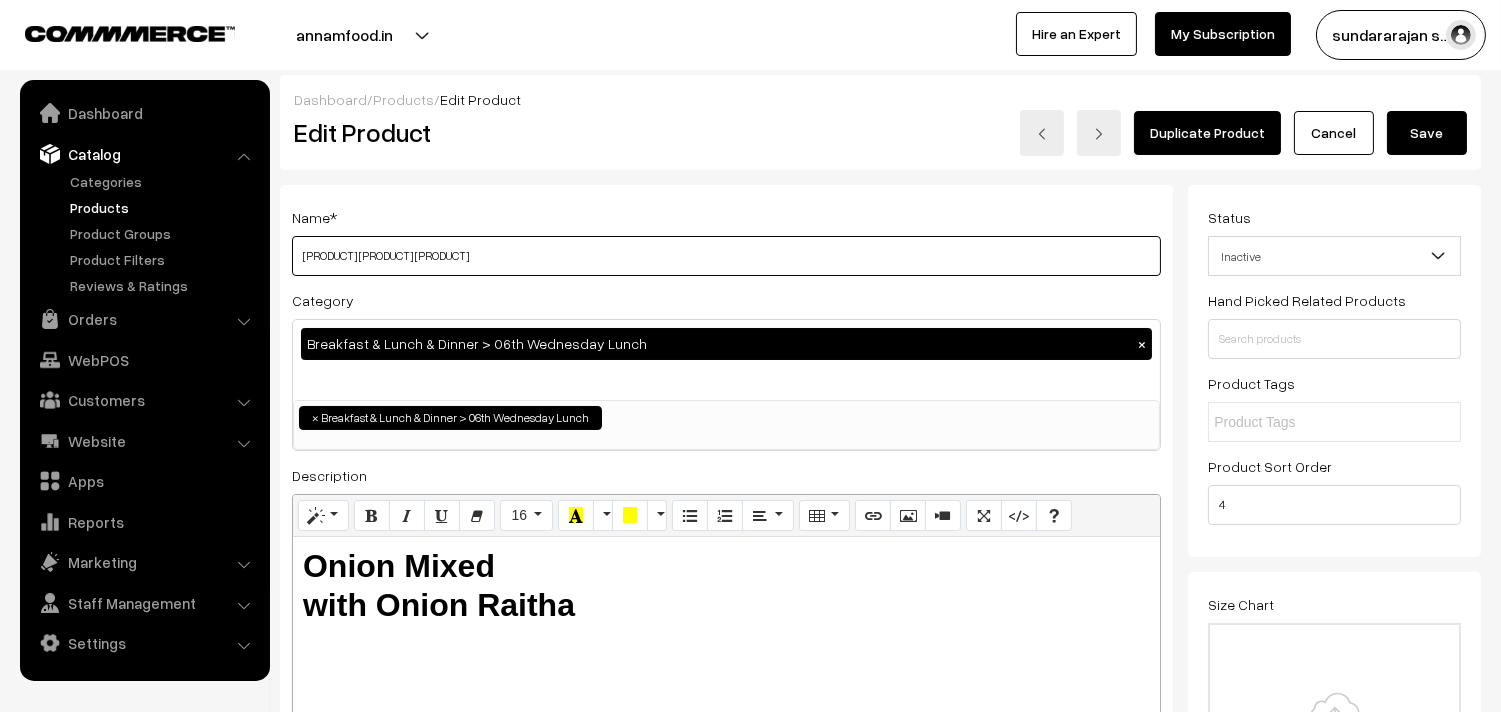 click on "Corn Tomato Sadam" at bounding box center (726, 256) 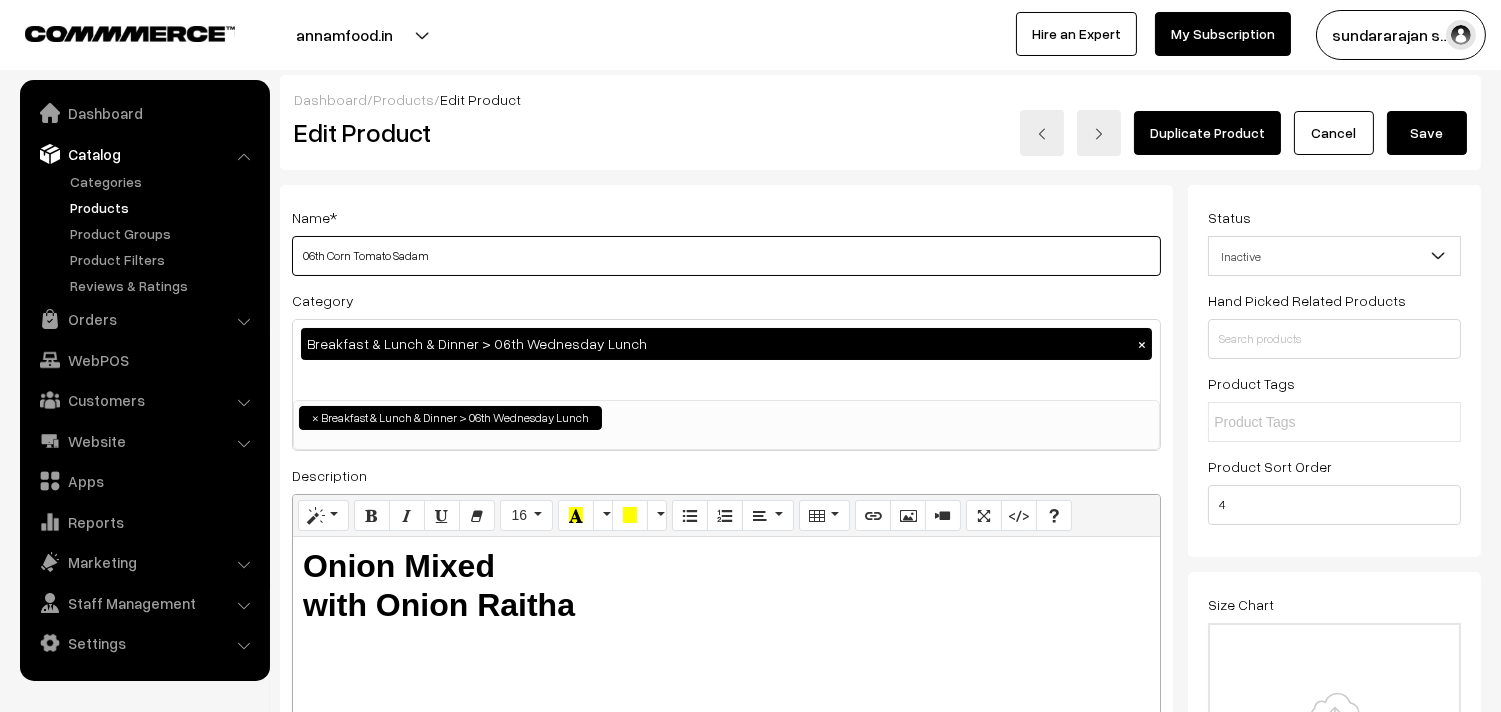 type on "06th Corn Tomato Sadam" 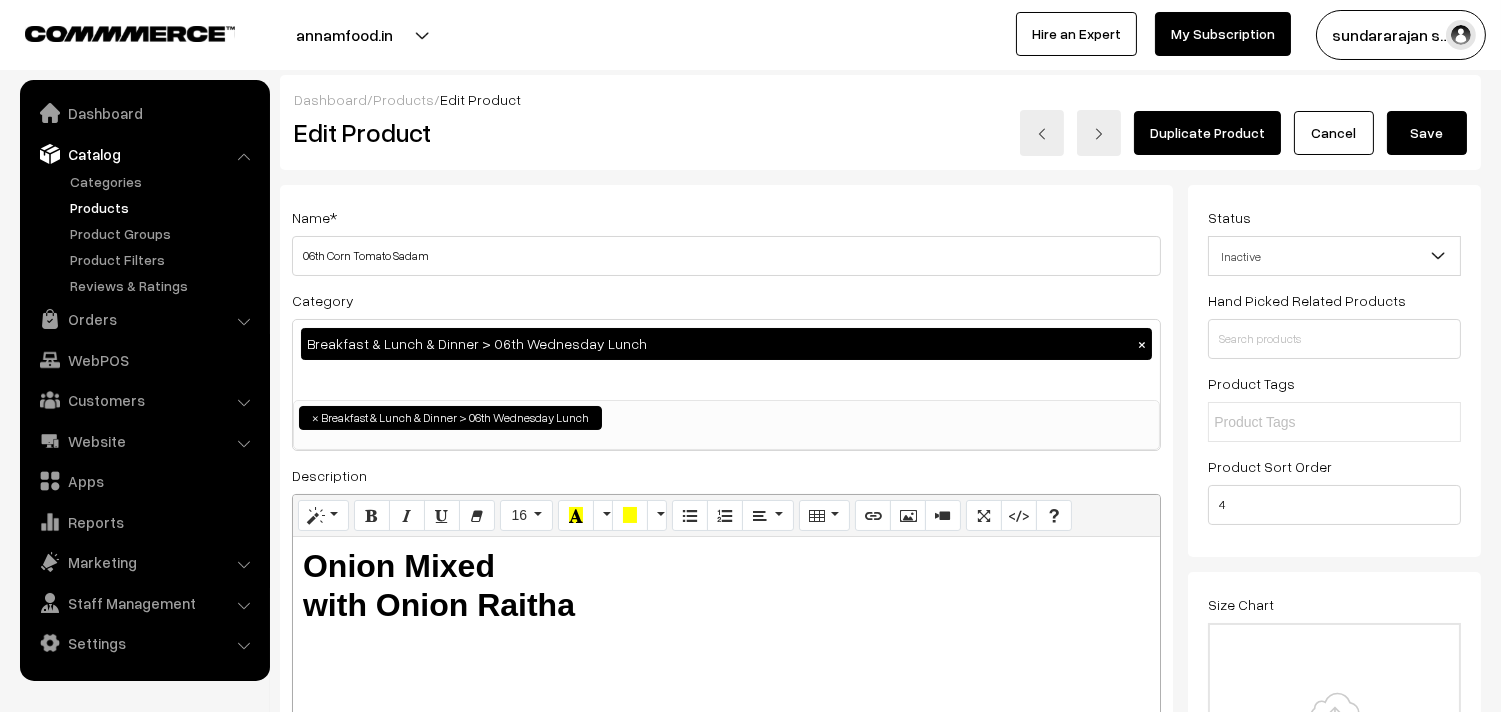 drag, startPoint x: 463, startPoint y: 606, endPoint x: 477, endPoint y: 605, distance: 14.035668 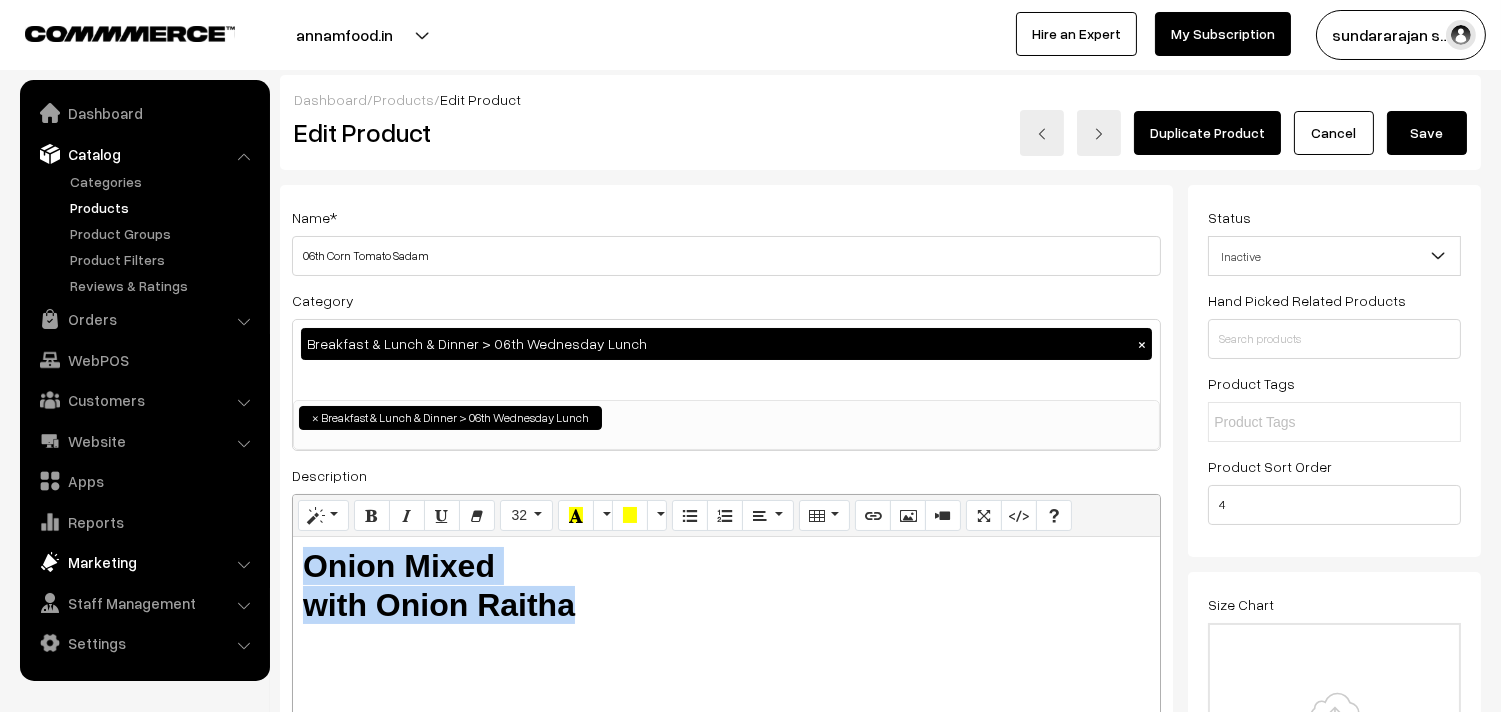 drag, startPoint x: 611, startPoint y: 614, endPoint x: 174, endPoint y: 557, distance: 440.70172 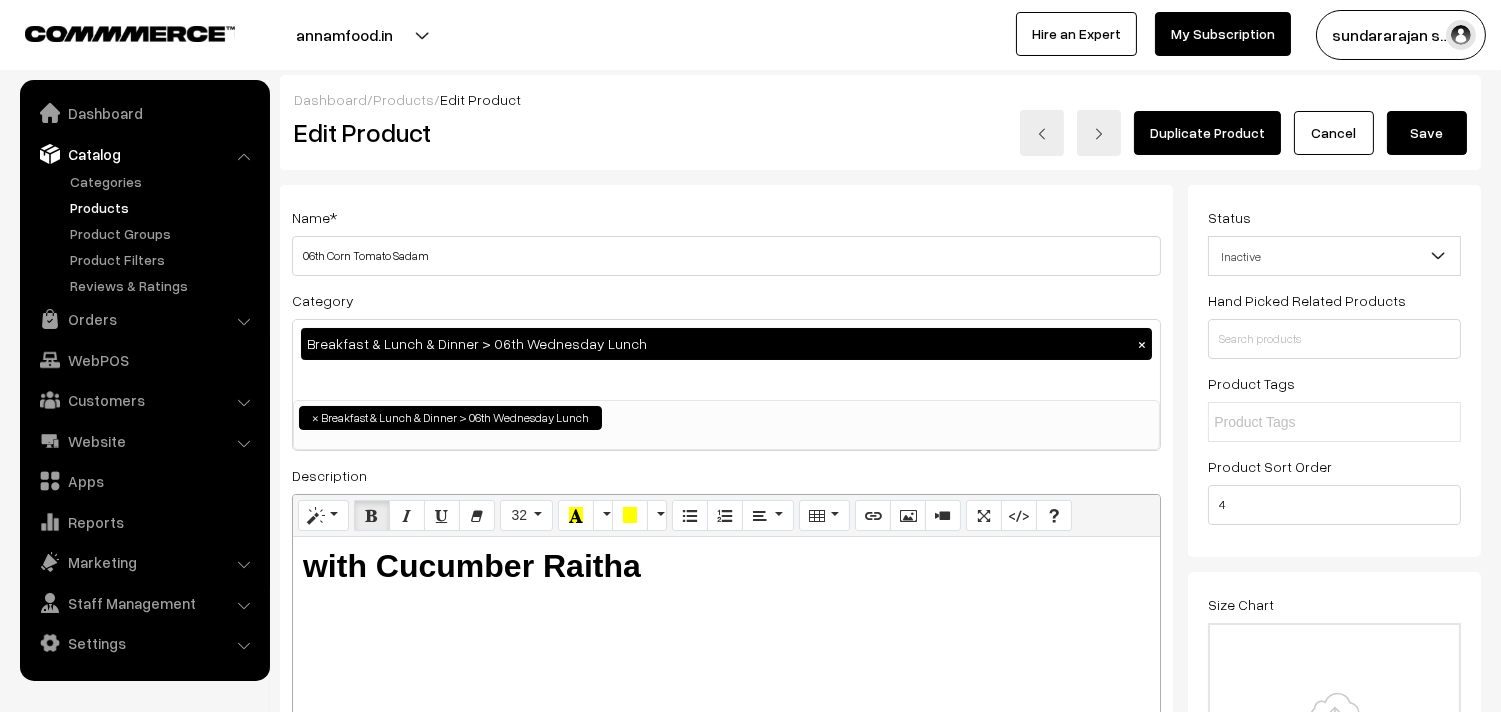 click on "Save" at bounding box center [1427, 133] 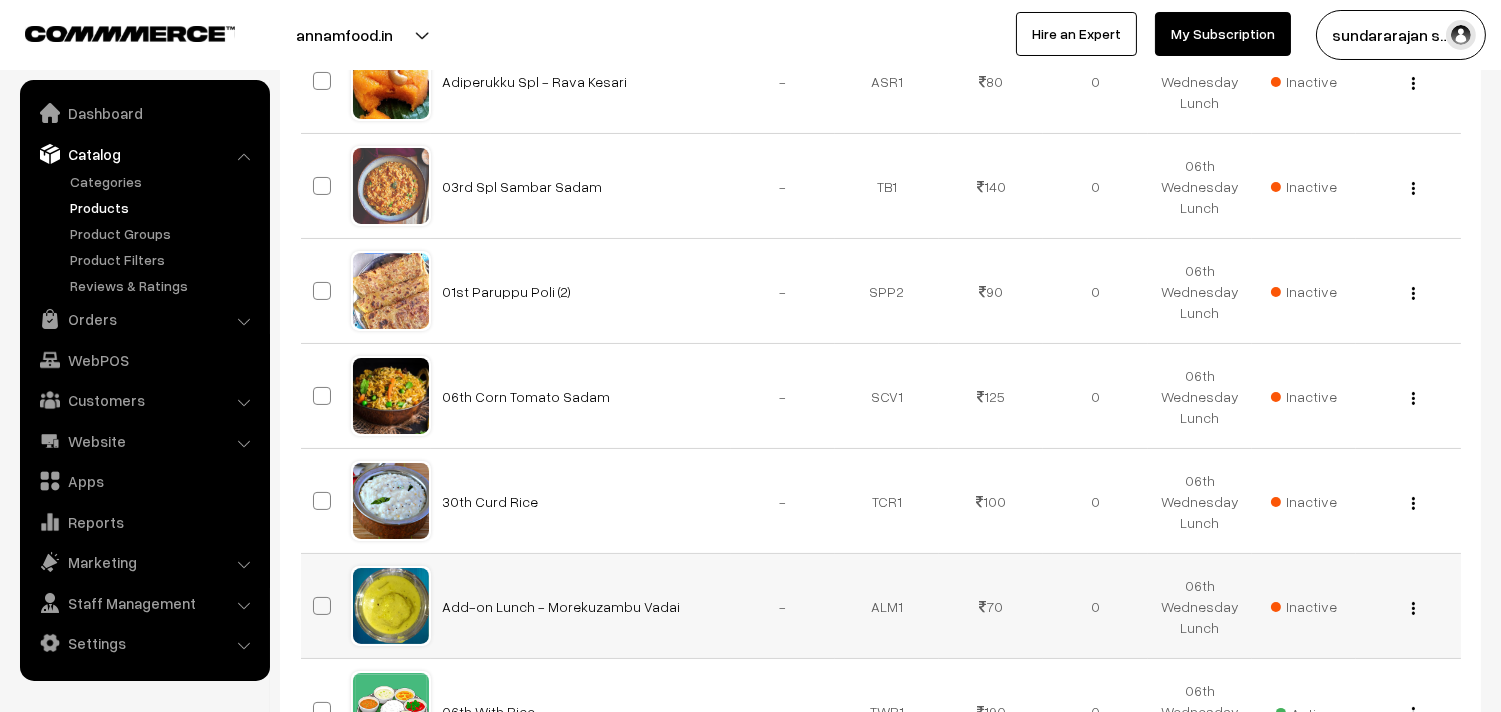 scroll, scrollTop: 555, scrollLeft: 0, axis: vertical 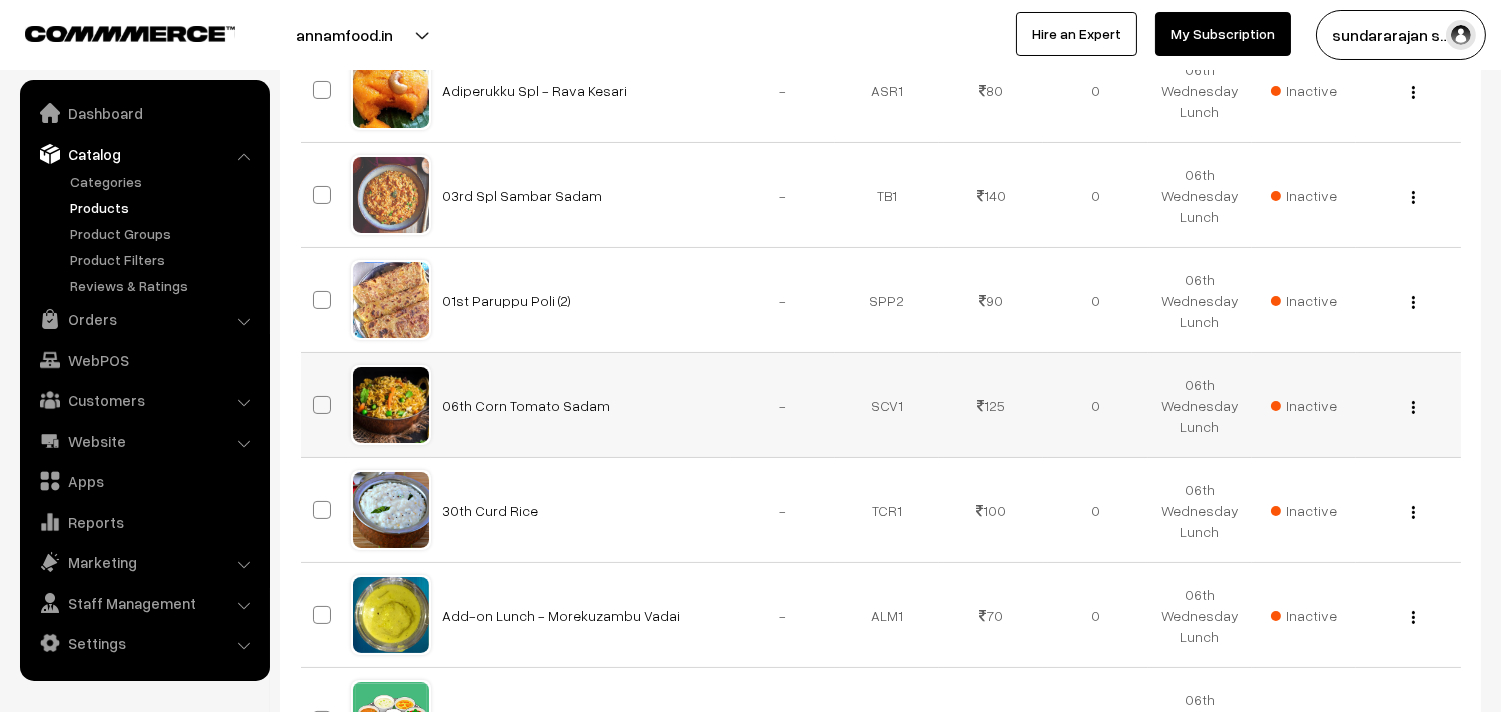 click at bounding box center [1413, 407] 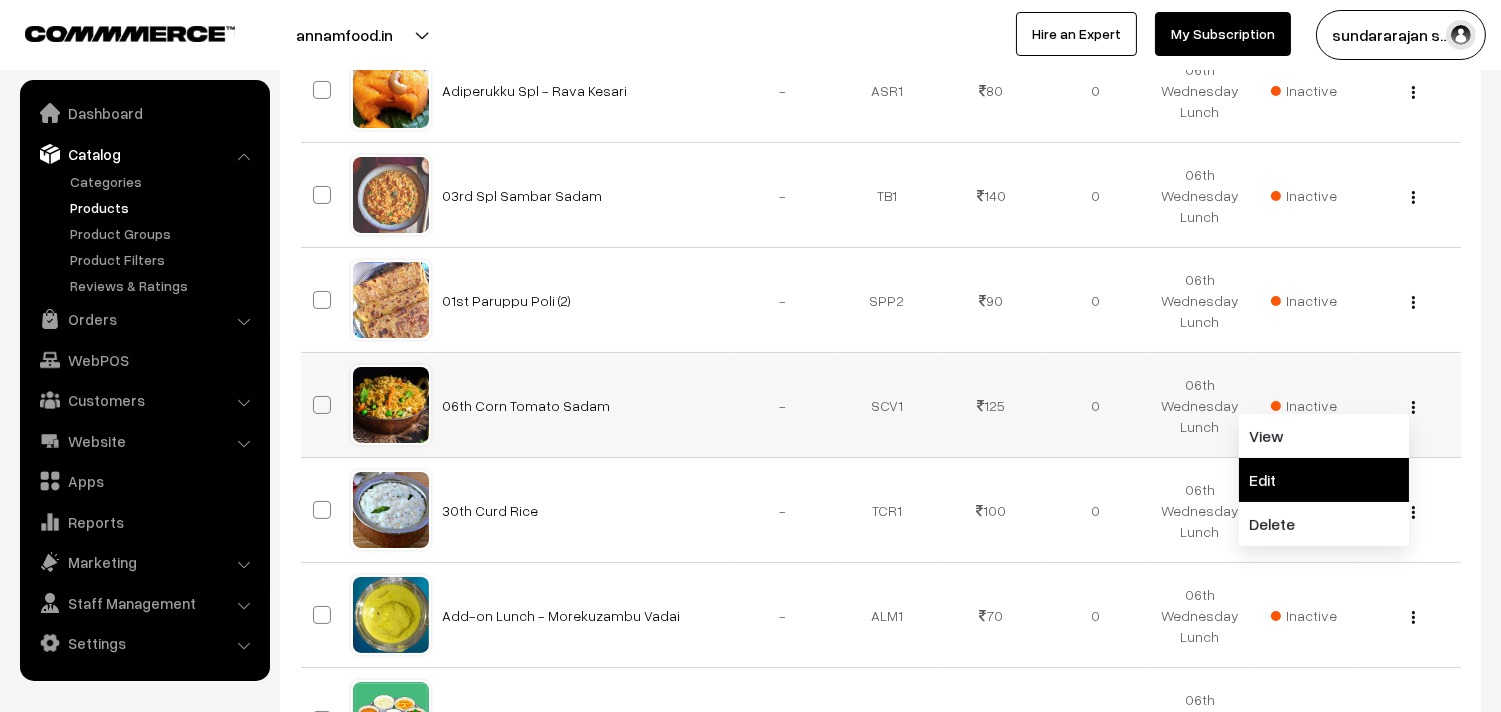 drag, startPoint x: 1343, startPoint y: 478, endPoint x: 1254, endPoint y: 467, distance: 89.6772 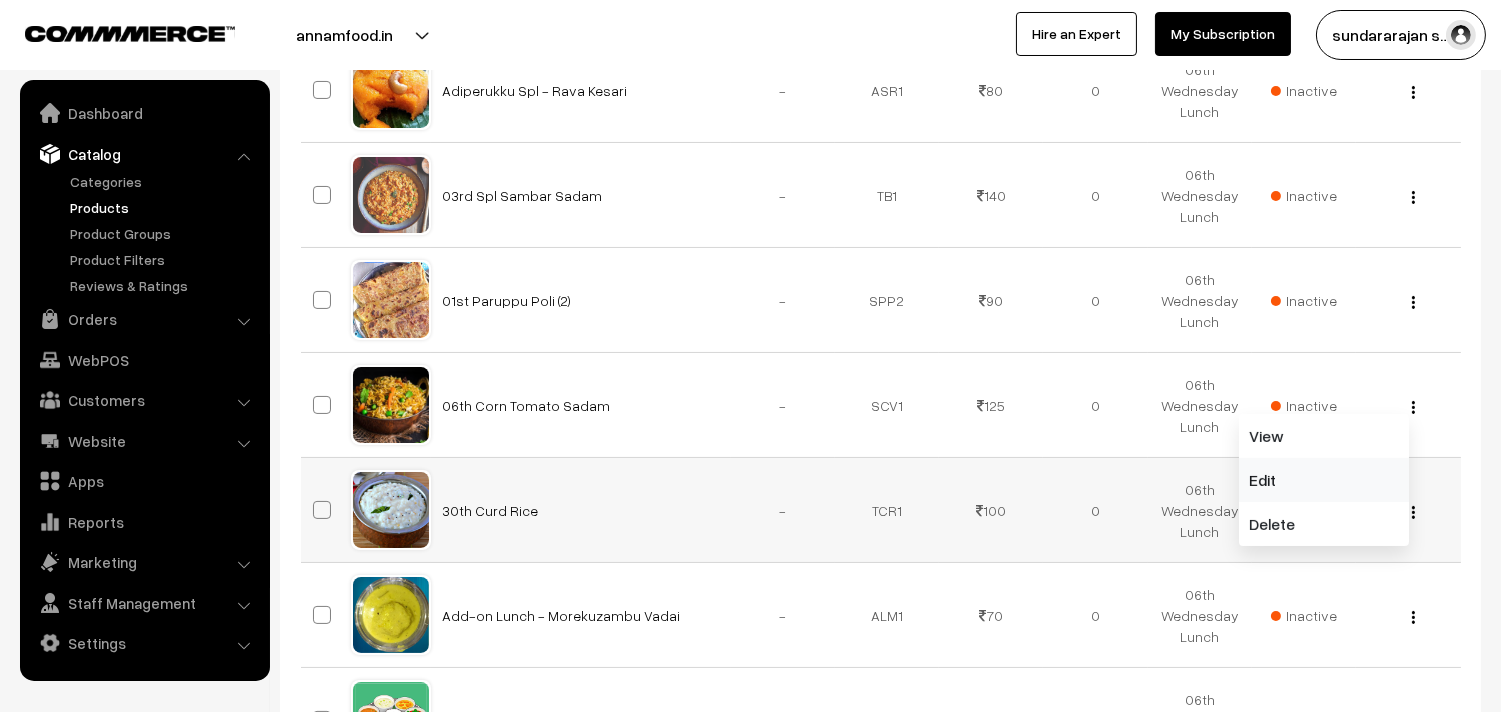 click on "Edit" at bounding box center [1324, 480] 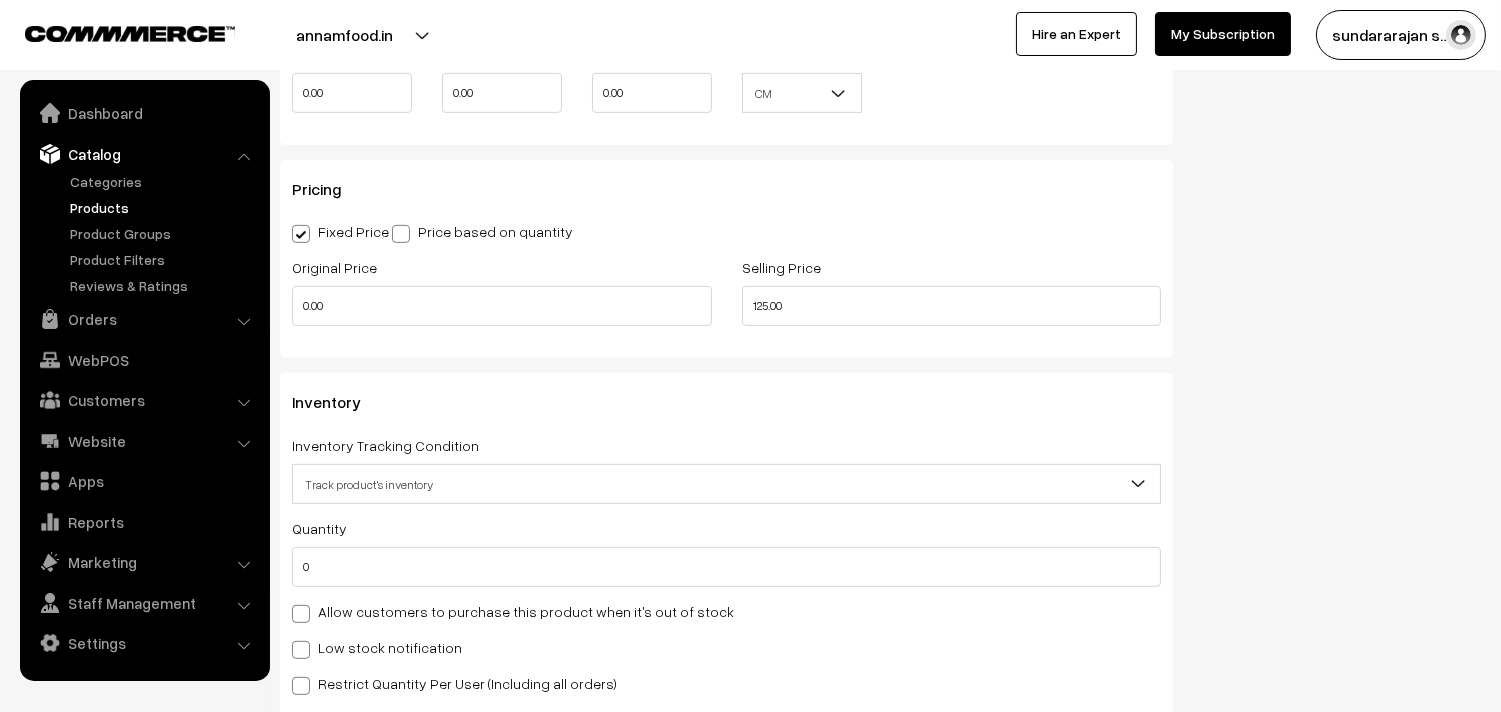 scroll, scrollTop: 1666, scrollLeft: 0, axis: vertical 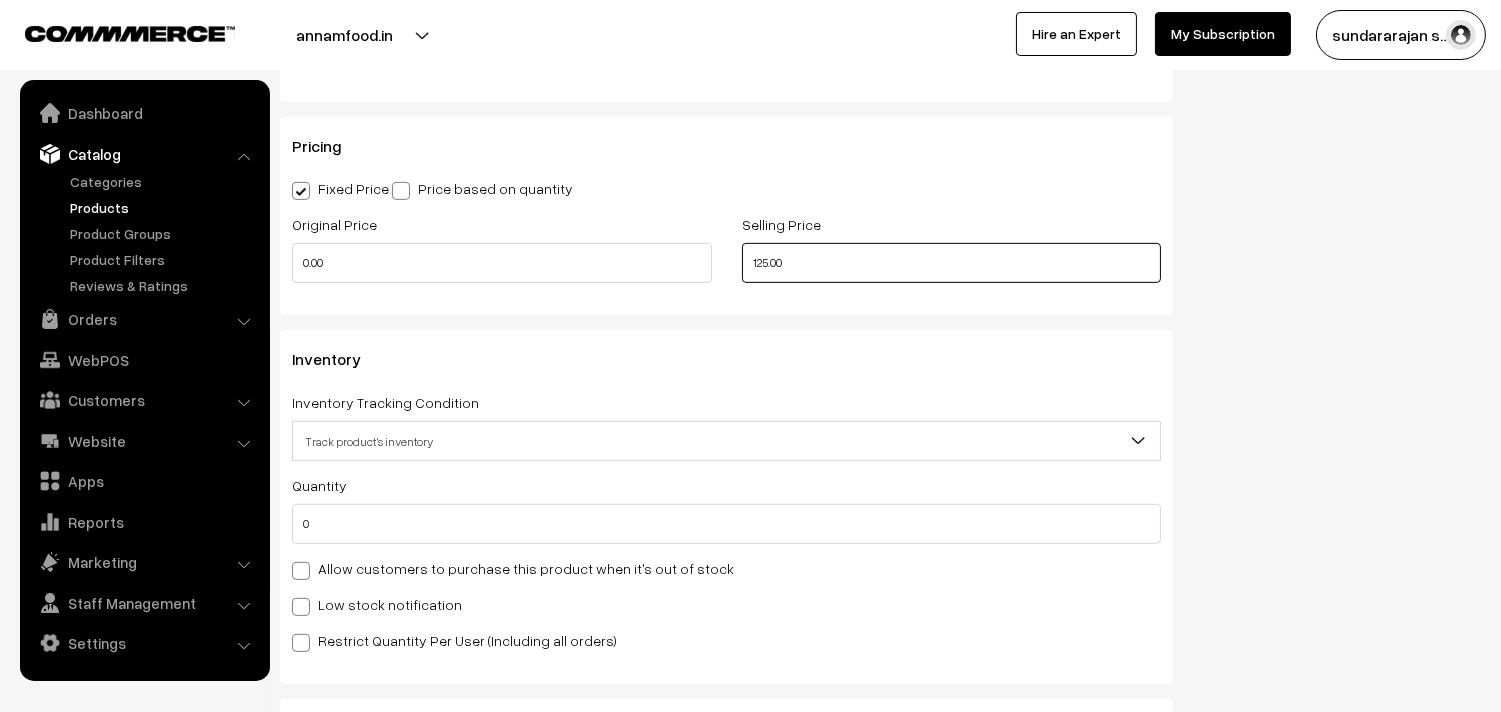 drag, startPoint x: 820, startPoint y: 265, endPoint x: 633, endPoint y: 290, distance: 188.66373 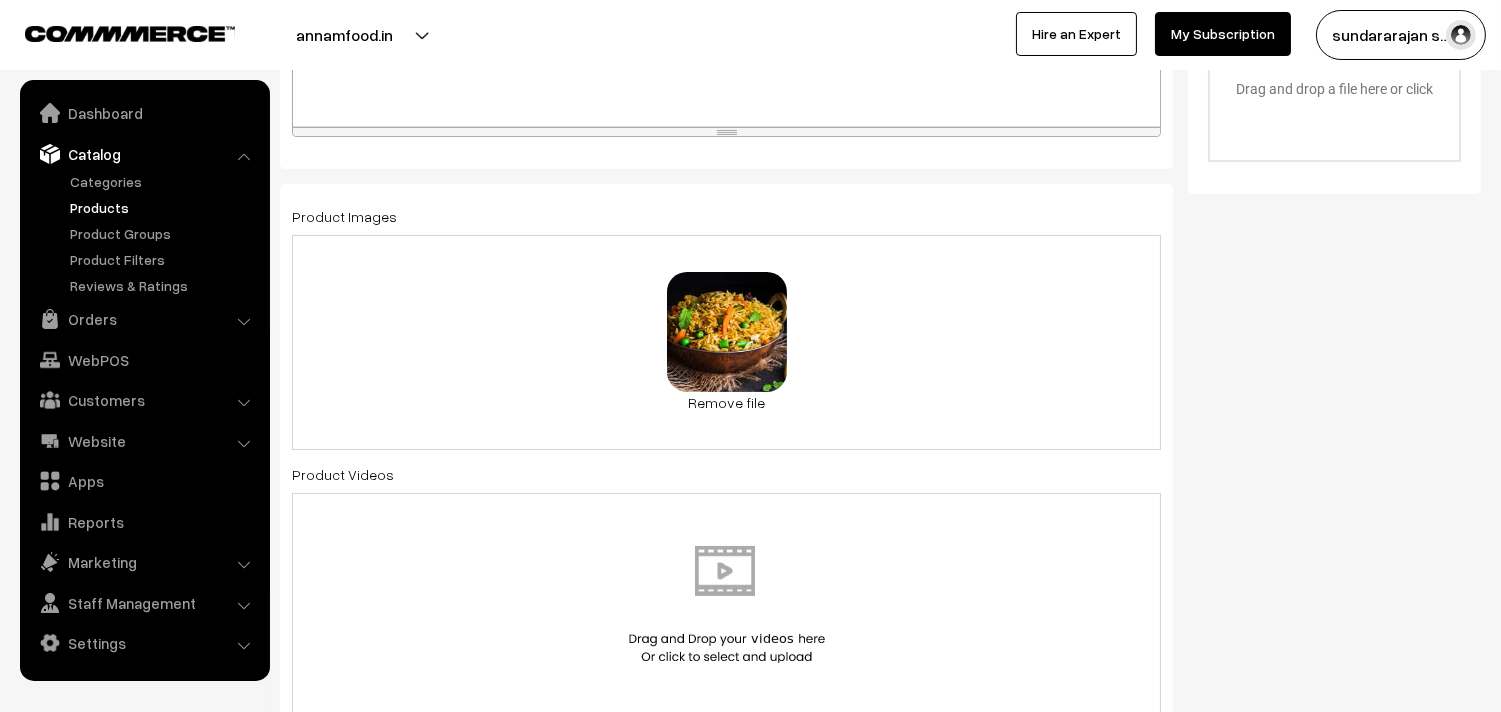 scroll, scrollTop: 0, scrollLeft: 0, axis: both 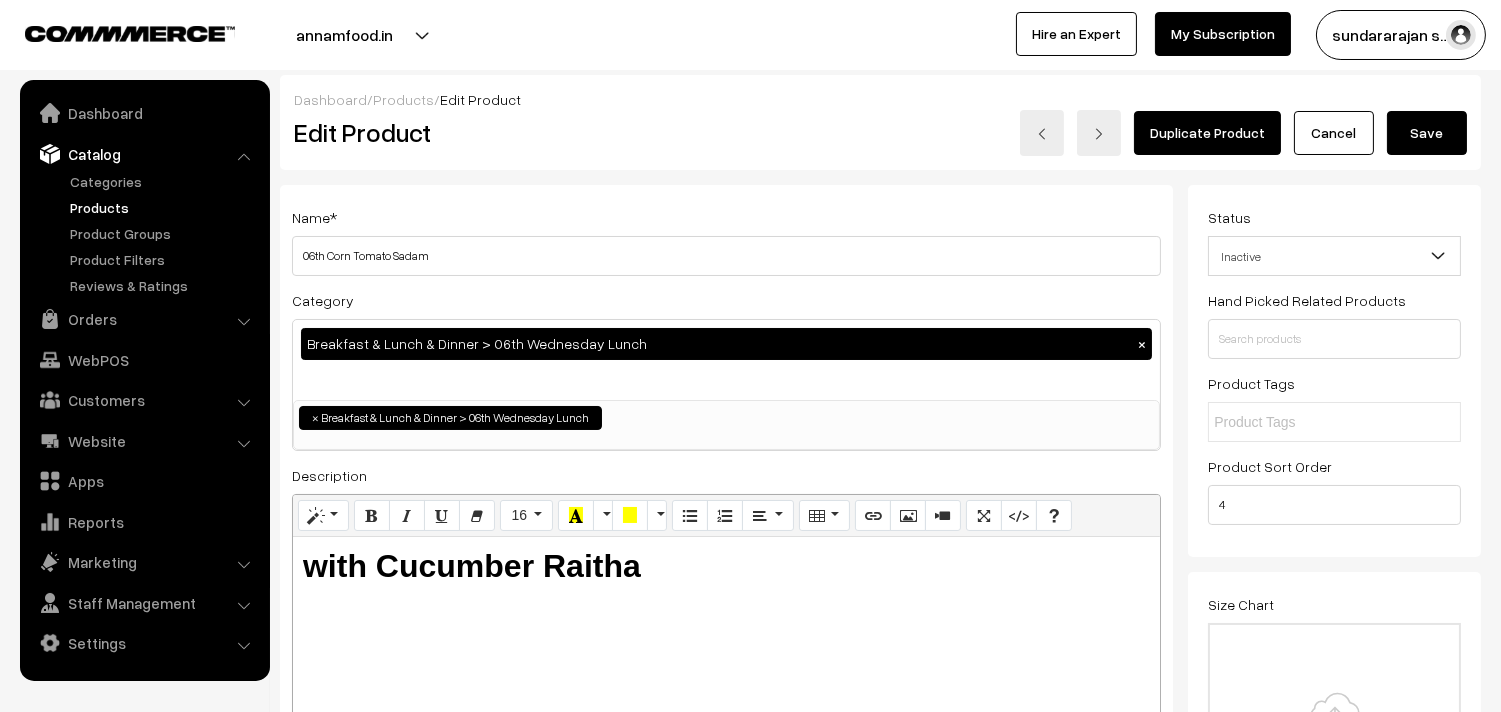 type on "100.00" 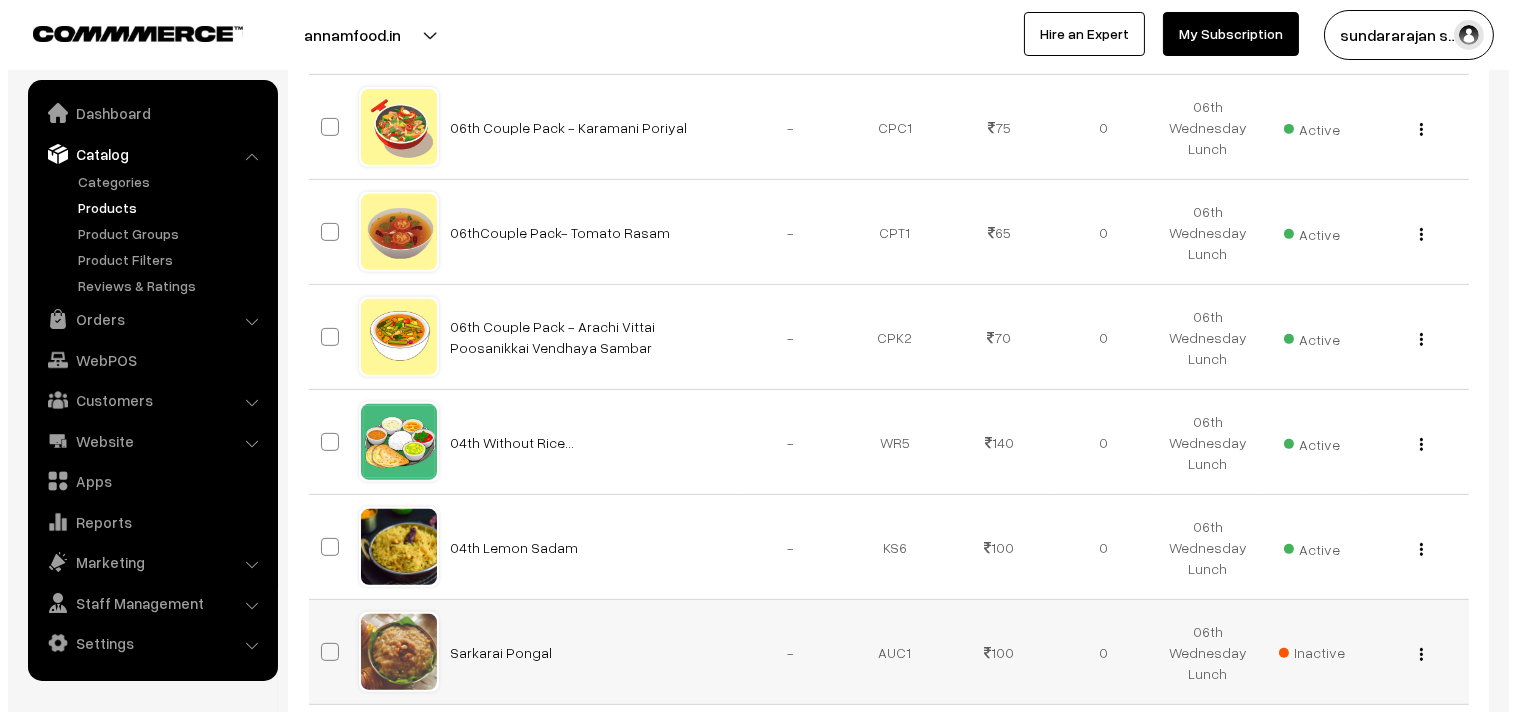 scroll, scrollTop: 1777, scrollLeft: 0, axis: vertical 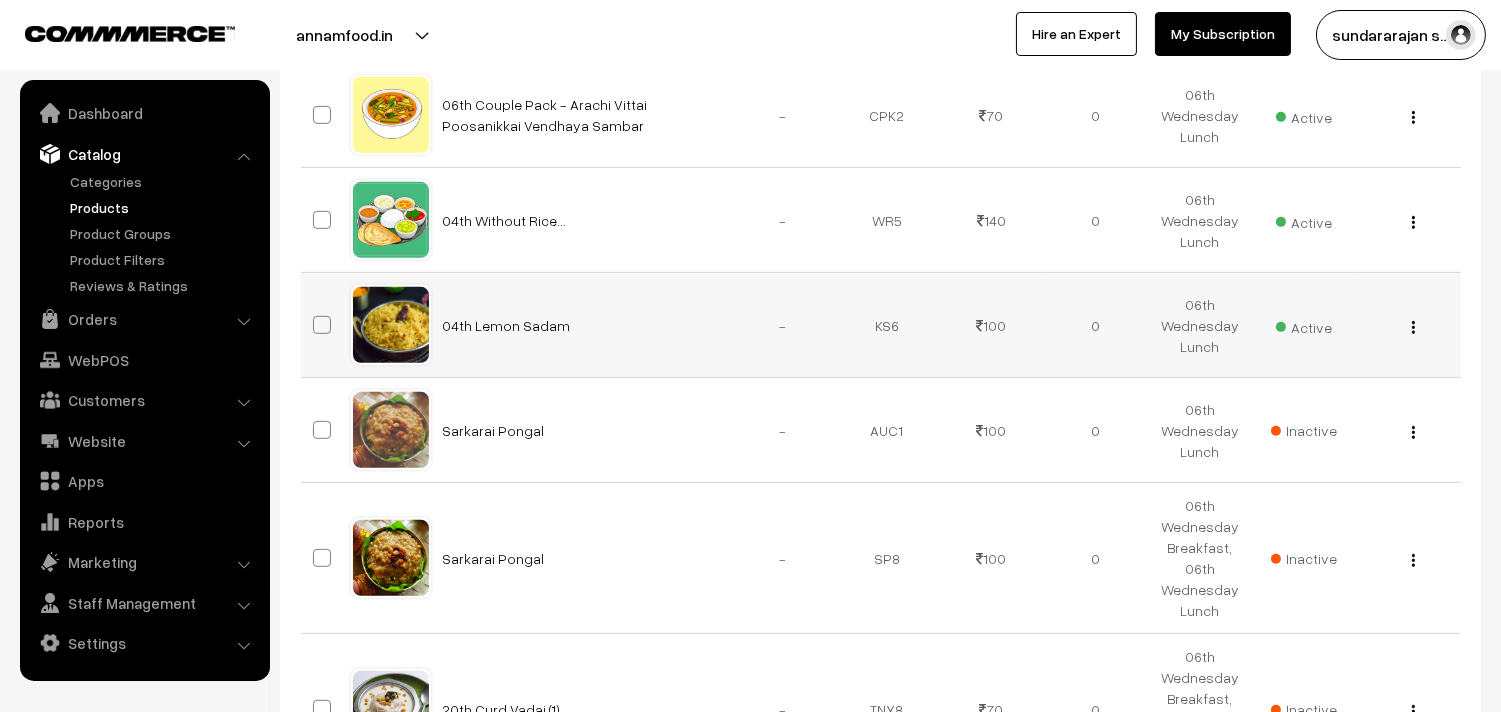 click on "Active" at bounding box center [1304, 325] 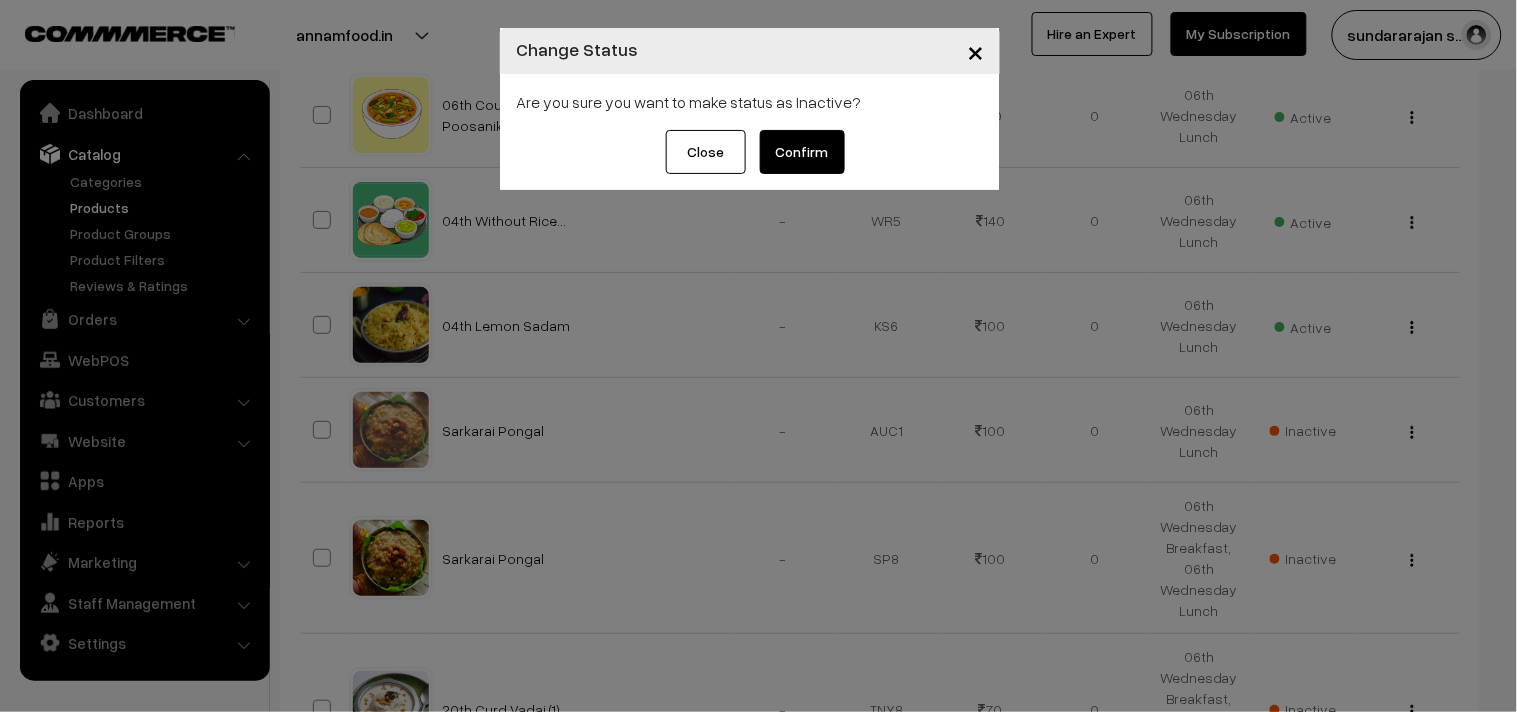 click on "Confirm" at bounding box center [802, 152] 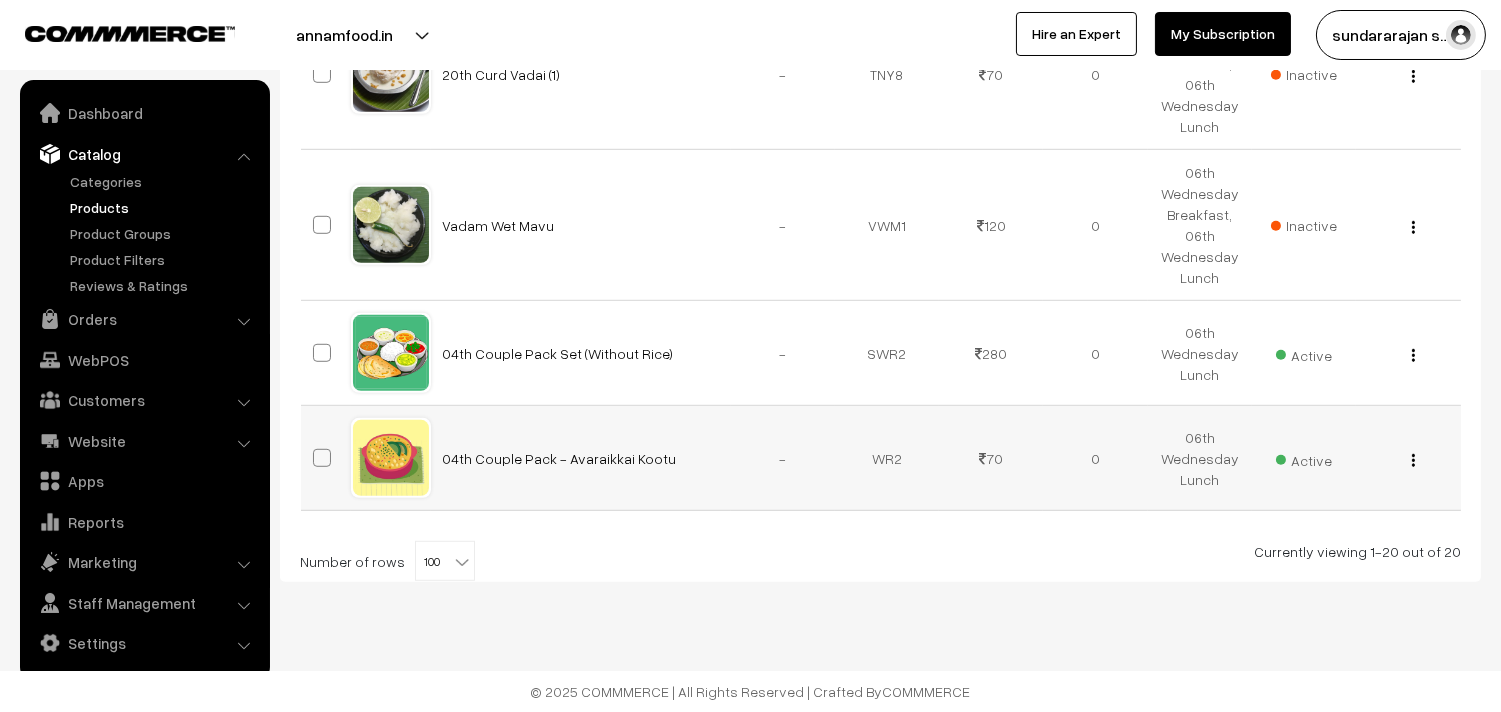 scroll, scrollTop: 2415, scrollLeft: 0, axis: vertical 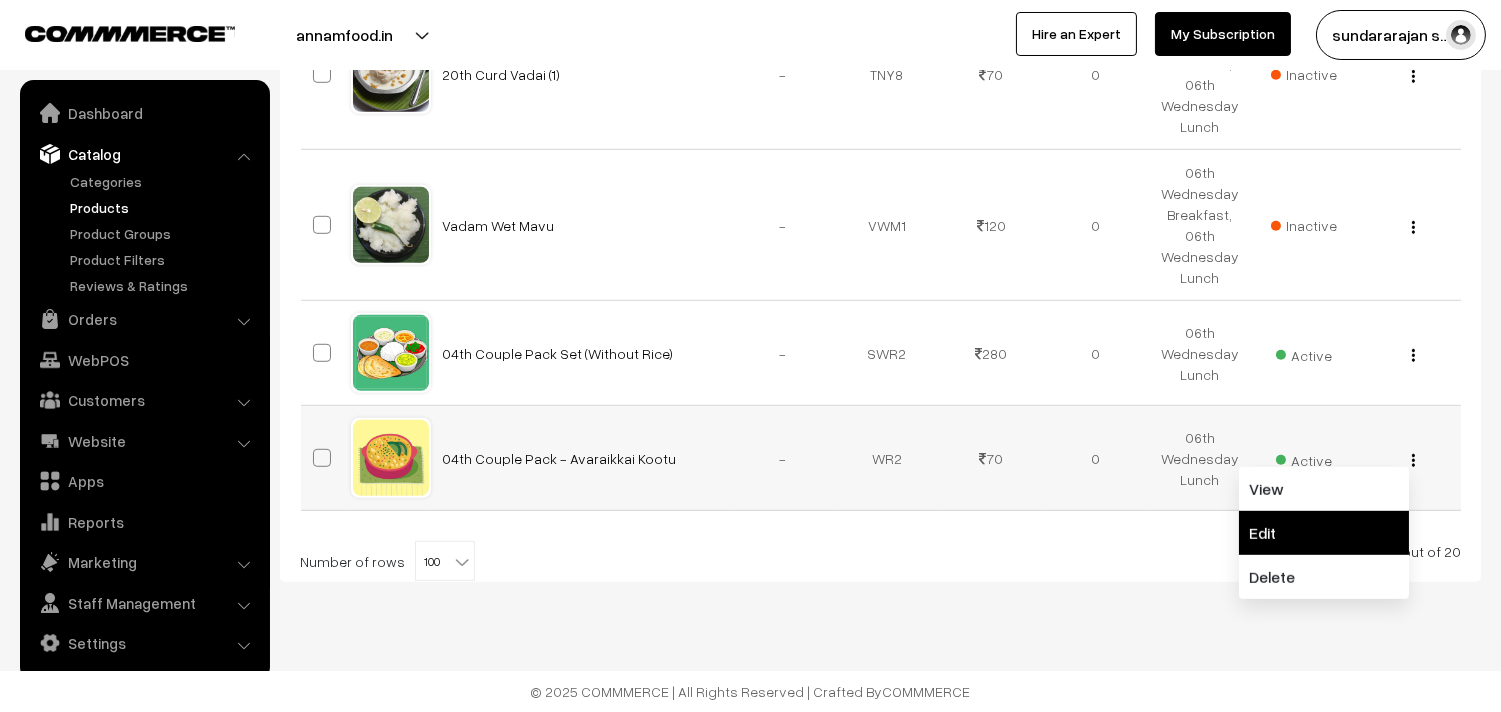 click on "Edit" at bounding box center [1324, 533] 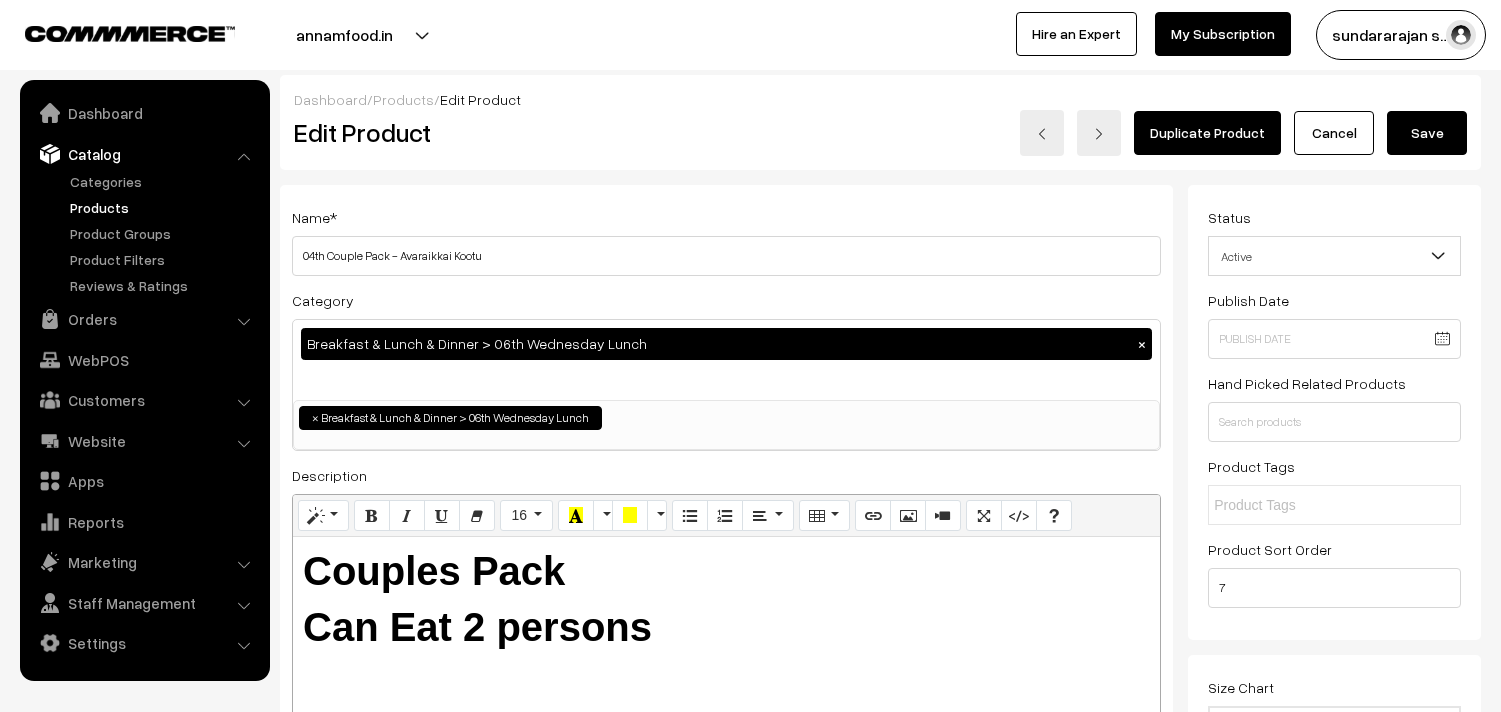scroll, scrollTop: 0, scrollLeft: 0, axis: both 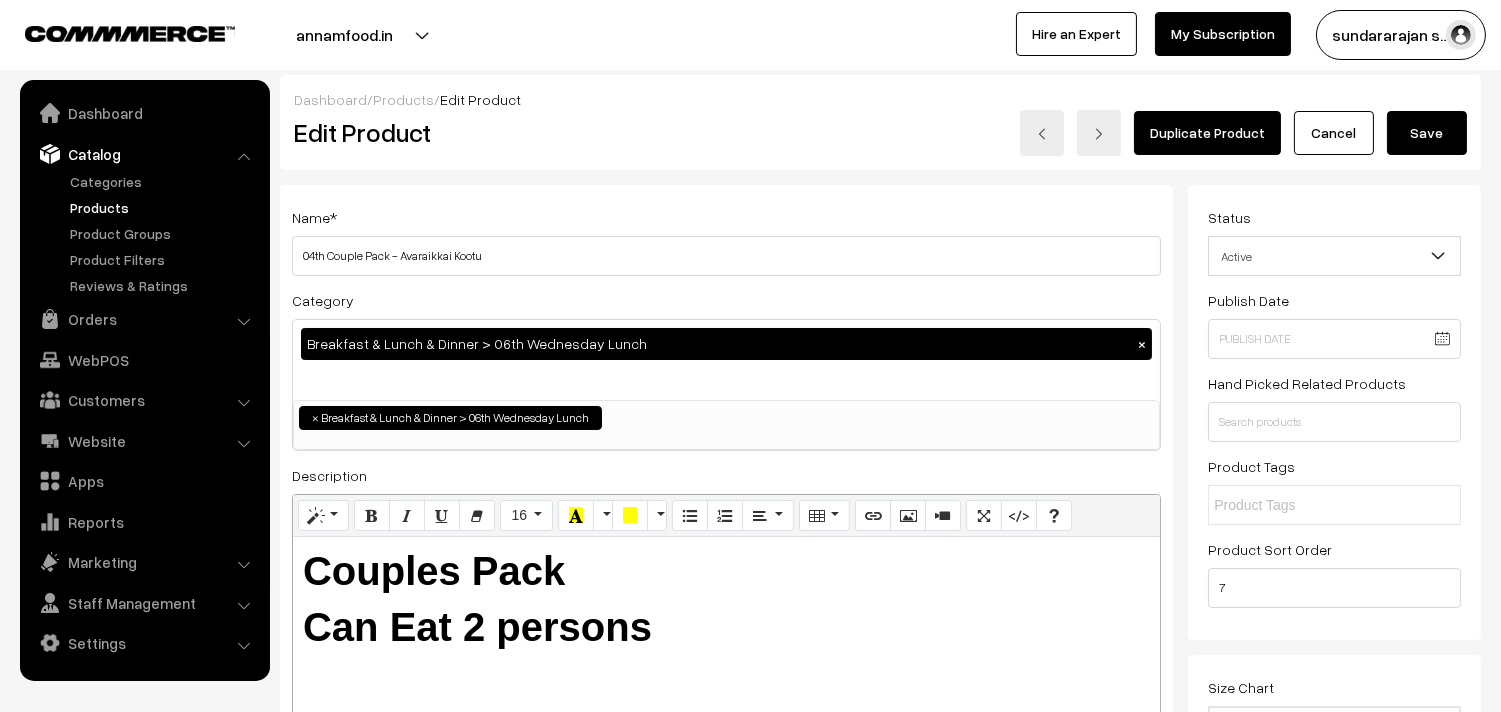 click on "Name  *
04th Couple Pack - Avaraikkai Kootu" at bounding box center (726, 240) 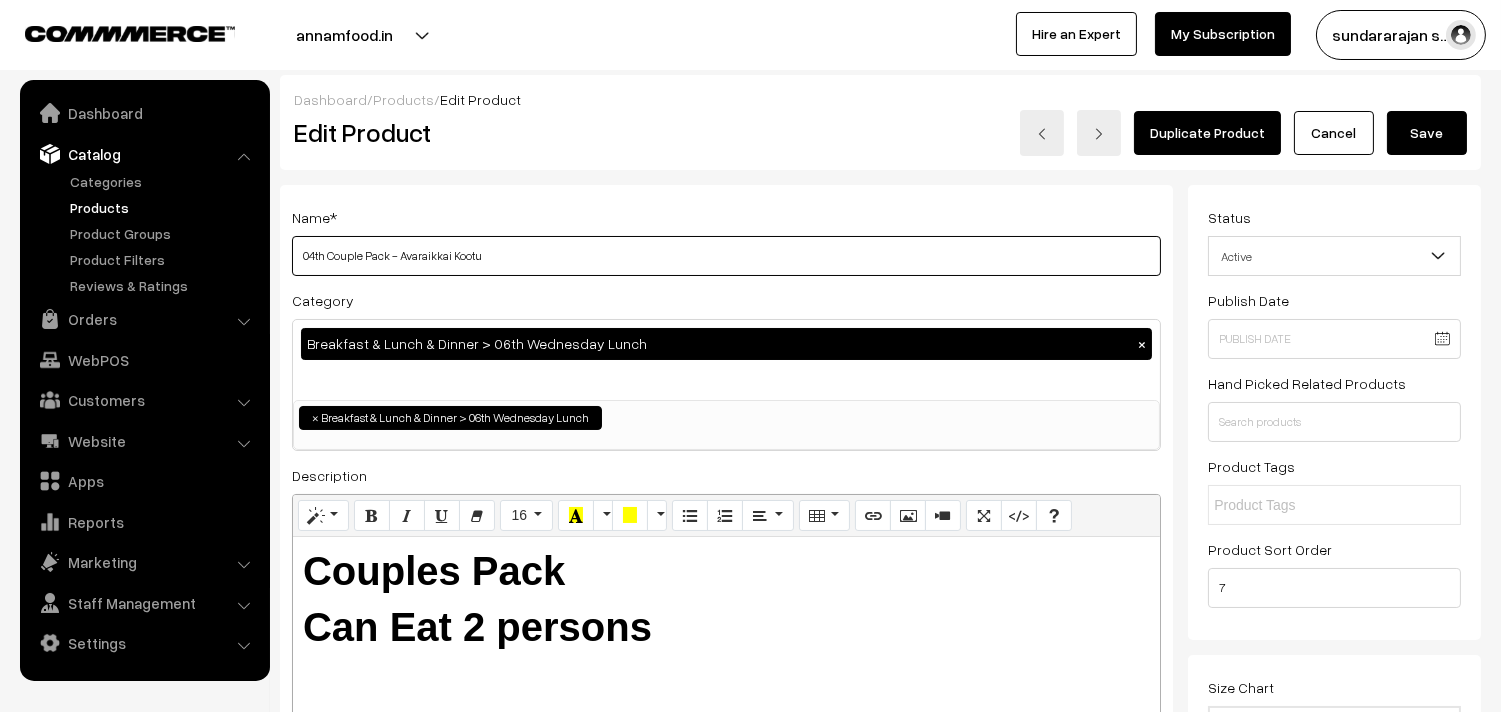 click on "04th Couple Pack - Avaraikkai Kootu" at bounding box center (726, 256) 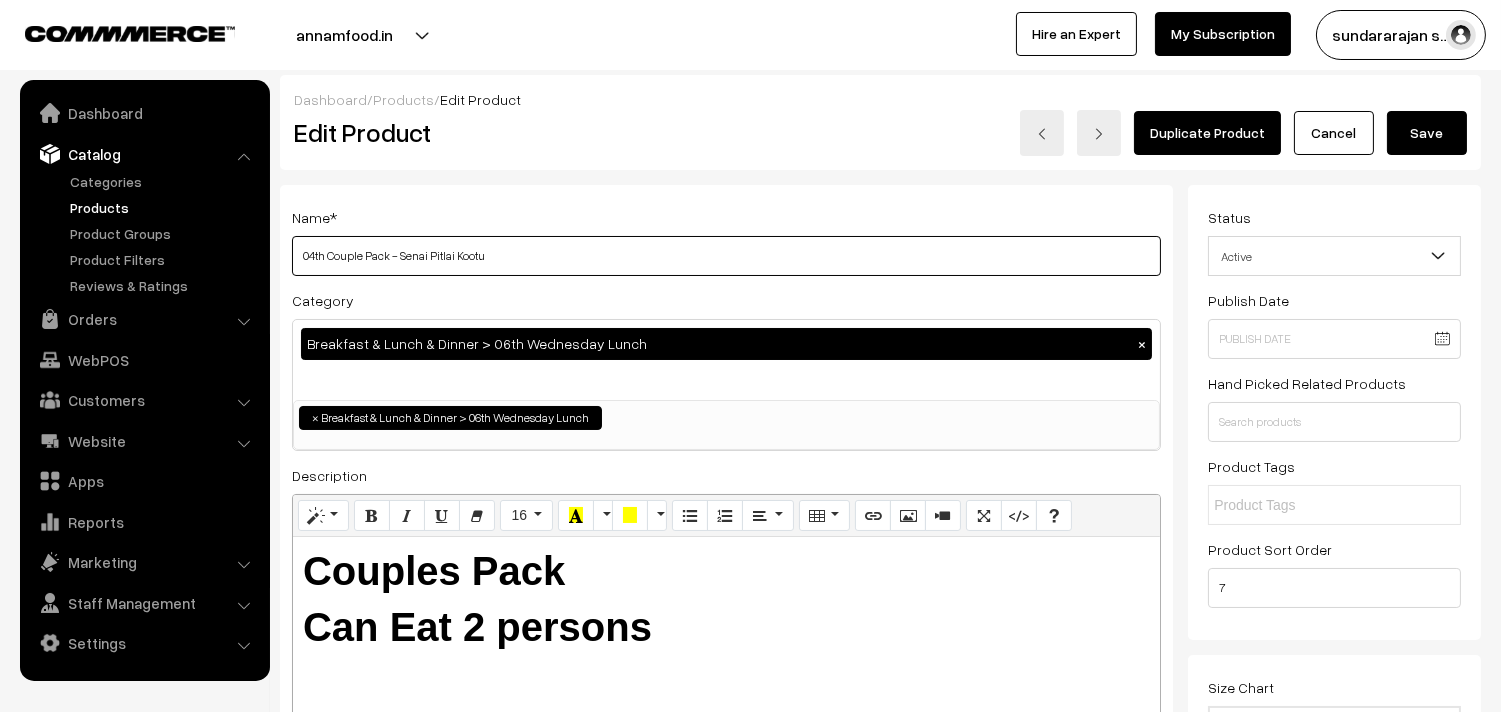 click on "04th Couple Pack - Senai Pitlai Kootu" at bounding box center [726, 256] 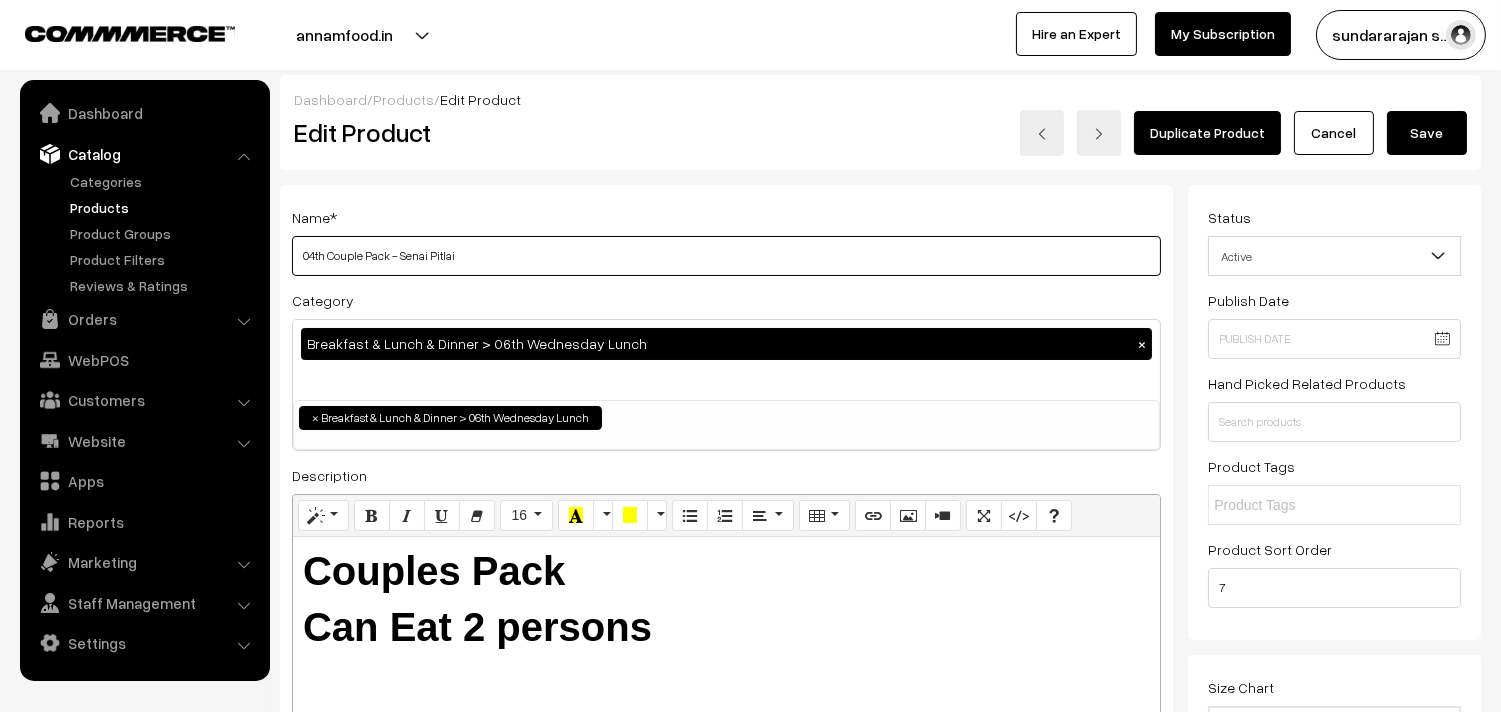 click on "04th Couple Pack - Senai Pitlai" at bounding box center [726, 256] 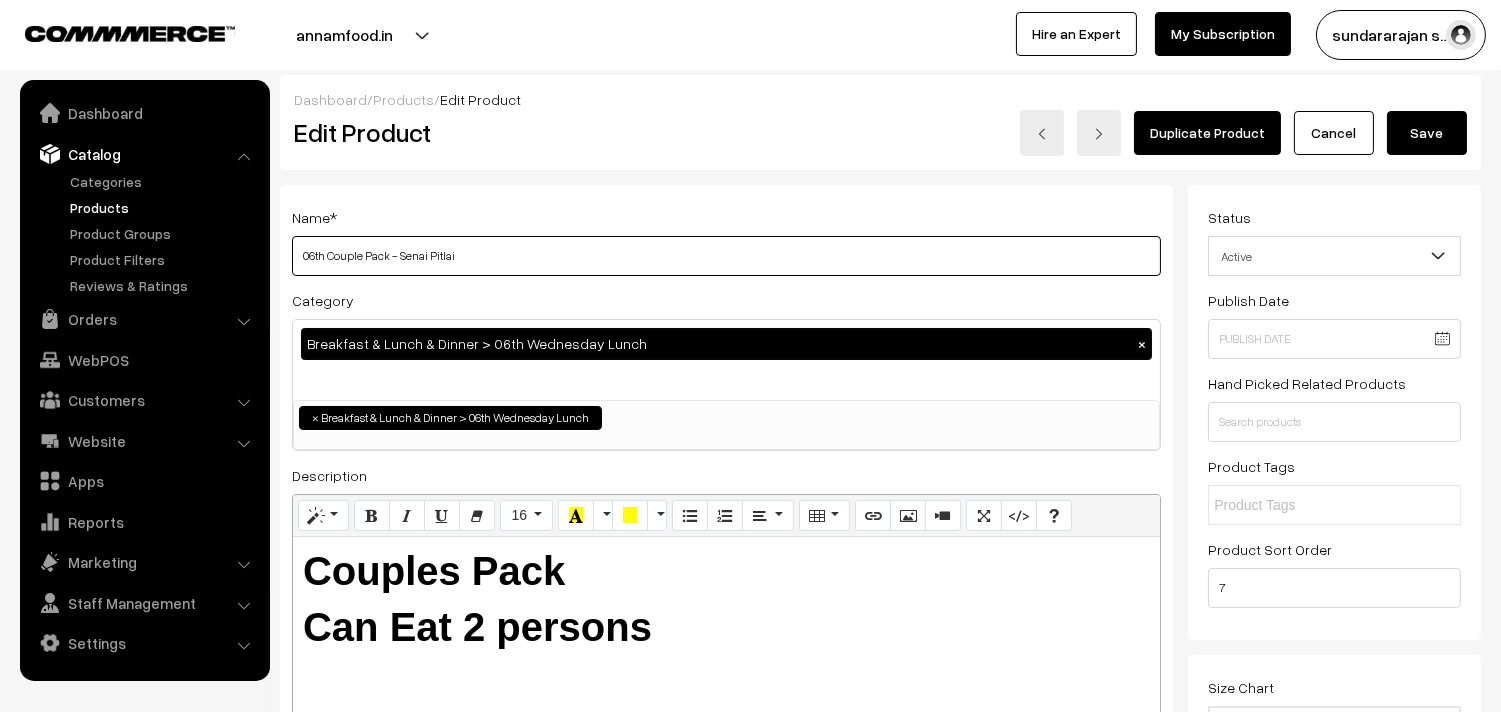 type on "06th Couple Pack - Senai Pitlai" 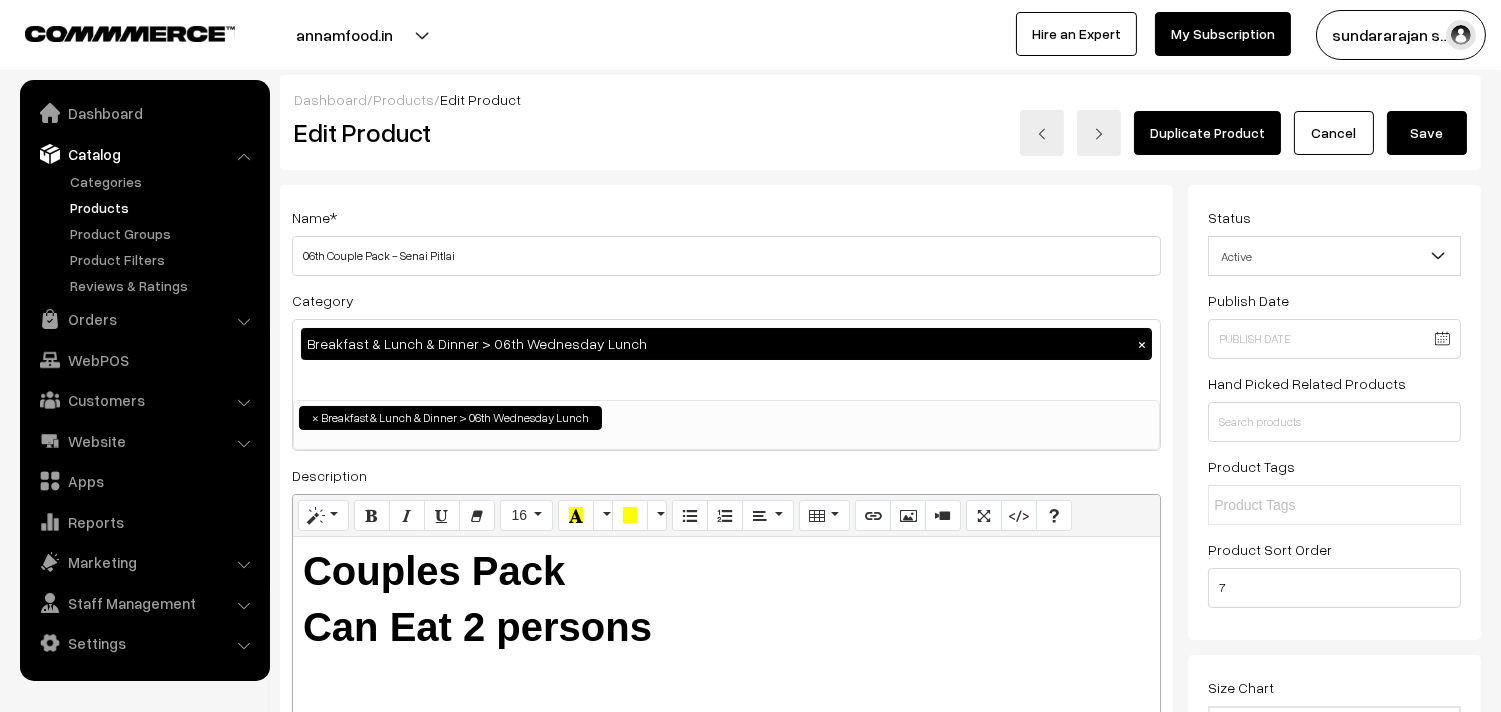 click on "Save" at bounding box center (1427, 133) 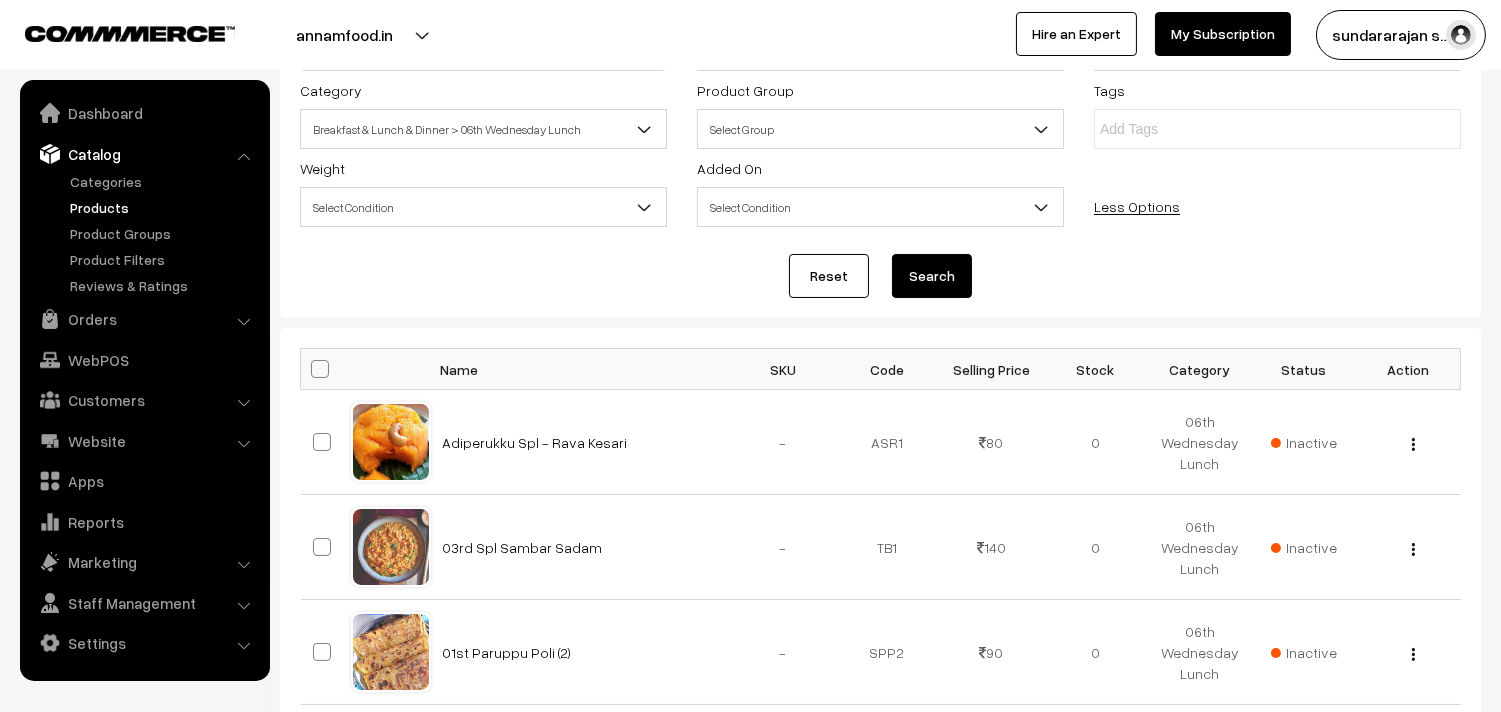 scroll, scrollTop: 0, scrollLeft: 0, axis: both 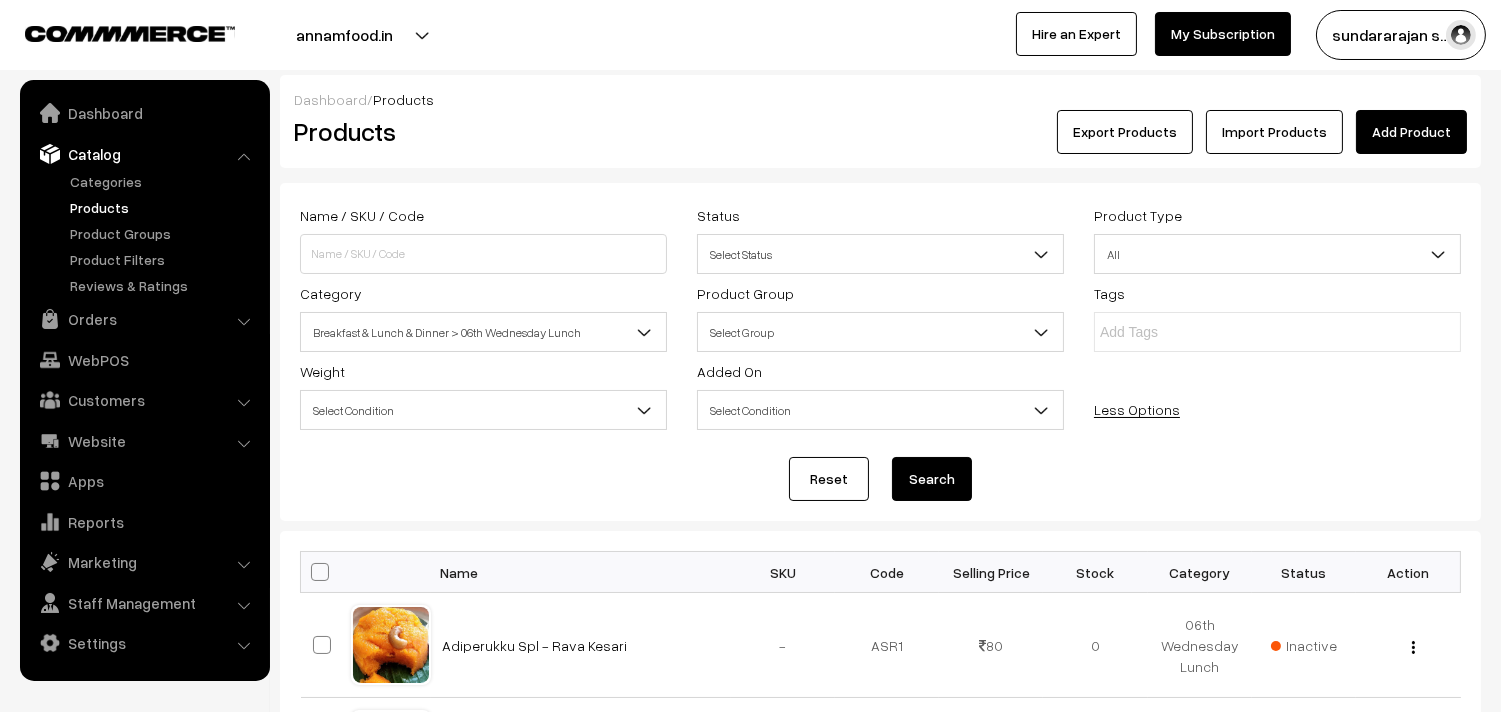 click at bounding box center (320, 572) 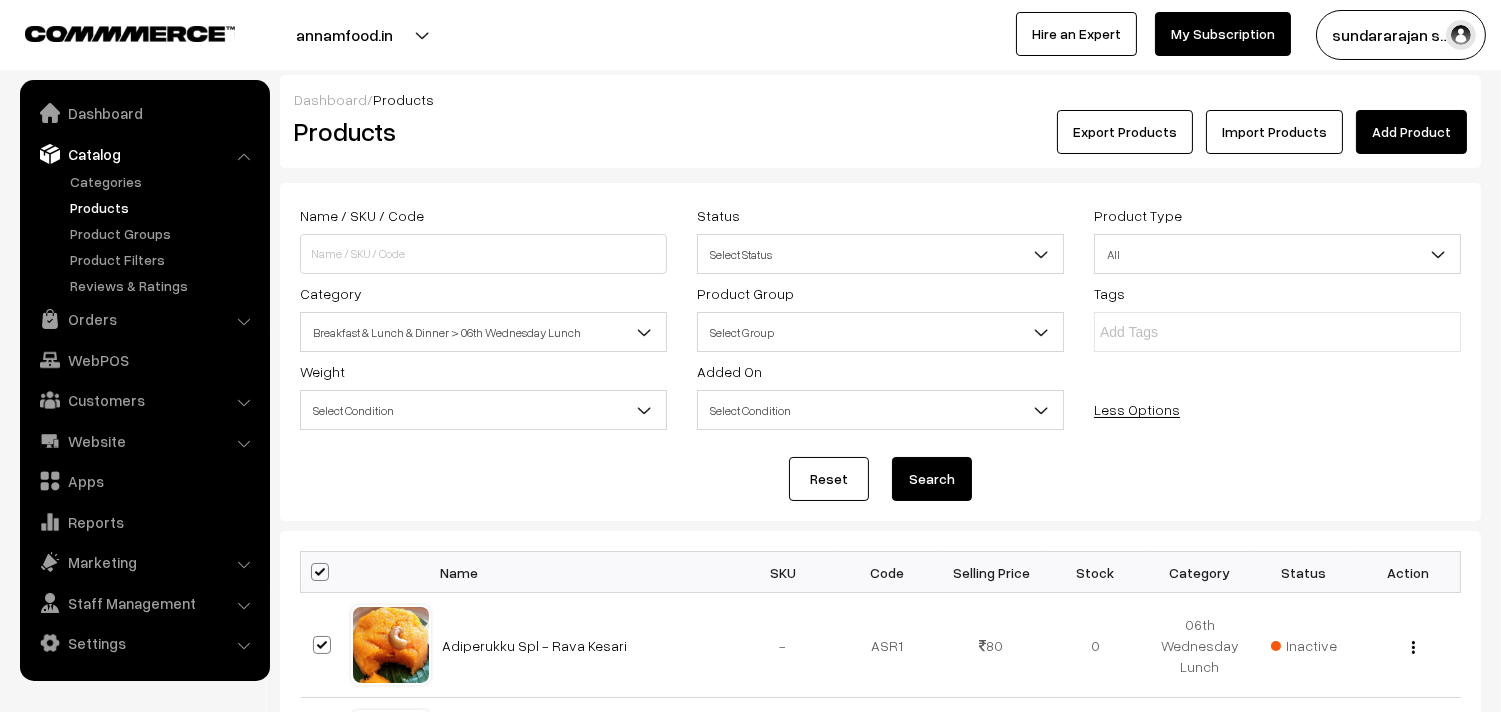 checkbox on "true" 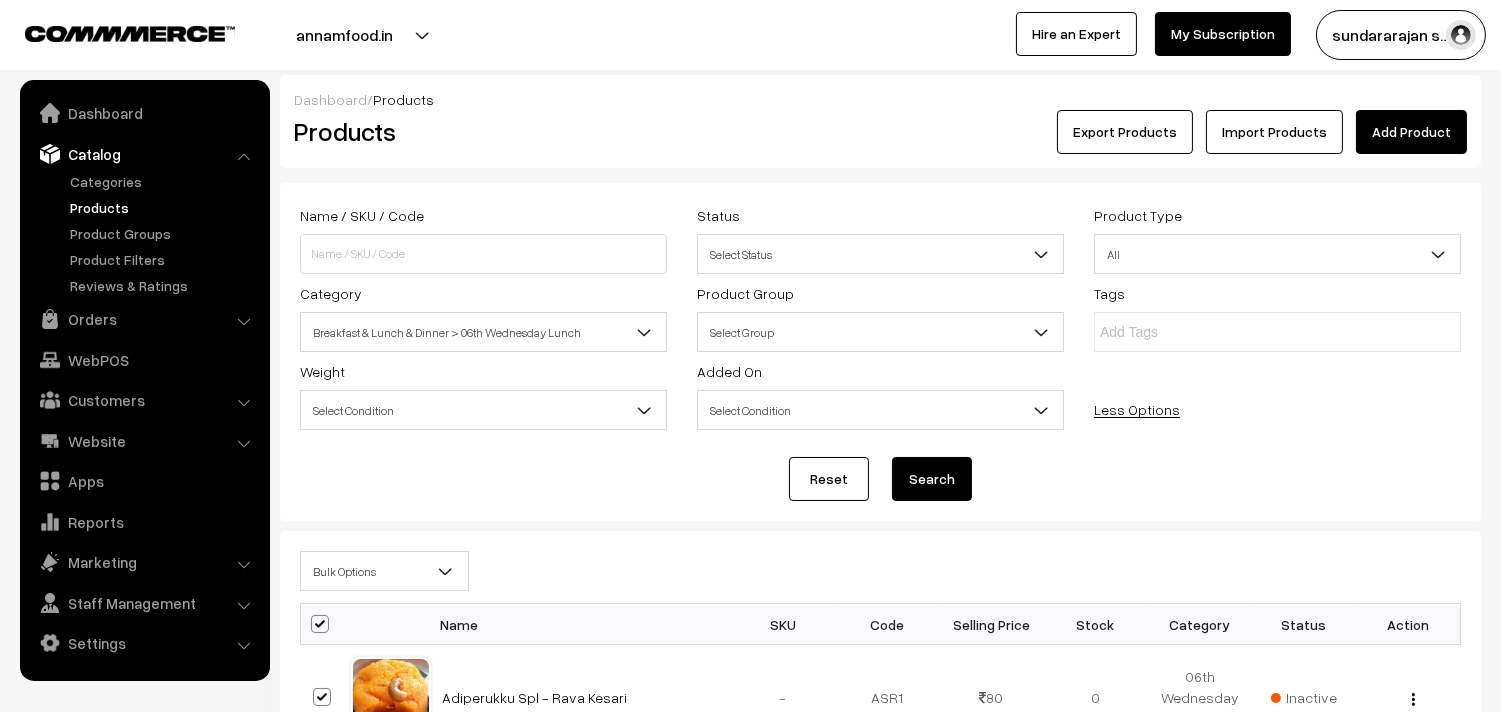 click on "Bulk Options
Edit Products
Update Inventory
Make all Active
Make all Inactive
Add tags
Add to product group
Add to category
Delete all
Bulk Options" at bounding box center [880, 577] 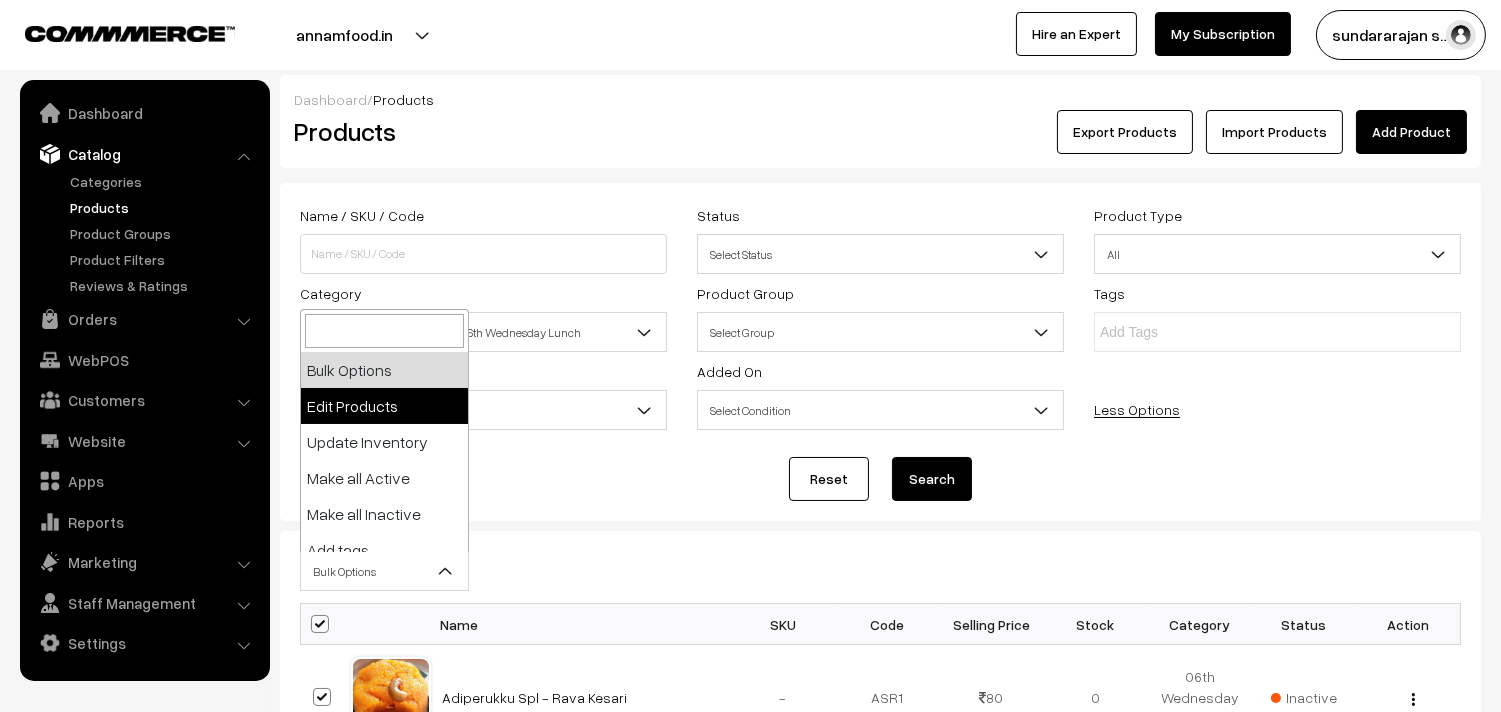 select on "editProduct" 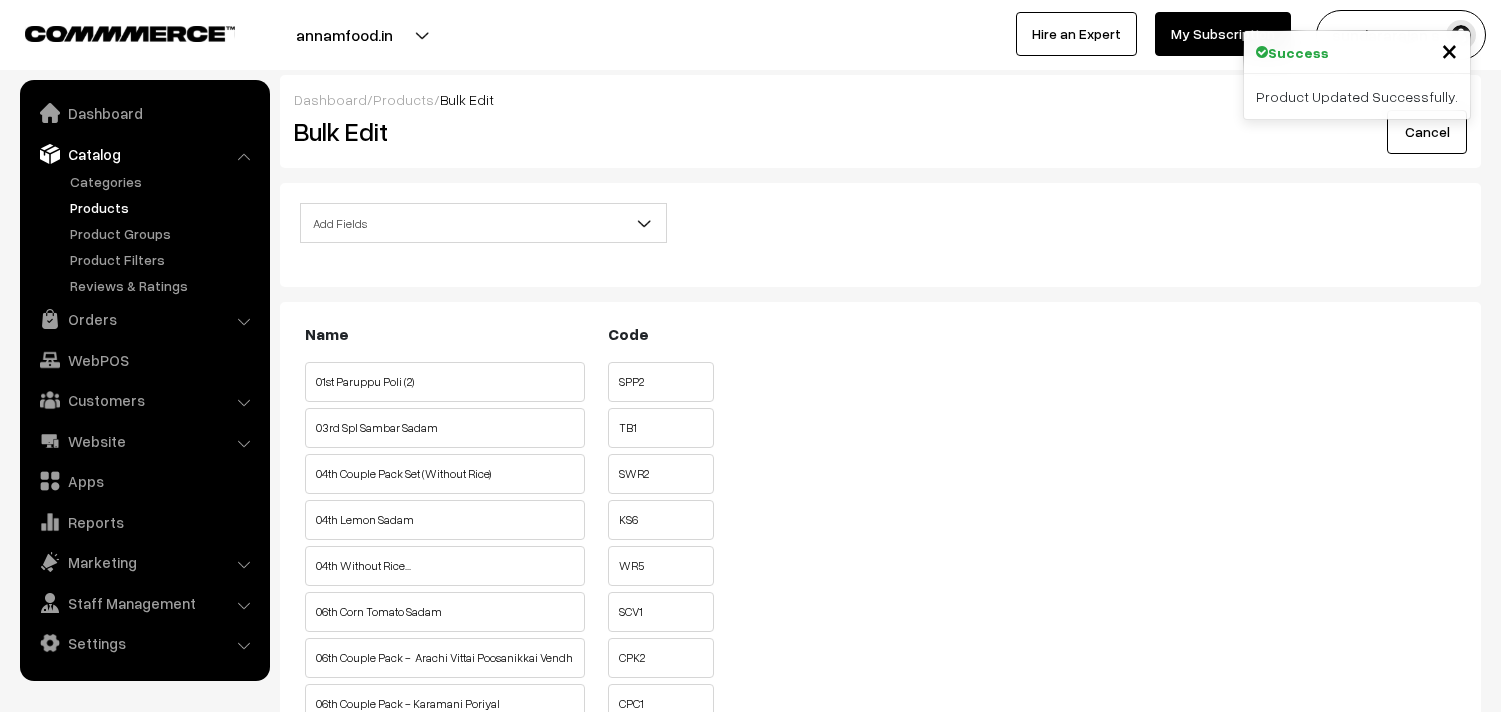 scroll, scrollTop: 0, scrollLeft: 0, axis: both 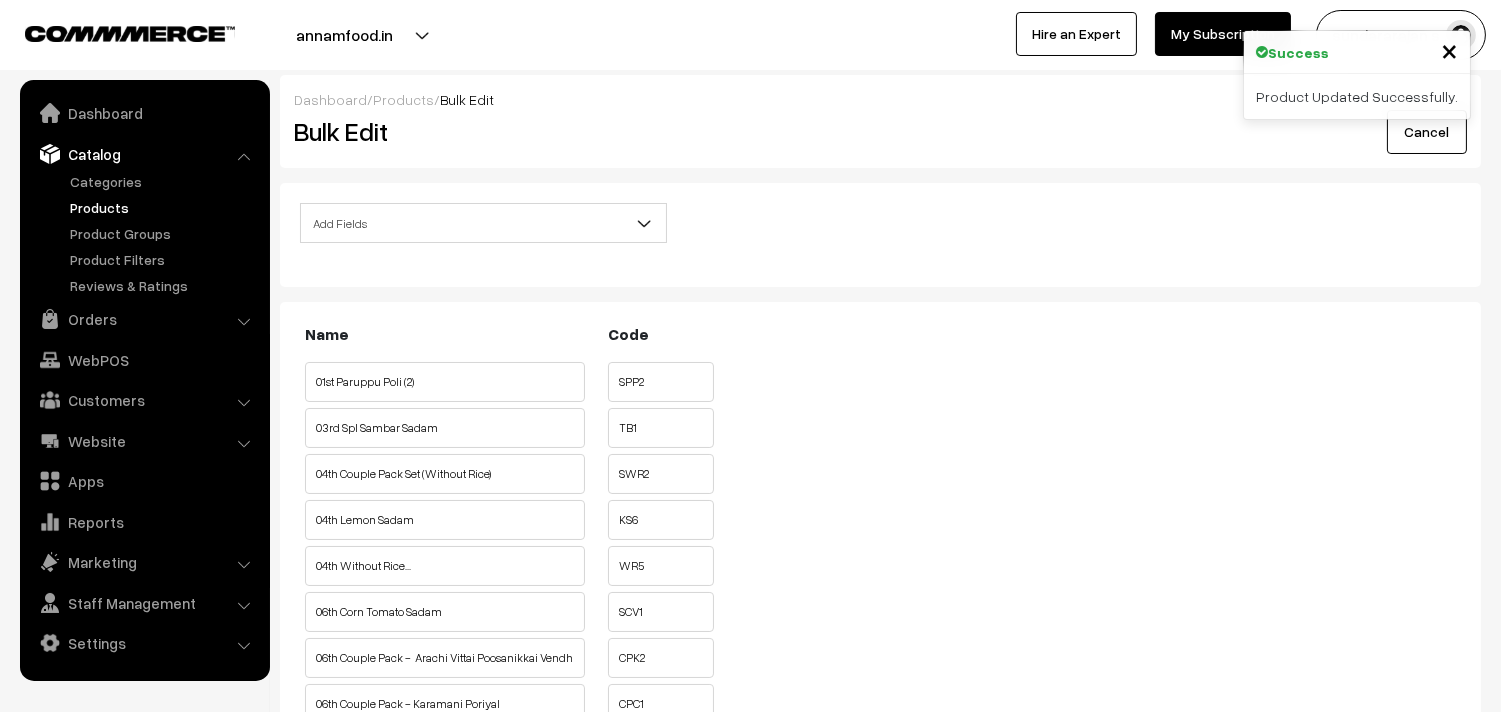 click on "Add Fields" at bounding box center (483, 223) 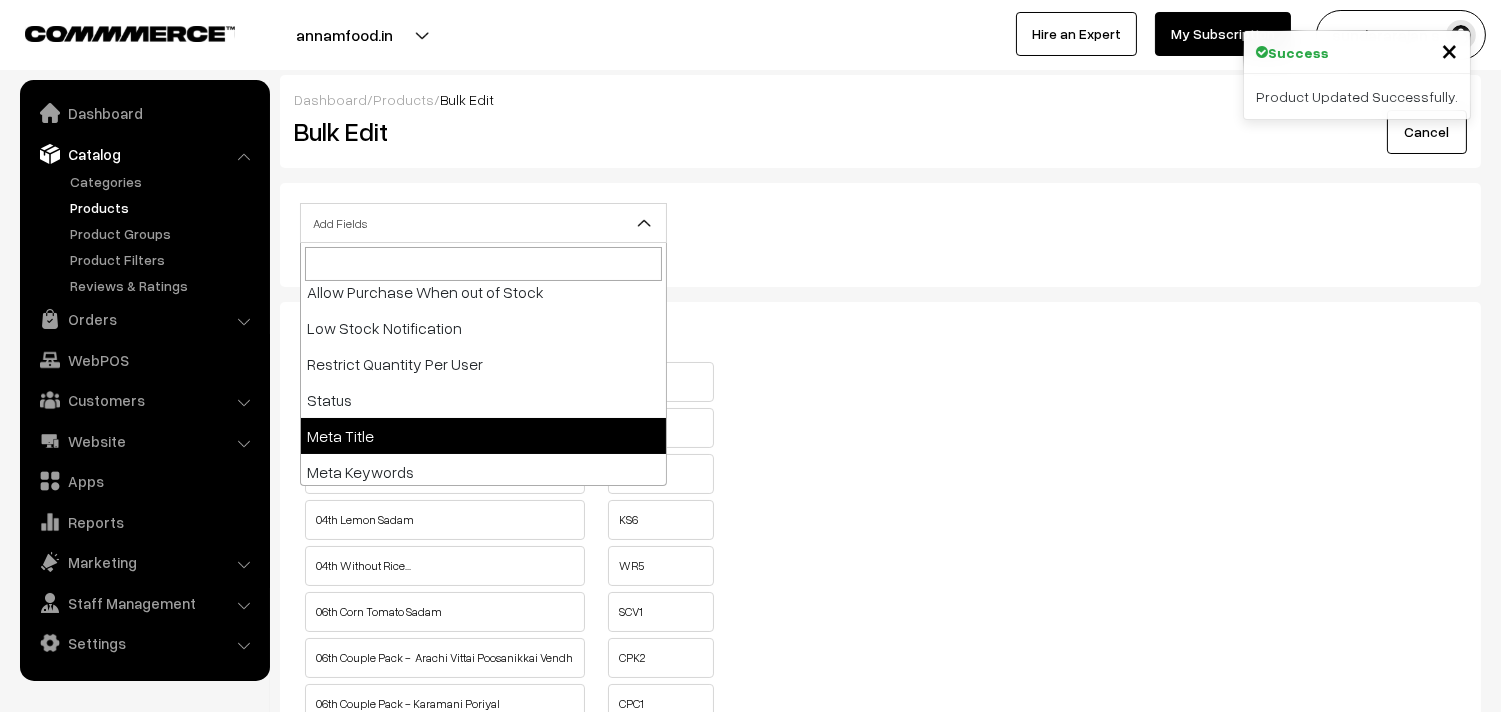 scroll, scrollTop: 333, scrollLeft: 0, axis: vertical 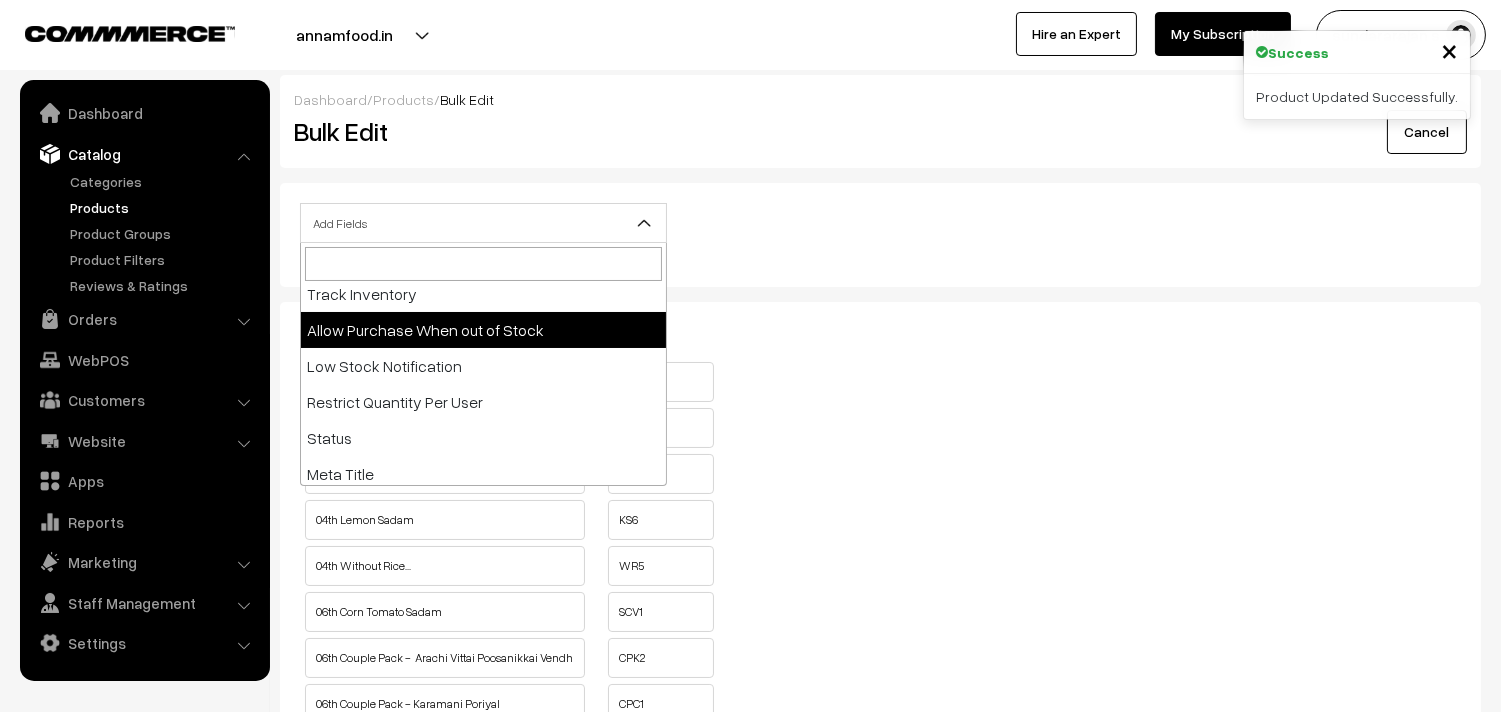 select on "allow-purchase" 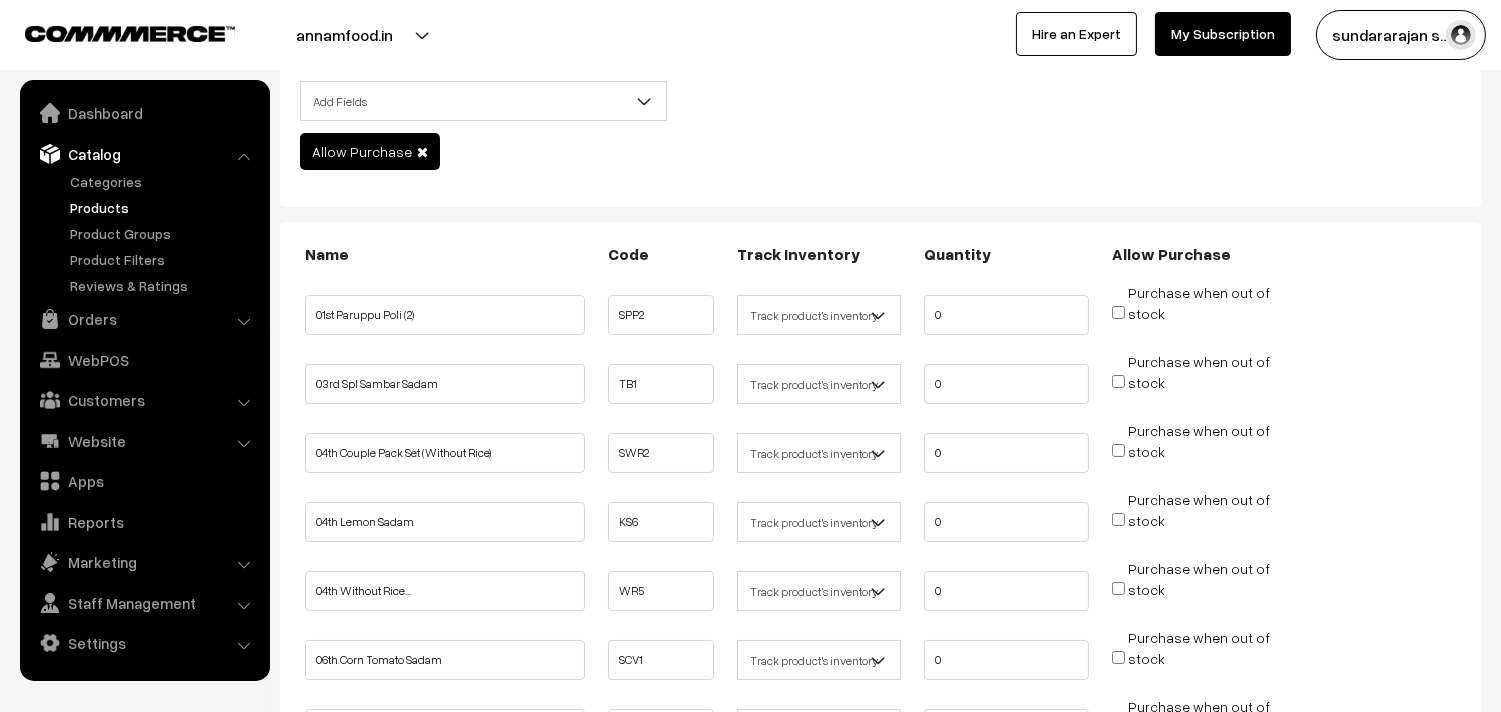 scroll, scrollTop: 333, scrollLeft: 0, axis: vertical 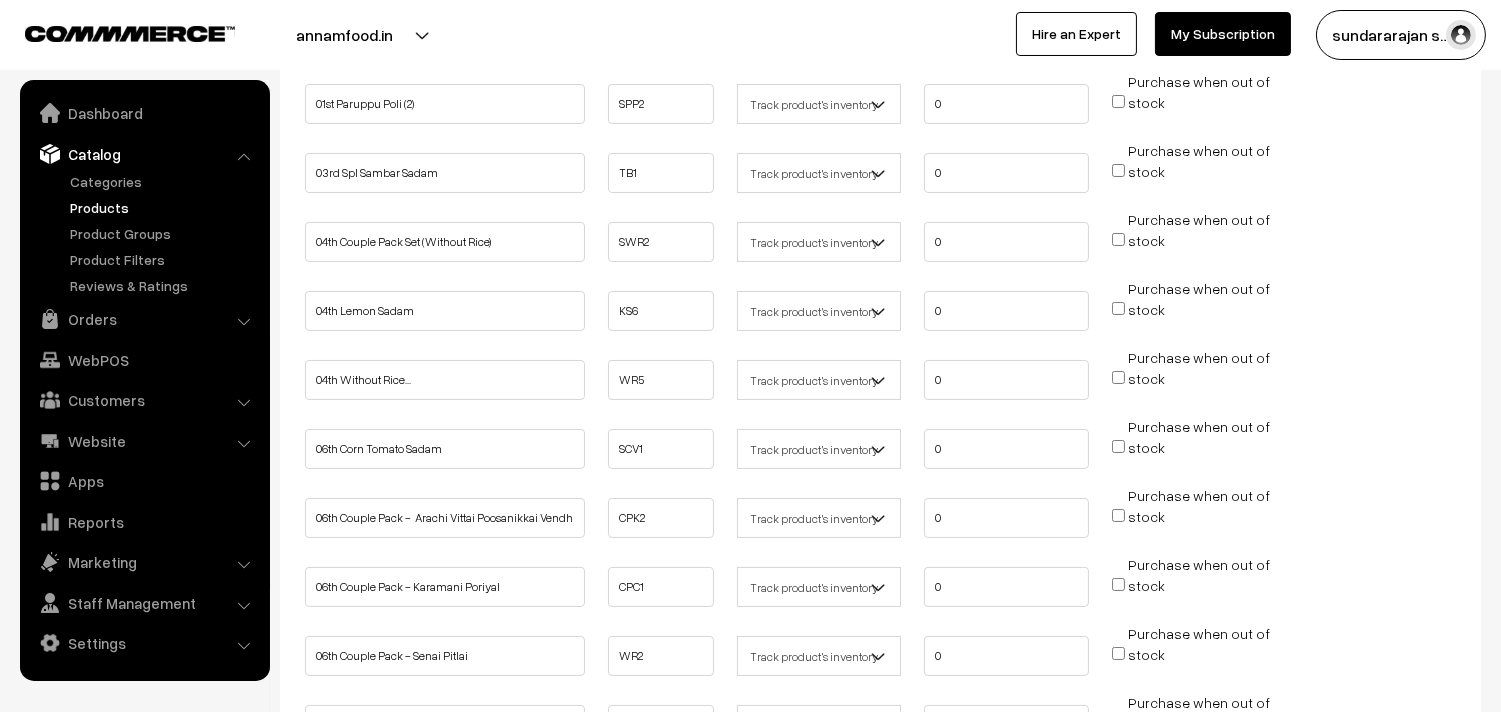 click on "Purchase when out of  stock" at bounding box center [1118, 239] 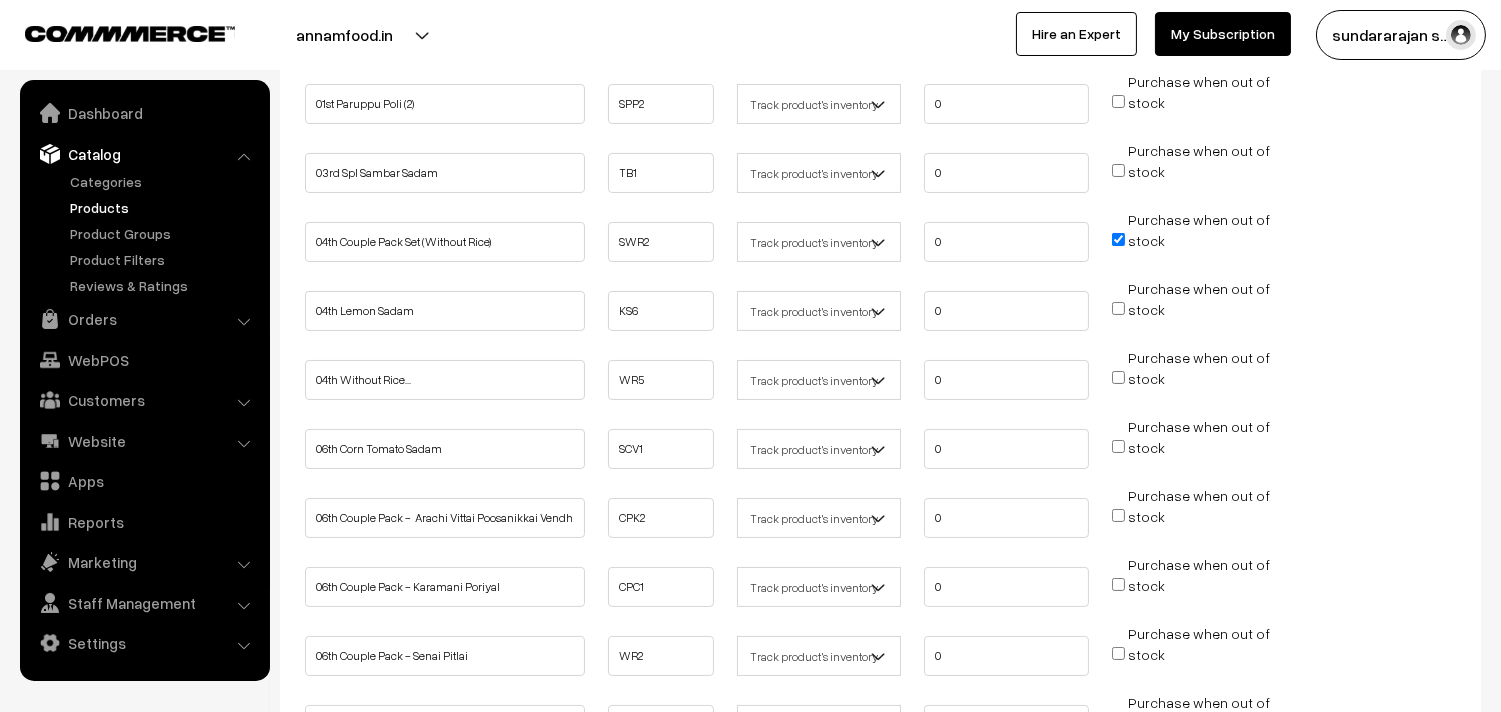 click on "Purchase when out of  stock" at bounding box center (1118, 377) 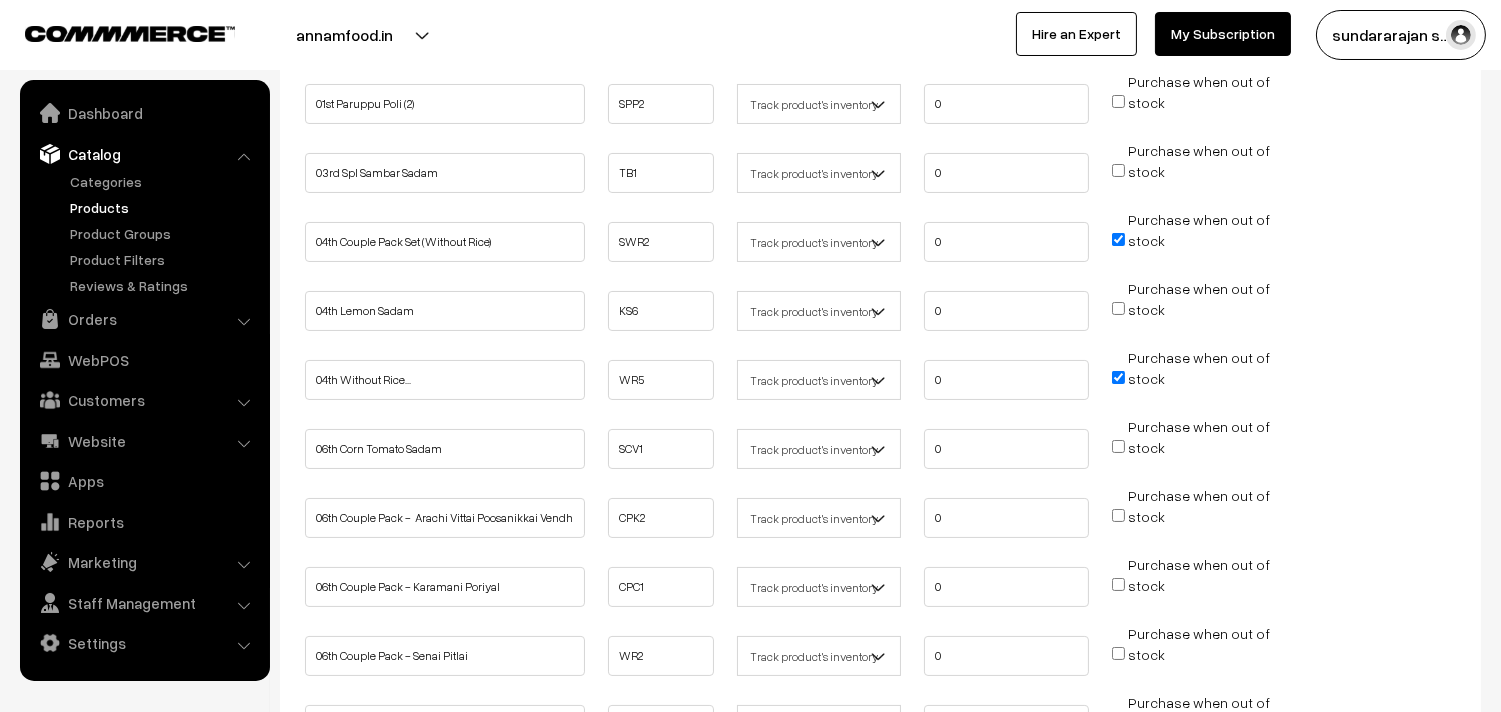 click on "Purchase when out of  stock" at bounding box center [1191, 447] 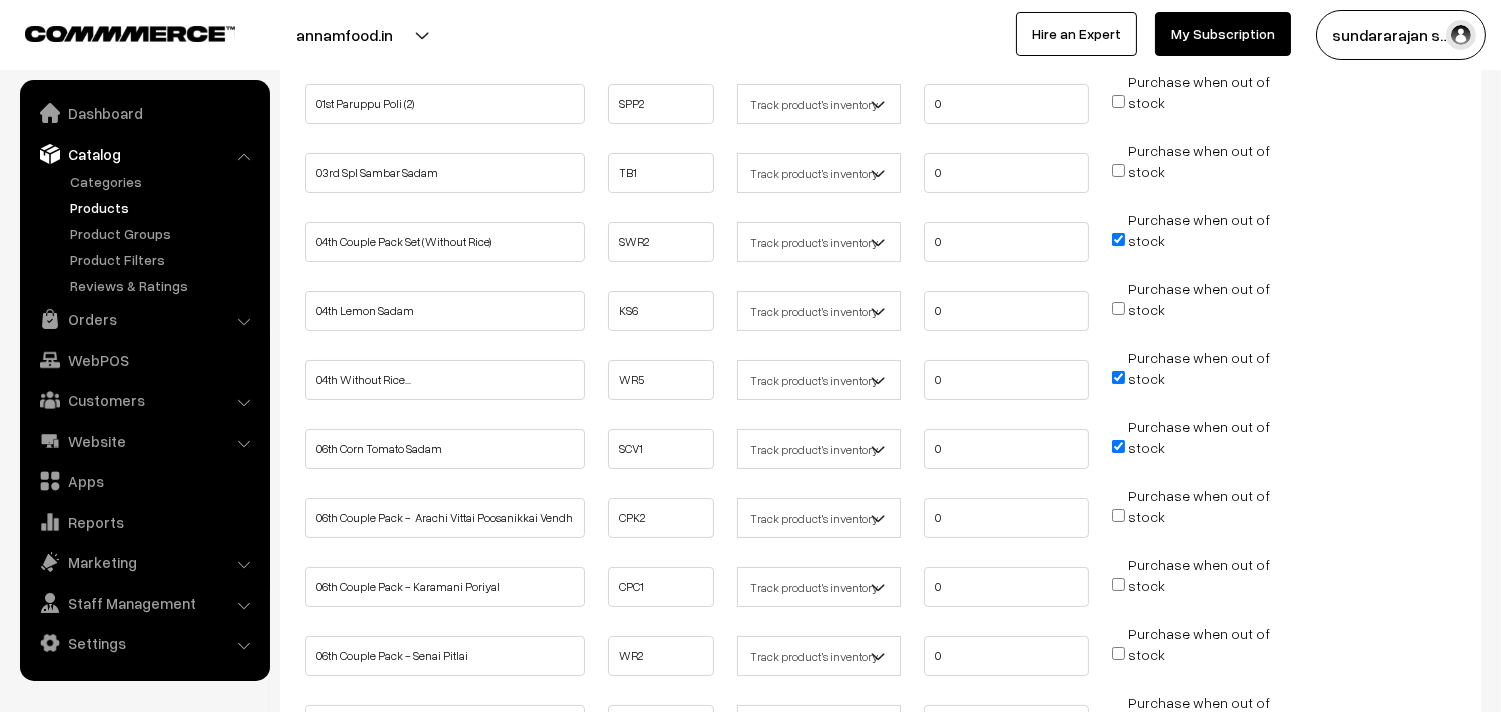 click on "Purchase when out of  stock" at bounding box center [1118, 515] 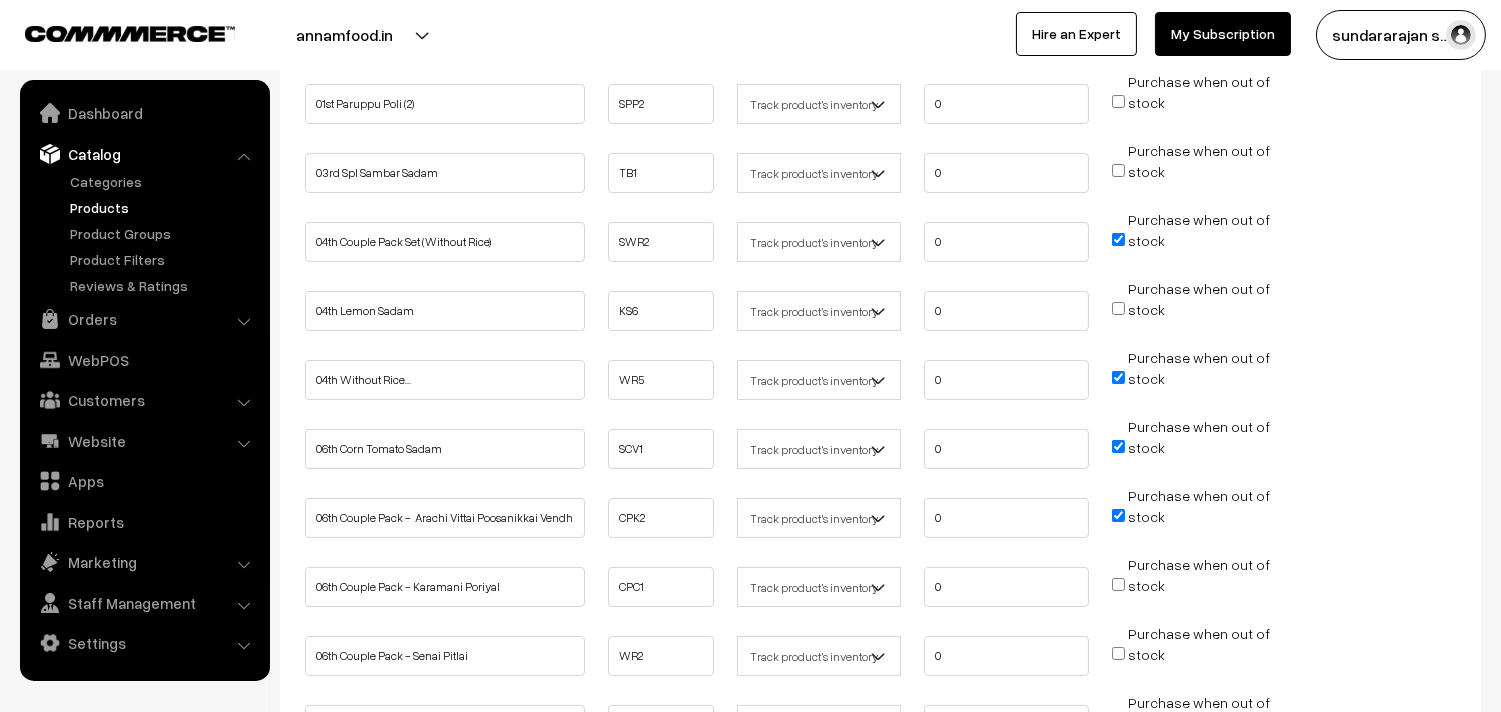 click on "Purchase when out of  stock" at bounding box center (1118, 584) 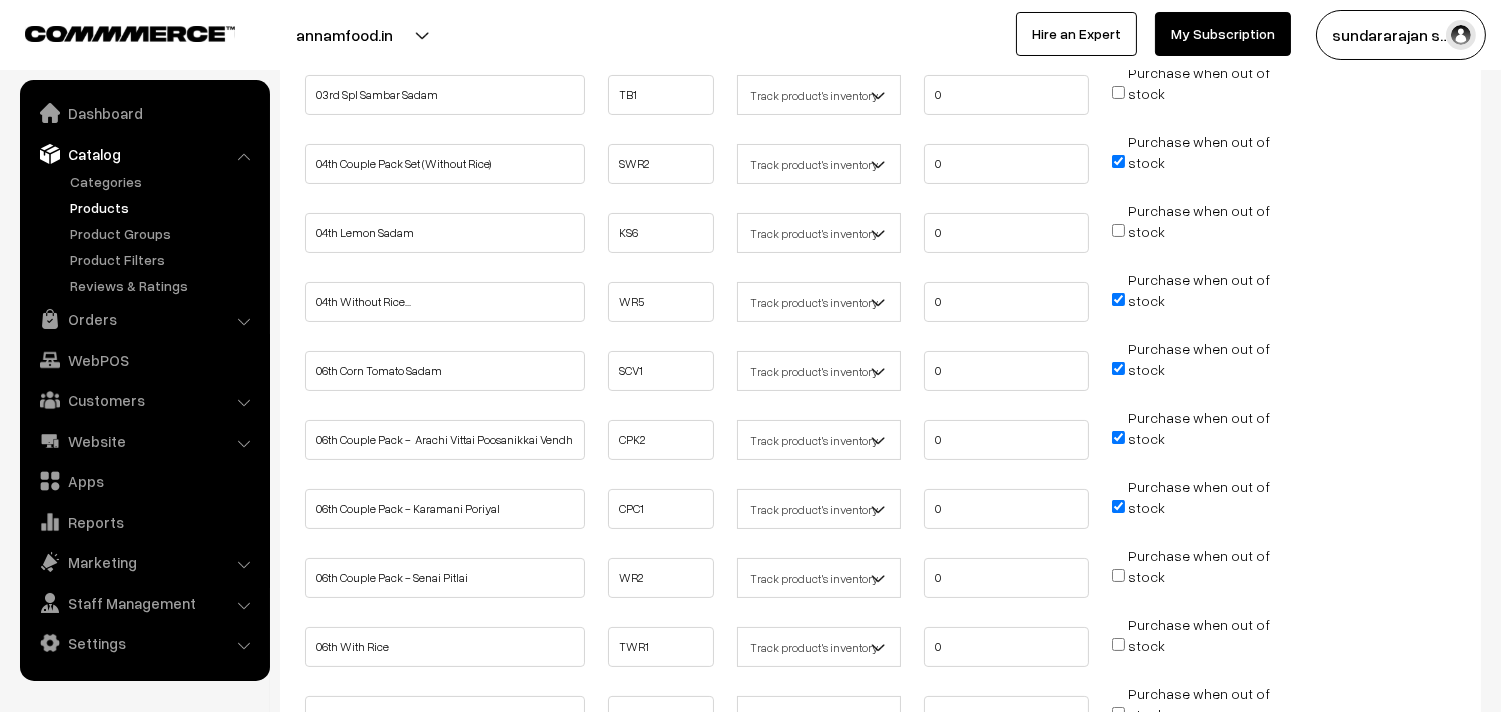scroll, scrollTop: 444, scrollLeft: 0, axis: vertical 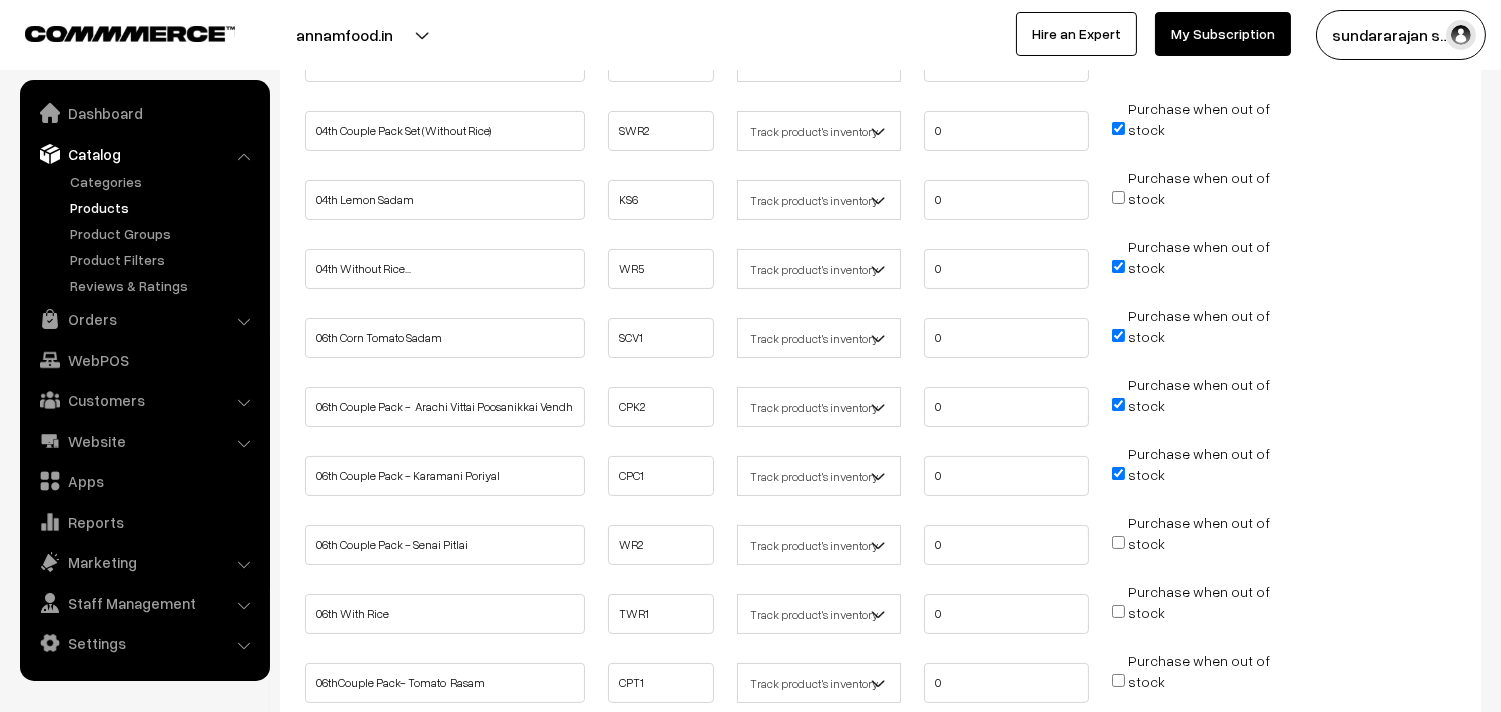 click on "Purchase when out of  stock" at bounding box center [1118, 542] 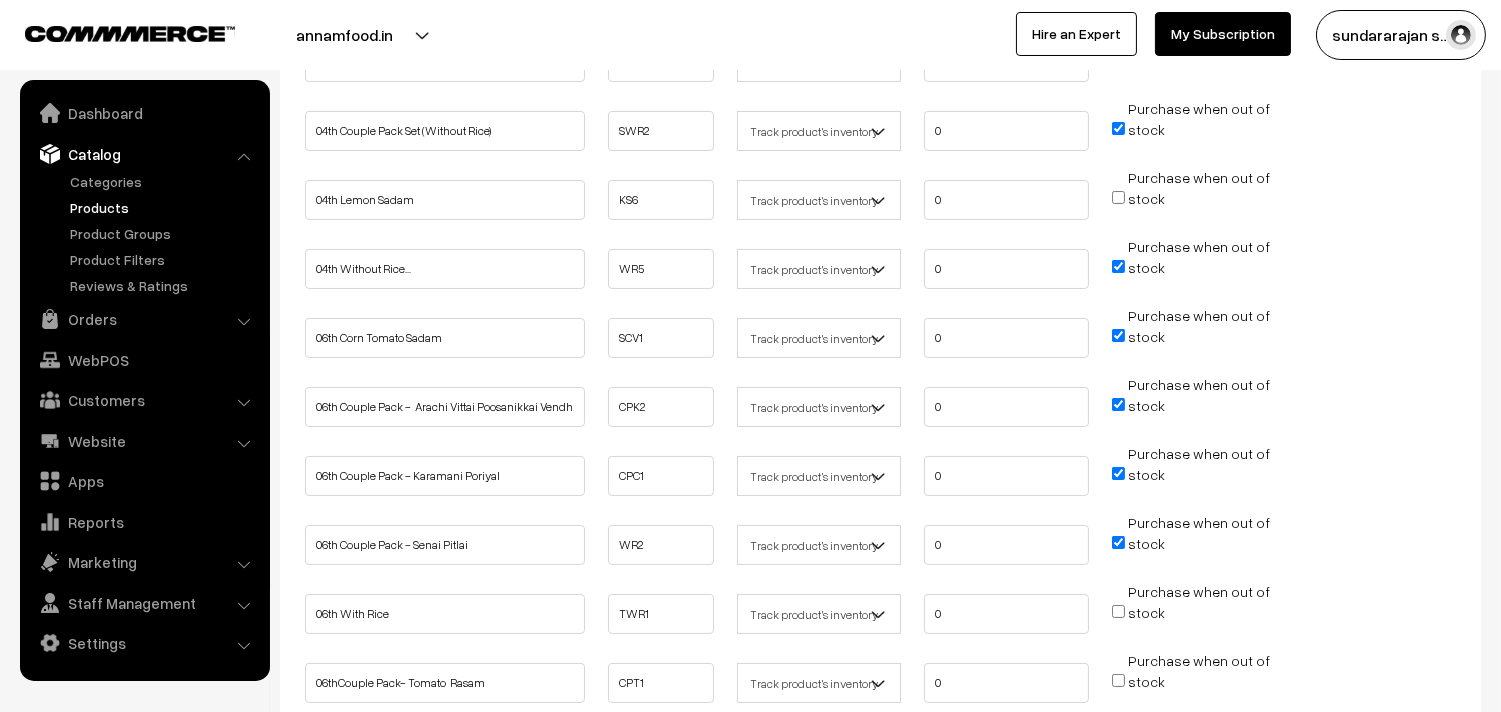 scroll, scrollTop: 555, scrollLeft: 0, axis: vertical 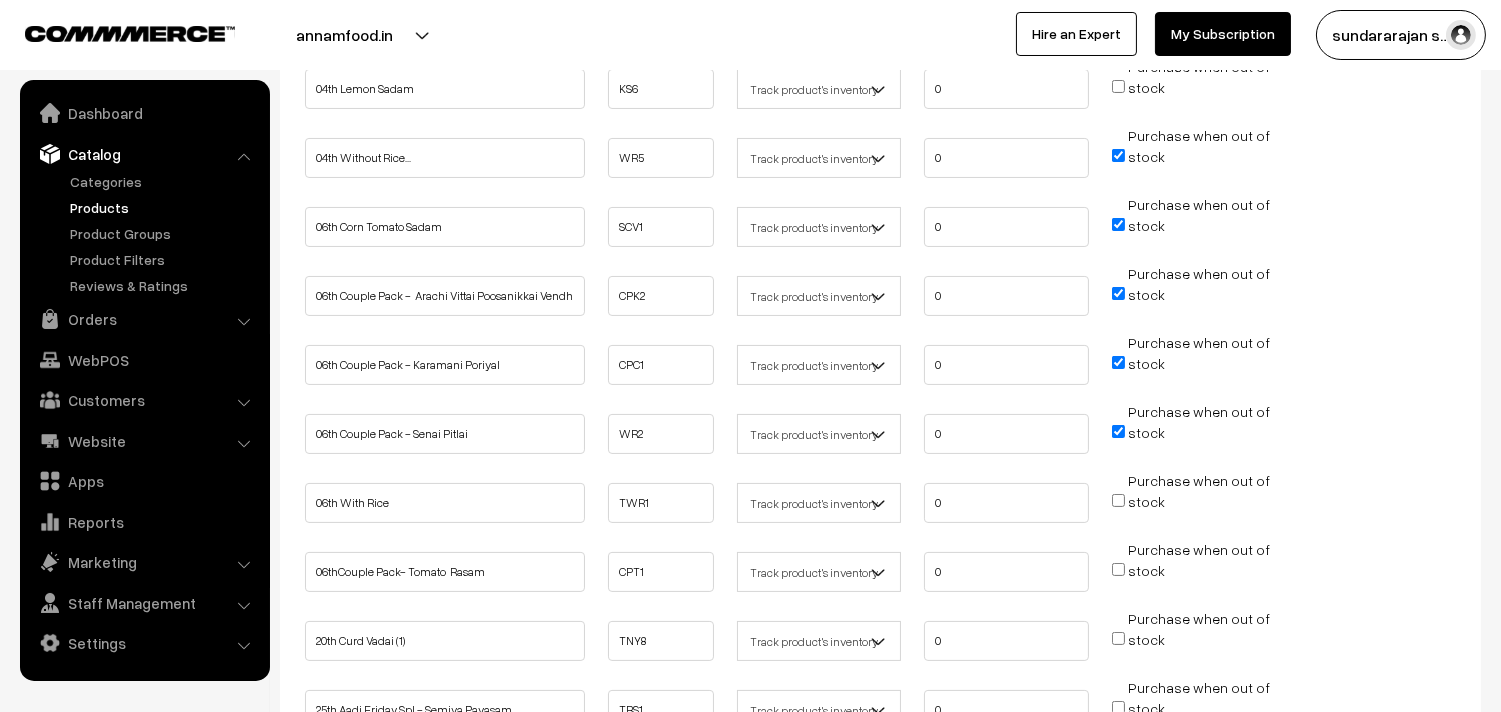 click on "Purchase when out of  stock" at bounding box center (1118, 500) 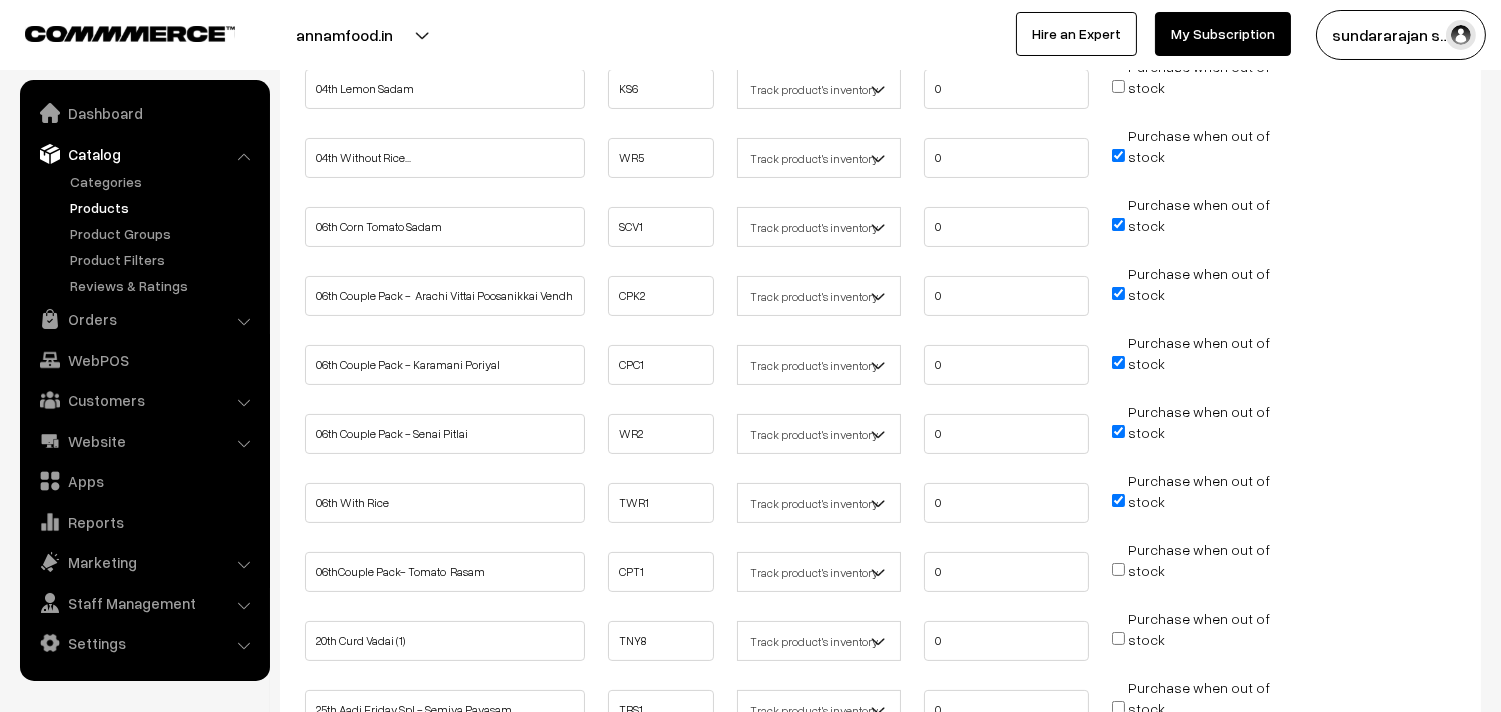 click on "Purchase when out of  stock" at bounding box center [1118, 569] 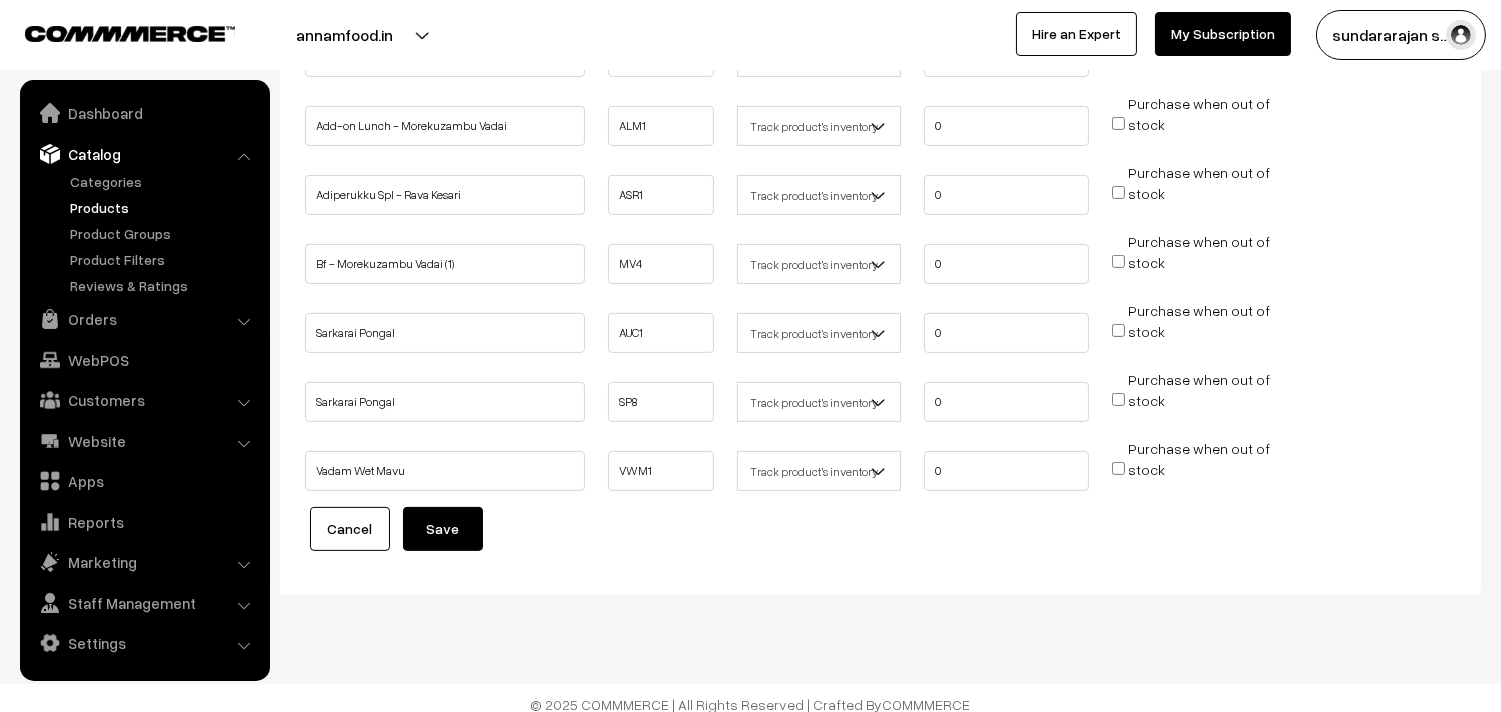 scroll, scrollTop: 1281, scrollLeft: 0, axis: vertical 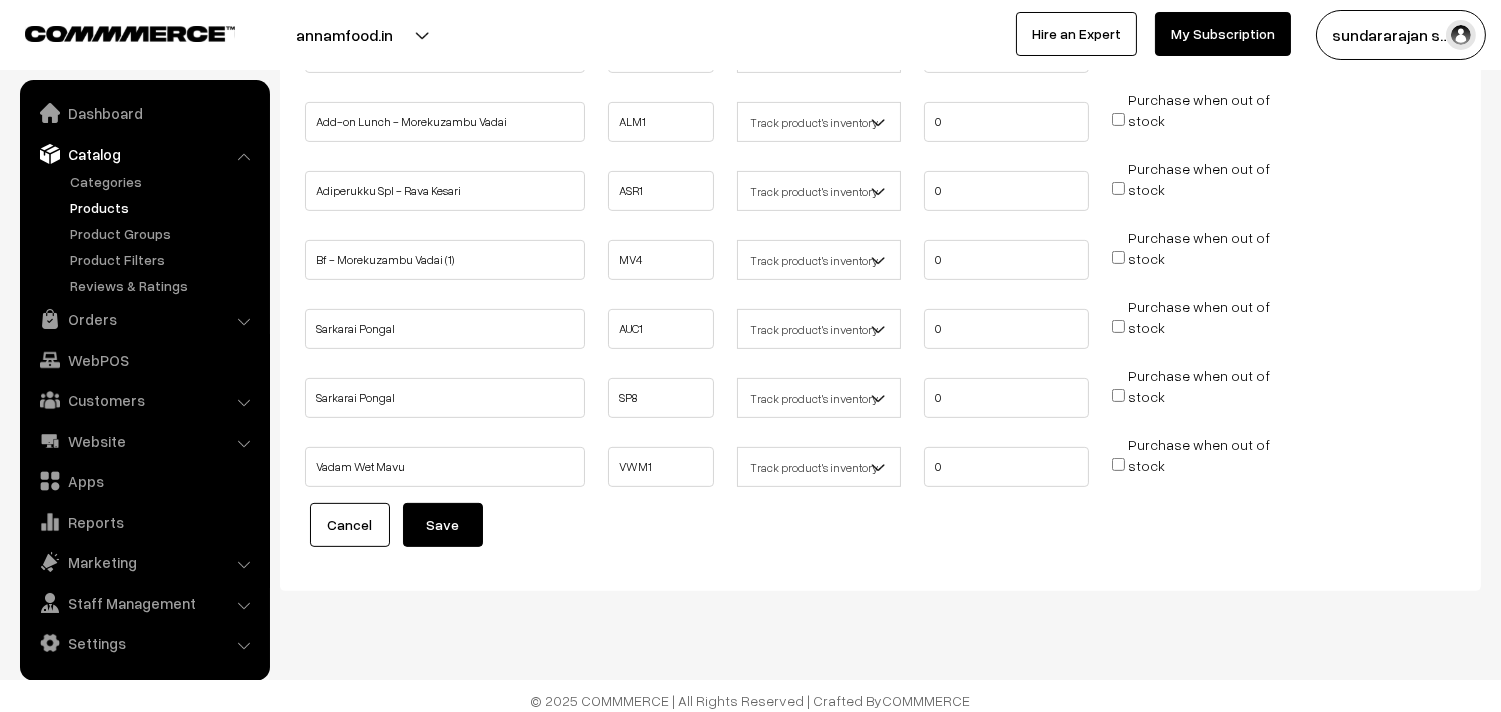 click on "Name
Code
Track Inventory
Quantity
Allow Purchase
0 0" at bounding box center [880, -173] 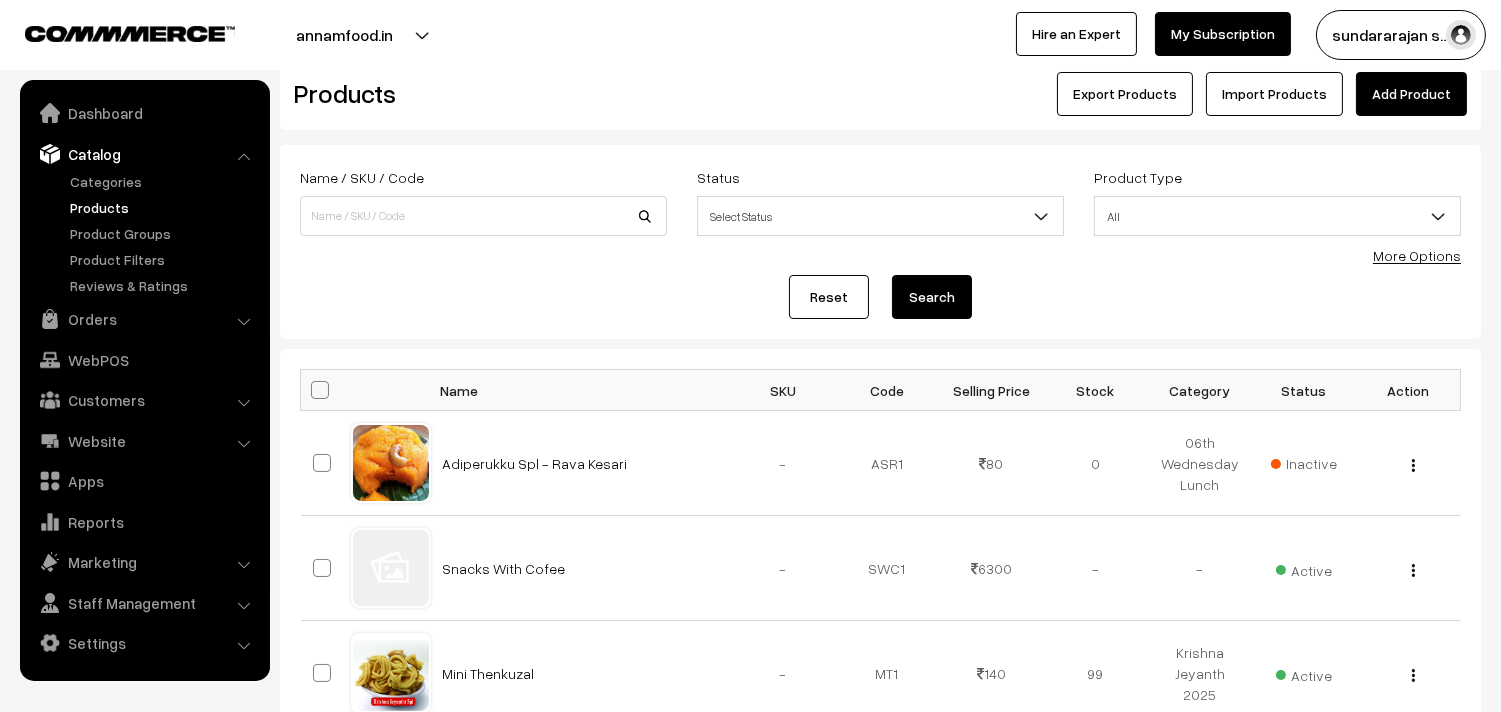 scroll, scrollTop: 0, scrollLeft: 0, axis: both 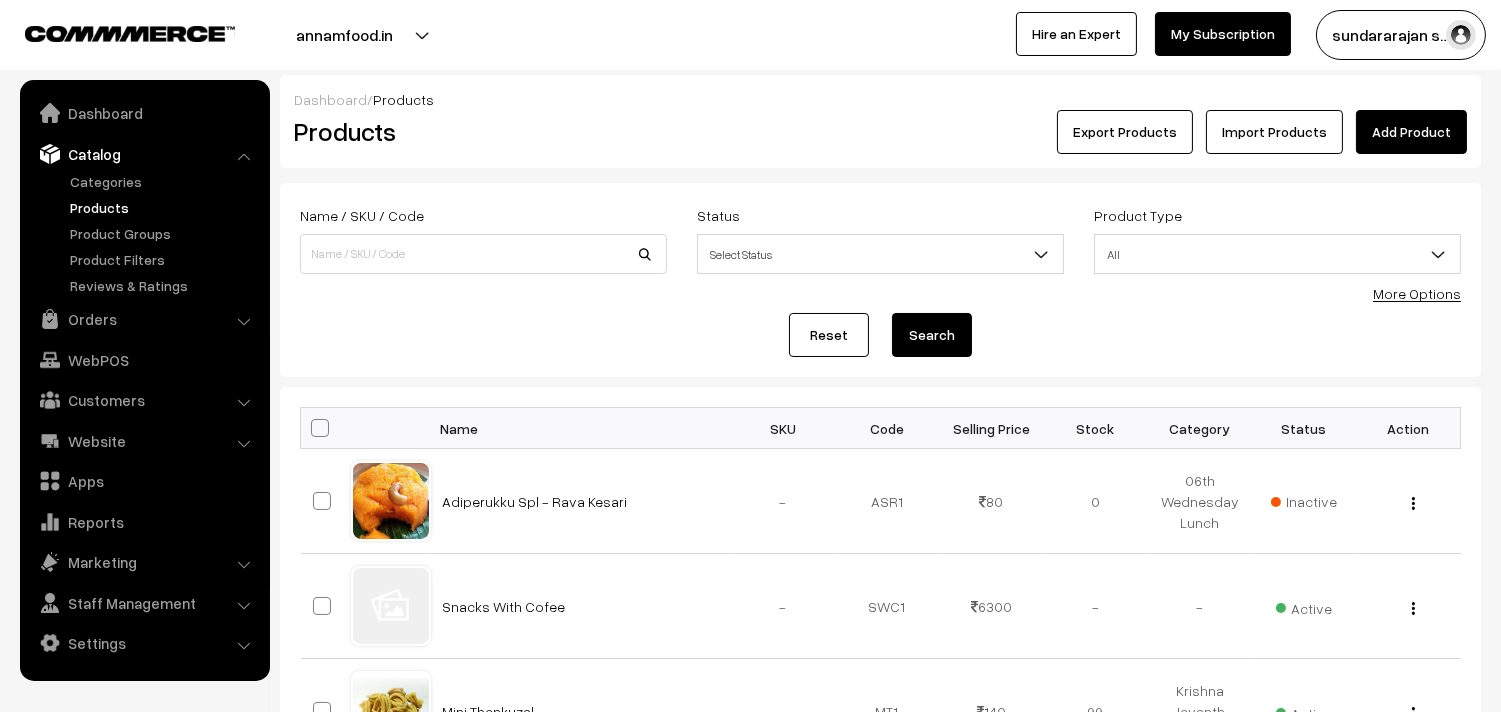 click on "More Options" at bounding box center [1417, 293] 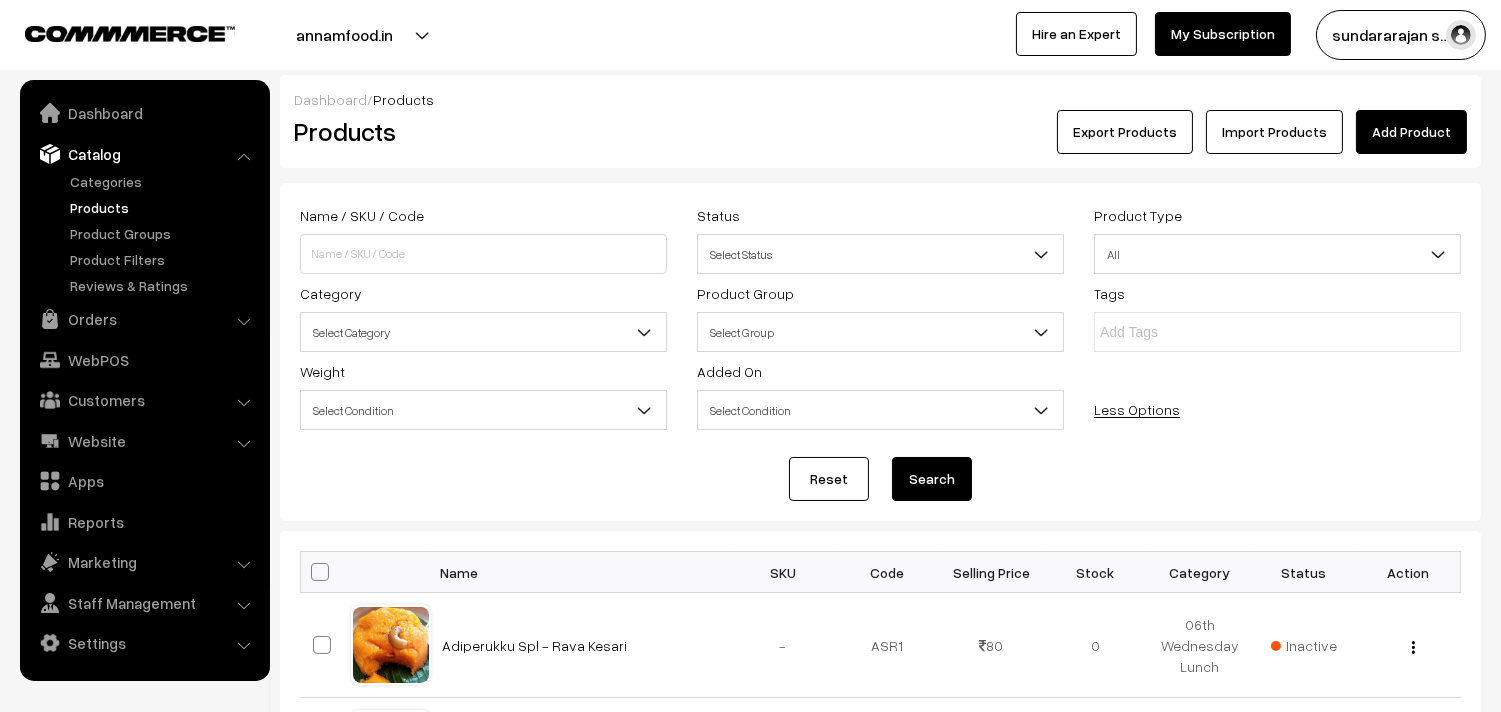 click on "Select Category" at bounding box center (483, 332) 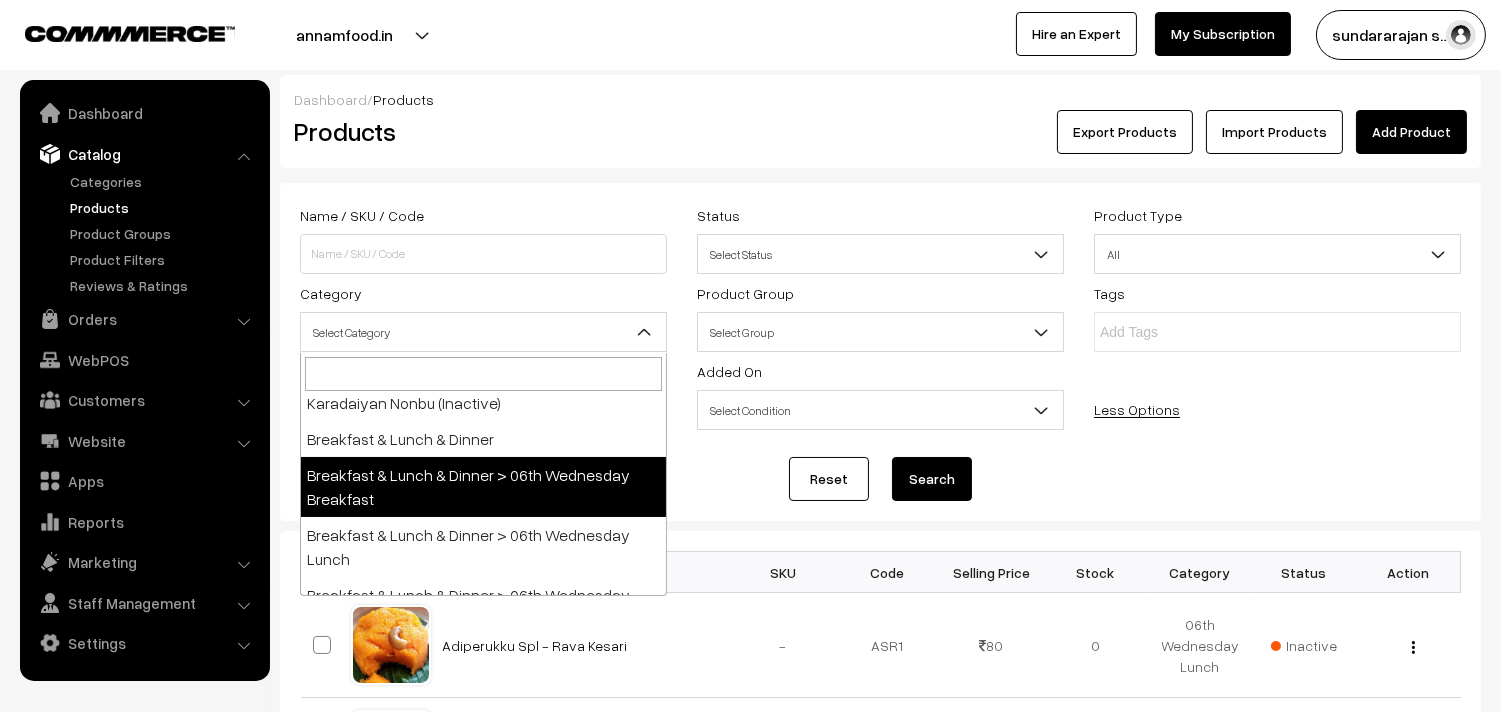 scroll, scrollTop: 111, scrollLeft: 0, axis: vertical 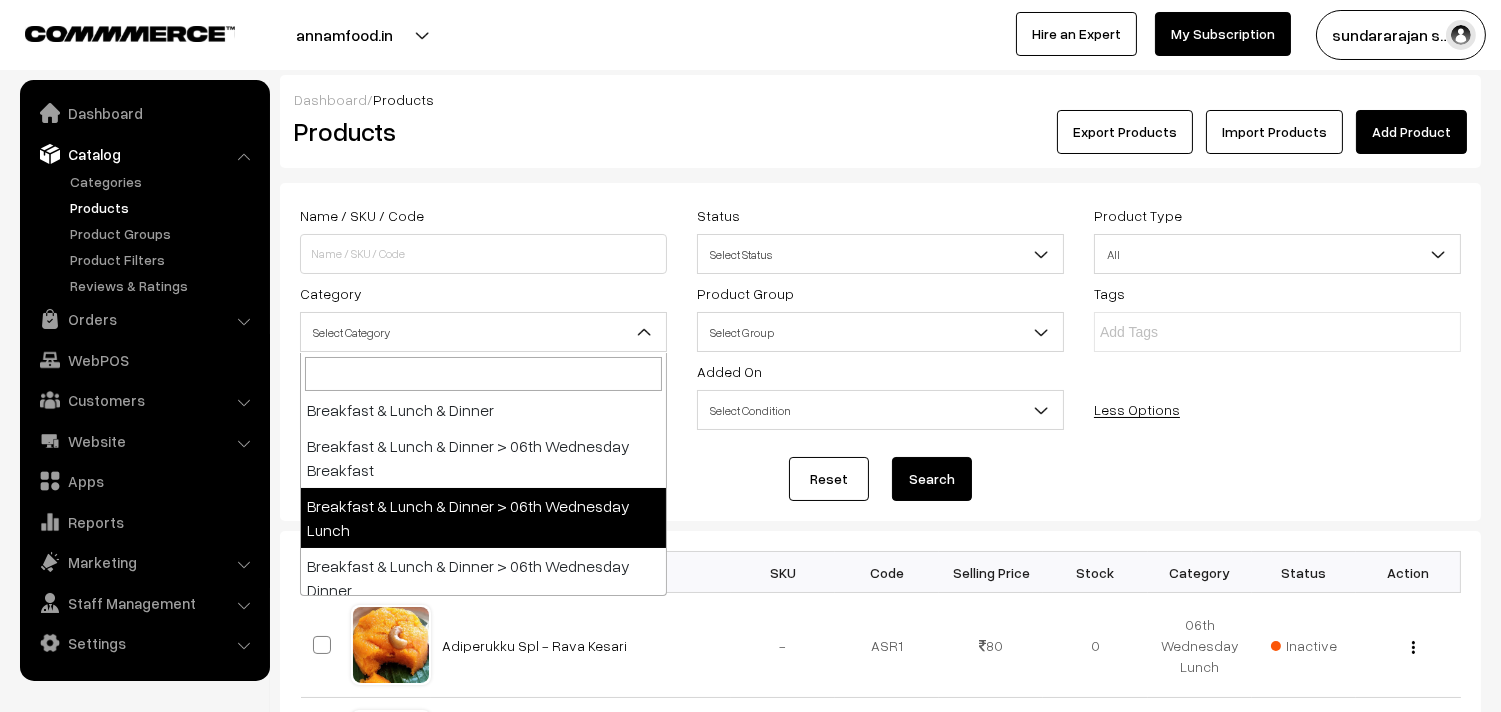 select on "95" 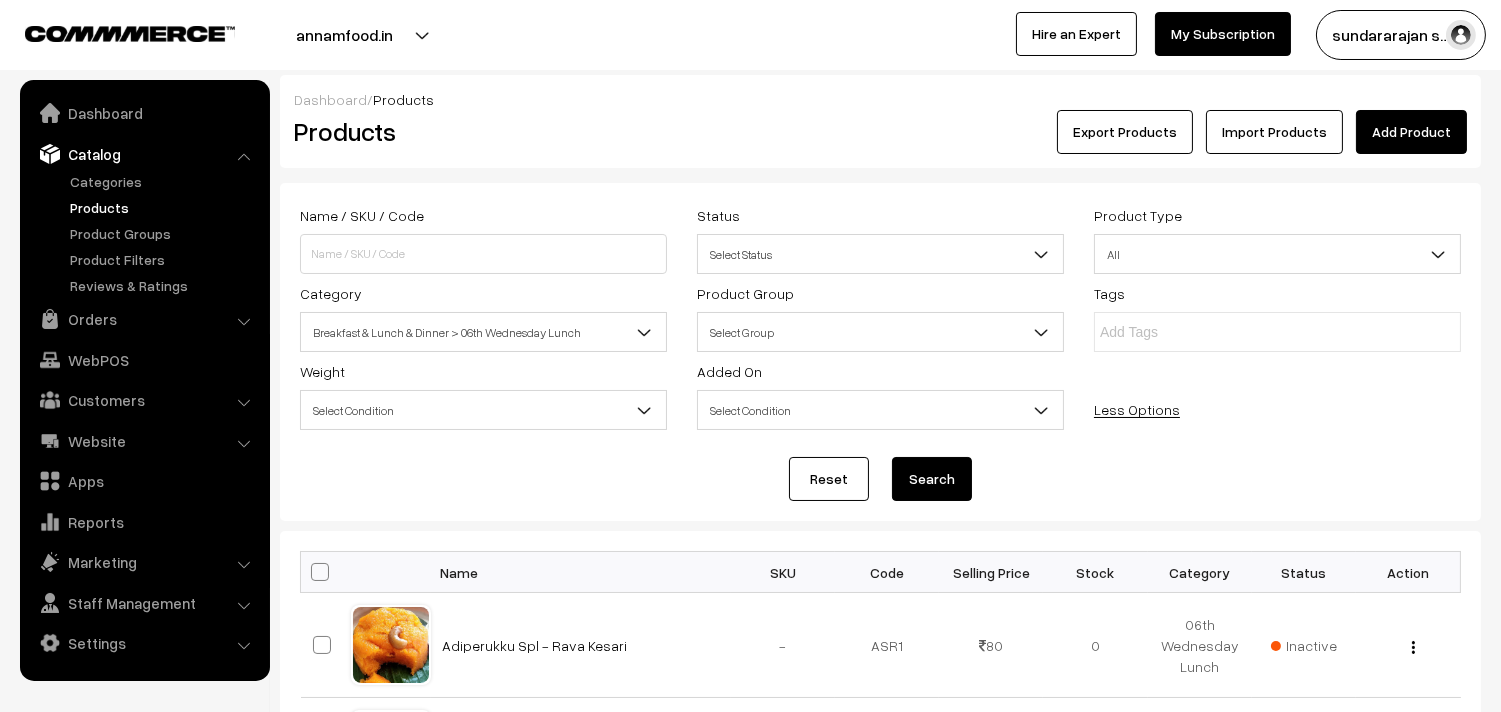 click on "Search" at bounding box center [932, 479] 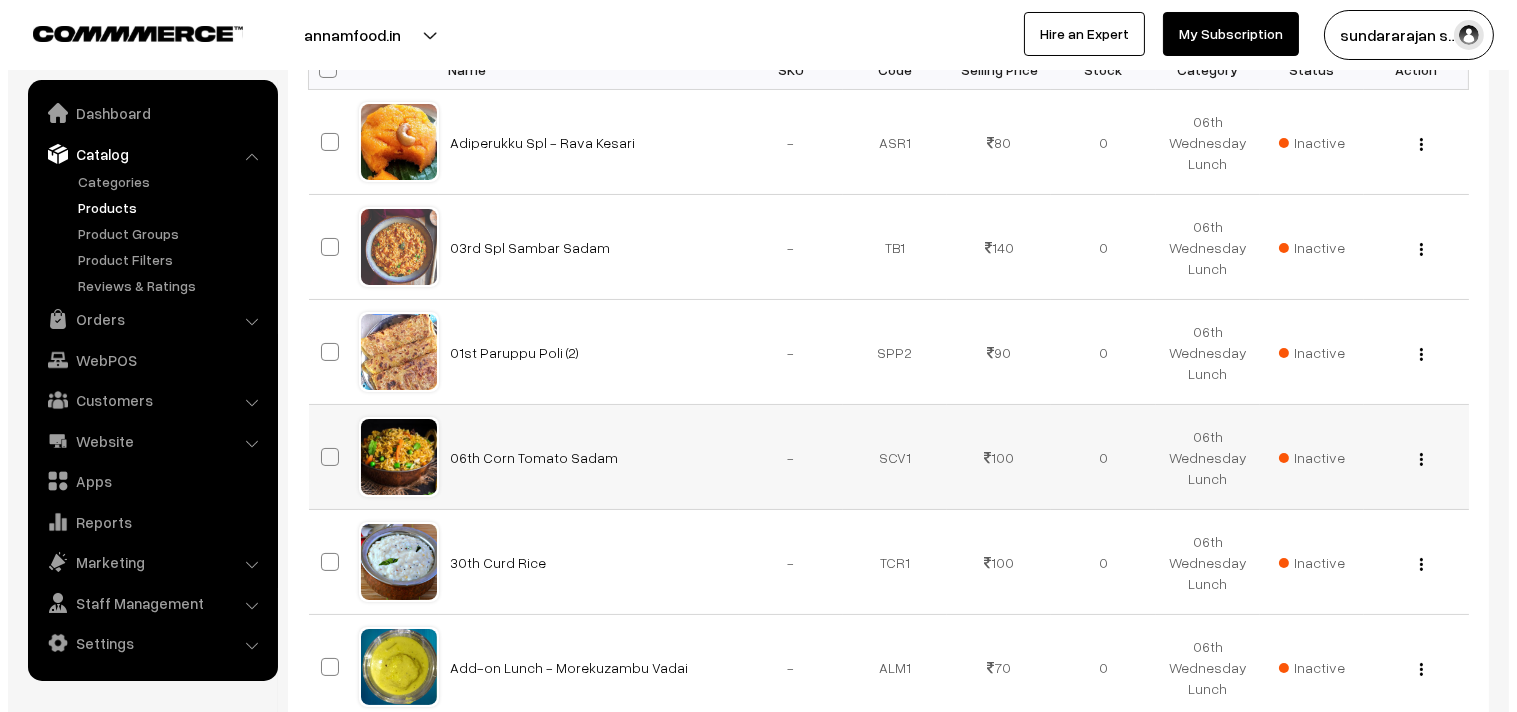 scroll, scrollTop: 555, scrollLeft: 0, axis: vertical 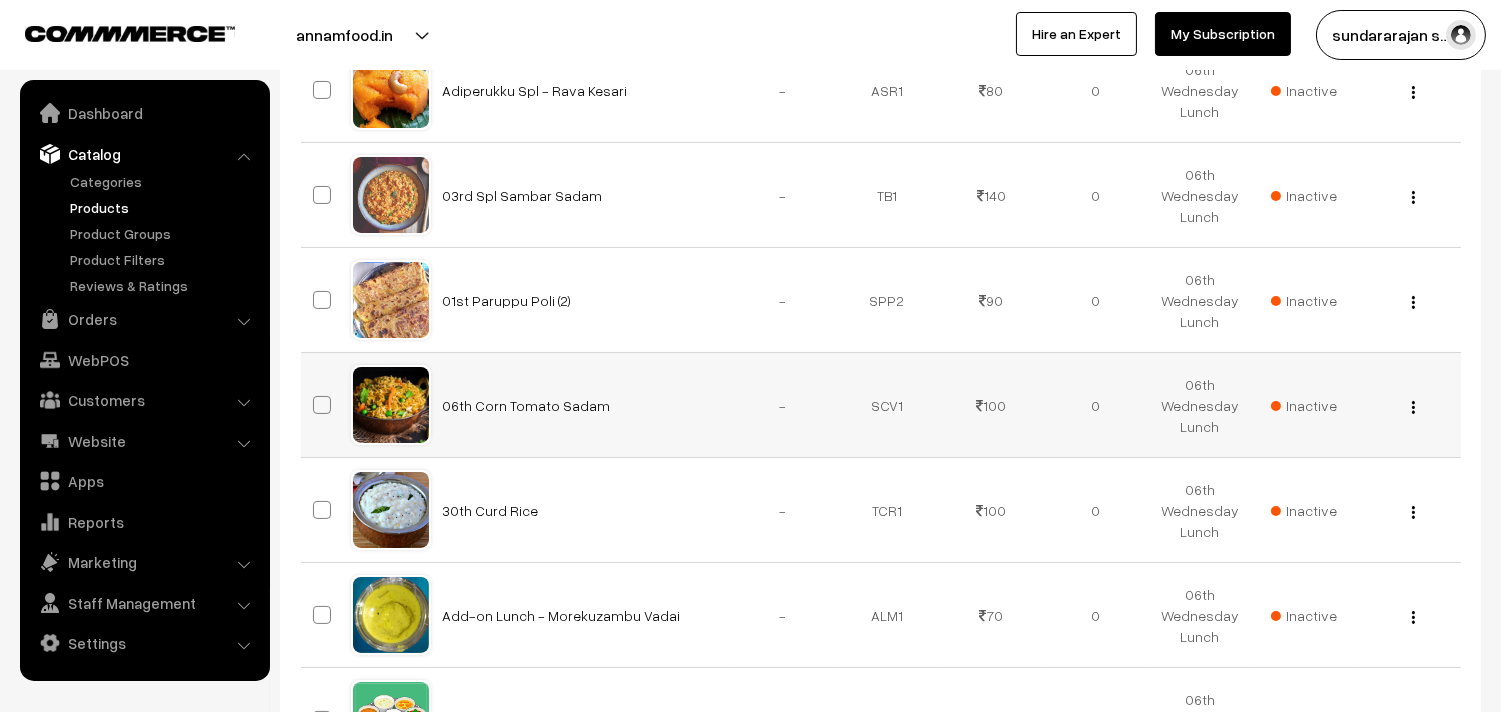 click on "Inactive" at bounding box center [1304, 405] 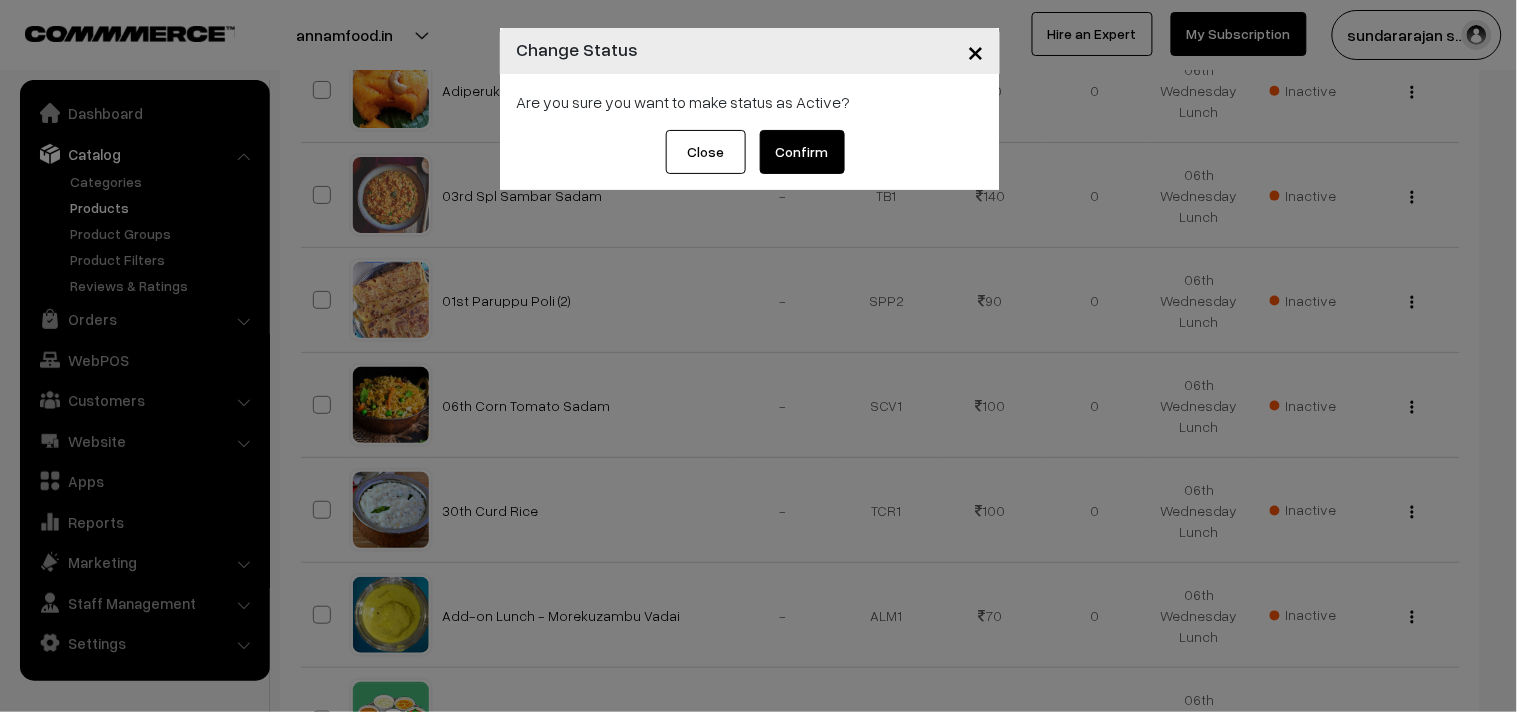 click on "Confirm" at bounding box center (802, 152) 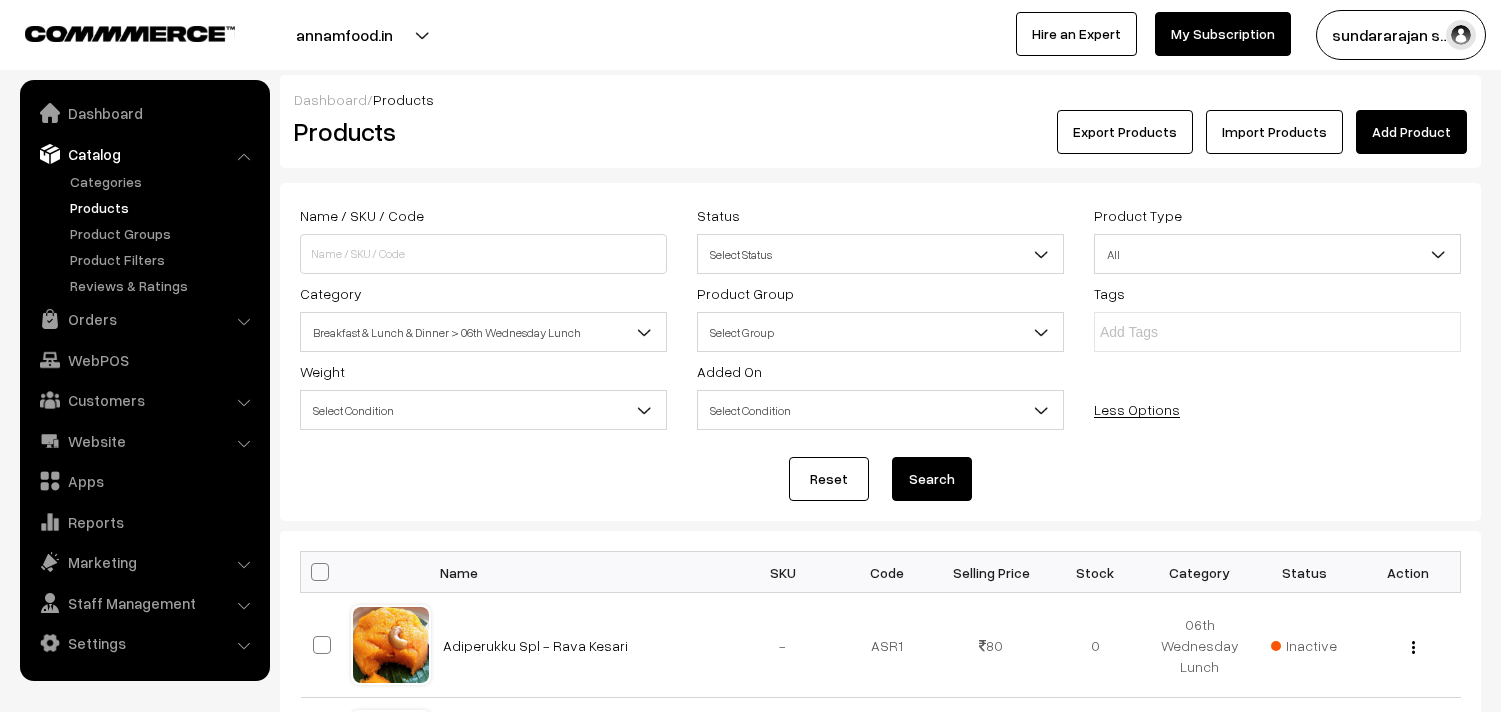 scroll, scrollTop: 555, scrollLeft: 0, axis: vertical 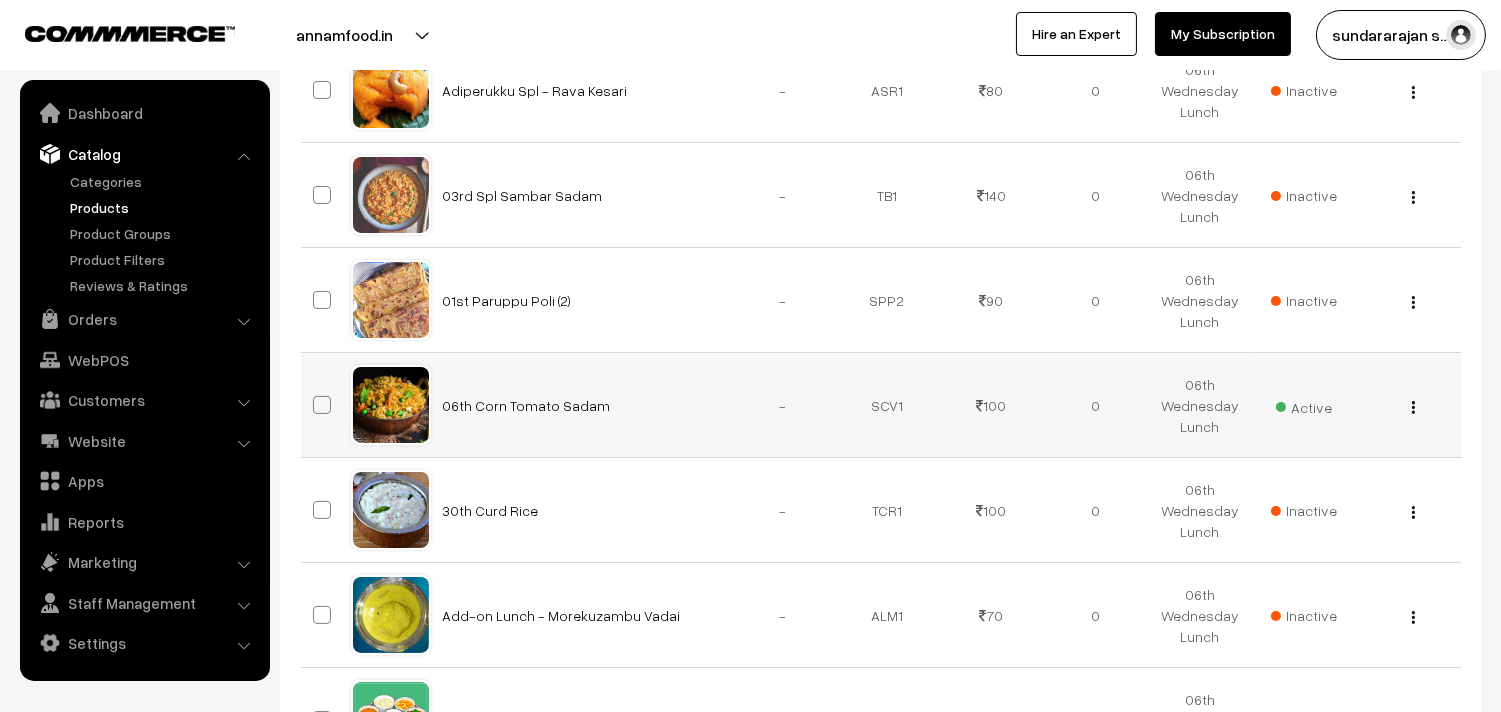 click at bounding box center (1413, 407) 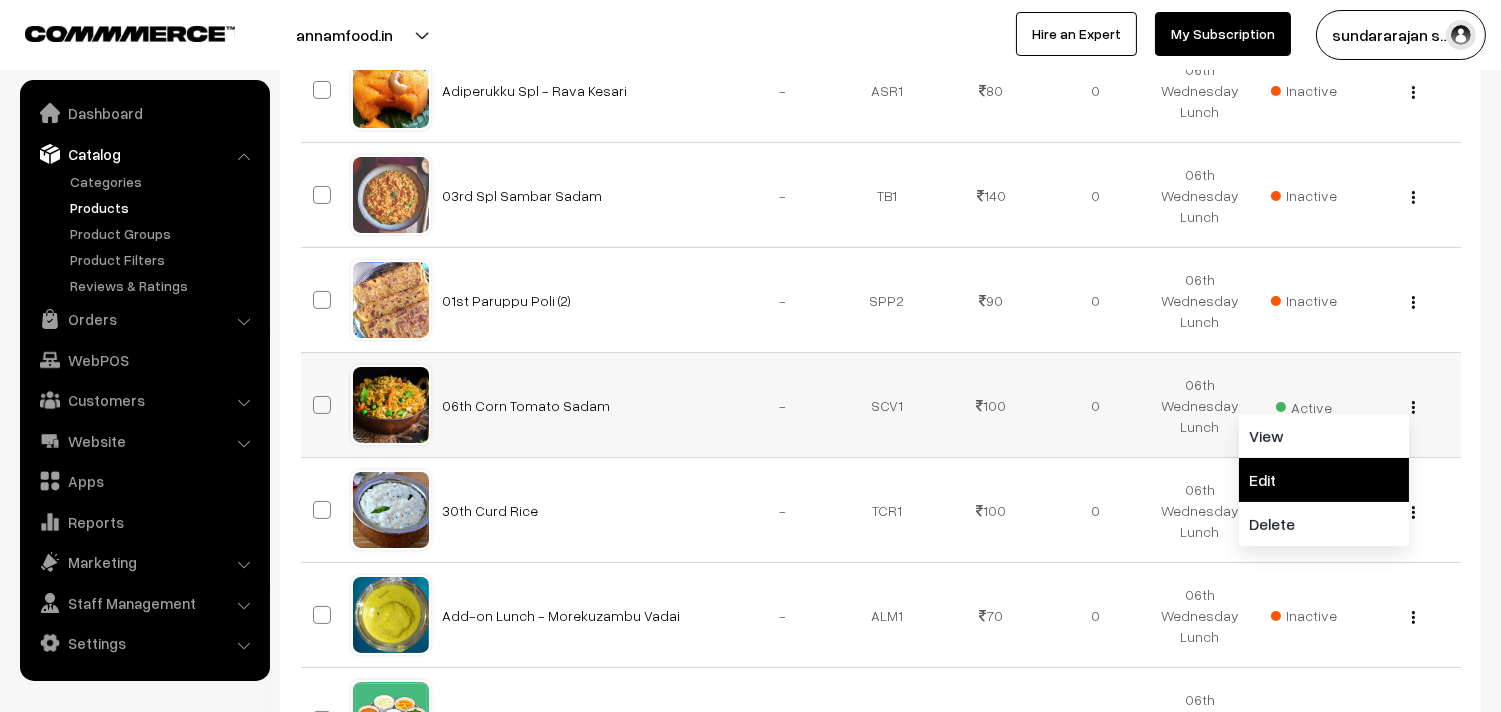 drag, startPoint x: 1330, startPoint y: 471, endPoint x: 1317, endPoint y: 470, distance: 13.038404 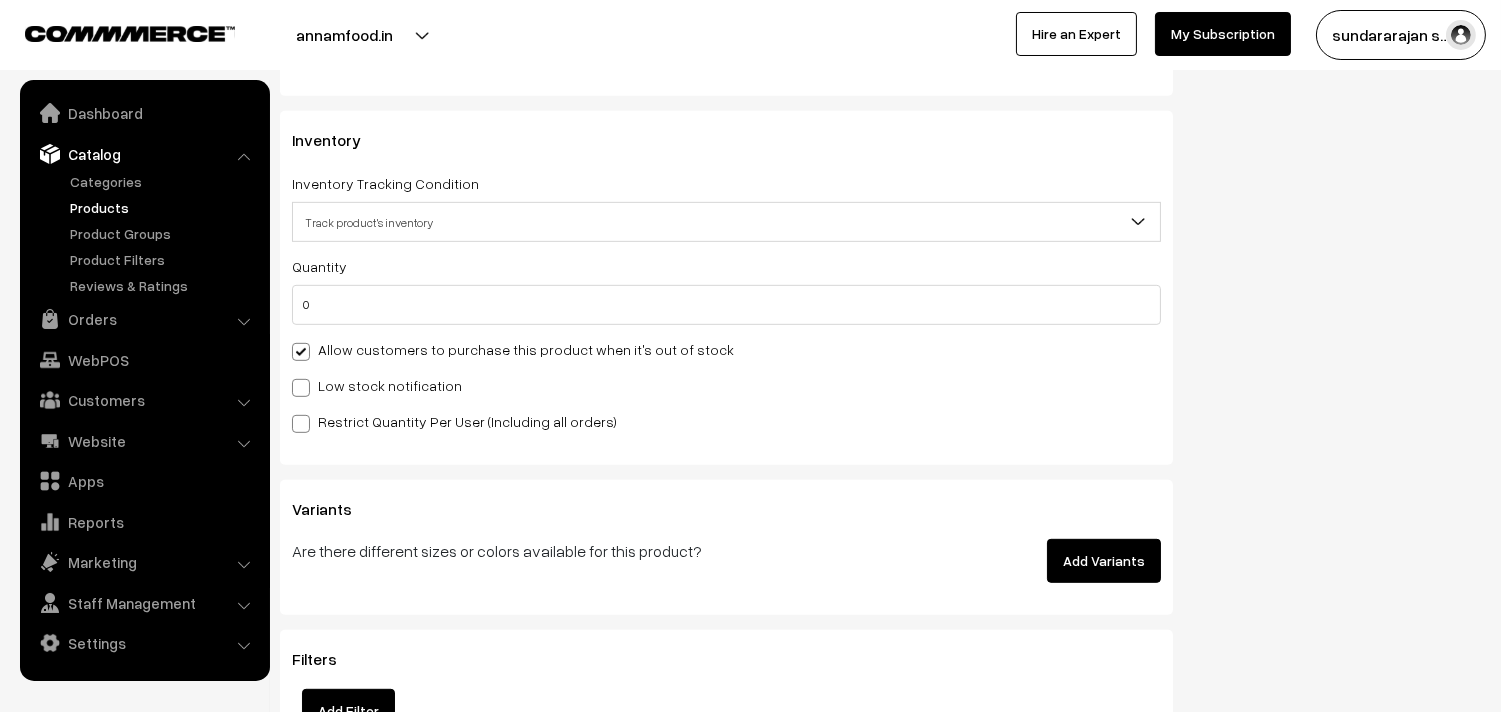 scroll, scrollTop: 2000, scrollLeft: 0, axis: vertical 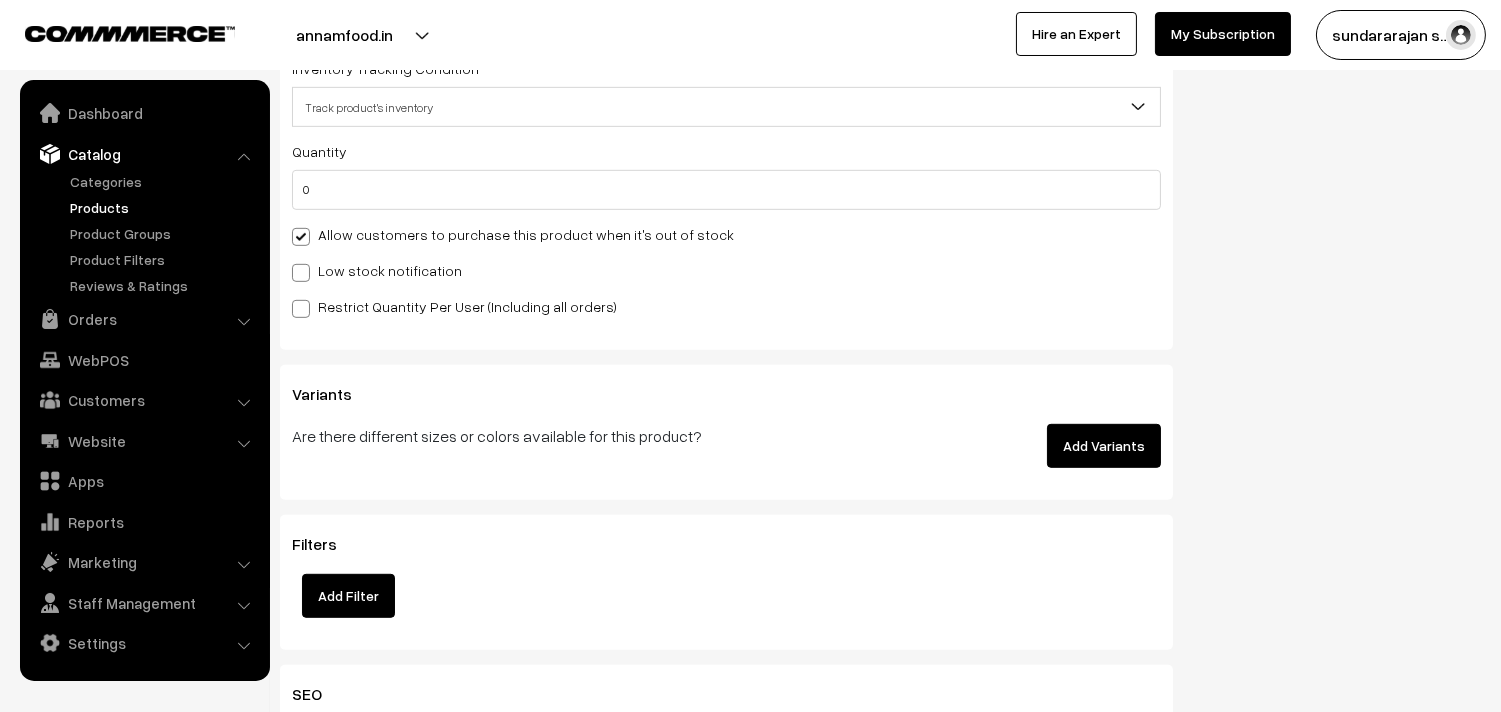 click on "Allow customers to purchase this product when it's out of stock" at bounding box center [513, 234] 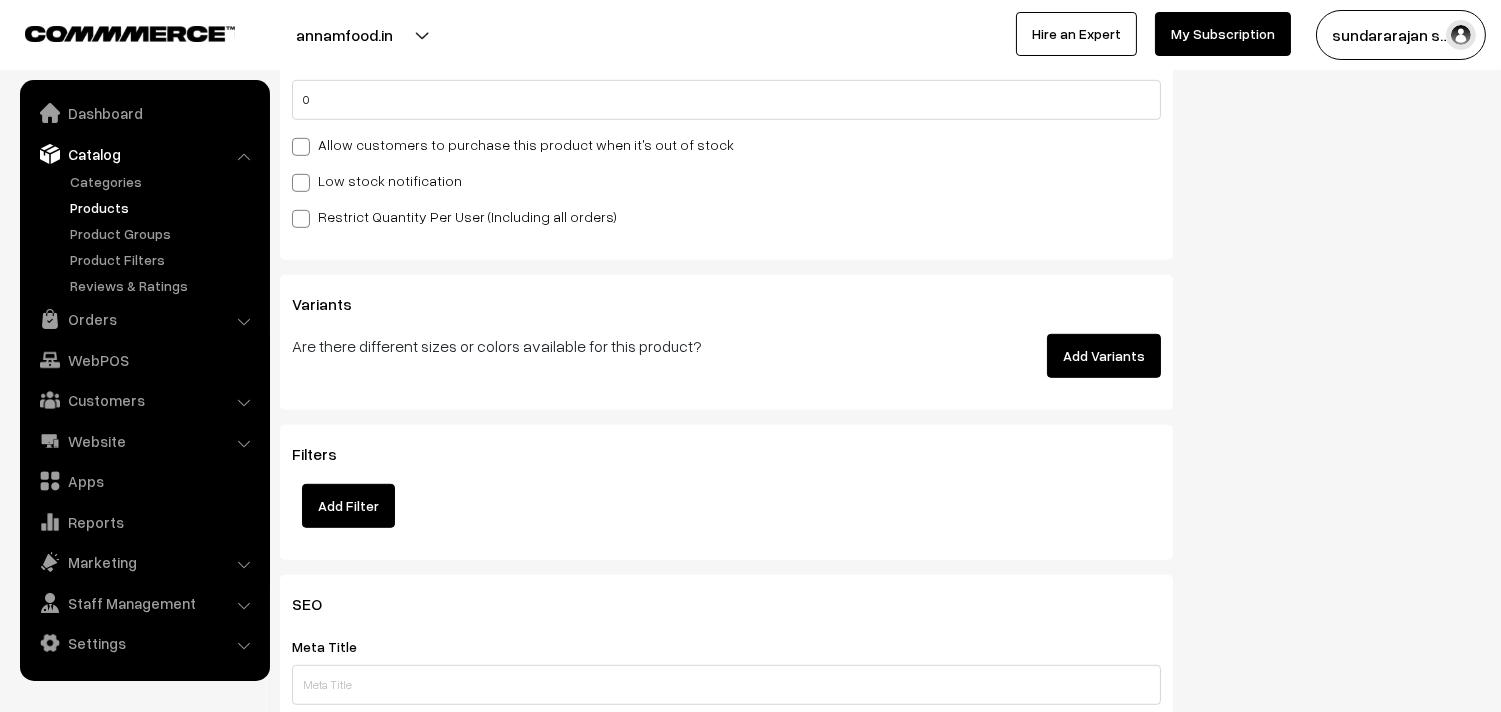scroll, scrollTop: 2111, scrollLeft: 0, axis: vertical 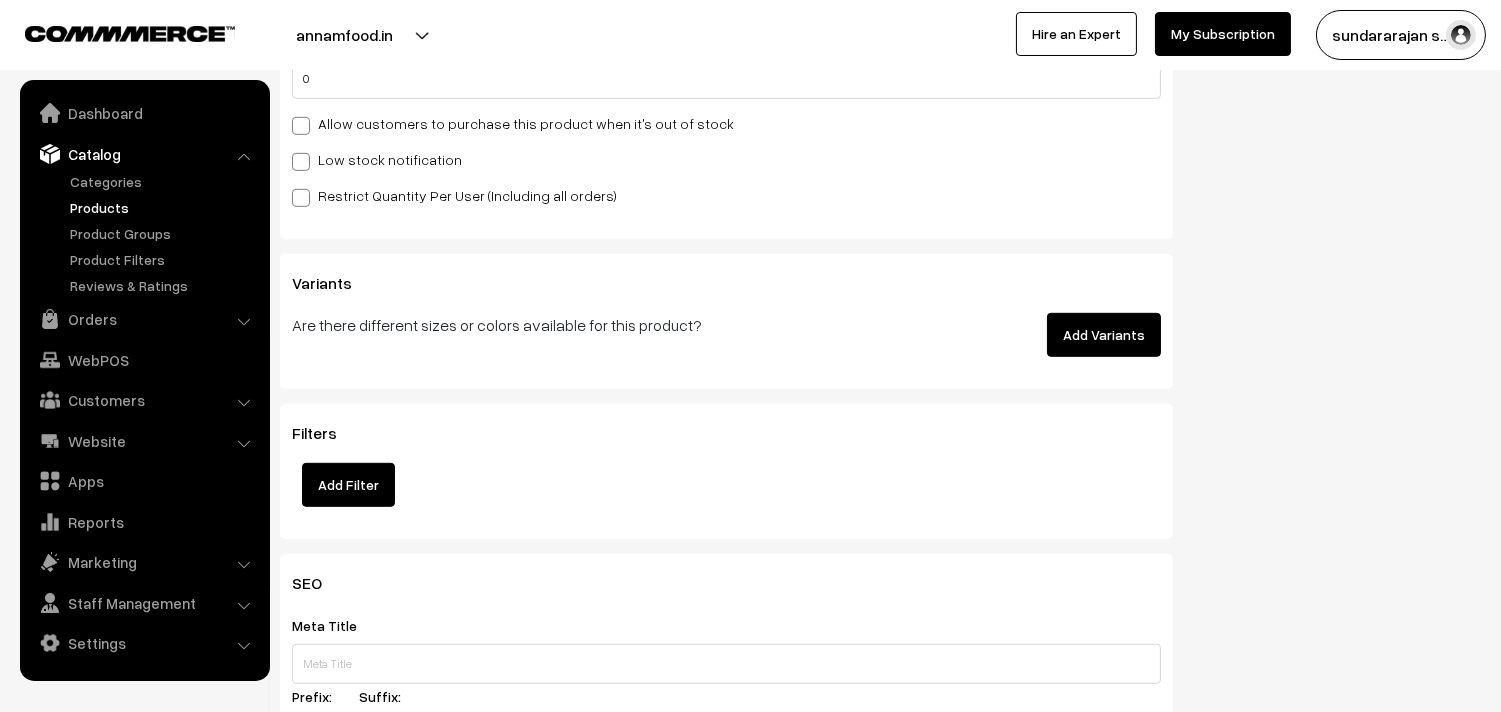 click on "Allow customers to purchase this product when it's out of stock" at bounding box center [513, 123] 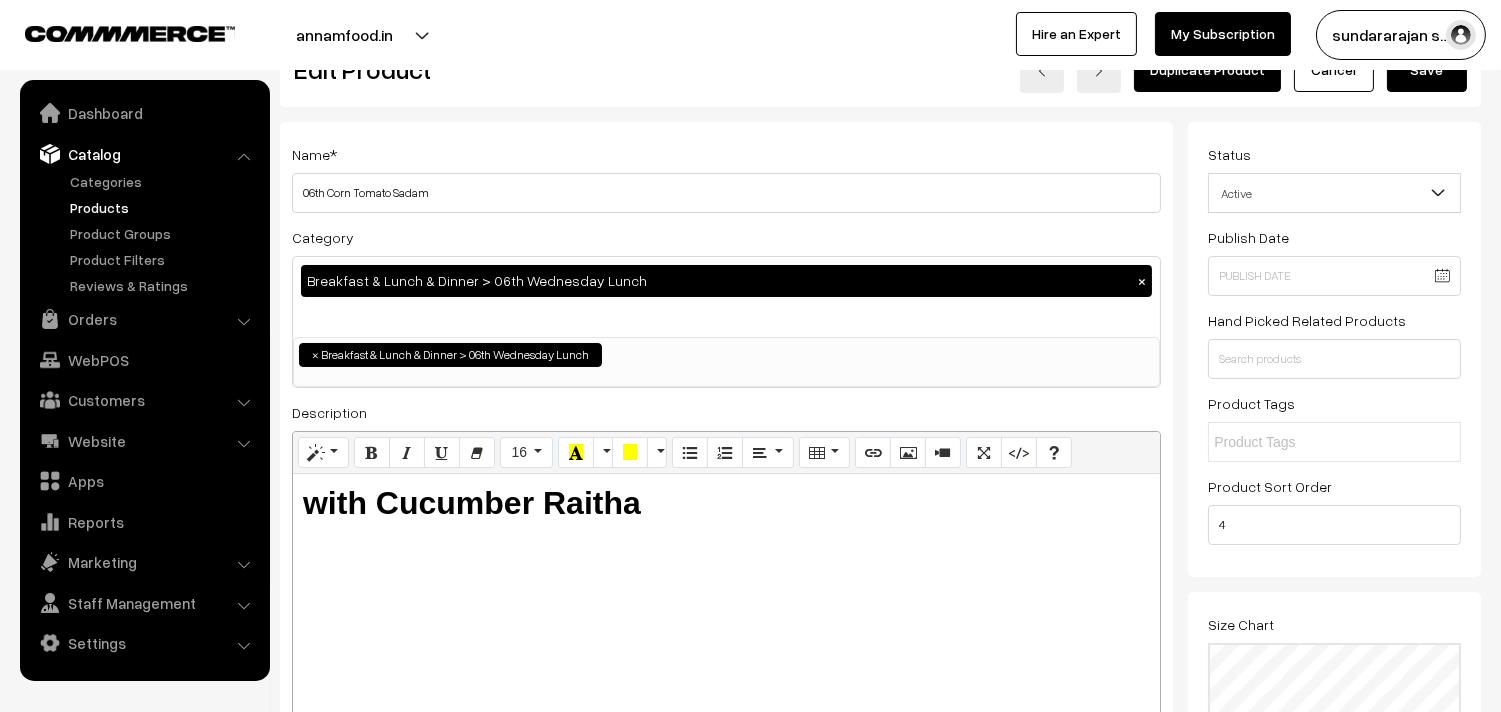 scroll, scrollTop: 0, scrollLeft: 0, axis: both 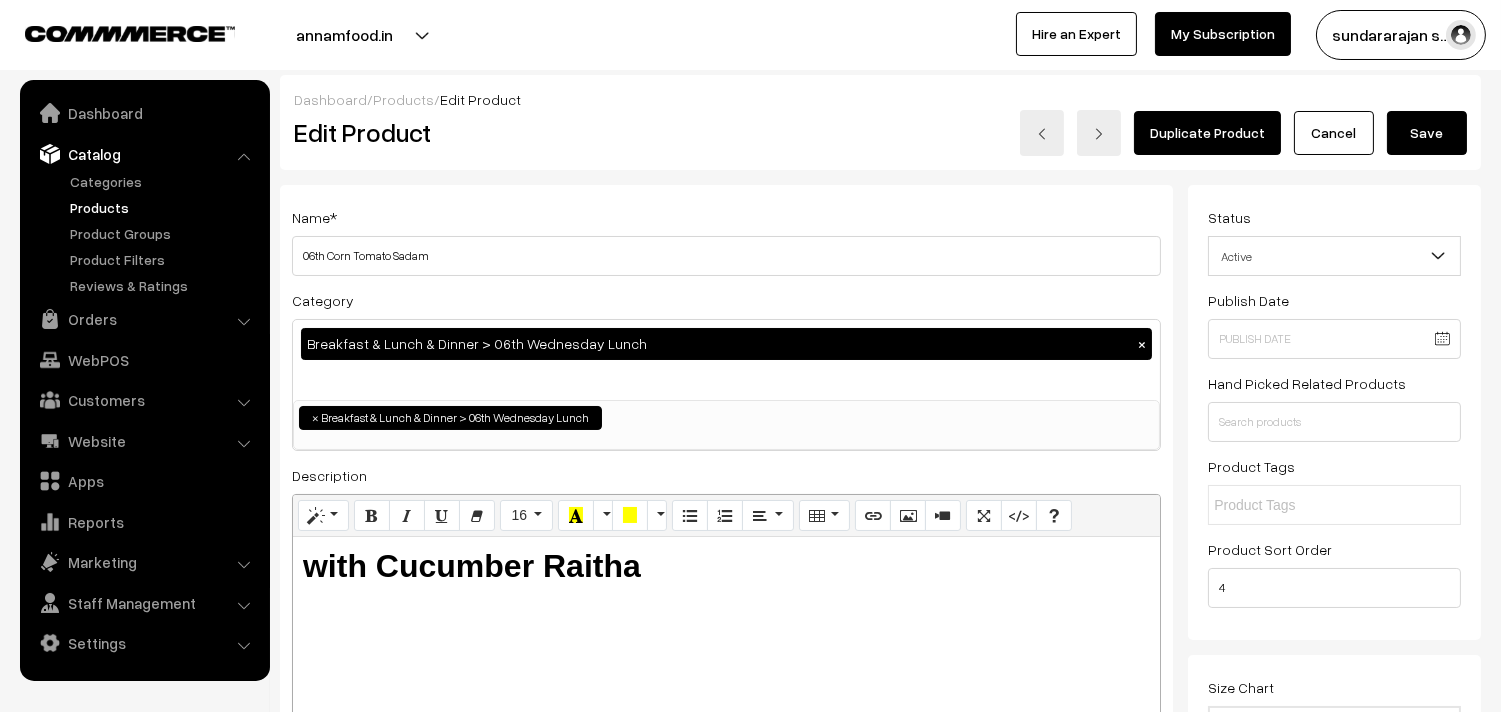 click on "Save" at bounding box center (1427, 133) 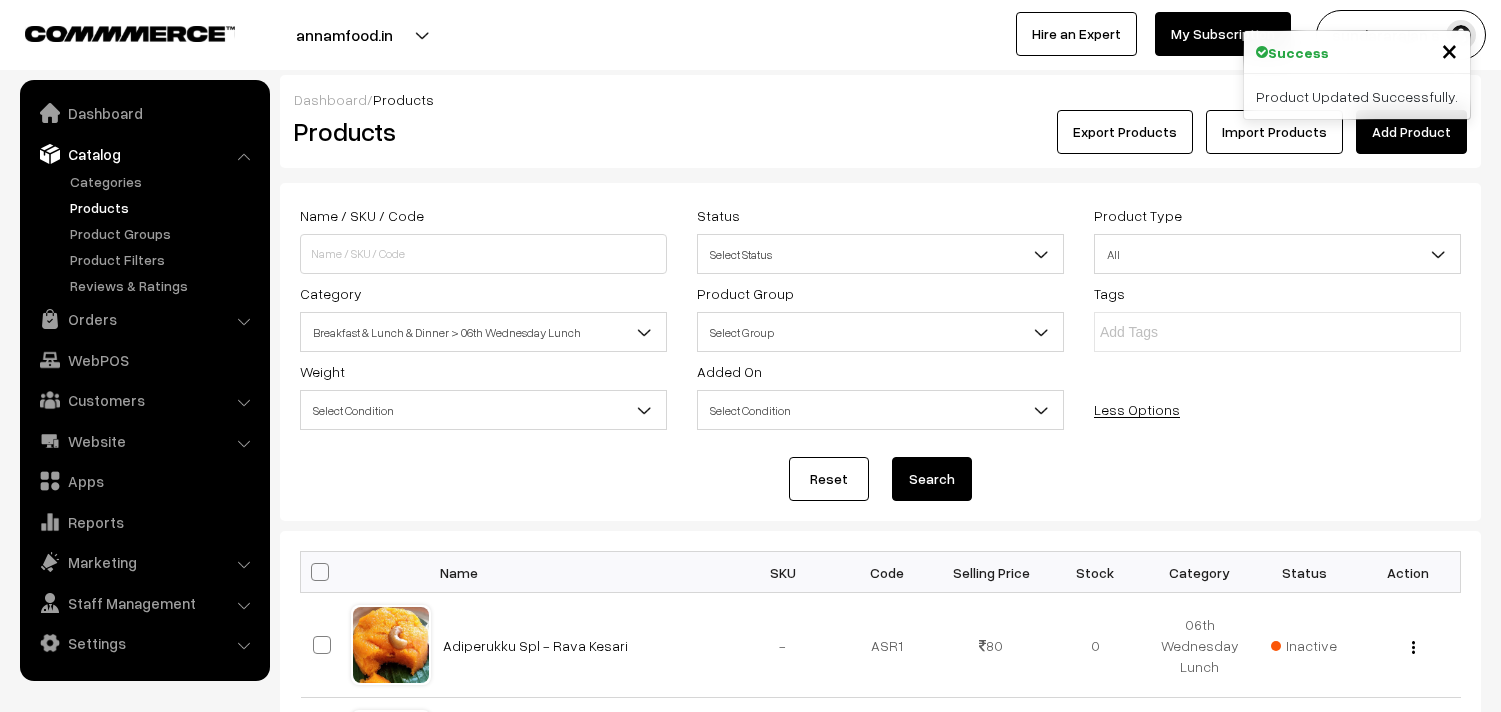 scroll, scrollTop: 0, scrollLeft: 0, axis: both 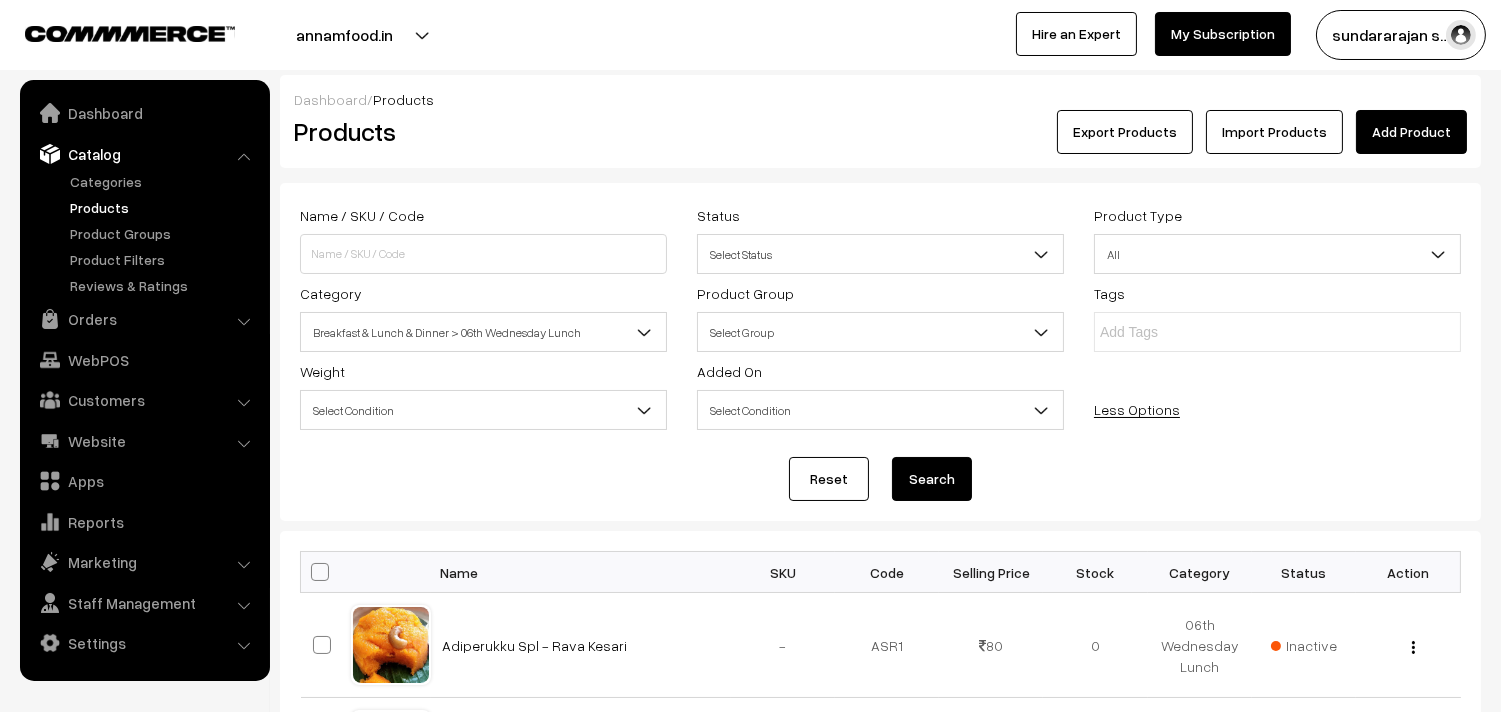 click on "Products" at bounding box center (164, 207) 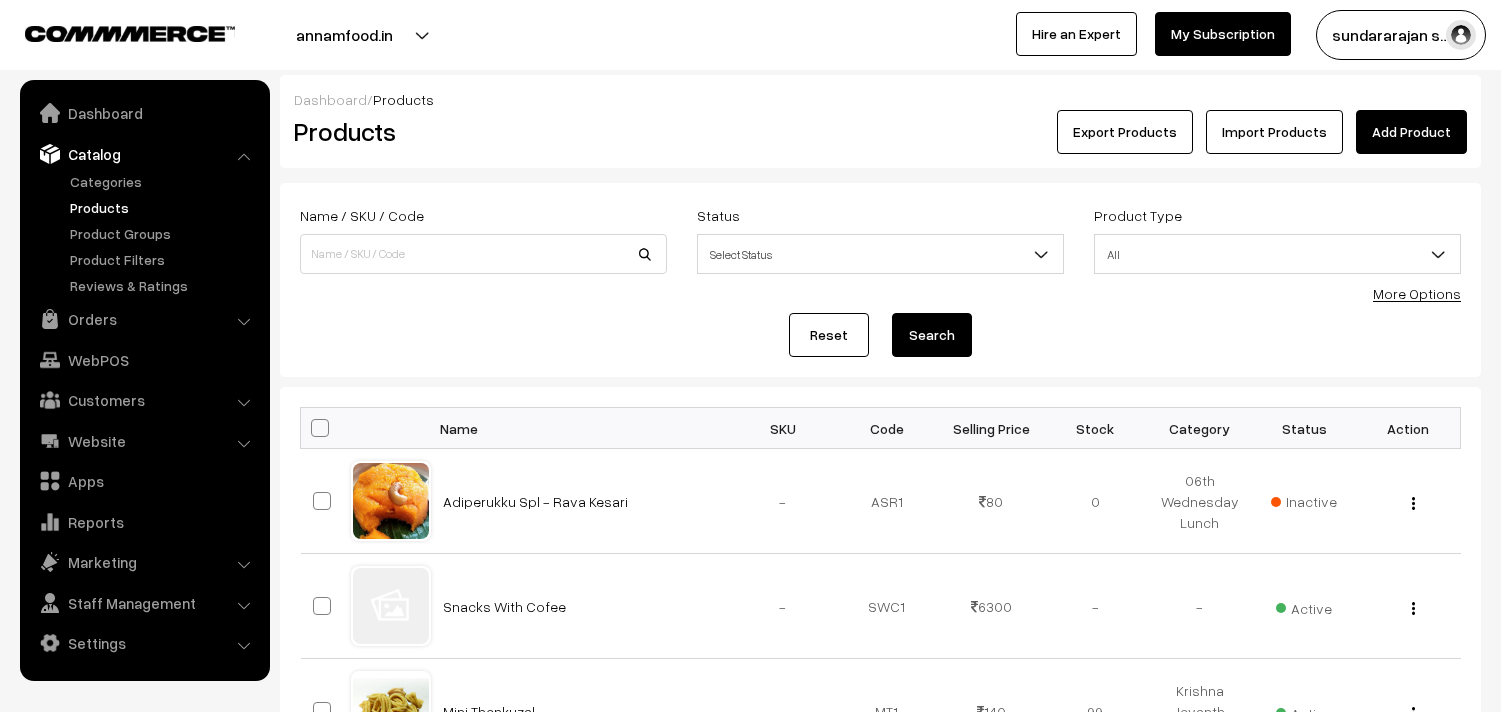 scroll, scrollTop: 0, scrollLeft: 0, axis: both 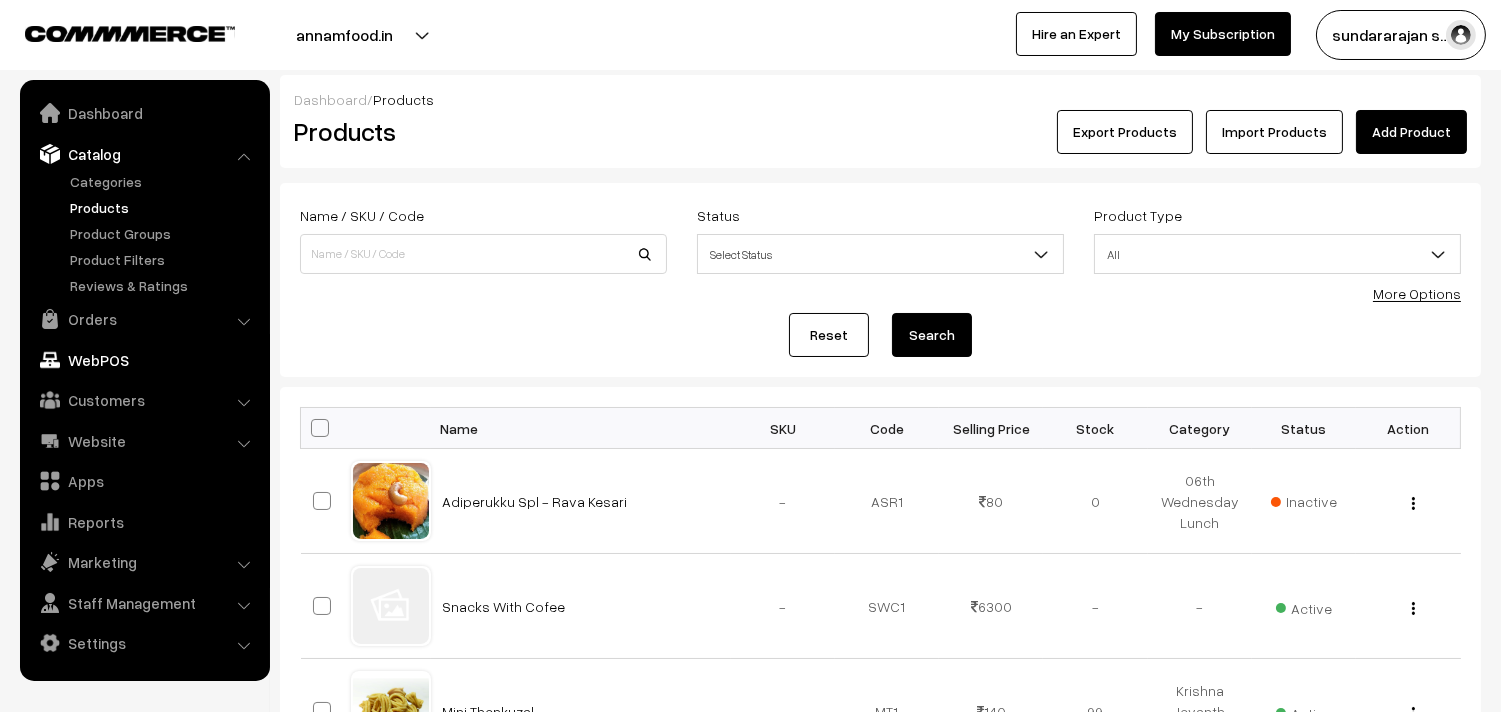 click on "WebPOS" at bounding box center [144, 360] 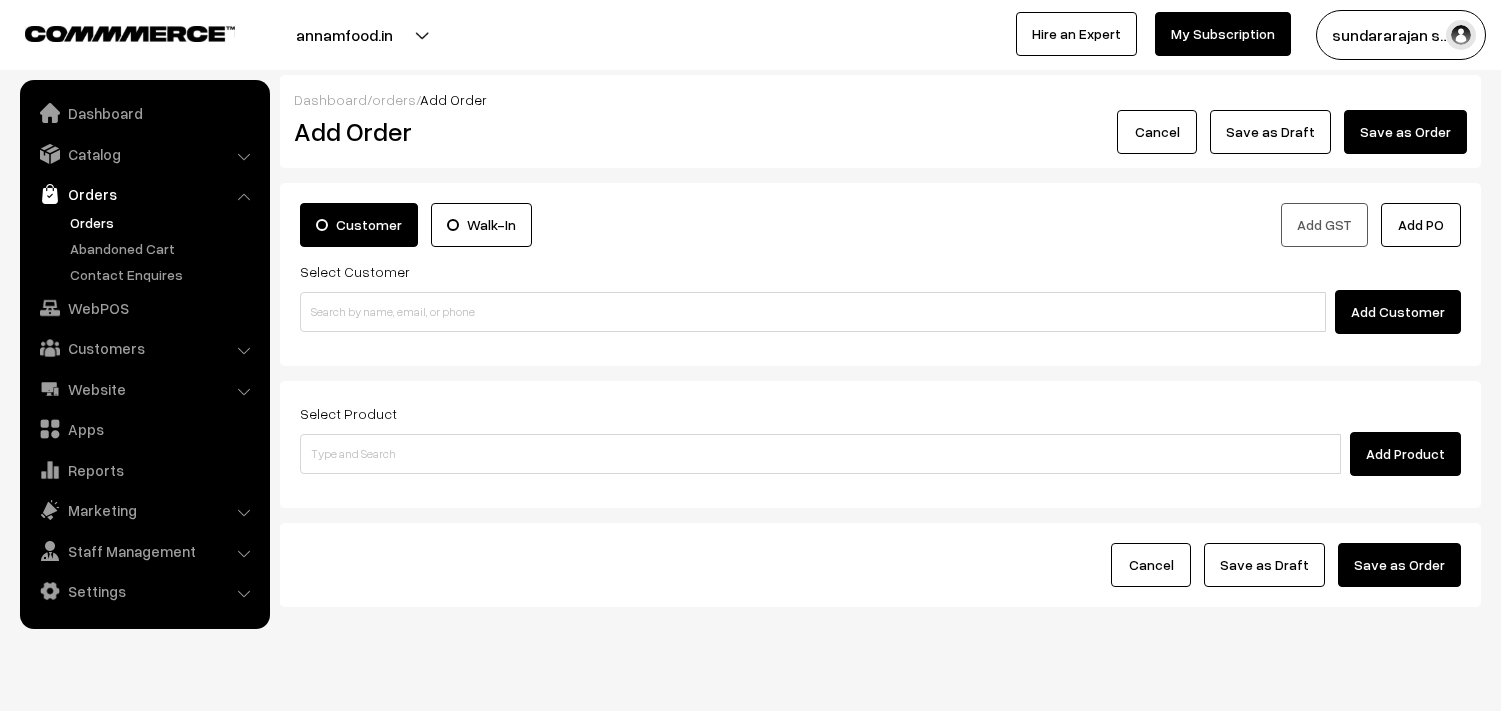 scroll, scrollTop: 0, scrollLeft: 0, axis: both 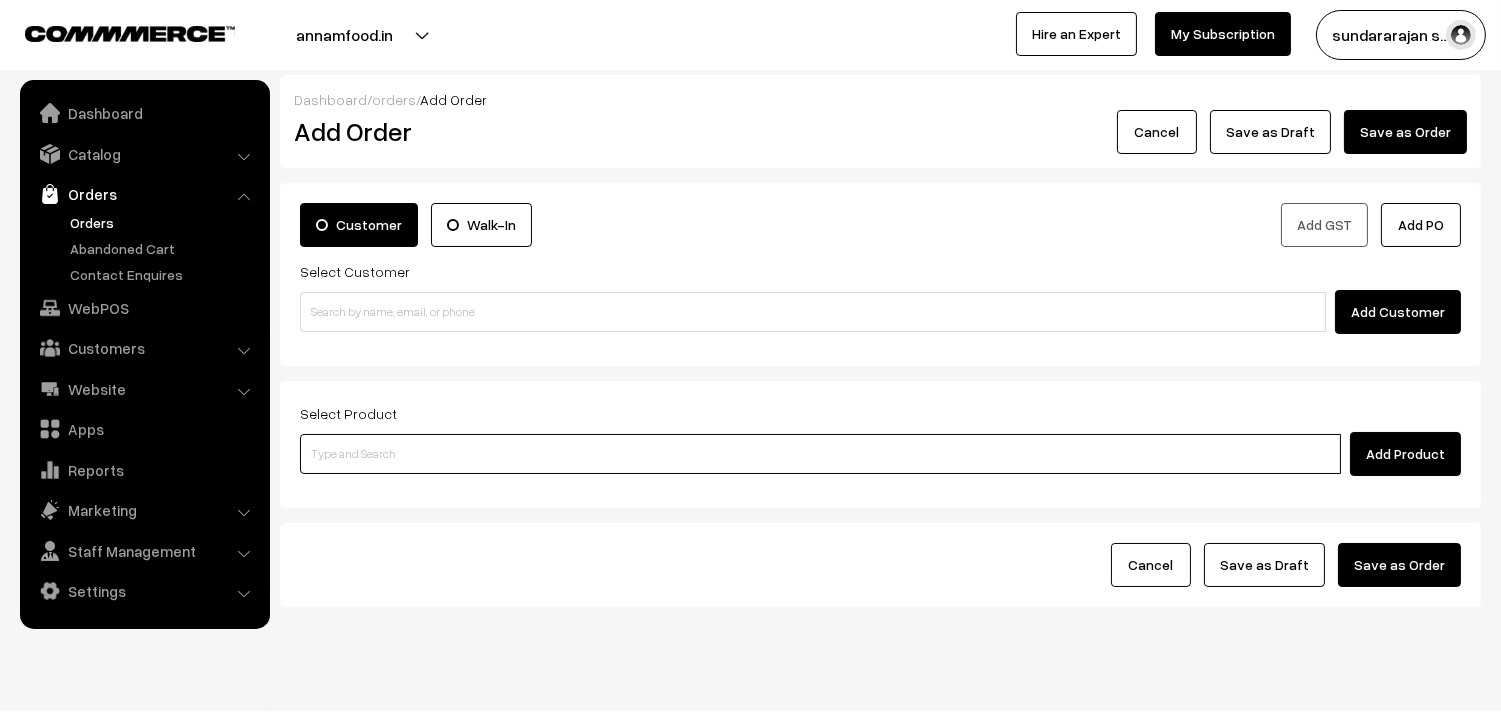 click at bounding box center (820, 454) 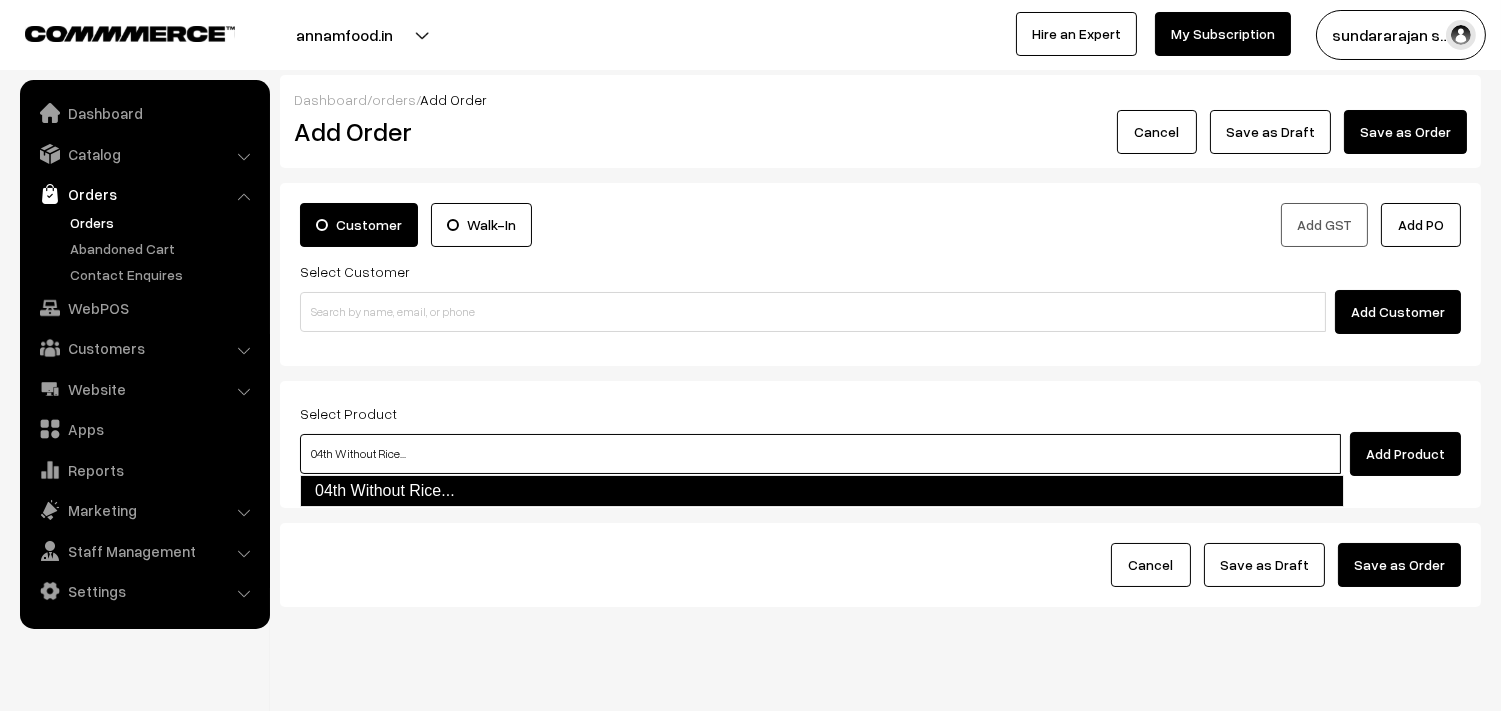 click on "04th Without Rice..." at bounding box center (822, 491) 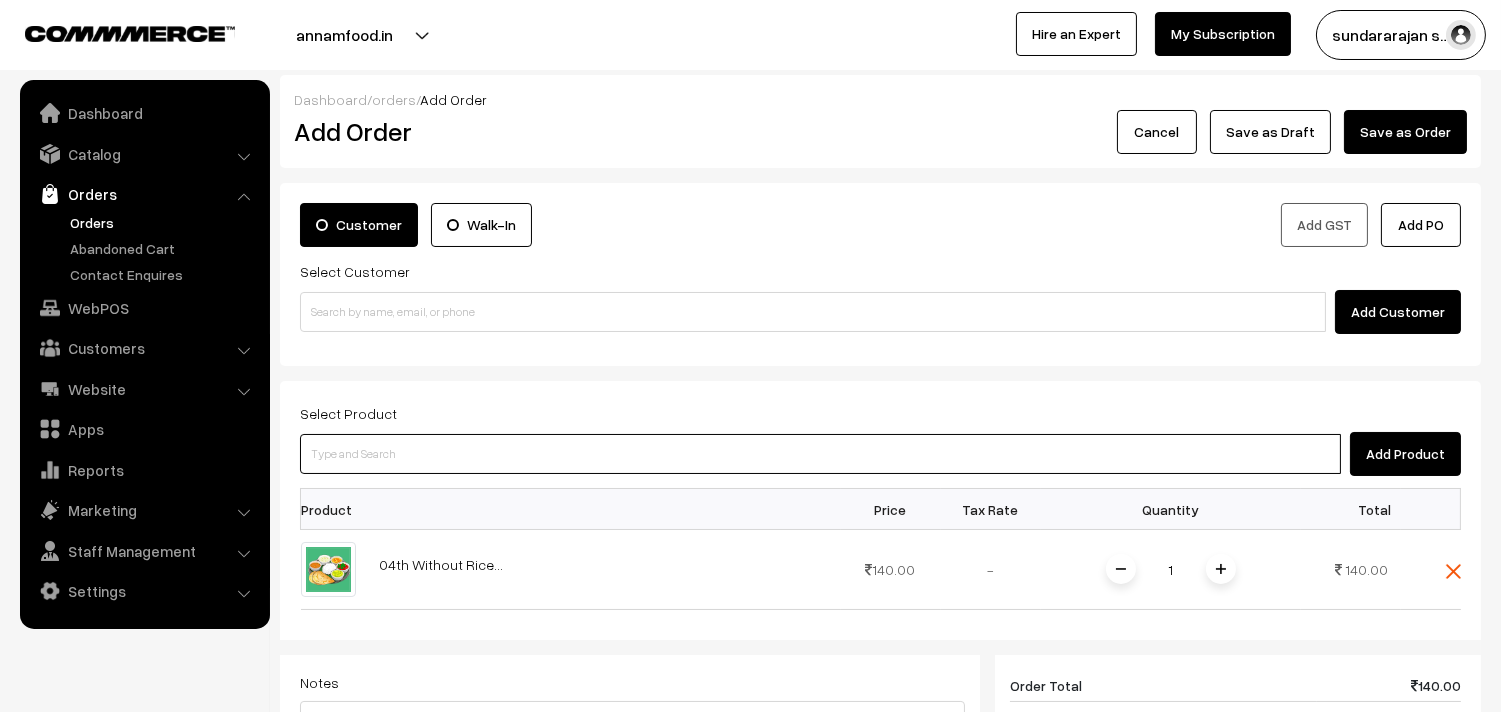 click at bounding box center (820, 454) 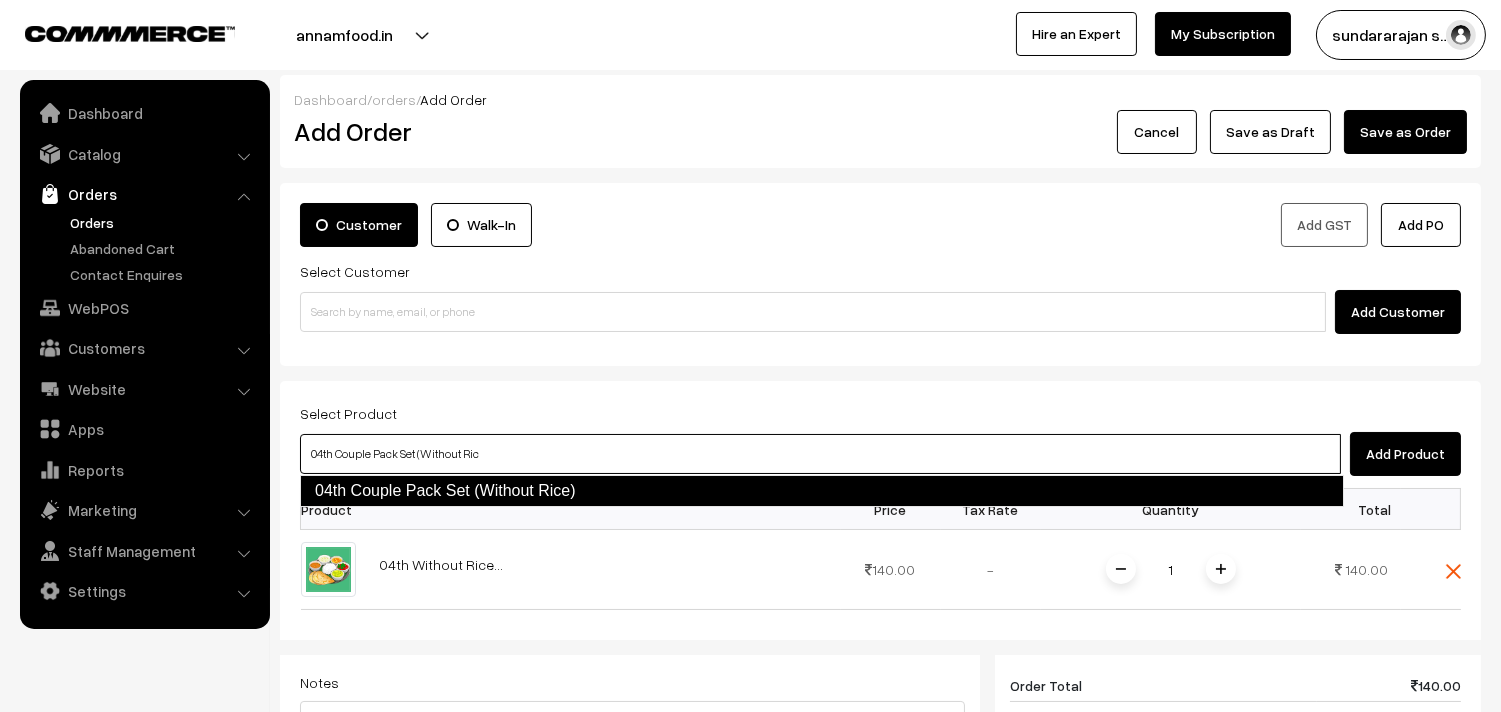 click on "04th Couple Pack Set (Without Rice)" at bounding box center (822, 491) 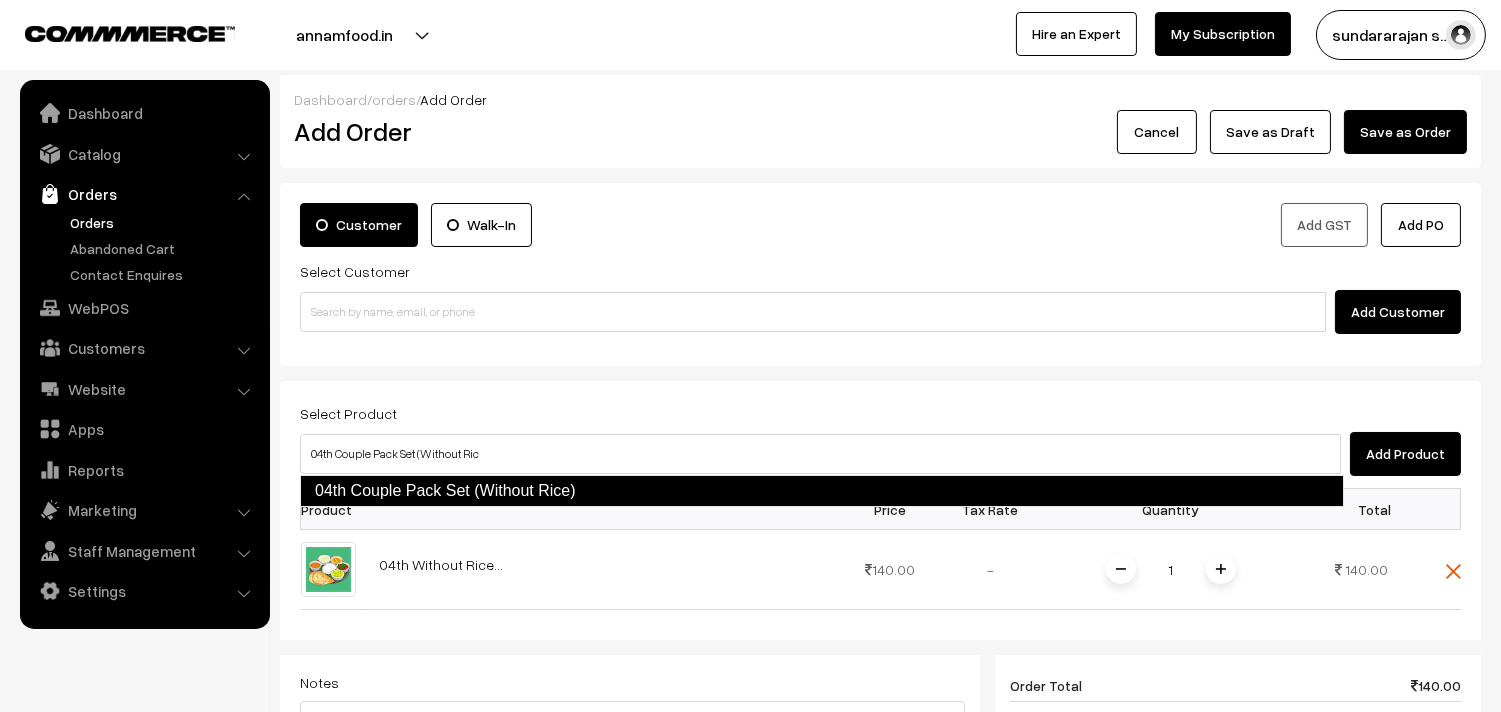 type 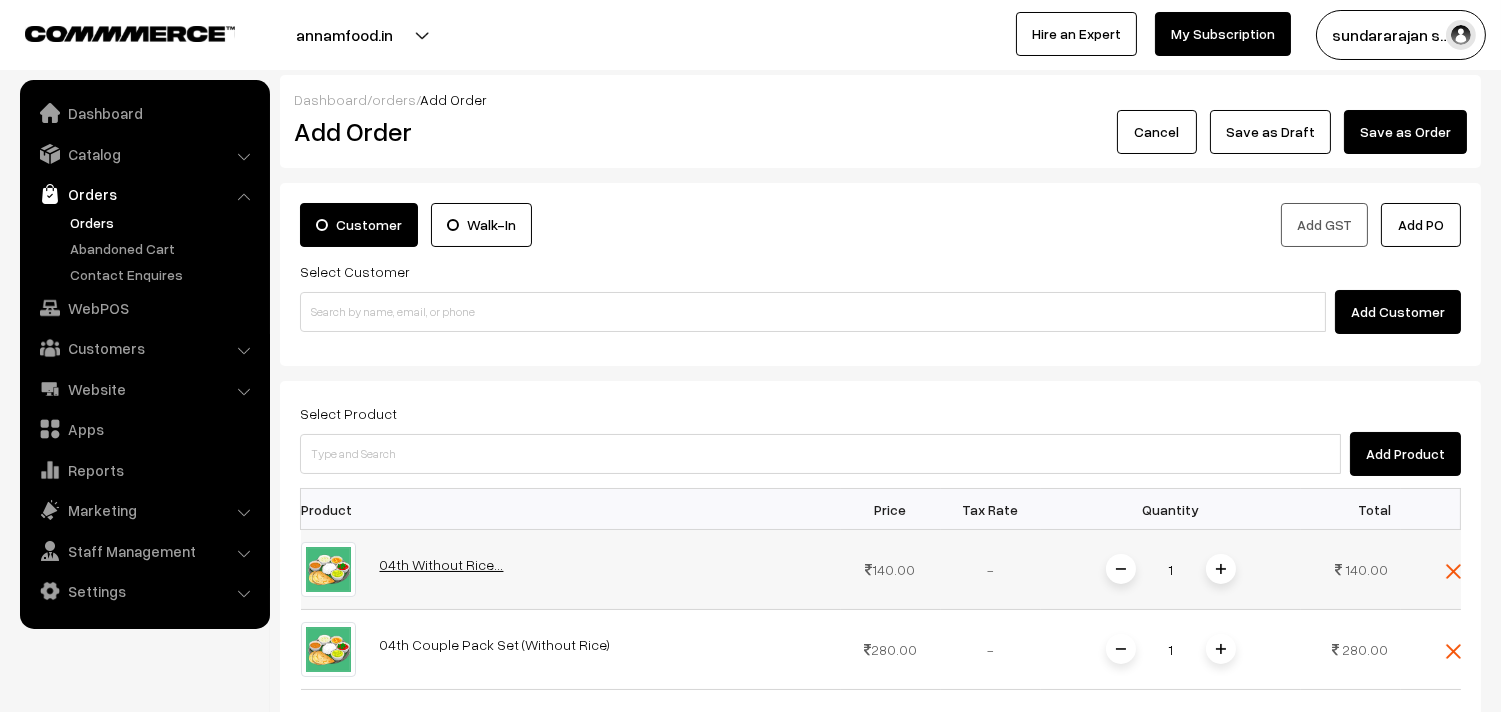 click on "04th Without Rice..." at bounding box center [442, 564] 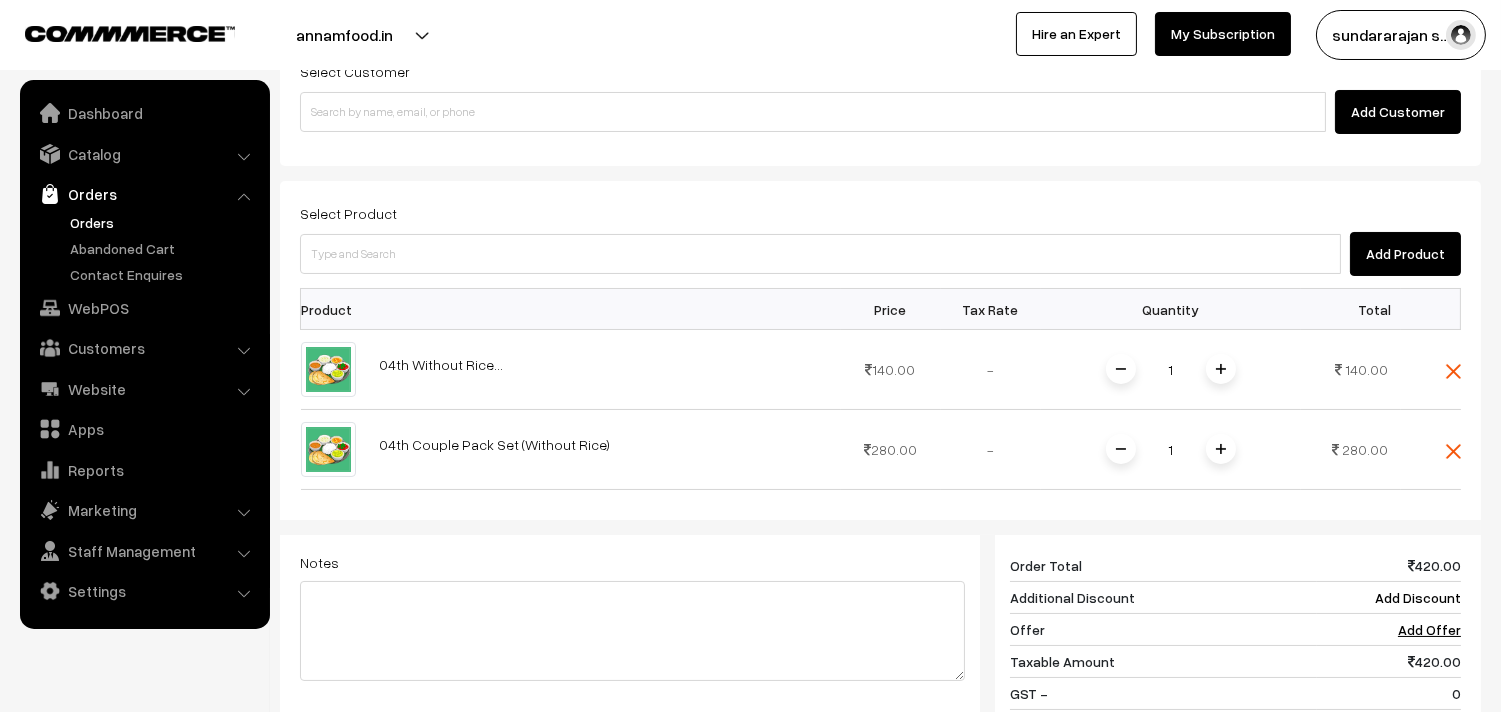 scroll, scrollTop: 222, scrollLeft: 0, axis: vertical 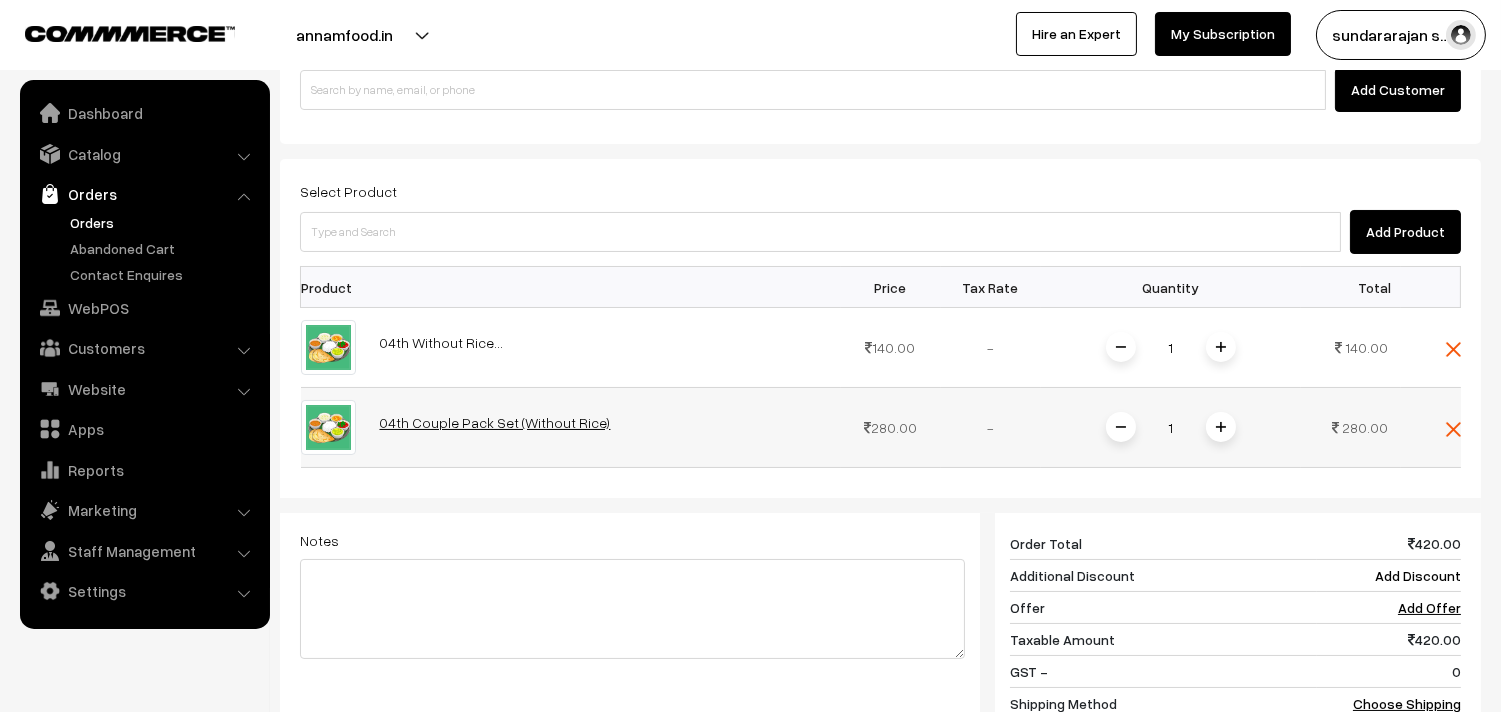 click on "04th Couple Pack Set (Without Rice)" at bounding box center (495, 422) 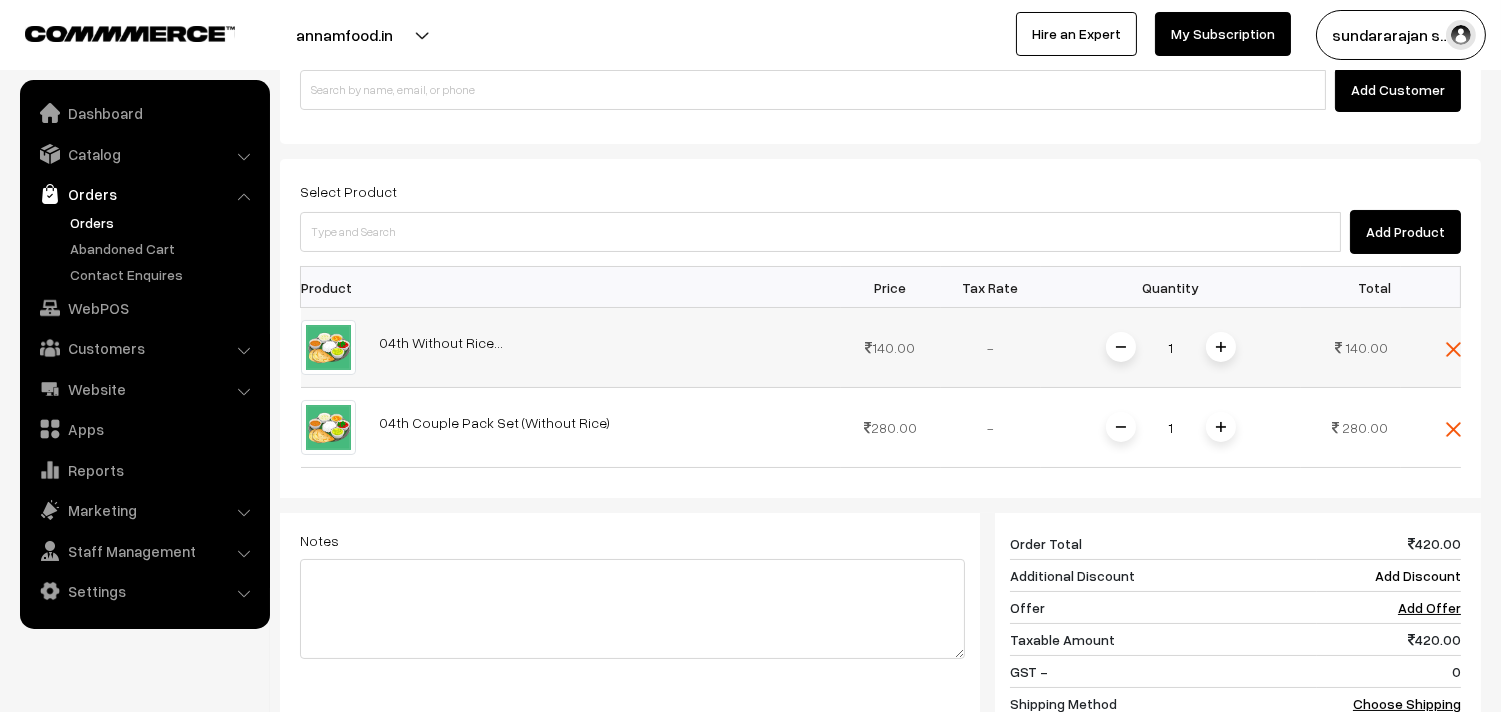 click at bounding box center [1431, 348] 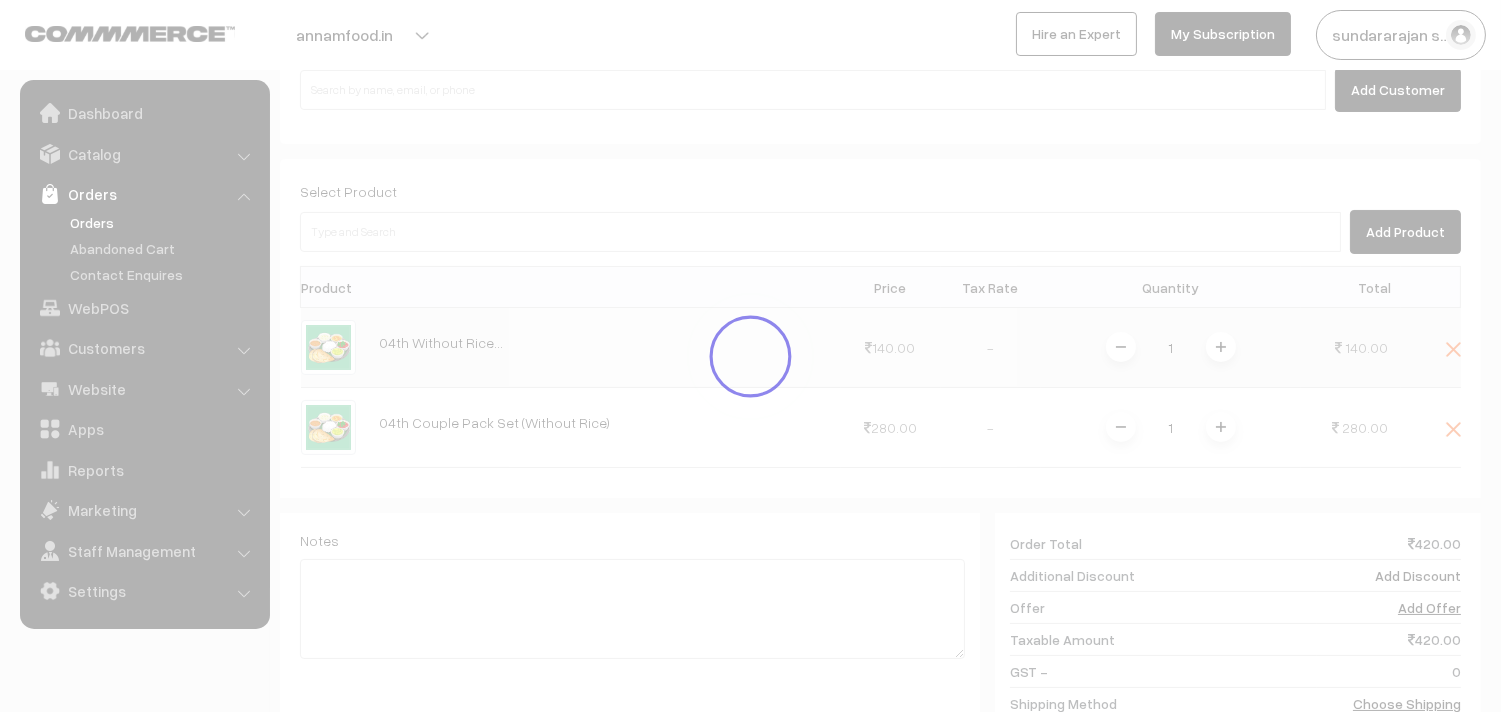 click on "Dashboard  /
orders  /
Add Order
Add Order
Cancel
Save as Draft
Save as Order
Save as Order
Customer
Walk-In
Add GST
Add PO
Select Customer
Add Customer" at bounding box center (880, 402) 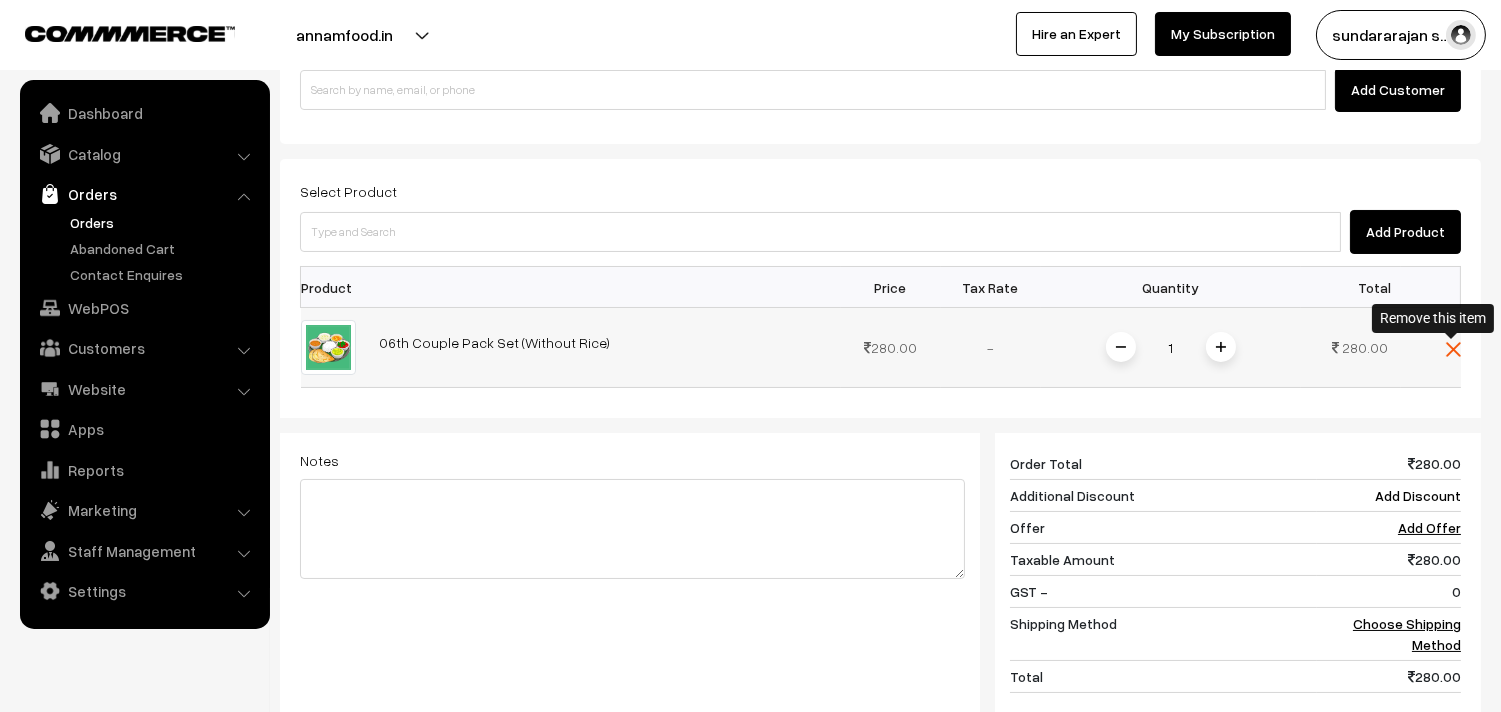 click at bounding box center [1453, 349] 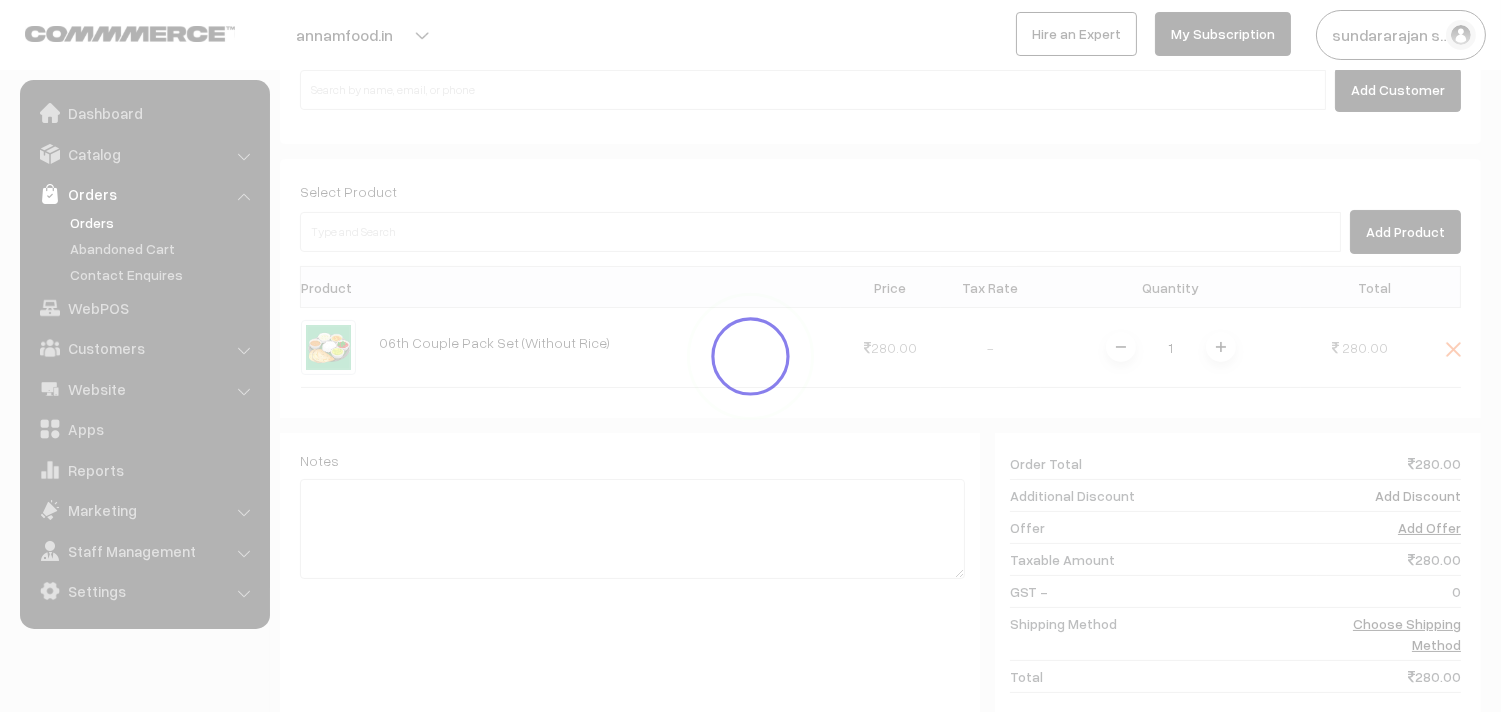 scroll, scrollTop: 41, scrollLeft: 0, axis: vertical 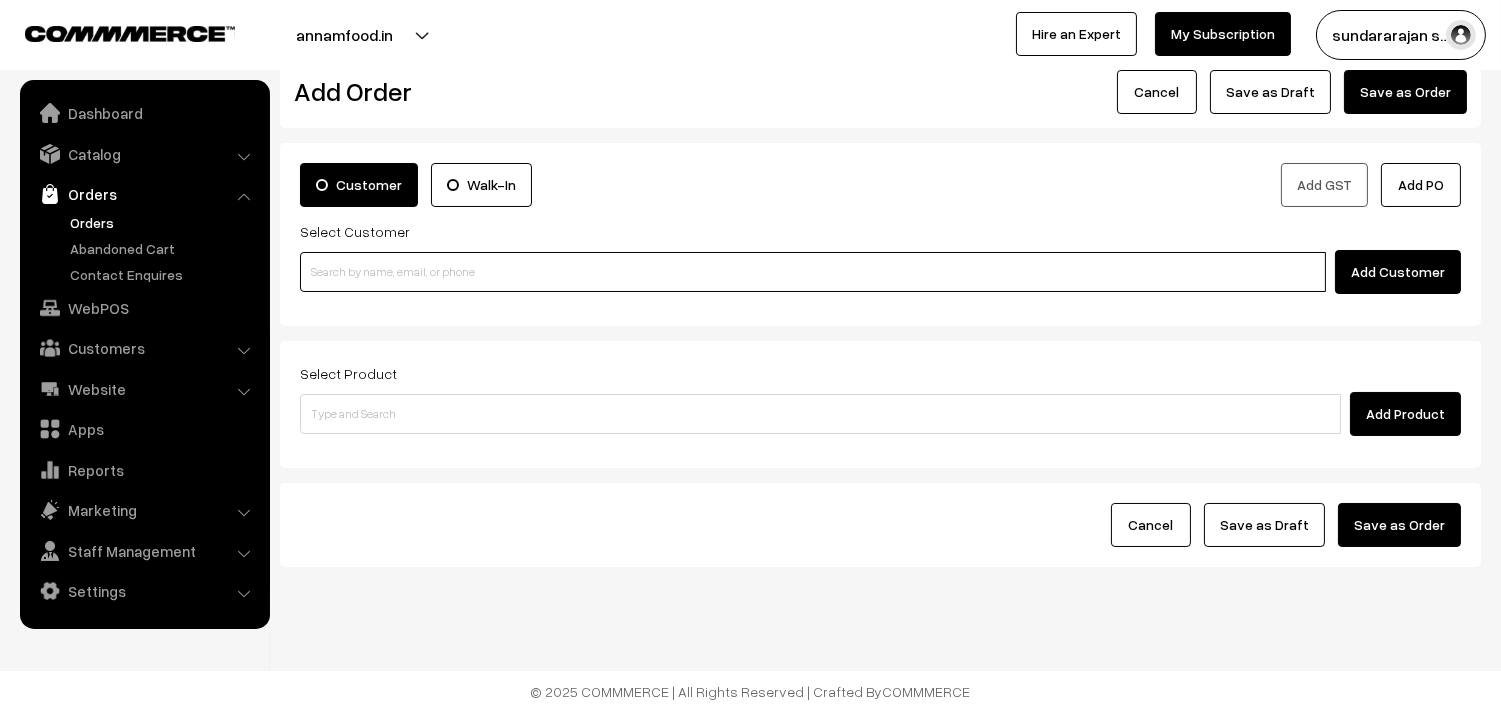 drag, startPoint x: 423, startPoint y: 260, endPoint x: 407, endPoint y: 260, distance: 16 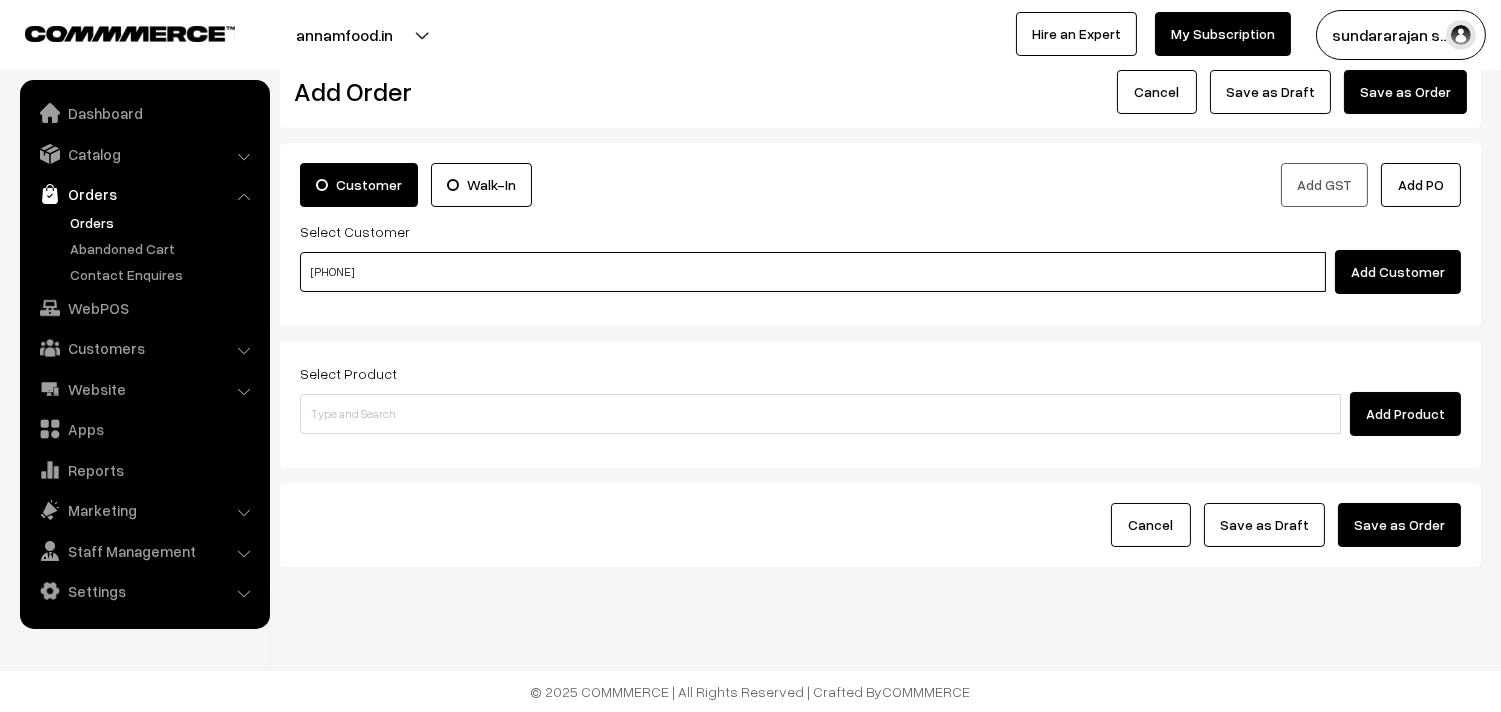 click on "98410 47261" at bounding box center [813, 272] 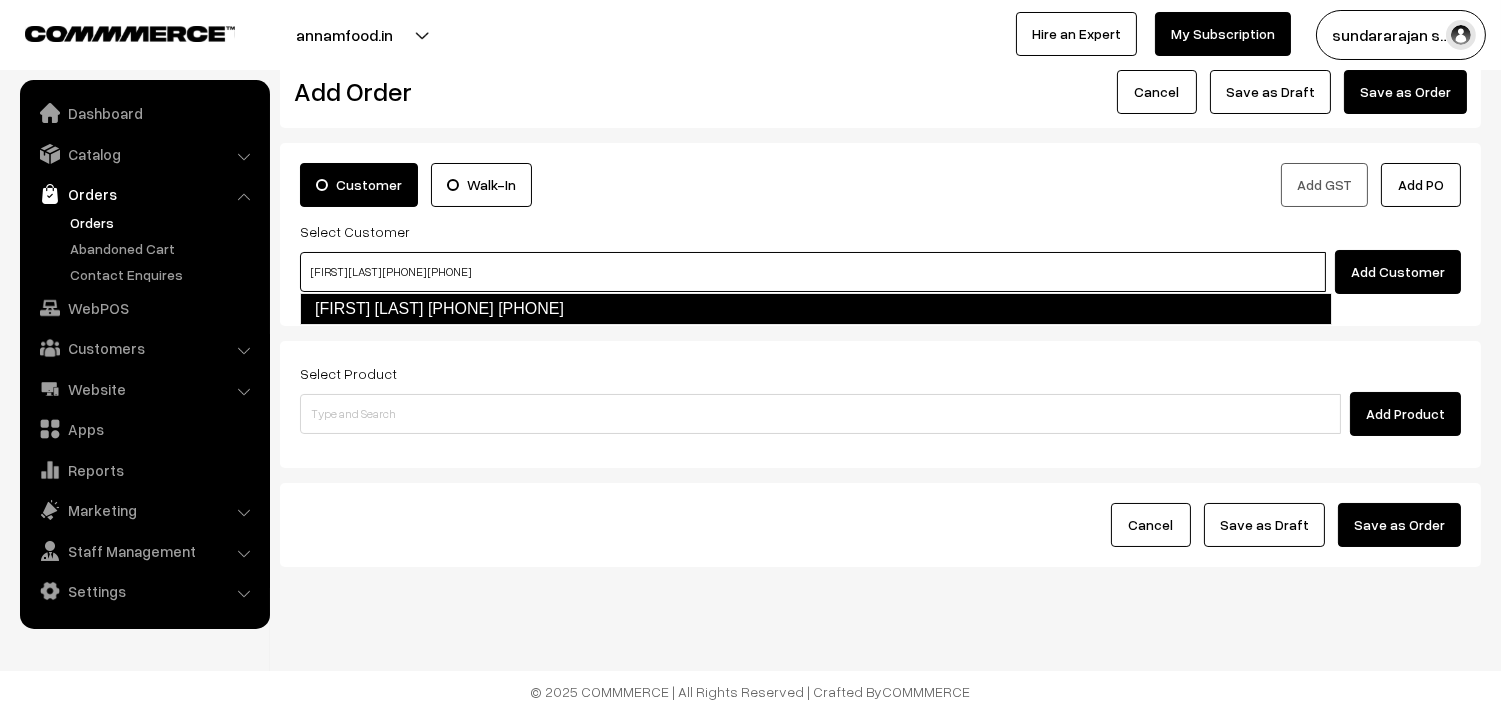 type on "MuthuSubramaniyam 98410 47261  [9841047261]" 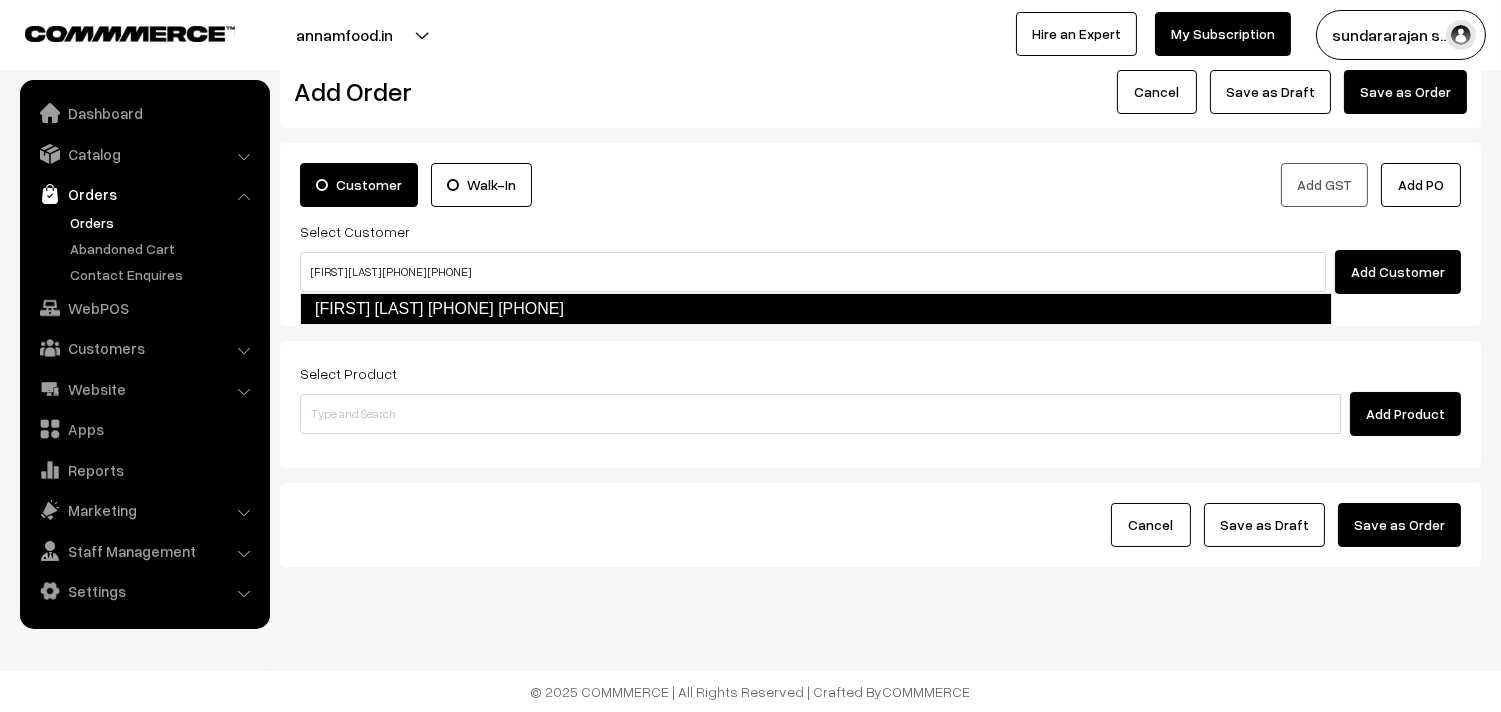 type 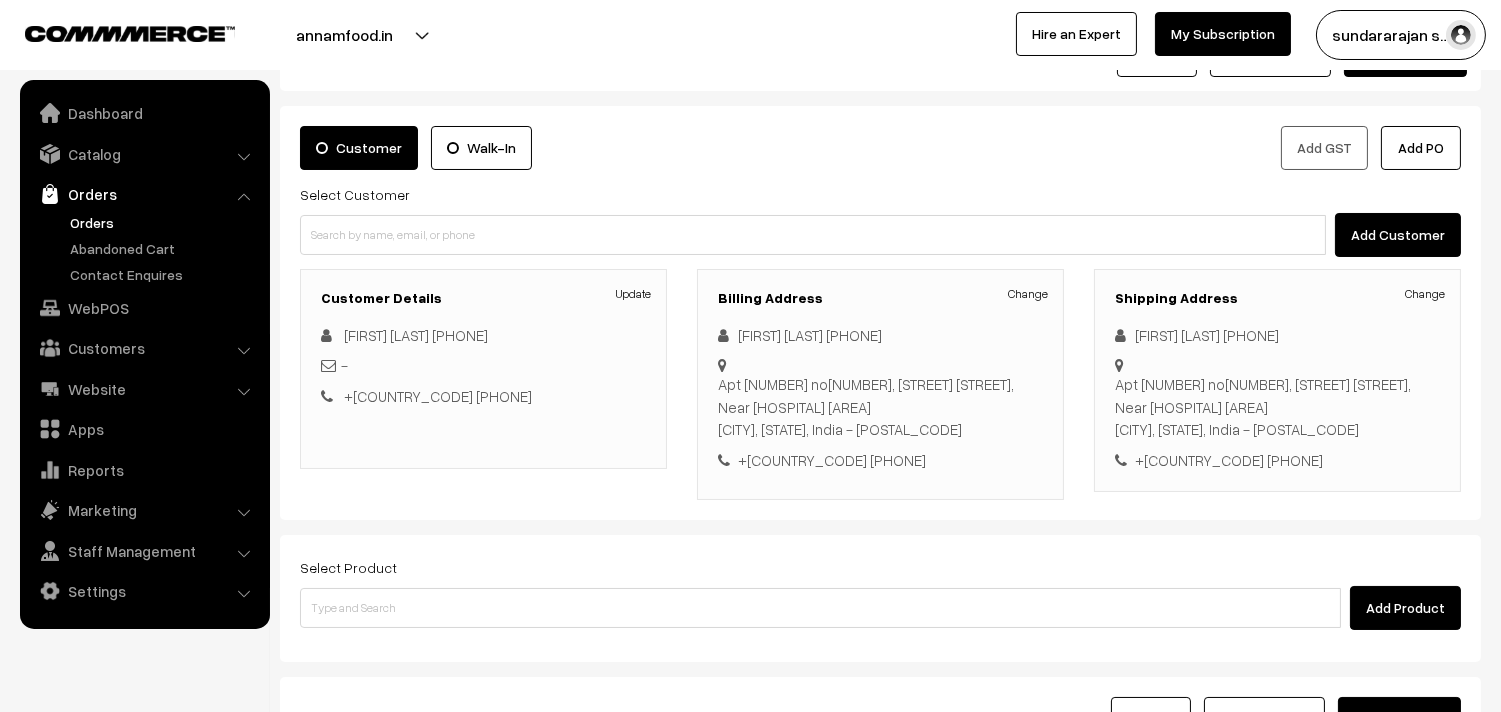 scroll, scrollTop: 152, scrollLeft: 0, axis: vertical 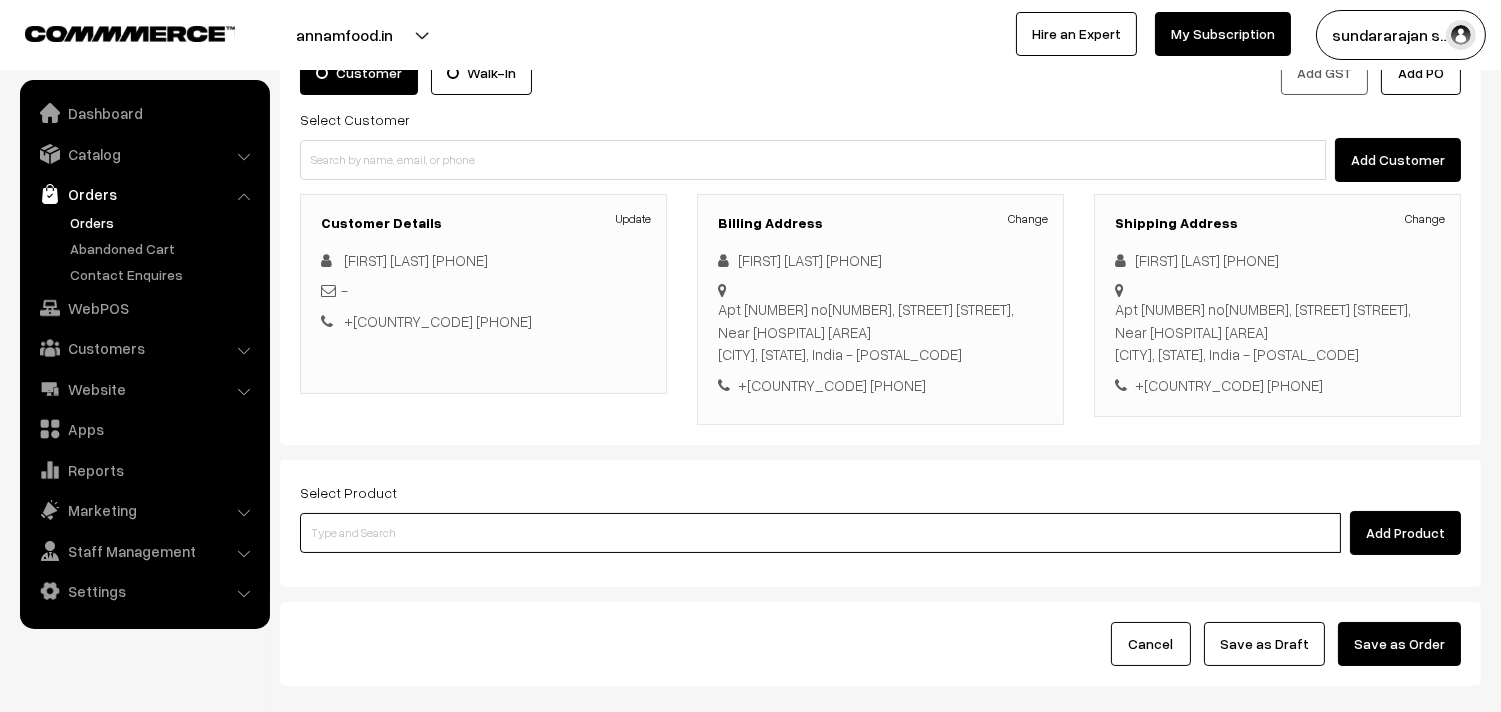 click at bounding box center [820, 533] 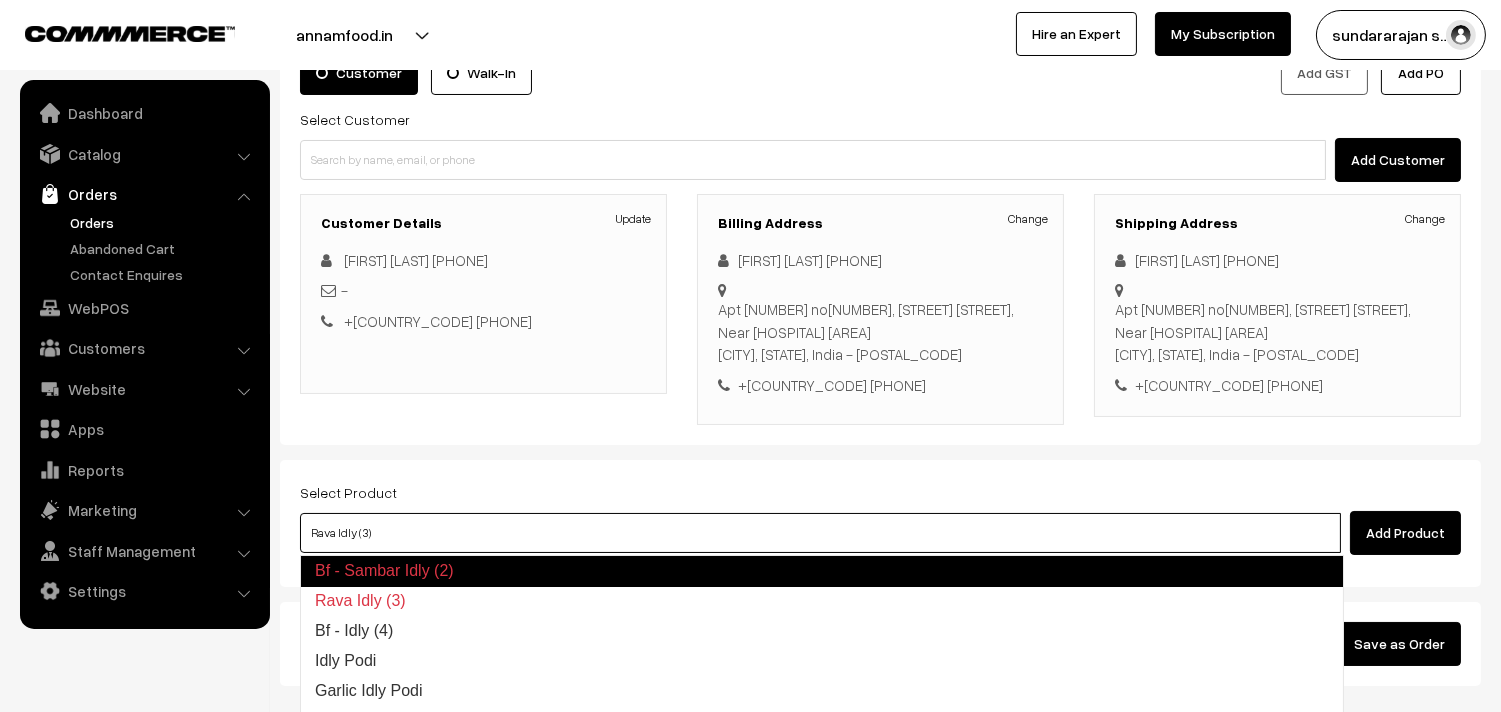 type on "Bf -  Idly (4)" 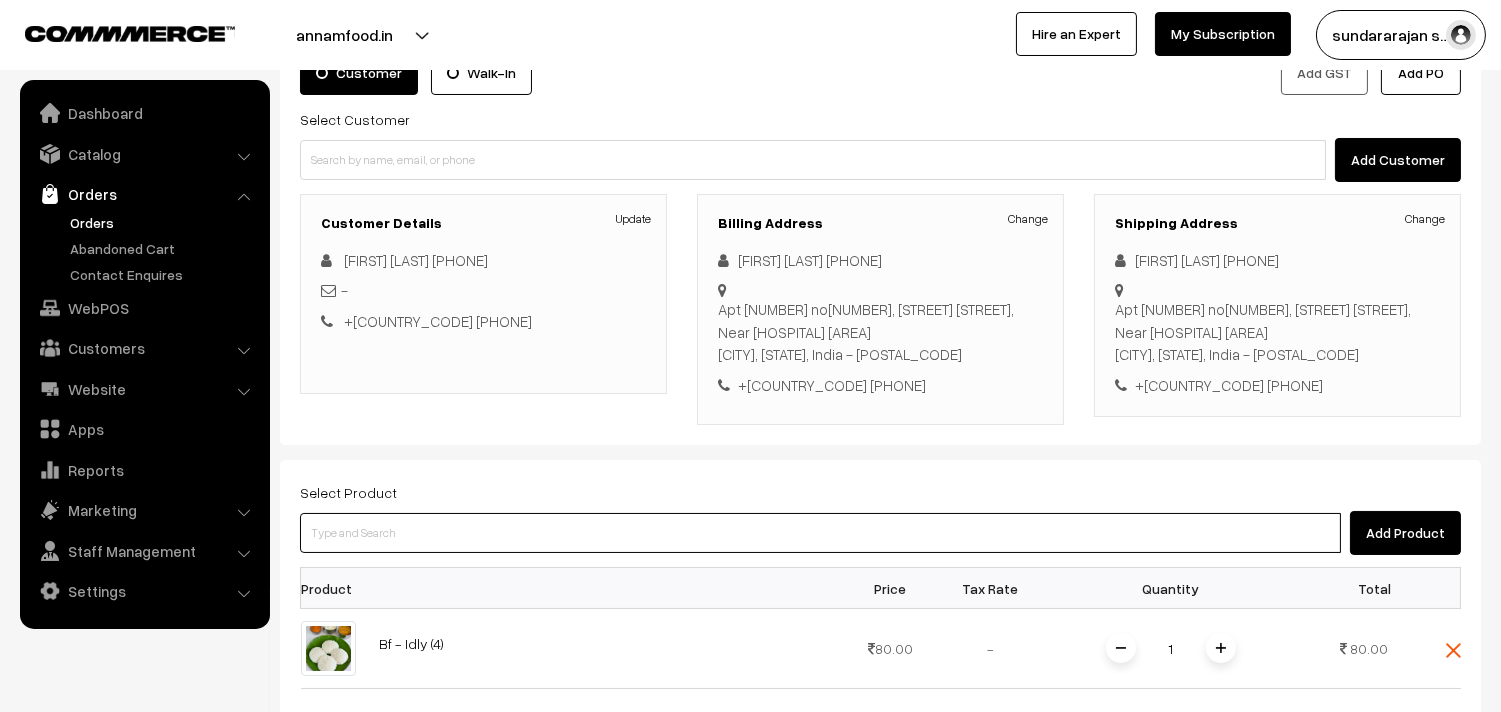 click at bounding box center [820, 533] 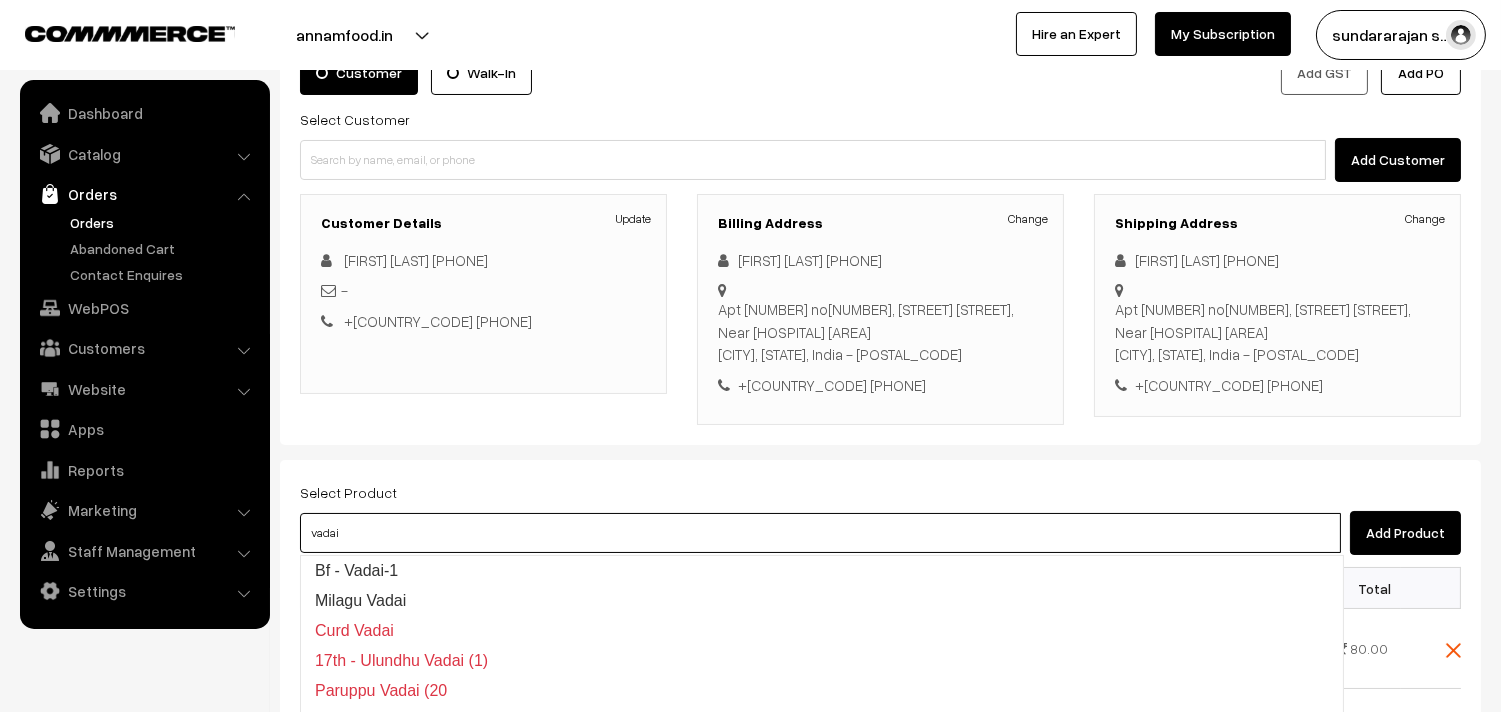 type on "Bf -  Vadai-1" 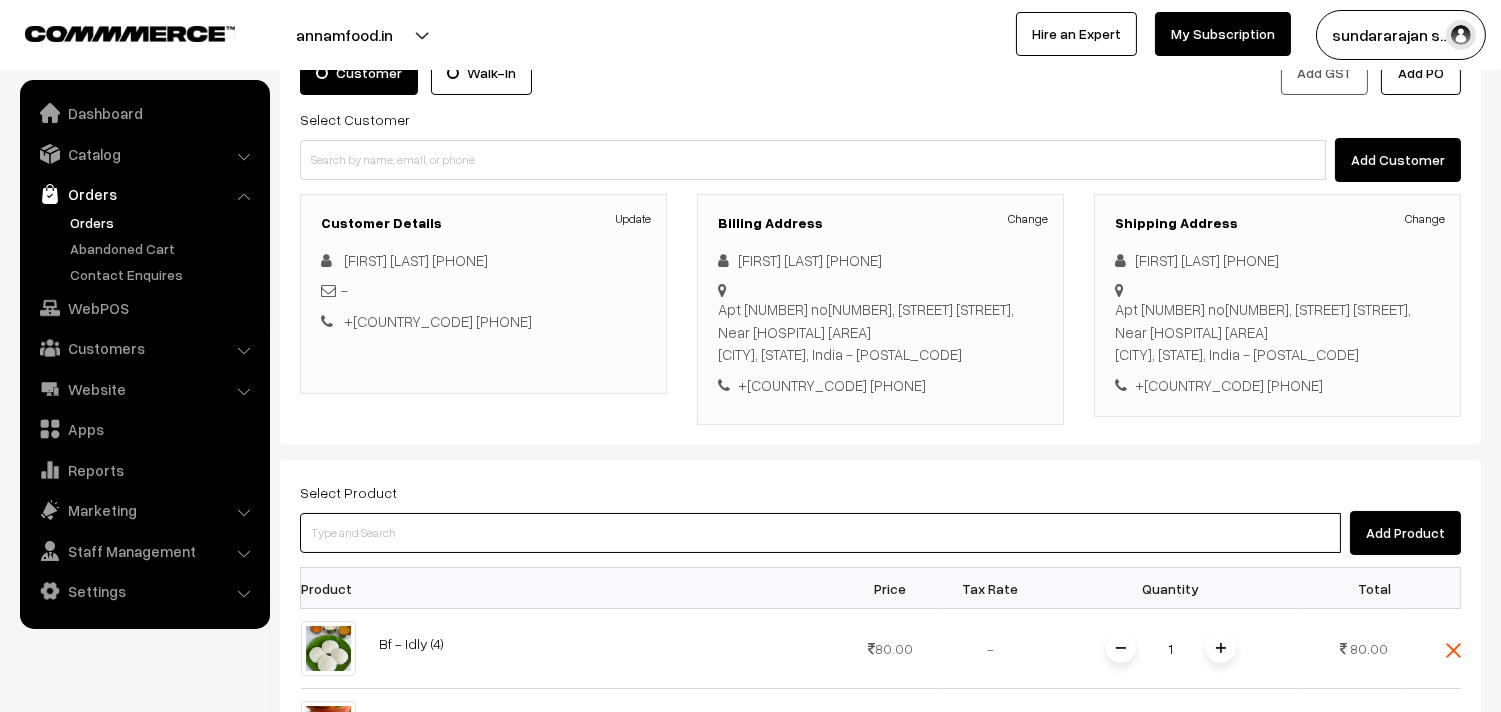 click at bounding box center [820, 533] 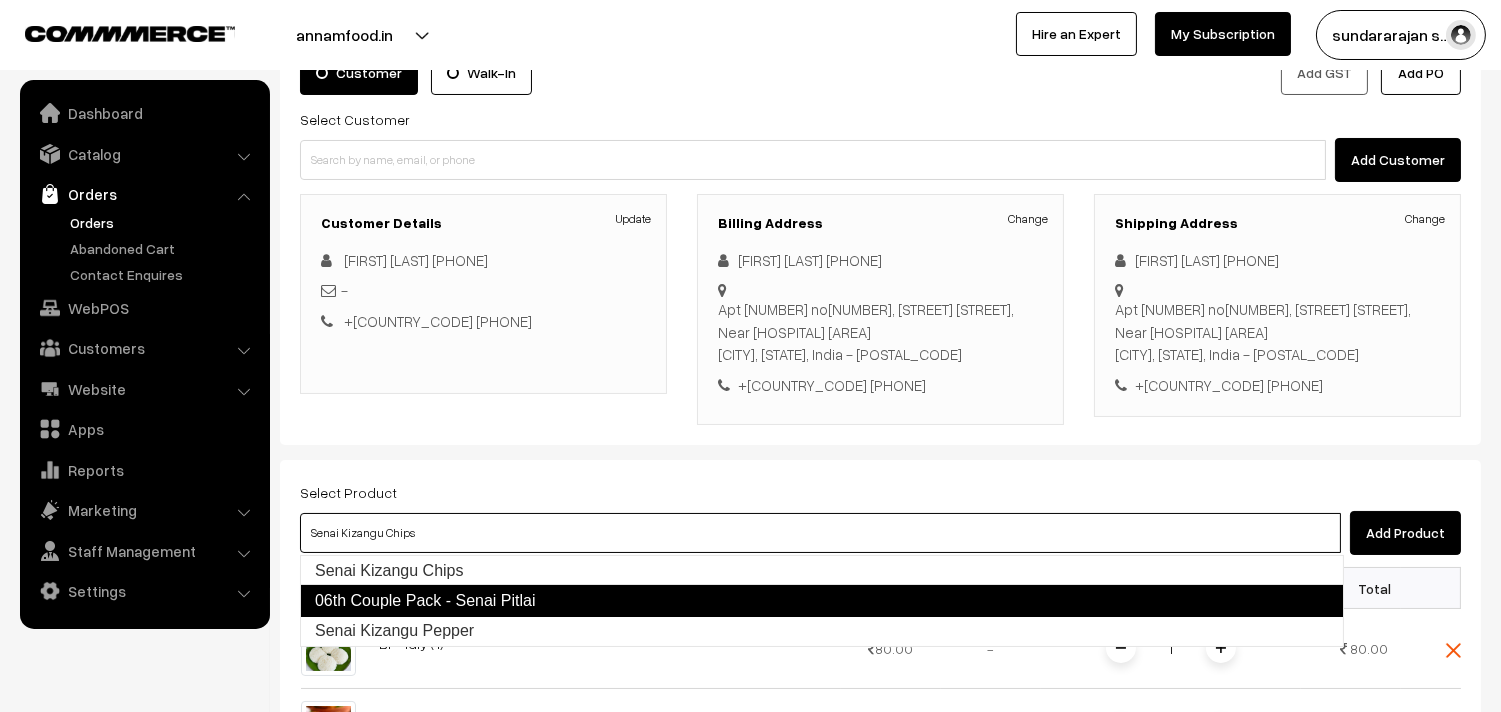type on "06th Couple Pack - Senai Pitlai" 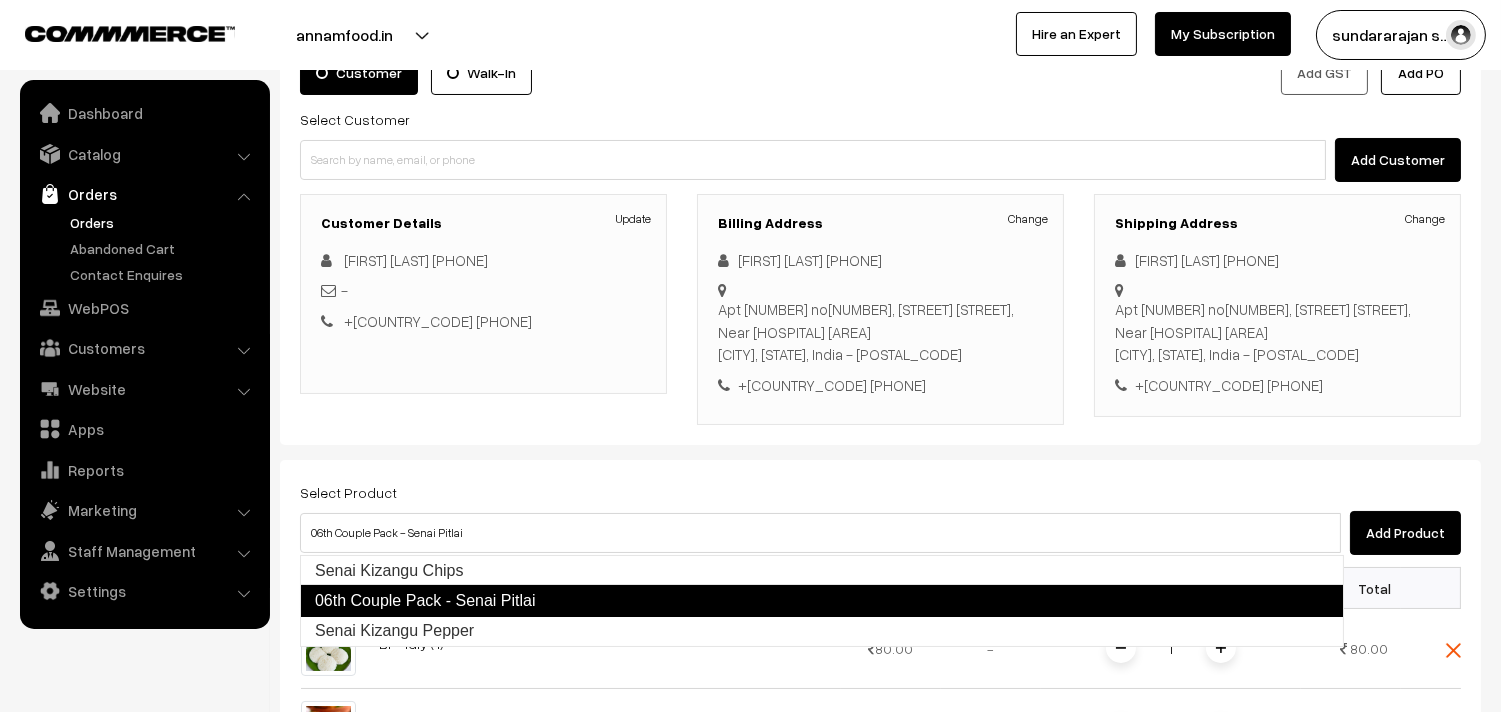 type 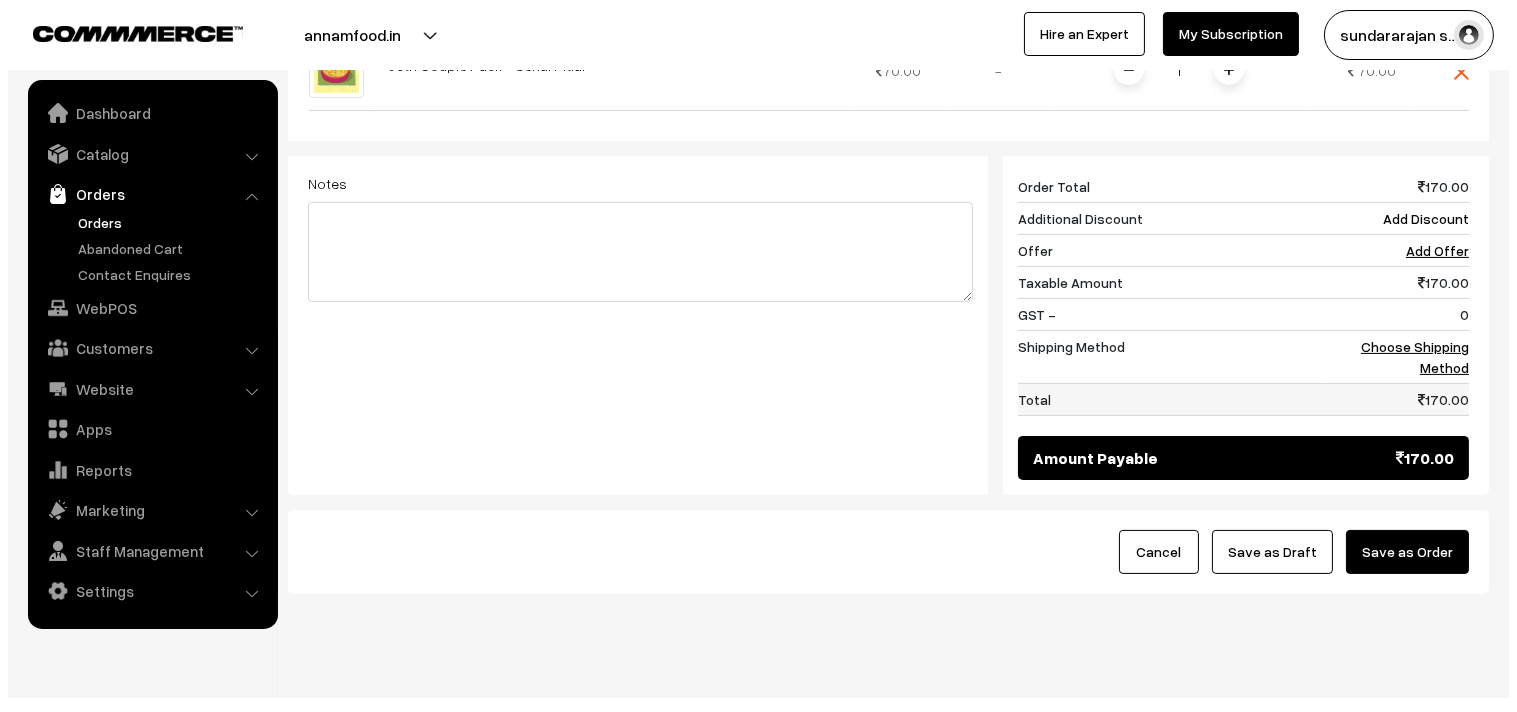 scroll, scrollTop: 920, scrollLeft: 0, axis: vertical 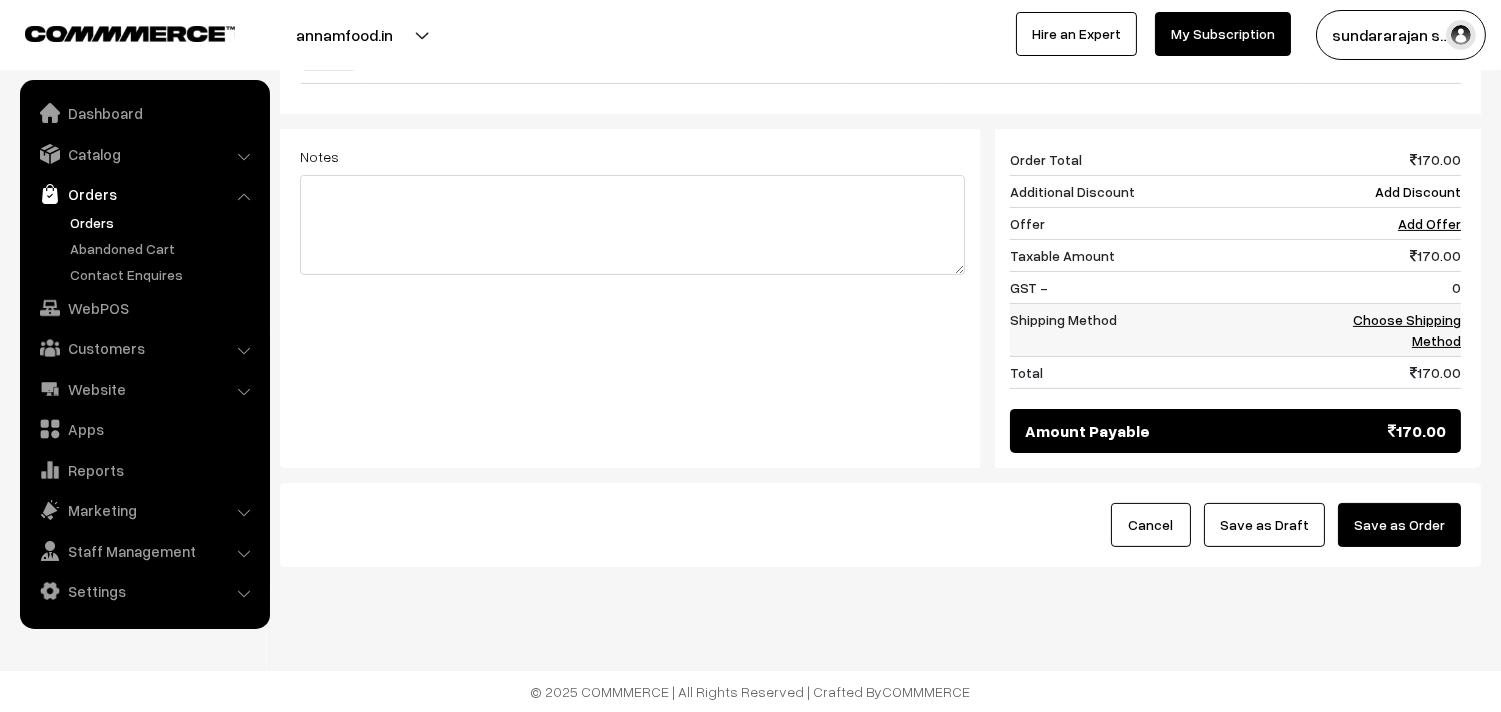 click on "Choose Shipping Method" at bounding box center (1407, 330) 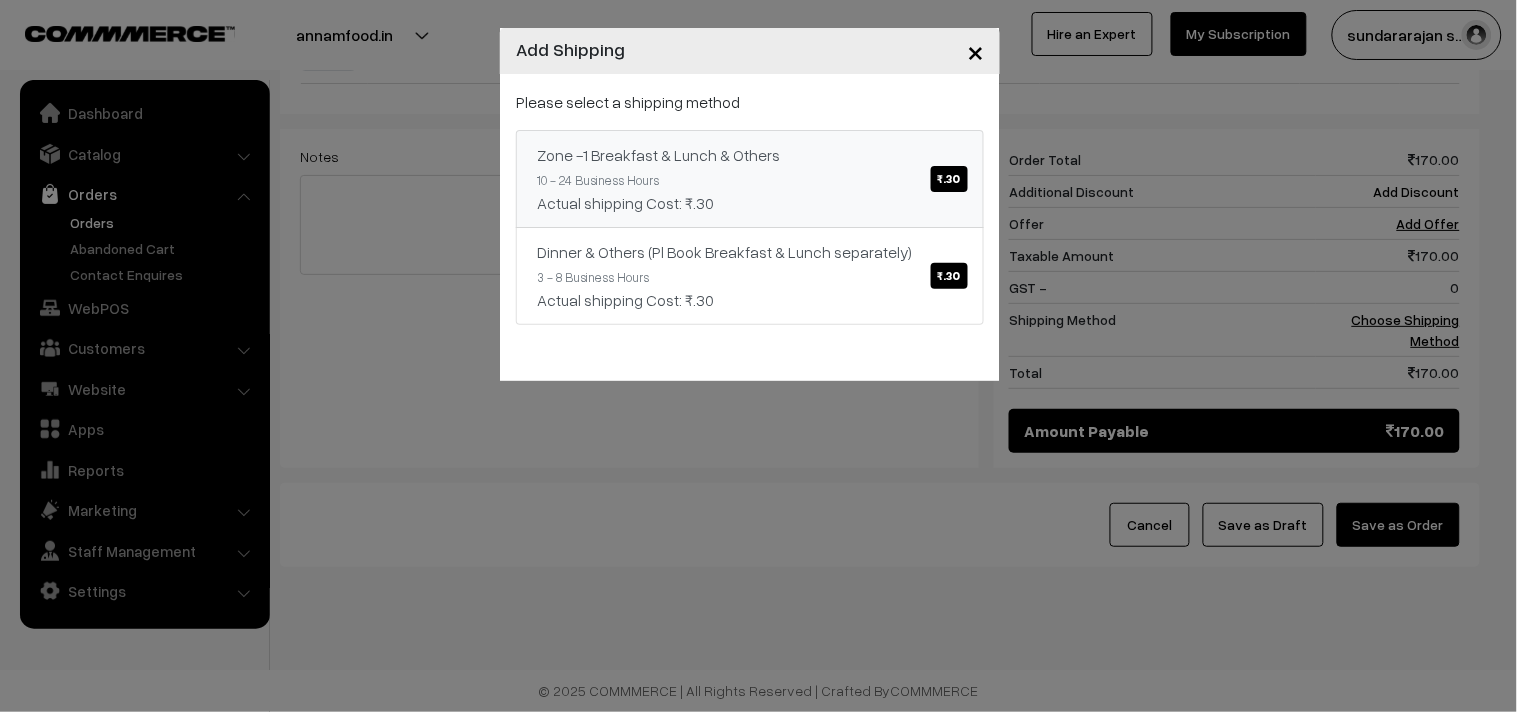 click on "₹.30" at bounding box center (949, 179) 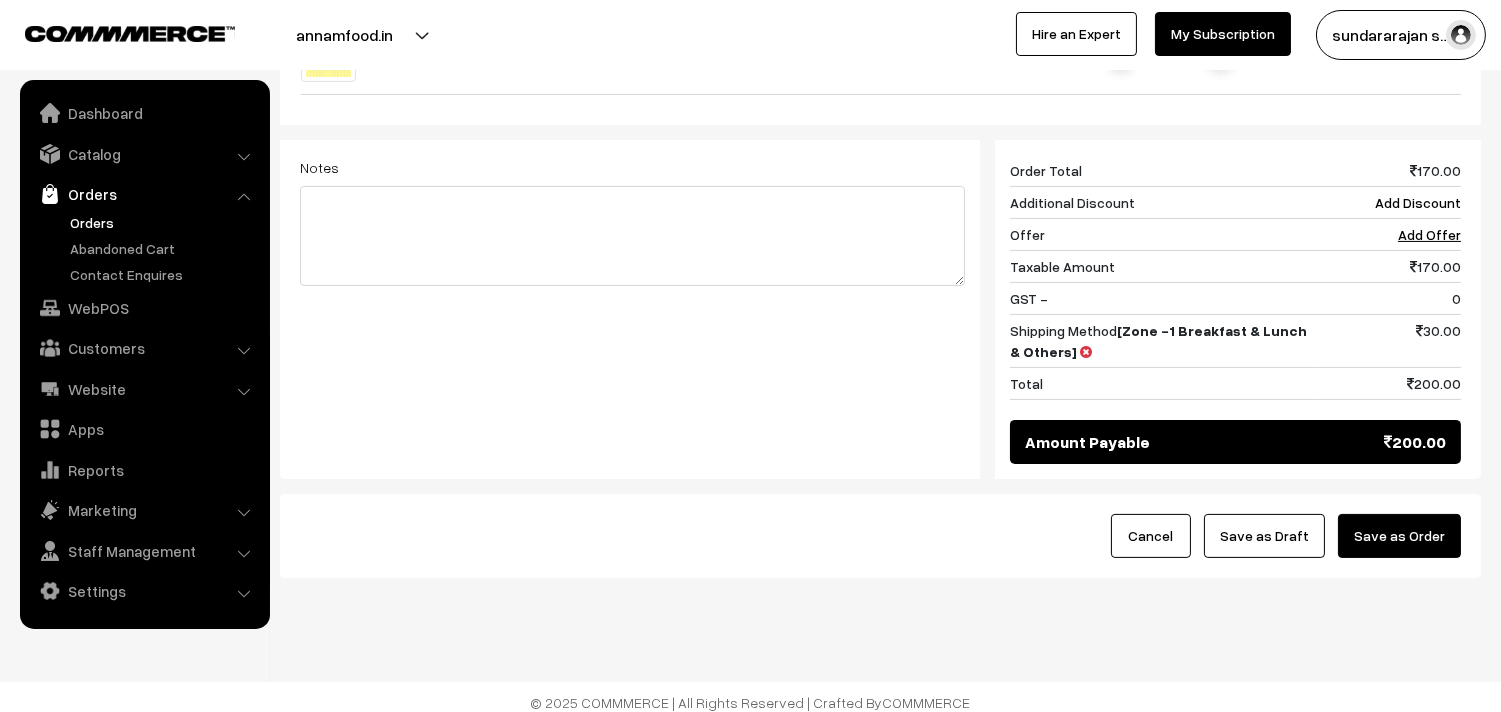 scroll, scrollTop: 920, scrollLeft: 0, axis: vertical 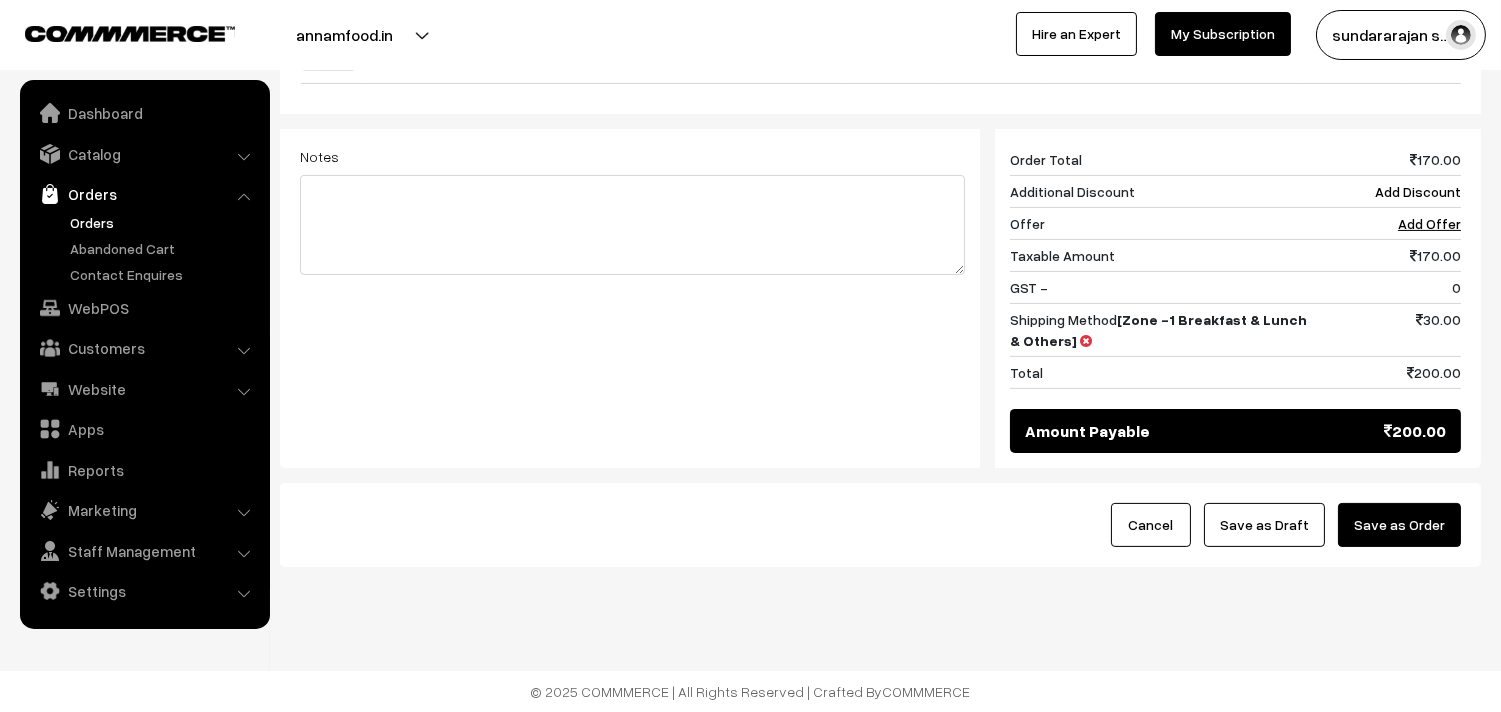 click on "Save as Draft" at bounding box center (1264, 525) 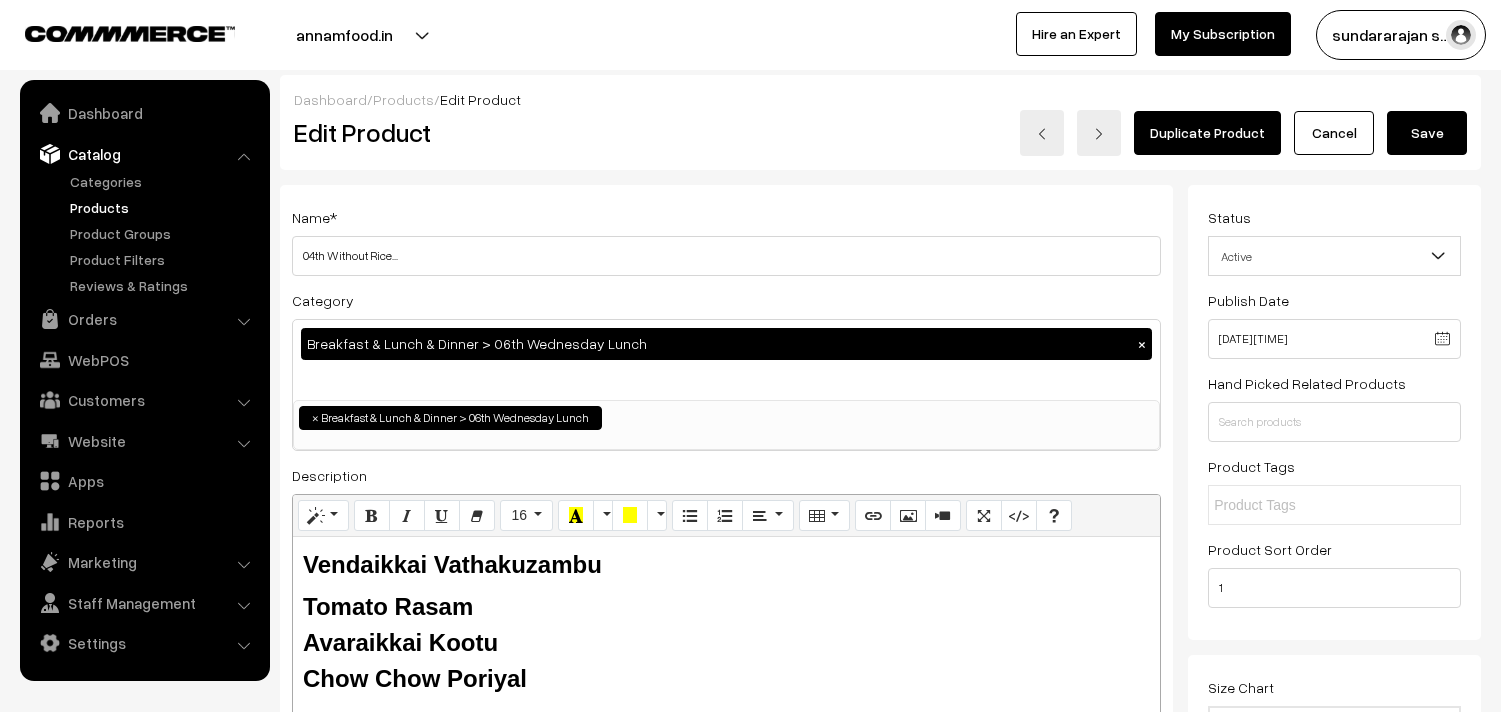 scroll, scrollTop: 0, scrollLeft: 0, axis: both 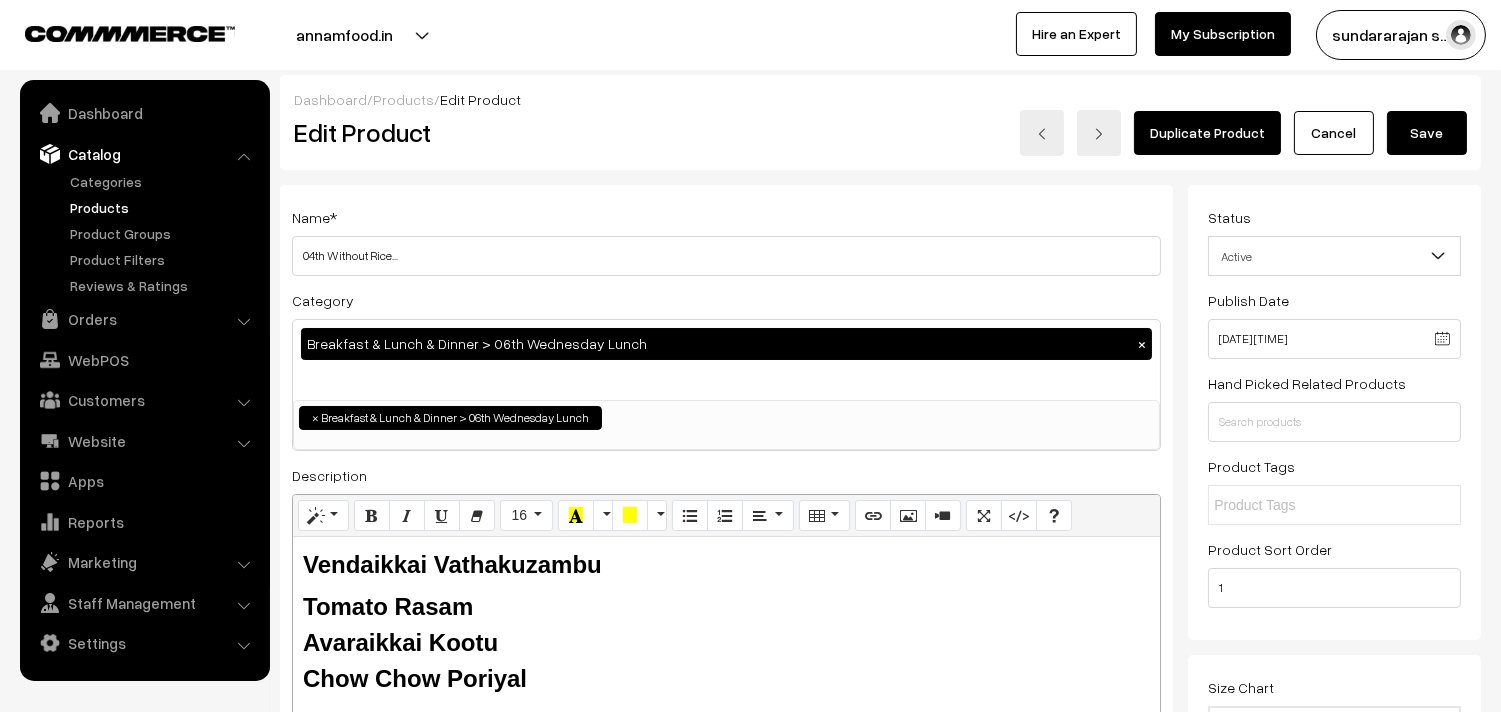 click on "04th Without Rice..." at bounding box center [726, 256] 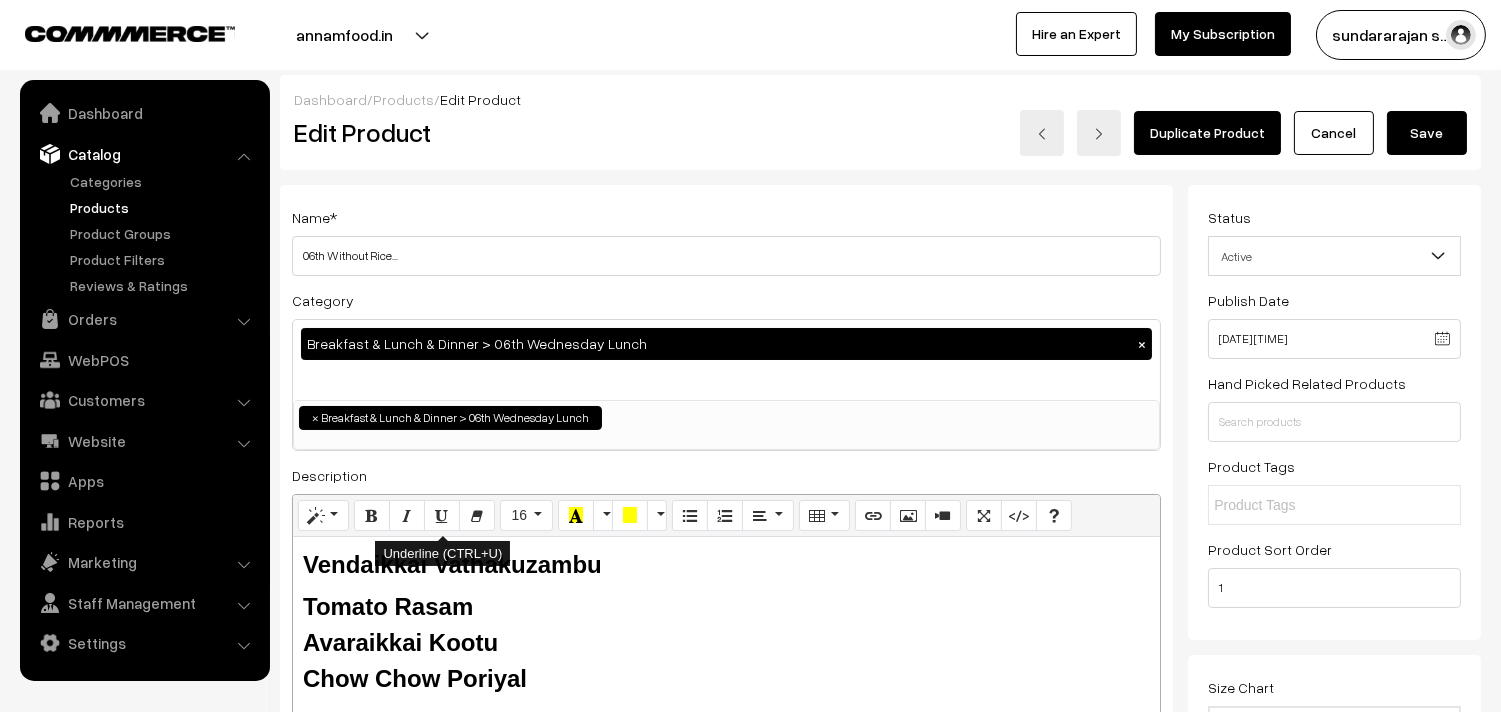 type on "06th Without Rice..." 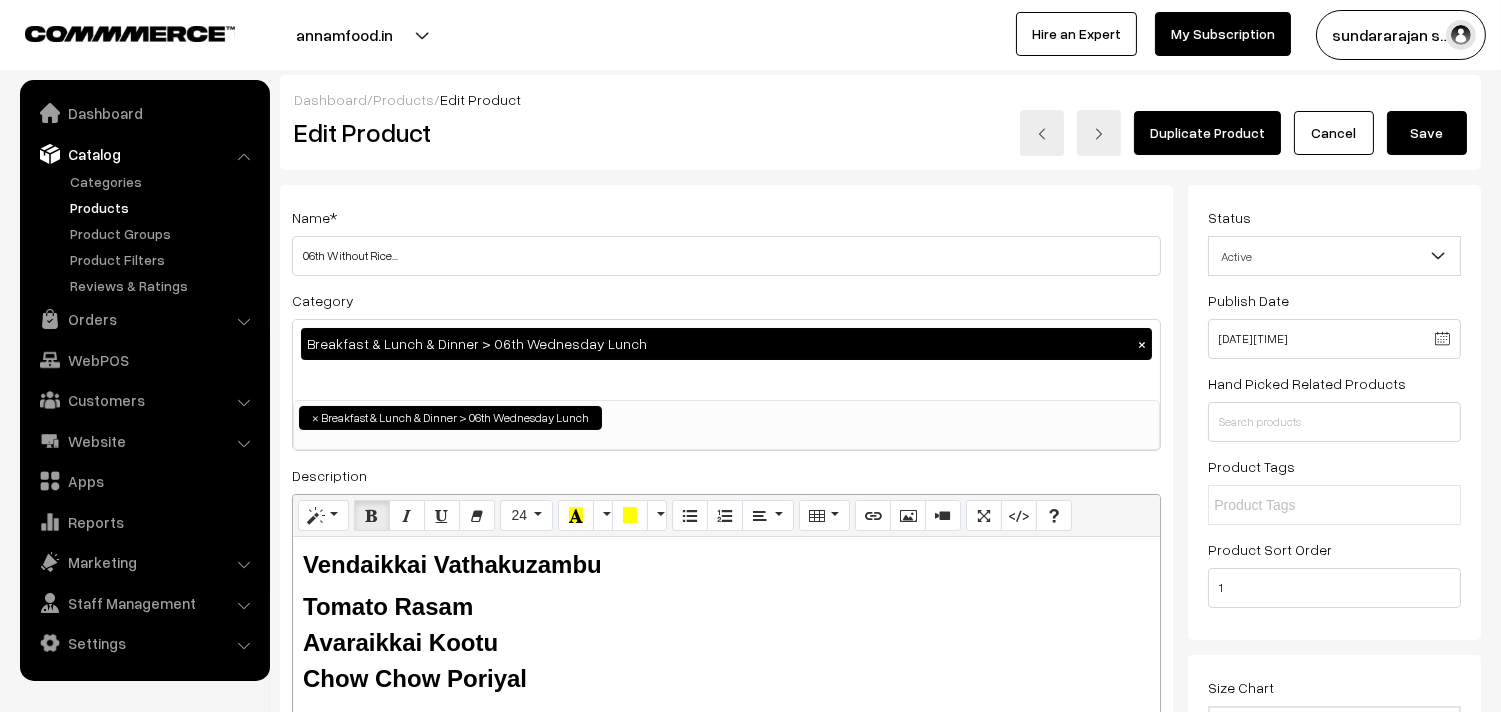 drag, startPoint x: 305, startPoint y: 561, endPoint x: 582, endPoint y: 661, distance: 294.49786 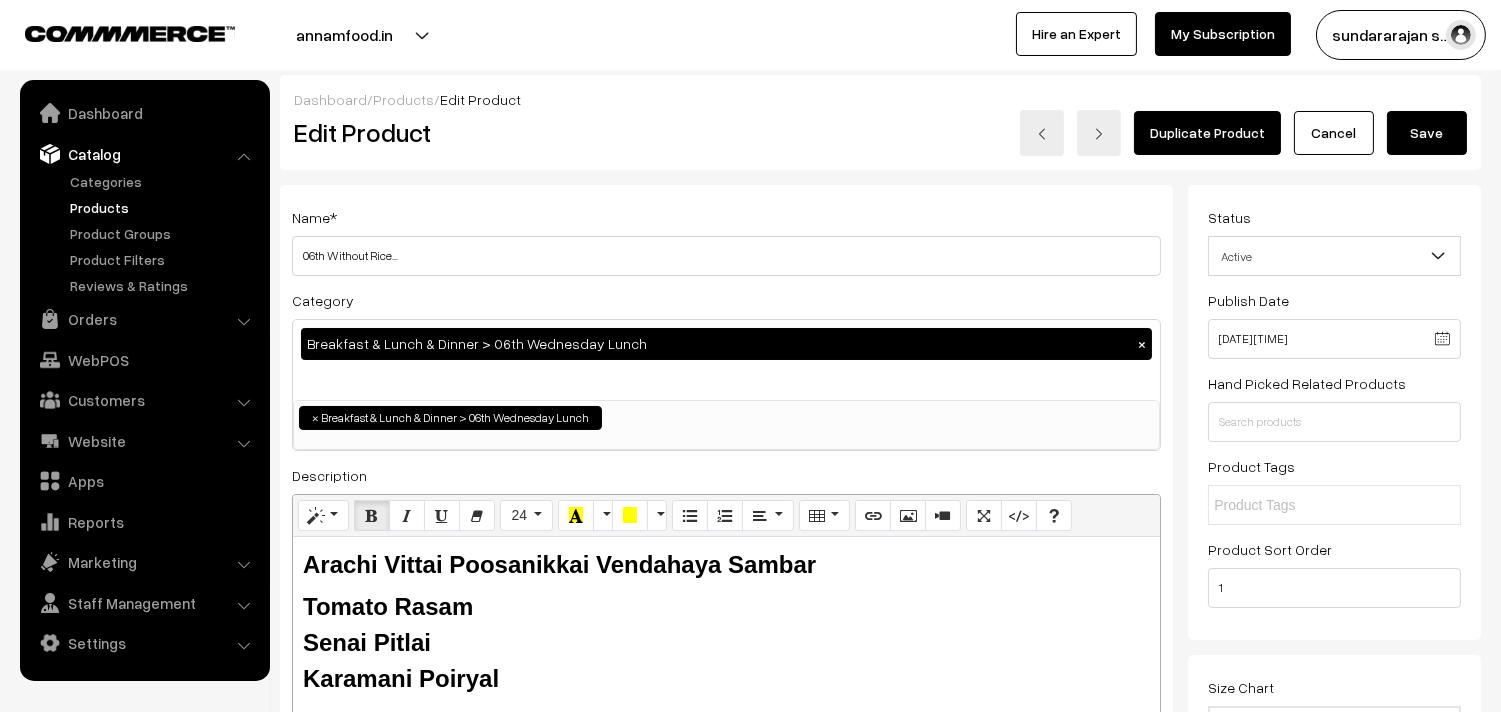 click on "Save" at bounding box center (1427, 133) 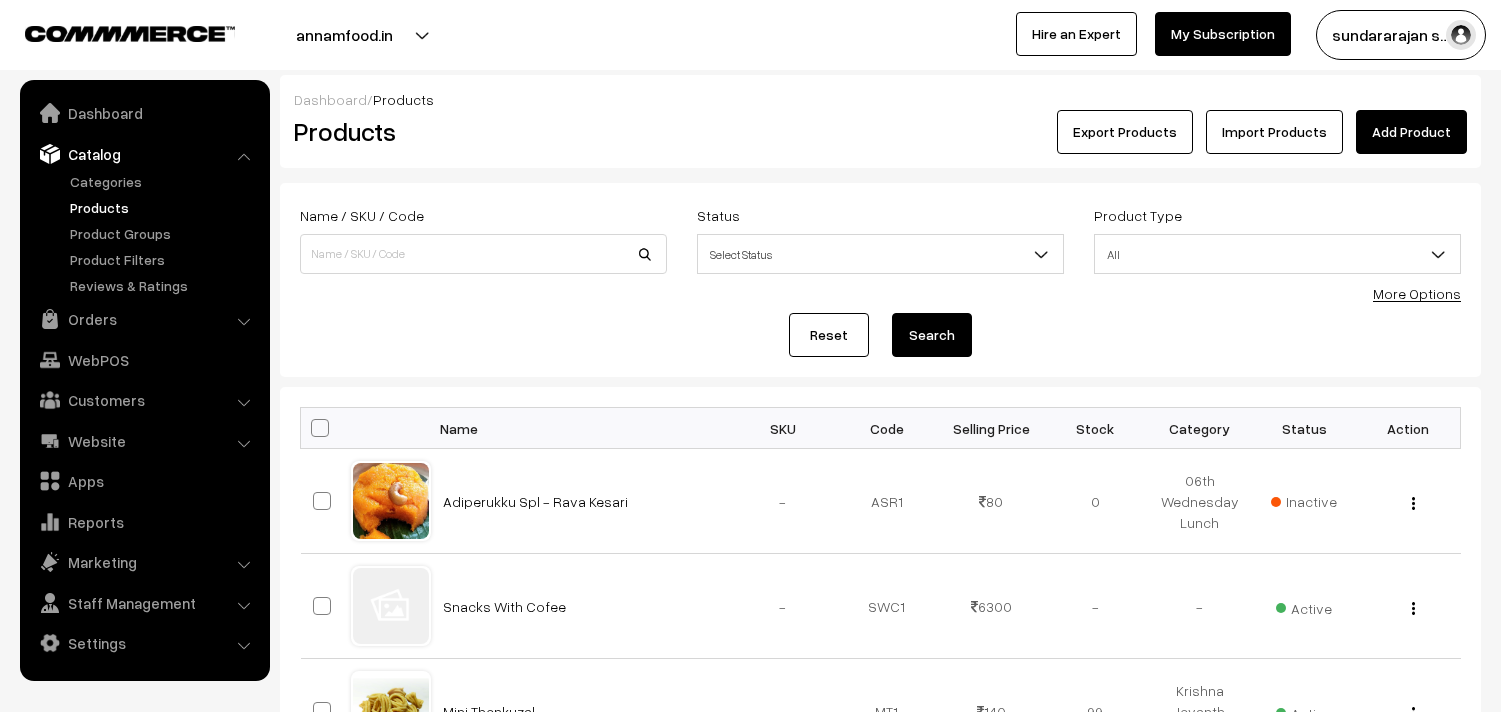 scroll, scrollTop: 0, scrollLeft: 0, axis: both 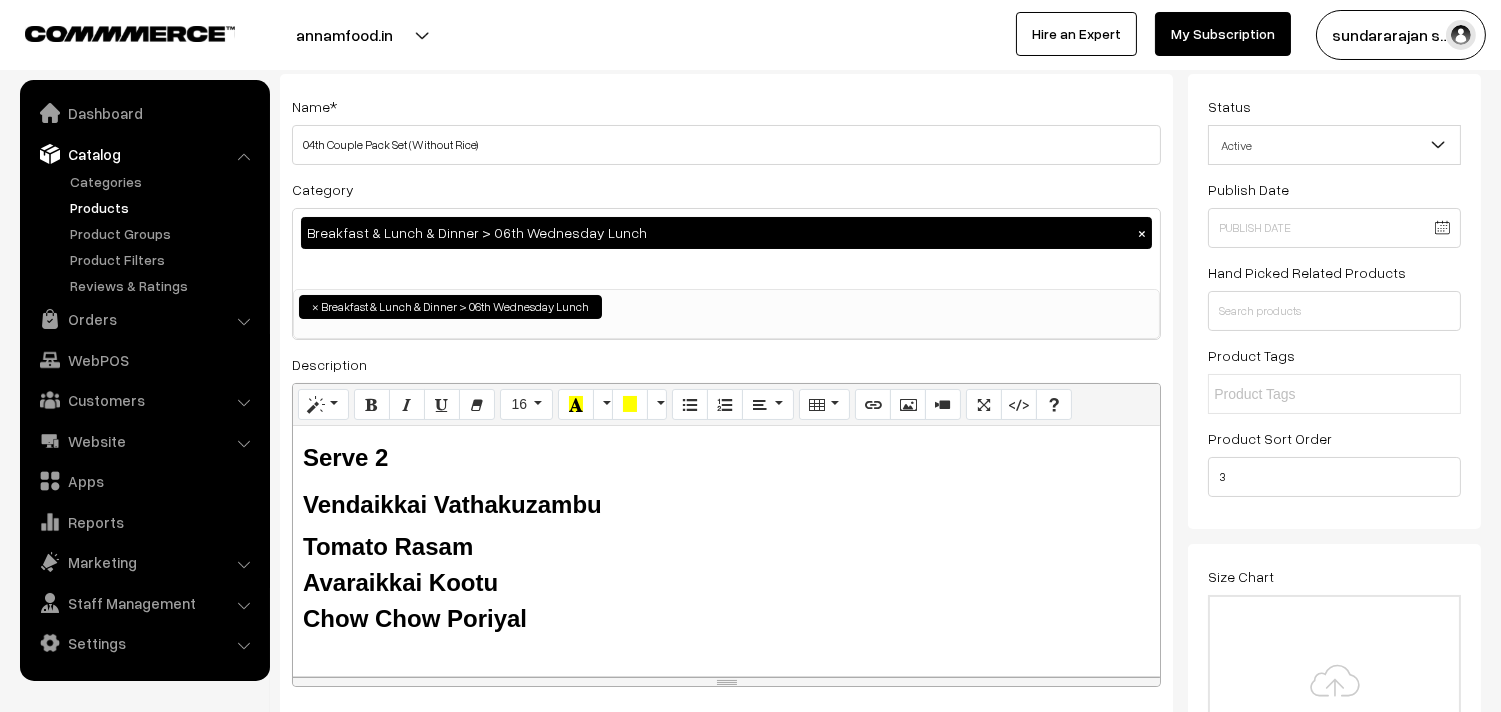 drag, startPoint x: 304, startPoint y: 504, endPoint x: 575, endPoint y: 610, distance: 290.99313 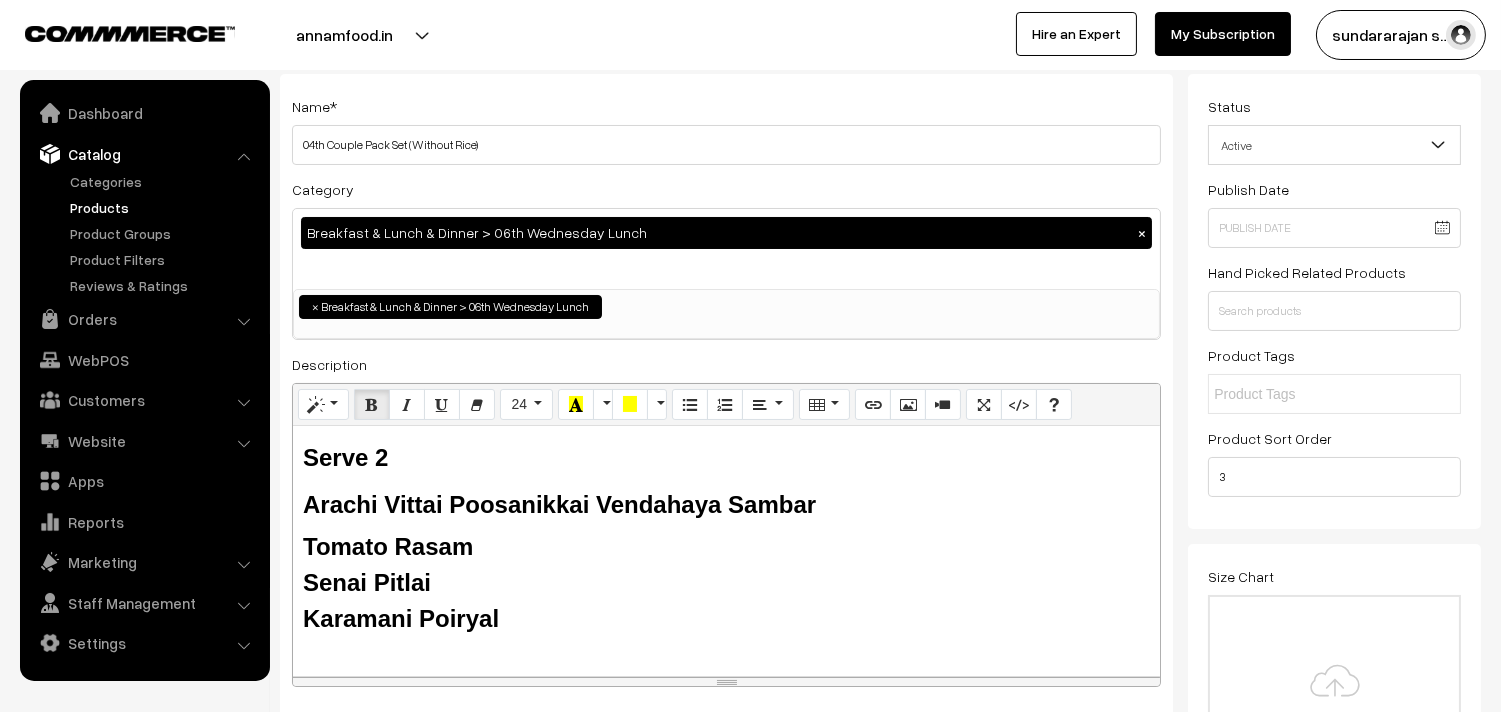 scroll, scrollTop: 0, scrollLeft: 0, axis: both 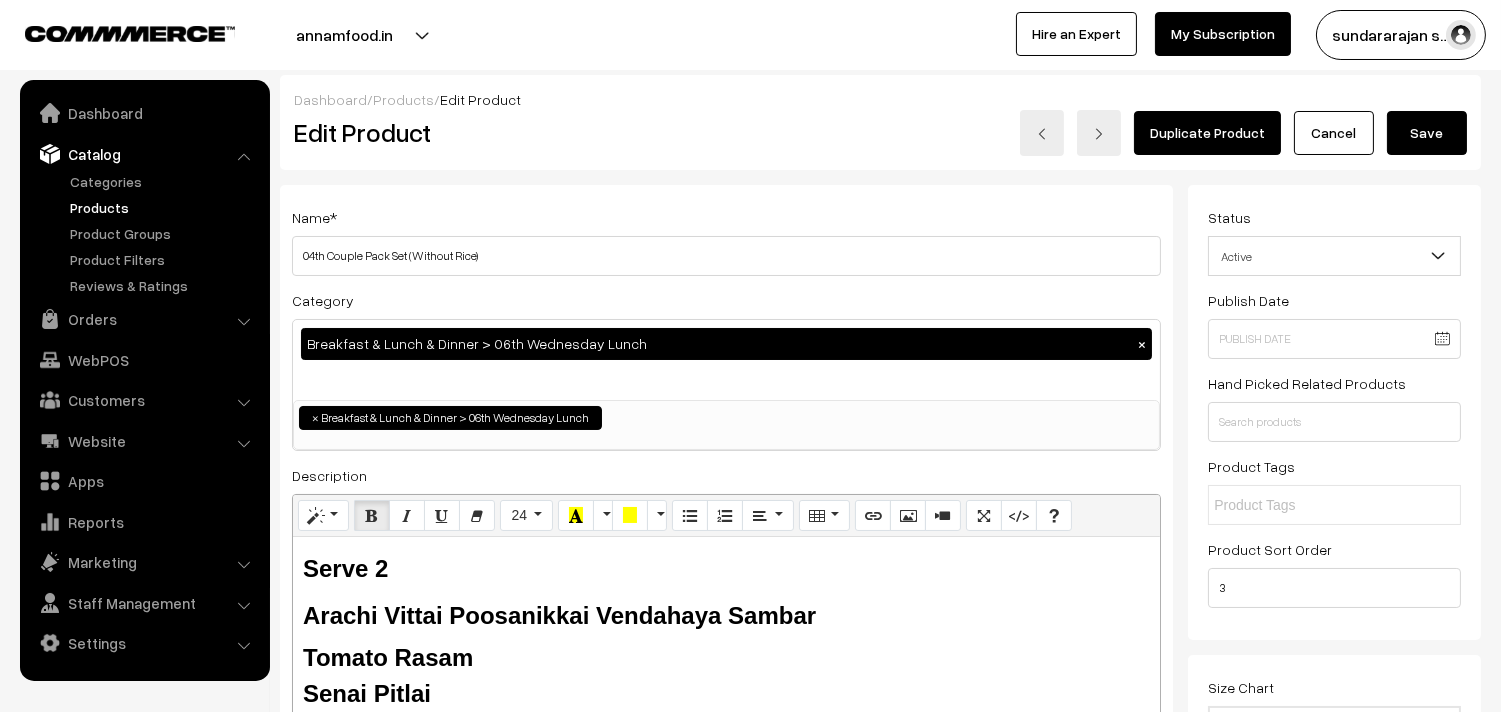 click on "Save" at bounding box center [1427, 133] 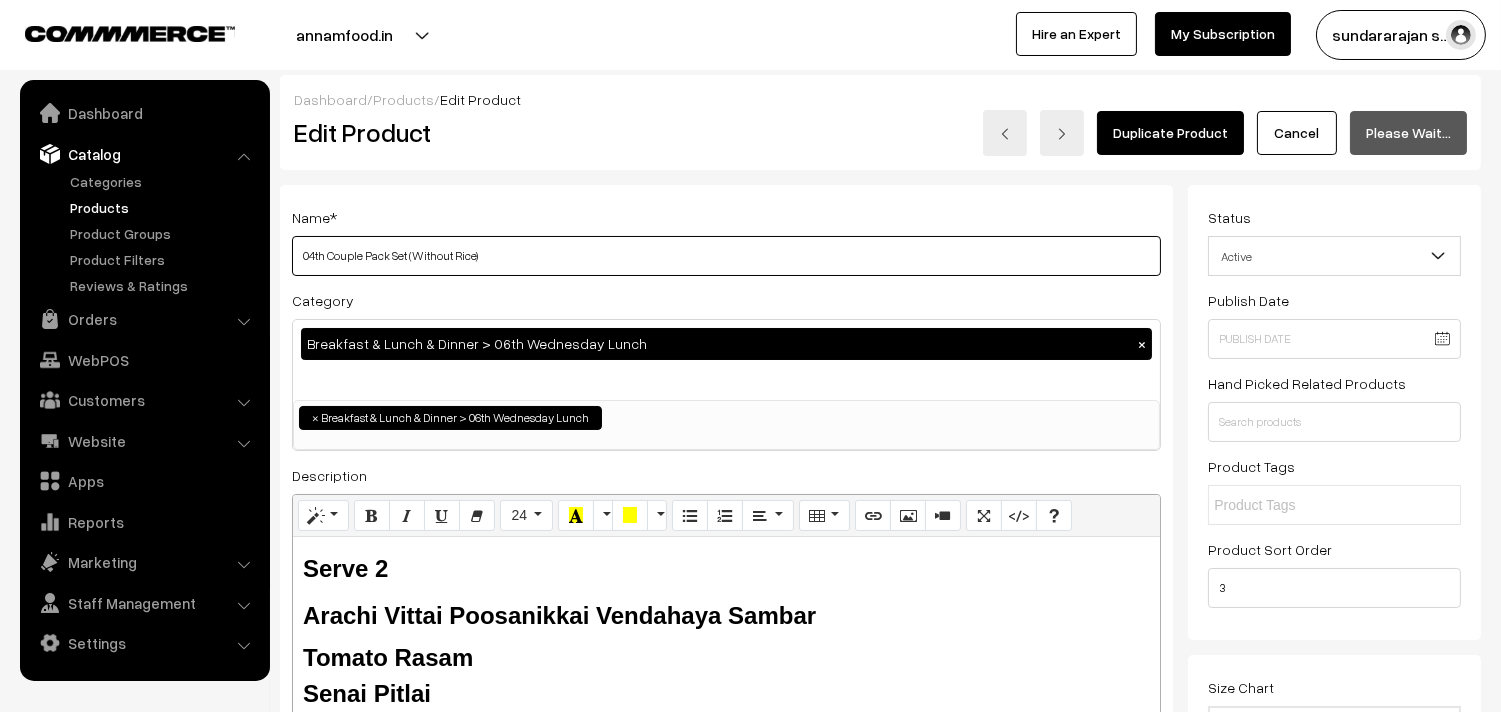 click on "04th Couple Pack Set (Without Rice)" at bounding box center (726, 256) 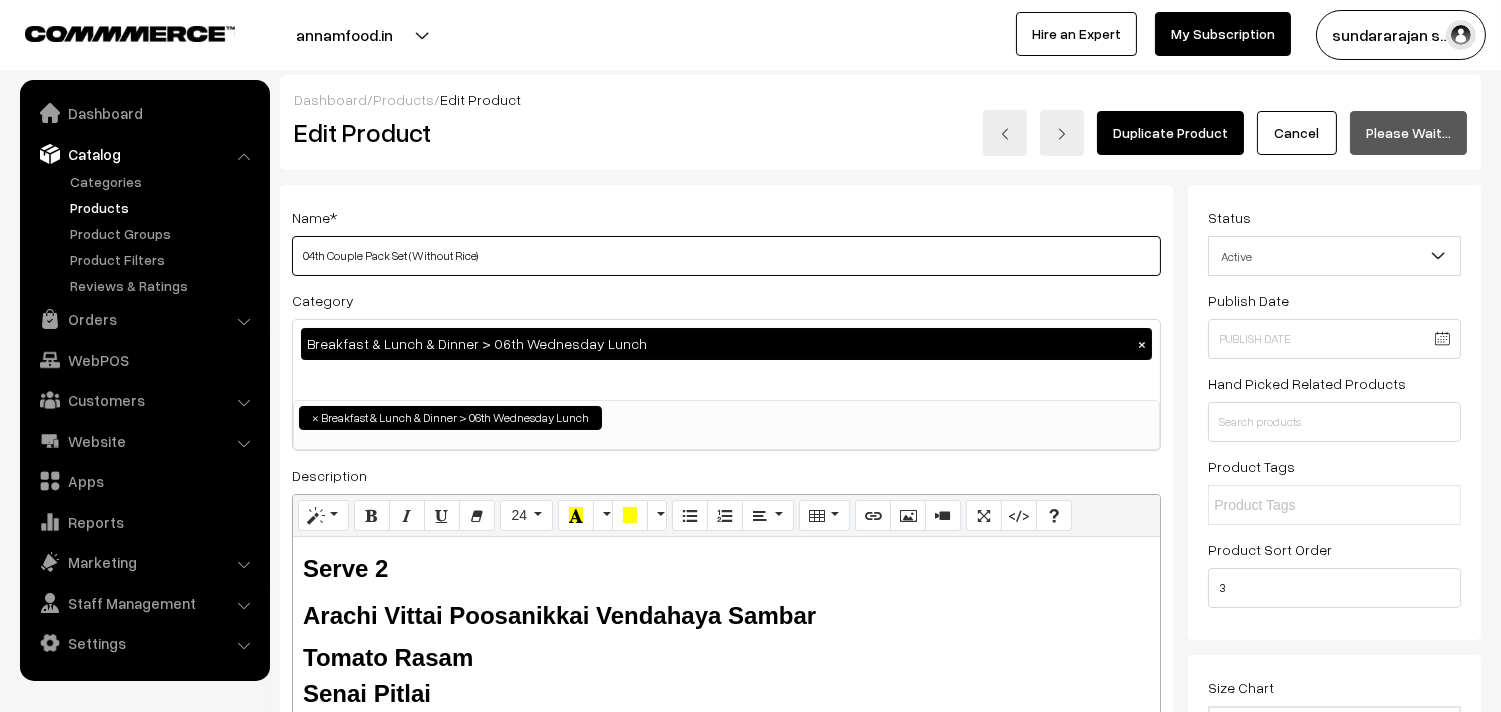 click on "04th Couple Pack Set (Without Rice)" at bounding box center (726, 256) 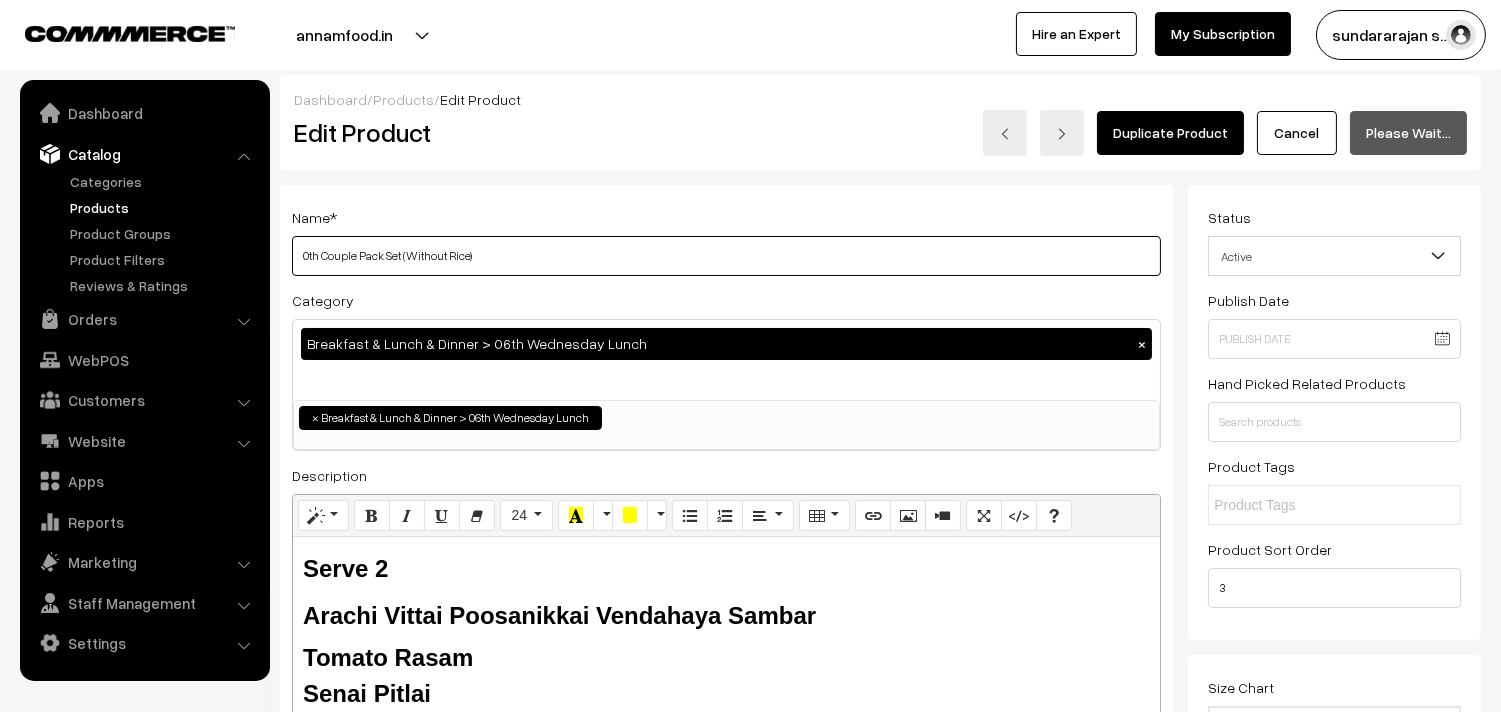 type on "06th Couple Pack Set (Without Rice)" 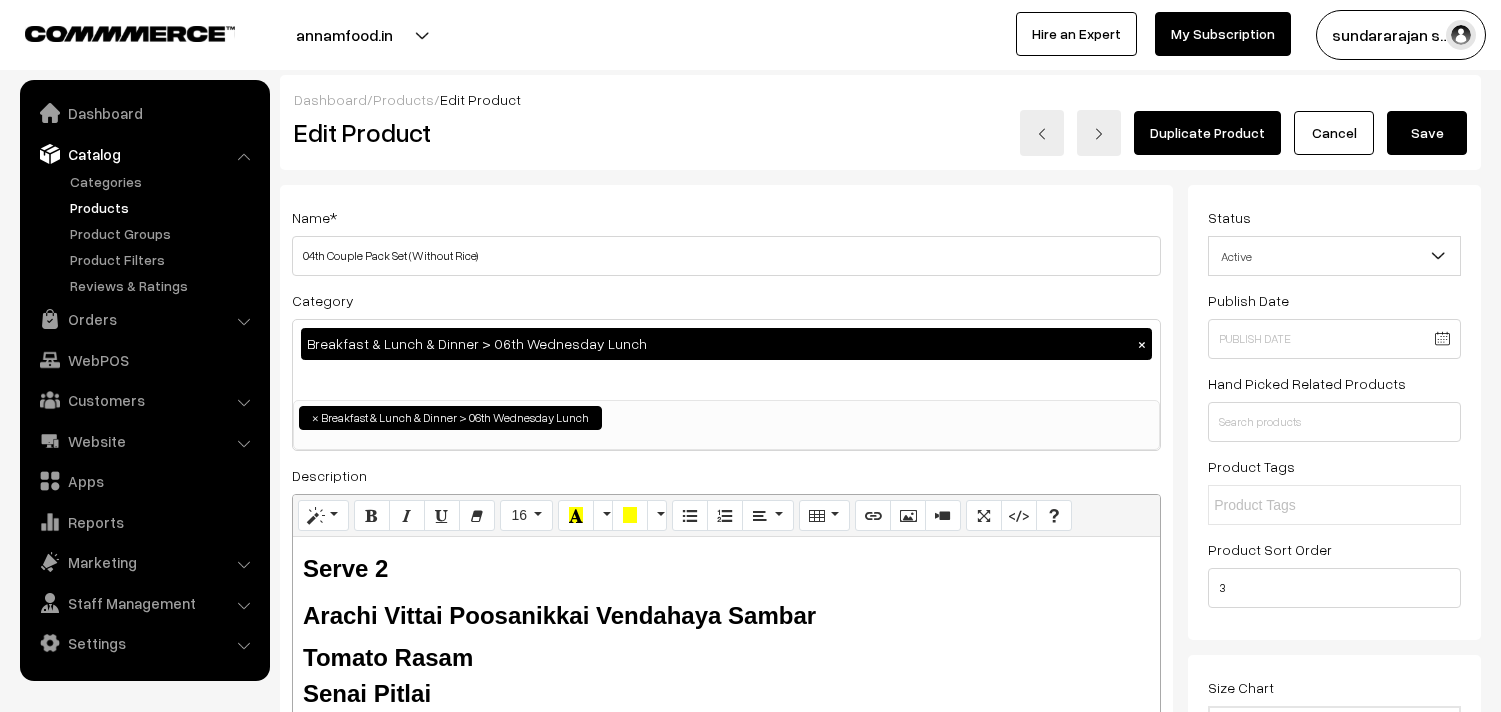 scroll, scrollTop: 0, scrollLeft: 0, axis: both 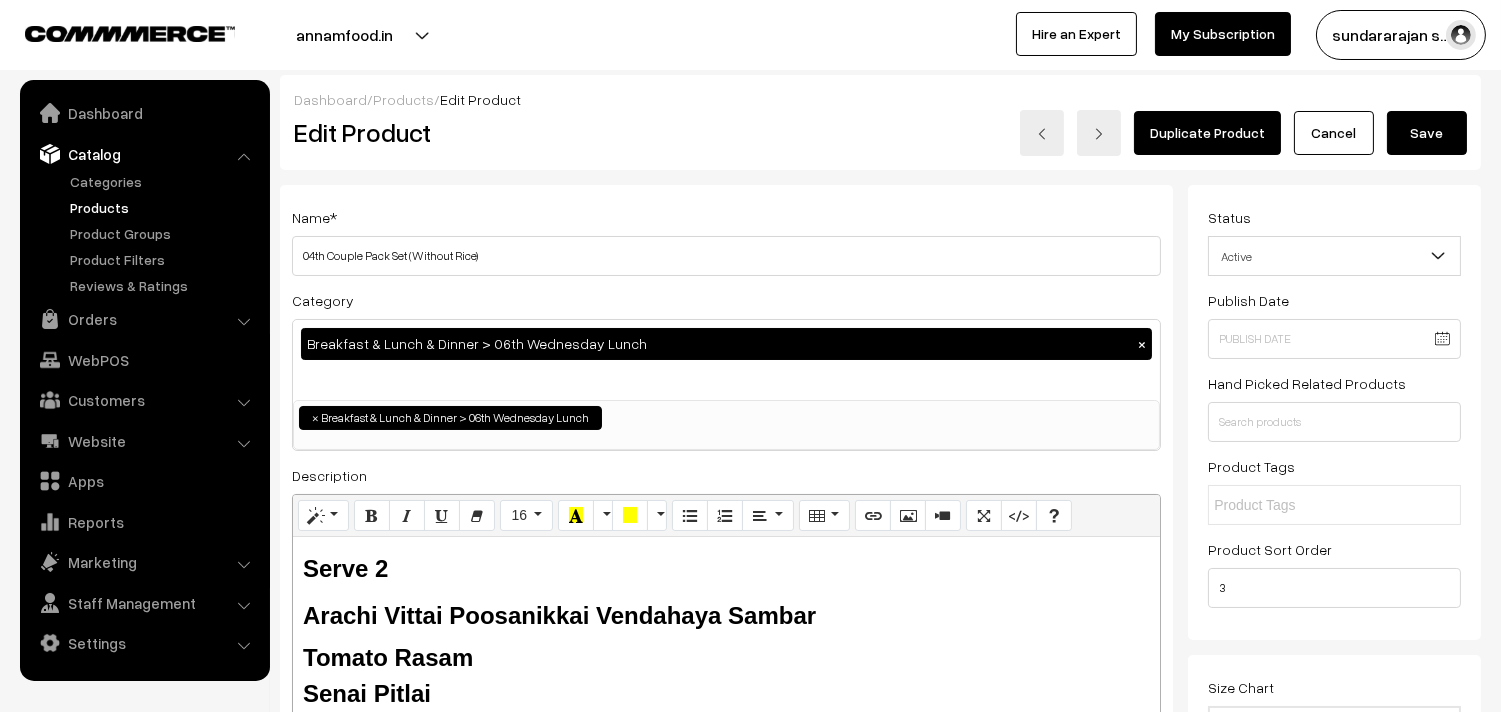 click on "Adjust Quantity" at bounding box center [370, 277] 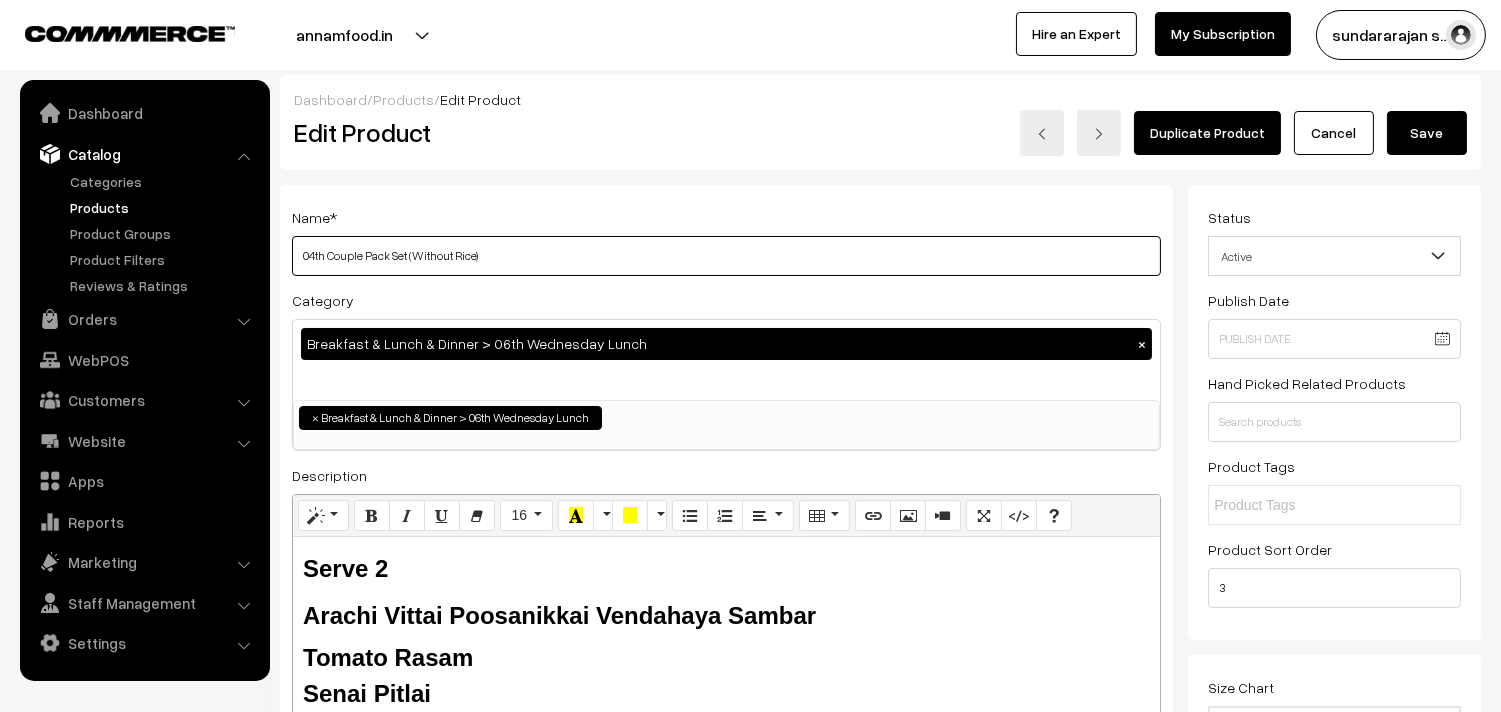 click on "Name  *
04th Couple Pack Set (Without Rice)" at bounding box center [726, 240] 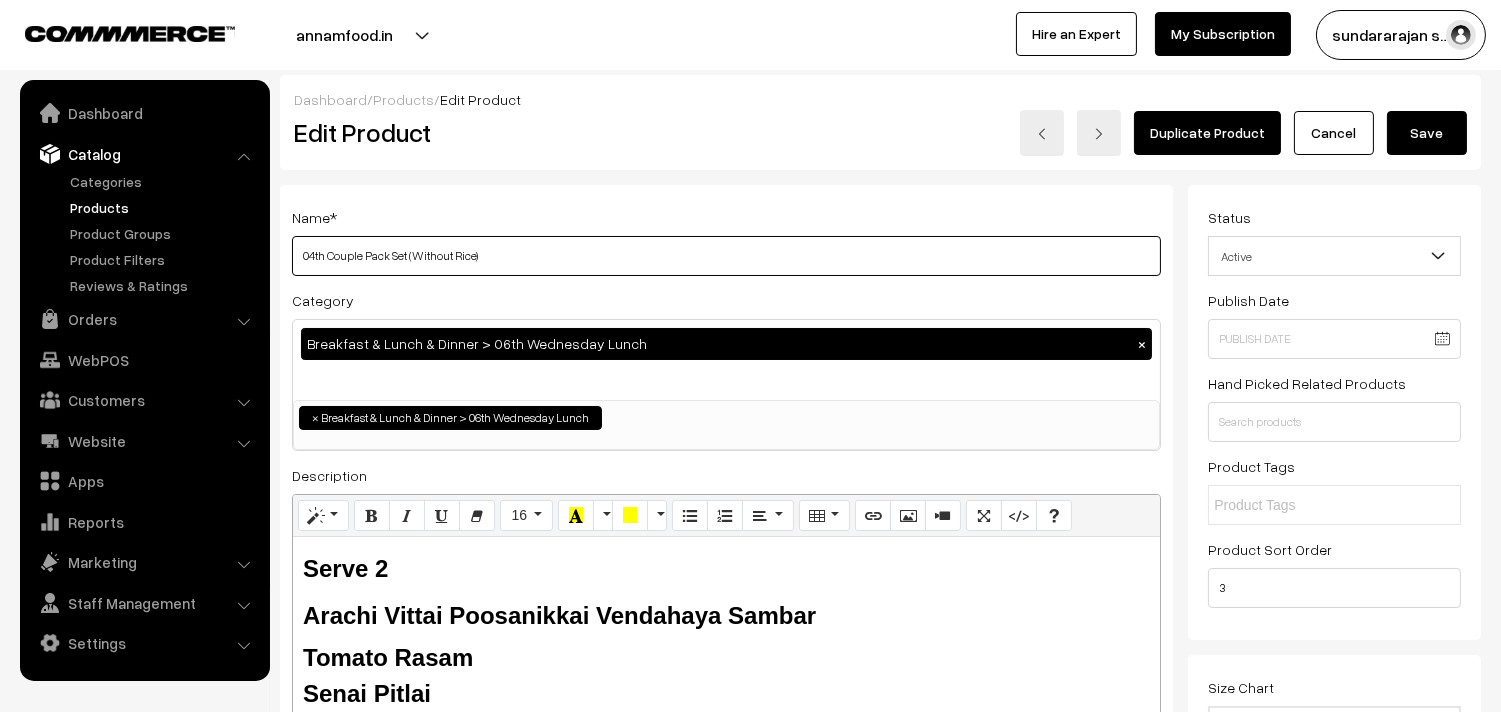 click on "04th Couple Pack Set (Without Rice)" at bounding box center [726, 256] 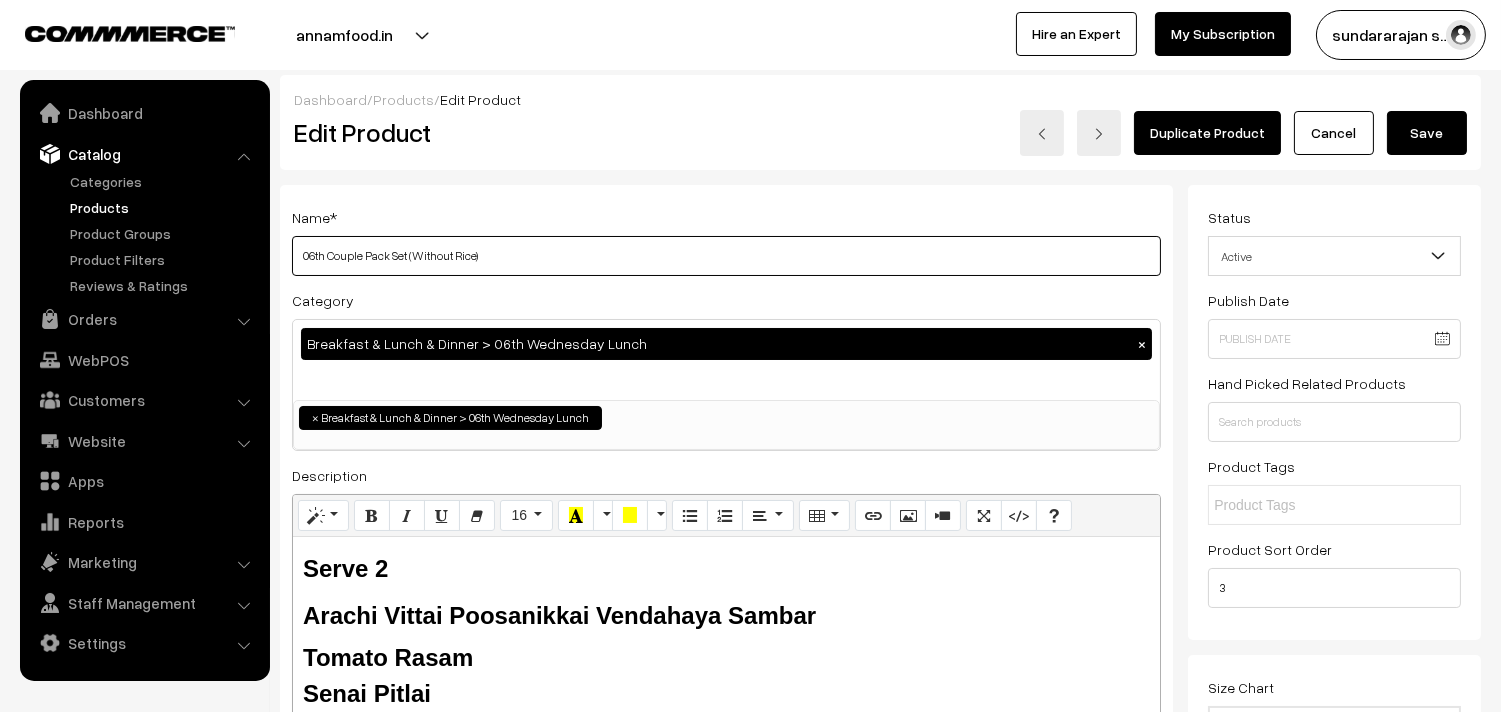 type on "06th Couple Pack Set (Without Rice)" 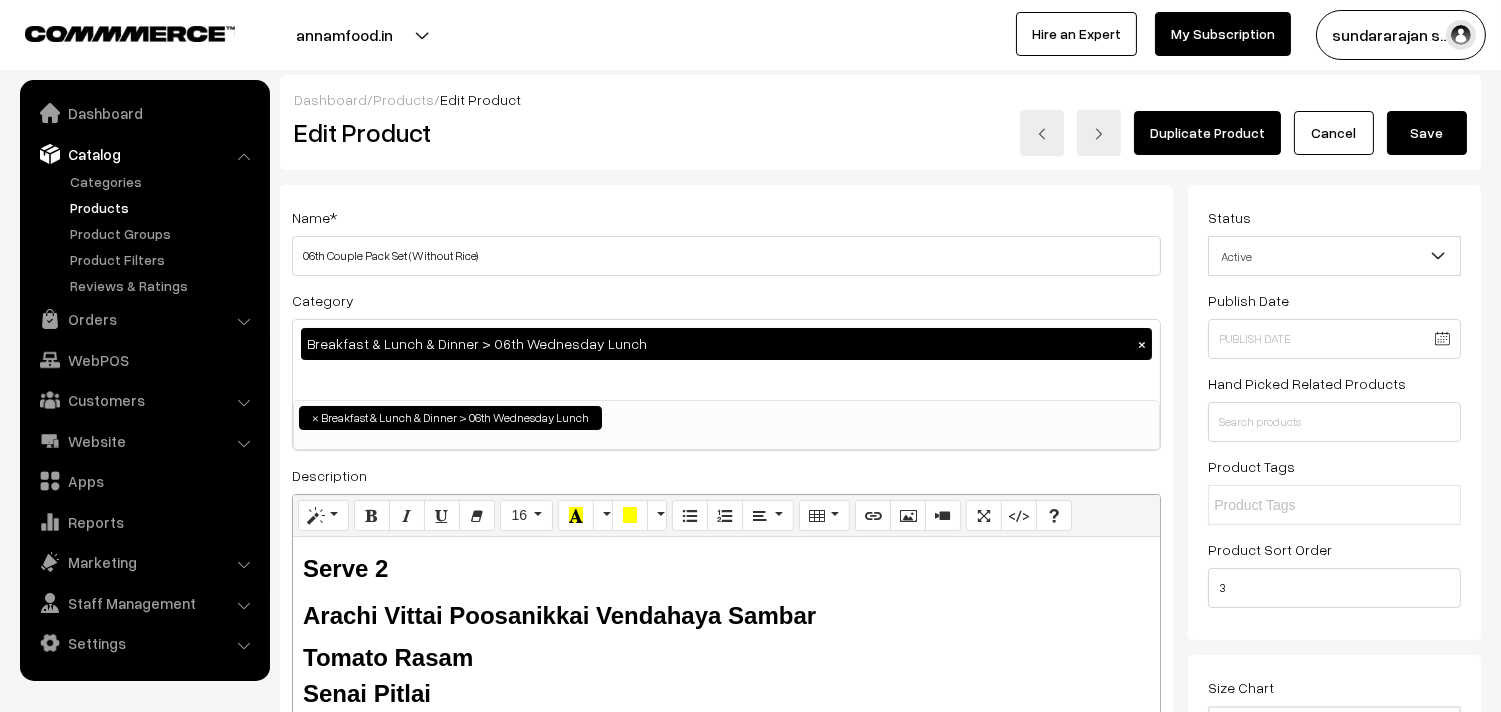 click on "Dashboard  /  Products  /  Edit Product" at bounding box center (880, 99) 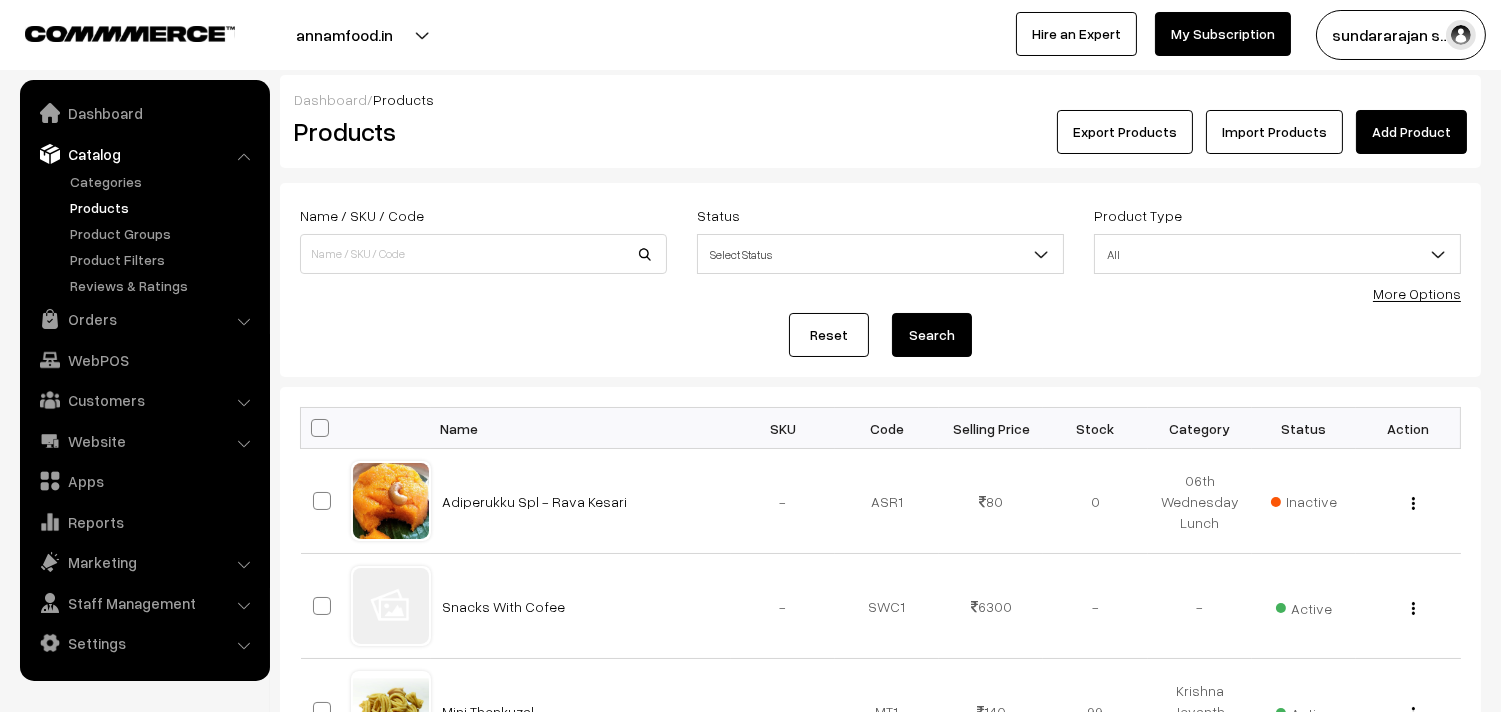 scroll, scrollTop: 111, scrollLeft: 0, axis: vertical 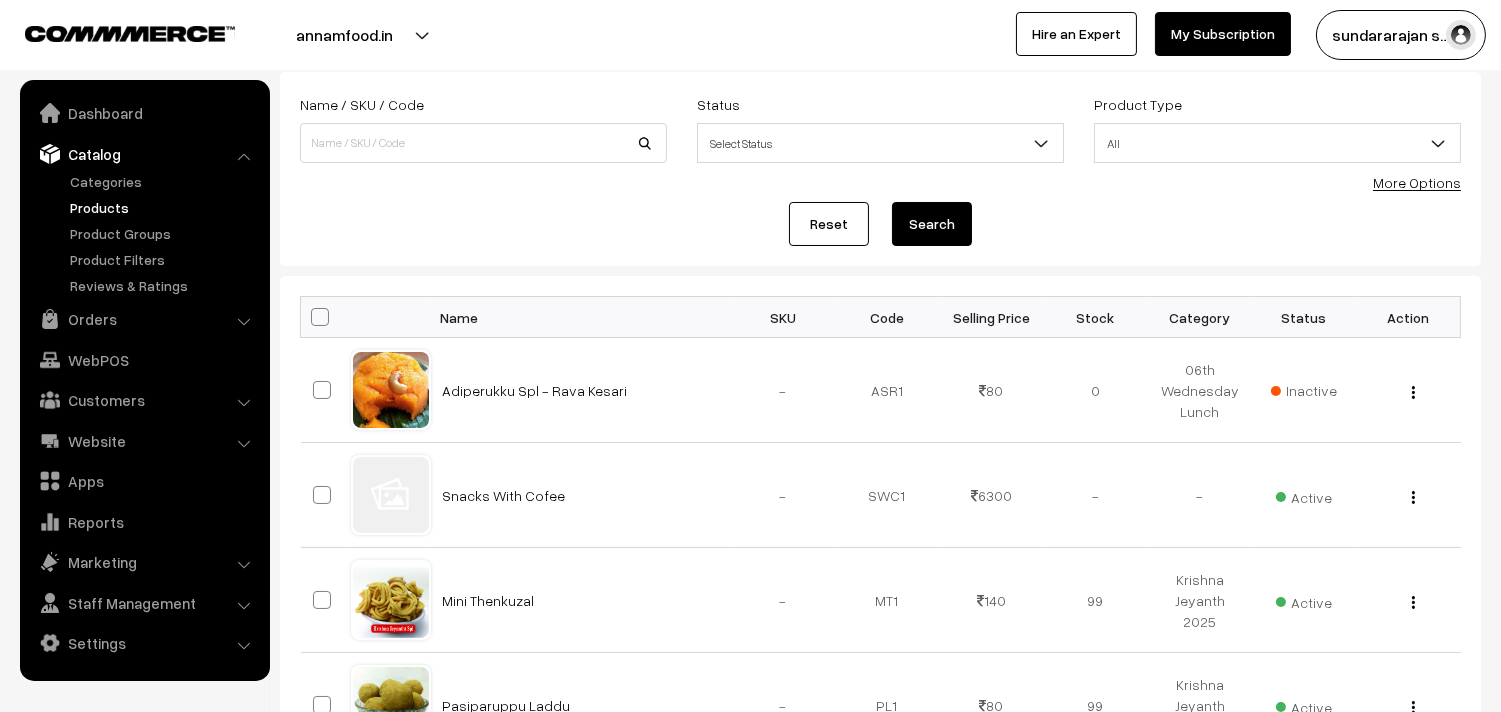 click on "More Options" at bounding box center [1417, 182] 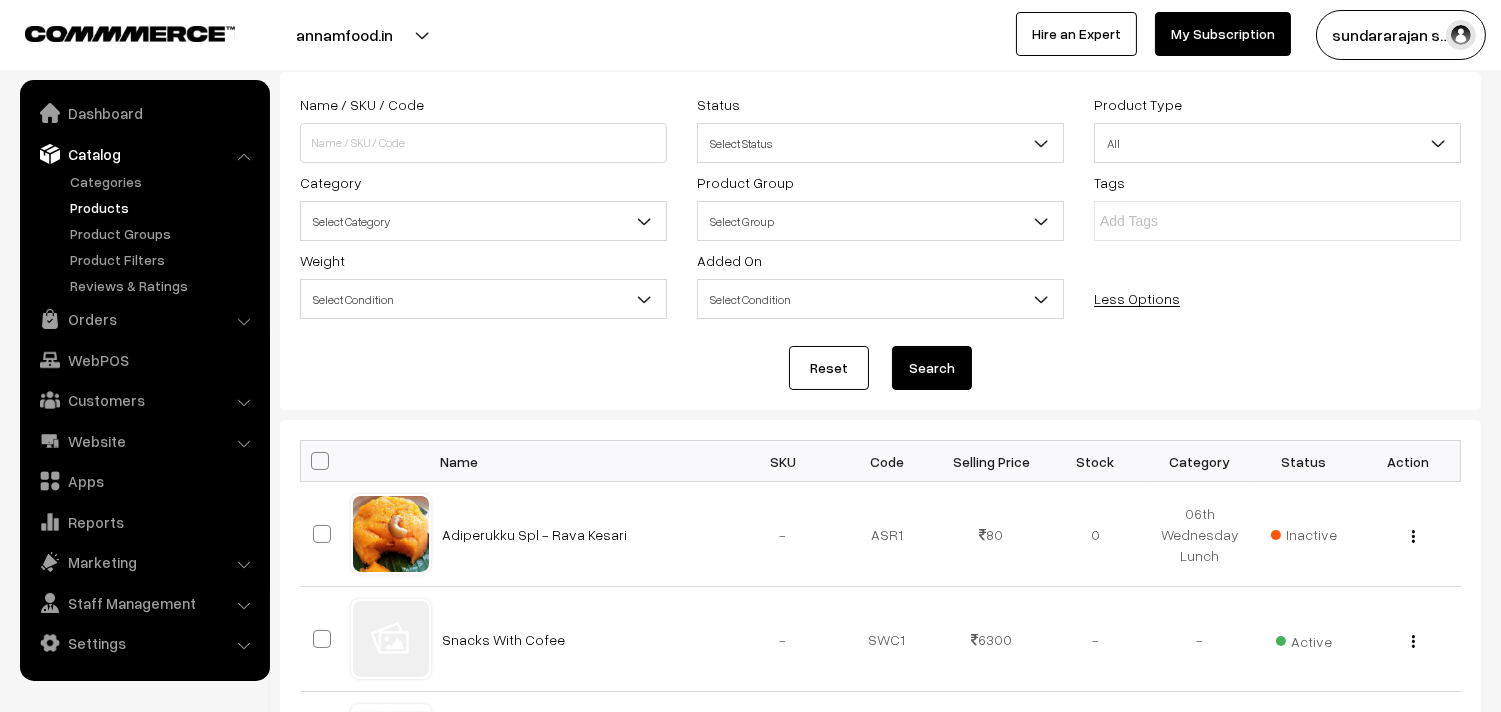 click on "Select Category" at bounding box center (483, 221) 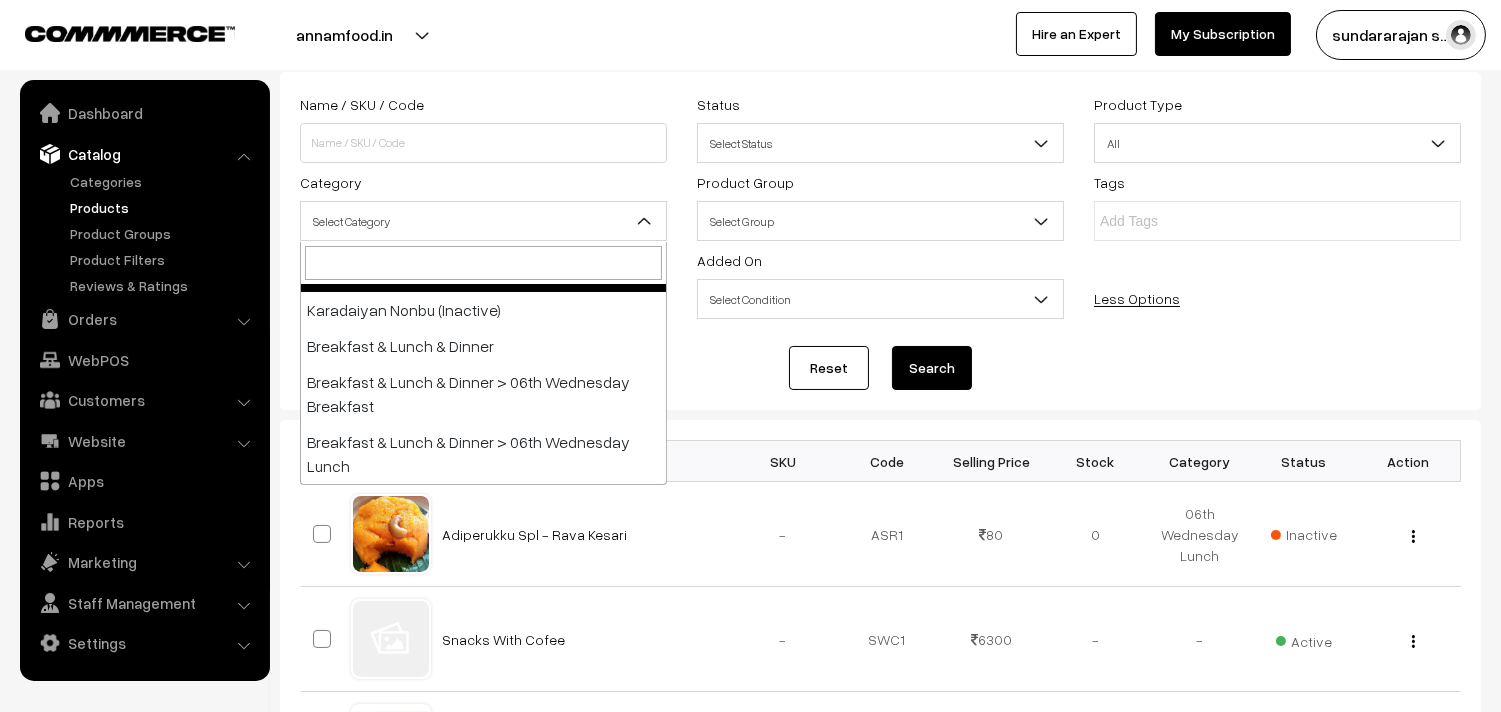 scroll, scrollTop: 111, scrollLeft: 0, axis: vertical 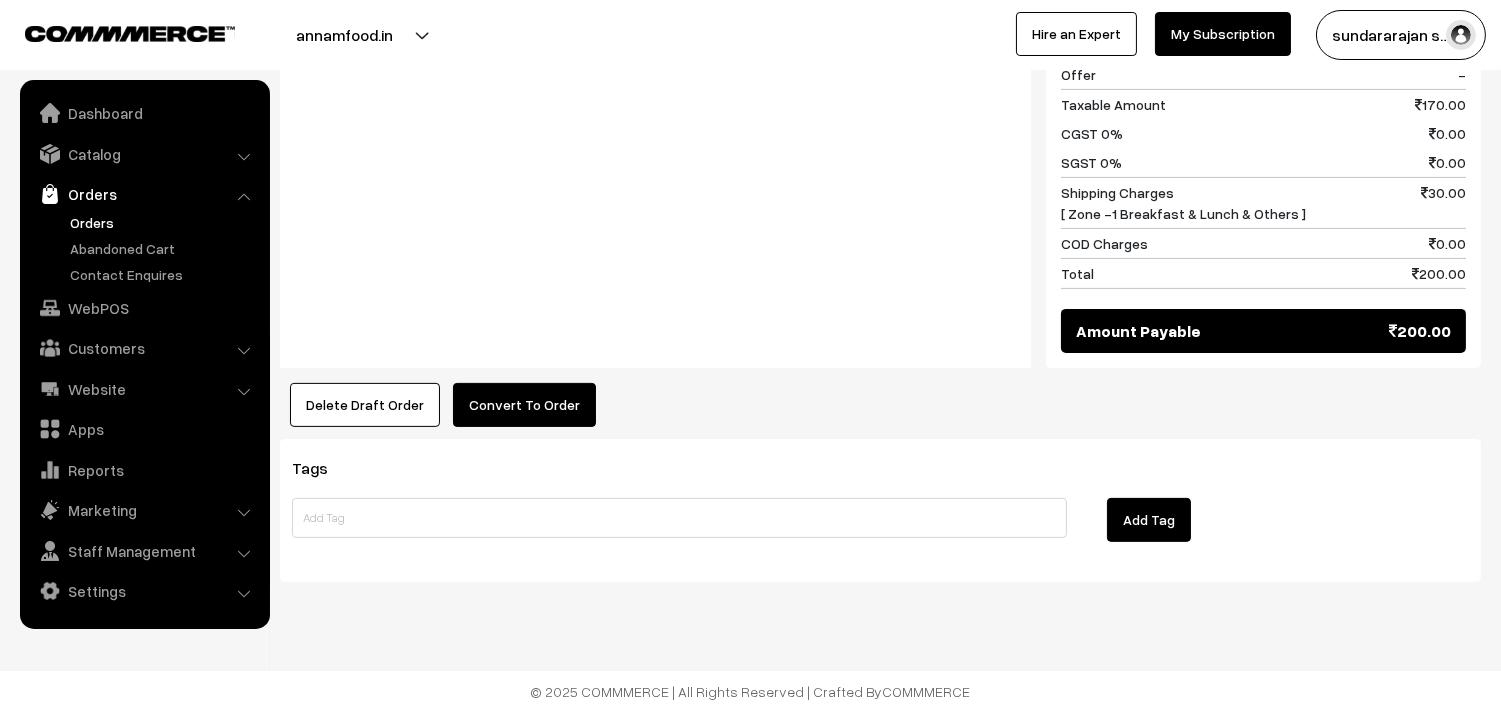 click on "Notes
-" at bounding box center [655, 159] 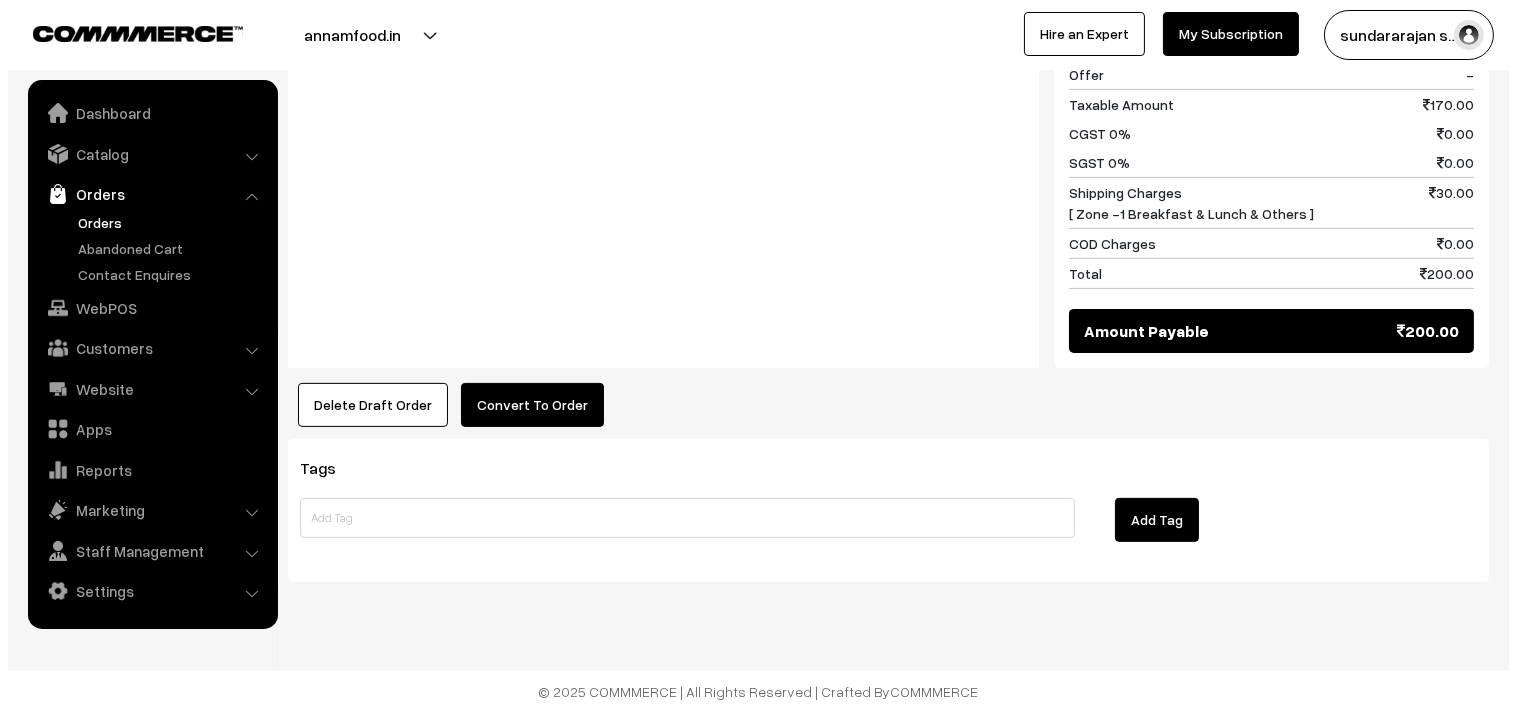 scroll, scrollTop: 1225, scrollLeft: 0, axis: vertical 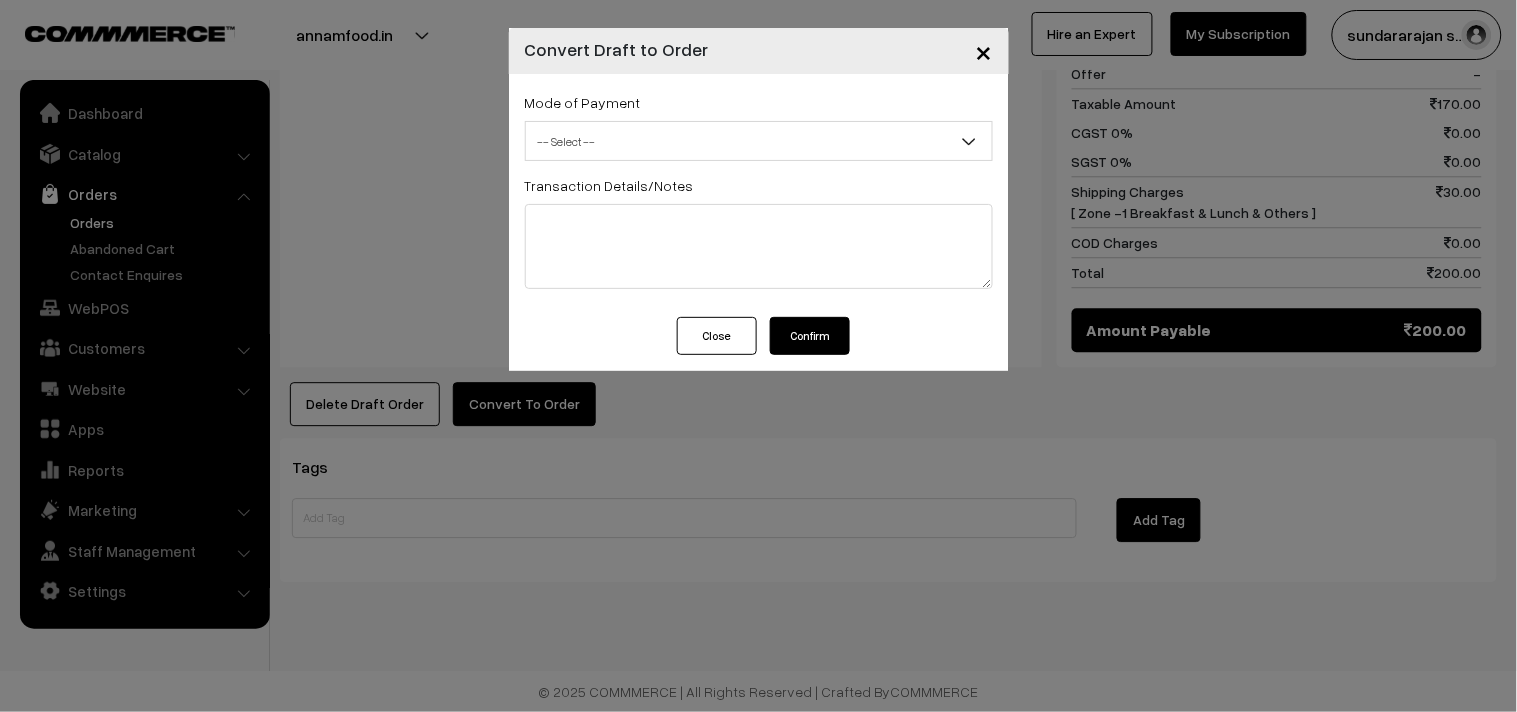 click on "Confirm" at bounding box center [810, 336] 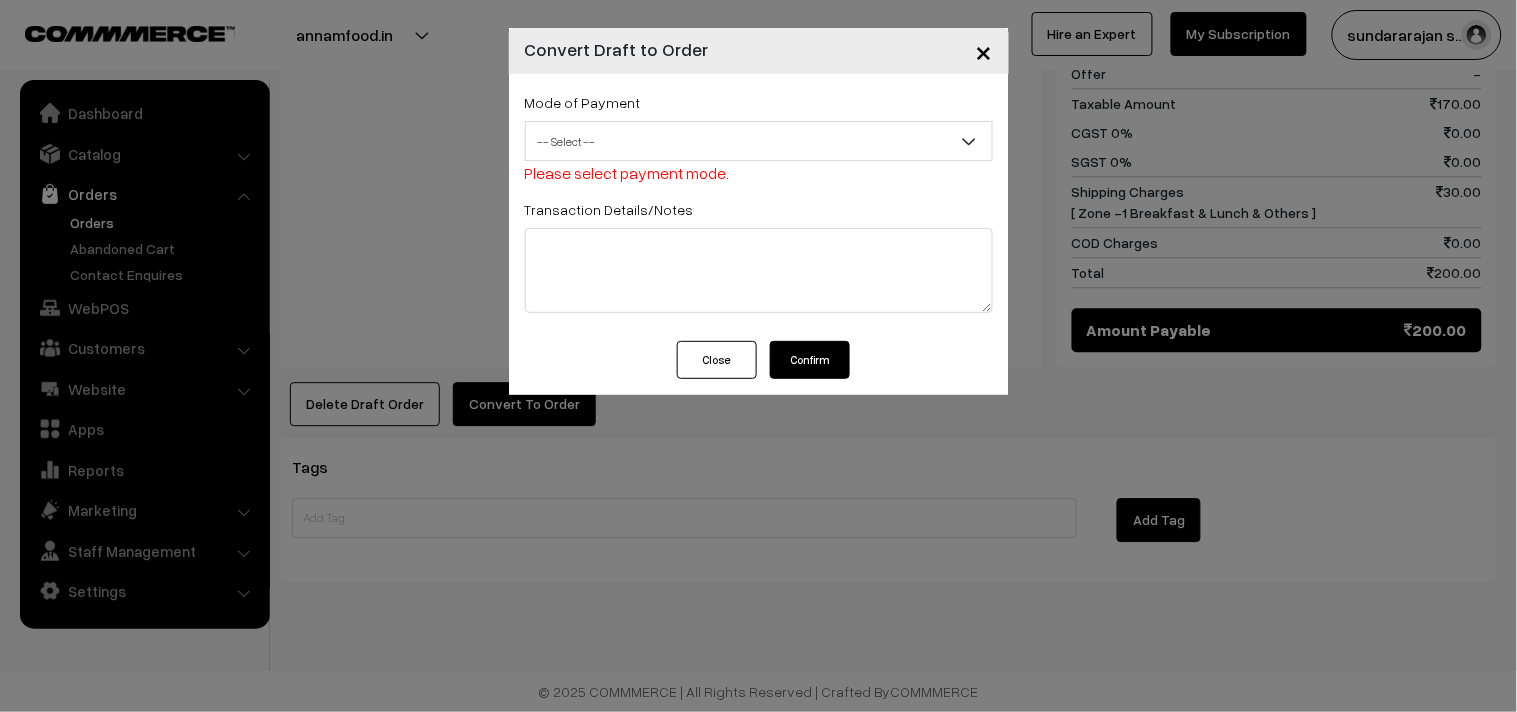 click on "-- Select --" at bounding box center [759, 141] 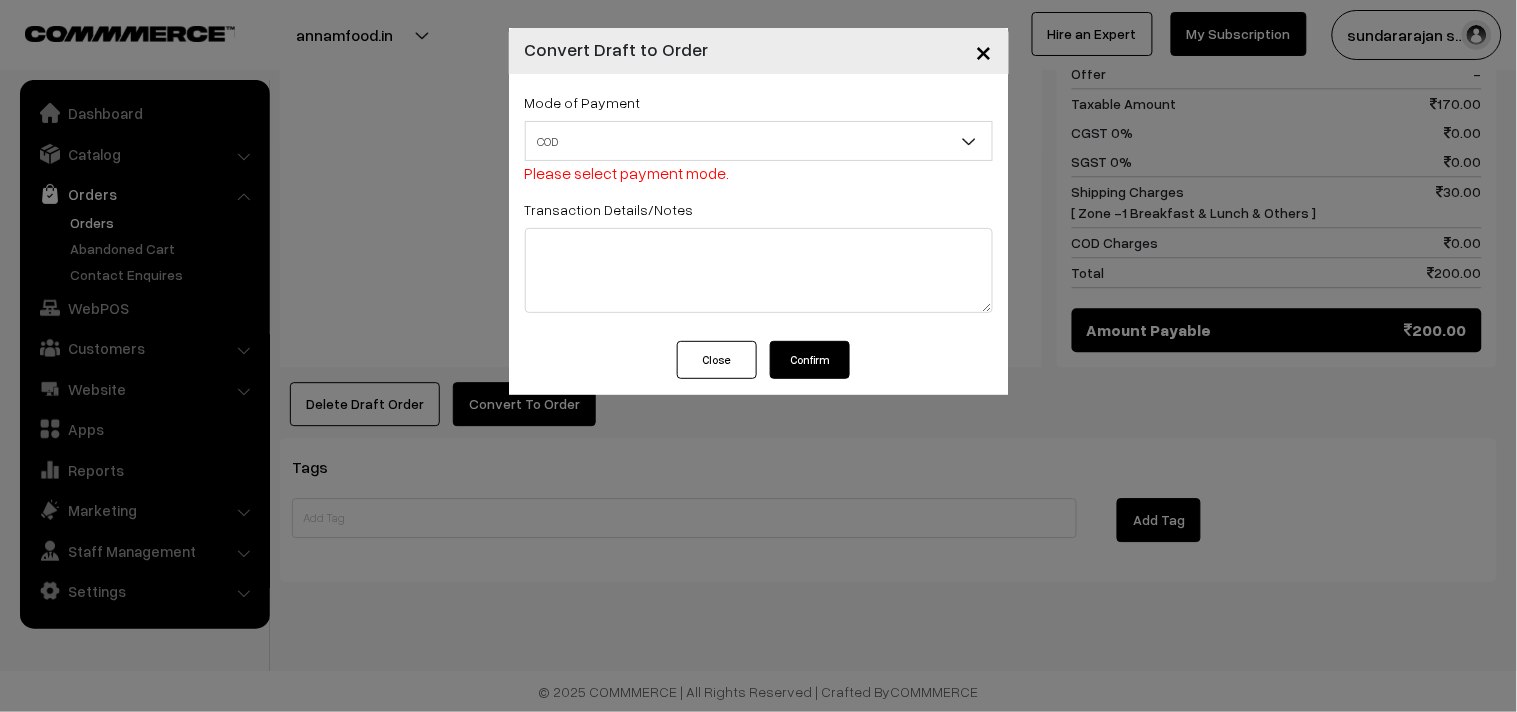 select on "1" 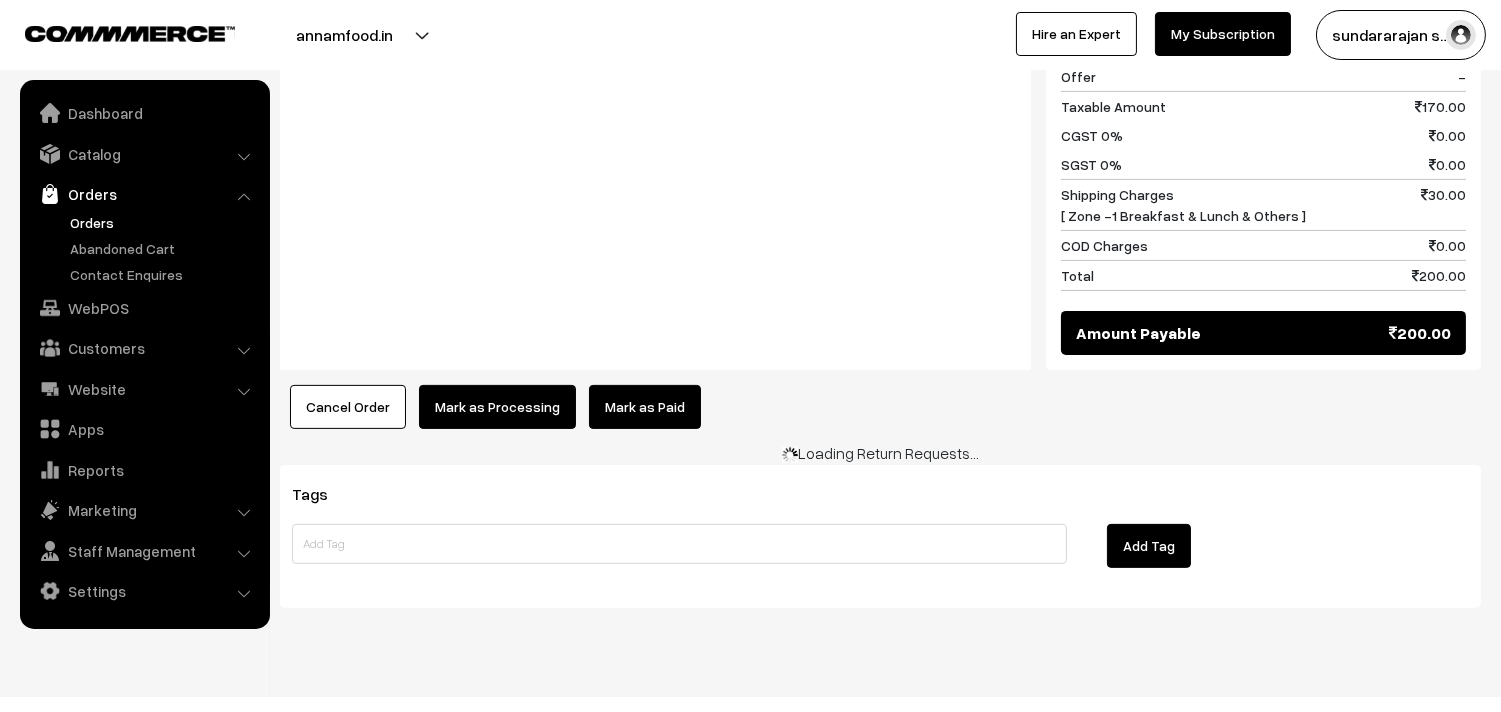 scroll, scrollTop: 1217, scrollLeft: 0, axis: vertical 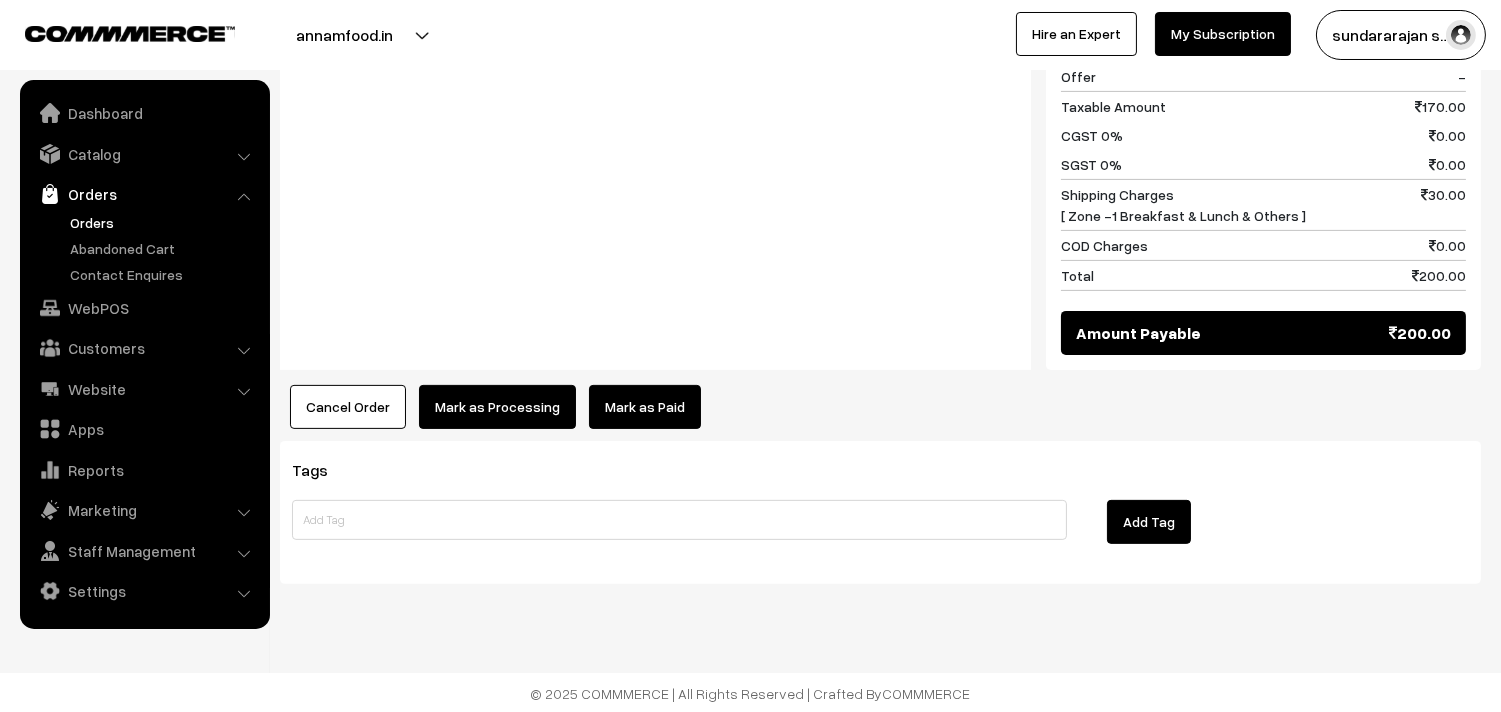 click on "Mark as Processing" at bounding box center [497, 407] 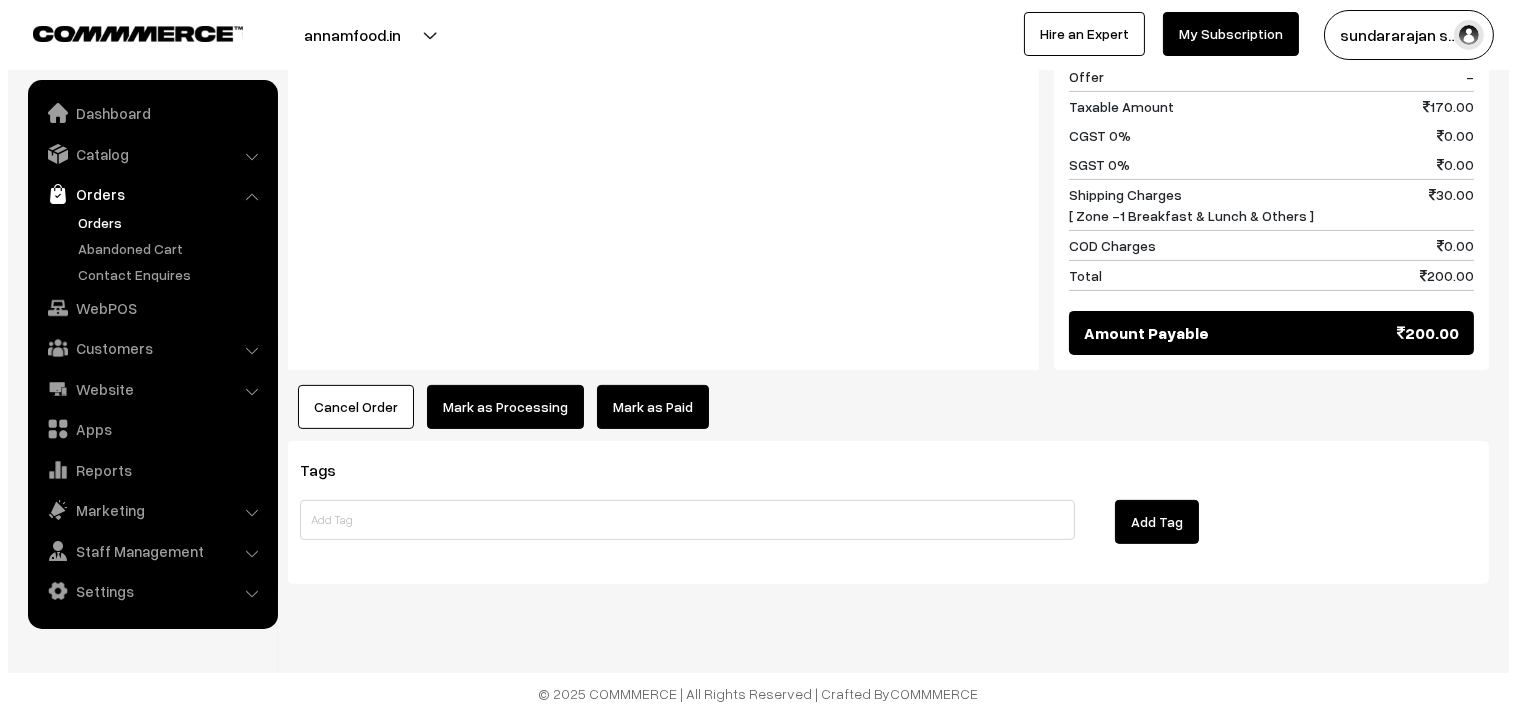 scroll, scrollTop: 1223, scrollLeft: 0, axis: vertical 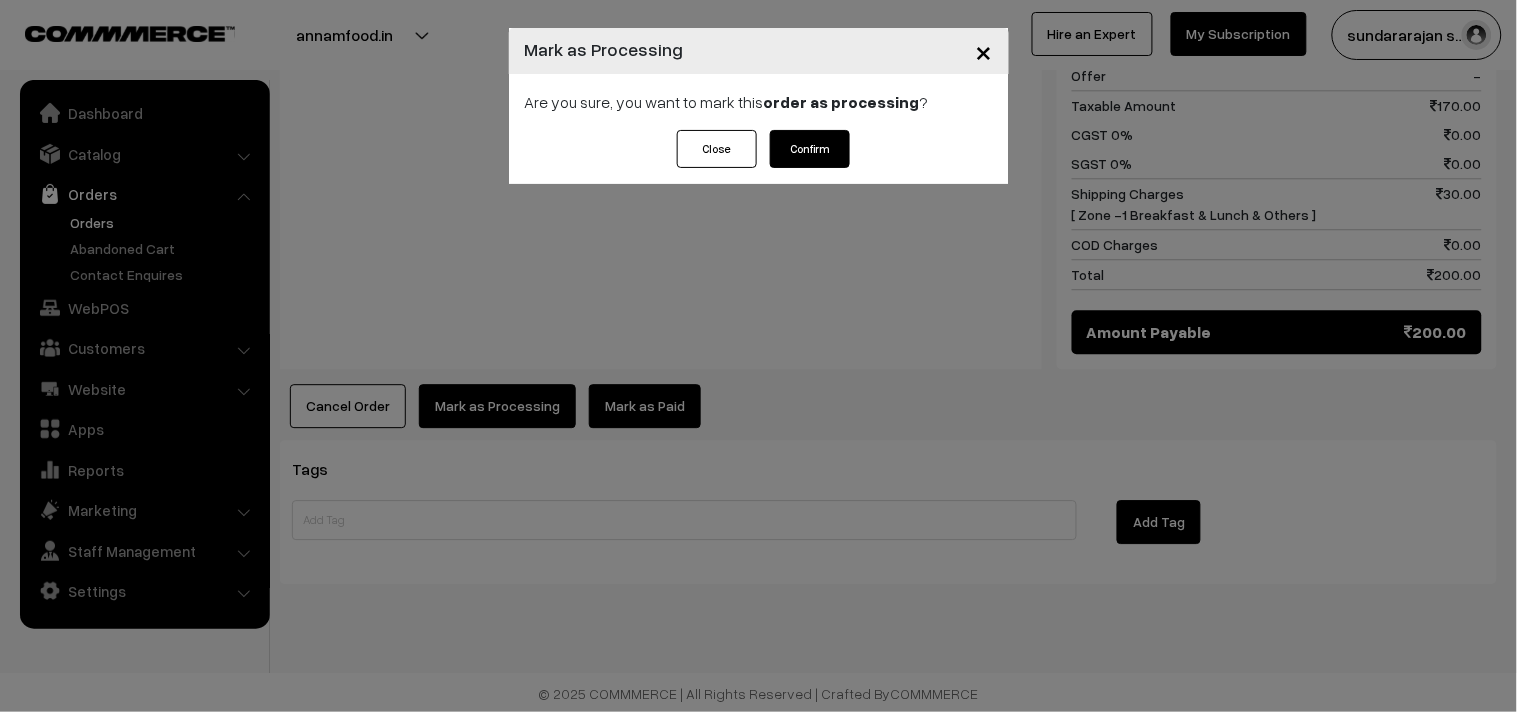 click on "Confirm" at bounding box center (810, 149) 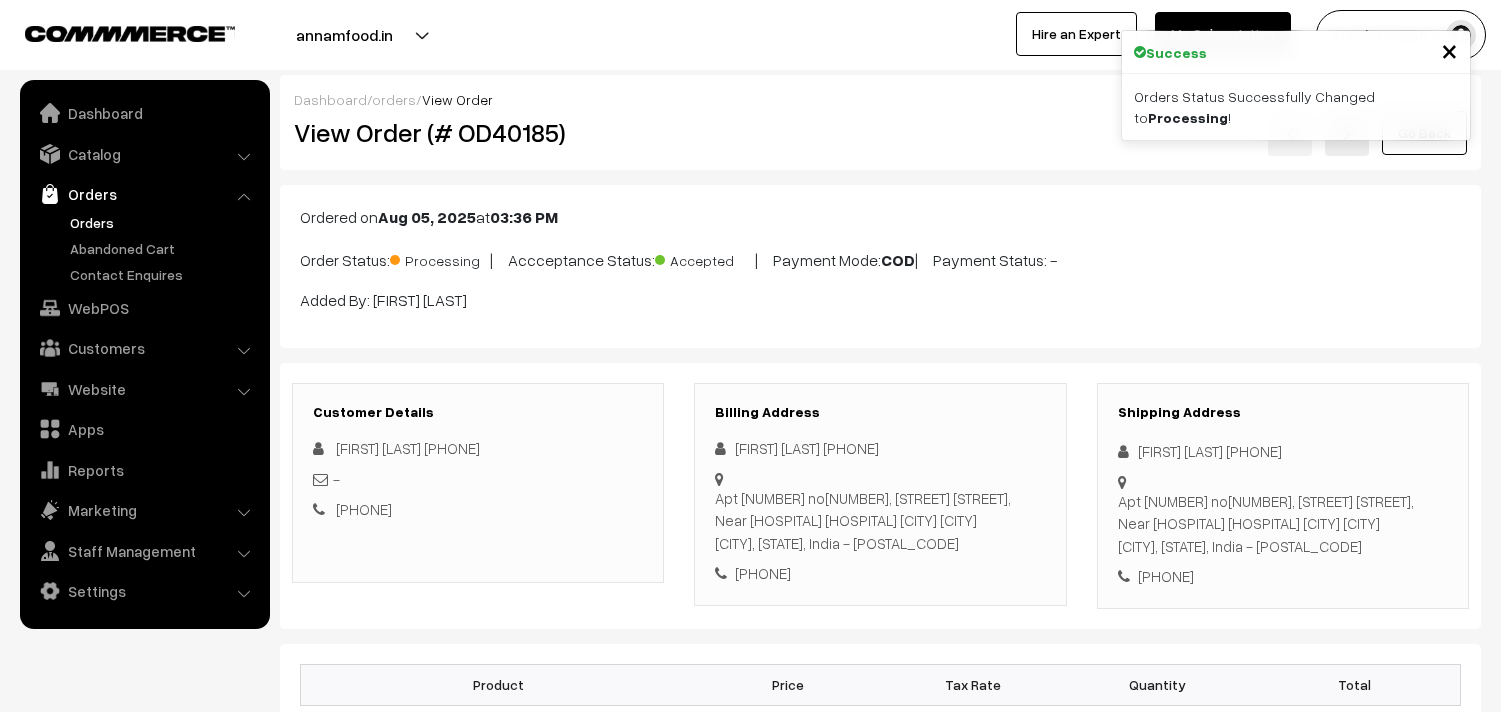 scroll, scrollTop: 0, scrollLeft: 0, axis: both 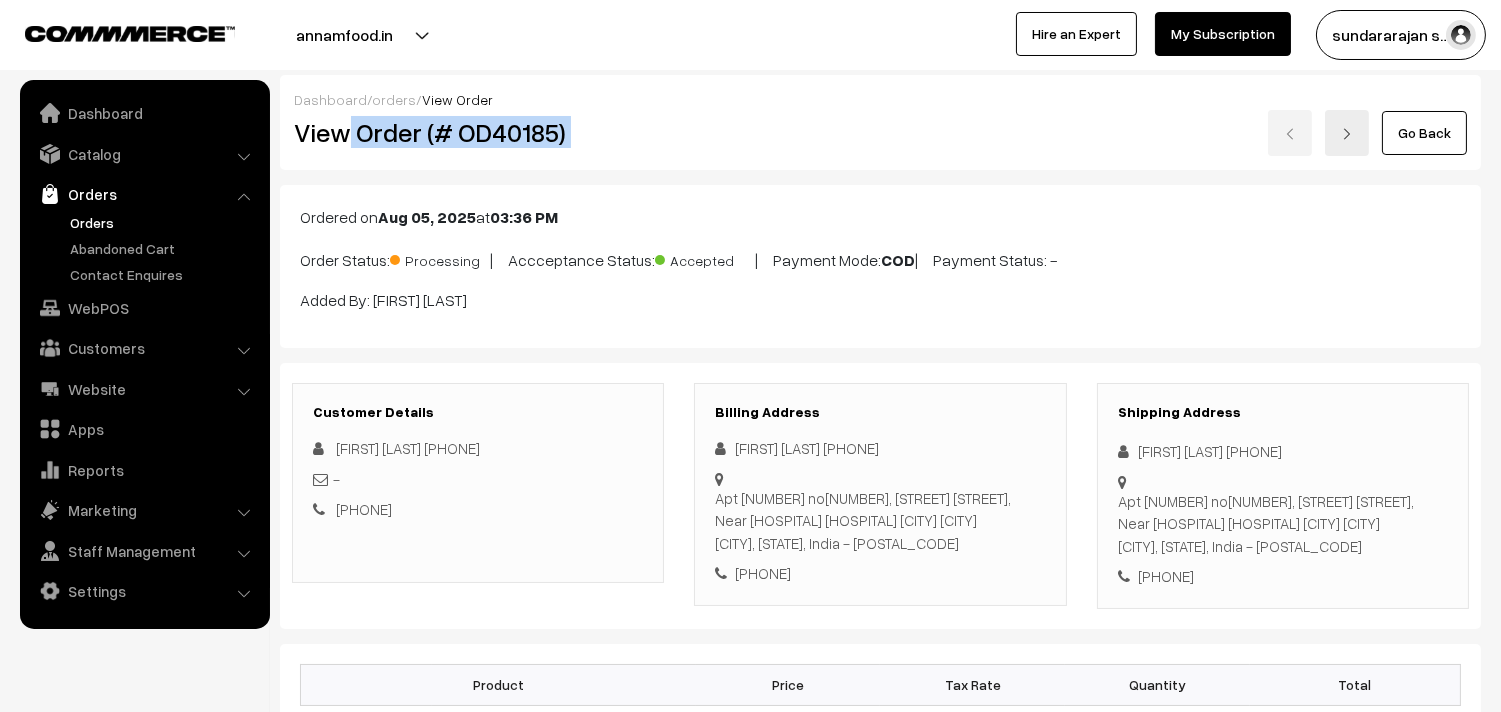 drag, startPoint x: 371, startPoint y: 137, endPoint x: 697, endPoint y: 115, distance: 326.7415 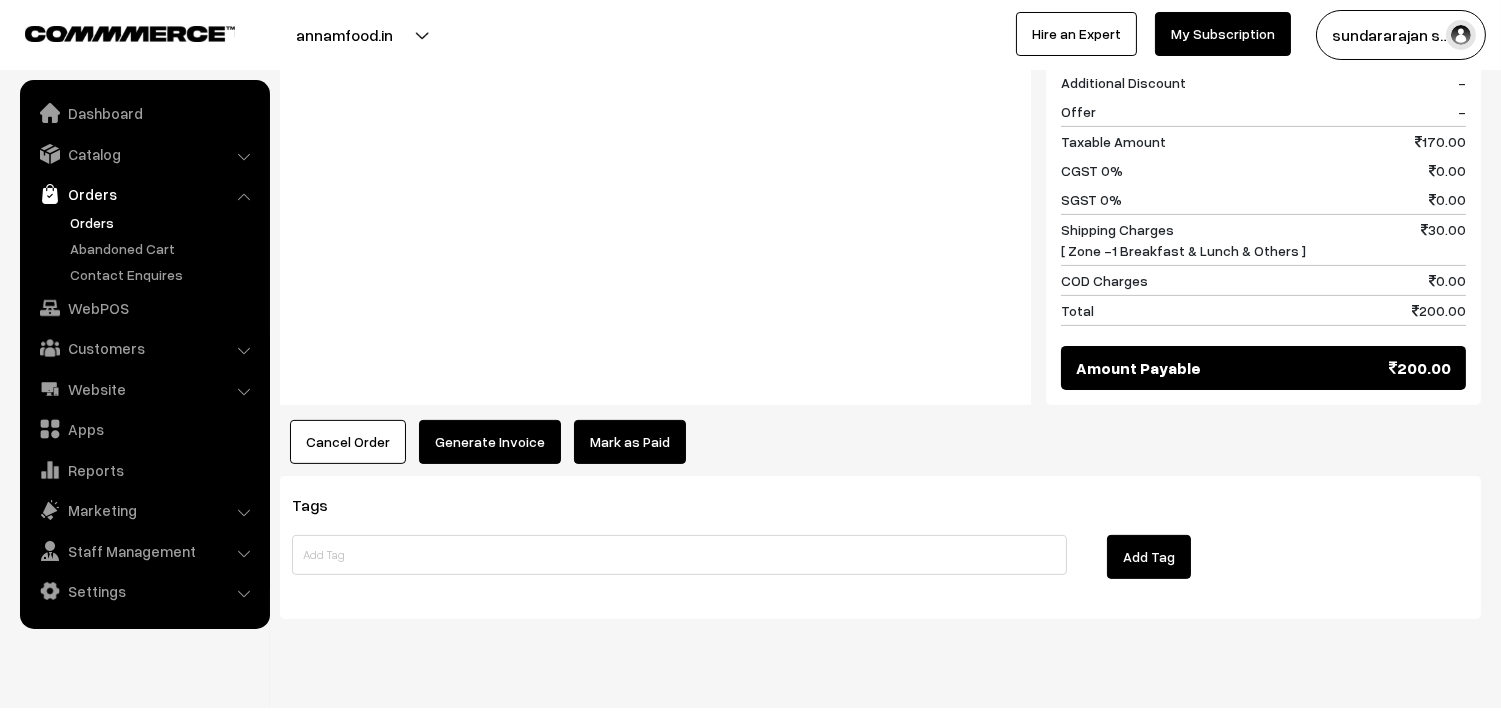 scroll, scrollTop: 1220, scrollLeft: 0, axis: vertical 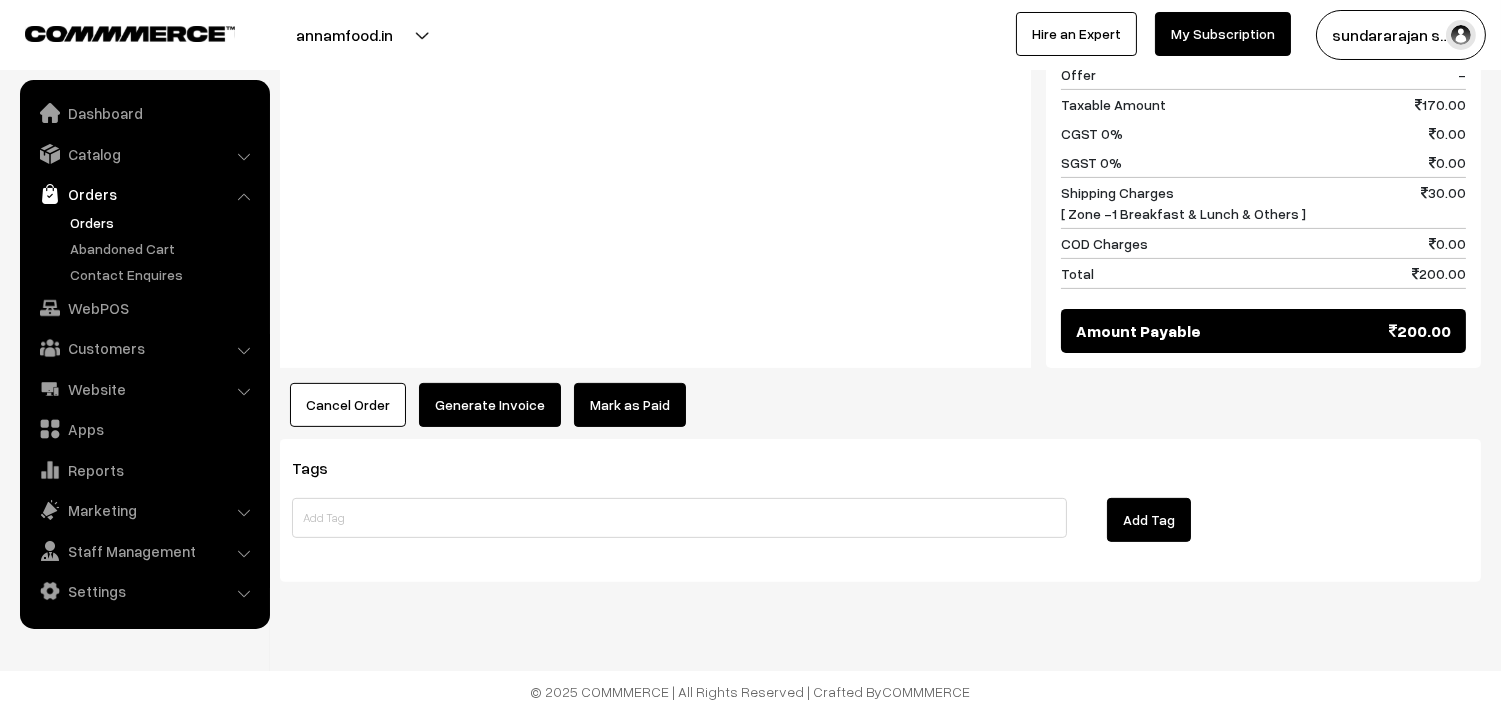 click on "Generate Invoice" at bounding box center [490, 405] 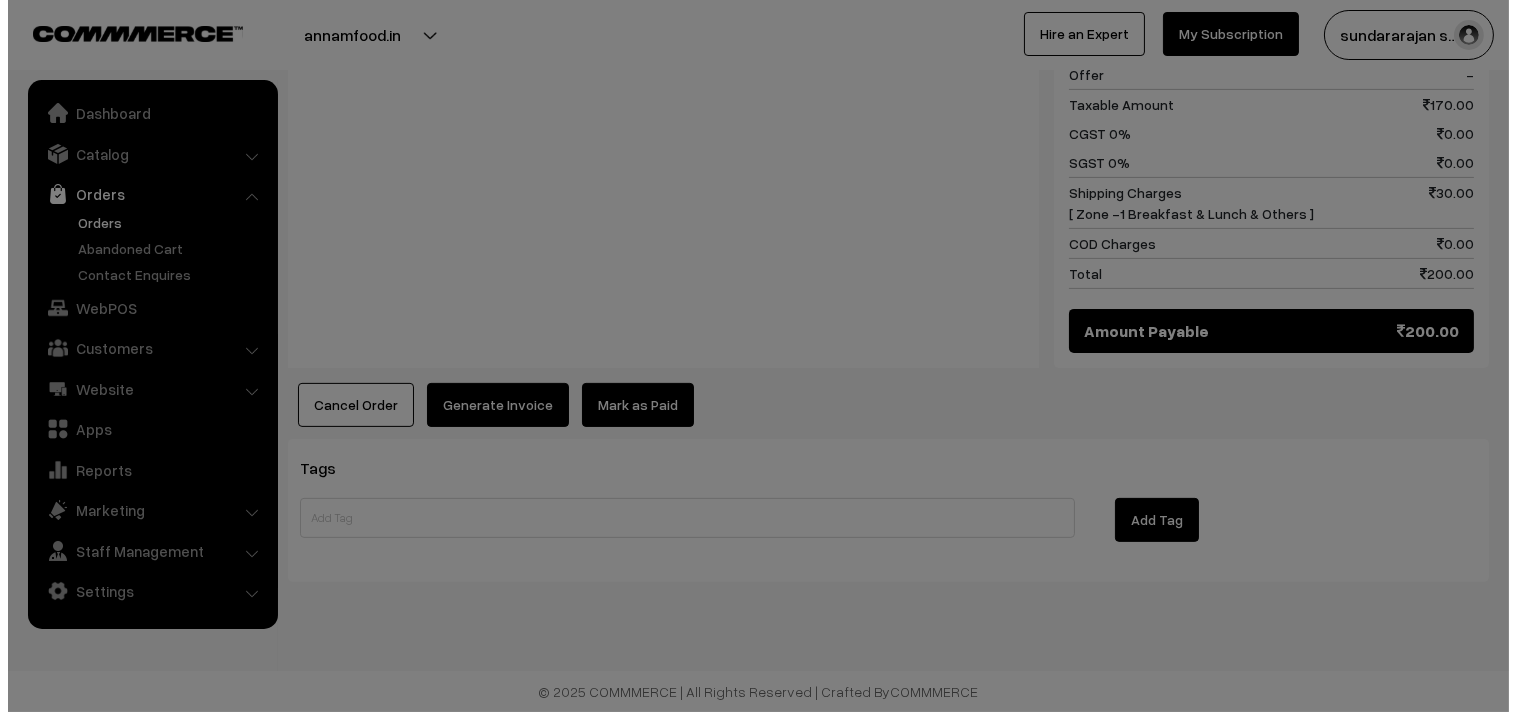 scroll, scrollTop: 1225, scrollLeft: 0, axis: vertical 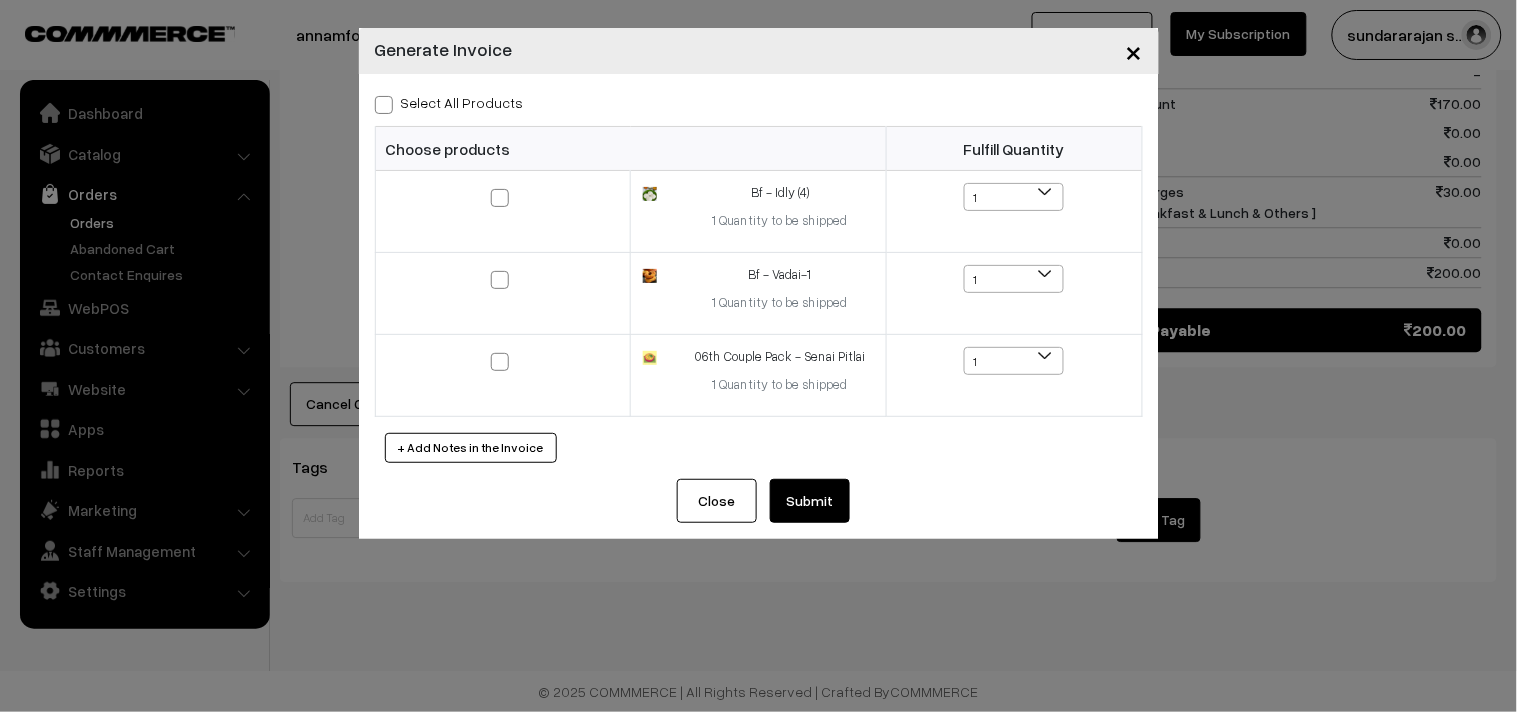 click on "Select All Products
Choose products
Fulfill Quantity
1 1 1 1 1" at bounding box center (759, 276) 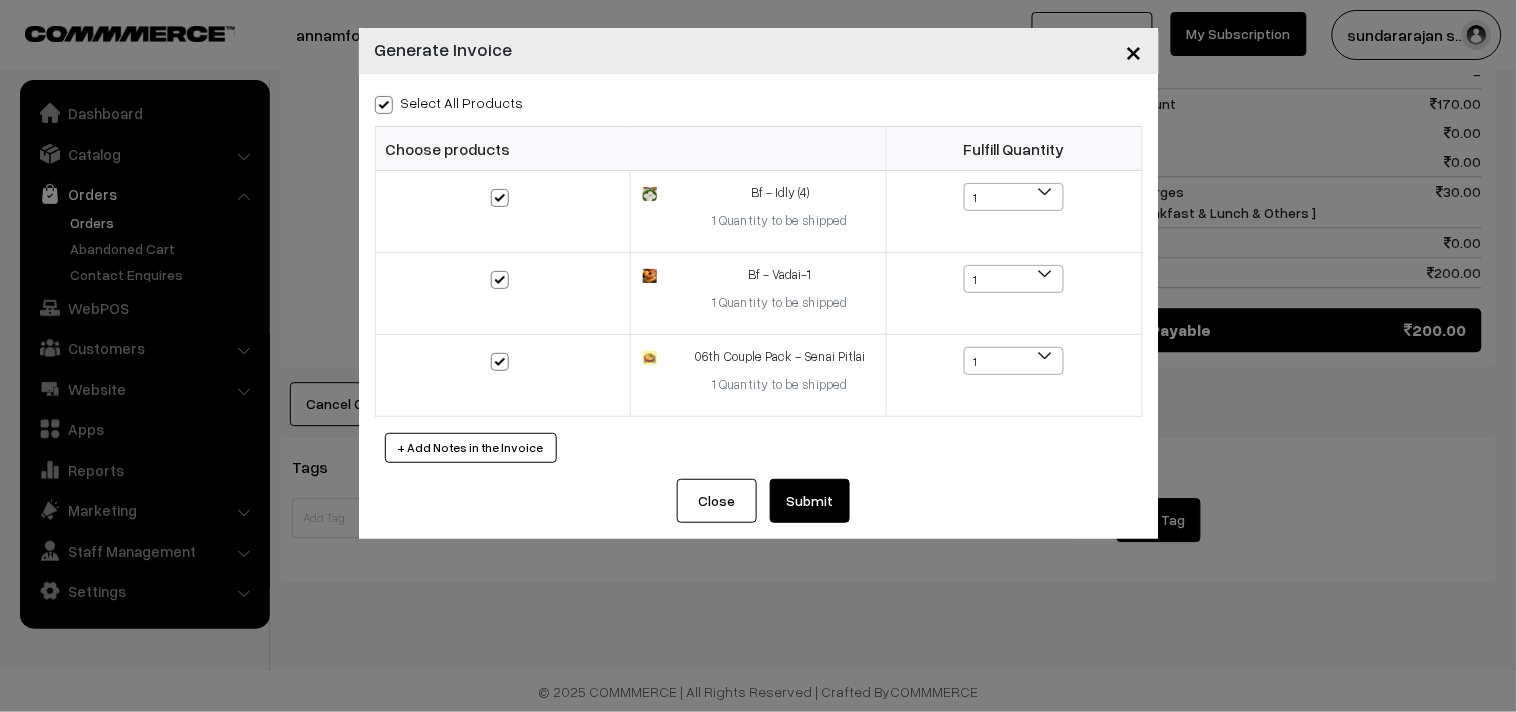 checkbox on "true" 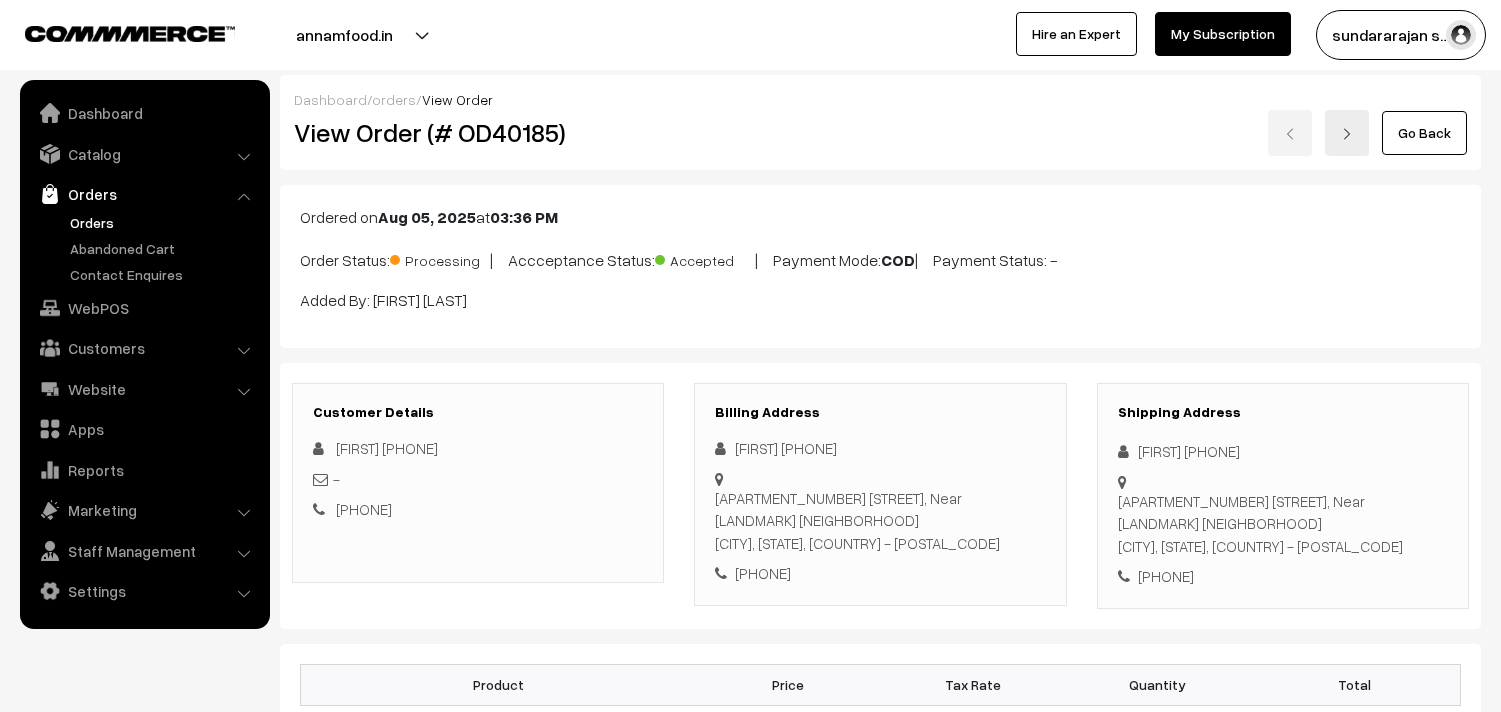 click at bounding box center (380, 1825) 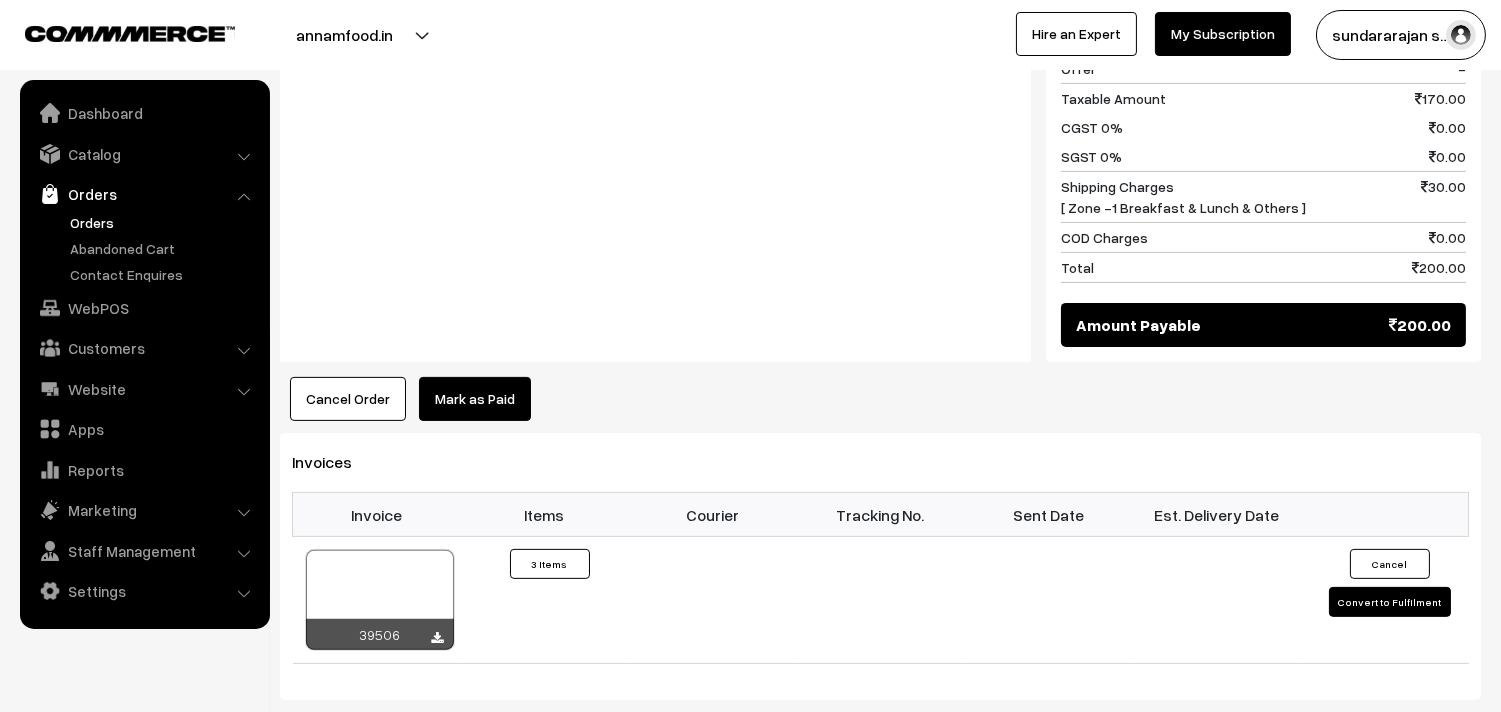 scroll, scrollTop: 1225, scrollLeft: 0, axis: vertical 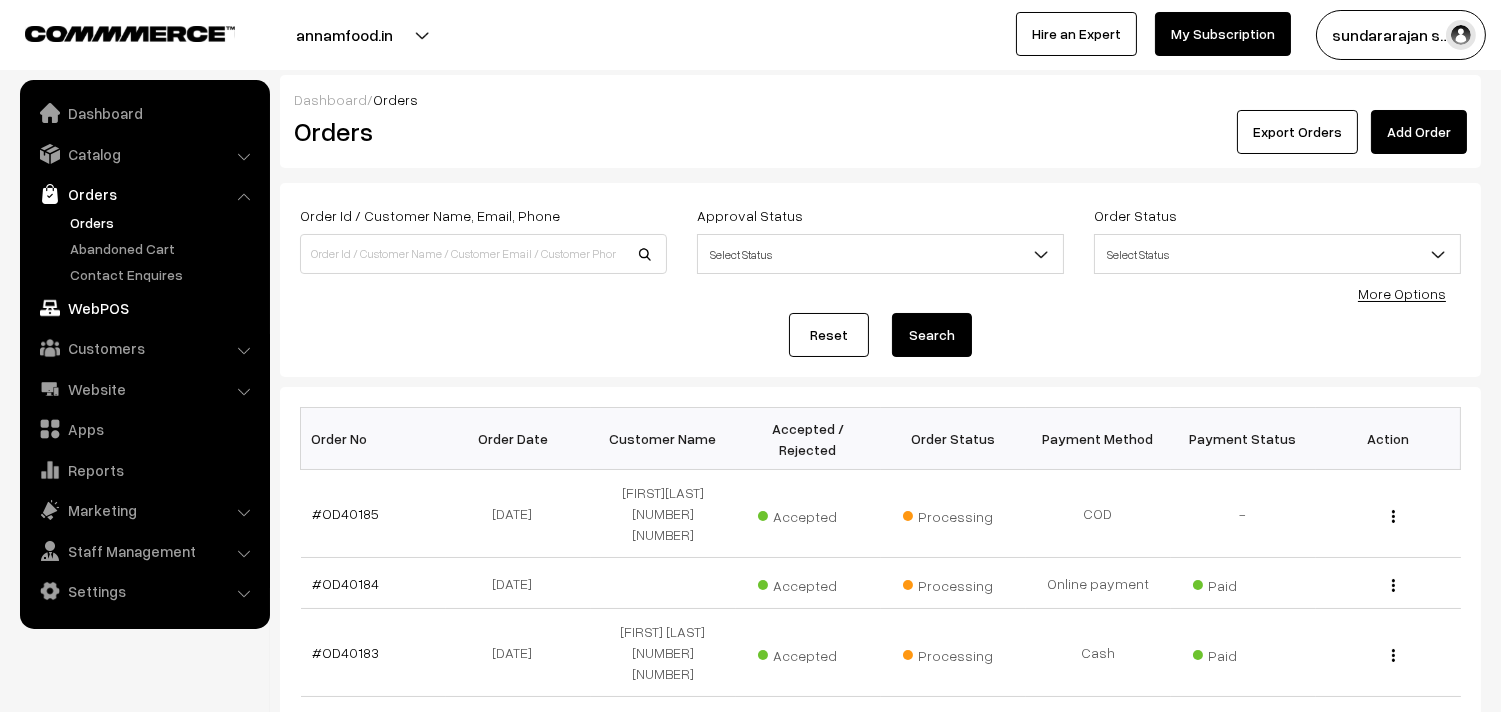 click on "WebPOS" at bounding box center (144, 308) 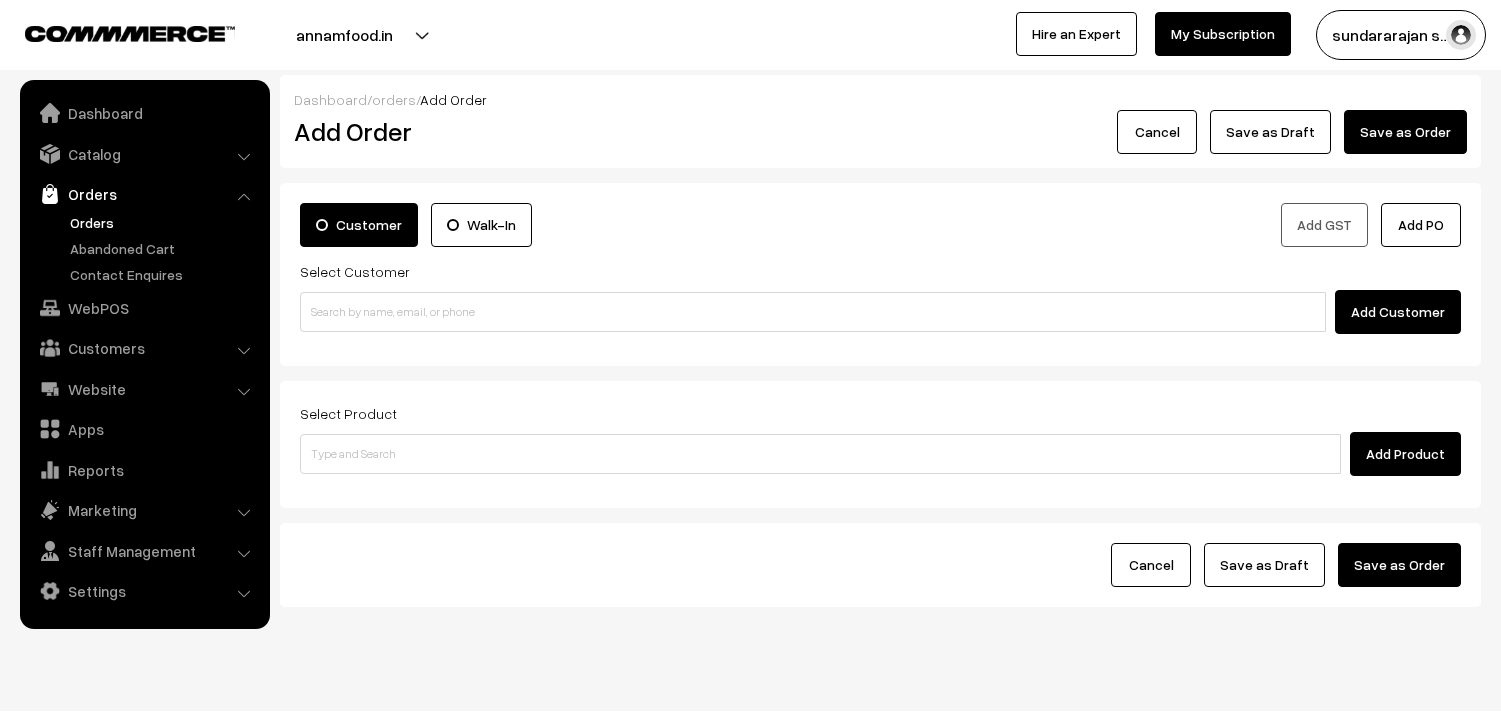 click at bounding box center (813, 312) 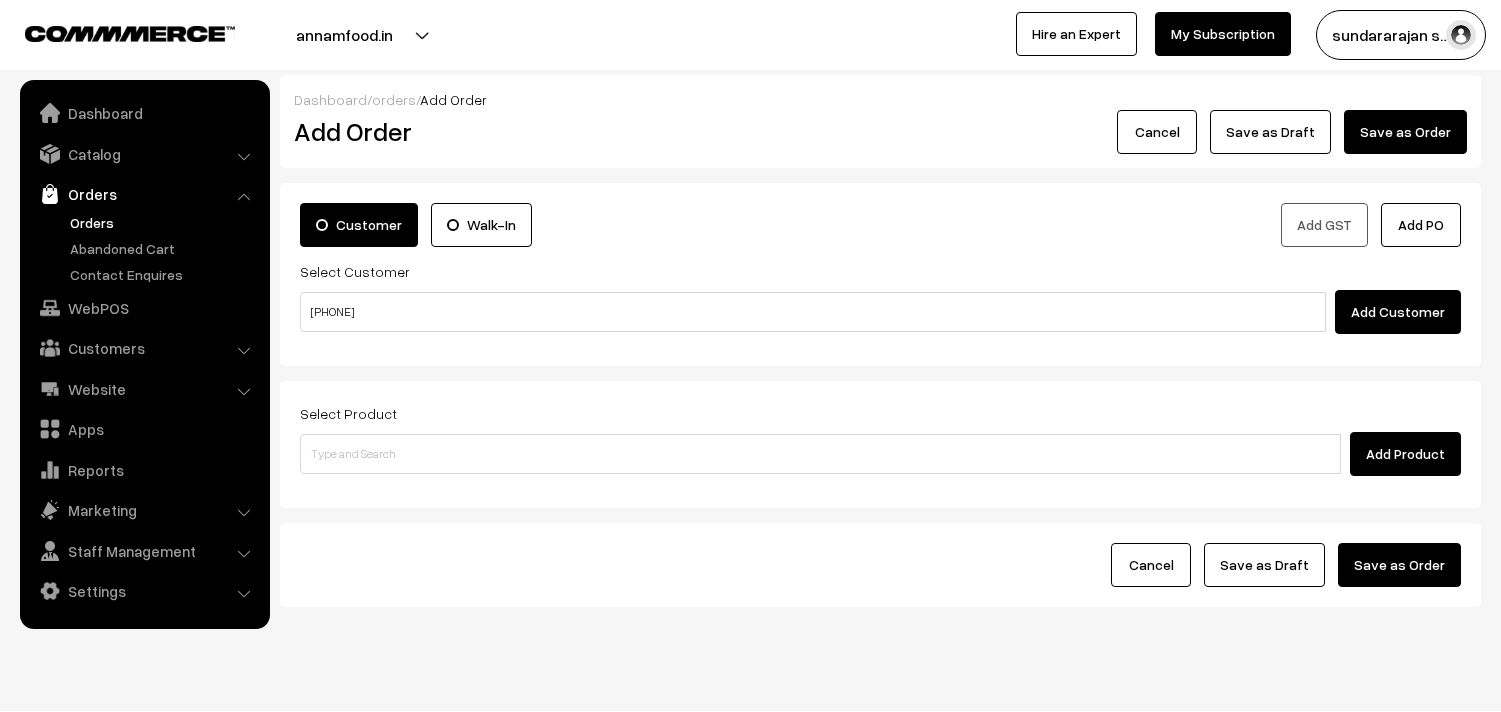 scroll, scrollTop: 0, scrollLeft: 0, axis: both 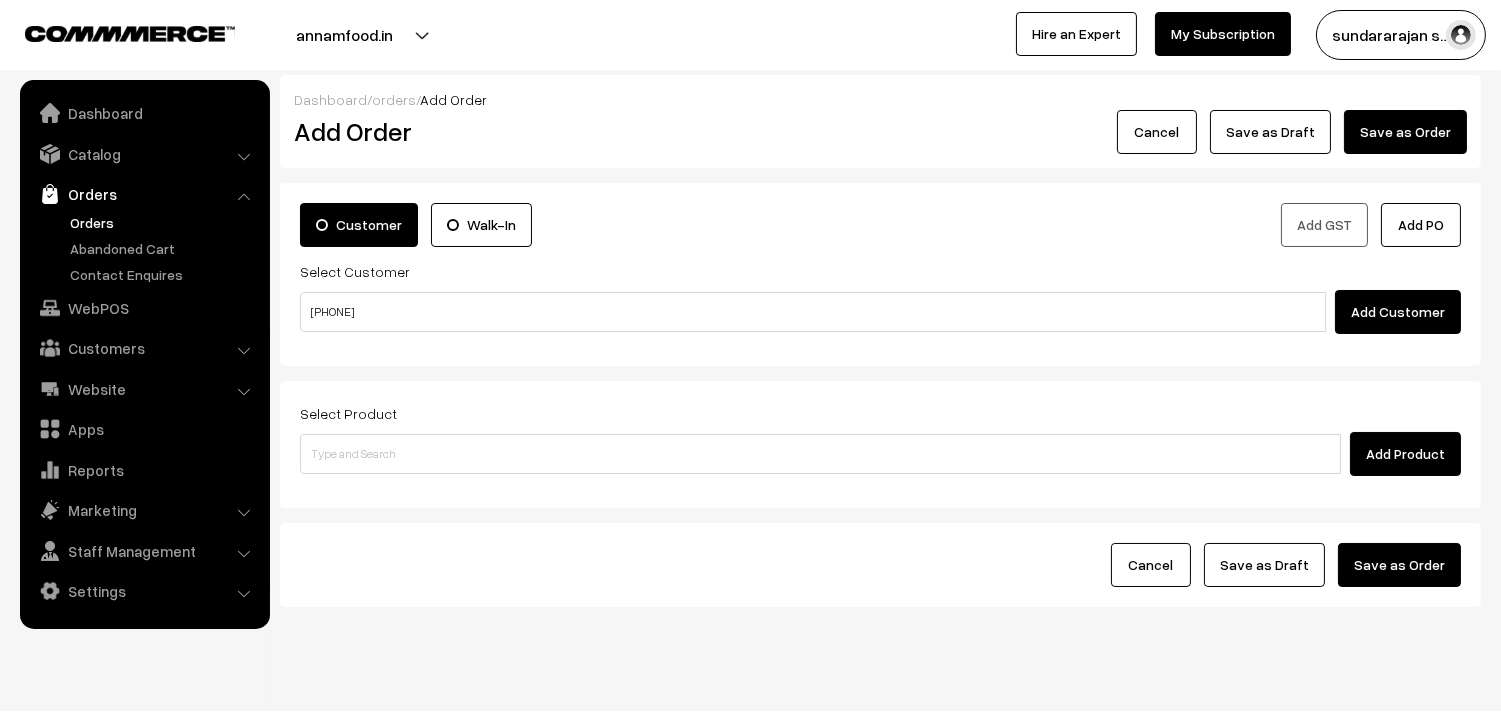 click on "98846 88110" at bounding box center (813, 312) 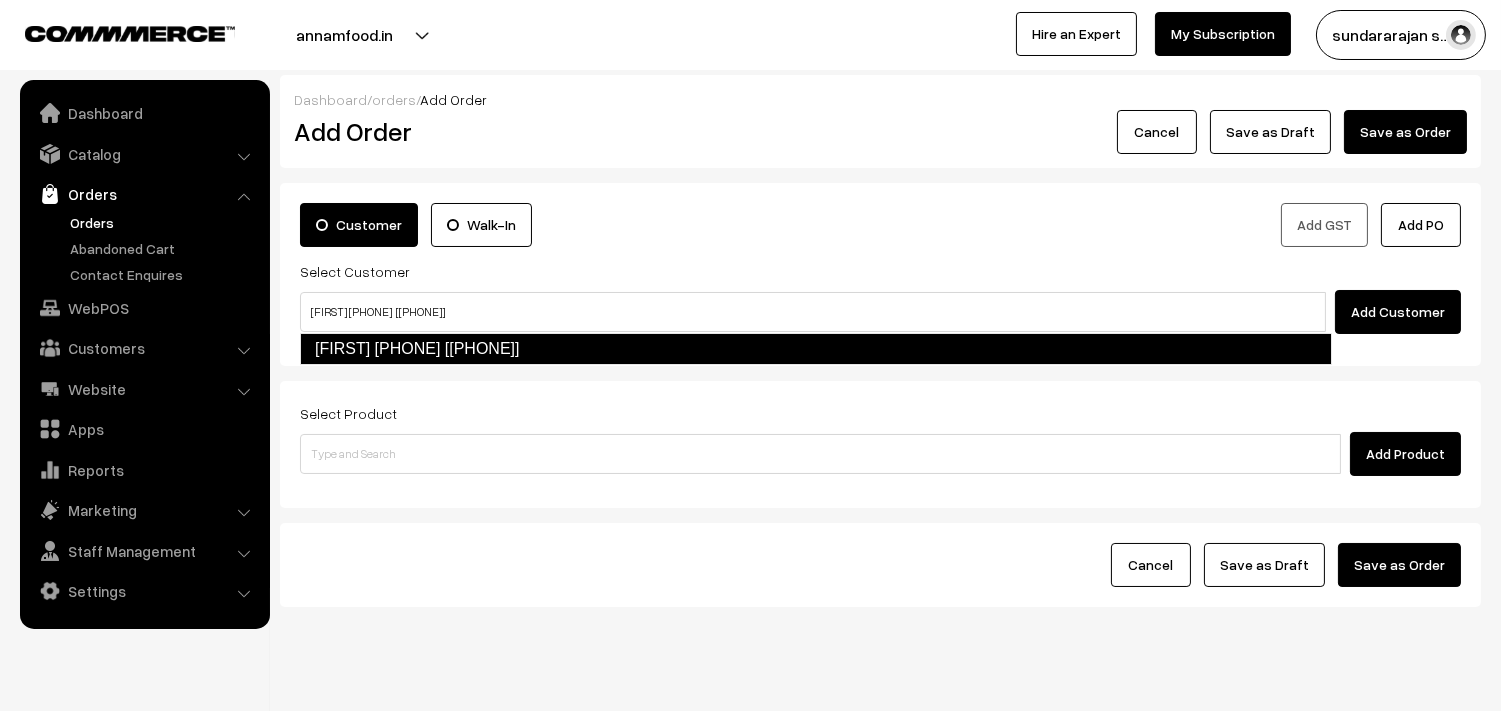 type on "Rukmani 98846 88110  [9884688110]" 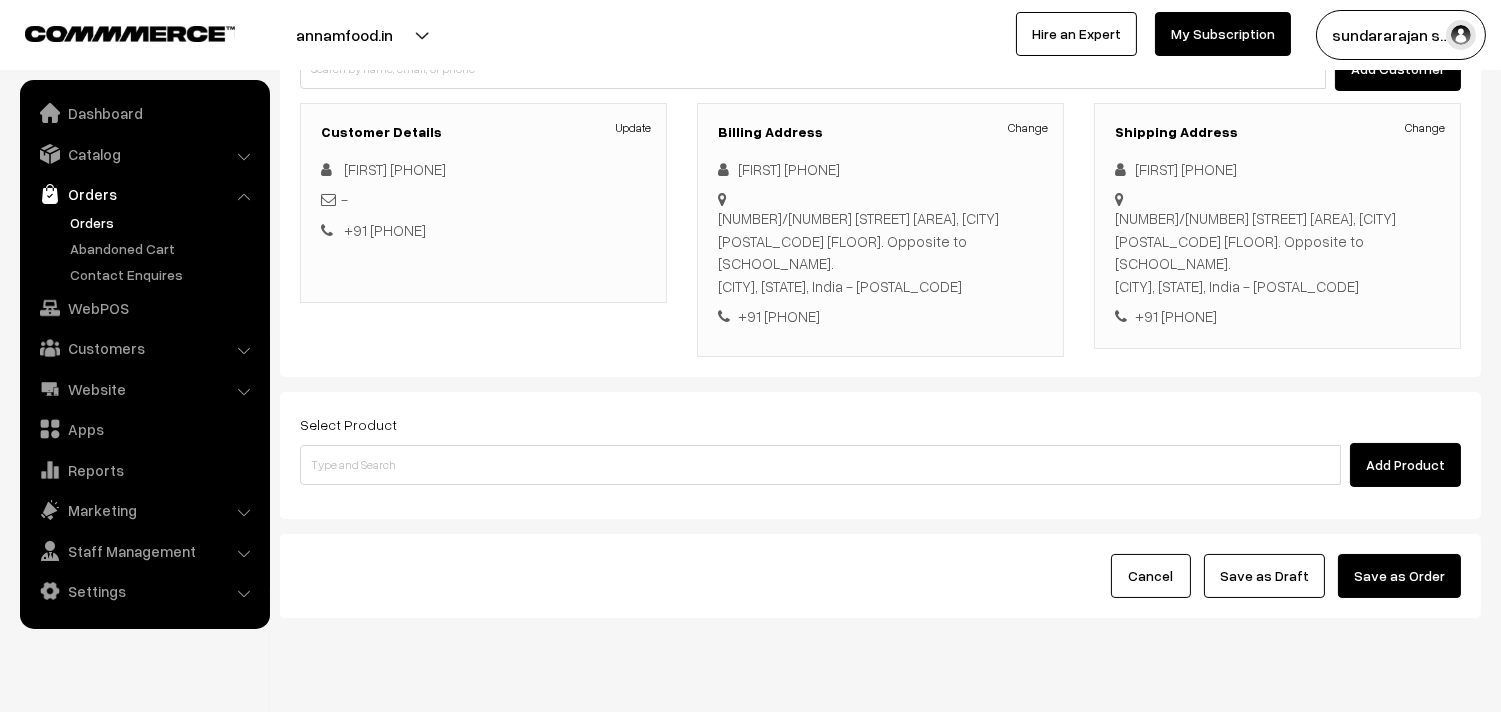 scroll, scrollTop: 272, scrollLeft: 0, axis: vertical 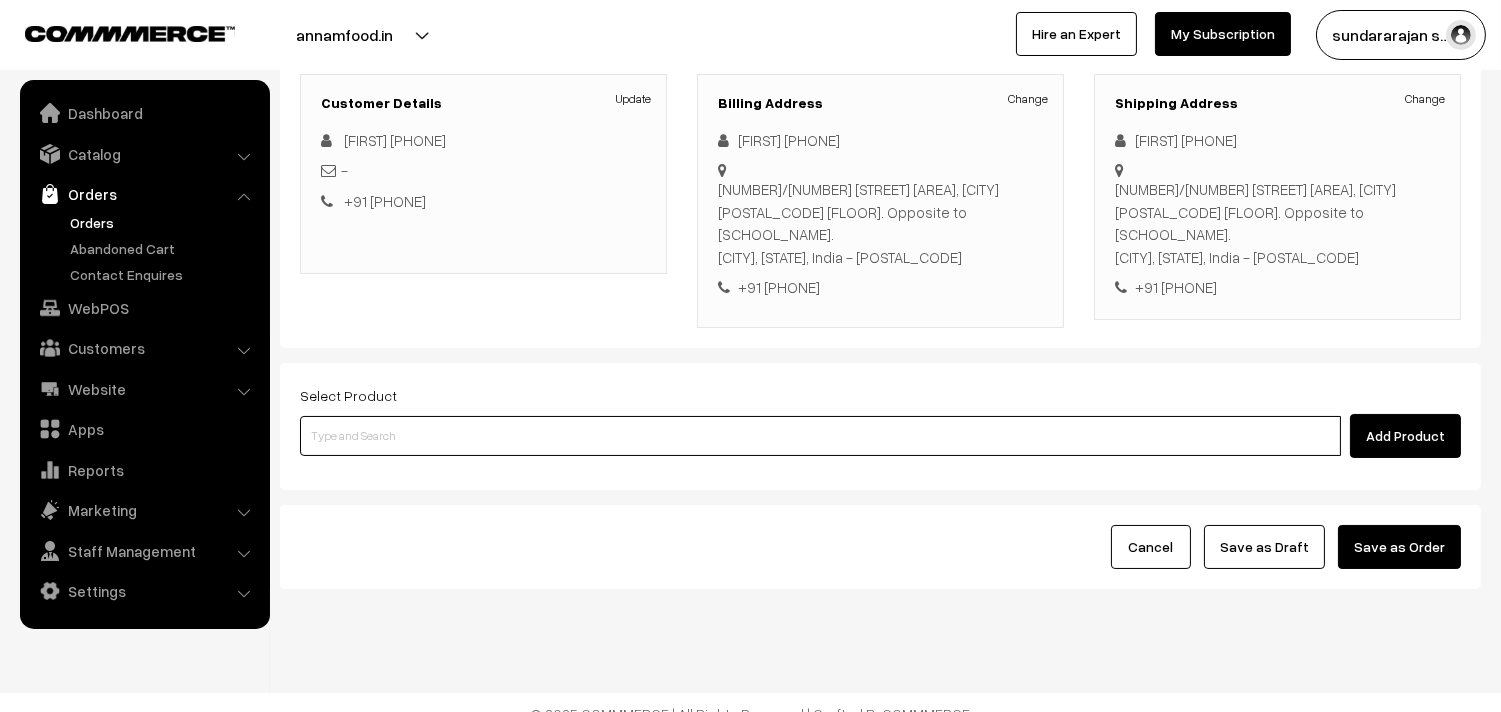 click at bounding box center (820, 436) 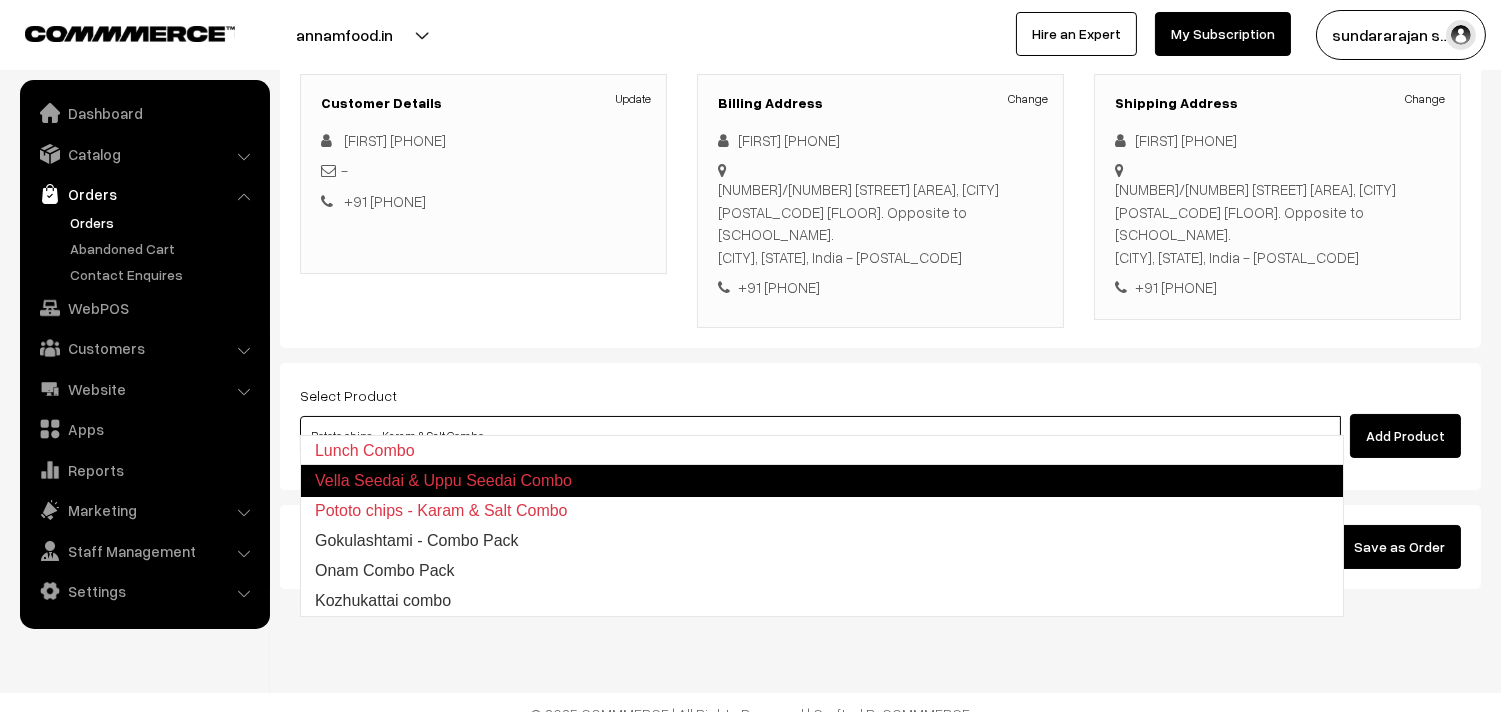 type on "Gokulashtami - Combo Pack" 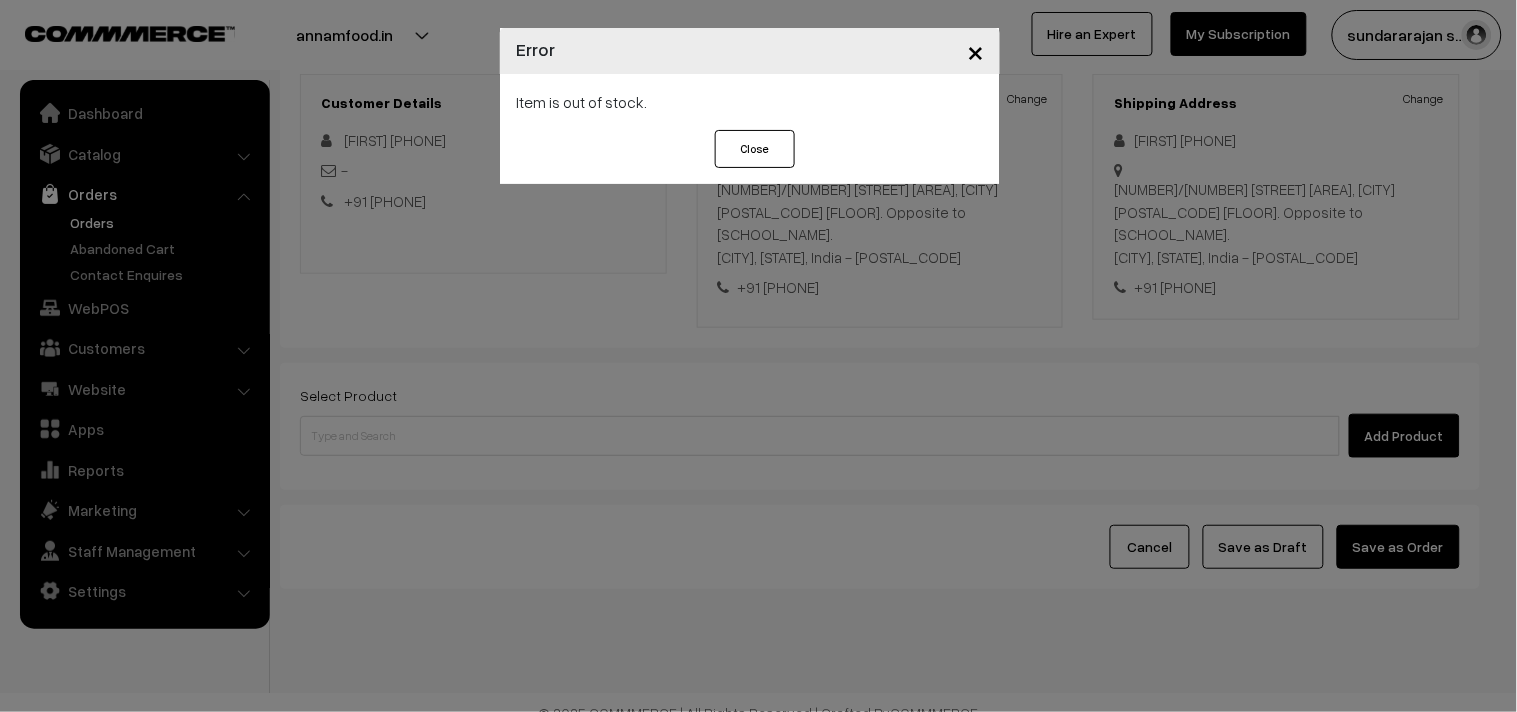 click on "Close" at bounding box center [750, 157] 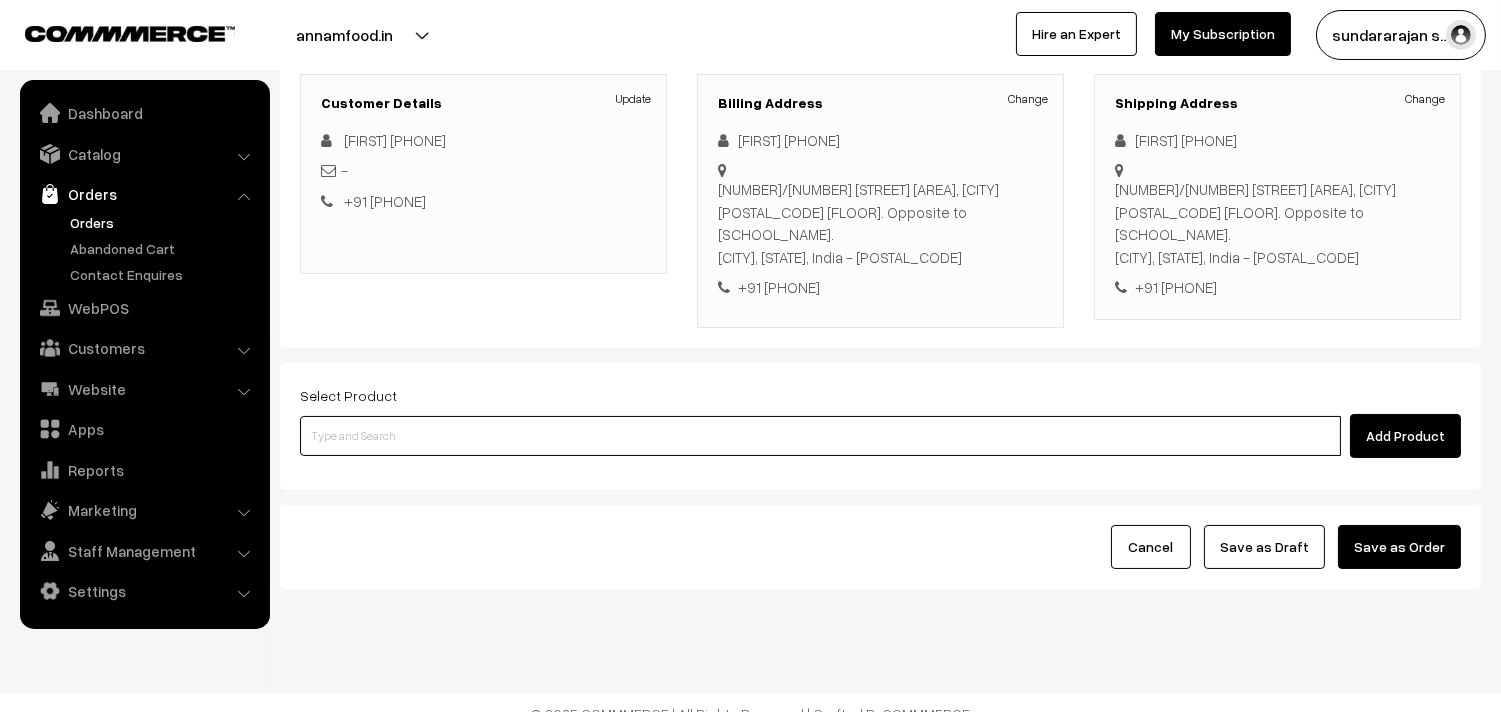 click at bounding box center (820, 436) 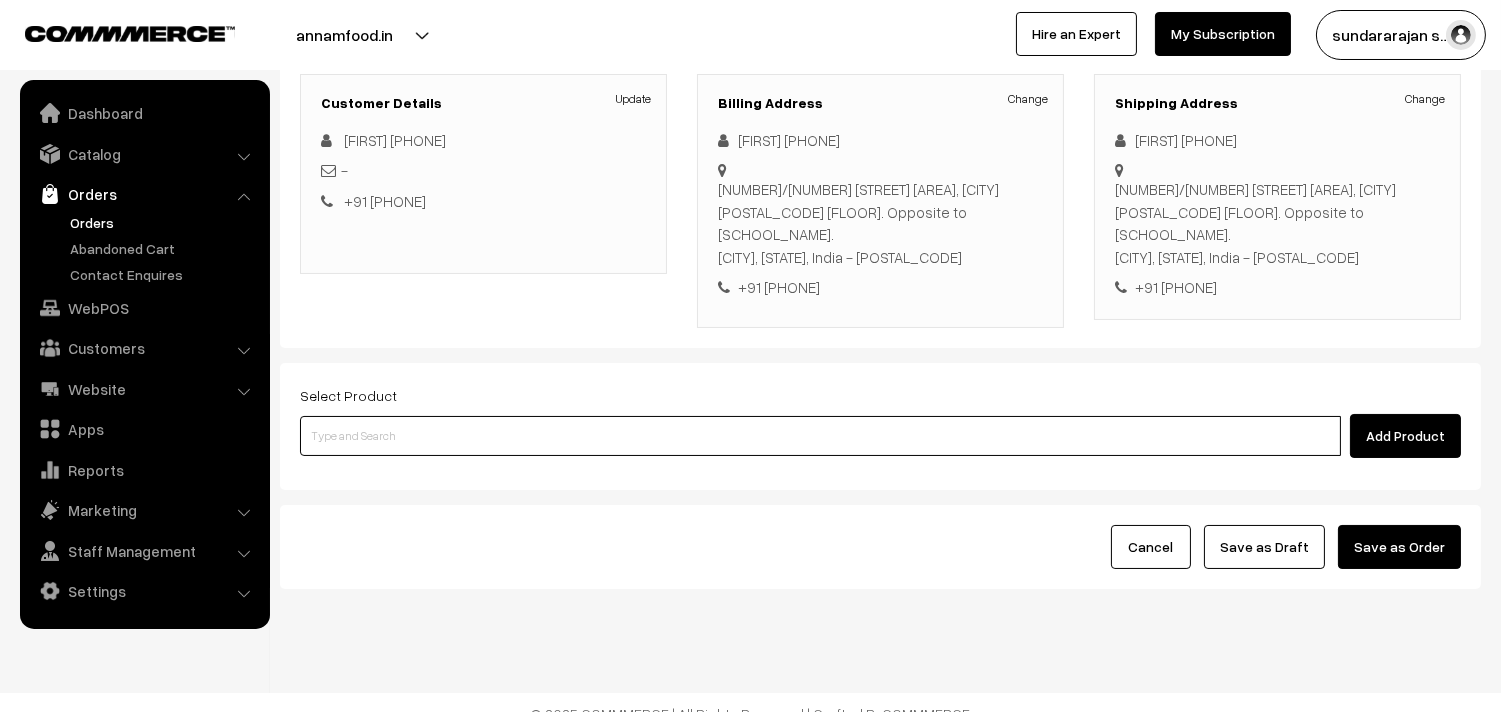 paste on "Krishna Jeyanthi Combo" 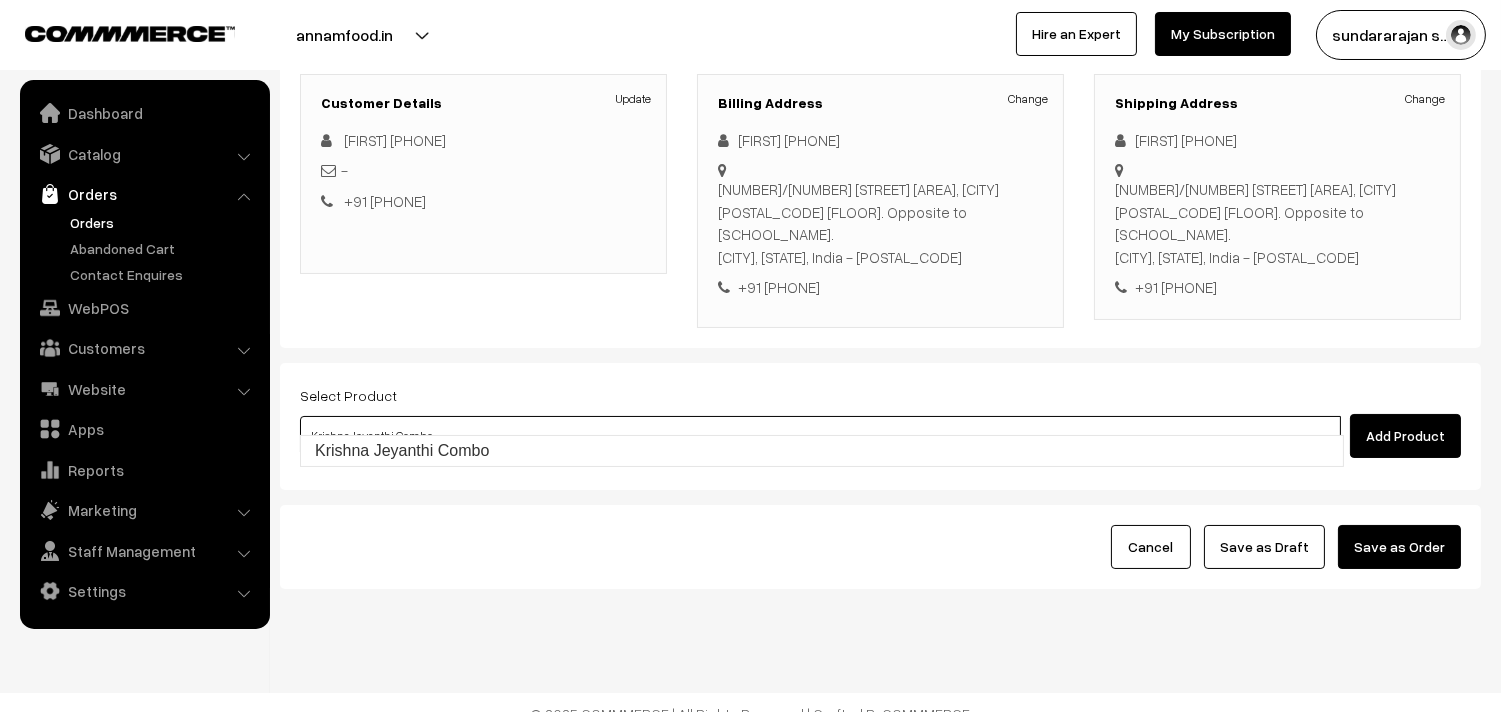 click on "Krishna Jeyanthi Combo" at bounding box center (822, 451) 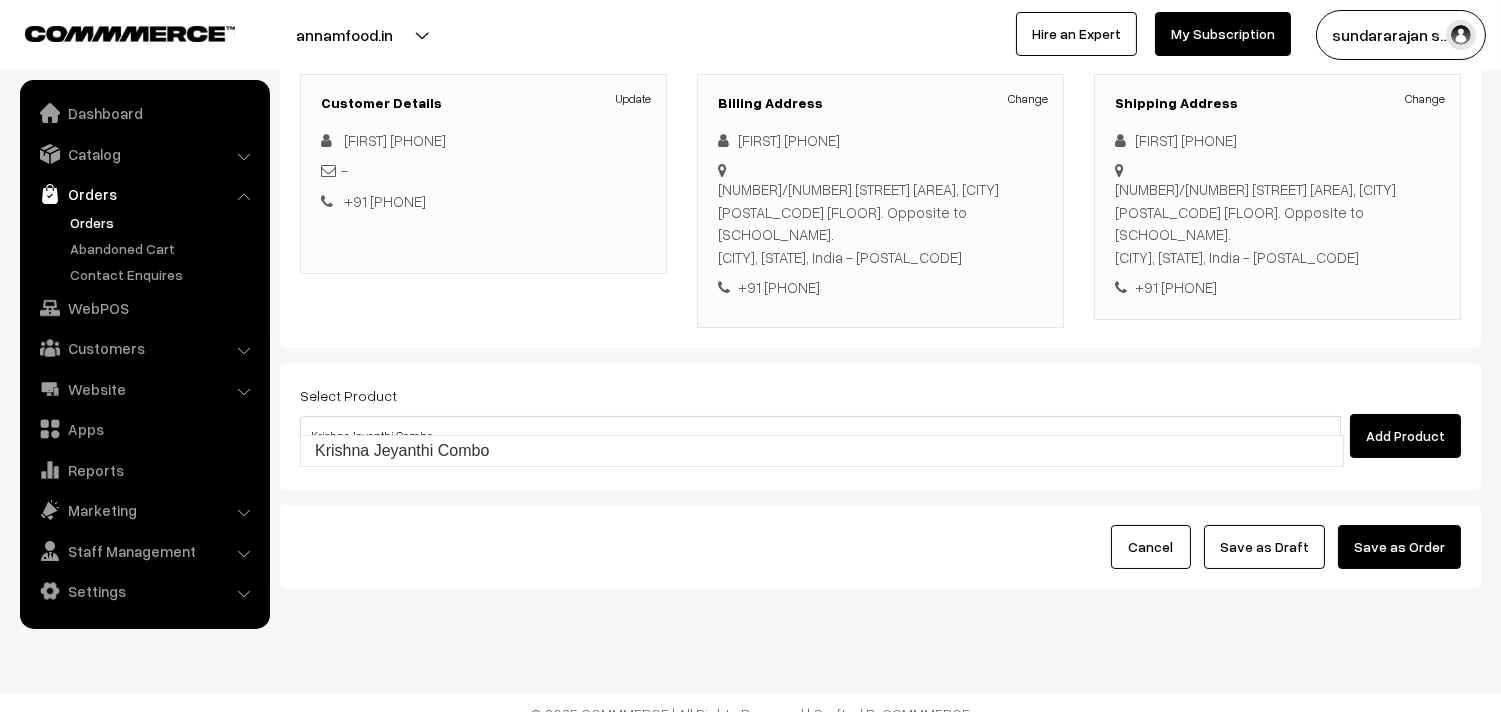 type 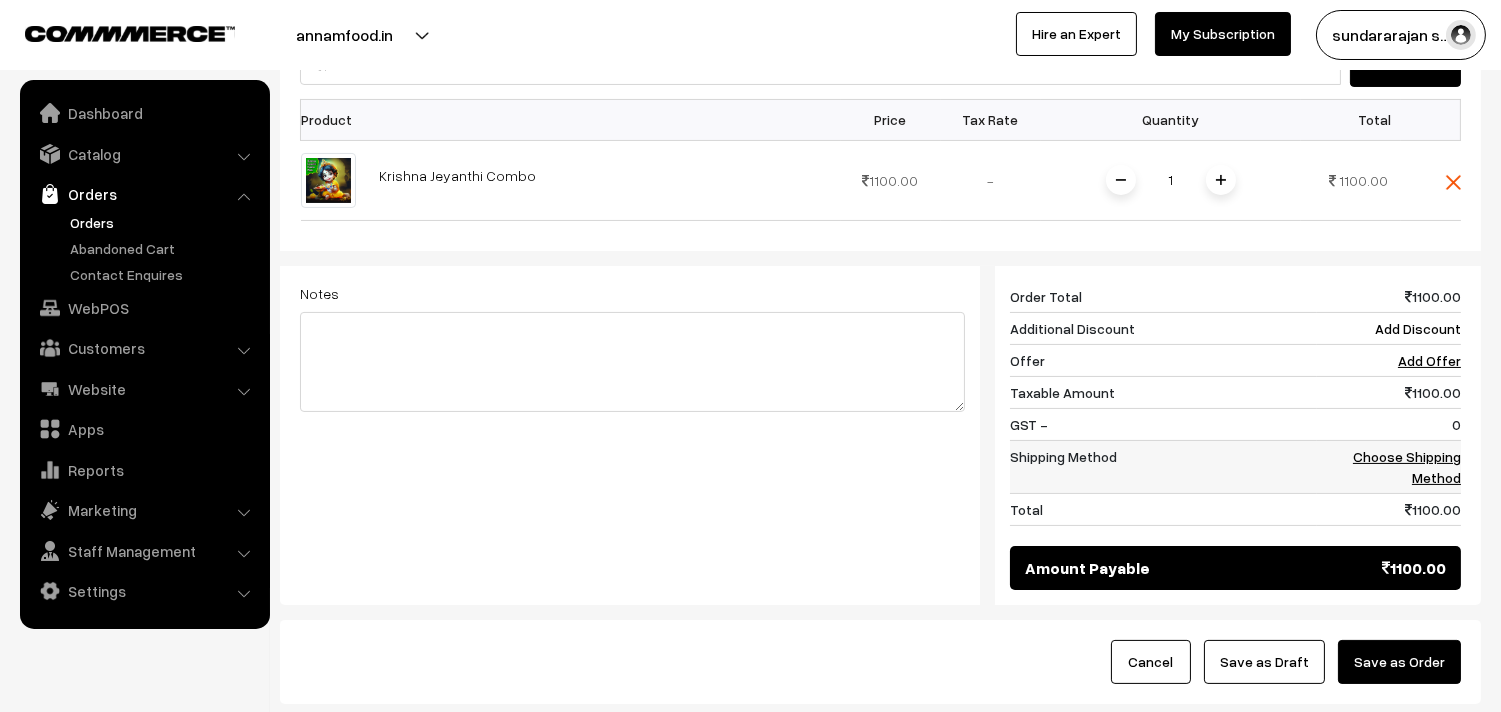scroll, scrollTop: 716, scrollLeft: 0, axis: vertical 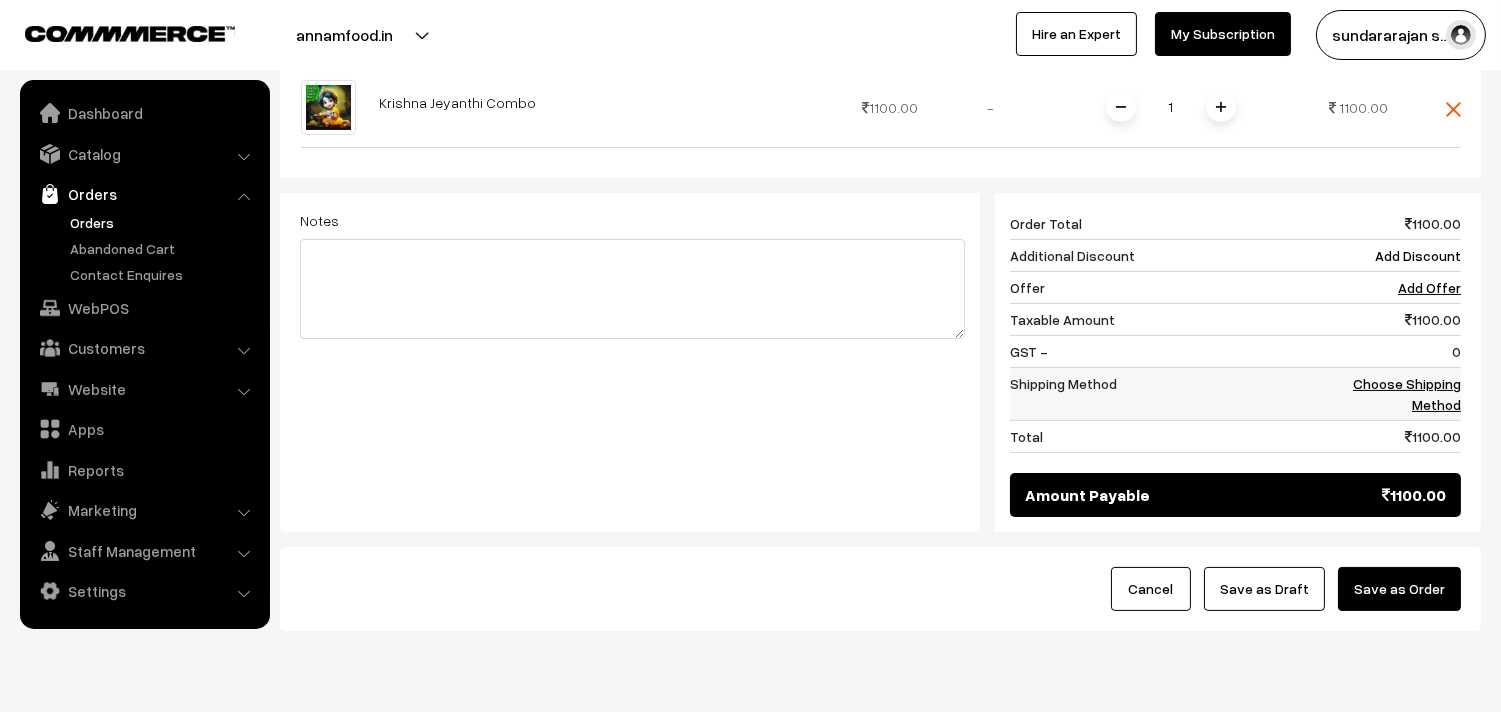 click on "Choose Shipping Method" at bounding box center (1407, 394) 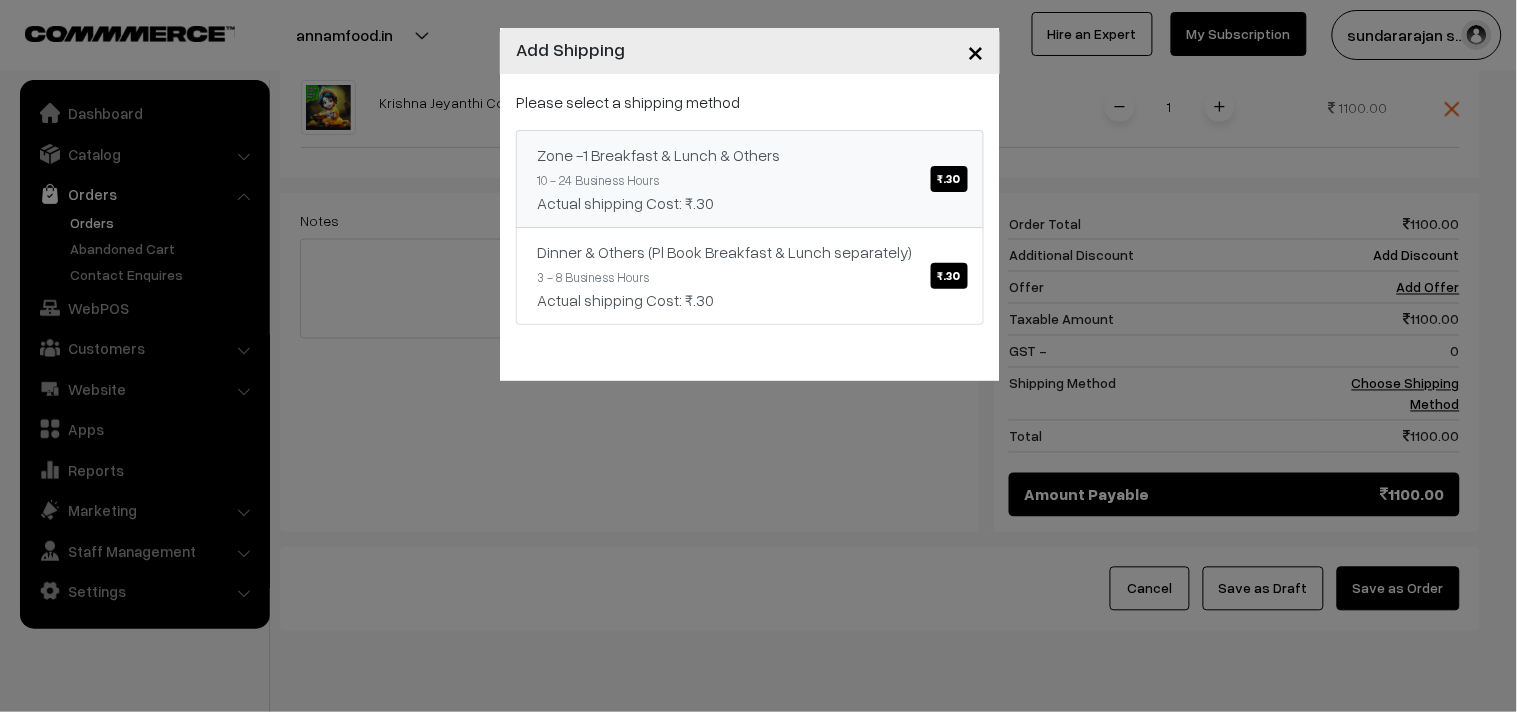 click on "Zone -1  Breakfast & Lunch & Others
₹.30" at bounding box center [750, 155] 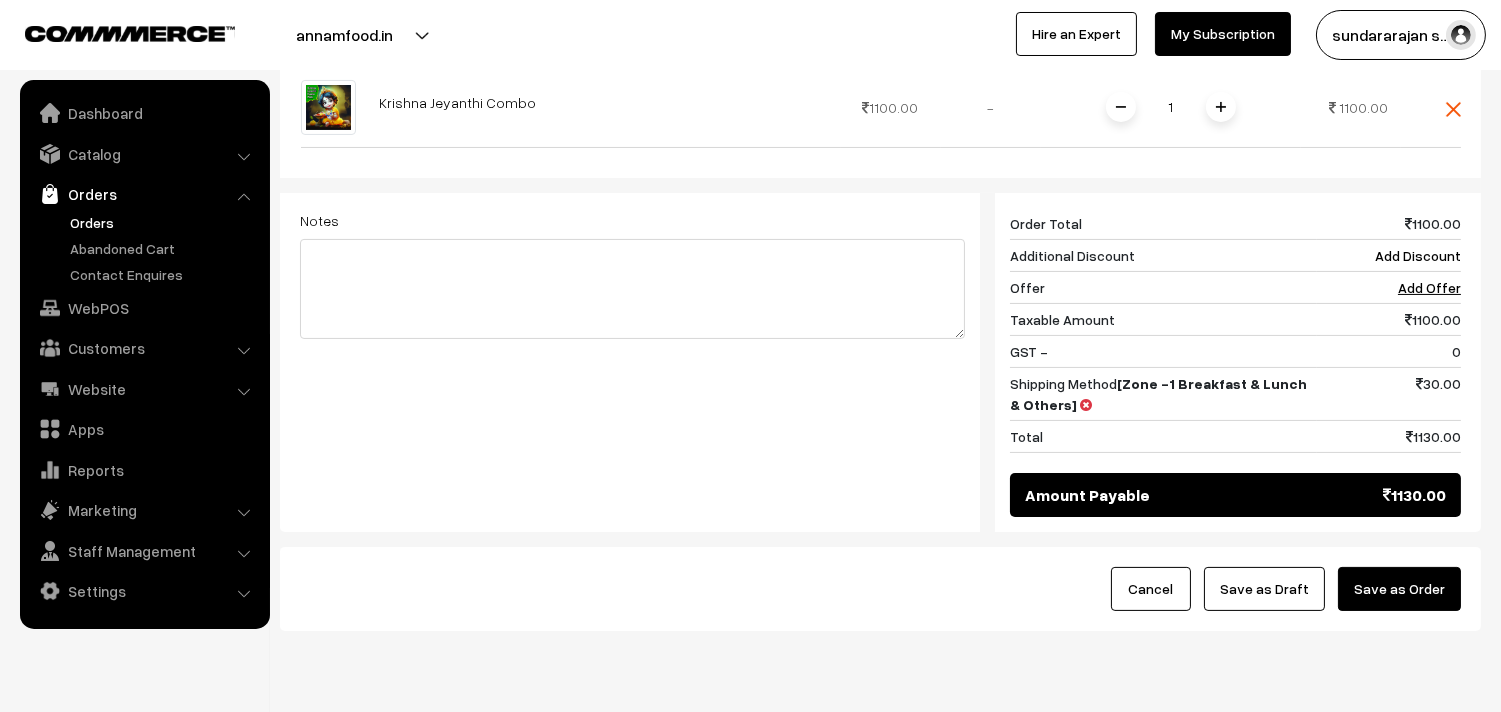 click on "Save as Draft" at bounding box center (1264, 589) 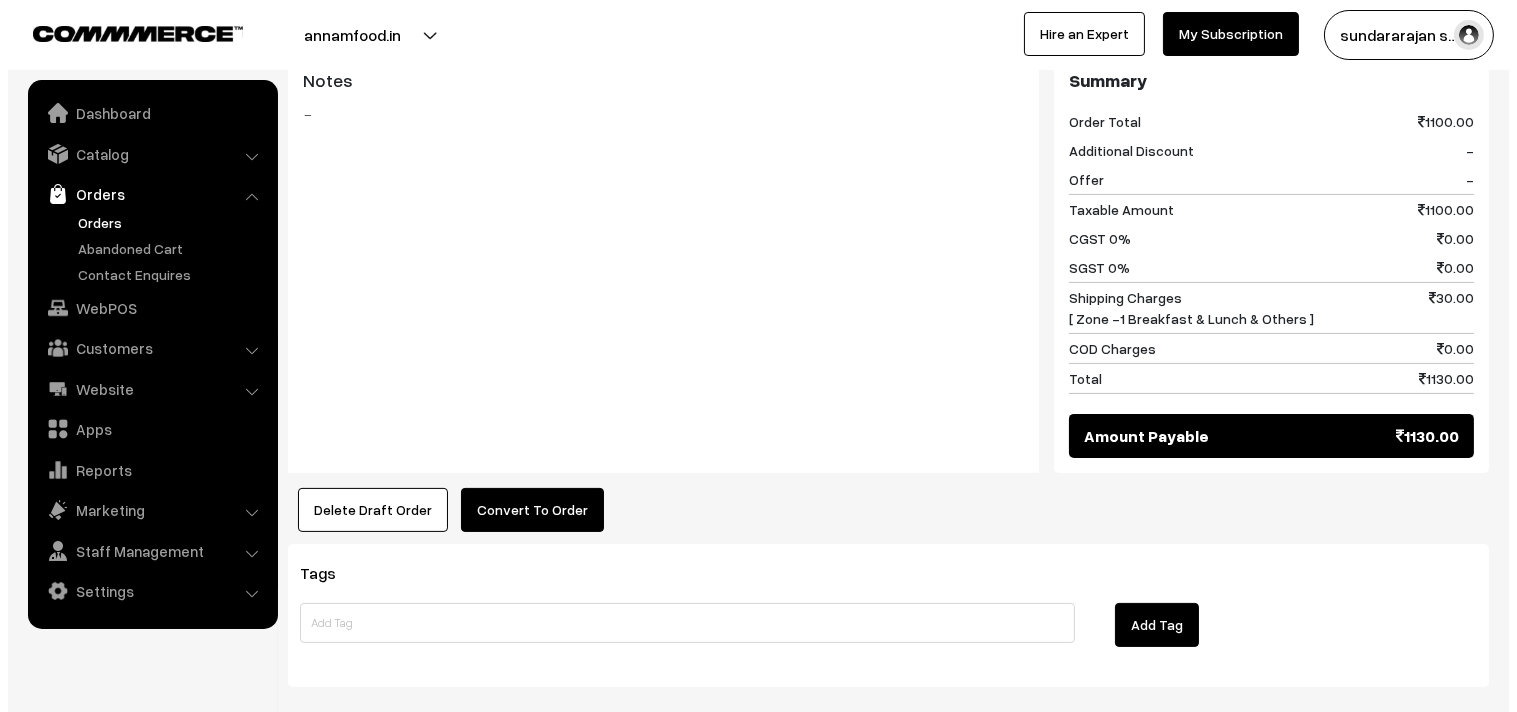 scroll, scrollTop: 843, scrollLeft: 0, axis: vertical 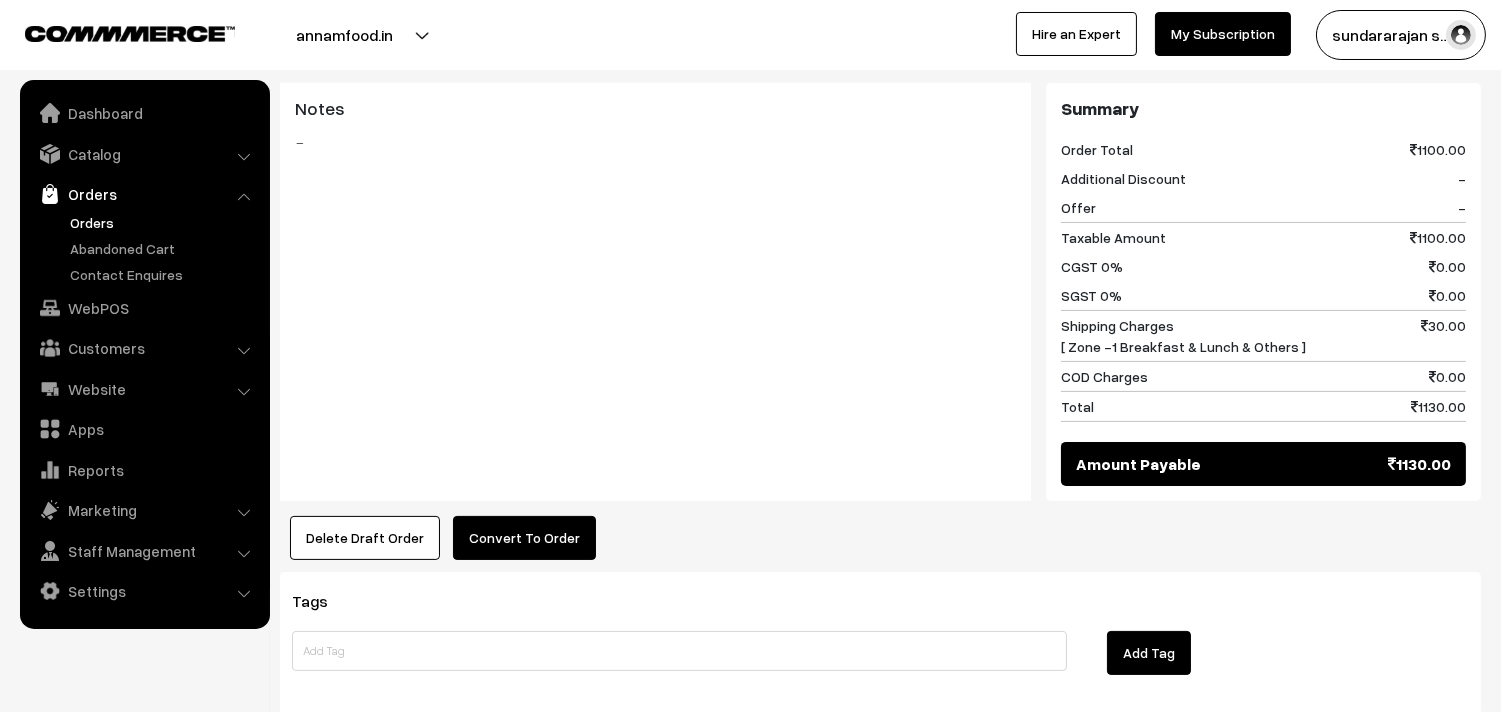 click on "Convert To Order" at bounding box center (524, 538) 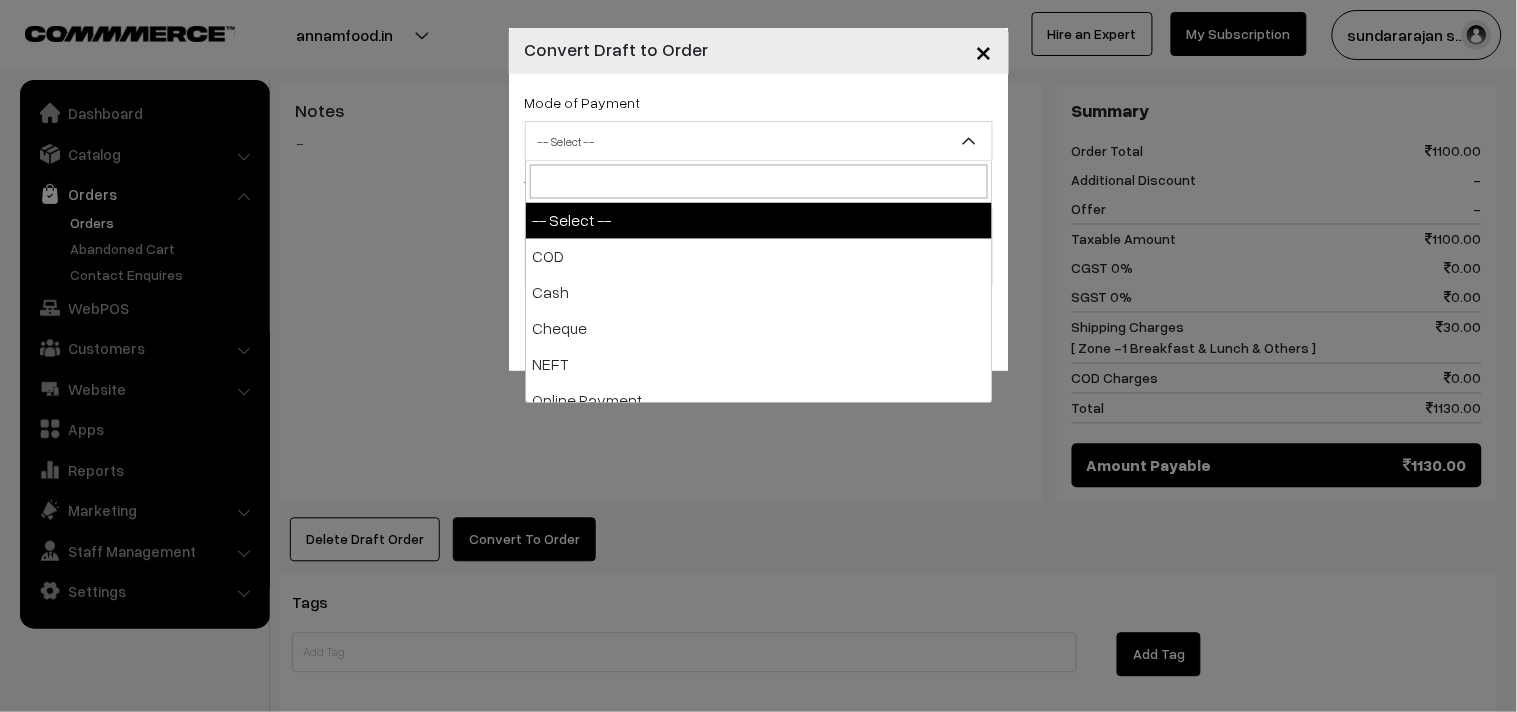 drag, startPoint x: 707, startPoint y: 143, endPoint x: 684, endPoint y: 281, distance: 139.90353 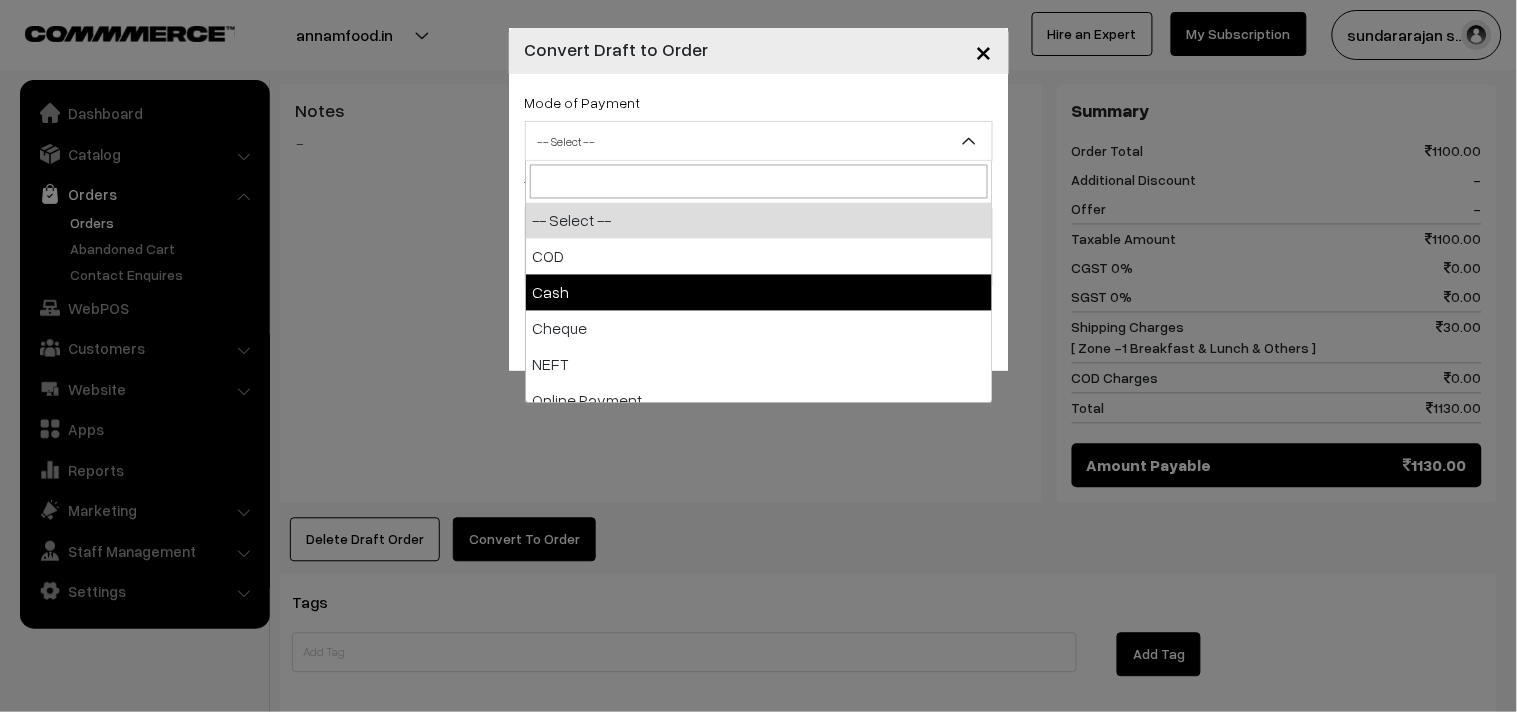 select on "2" 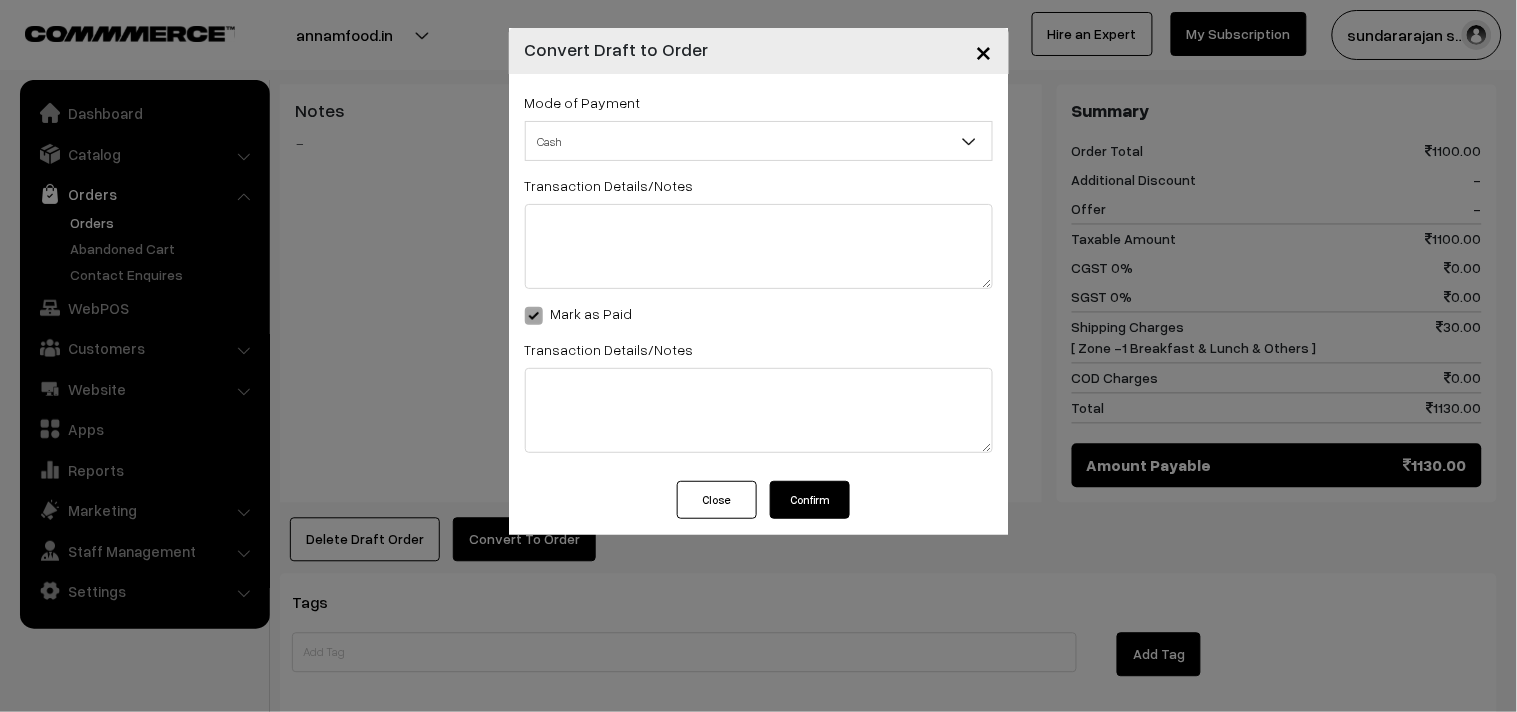click on "Confirm" at bounding box center [810, 500] 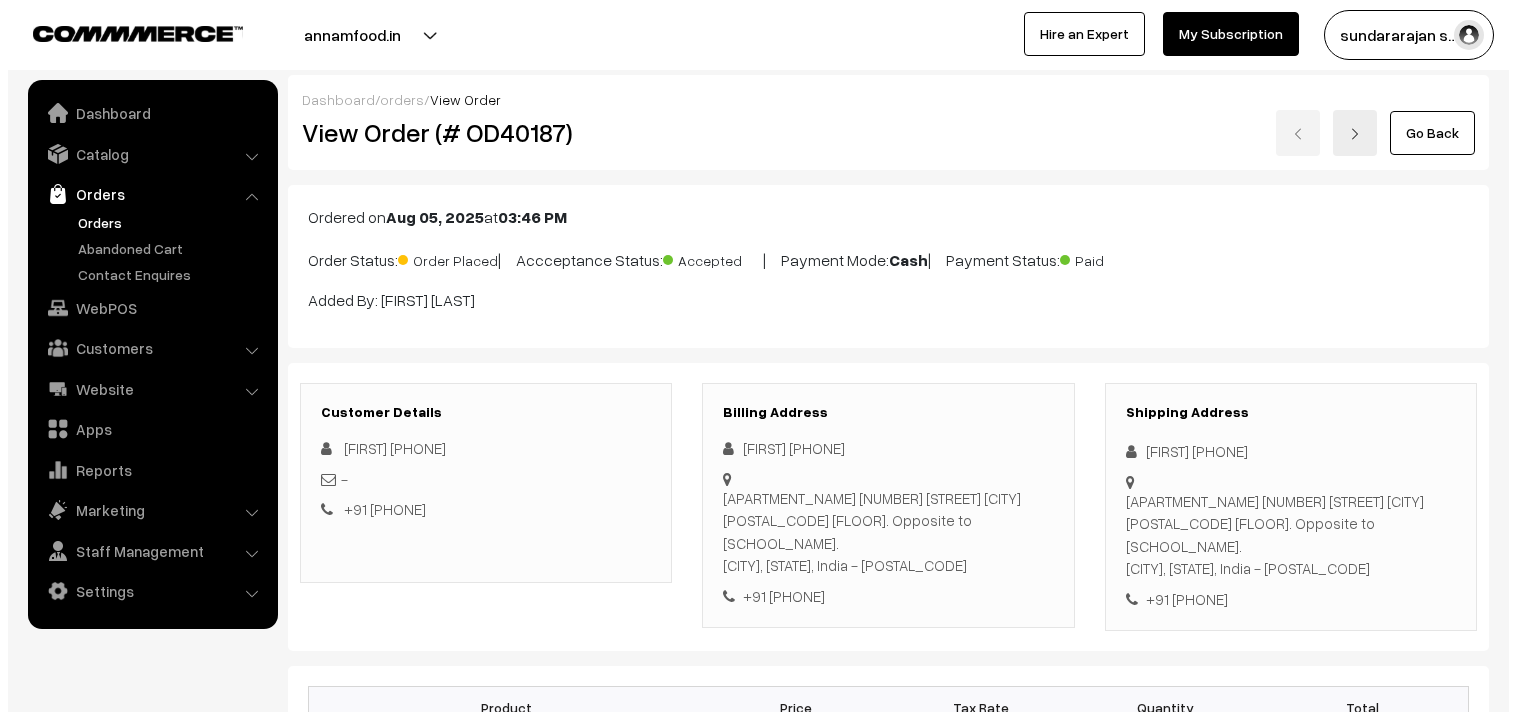 scroll, scrollTop: 843, scrollLeft: 0, axis: vertical 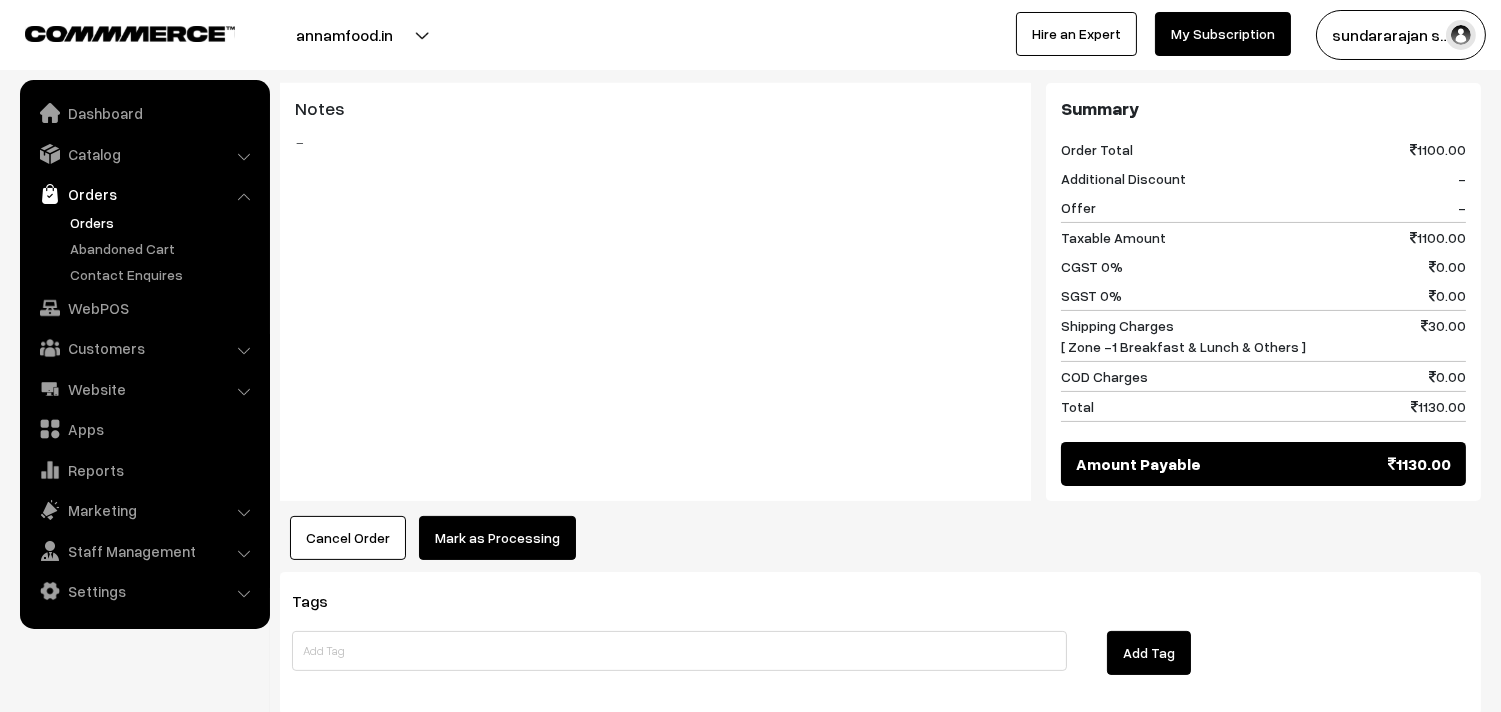 click on "Mark as Processing" at bounding box center [497, 538] 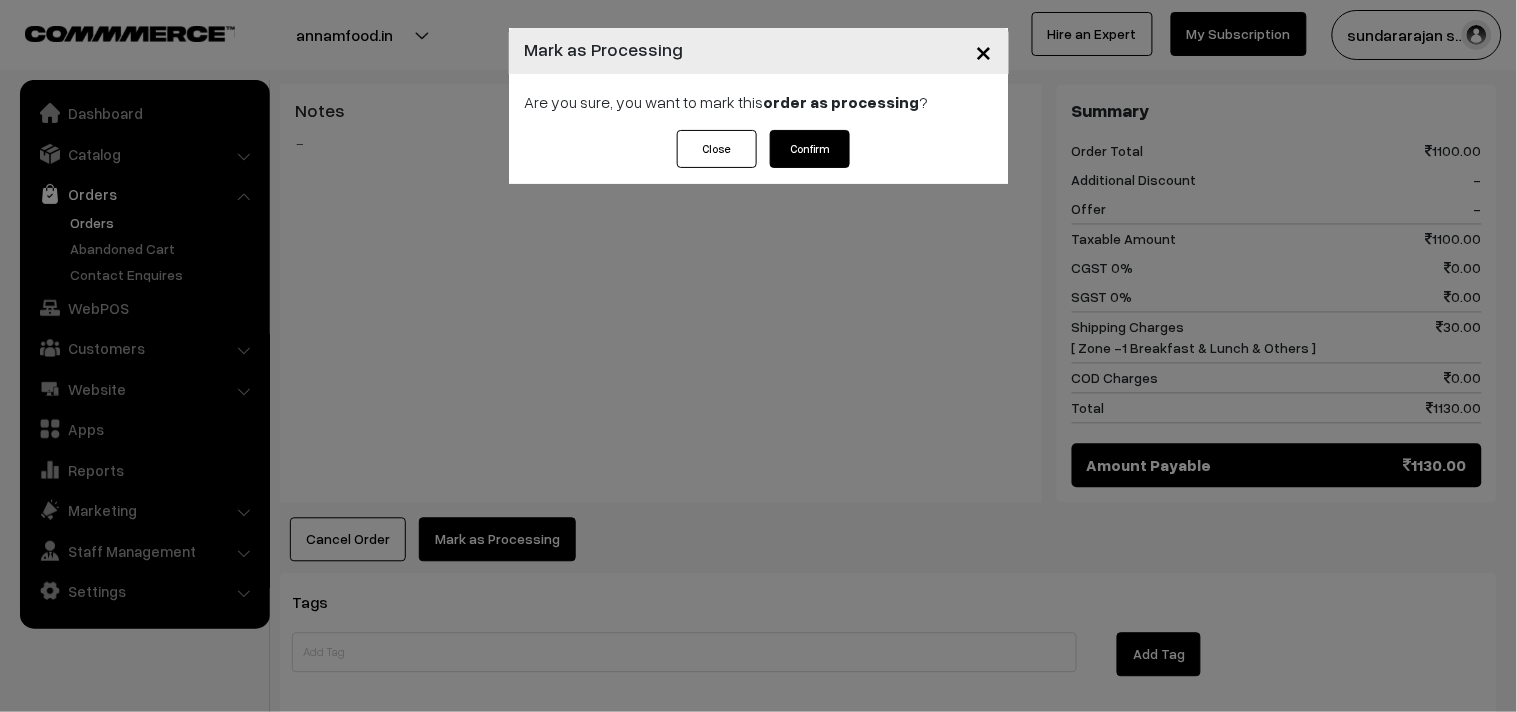 click on "Confirm" at bounding box center [810, 149] 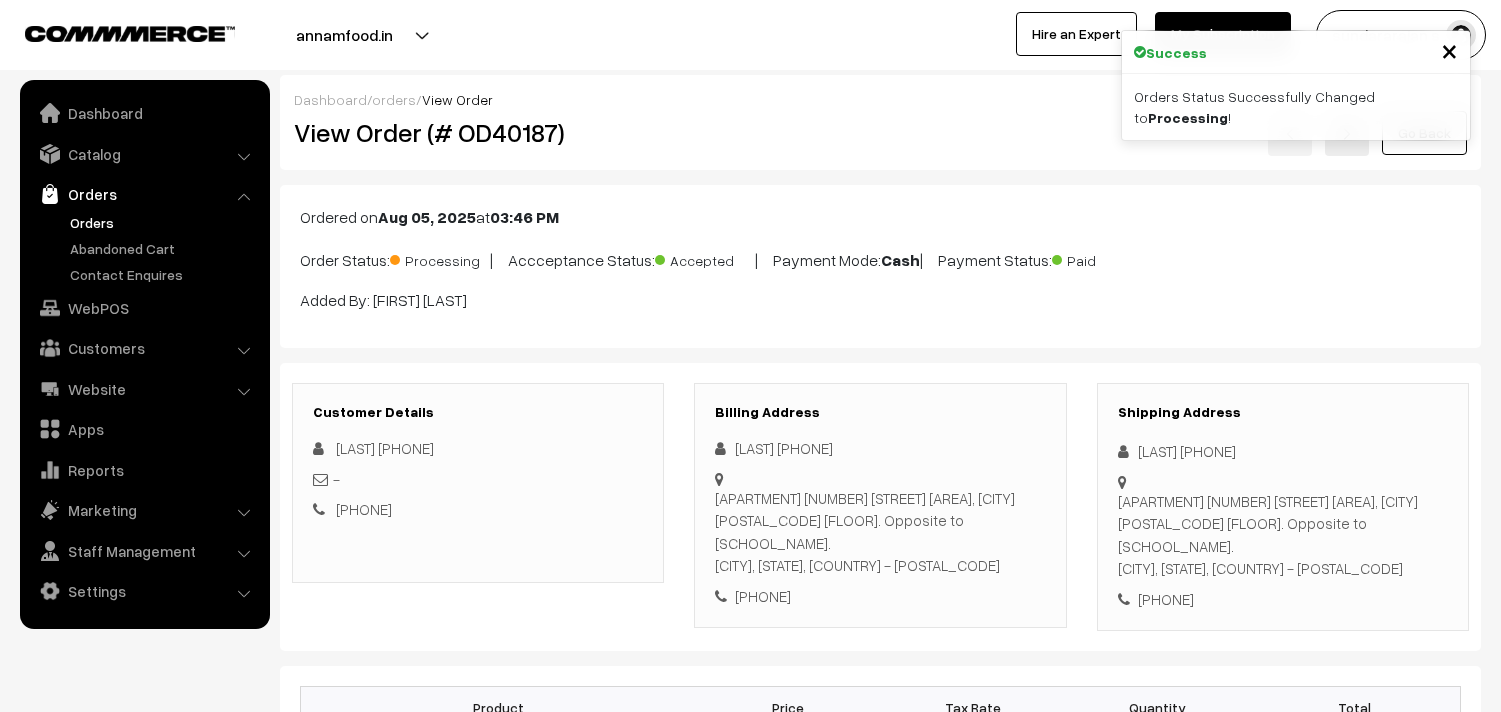 scroll, scrollTop: 0, scrollLeft: 0, axis: both 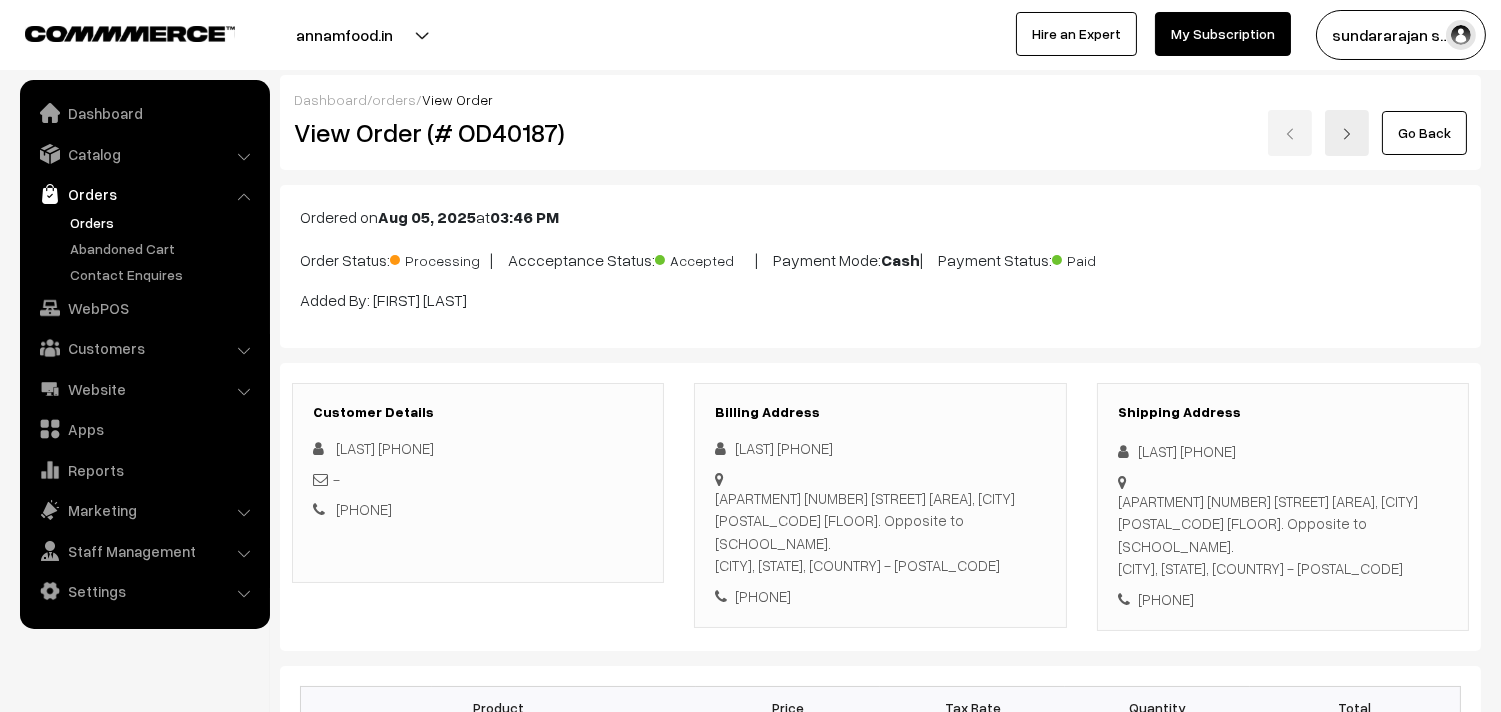 drag, startPoint x: 807, startPoint y: 278, endPoint x: 632, endPoint y: 153, distance: 215.05814 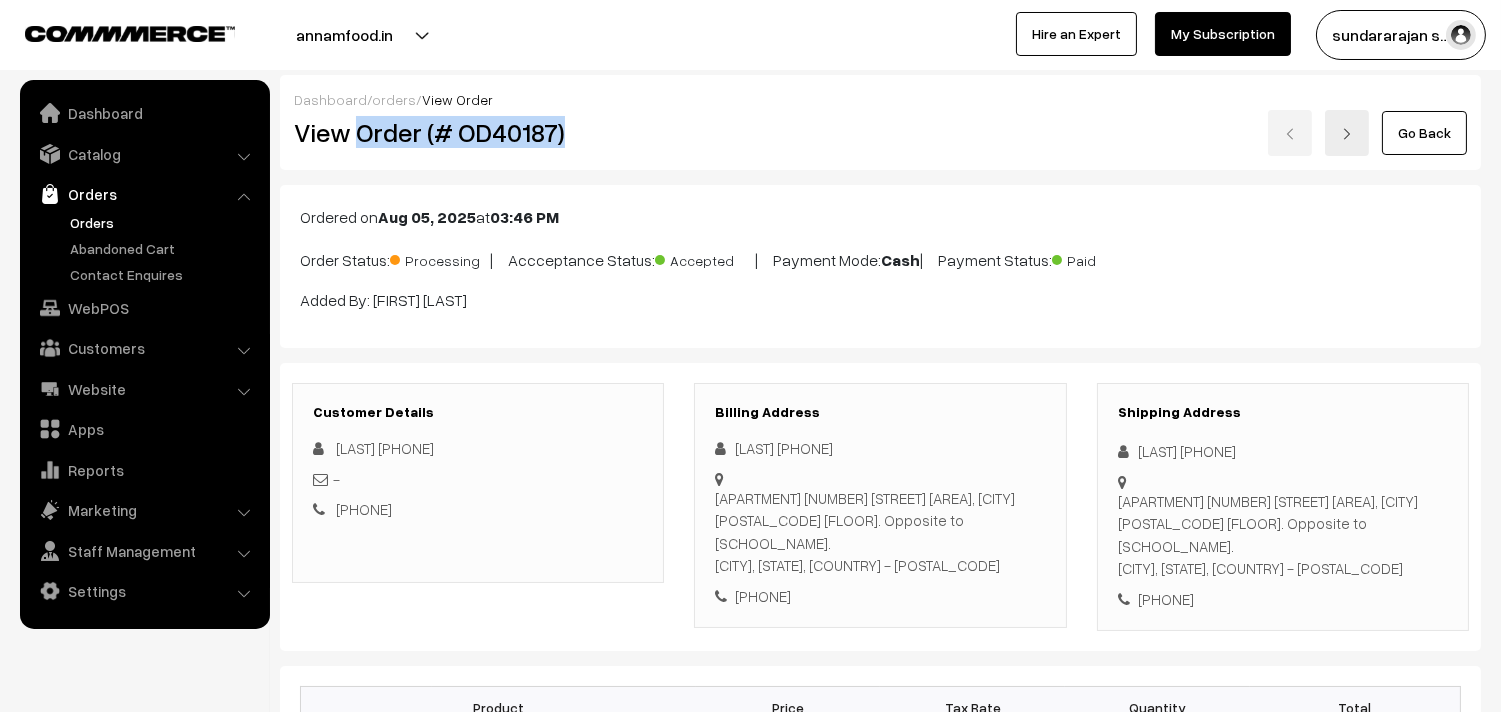 drag, startPoint x: 353, startPoint y: 131, endPoint x: 665, endPoint y: 134, distance: 312.01443 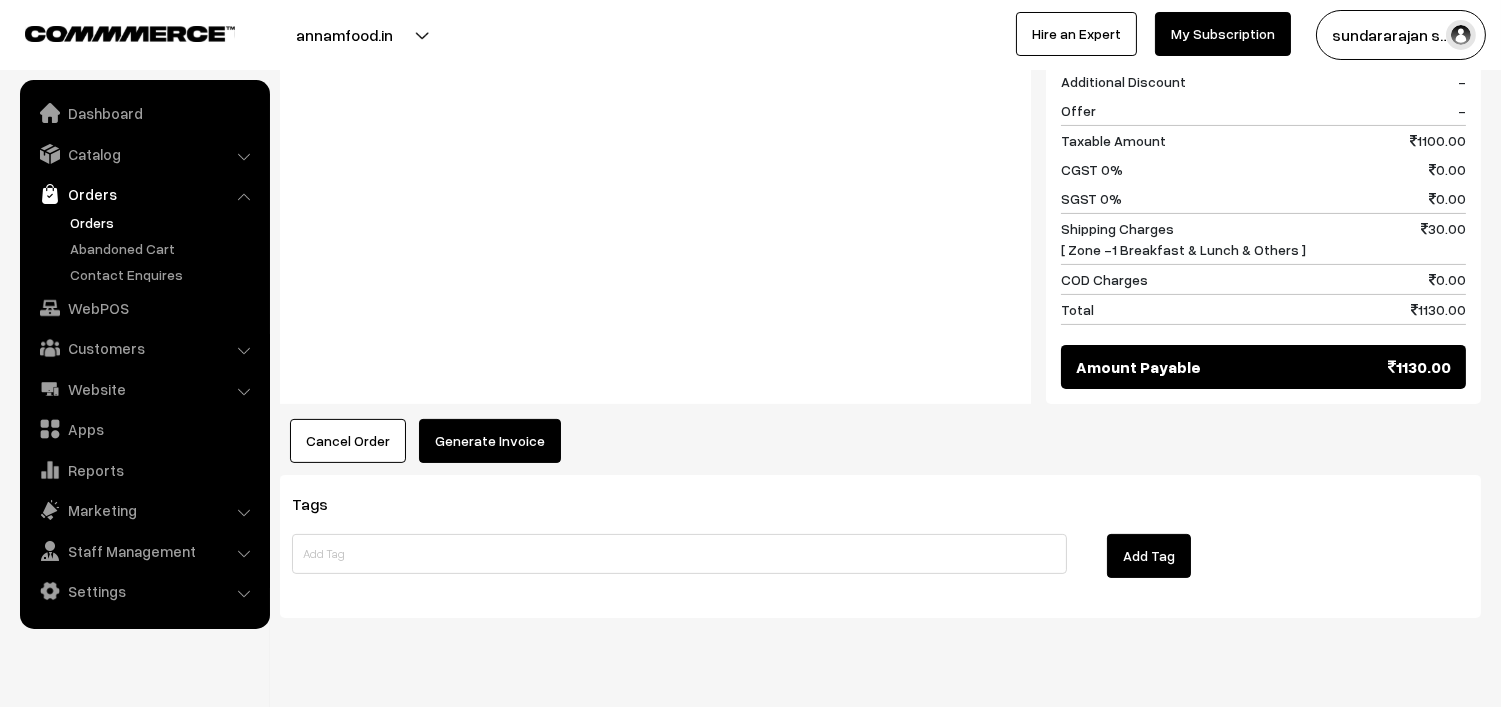 scroll, scrollTop: 954, scrollLeft: 0, axis: vertical 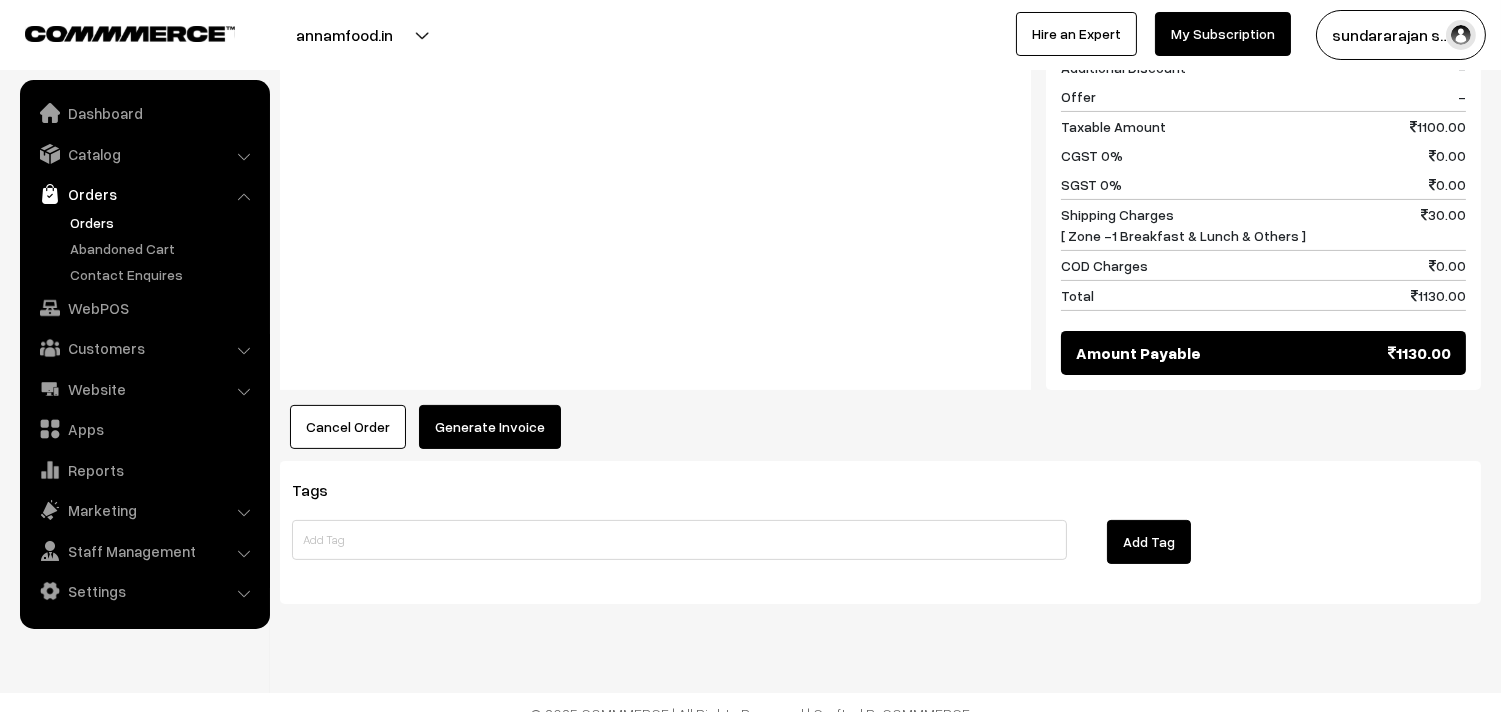 click on "Product
Price
Tax Rate
Quantity
Total
Krishna Jeyanthi Combo
1100.00" at bounding box center (880, 80) 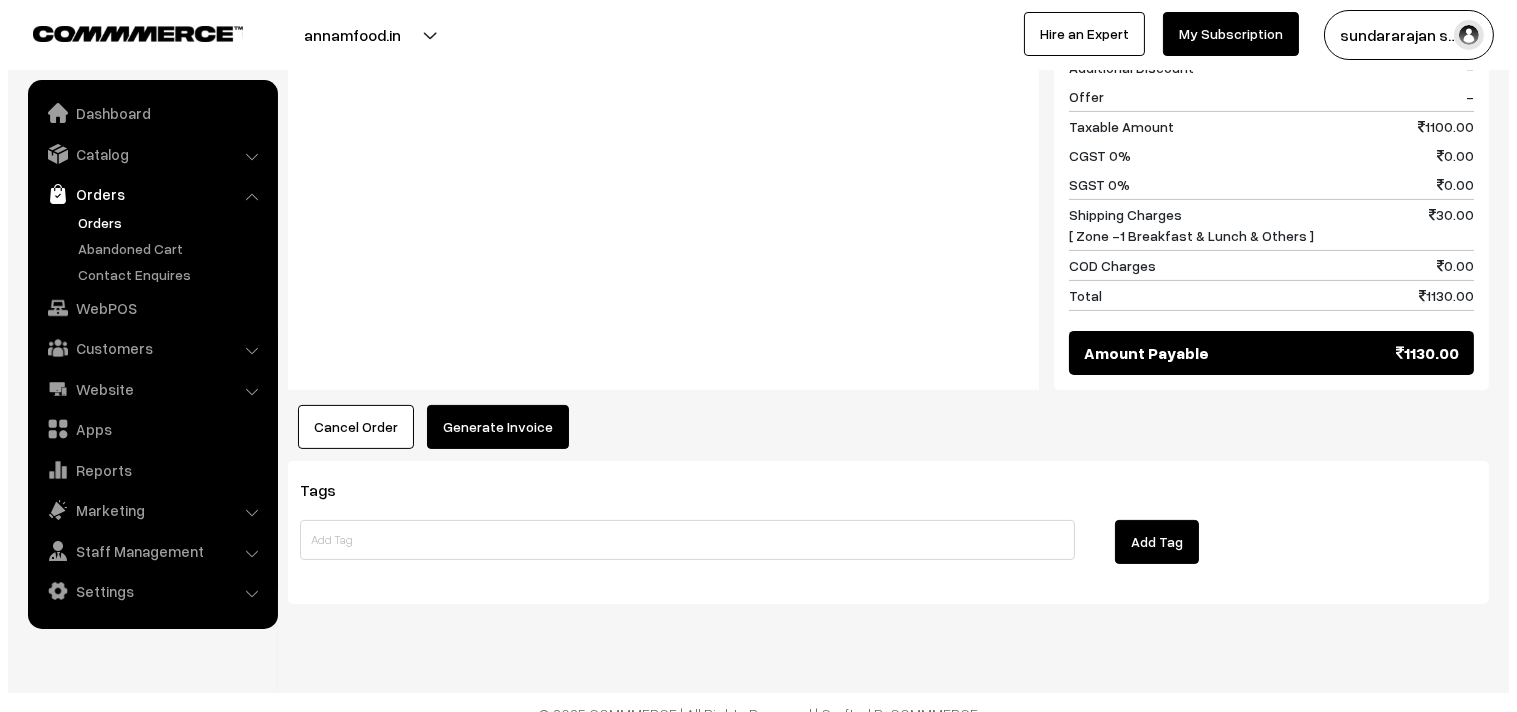 scroll, scrollTop: 956, scrollLeft: 0, axis: vertical 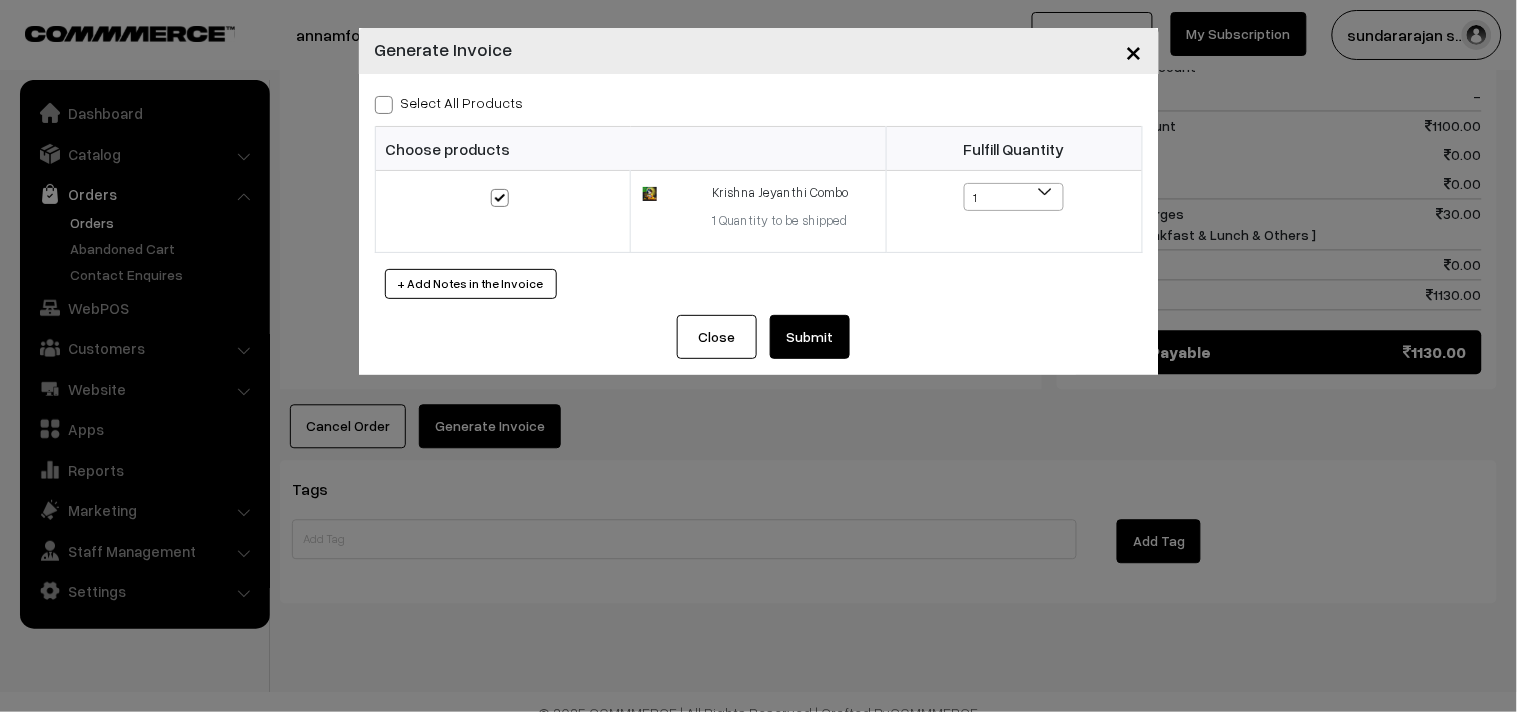 drag, startPoint x: 820, startPoint y: 323, endPoint x: 826, endPoint y: 347, distance: 24.738634 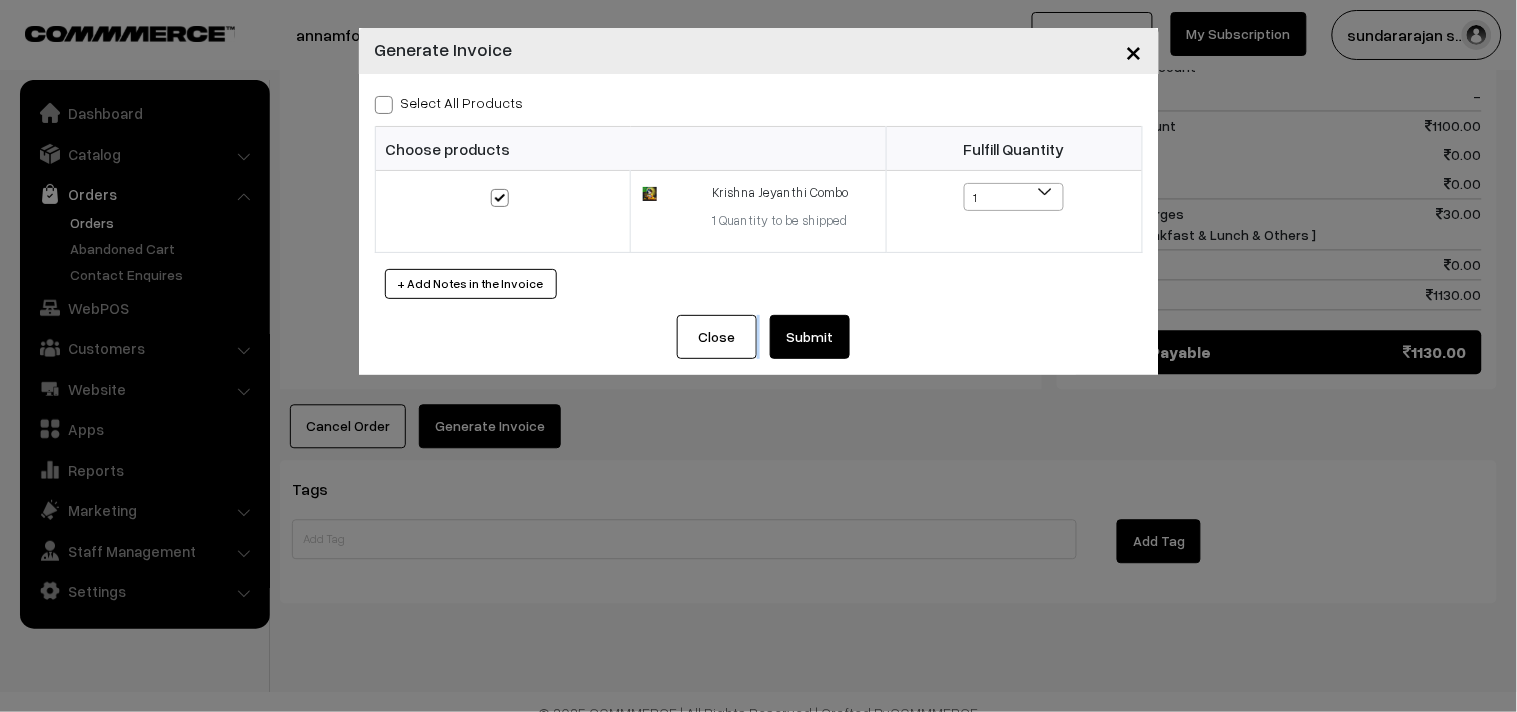 click on "Submit" at bounding box center [810, 337] 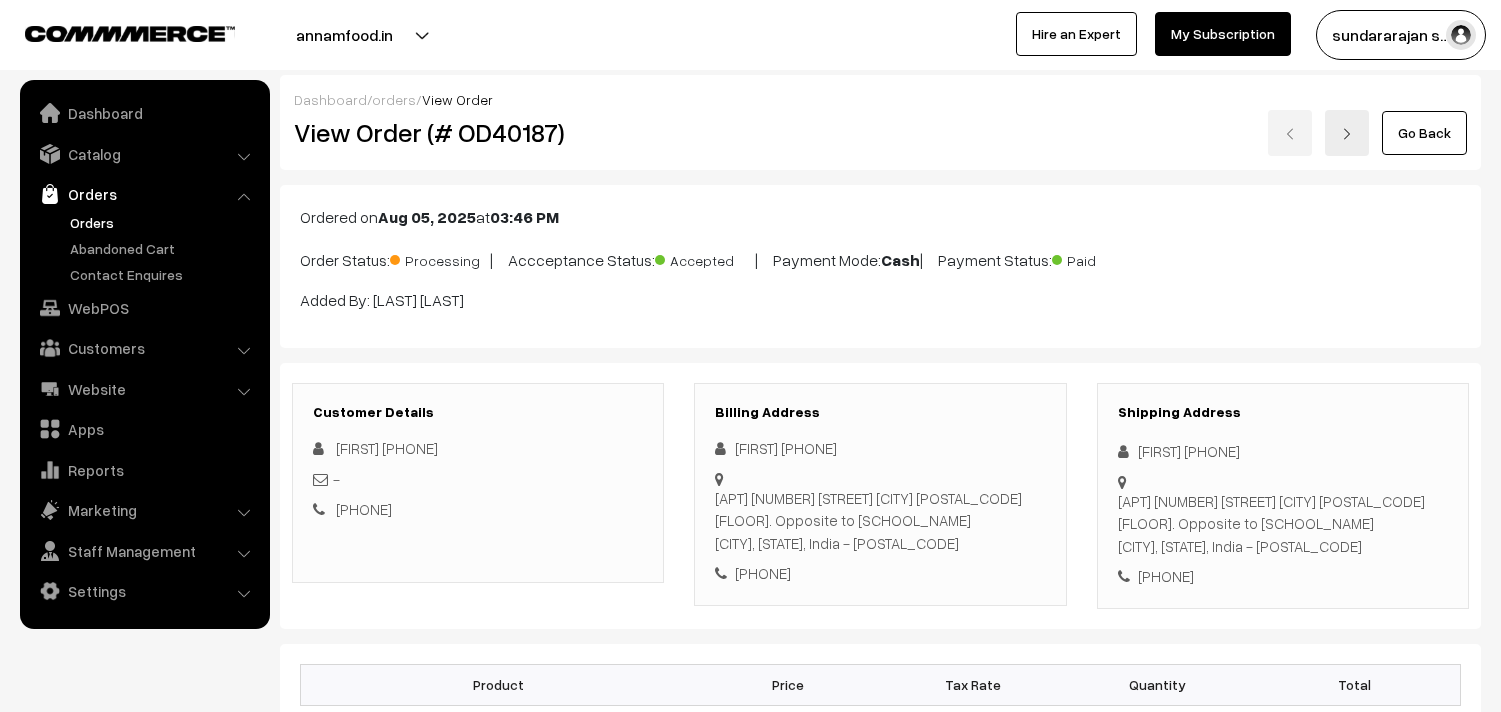 scroll, scrollTop: 952, scrollLeft: 0, axis: vertical 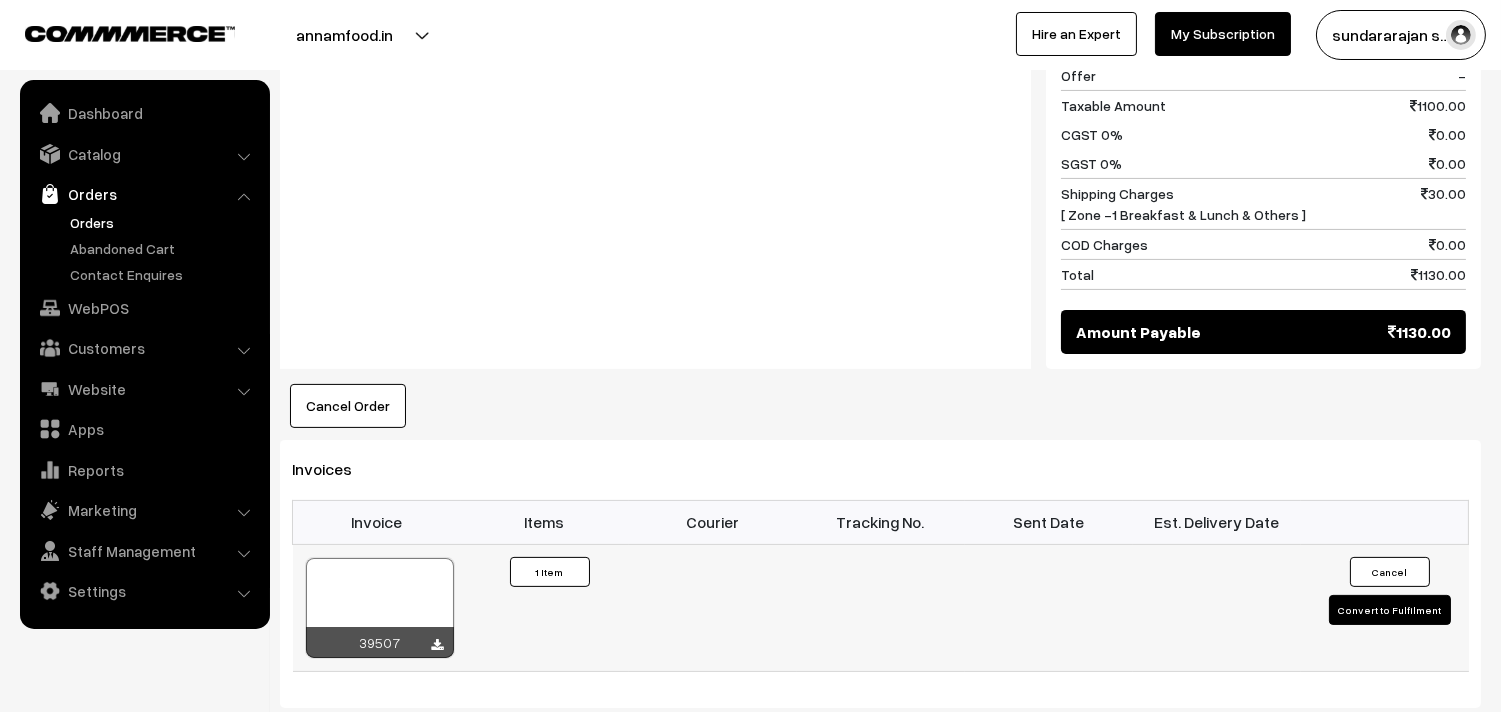 click at bounding box center (380, 608) 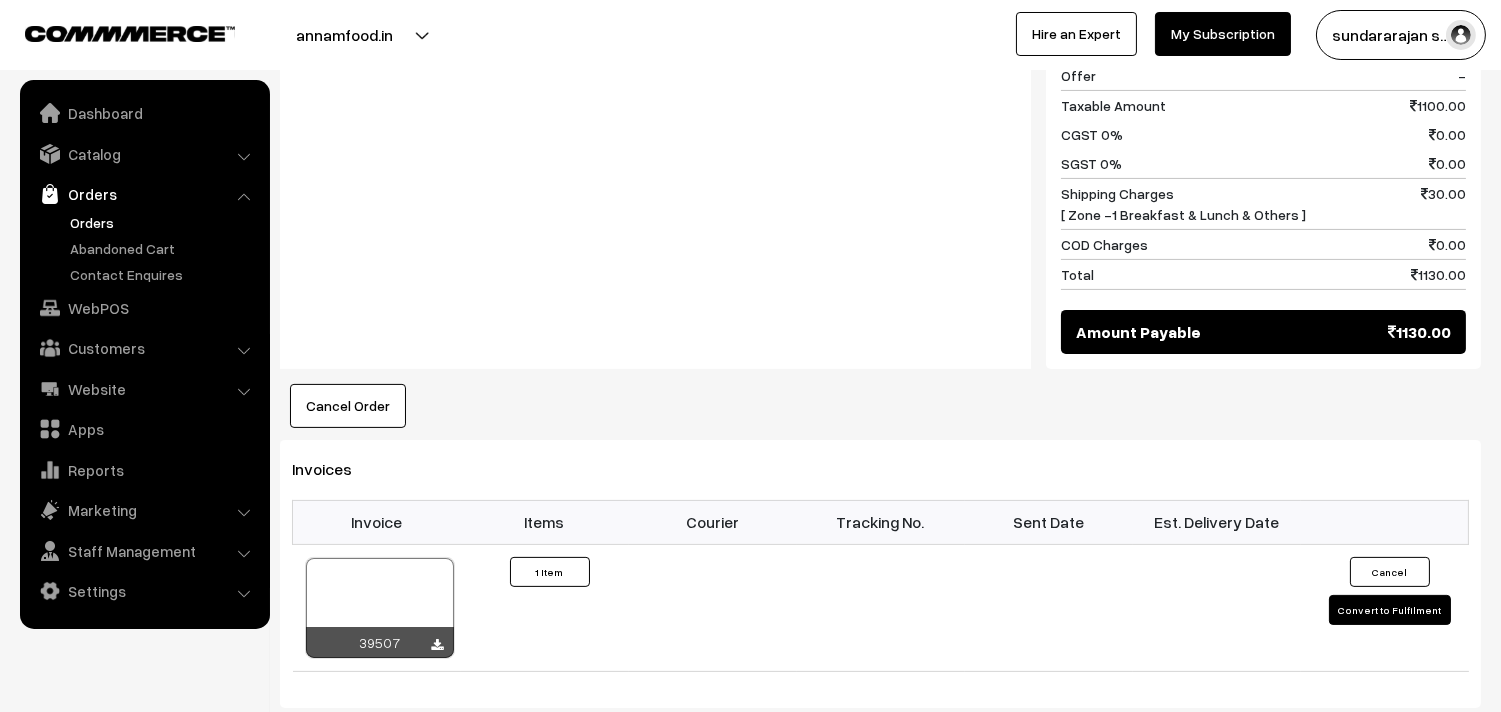 click on "Orders" at bounding box center (164, 222) 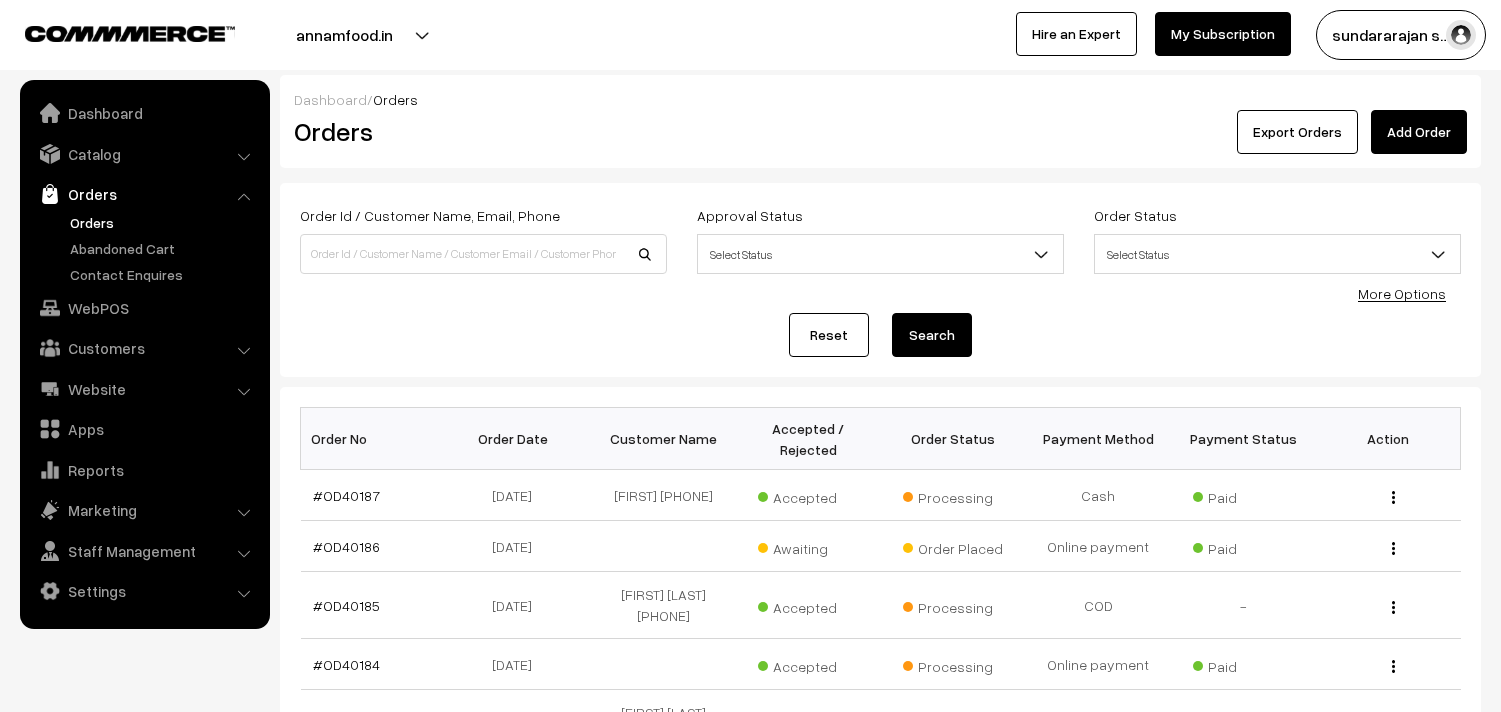 scroll, scrollTop: 0, scrollLeft: 0, axis: both 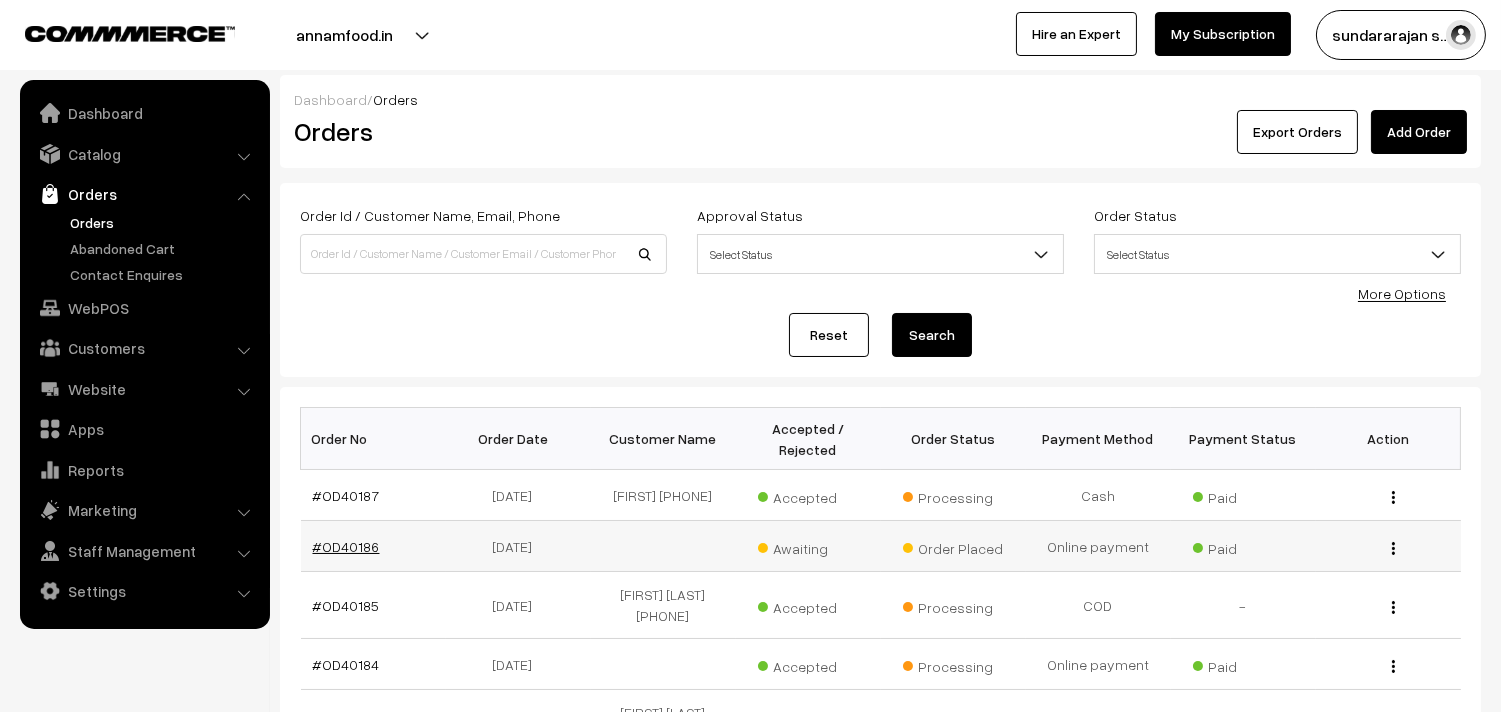 click on "#OD40186" at bounding box center [346, 546] 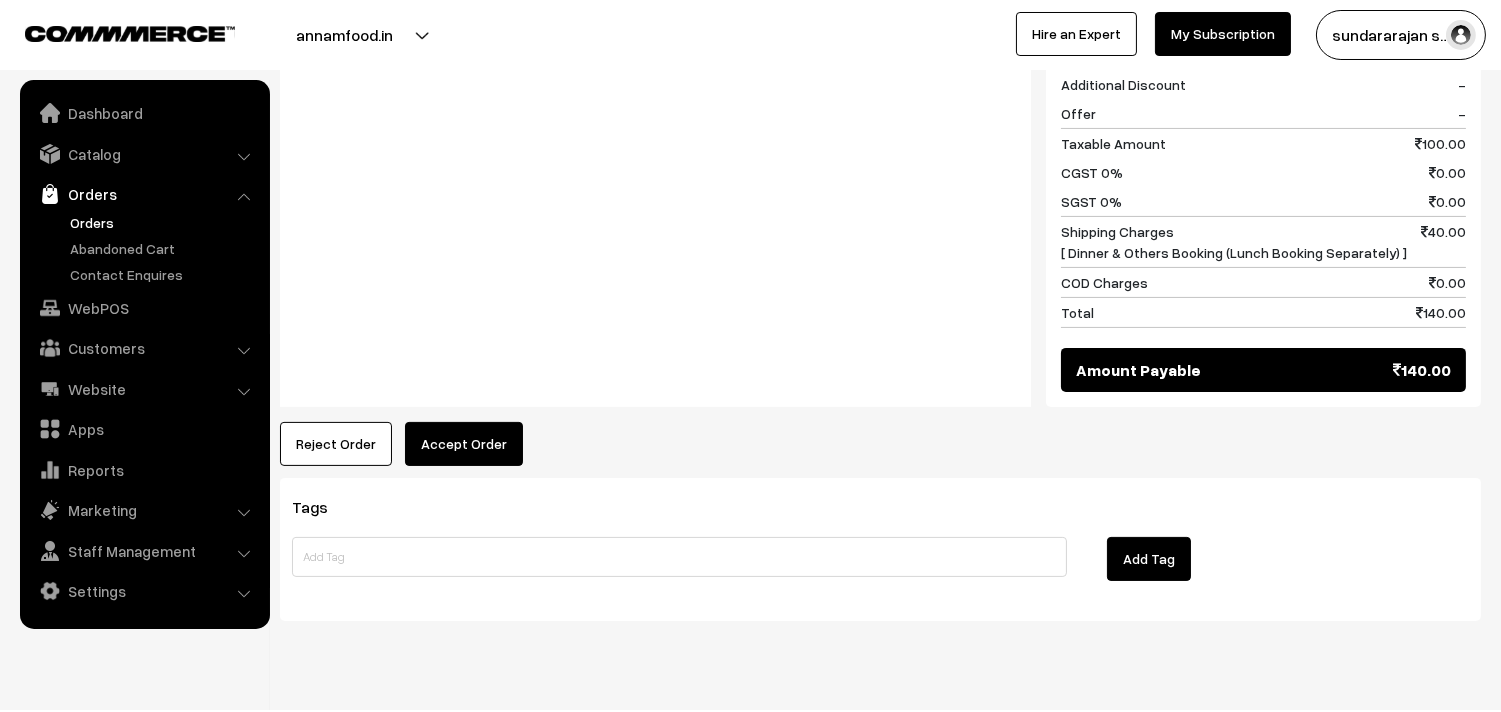 click on "Accept Order" at bounding box center [464, 444] 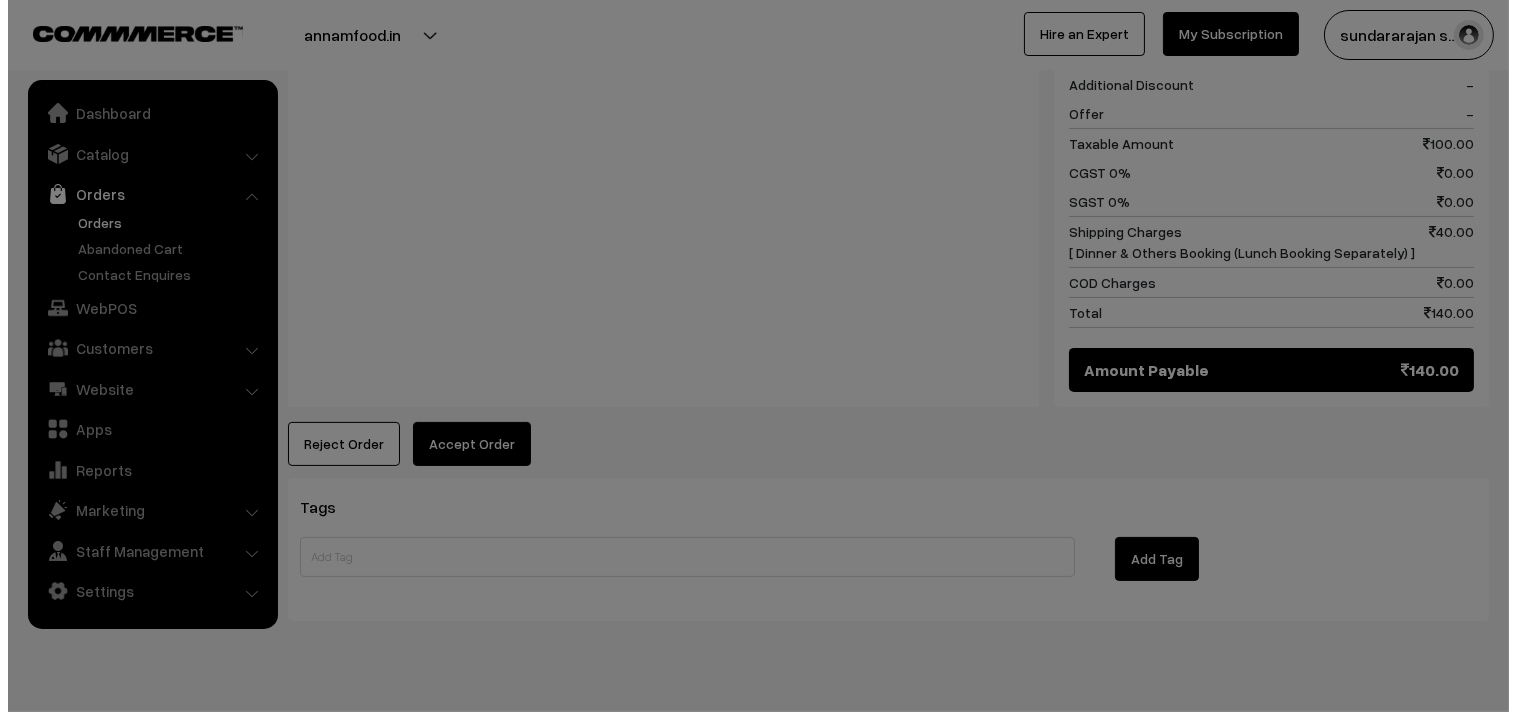 scroll, scrollTop: 891, scrollLeft: 0, axis: vertical 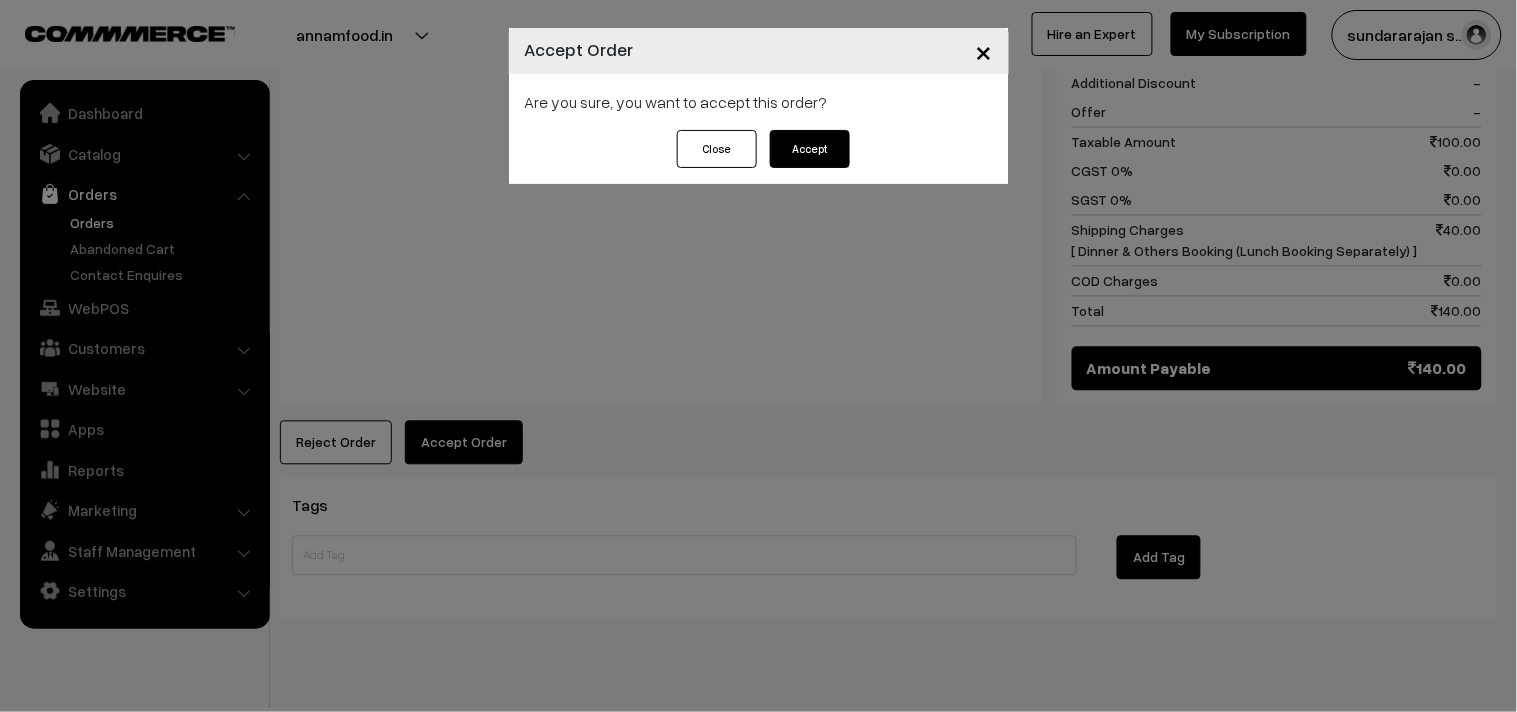 click on "Accept" at bounding box center (810, 149) 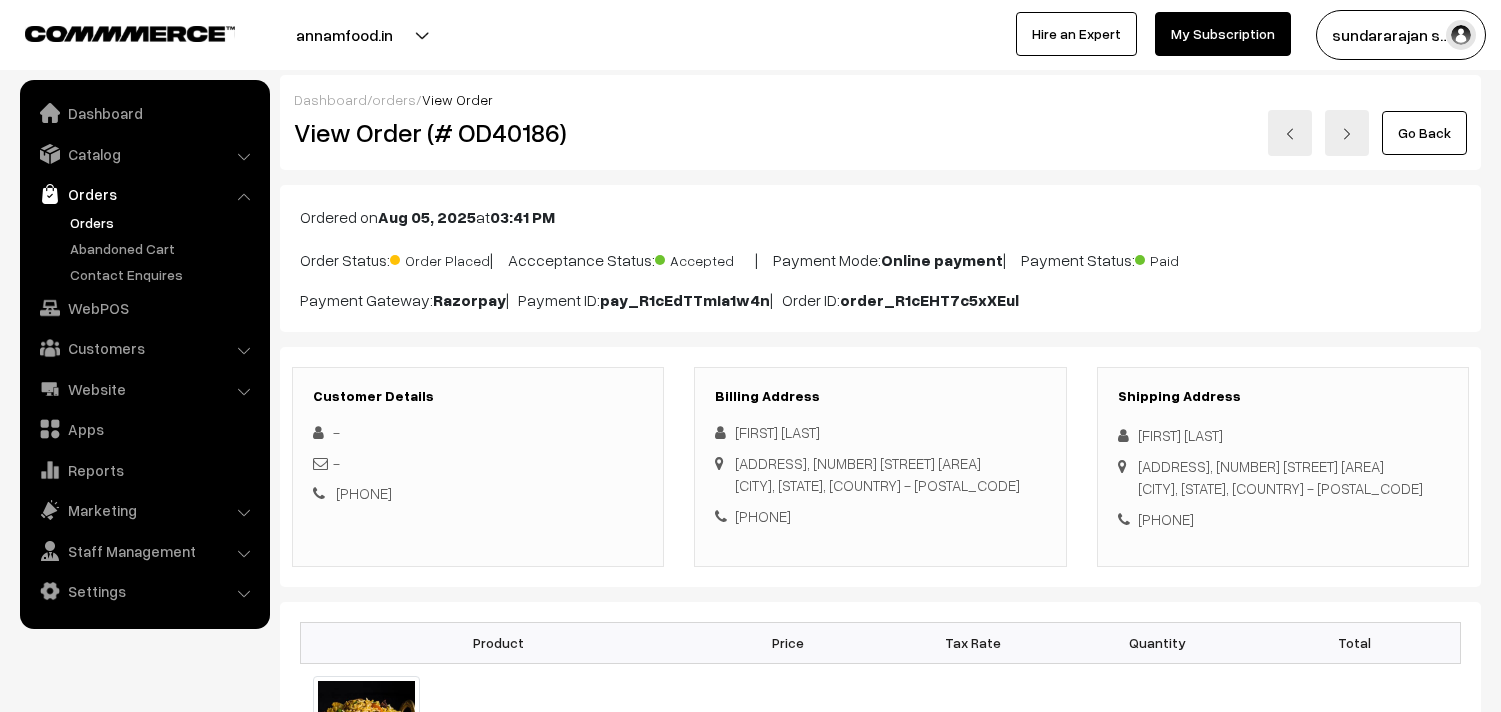 scroll, scrollTop: 0, scrollLeft: 0, axis: both 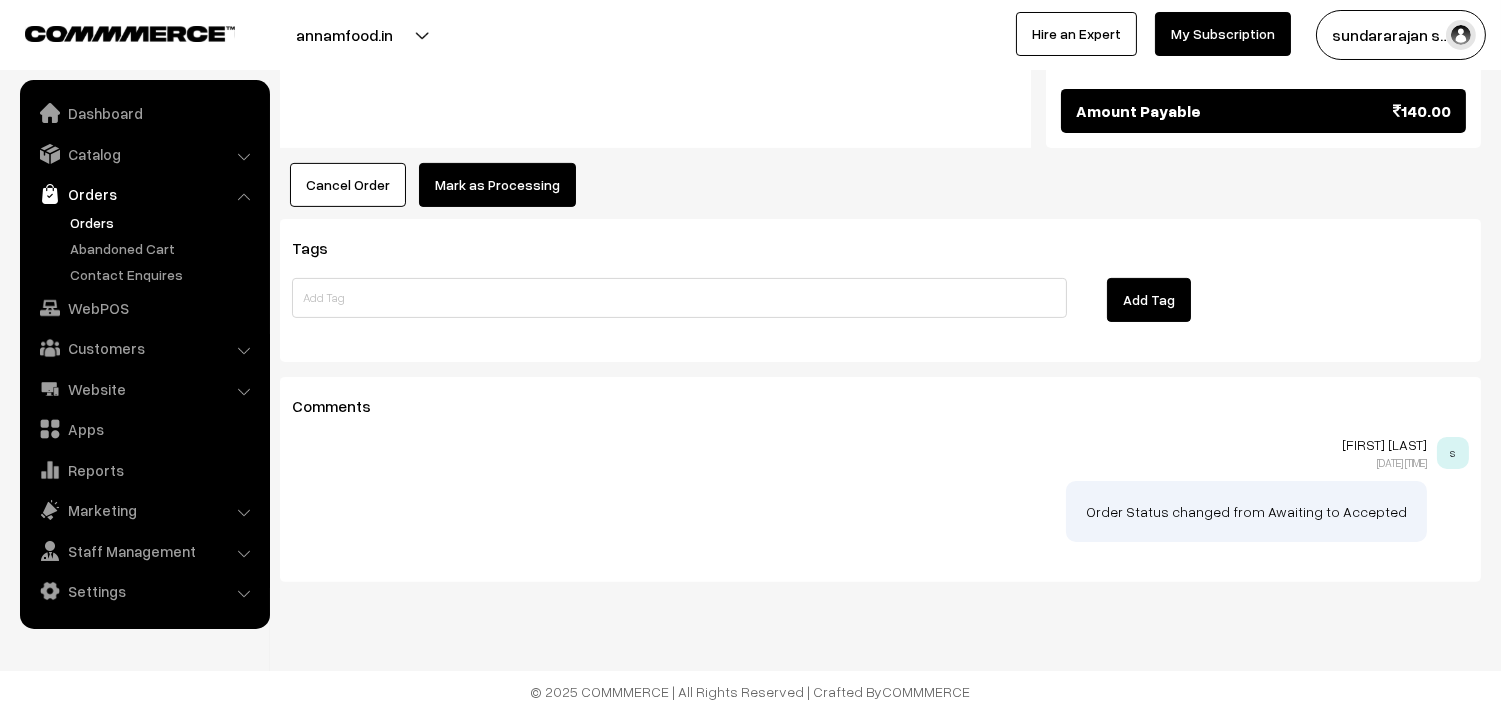 click on "Mark as Processing" at bounding box center (497, 185) 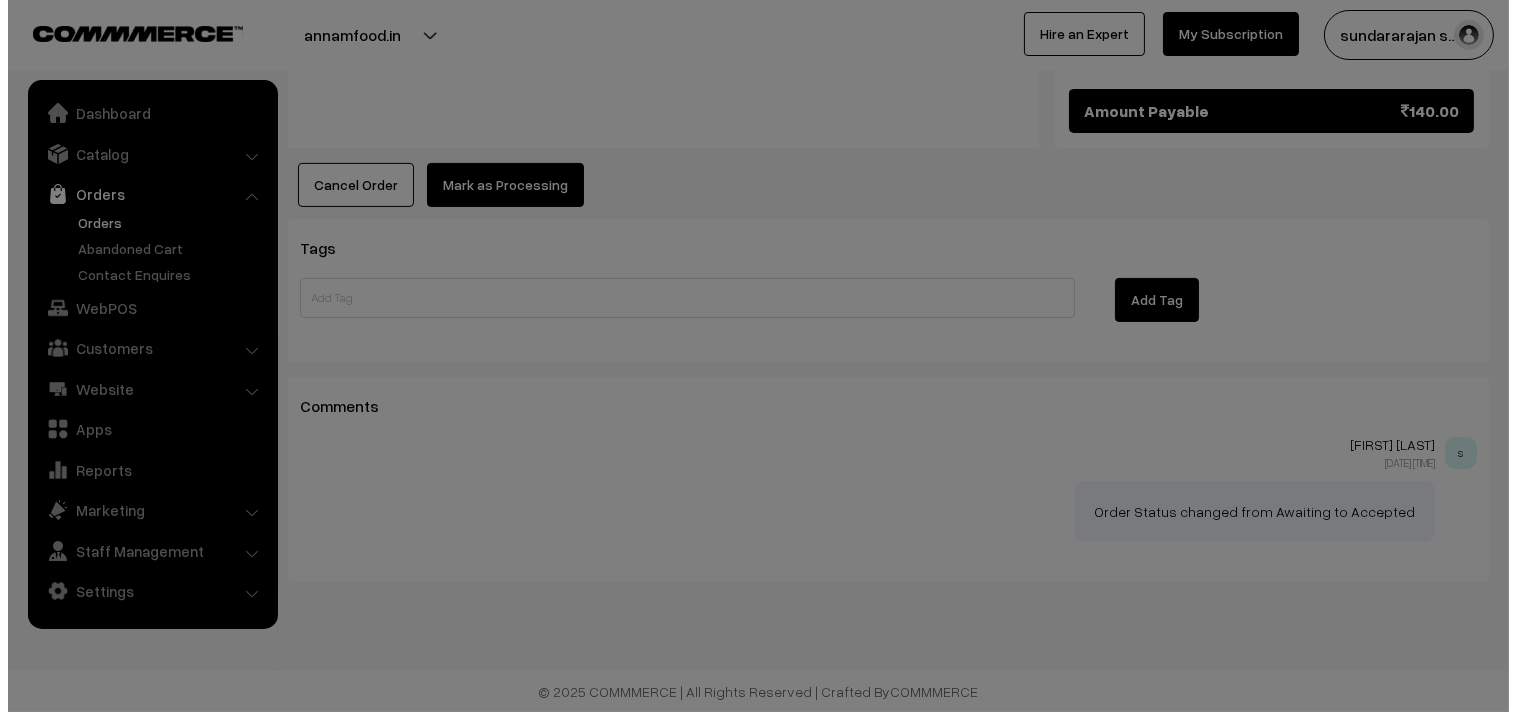 scroll, scrollTop: 1171, scrollLeft: 0, axis: vertical 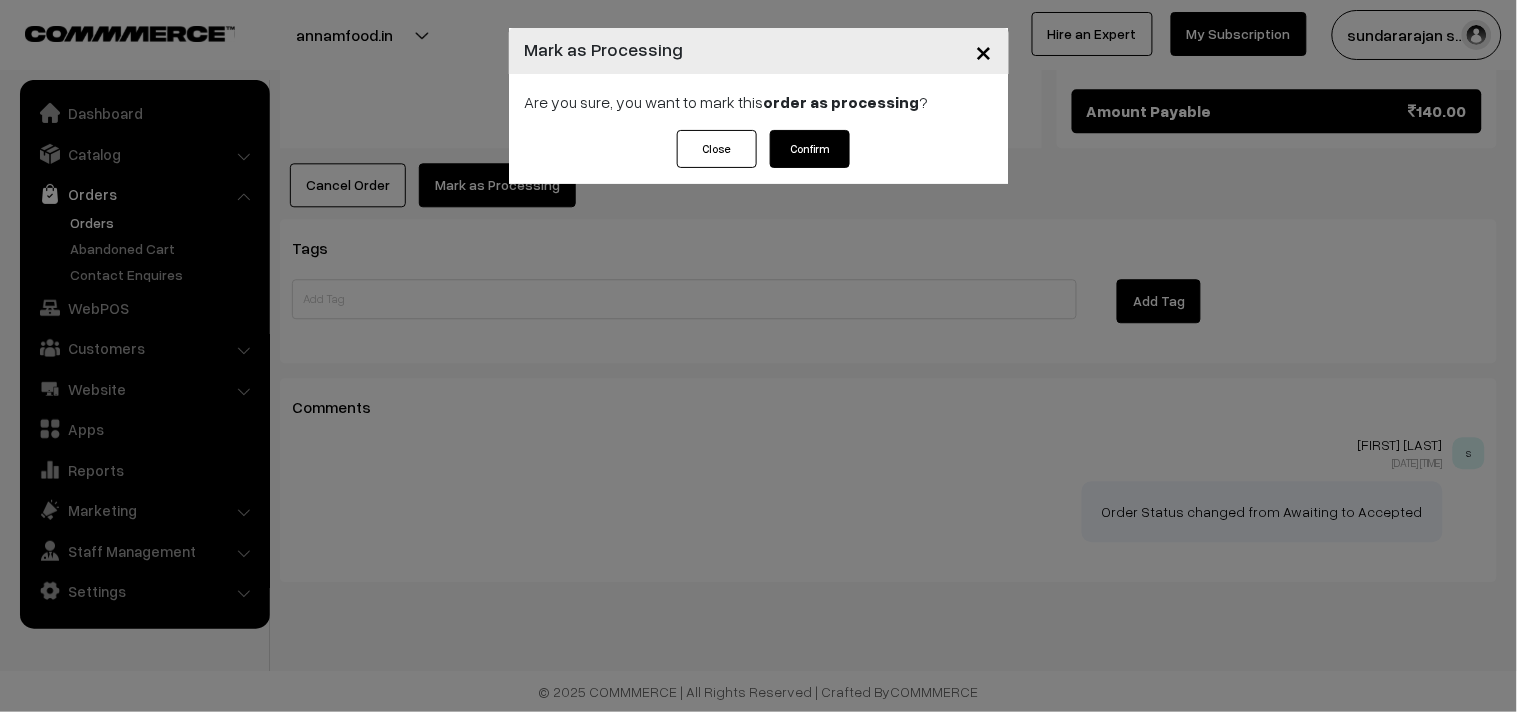 click on "Confirm" at bounding box center [810, 149] 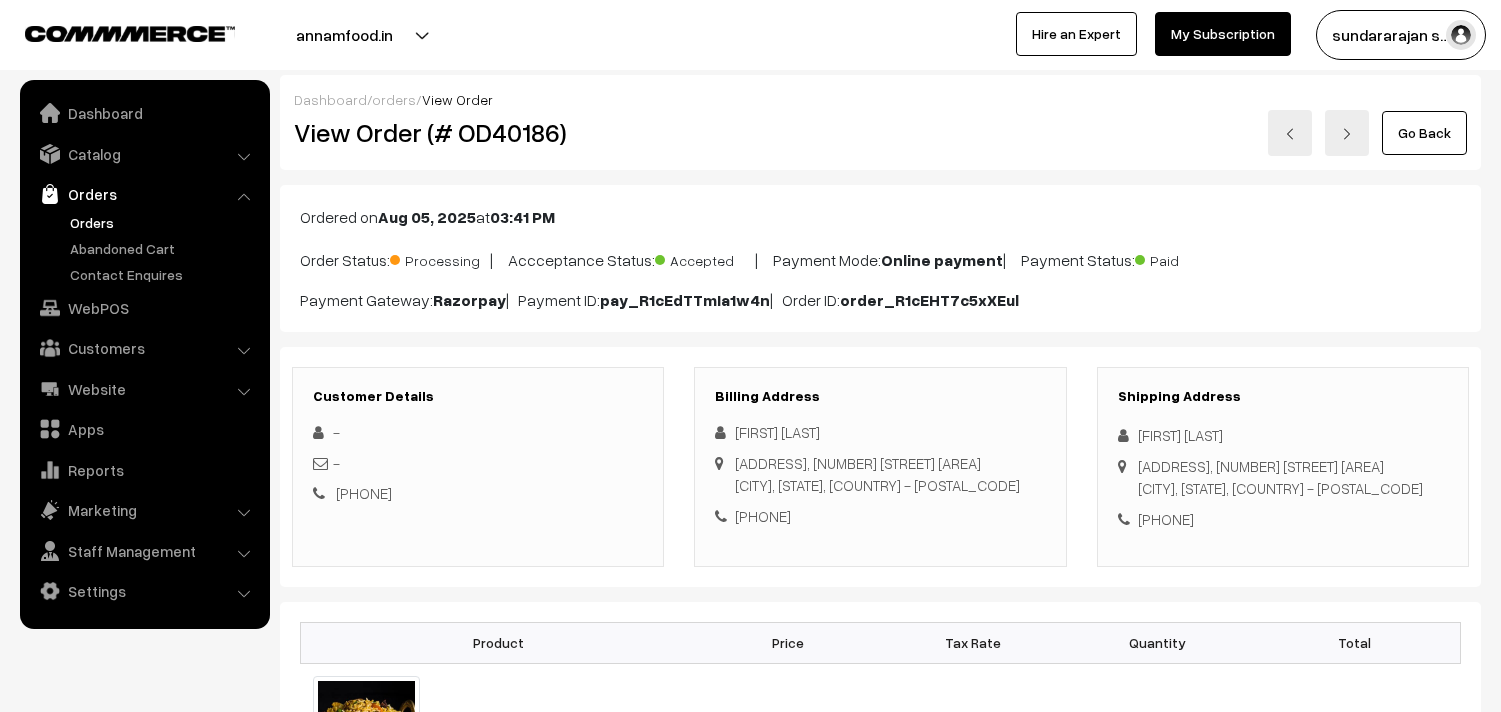 scroll, scrollTop: 0, scrollLeft: 0, axis: both 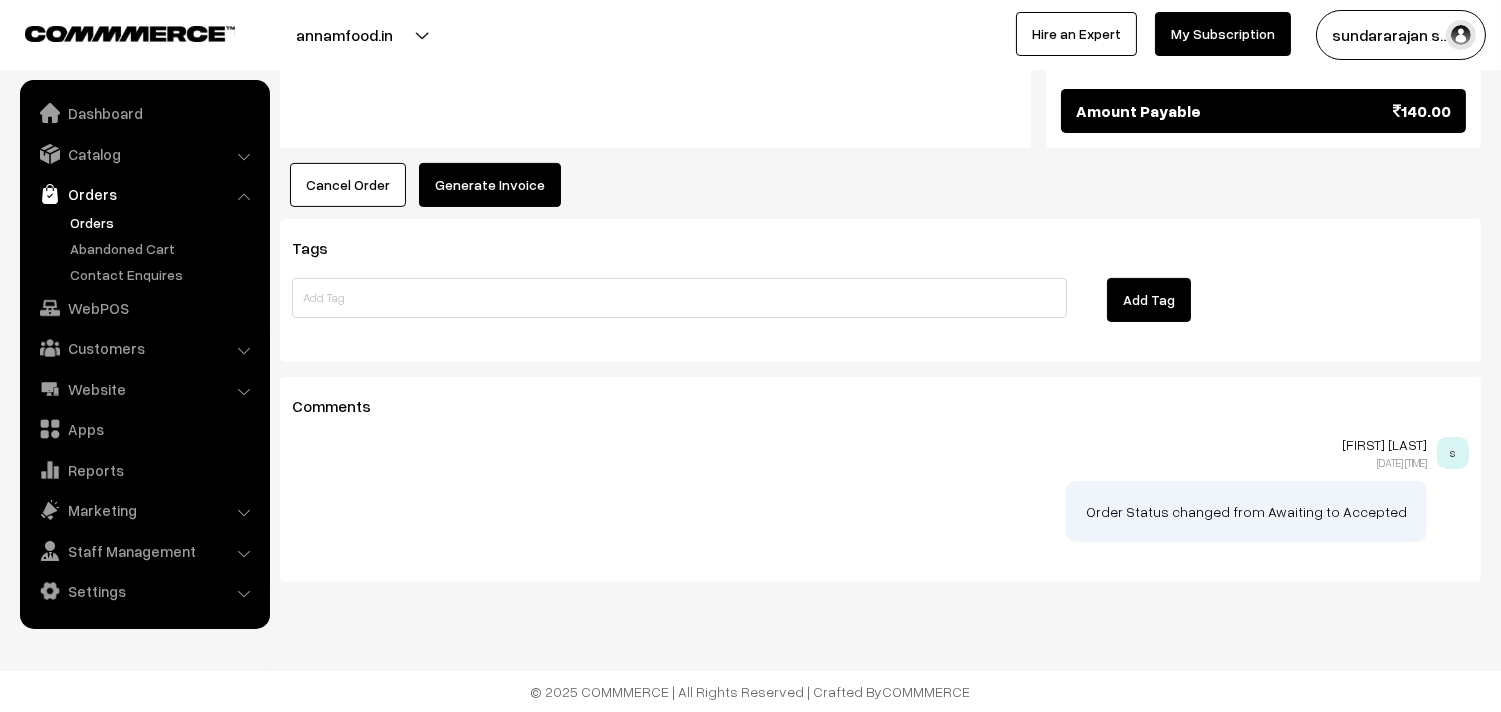 click on "Generate Invoice" at bounding box center [490, 185] 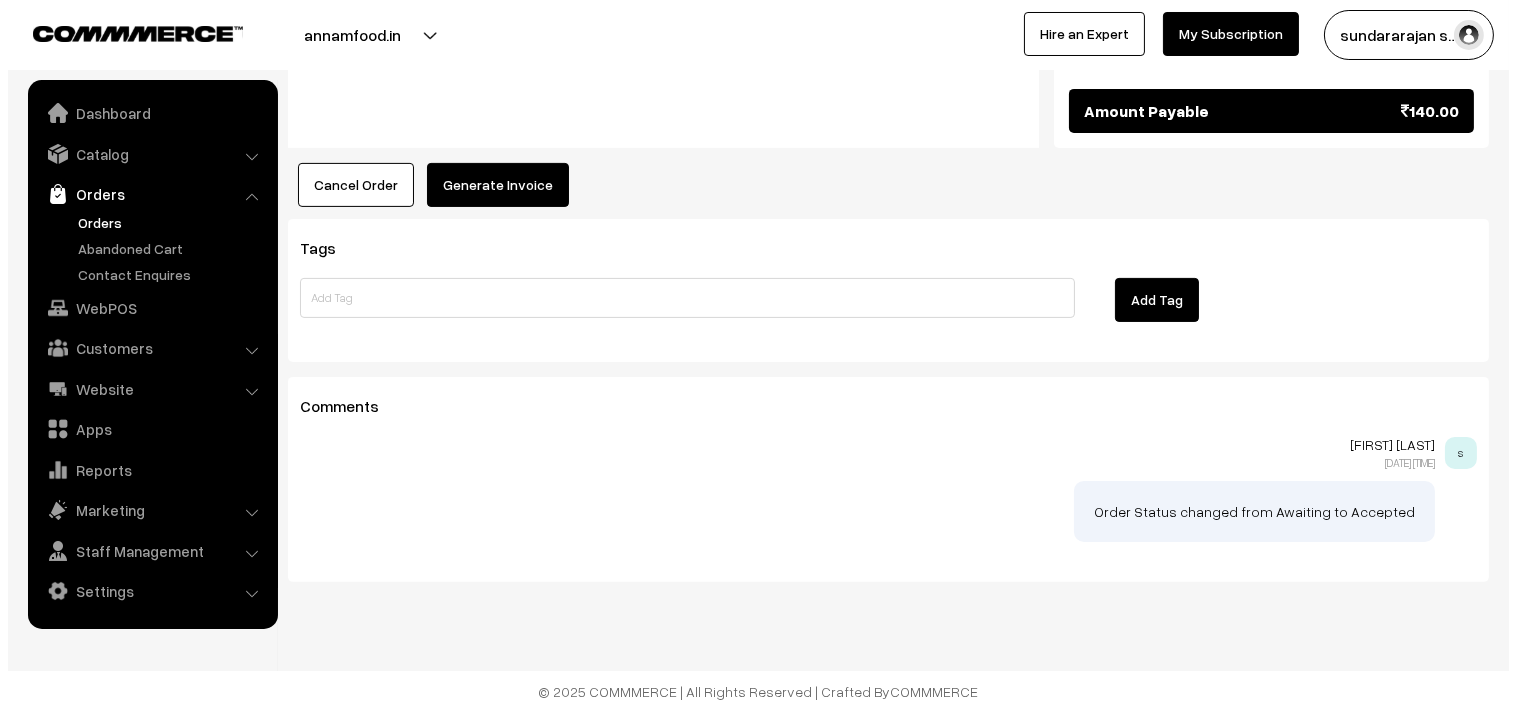 scroll, scrollTop: 1171, scrollLeft: 0, axis: vertical 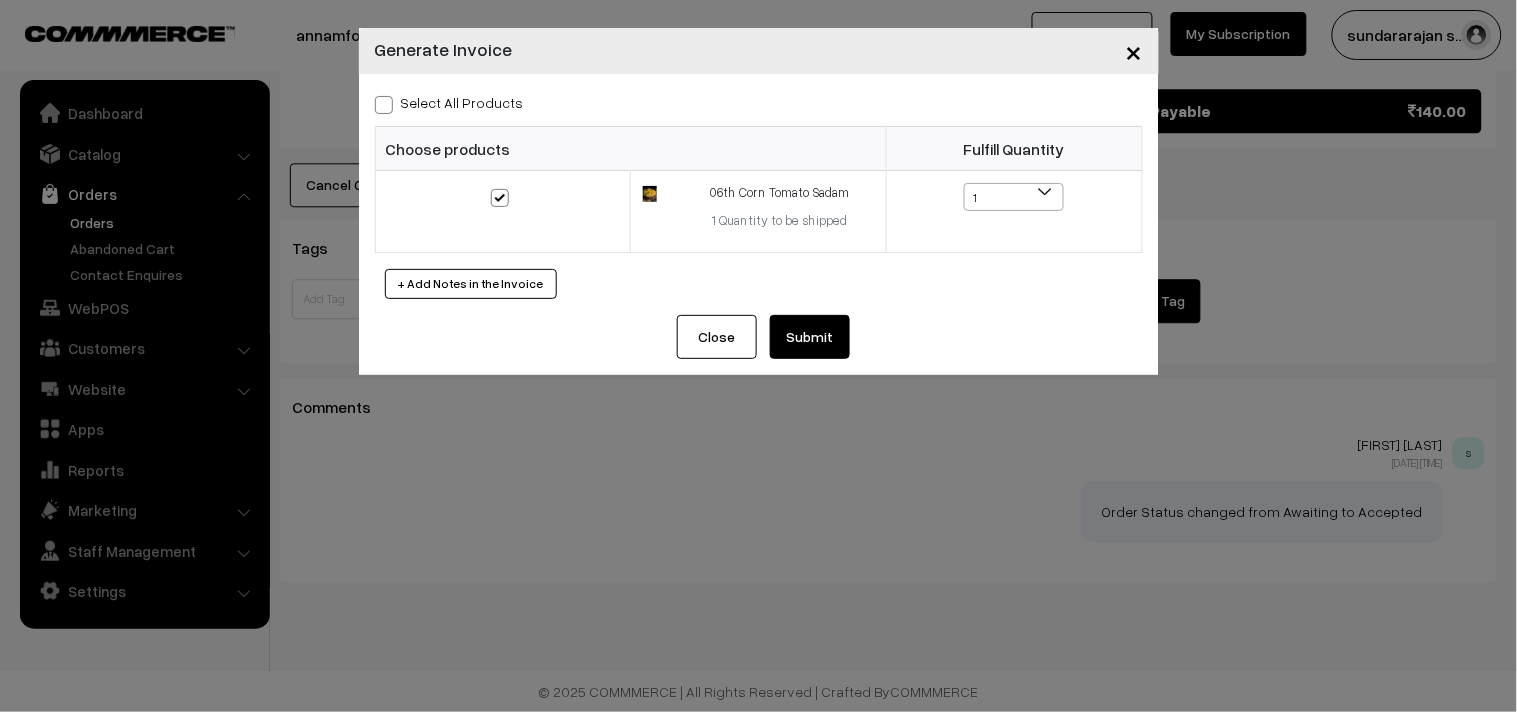 click on "Submit" at bounding box center [810, 337] 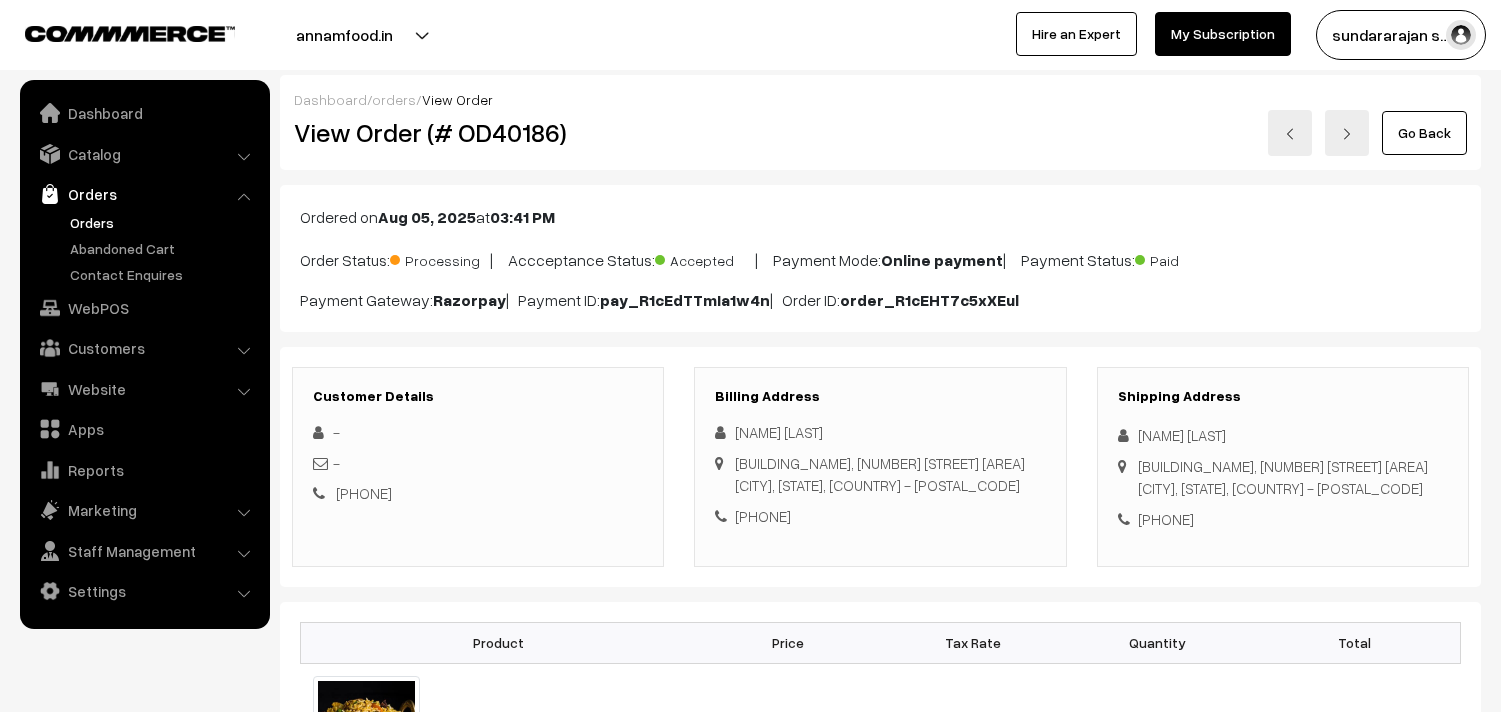 scroll, scrollTop: 1168, scrollLeft: 0, axis: vertical 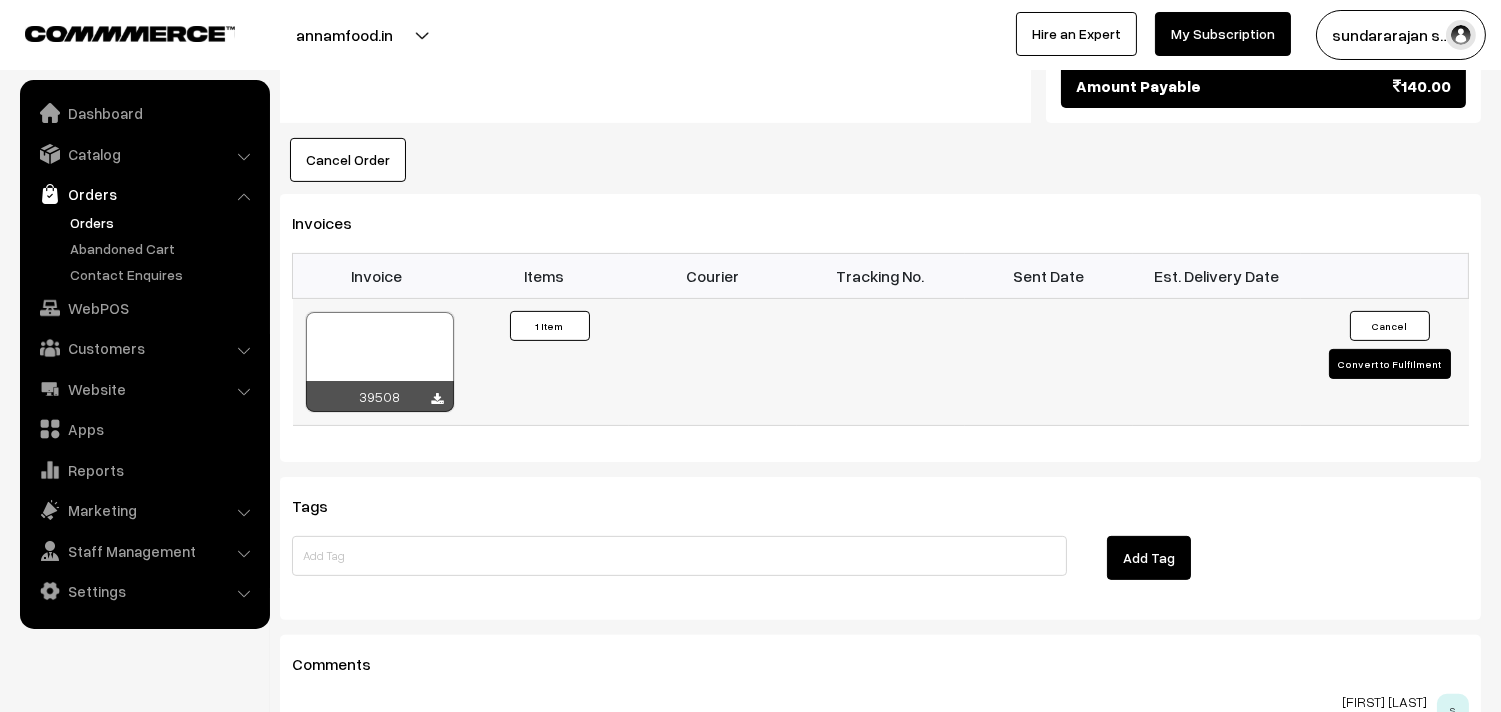 click at bounding box center (380, 362) 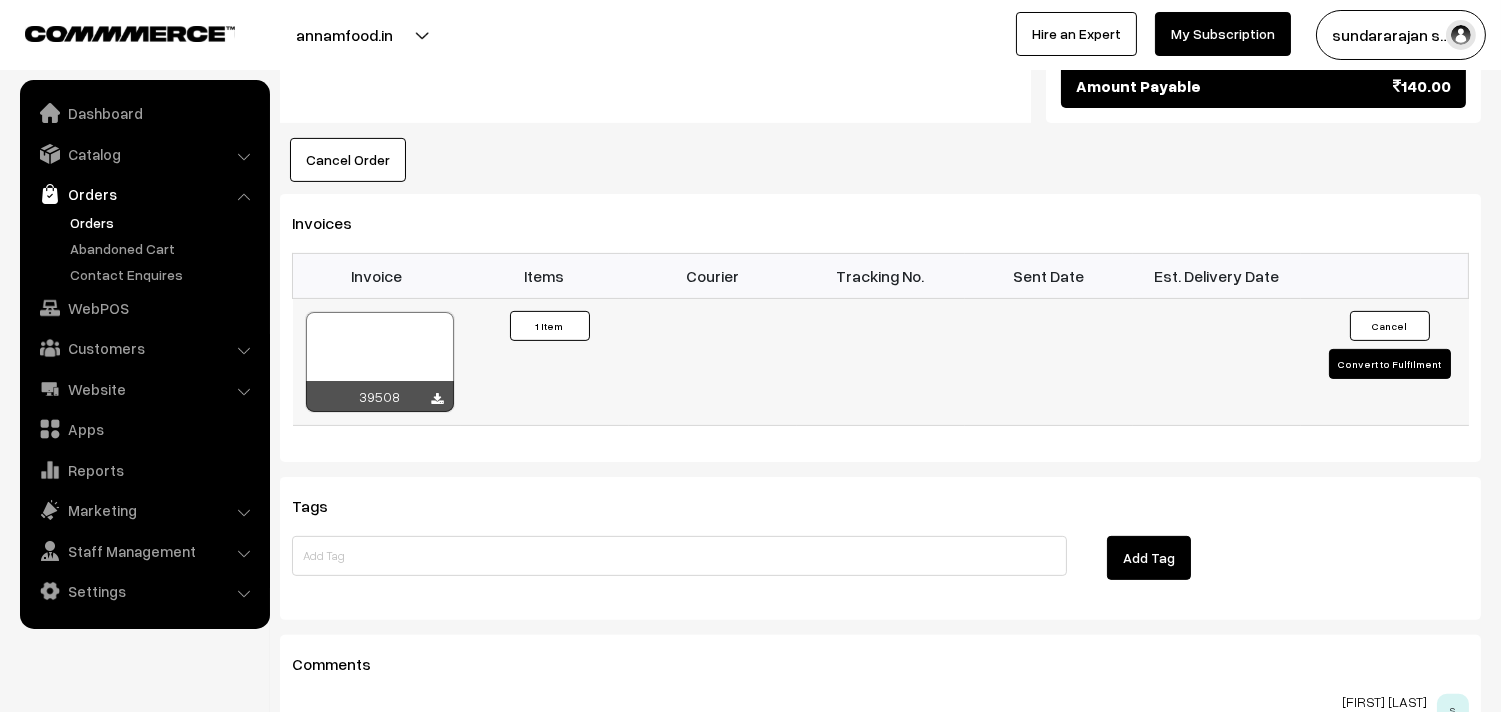 scroll, scrollTop: 1171, scrollLeft: 0, axis: vertical 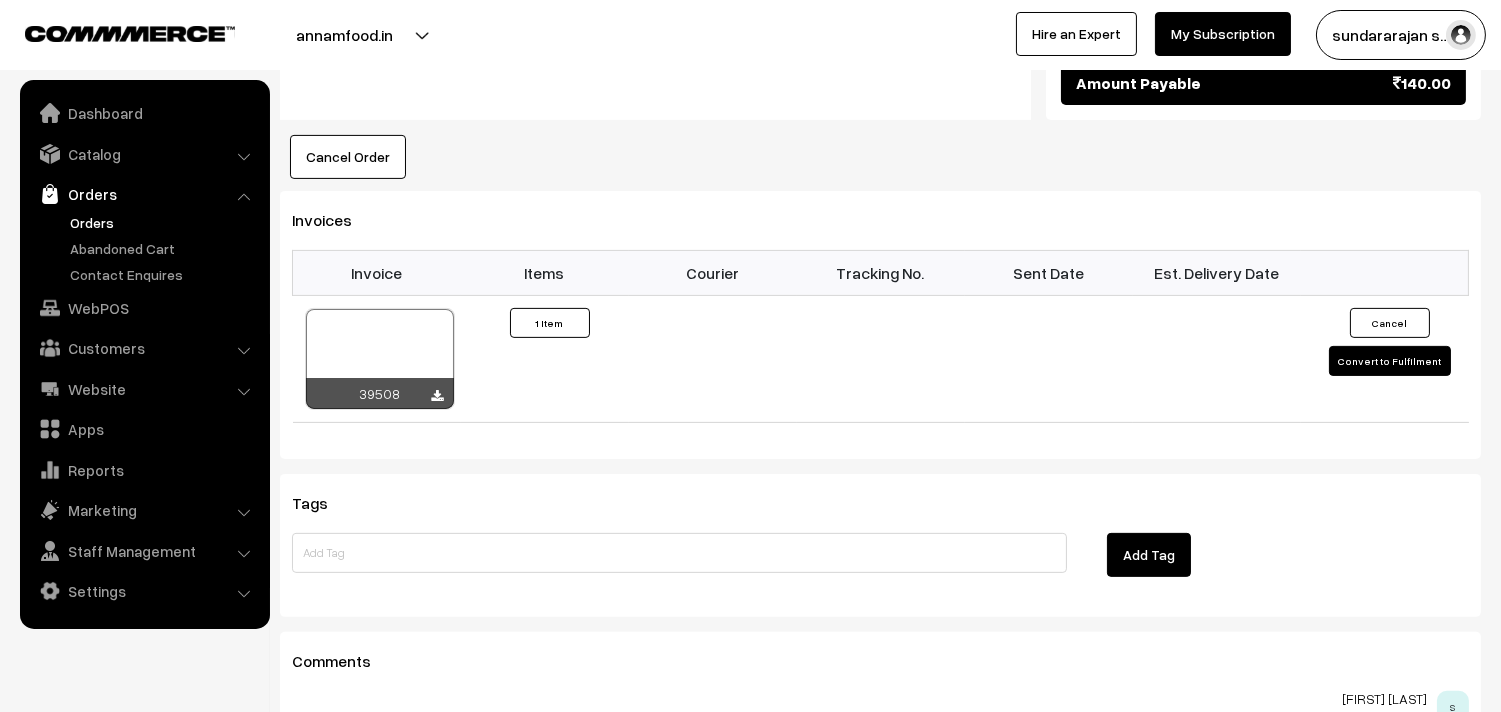 click on "Orders" at bounding box center (164, 222) 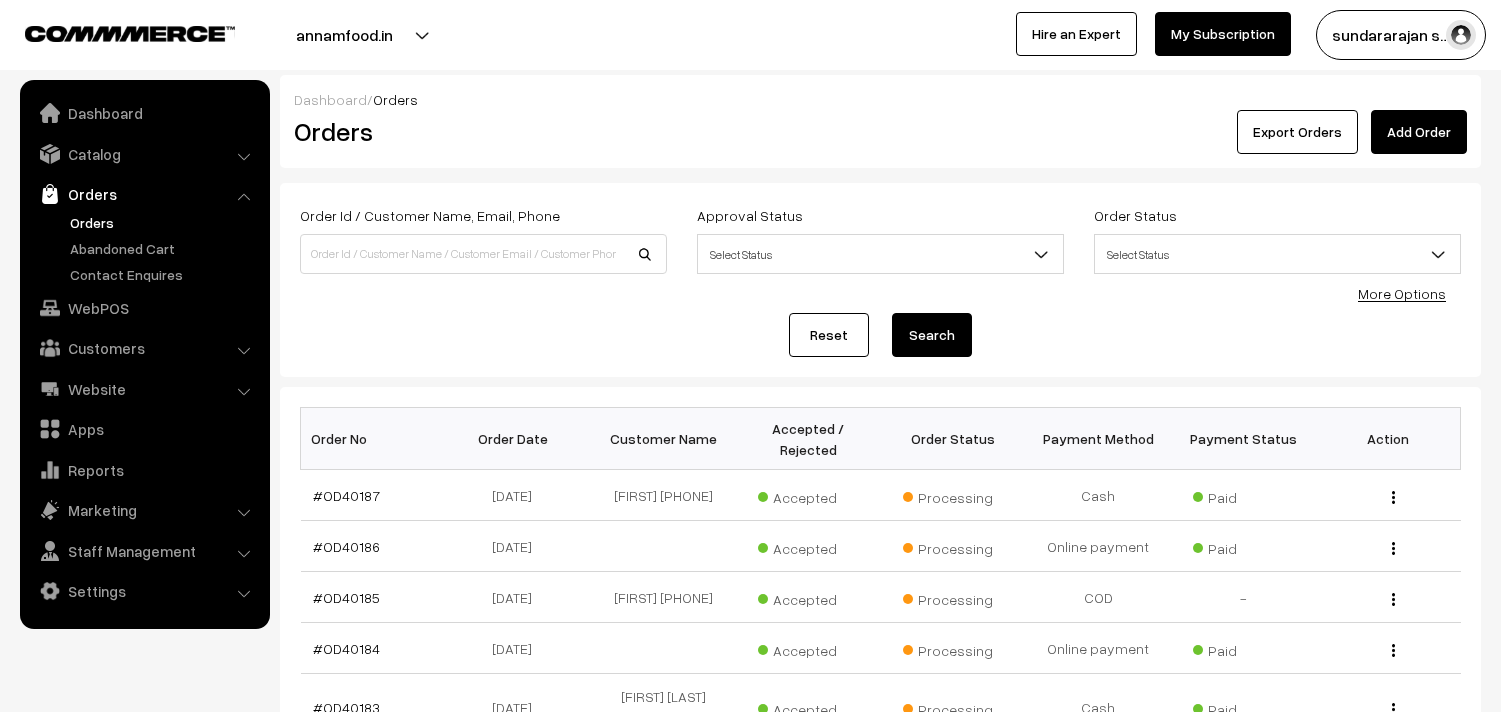 scroll, scrollTop: 0, scrollLeft: 0, axis: both 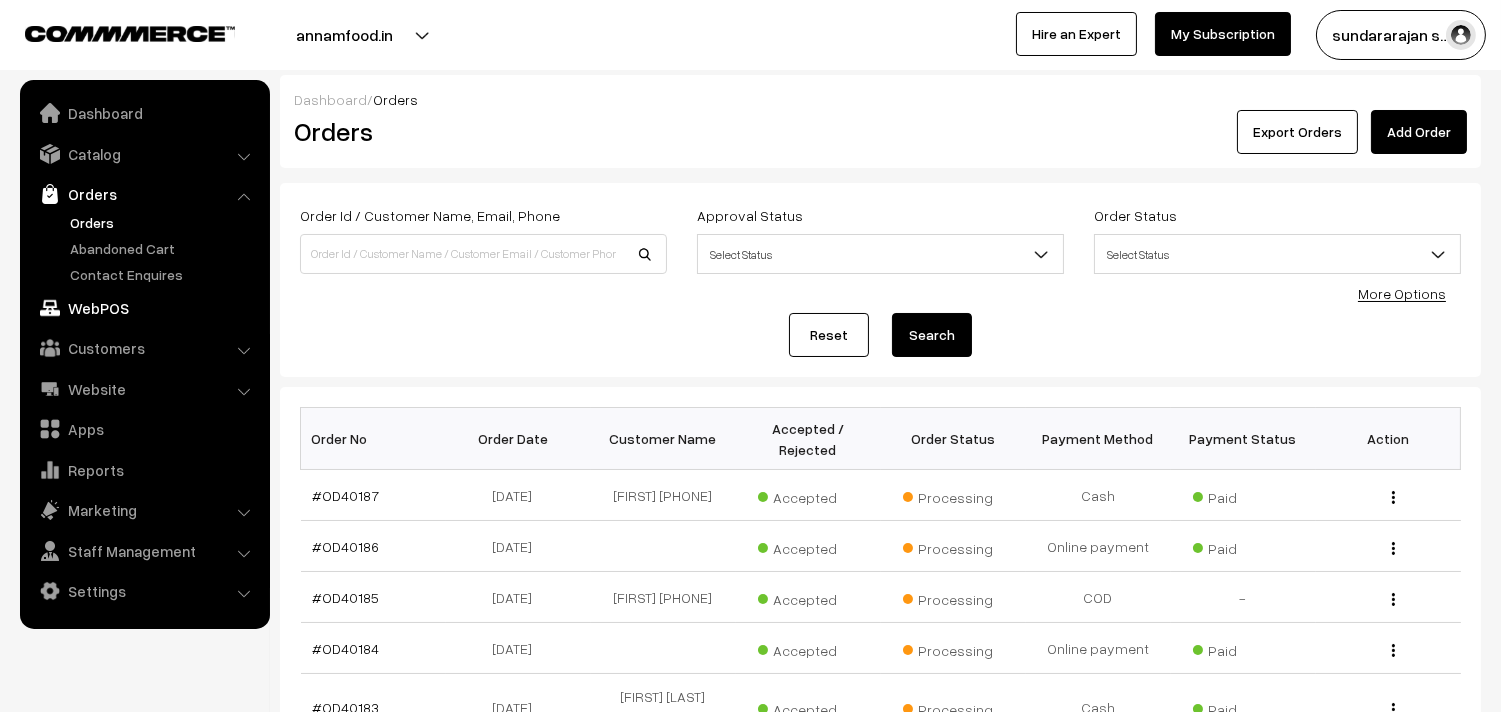 click on "WebPOS" at bounding box center [144, 308] 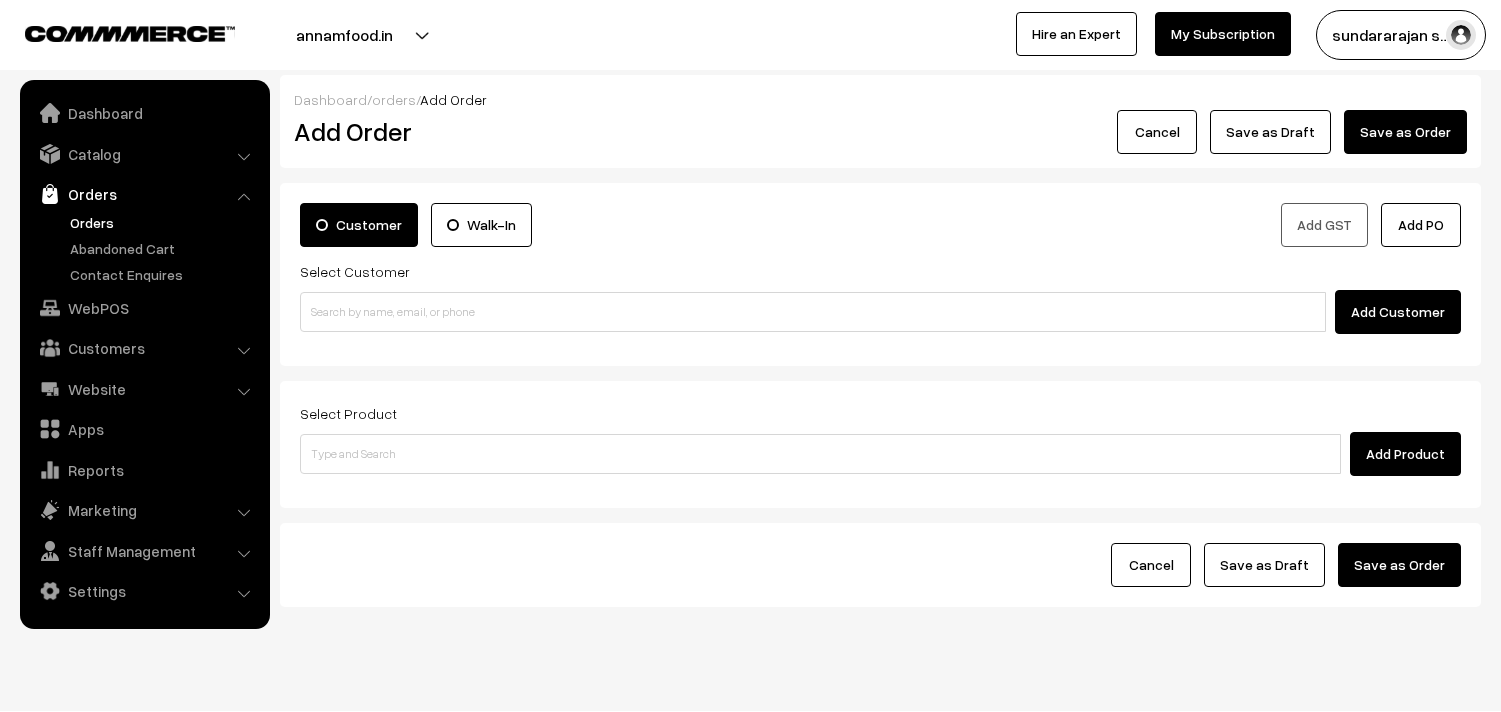 scroll, scrollTop: 0, scrollLeft: 0, axis: both 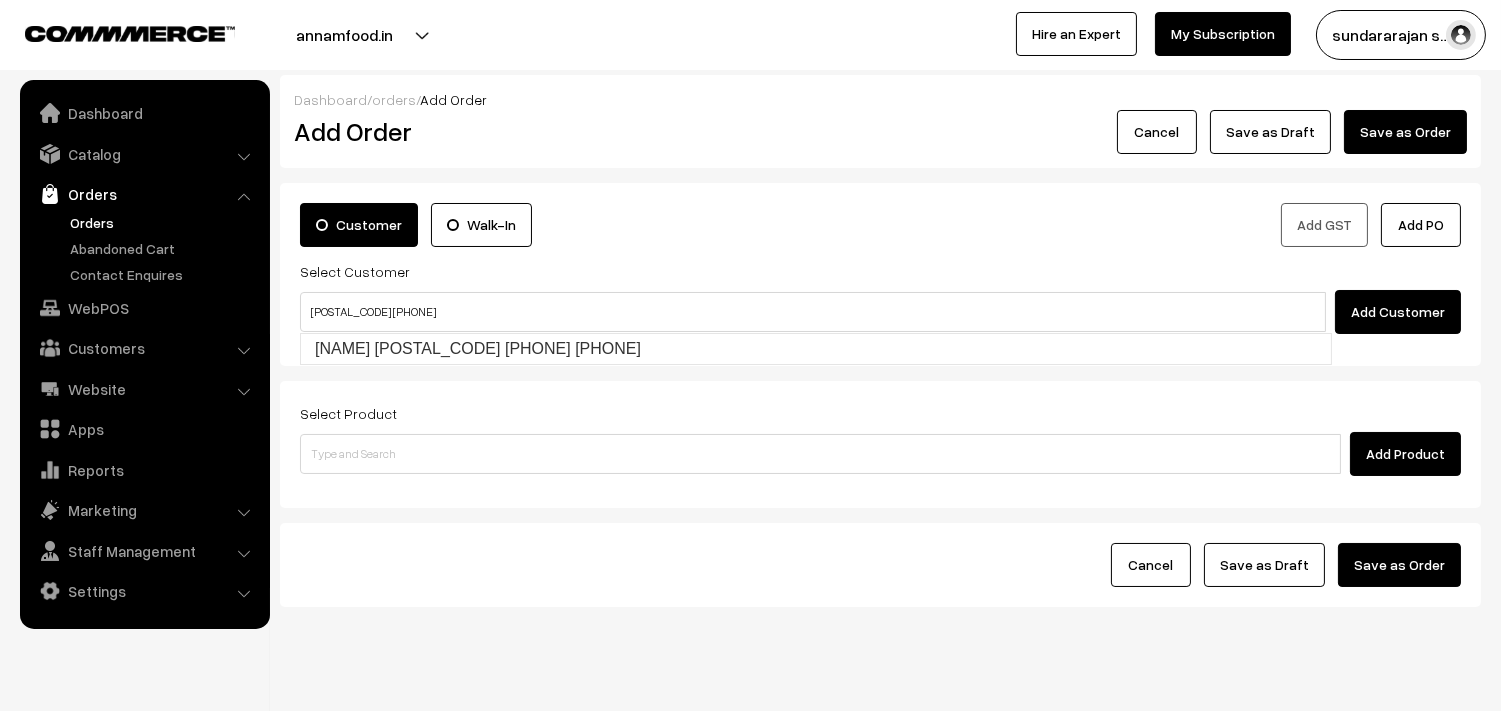 drag, startPoint x: 364, startPoint y: 303, endPoint x: 377, endPoint y: 350, distance: 48.76474 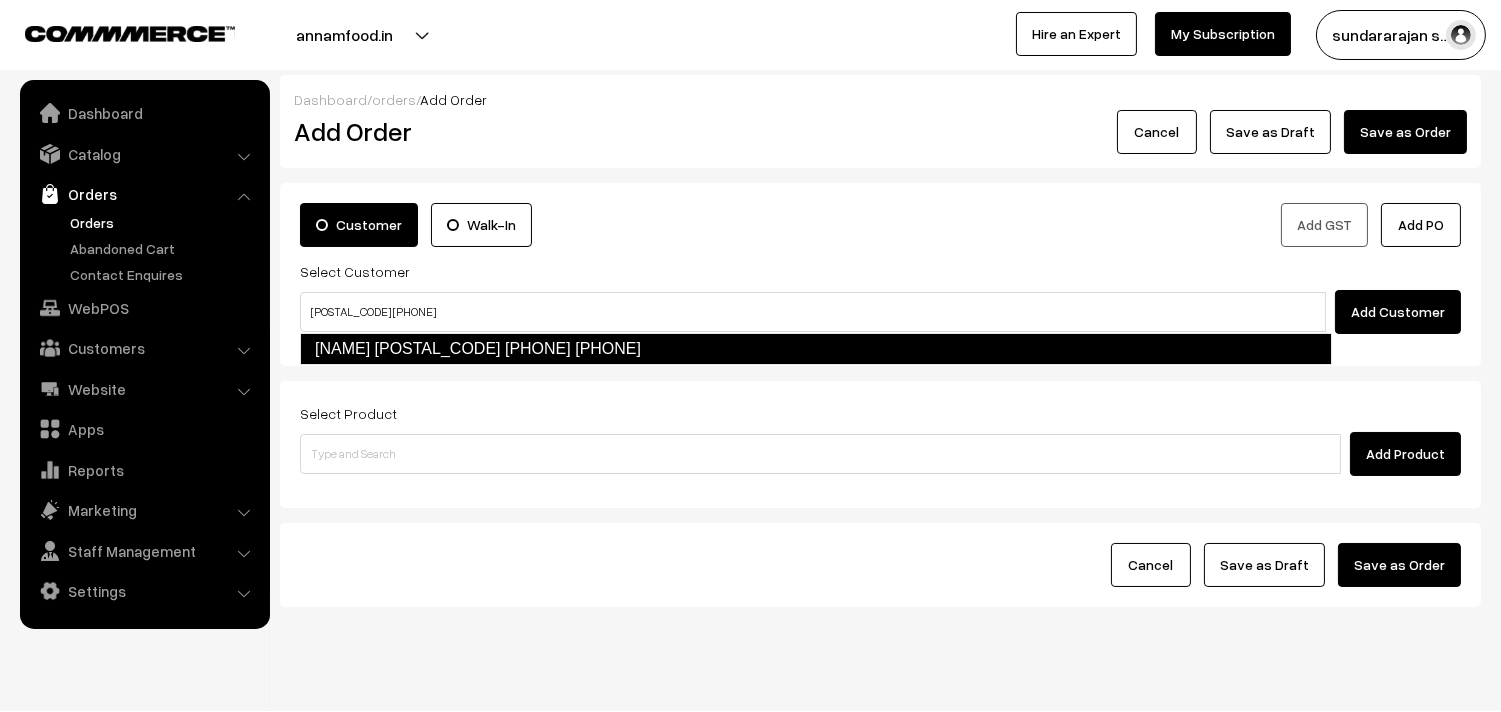 drag, startPoint x: 377, startPoint y: 350, endPoint x: 431, endPoint y: 368, distance: 56.920998 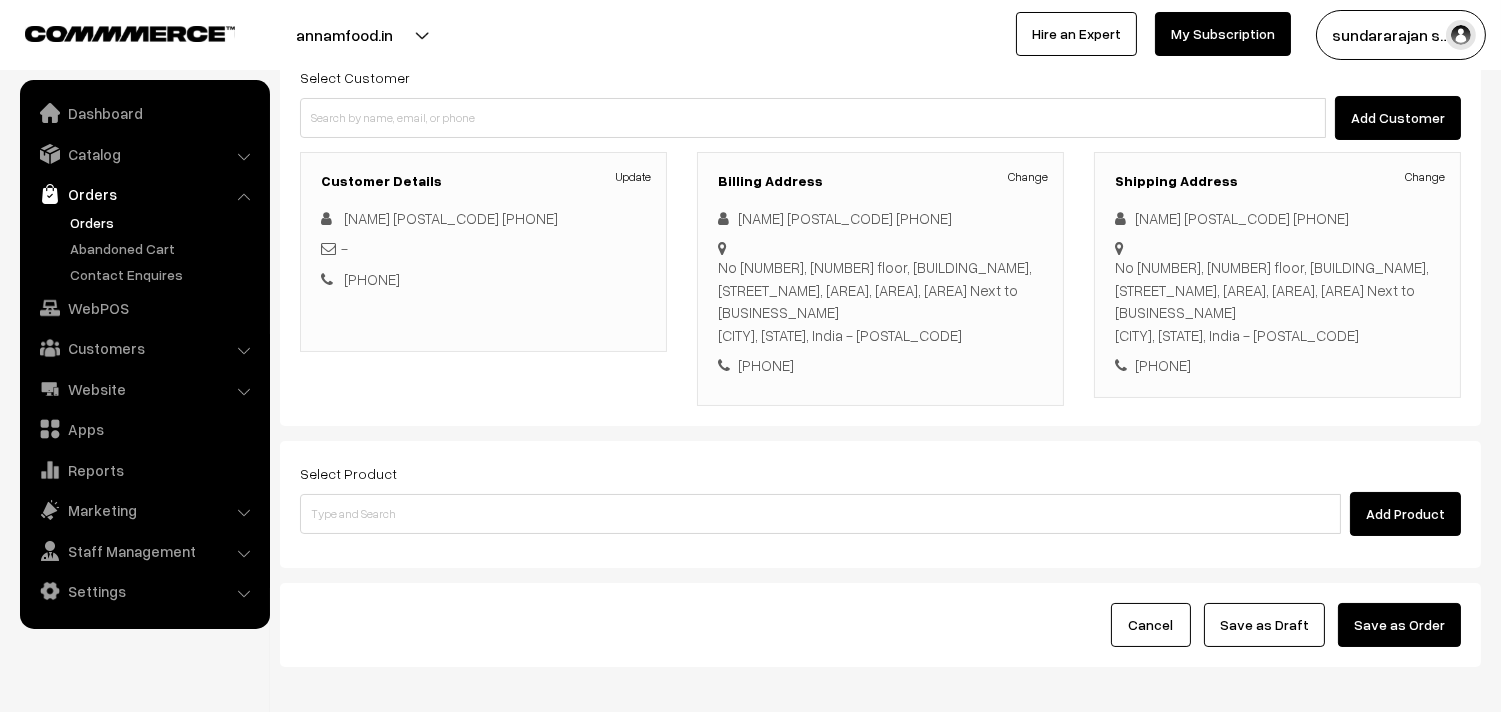 scroll, scrollTop: 222, scrollLeft: 0, axis: vertical 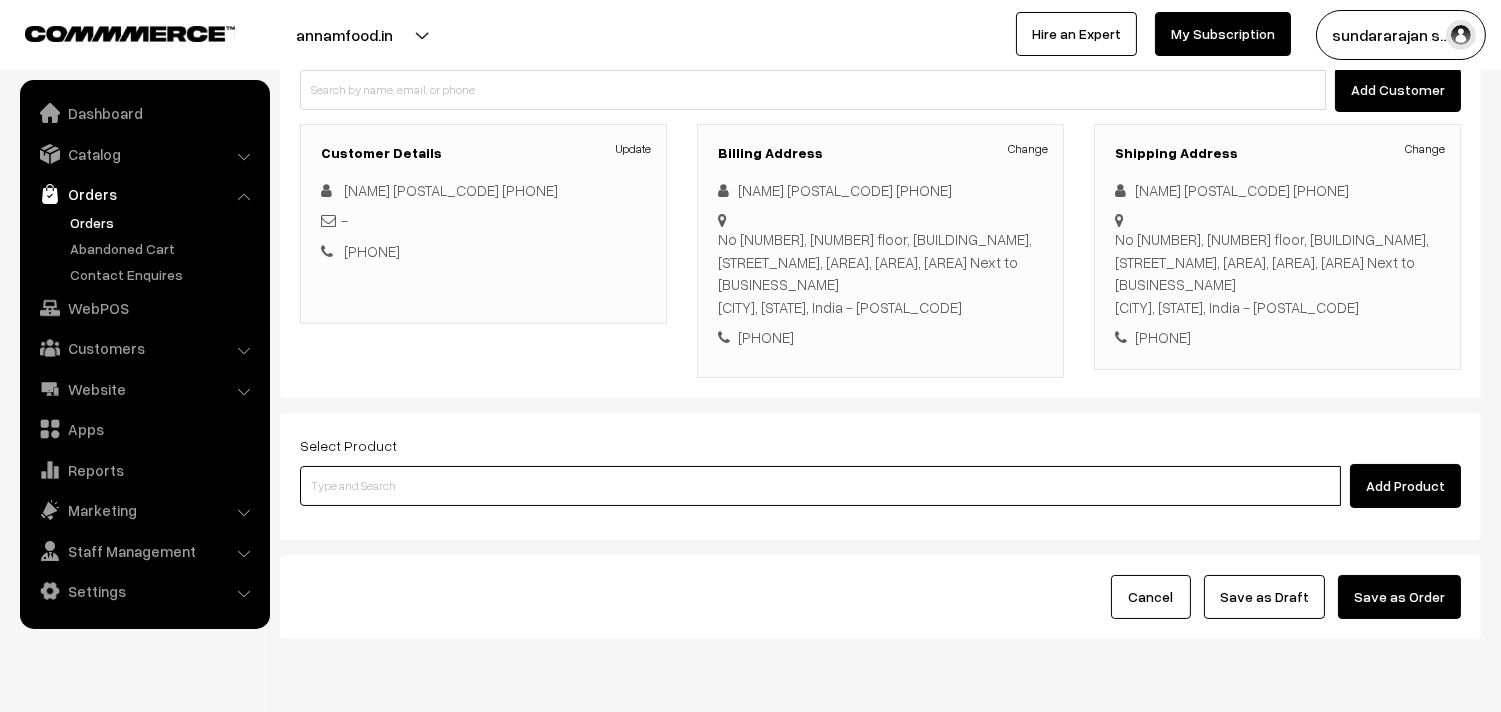 click at bounding box center (820, 486) 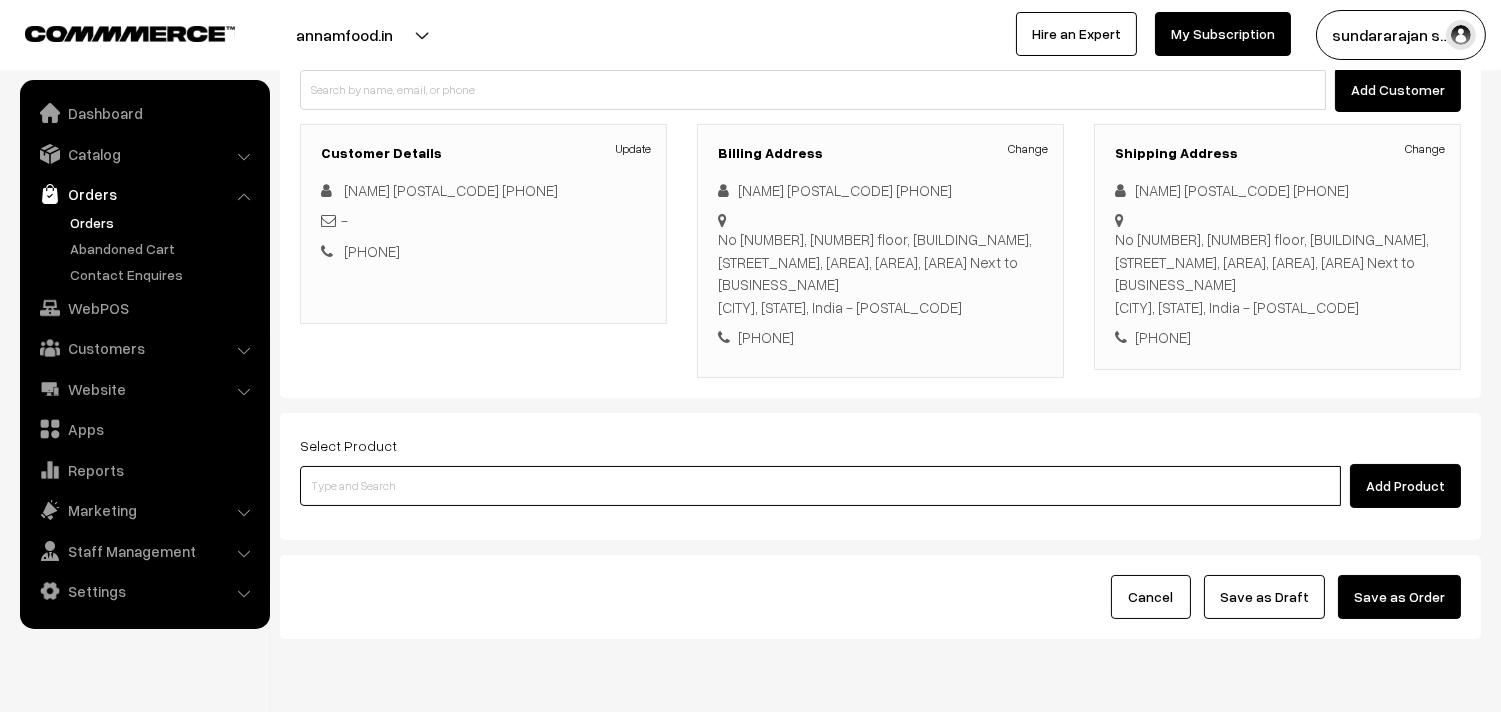paste on "06th Without Rice..." 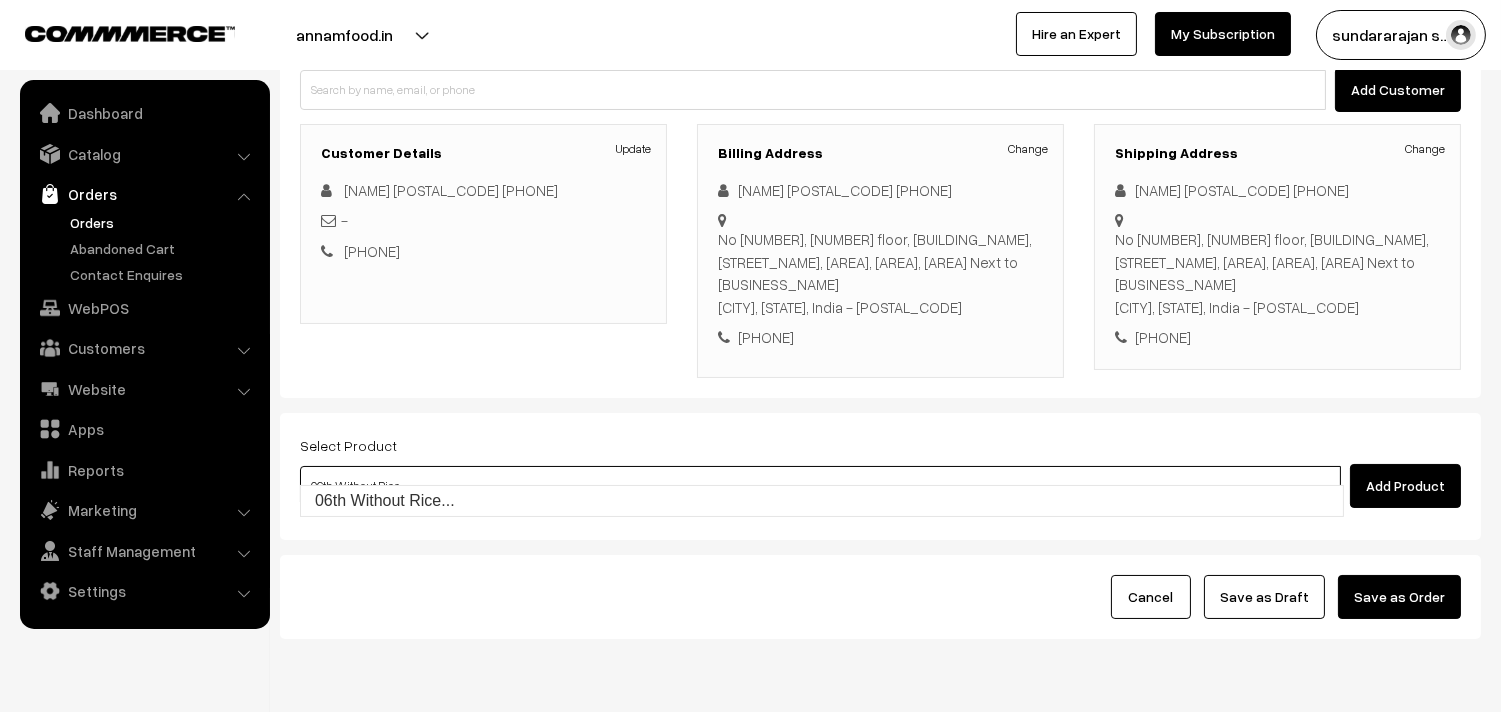 click on "06th Without Rice..." at bounding box center (822, 501) 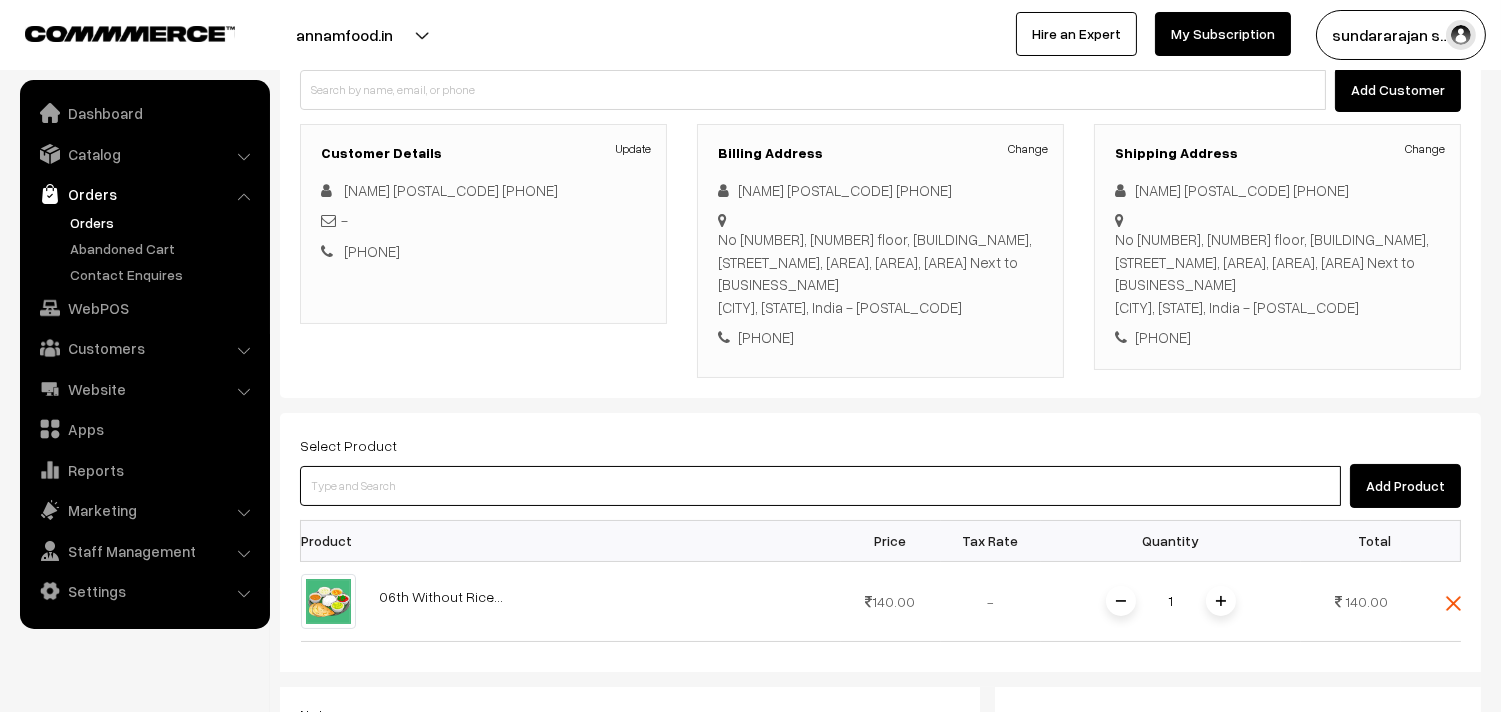 click at bounding box center [820, 486] 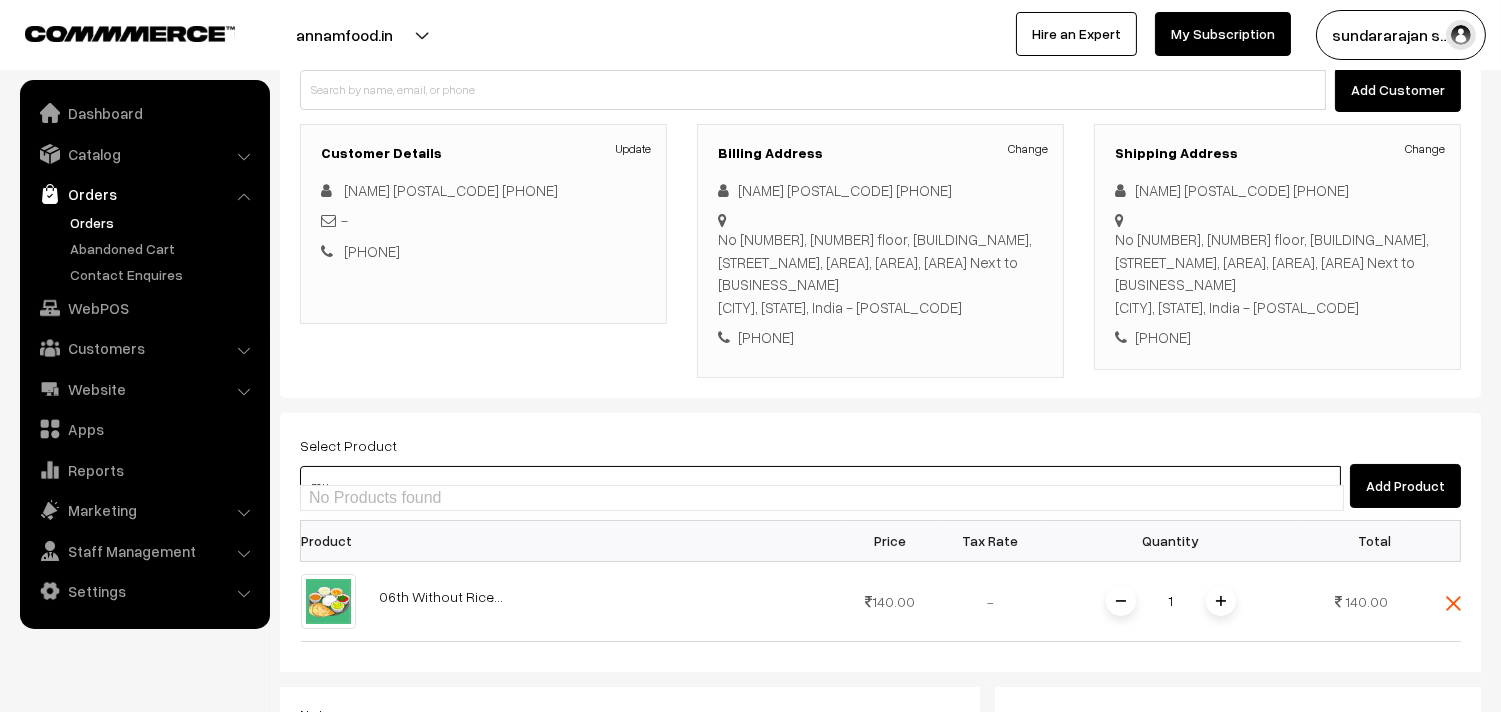 type on "m" 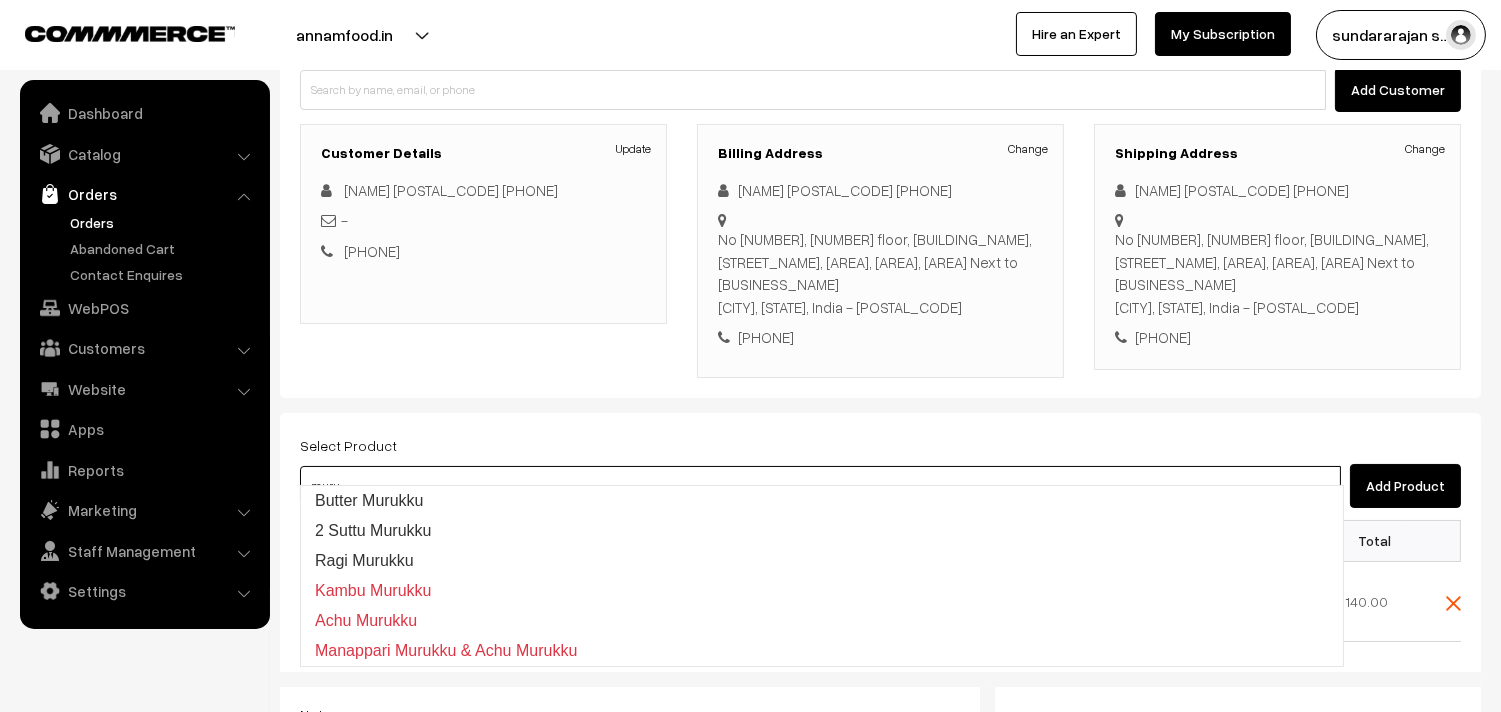 type on "Butter Murukku" 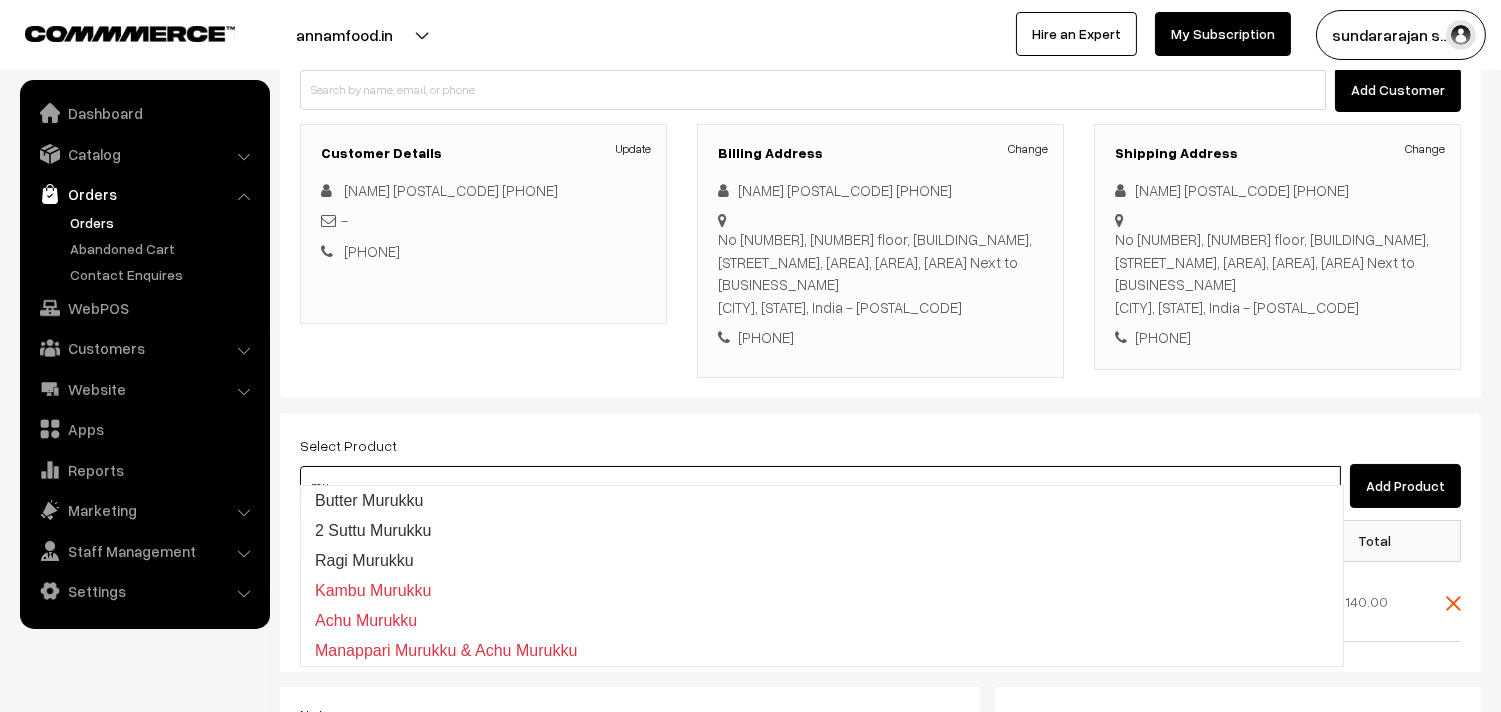 type on "m" 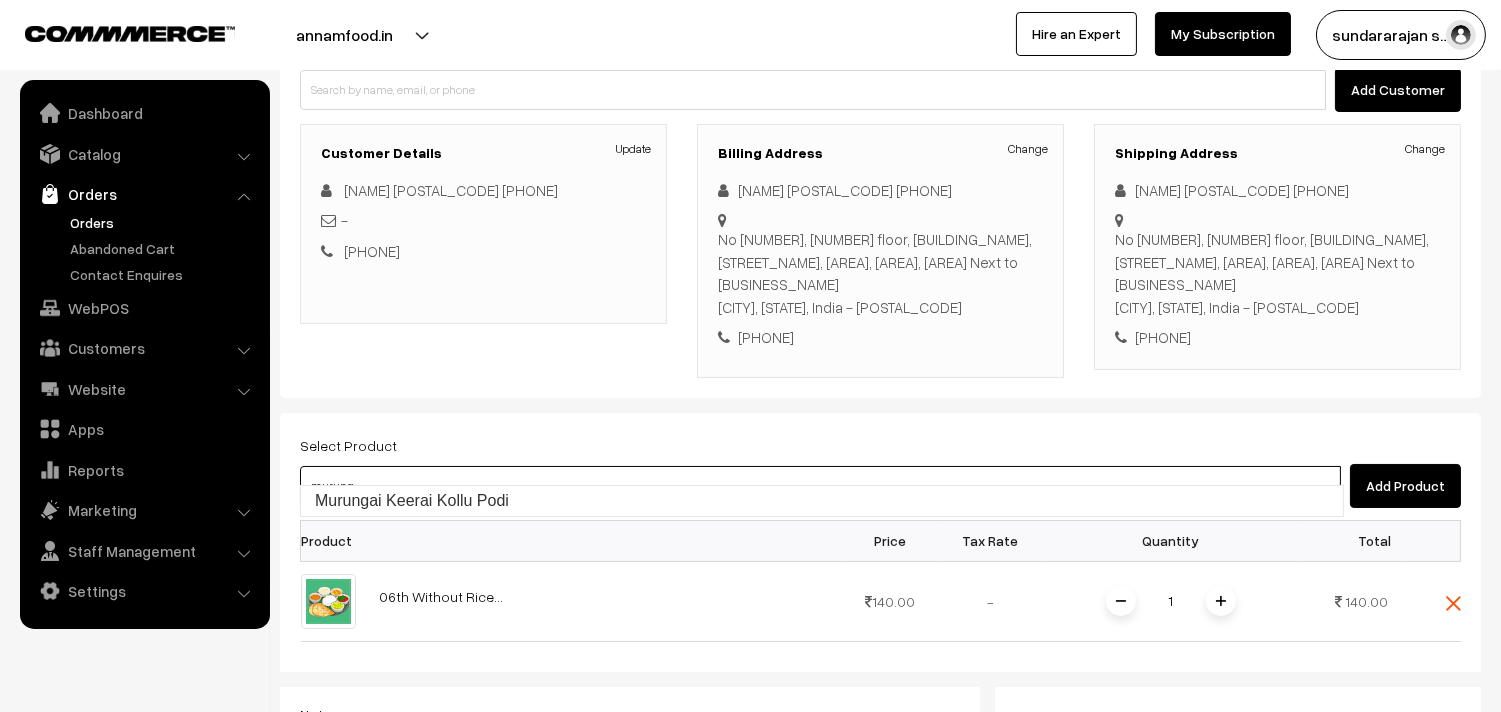 type on "Murungai Keerai Kollu Podi" 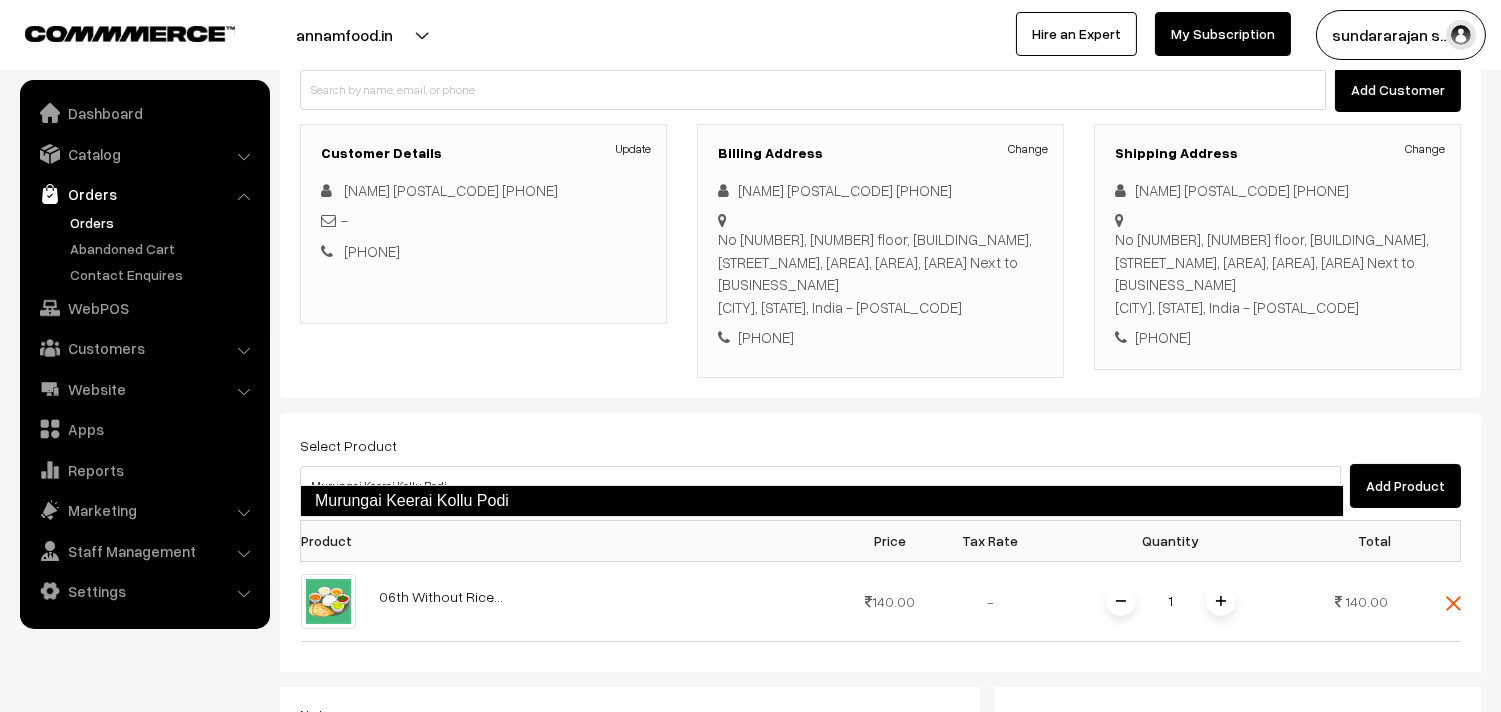 type 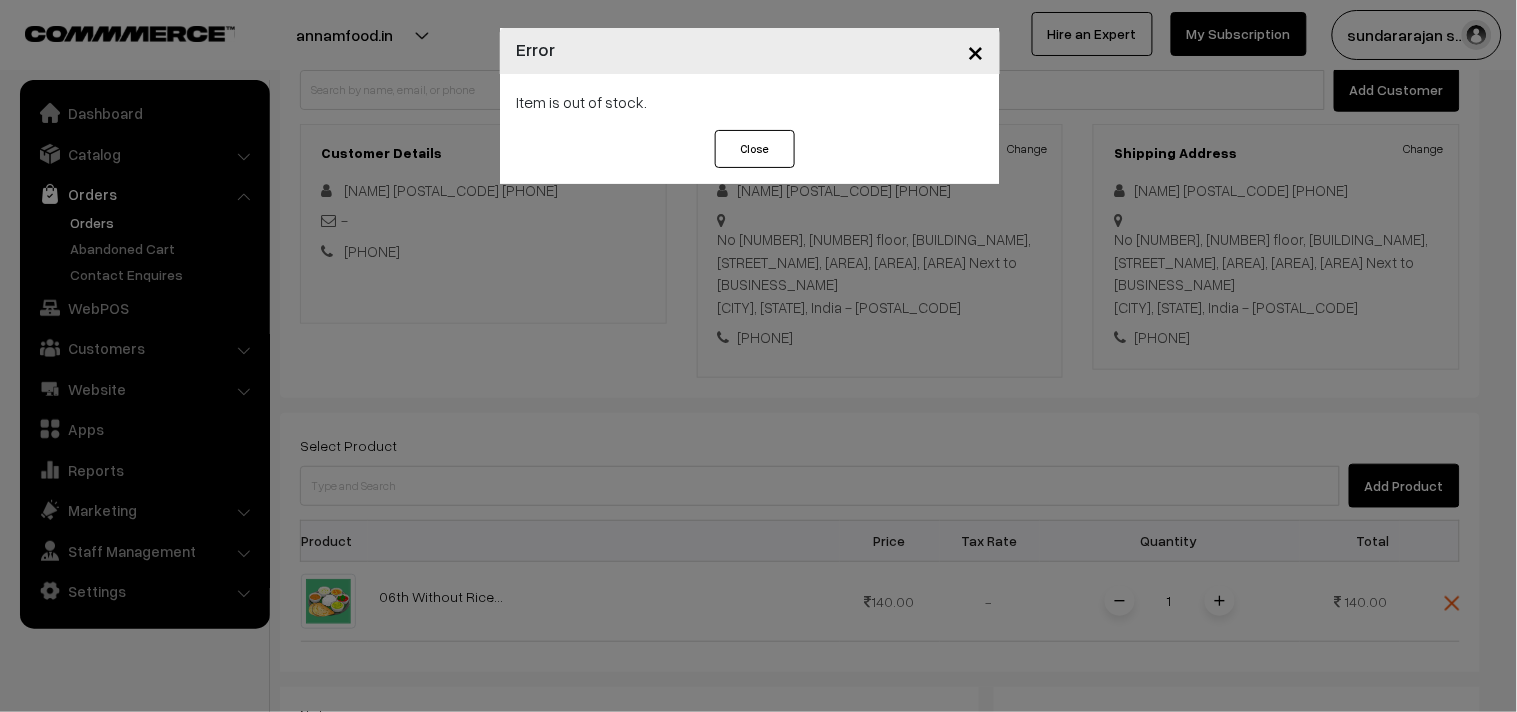 click on "×
Error
Item is out of stock.
Close" at bounding box center [758, 356] 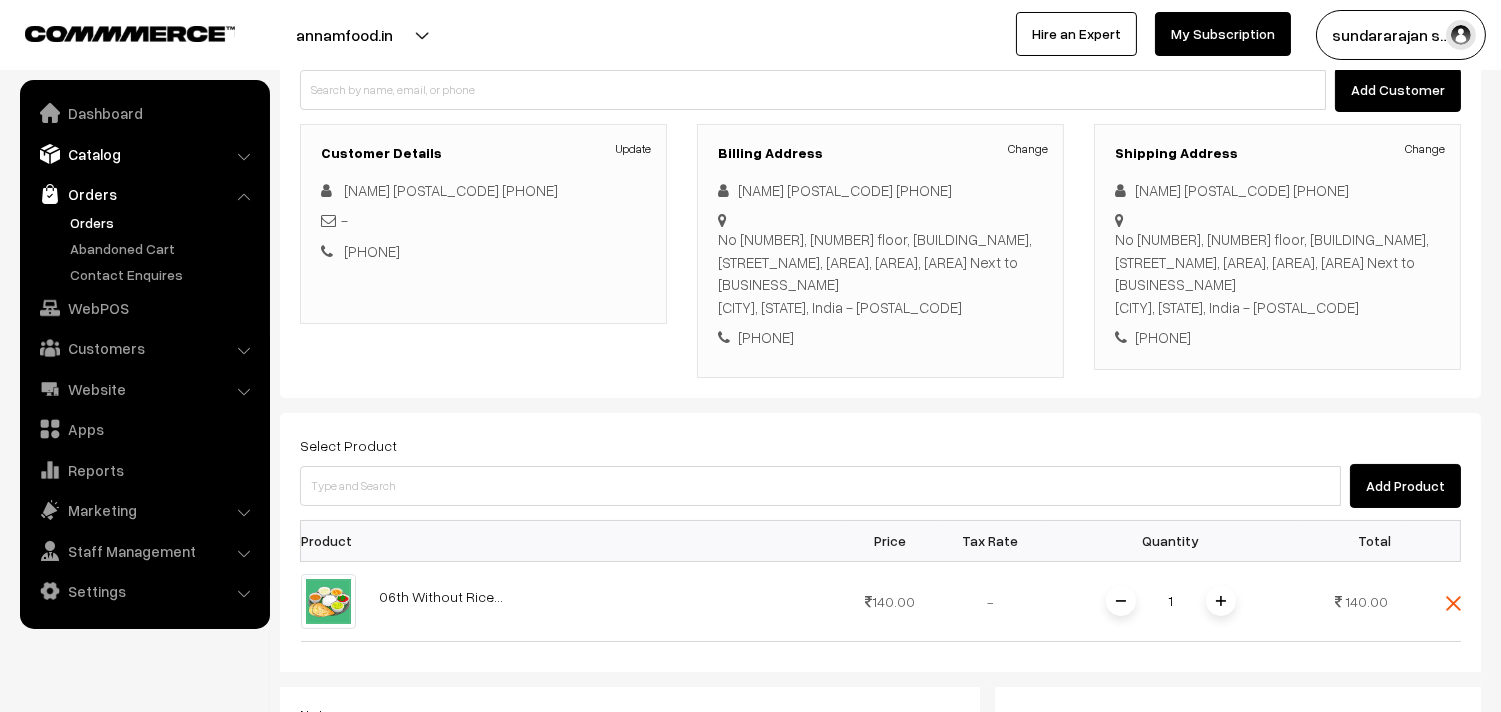click on "Catalog" at bounding box center (144, 154) 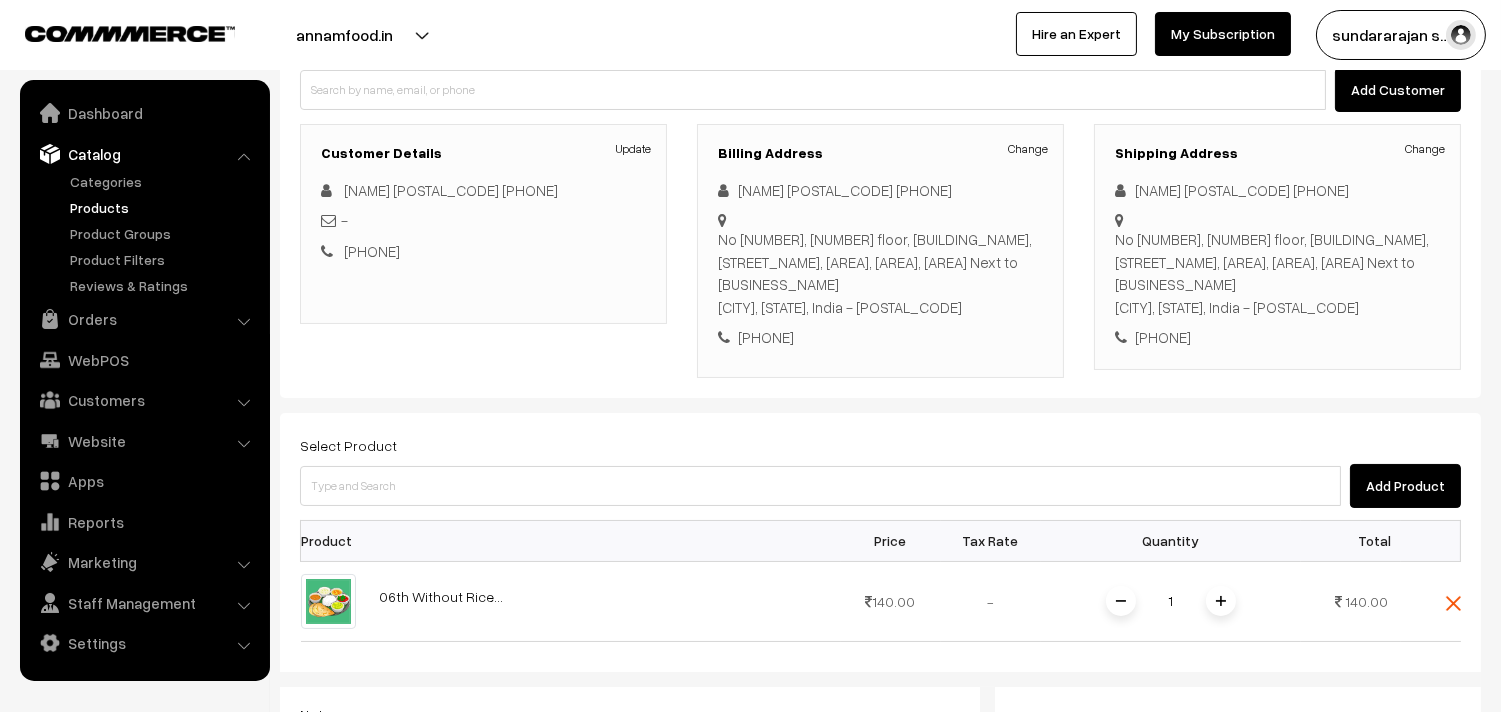 click on "Products" at bounding box center (164, 207) 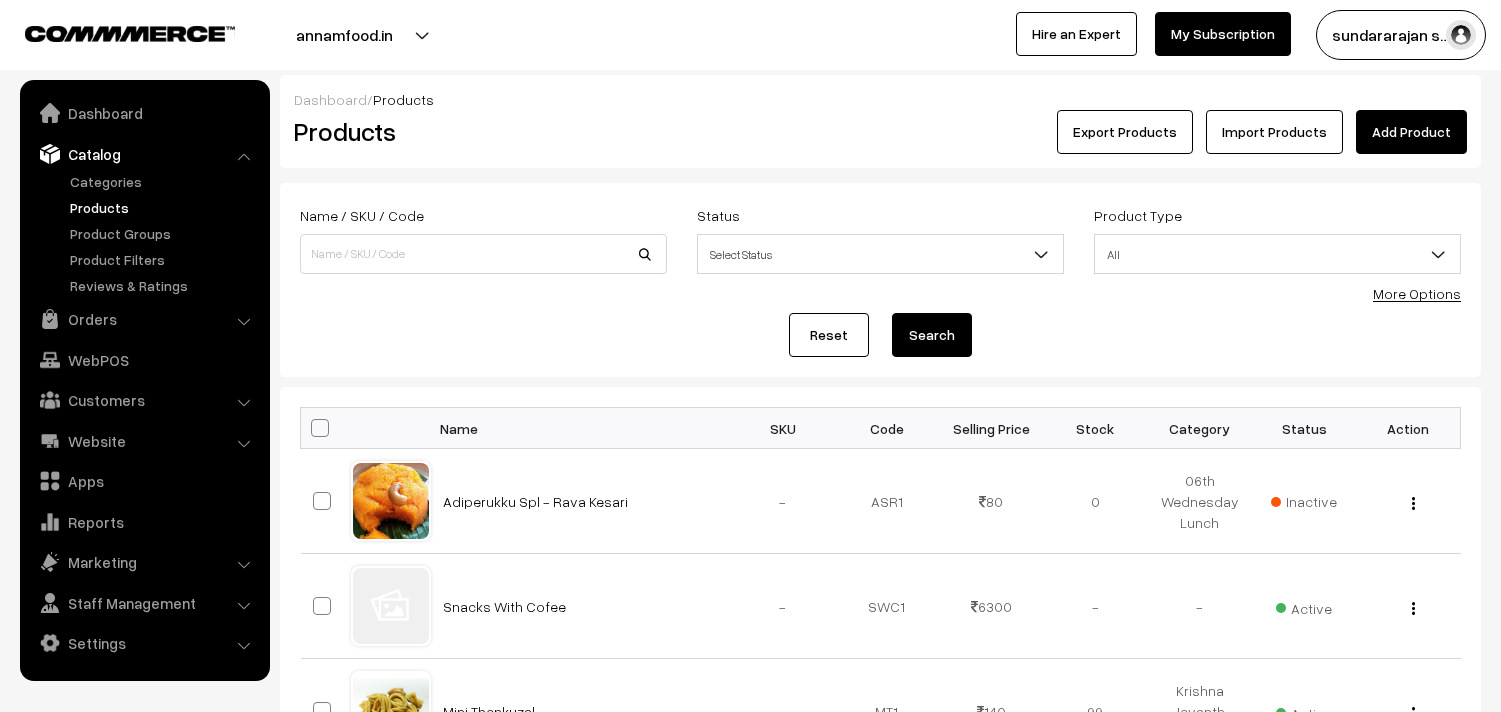 scroll, scrollTop: 0, scrollLeft: 0, axis: both 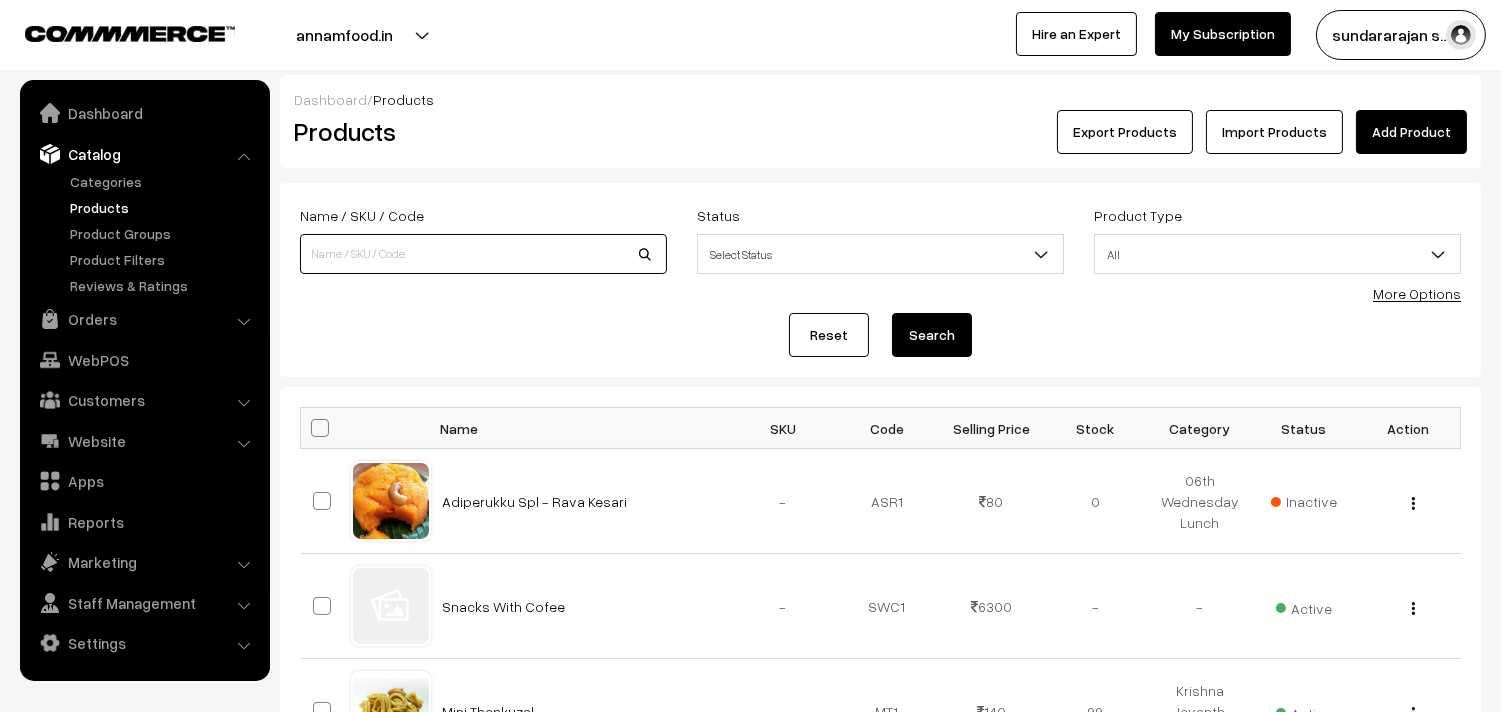 click at bounding box center (483, 254) 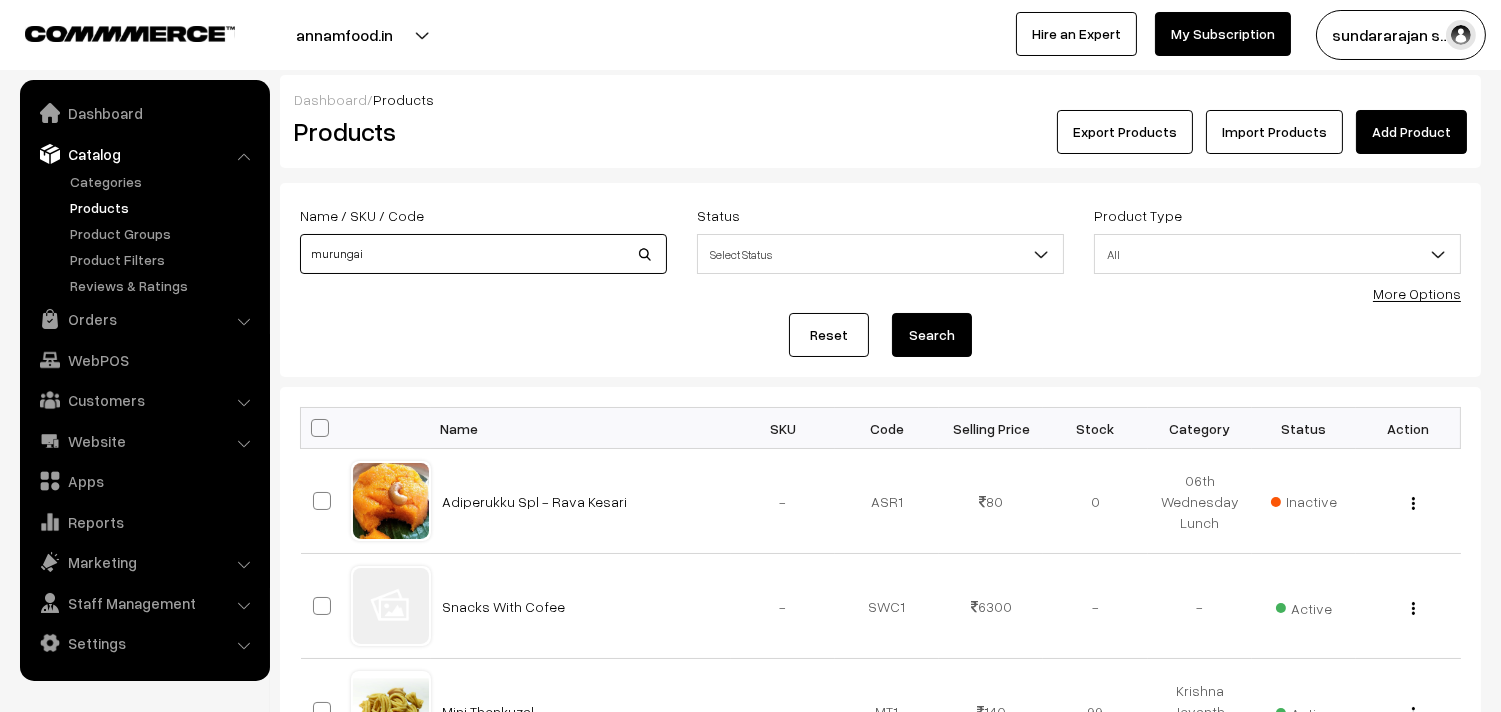 type on "murungai" 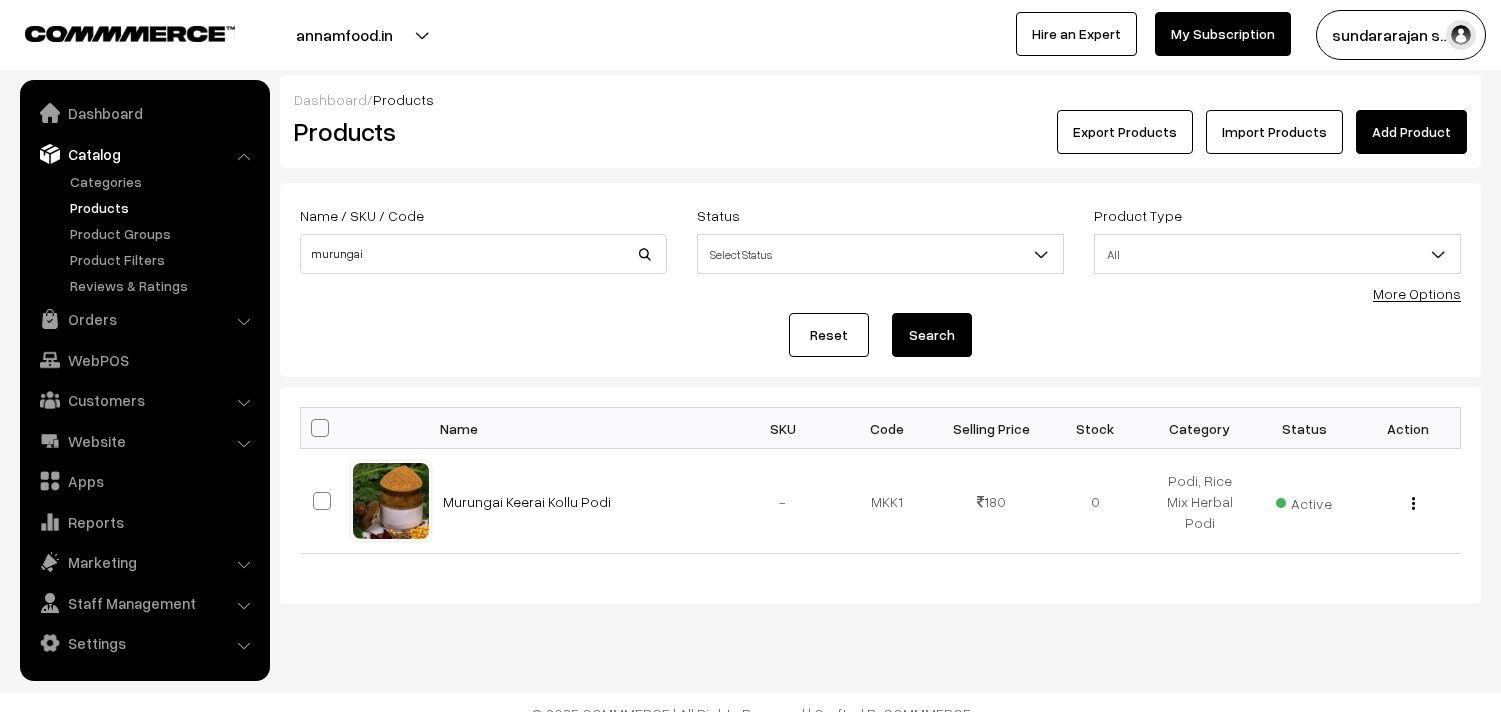 scroll, scrollTop: 0, scrollLeft: 0, axis: both 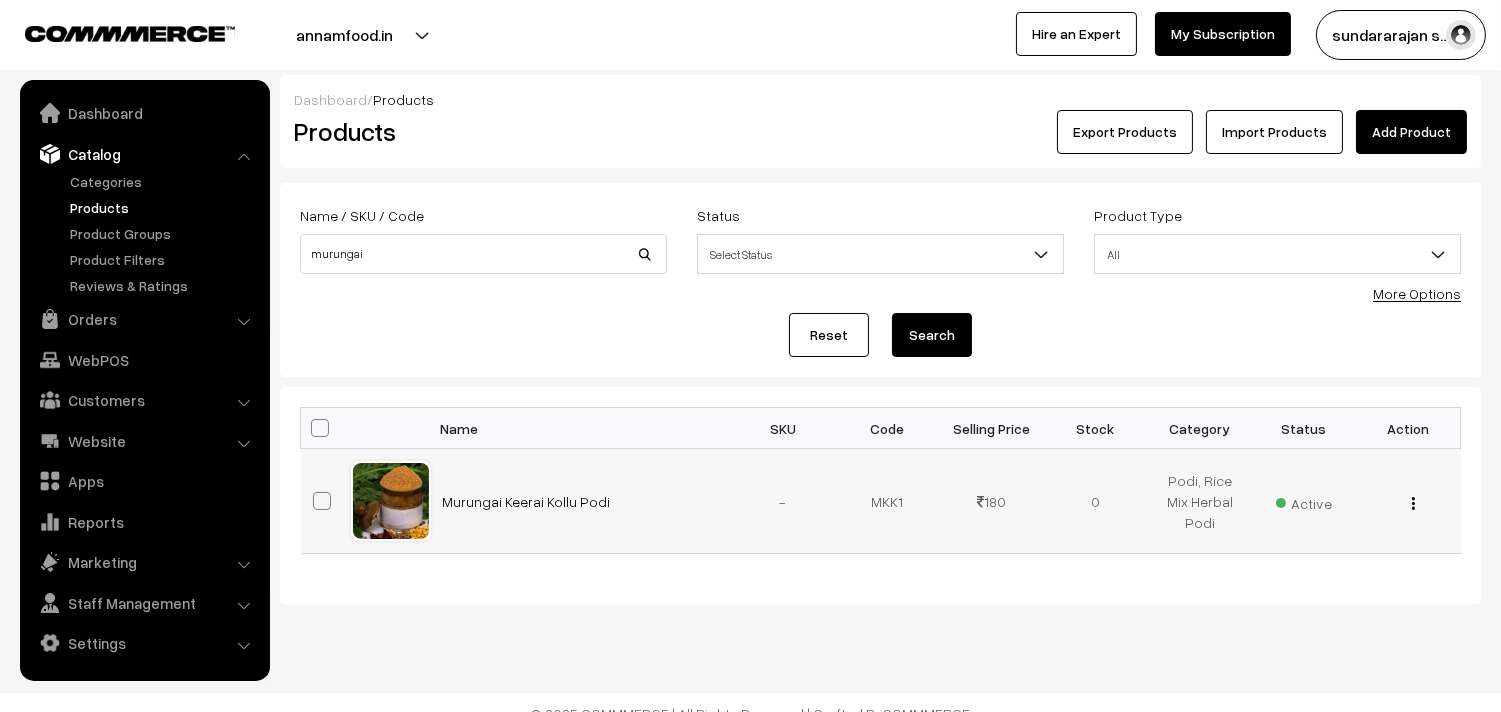 drag, startPoint x: 1405, startPoint y: 505, endPoint x: 1412, endPoint y: 495, distance: 12.206555 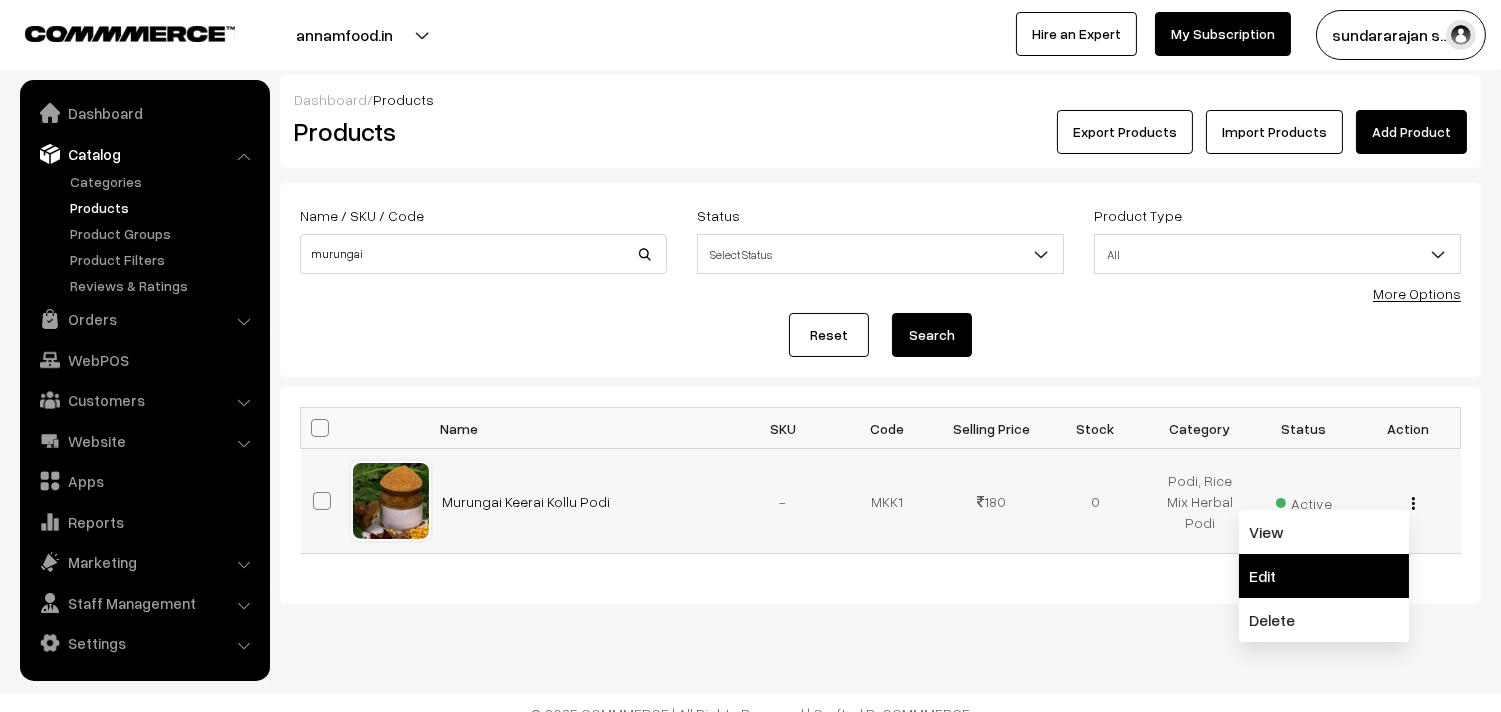 click on "Edit" at bounding box center (1324, 576) 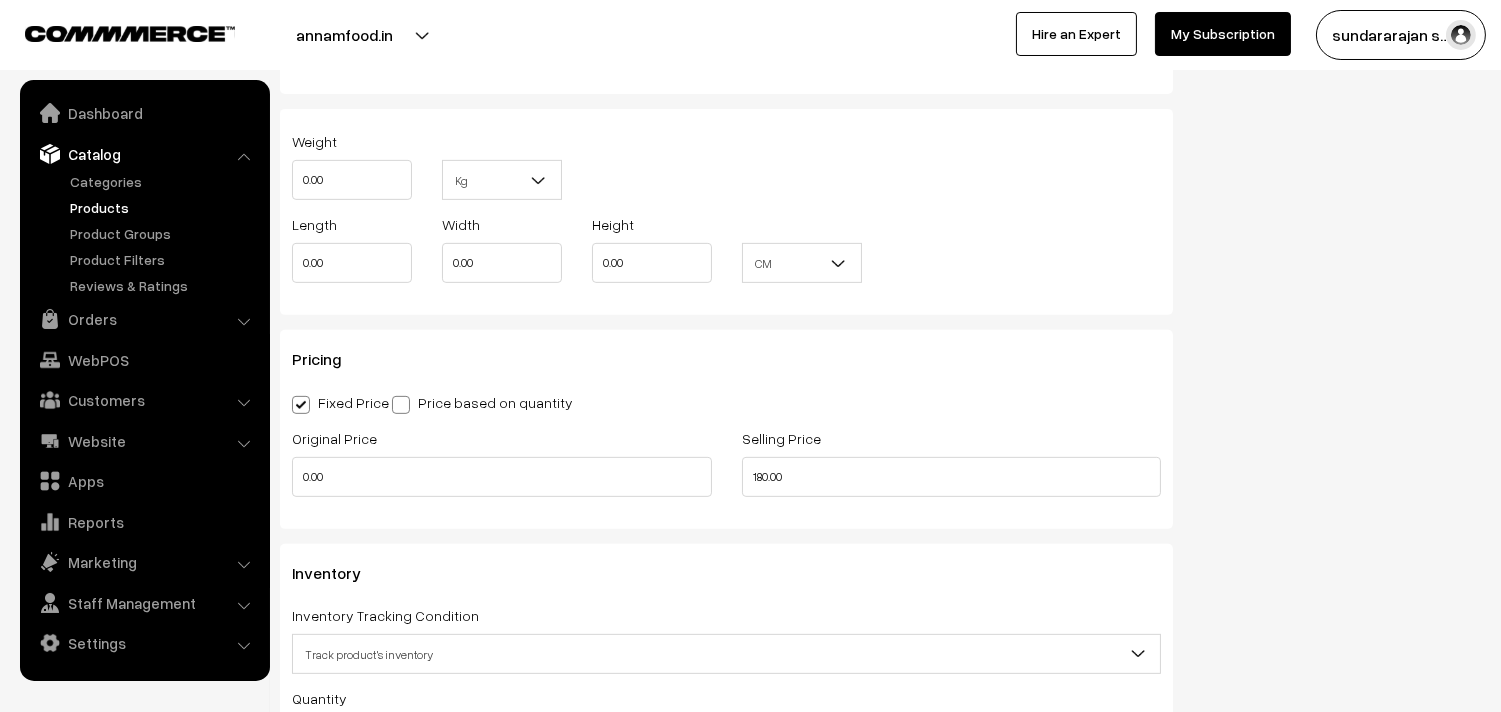 scroll, scrollTop: 1555, scrollLeft: 0, axis: vertical 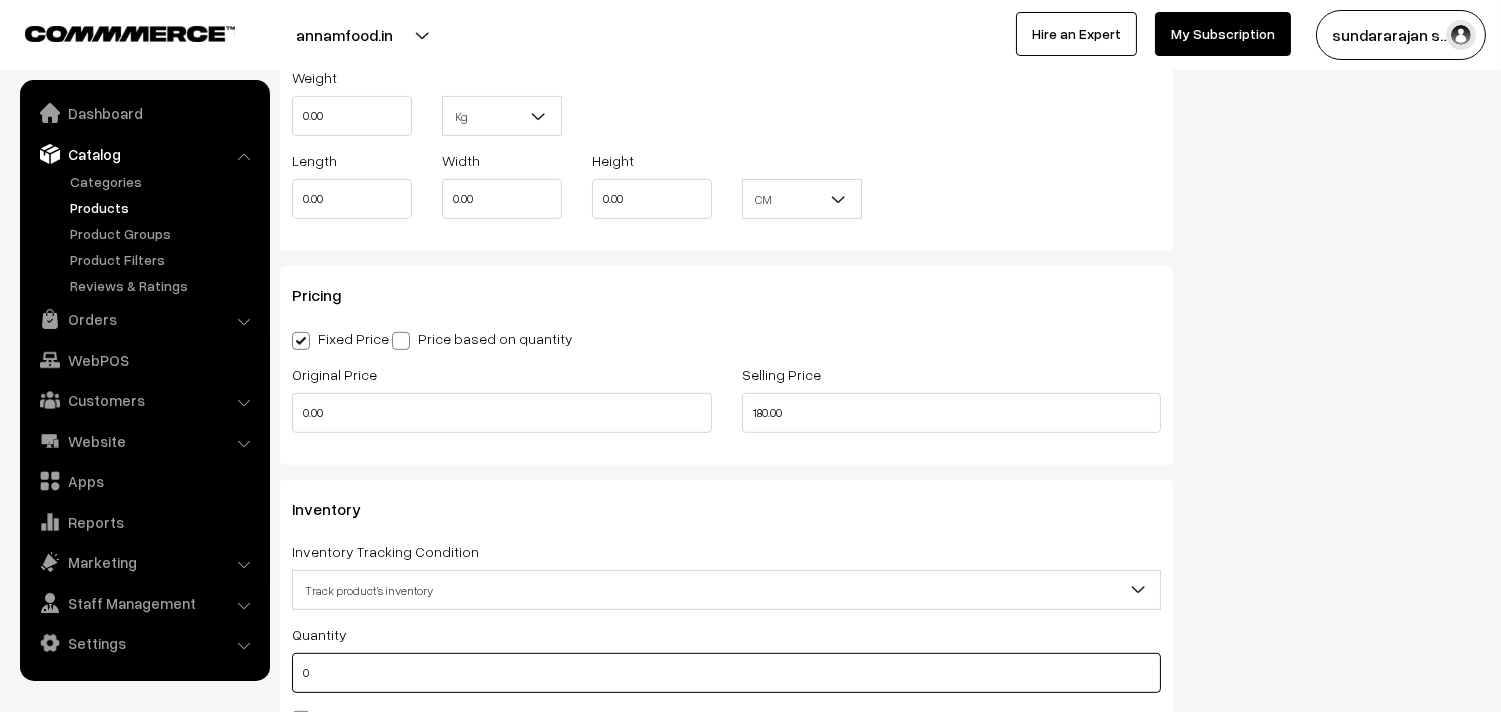 click on "0" at bounding box center [726, 673] 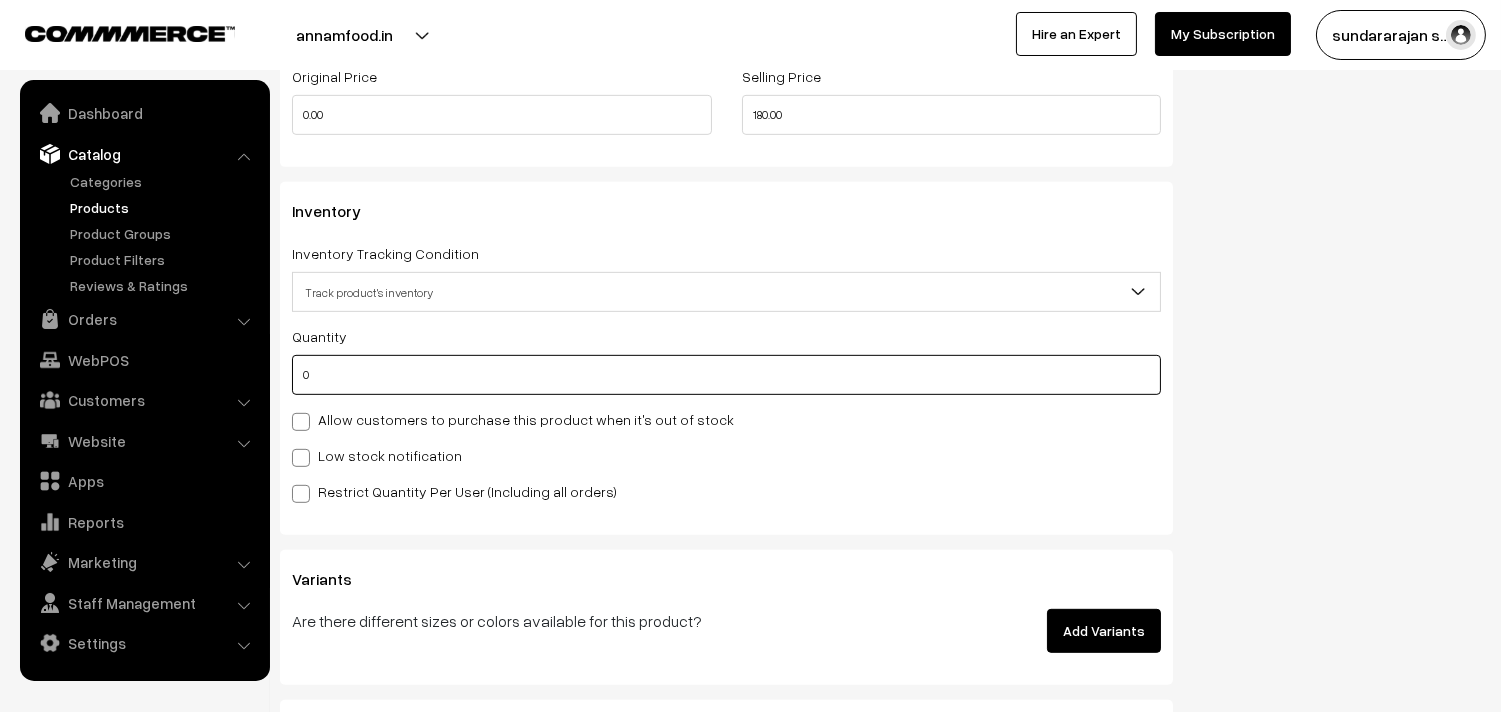 scroll, scrollTop: 1888, scrollLeft: 0, axis: vertical 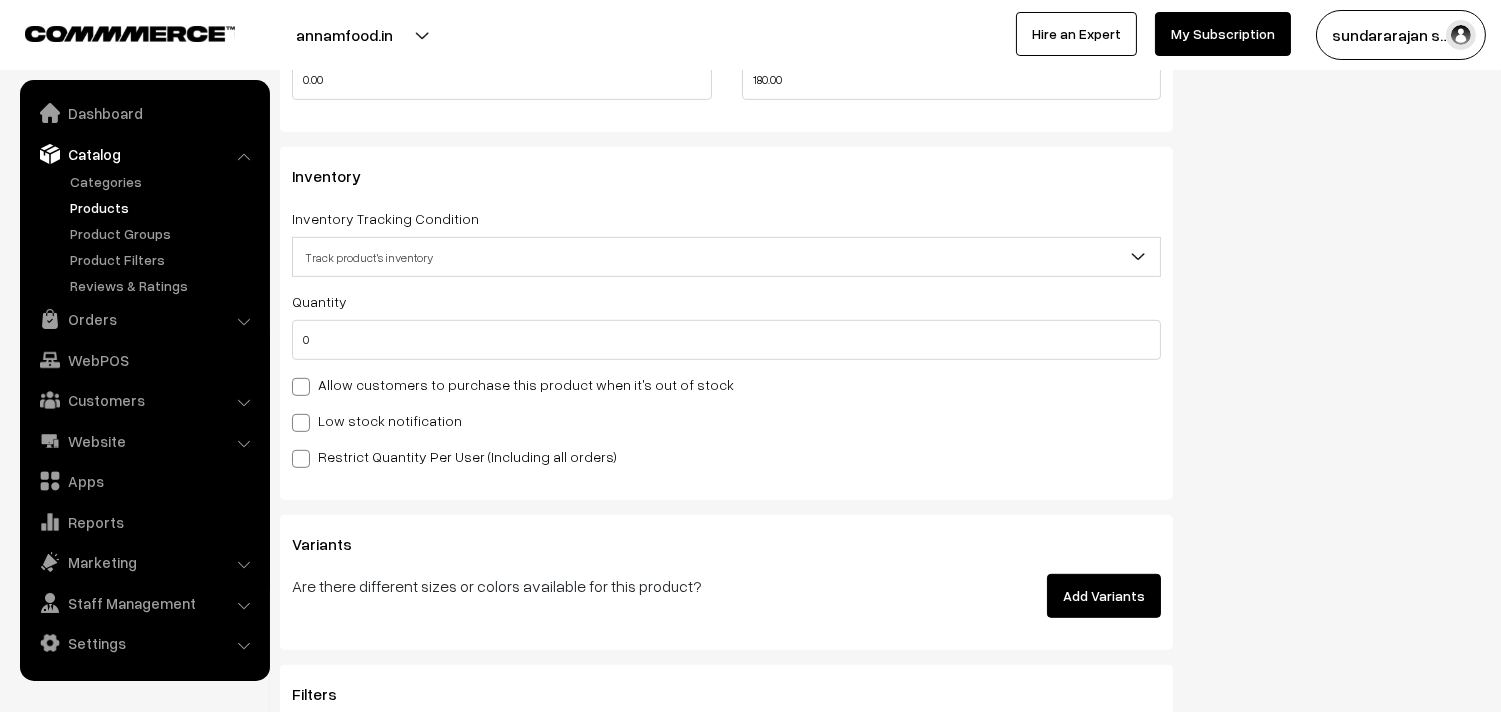 click on "Quantity
0
Adjust Quantity
Adjust
Set
0" at bounding box center (726, 378) 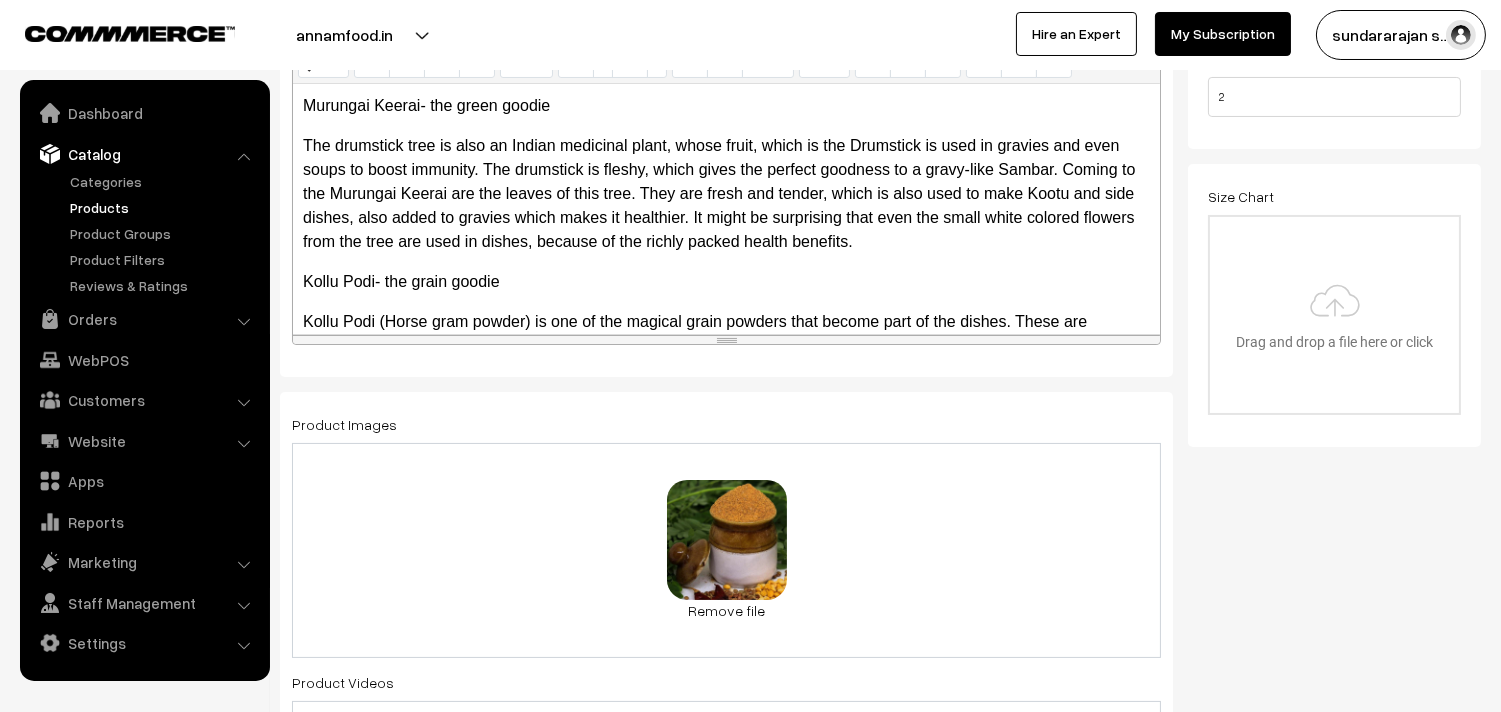 scroll, scrollTop: 0, scrollLeft: 0, axis: both 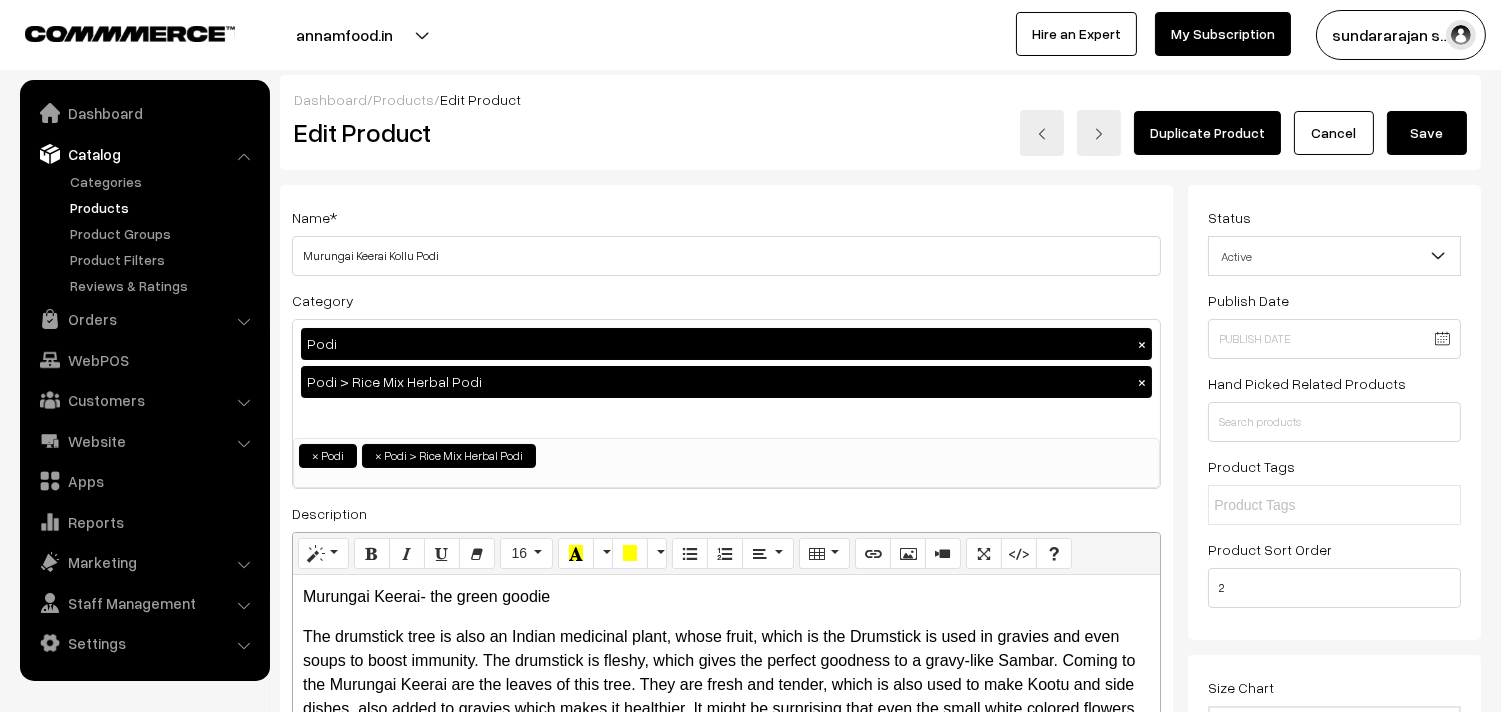 click on "Save" at bounding box center [1427, 133] 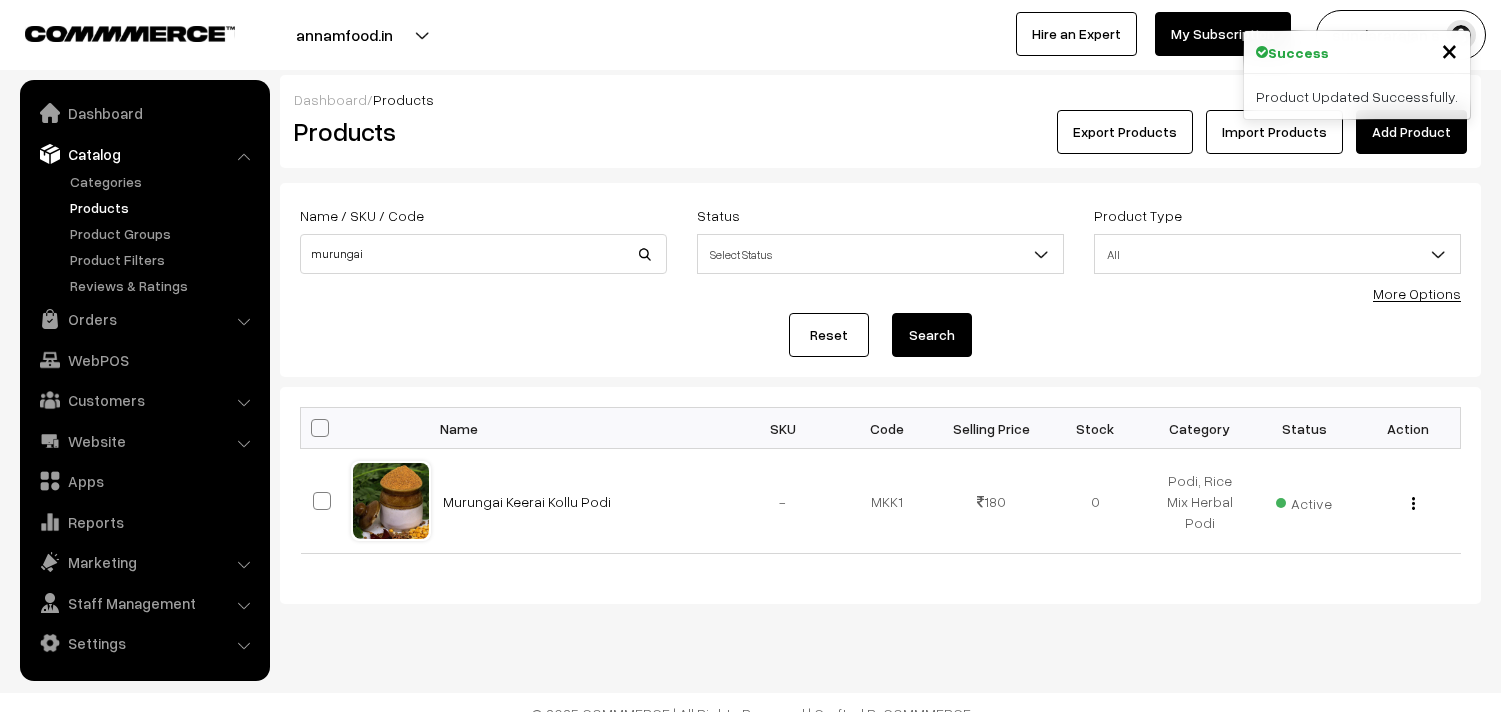 scroll, scrollTop: 0, scrollLeft: 0, axis: both 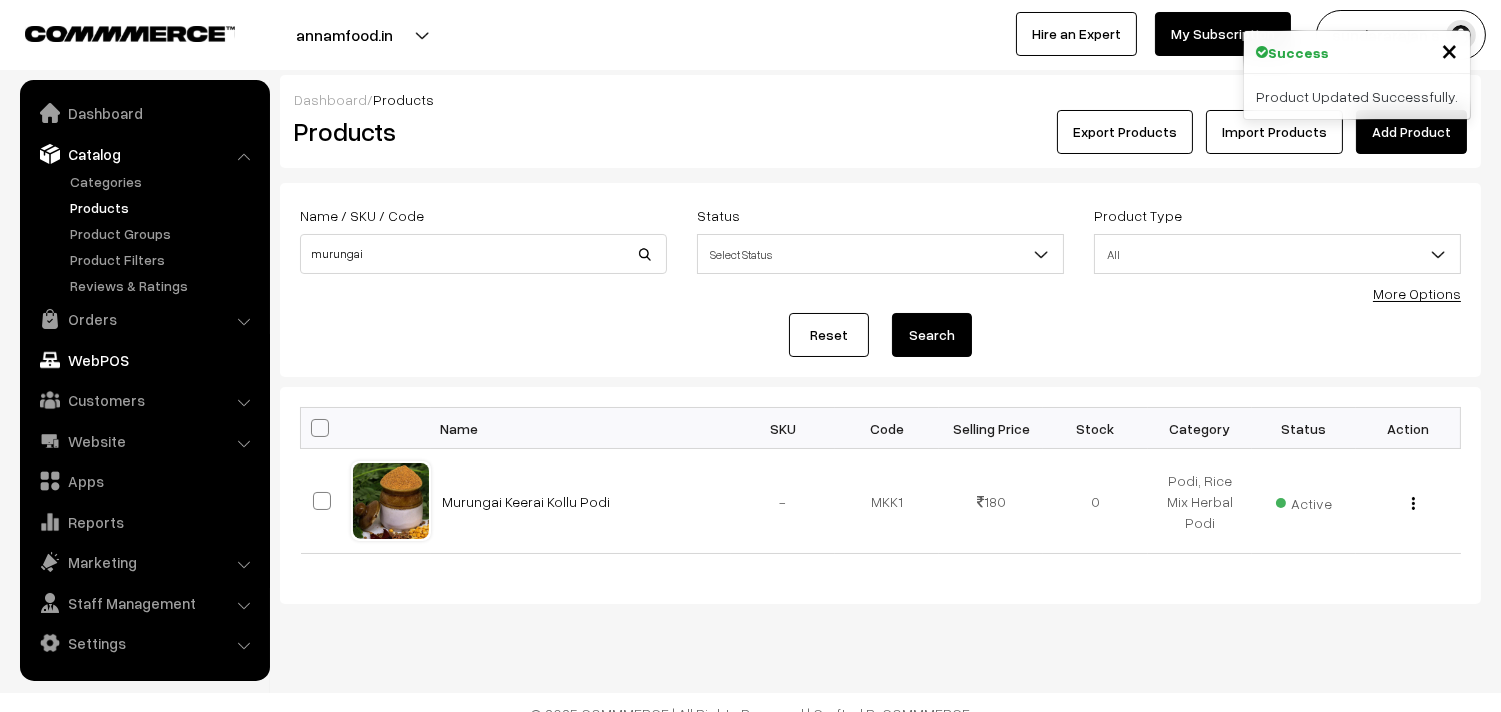 click on "WebPOS" at bounding box center [144, 360] 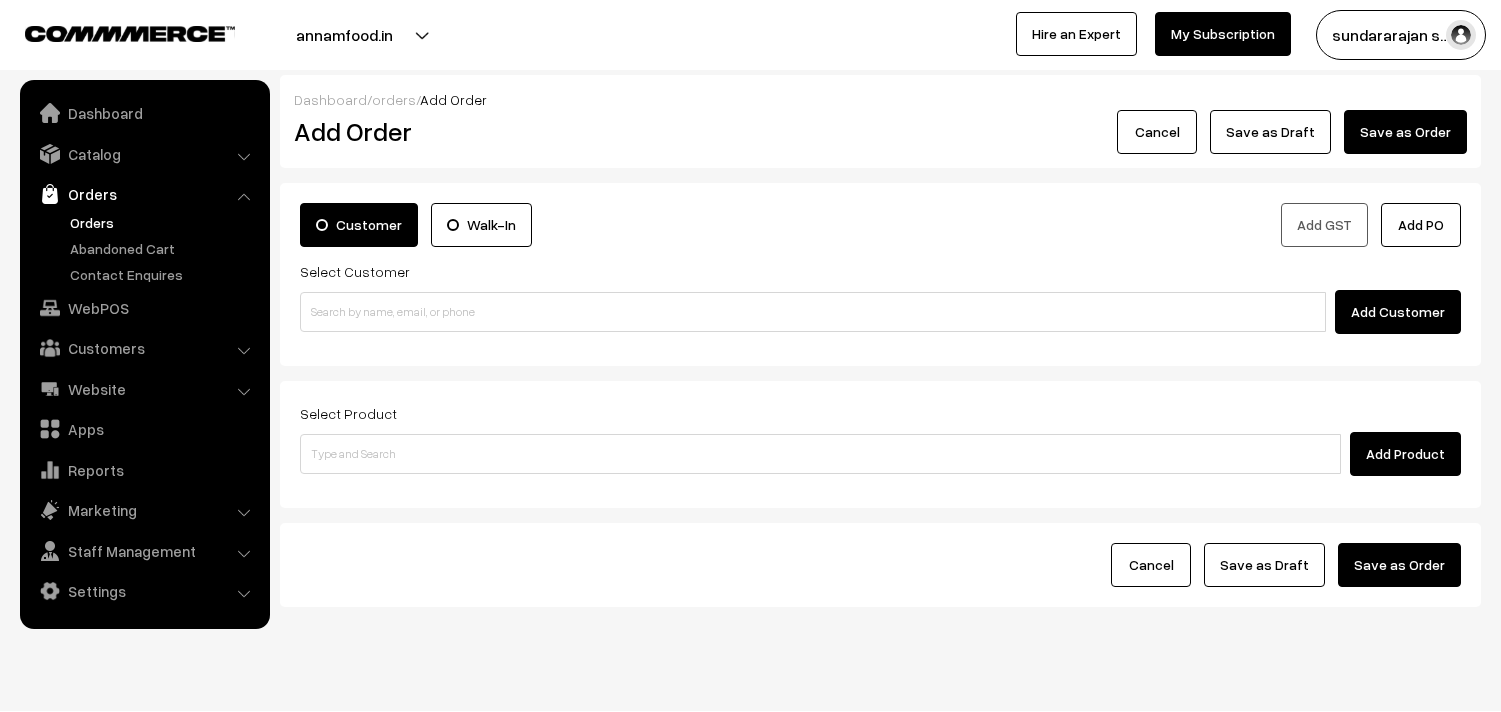 scroll, scrollTop: 0, scrollLeft: 0, axis: both 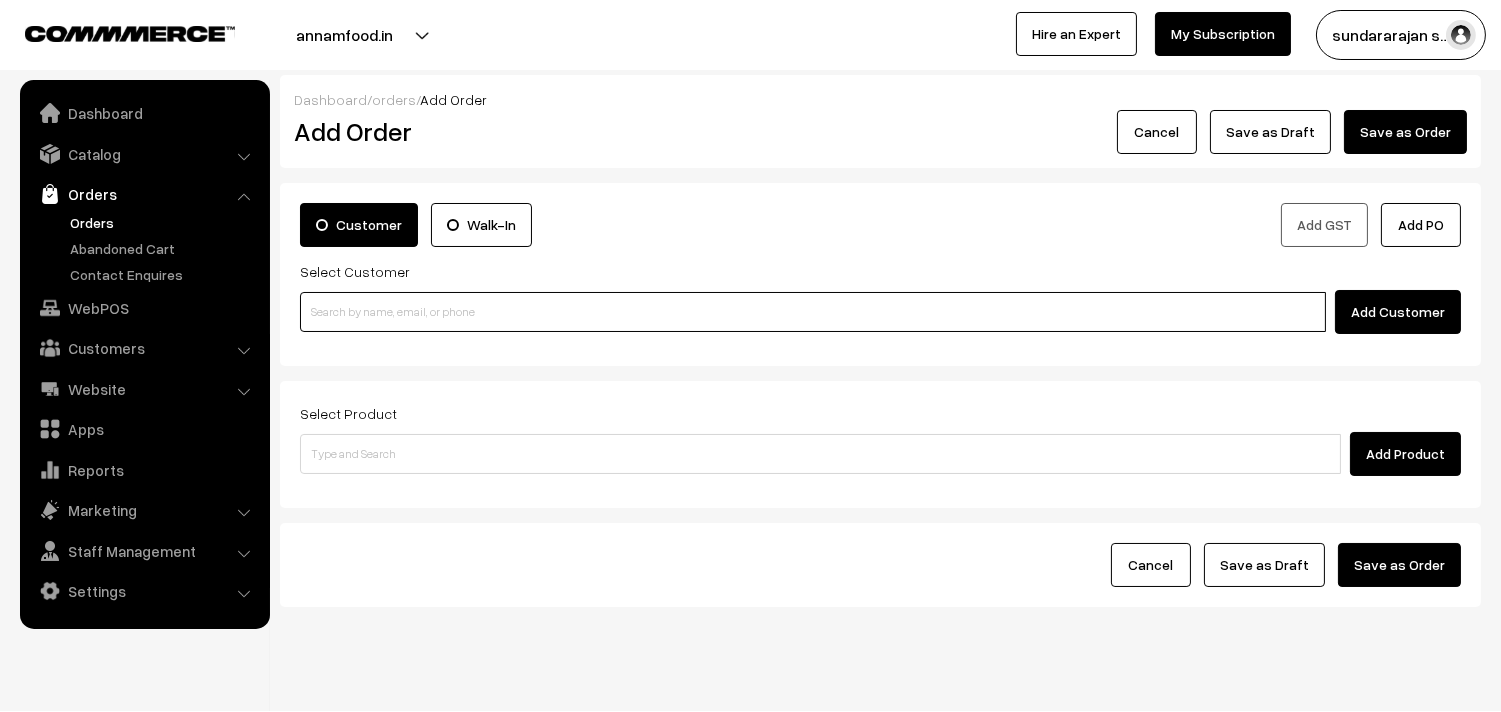 click at bounding box center [813, 312] 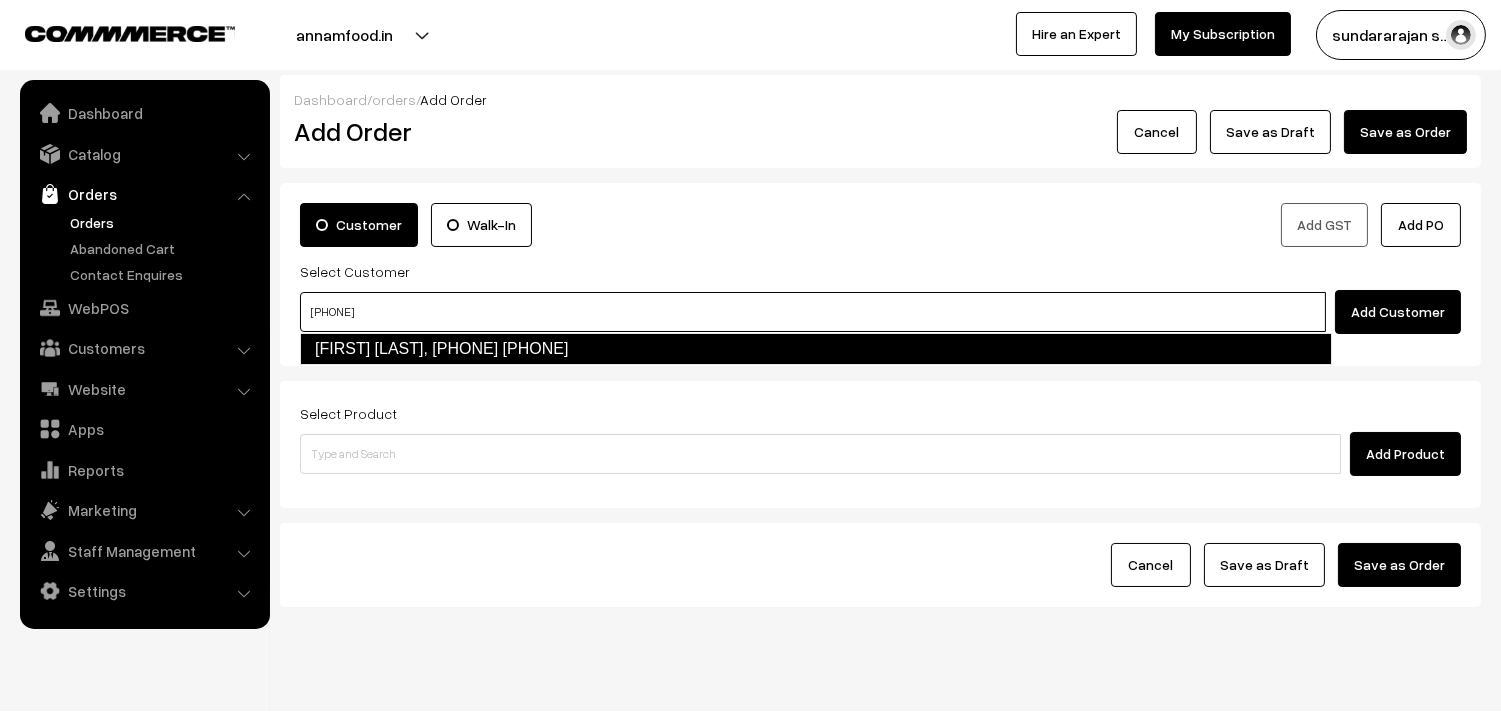 click on "R Babu, 94441 04587  [9444104587]" at bounding box center (816, 349) 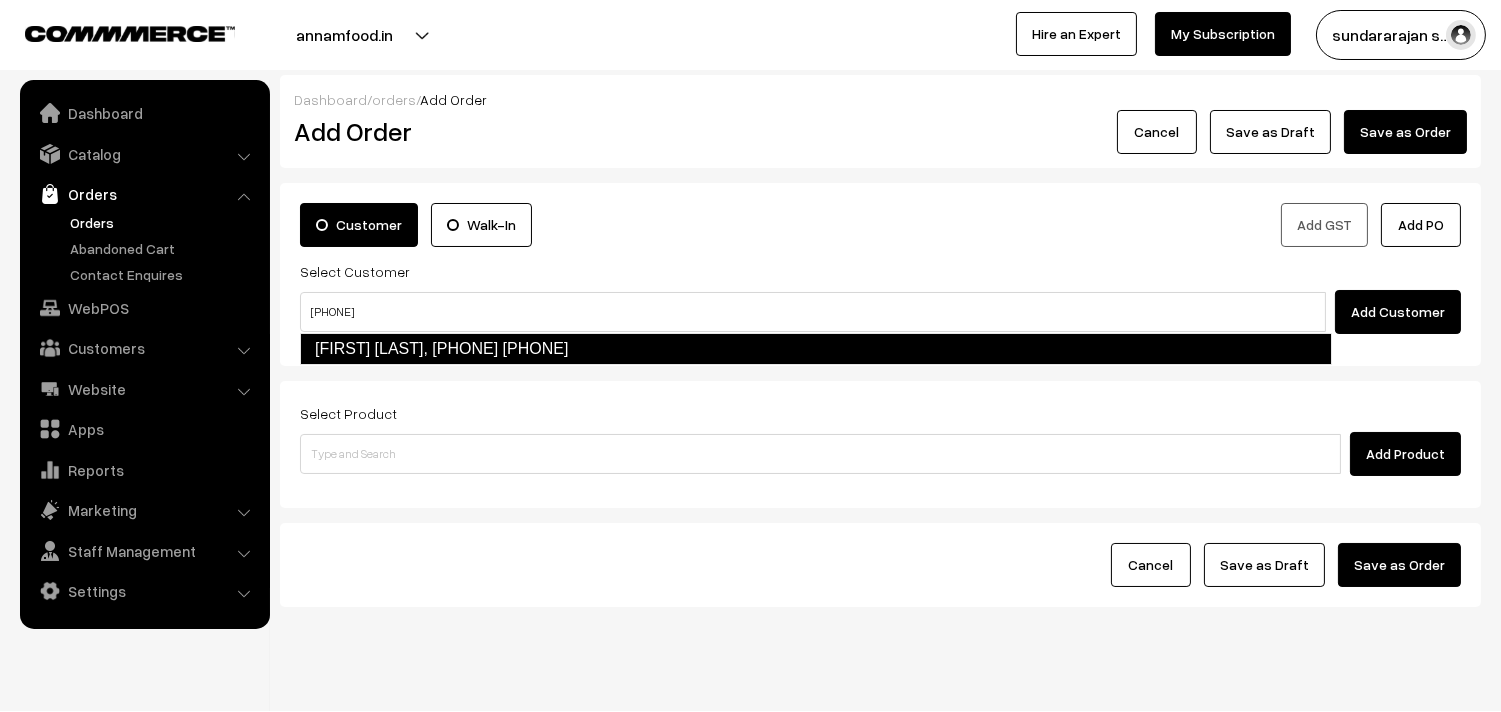 type 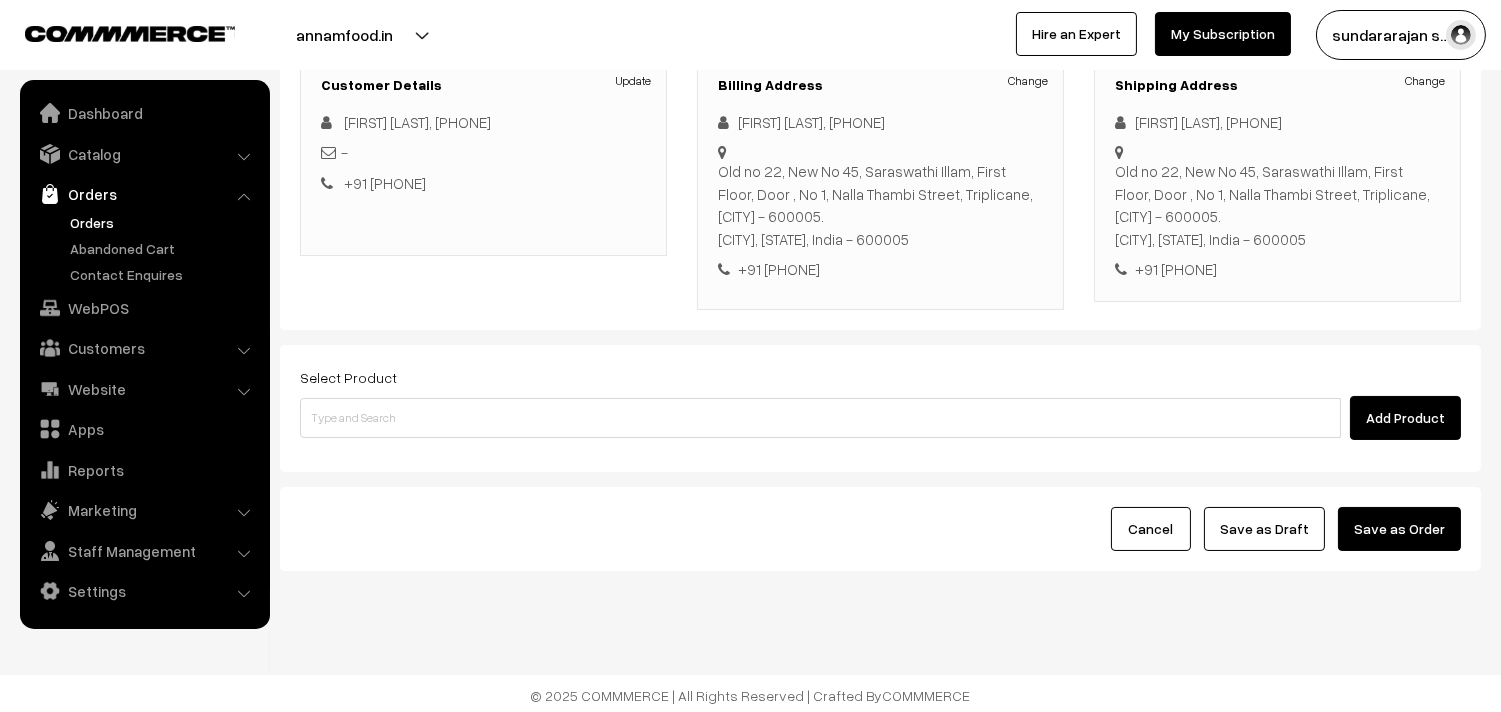 scroll, scrollTop: 295, scrollLeft: 0, axis: vertical 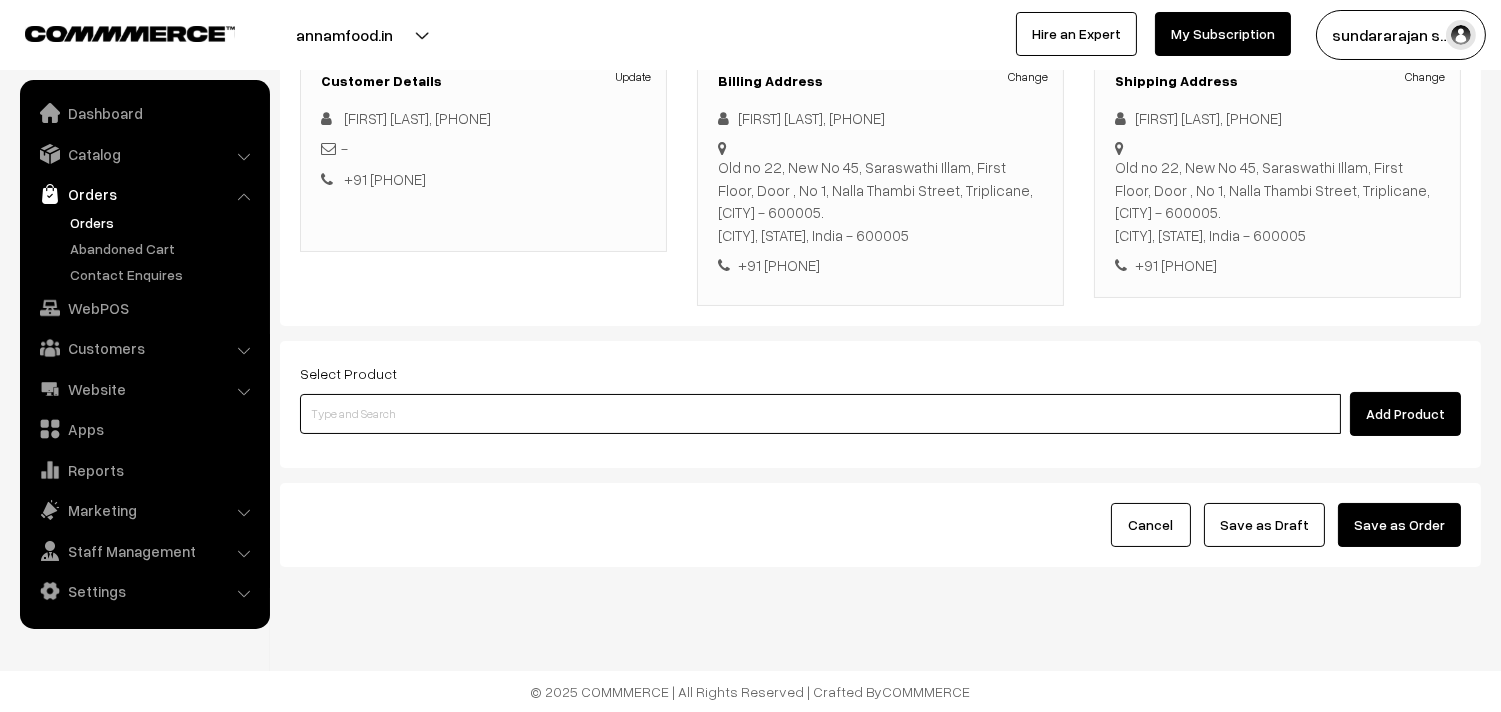 click at bounding box center [820, 414] 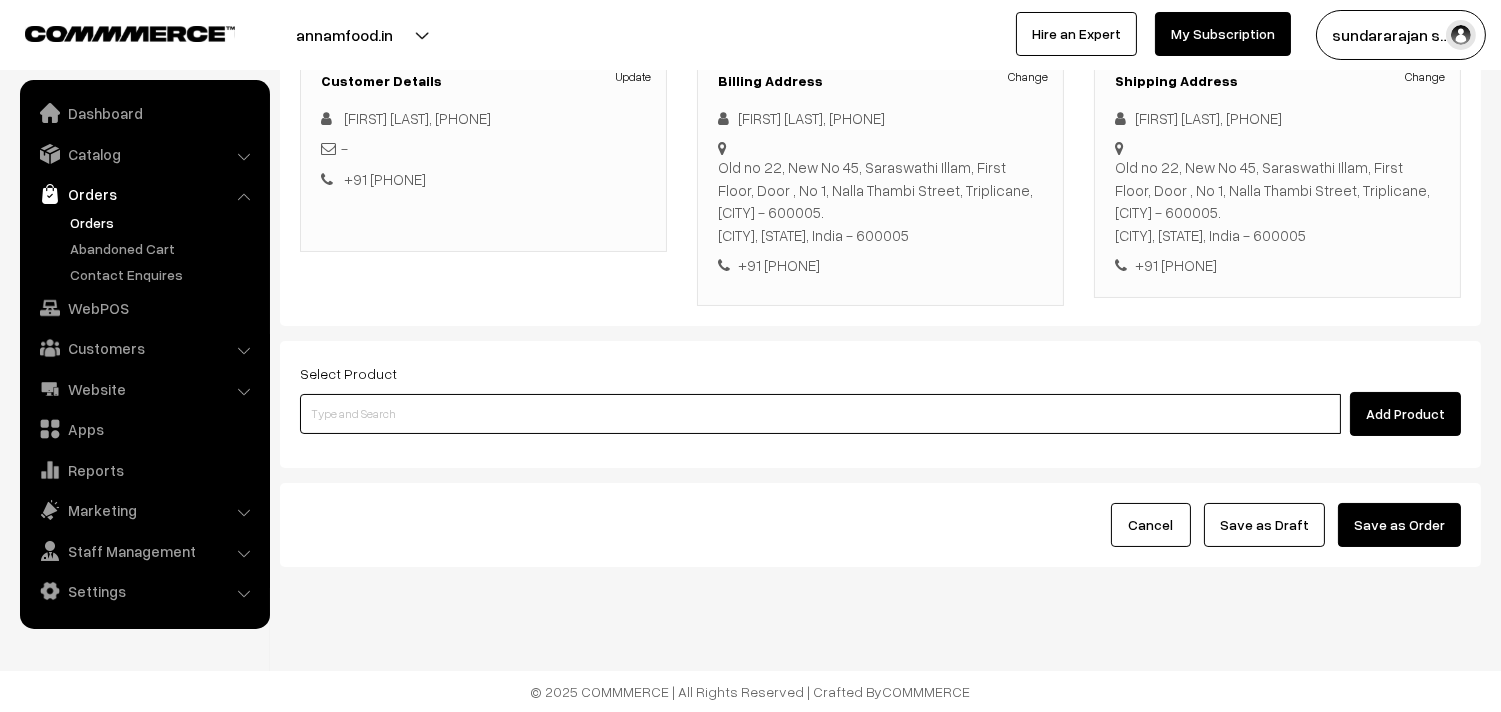 paste on "06th Without Rice..." 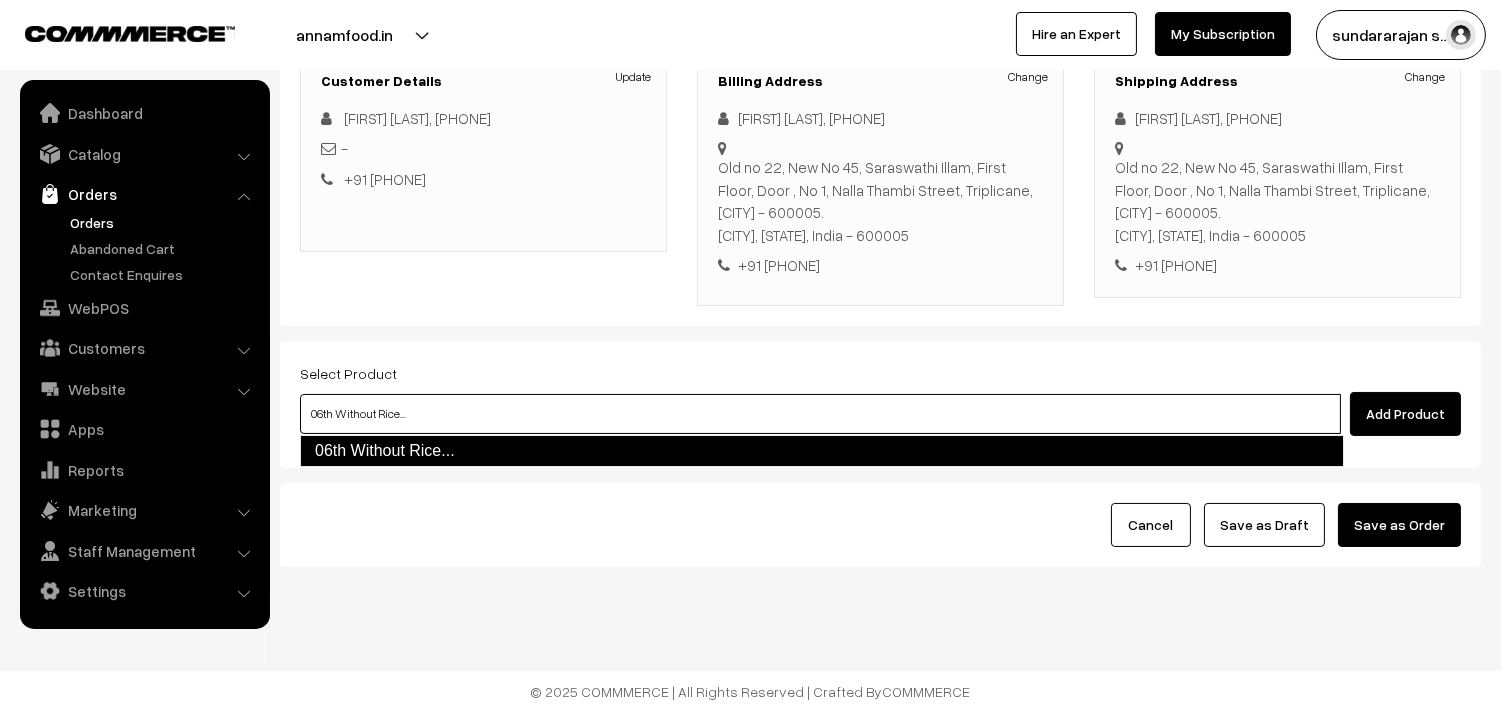 click on "06th Without Rice..." at bounding box center (822, 451) 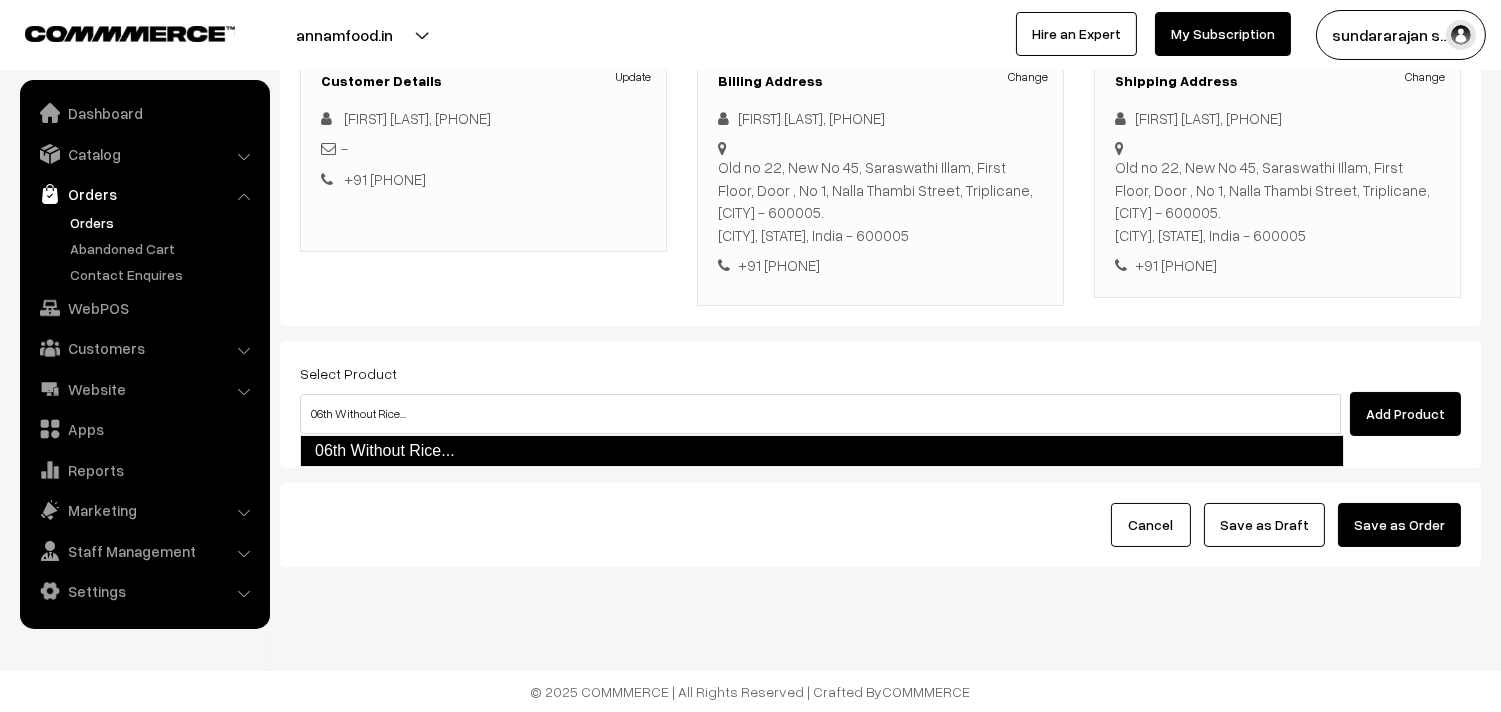 type 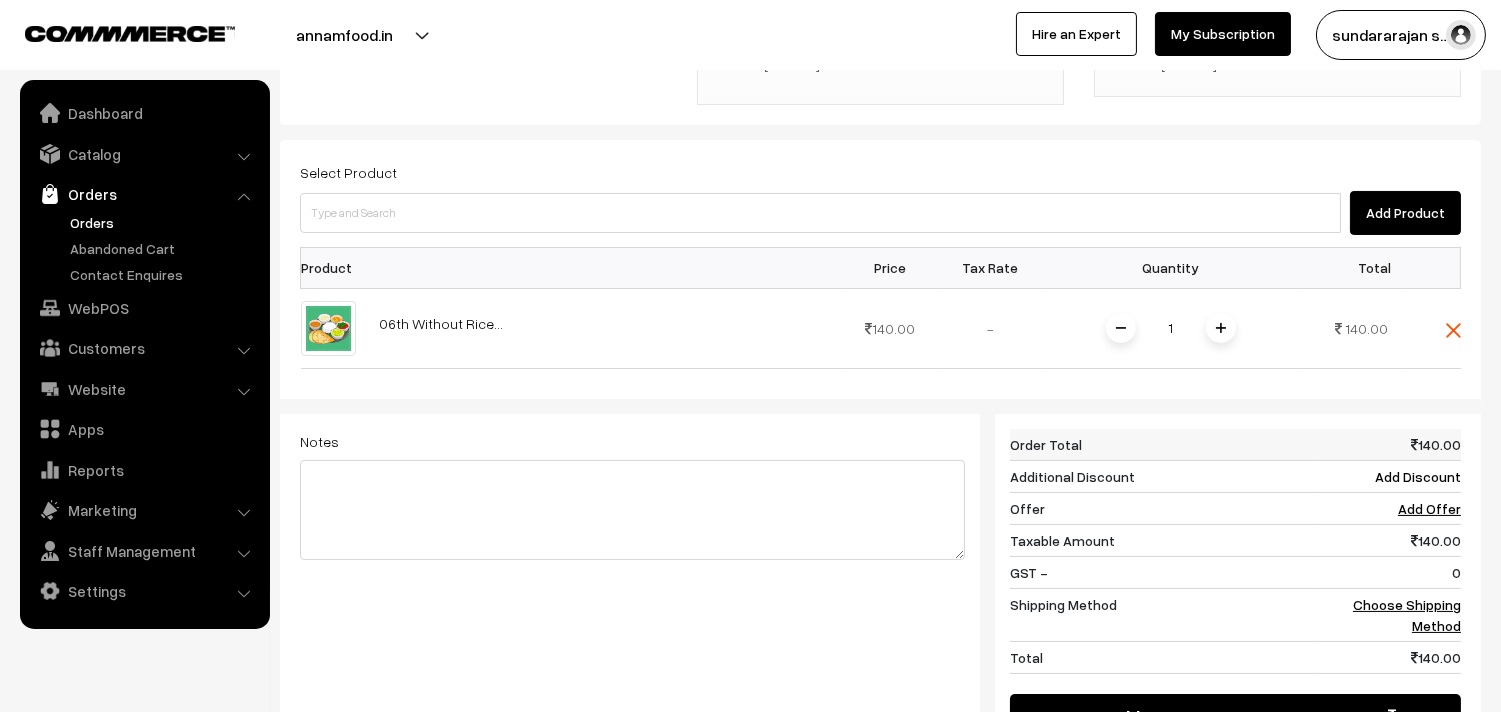scroll, scrollTop: 517, scrollLeft: 0, axis: vertical 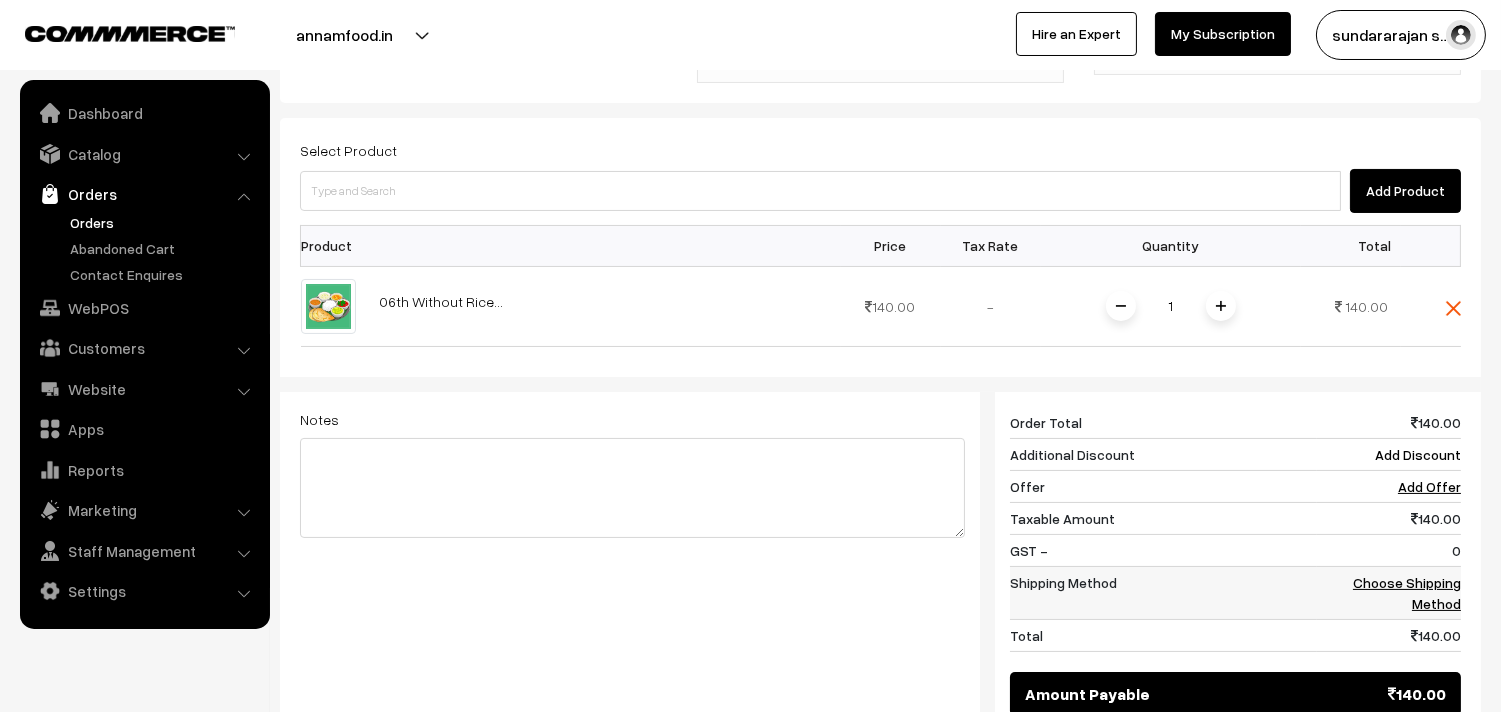 click on "Choose Shipping Method" at bounding box center [1407, 593] 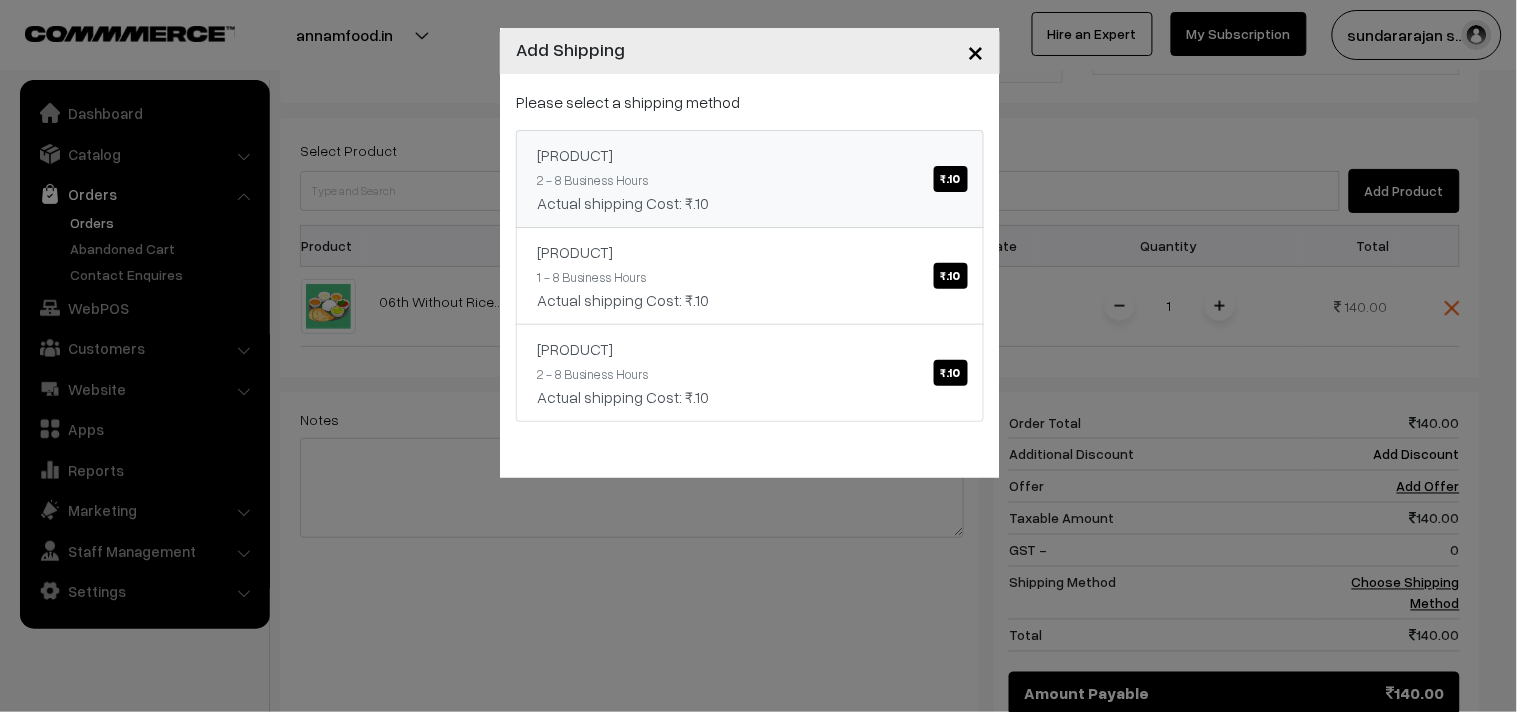 click on "Triplicane Bf & Lunch
₹.10
2 - 8 Business Hours Actual shipping Cost: ₹.10" at bounding box center [750, 179] 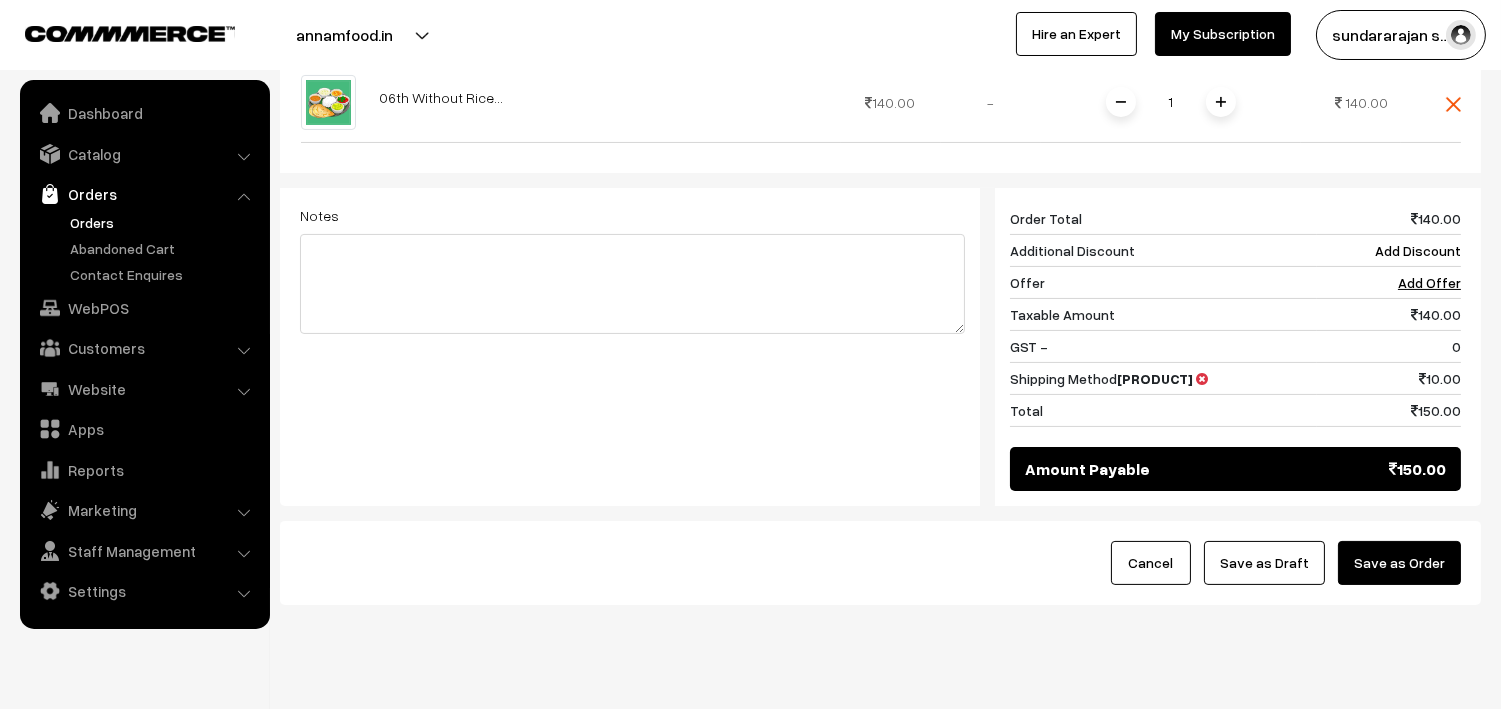 scroll, scrollTop: 740, scrollLeft: 0, axis: vertical 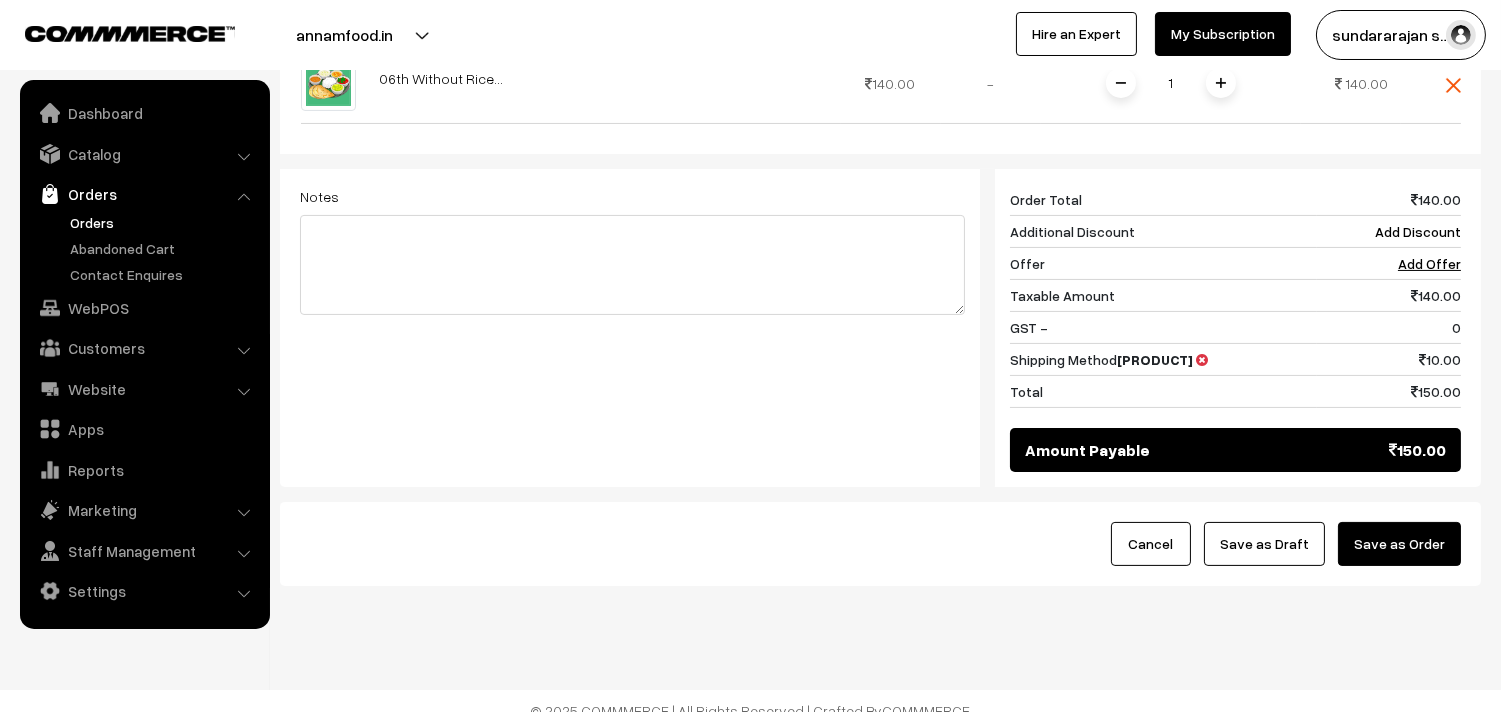click on "Save as Draft" at bounding box center (1264, 544) 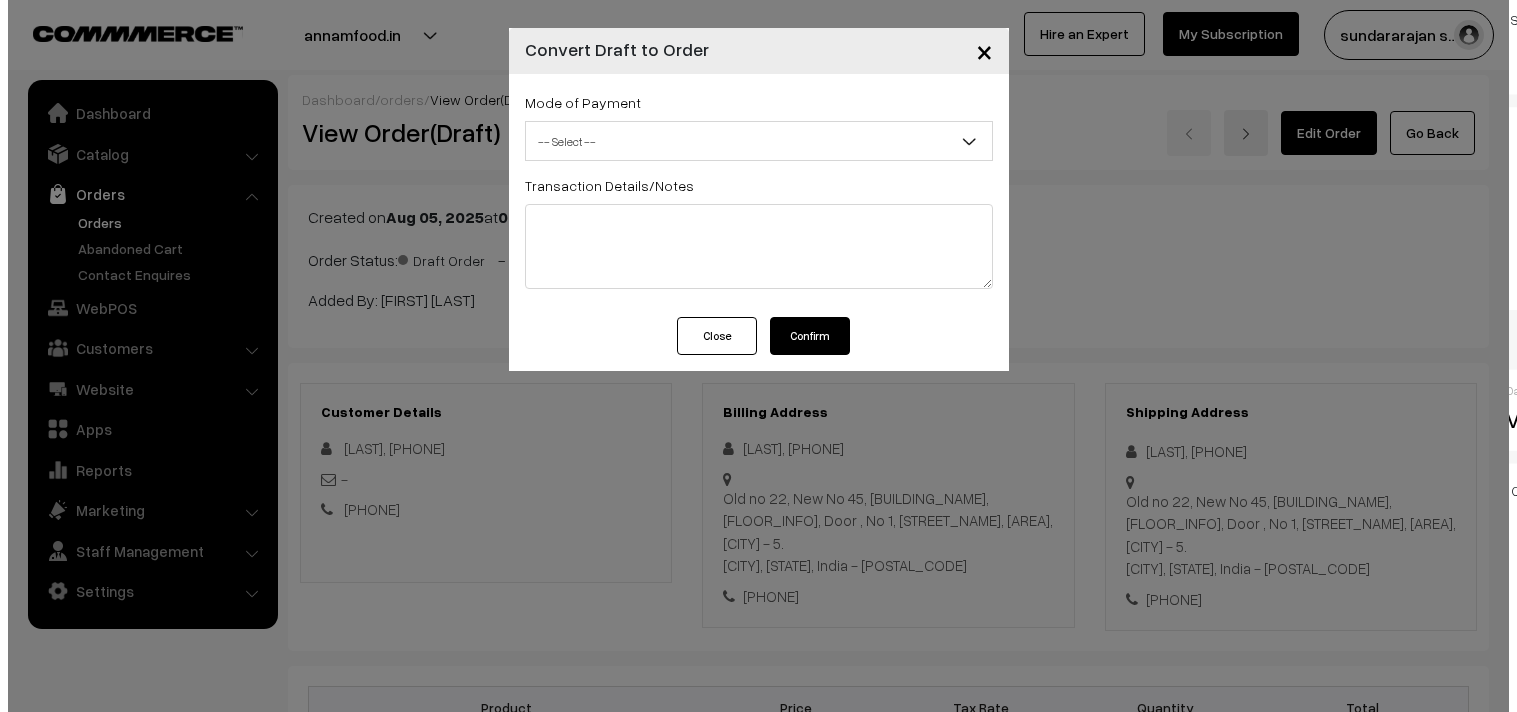 scroll, scrollTop: 843, scrollLeft: 0, axis: vertical 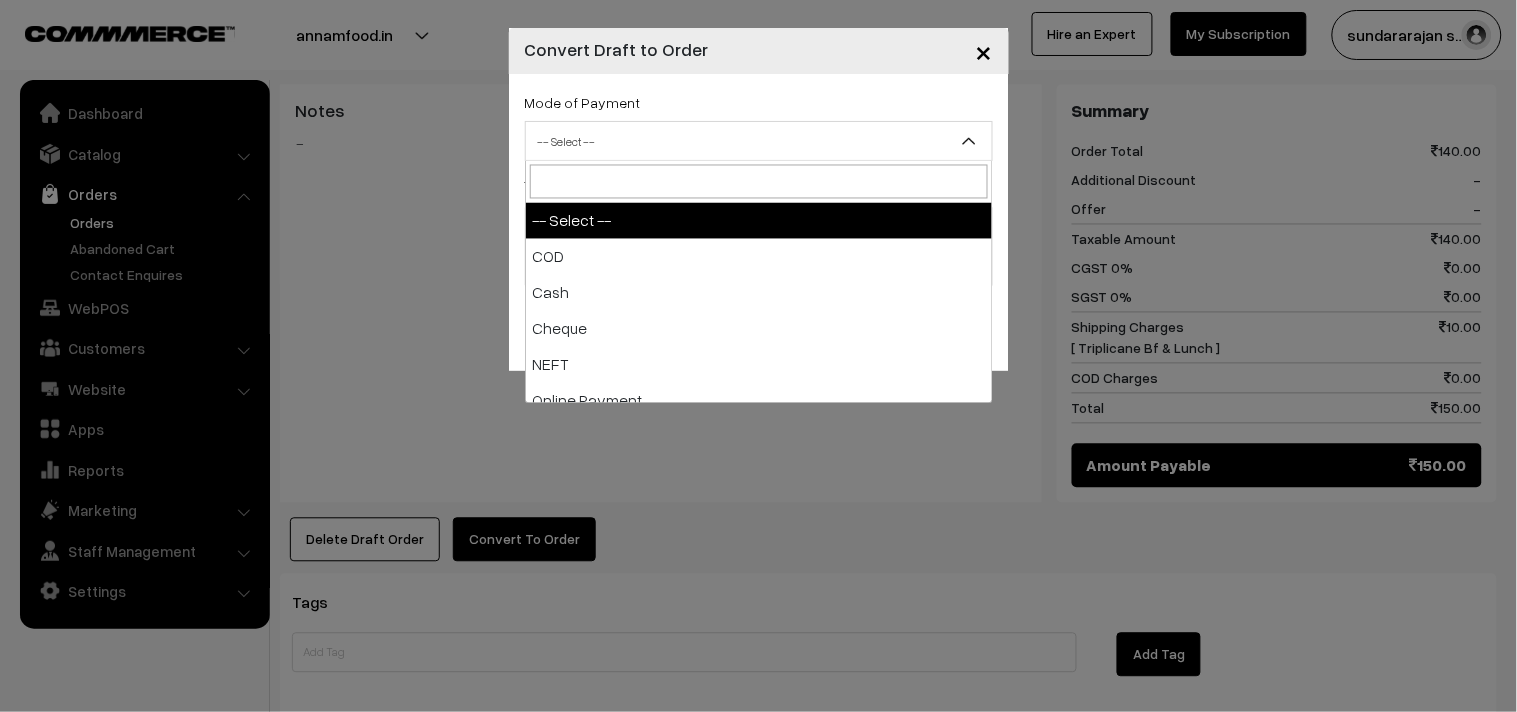 click on "-- Select --" at bounding box center [759, 141] 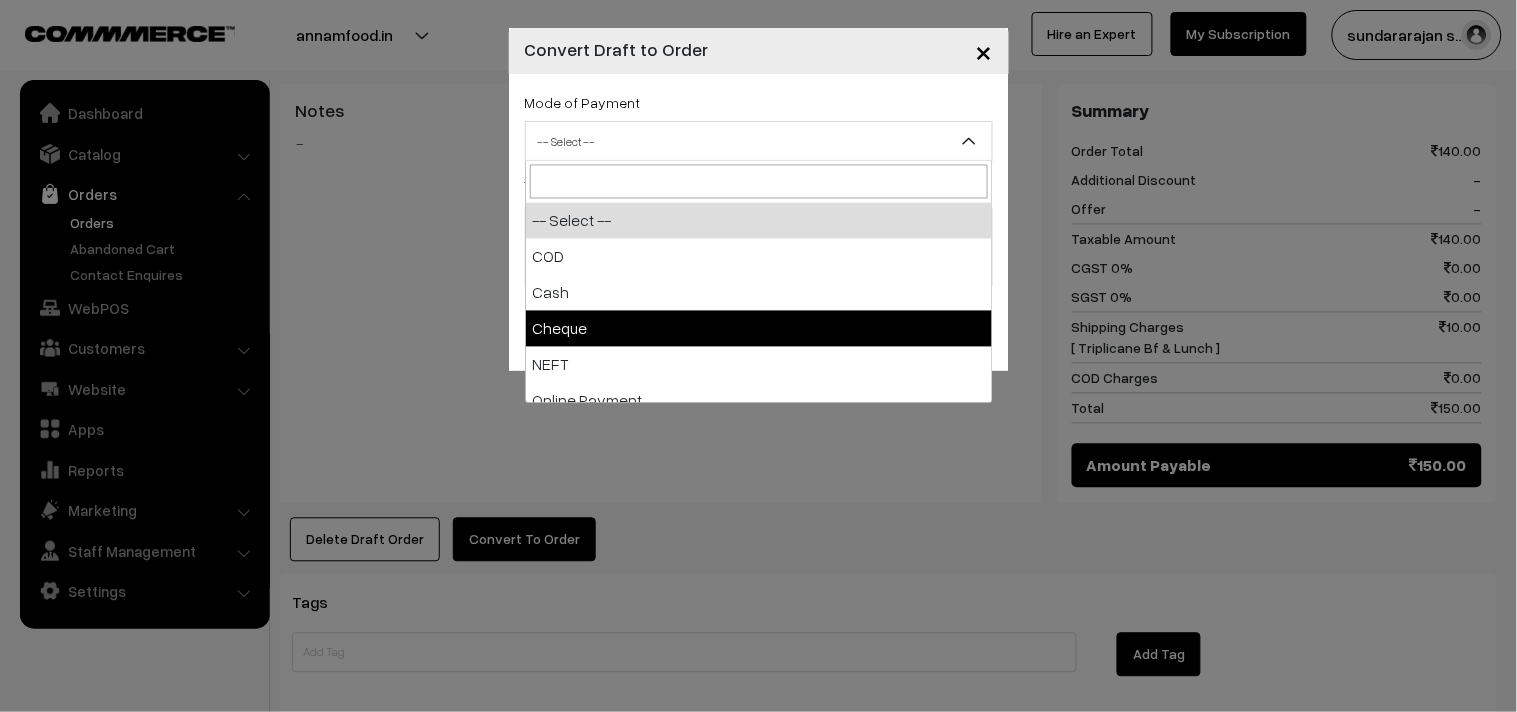 select on "2" 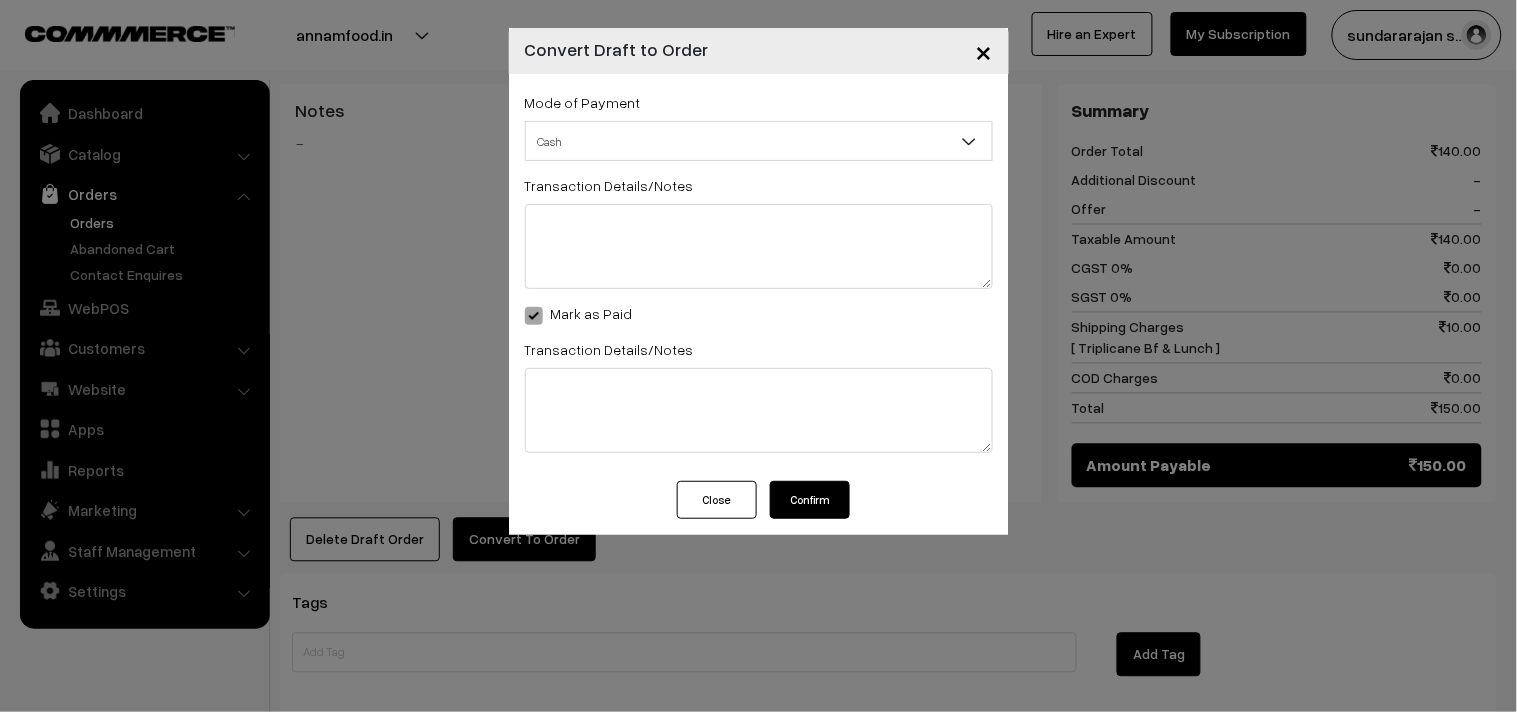 click on "Confirm" at bounding box center (810, 500) 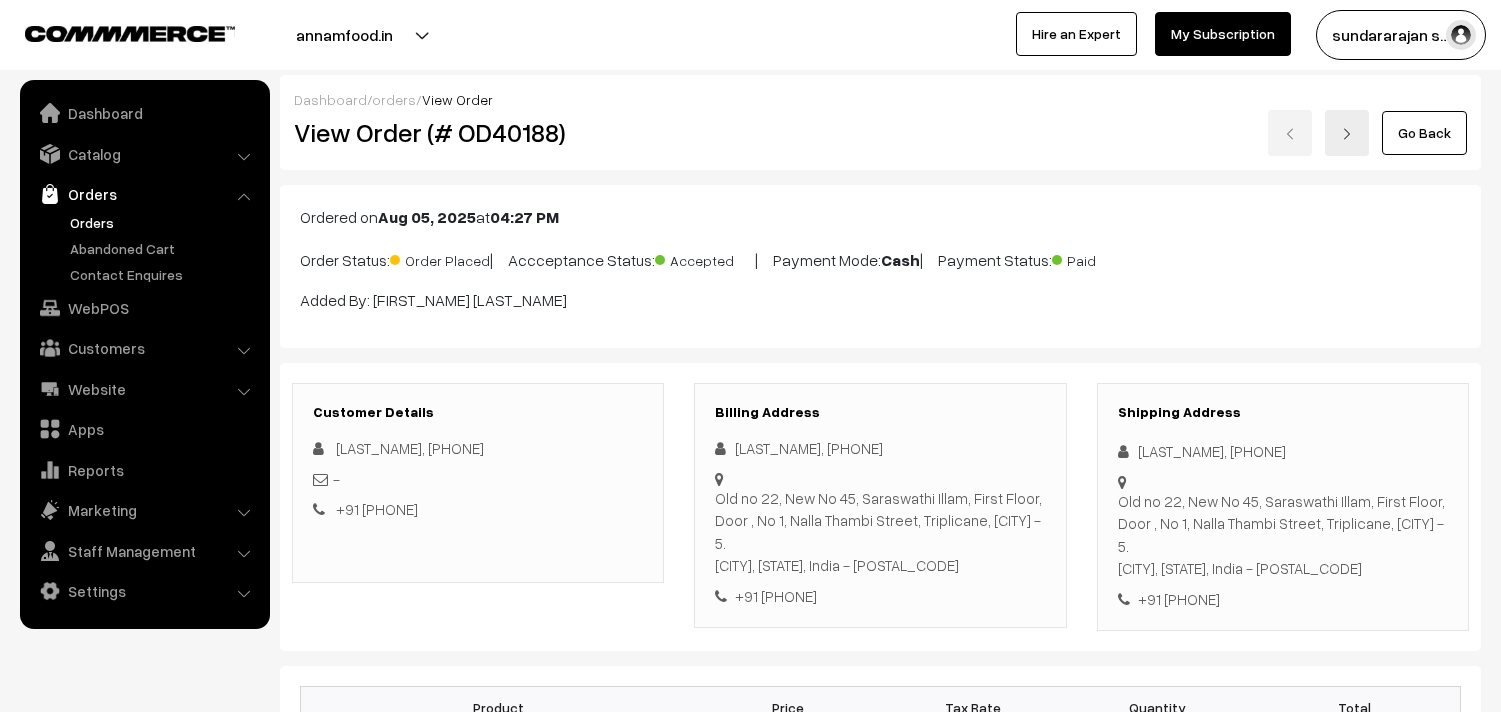 scroll, scrollTop: 865, scrollLeft: 0, axis: vertical 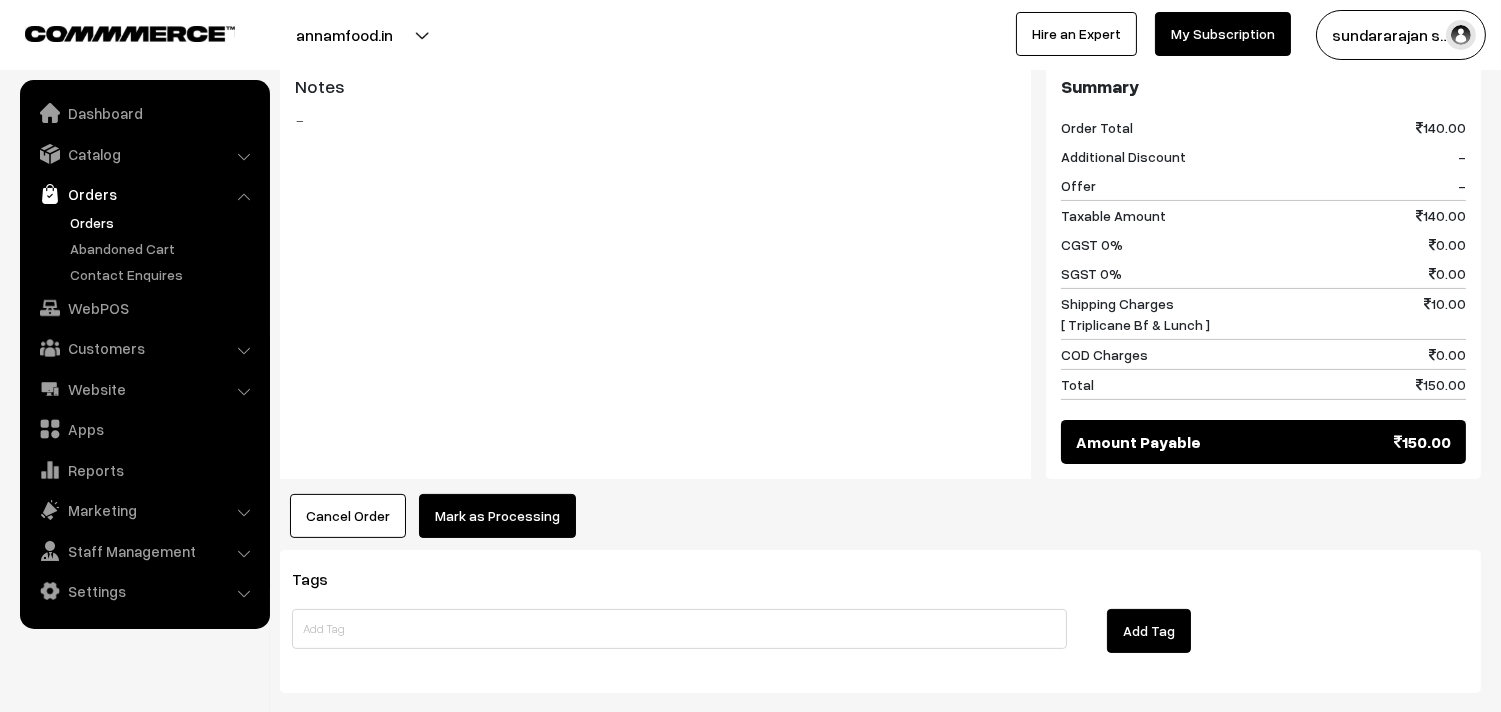 click on "Mark as Processing" at bounding box center [497, 516] 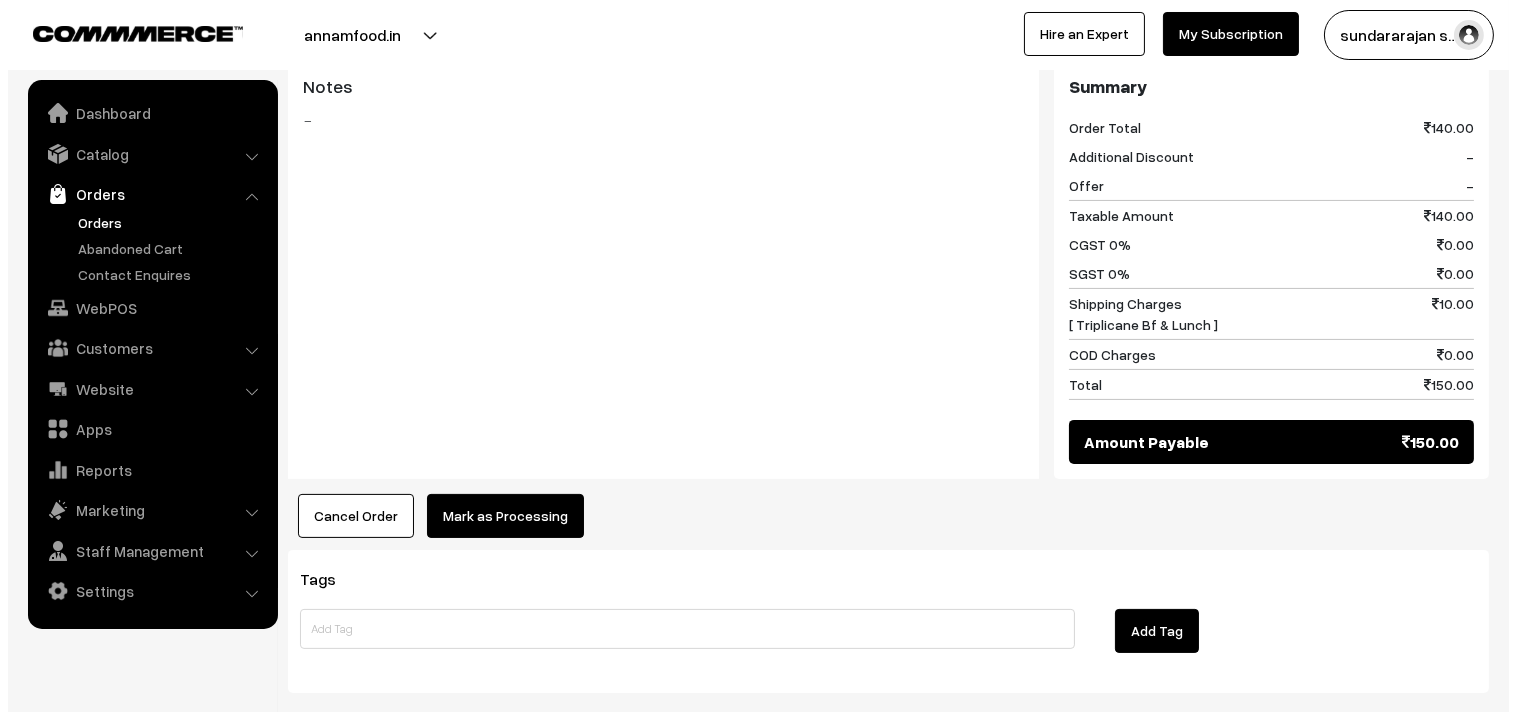 scroll, scrollTop: 843, scrollLeft: 0, axis: vertical 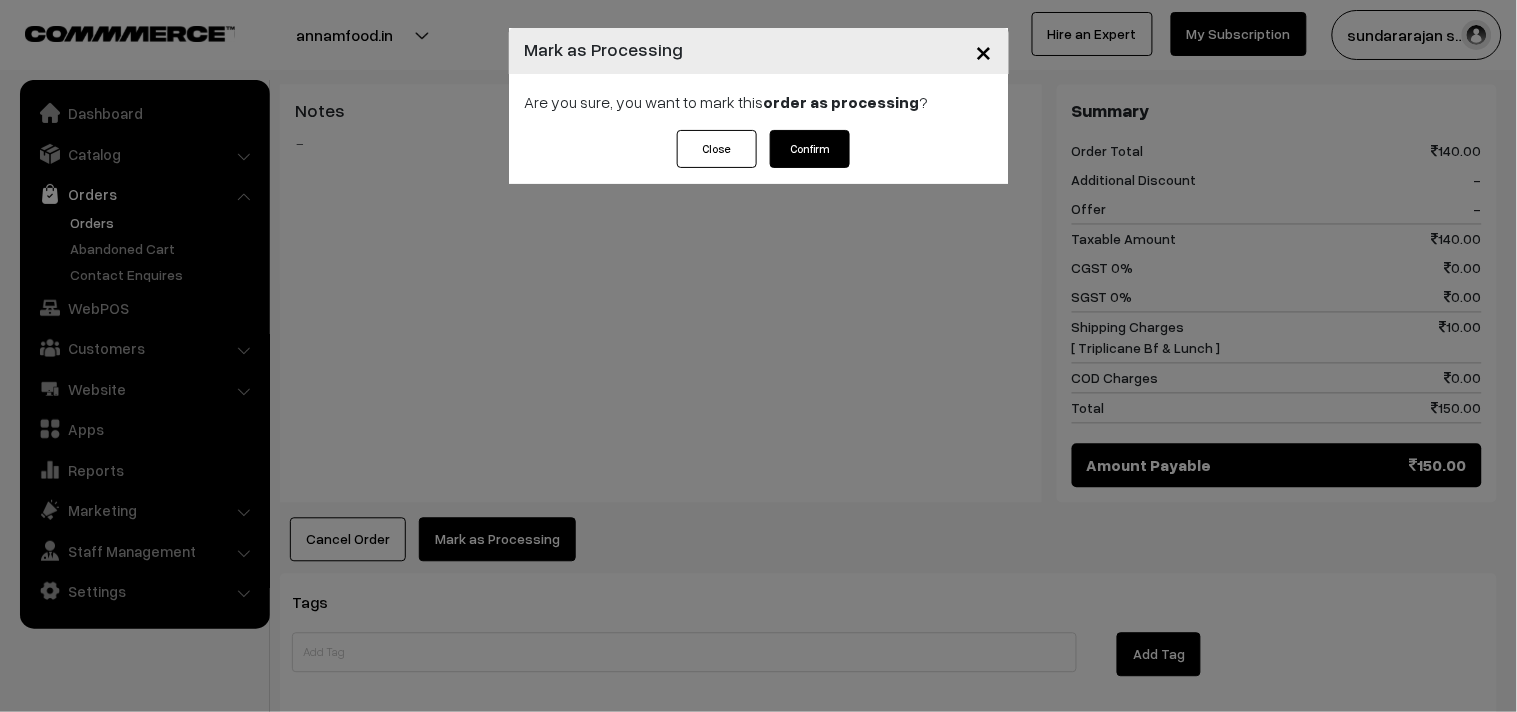 click on "Are you sure, you want to mark this  order as processing  ?" at bounding box center [759, 102] 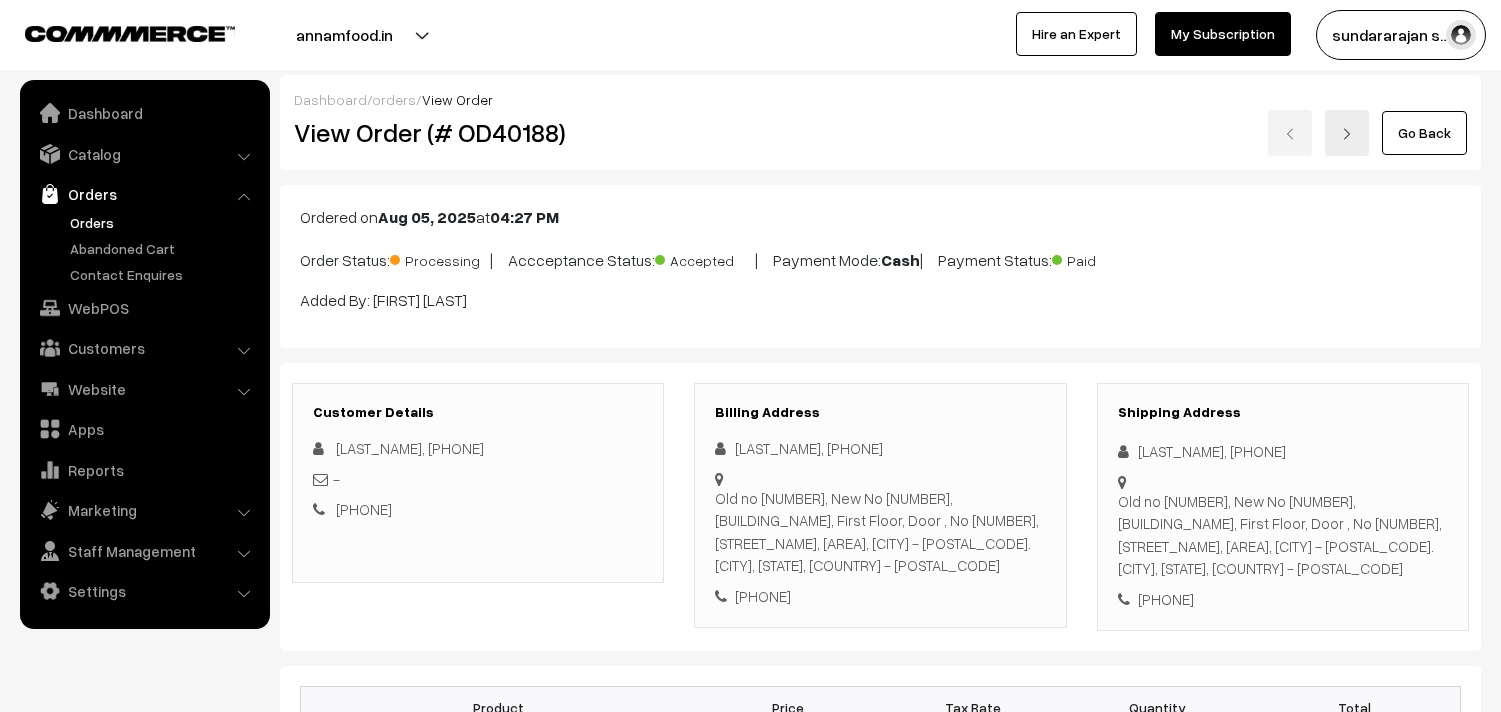 scroll, scrollTop: 0, scrollLeft: 0, axis: both 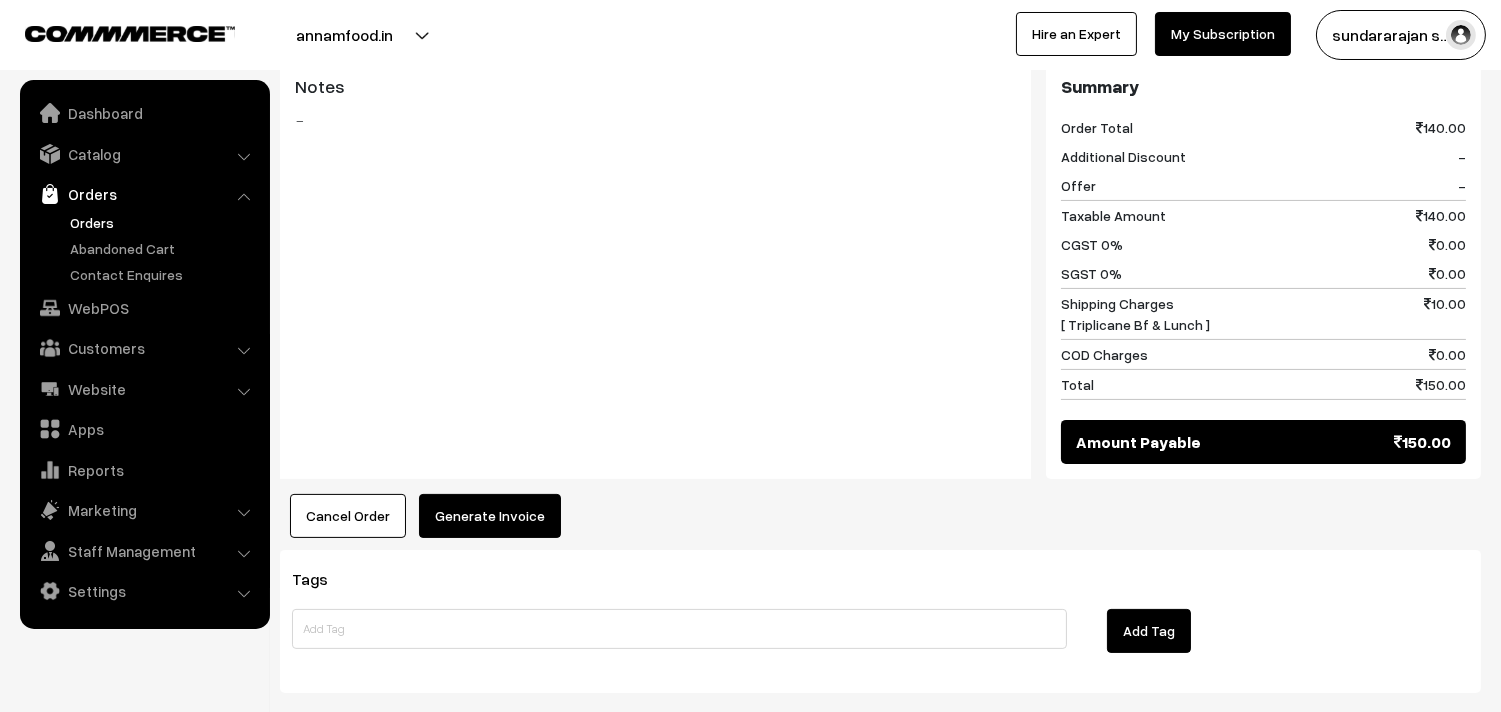 drag, startPoint x: 496, startPoint y: 464, endPoint x: 496, endPoint y: 476, distance: 12 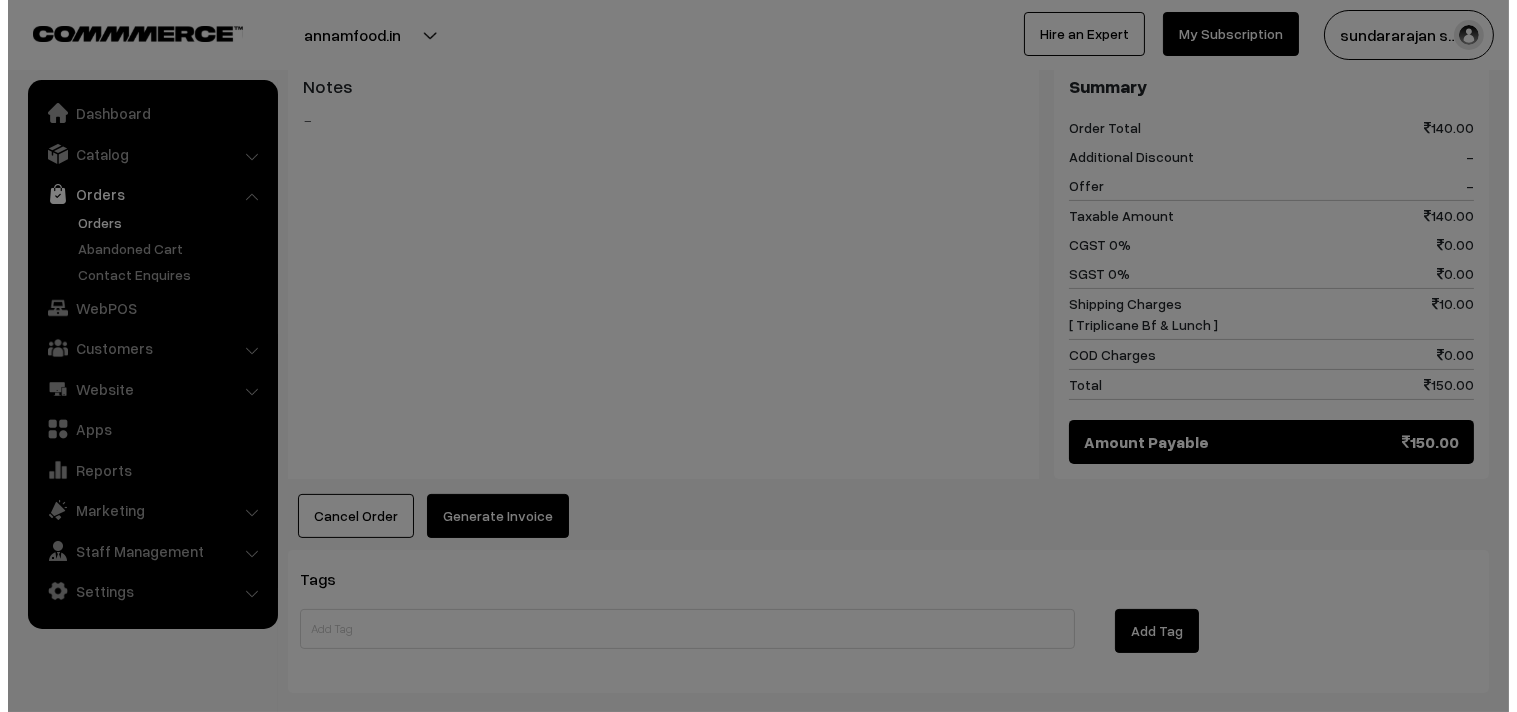 scroll, scrollTop: 843, scrollLeft: 0, axis: vertical 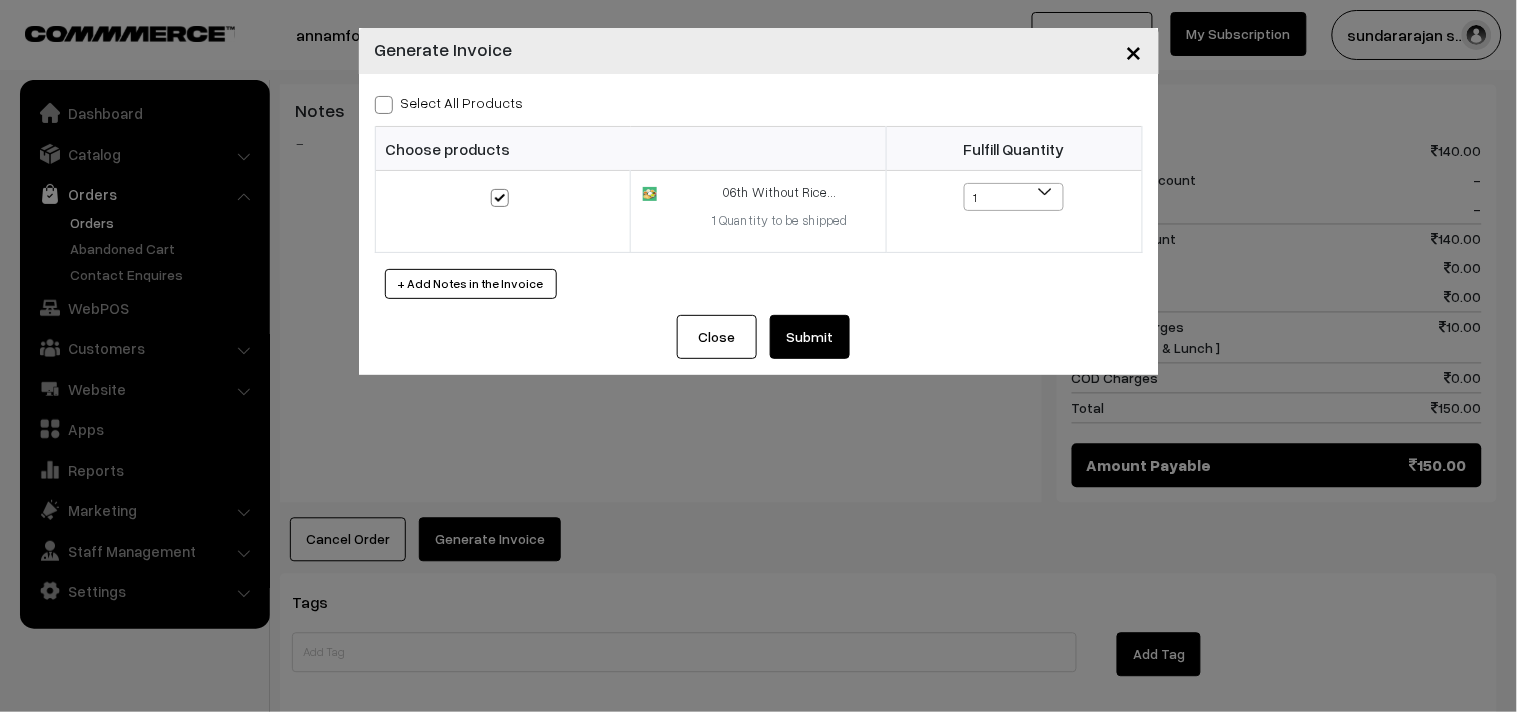 click on "Select All Products
Choose products
Fulfill Quantity
1 1" at bounding box center (759, 194) 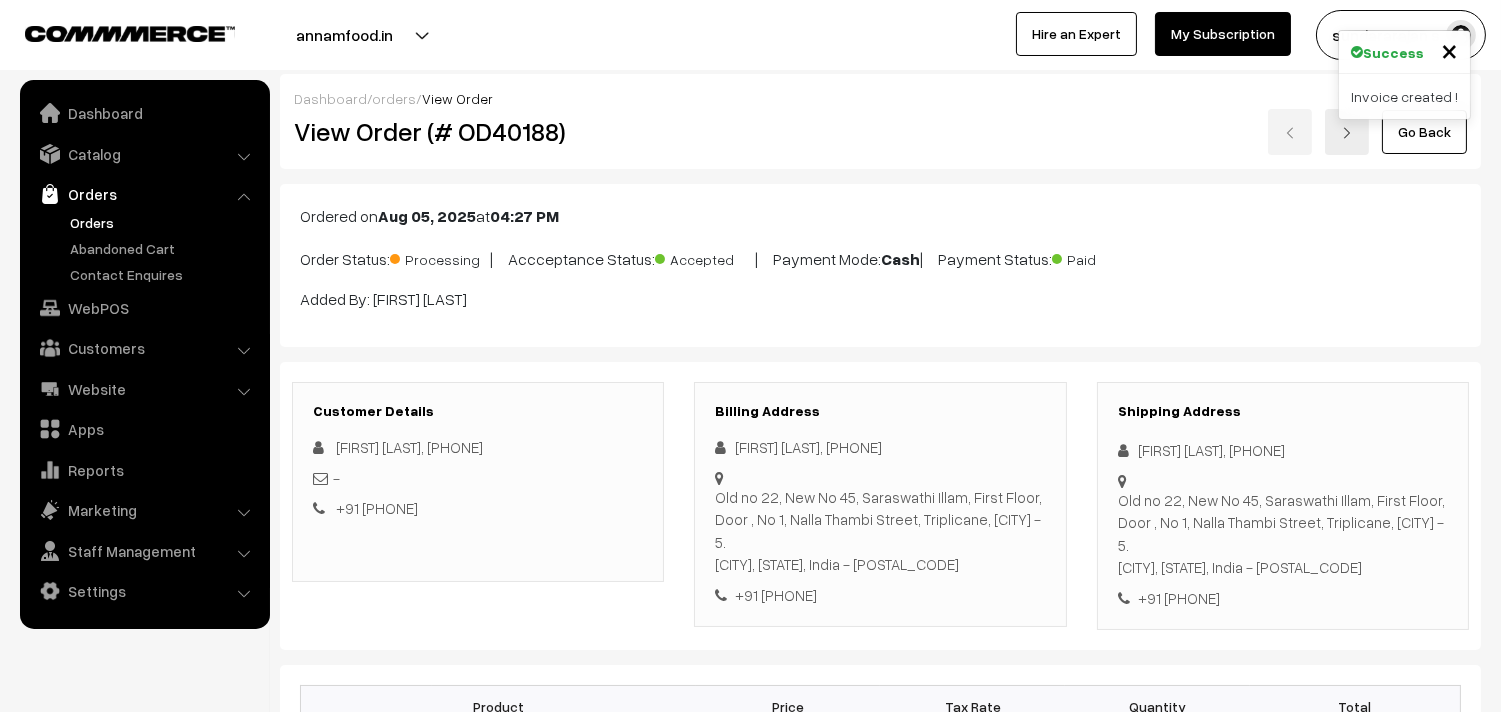 scroll, scrollTop: 0, scrollLeft: 0, axis: both 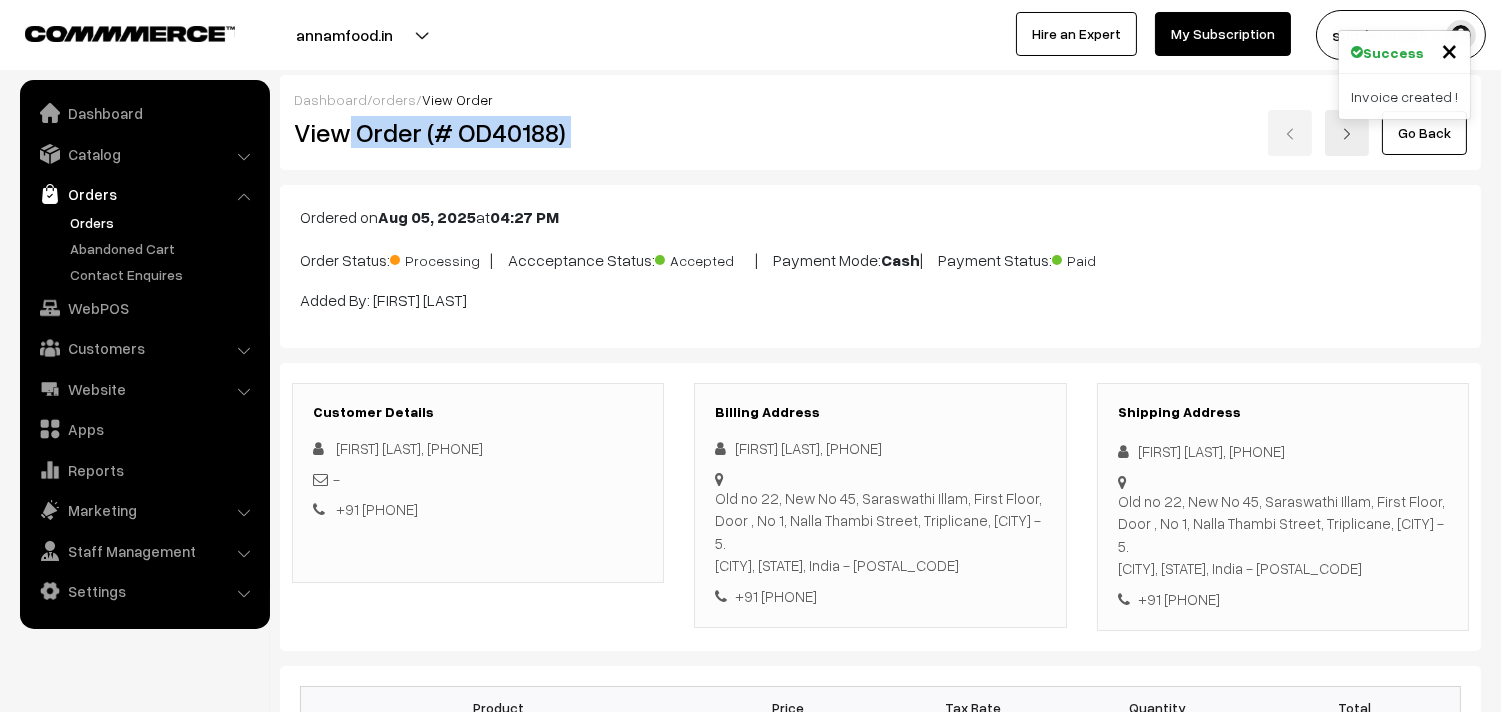 drag, startPoint x: 342, startPoint y: 134, endPoint x: 802, endPoint y: 133, distance: 460.0011 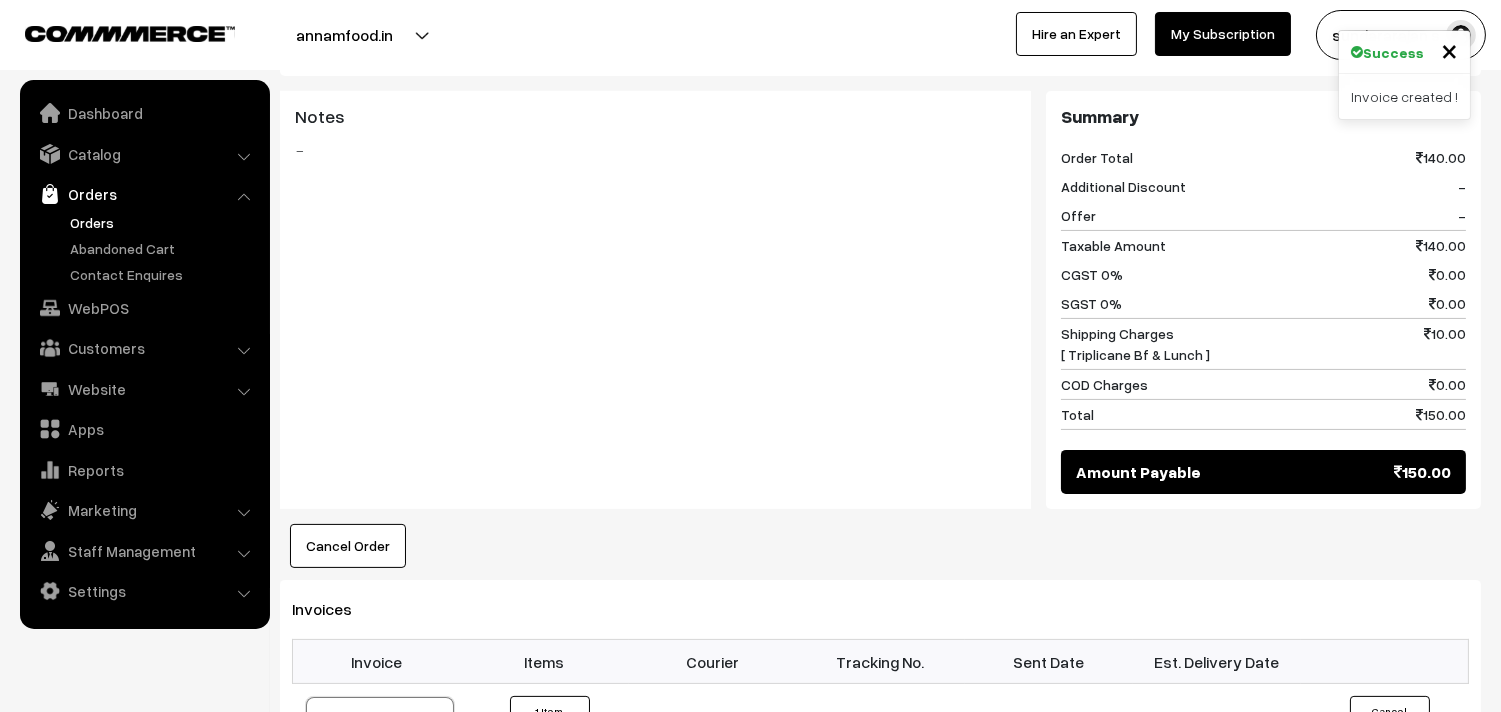 scroll, scrollTop: 1111, scrollLeft: 0, axis: vertical 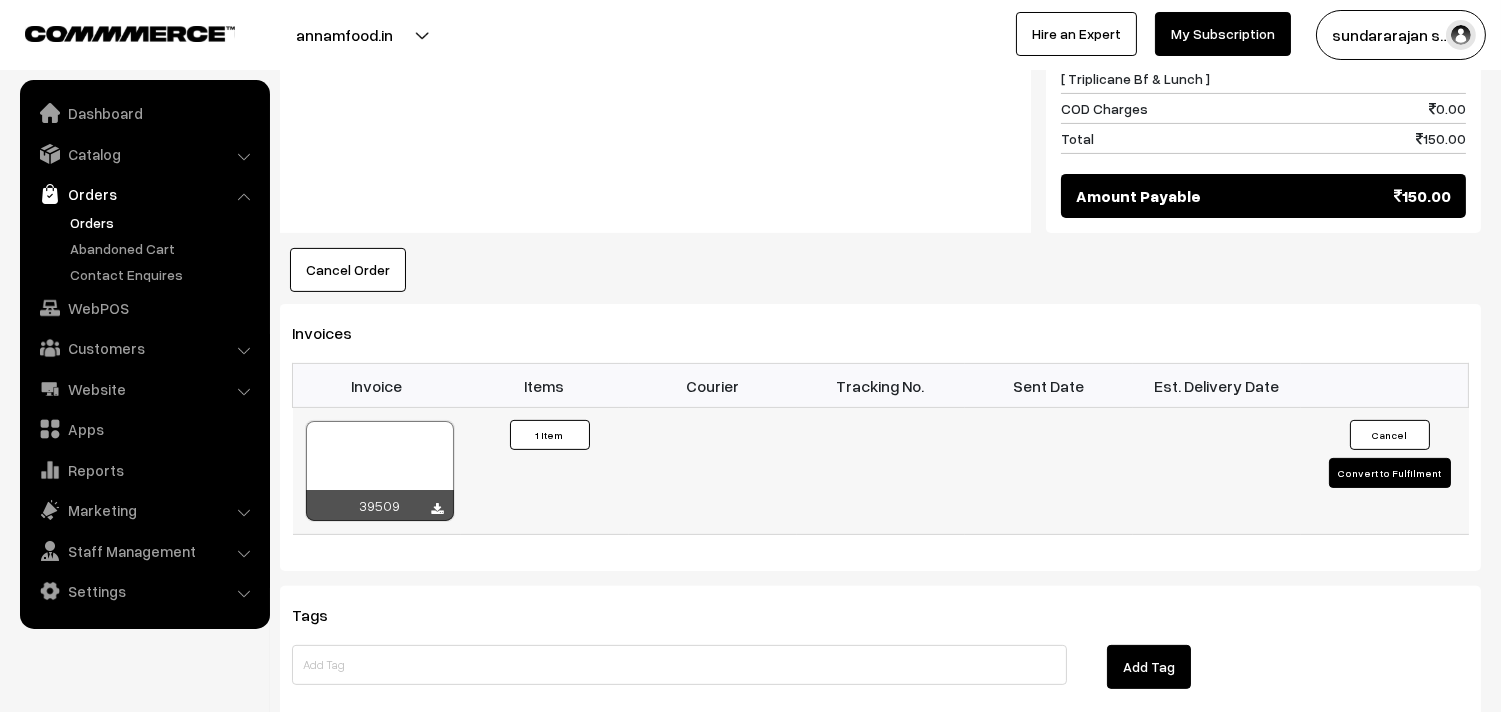 click on "39509" at bounding box center [380, 505] 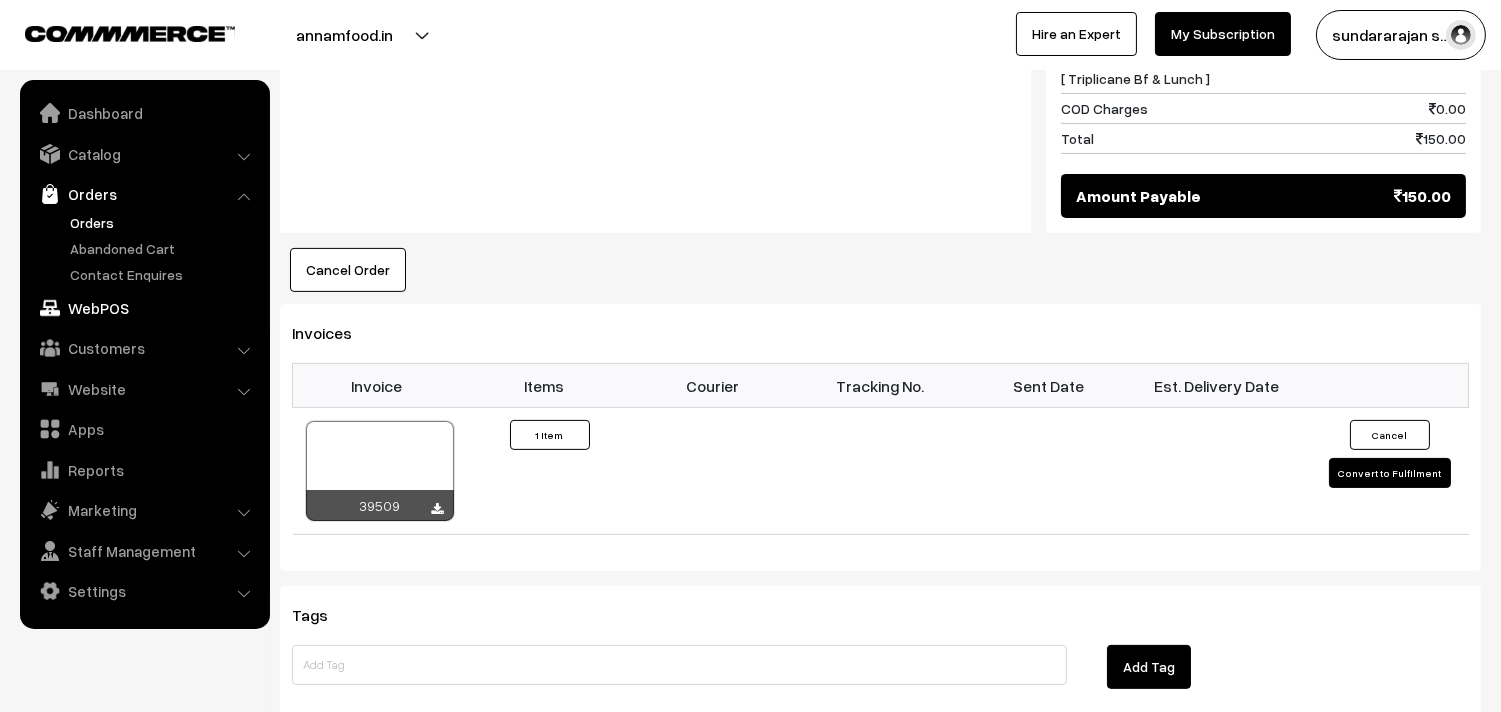 click on "WebPOS" at bounding box center [144, 308] 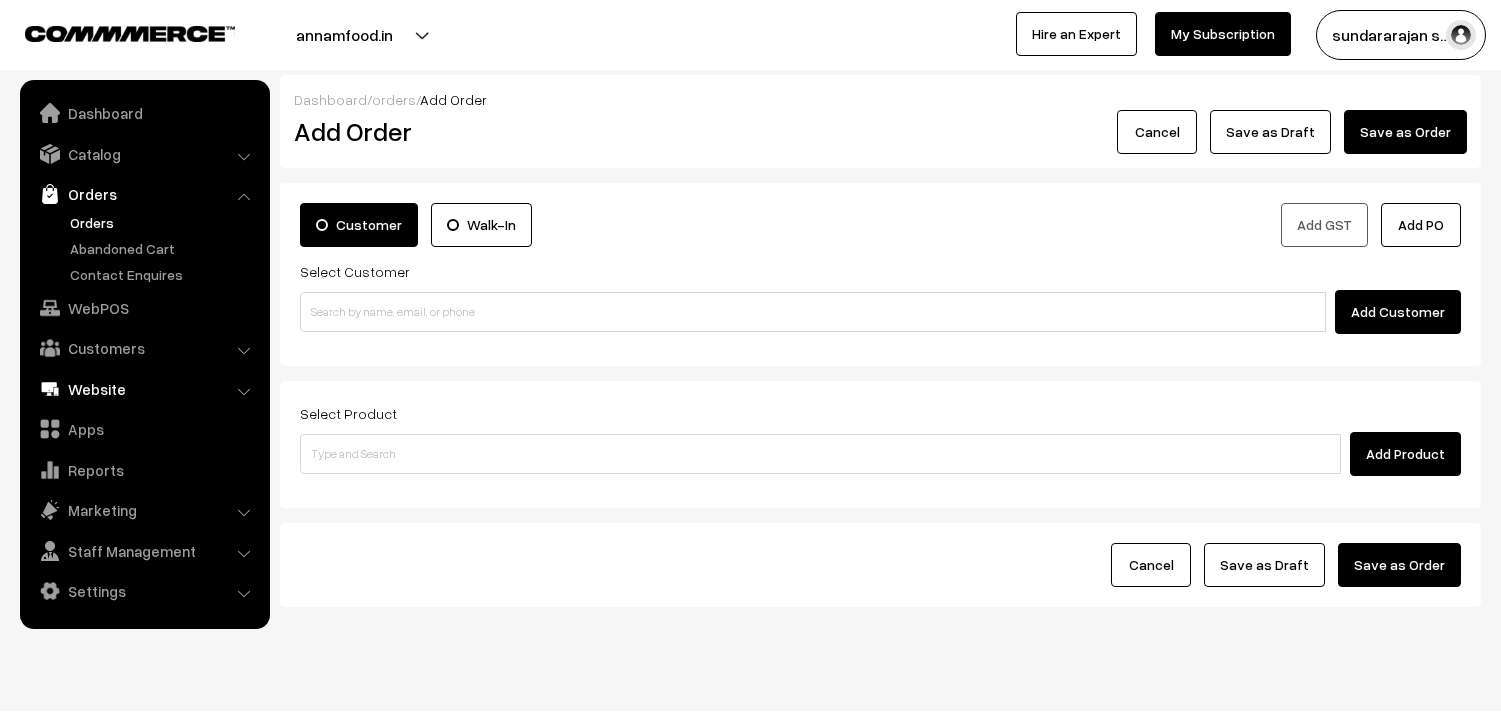 scroll, scrollTop: 0, scrollLeft: 0, axis: both 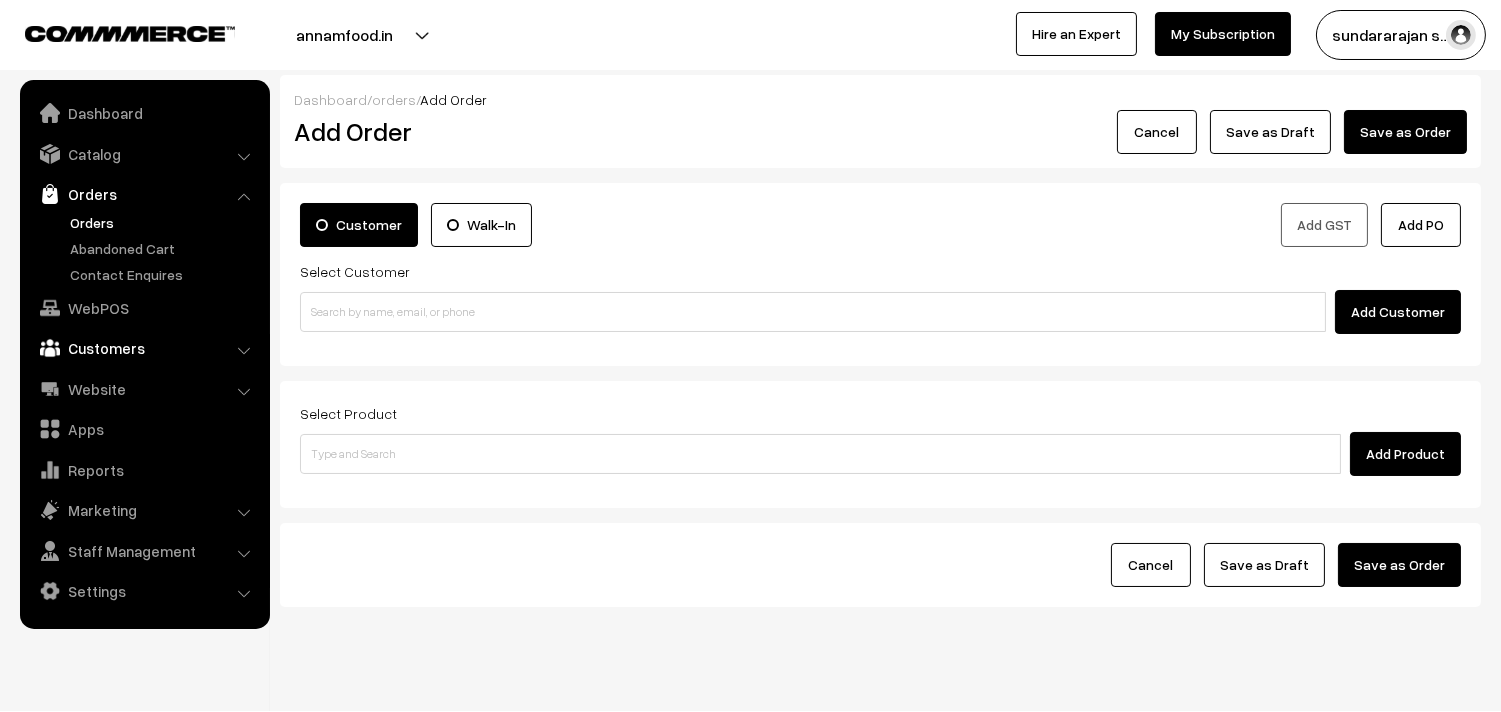 click on "Customers" at bounding box center (144, 348) 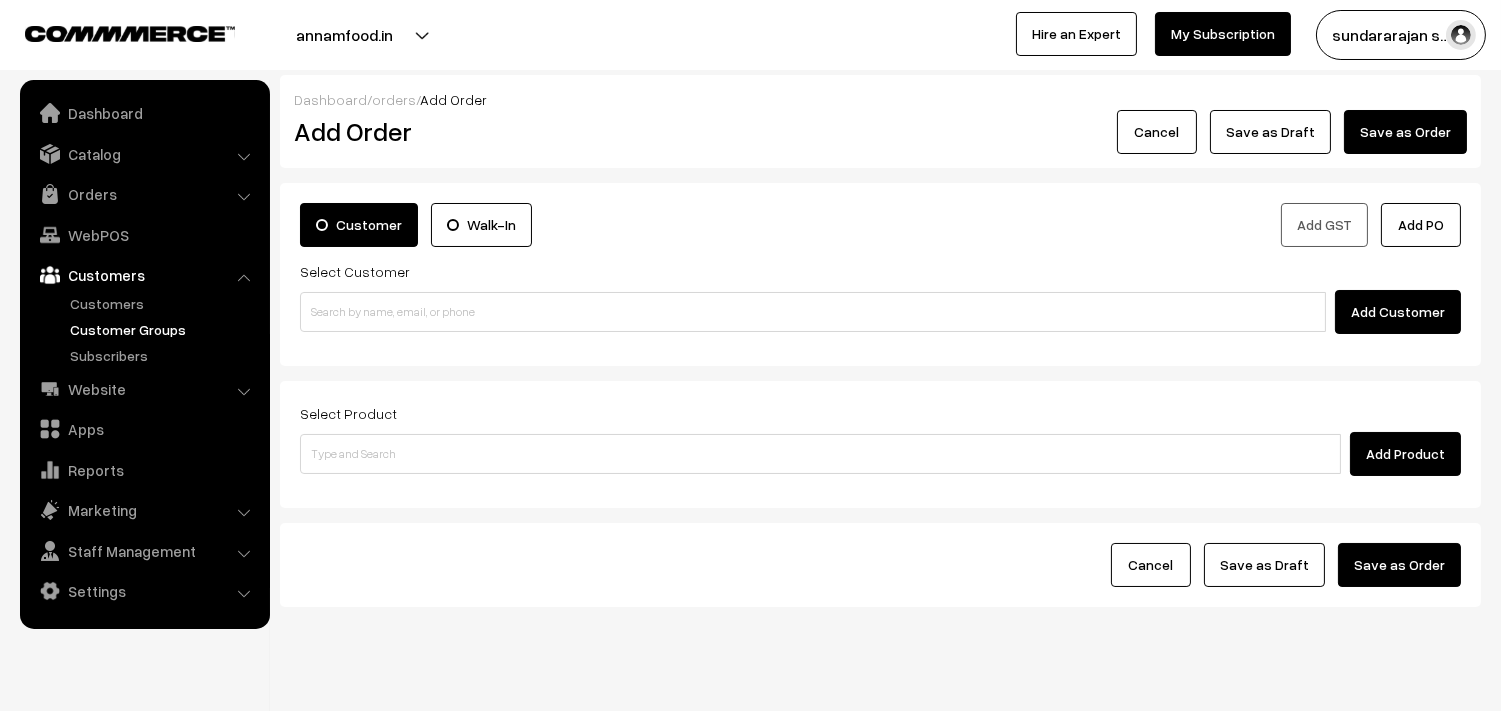 drag, startPoint x: 128, startPoint y: 305, endPoint x: 154, endPoint y: 322, distance: 31.06445 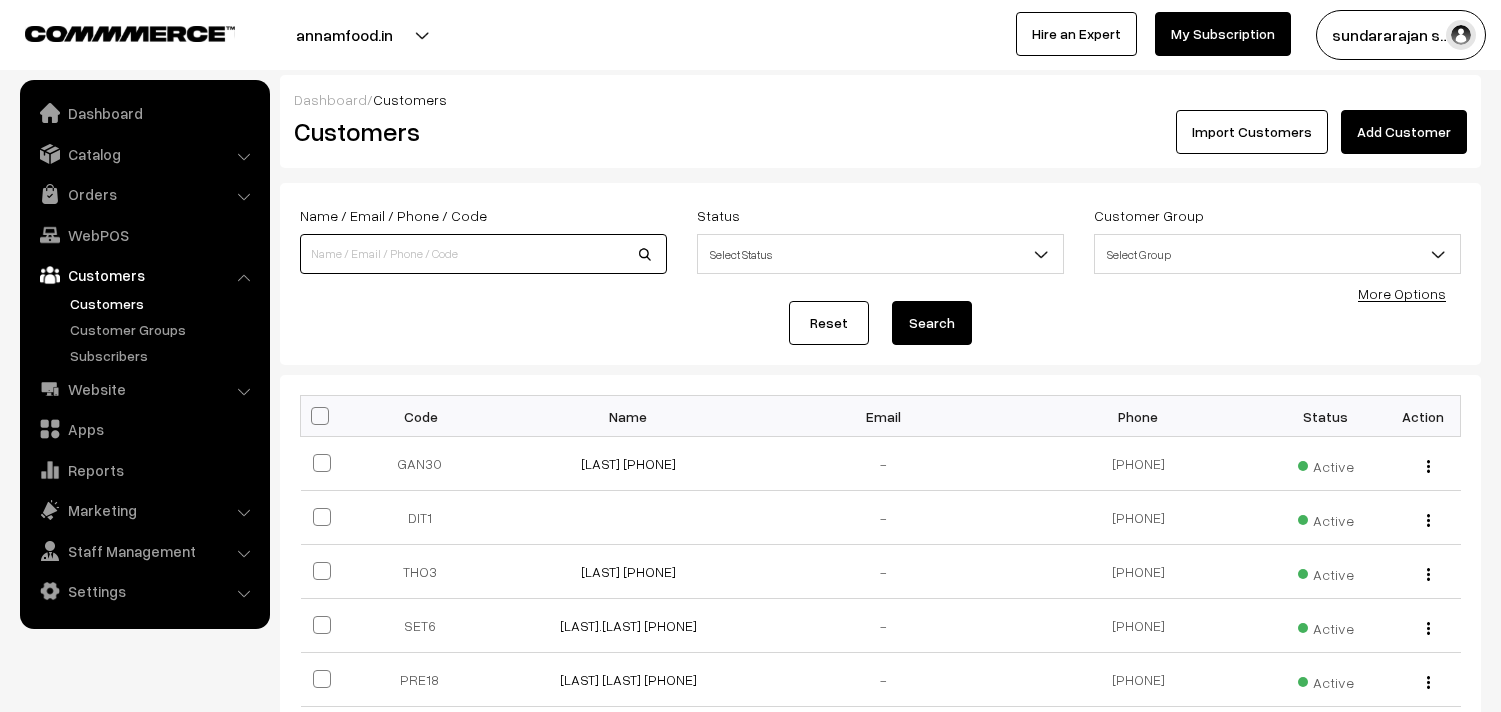 scroll, scrollTop: 0, scrollLeft: 0, axis: both 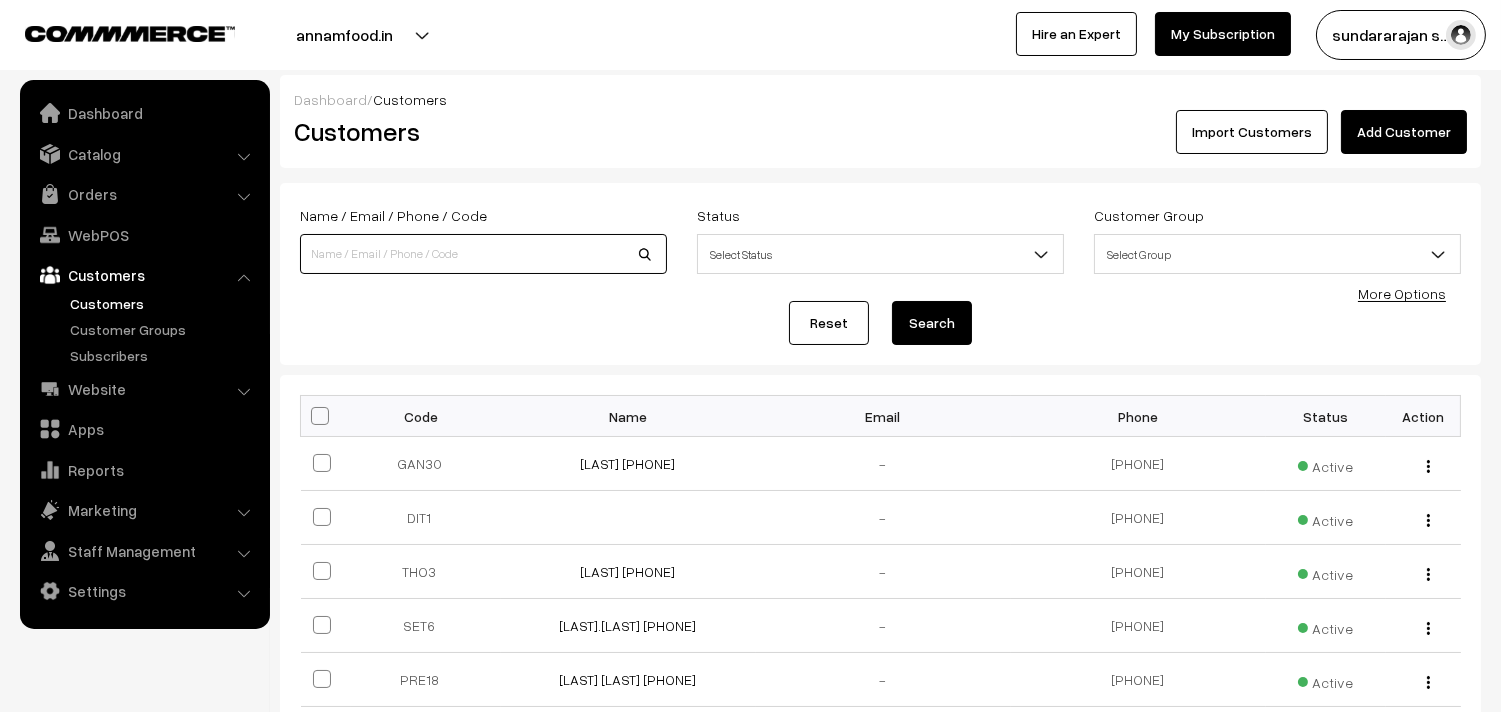 click at bounding box center [483, 254] 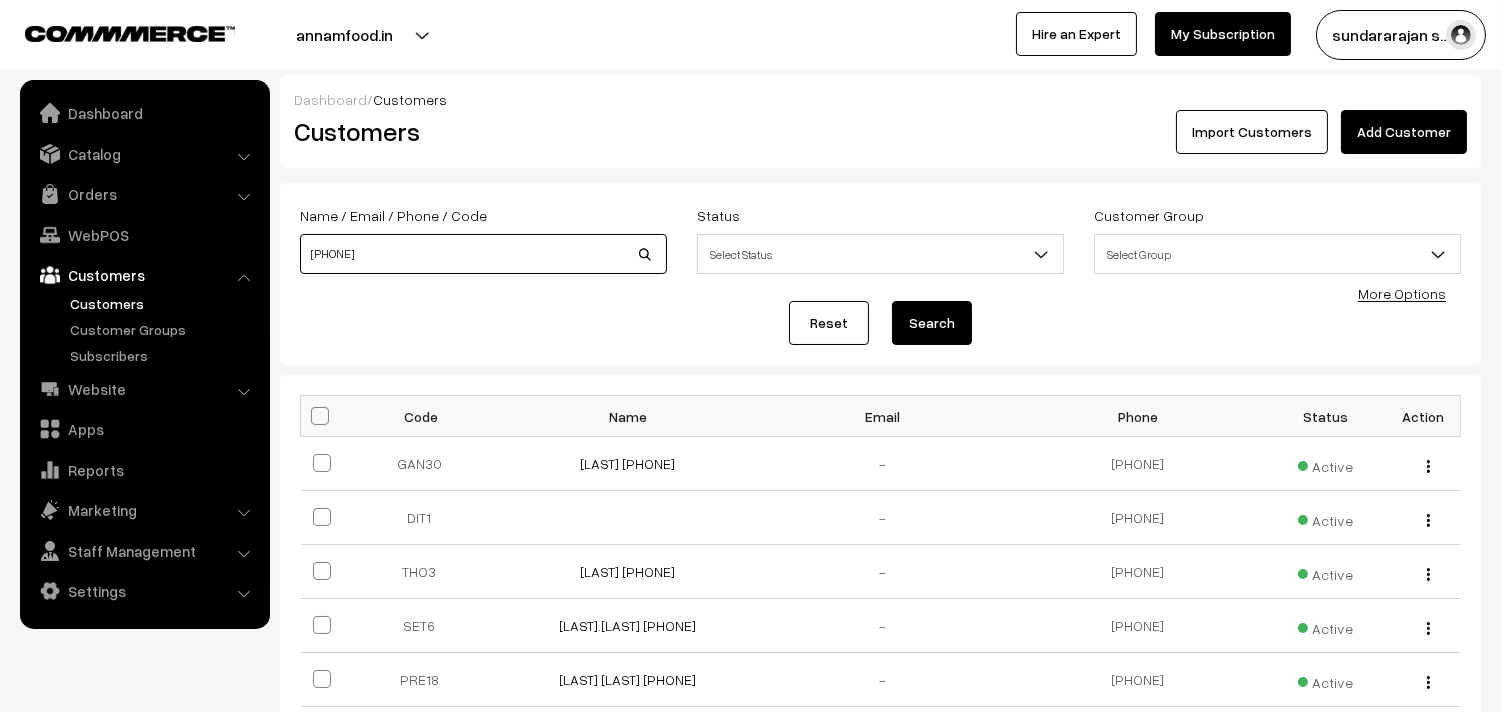 click on "98403 14287" at bounding box center [483, 254] 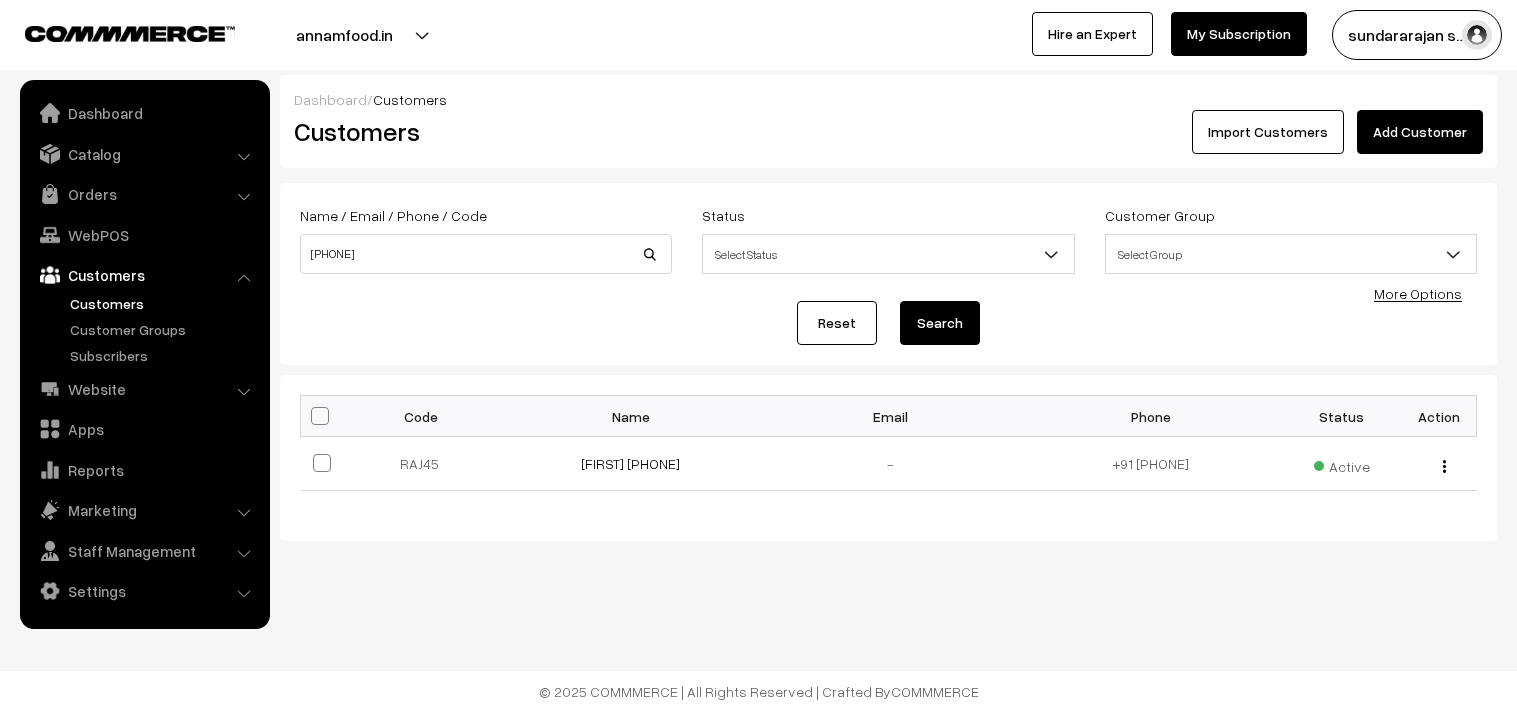 scroll, scrollTop: 0, scrollLeft: 0, axis: both 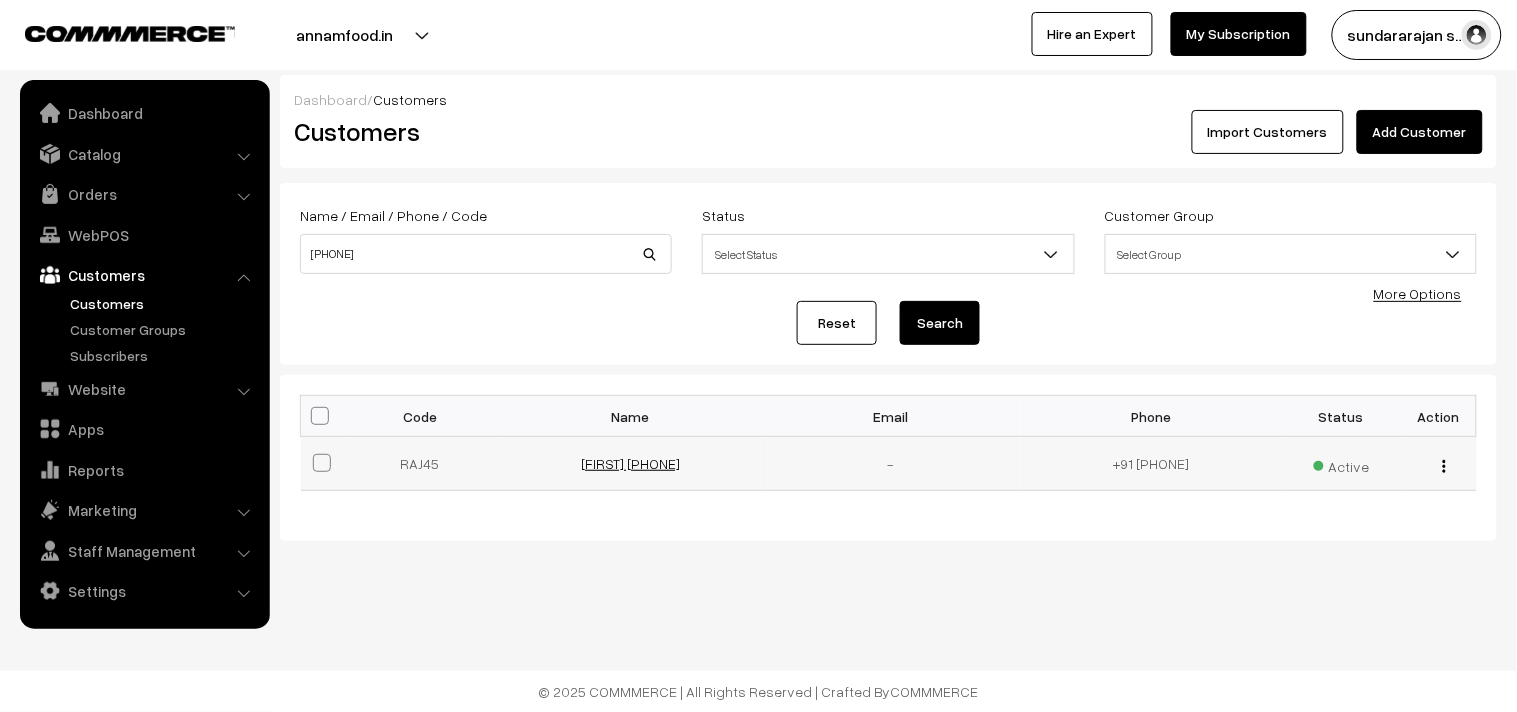 click on "[FIRST] [PHONE]" at bounding box center [630, 463] 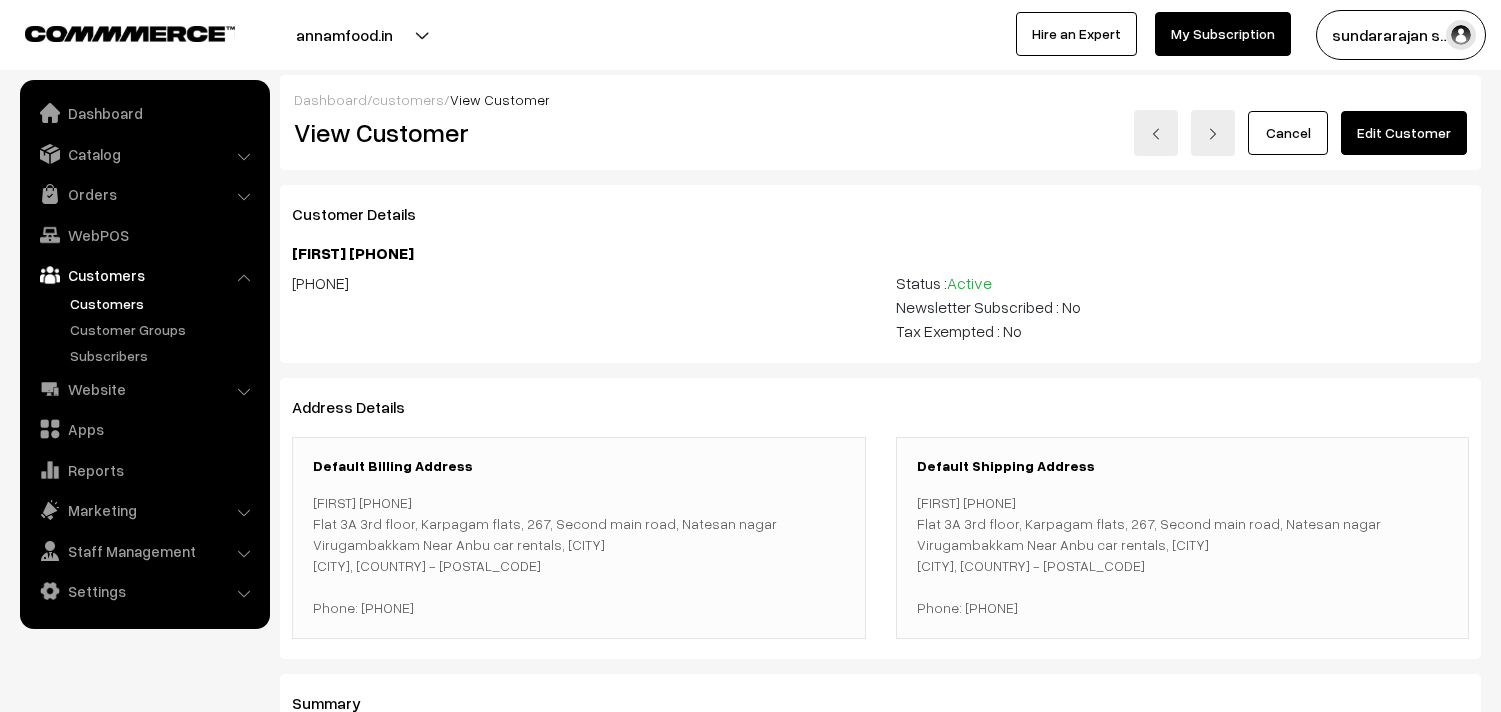 click on "Edit Customer" at bounding box center (1404, 133) 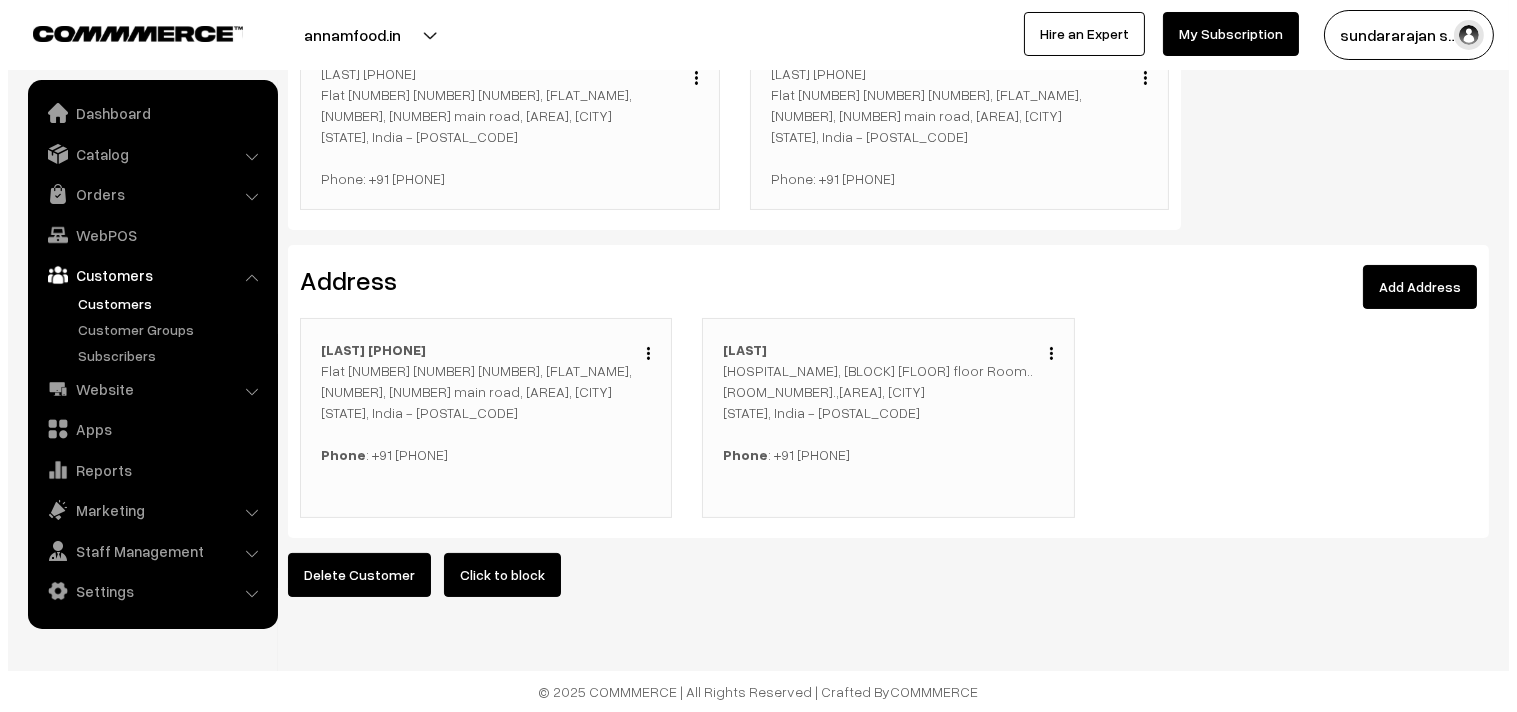 scroll, scrollTop: 555, scrollLeft: 0, axis: vertical 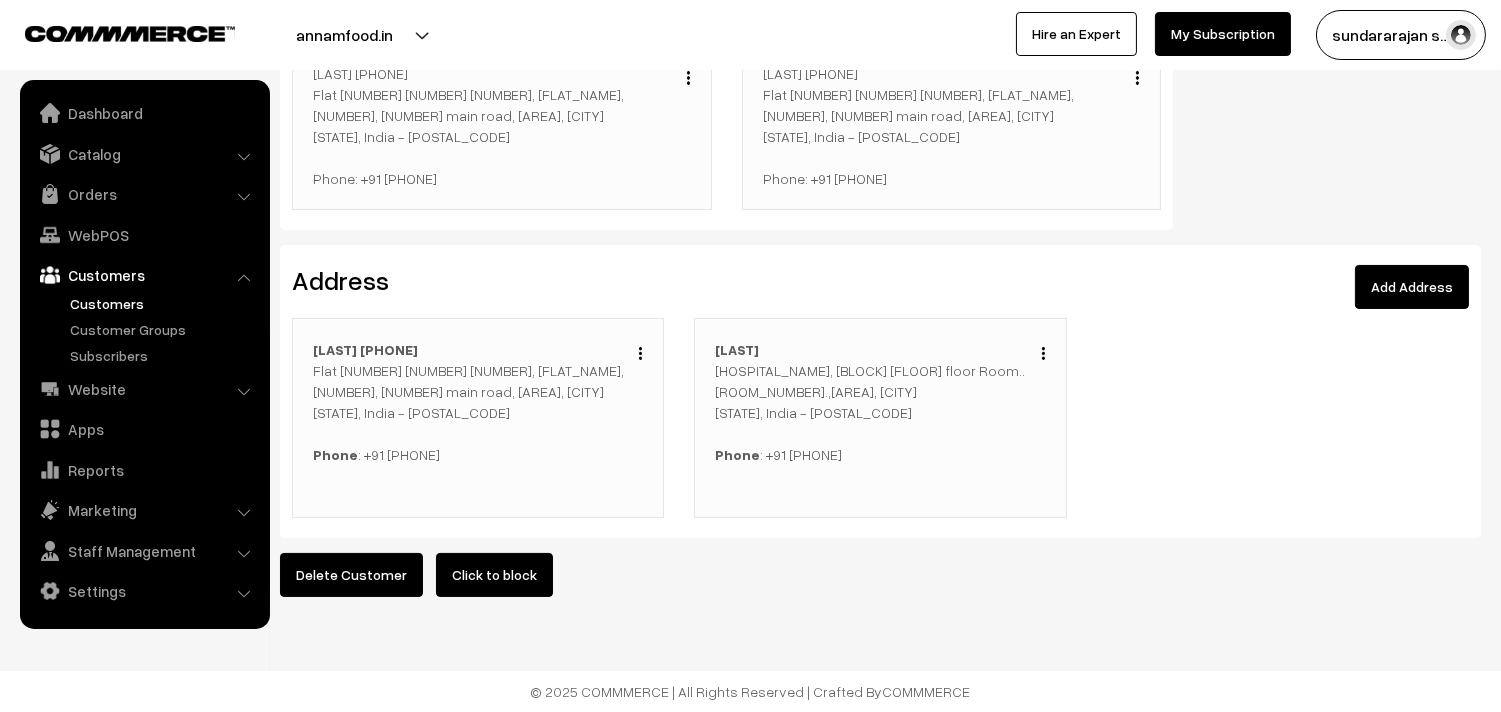 click at bounding box center [640, 353] 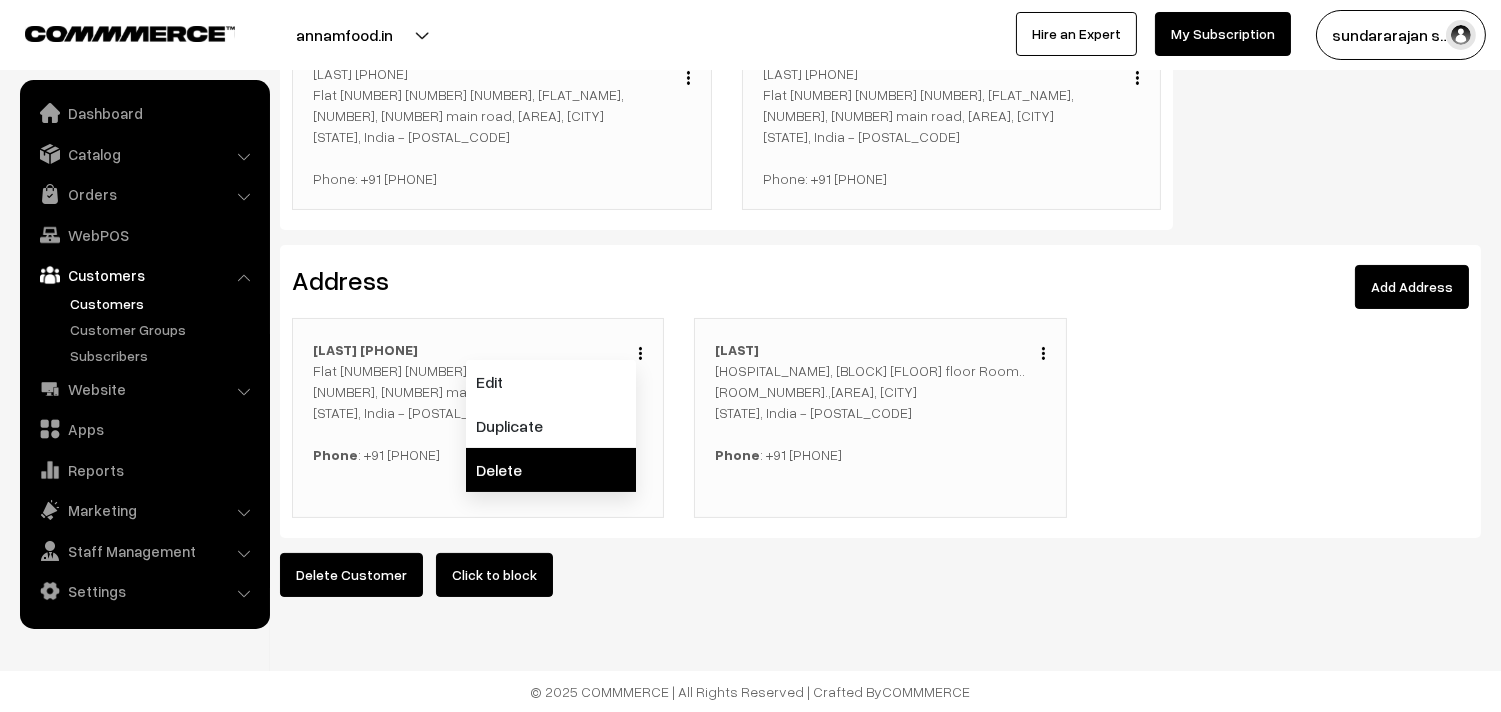click on "Delete" at bounding box center [551, 470] 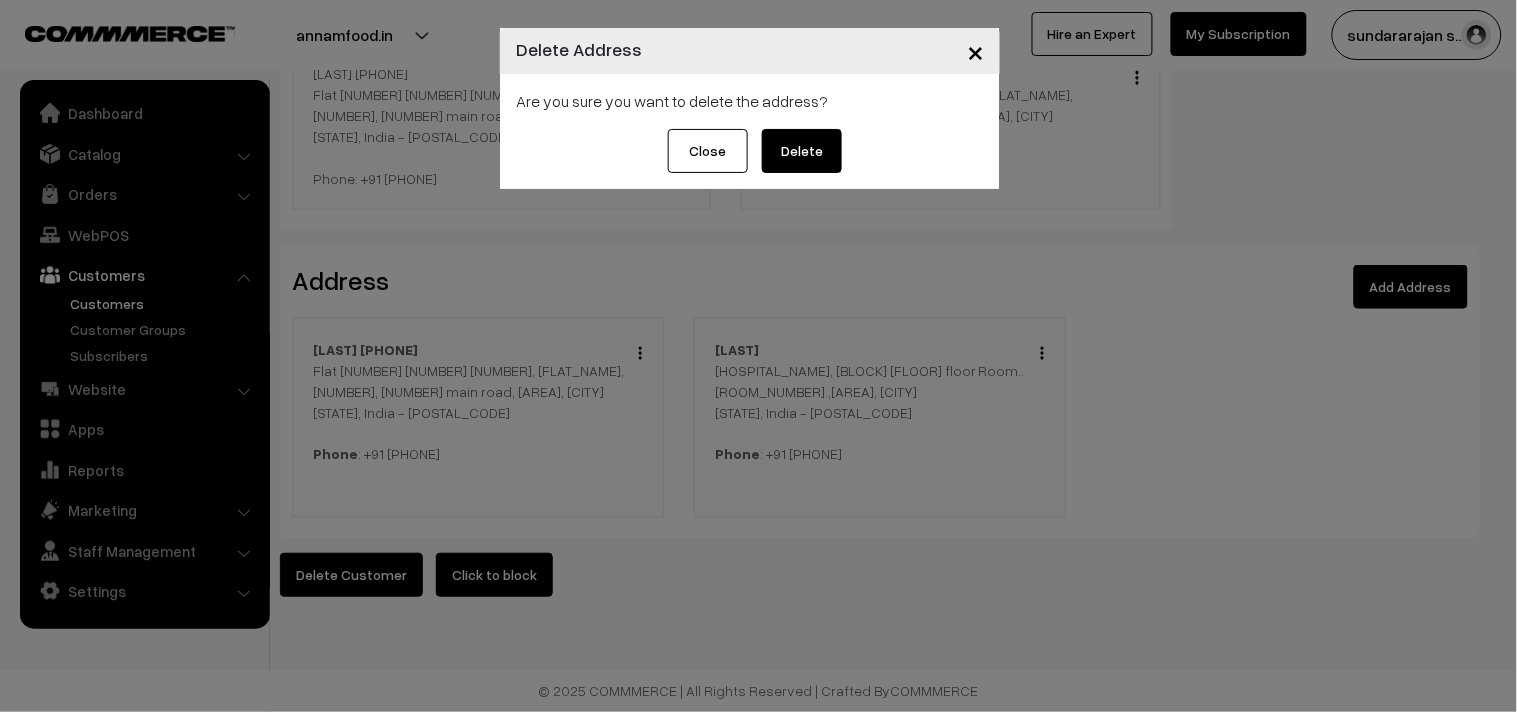 click on "Delete" at bounding box center [802, 151] 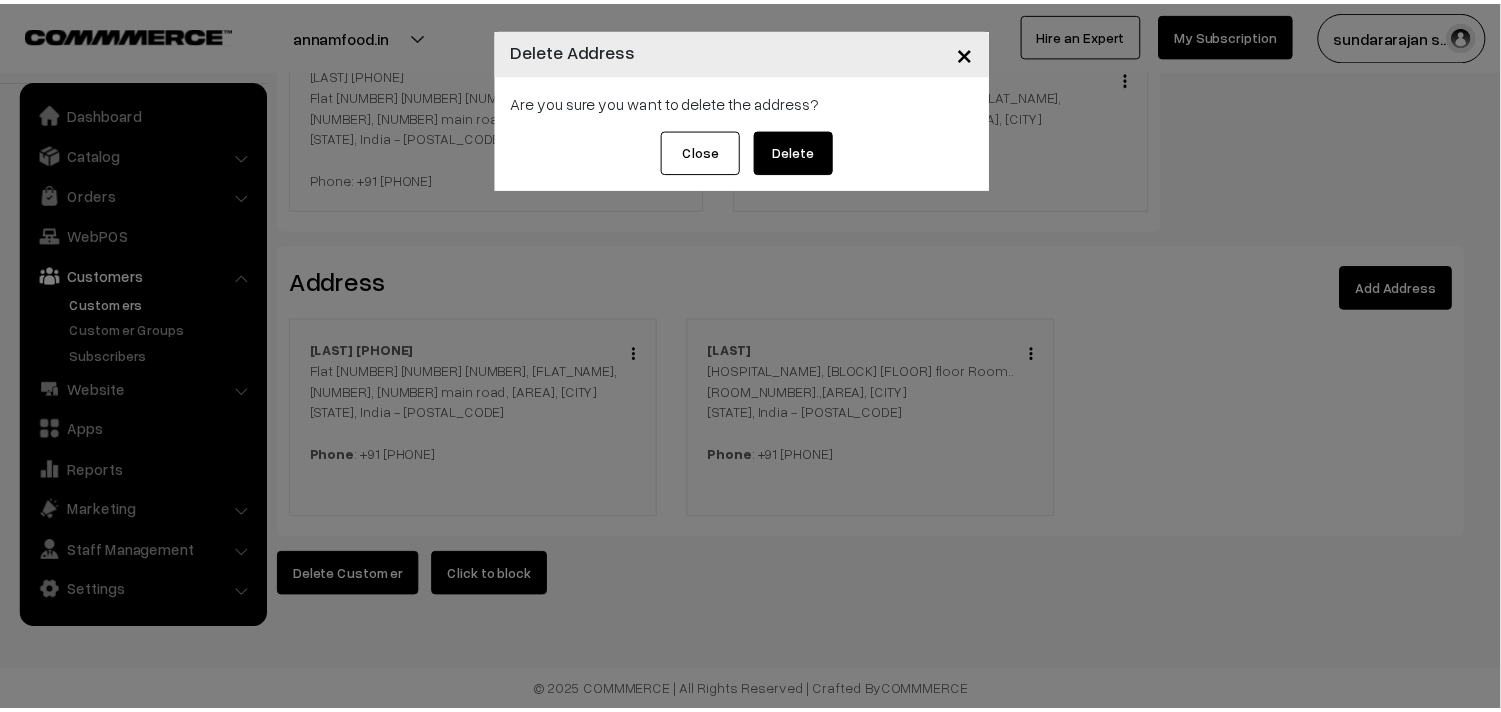 scroll, scrollTop: 554, scrollLeft: 0, axis: vertical 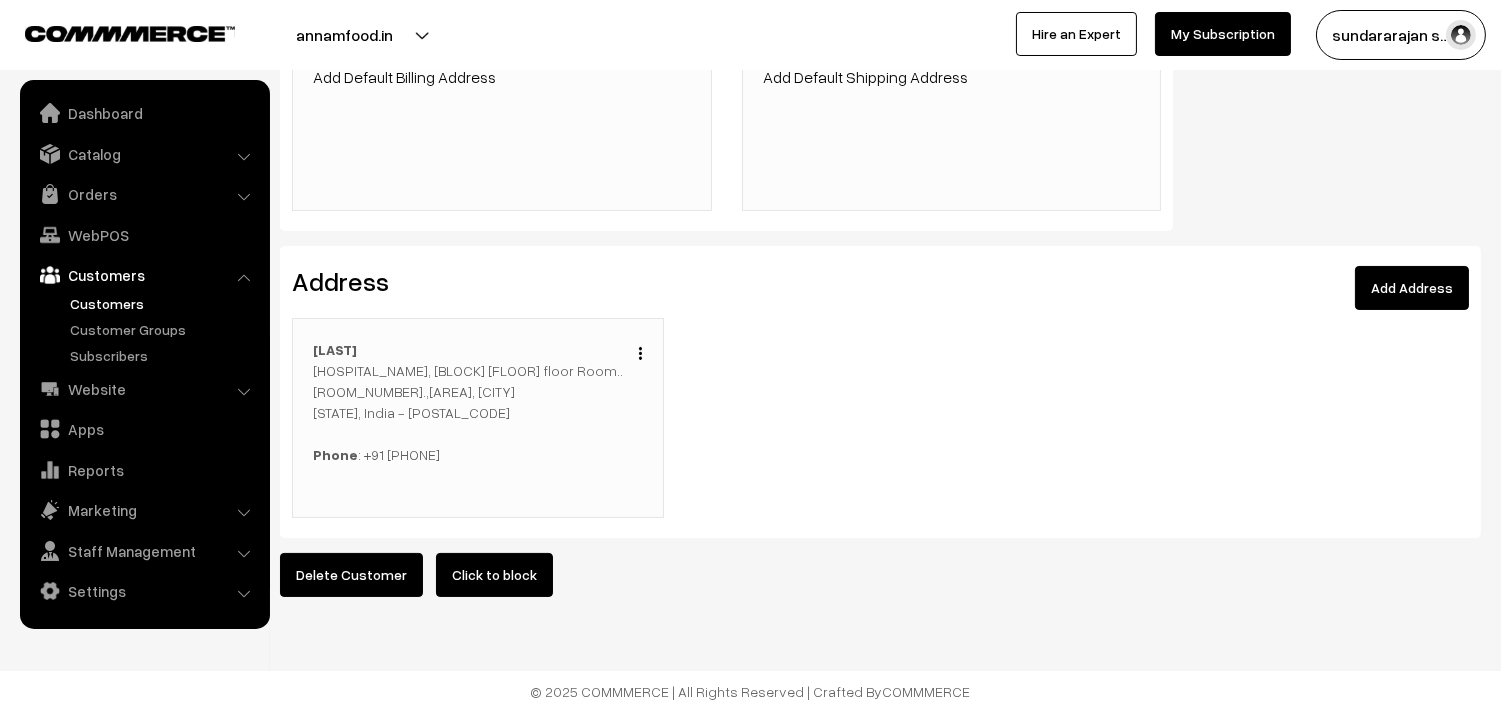 click on "Edit
Duplicate
Delete" at bounding box center [635, 351] 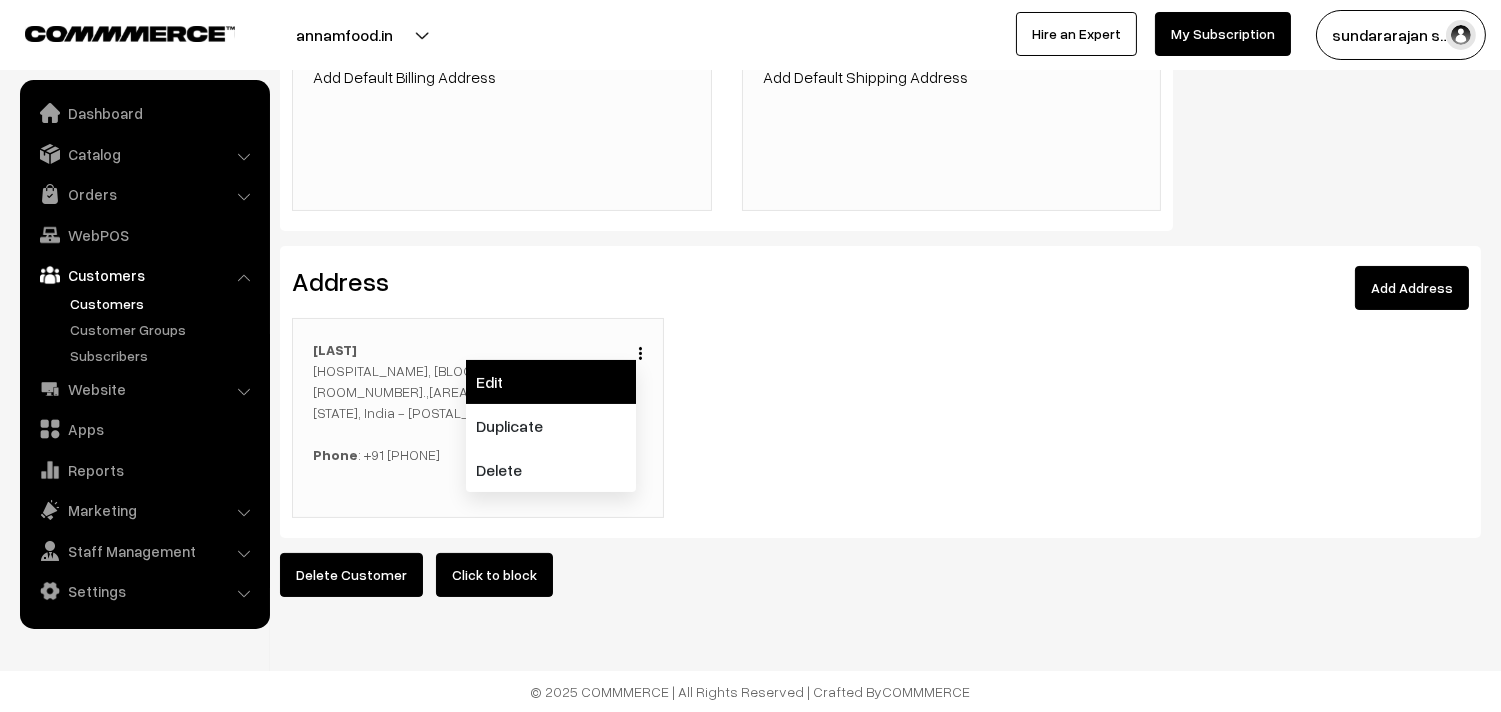 click on "Edit" at bounding box center (551, 382) 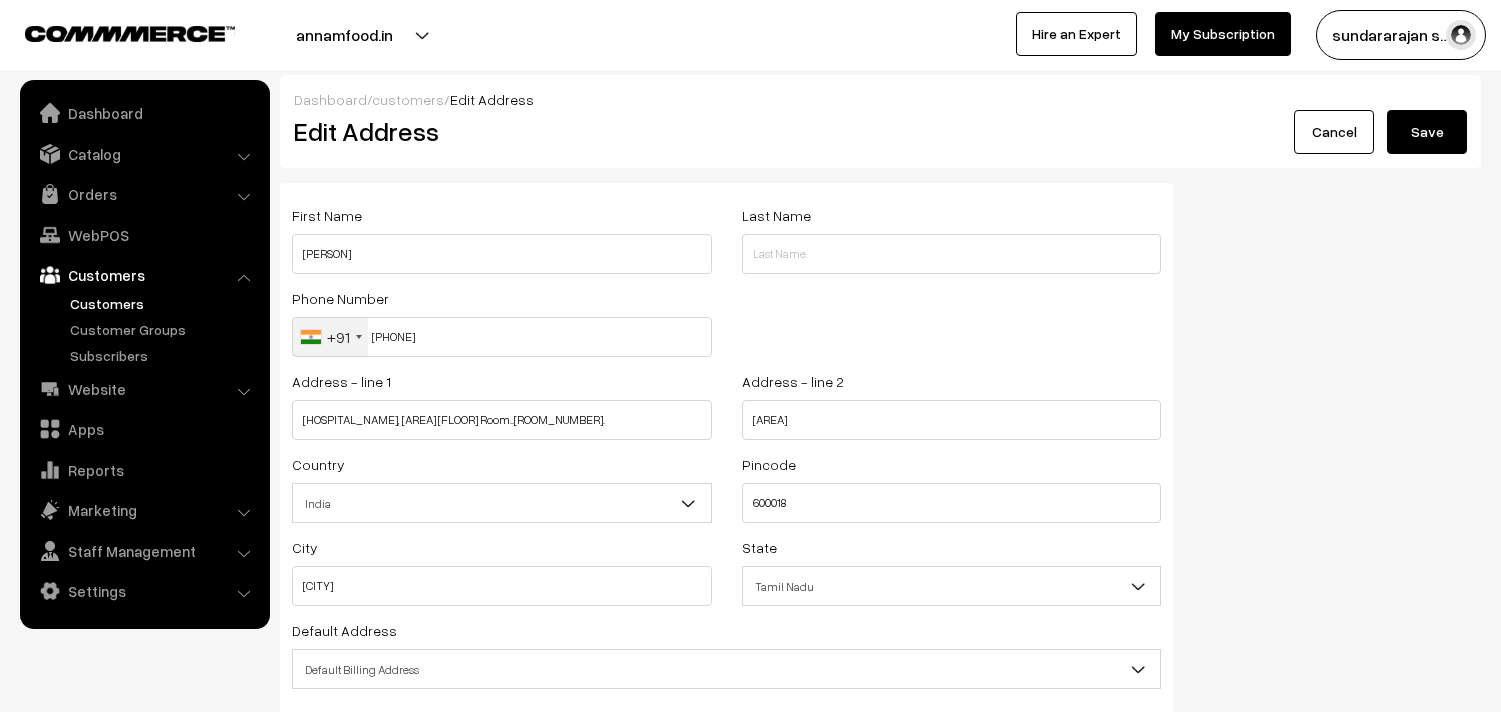 scroll, scrollTop: 0, scrollLeft: 0, axis: both 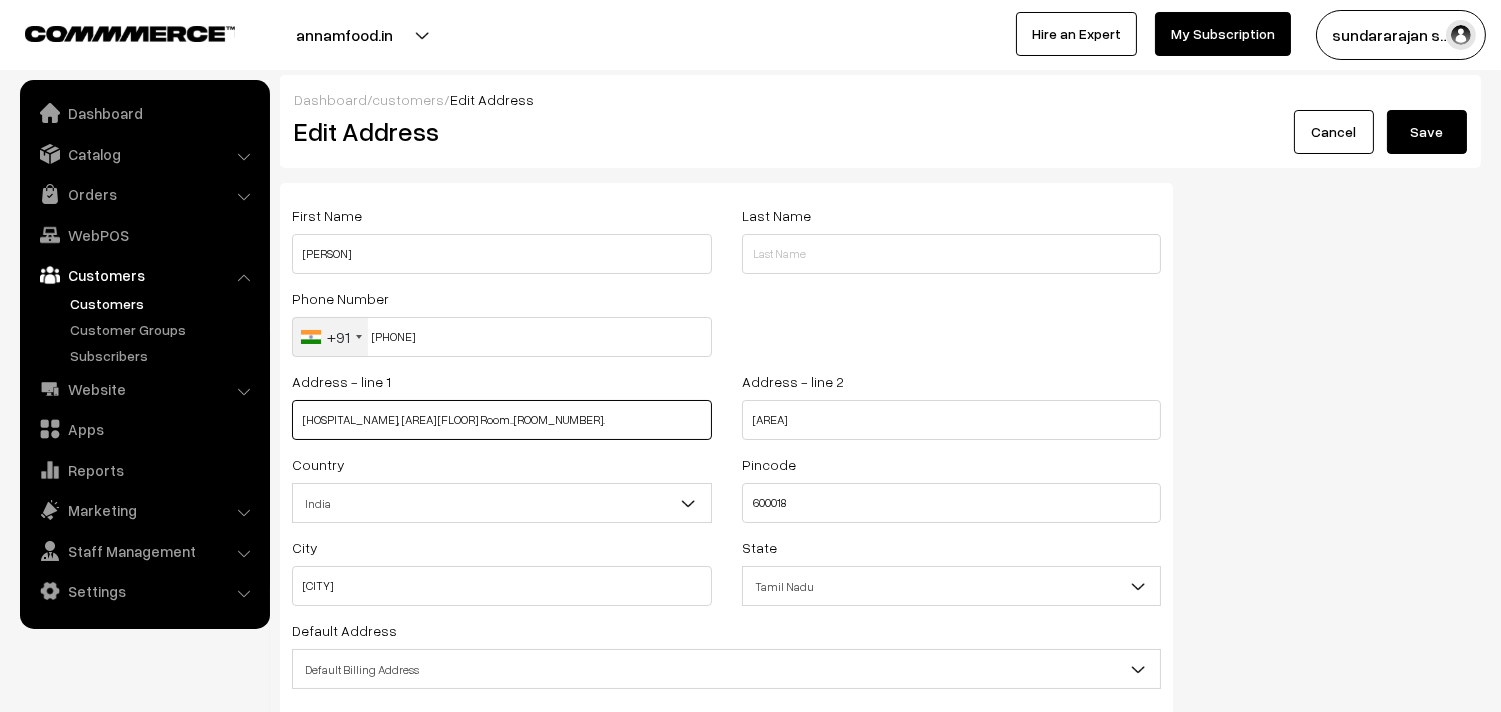 click on "Kavery hospital, A block 6th floor Room..629." at bounding box center [502, 420] 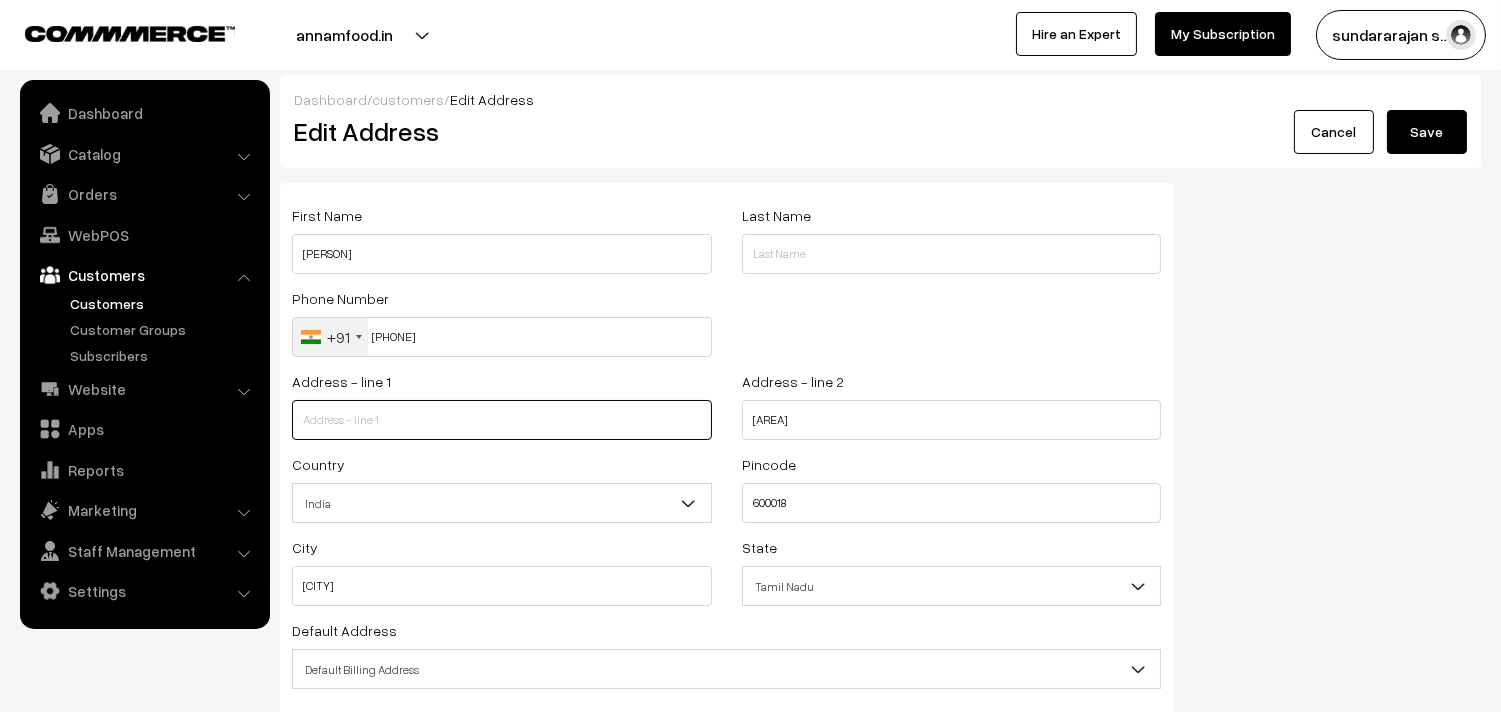 type 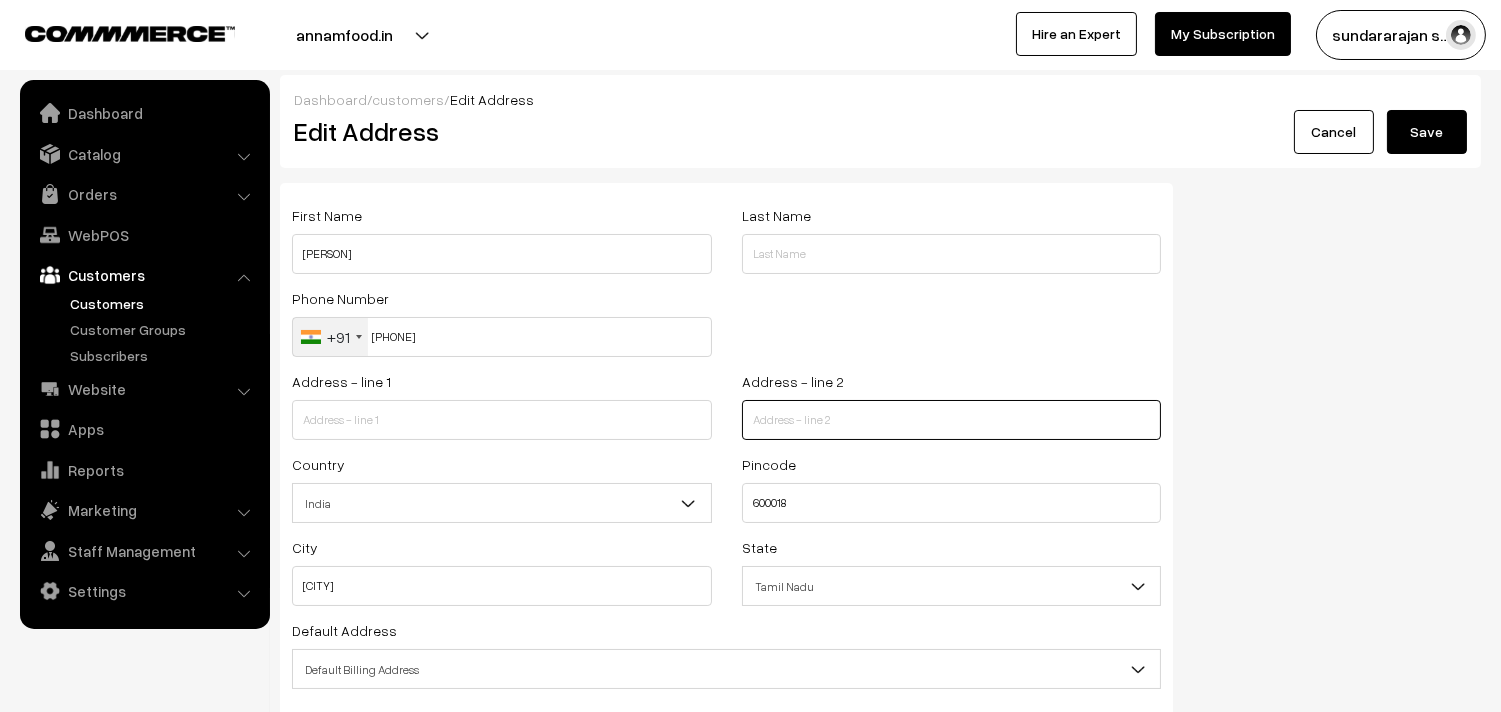 type 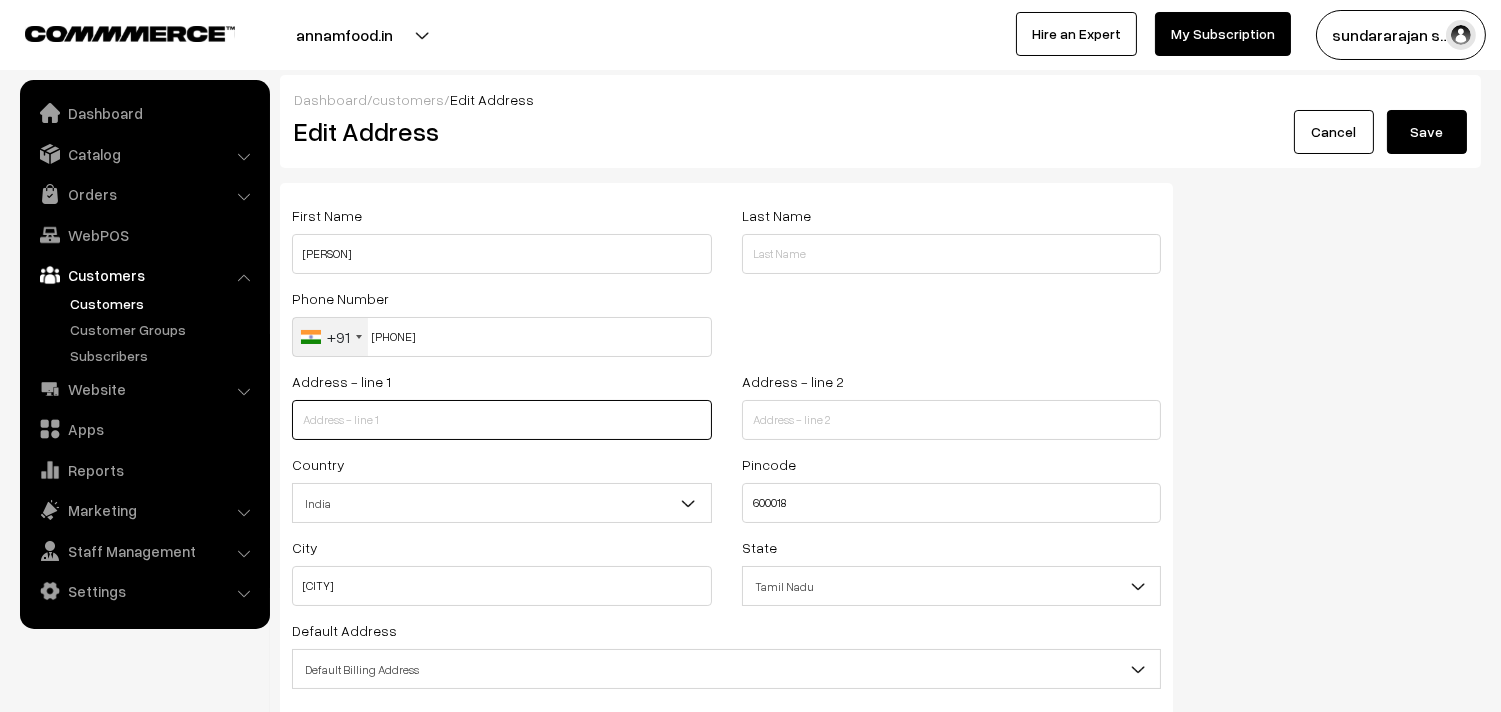 click at bounding box center [502, 420] 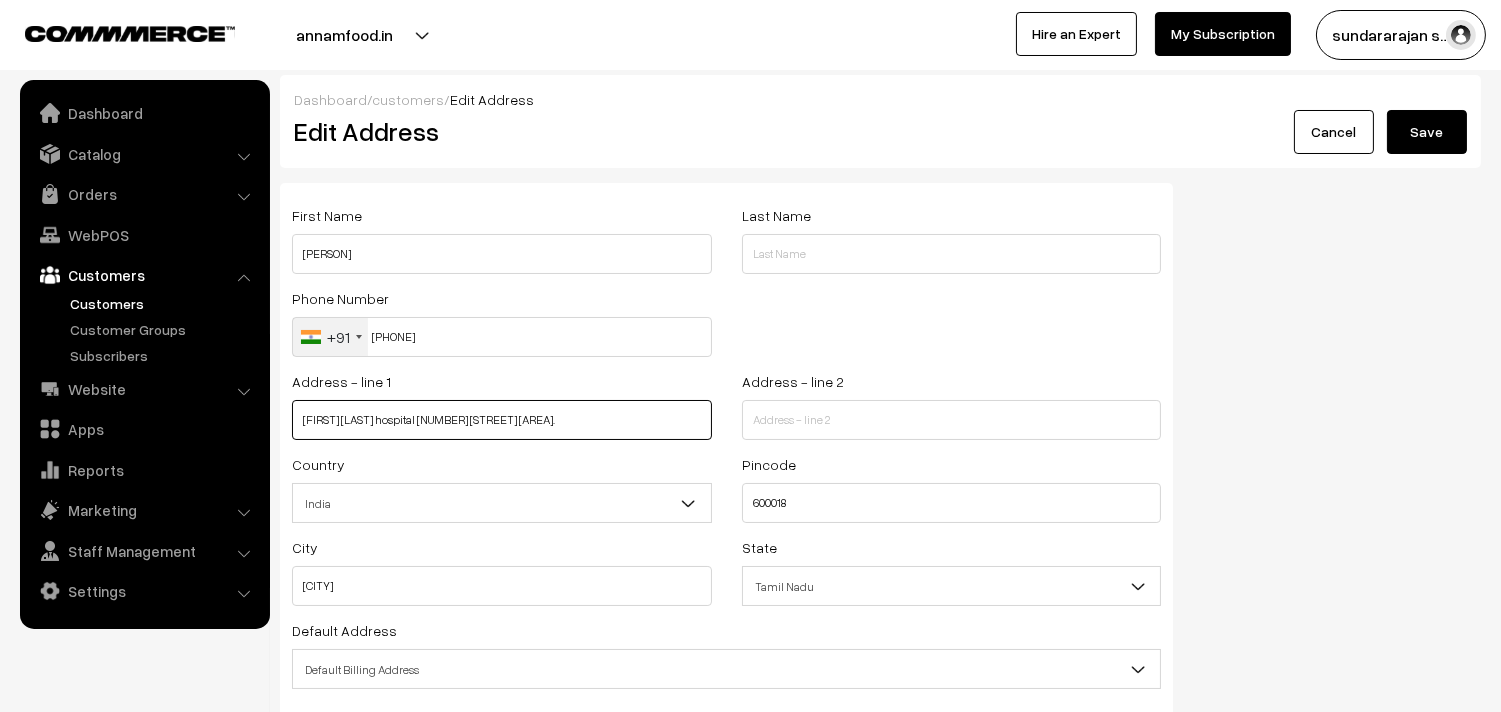 type on "Soundarapandian bone &  joint hospital 3rd Street Annanagar." 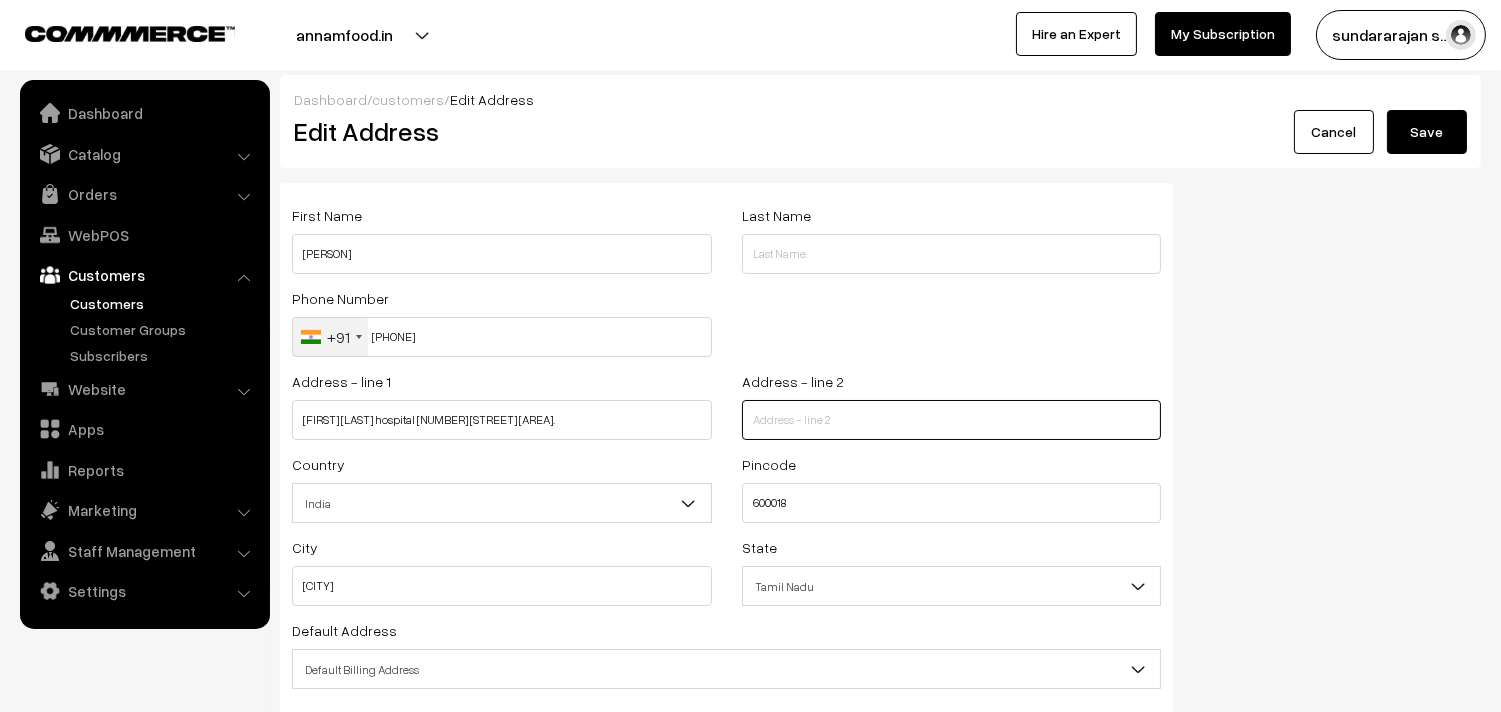 click at bounding box center [952, 420] 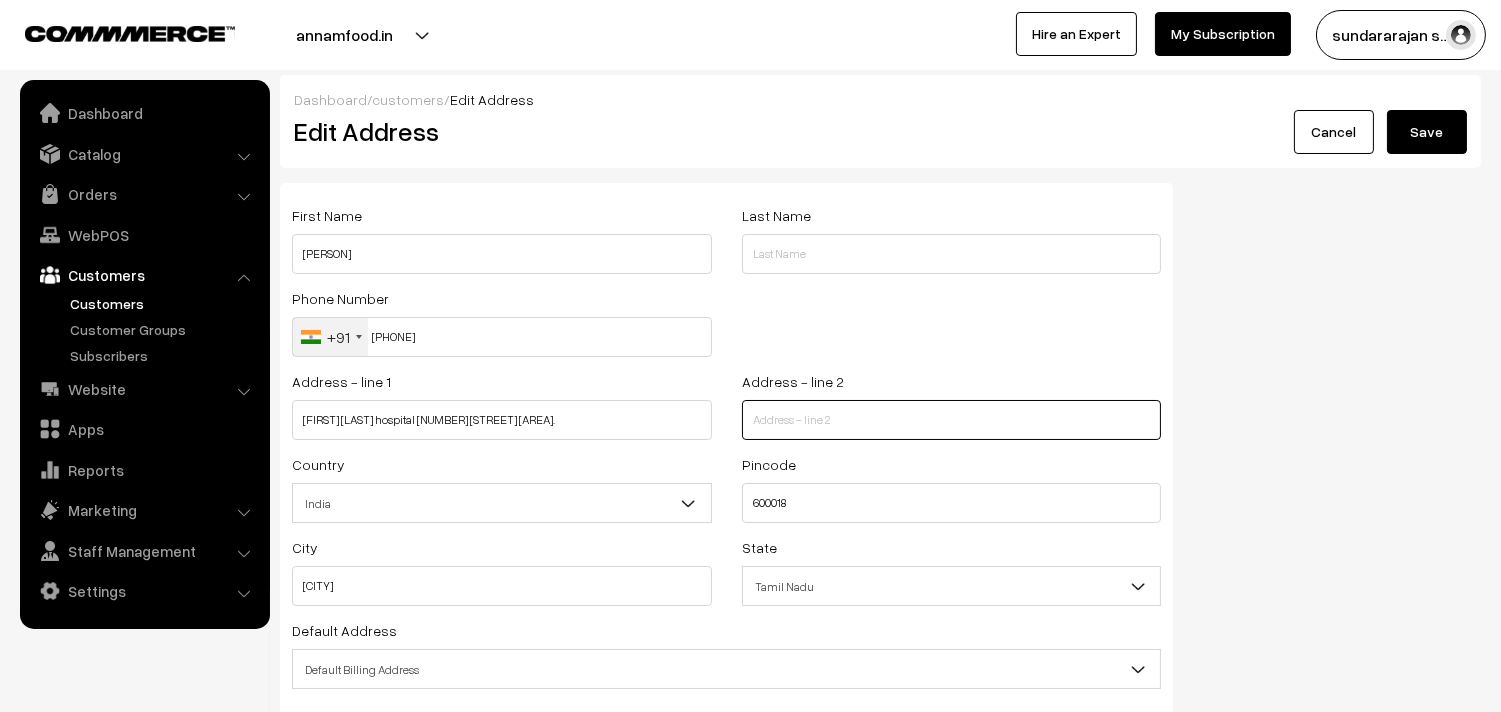 paste on "Room no 125 First floor" 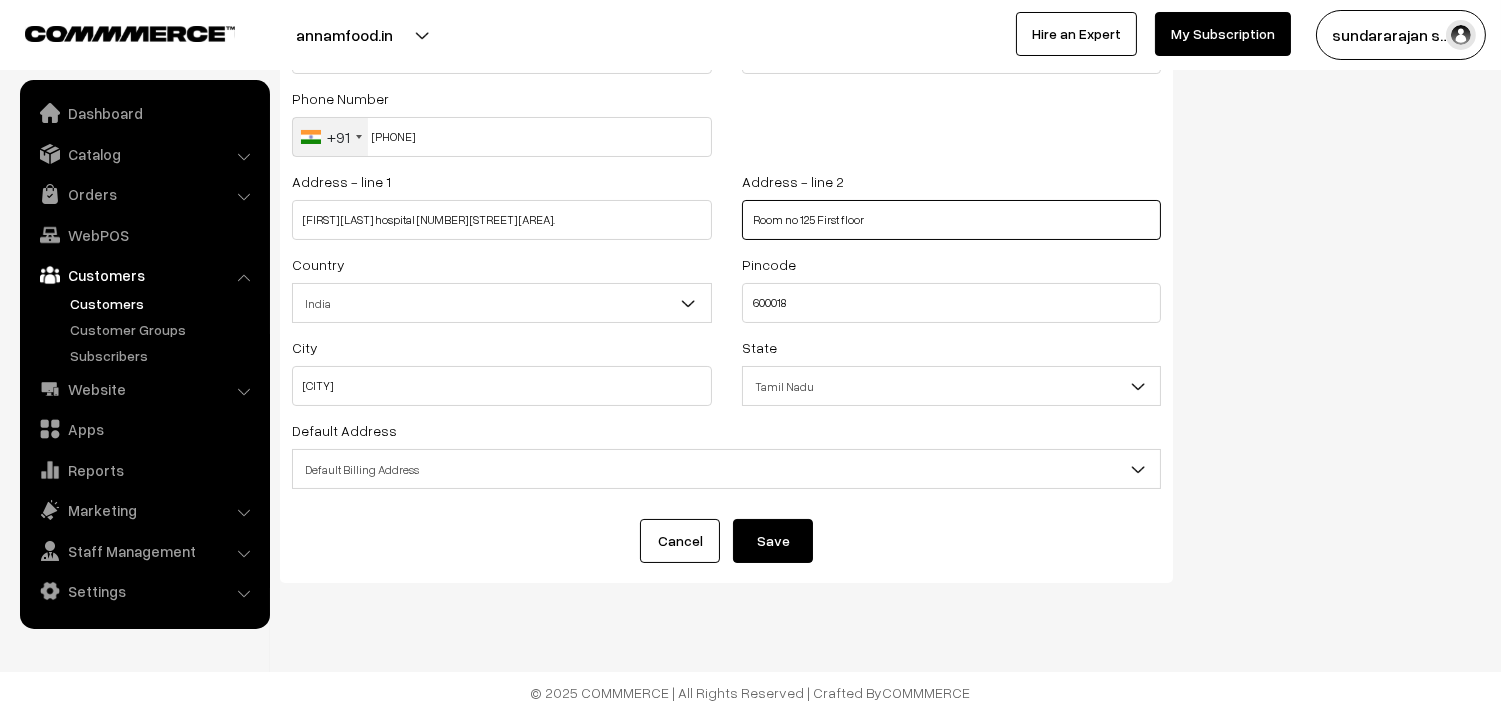 scroll, scrollTop: 202, scrollLeft: 0, axis: vertical 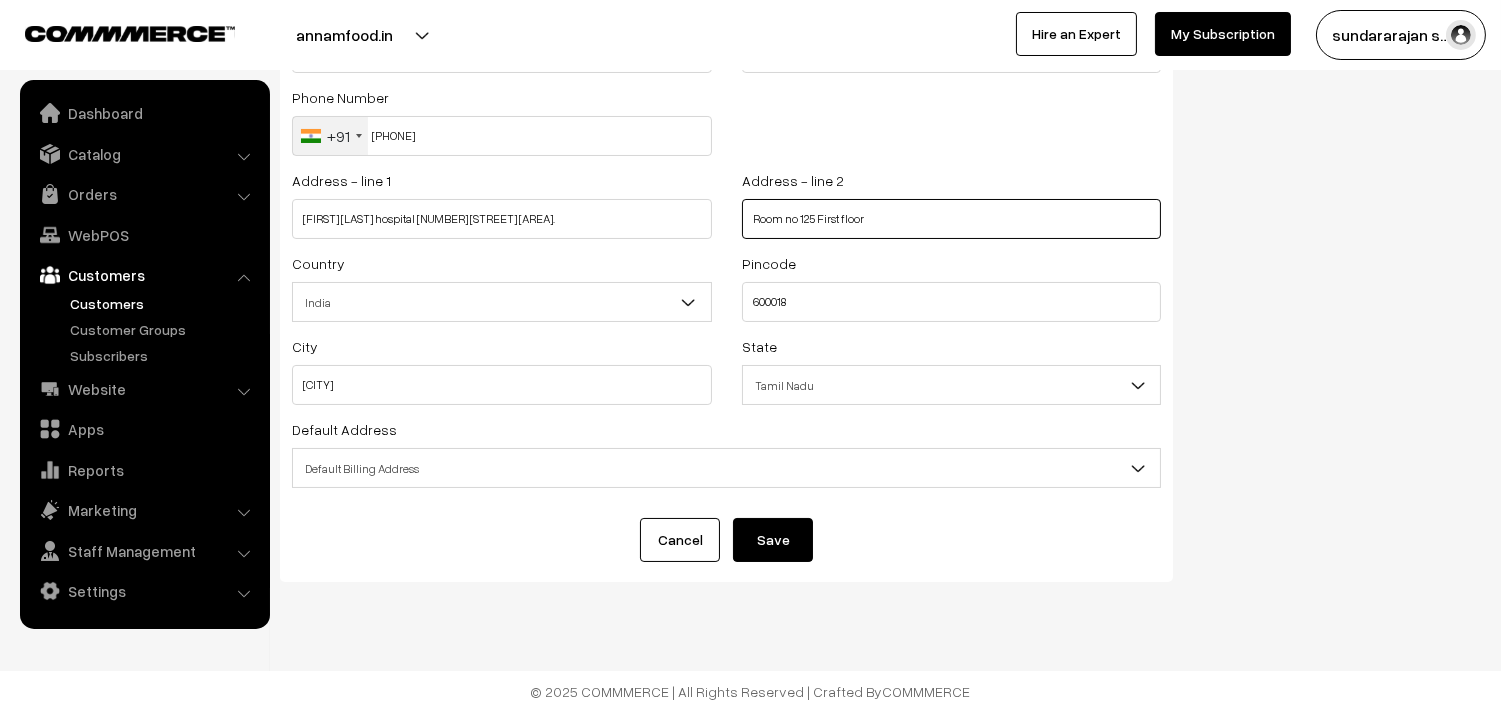 type on "Room no 125 First floor" 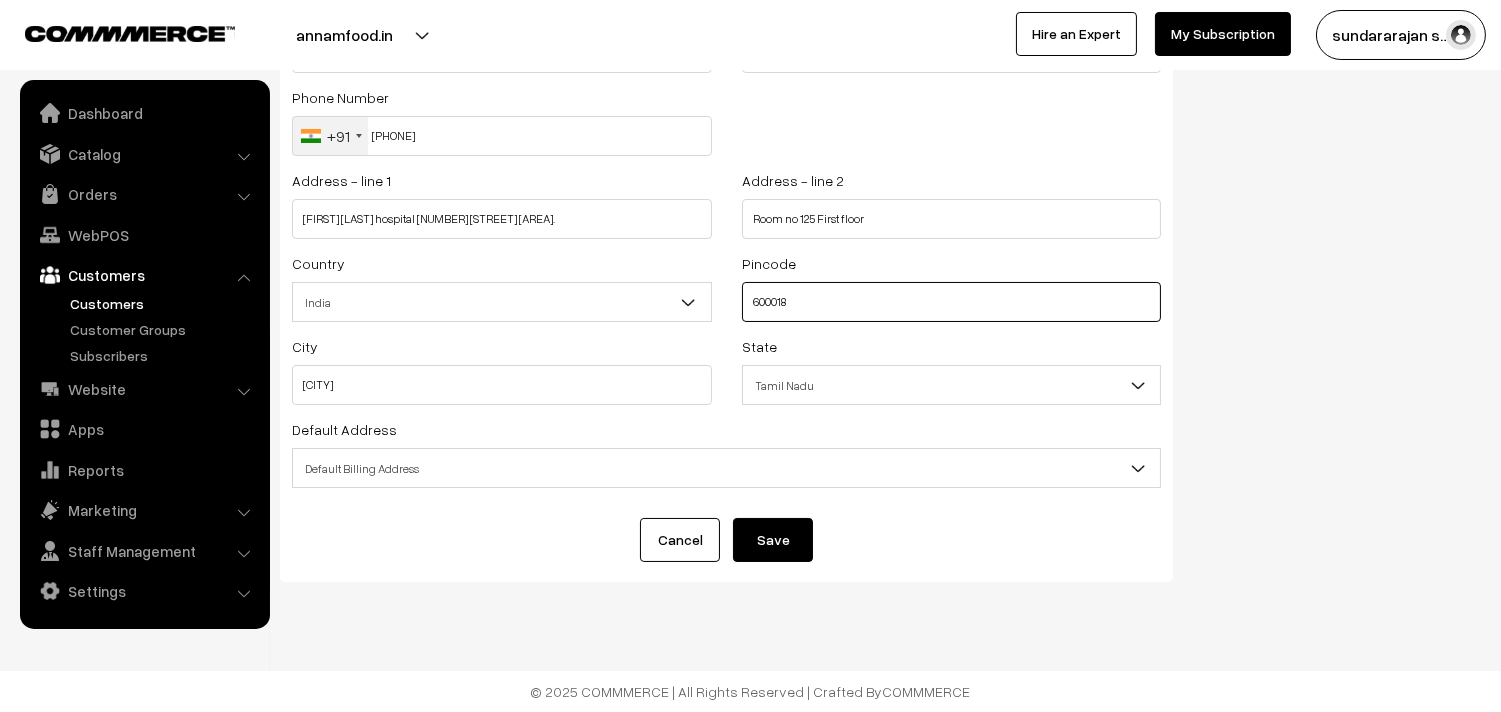 click on "600018" at bounding box center (952, 302) 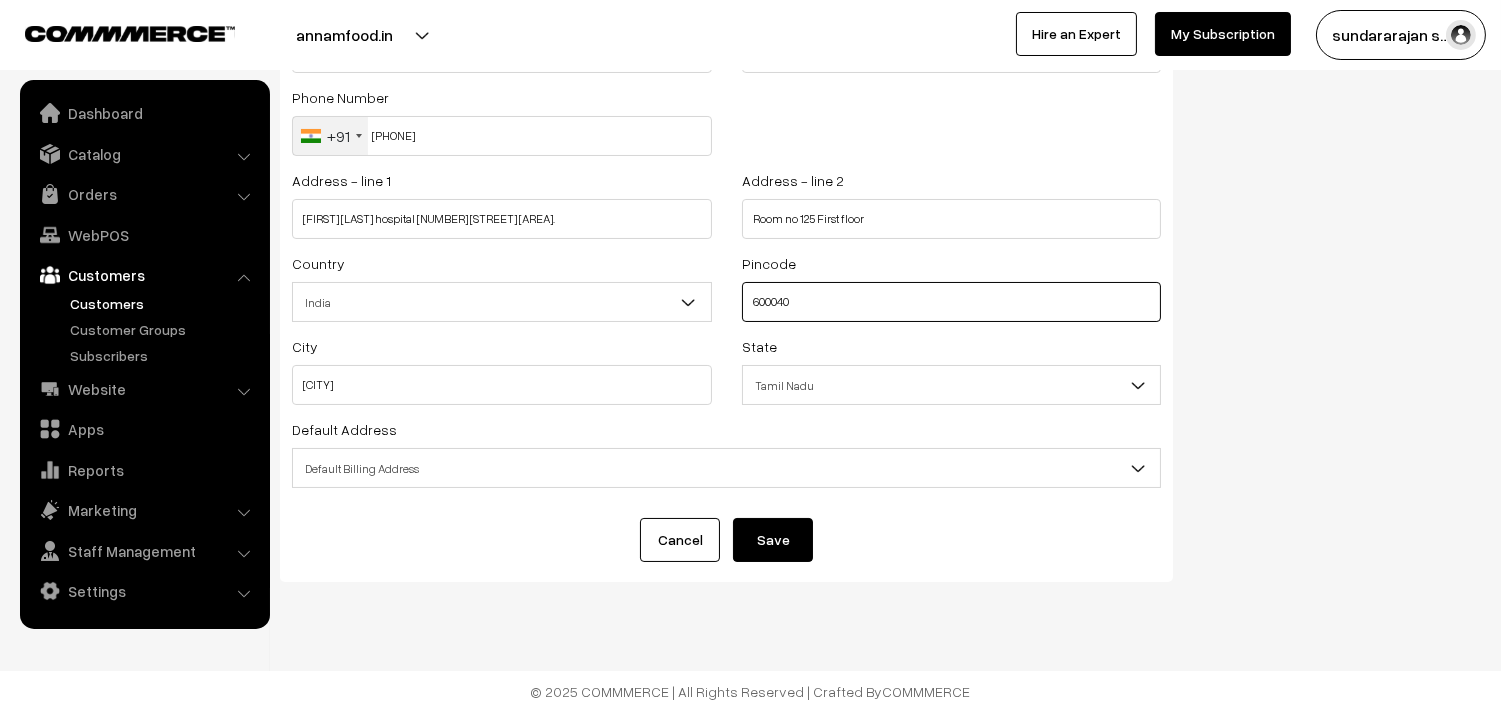 type on "600040" 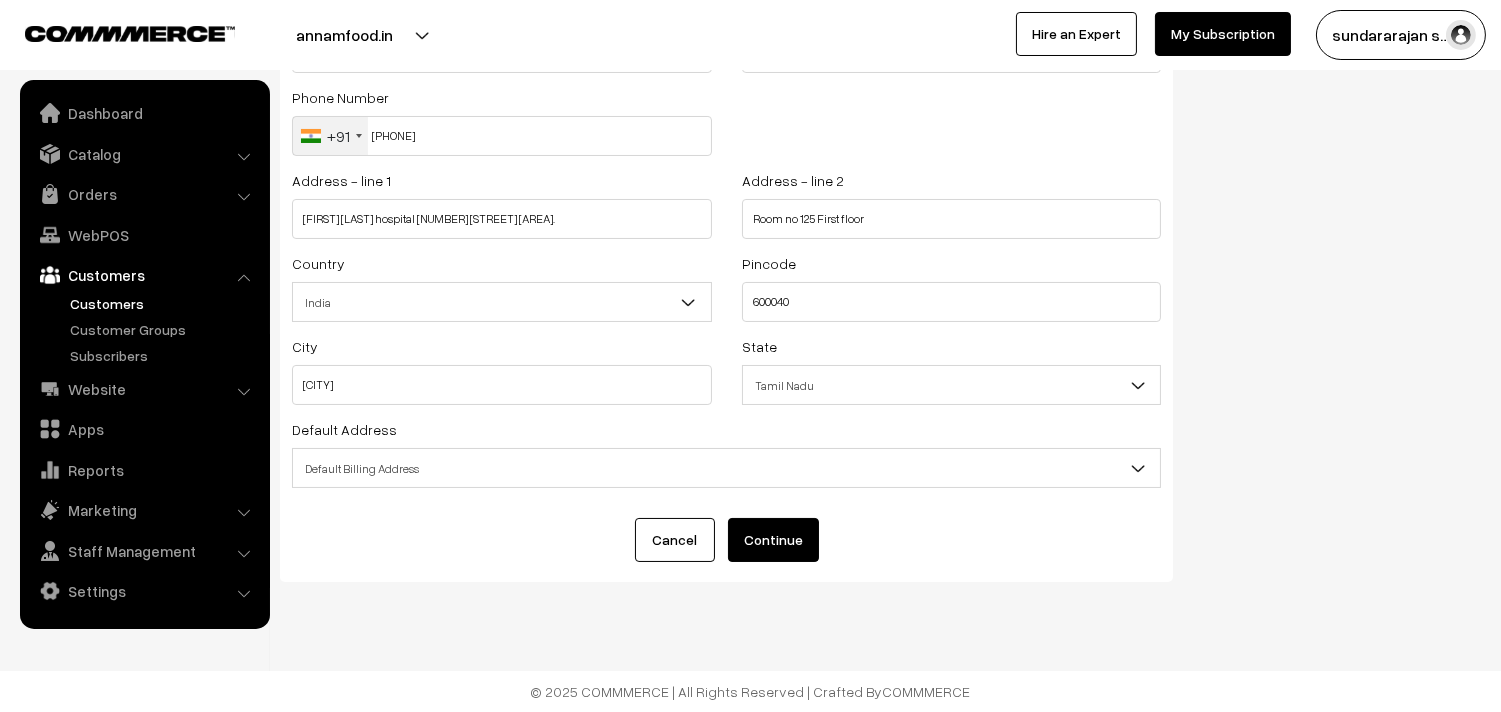 click on "Default Billing Address" at bounding box center (726, 468) 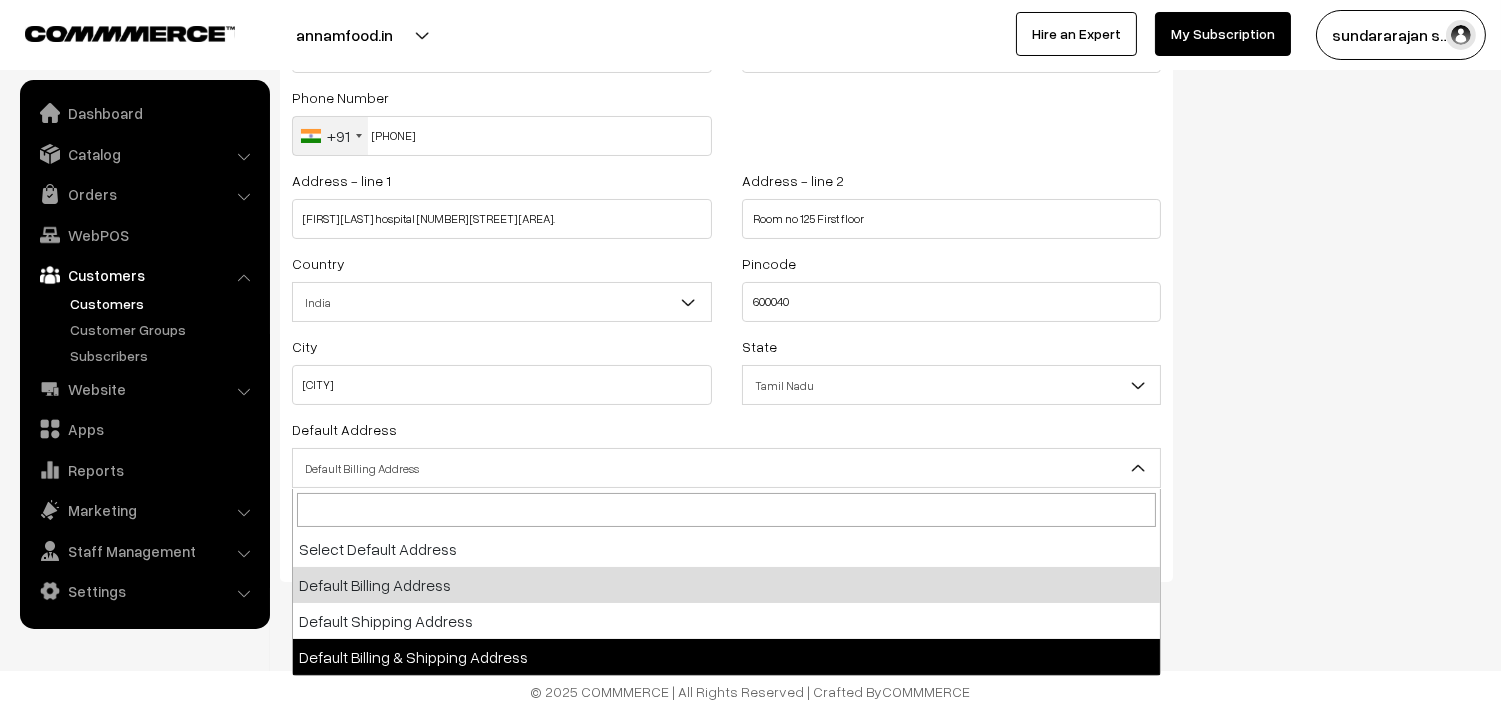 select on "3" 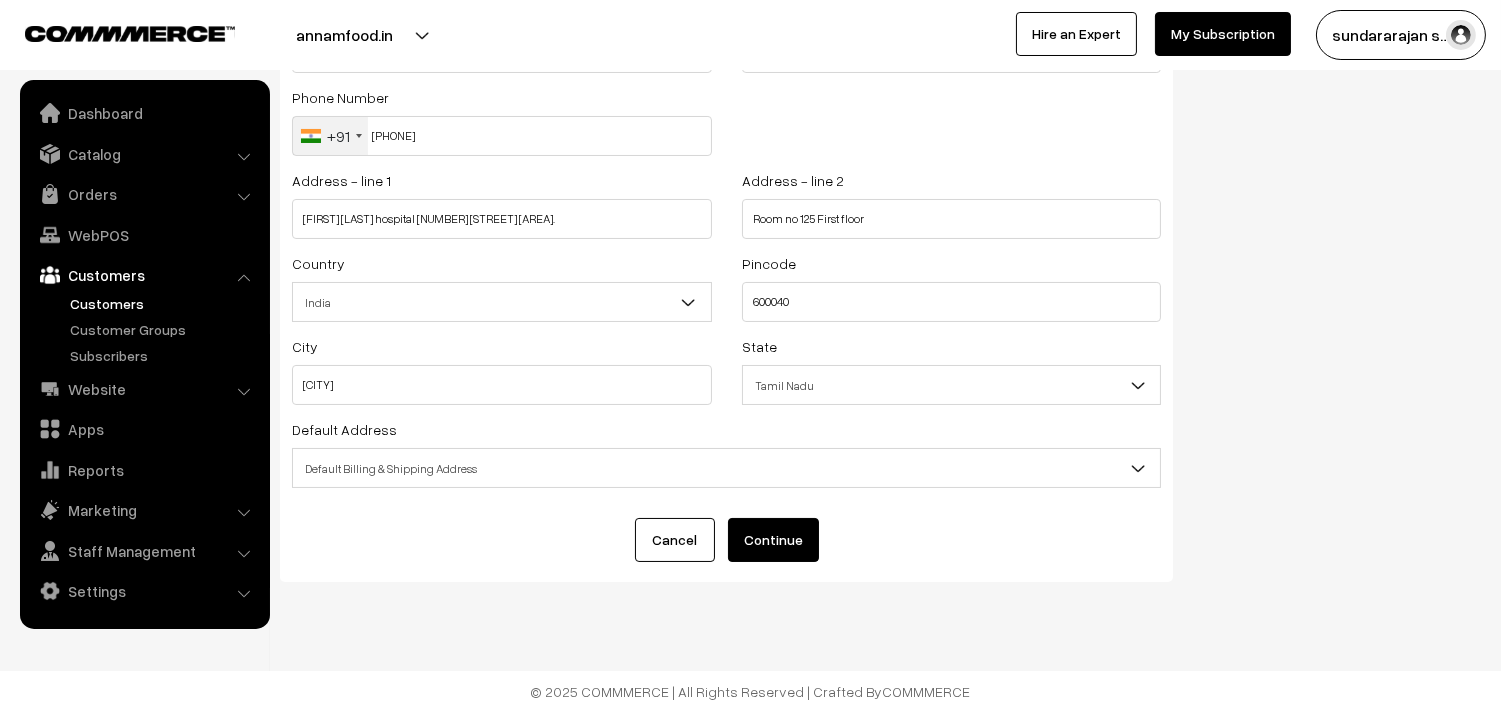 click on "Continue" at bounding box center [773, 540] 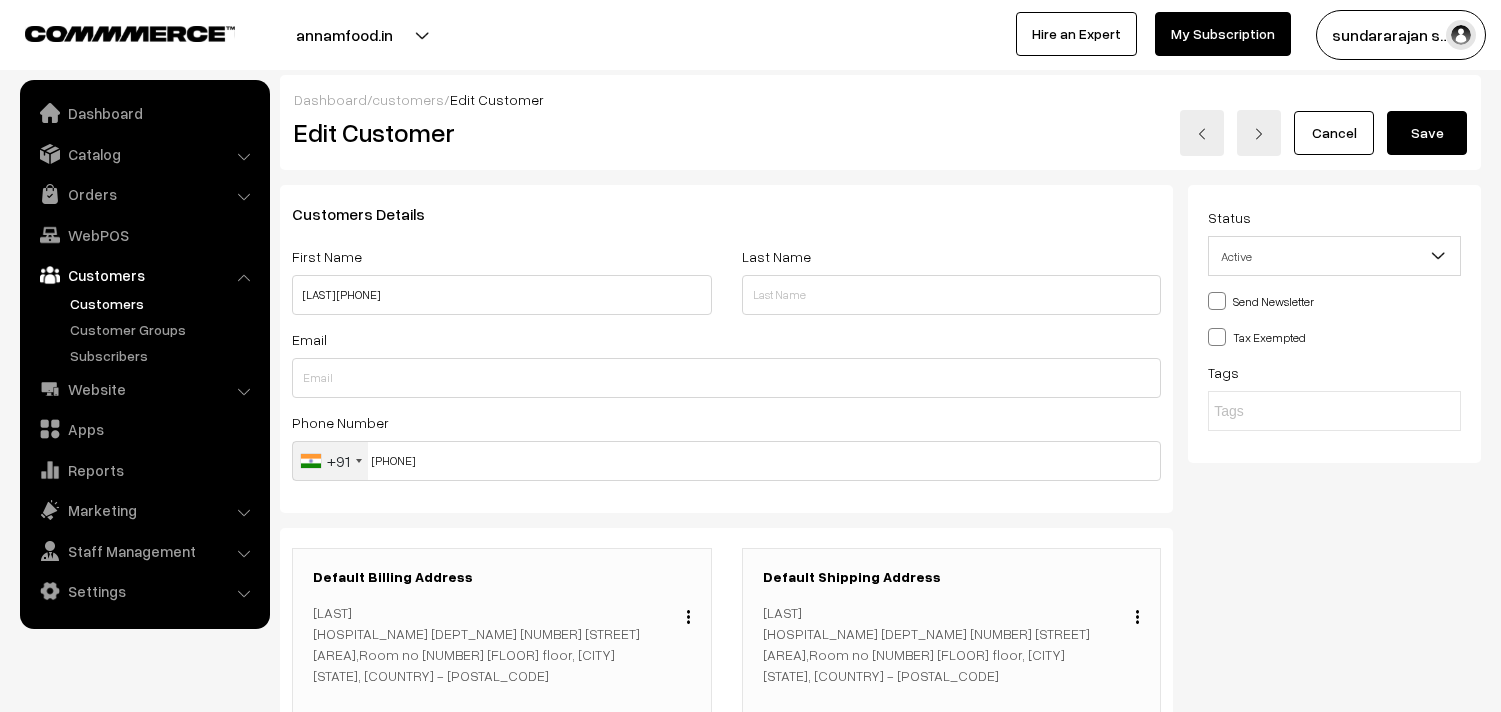 scroll, scrollTop: 0, scrollLeft: 0, axis: both 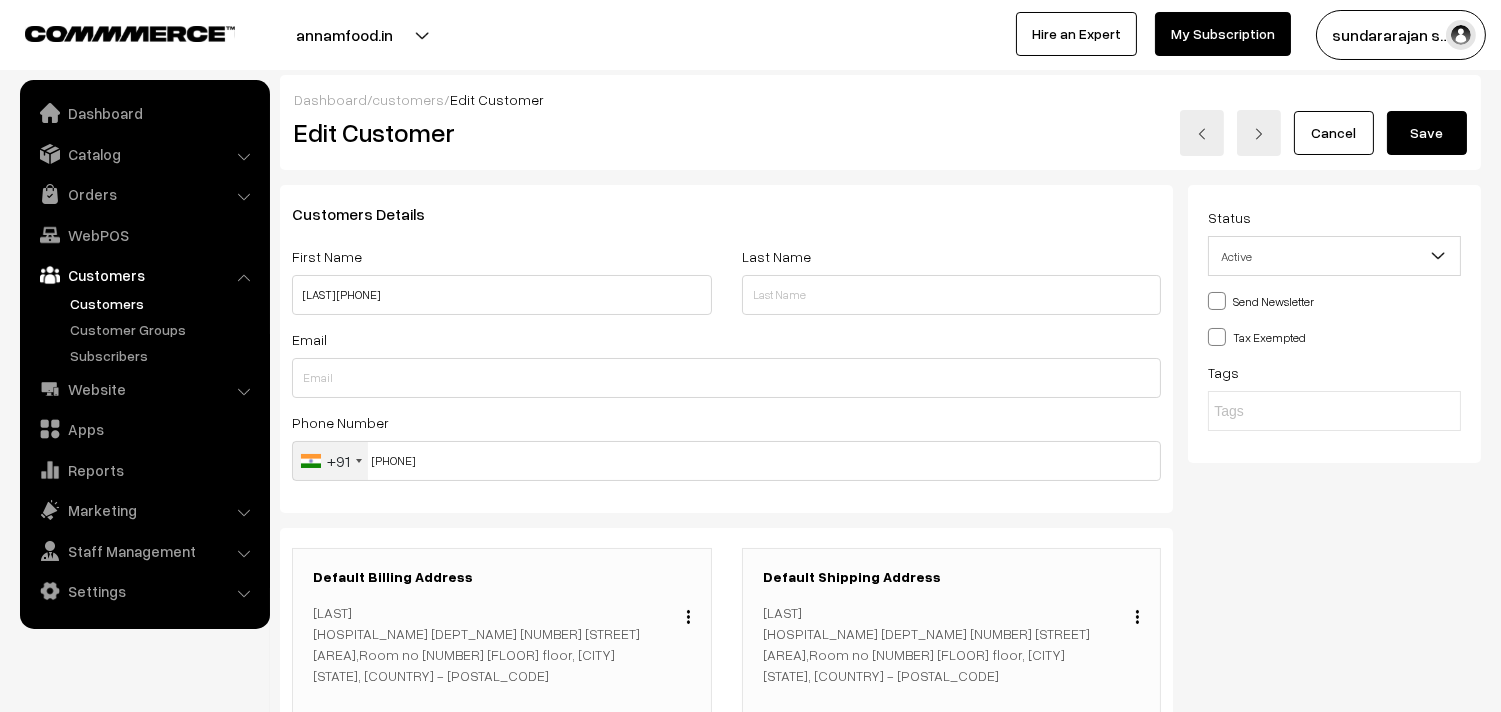 click on "Save" at bounding box center (1427, 133) 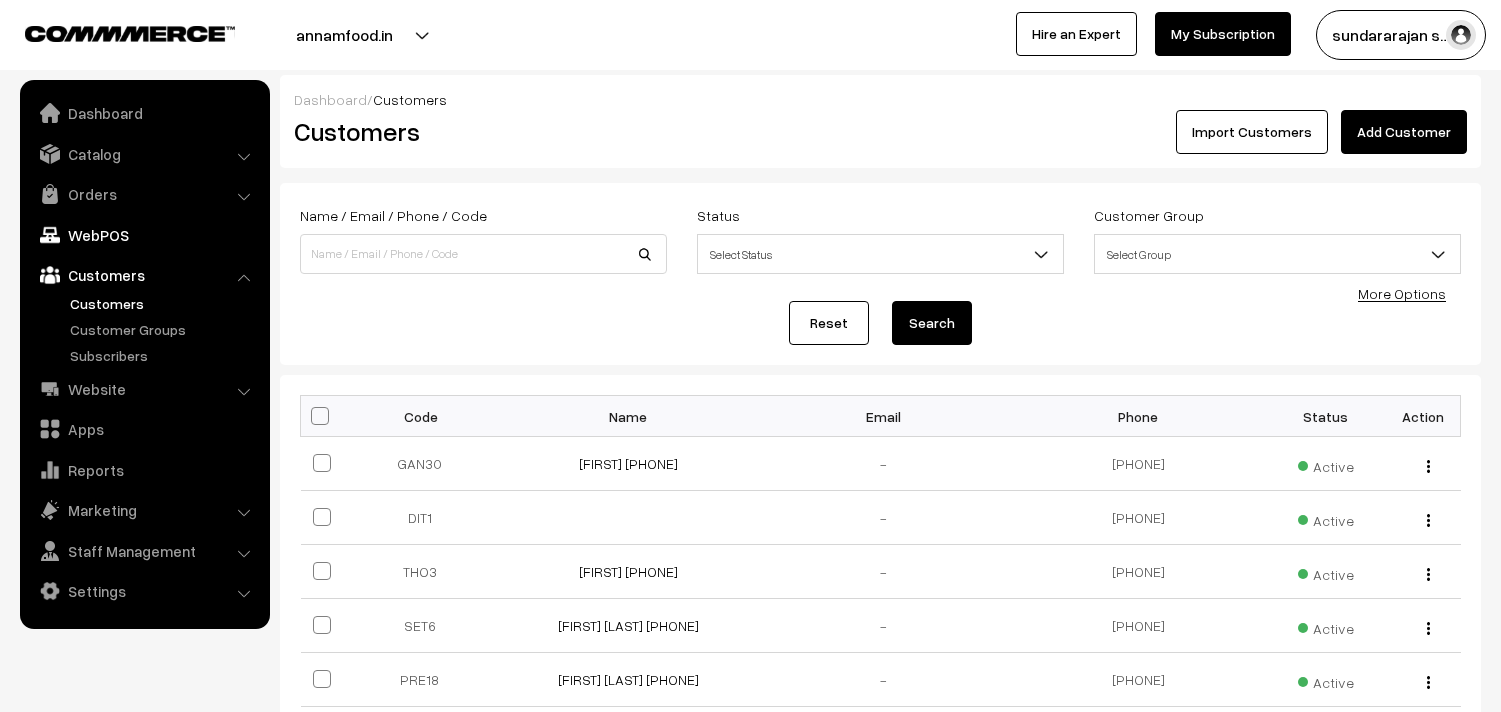 scroll, scrollTop: 0, scrollLeft: 0, axis: both 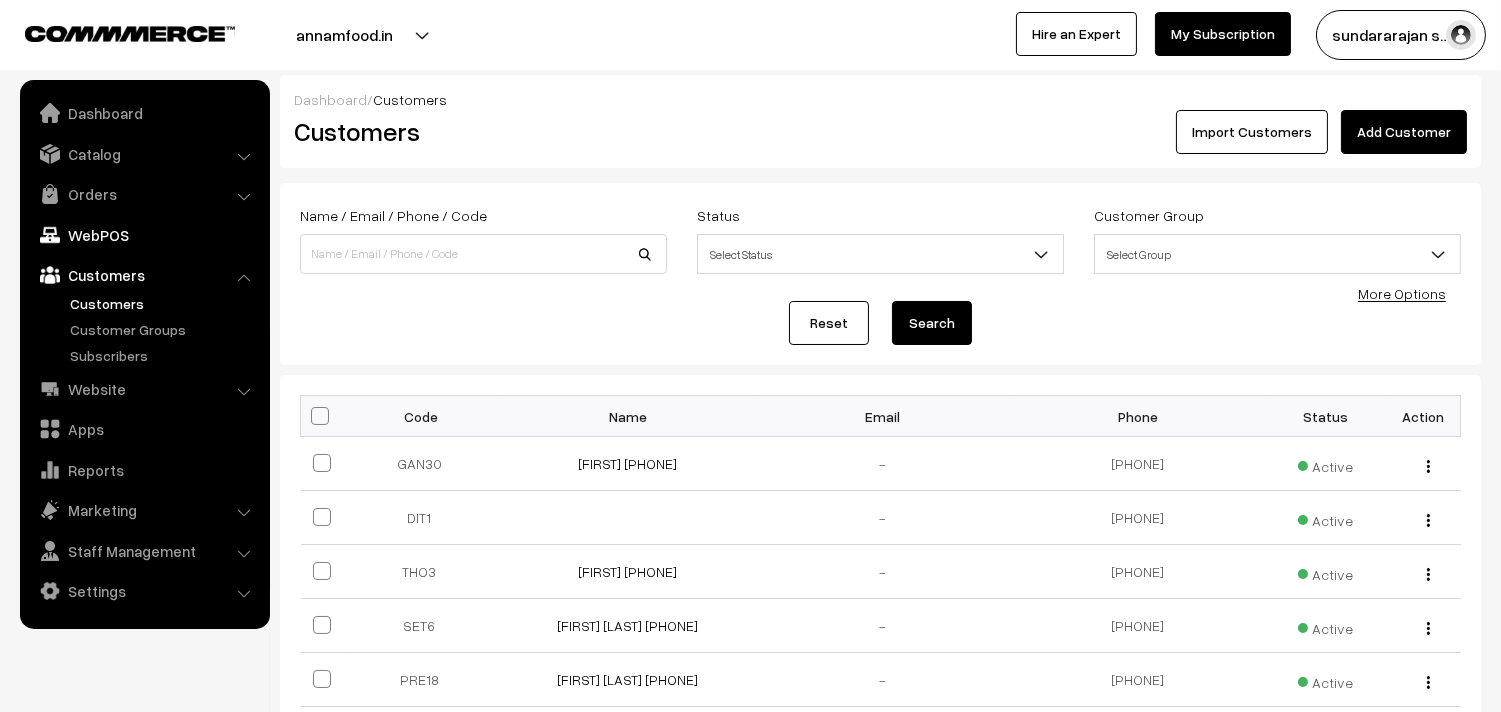 click on "WebPOS" at bounding box center [144, 235] 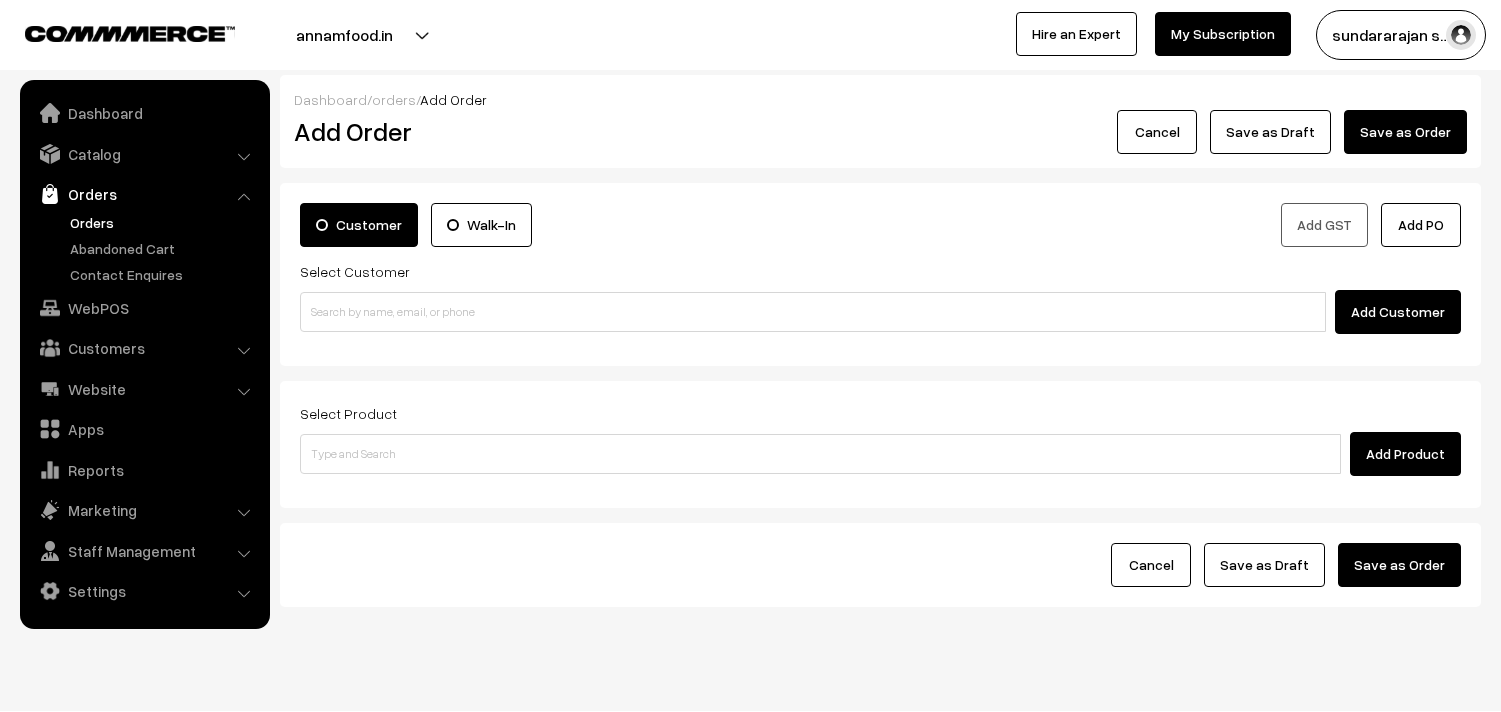 scroll, scrollTop: 0, scrollLeft: 0, axis: both 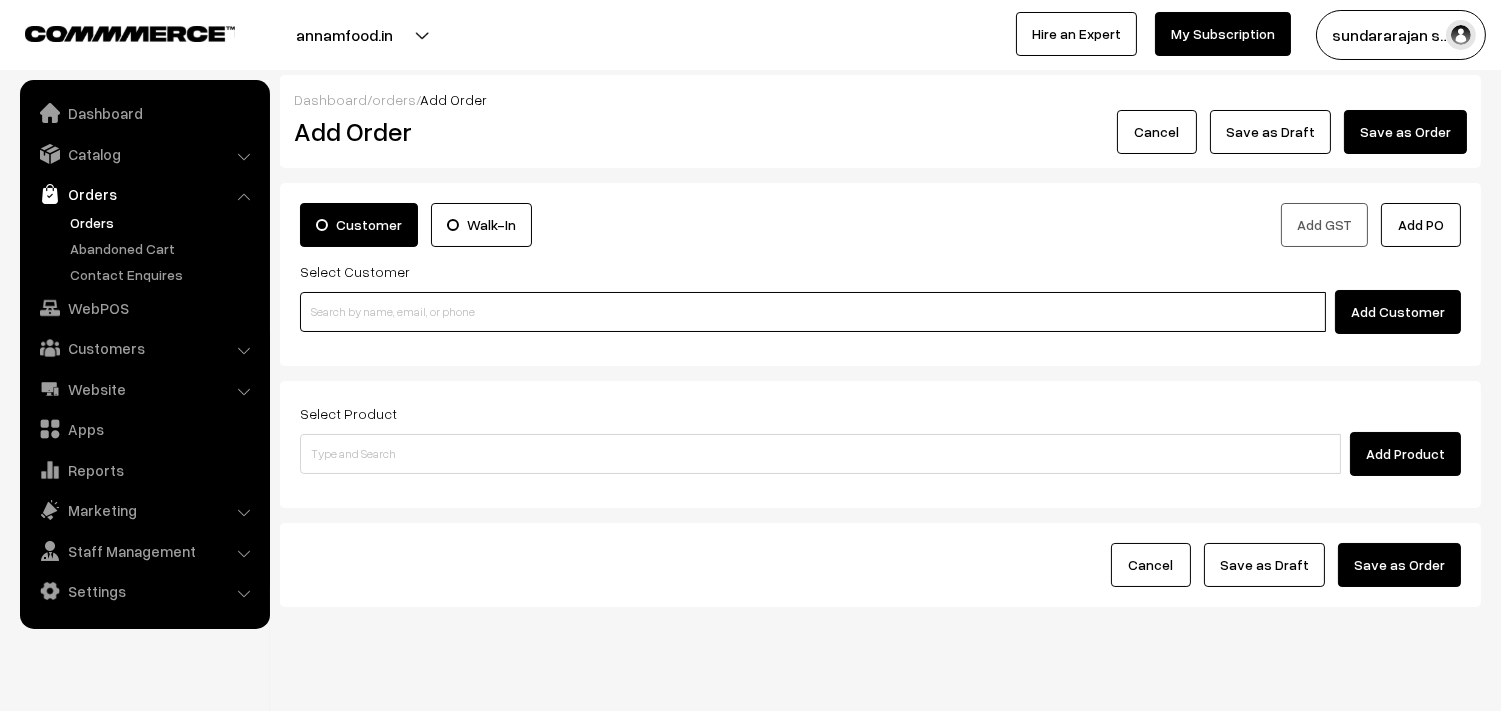 click at bounding box center [813, 312] 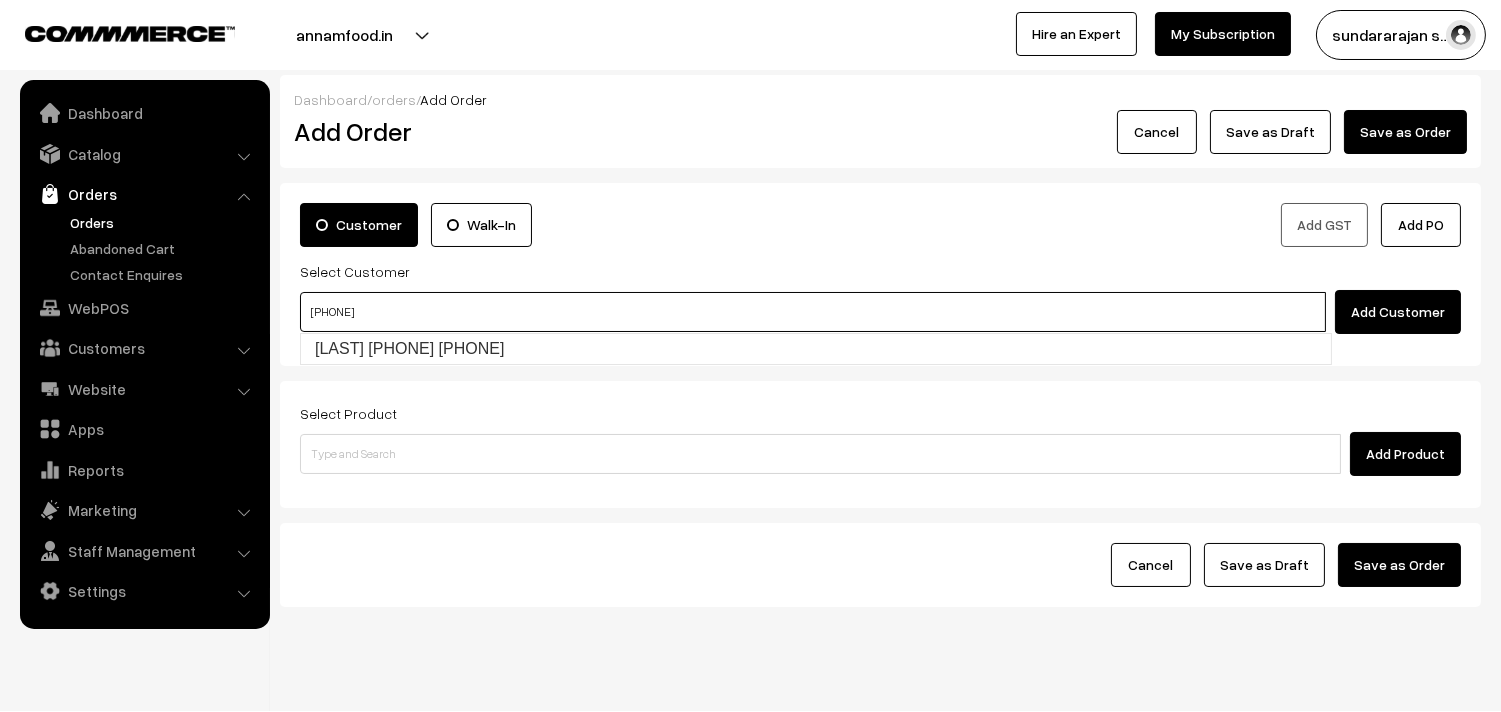 type on "98403 14287" 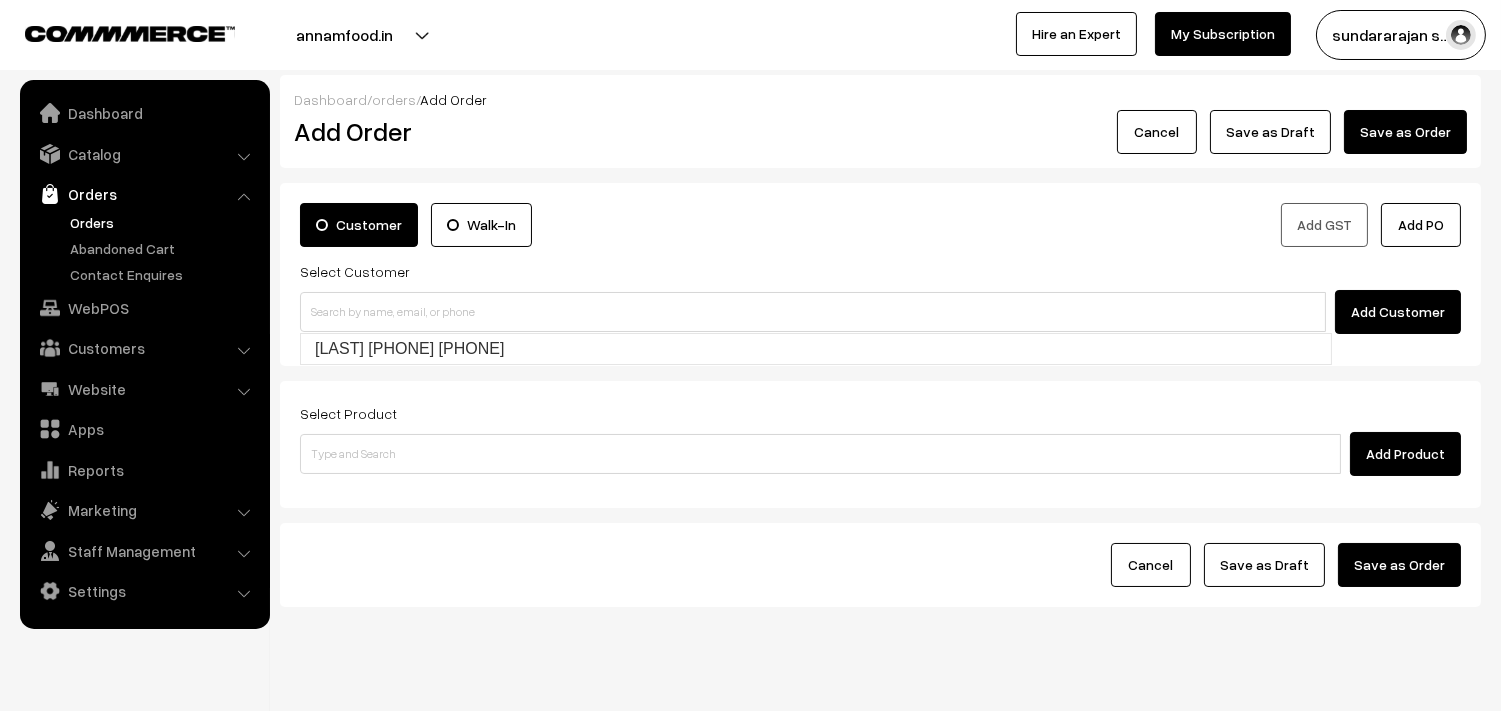 click on "Customer
Walk-In
Add GST
Add PO
Select Customer
Add Customer
Select Product
Add Product" at bounding box center (880, 395) 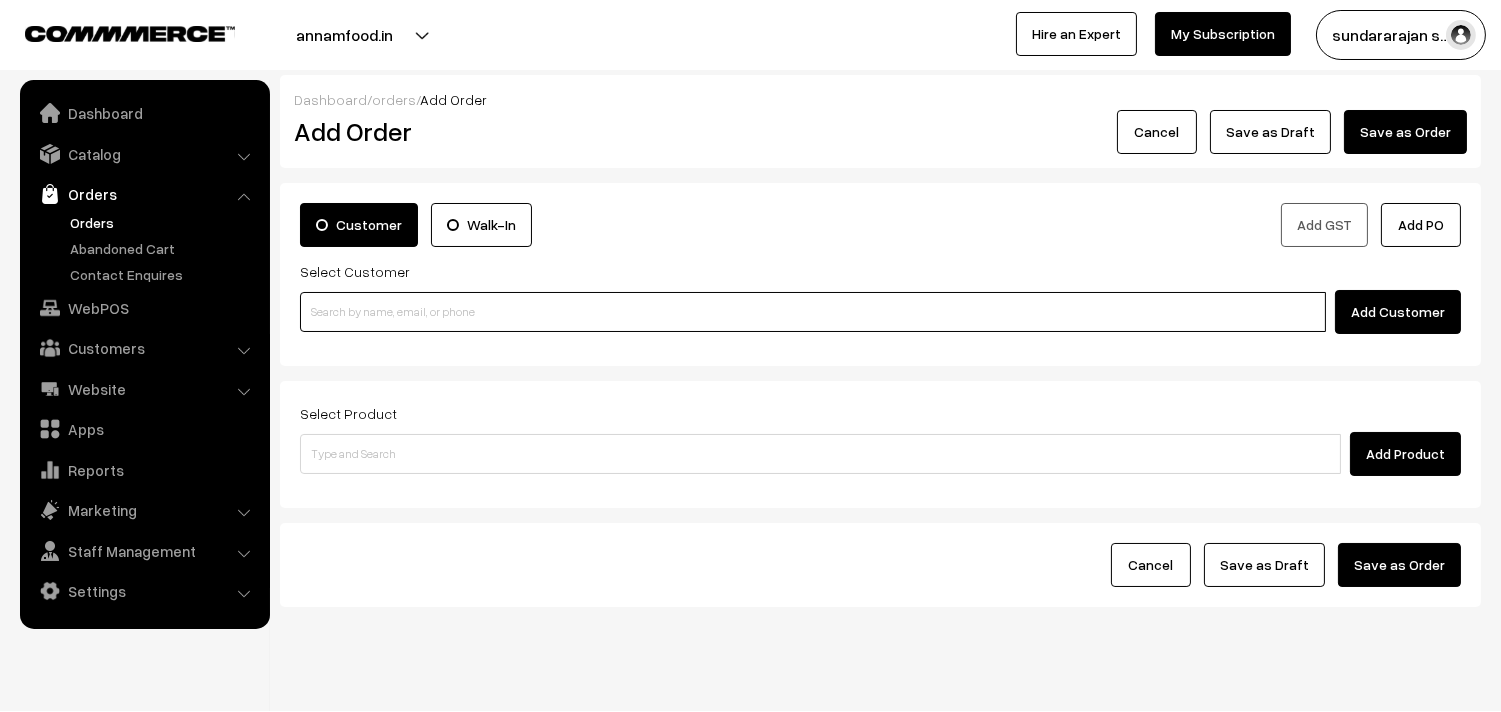 click at bounding box center (813, 312) 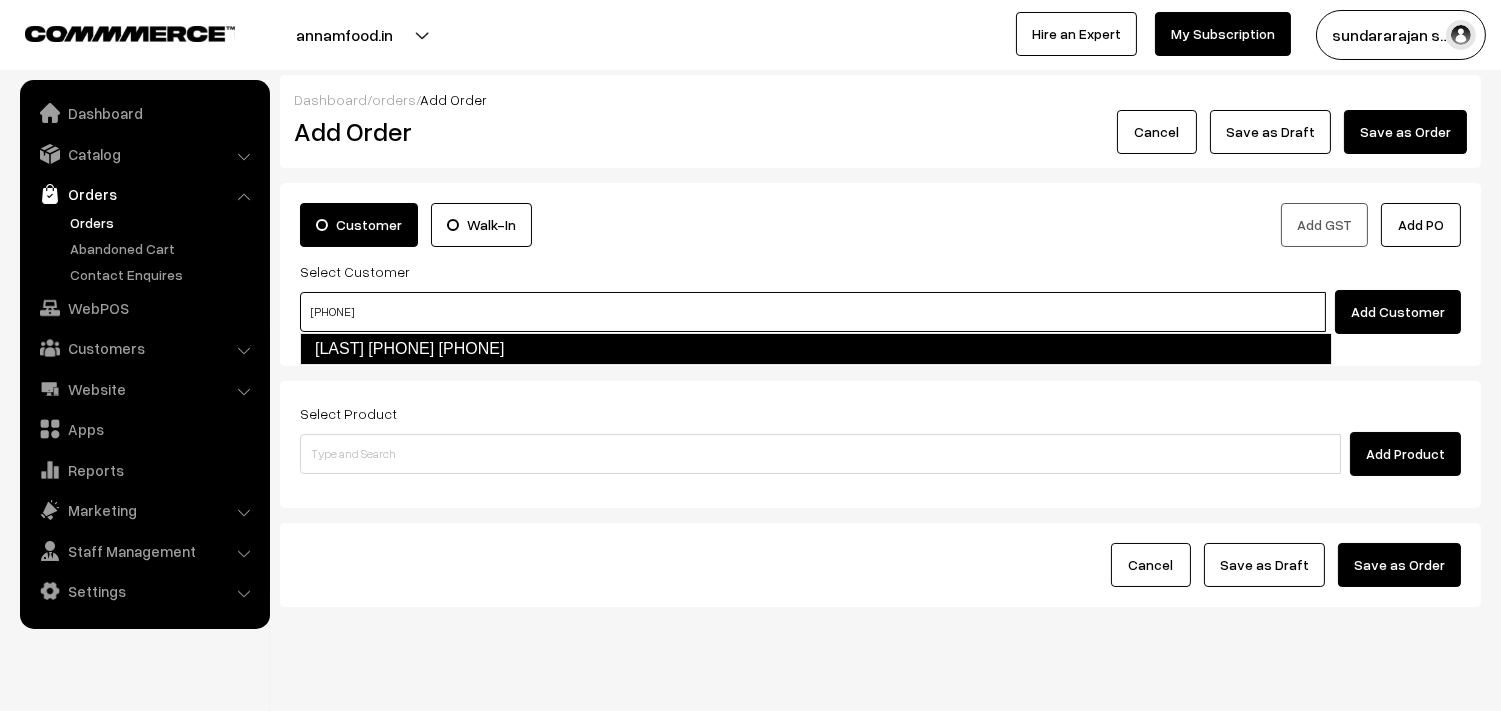 click on "Rajan 98403 14287  [9840314287]" at bounding box center (816, 349) 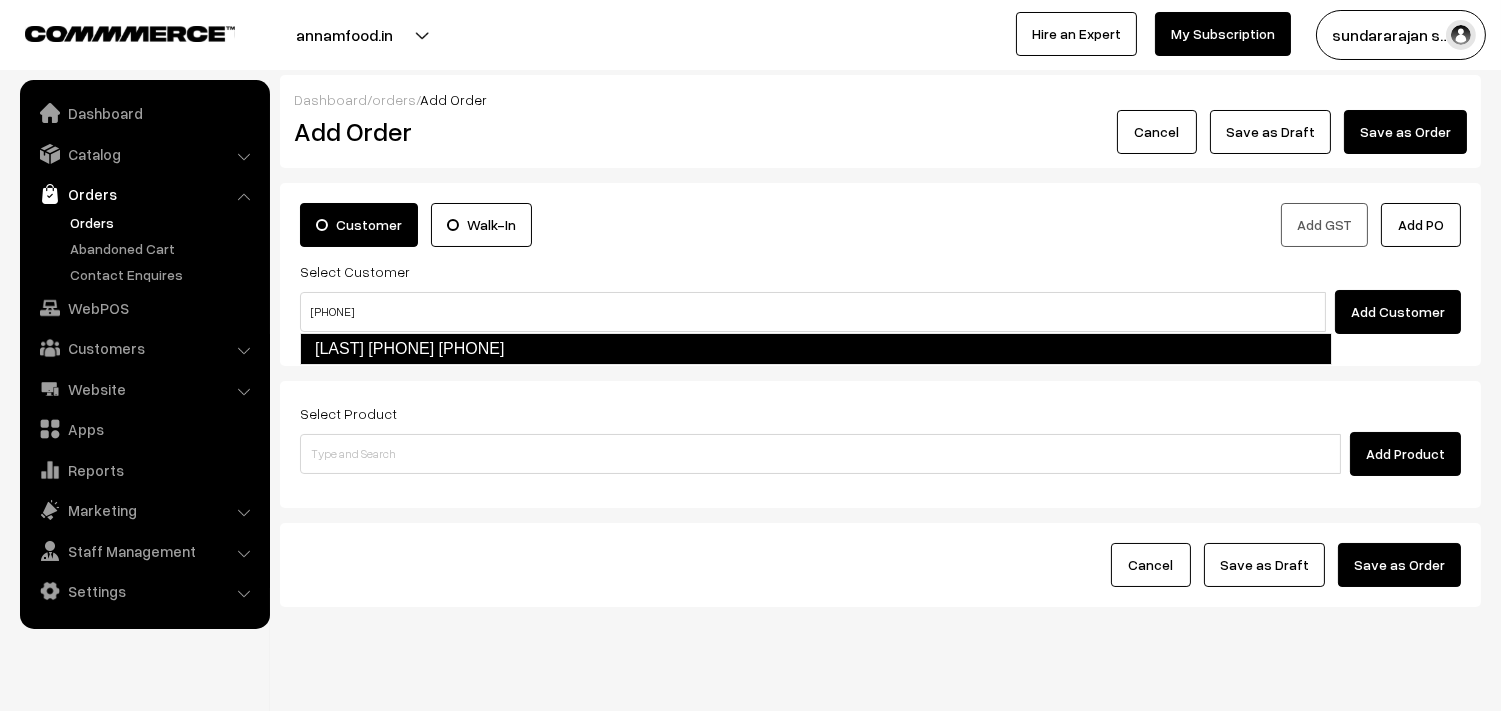 type 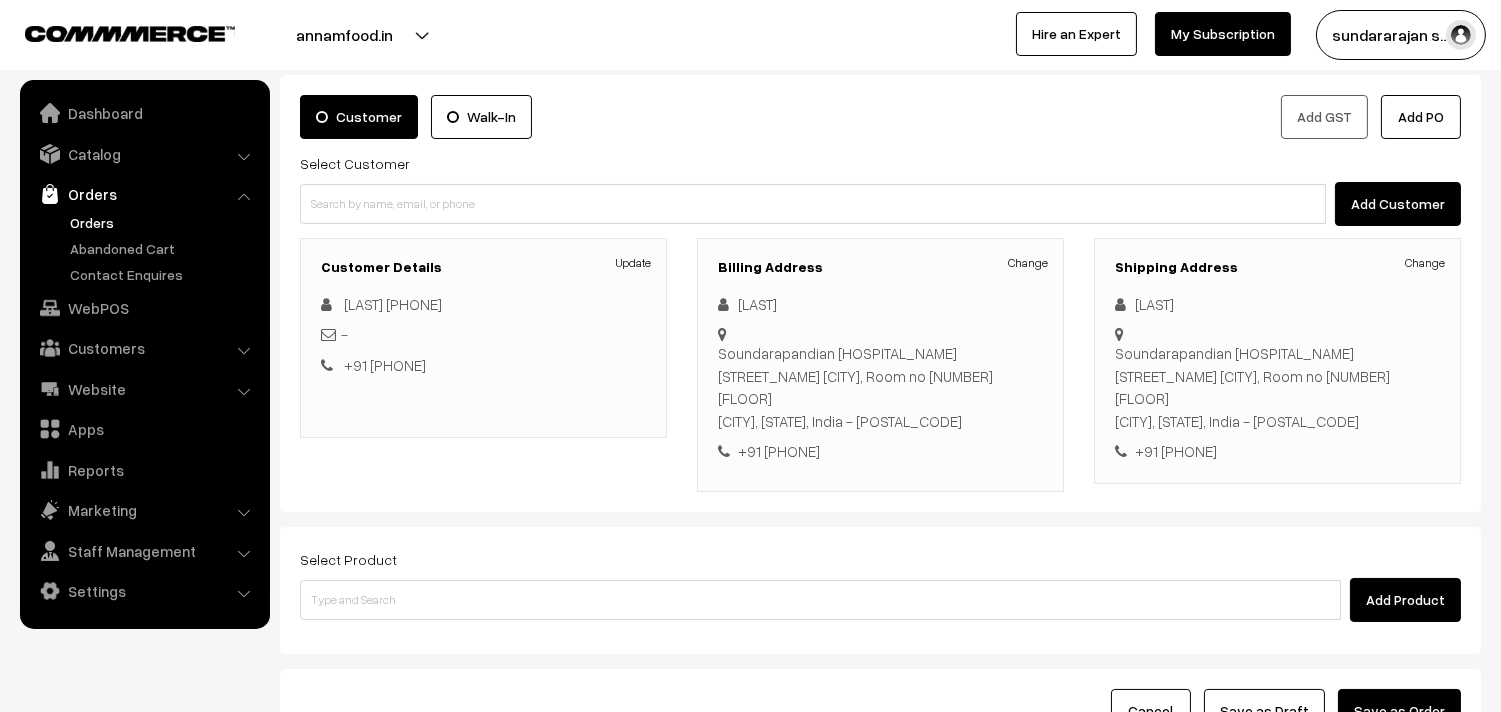 scroll, scrollTop: 111, scrollLeft: 0, axis: vertical 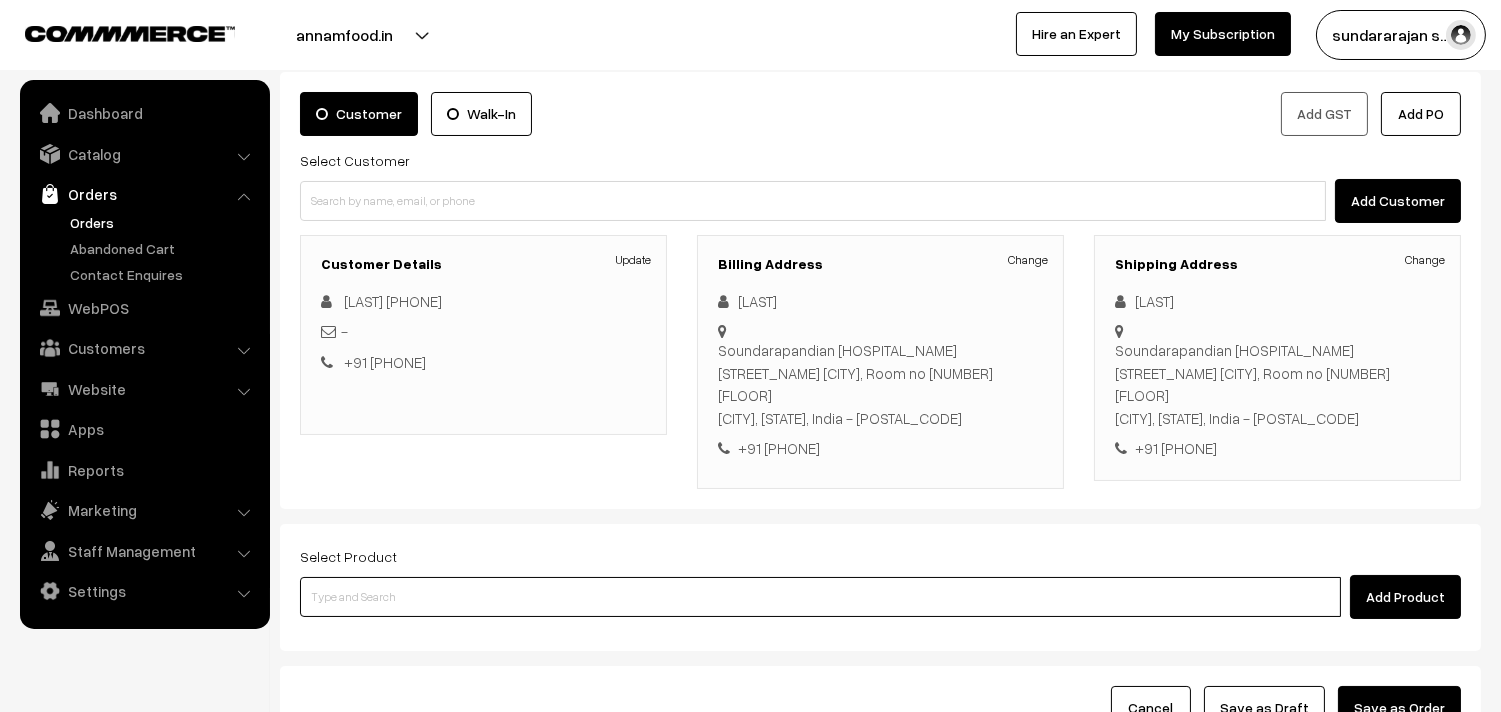 click at bounding box center (820, 597) 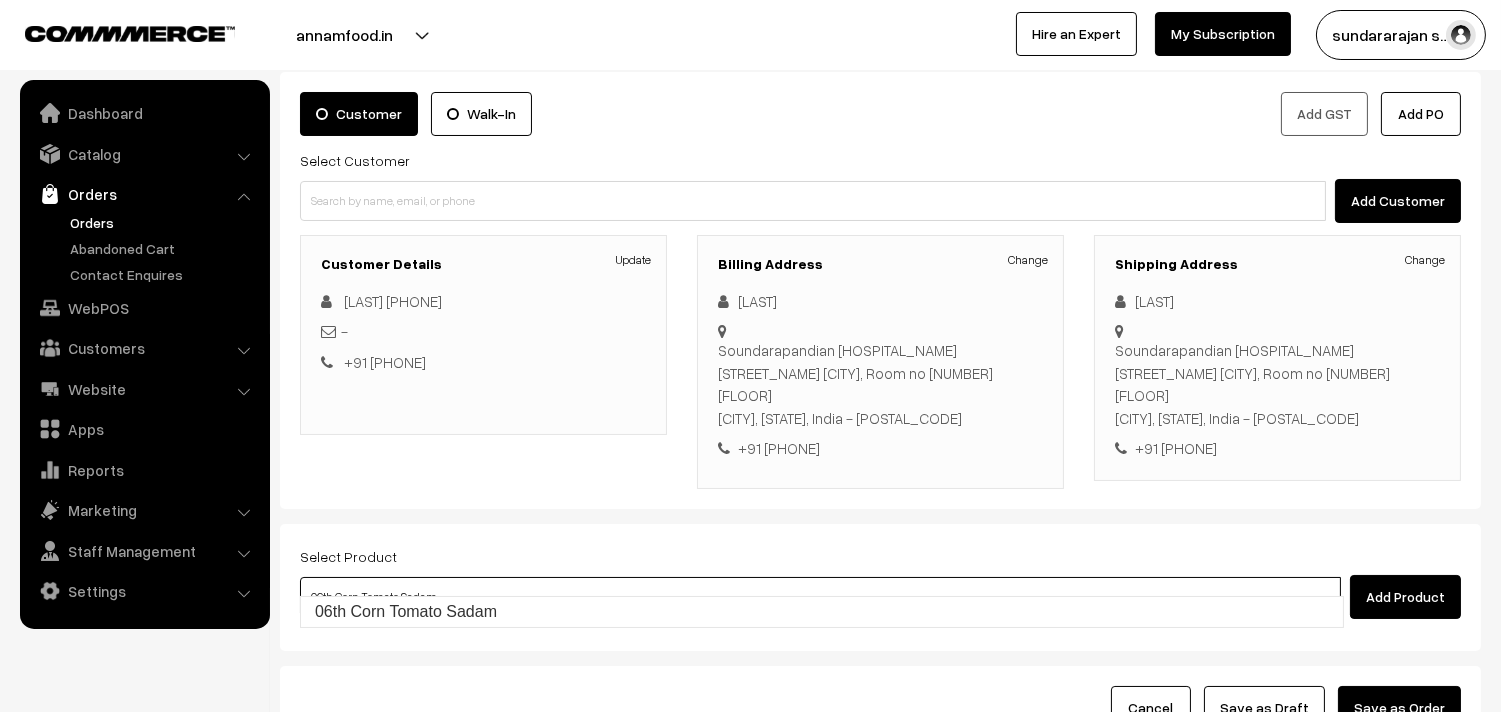 click on "06th Corn Tomato Sadam" at bounding box center [822, 612] 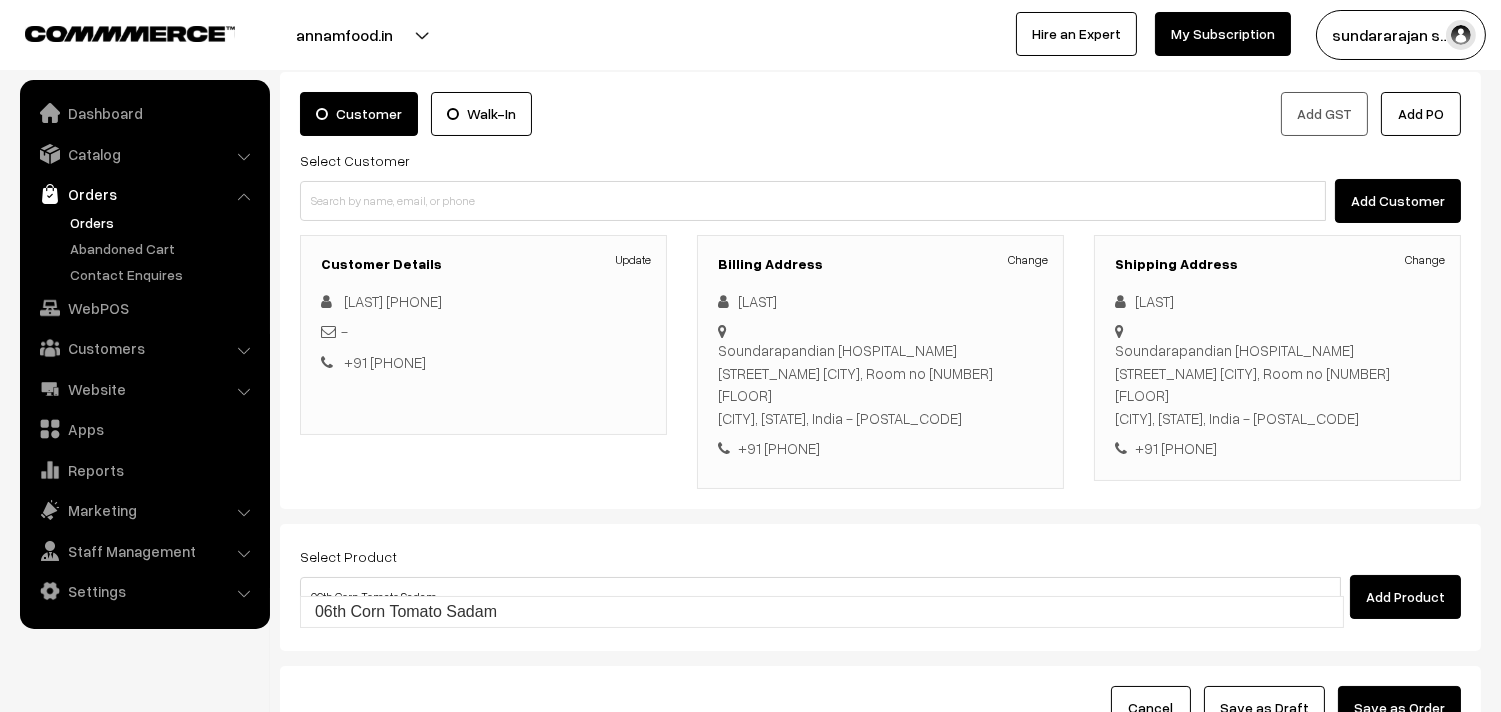 type 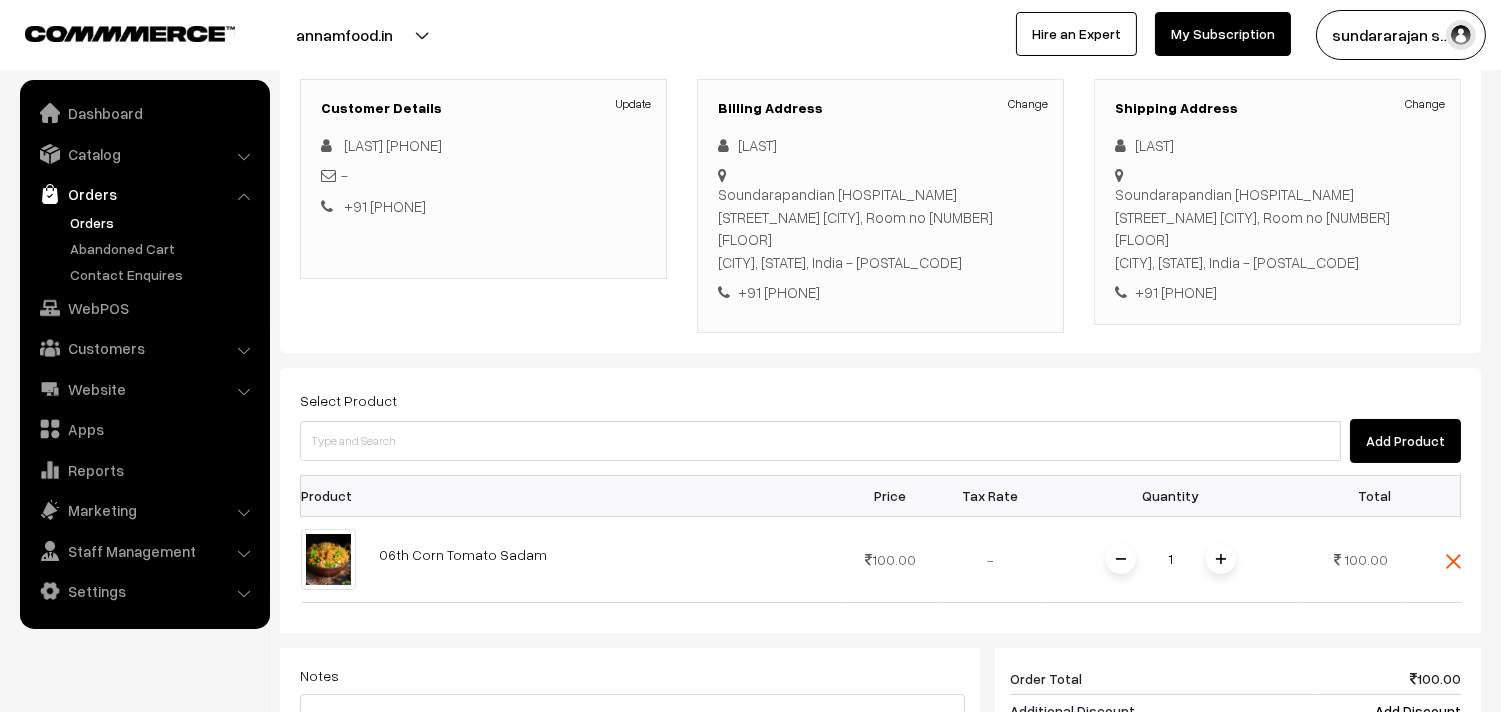 scroll, scrollTop: 222, scrollLeft: 0, axis: vertical 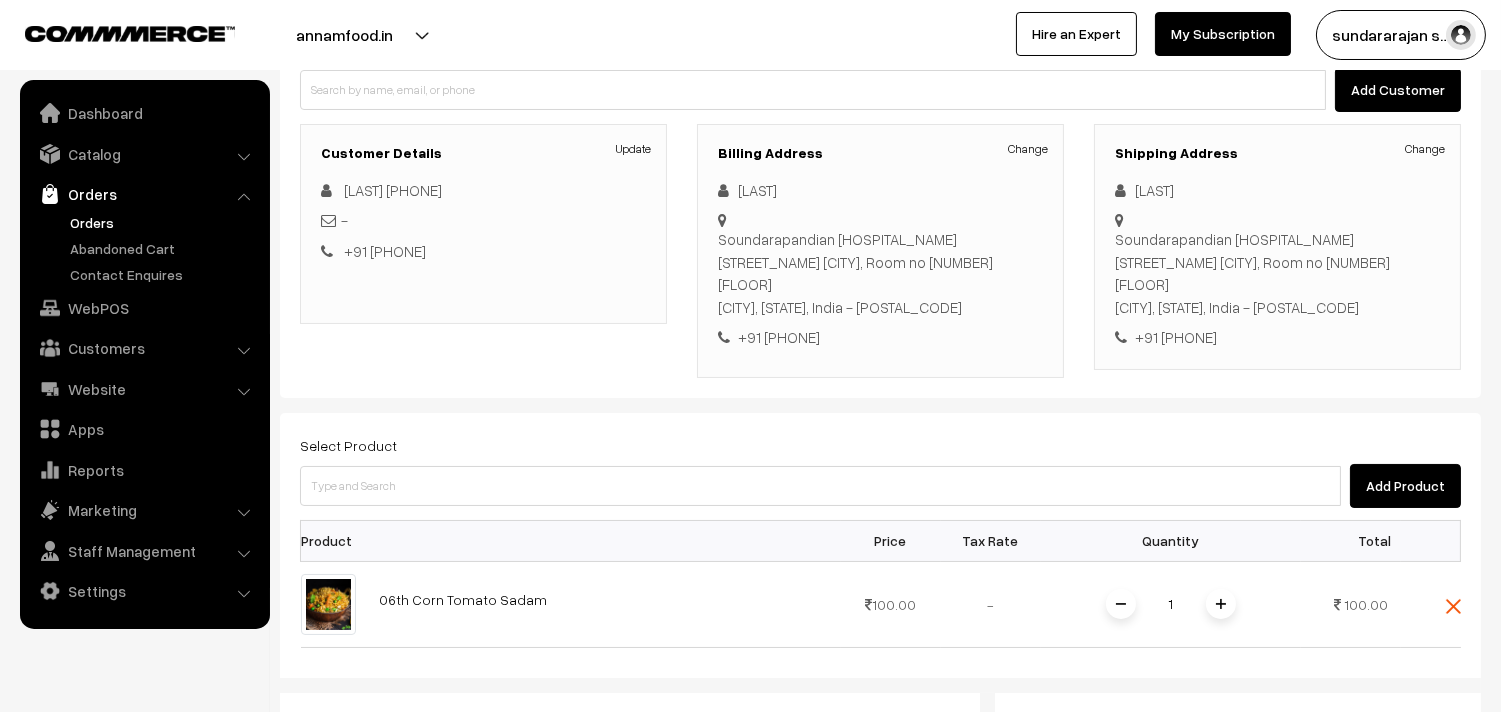 click at bounding box center (1221, 604) 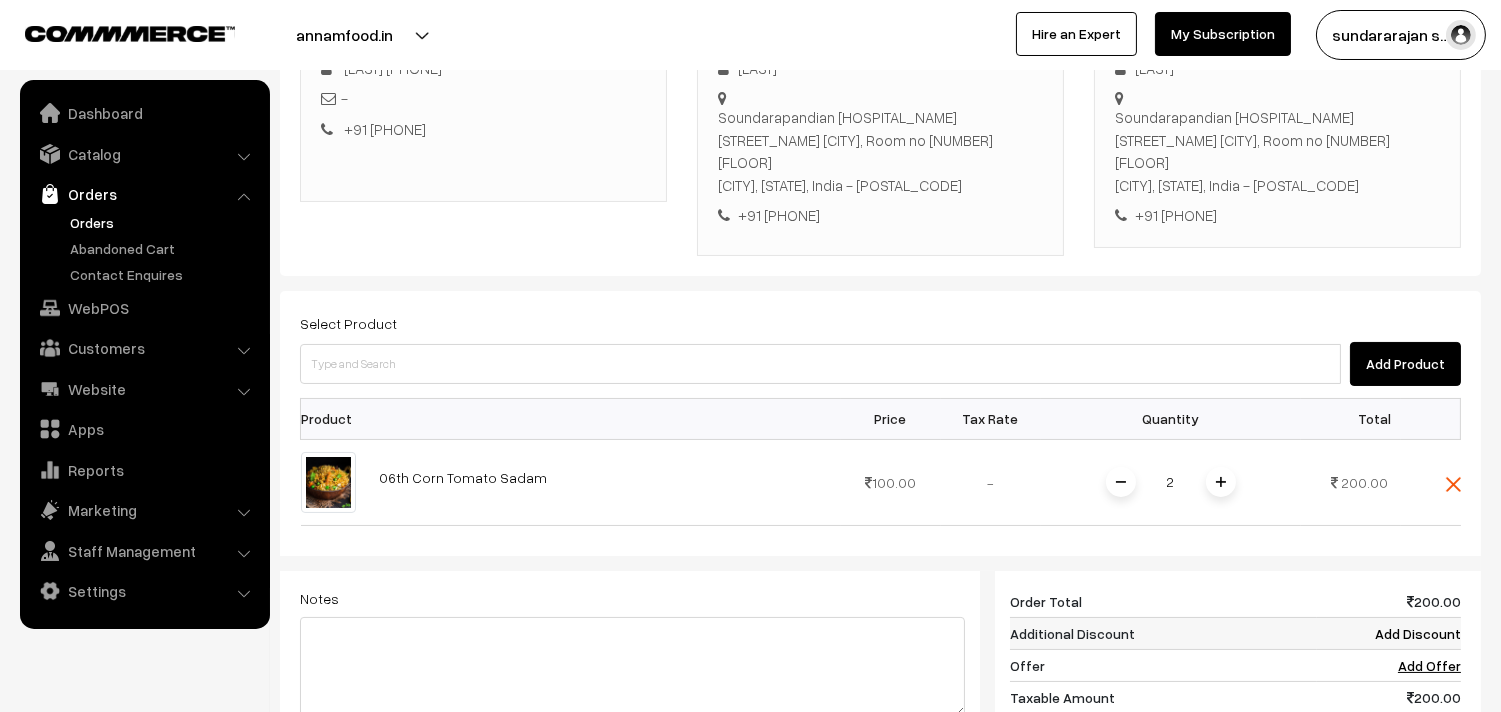 scroll, scrollTop: 555, scrollLeft: 0, axis: vertical 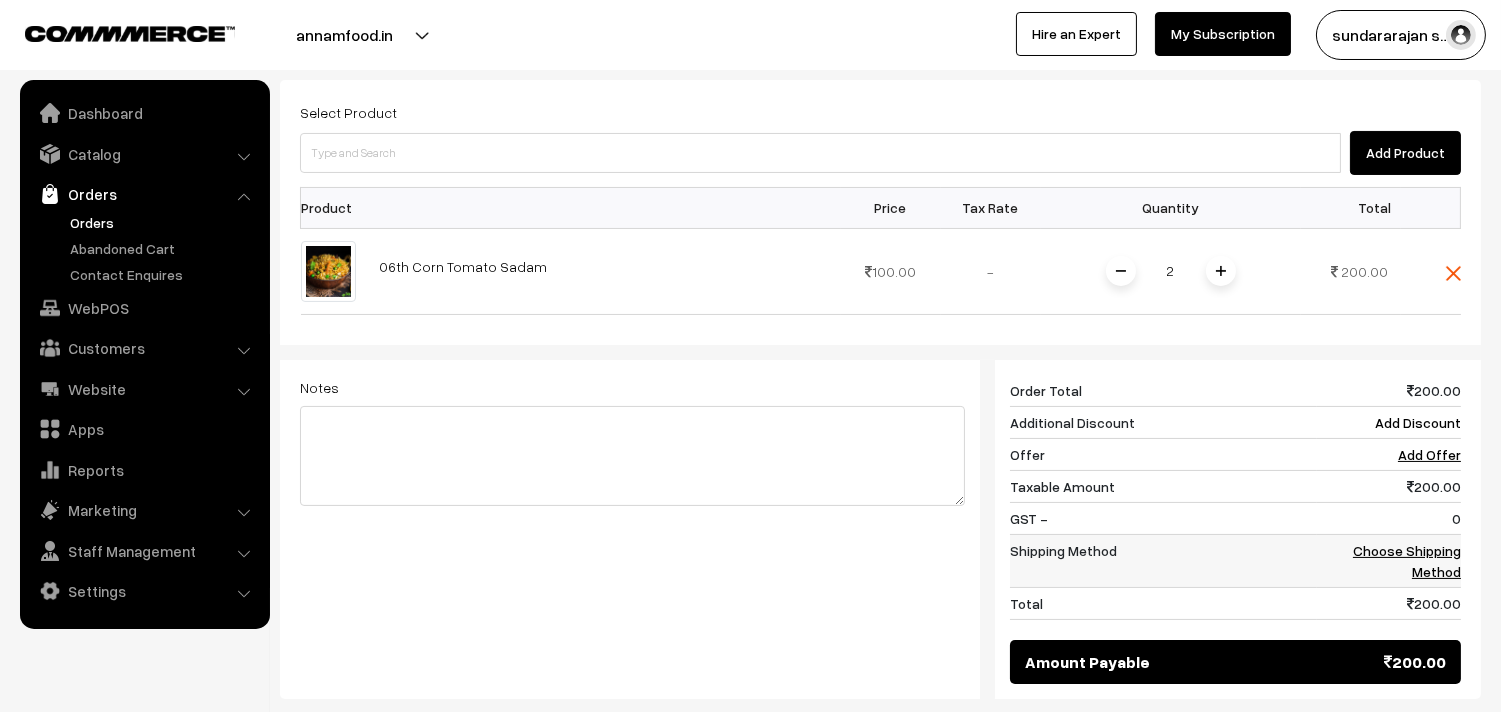 click on "Choose Shipping Method" at bounding box center (1407, 561) 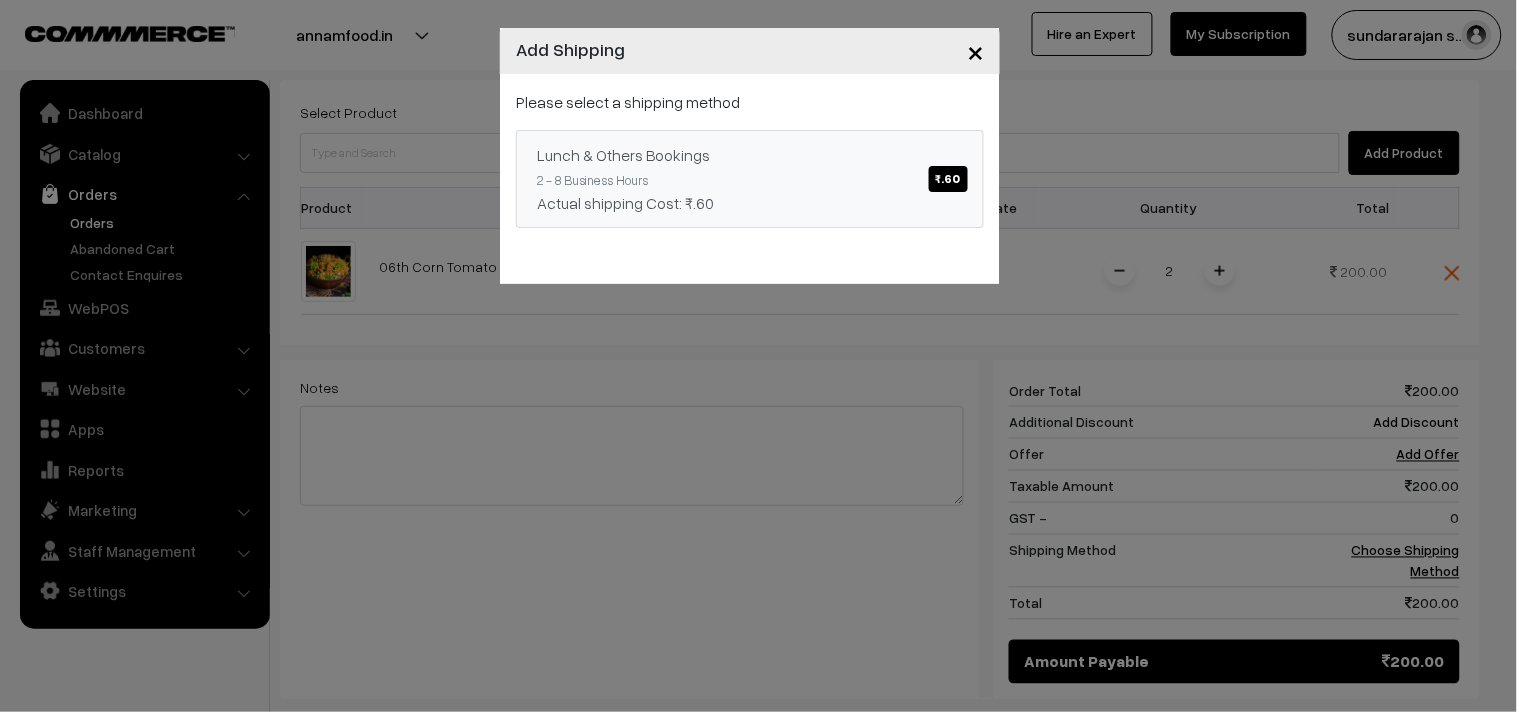 click on "Lunch & Others Bookings
₹.60" at bounding box center [750, 155] 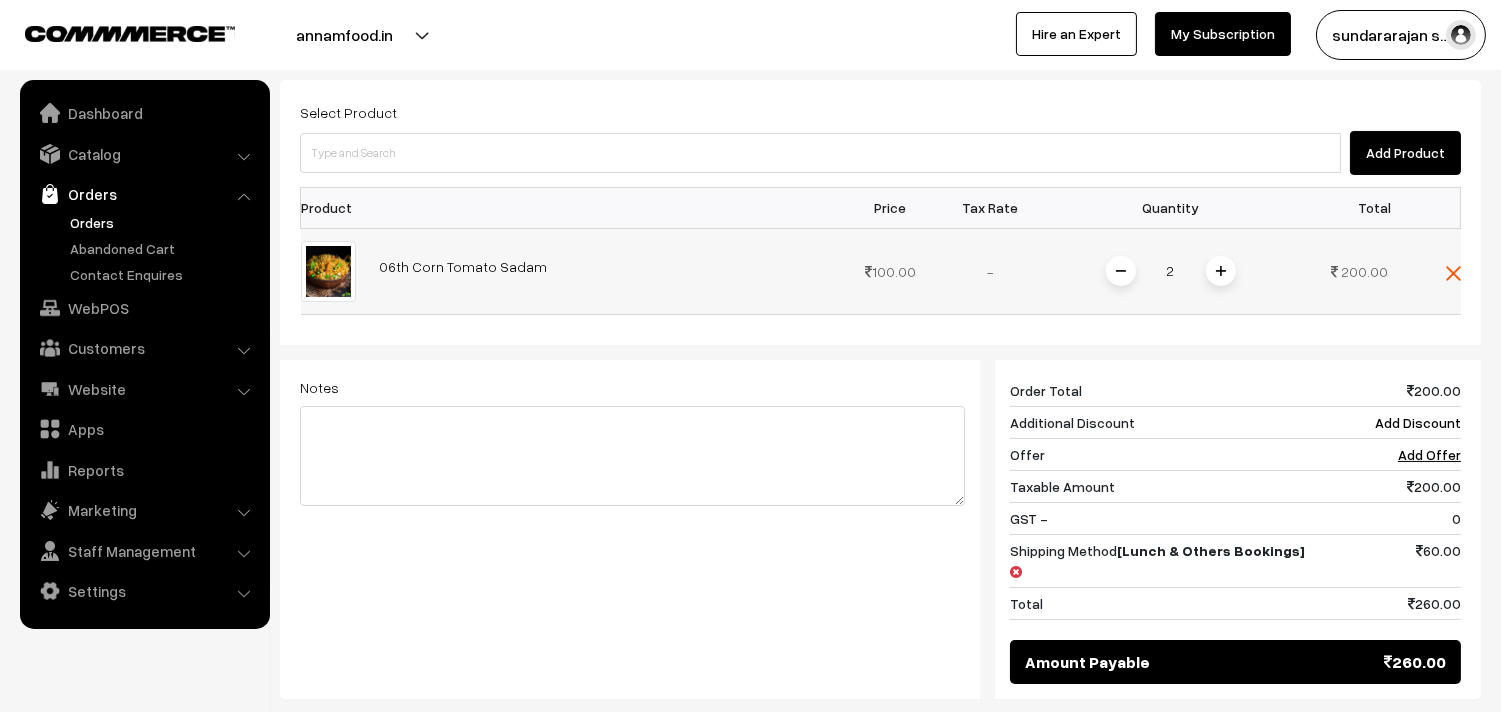 click at bounding box center [1121, 271] 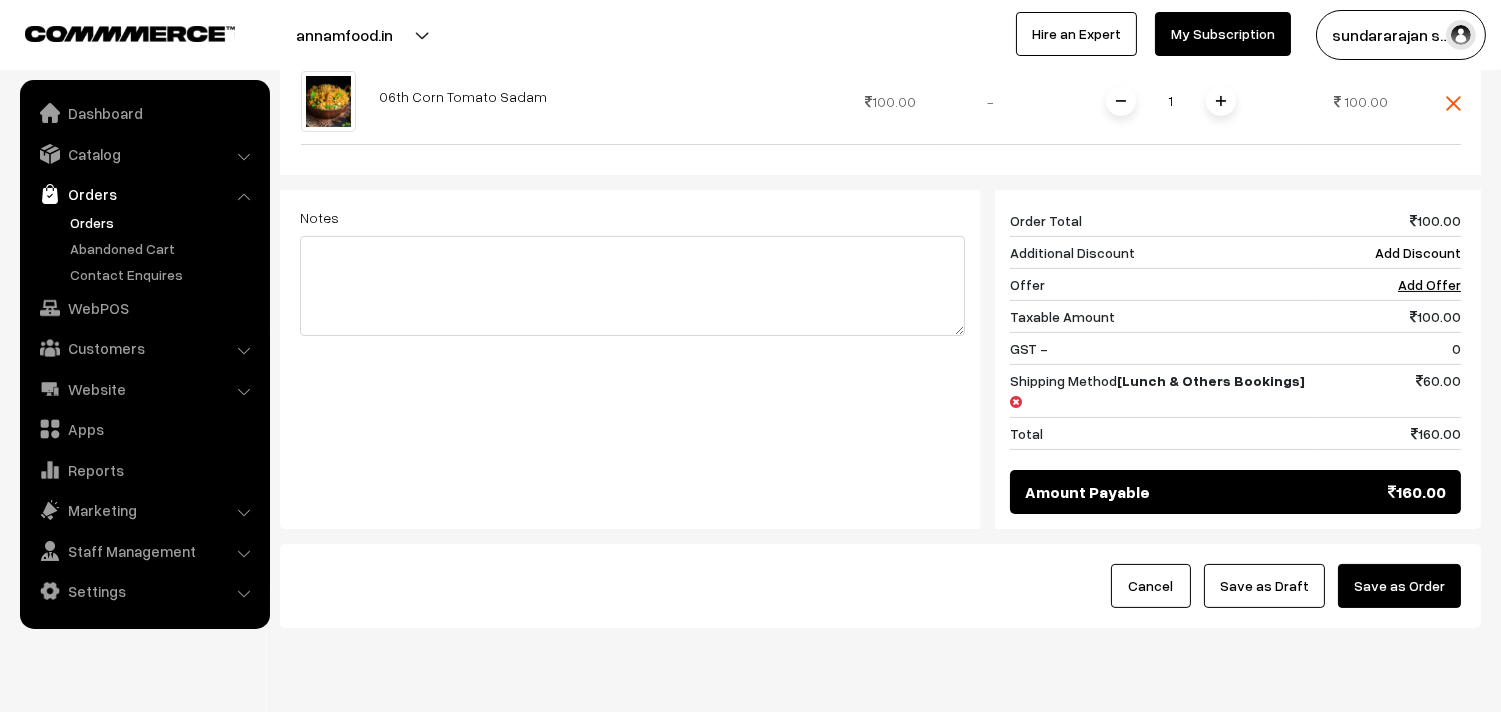 scroll, scrollTop: 744, scrollLeft: 0, axis: vertical 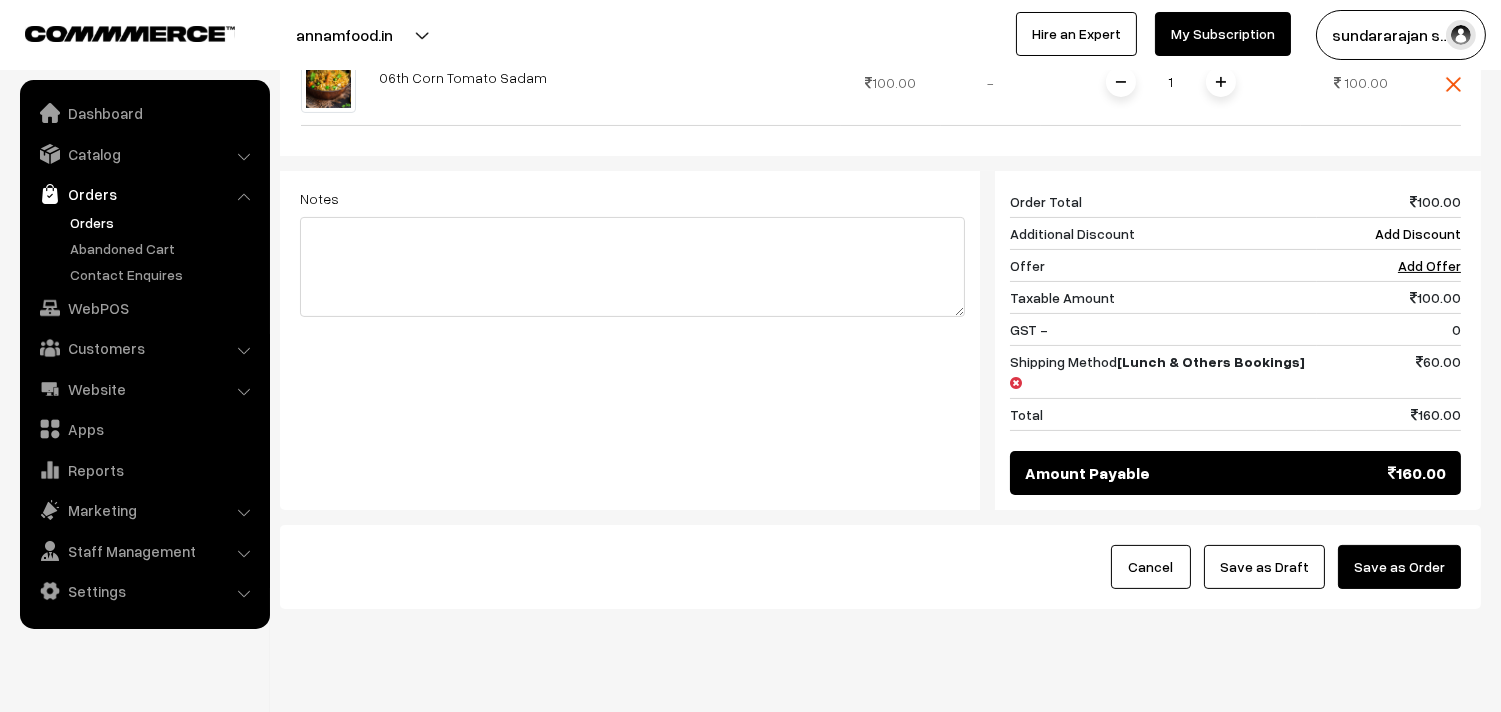 click on "Save as Draft" at bounding box center [1264, 567] 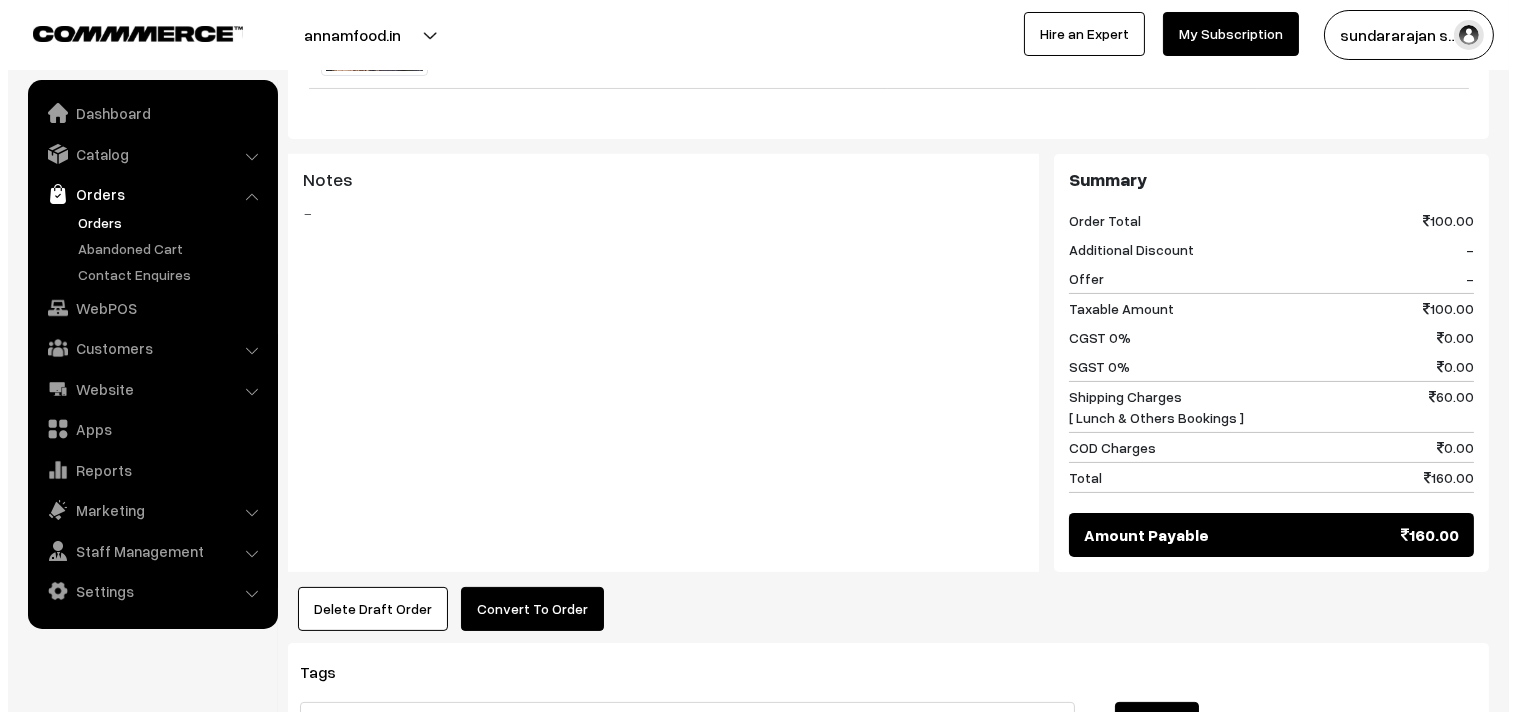 scroll, scrollTop: 777, scrollLeft: 0, axis: vertical 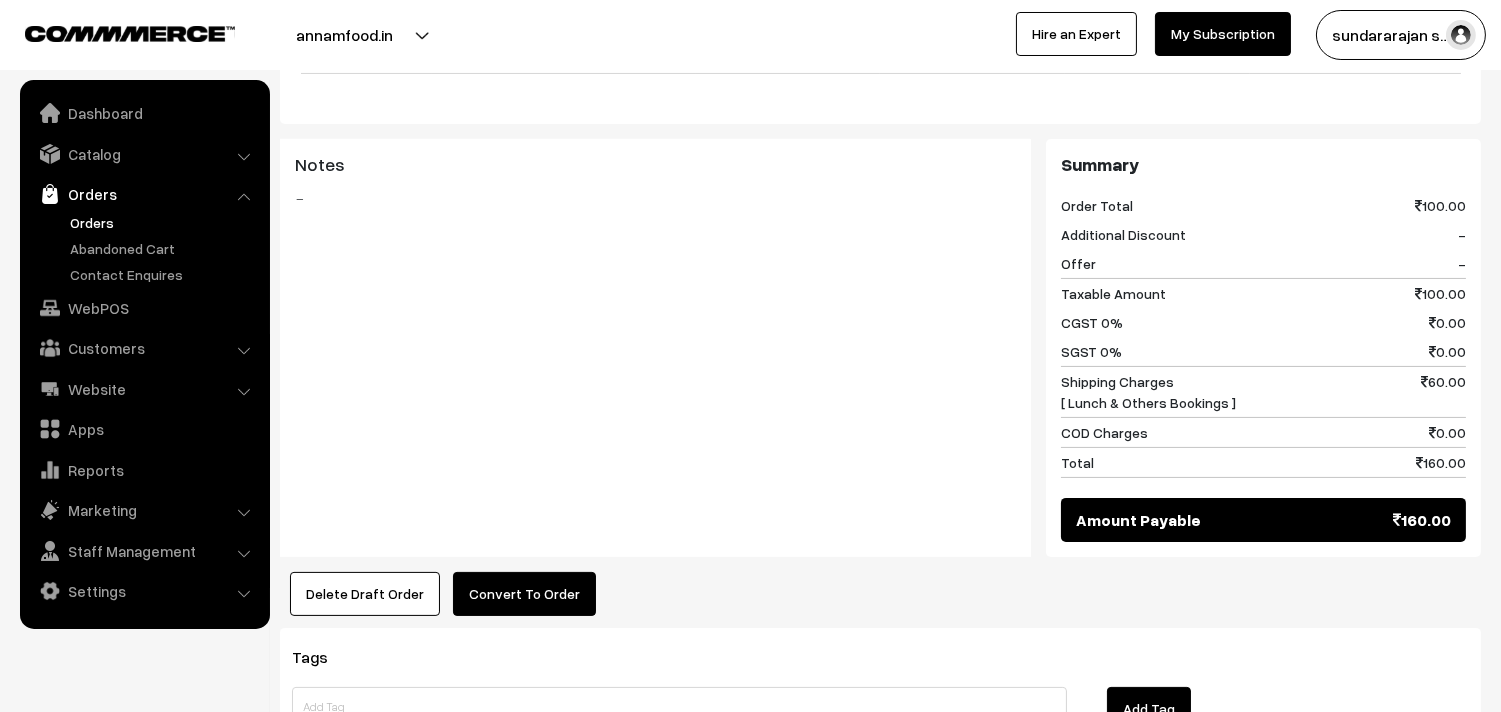 click on "Convert To Order" at bounding box center [524, 594] 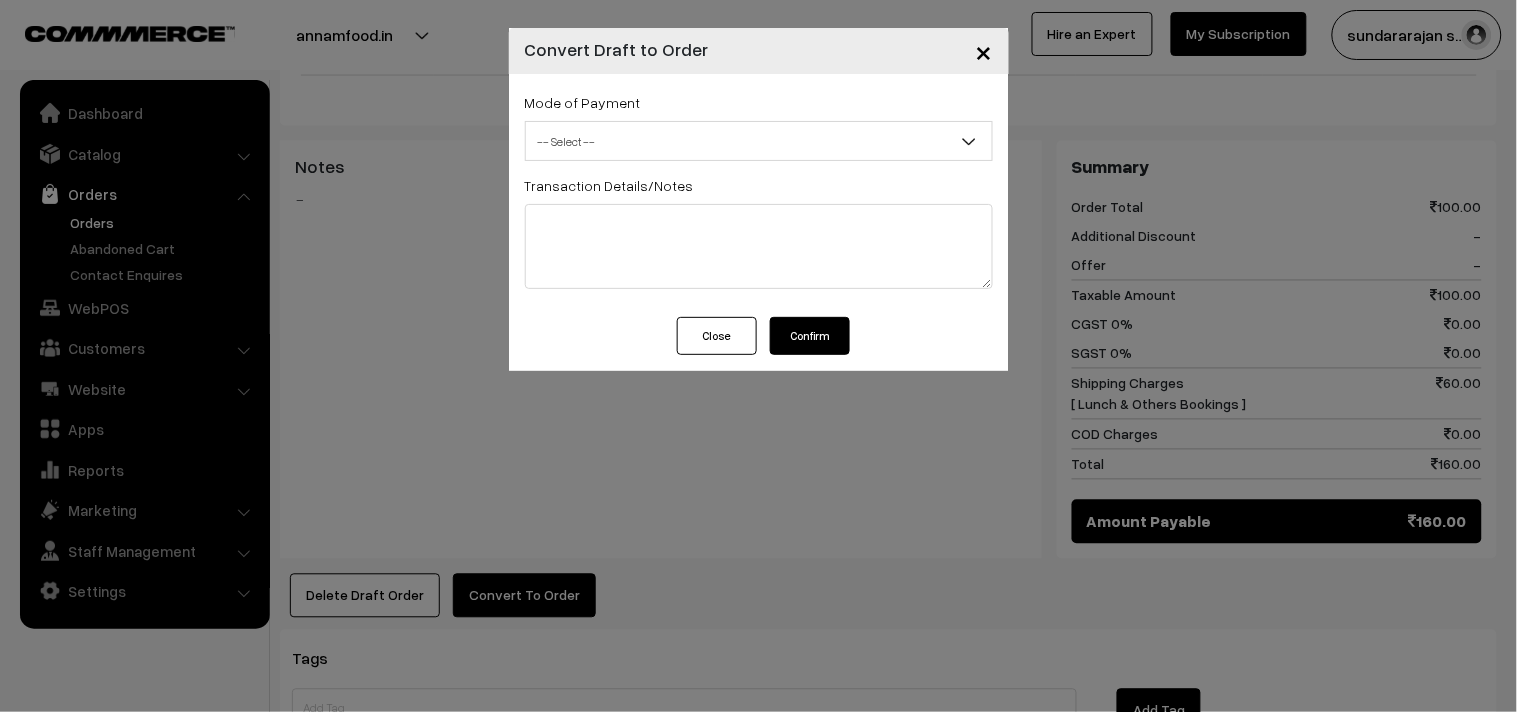 click on "-- Select --" at bounding box center (759, 141) 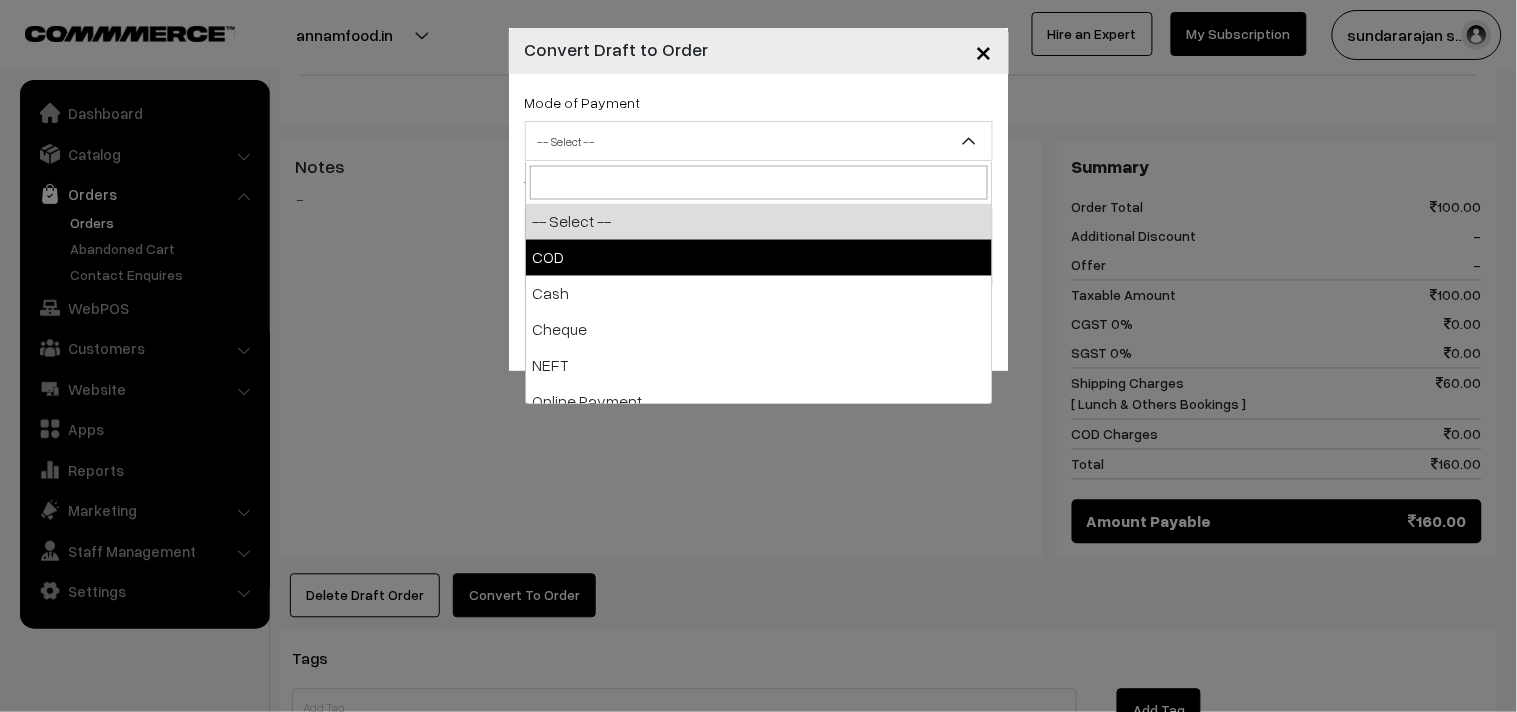 select on "1" 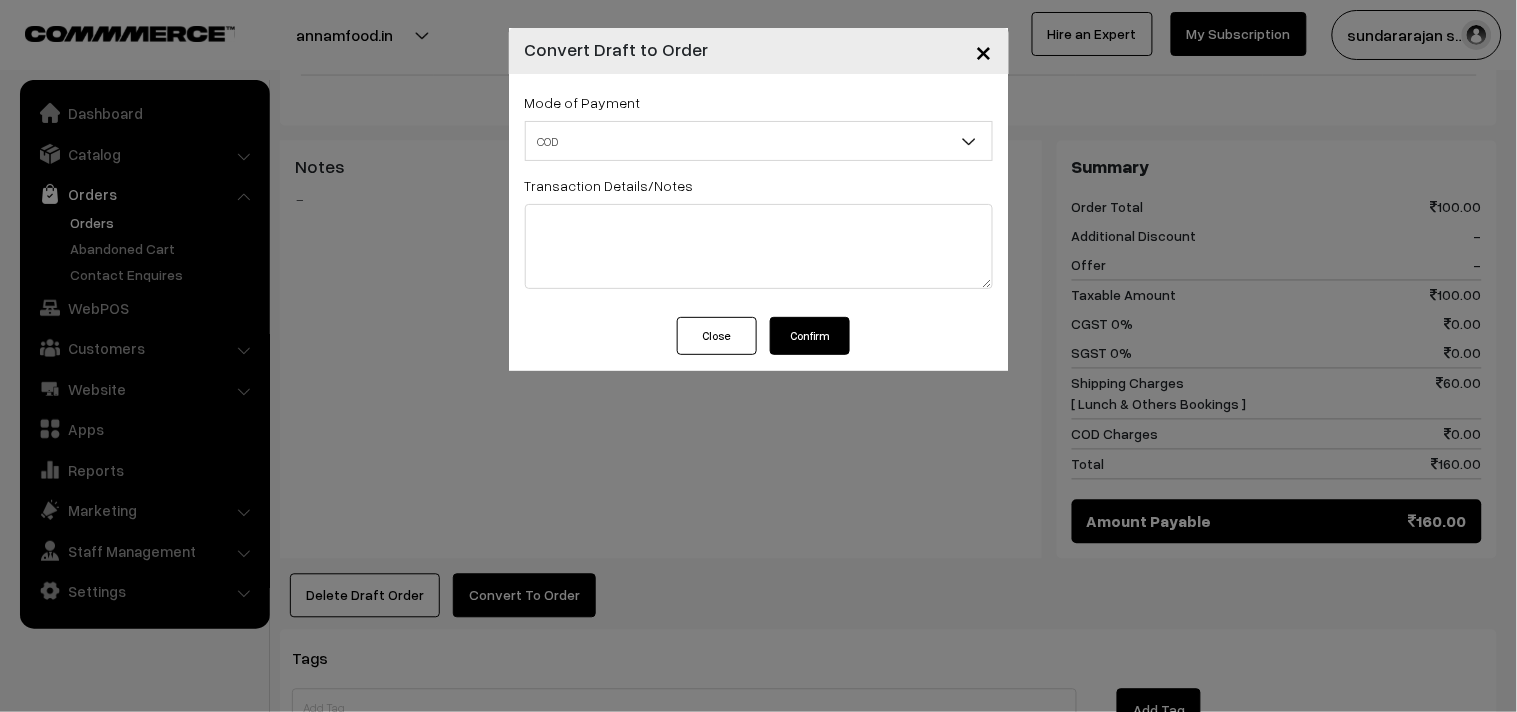 click on "Confirm" at bounding box center (810, 336) 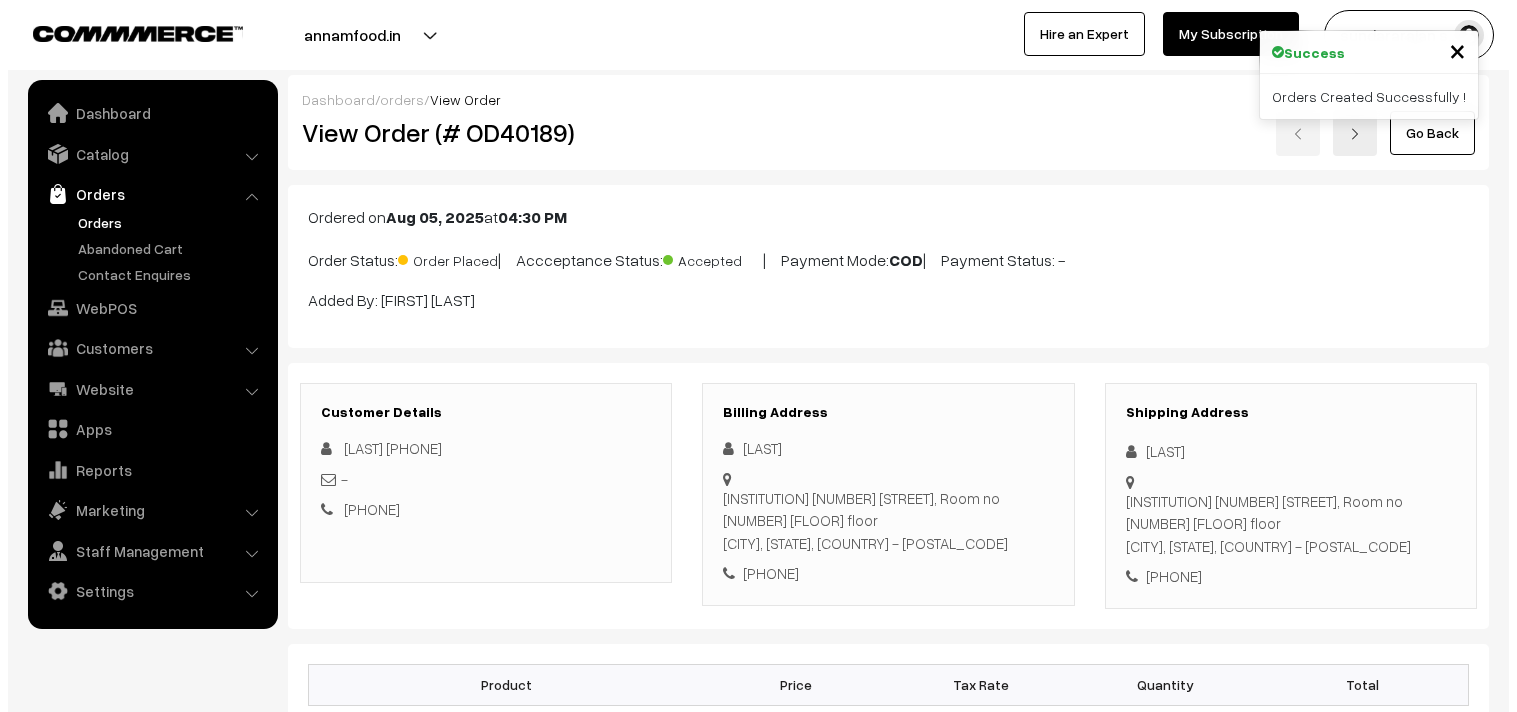 scroll, scrollTop: 777, scrollLeft: 0, axis: vertical 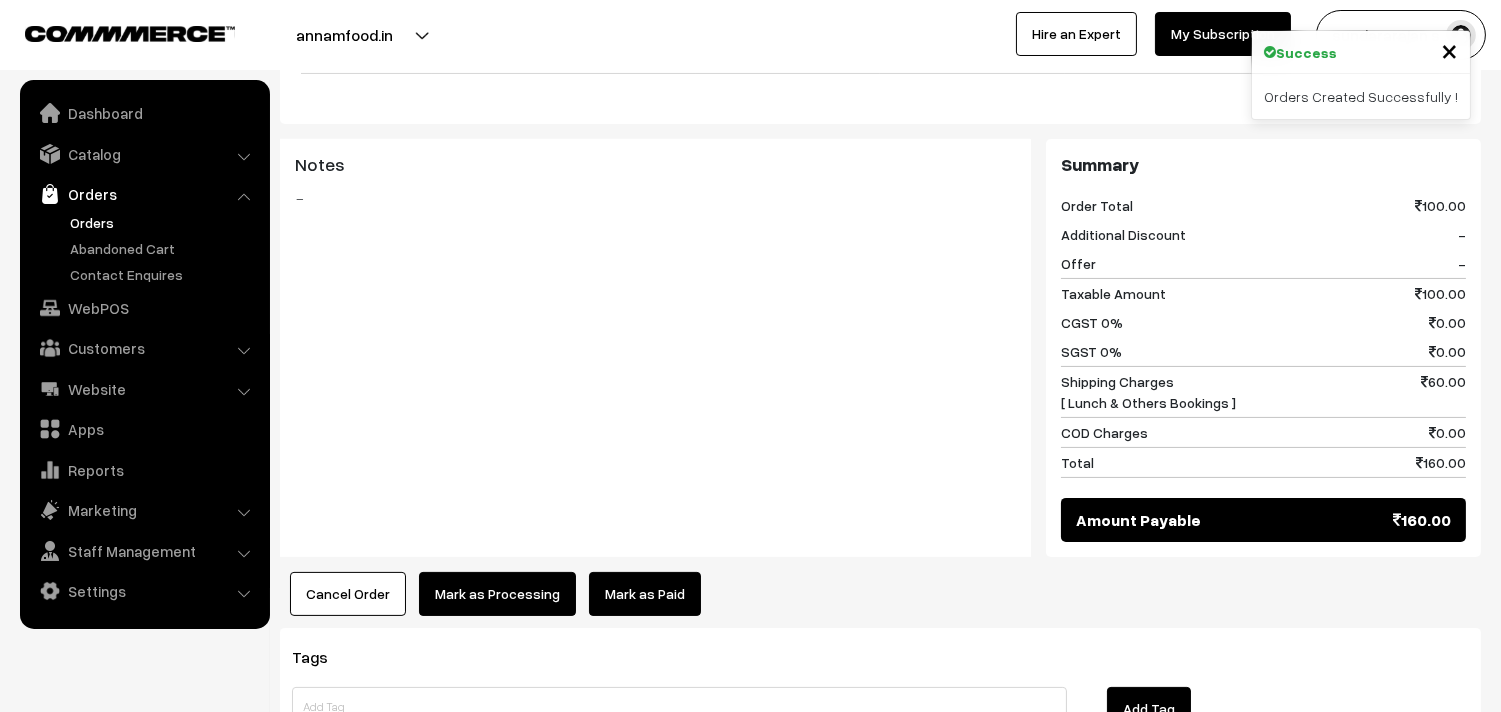 click on "Mark as Processing" at bounding box center (497, 594) 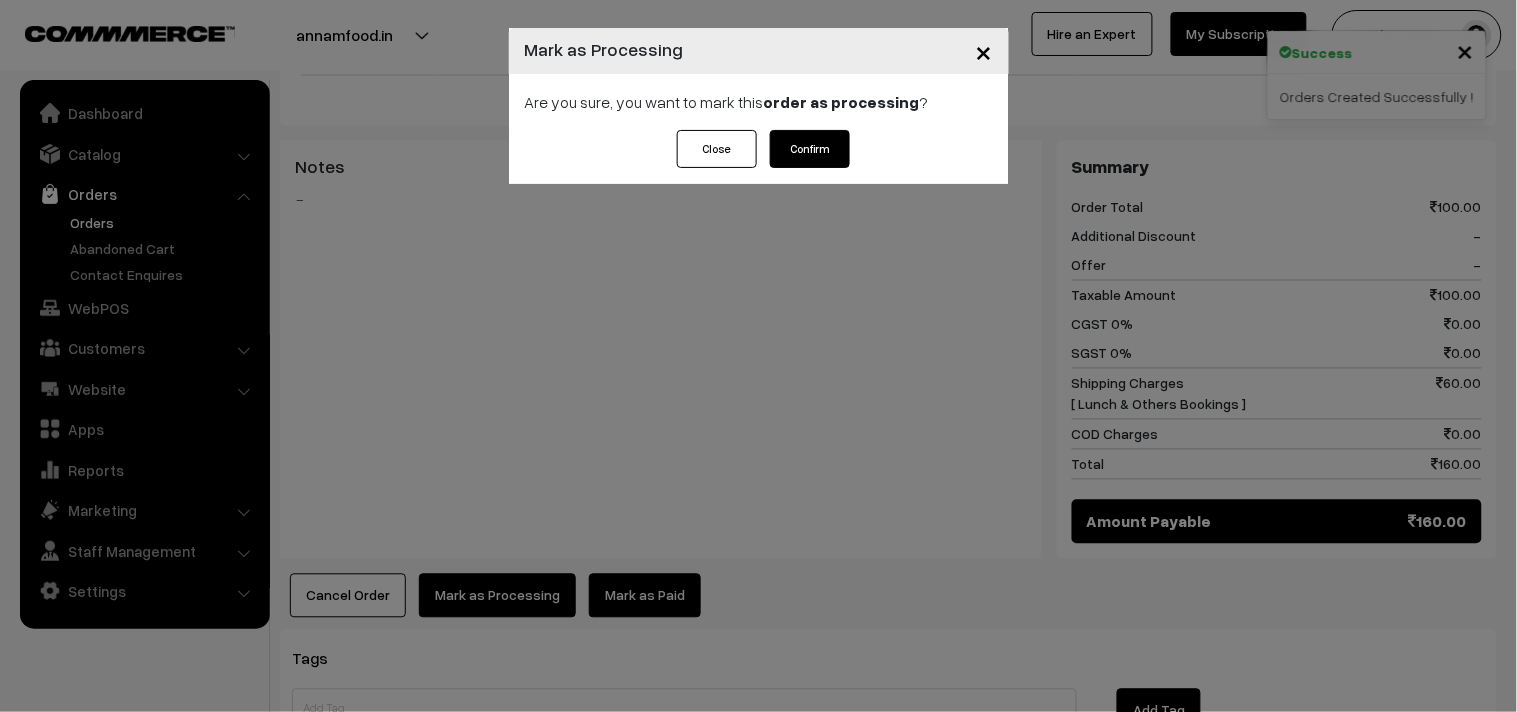click on "Confirm" at bounding box center (810, 149) 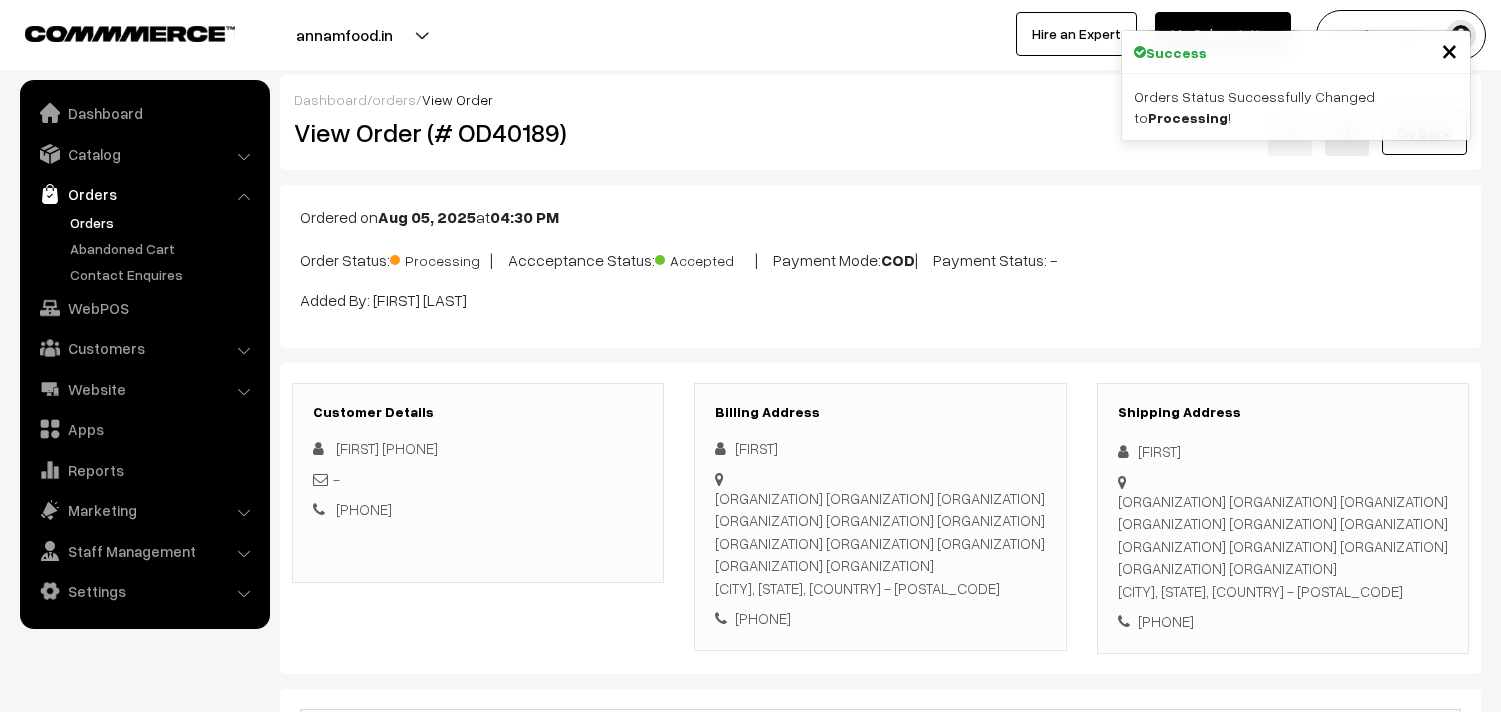 scroll, scrollTop: 0, scrollLeft: 0, axis: both 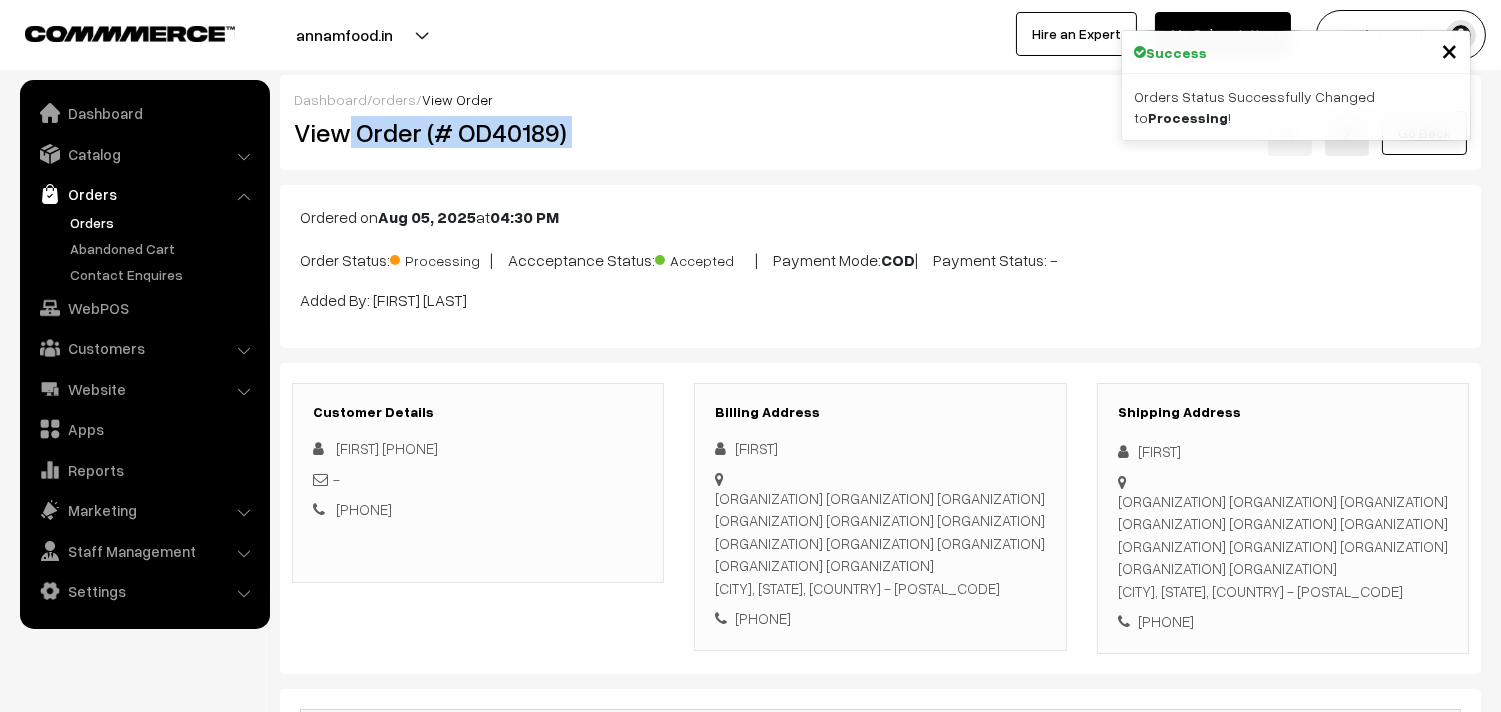 drag, startPoint x: 352, startPoint y: 137, endPoint x: 775, endPoint y: 112, distance: 423.73813 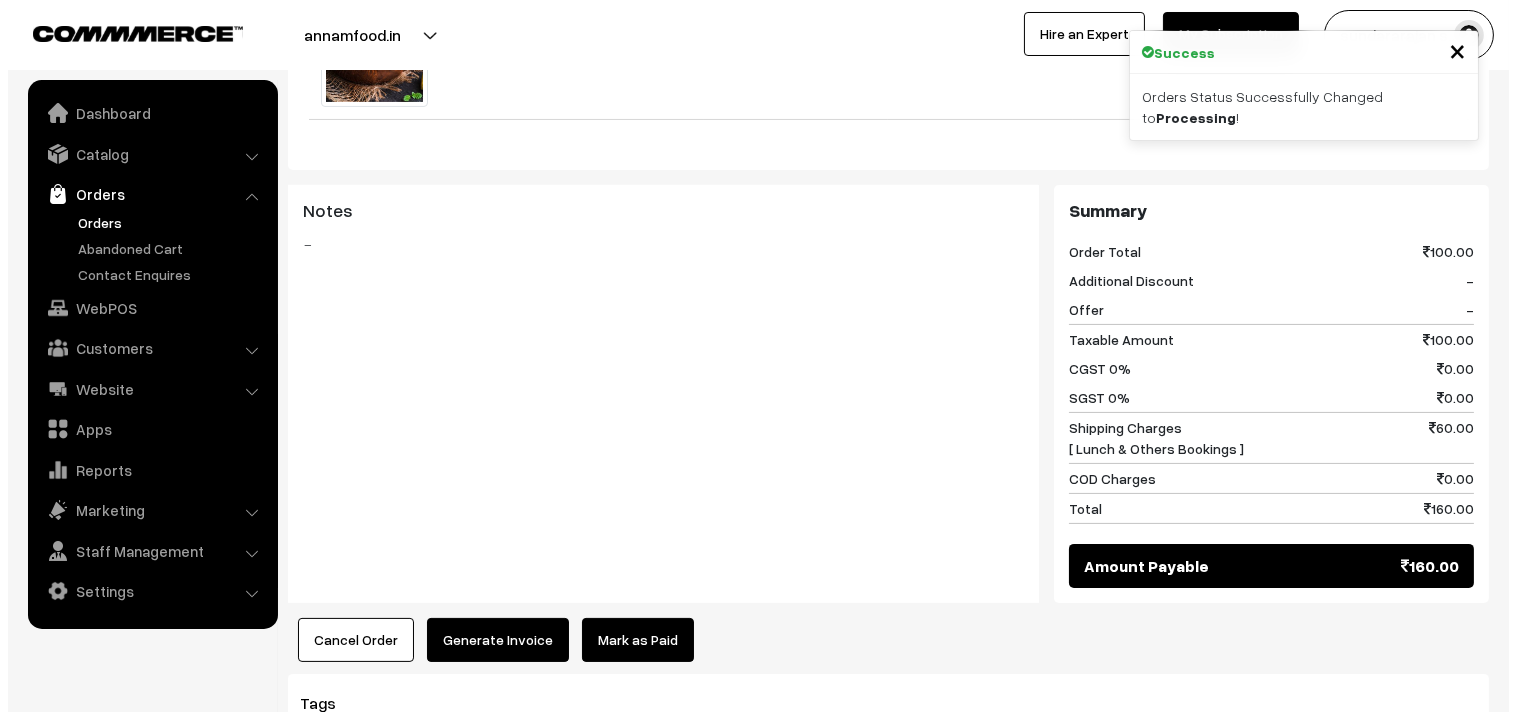 scroll, scrollTop: 777, scrollLeft: 0, axis: vertical 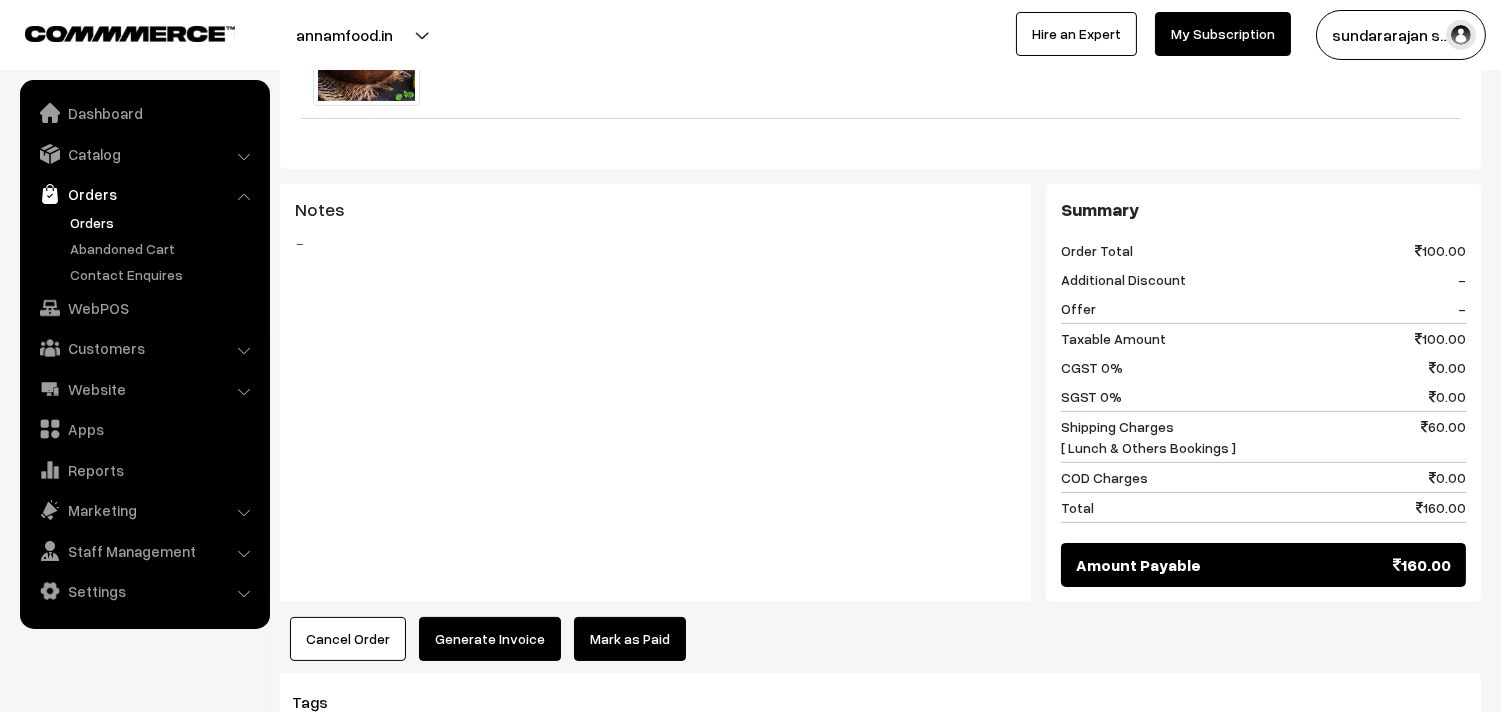 click on "Generate Invoice" at bounding box center (490, 639) 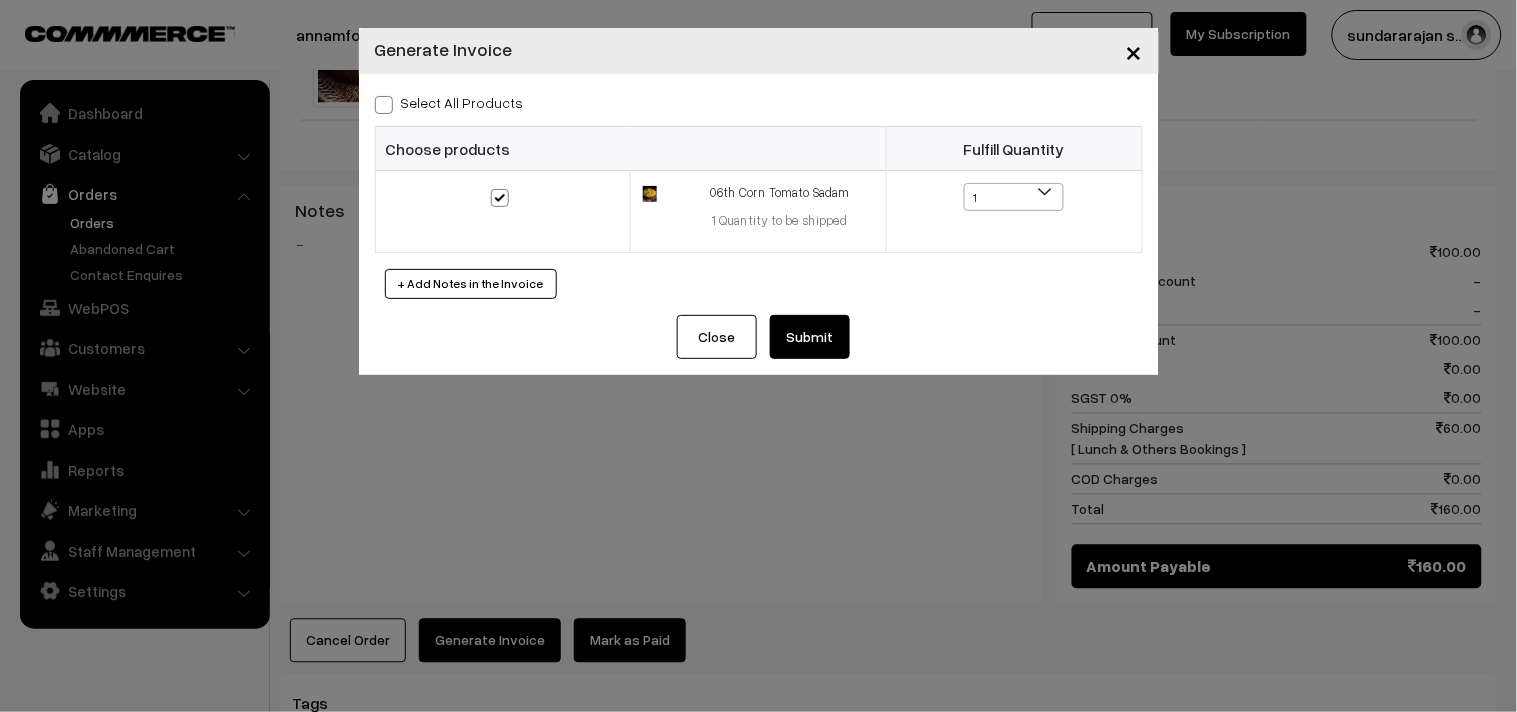 click on "Submit" at bounding box center [810, 337] 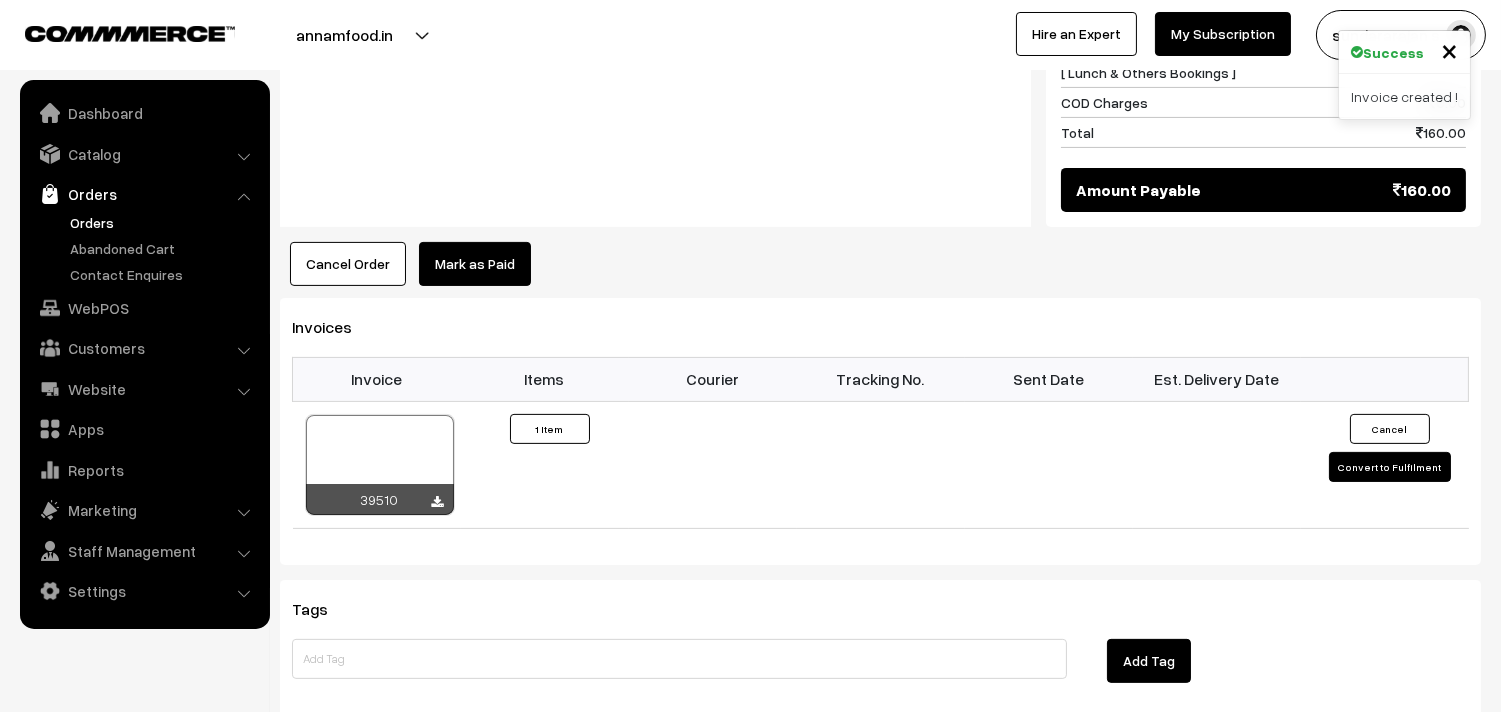 scroll, scrollTop: 1111, scrollLeft: 0, axis: vertical 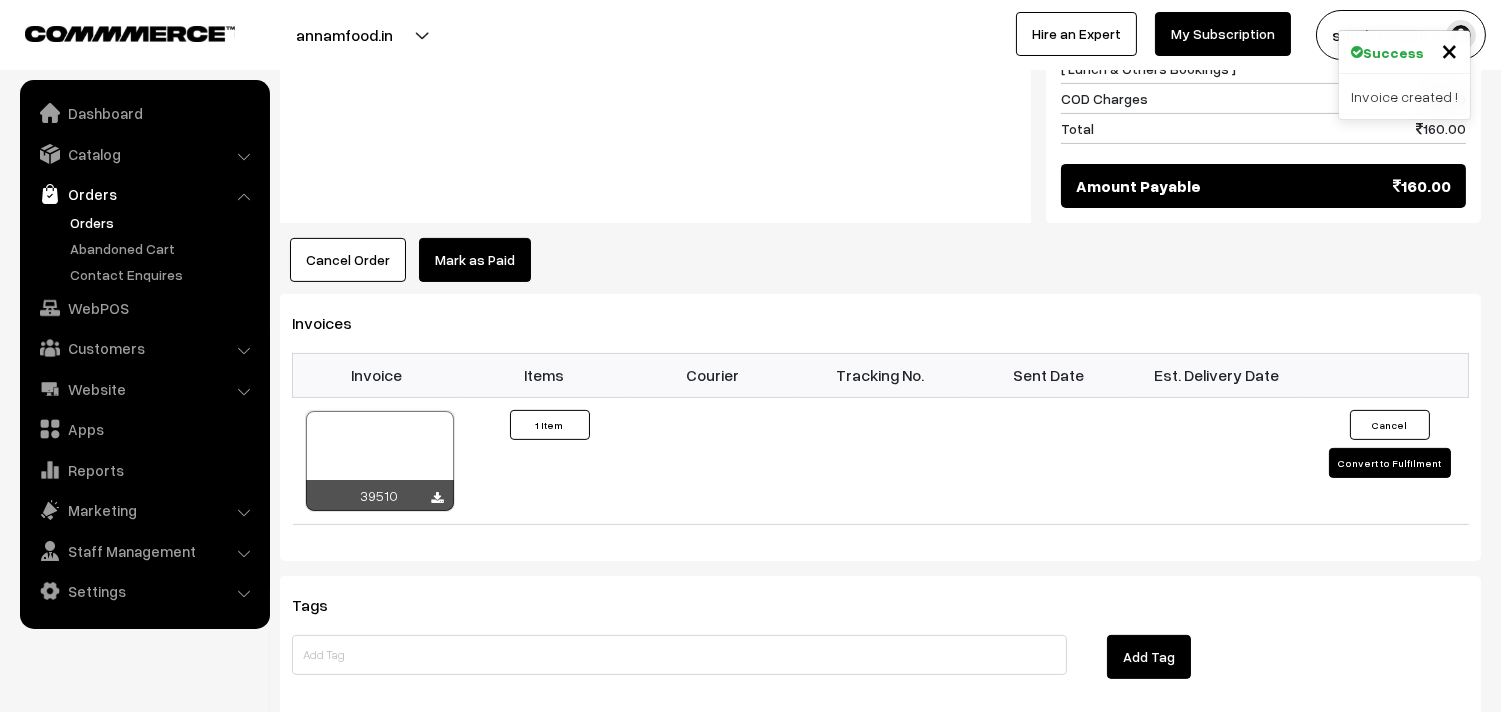 click on "Invoice" at bounding box center (377, 375) 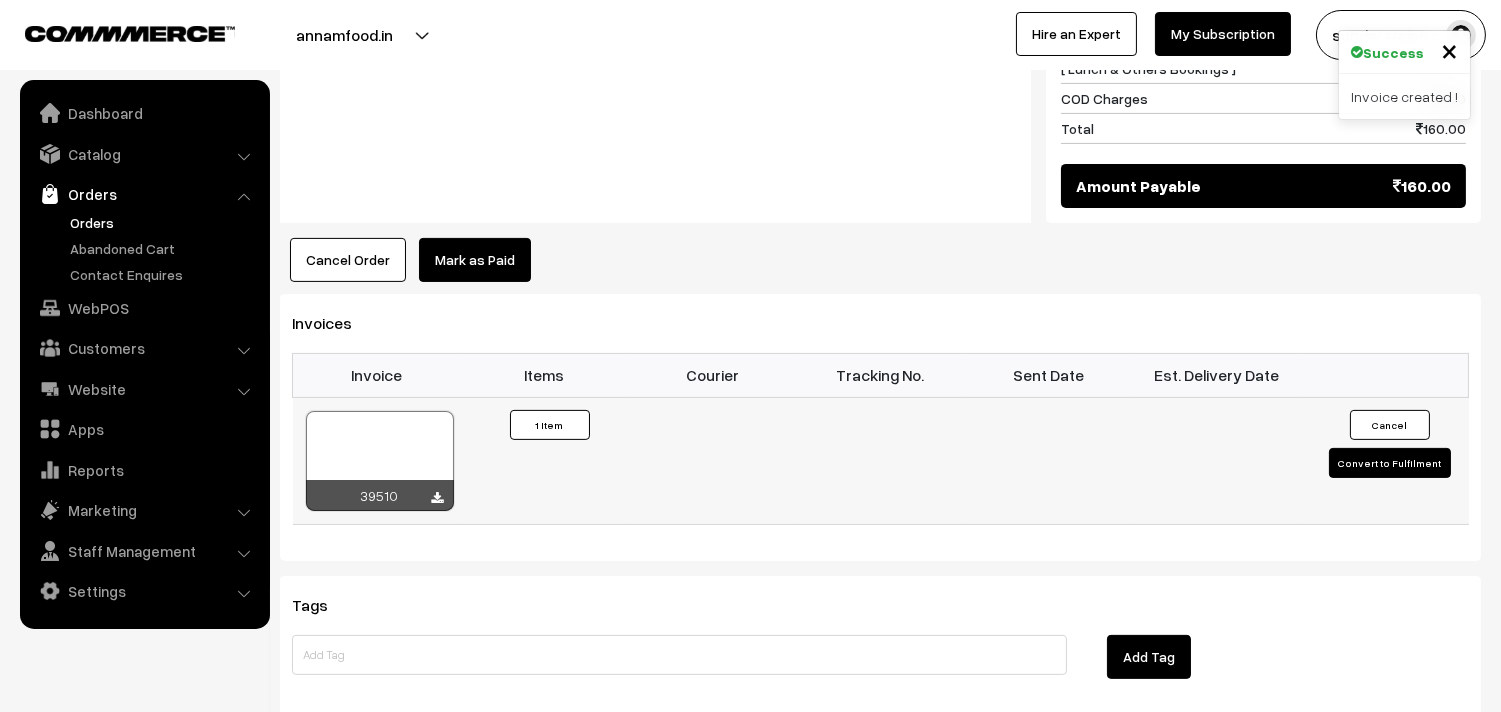 click at bounding box center (380, 461) 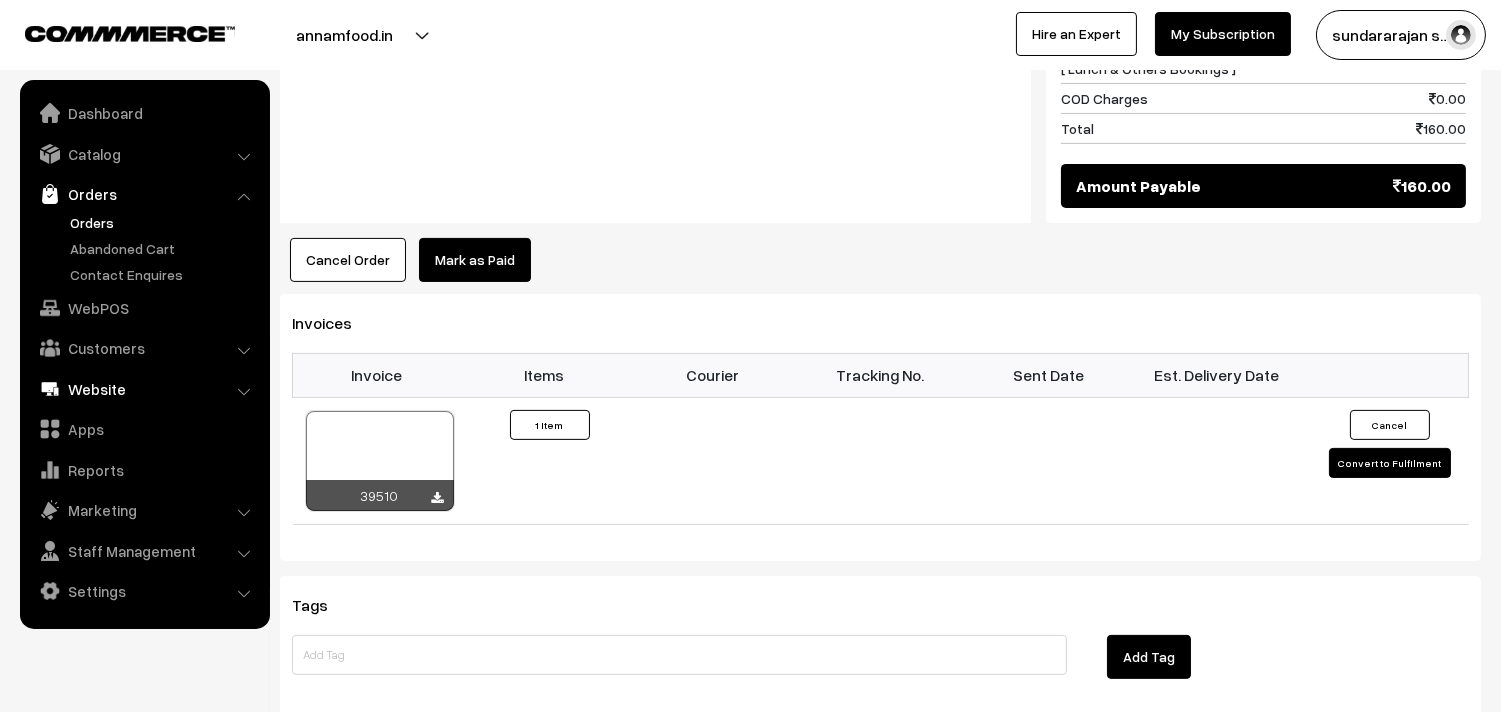 click on "WebPOS" at bounding box center (144, 308) 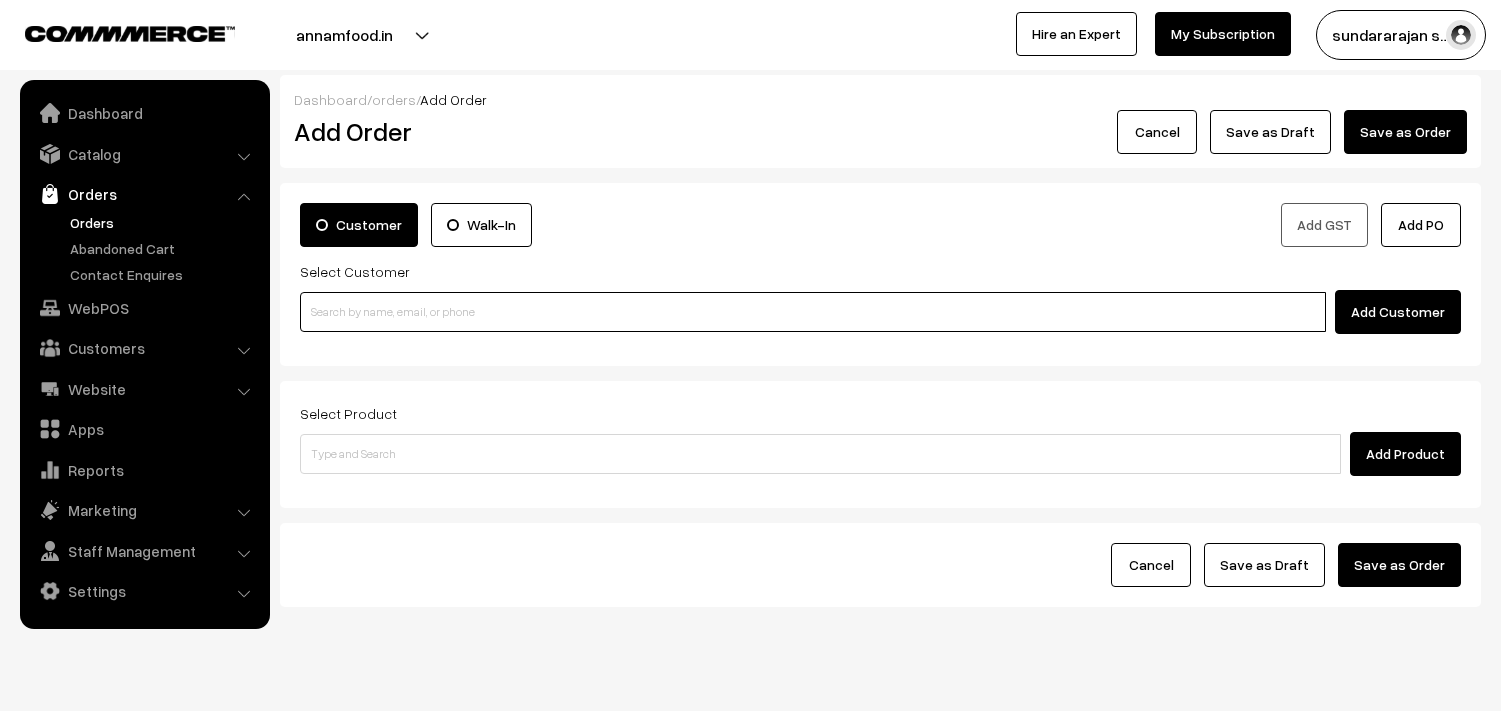 scroll, scrollTop: 0, scrollLeft: 0, axis: both 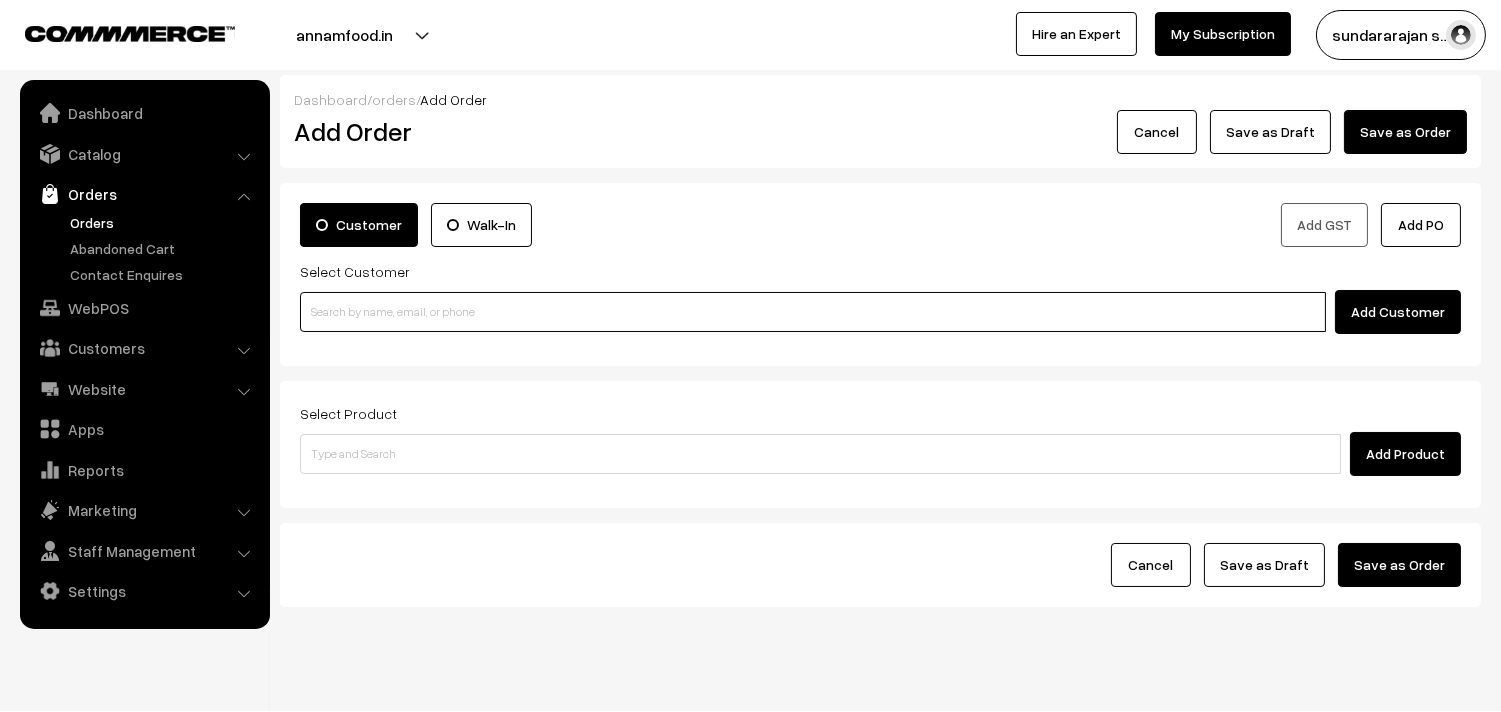 drag, startPoint x: 0, startPoint y: 0, endPoint x: 382, endPoint y: 320, distance: 498.32117 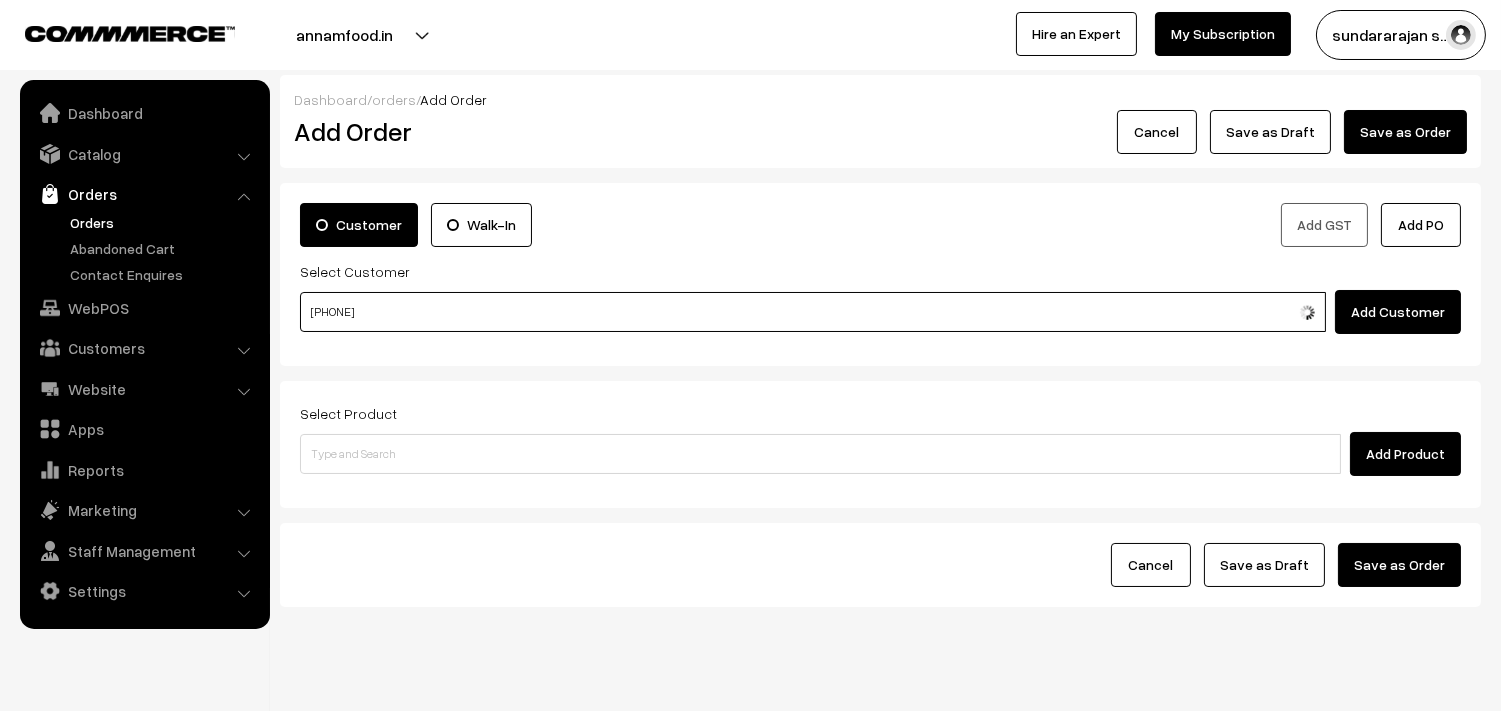 click on "[PHONE]" at bounding box center [813, 312] 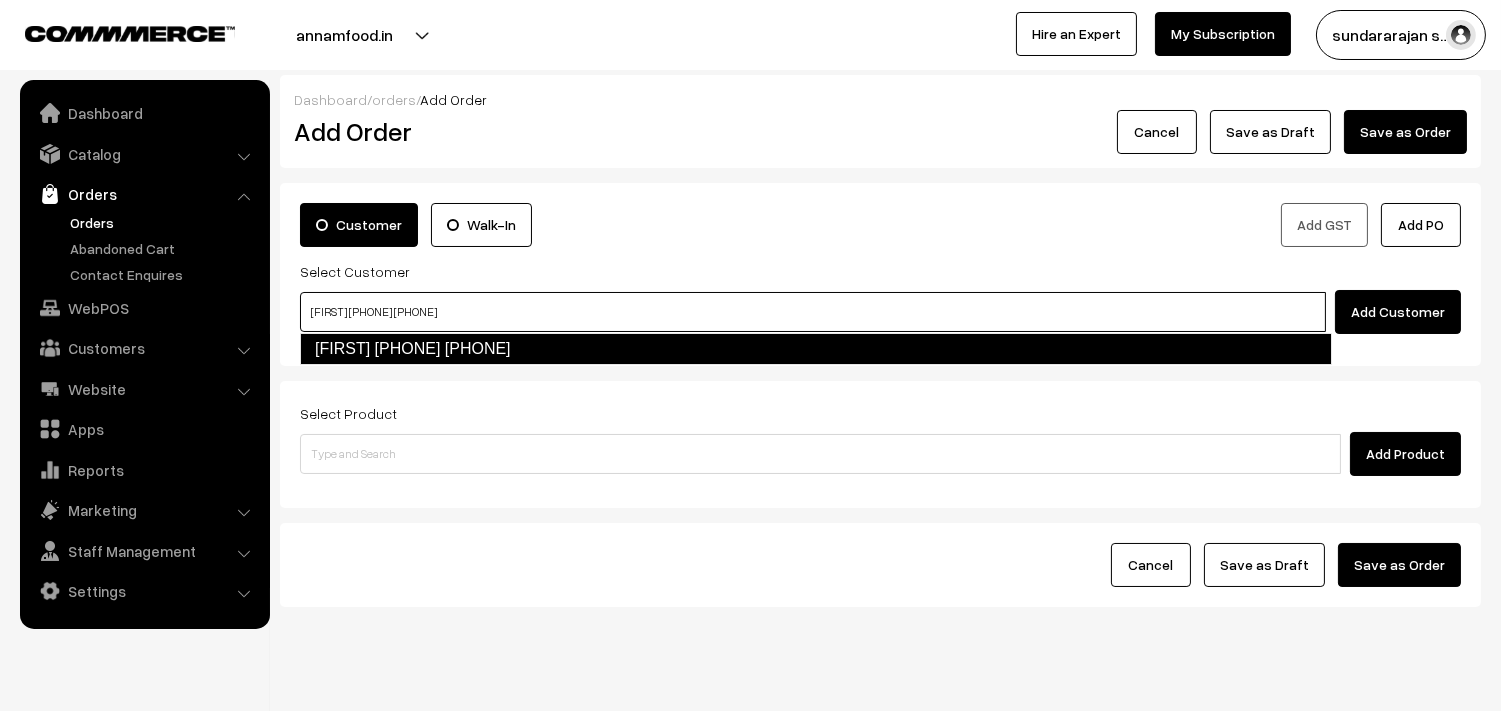 type on "[FIRST] [PHONE] [PHONE]" 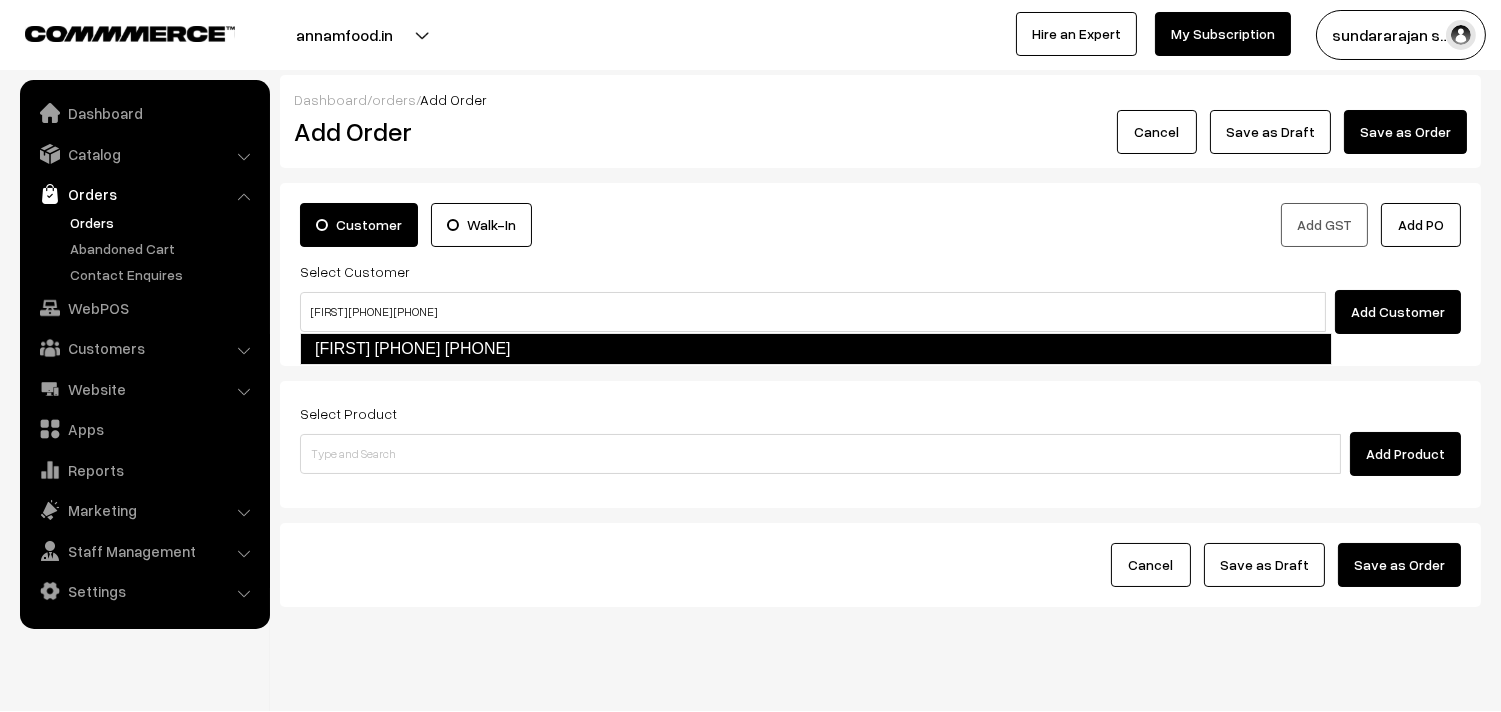 type 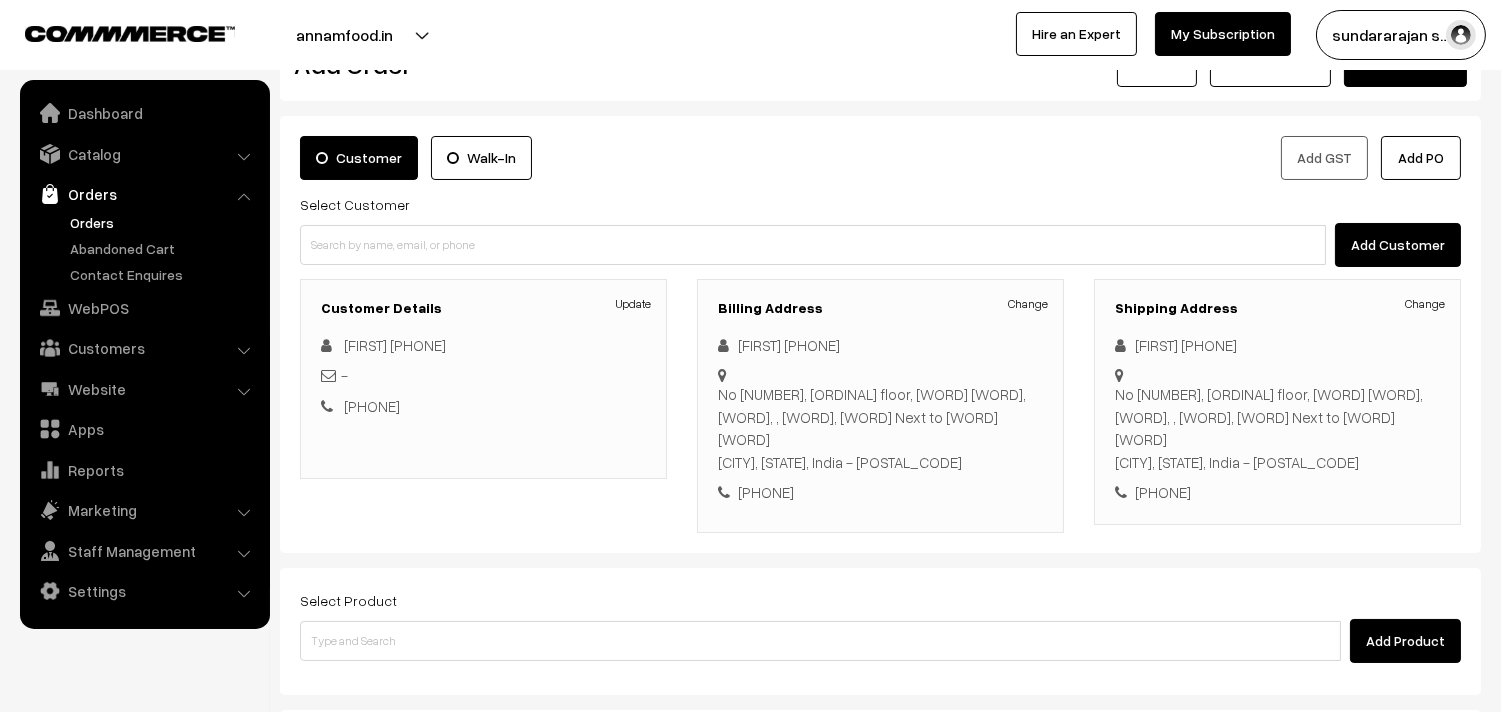 scroll, scrollTop: 111, scrollLeft: 0, axis: vertical 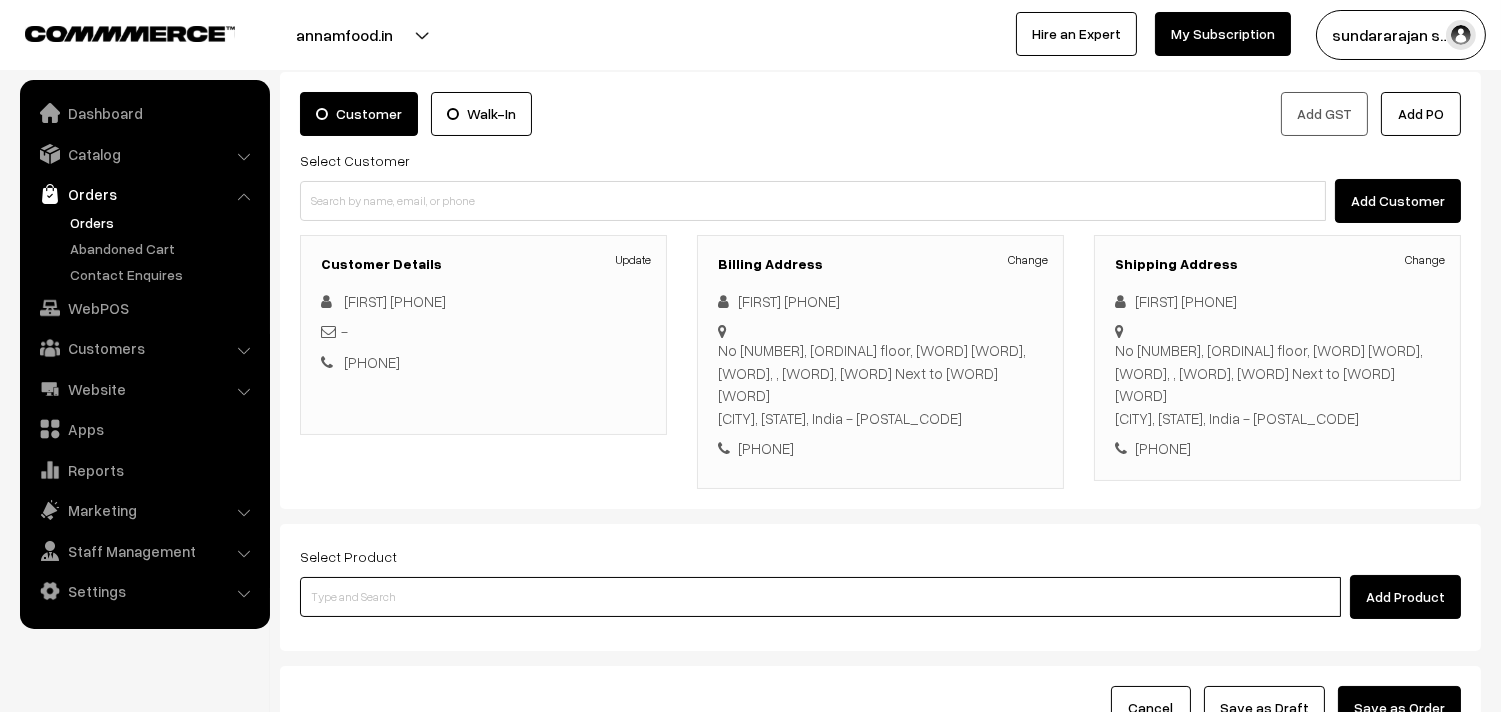 click at bounding box center [820, 597] 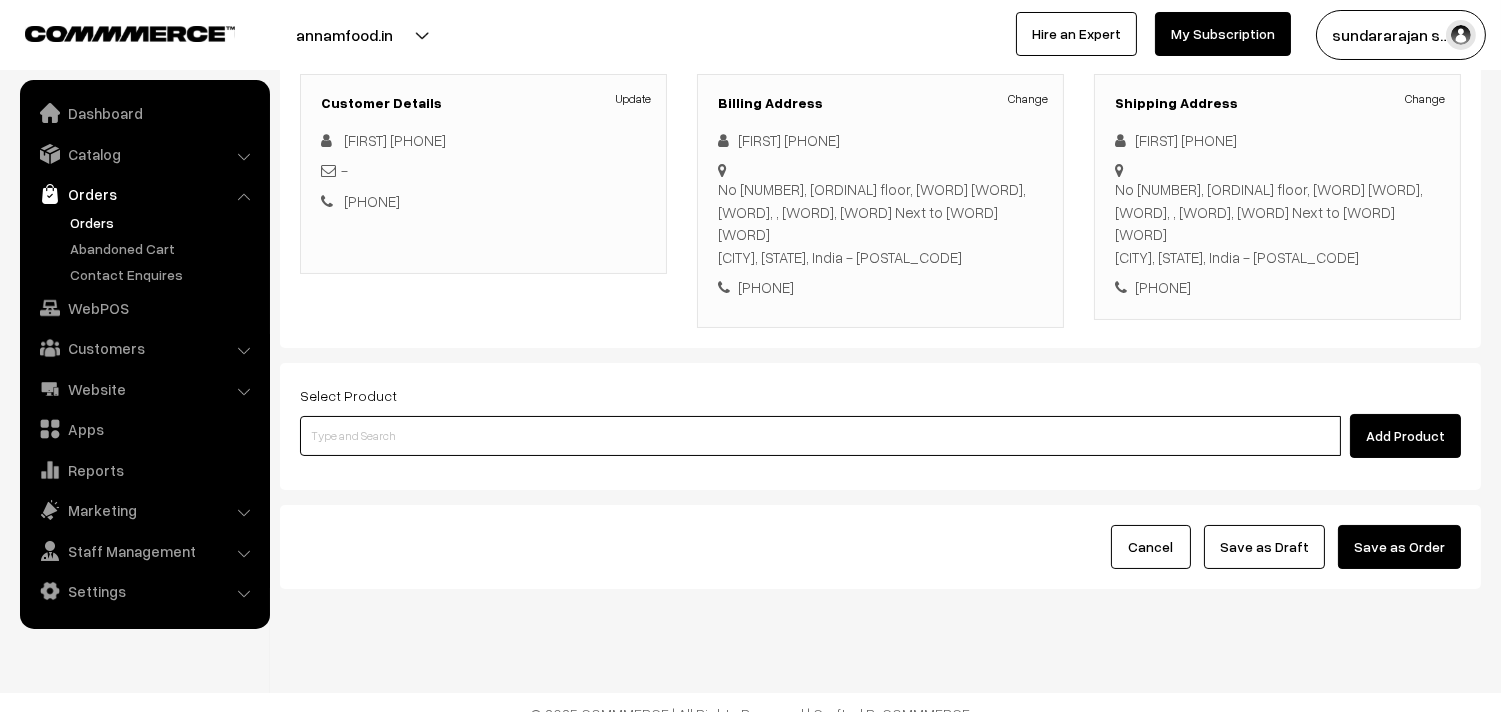 click at bounding box center [820, 436] 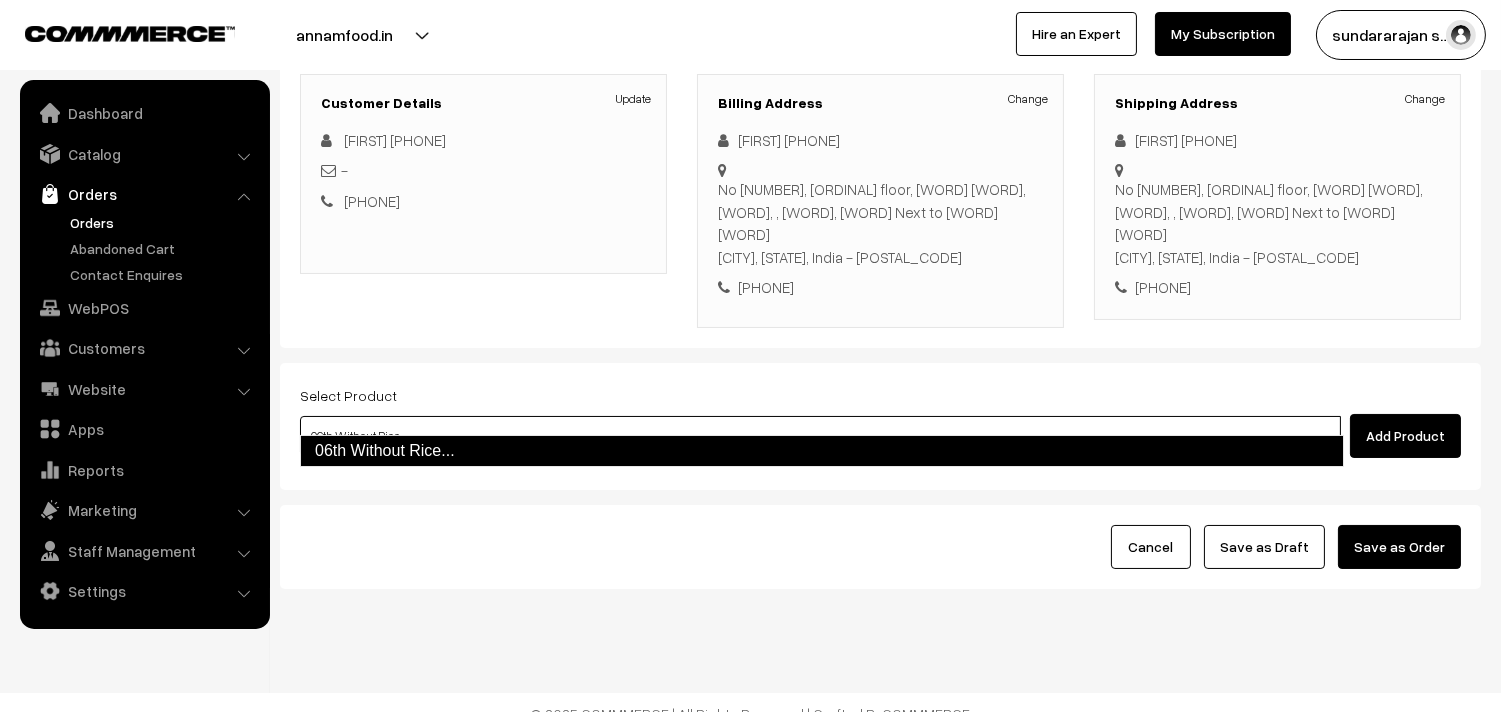 click on "06th Without Rice..." at bounding box center [822, 451] 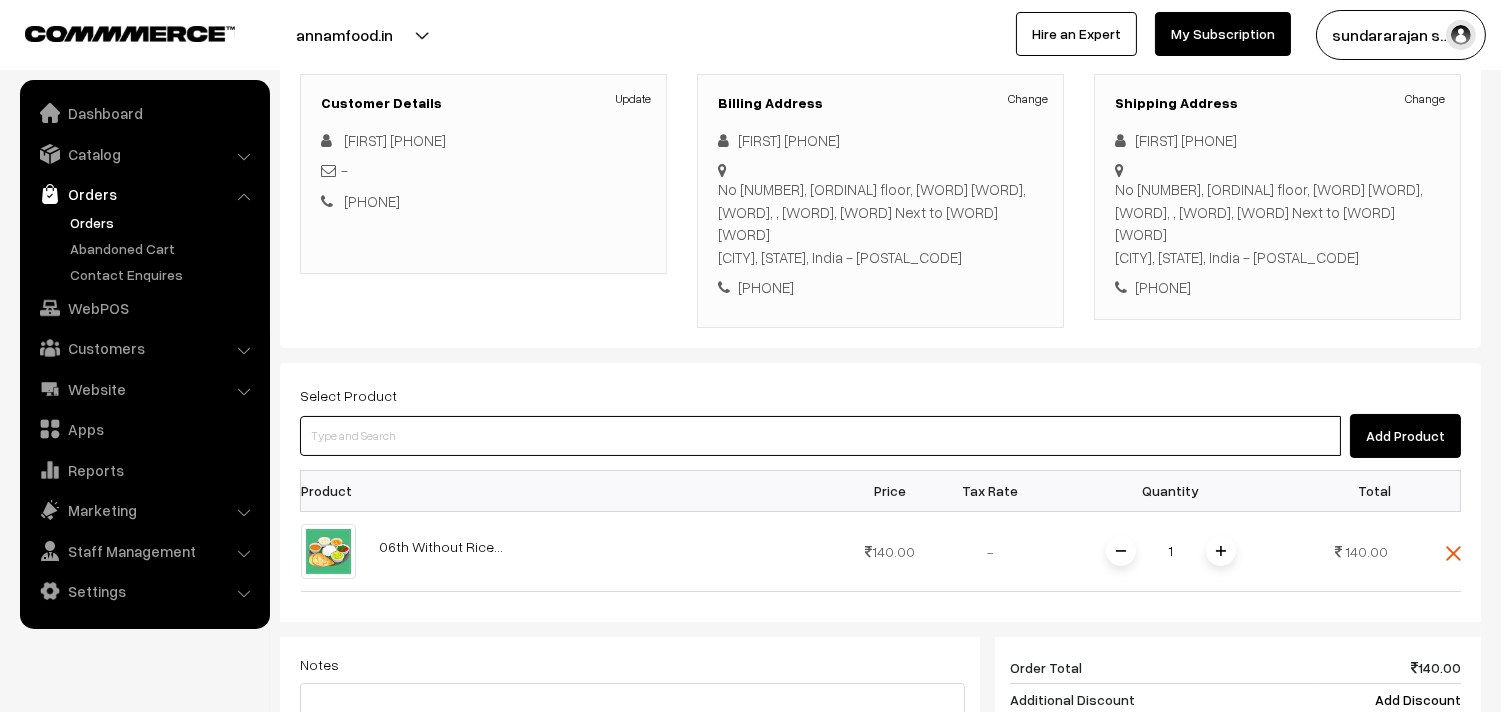 click at bounding box center (820, 436) 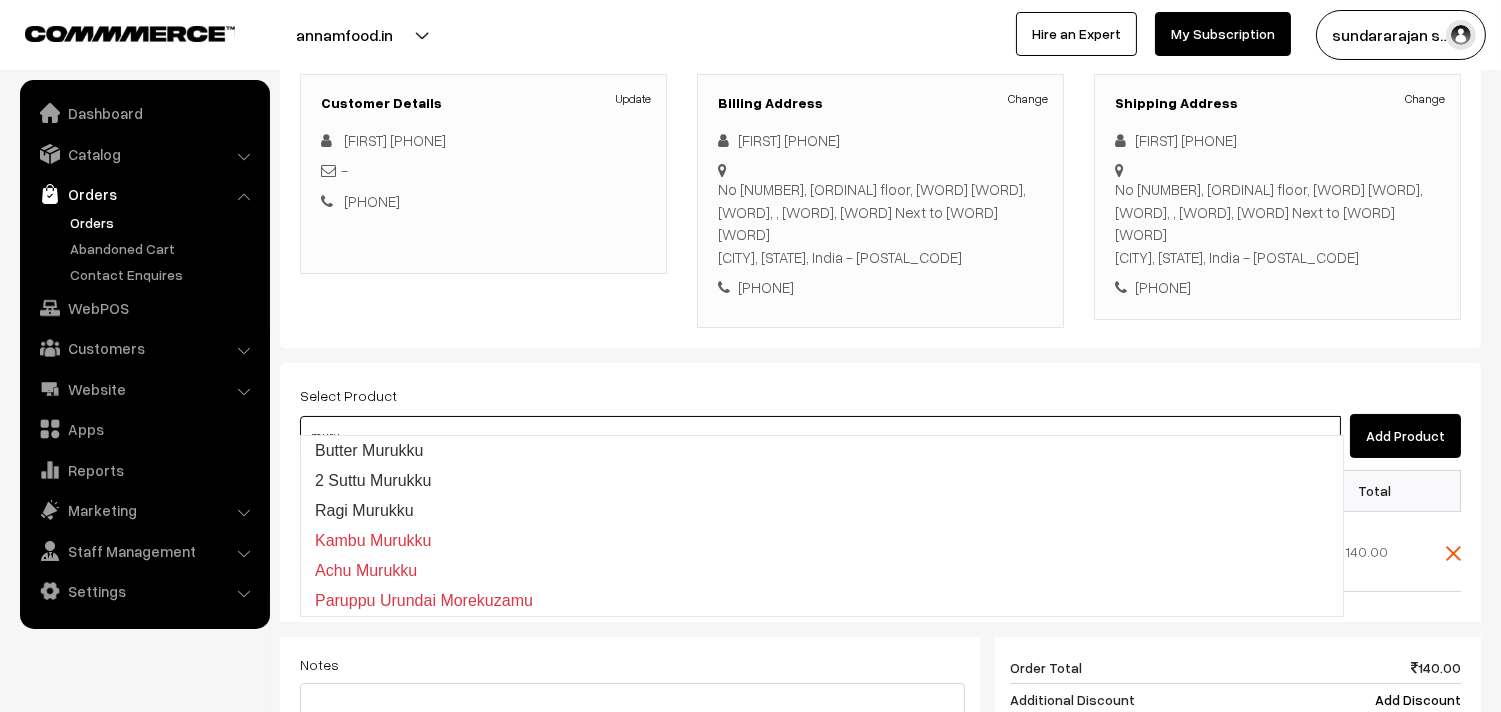 type on "murun" 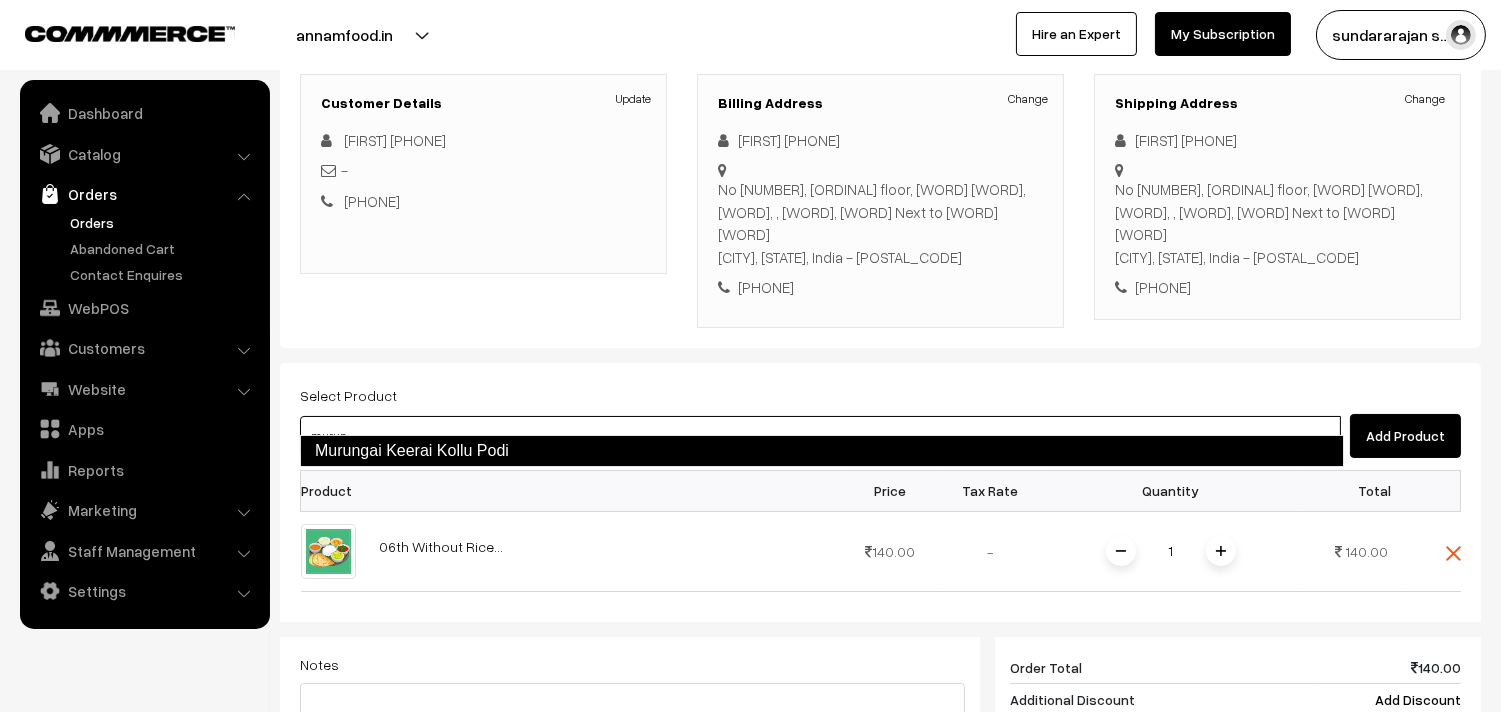 click on "Murungai Keerai Kollu Podi" at bounding box center (822, 451) 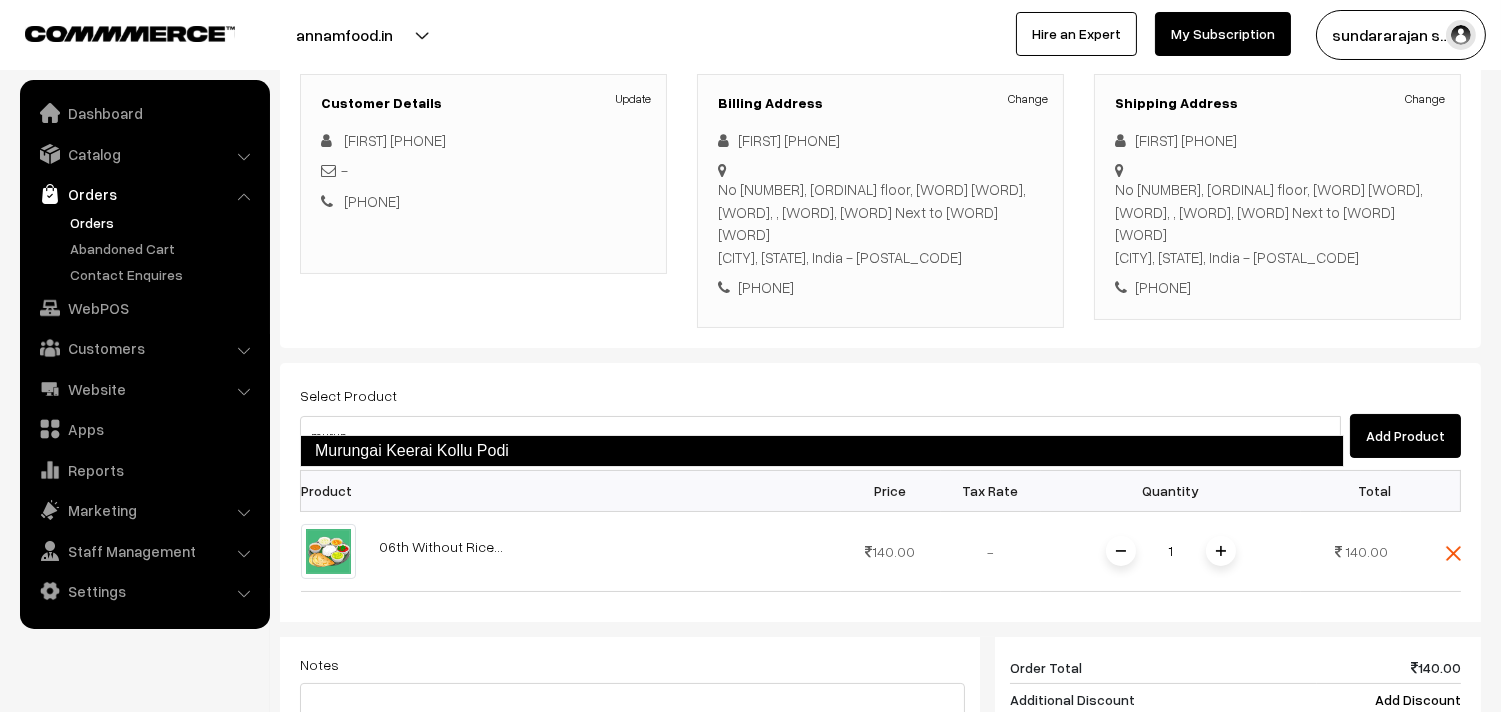 type 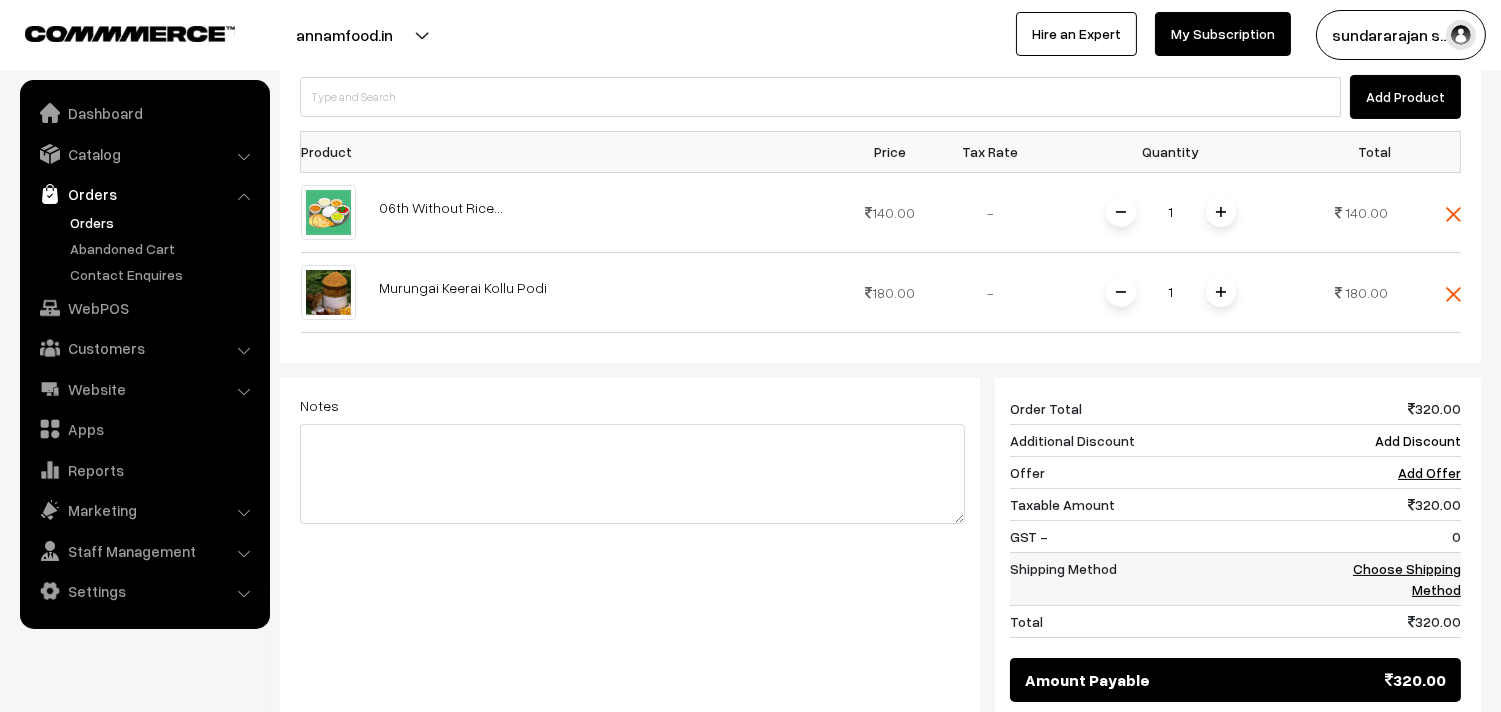 scroll, scrollTop: 840, scrollLeft: 0, axis: vertical 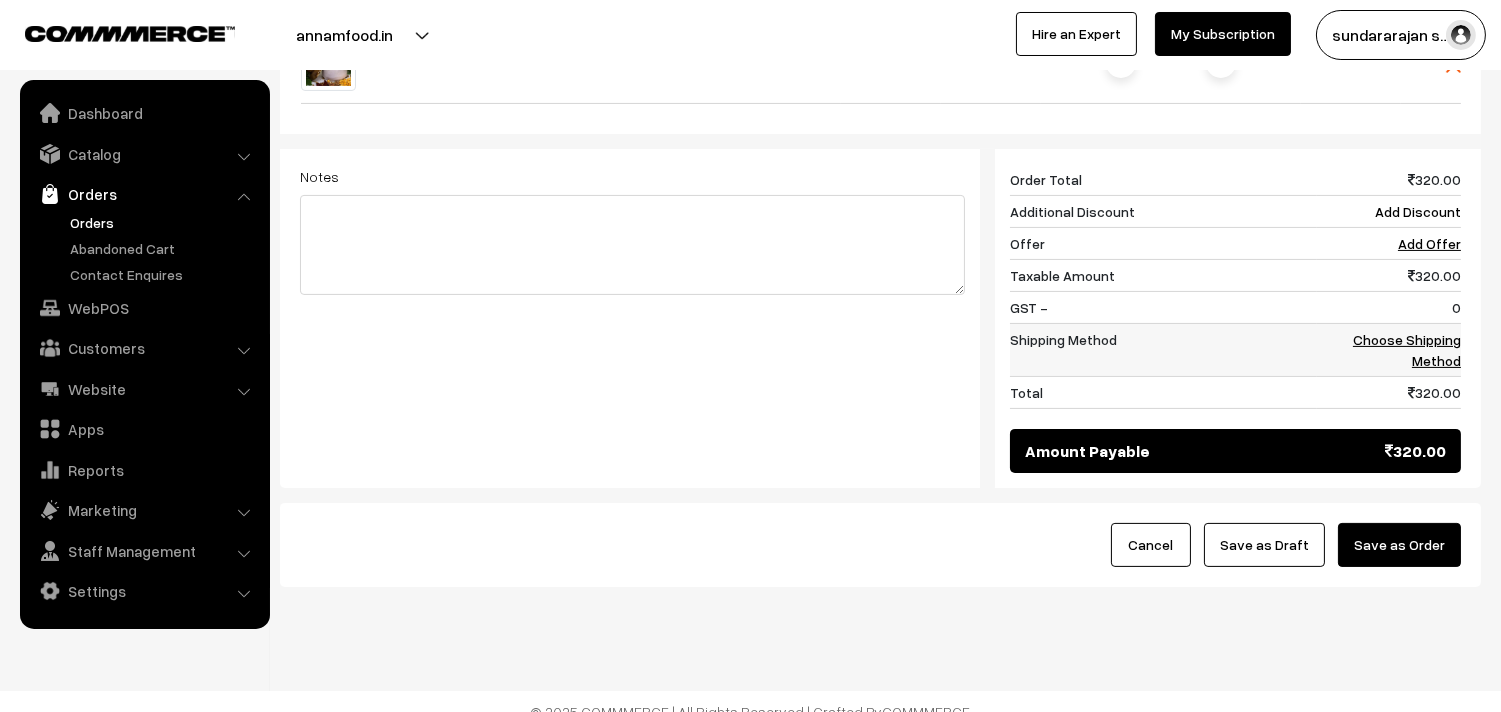 click on "Choose Shipping Method" at bounding box center (1389, 349) 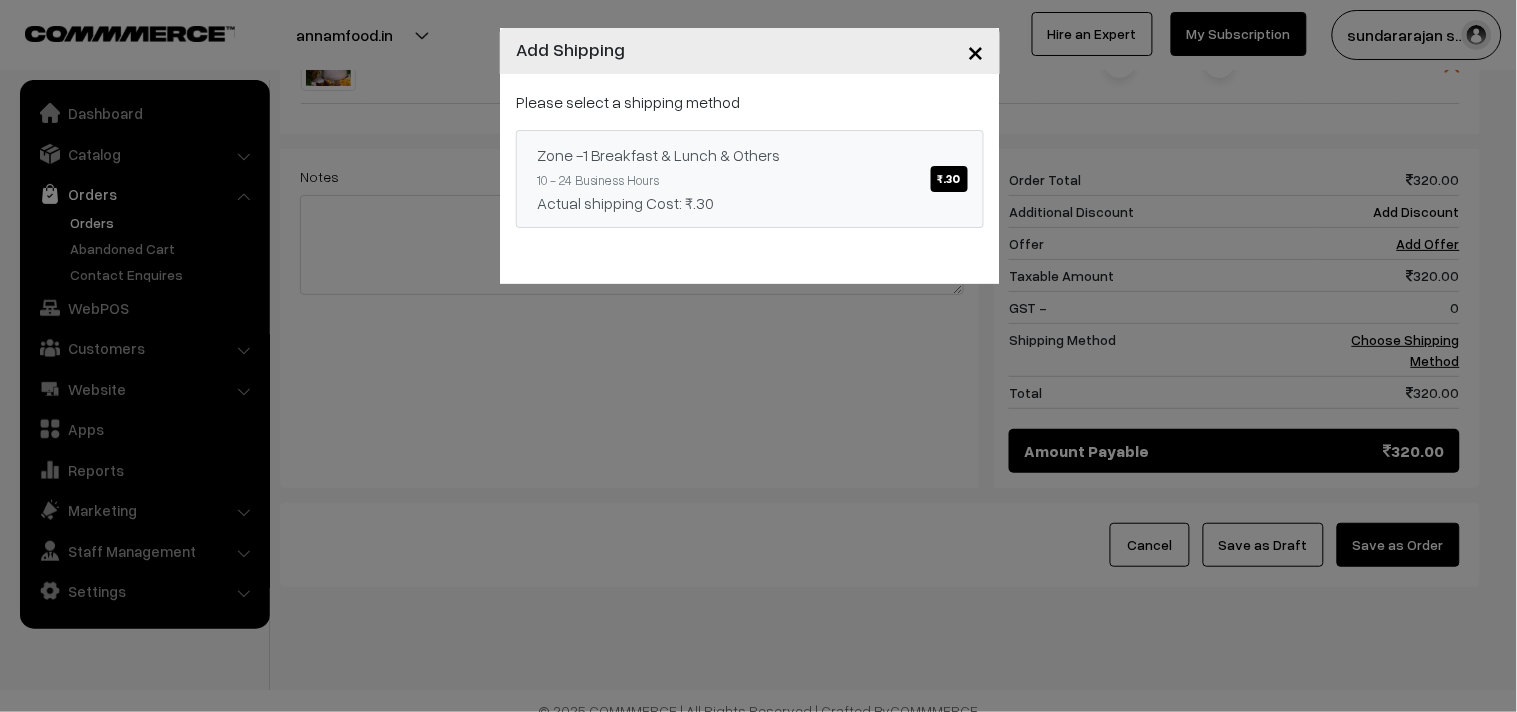click on "Zone -1  Breakfast & Lunch & Others
₹.30
10 - 24 Business Hours Actual shipping Cost: ₹.30" at bounding box center (750, 179) 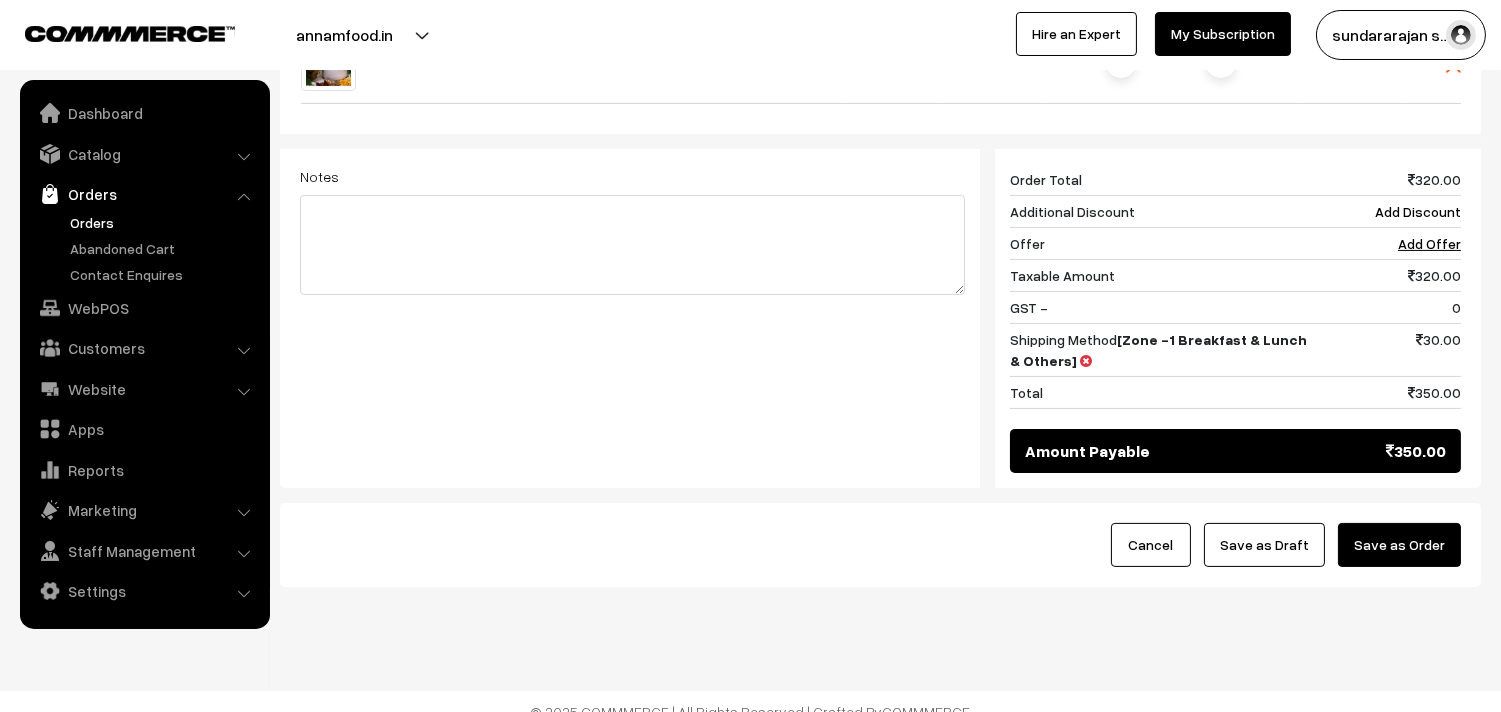 click on "Save as Draft" at bounding box center [1264, 545] 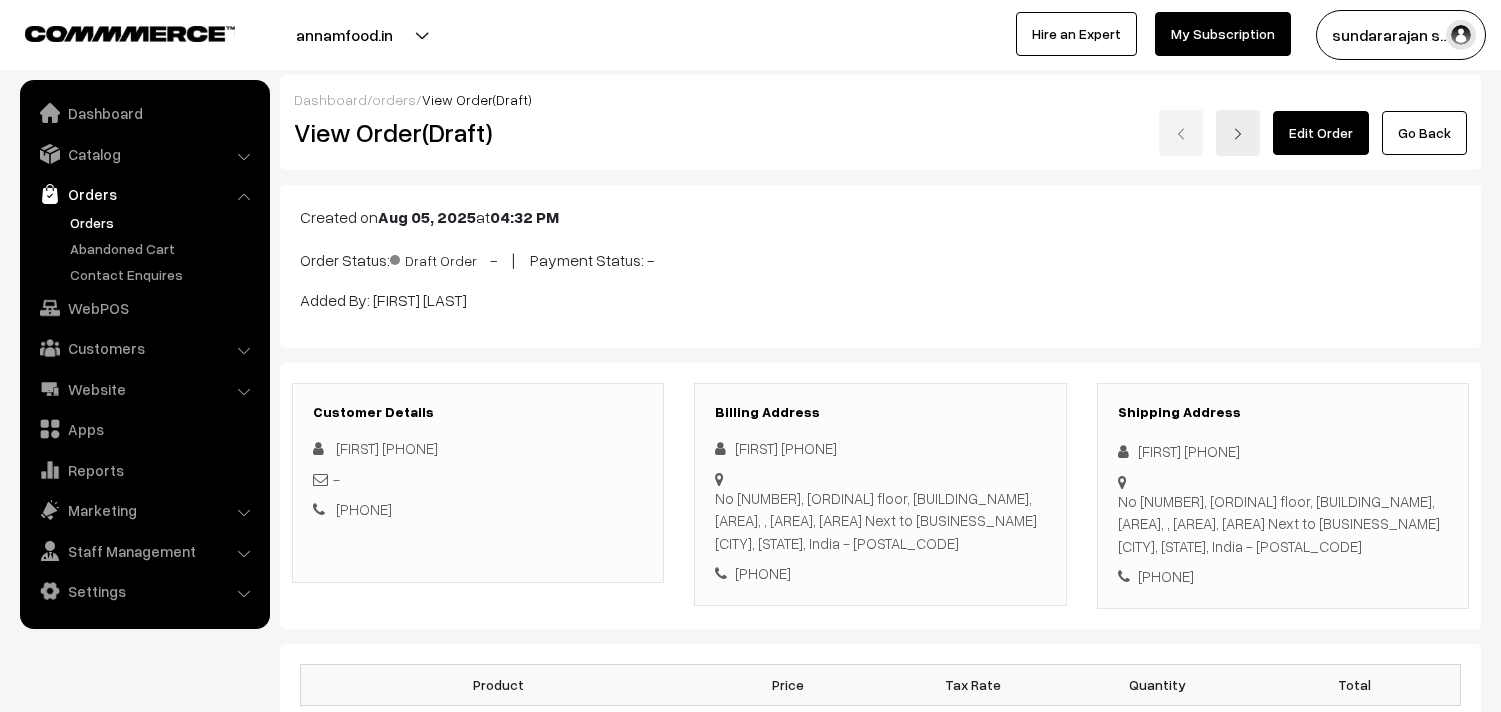 scroll, scrollTop: 0, scrollLeft: 0, axis: both 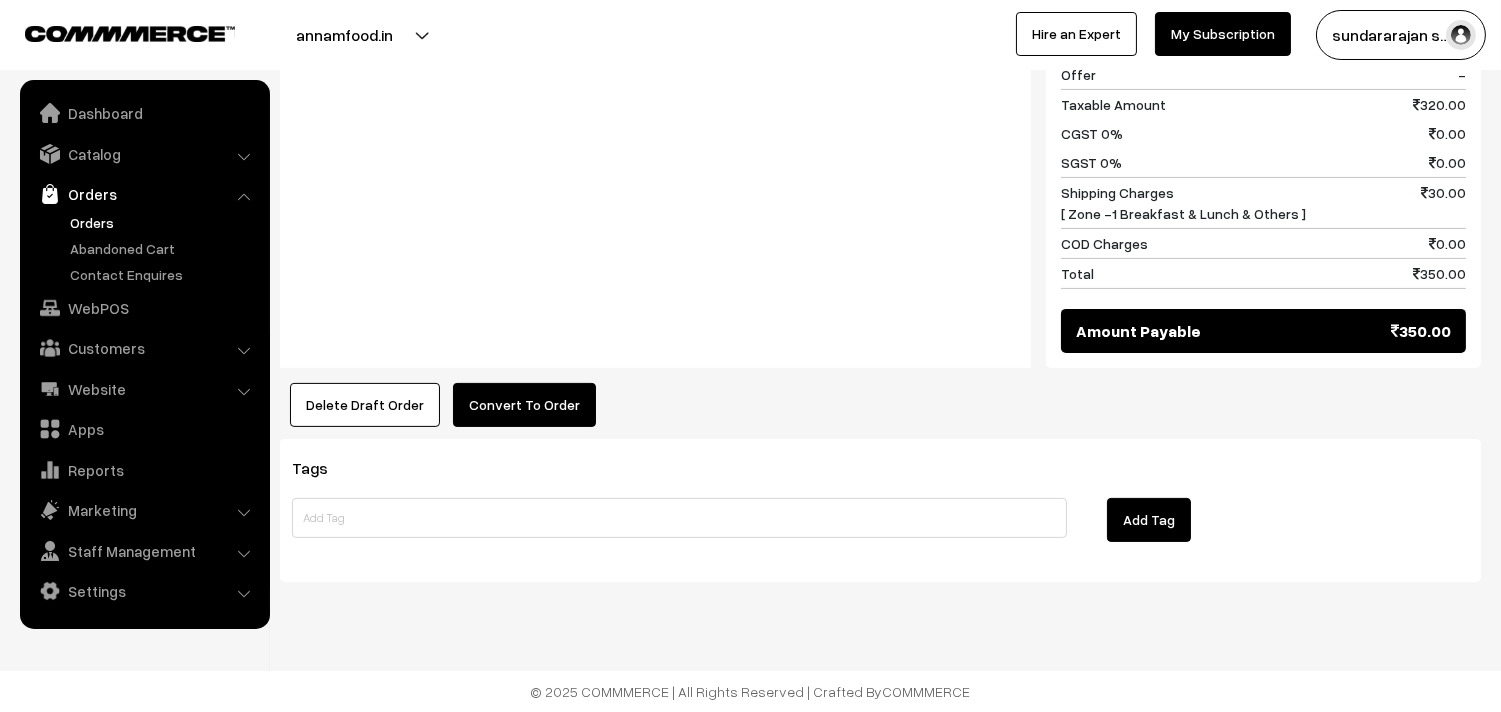 click on "Convert To Order" at bounding box center (524, 405) 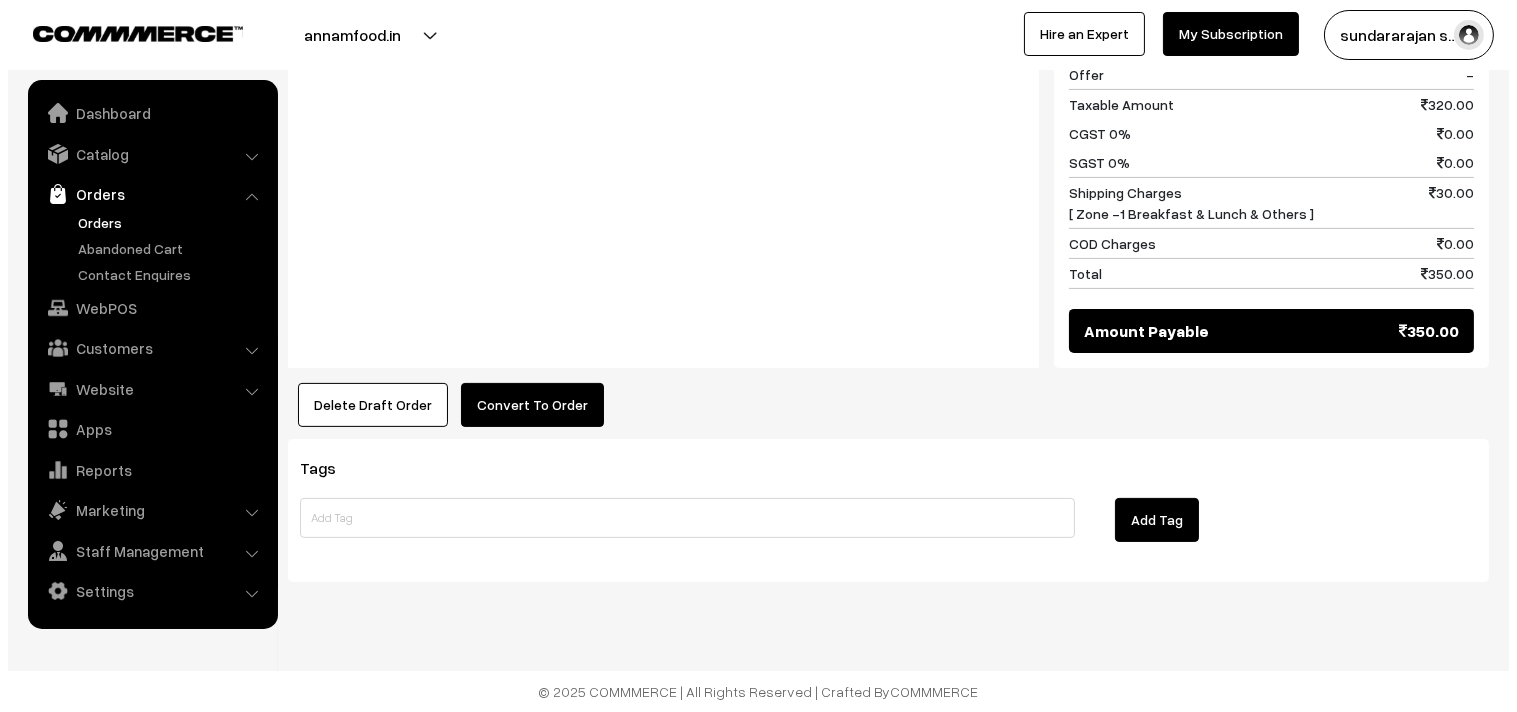 scroll, scrollTop: 1091, scrollLeft: 0, axis: vertical 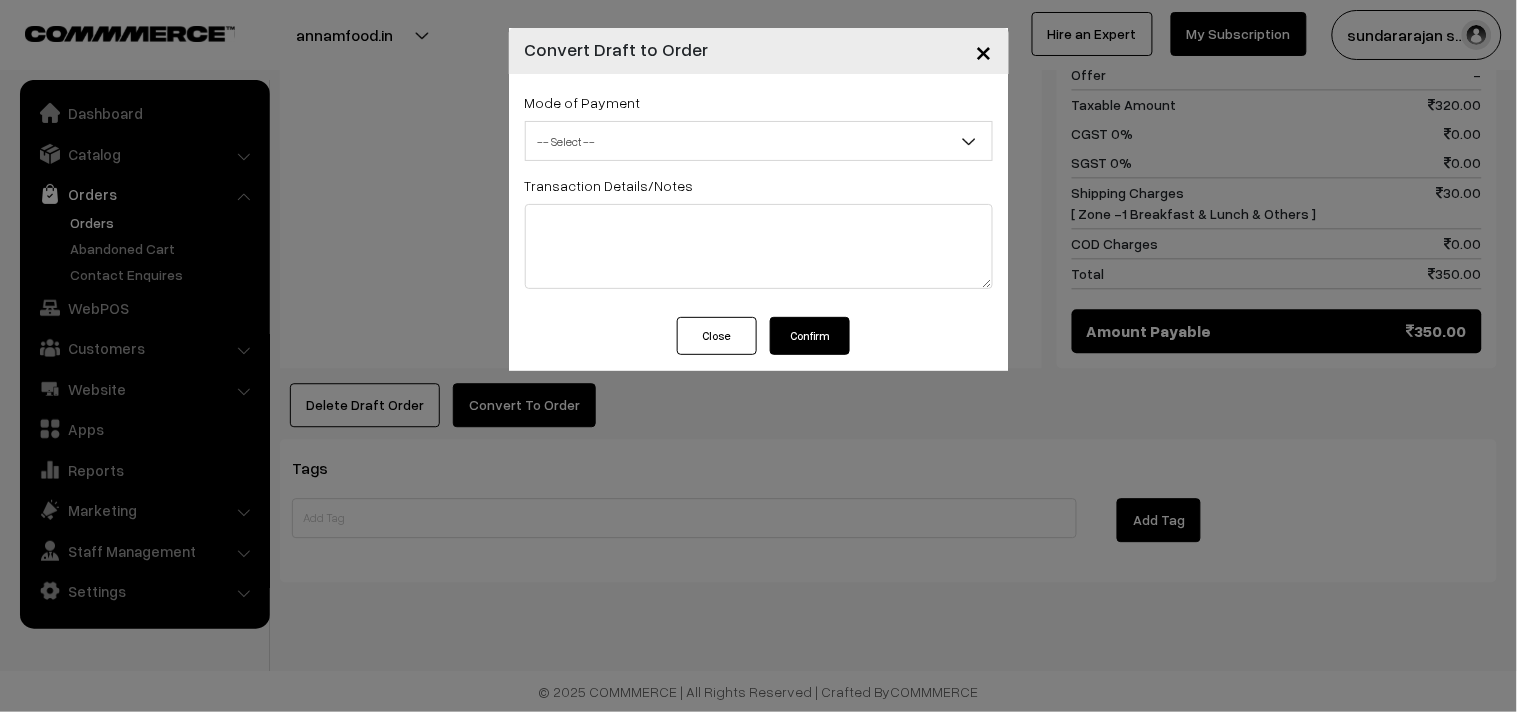 click on "-- Select --" at bounding box center [759, 141] 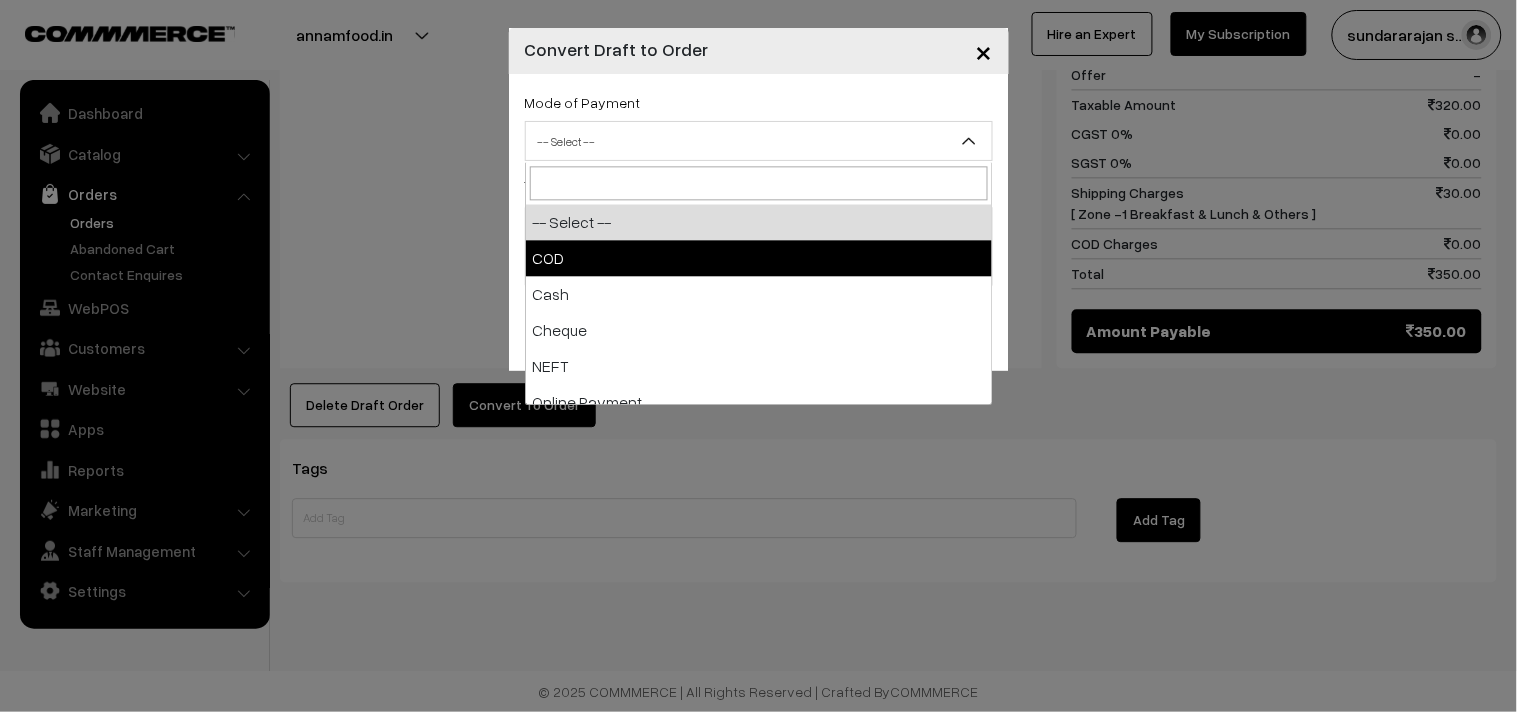 drag, startPoint x: 631, startPoint y: 250, endPoint x: 622, endPoint y: 264, distance: 16.643316 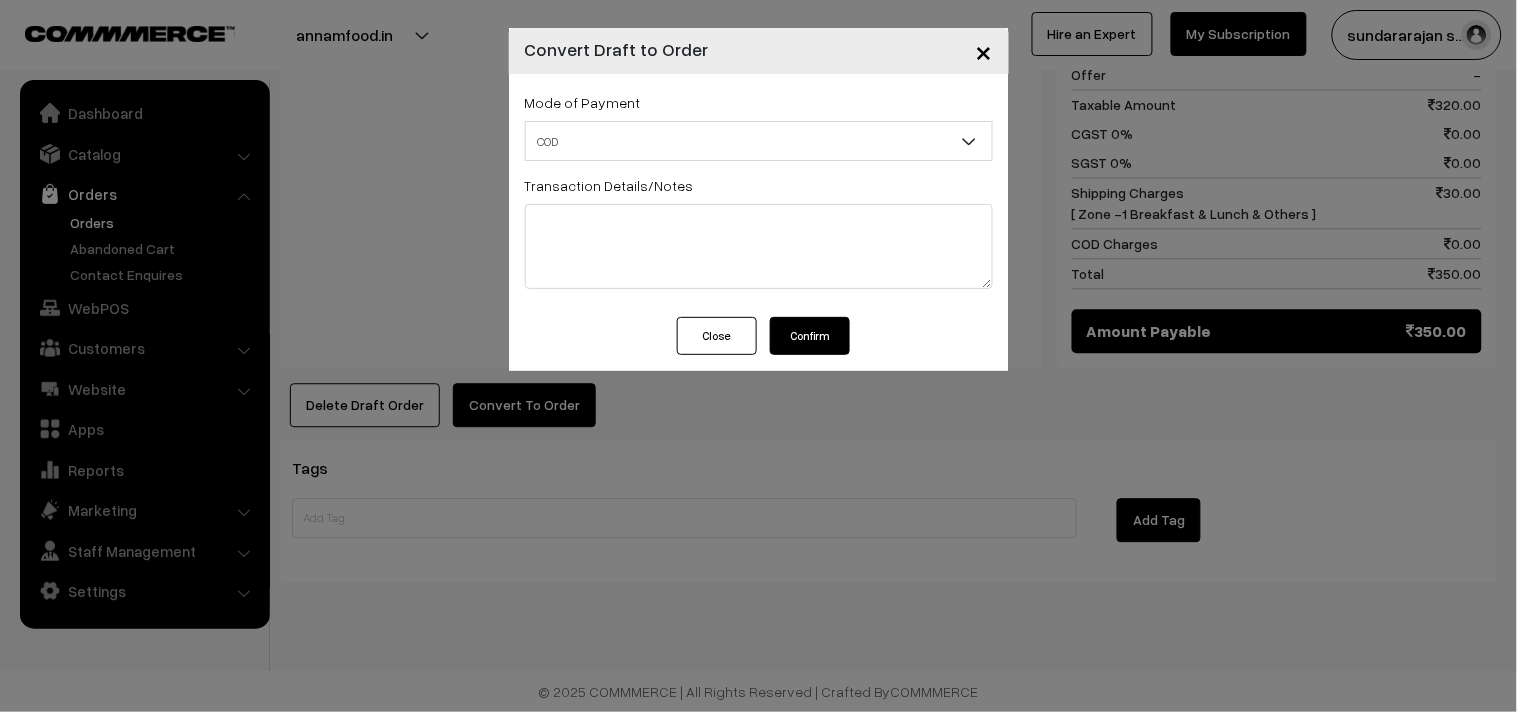 click on "Confirm" at bounding box center (810, 336) 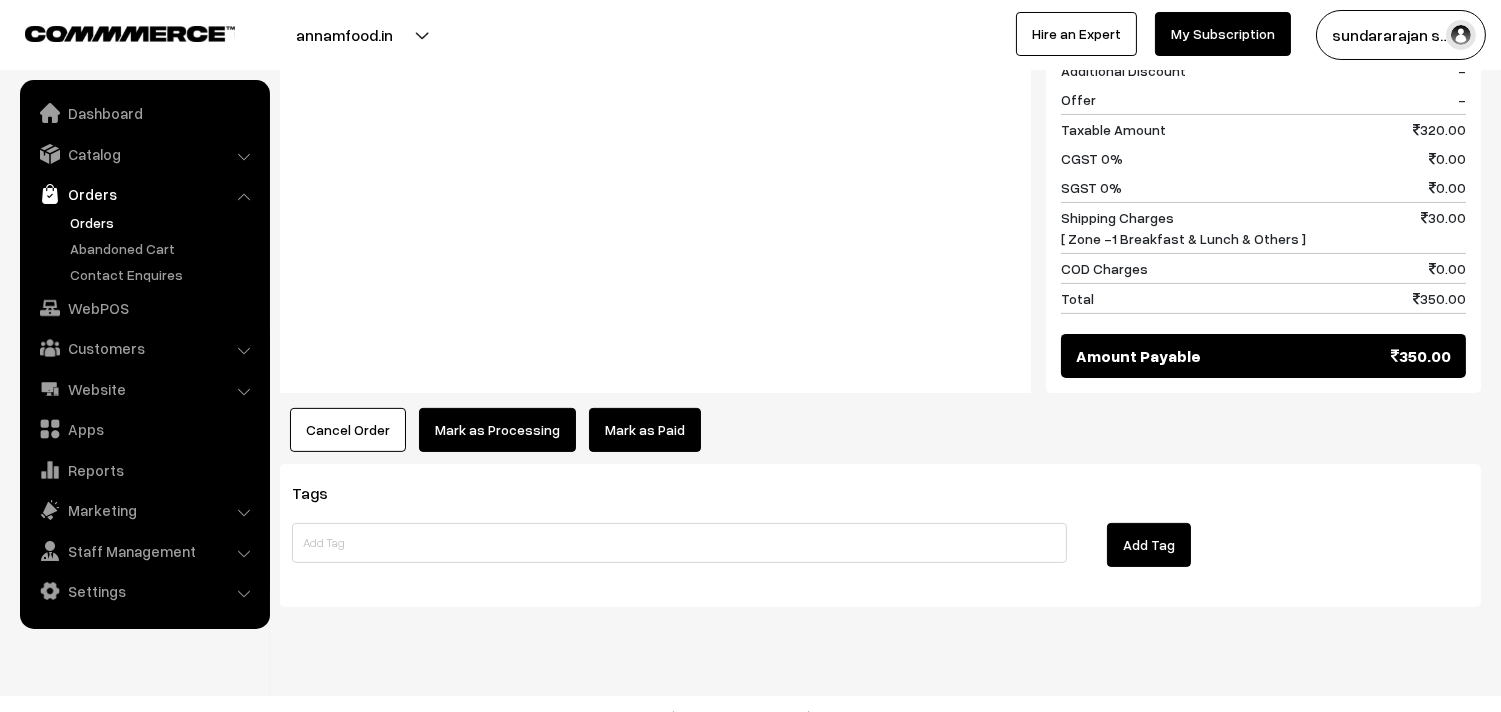 click on "Mark as Processing" at bounding box center (497, 430) 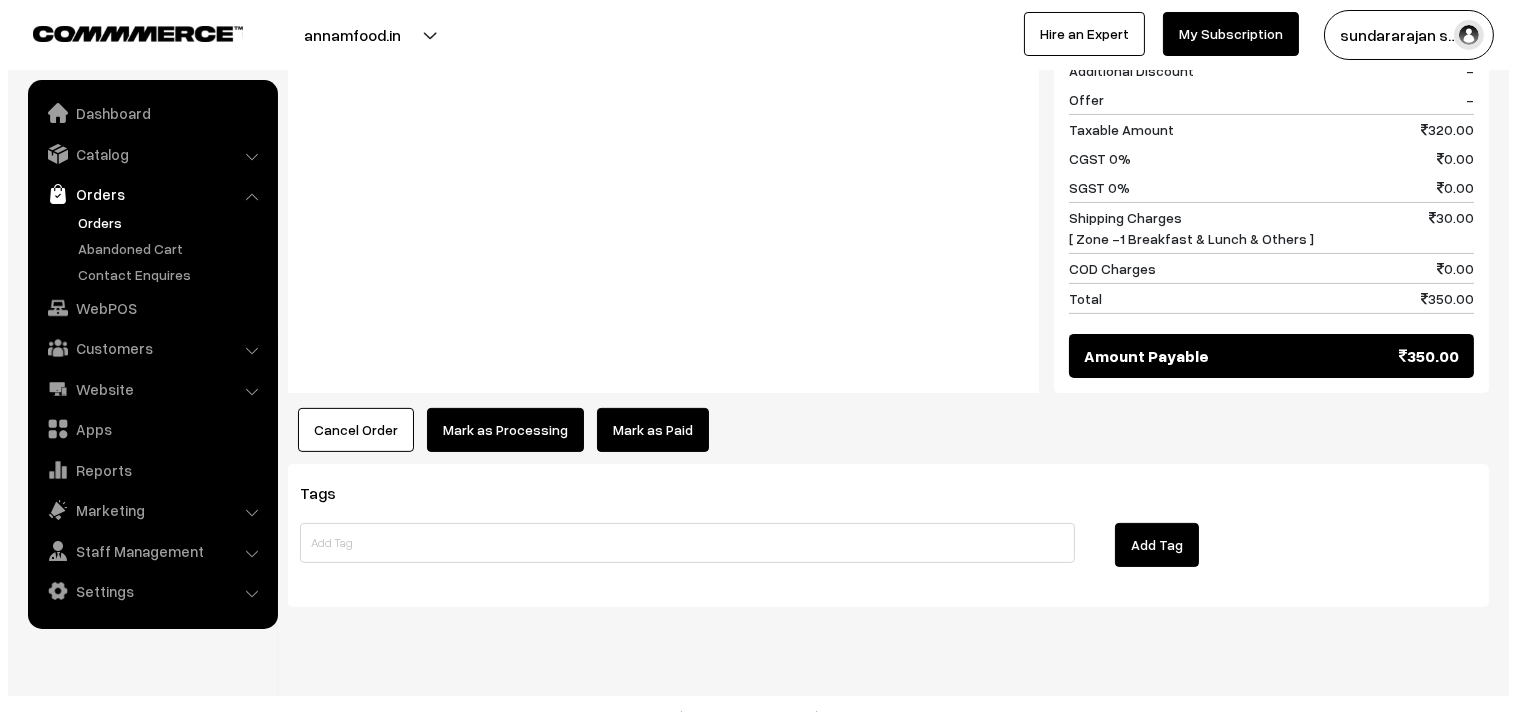 scroll, scrollTop: 1088, scrollLeft: 0, axis: vertical 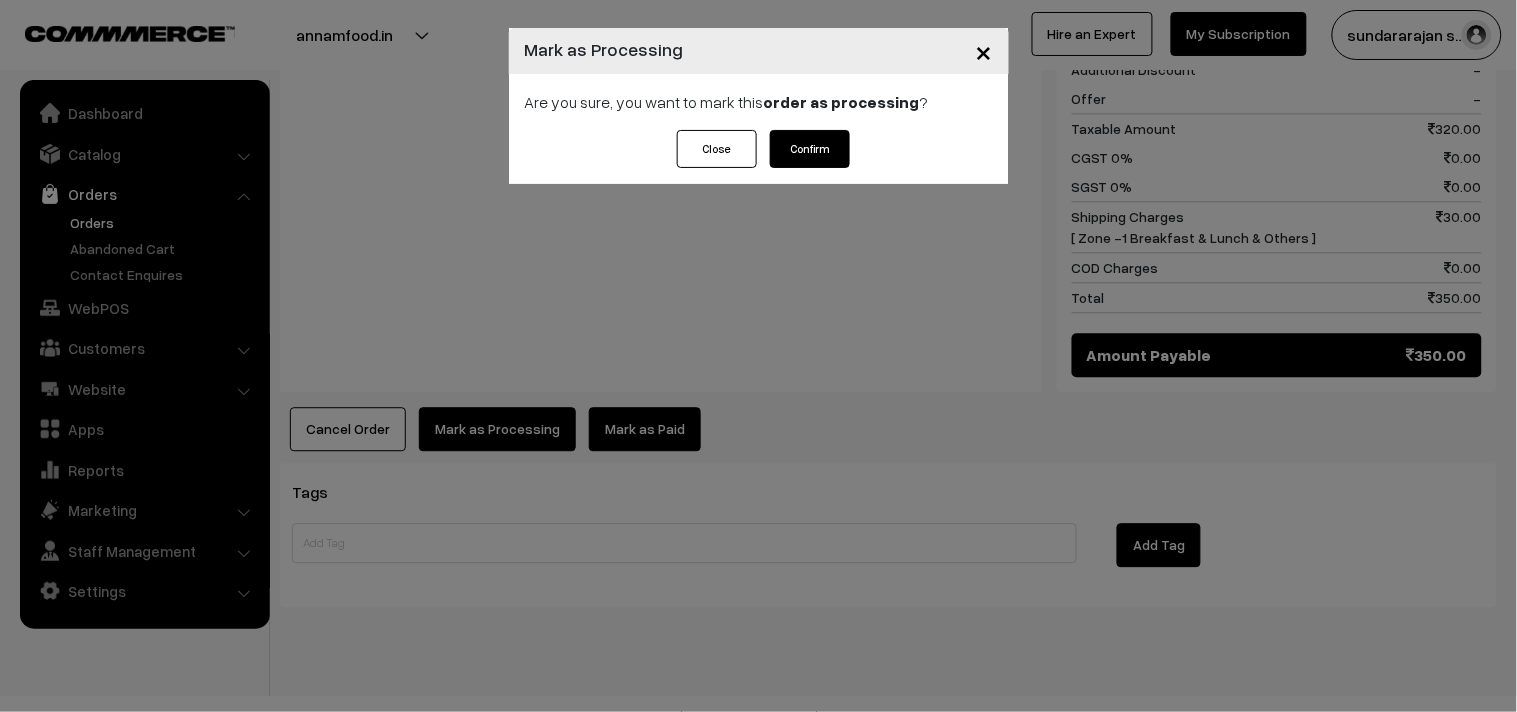 click on "Confirm" at bounding box center (810, 149) 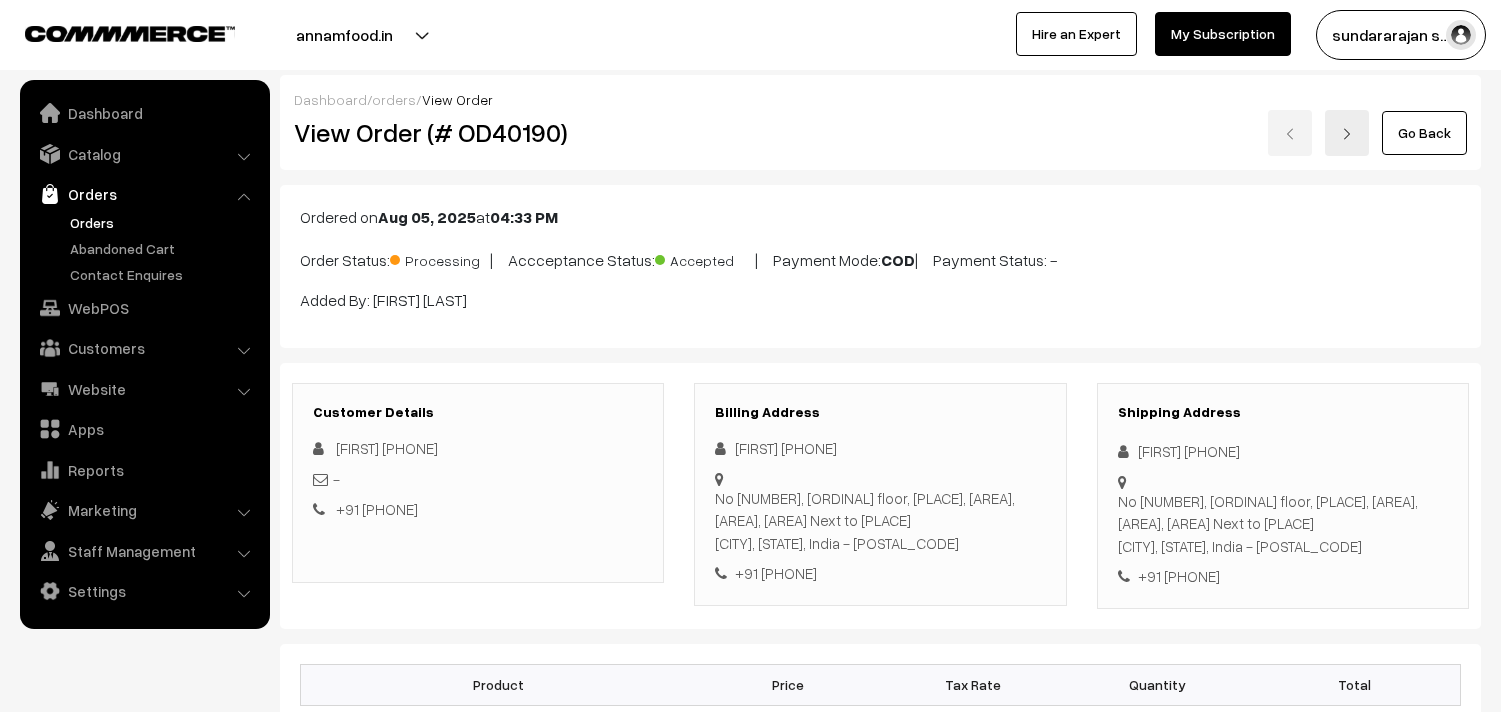 scroll, scrollTop: 0, scrollLeft: 0, axis: both 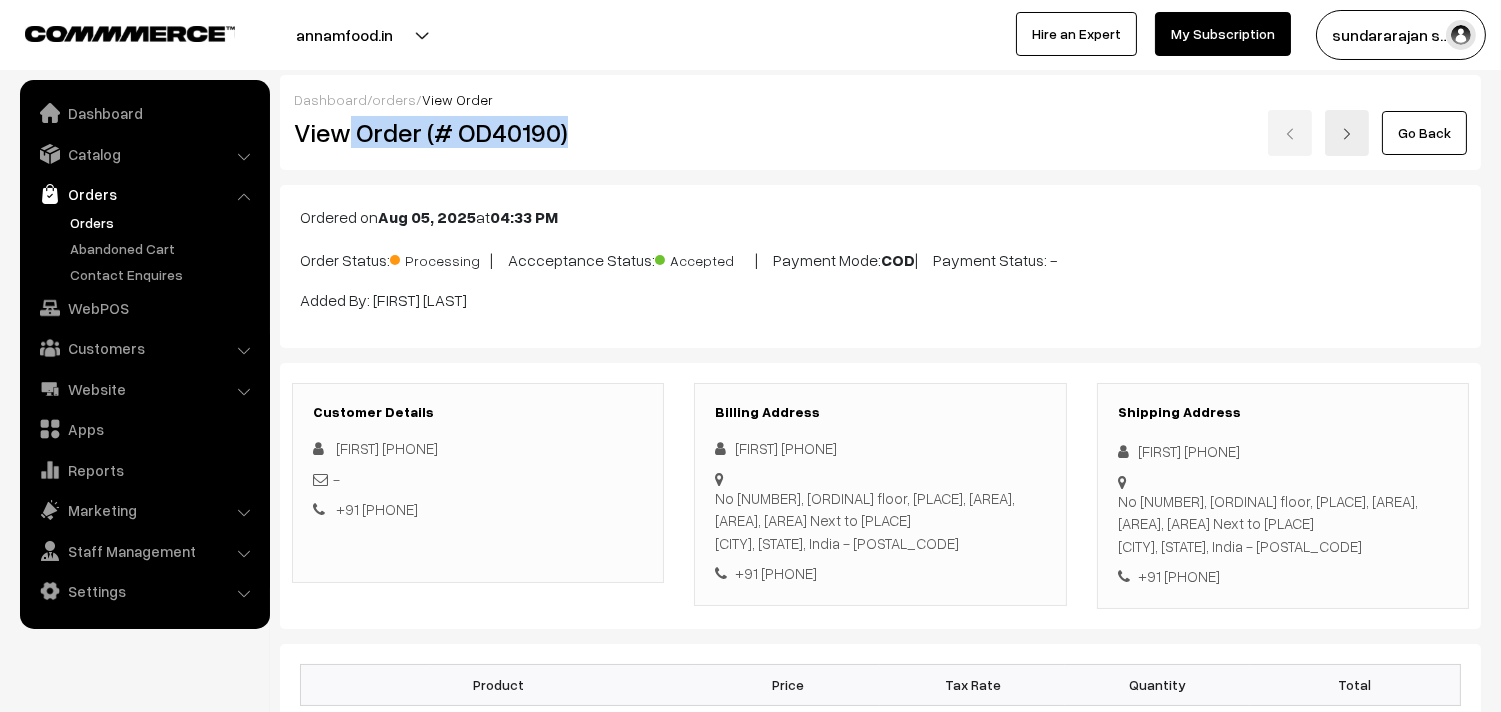drag, startPoint x: 548, startPoint y: 138, endPoint x: 647, endPoint y: 138, distance: 99 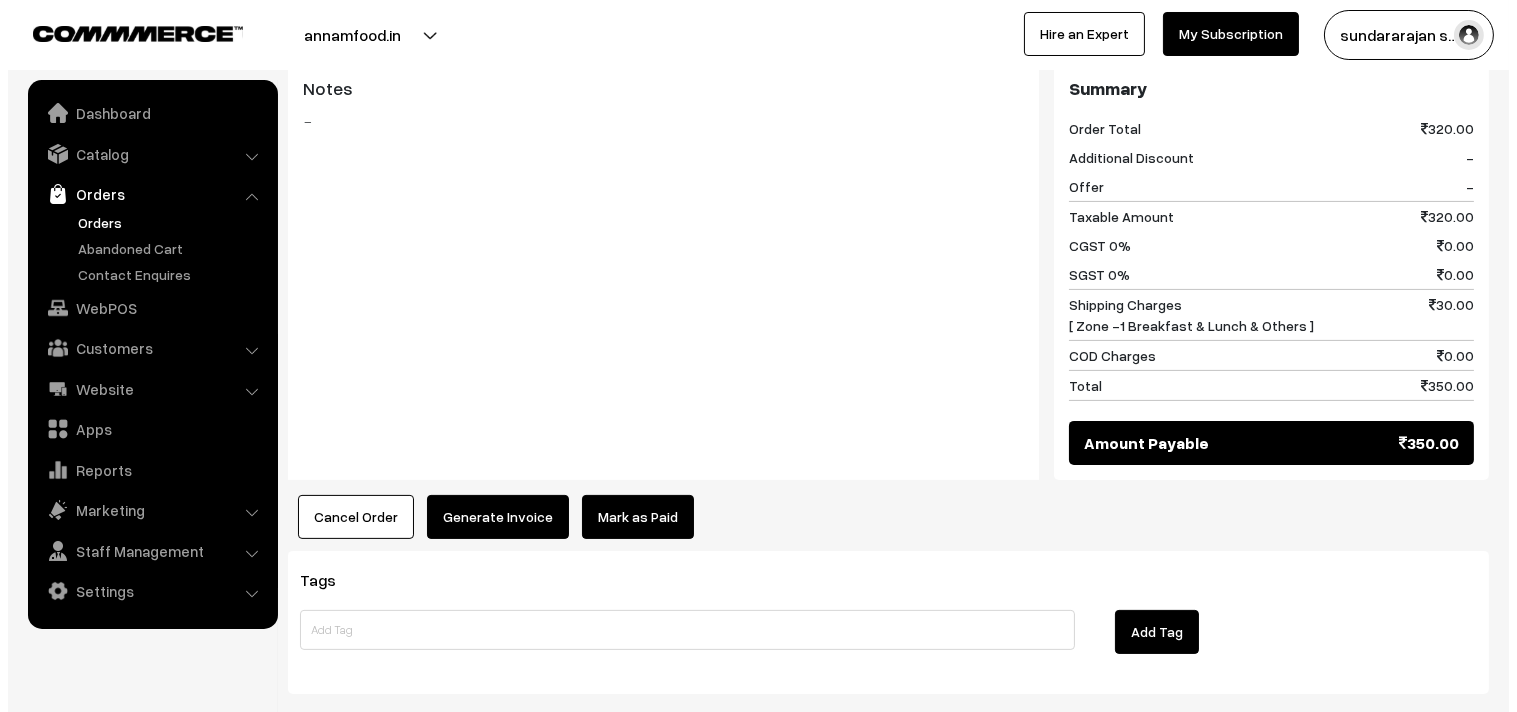 scroll, scrollTop: 1000, scrollLeft: 0, axis: vertical 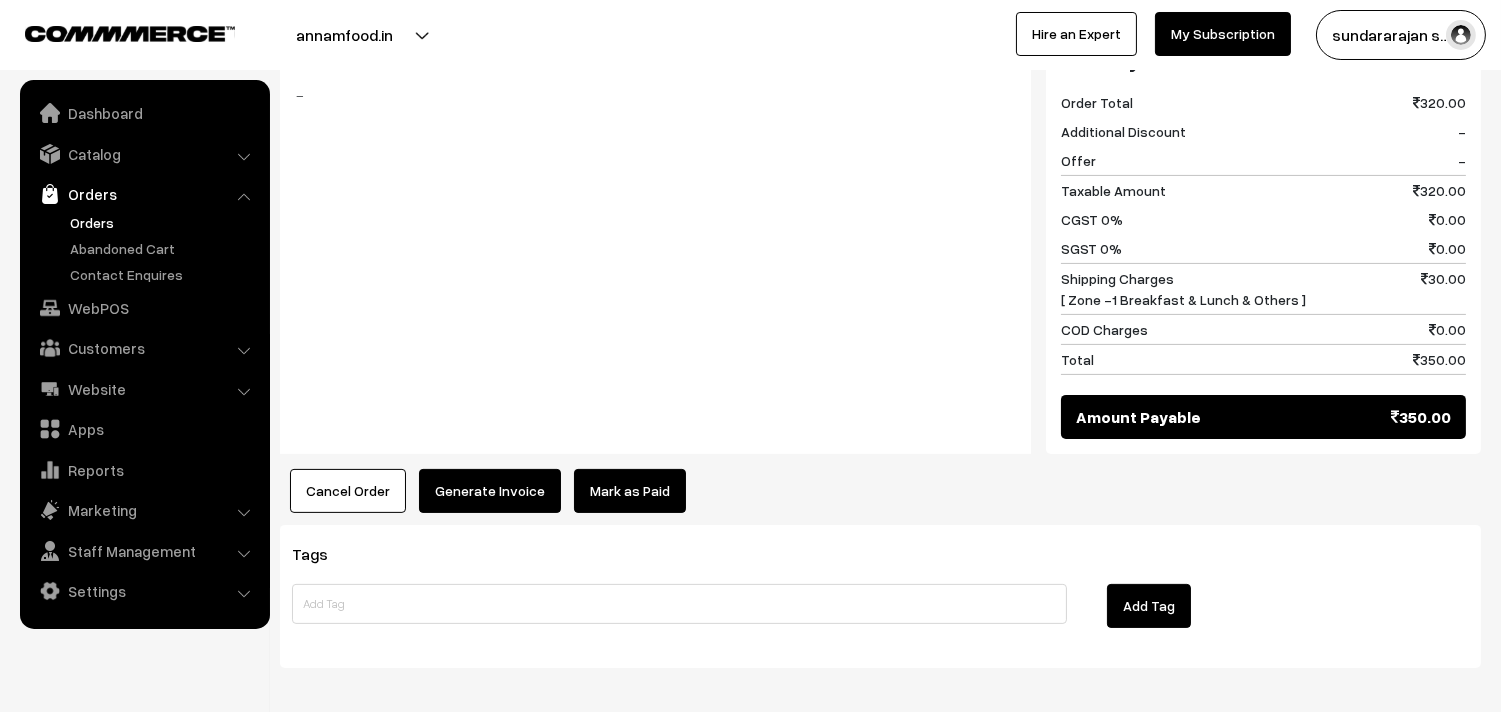 click on "Generate Invoice" at bounding box center (490, 491) 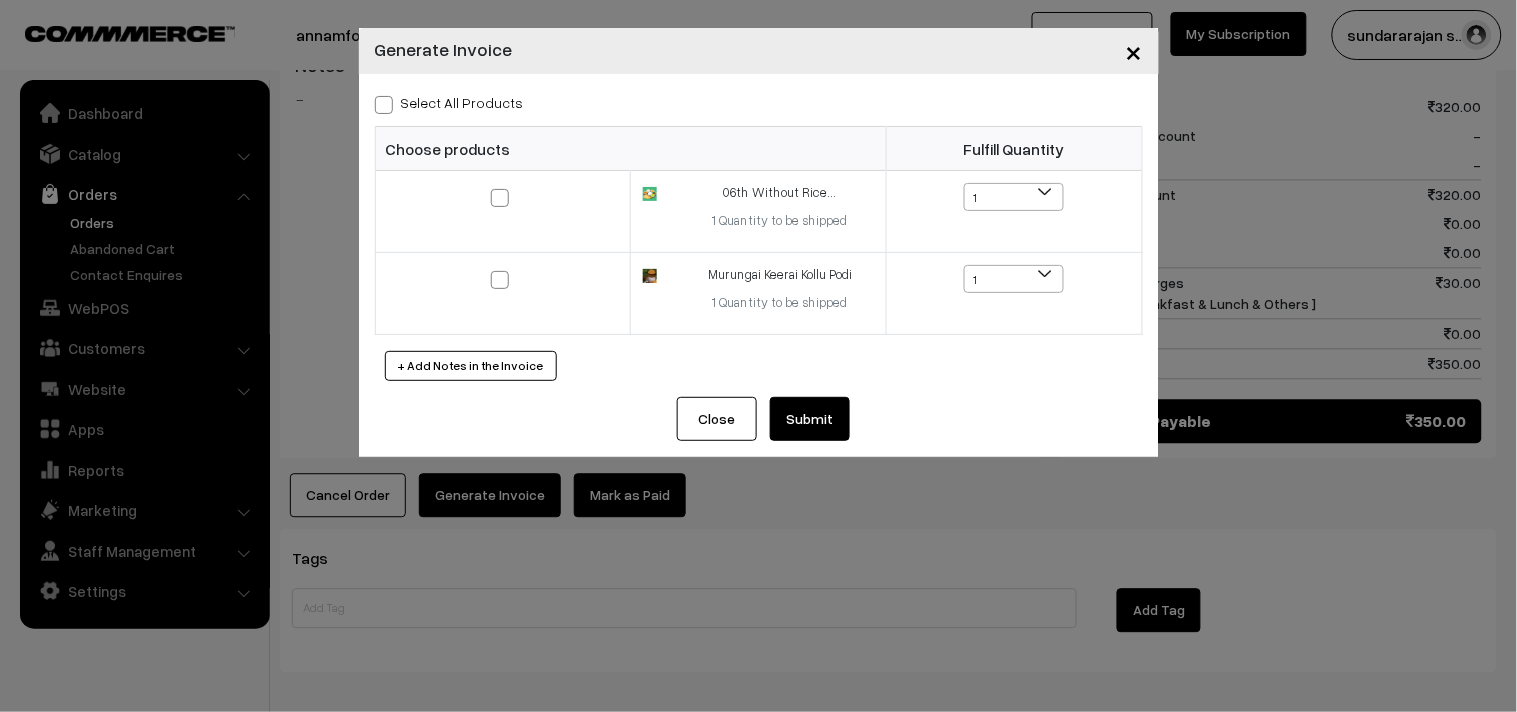 click on "Select All Products" at bounding box center [449, 102] 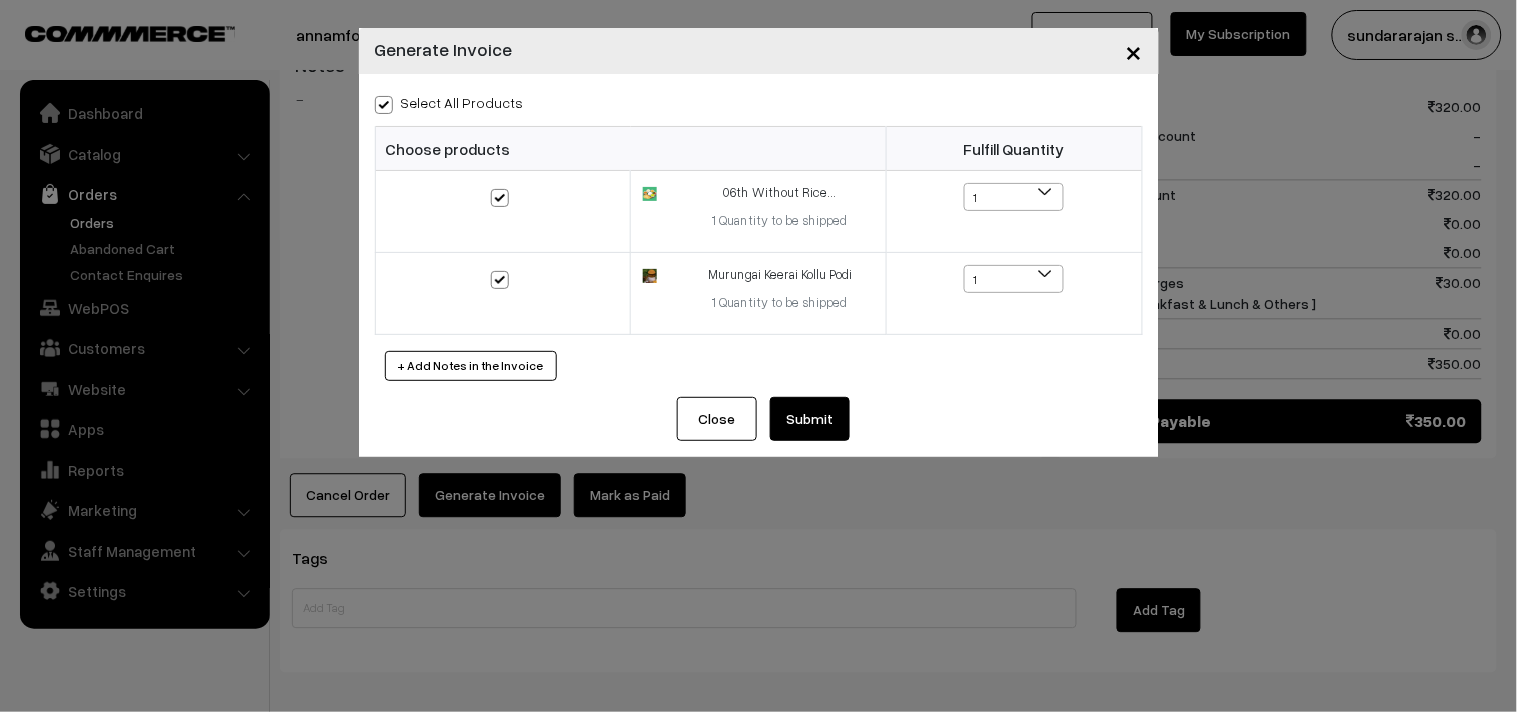 checkbox on "true" 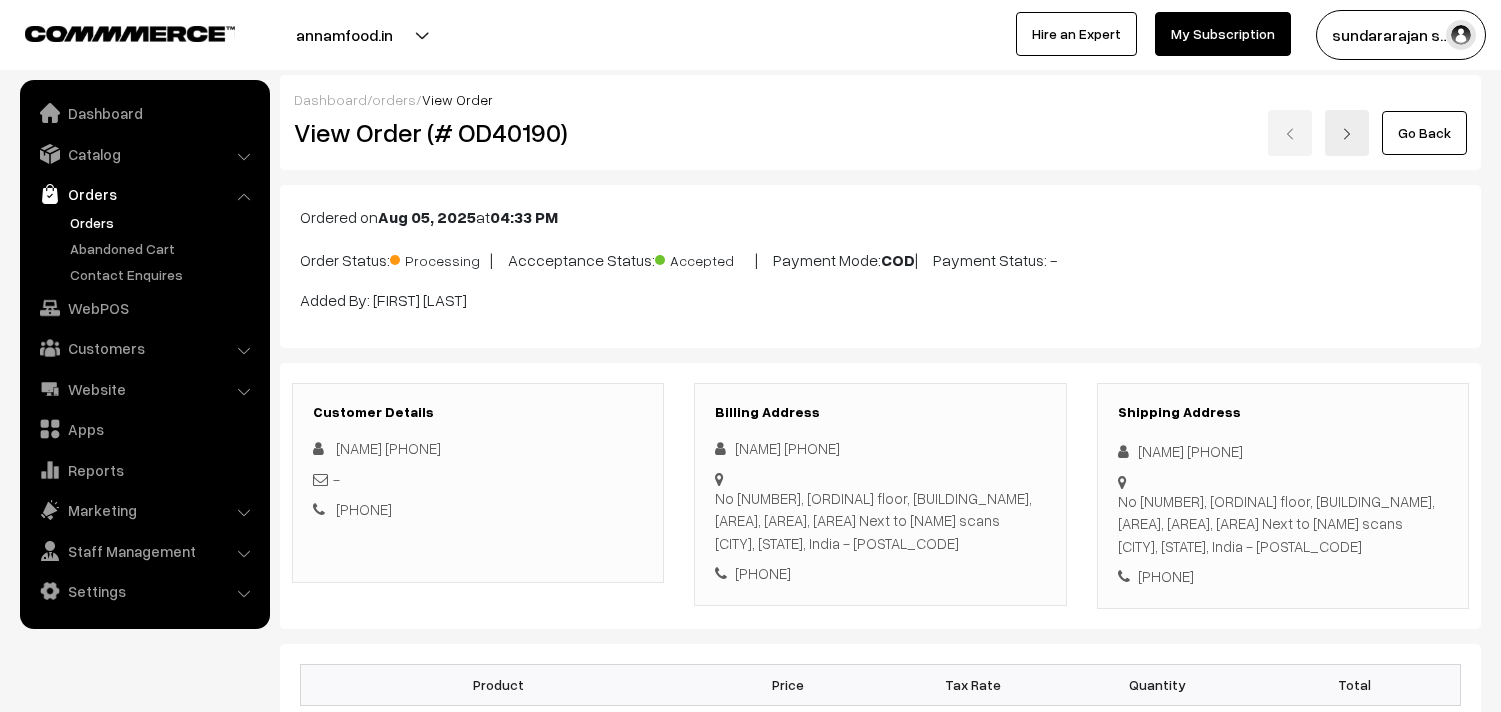 scroll, scrollTop: 1000, scrollLeft: 0, axis: vertical 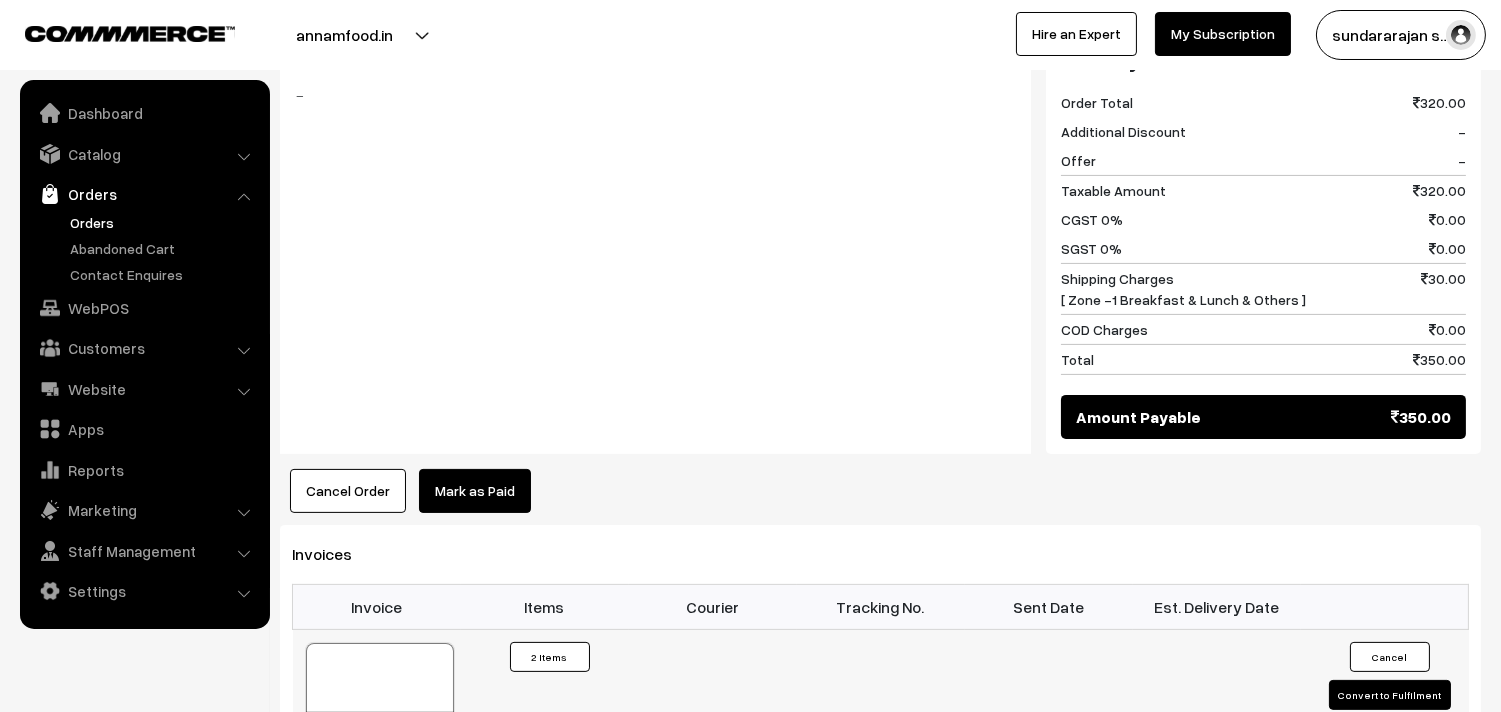 click at bounding box center (380, 693) 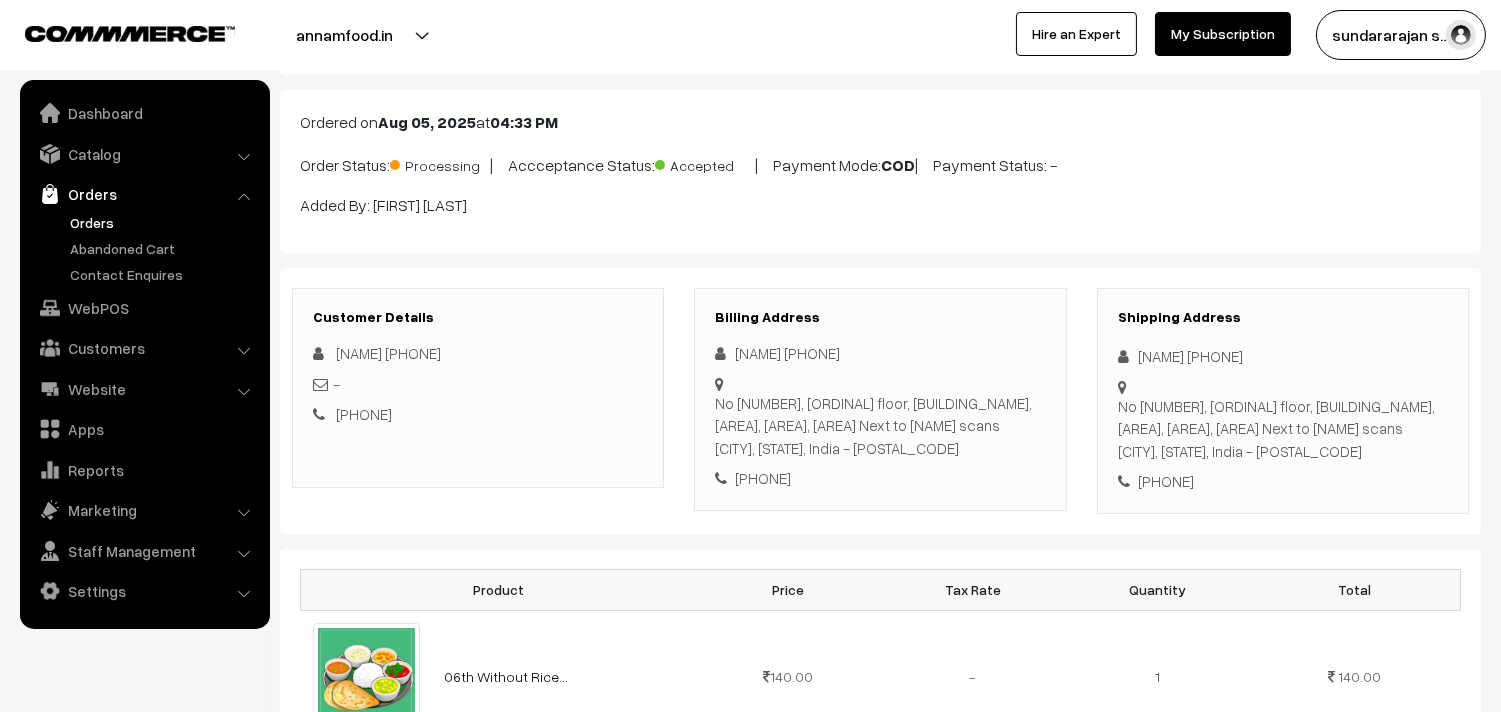 scroll, scrollTop: 0, scrollLeft: 0, axis: both 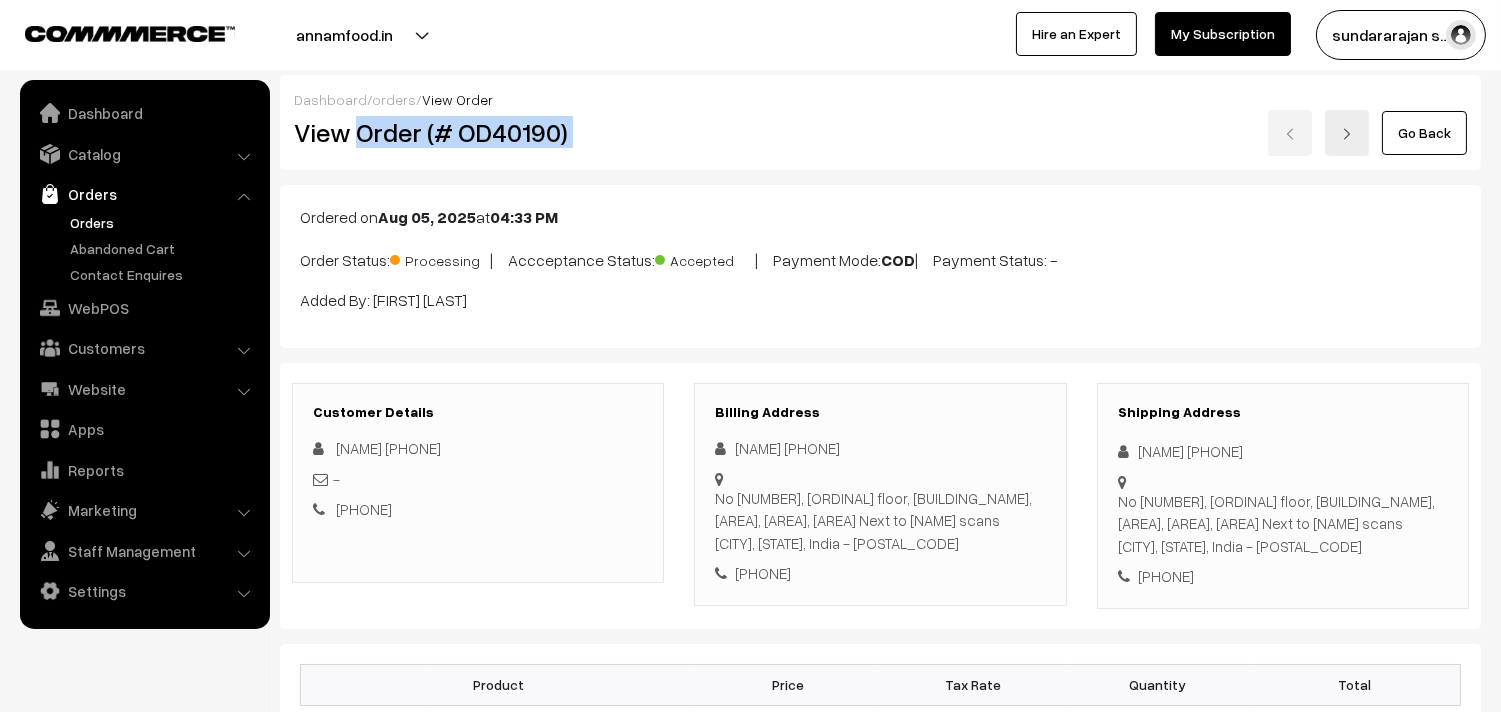 drag, startPoint x: 353, startPoint y: 132, endPoint x: 818, endPoint y: 137, distance: 465.0269 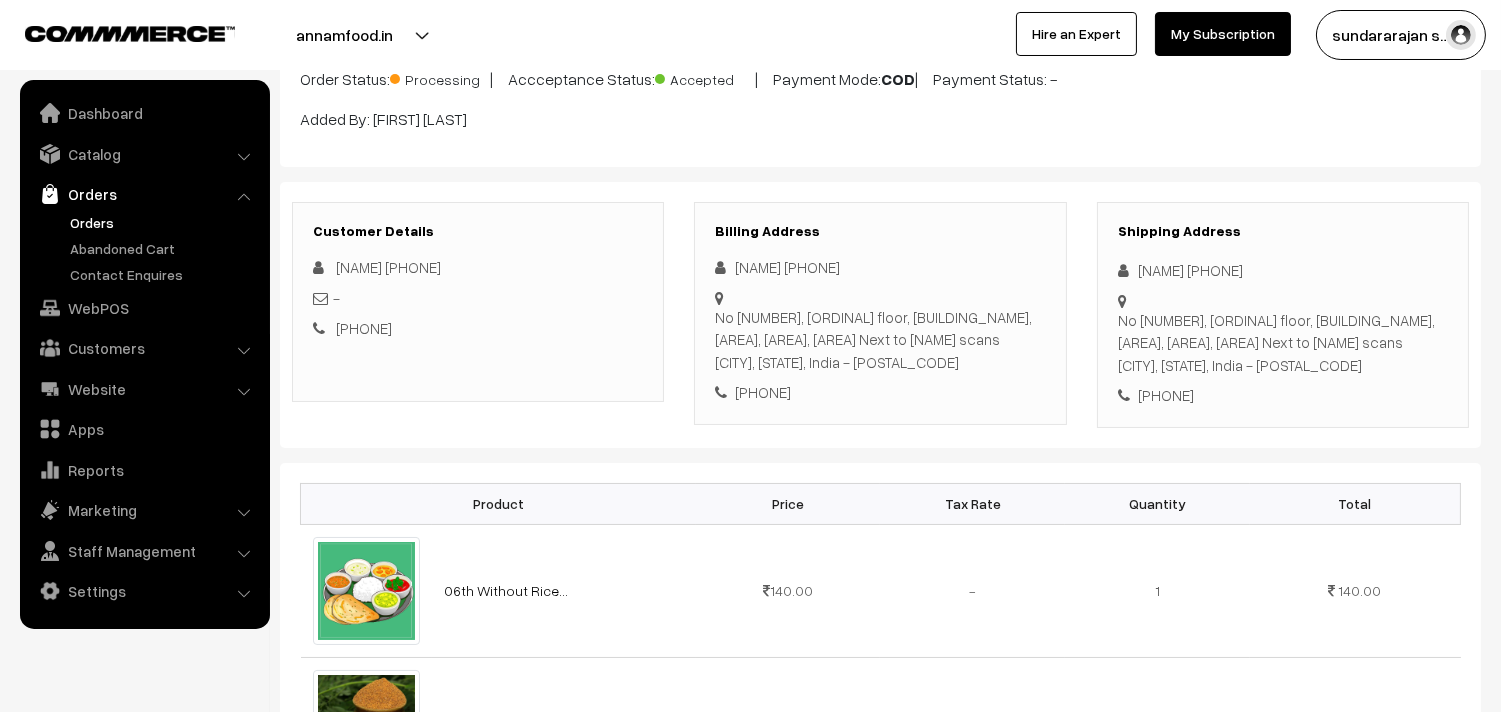 scroll, scrollTop: 0, scrollLeft: 0, axis: both 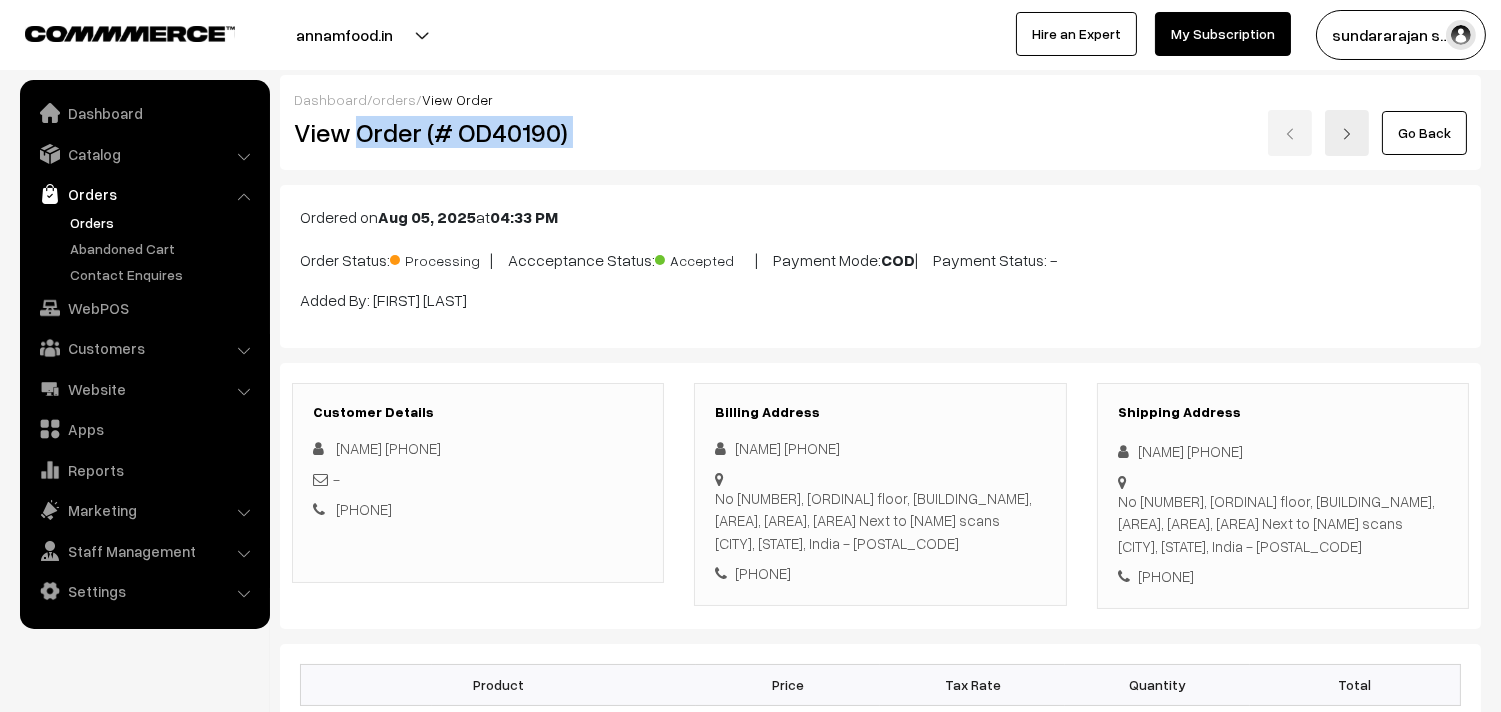 copy on "Order (# OD40190)" 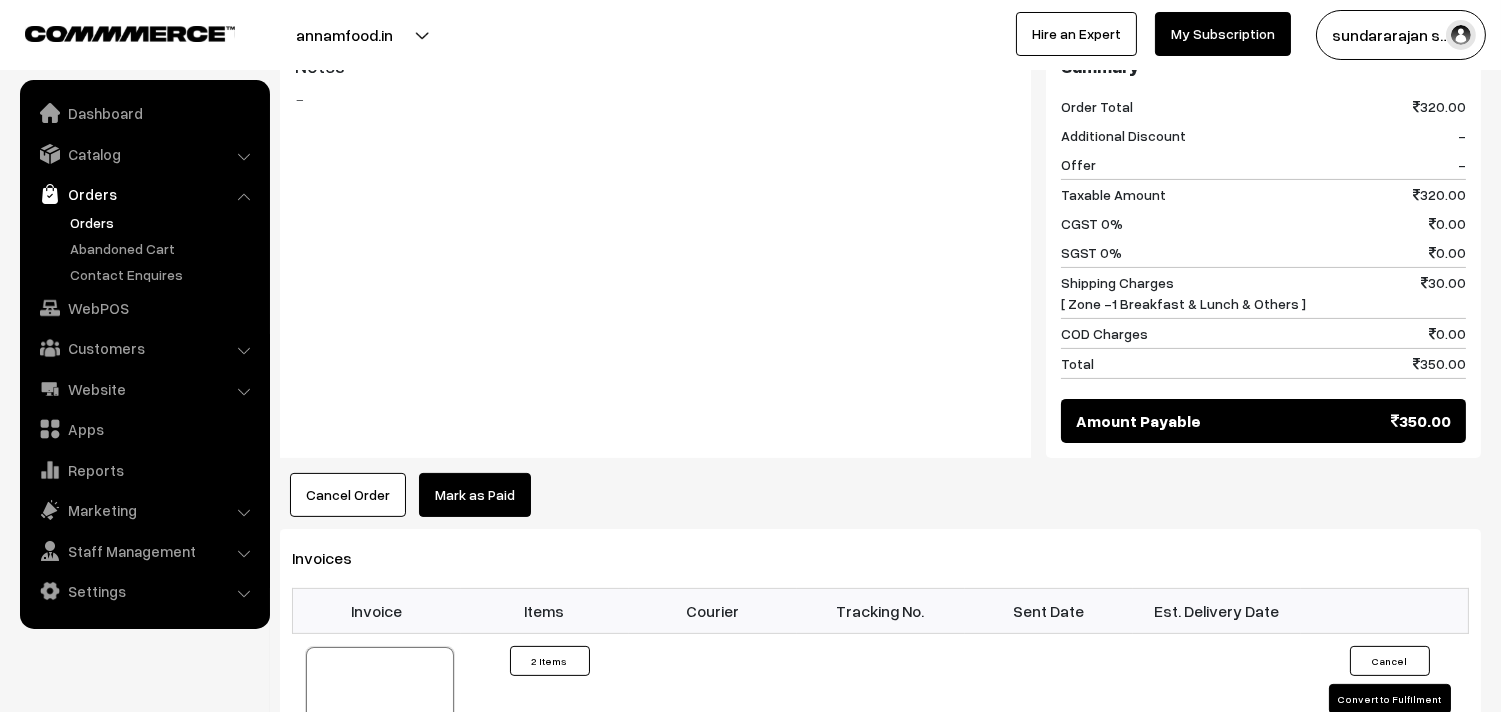 scroll, scrollTop: 1000, scrollLeft: 0, axis: vertical 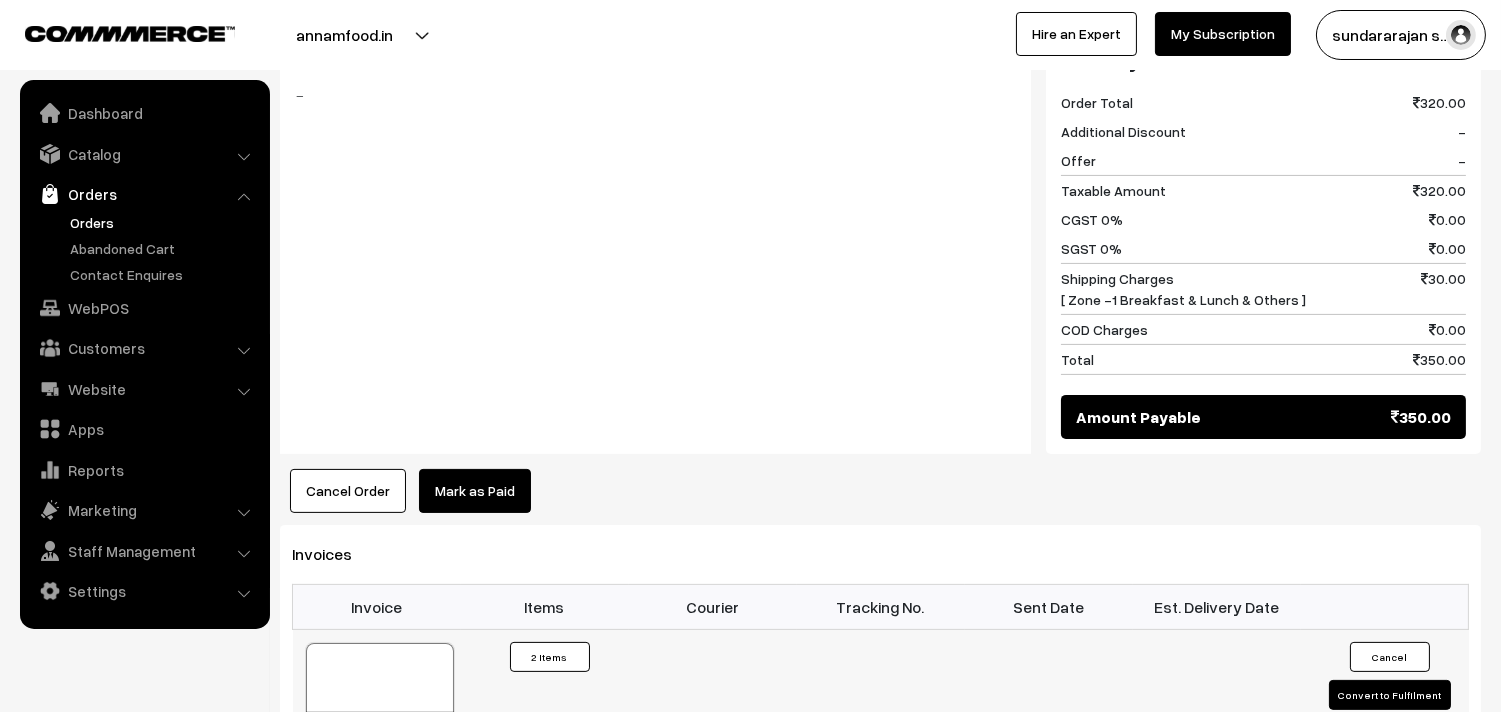 click at bounding box center (380, 693) 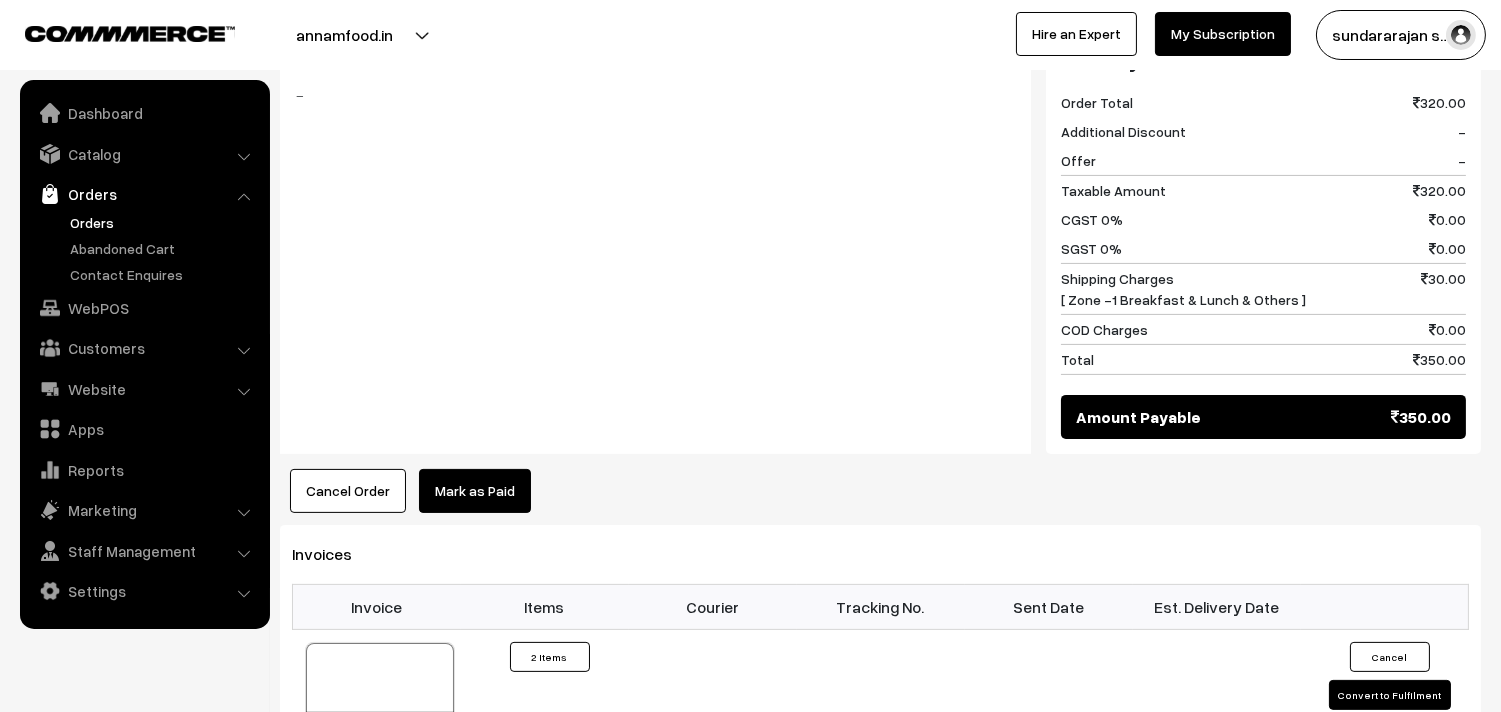 click on "Orders" at bounding box center [164, 222] 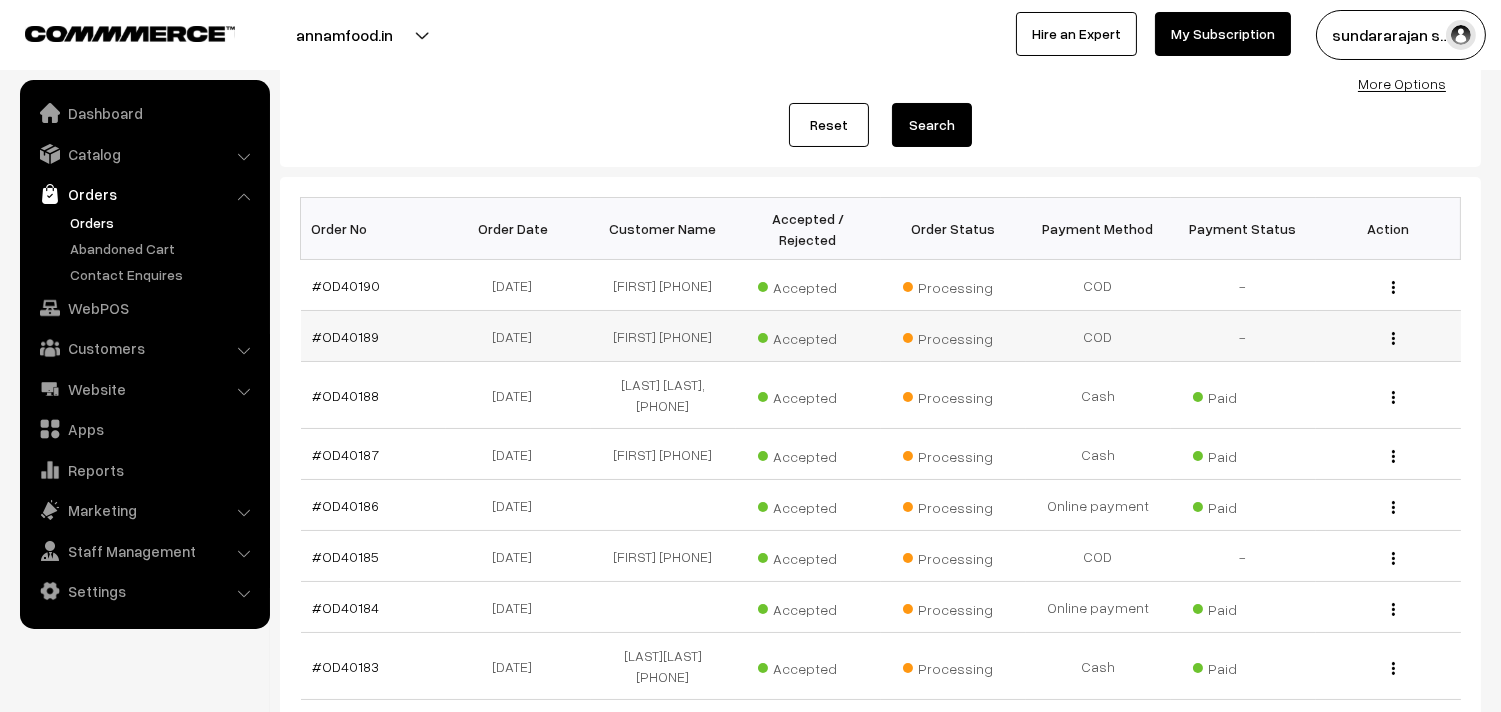 scroll, scrollTop: 333, scrollLeft: 0, axis: vertical 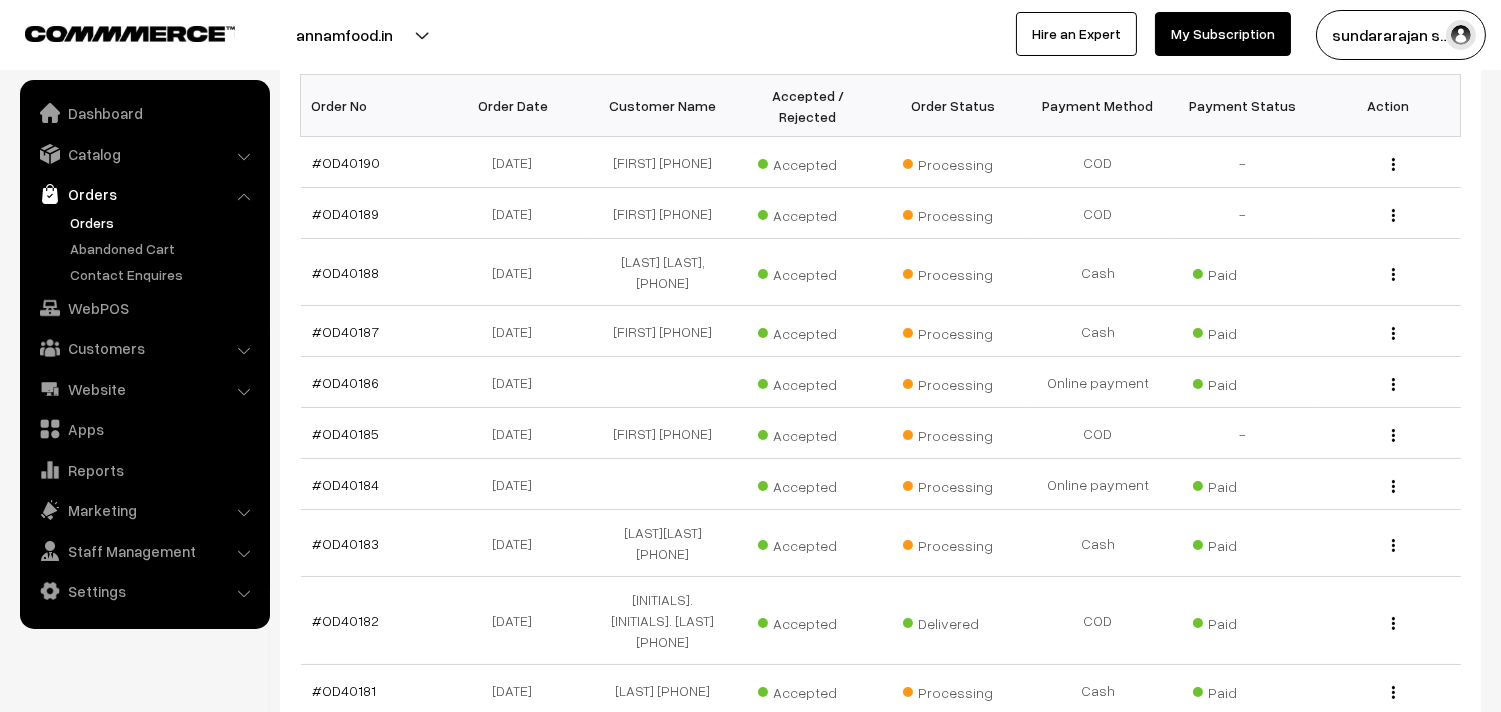 click on "Orders" at bounding box center [164, 222] 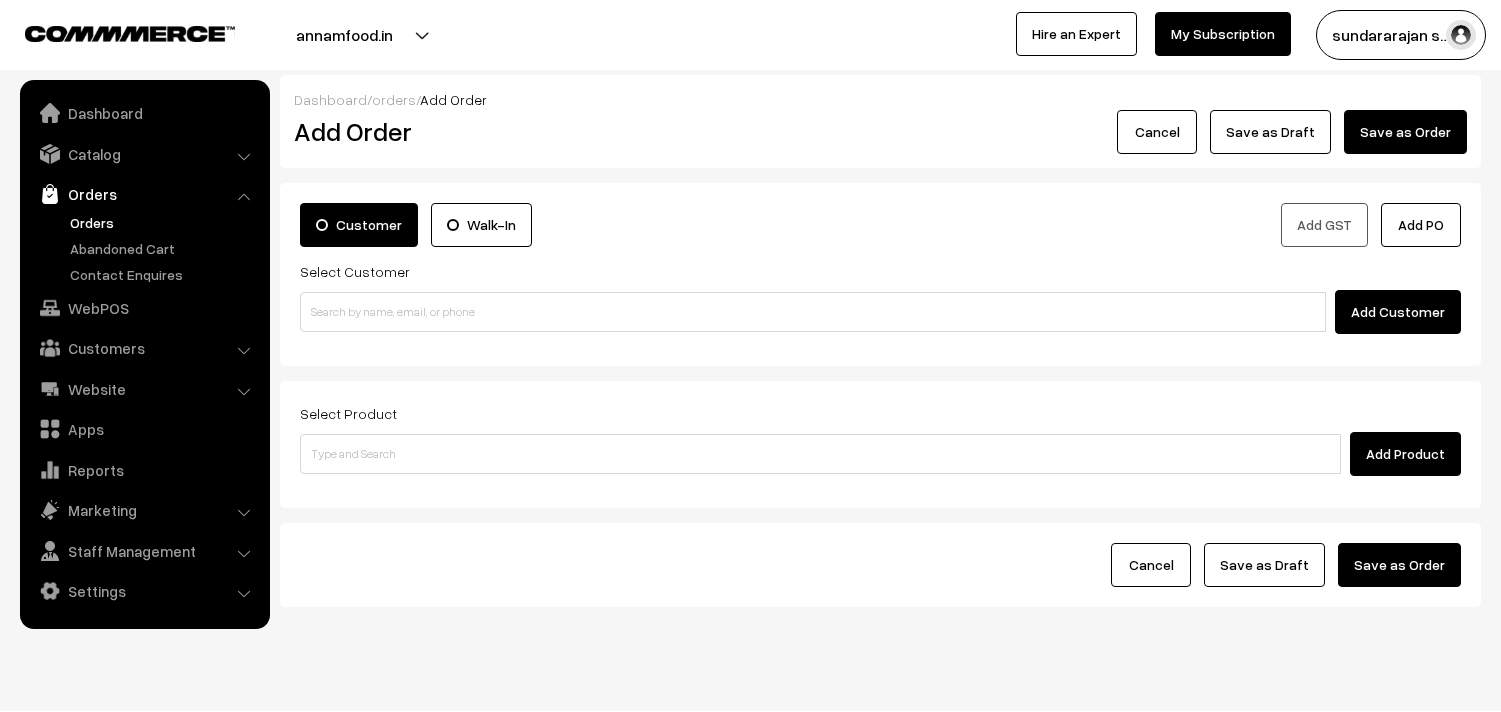 scroll, scrollTop: 0, scrollLeft: 0, axis: both 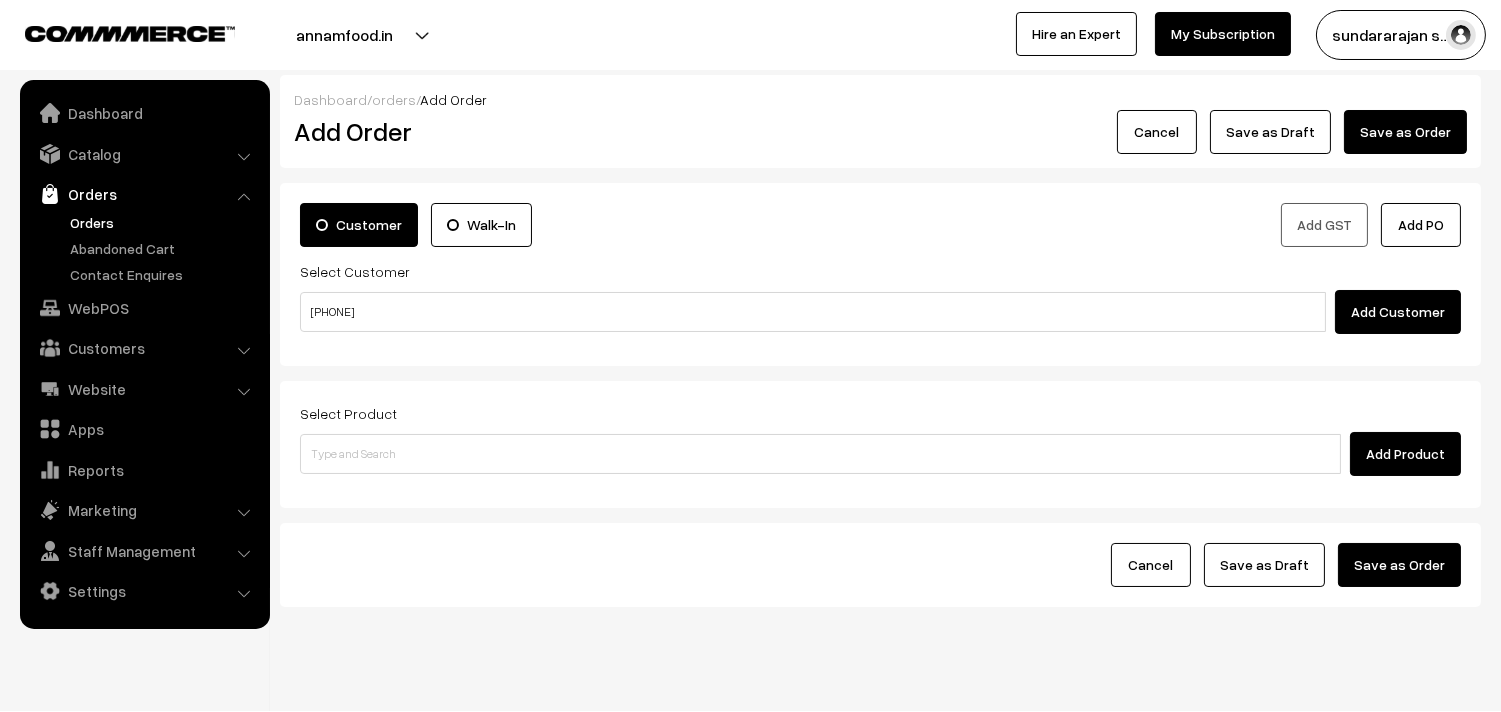 click on "[PHONE]" at bounding box center [813, 312] 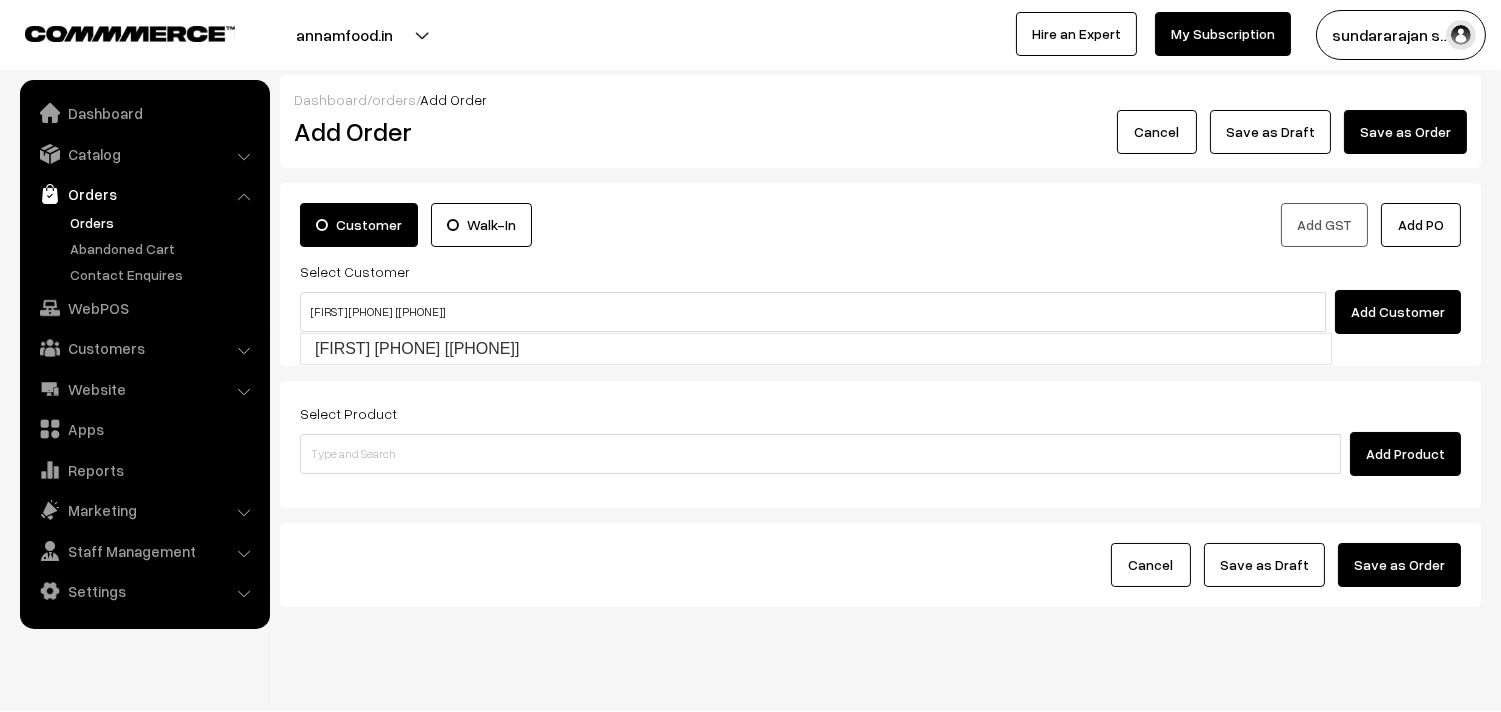 type on "[FIRST] [PHONE]  [[PHONE]]" 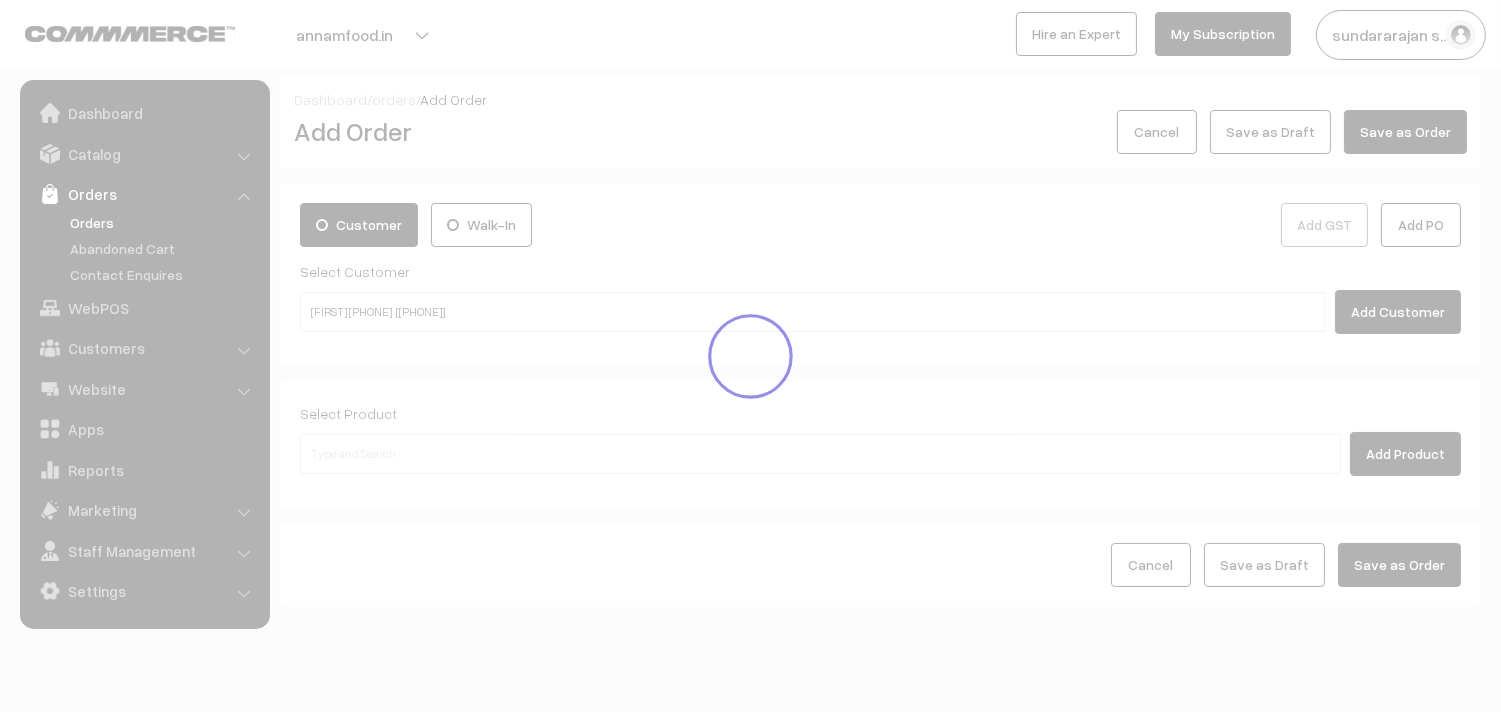 type 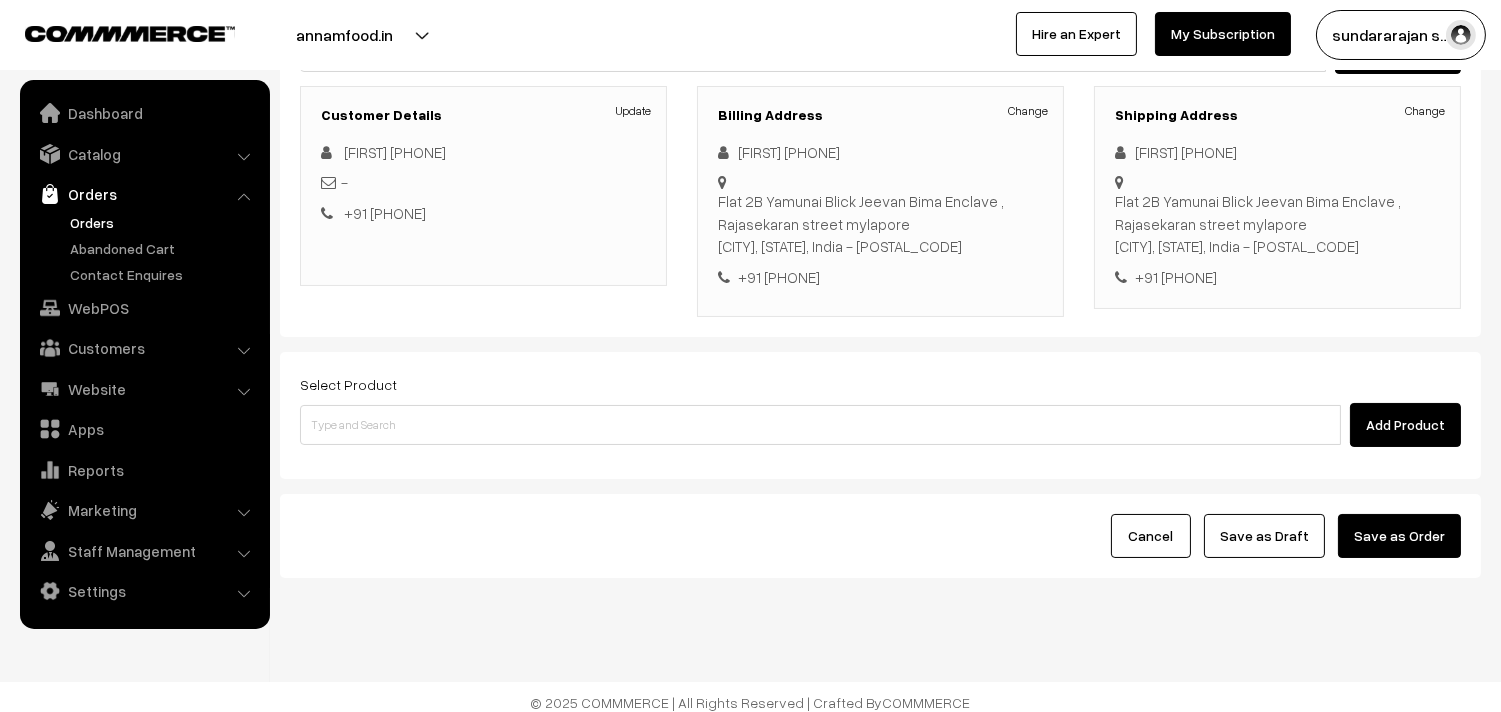 scroll, scrollTop: 272, scrollLeft: 0, axis: vertical 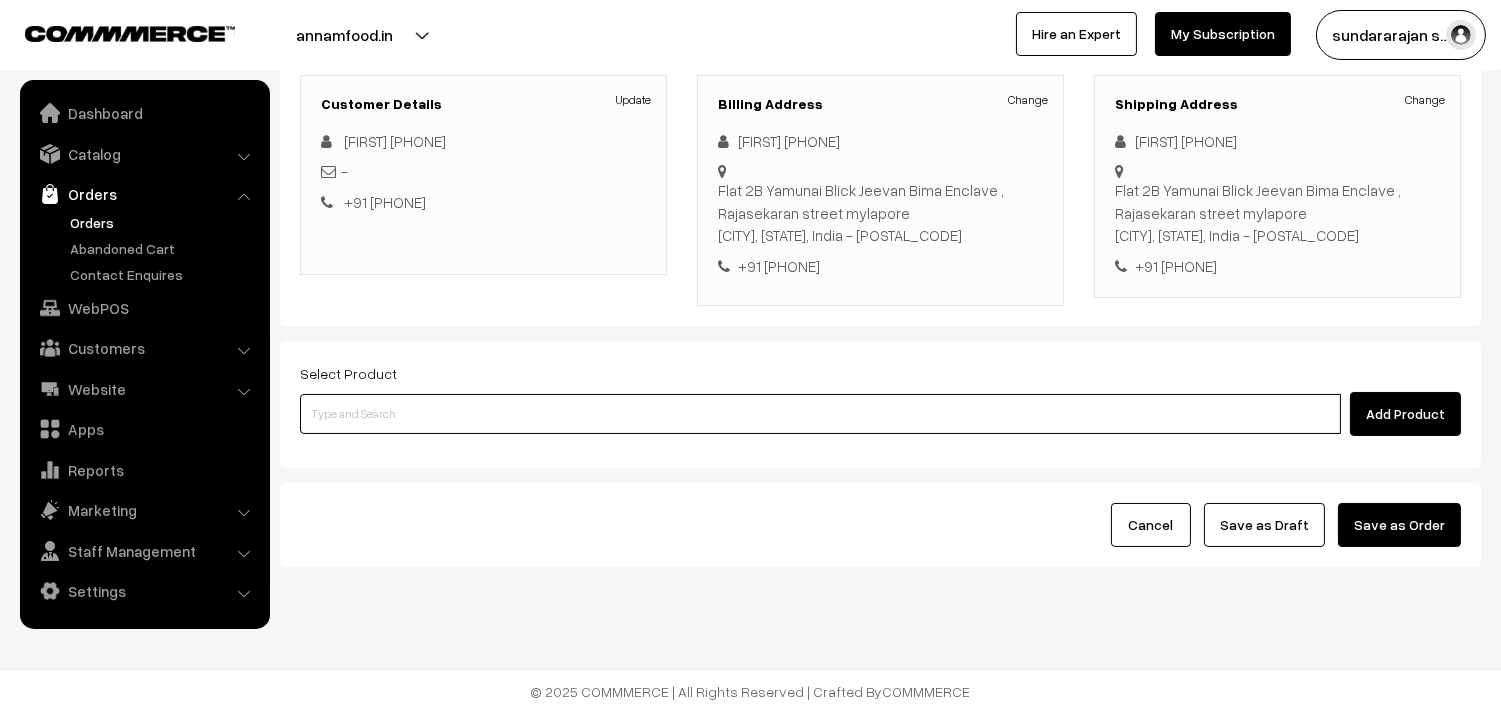 click at bounding box center [820, 414] 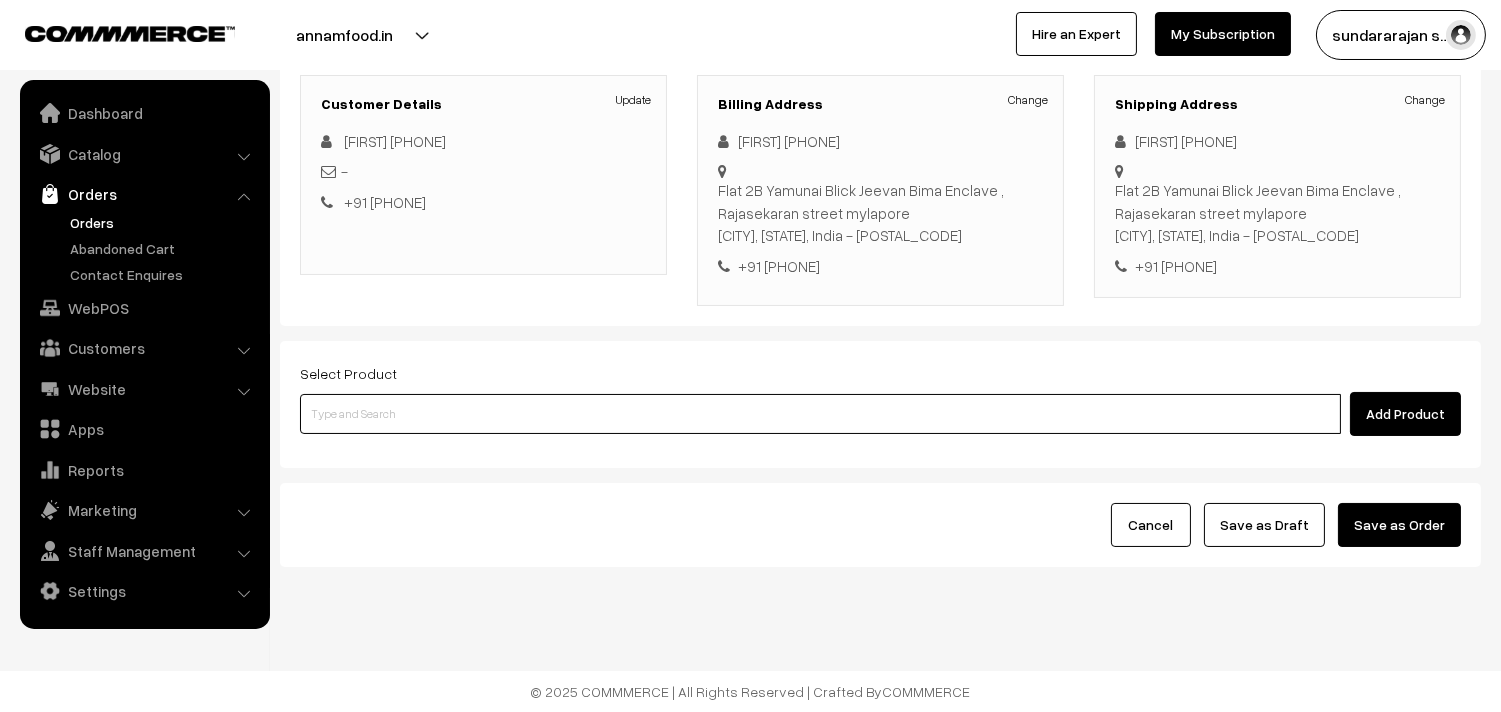 paste on "06th Without Rice..." 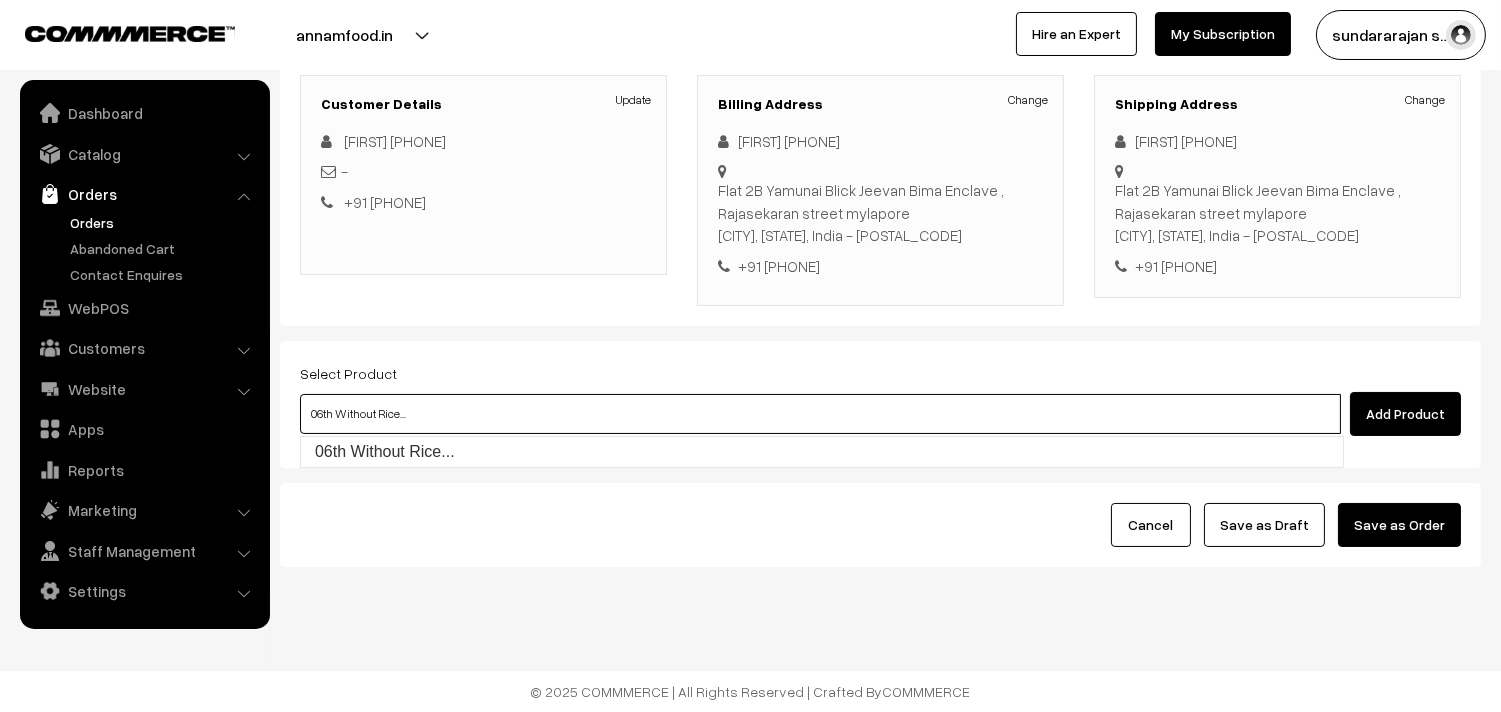 type on "06th Without Rice..." 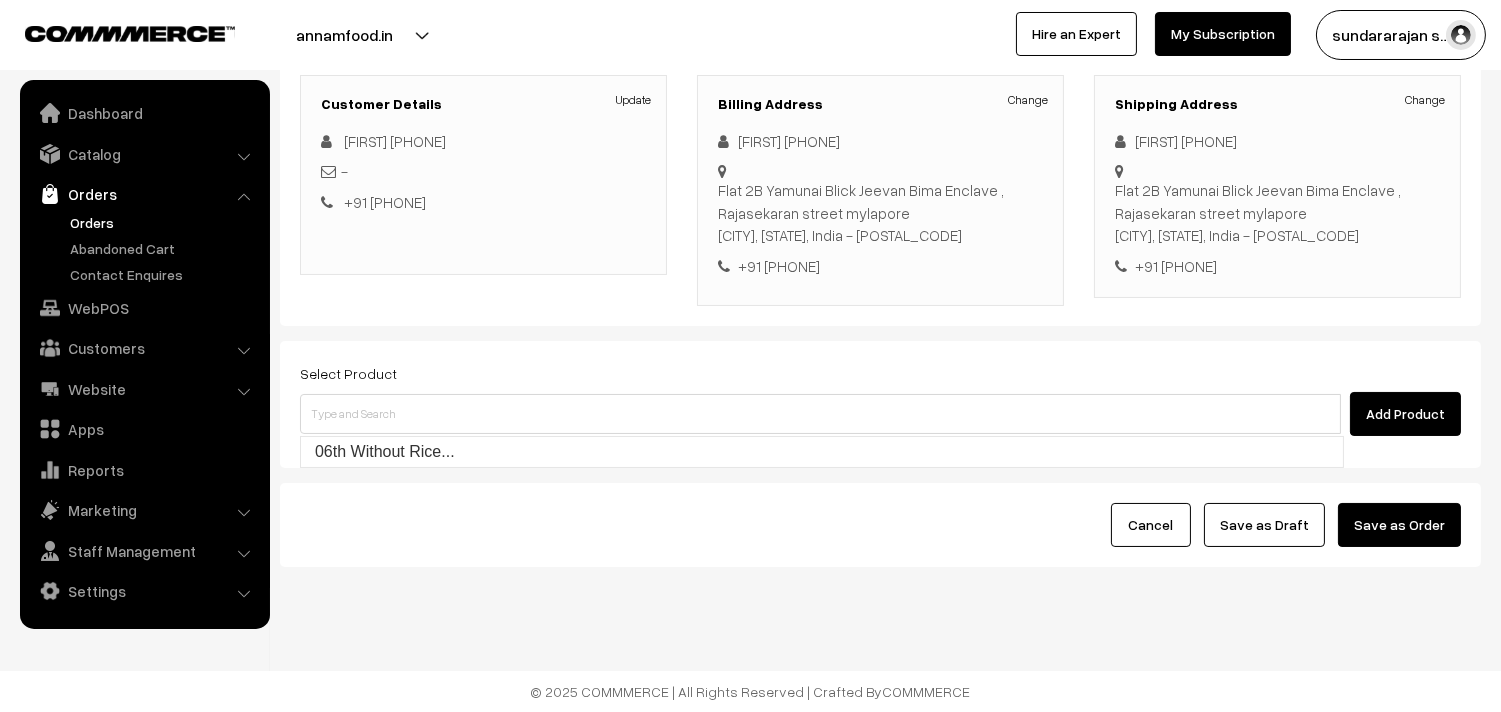 click on "Customer
Walk-In
Add GST
Add PO
Select Customer
Add Customer
Customer Details
Update
[FIRST] [PHONE]" at bounding box center [880, 239] 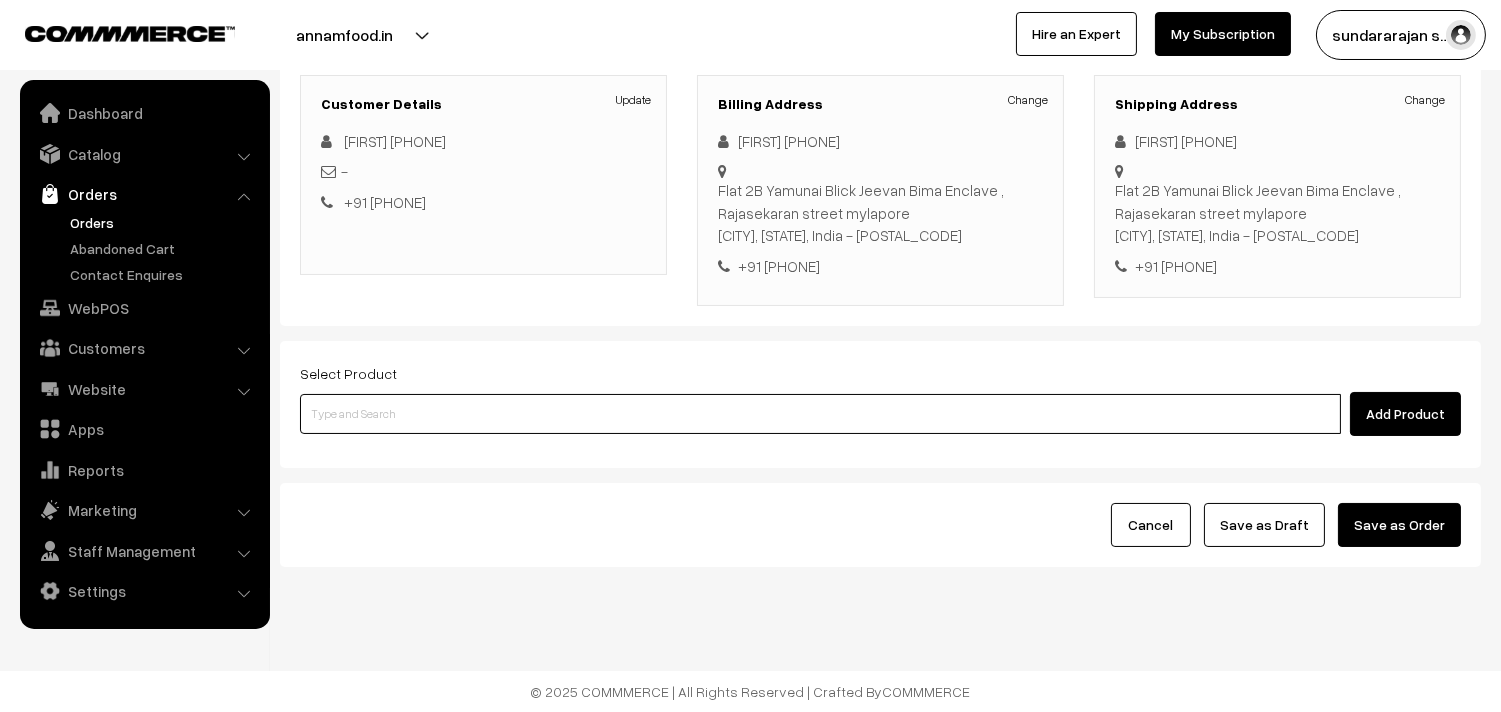 click at bounding box center [820, 414] 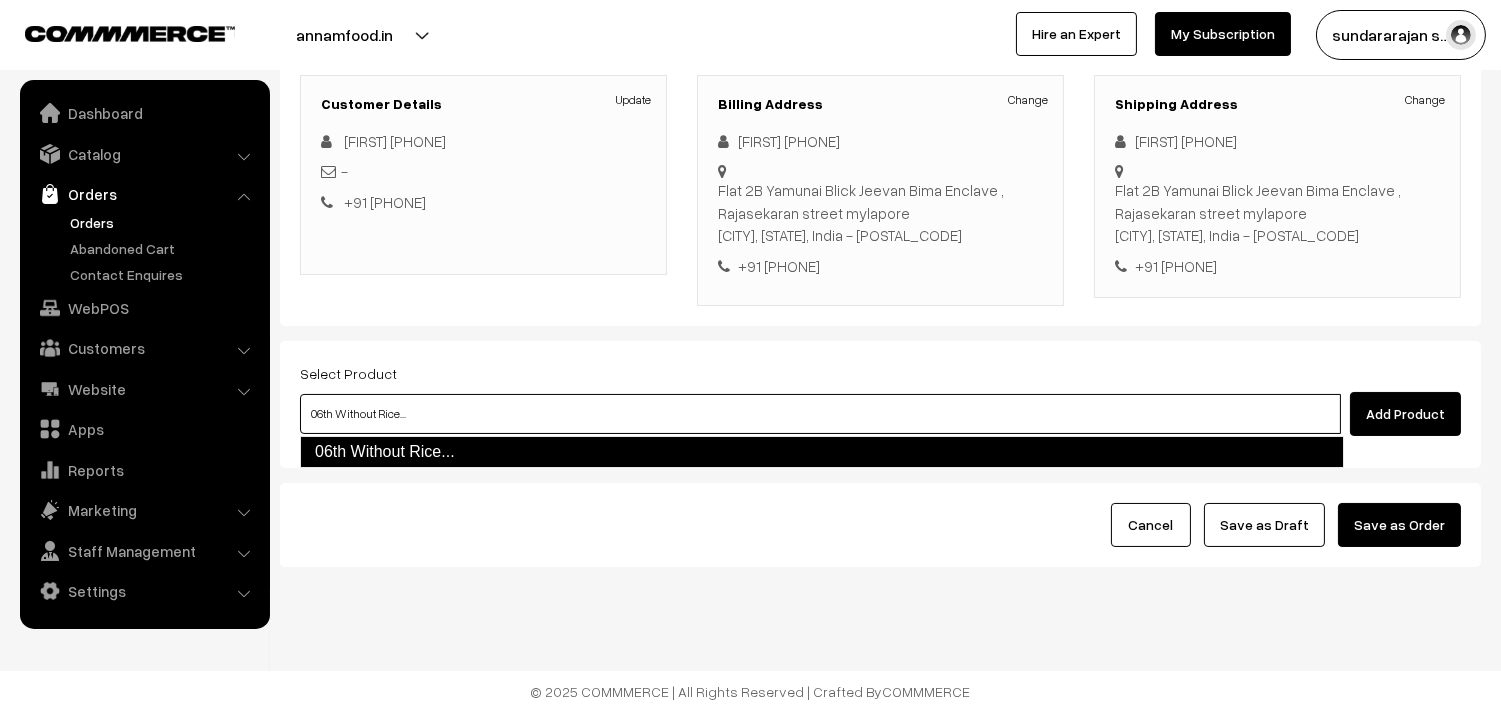 click on "06th Without Rice..." at bounding box center [822, 452] 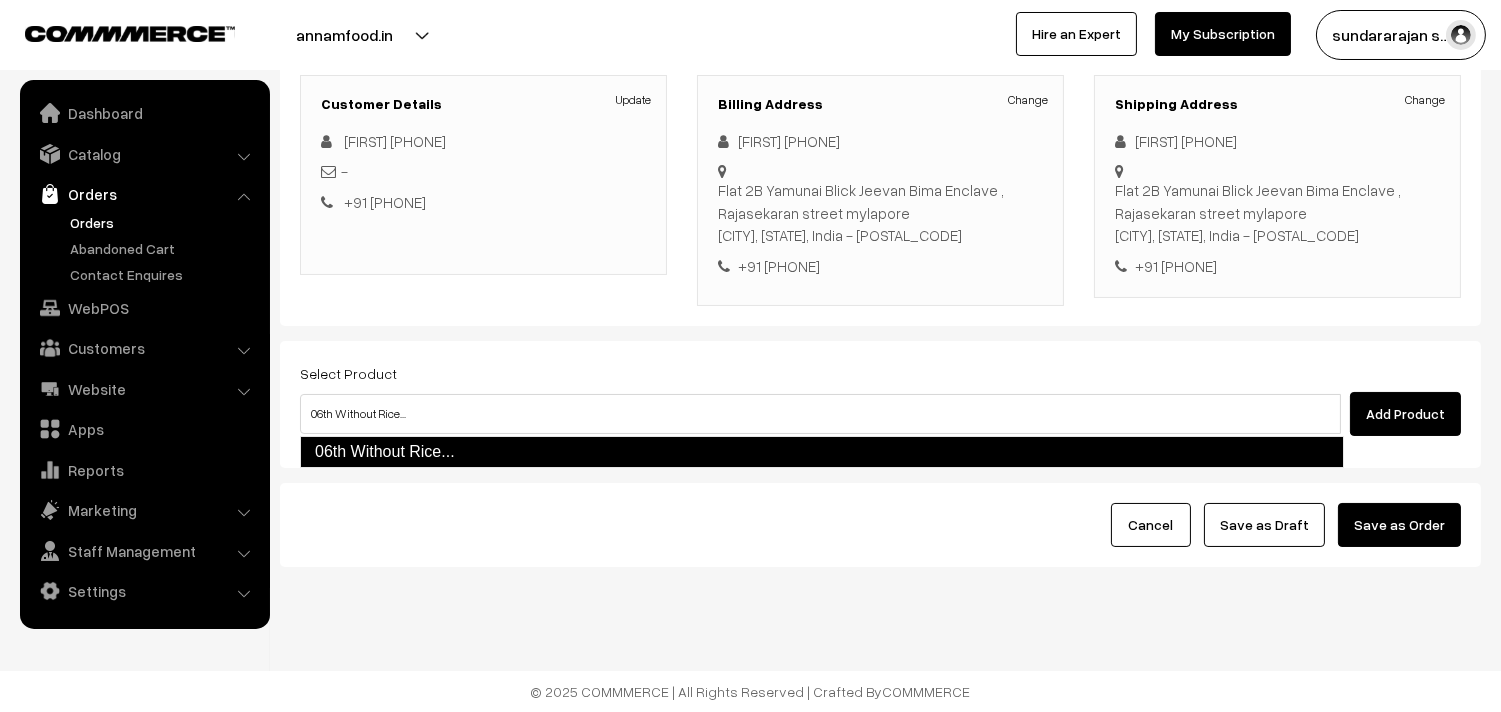 type 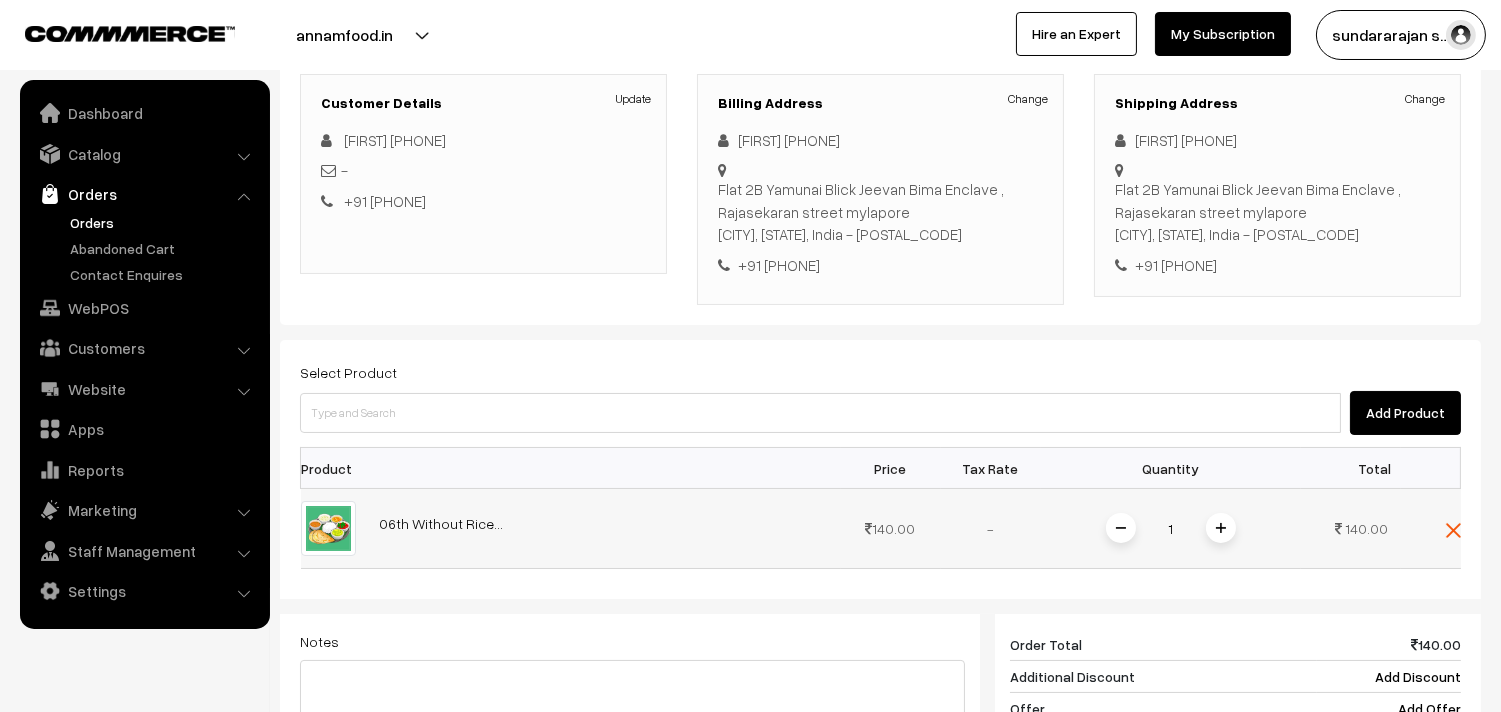click at bounding box center (1221, 528) 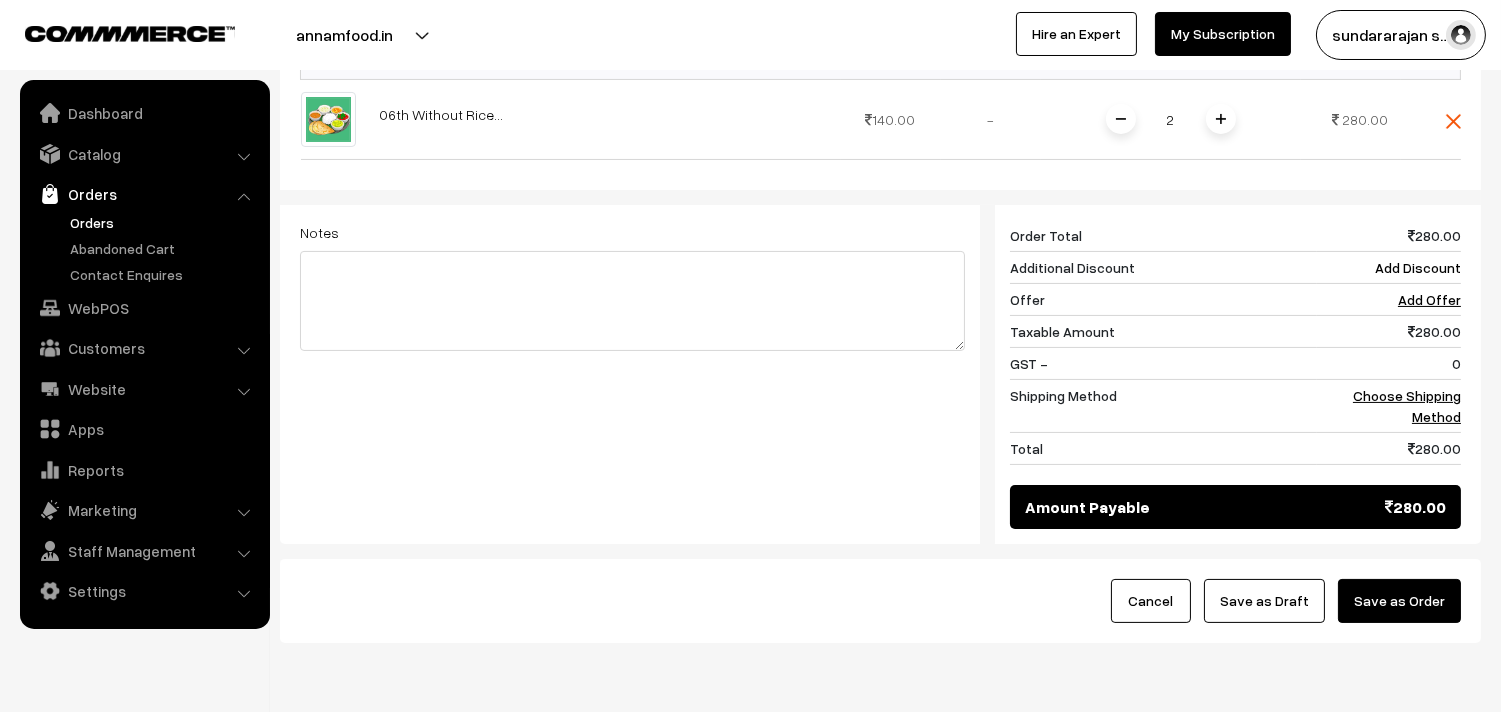 scroll, scrollTop: 716, scrollLeft: 0, axis: vertical 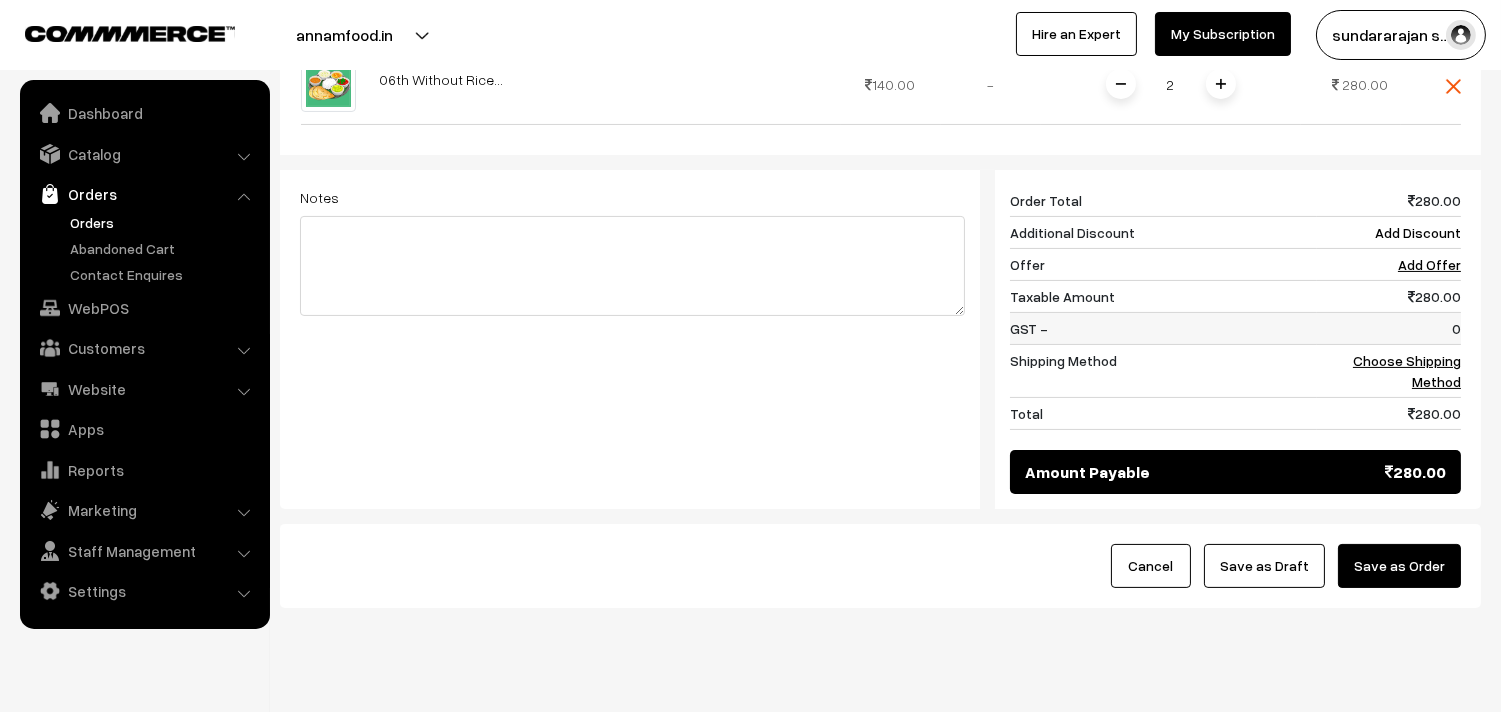 click on "0" at bounding box center [1389, 329] 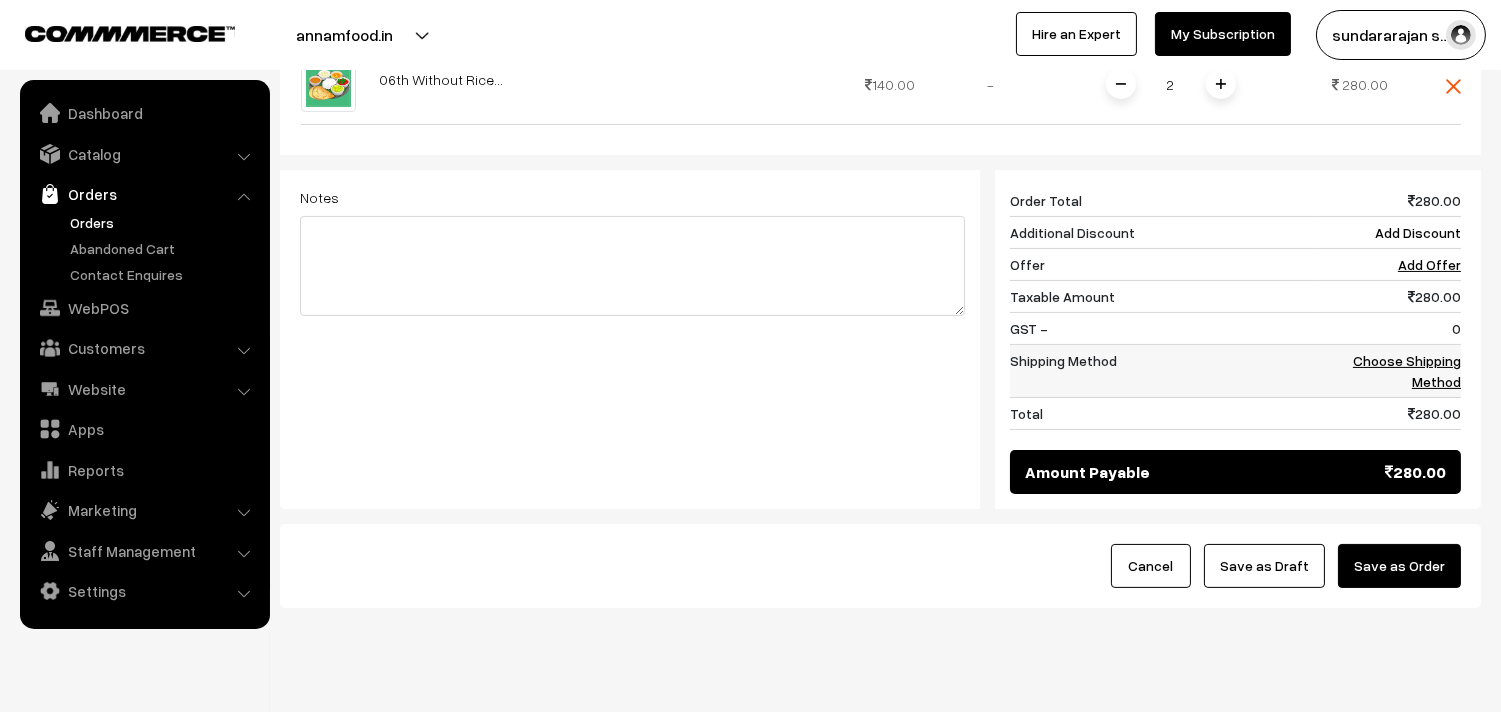 click on "Choose Shipping Method" at bounding box center [1407, 371] 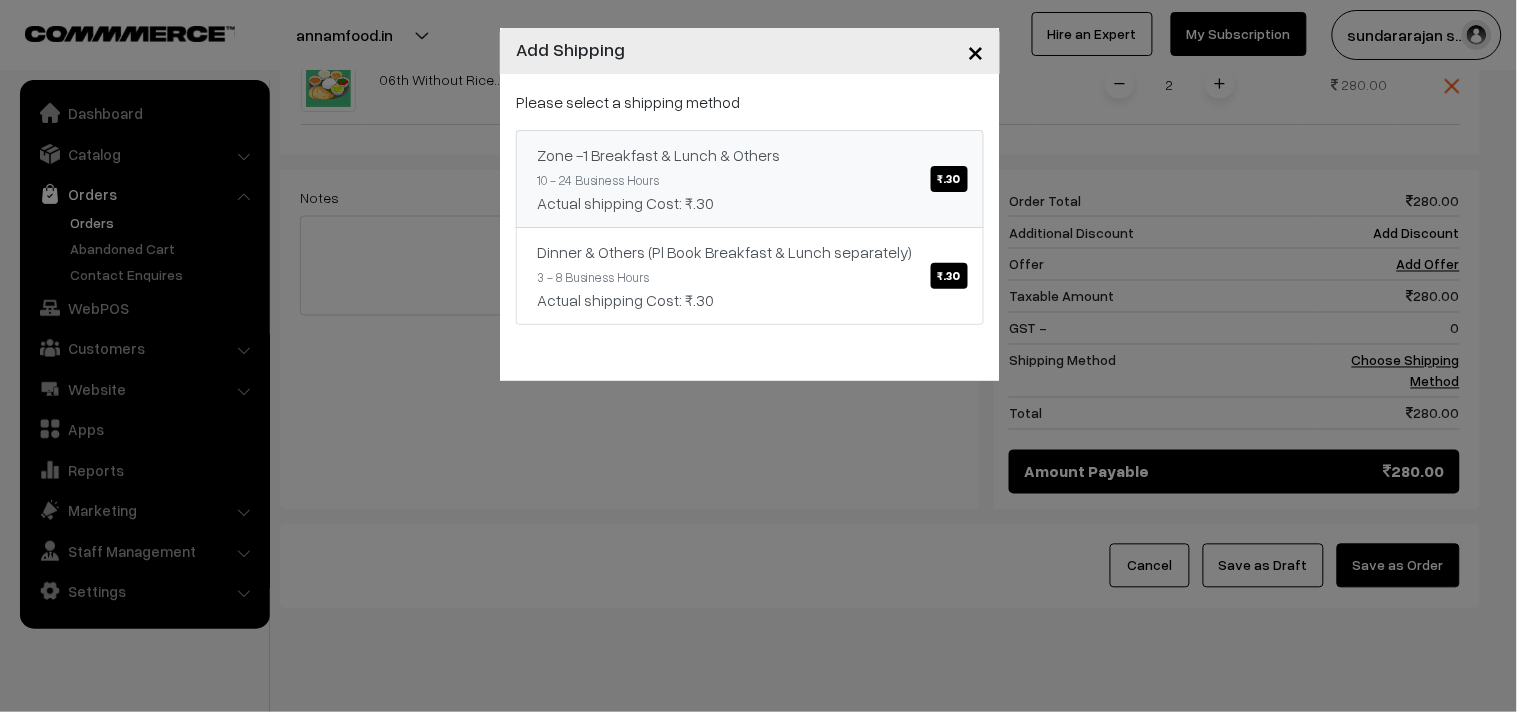 click on "Zone -1  Breakfast & Lunch & Others
₹.30" at bounding box center [750, 155] 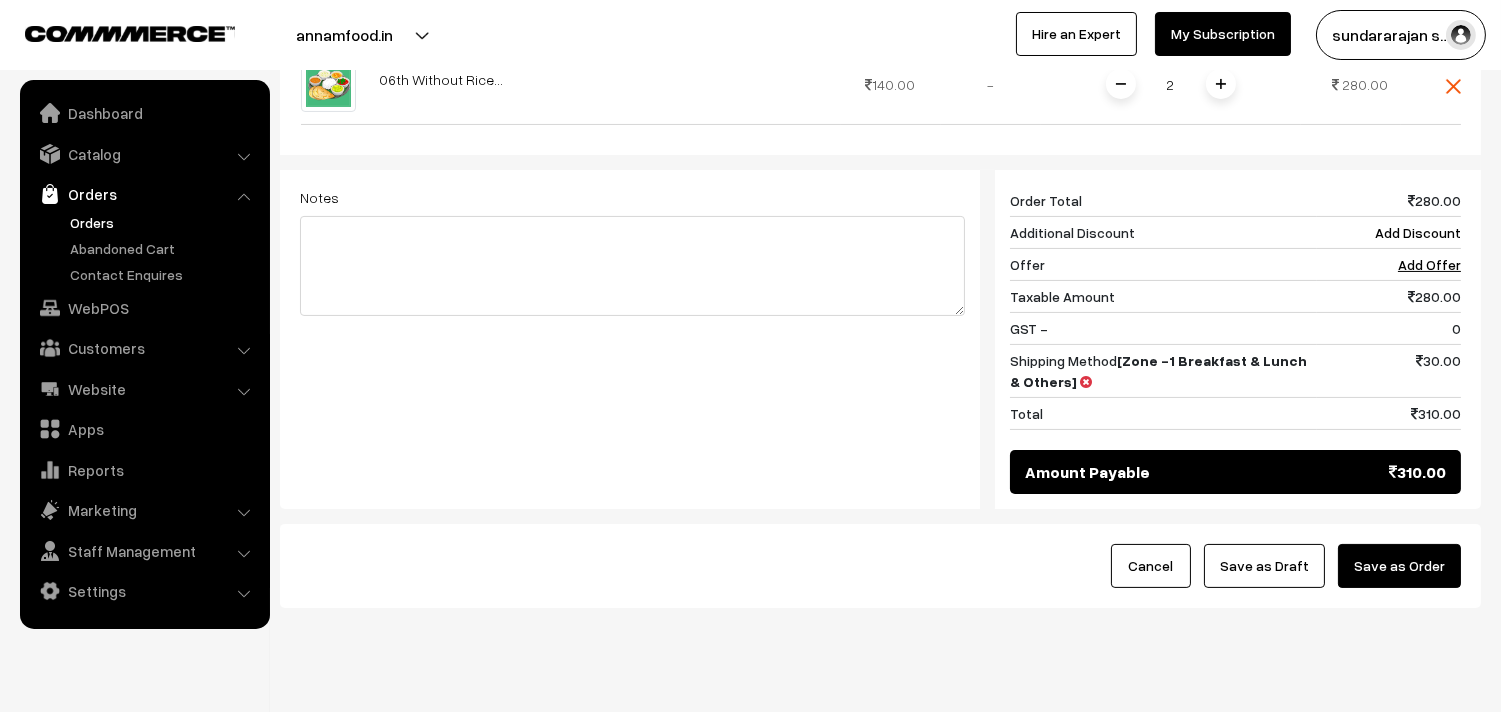 click on "Save as Draft" at bounding box center [1264, 566] 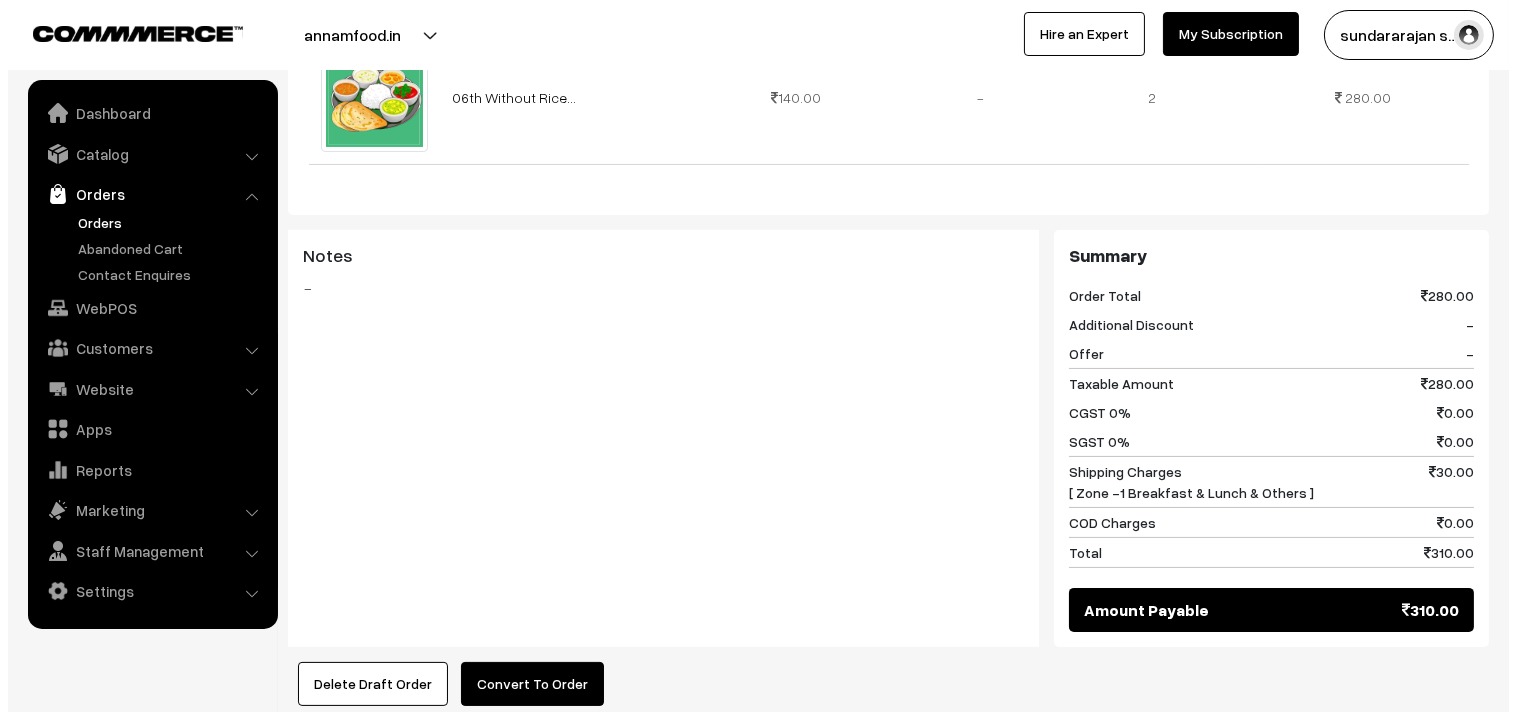 scroll, scrollTop: 666, scrollLeft: 0, axis: vertical 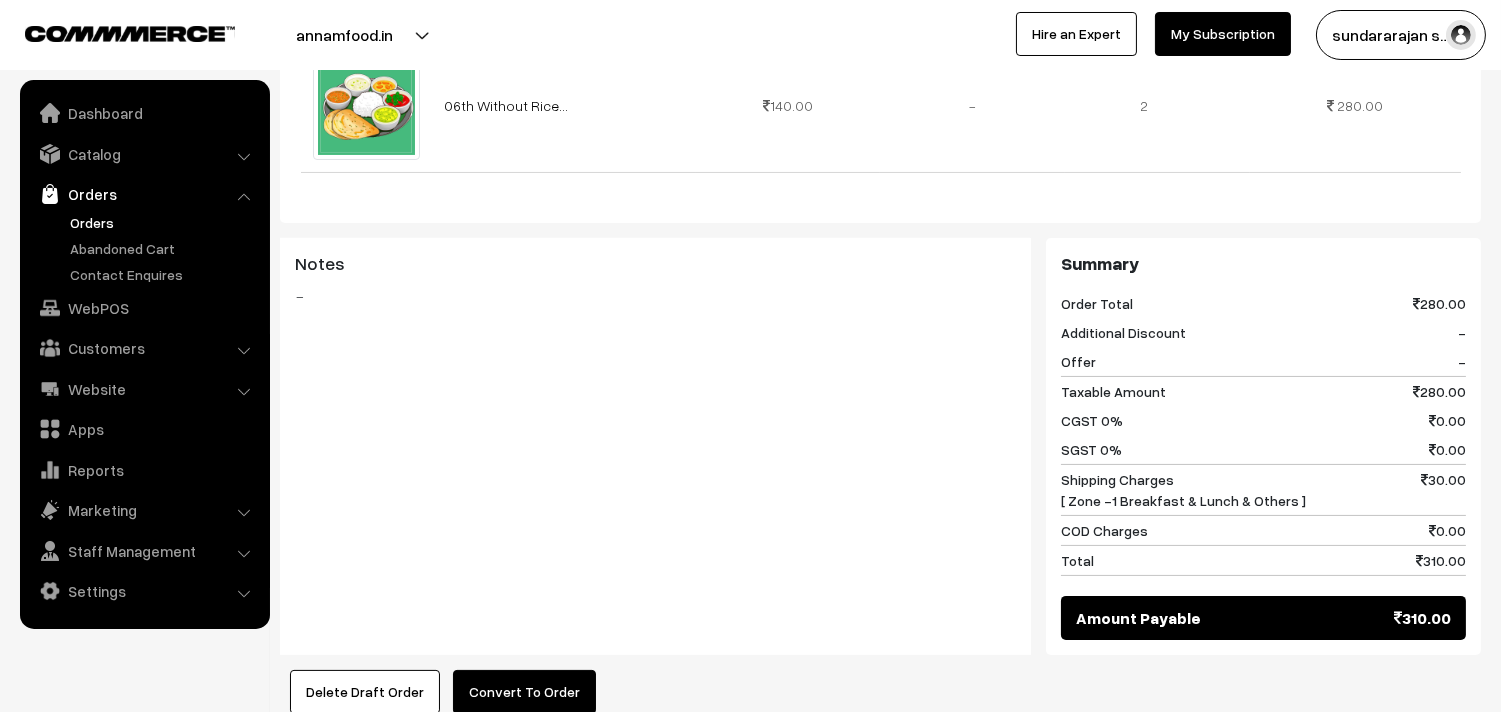 click on "Convert To Order" at bounding box center (524, 692) 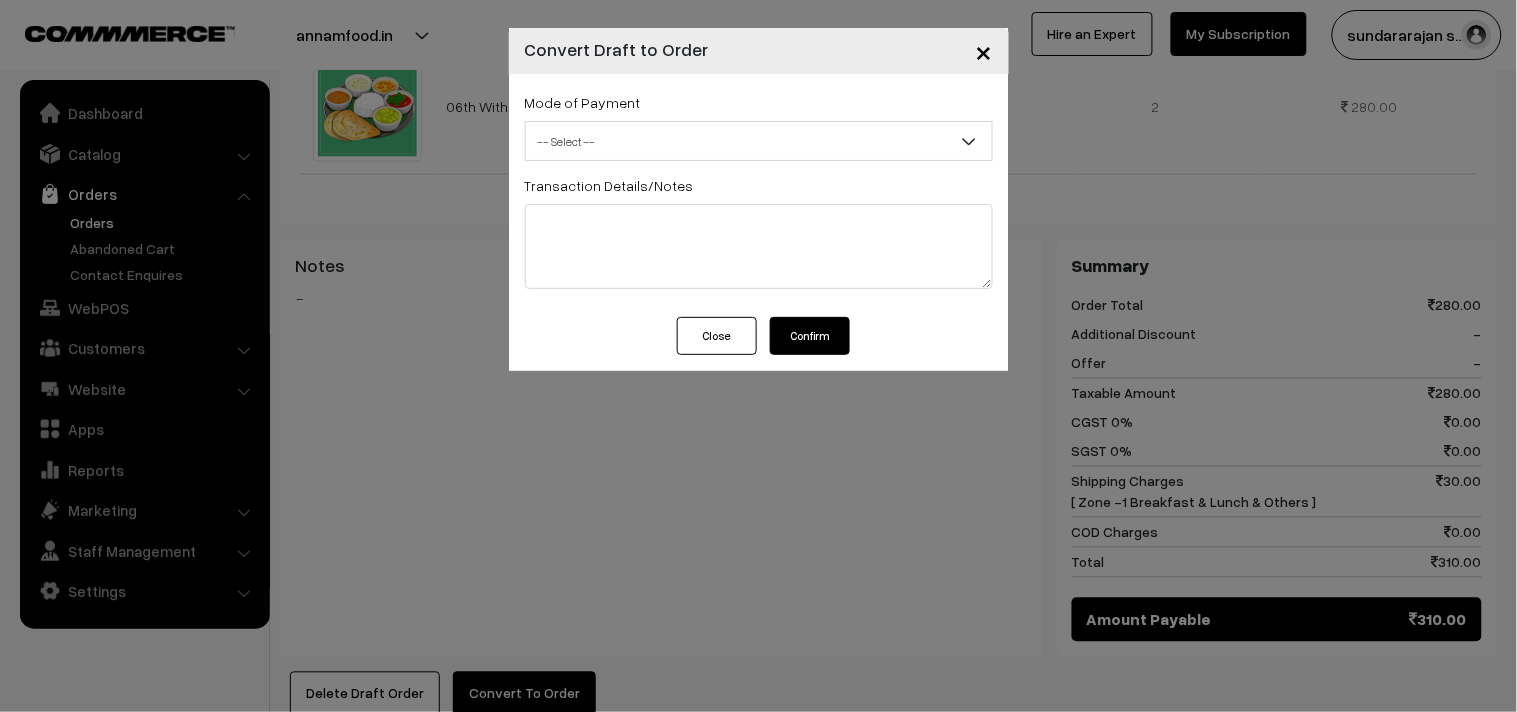click on "-- Select --" at bounding box center (759, 141) 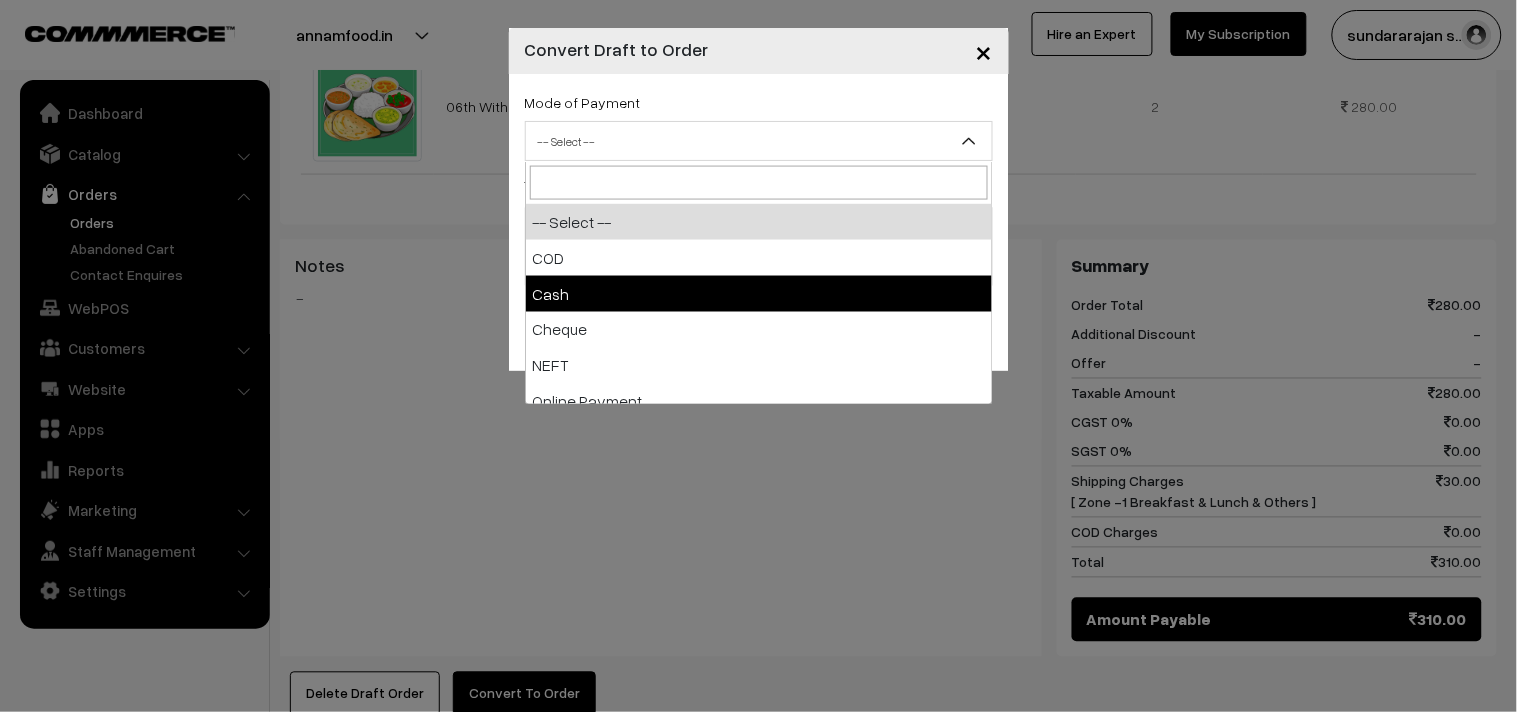 select on "2" 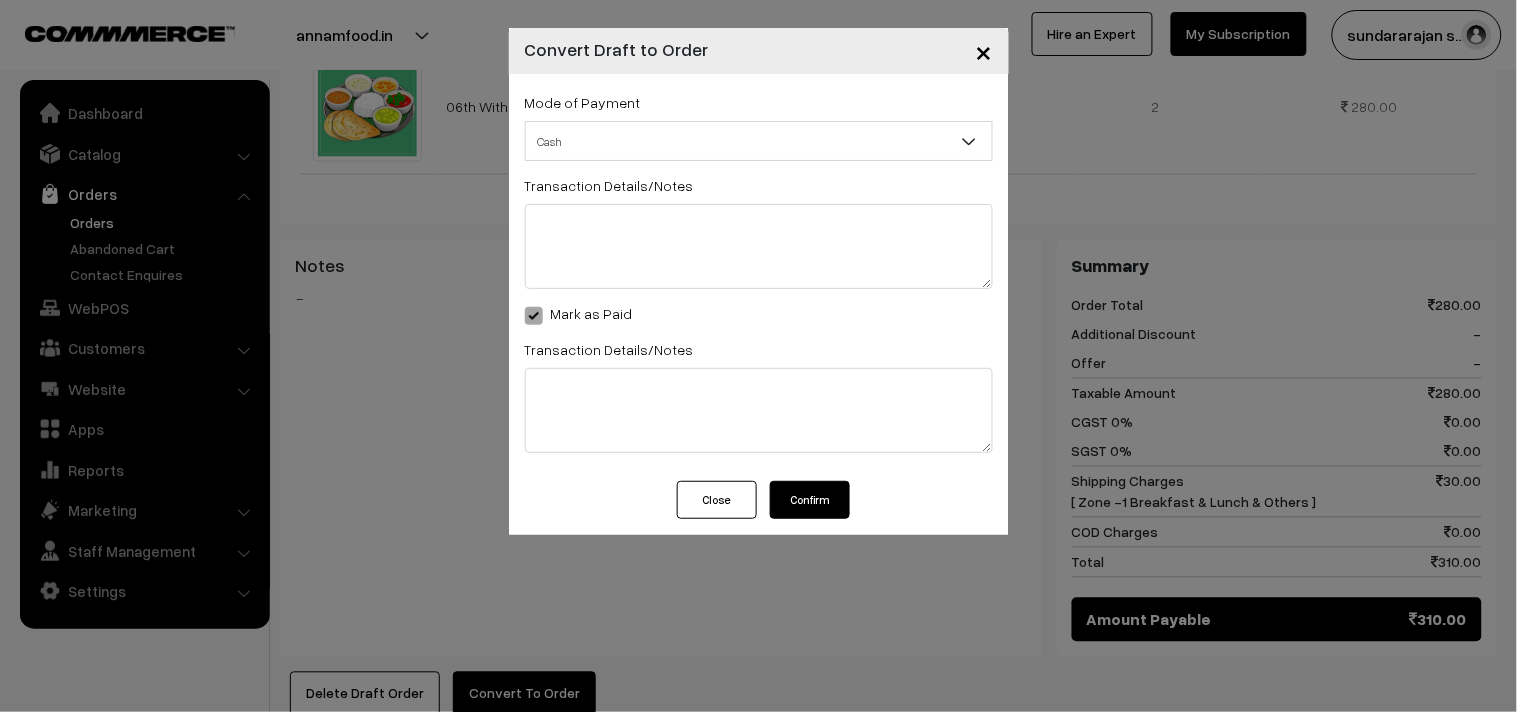 click on "Confirm" at bounding box center (810, 500) 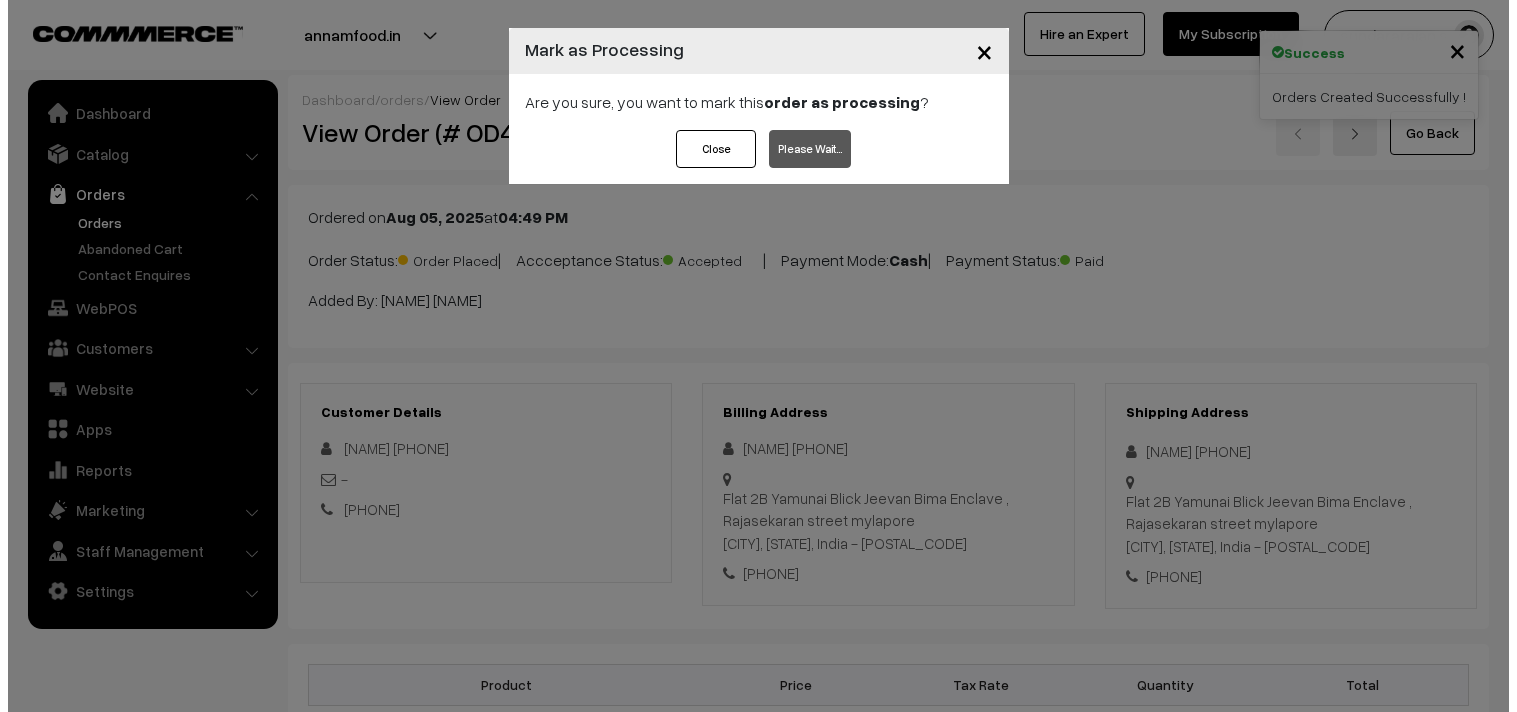 scroll, scrollTop: 877, scrollLeft: 0, axis: vertical 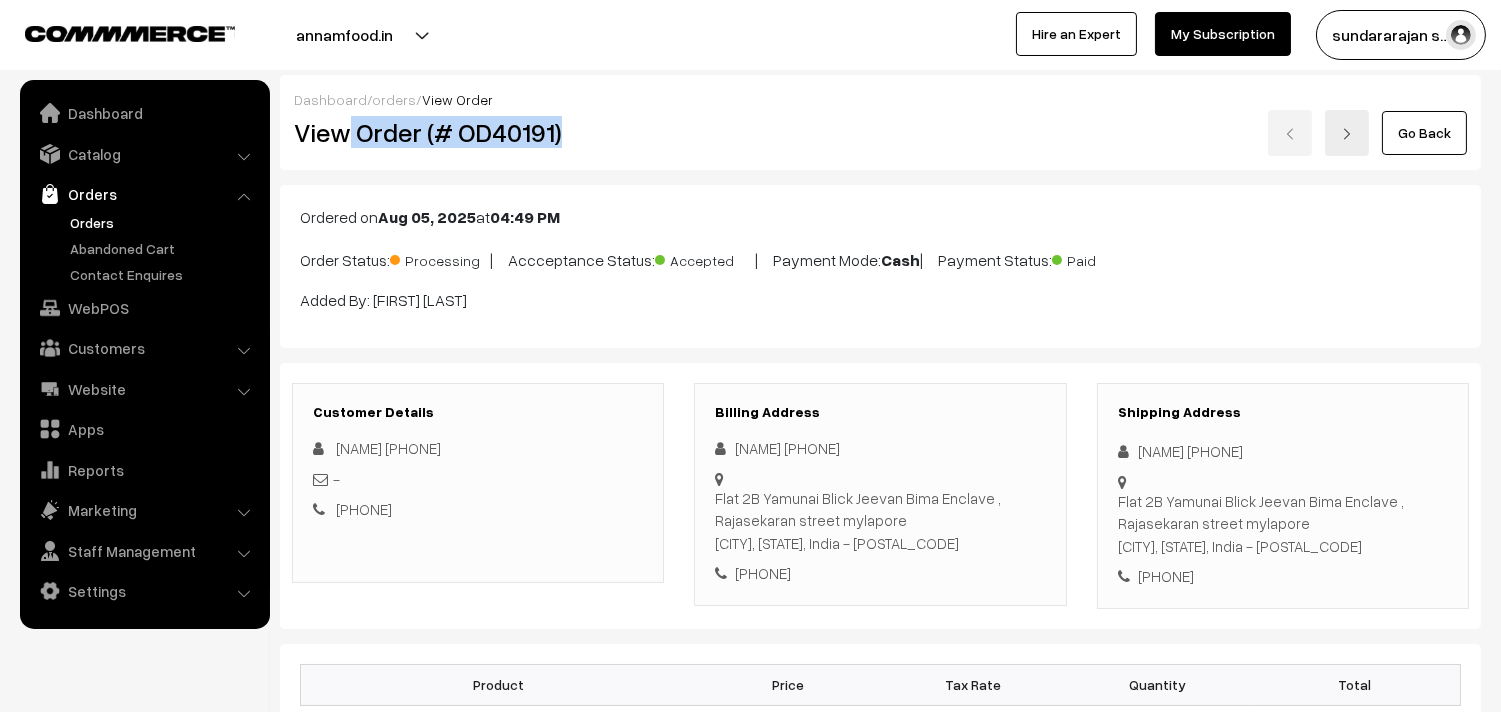 drag, startPoint x: 351, startPoint y: 137, endPoint x: 633, endPoint y: 203, distance: 289.62045 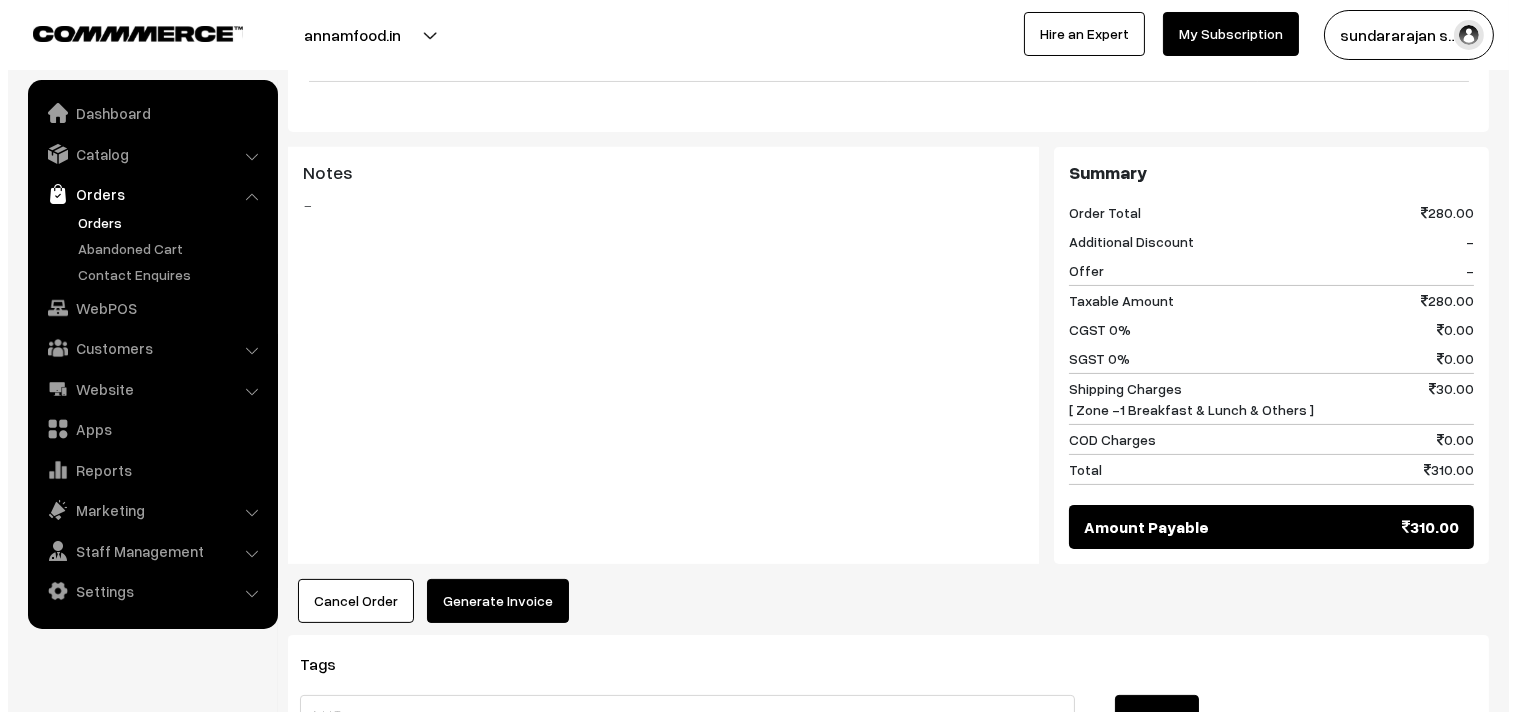 scroll, scrollTop: 777, scrollLeft: 0, axis: vertical 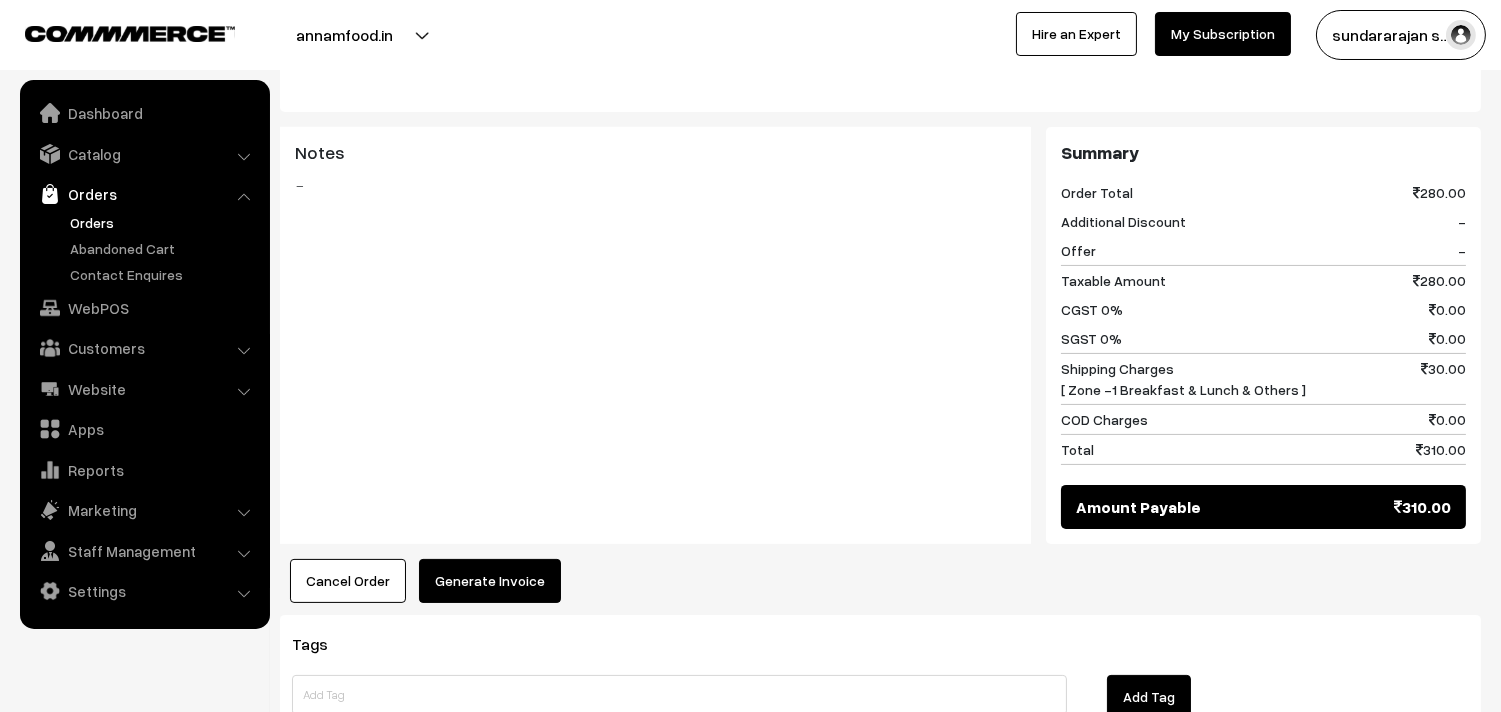 click on "Generate Invoice" at bounding box center [490, 581] 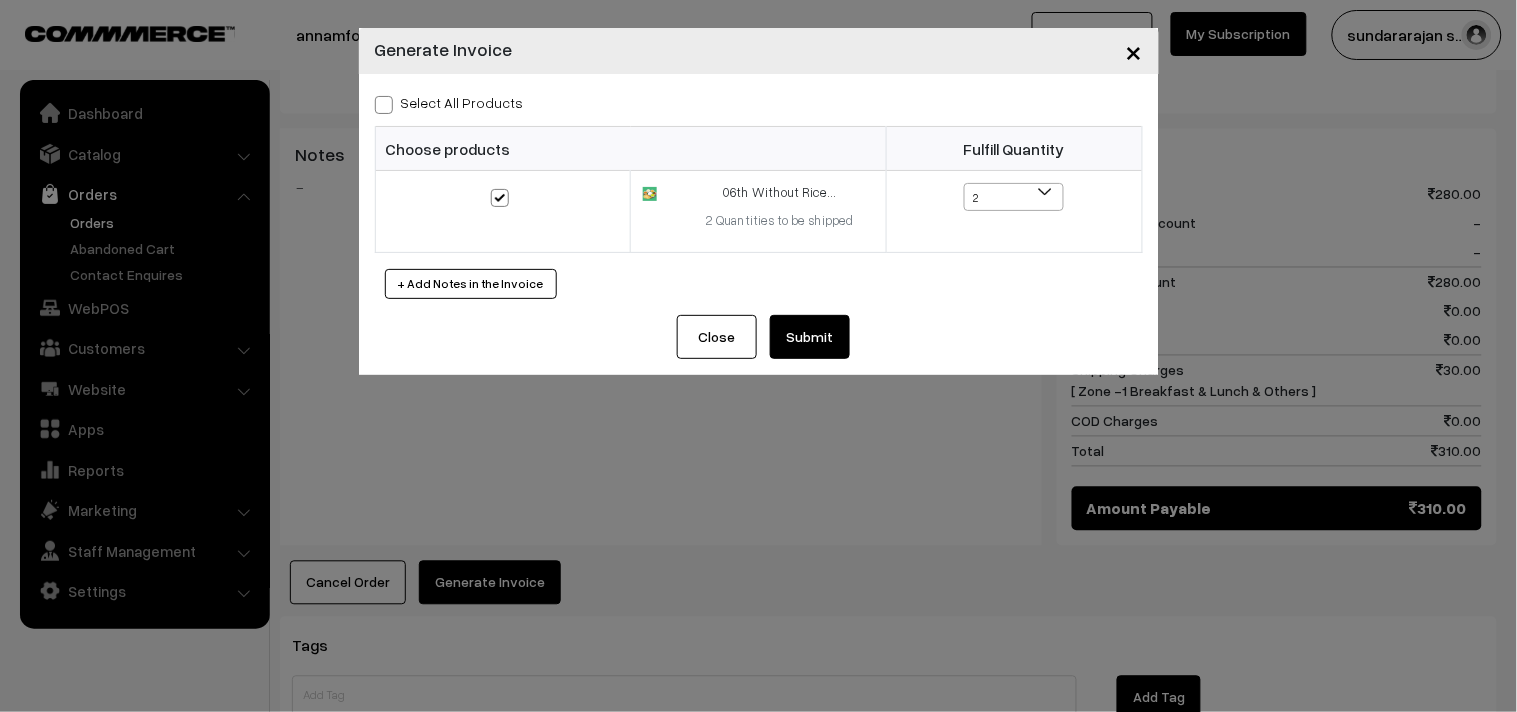 click on "Submit" at bounding box center [810, 337] 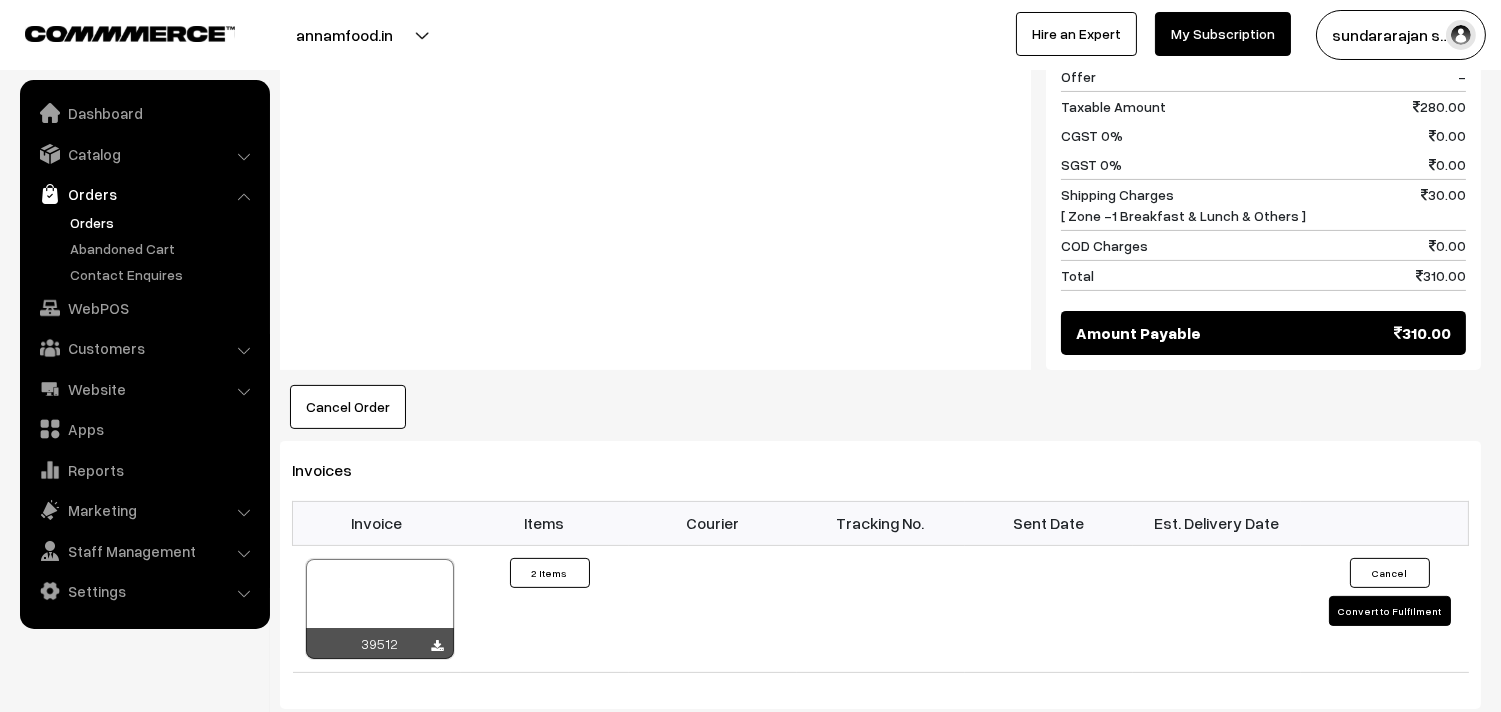 scroll, scrollTop: 1000, scrollLeft: 0, axis: vertical 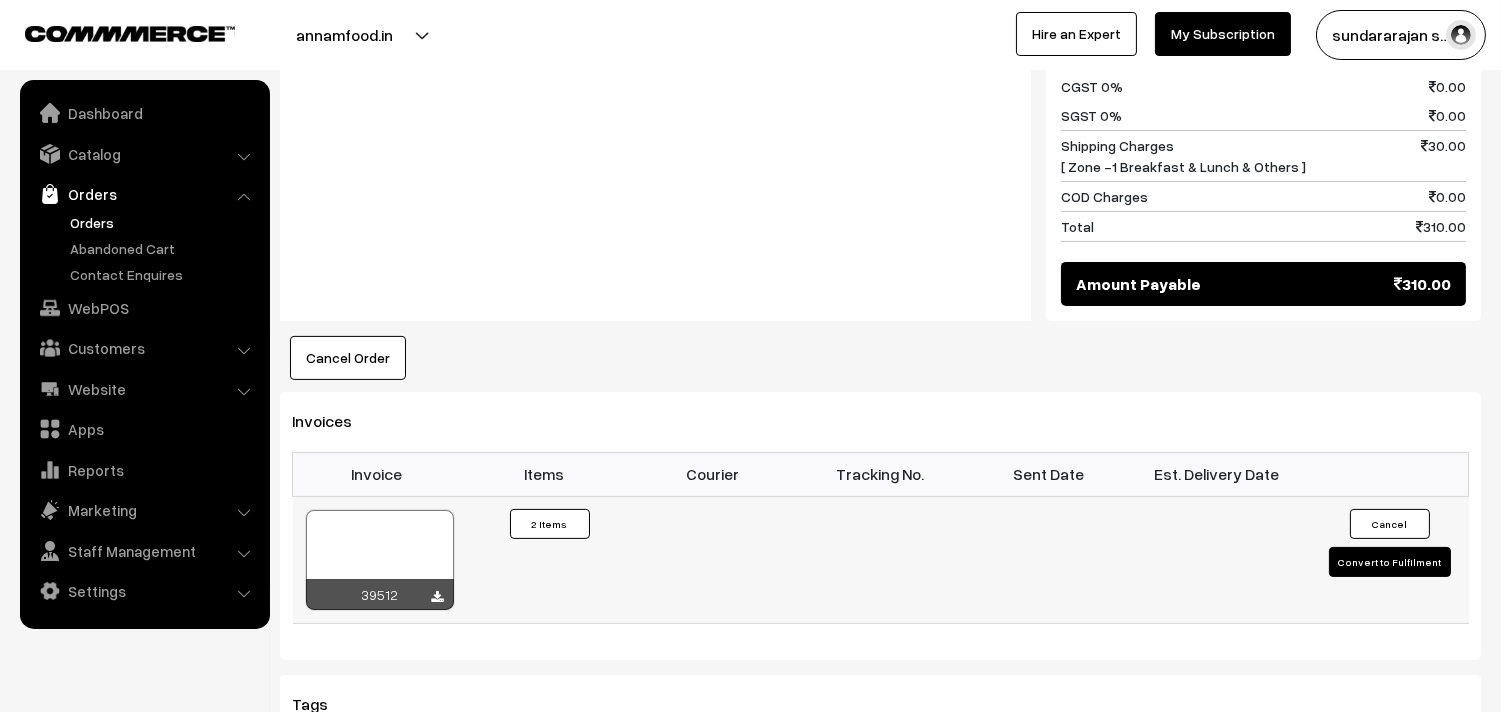 click at bounding box center [380, 560] 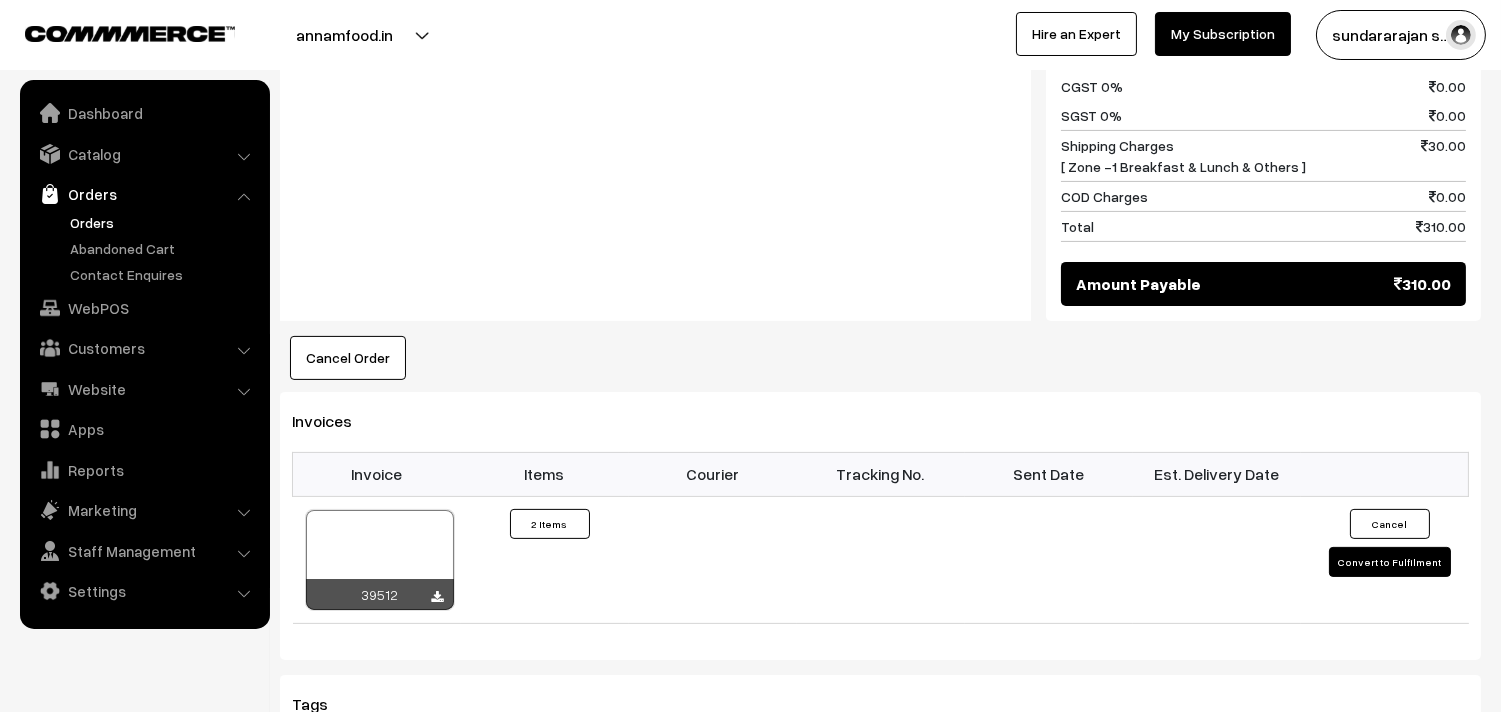 click on "Orders" at bounding box center (164, 222) 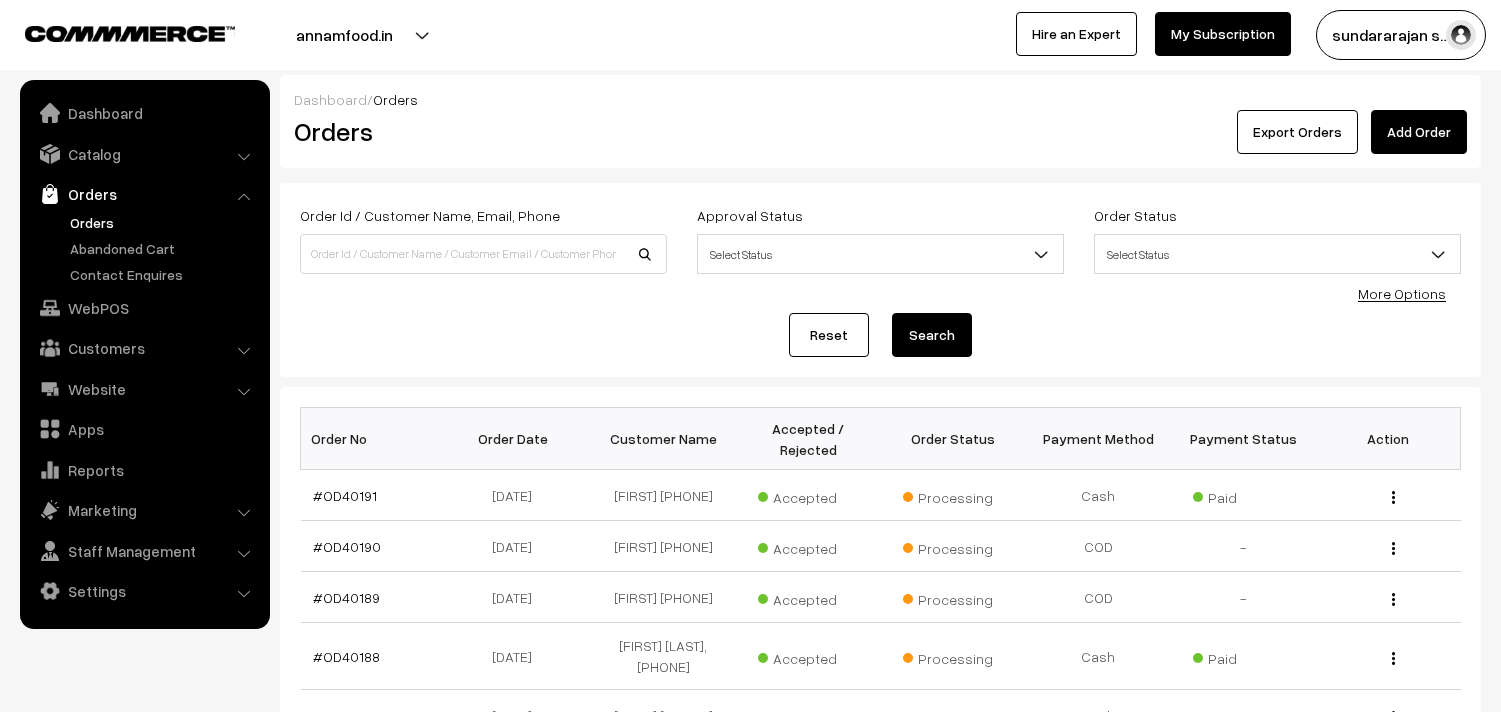scroll, scrollTop: 0, scrollLeft: 0, axis: both 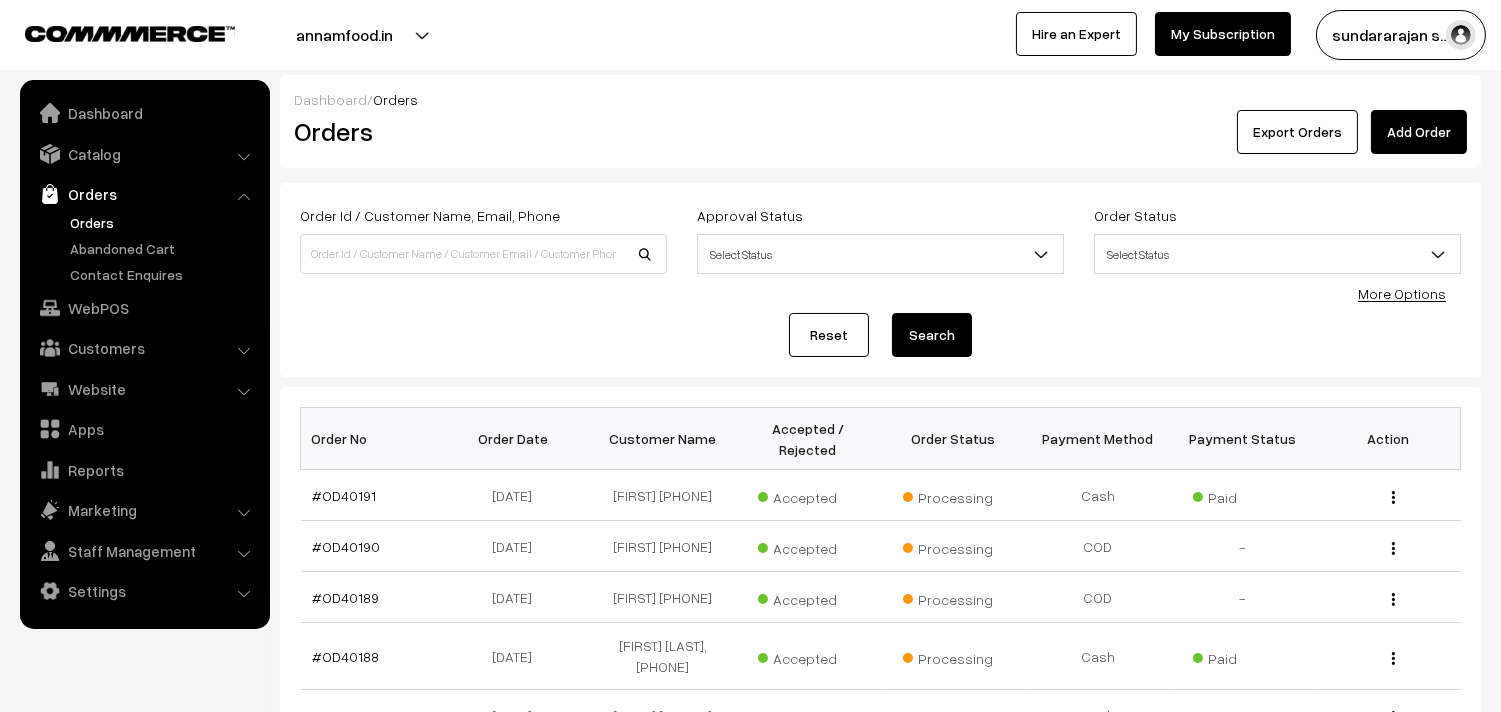 click on "Orders" at bounding box center [144, 194] 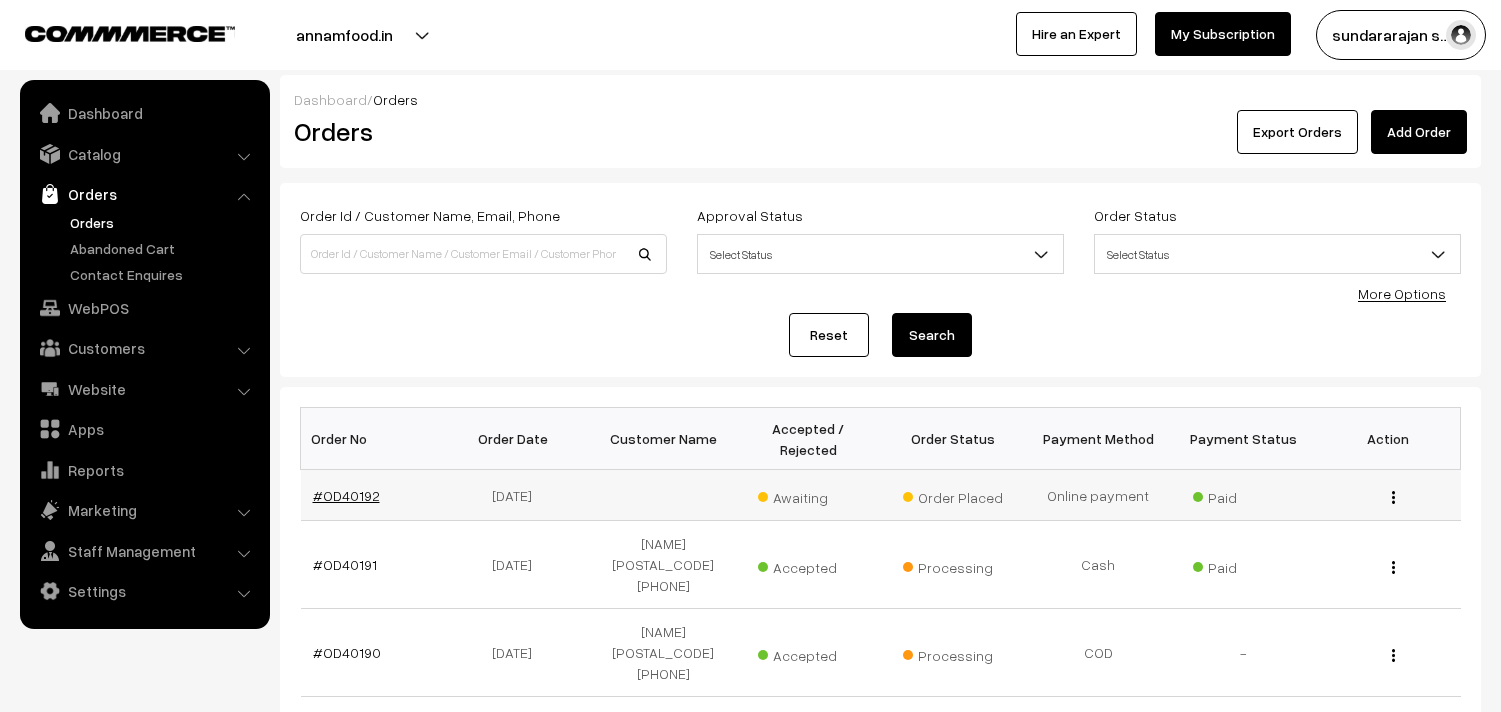 scroll, scrollTop: 0, scrollLeft: 0, axis: both 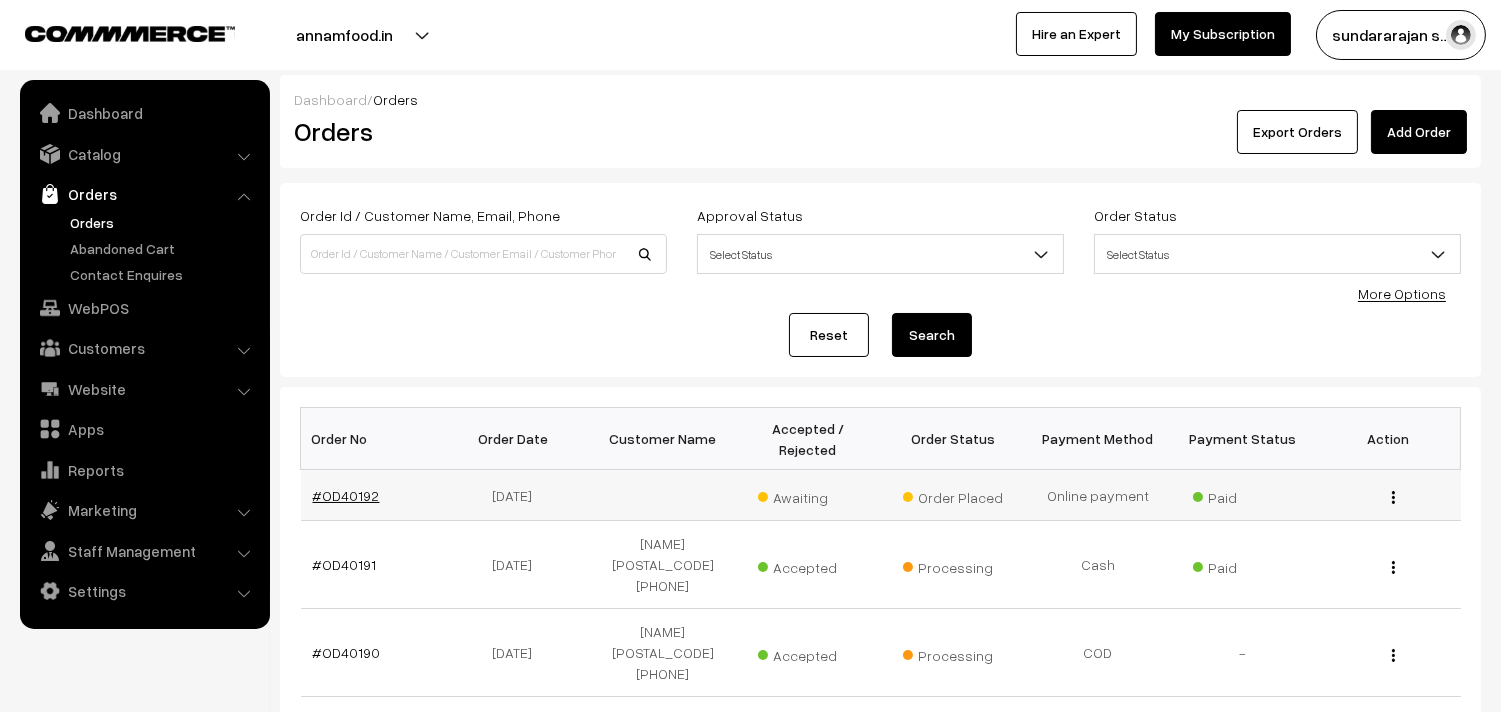 click on "#OD40192" at bounding box center (346, 495) 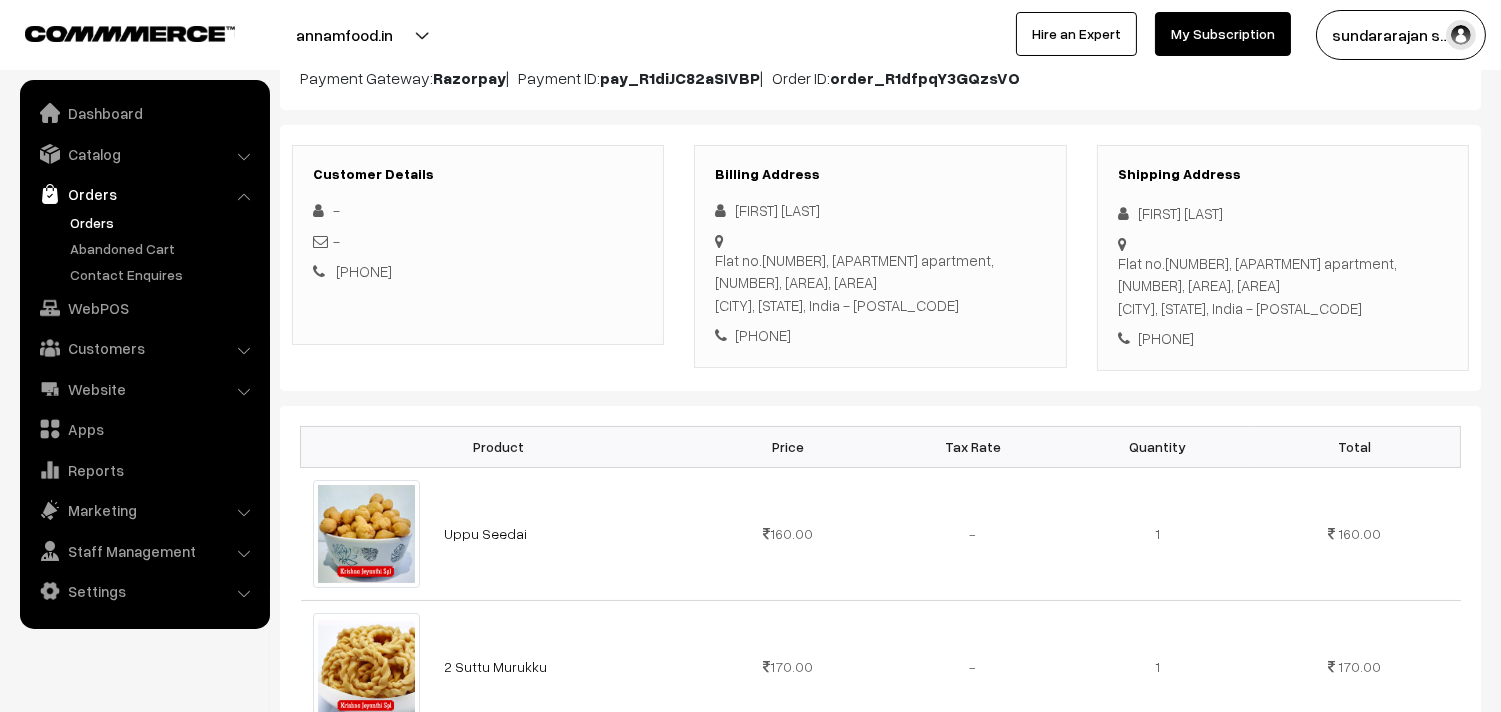 click on "+91 9930764724" at bounding box center (880, 335) 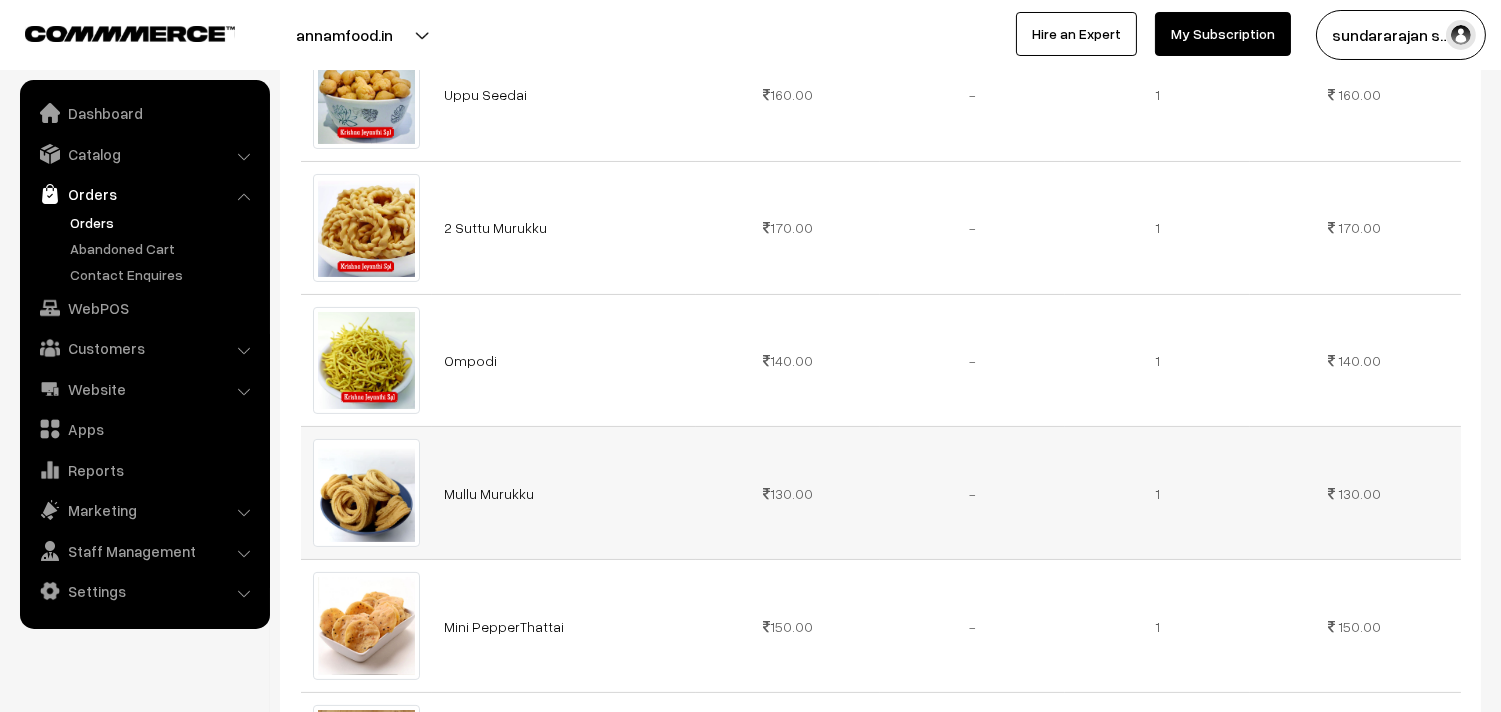 scroll, scrollTop: 666, scrollLeft: 0, axis: vertical 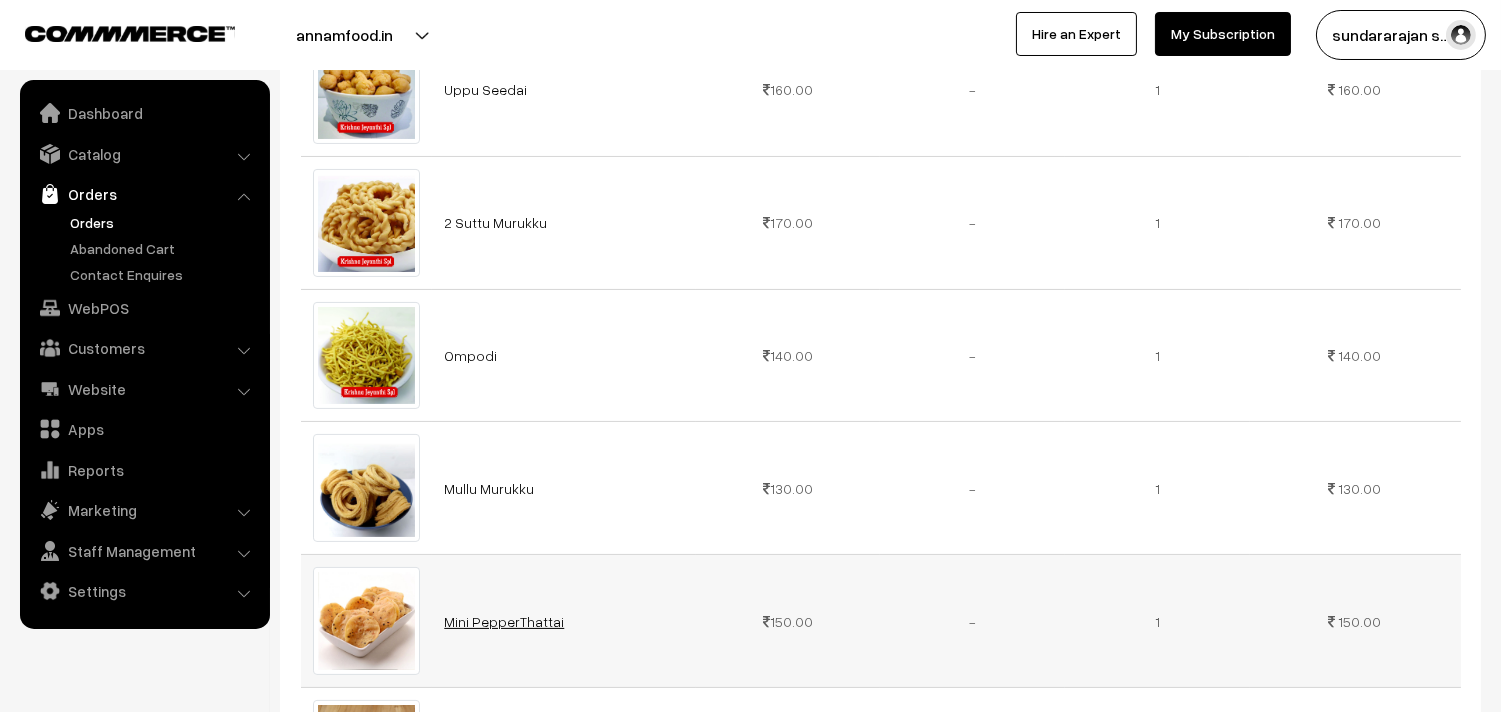 click on "Mini PepperThattai" at bounding box center (504, 621) 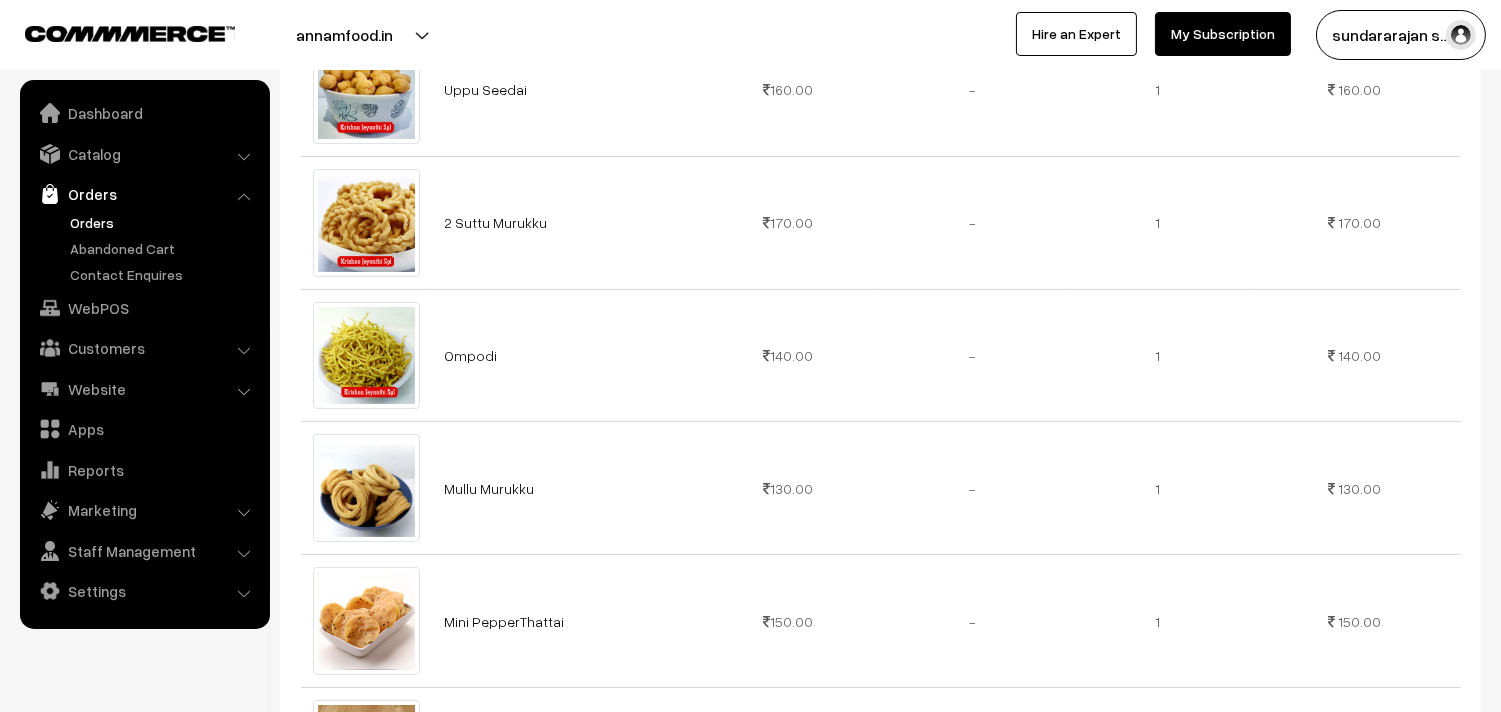 click on "Orders" at bounding box center [164, 222] 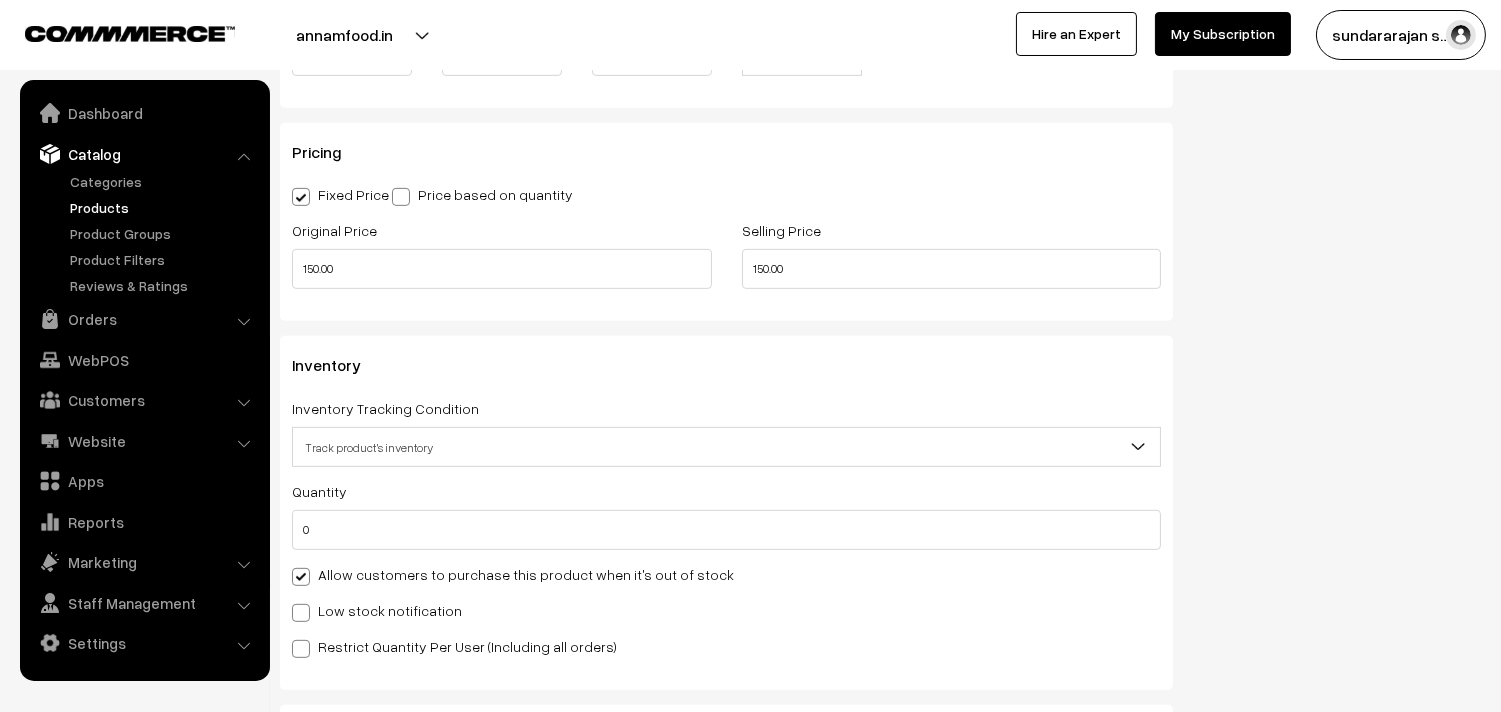 scroll, scrollTop: 1666, scrollLeft: 0, axis: vertical 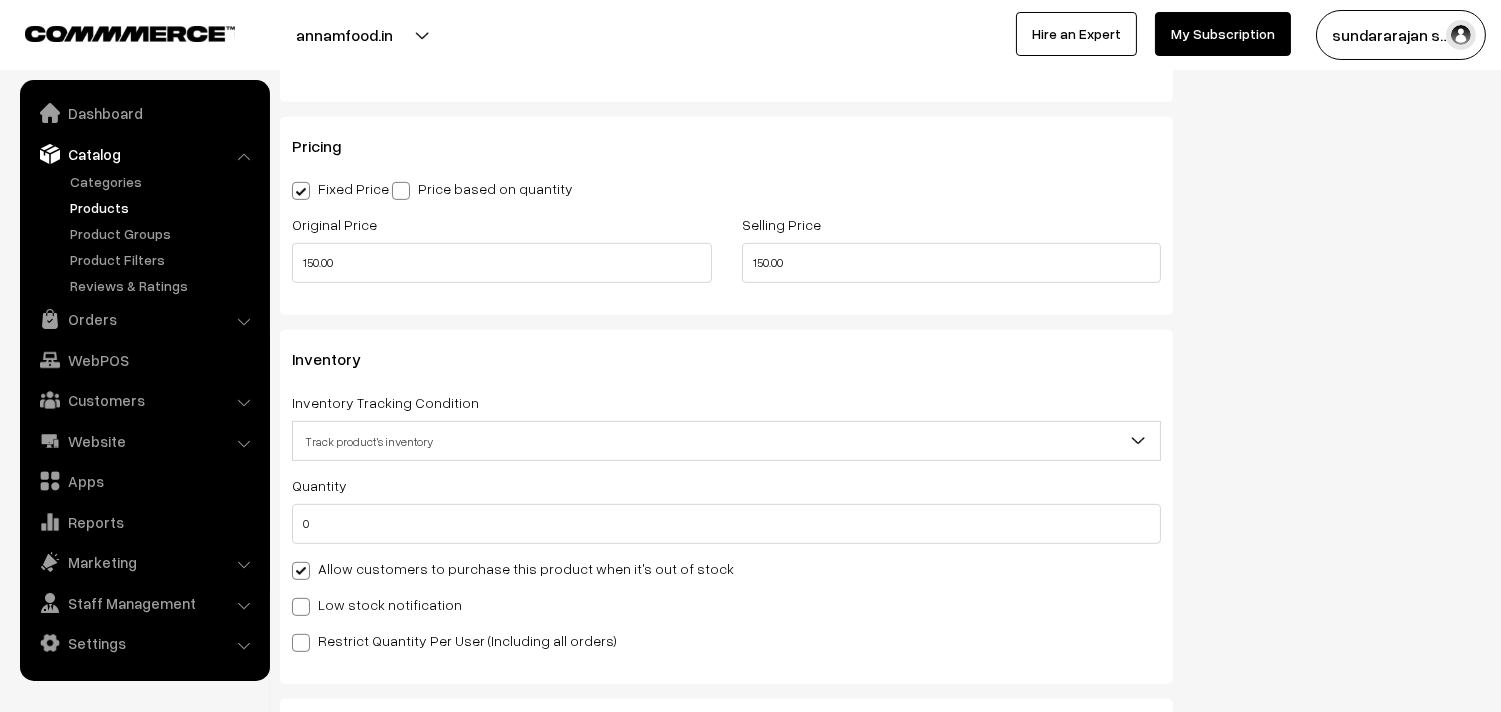 click on "Allow customers to purchase this product when it's out of stock" at bounding box center [513, 568] 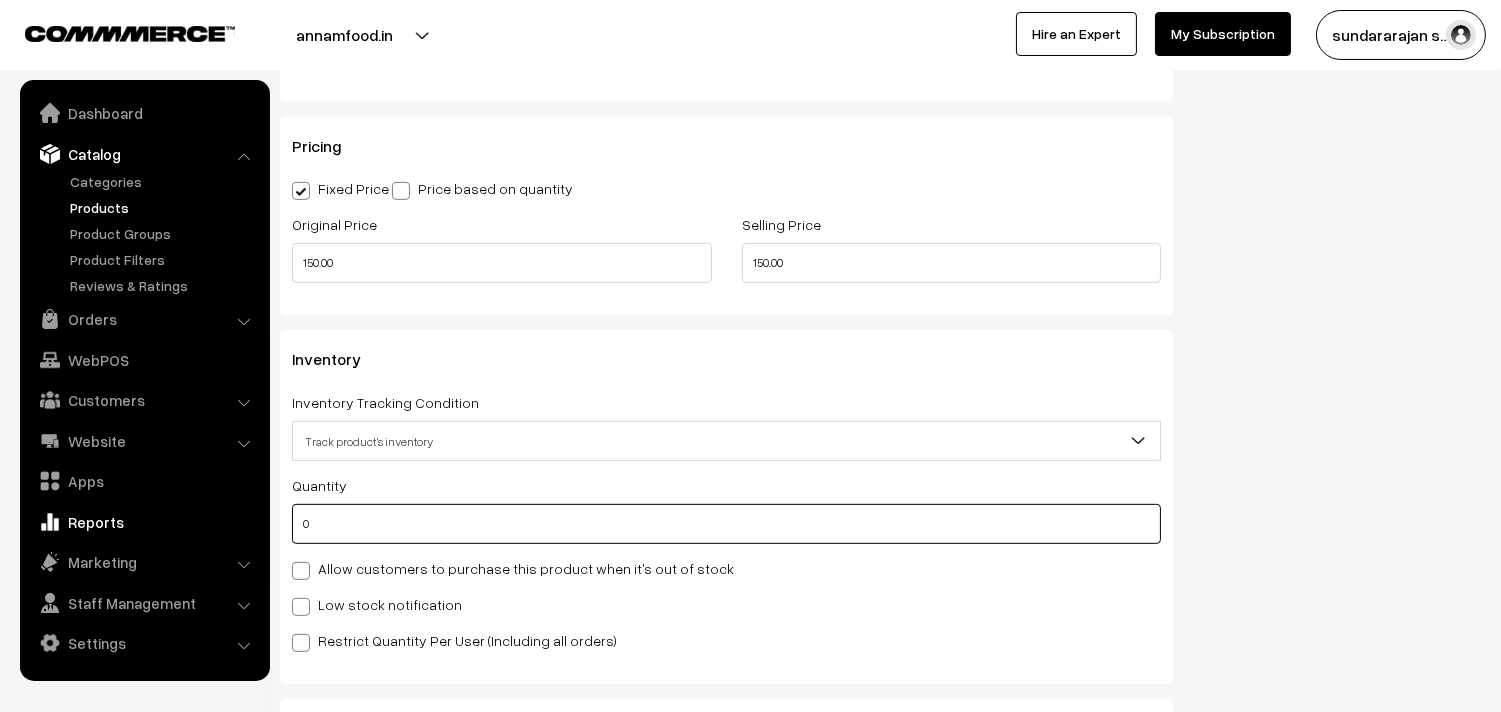 click on "Thank you for showing interest. Our team will call you shortly.
Close
annamfood.in
Go to Website
Switch Store
Create New Store
My Profile" at bounding box center [750, 133] 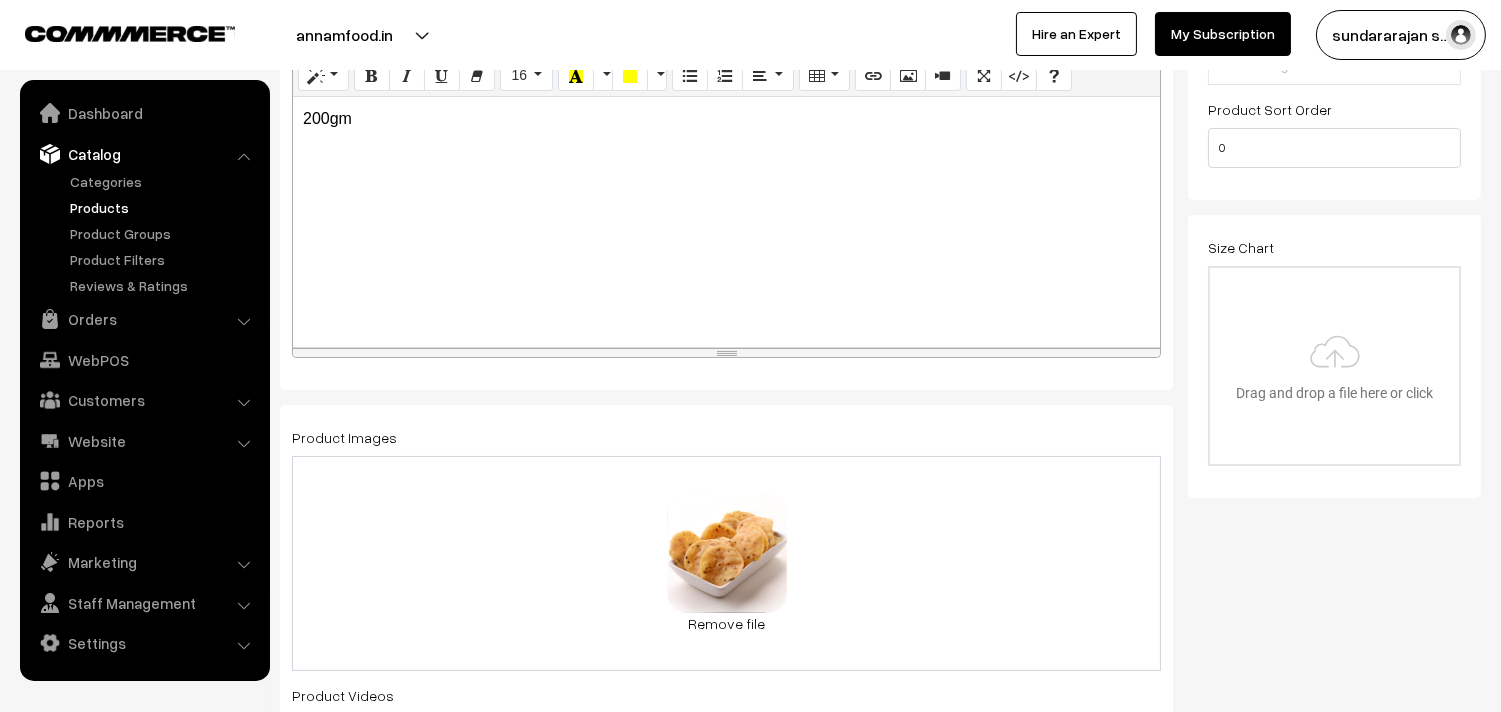 scroll, scrollTop: 200, scrollLeft: 0, axis: vertical 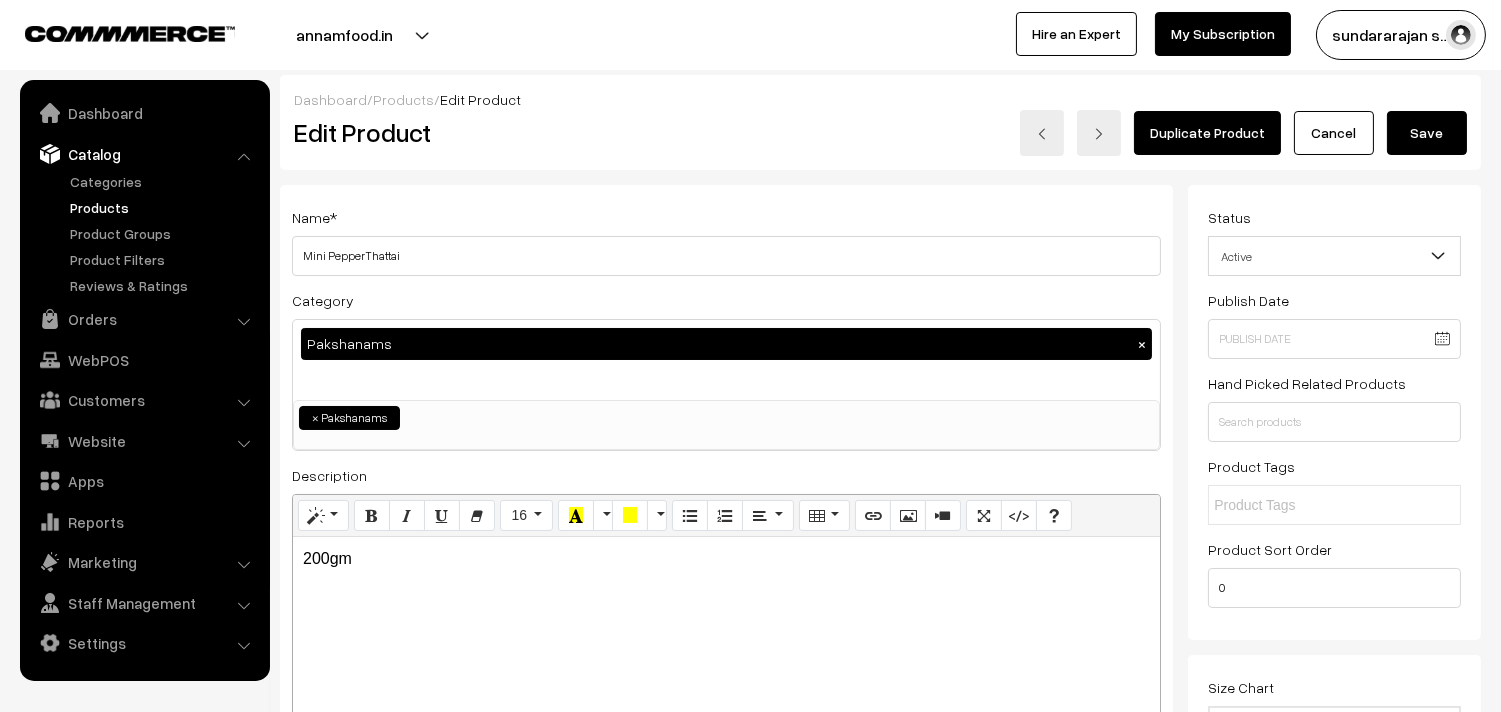 type on "2" 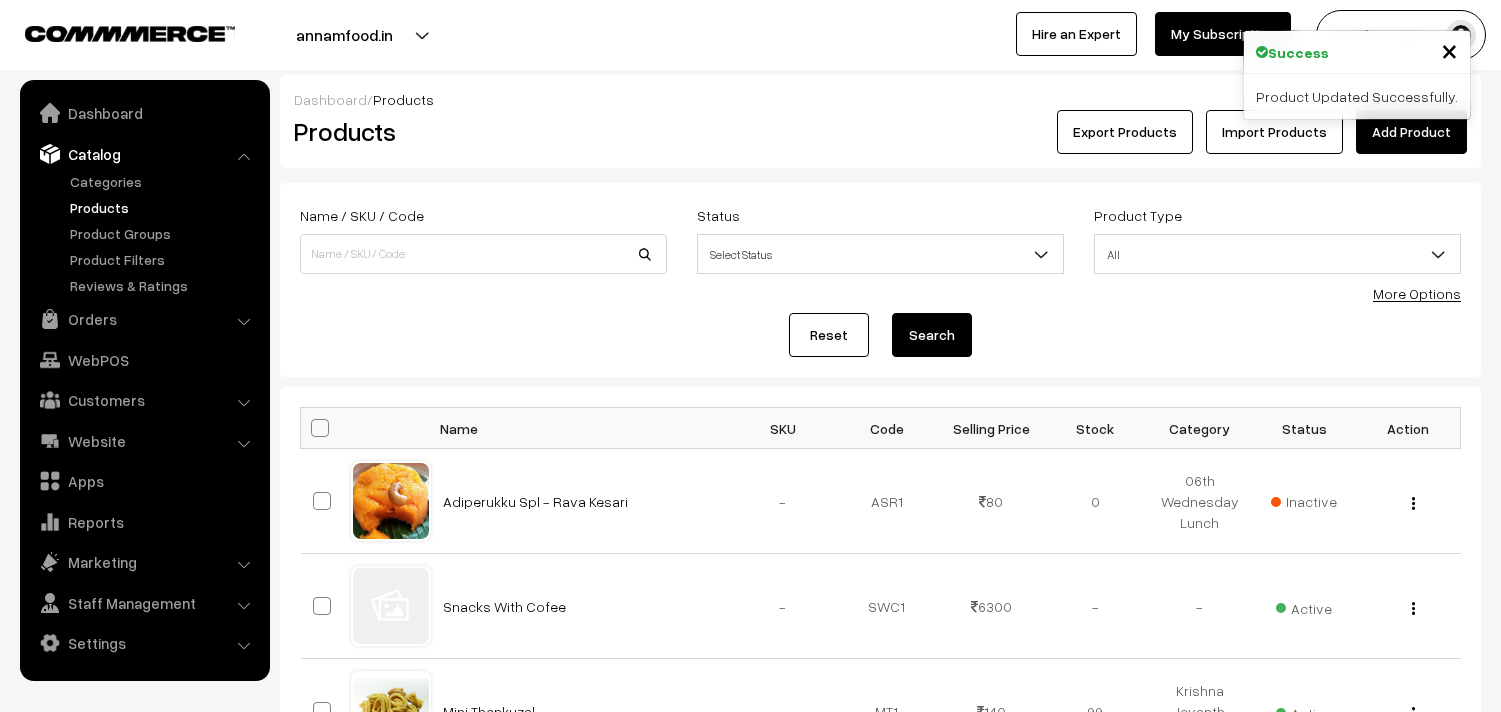 scroll, scrollTop: 0, scrollLeft: 0, axis: both 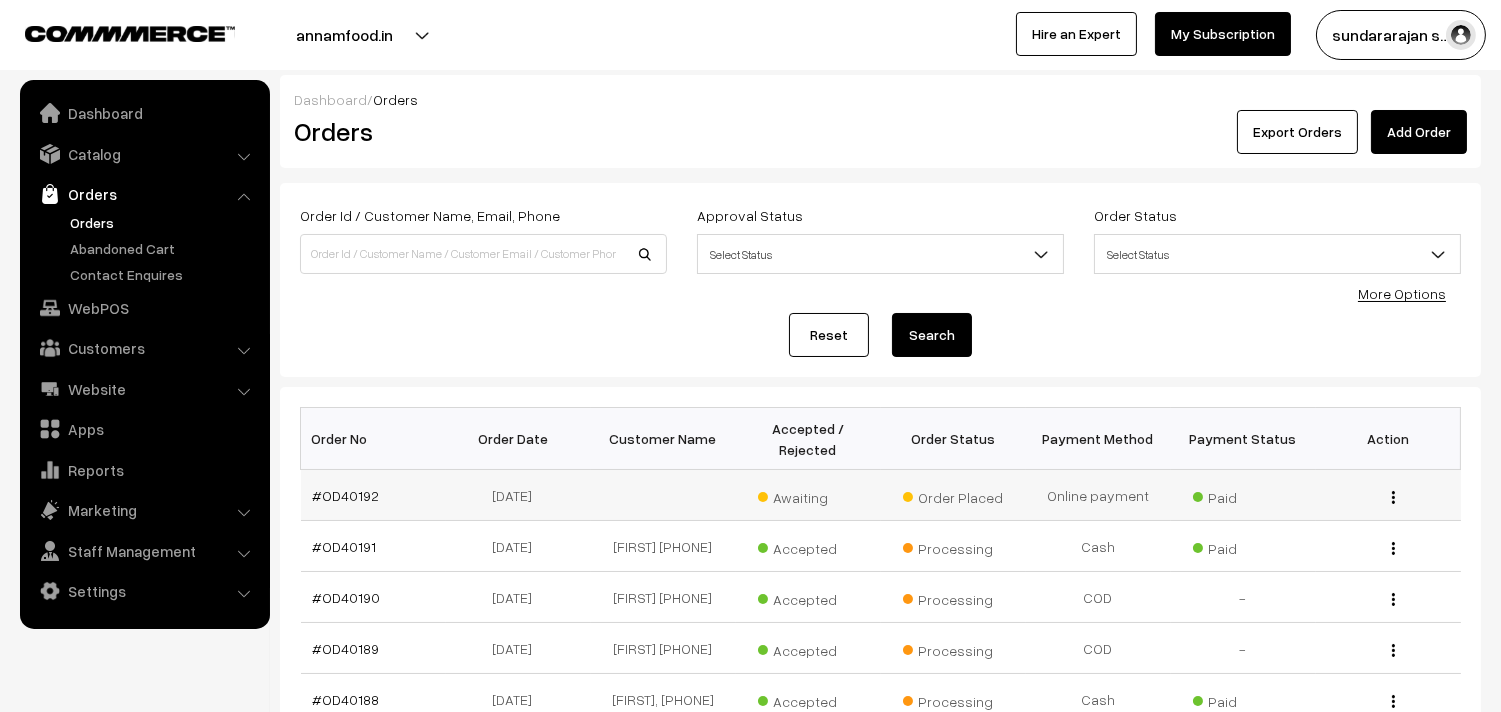 click on "#OD40192" at bounding box center [373, 495] 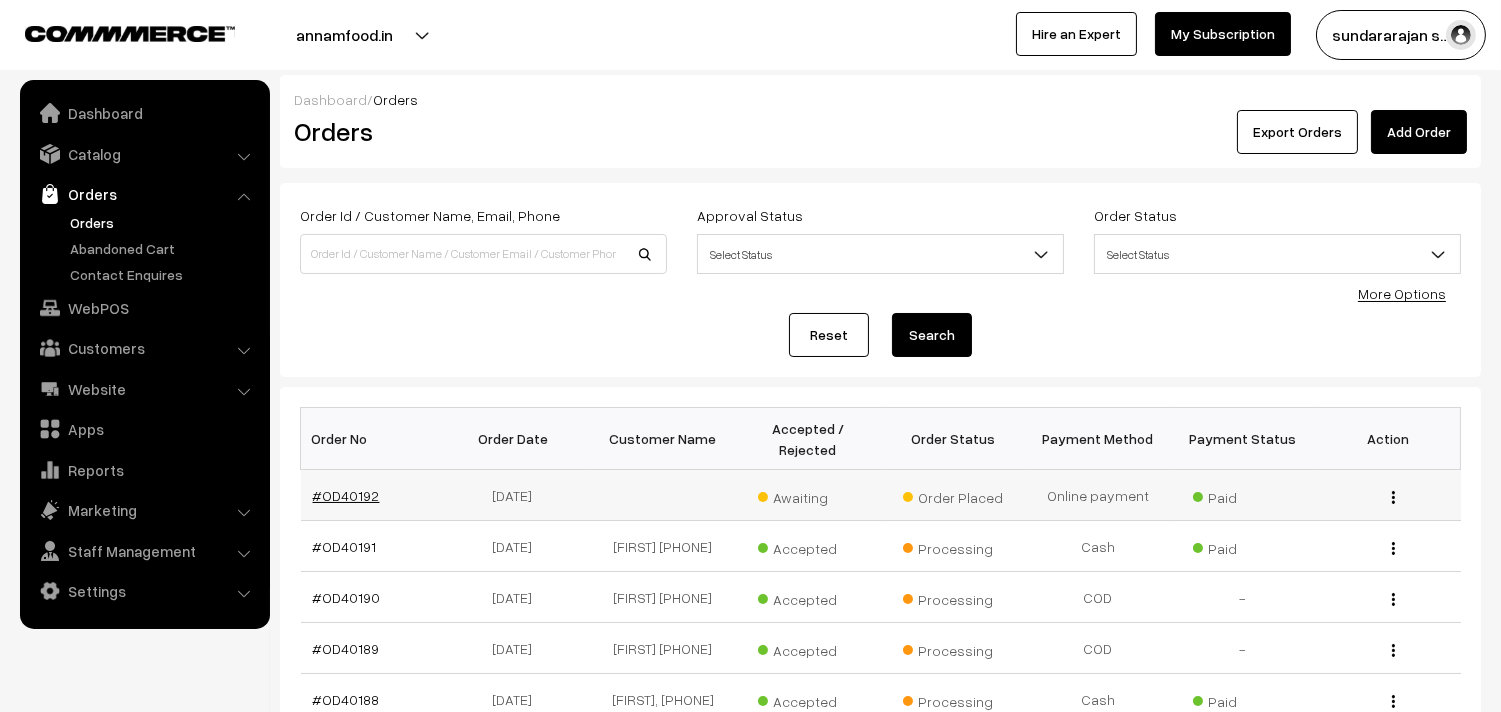 click on "#OD40192" at bounding box center (346, 495) 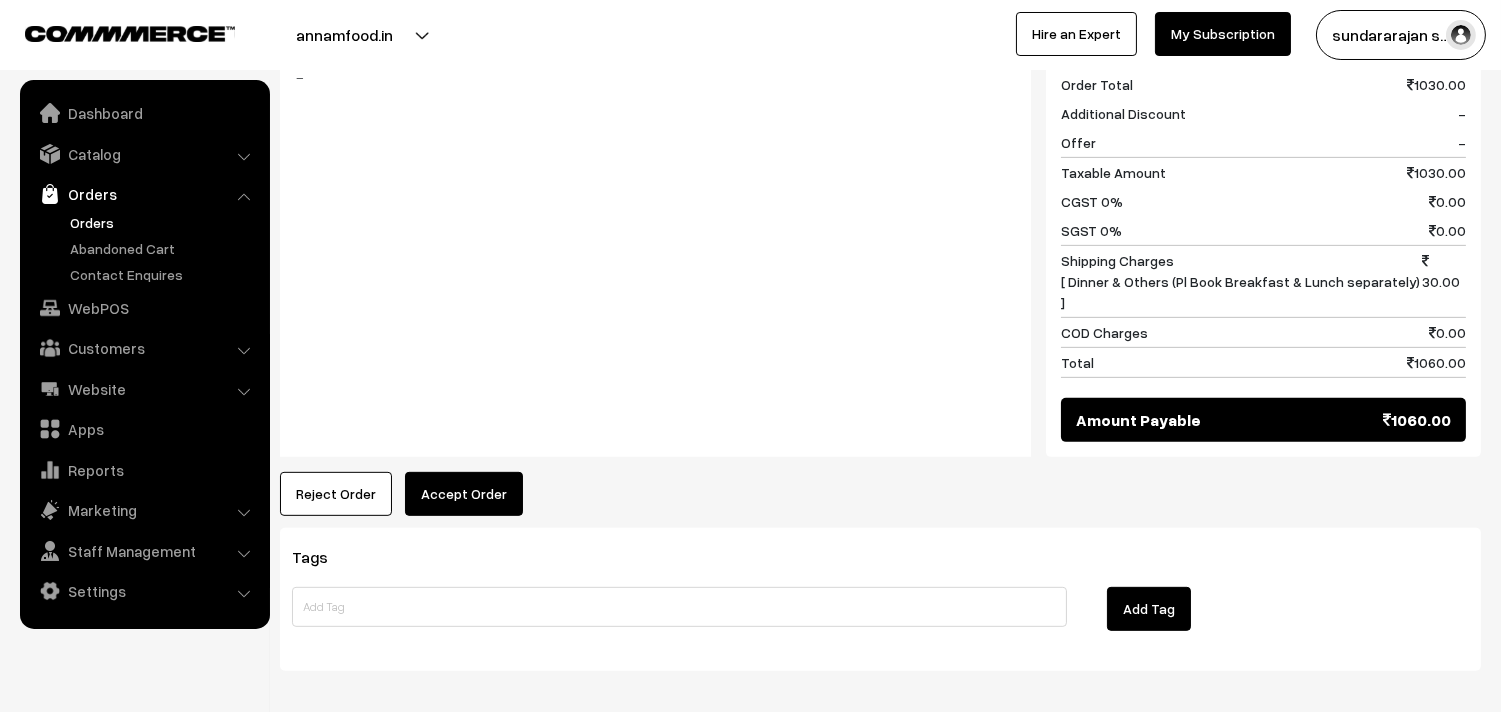 click on "Accept Order" at bounding box center (464, 494) 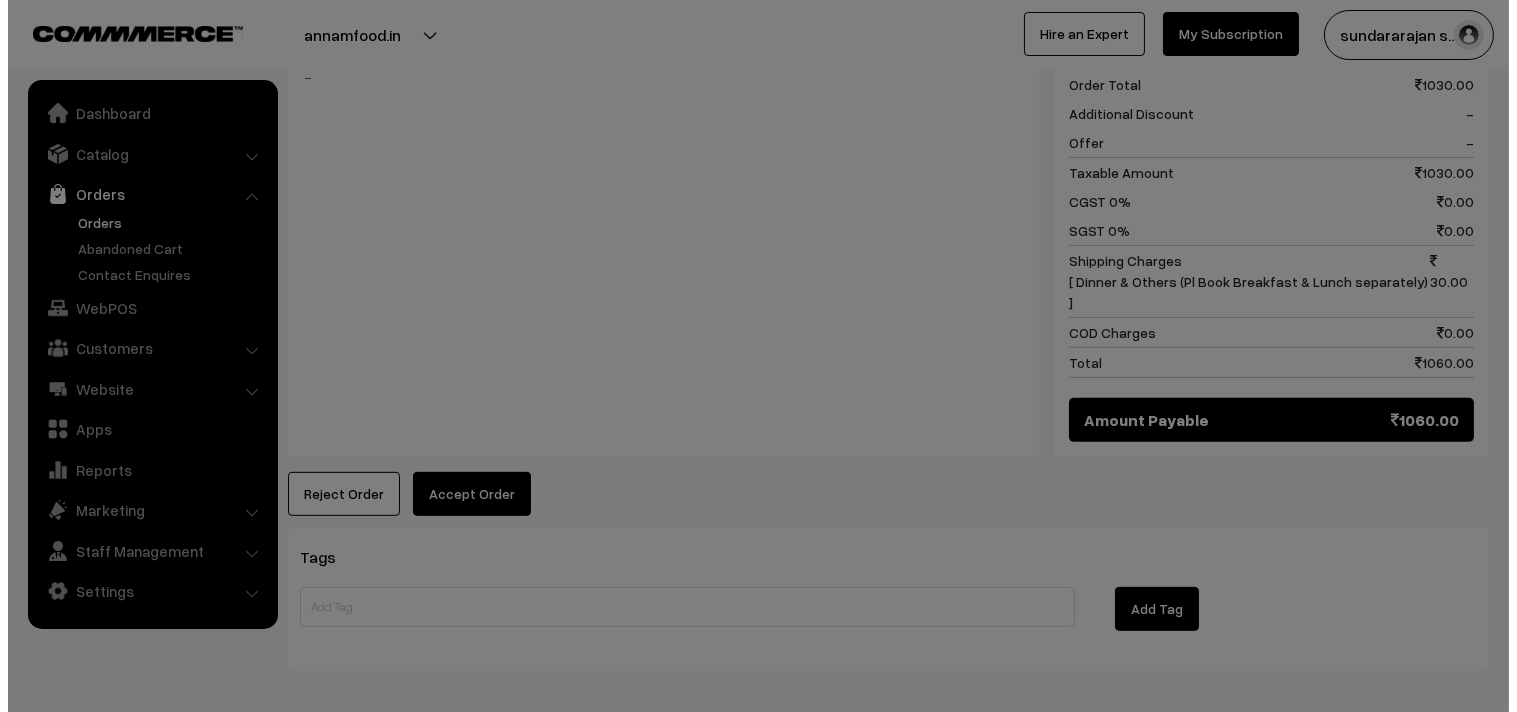 scroll, scrollTop: 1678, scrollLeft: 0, axis: vertical 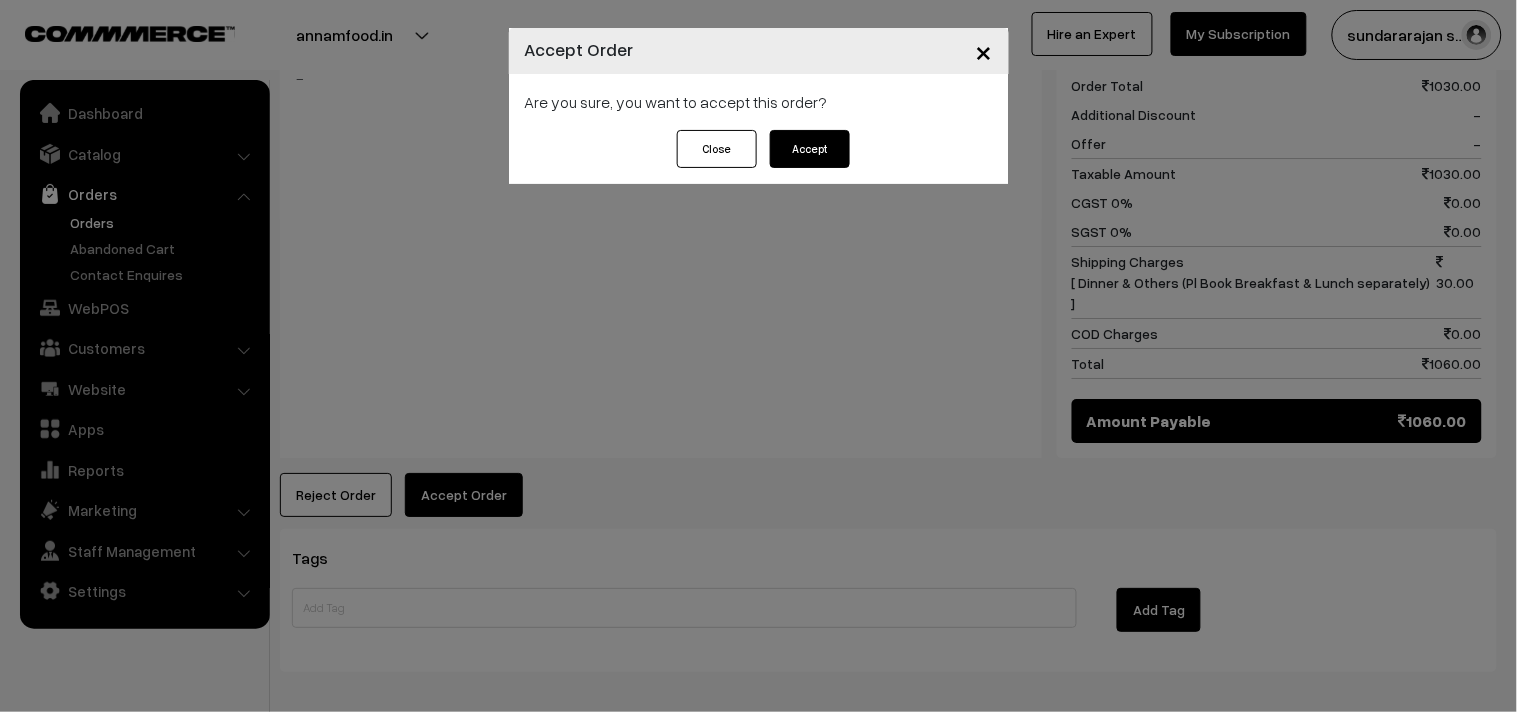 click on "Accept" at bounding box center [810, 149] 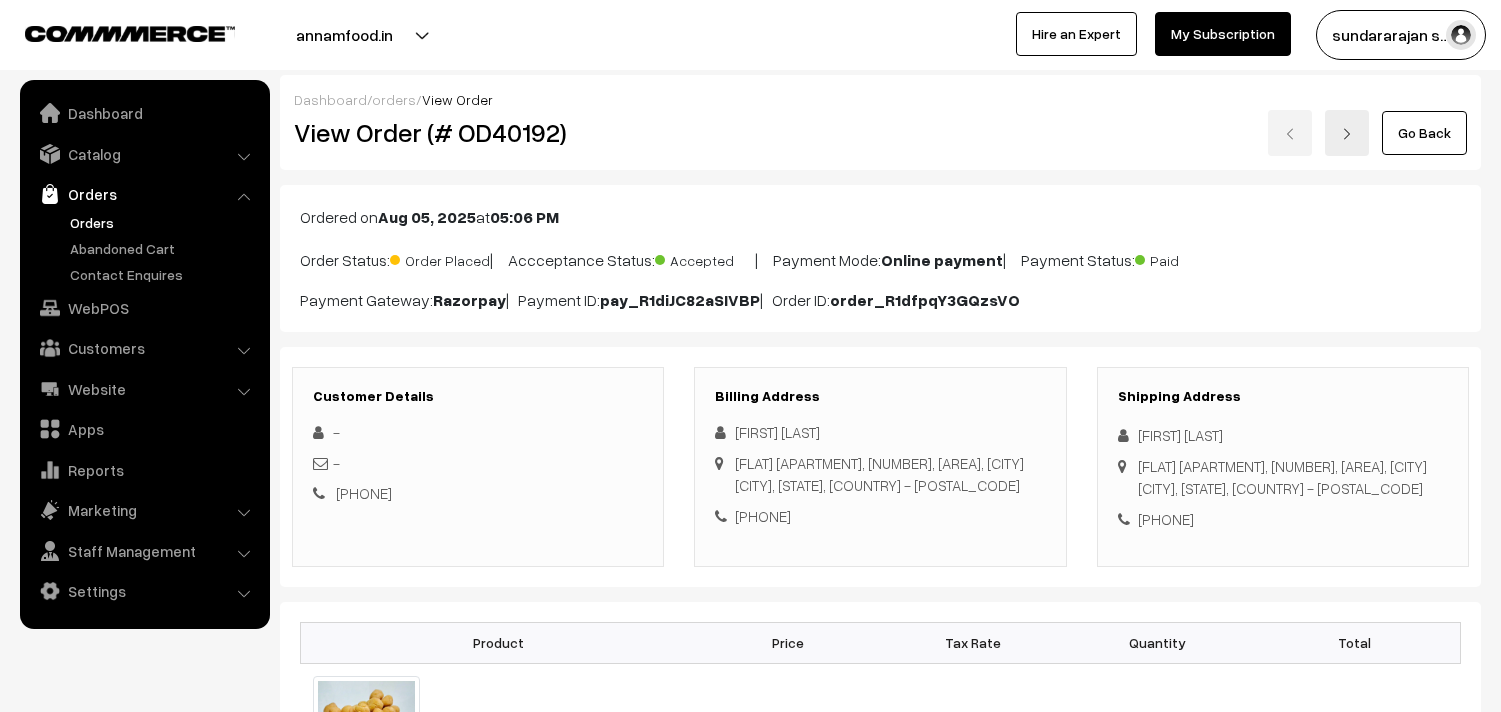 scroll, scrollTop: 0, scrollLeft: 0, axis: both 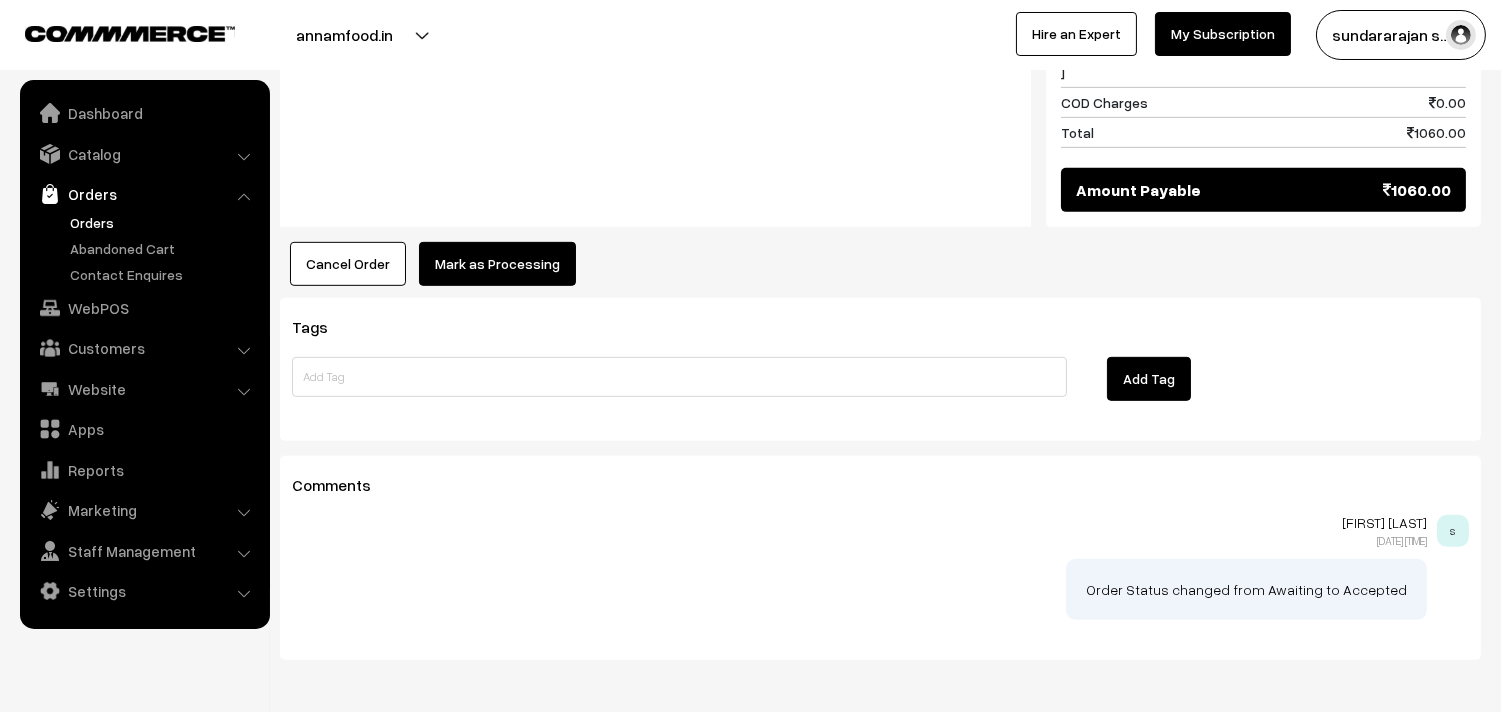click on "Mark as Processing" at bounding box center (497, 264) 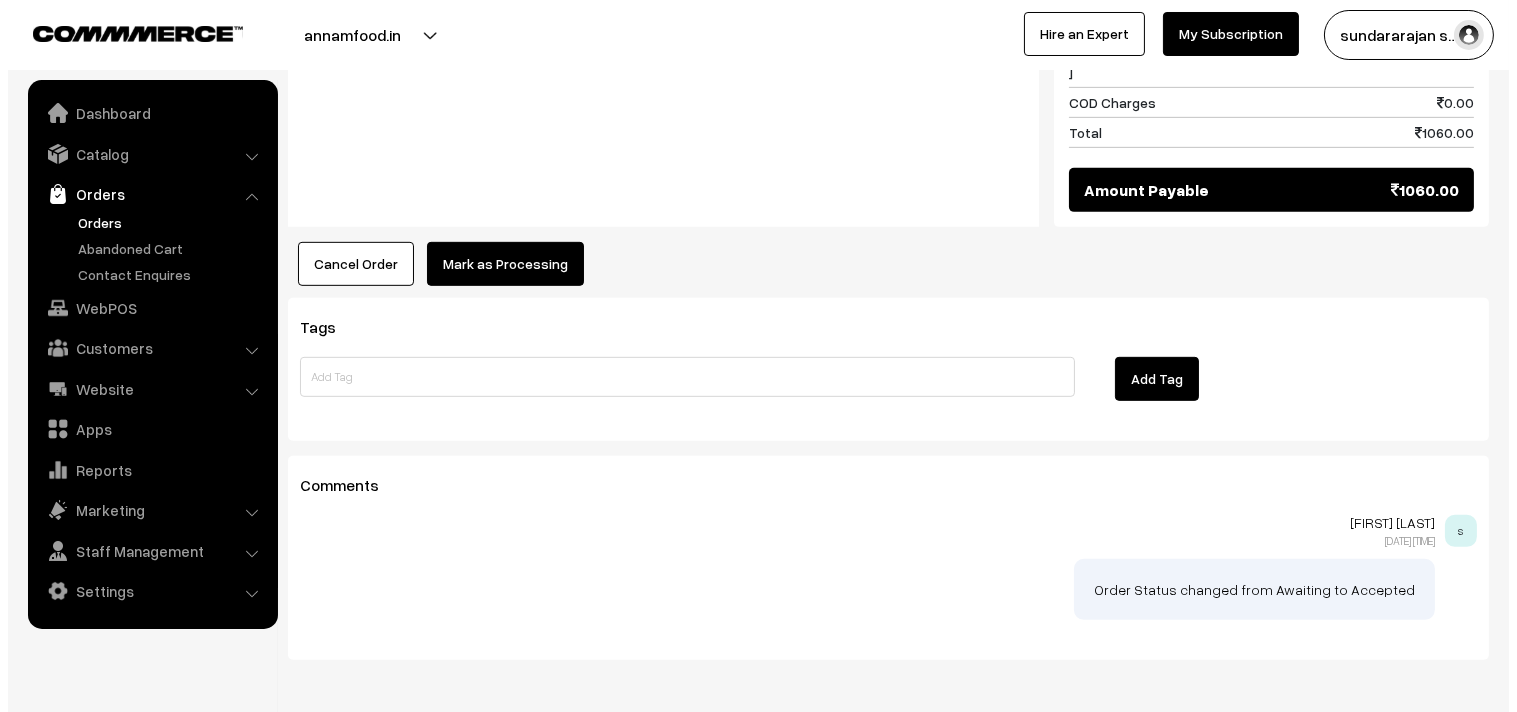 scroll, scrollTop: 1883, scrollLeft: 0, axis: vertical 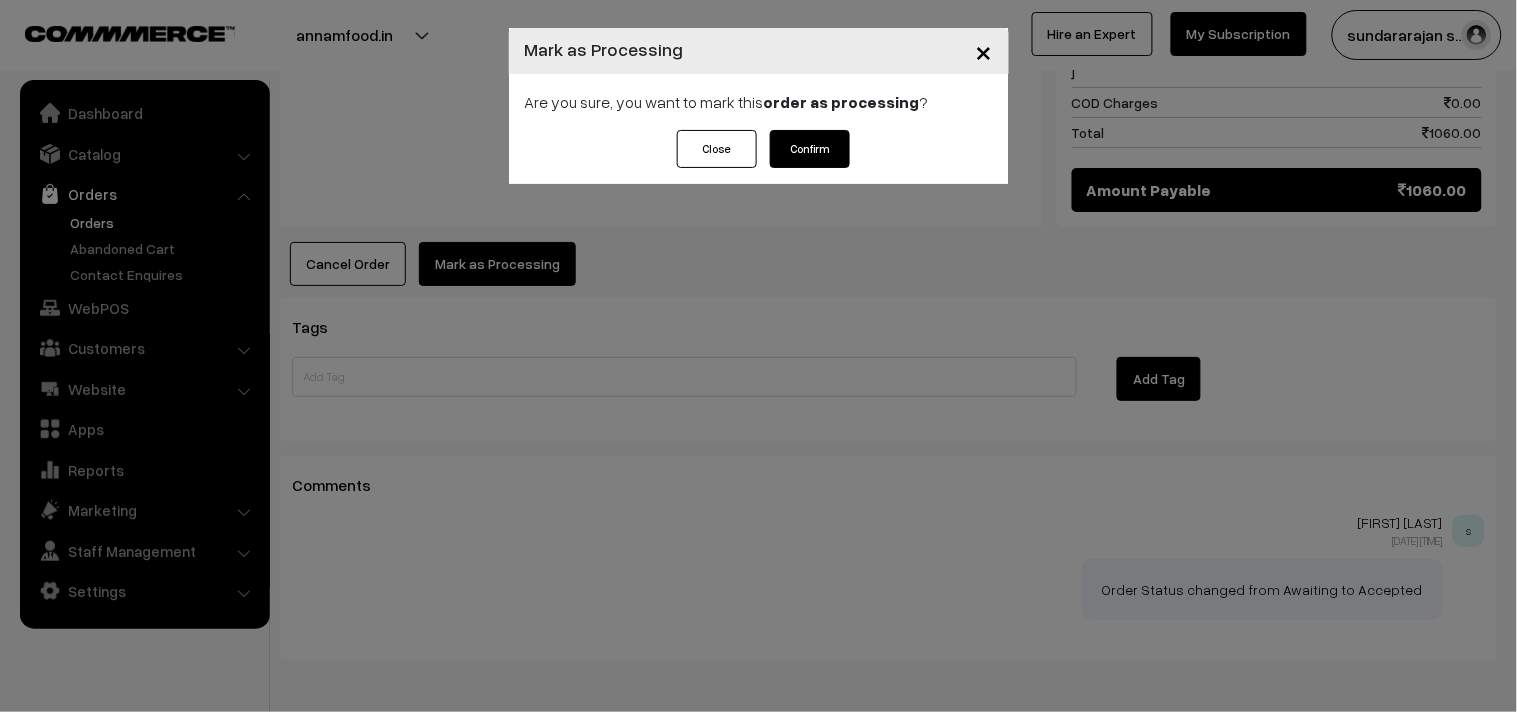 click on "Are you sure, you want to mark this  order as processing  ?" at bounding box center (759, 102) 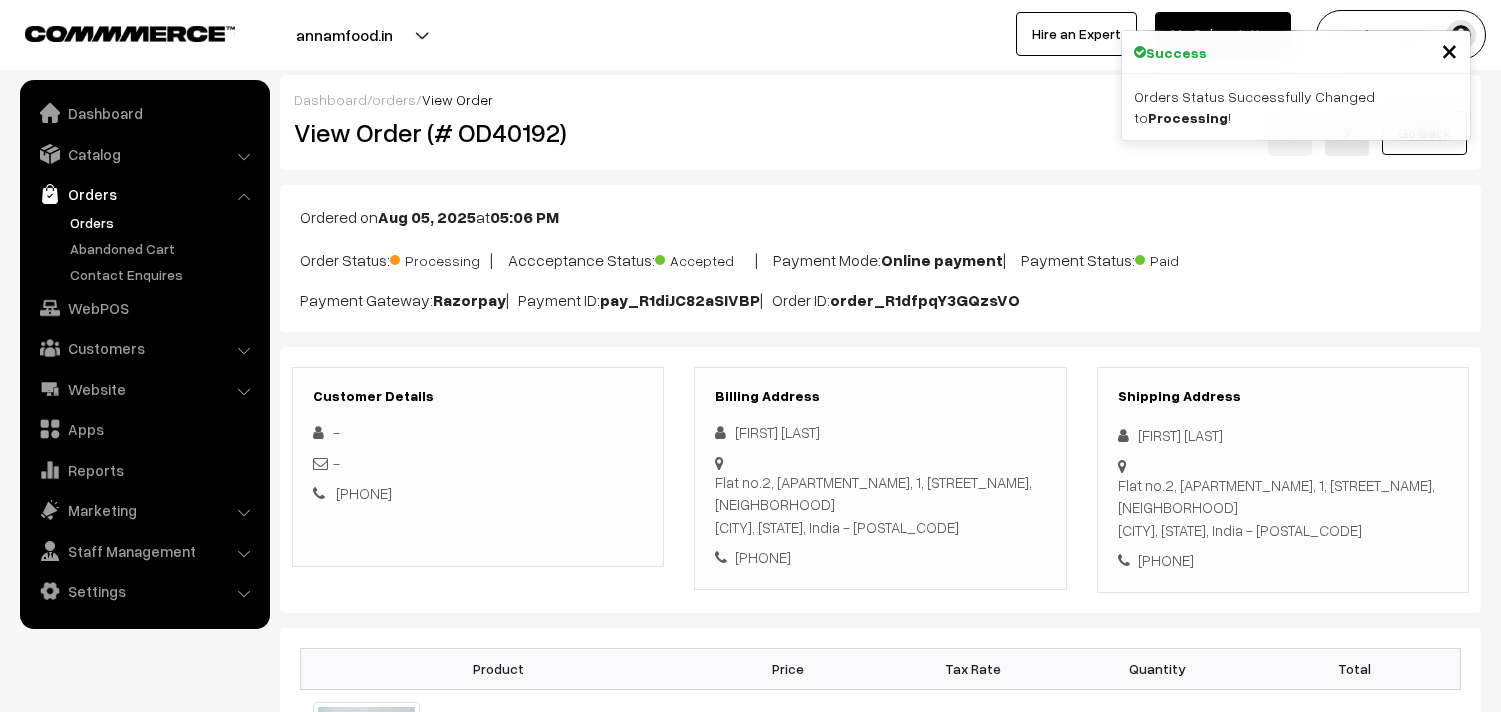 scroll, scrollTop: 0, scrollLeft: 0, axis: both 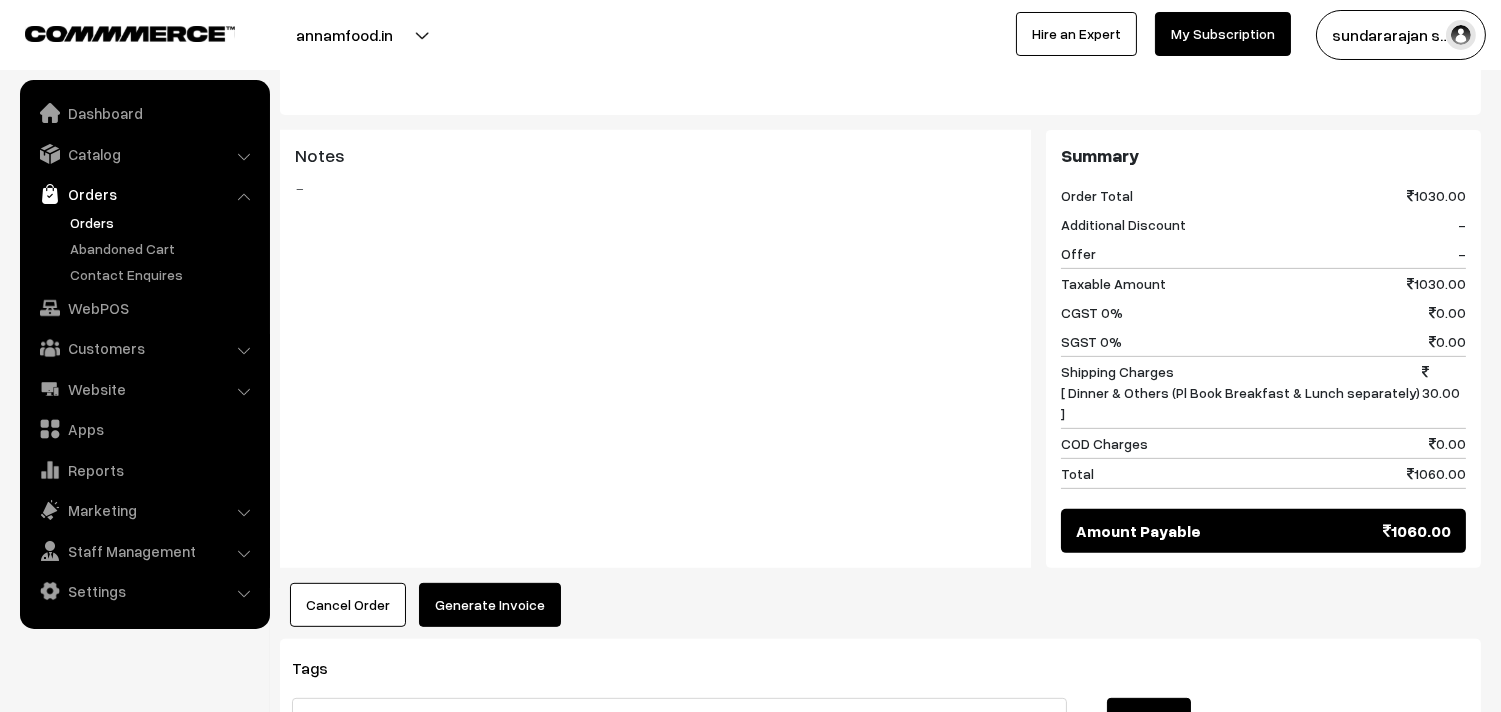 click on "Tags
Add Tag" at bounding box center [880, 710] 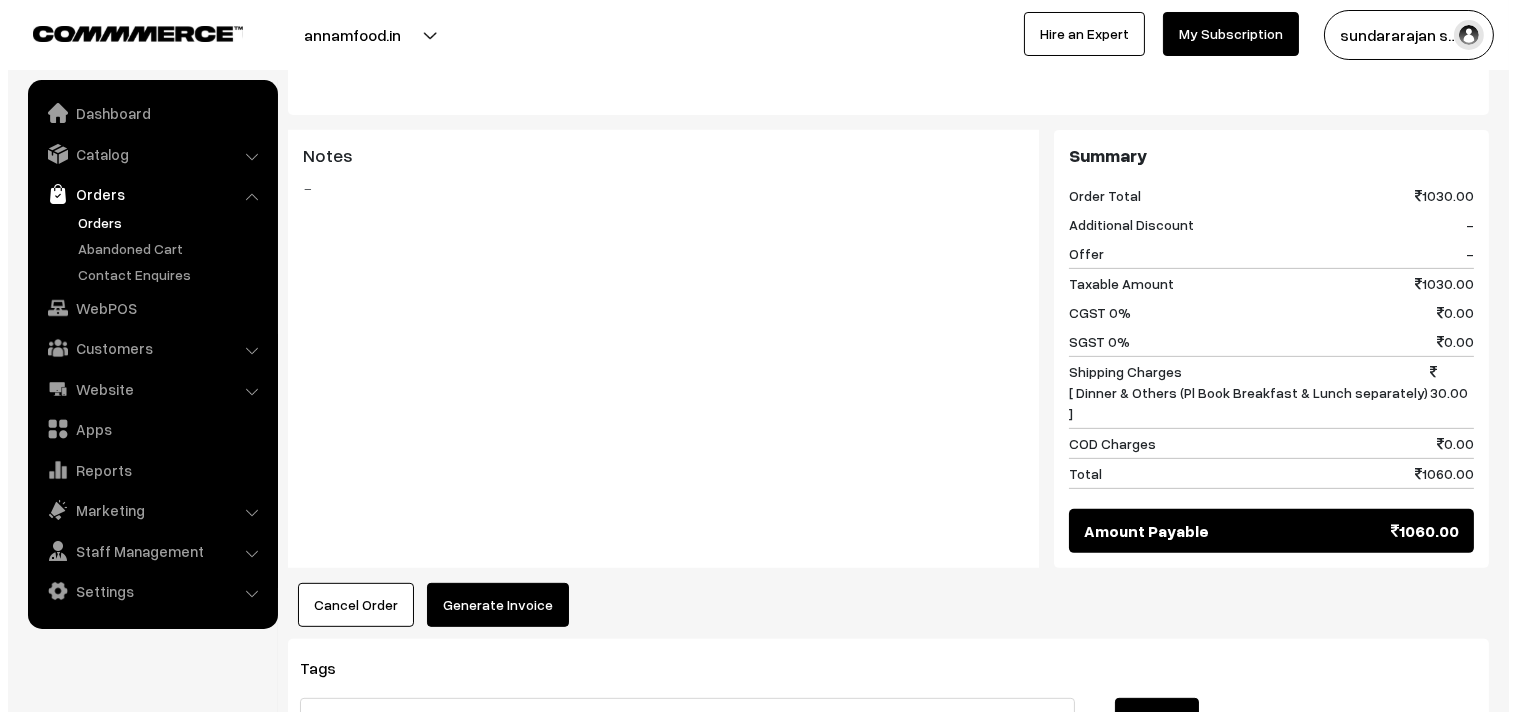 scroll, scrollTop: 1566, scrollLeft: 0, axis: vertical 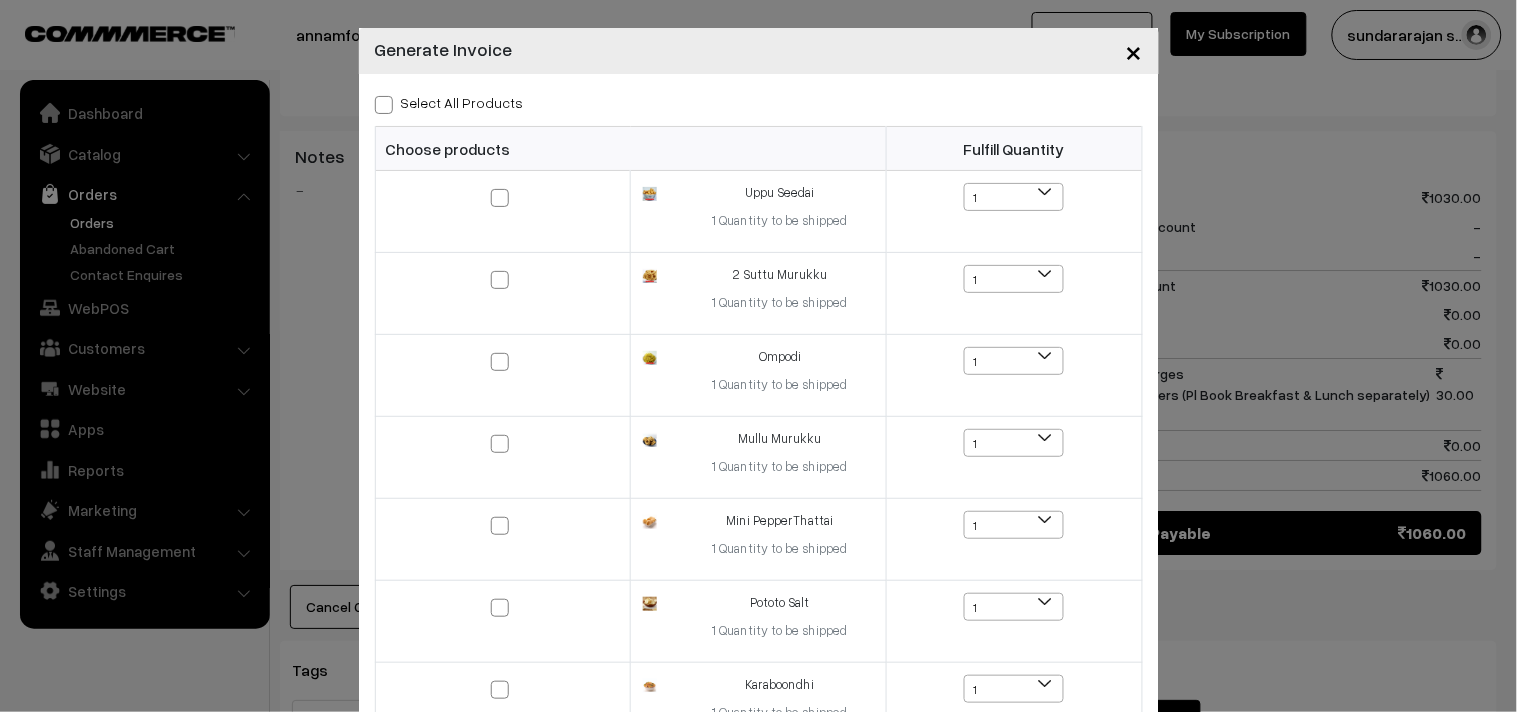 click on "Select All Products" at bounding box center [759, 102] 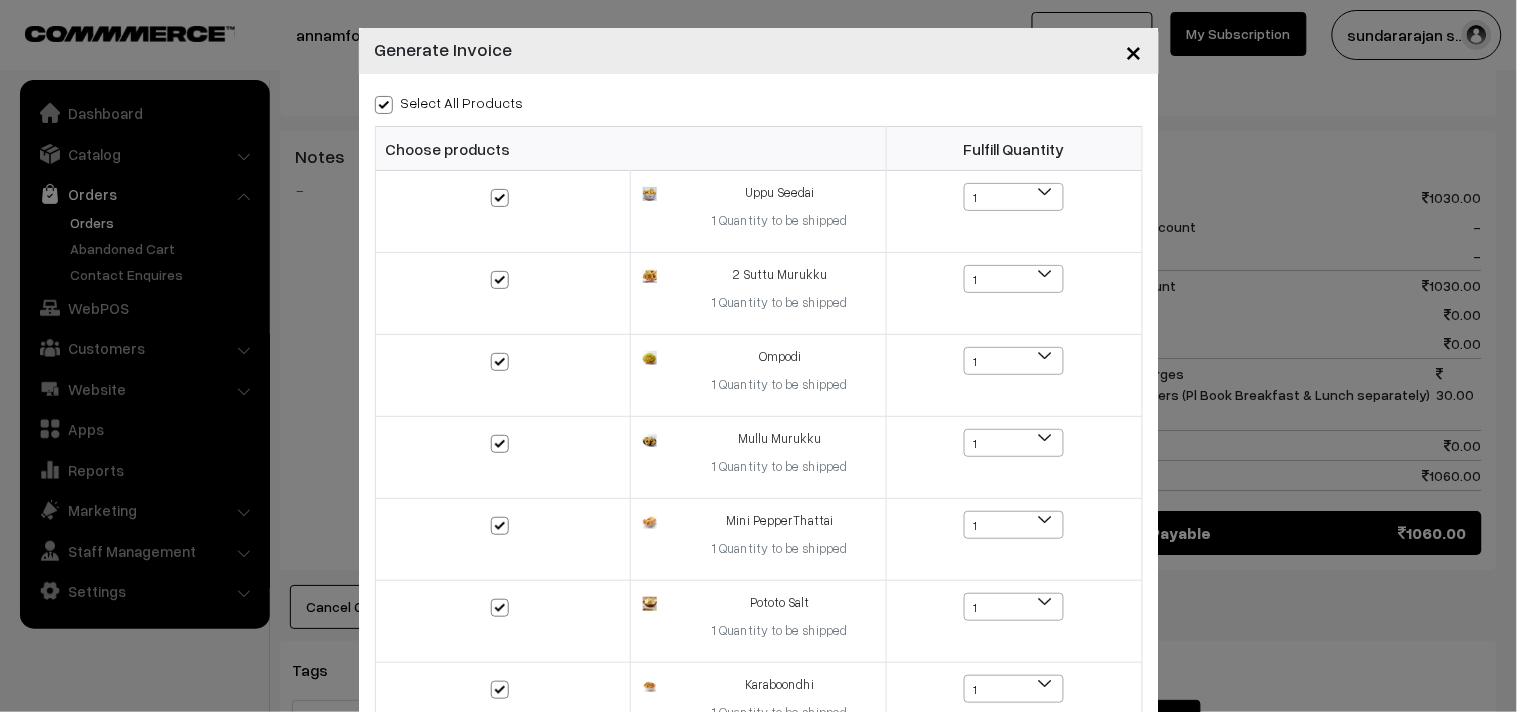 checkbox on "true" 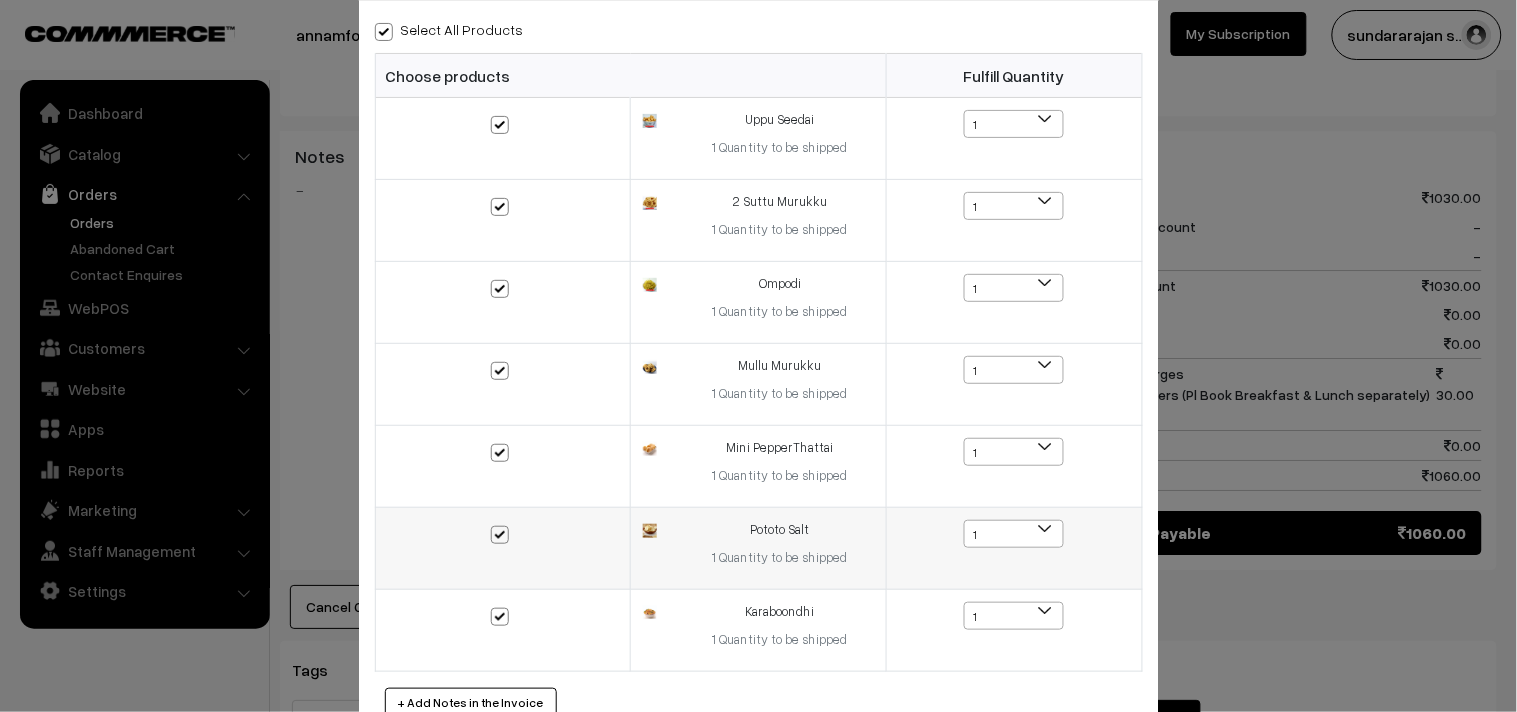scroll, scrollTop: 184, scrollLeft: 0, axis: vertical 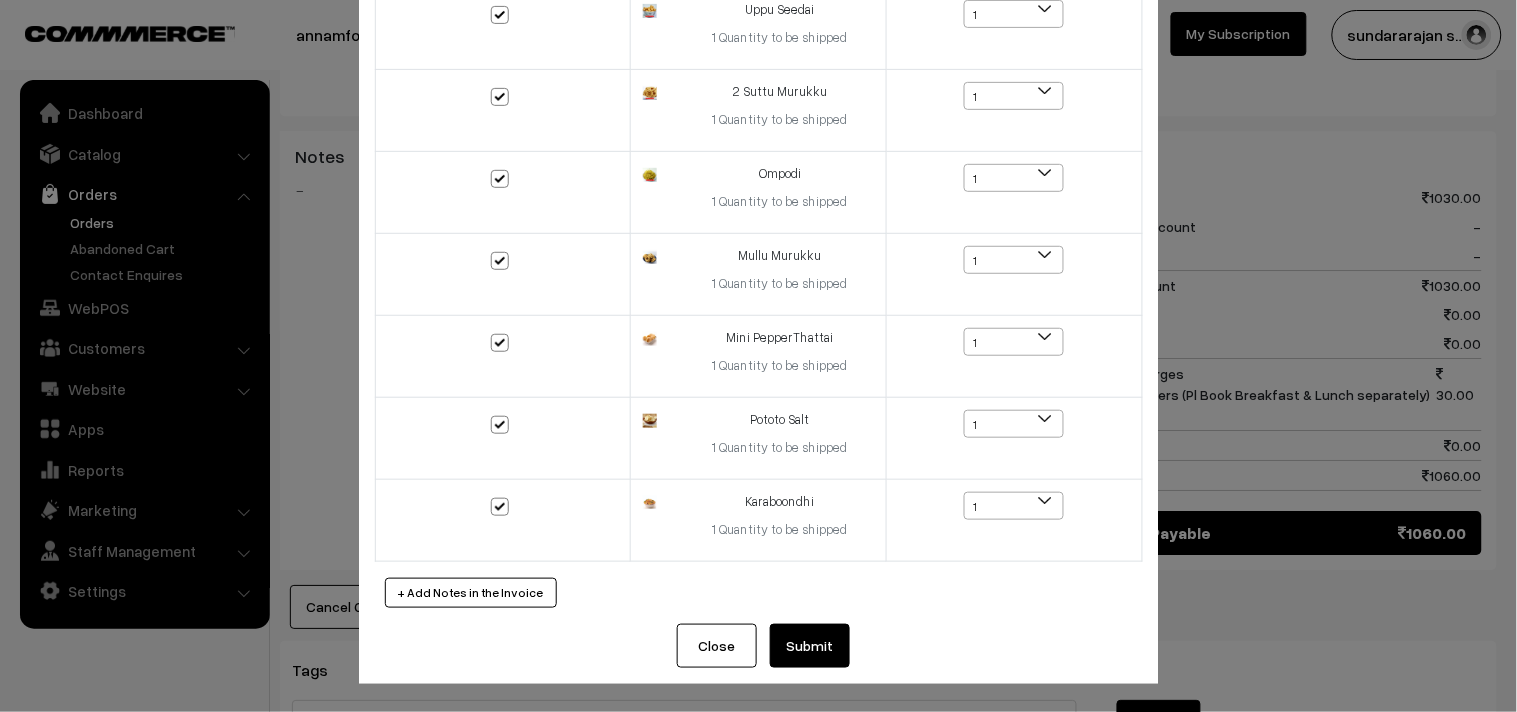 click on "Submit" at bounding box center (810, 646) 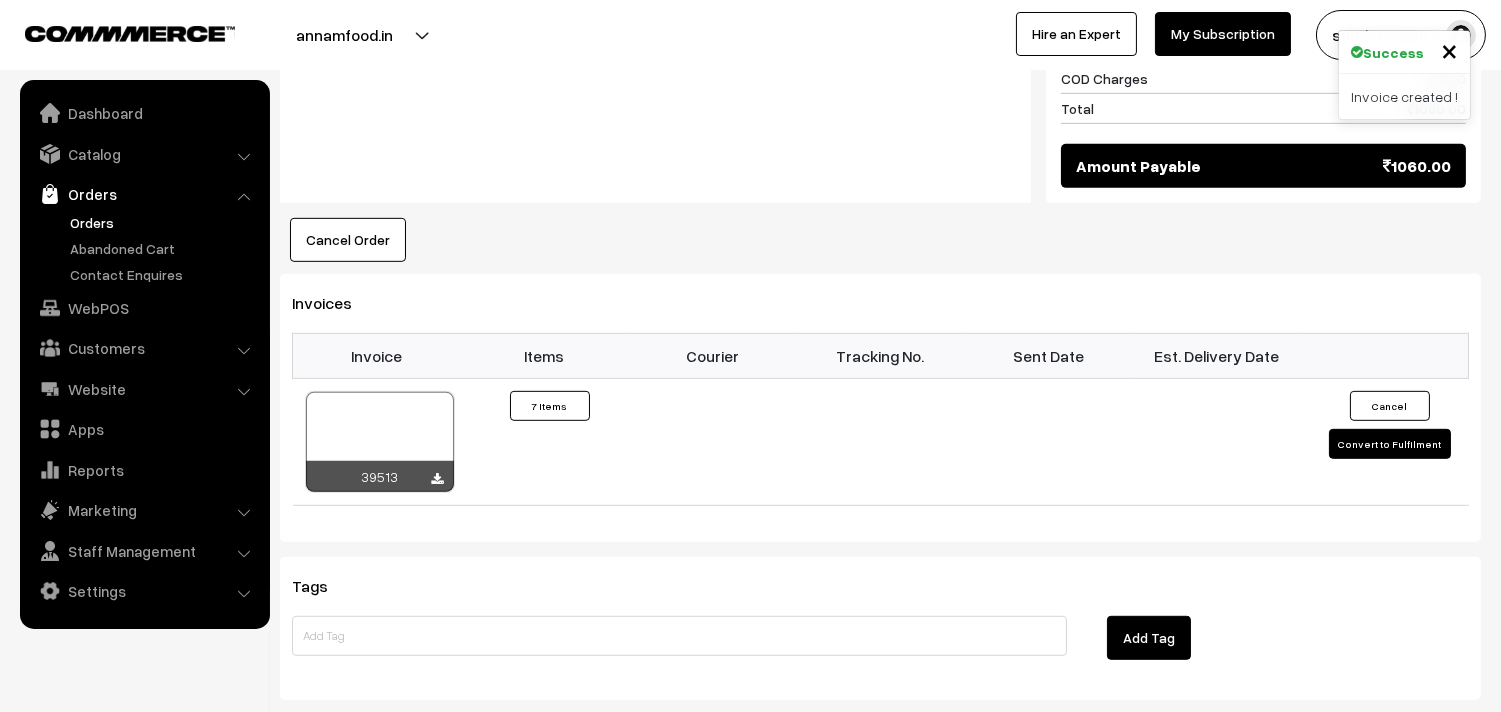 scroll, scrollTop: 2000, scrollLeft: 0, axis: vertical 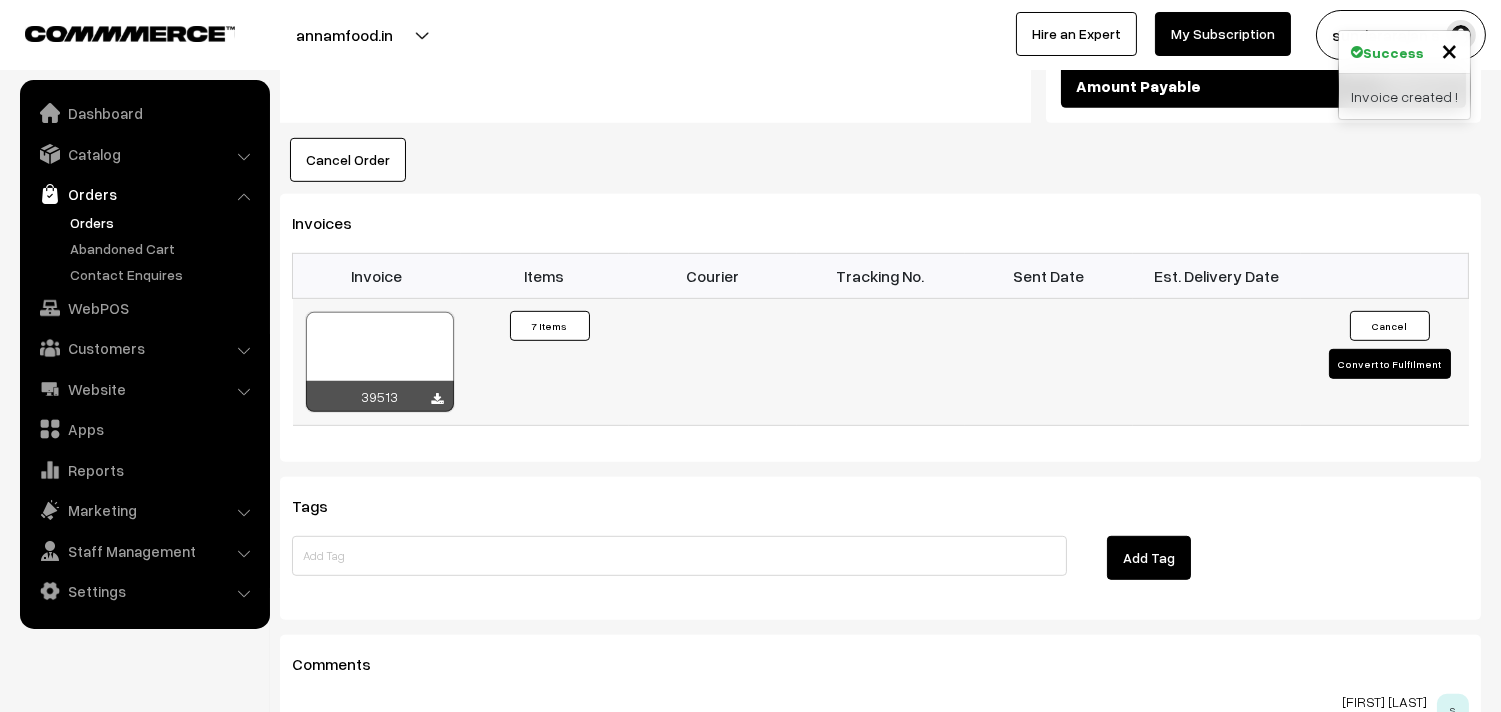 click at bounding box center (380, 362) 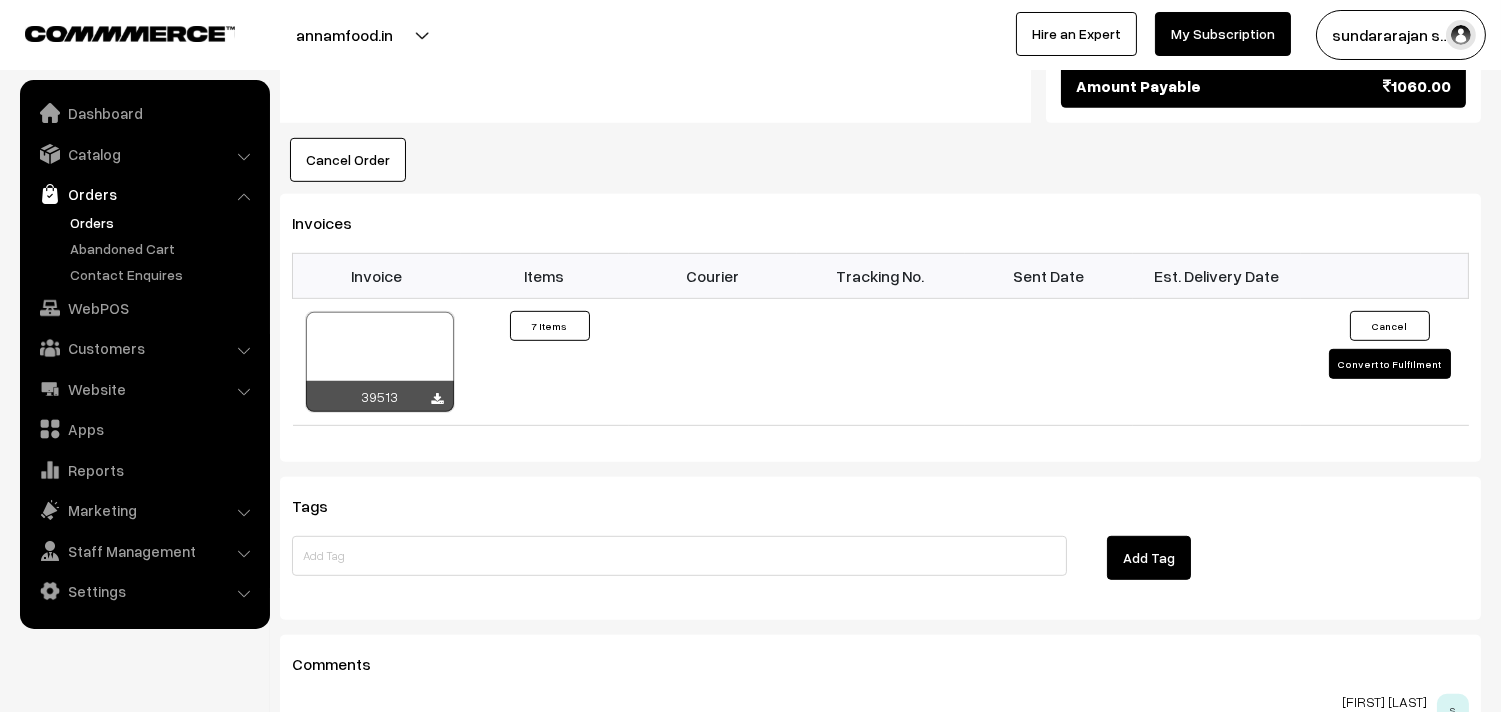 click on "Orders" at bounding box center [164, 222] 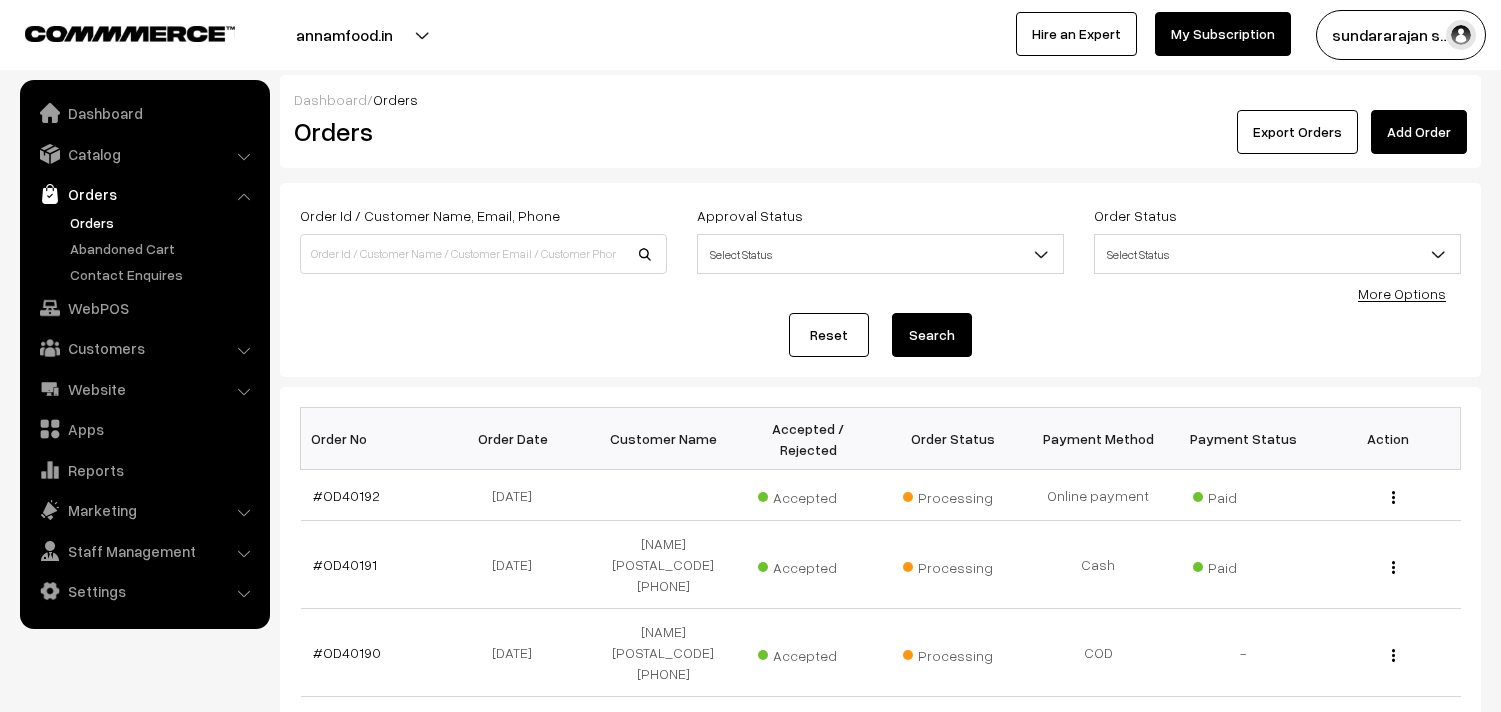 scroll, scrollTop: 0, scrollLeft: 0, axis: both 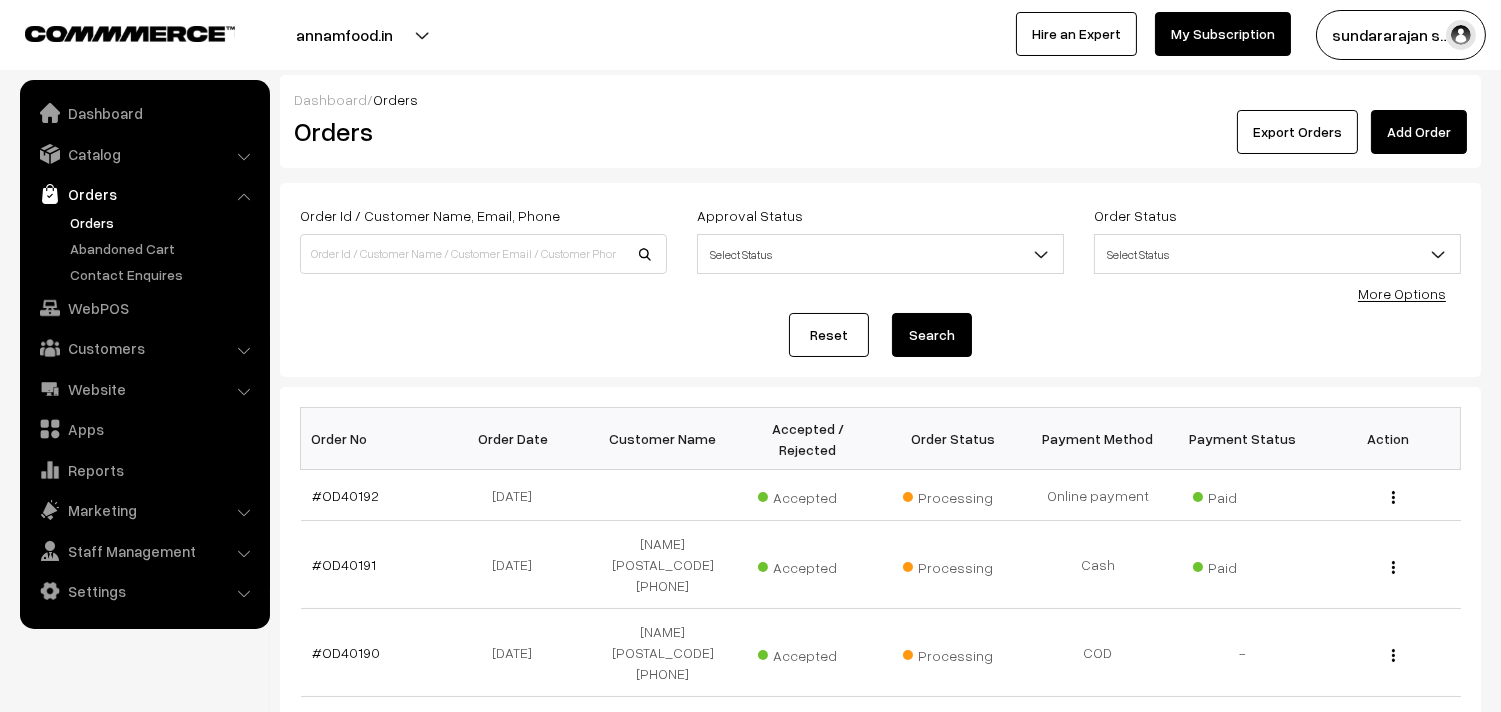 drag, startPoint x: 414, startPoint y: 282, endPoint x: 414, endPoint y: 257, distance: 25 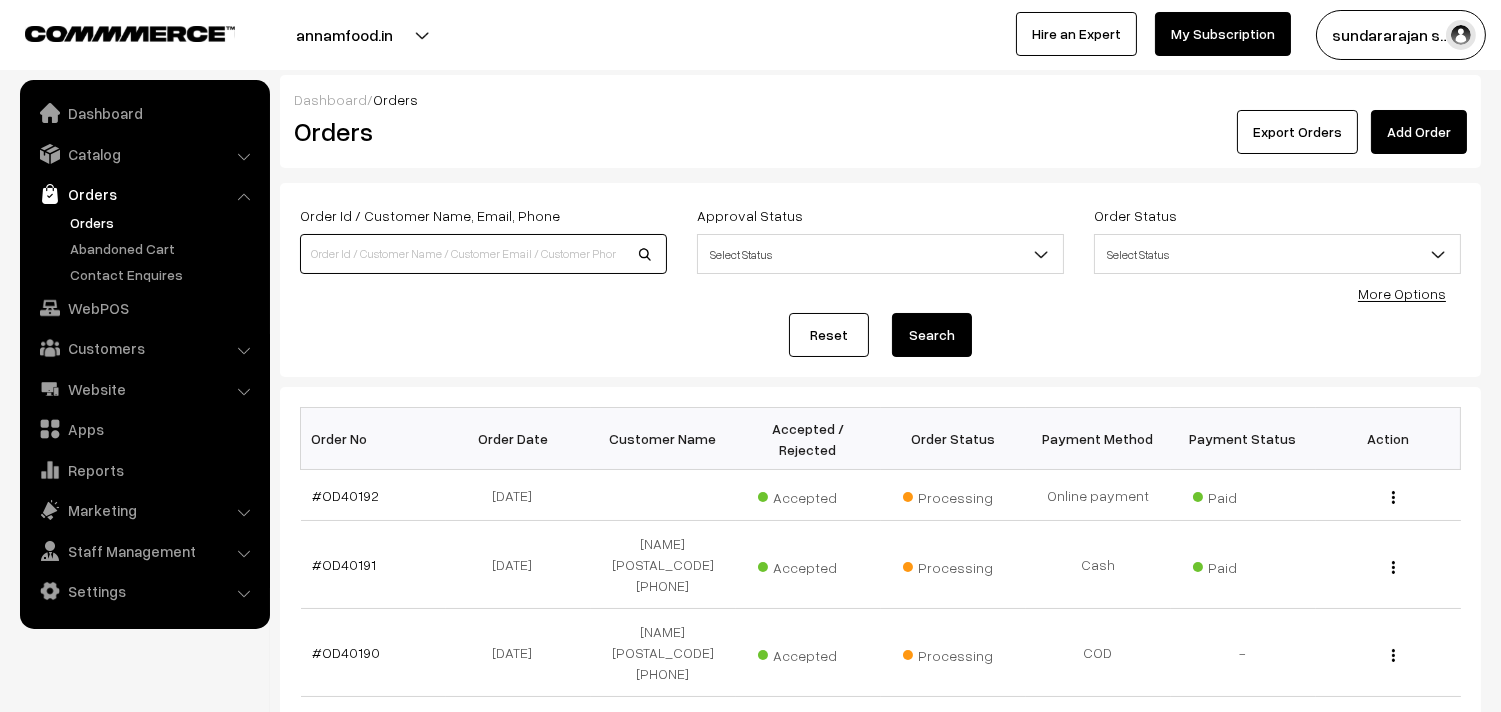 paste on "9618142407" 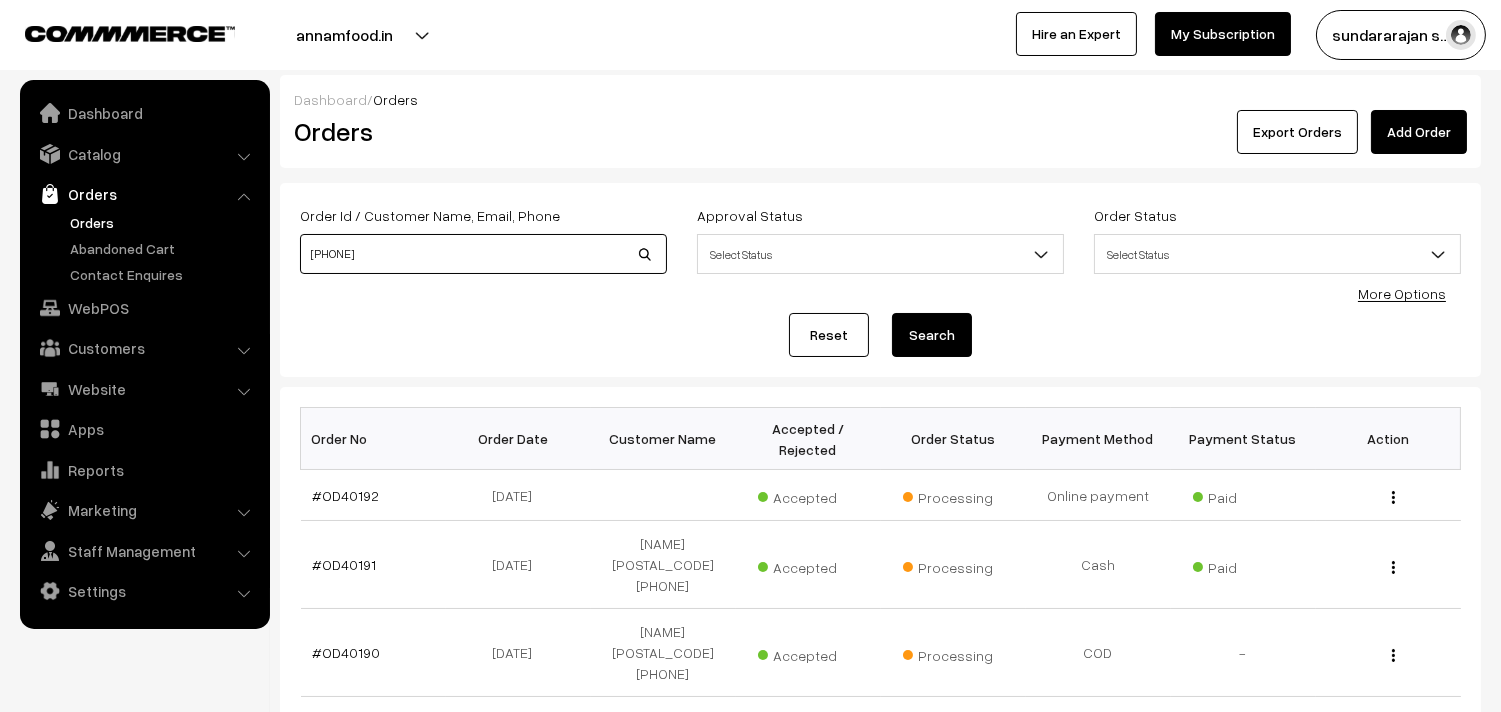 type on "9618142407" 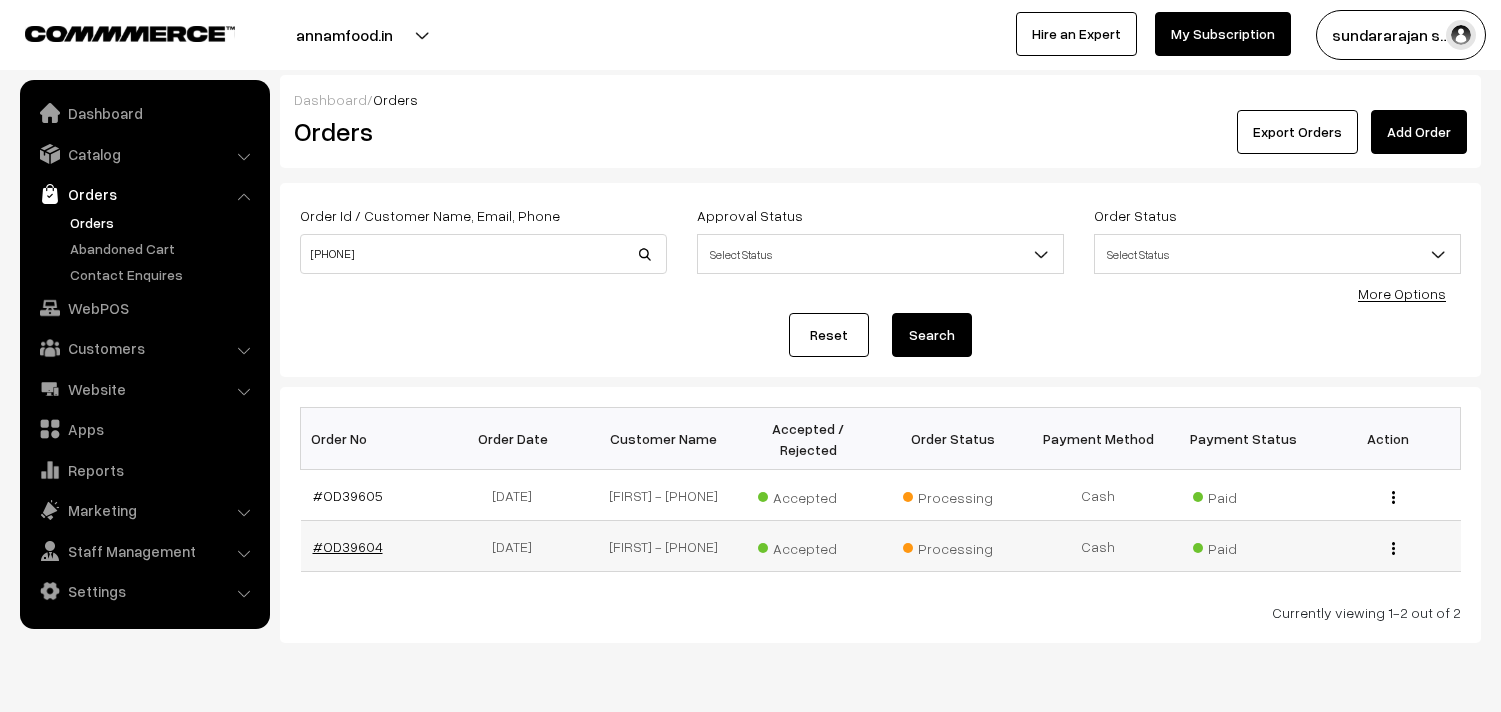 scroll, scrollTop: 0, scrollLeft: 0, axis: both 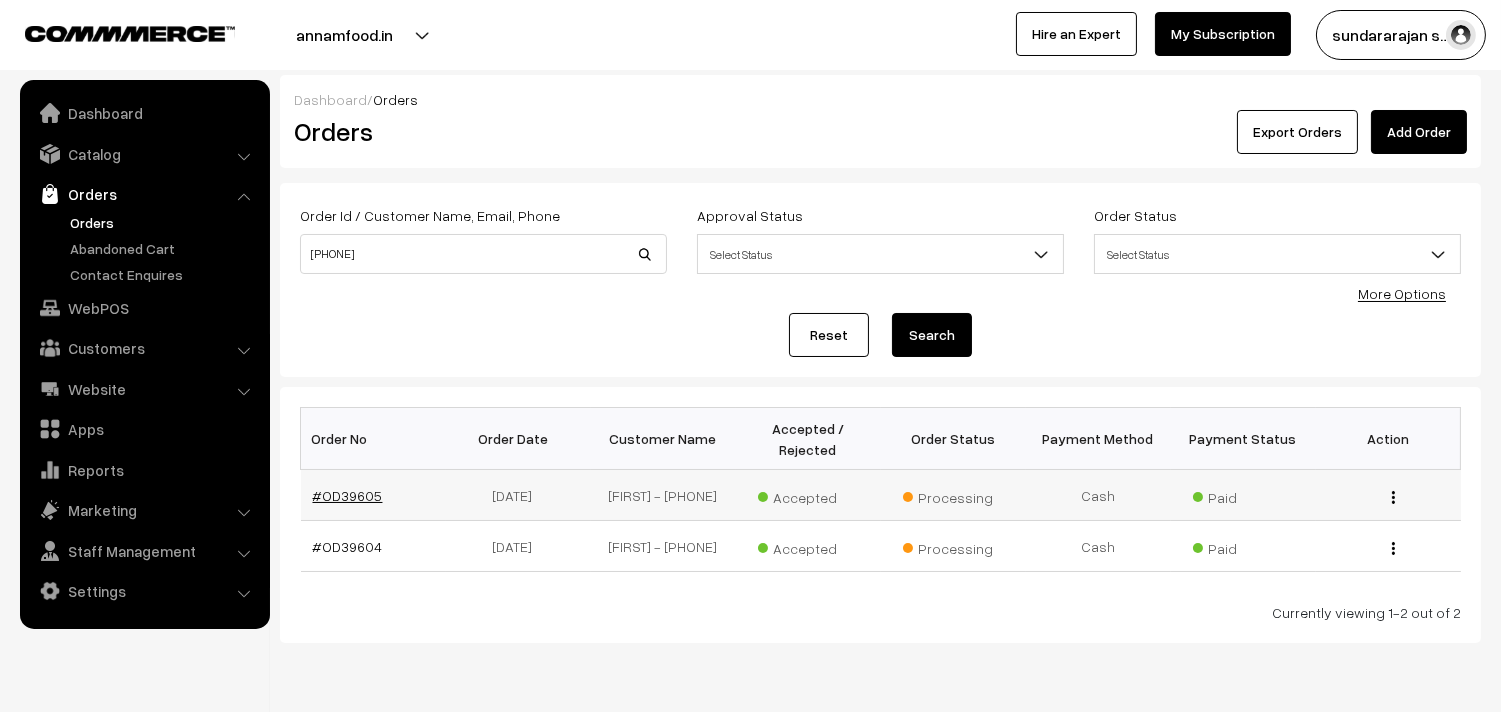 click on "#OD39605" at bounding box center (348, 495) 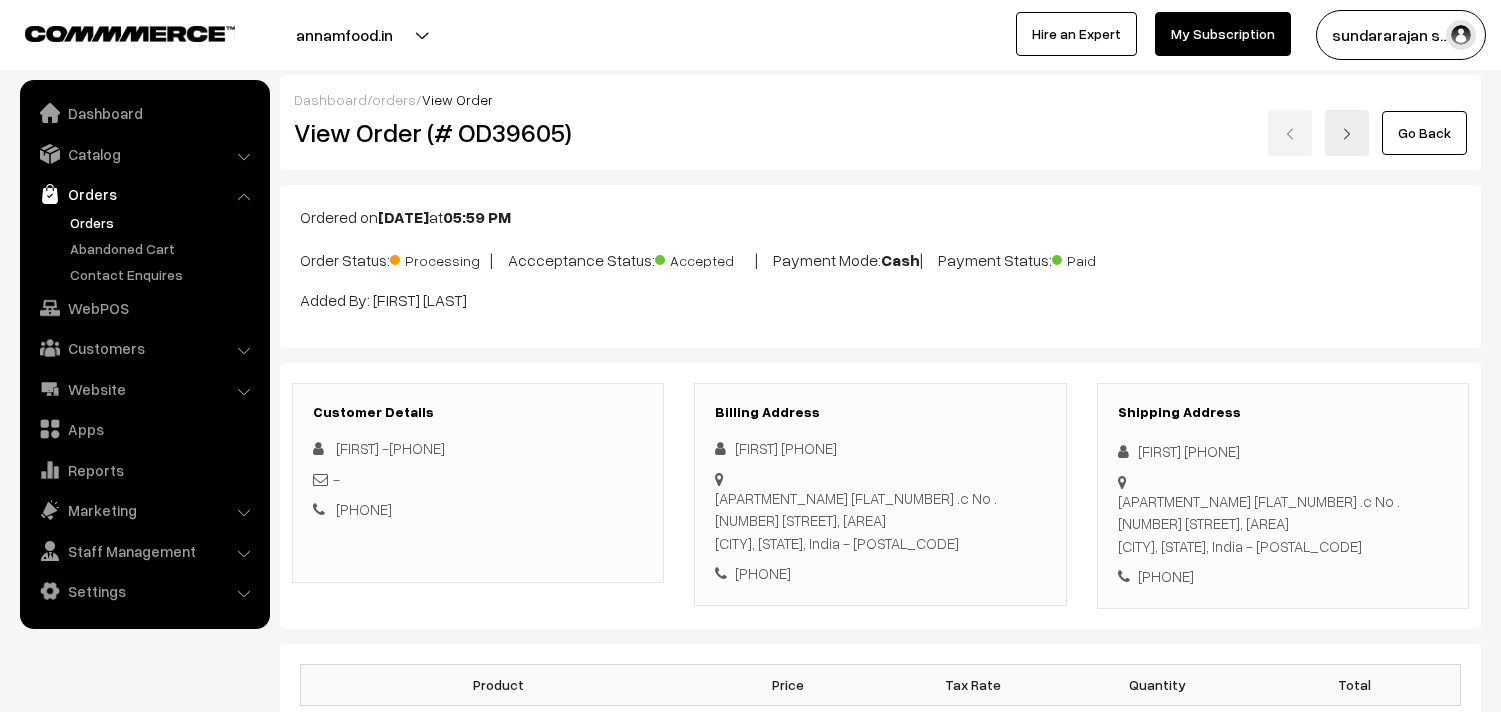 scroll, scrollTop: 0, scrollLeft: 0, axis: both 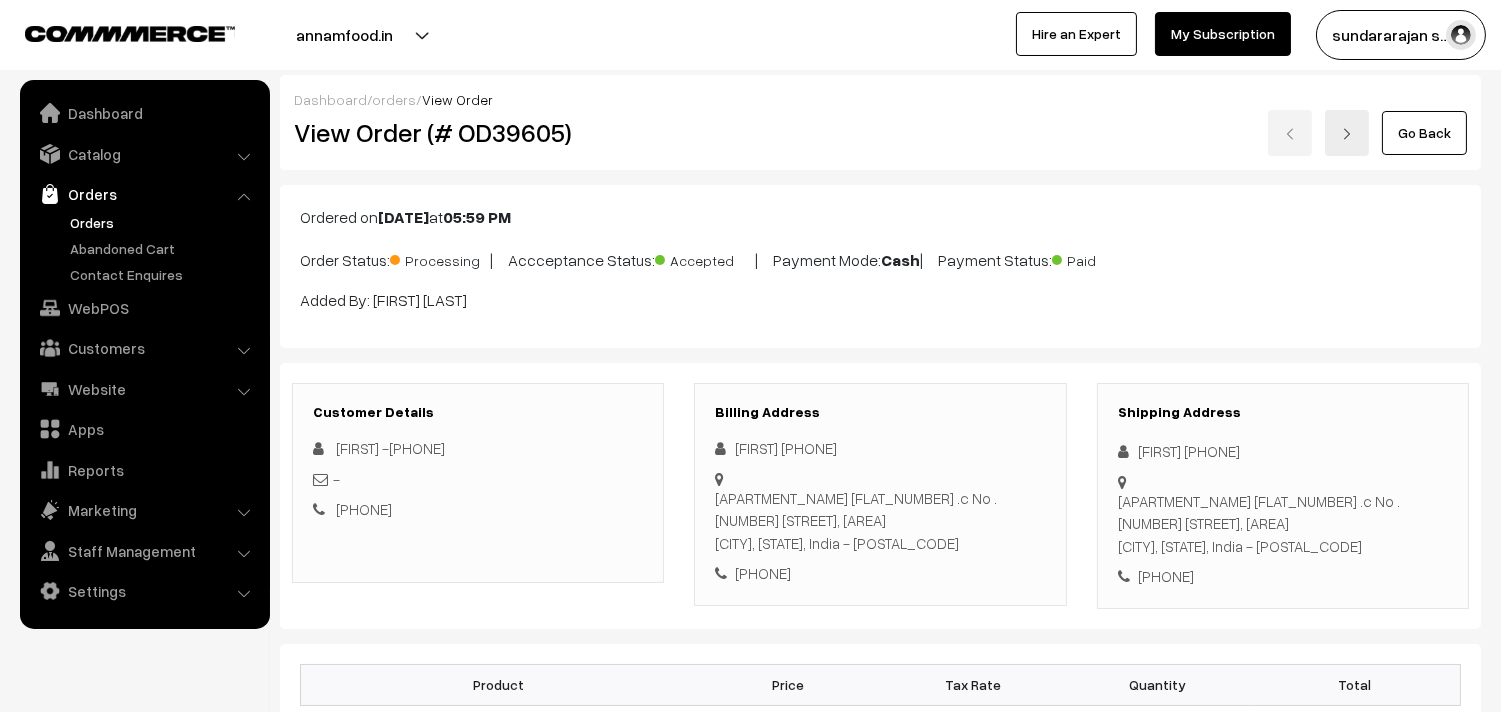click on "Orders" at bounding box center (164, 222) 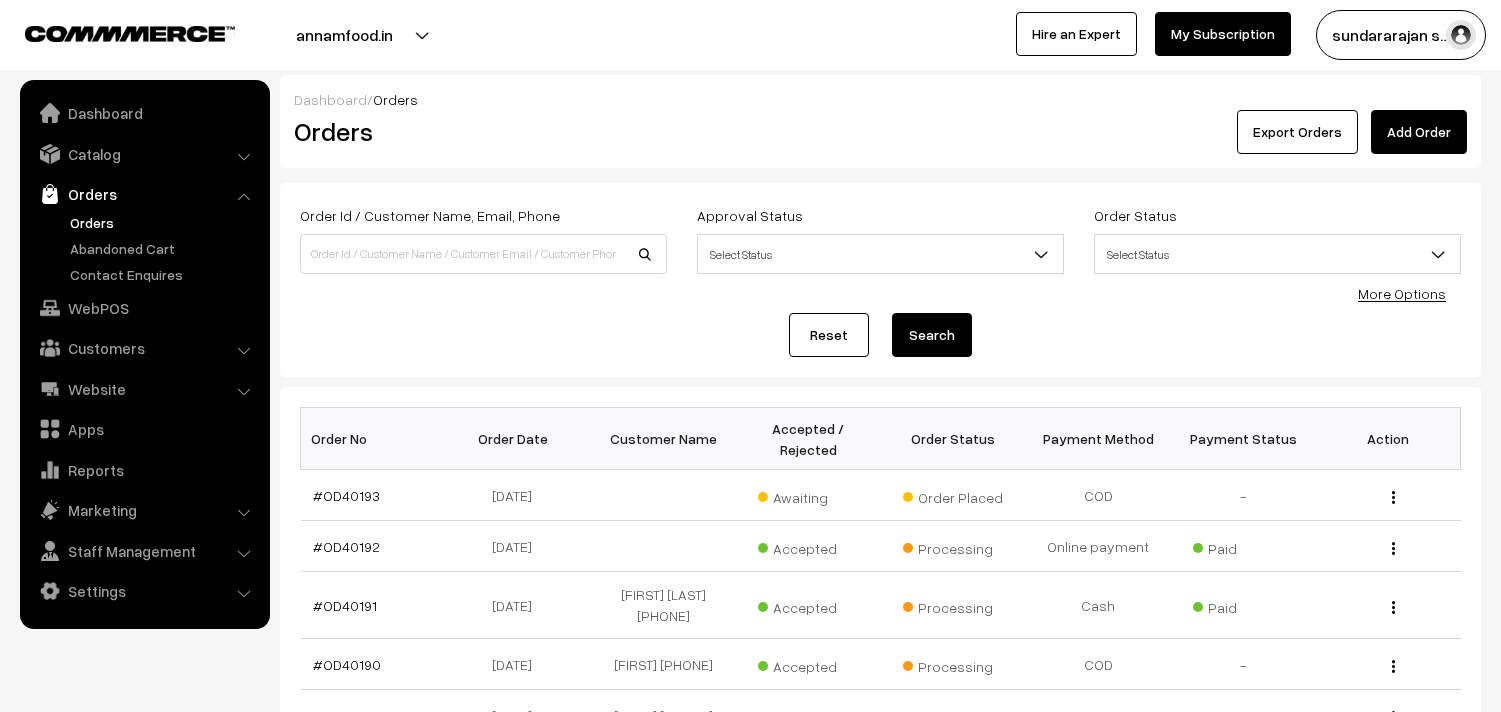 scroll, scrollTop: 0, scrollLeft: 0, axis: both 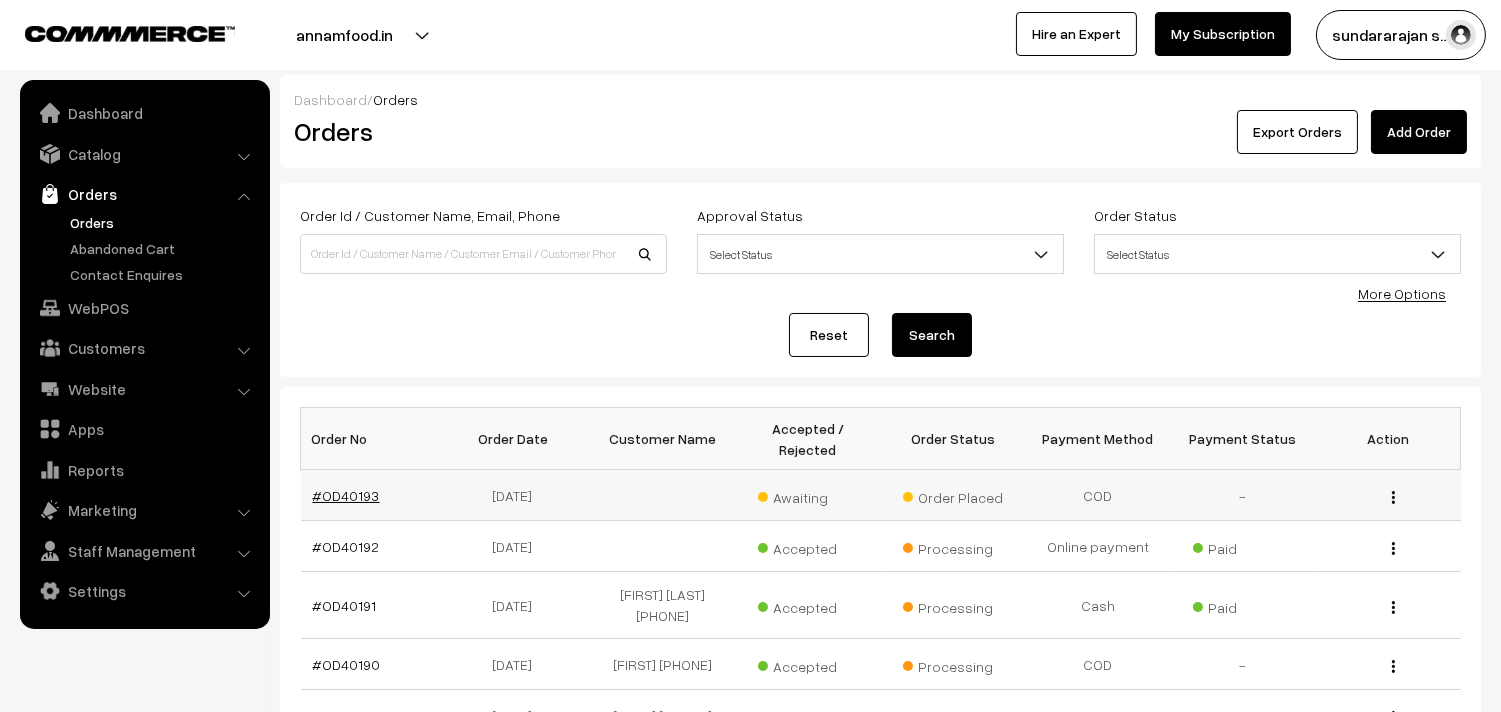 click on "#OD40193" at bounding box center (346, 495) 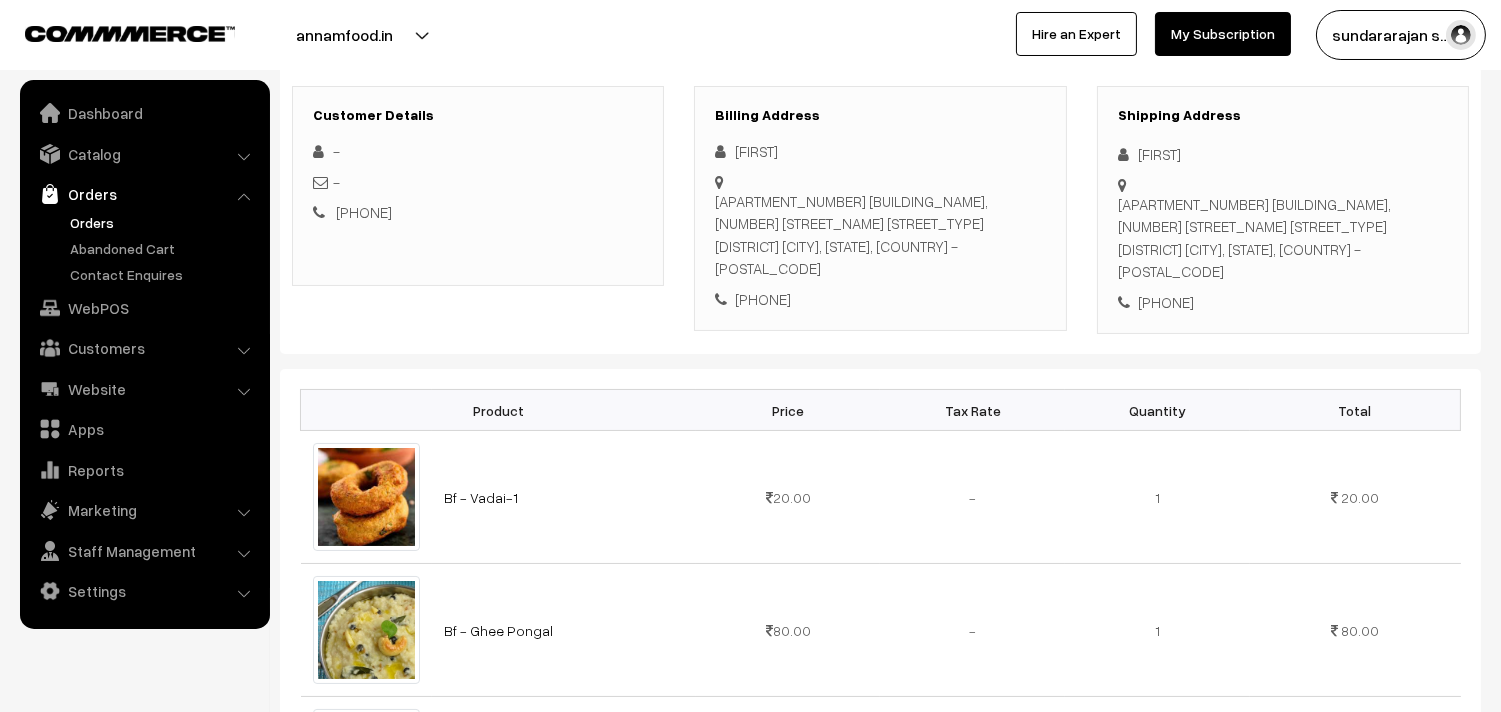 scroll, scrollTop: 222, scrollLeft: 0, axis: vertical 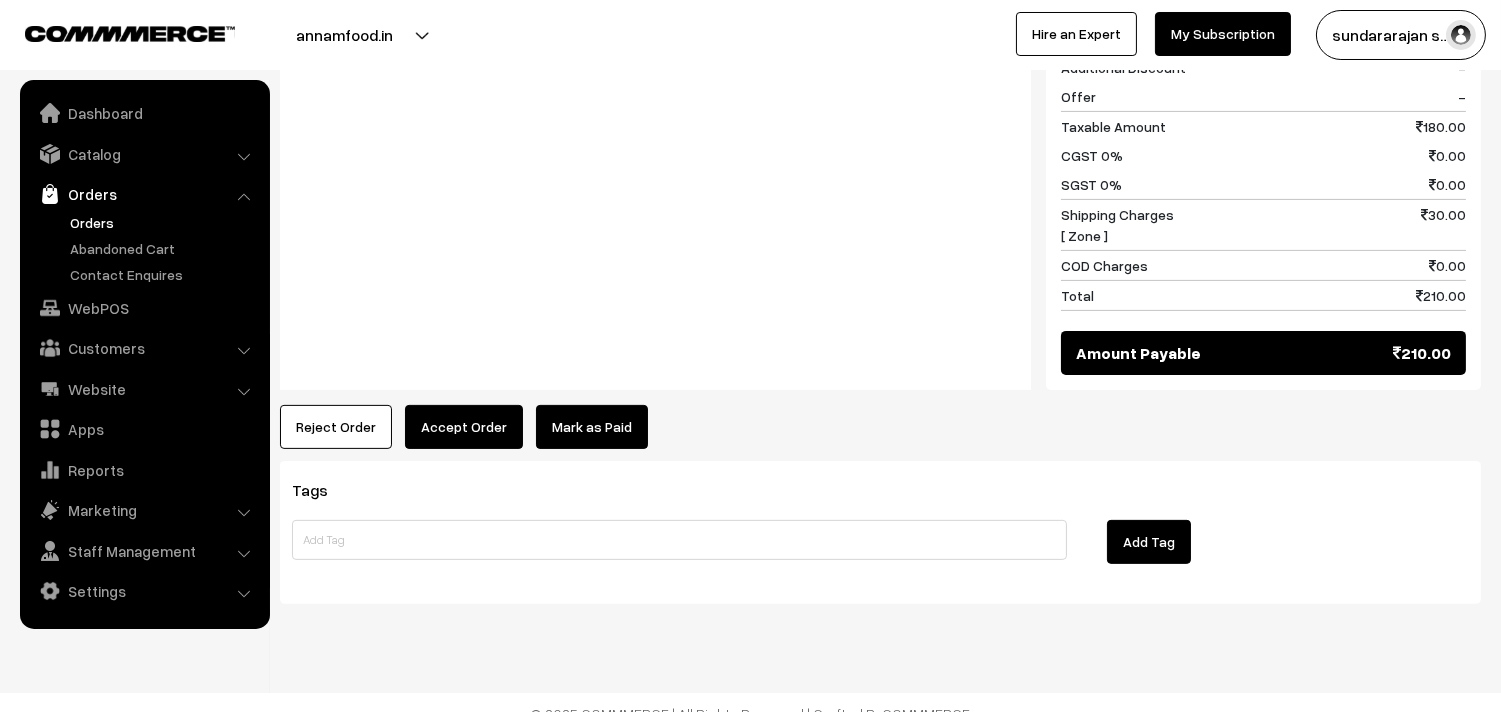 click on "Accept Order" at bounding box center [464, 427] 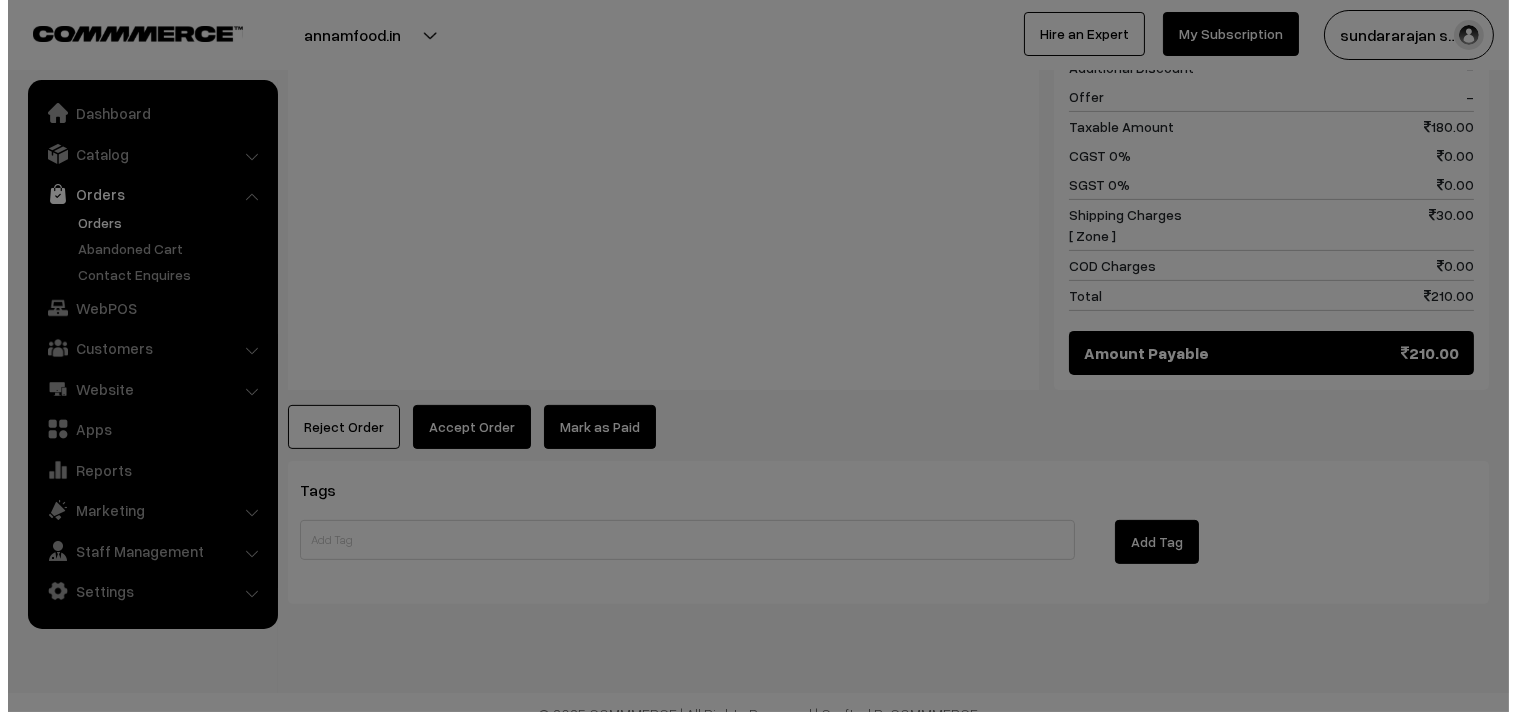 scroll, scrollTop: 1185, scrollLeft: 0, axis: vertical 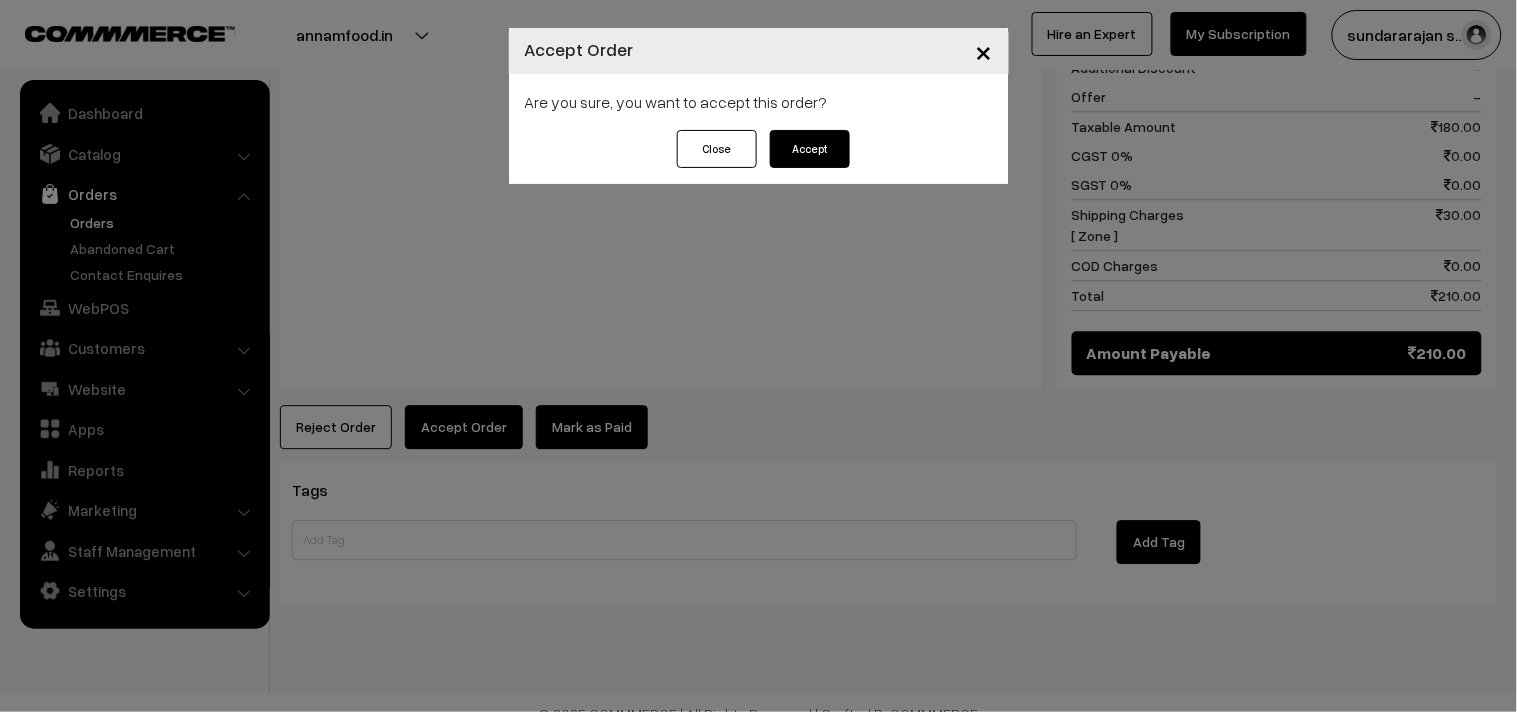 click on "Accept" at bounding box center [810, 149] 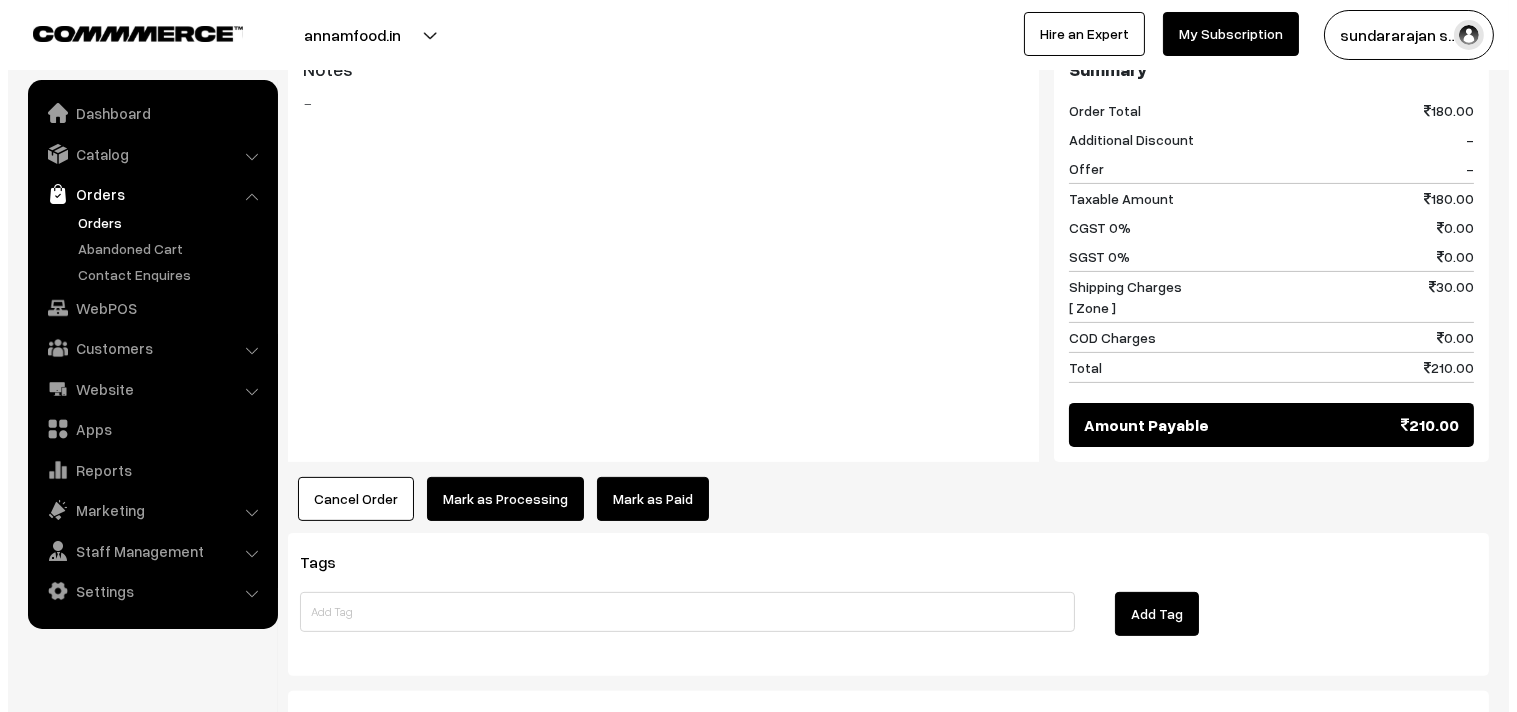 scroll, scrollTop: 1111, scrollLeft: 0, axis: vertical 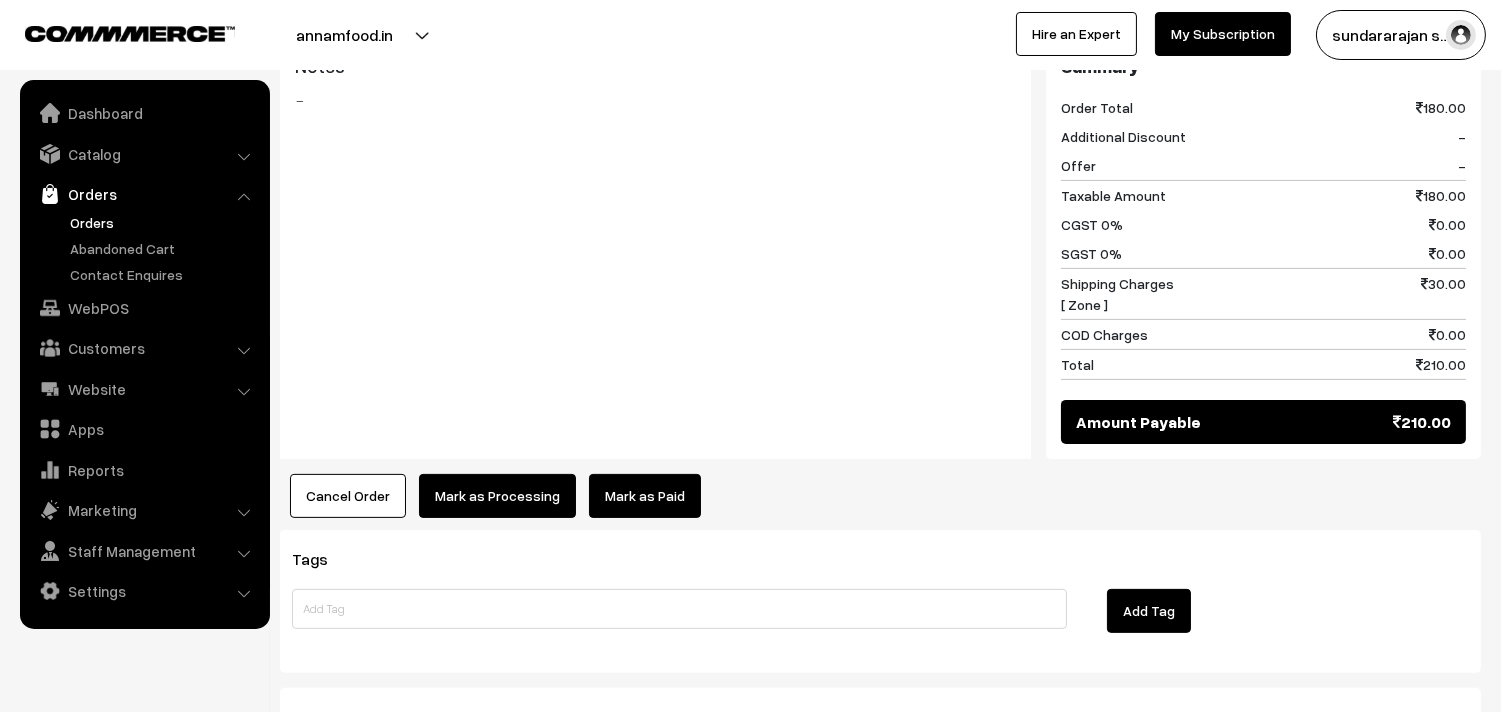 click on "Mark as Processing" at bounding box center [497, 496] 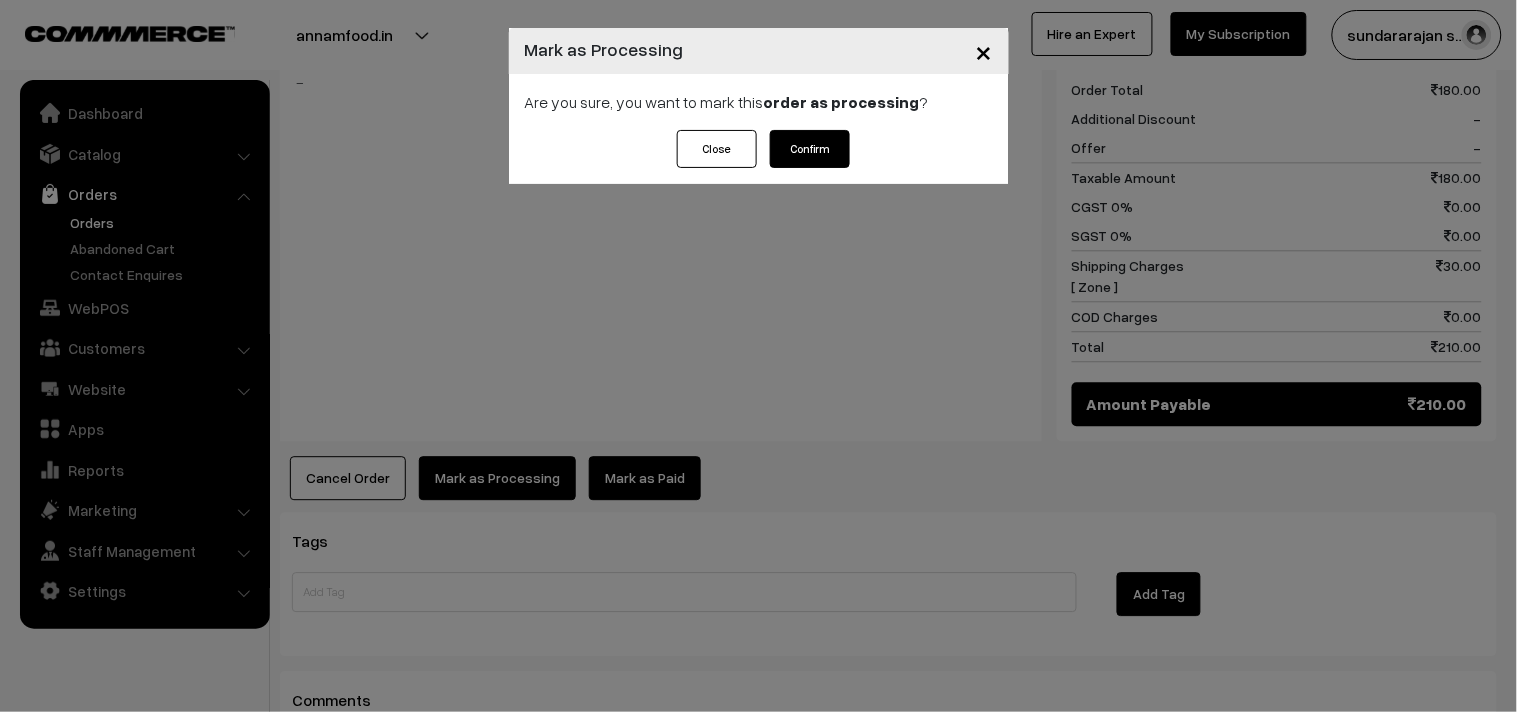 click on "Confirm" at bounding box center (810, 149) 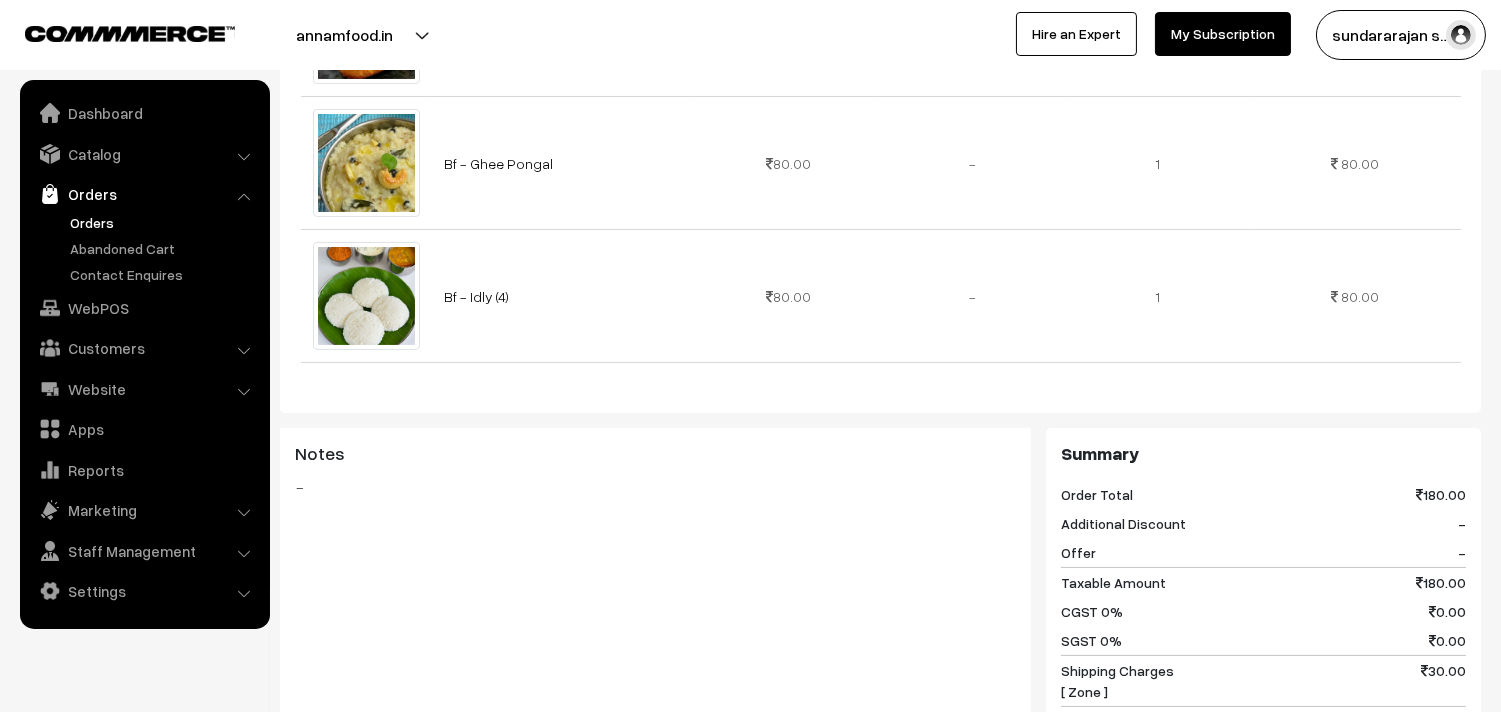 scroll, scrollTop: 888, scrollLeft: 0, axis: vertical 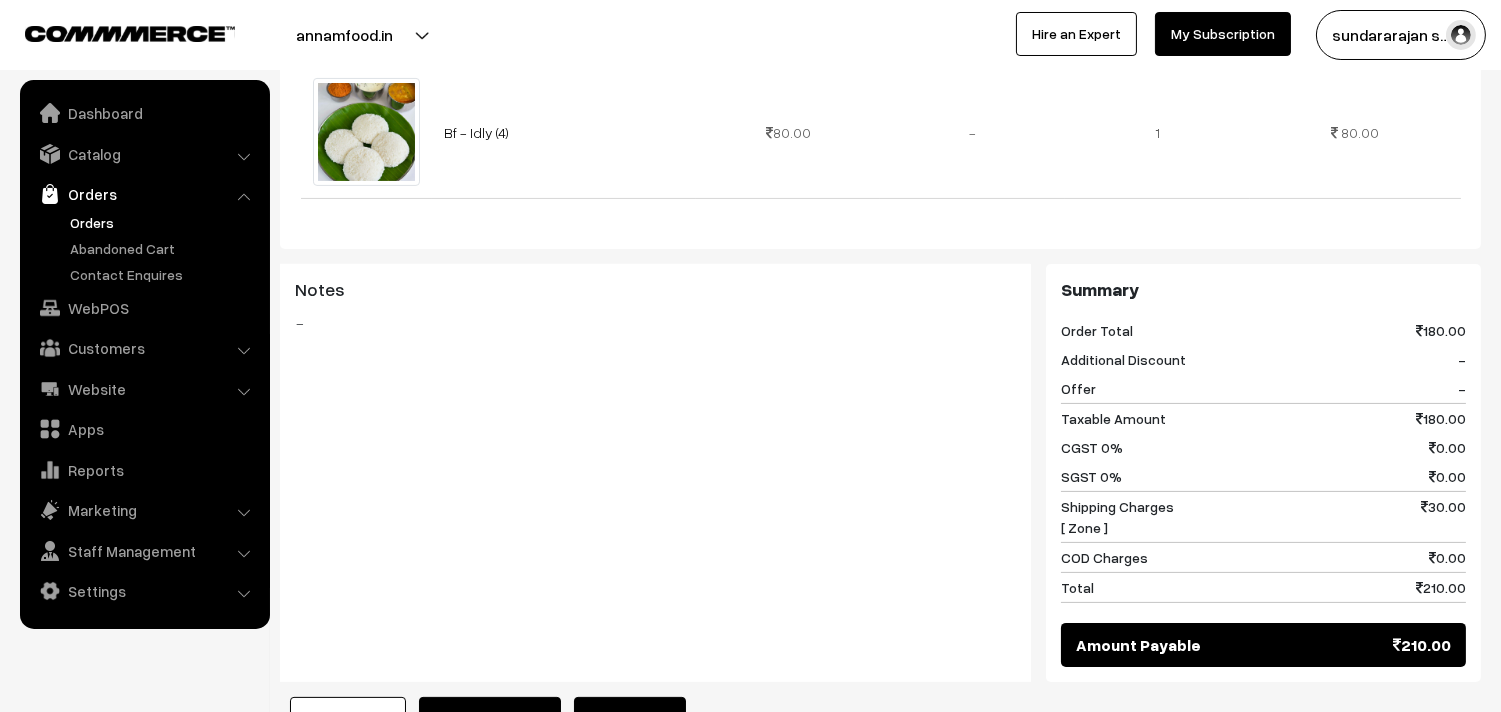 click on "Generate Invoice" at bounding box center (490, 719) 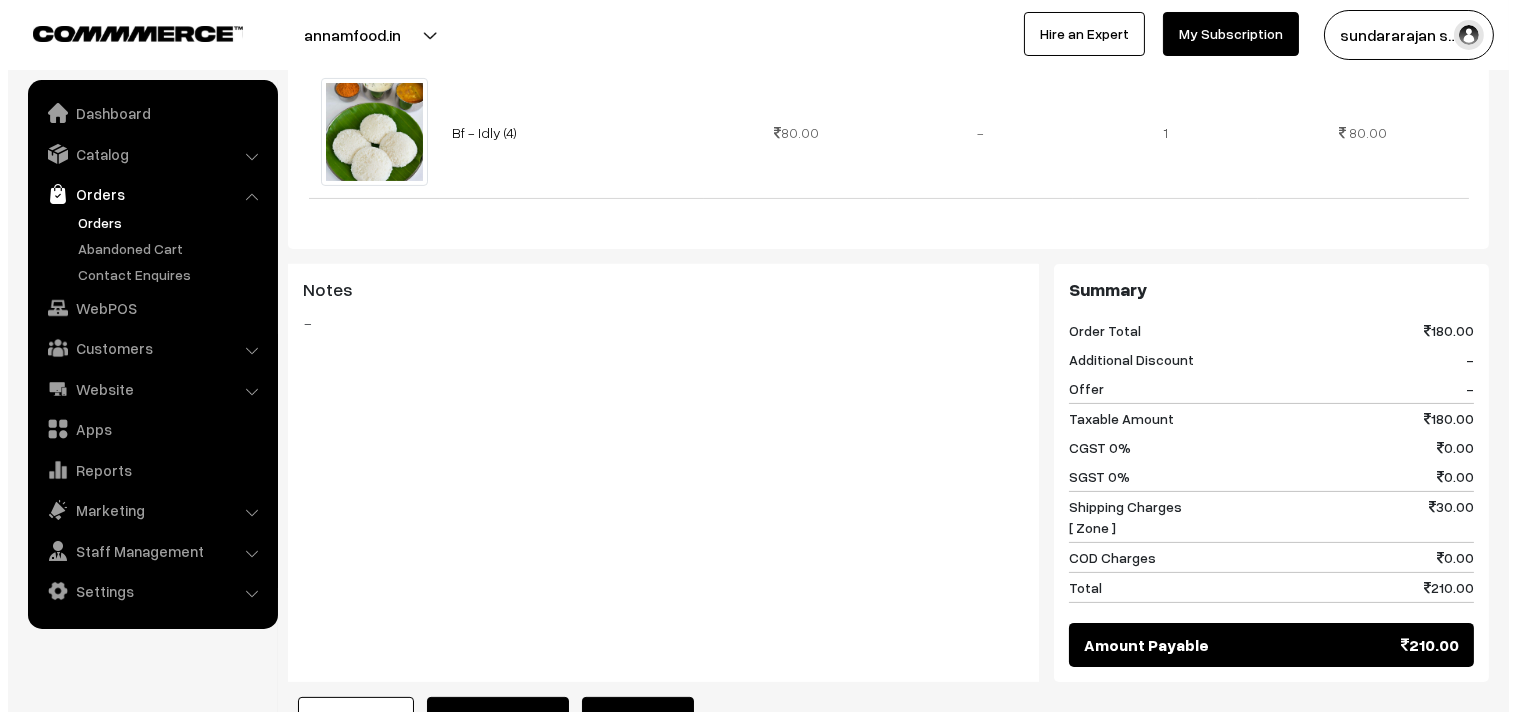 scroll, scrollTop: 891, scrollLeft: 0, axis: vertical 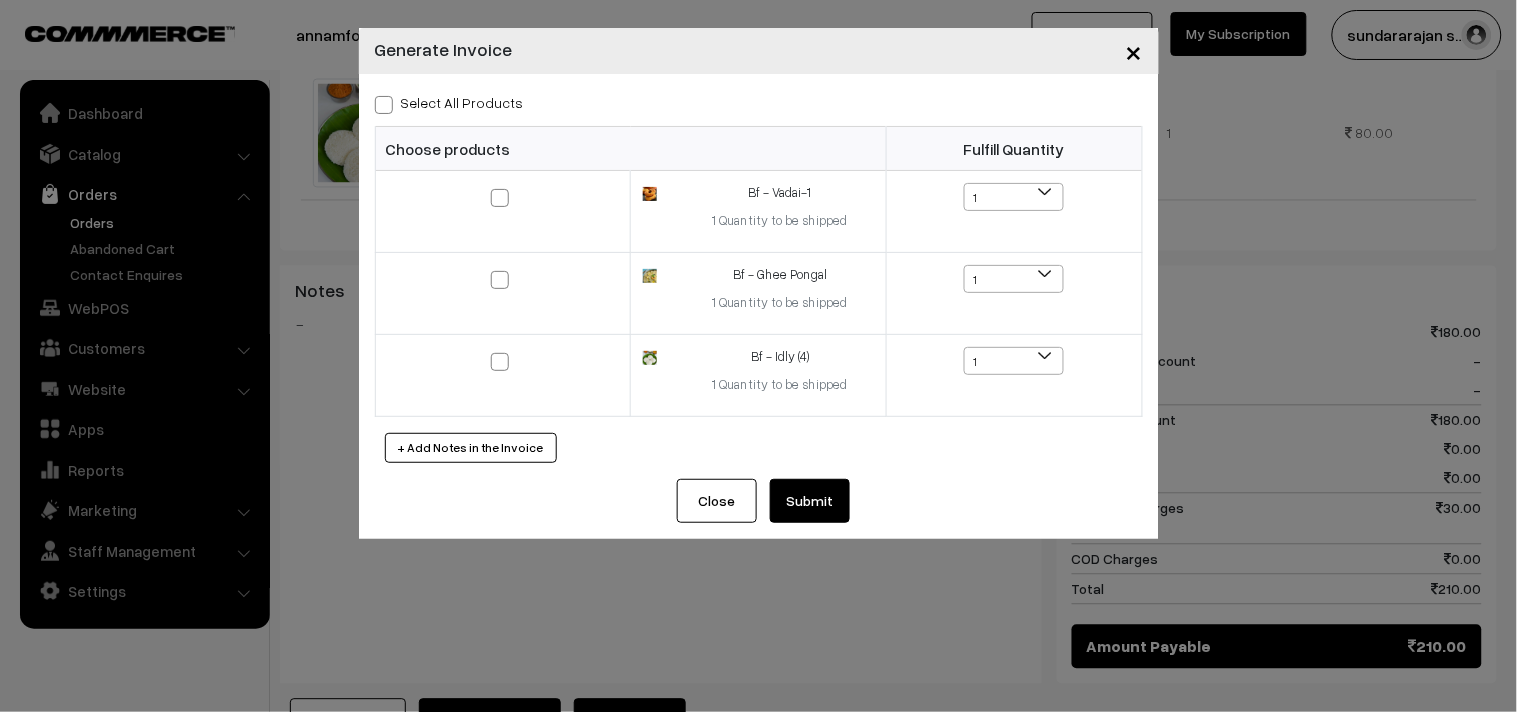 click on "Select All Products" at bounding box center (449, 102) 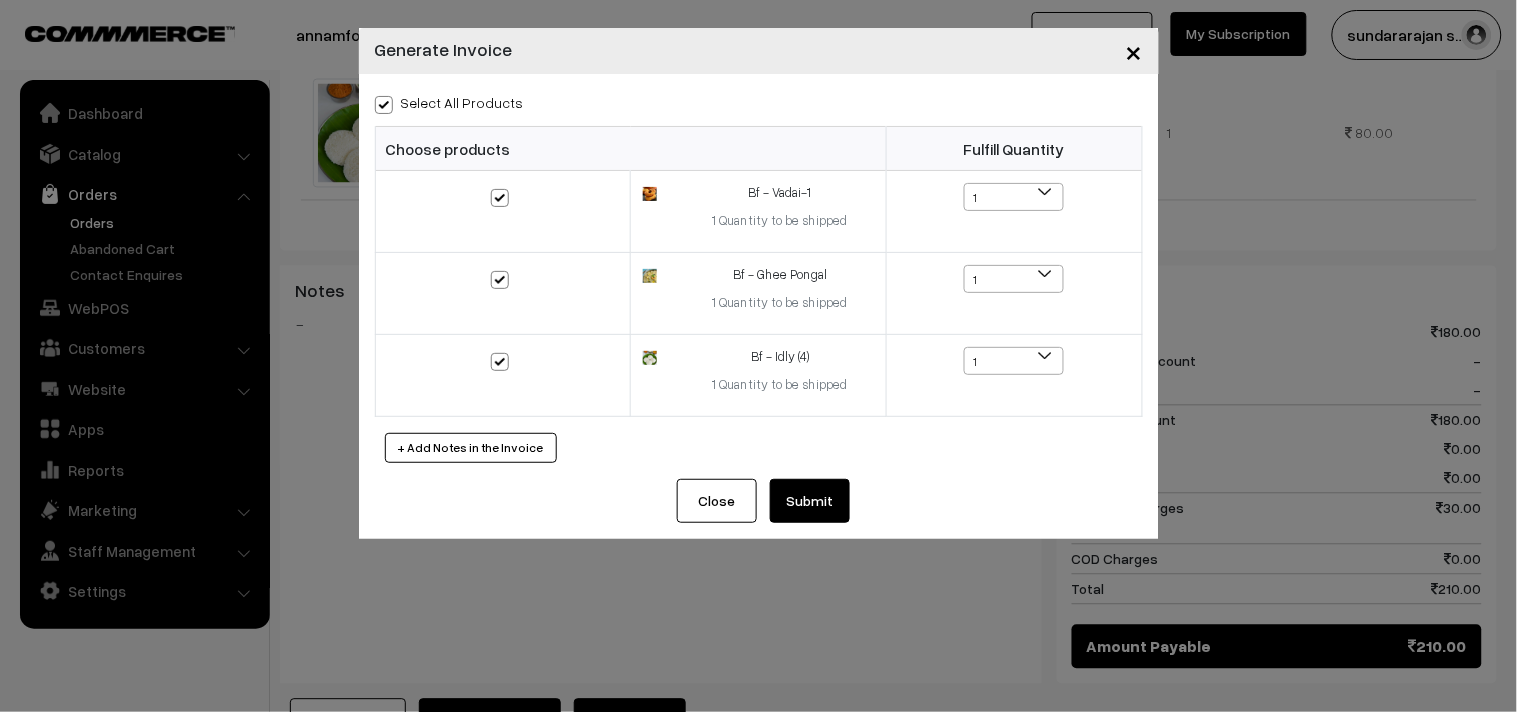 checkbox on "true" 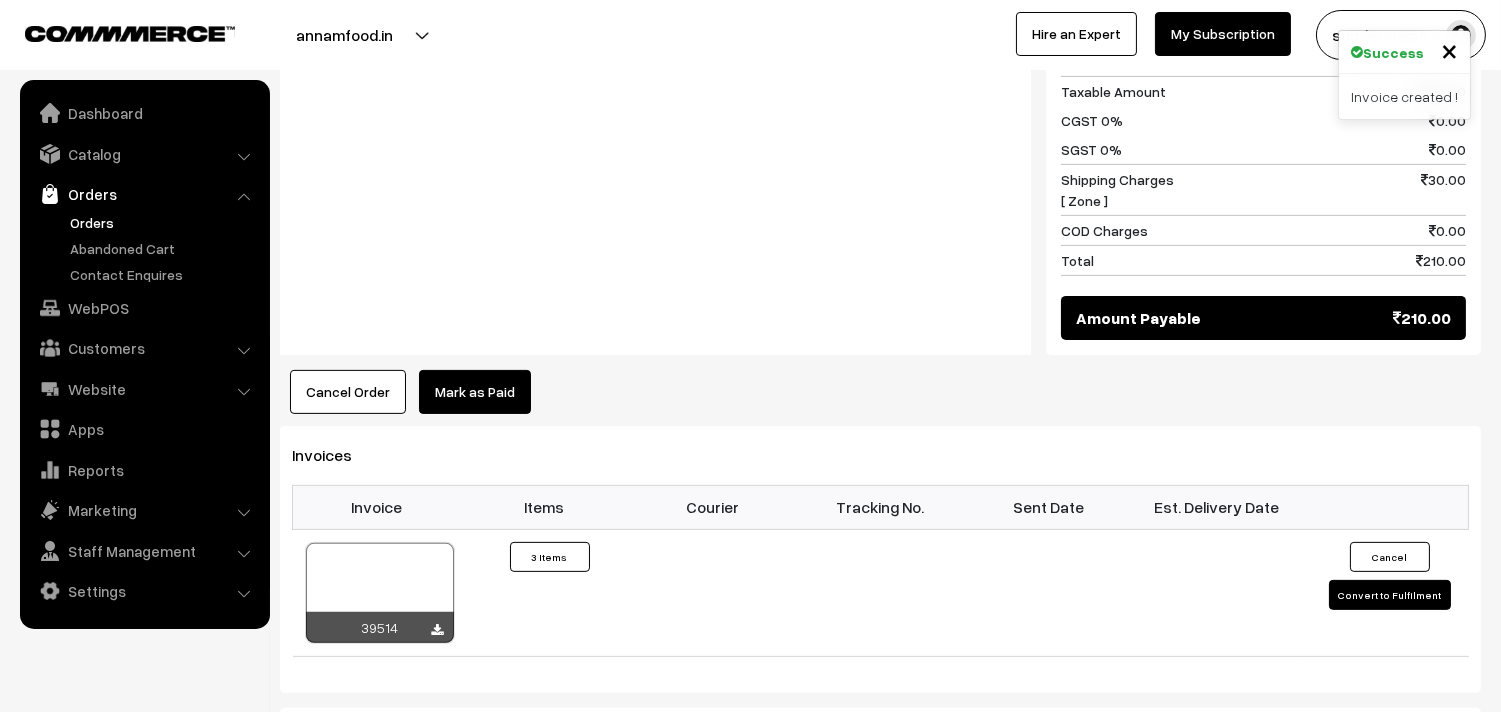 scroll, scrollTop: 1333, scrollLeft: 0, axis: vertical 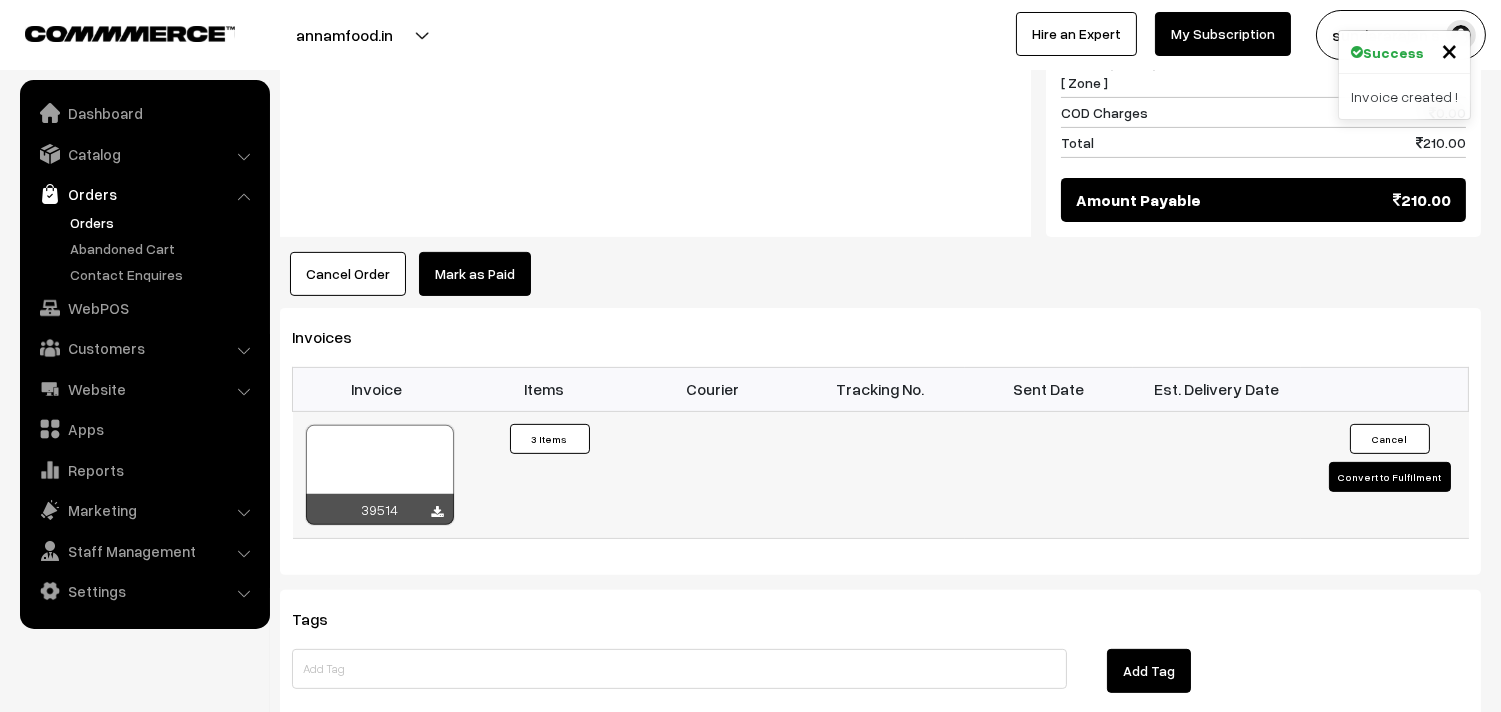 click at bounding box center [380, 475] 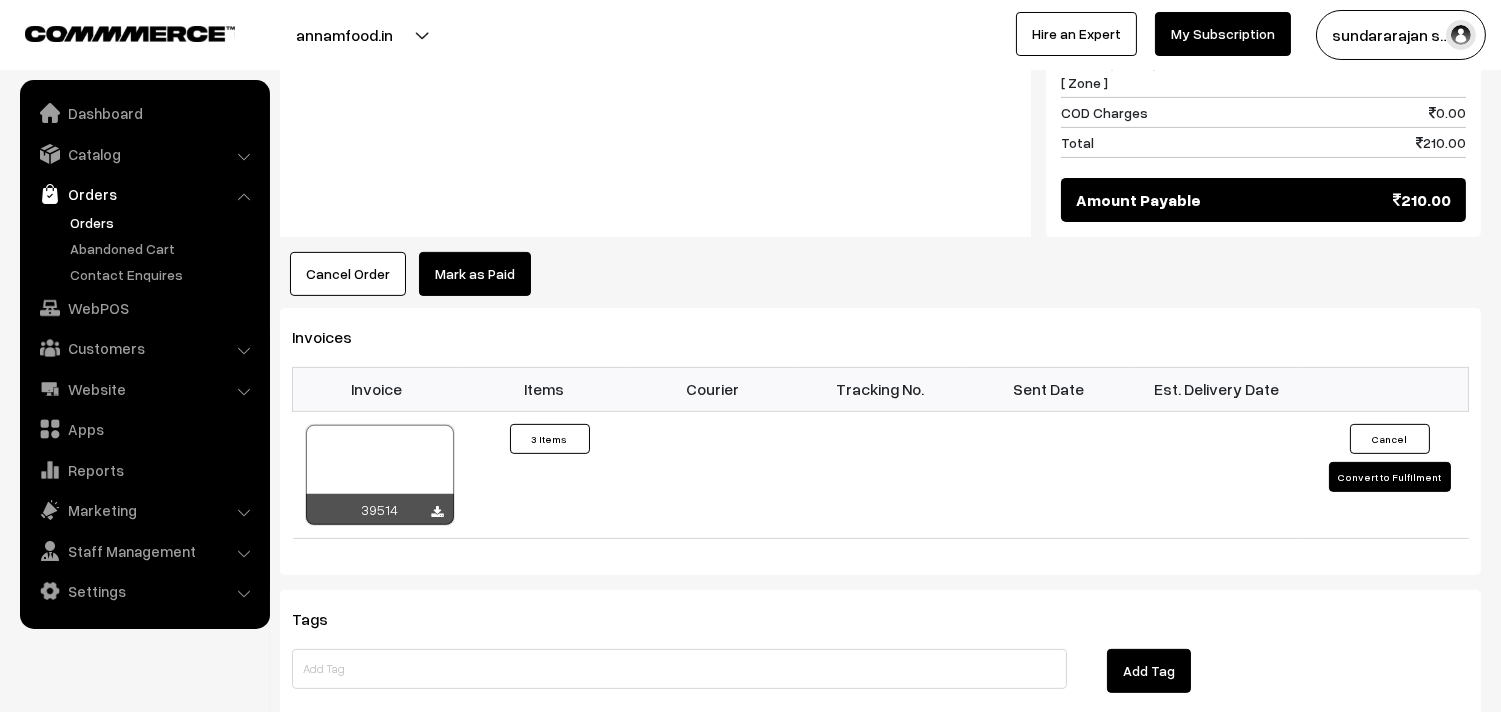 click on "Orders" at bounding box center [144, 194] 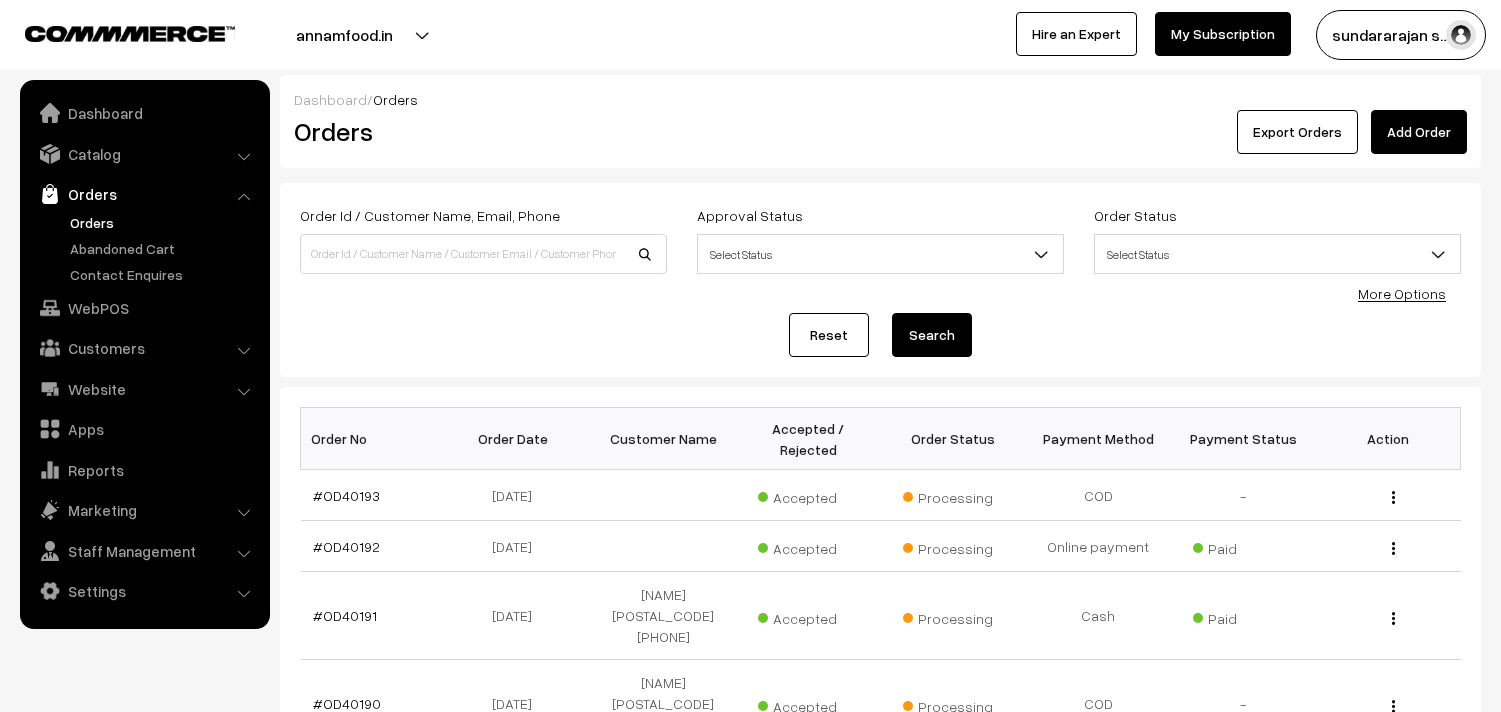 scroll, scrollTop: 0, scrollLeft: 0, axis: both 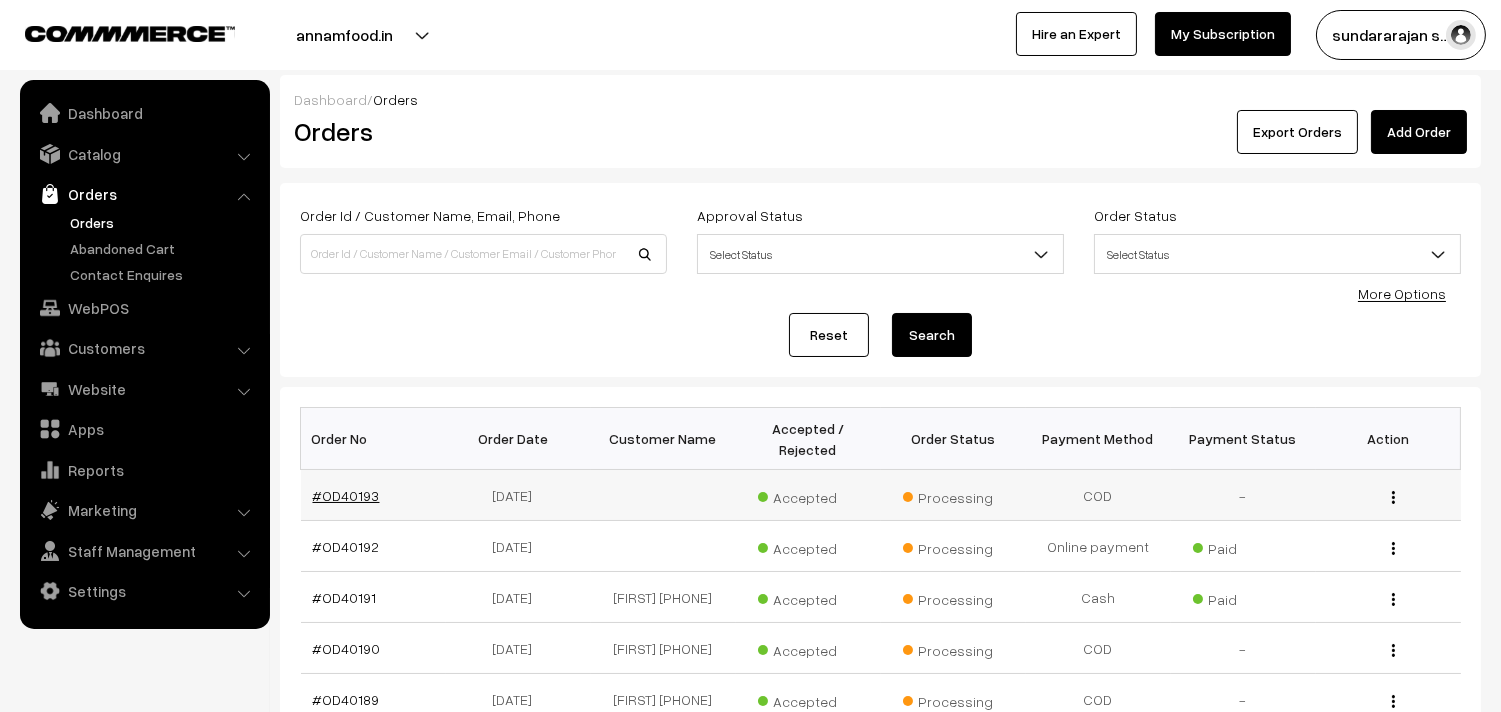 click on "#OD40193" at bounding box center (346, 495) 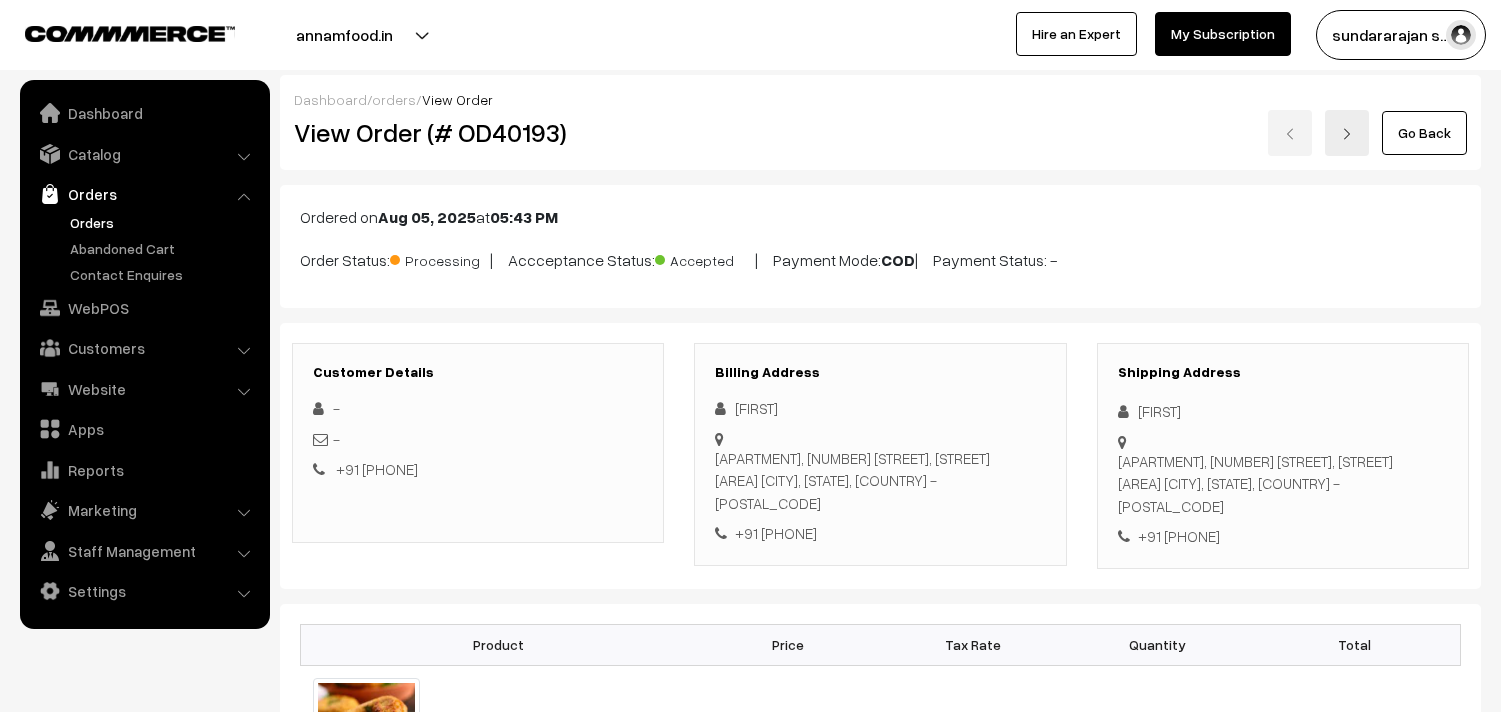 scroll, scrollTop: 0, scrollLeft: 0, axis: both 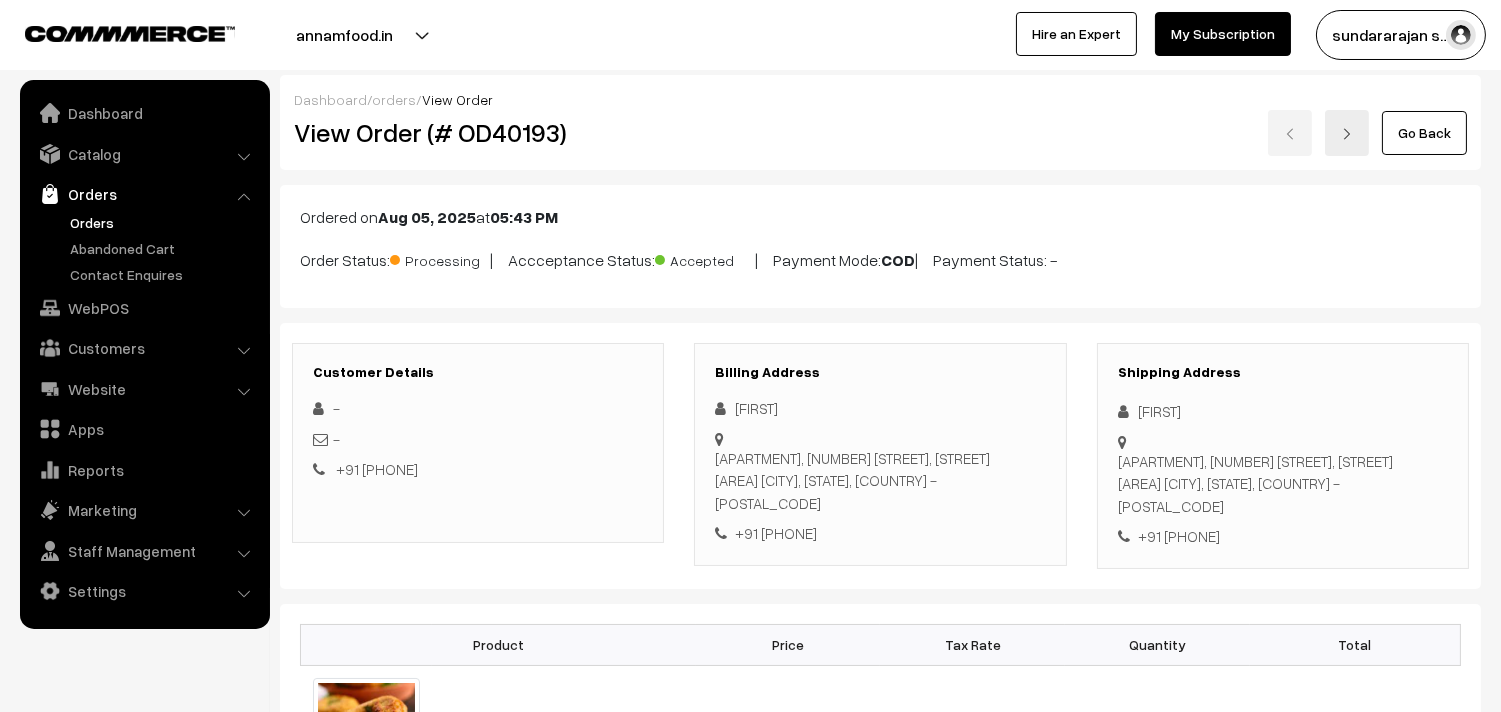click on "Orders" at bounding box center (164, 222) 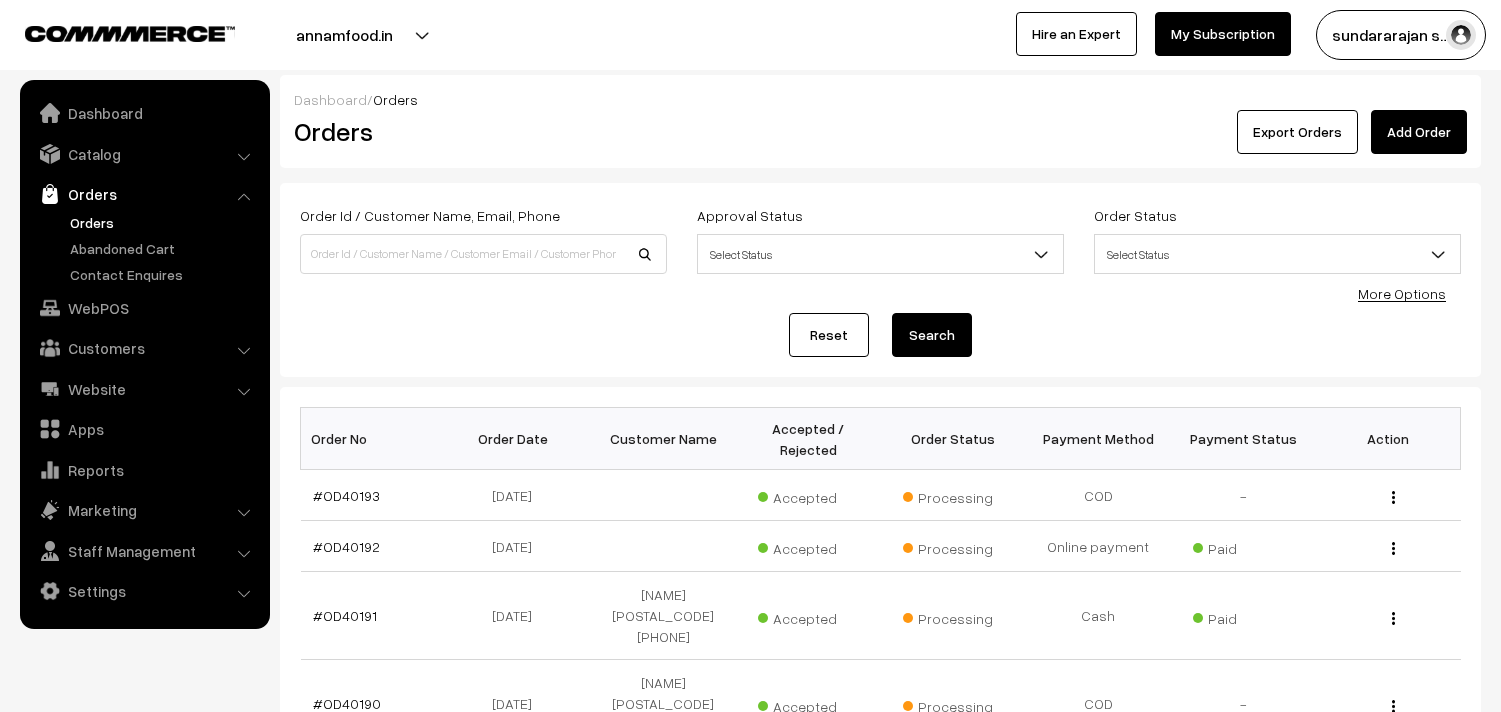 scroll, scrollTop: 0, scrollLeft: 0, axis: both 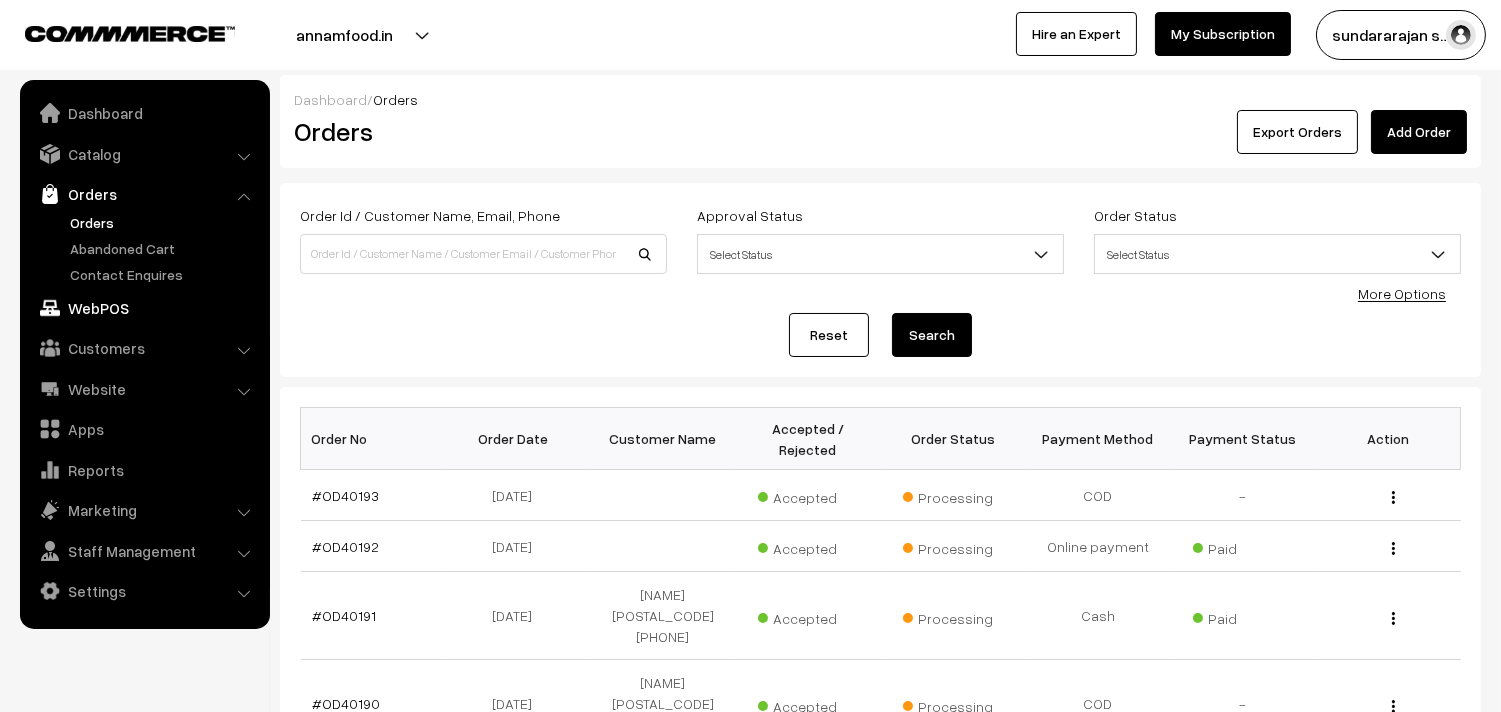 click on "WebPOS" at bounding box center (144, 308) 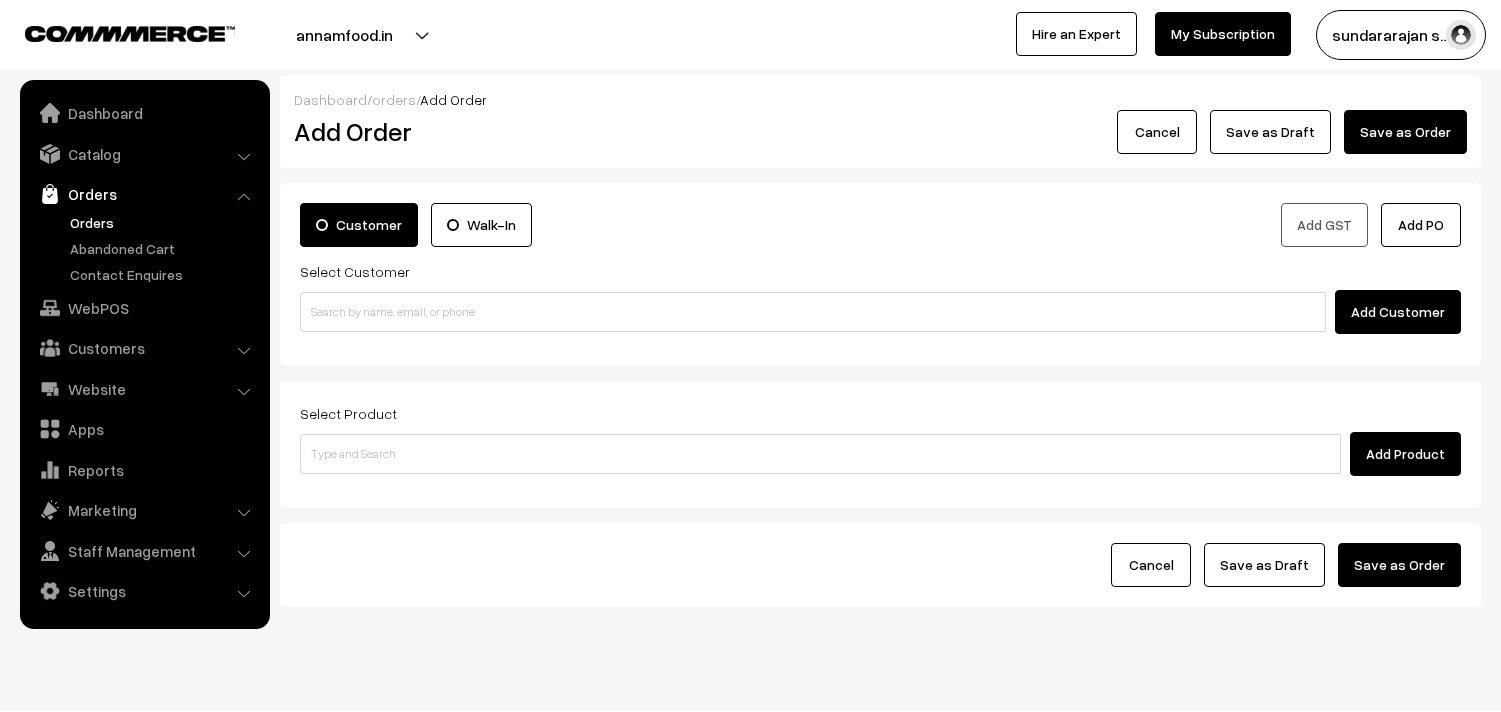 scroll, scrollTop: 0, scrollLeft: 0, axis: both 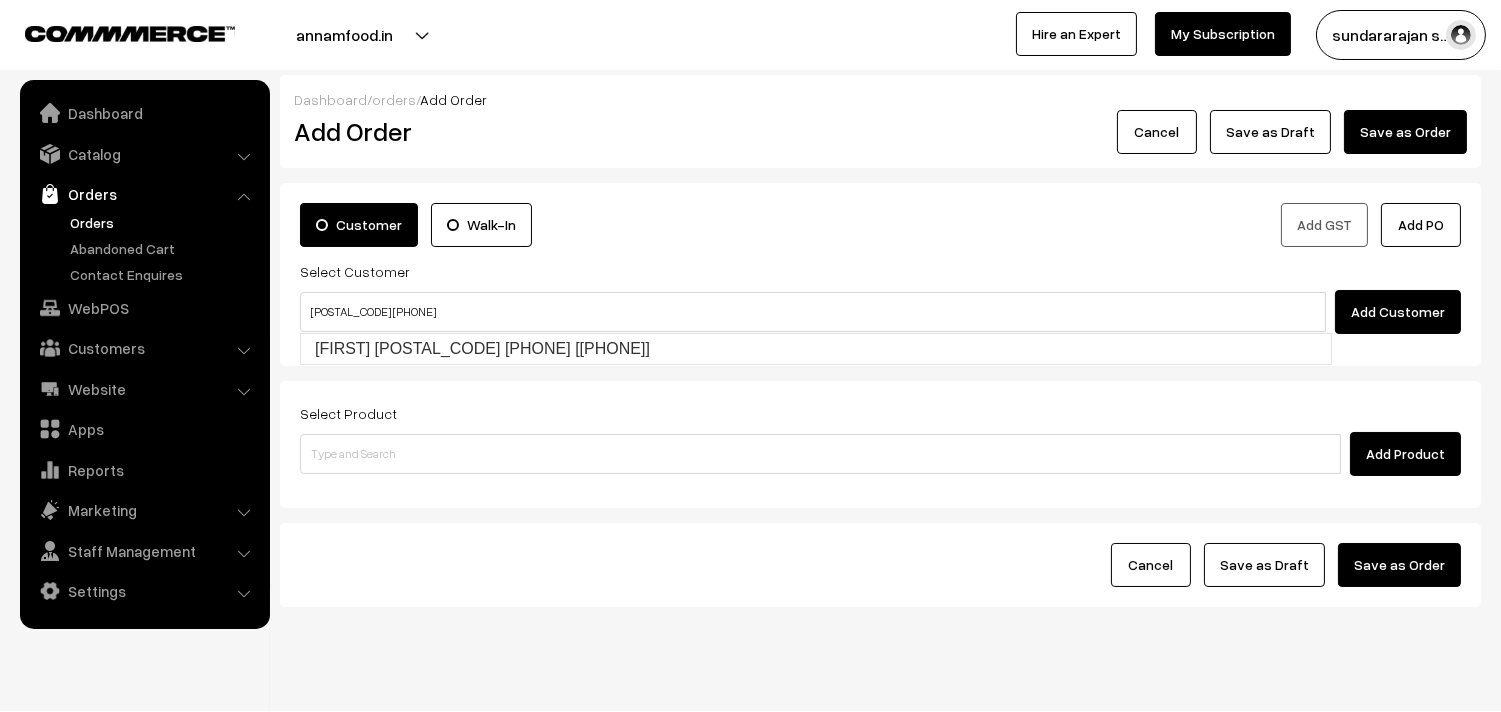 click on "98406 37652" at bounding box center [813, 312] 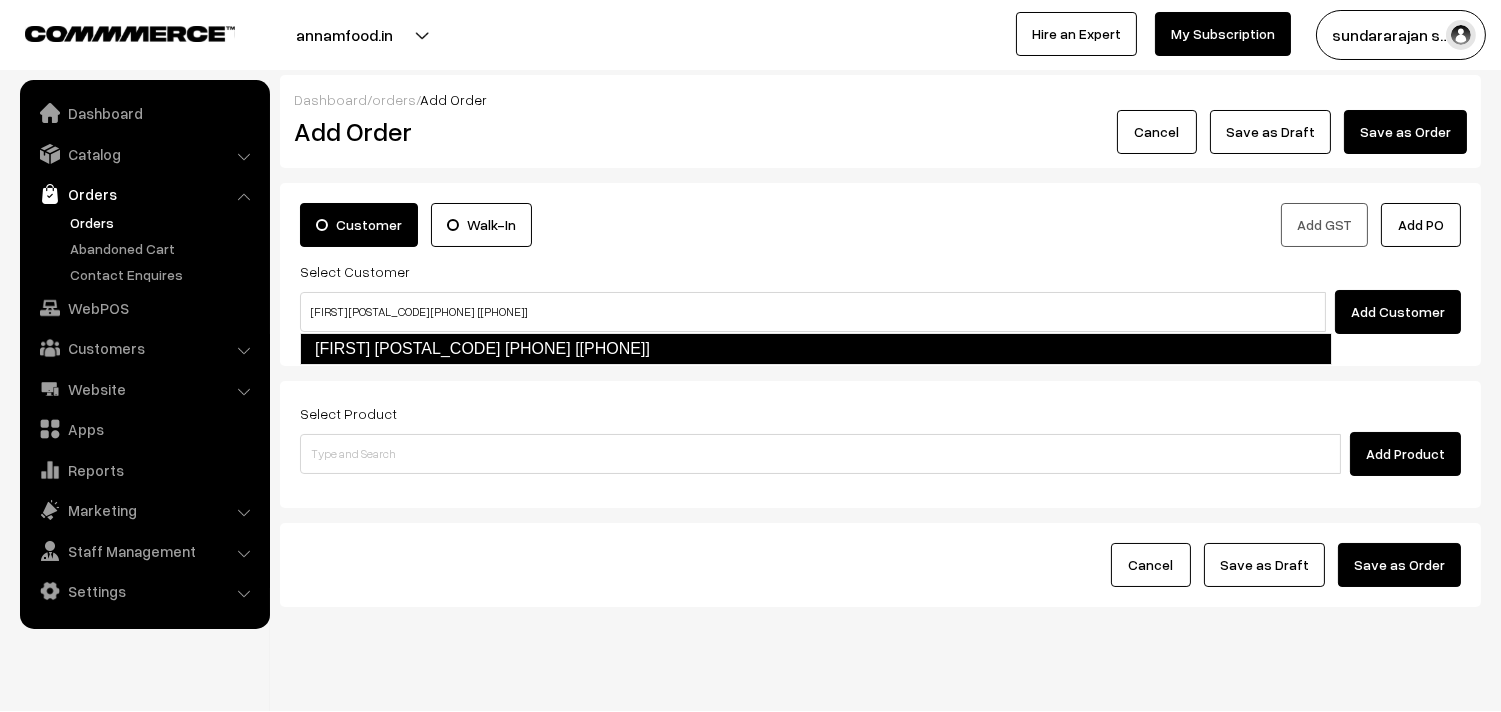 type on "Janakavalli 98406 37652  [9840637652]" 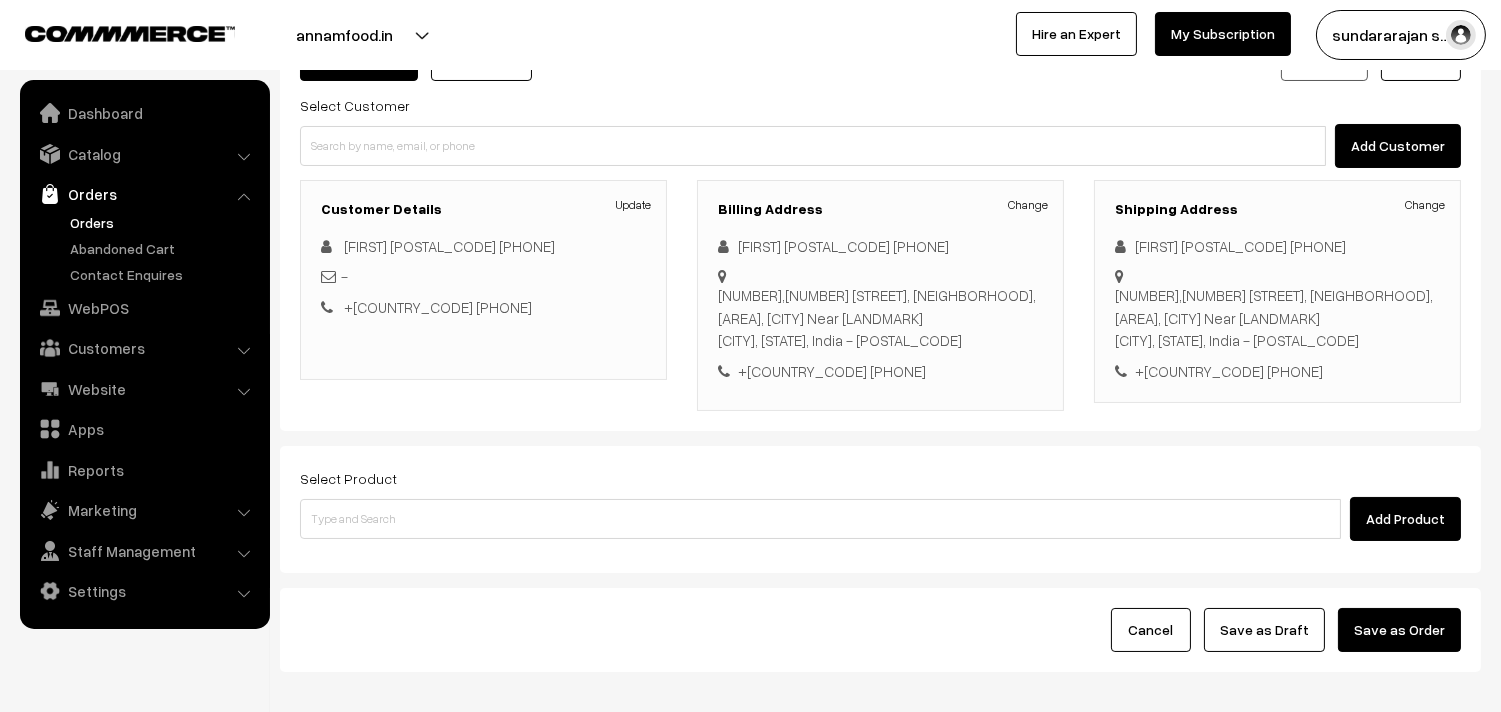 scroll, scrollTop: 222, scrollLeft: 0, axis: vertical 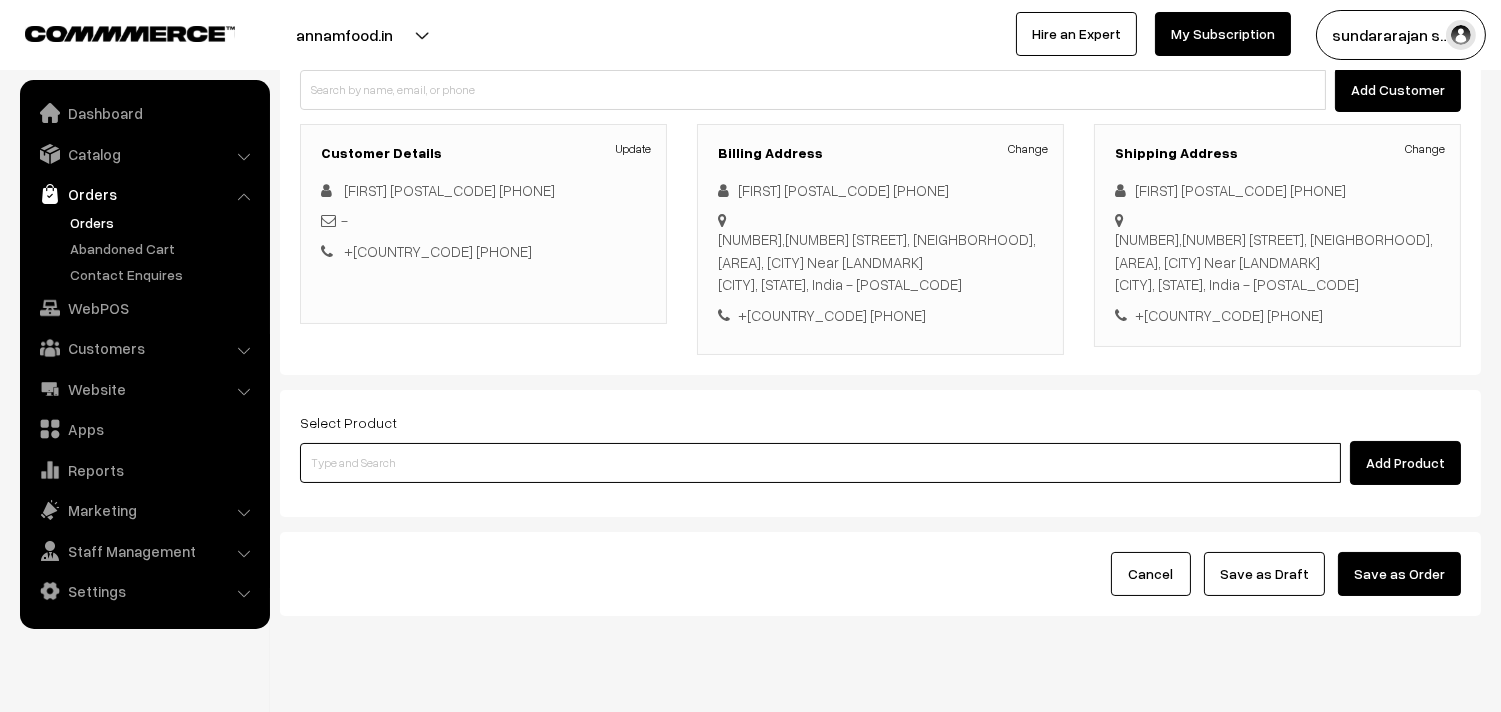 click at bounding box center (820, 463) 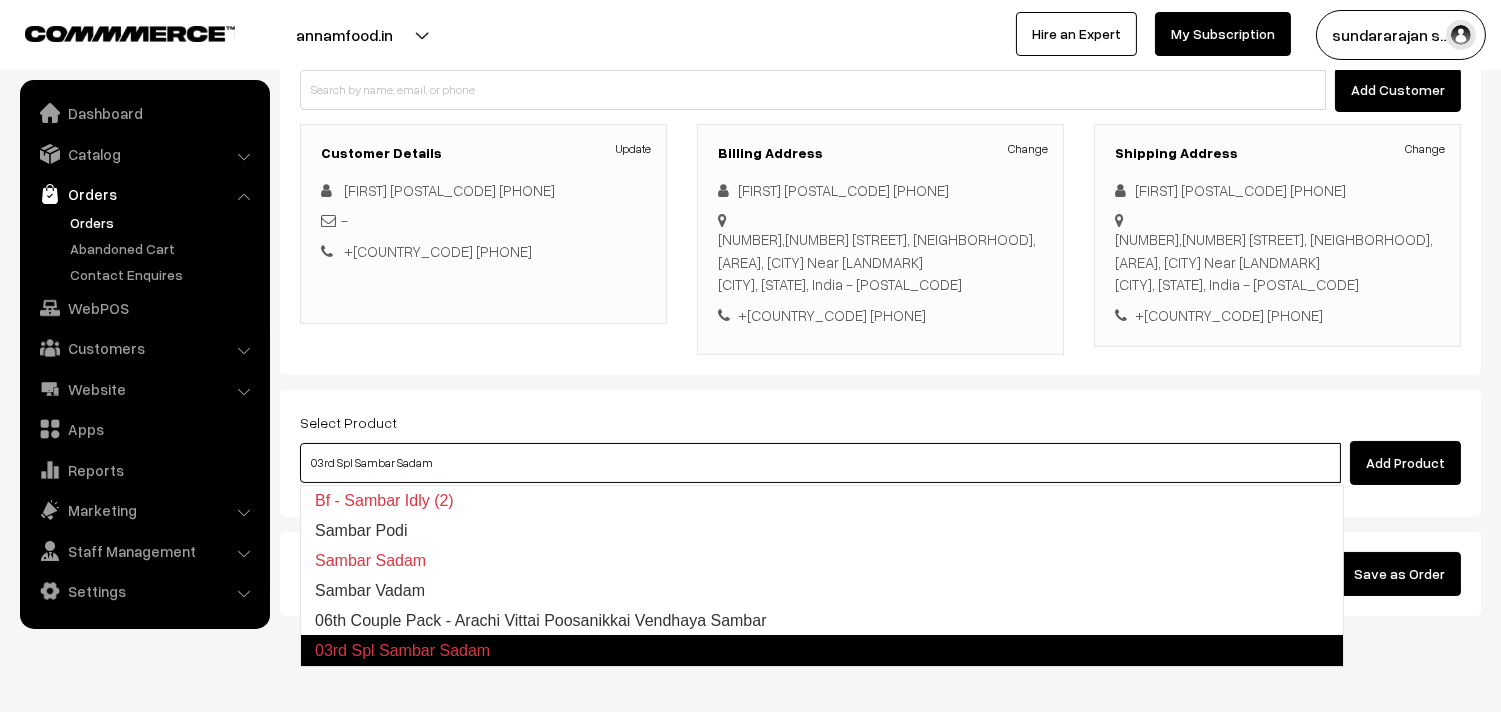 type on "06th Couple Pack -  Arachi Vittai Poosanikkai Vendhaya Sambar" 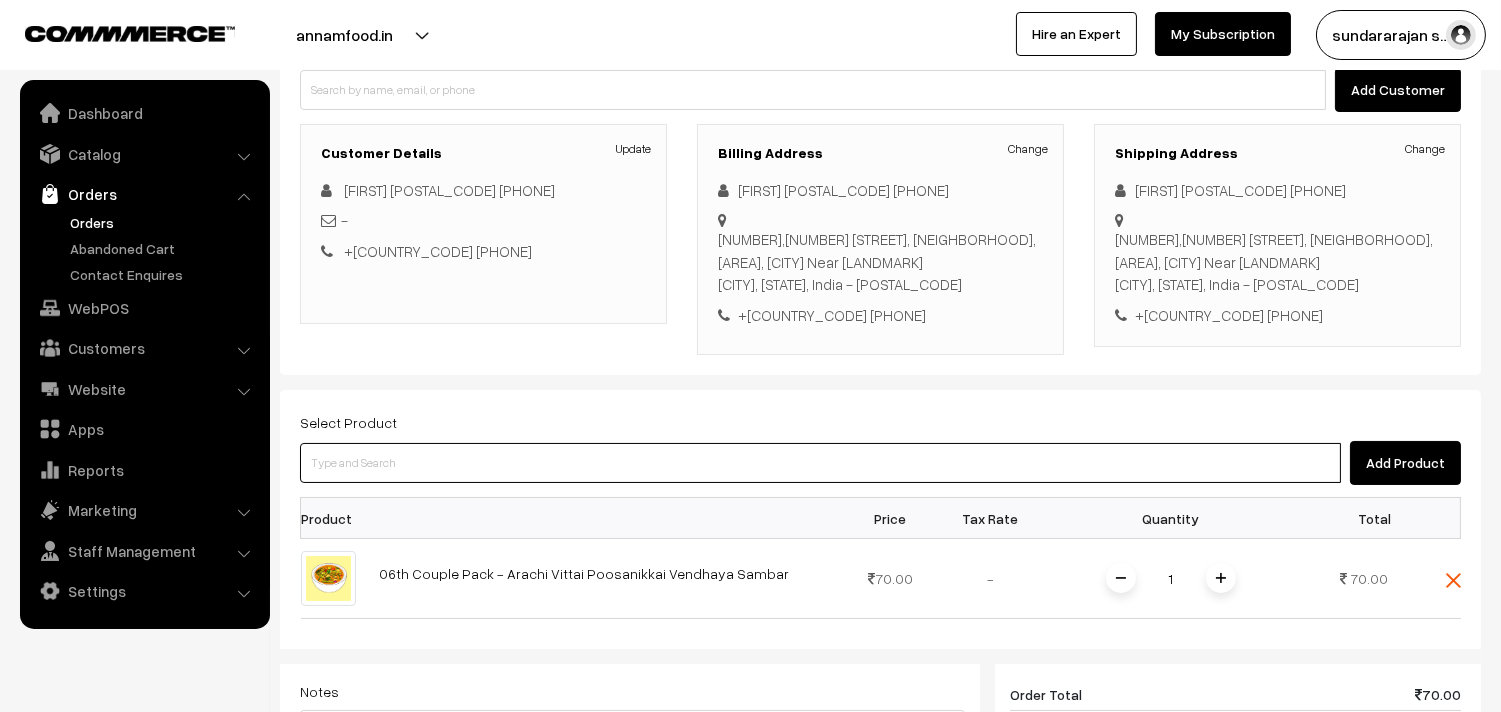 click at bounding box center (820, 463) 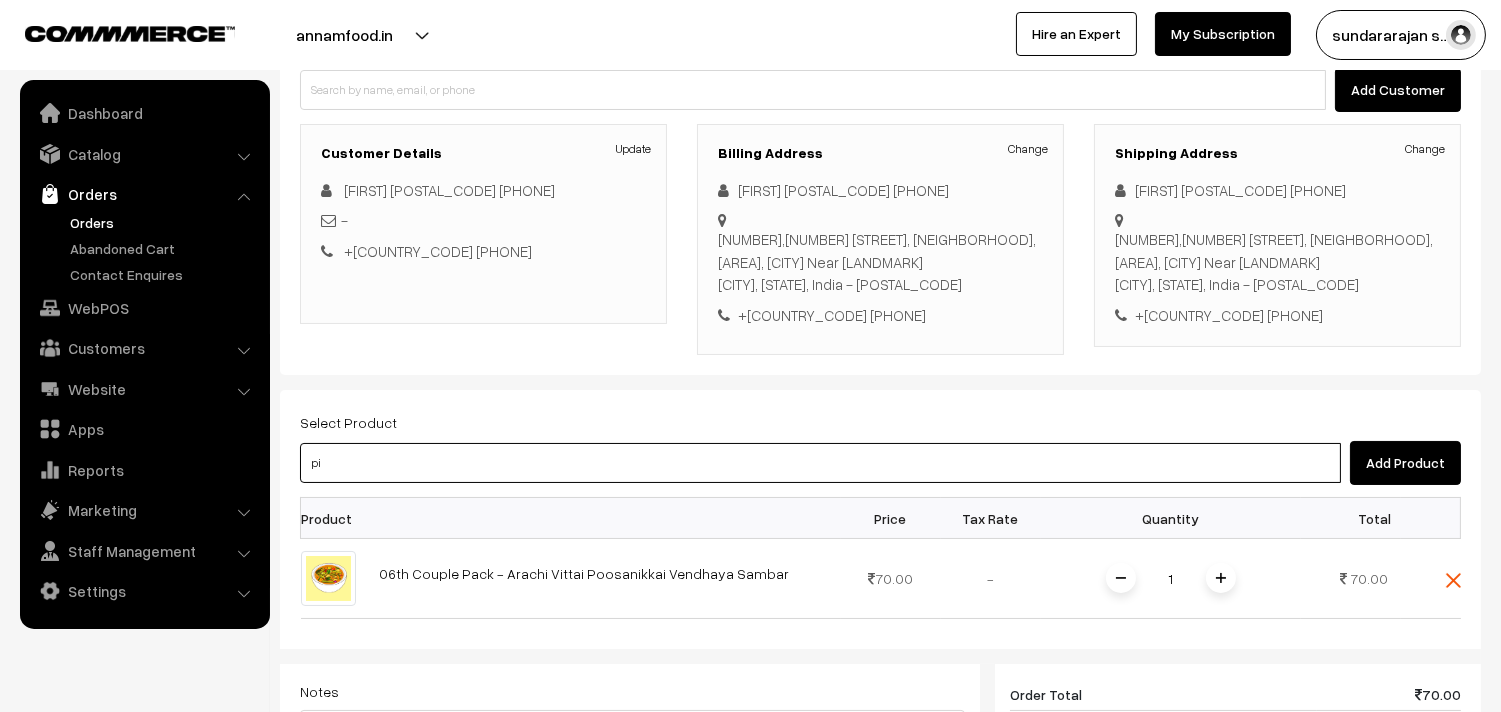 type on "pit" 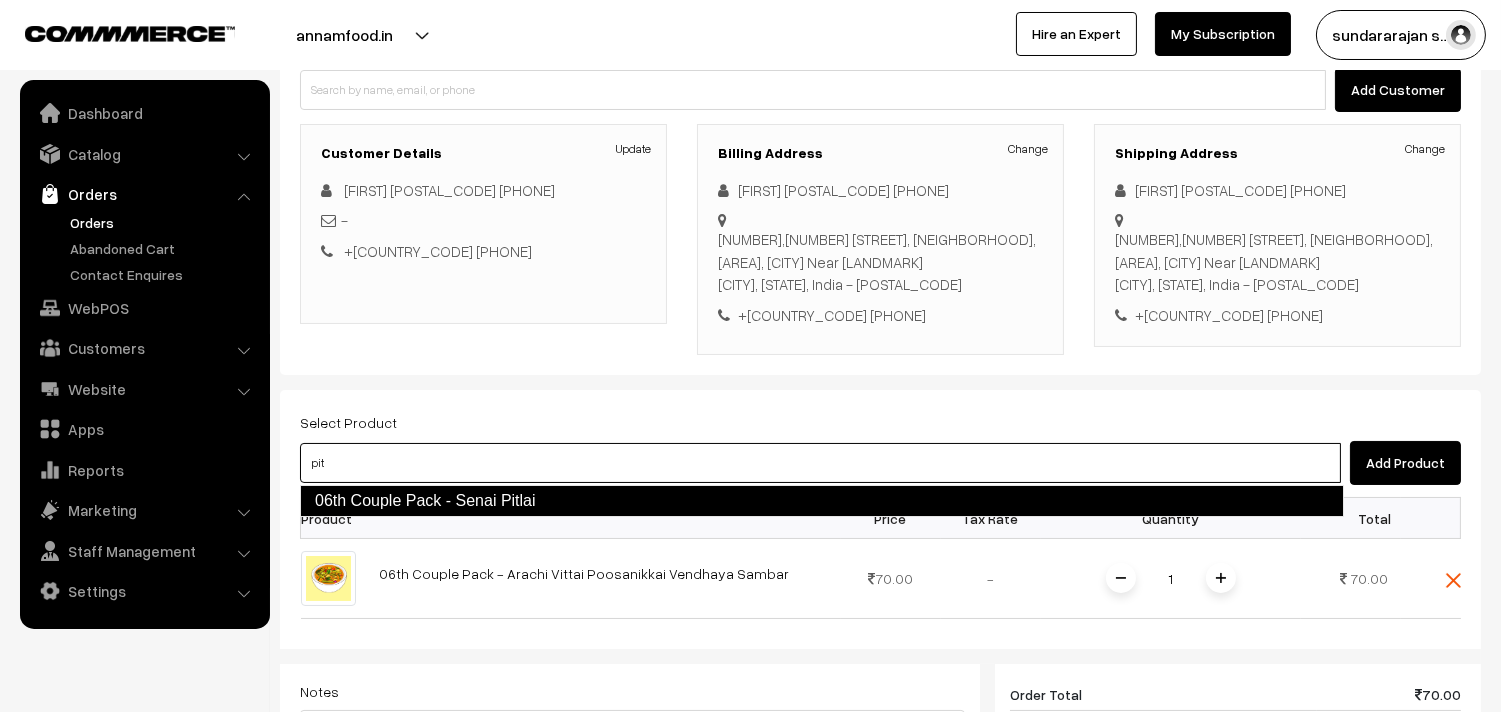 drag, startPoint x: 557, startPoint y: 502, endPoint x: 565, endPoint y: 481, distance: 22.472204 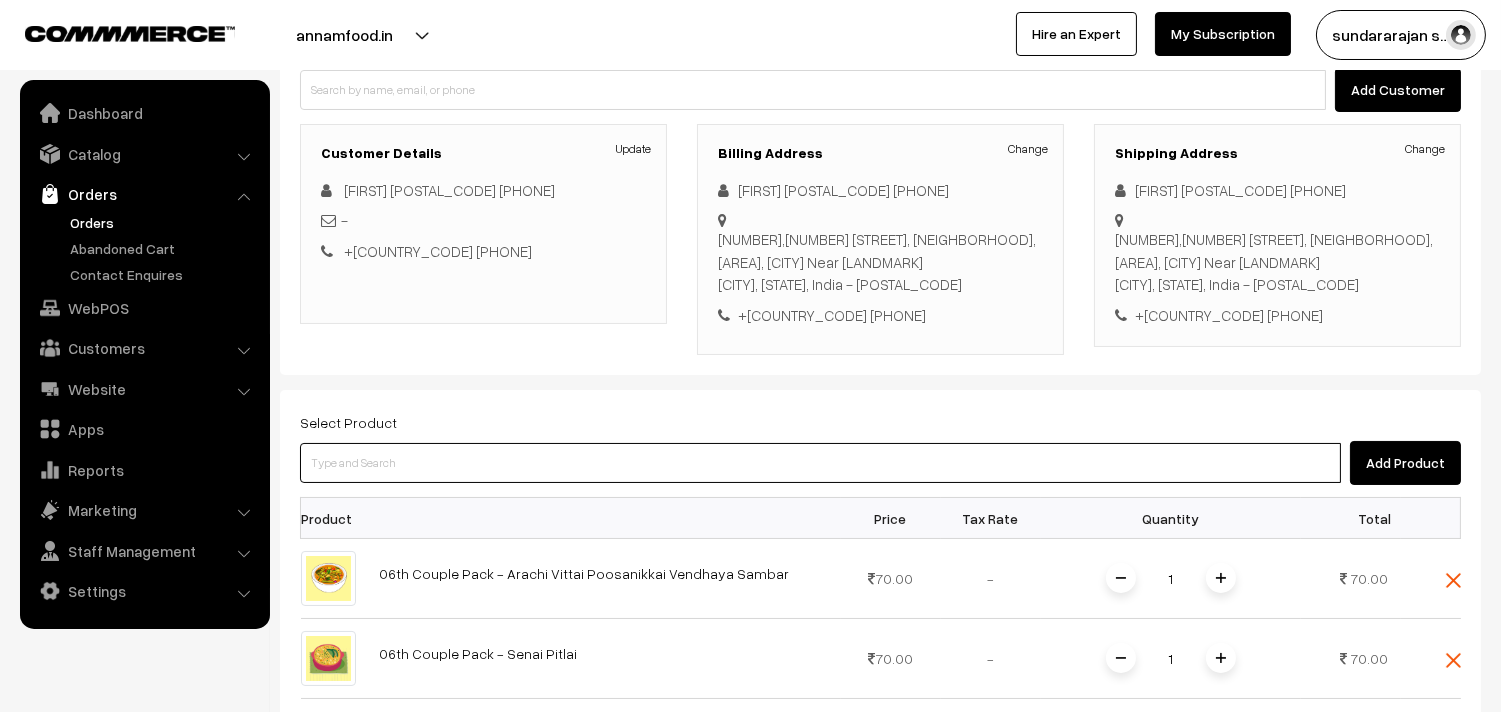 click at bounding box center [820, 463] 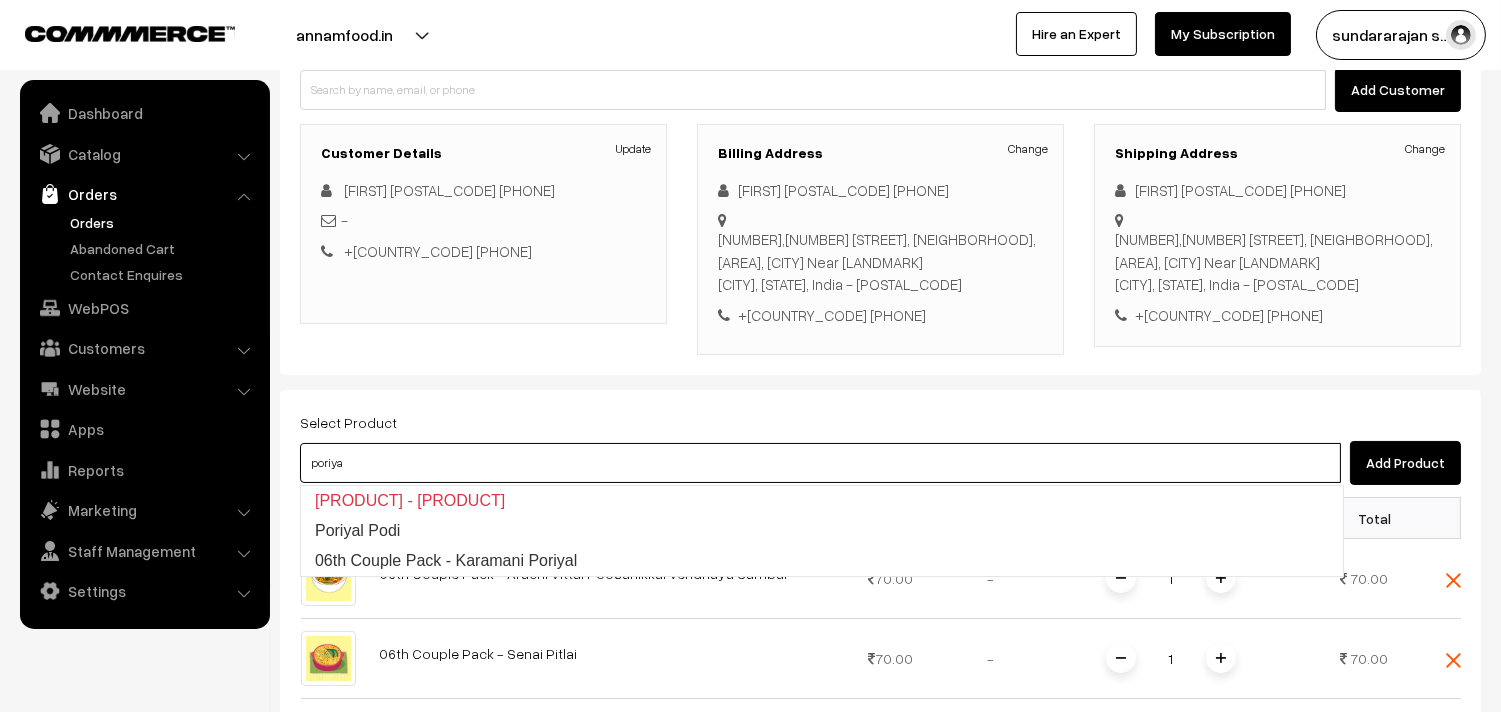 type on "06th Couple Pack - Karamani Poriyal" 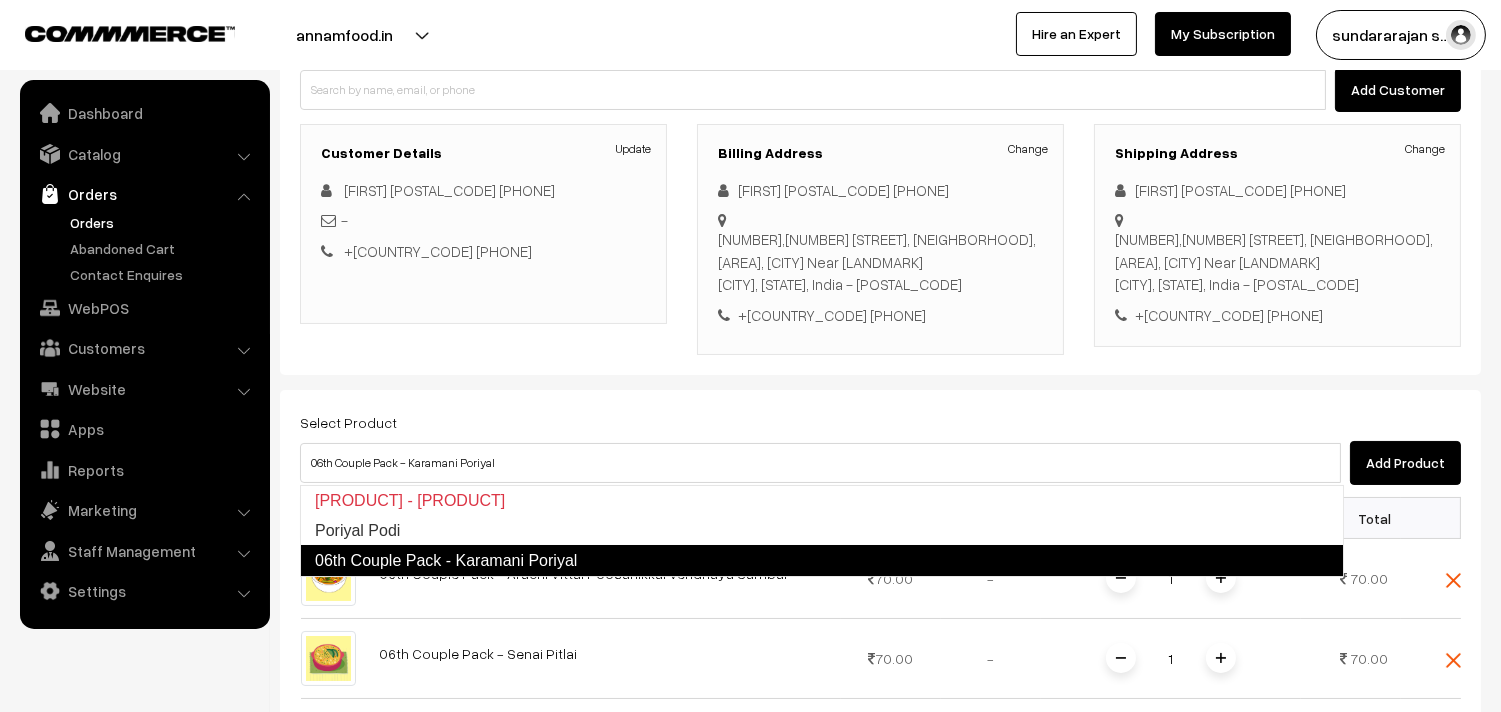 type 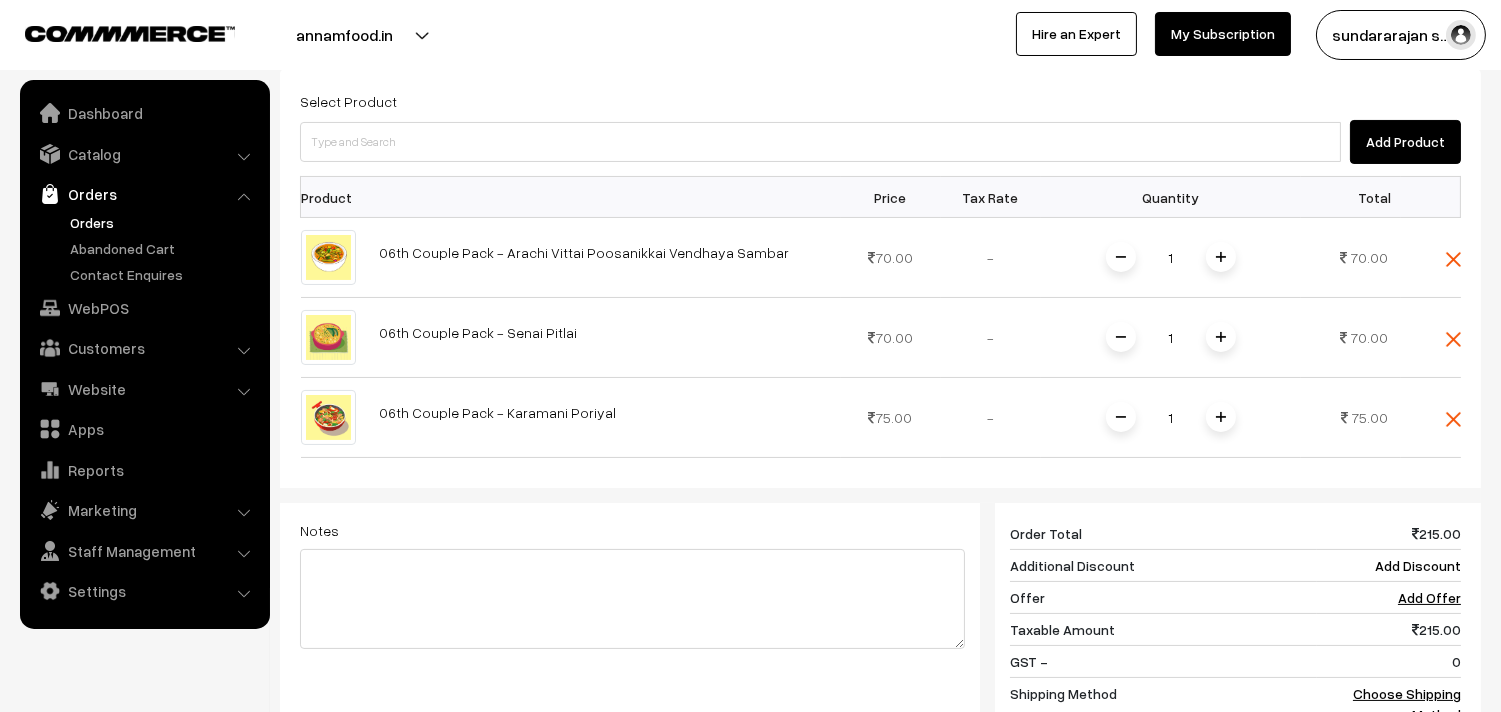 scroll, scrollTop: 777, scrollLeft: 0, axis: vertical 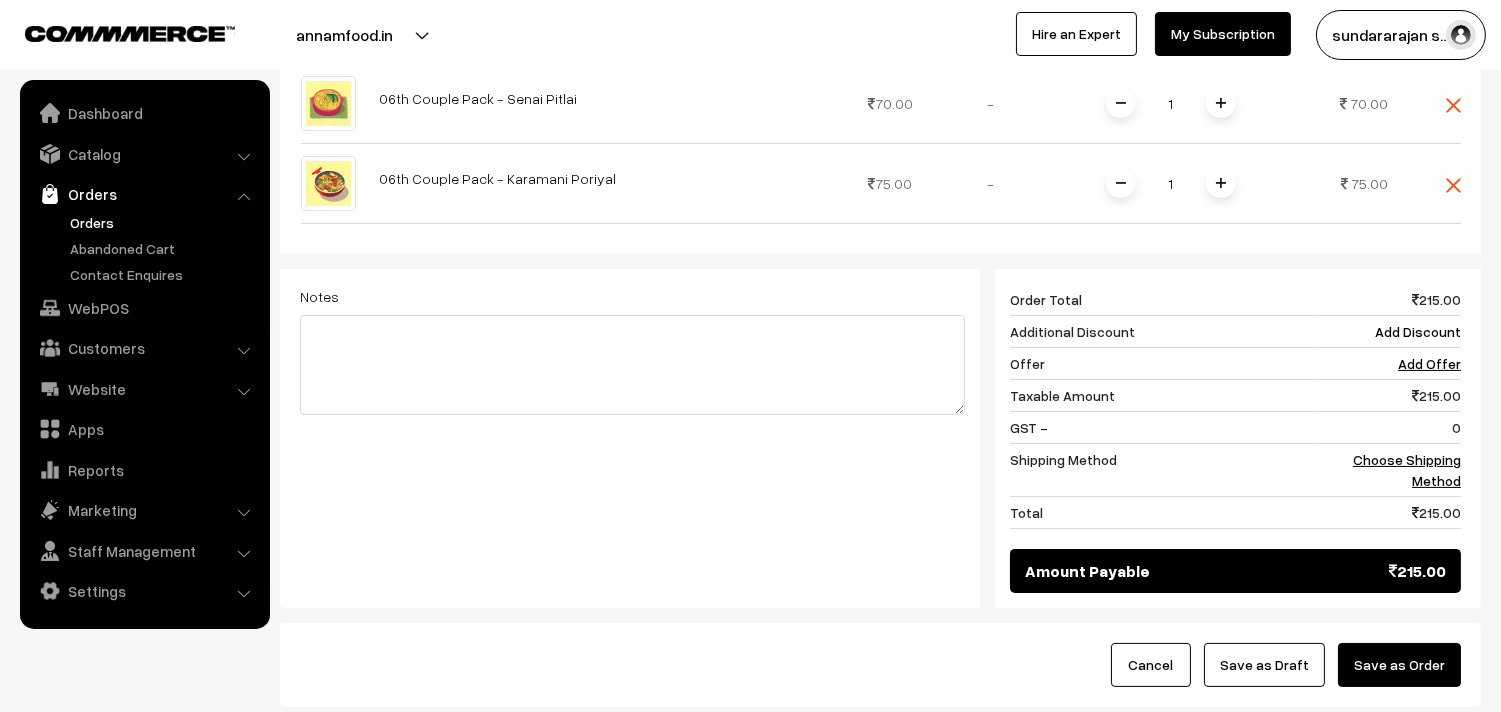 click on "215
Order Total
215.00
Additional Discount
Add Discount
Offer
Add Offer
Taxable Amount
215.00  215.00" at bounding box center (1228, 438) 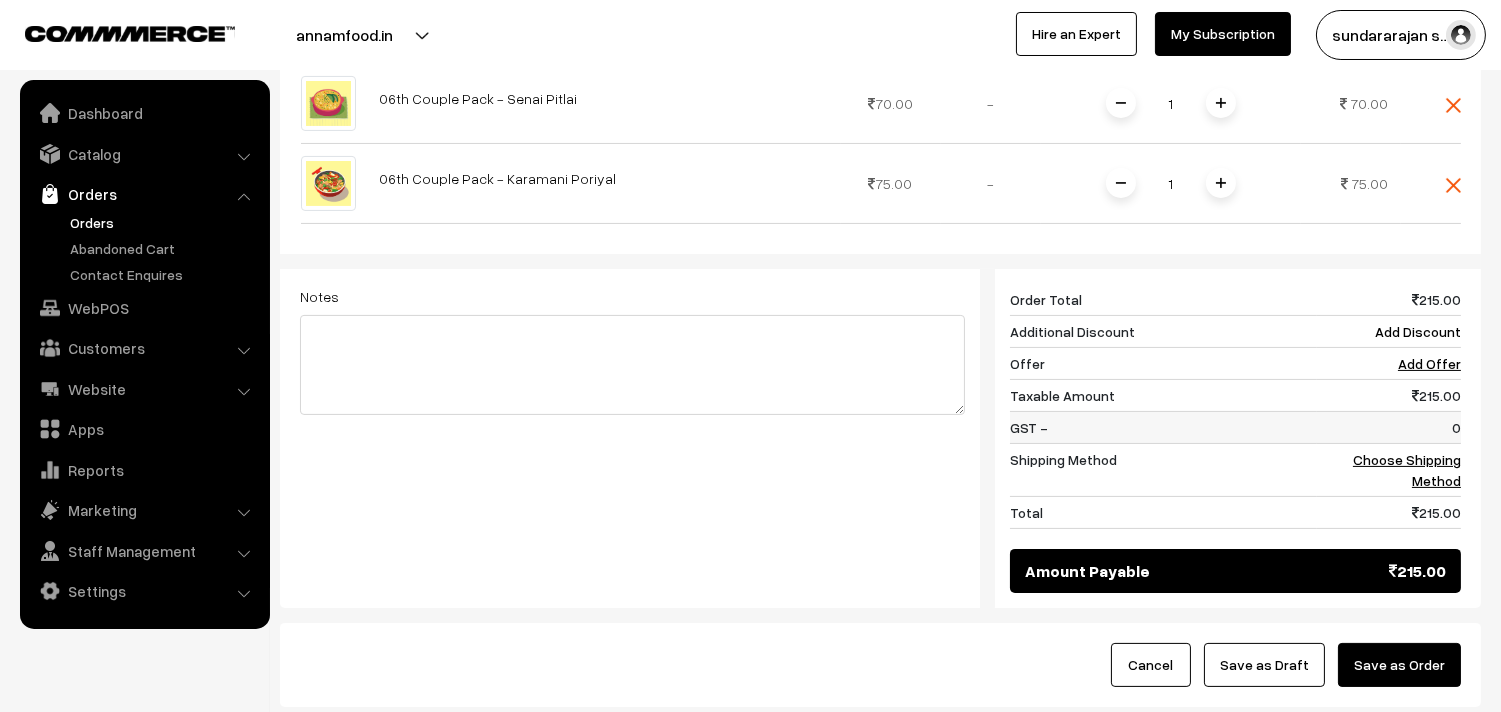 click on "0" at bounding box center [1389, 428] 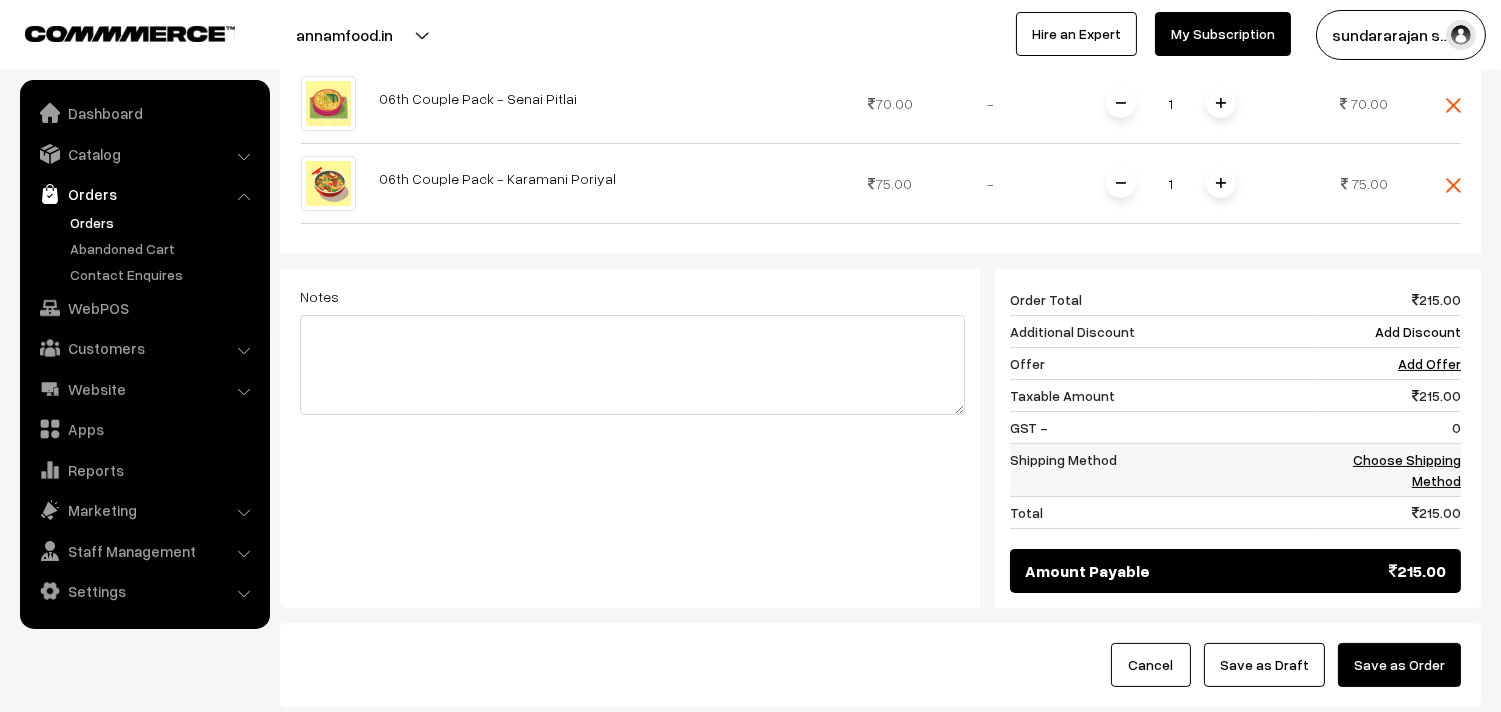click on "Choose Shipping Method" at bounding box center (1407, 470) 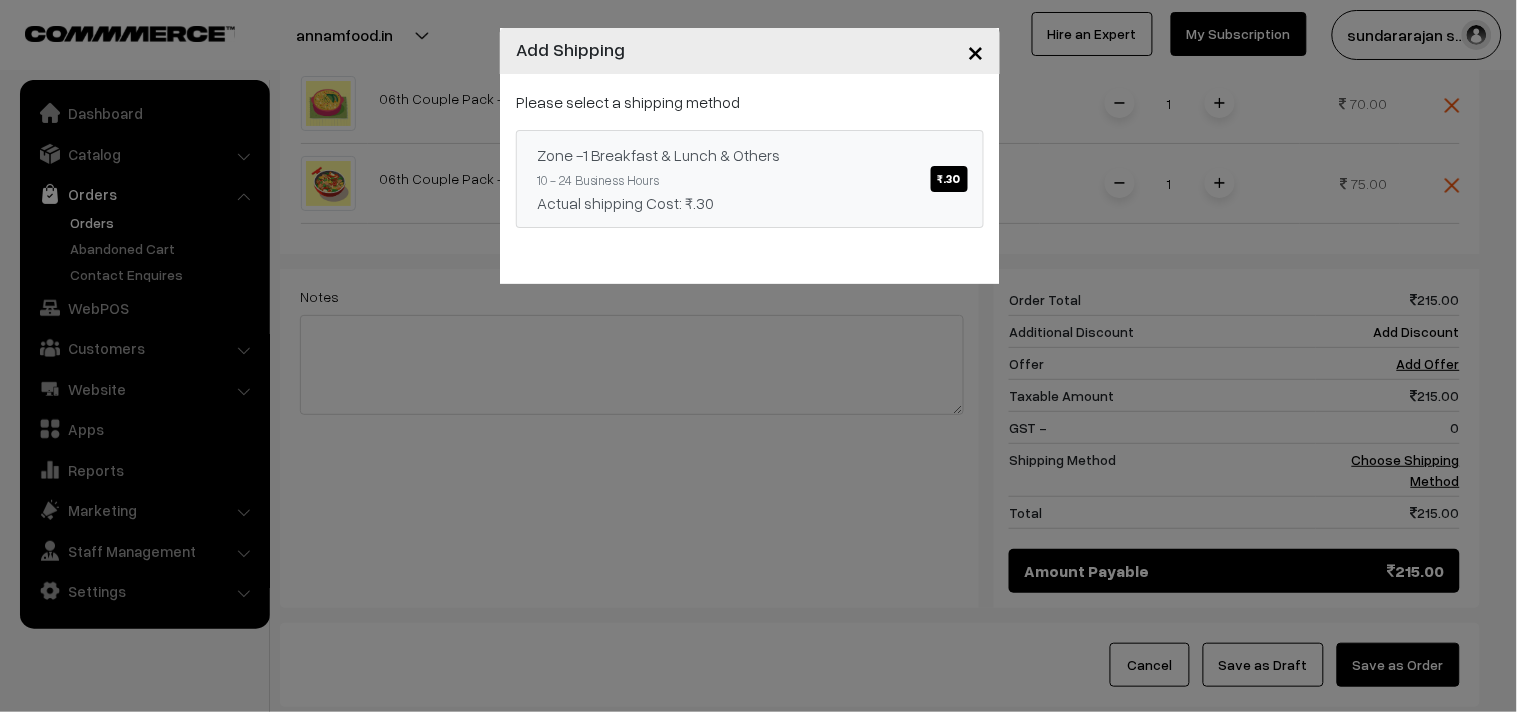 click on "Zone -1  Breakfast & Lunch & Others
₹.30
10 - 24 Business Hours Actual shipping Cost: ₹.30" at bounding box center [750, 179] 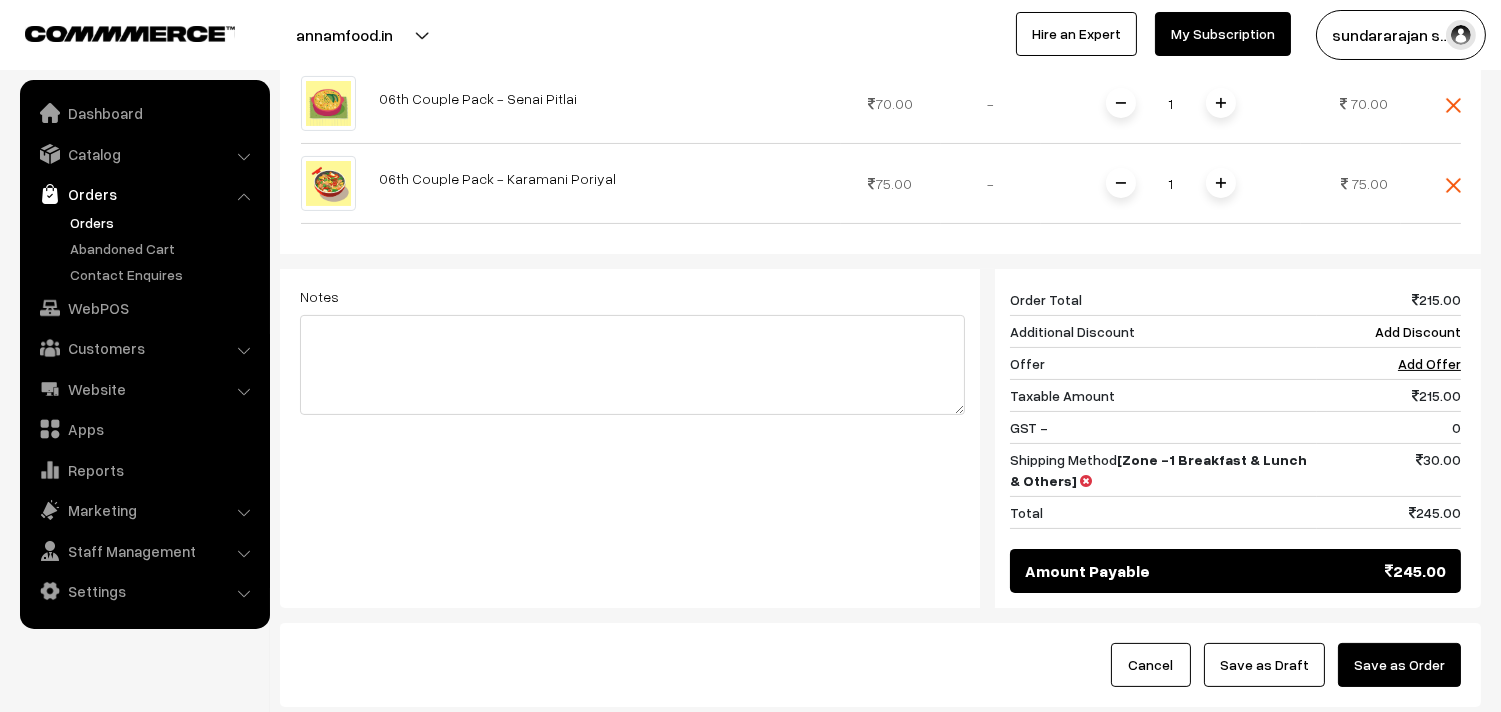click on "Save as Draft" at bounding box center (1264, 665) 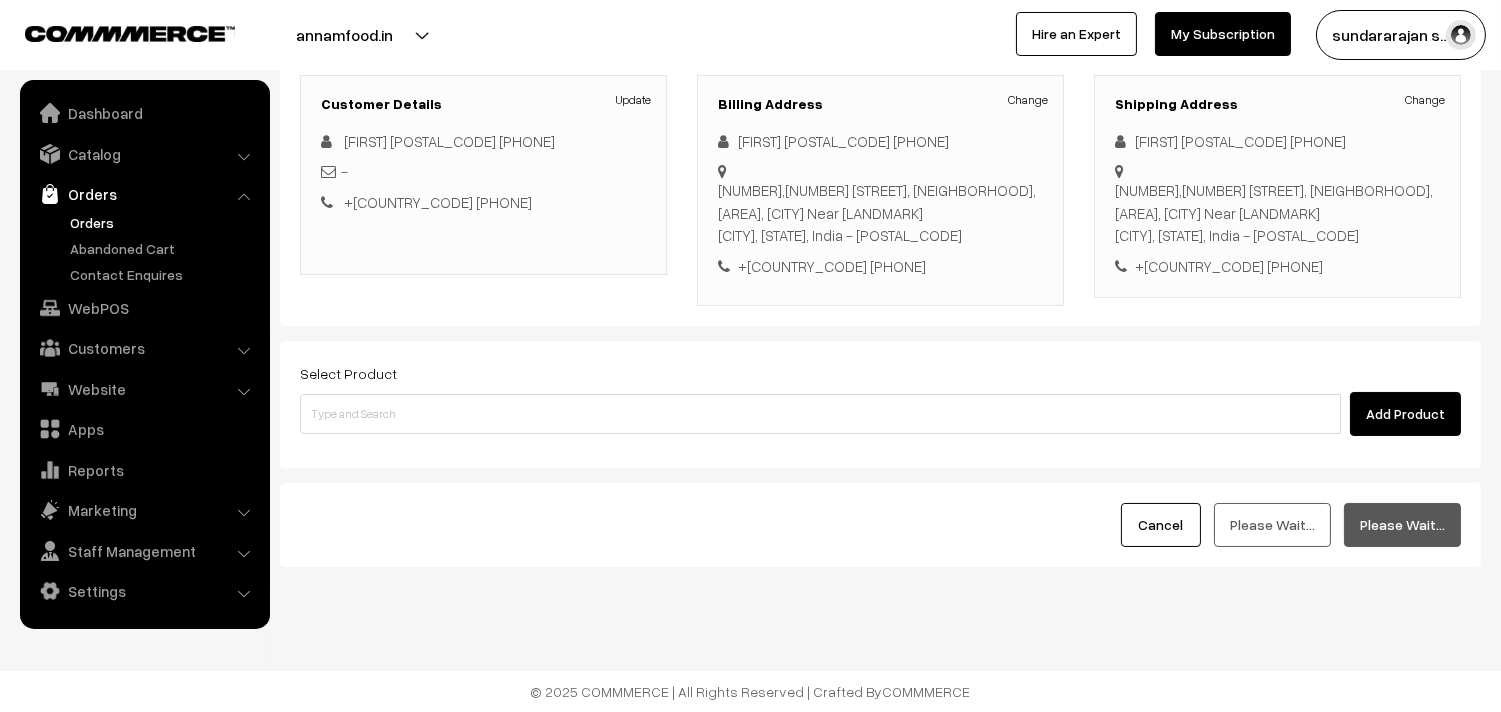scroll, scrollTop: 272, scrollLeft: 0, axis: vertical 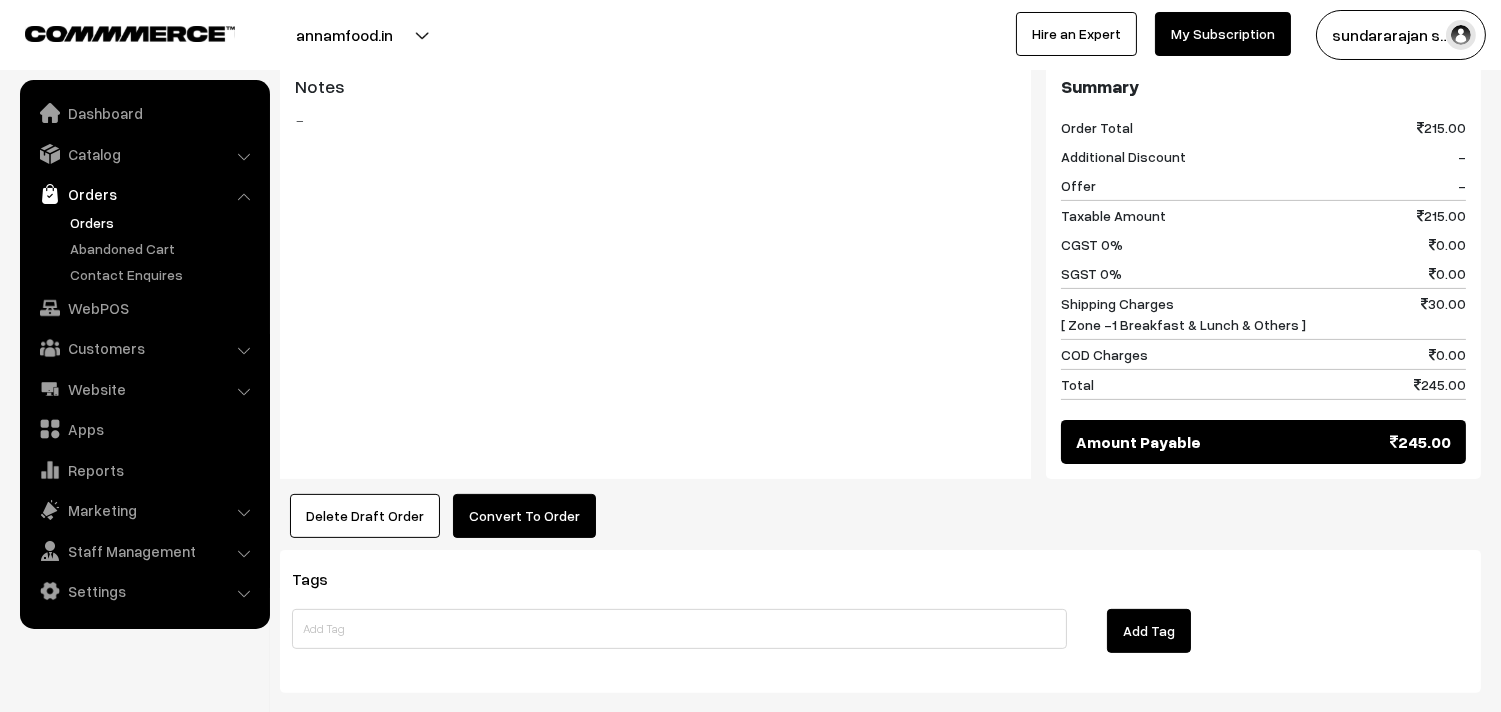 click on "Convert To Order" at bounding box center (524, 516) 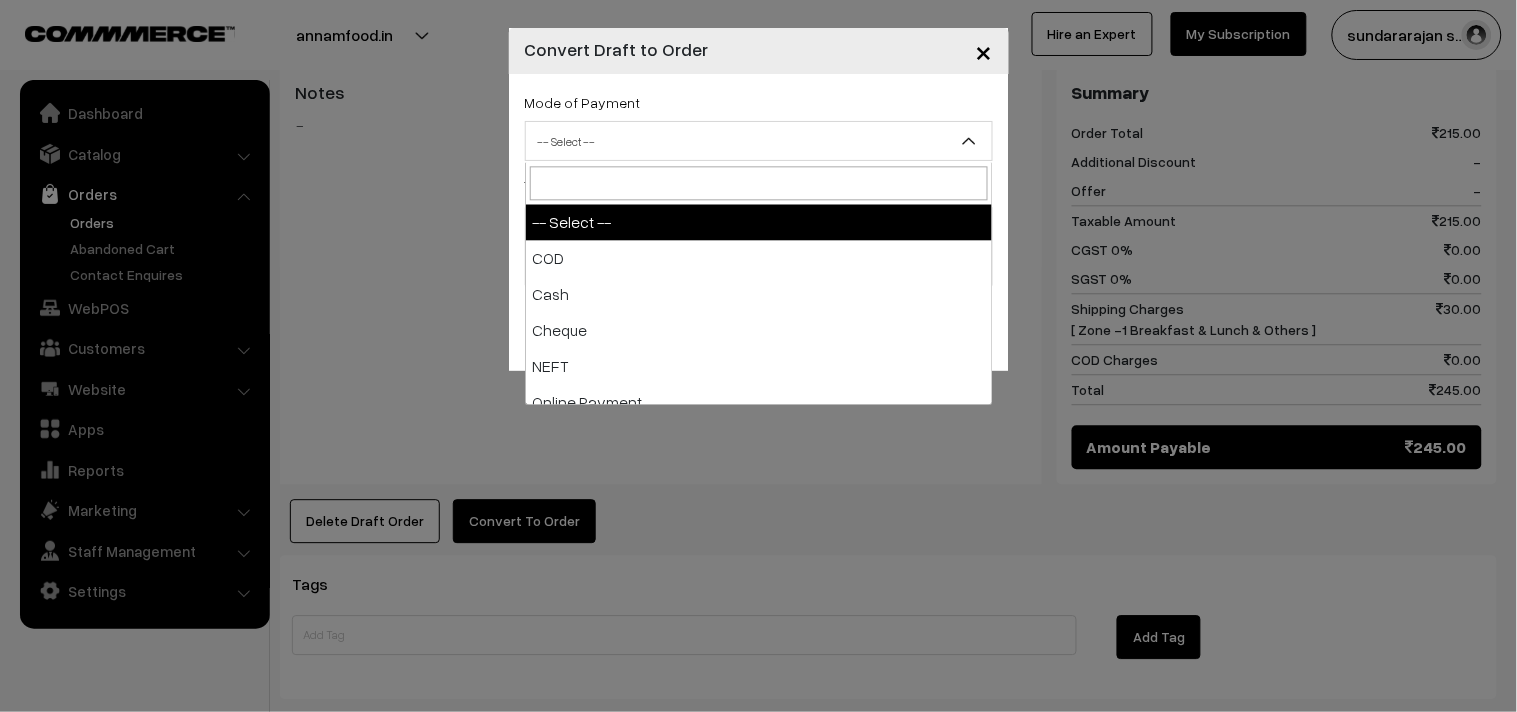 click on "-- Select --" at bounding box center (759, 141) 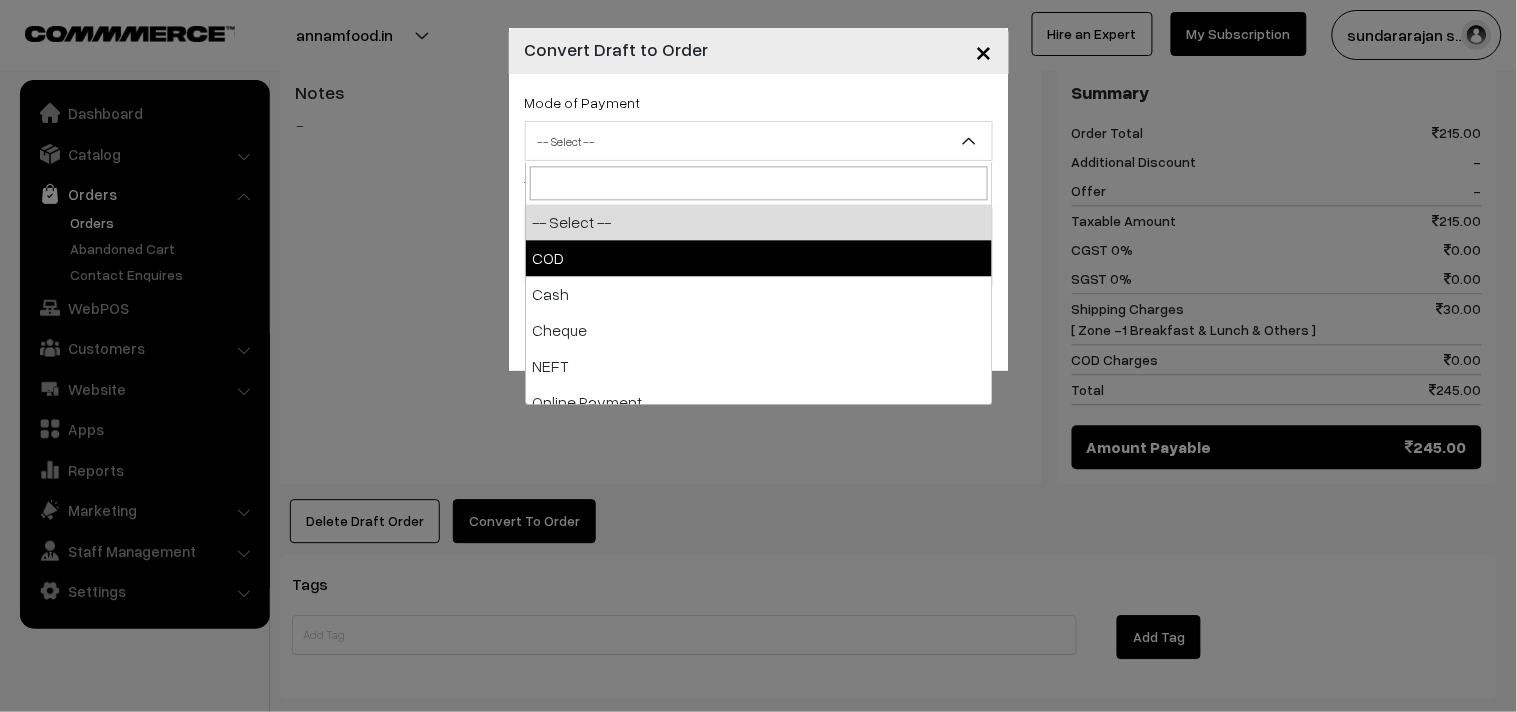 select on "1" 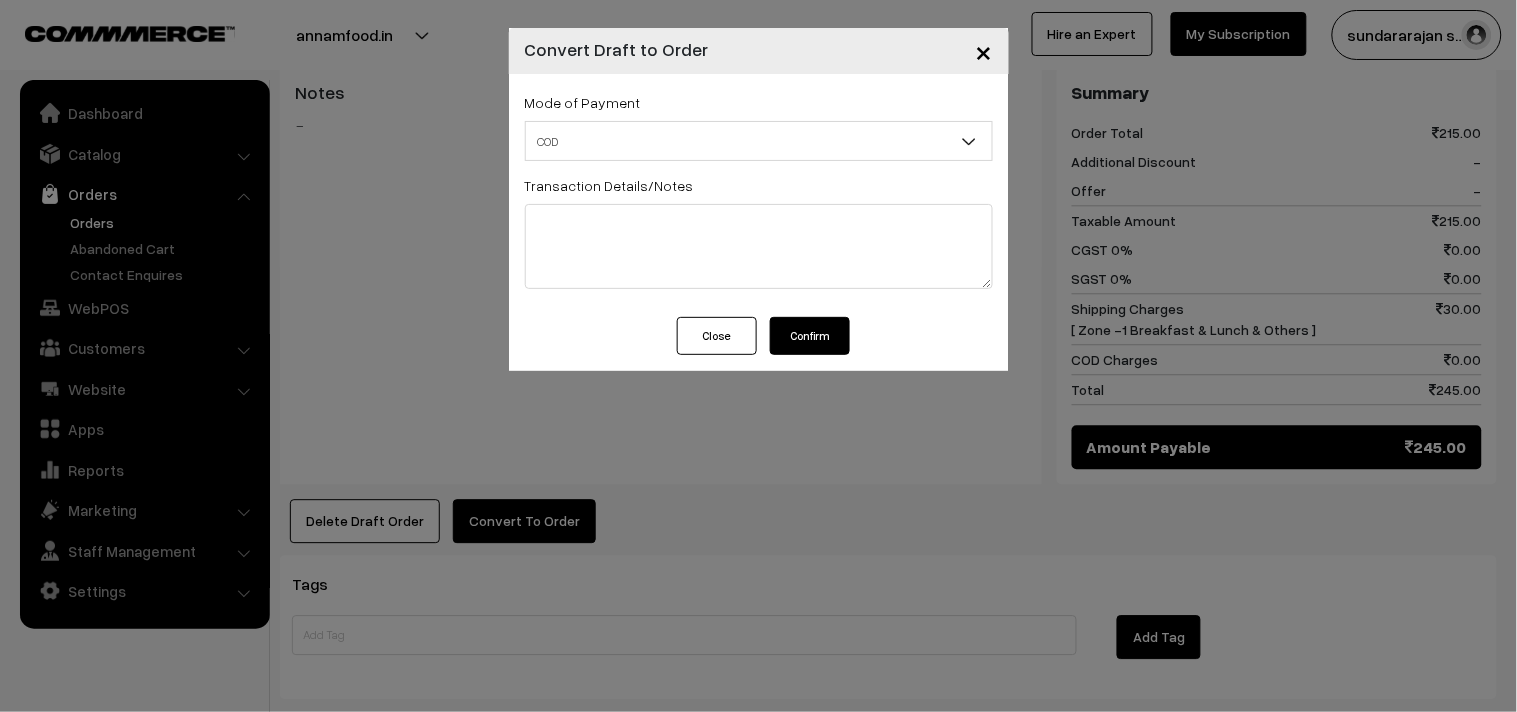 drag, startPoint x: 815, startPoint y: 336, endPoint x: 657, endPoint y: 378, distance: 163.487 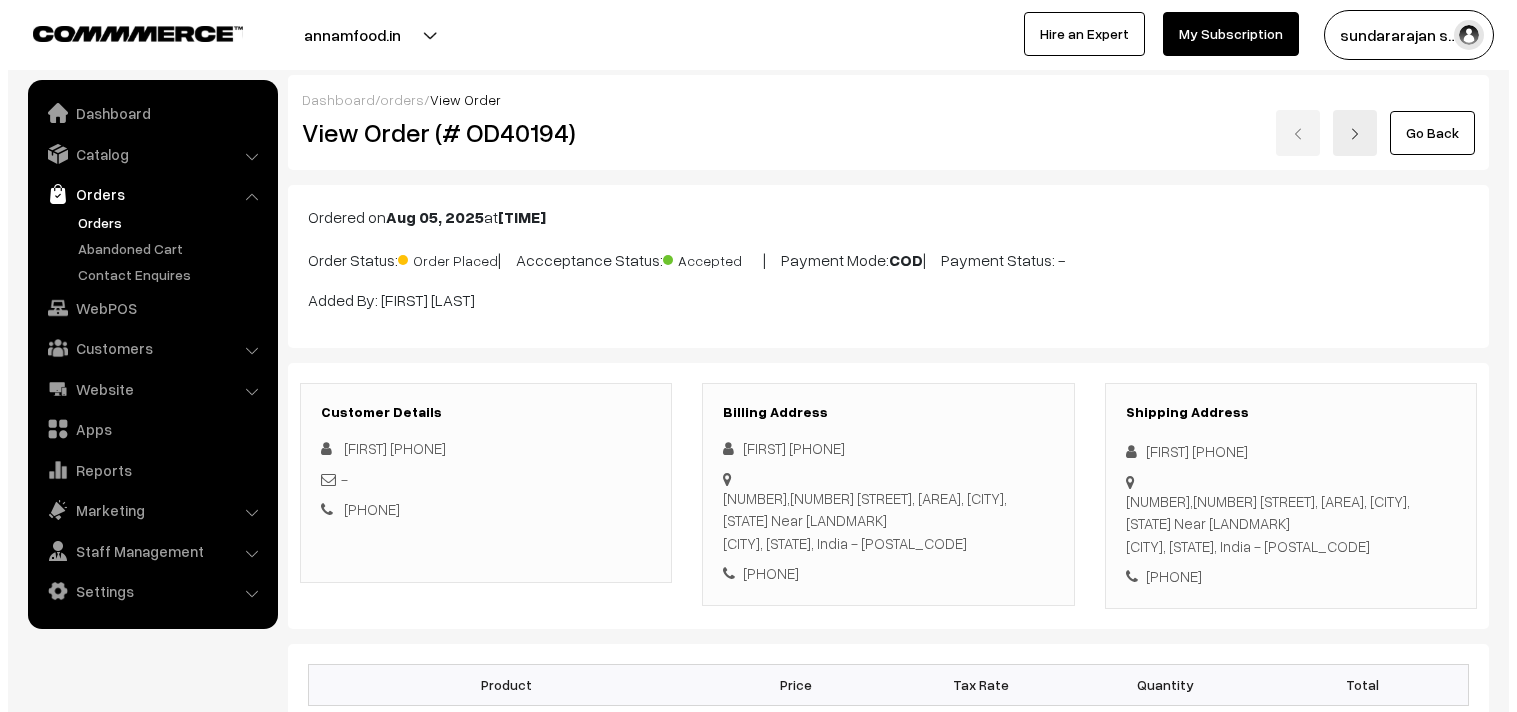 scroll, scrollTop: 1105, scrollLeft: 0, axis: vertical 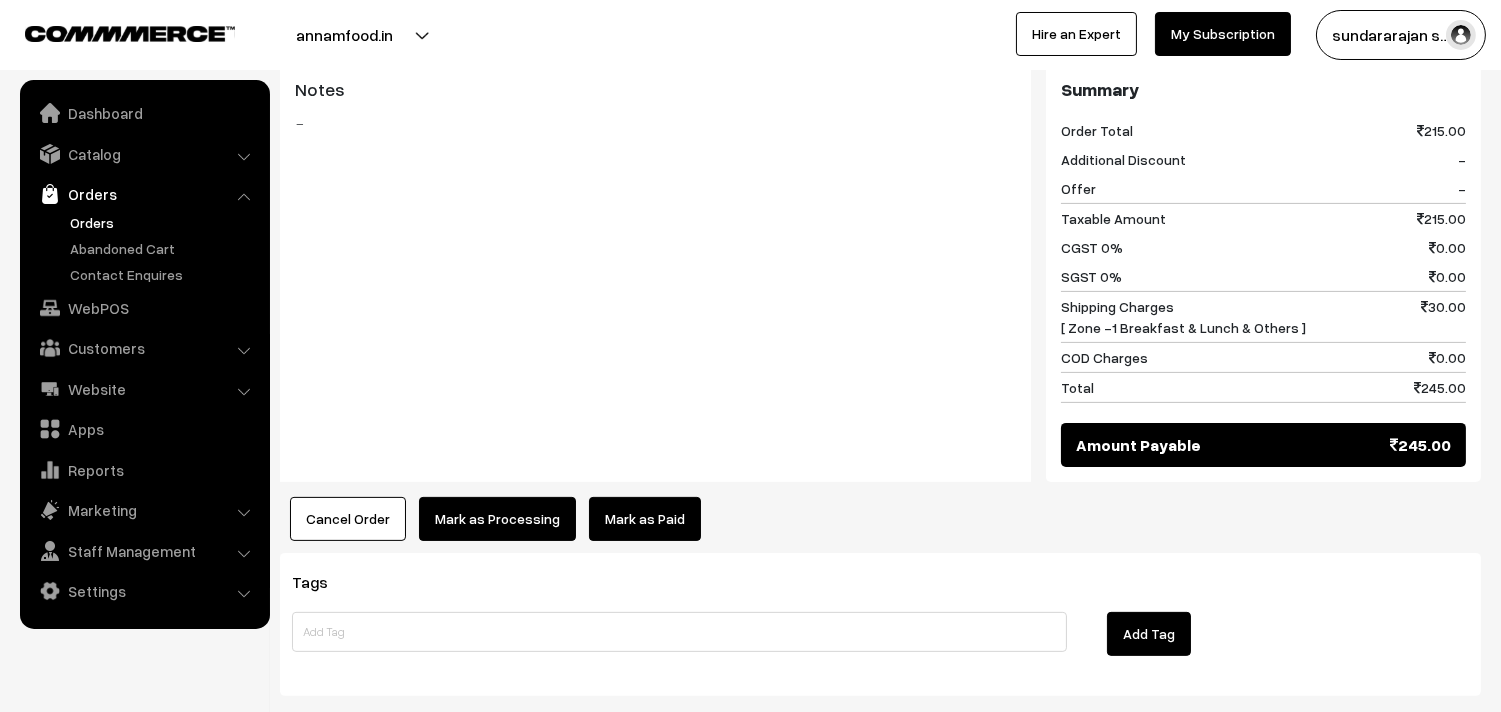 click on "Mark as Processing" at bounding box center [497, 519] 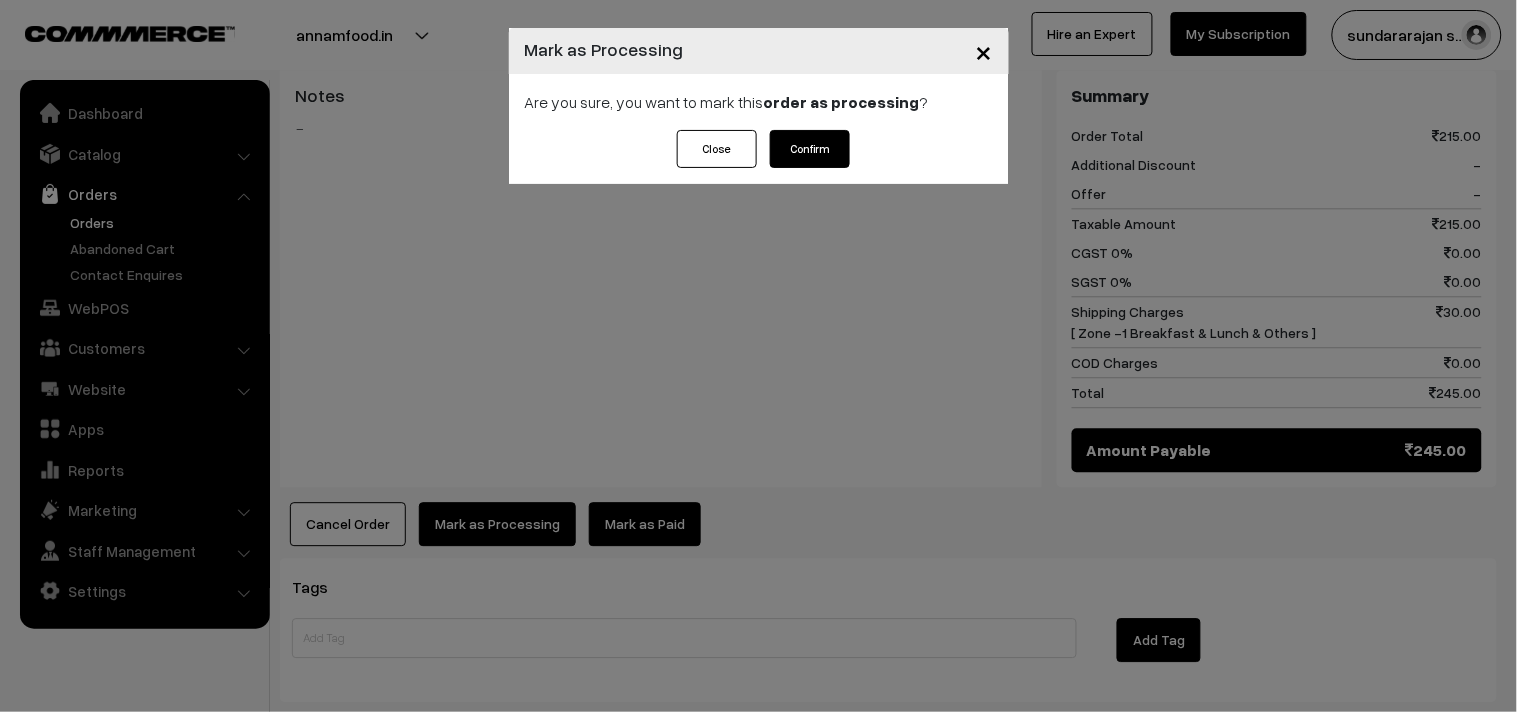 click on "Confirm" at bounding box center (810, 149) 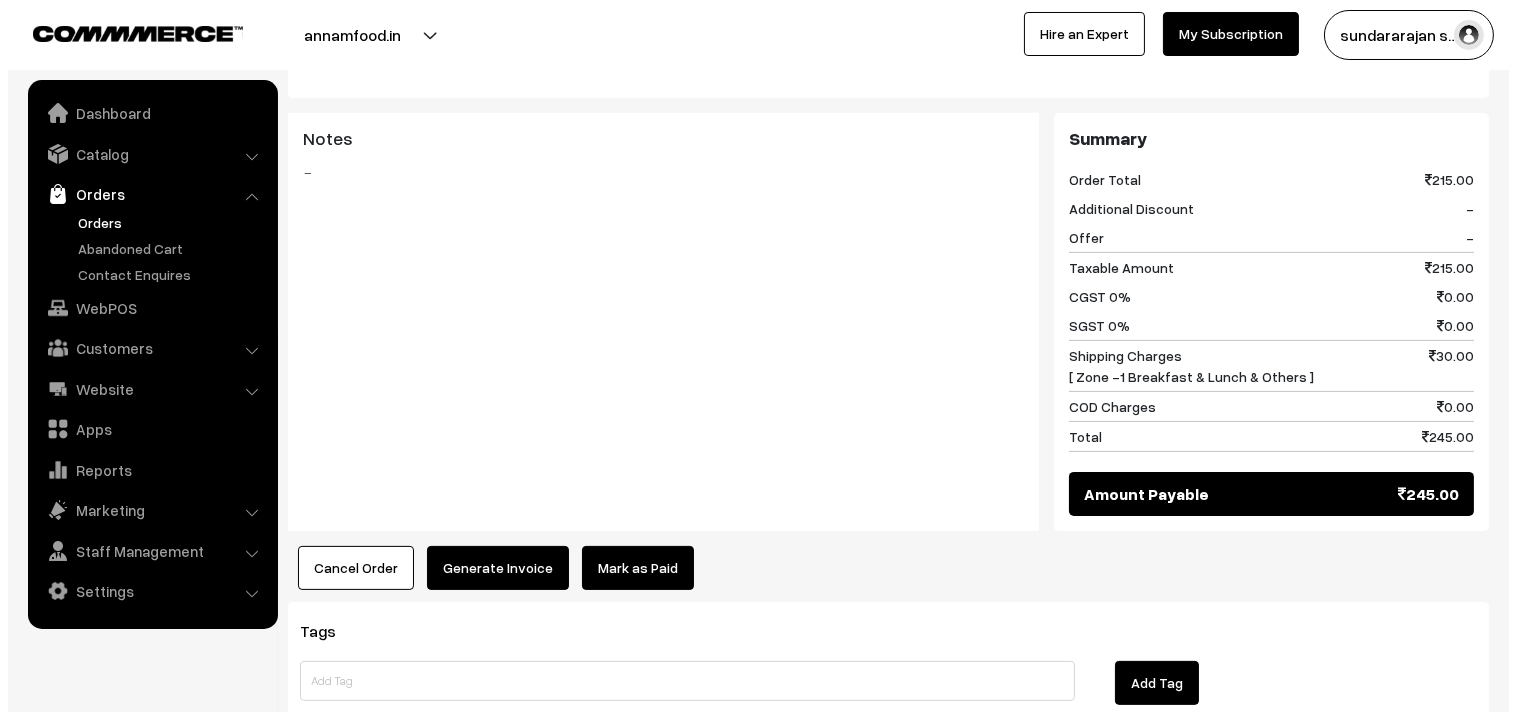scroll, scrollTop: 1111, scrollLeft: 0, axis: vertical 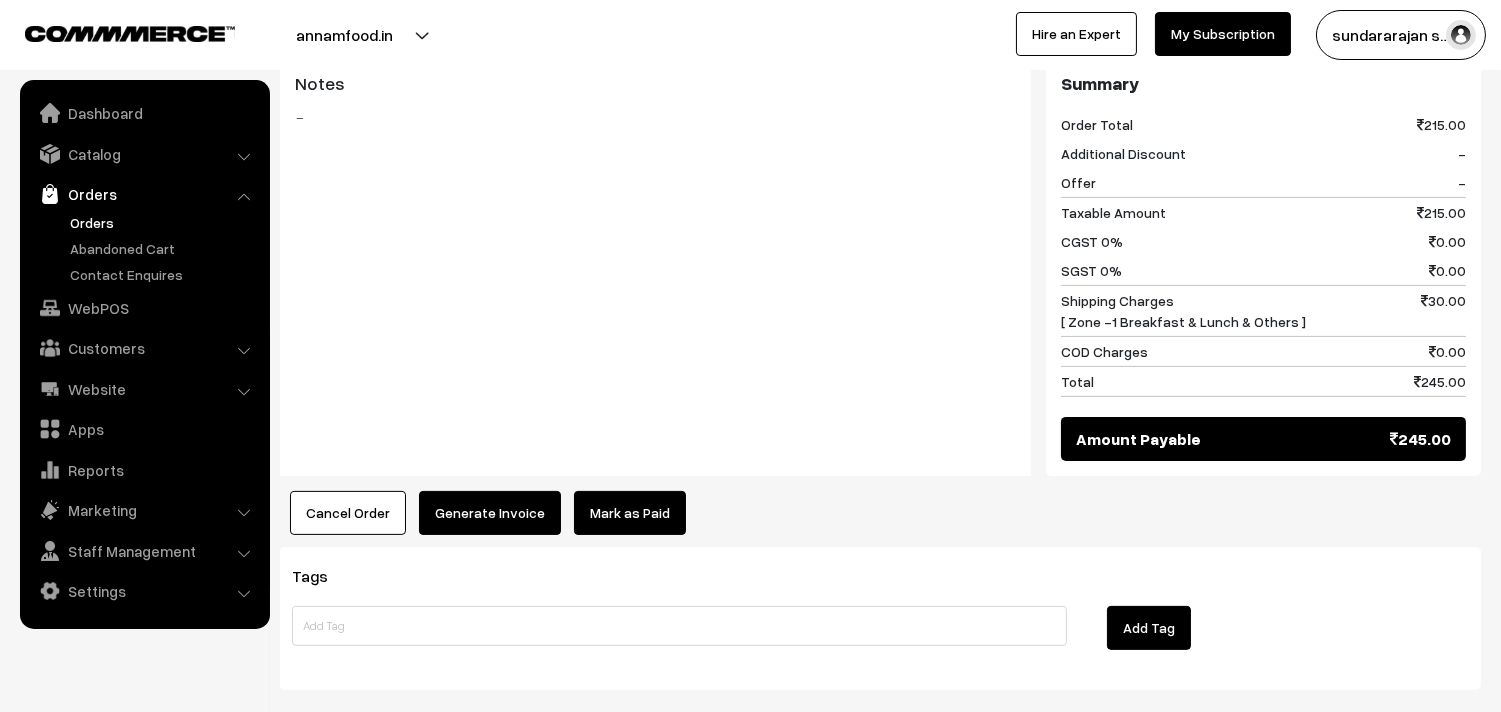 click on "Generate Invoice" at bounding box center [490, 513] 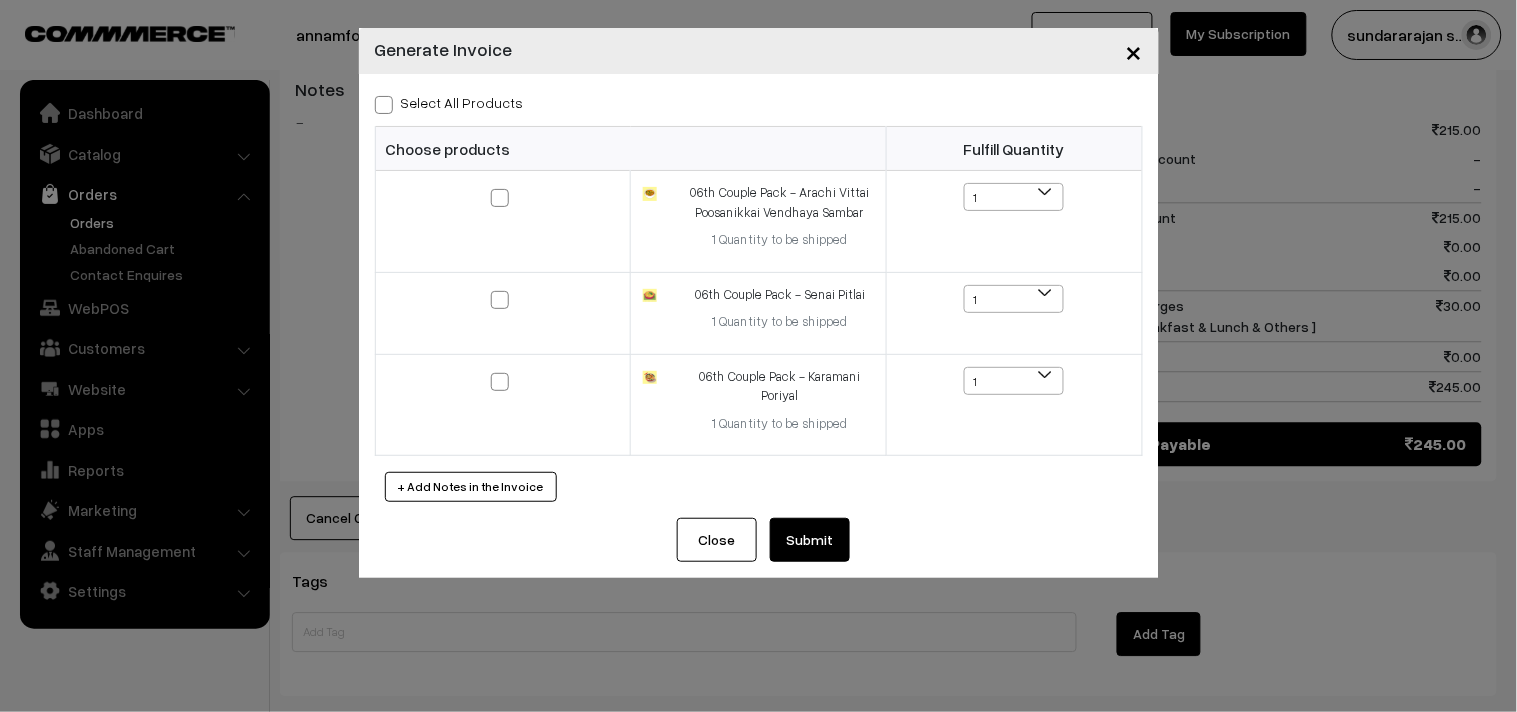 click on "Select All Products" at bounding box center [449, 102] 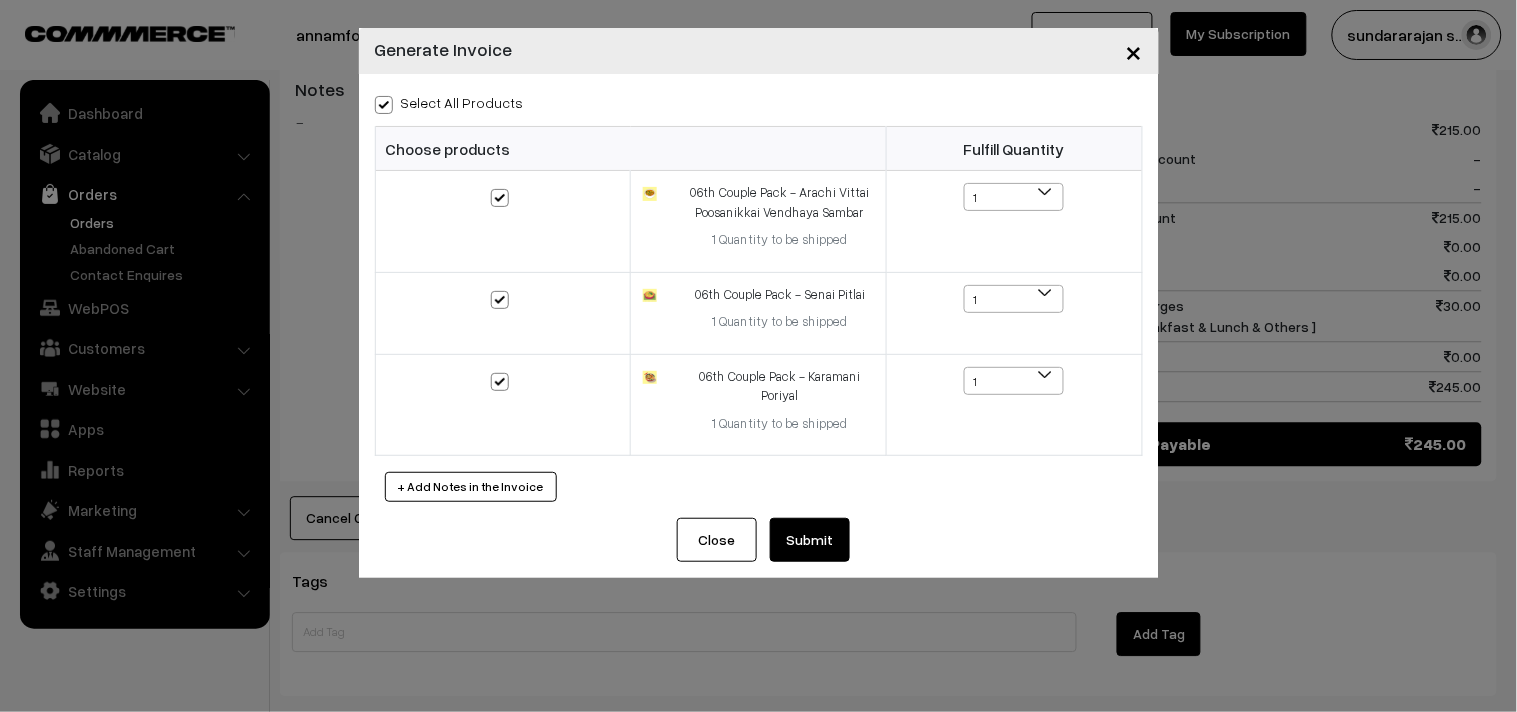 checkbox on "true" 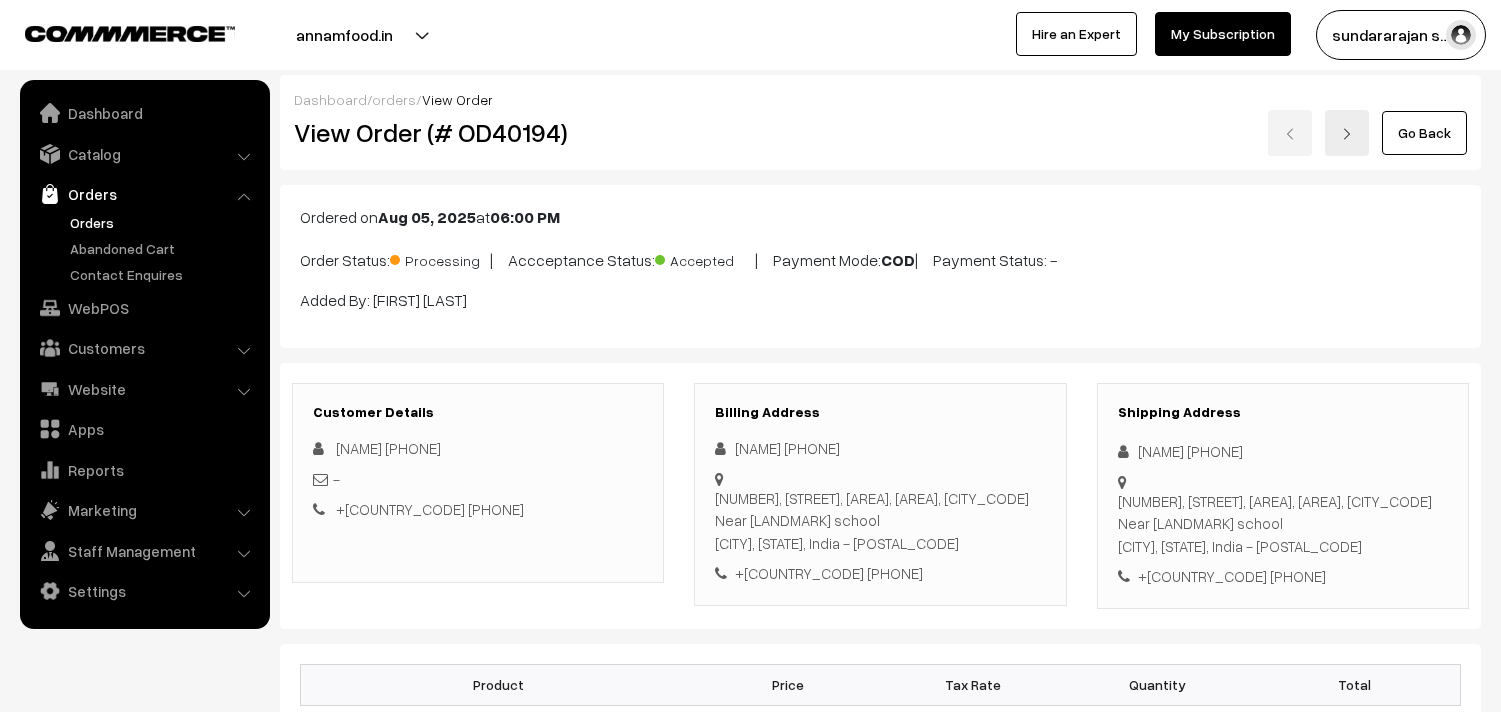 scroll, scrollTop: 1111, scrollLeft: 0, axis: vertical 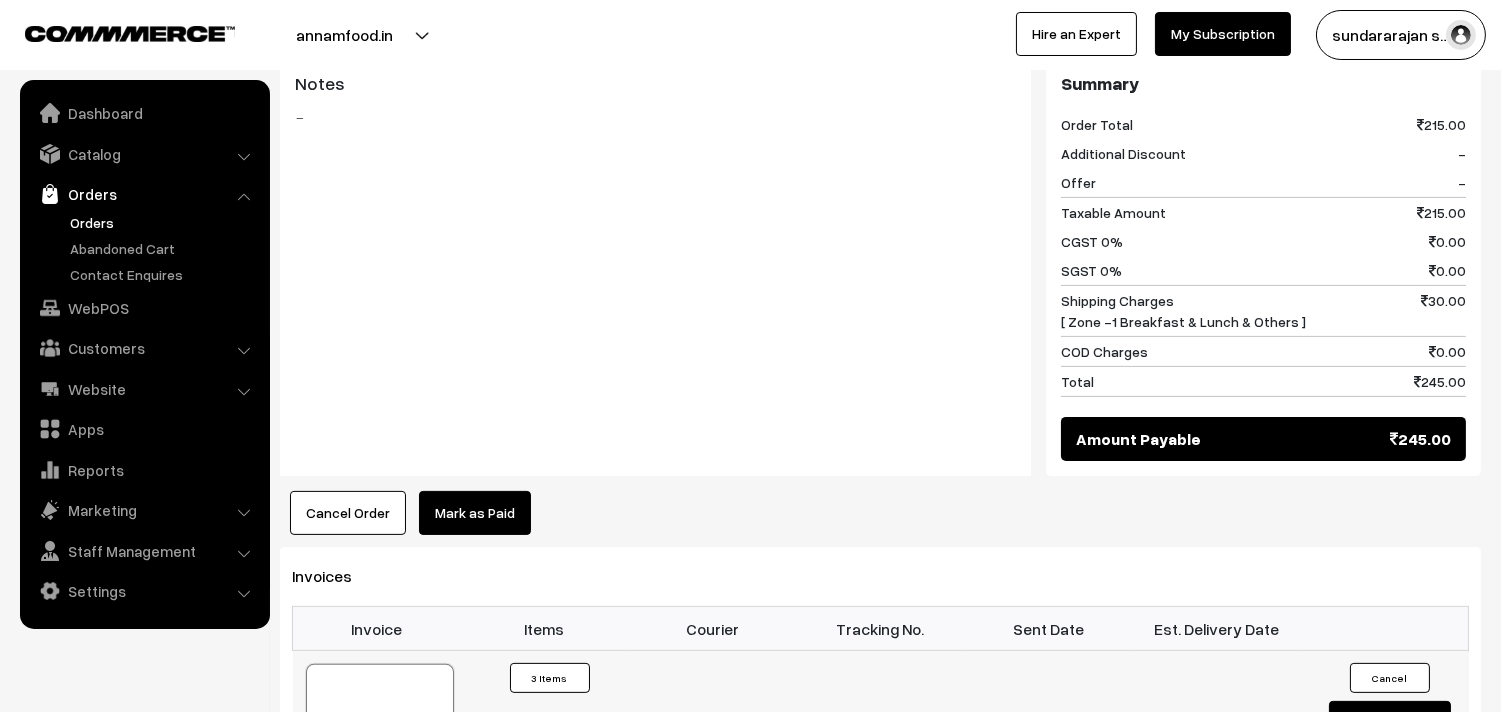 click at bounding box center [380, 714] 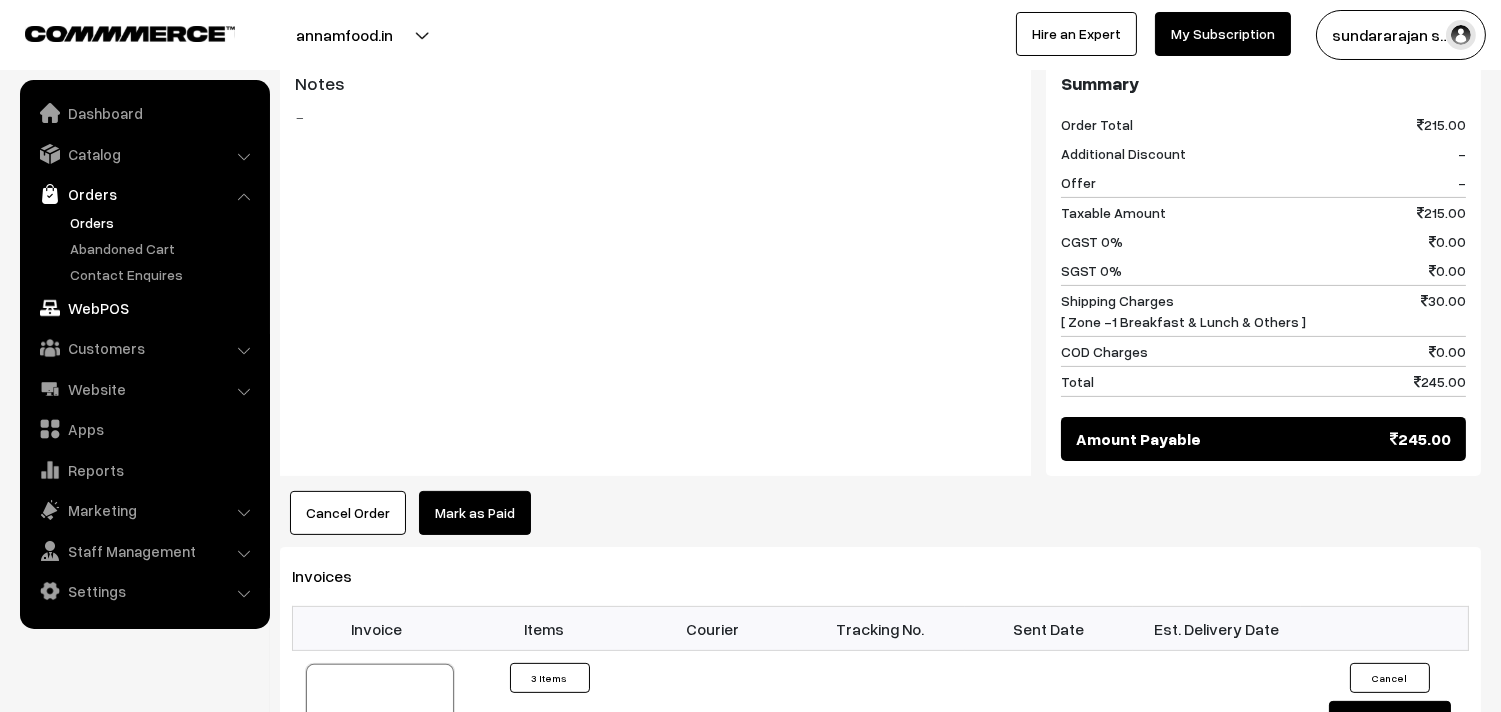 click on "WebPOS" at bounding box center [144, 308] 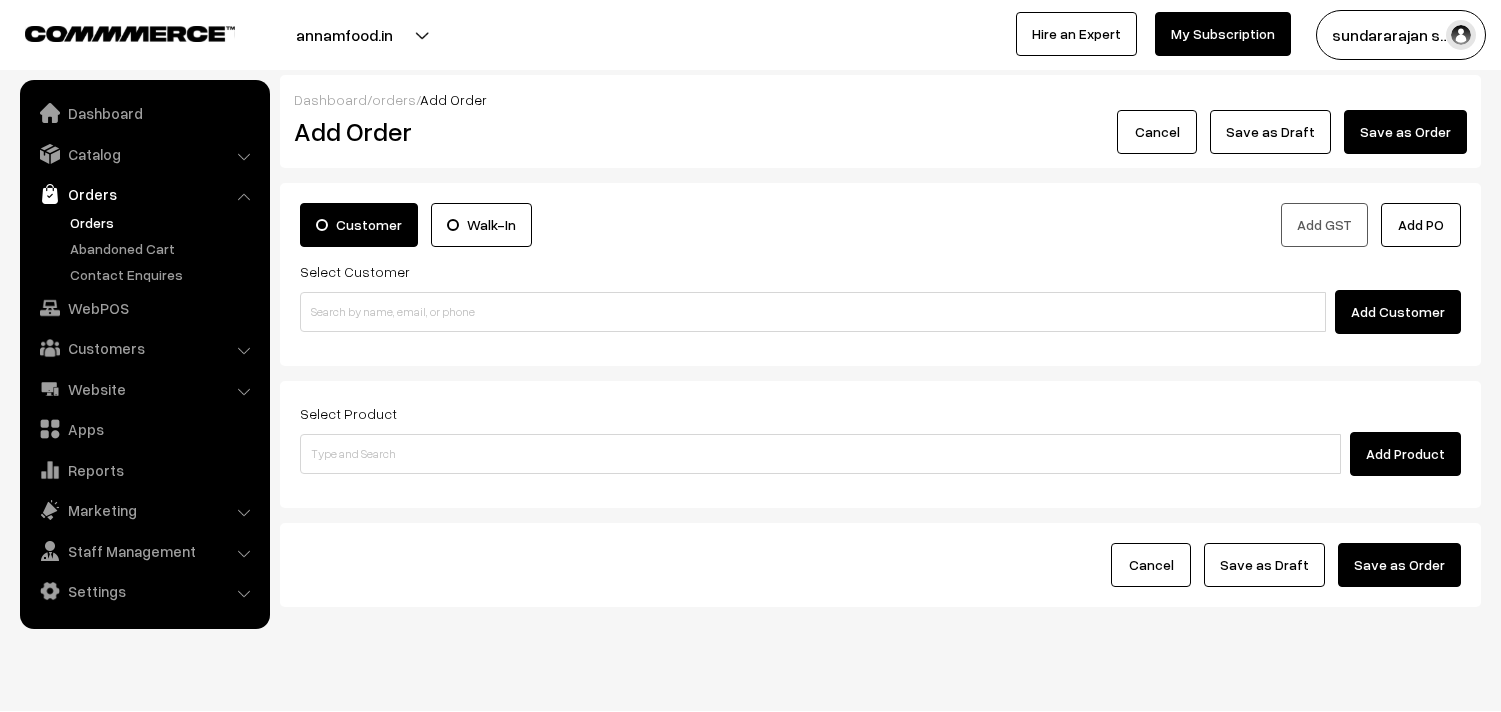 scroll, scrollTop: 0, scrollLeft: 0, axis: both 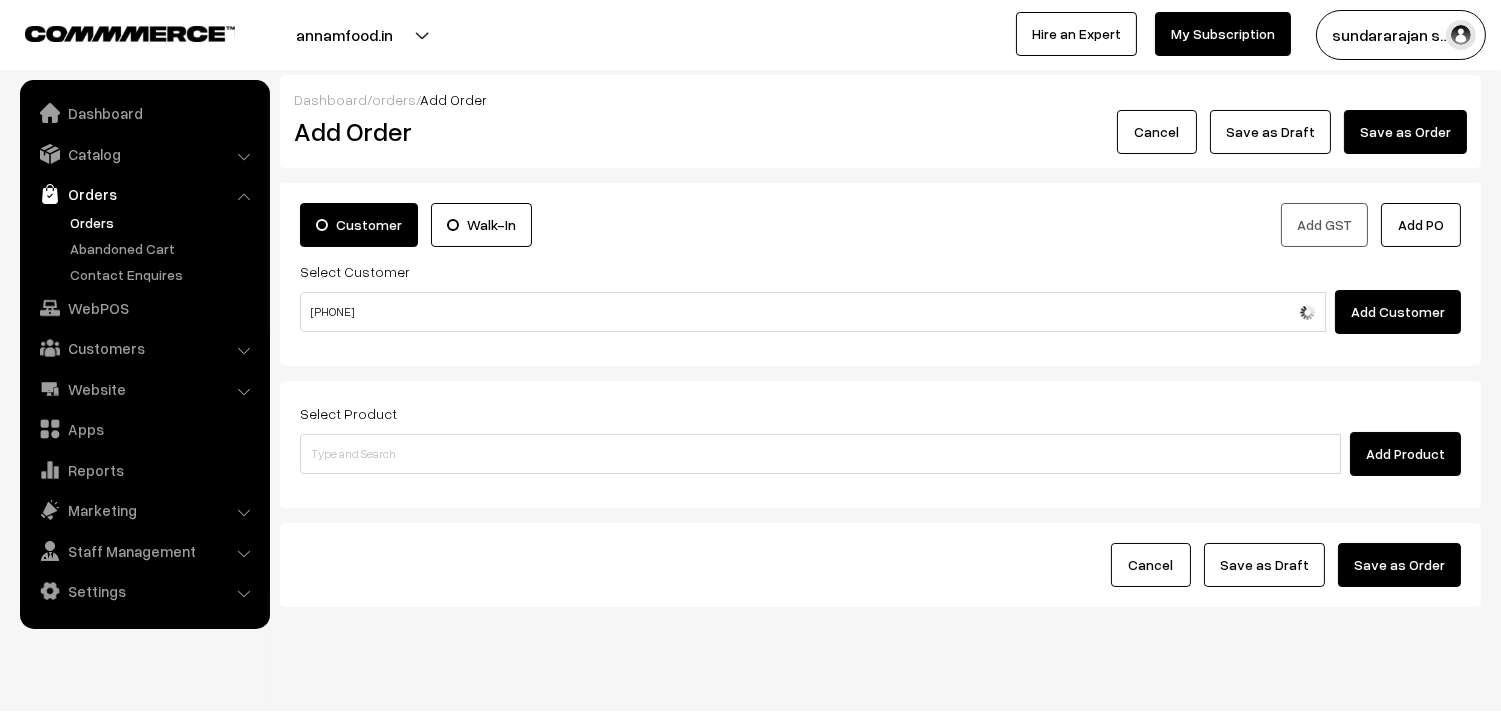 click on "98401 40417" at bounding box center [813, 312] 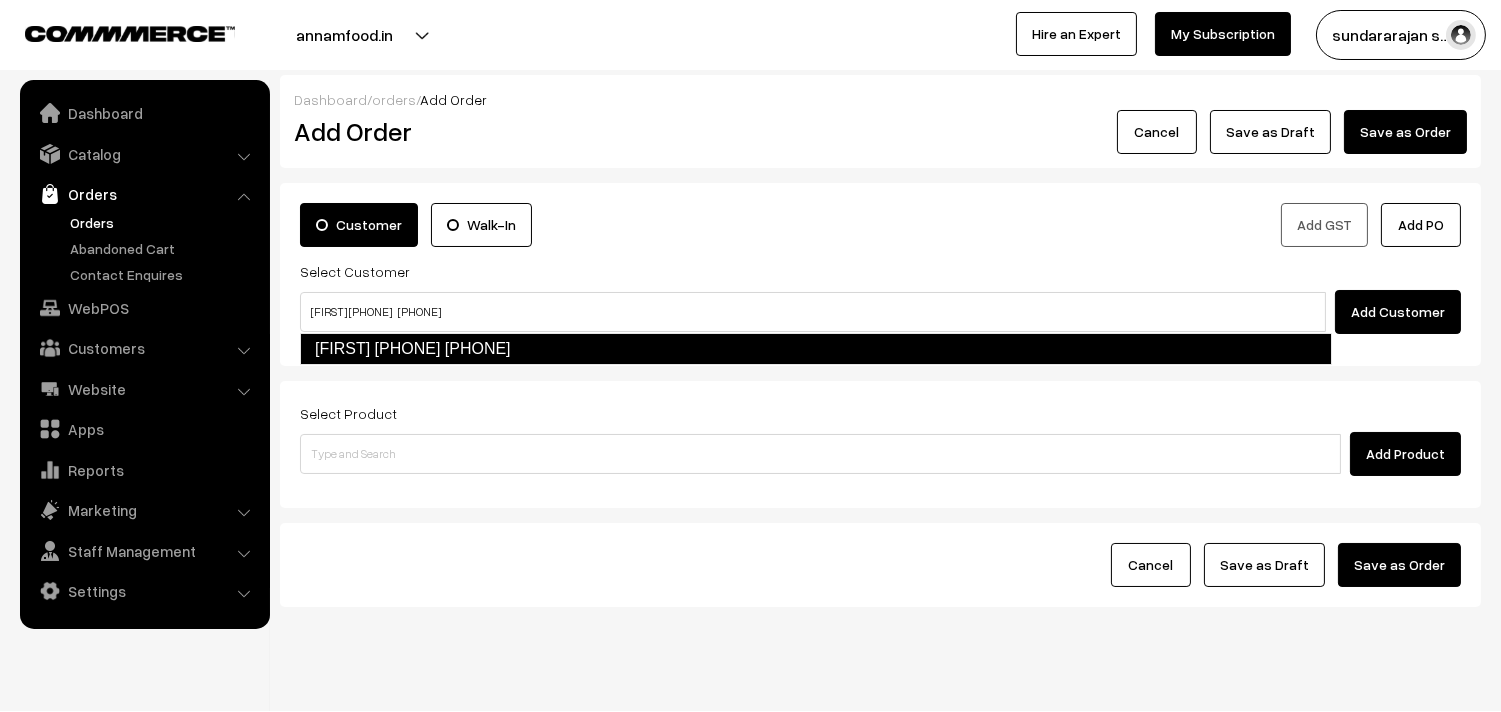 type on "Sugantha 98401 40417   [9840140417]" 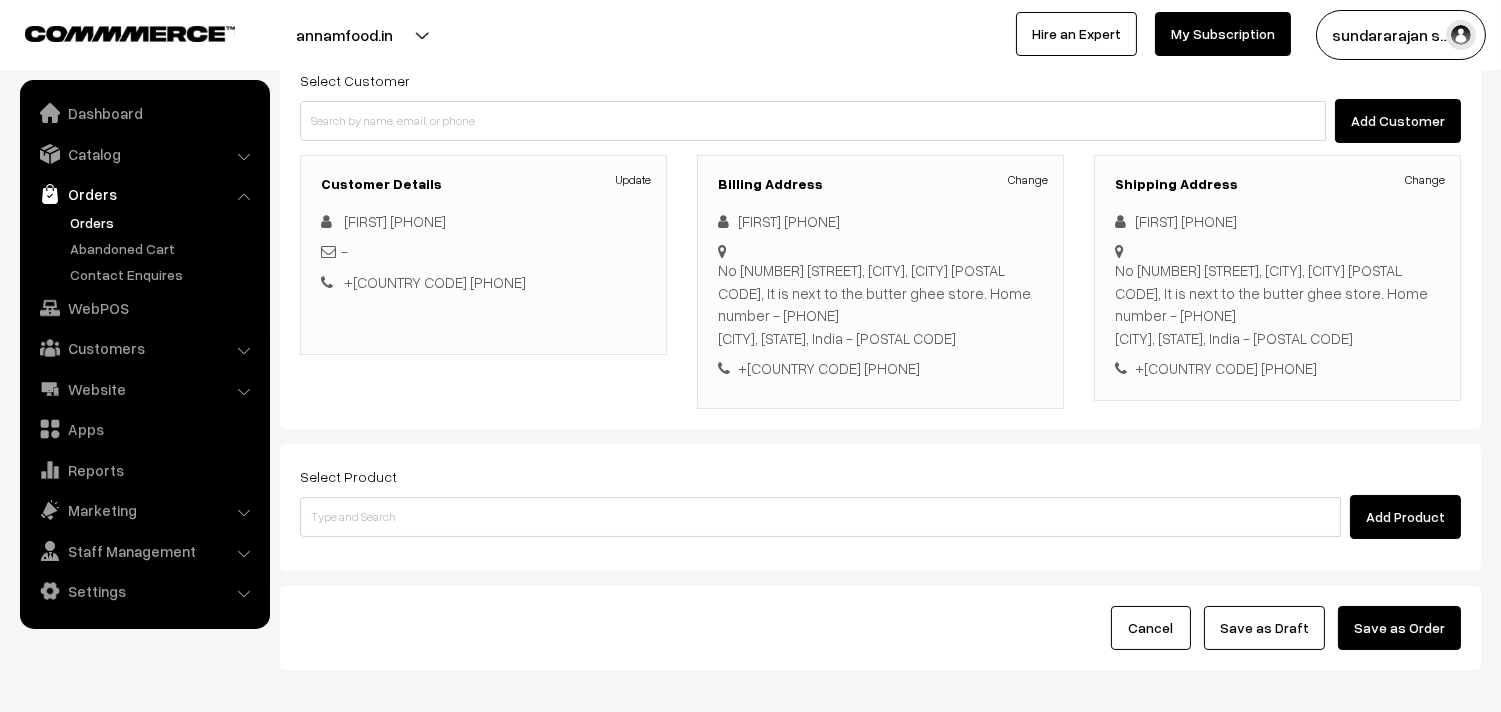 scroll, scrollTop: 222, scrollLeft: 0, axis: vertical 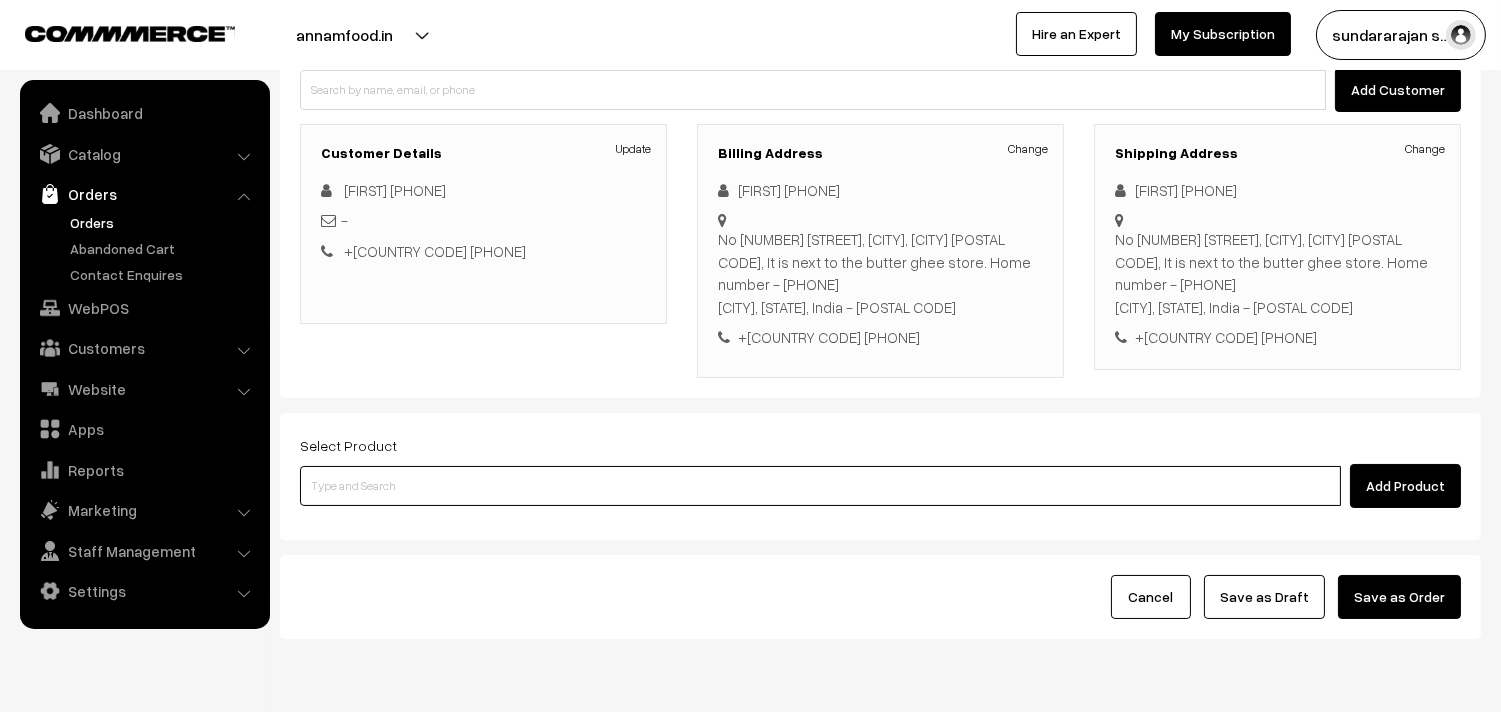 click at bounding box center (820, 486) 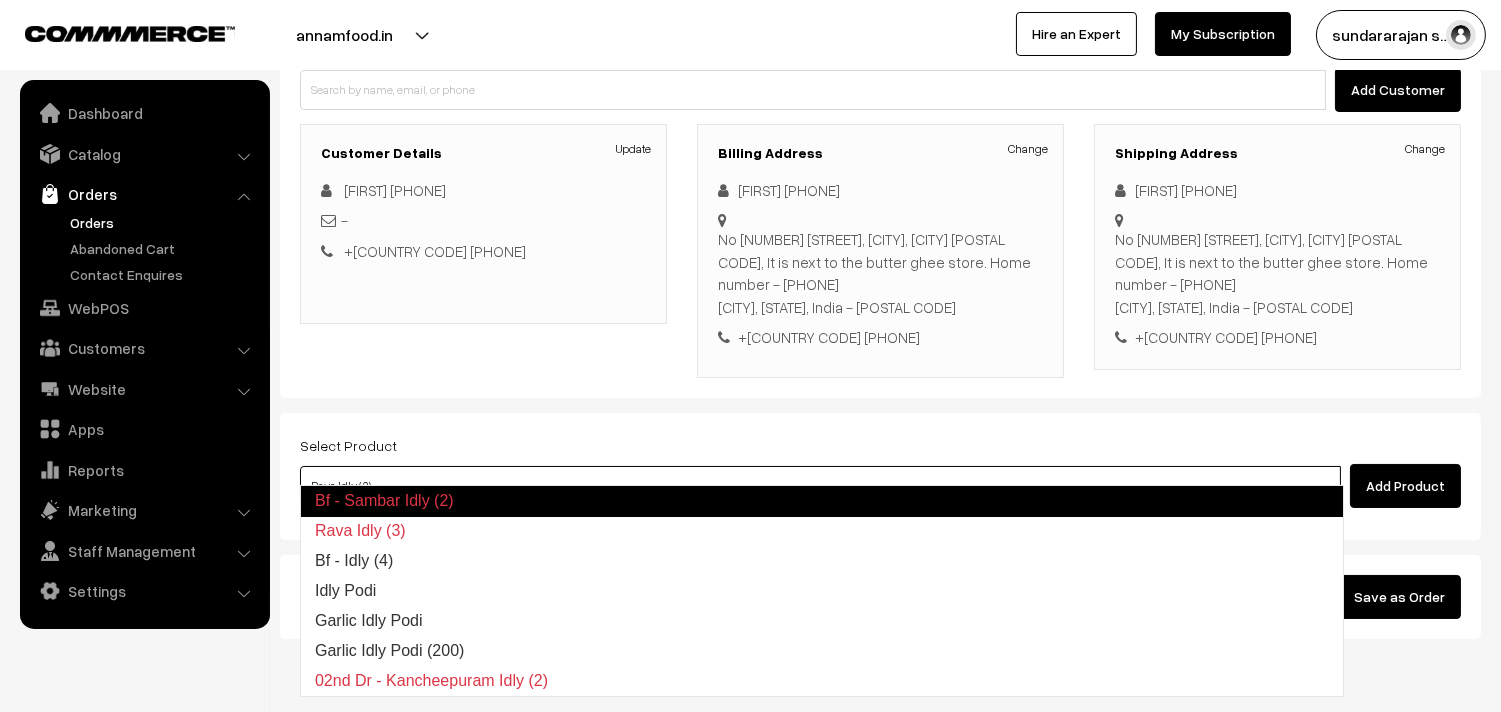 type on "Bf -  Idly (4)" 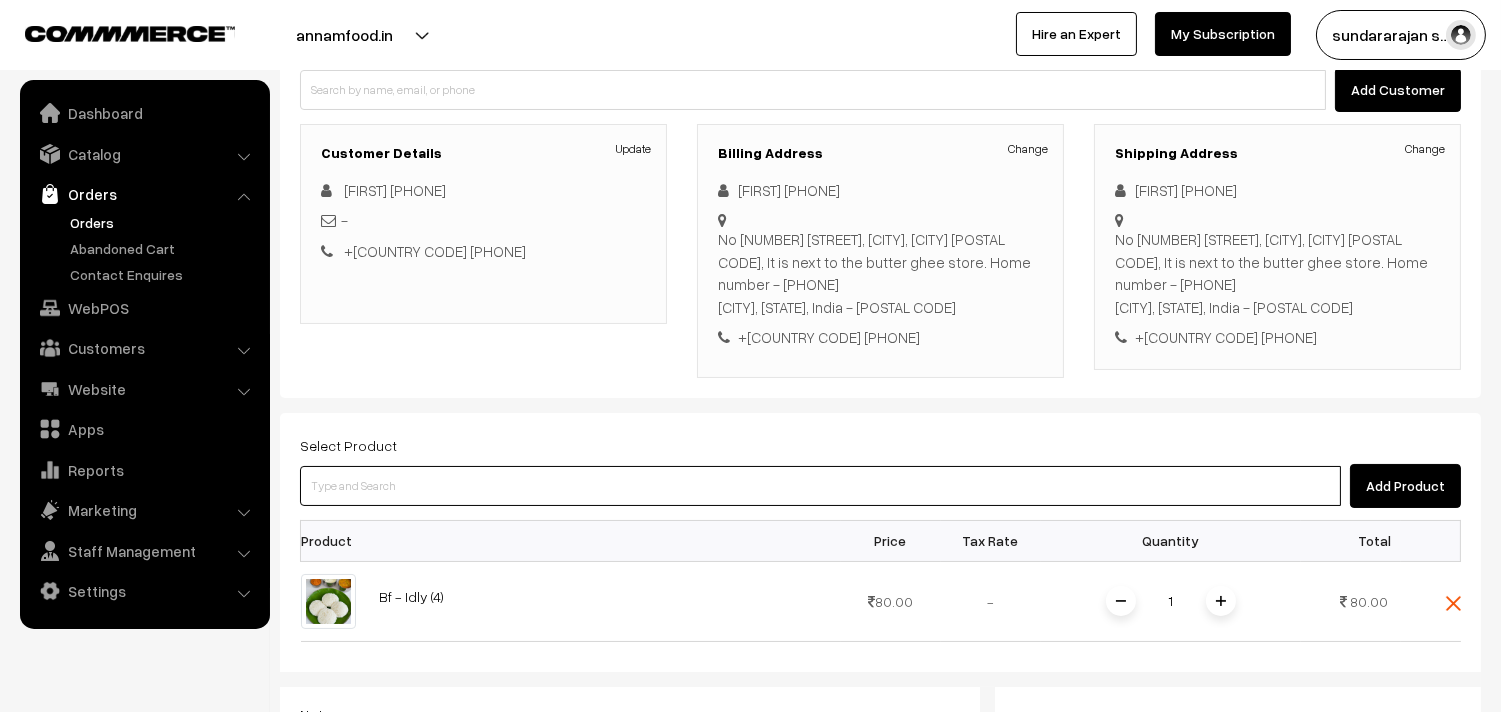 click at bounding box center [820, 486] 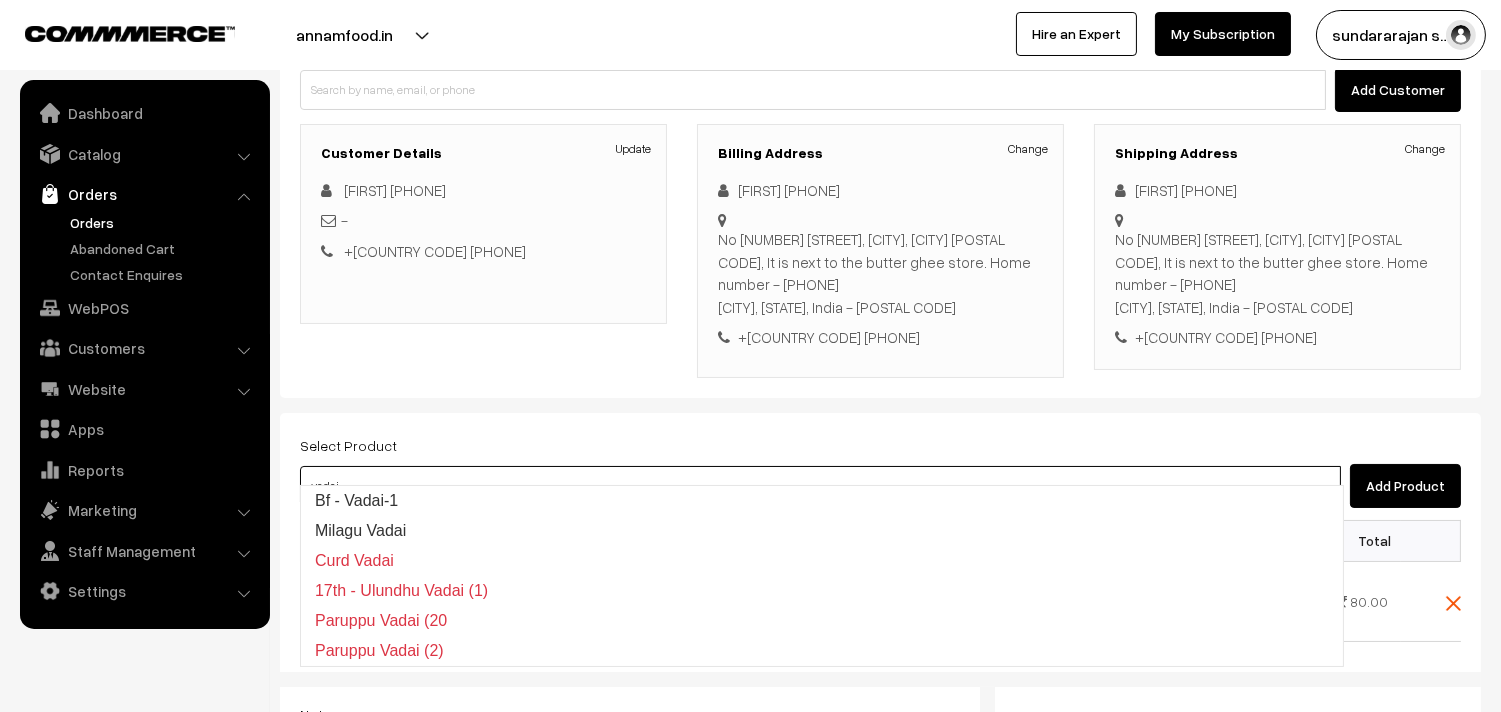 type on "Bf -  Vadai-1" 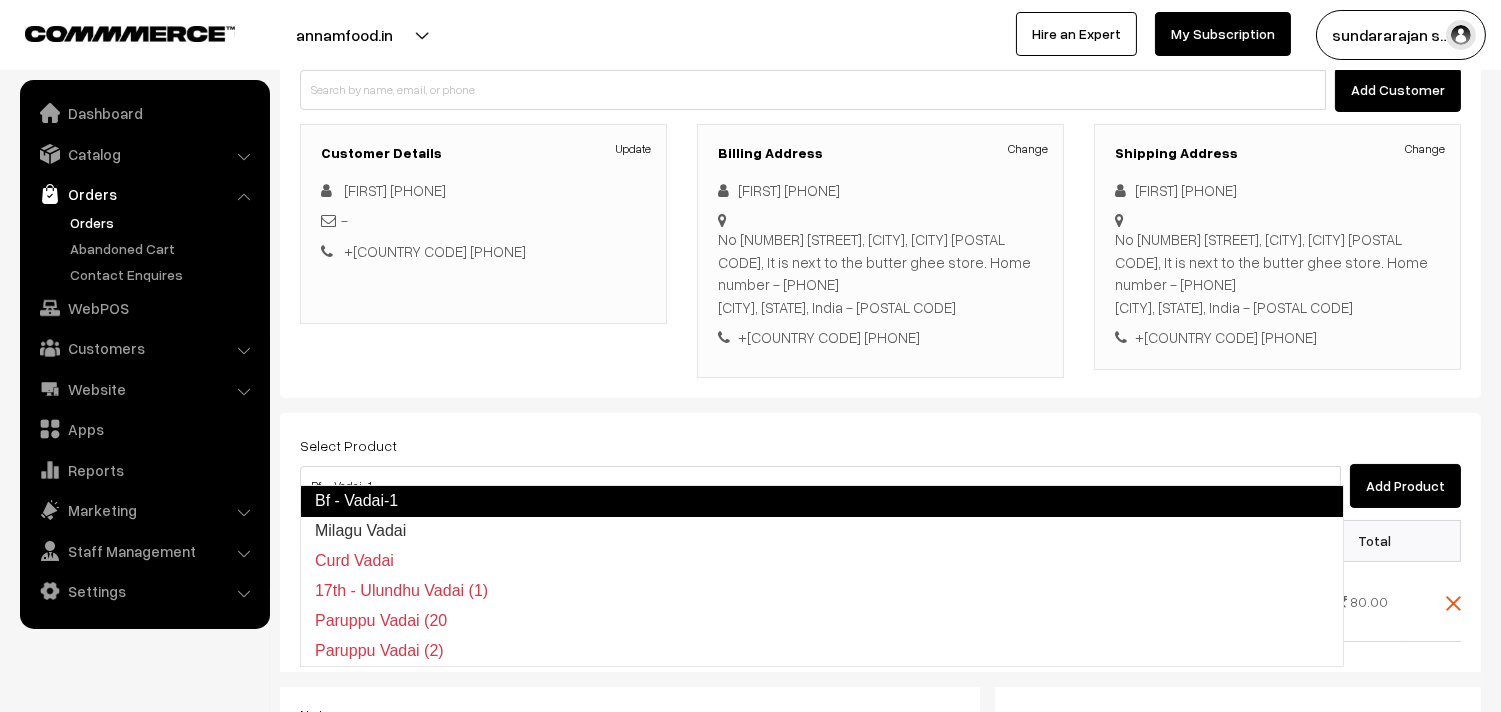 type 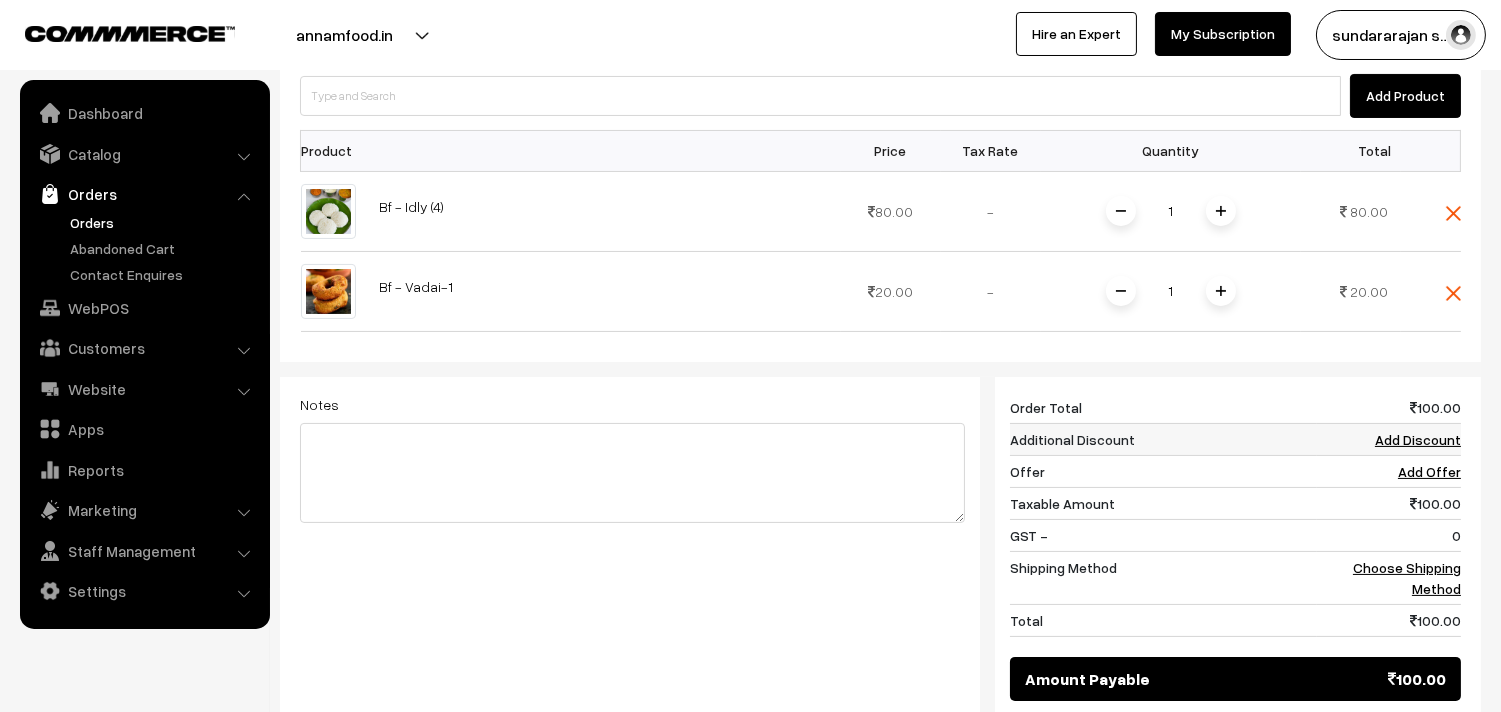 scroll, scrollTop: 666, scrollLeft: 0, axis: vertical 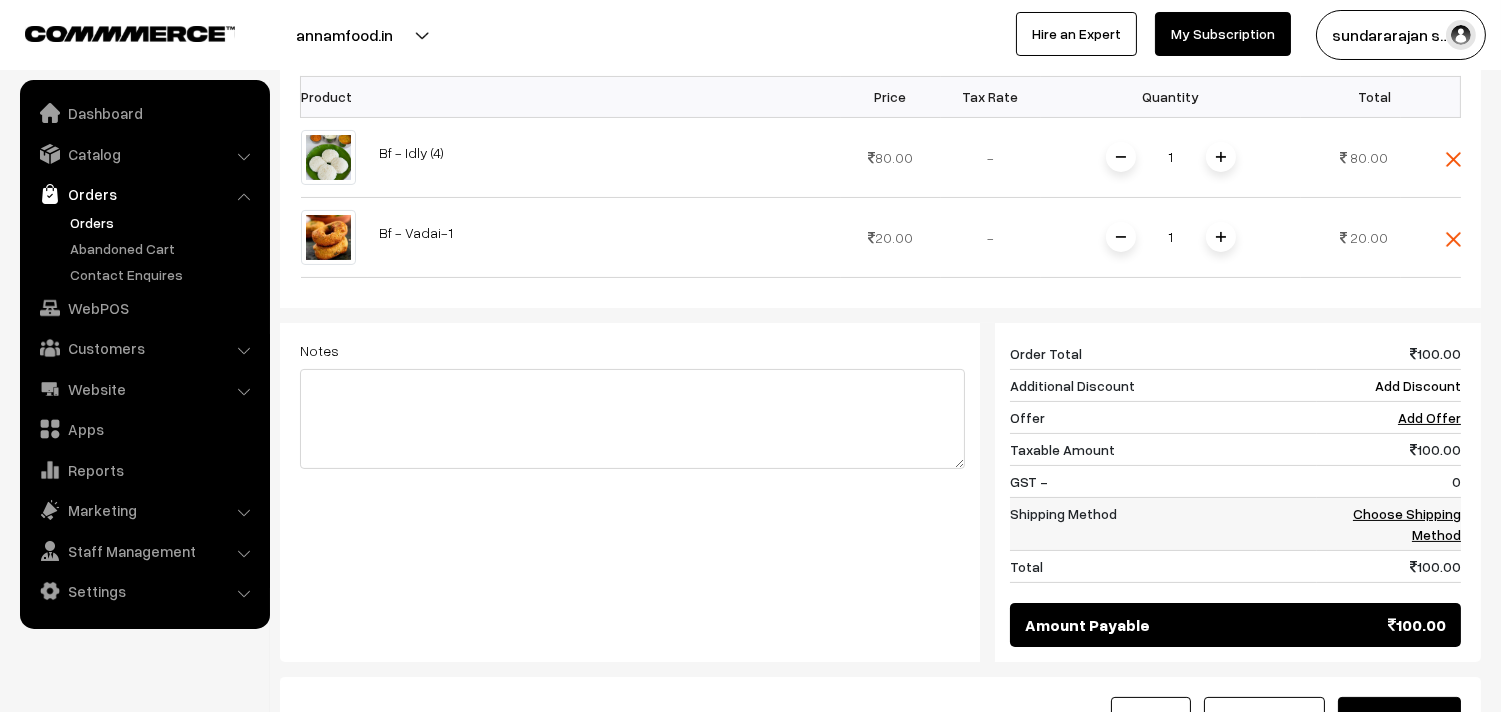 click on "Choose Shipping Method" at bounding box center (1407, 524) 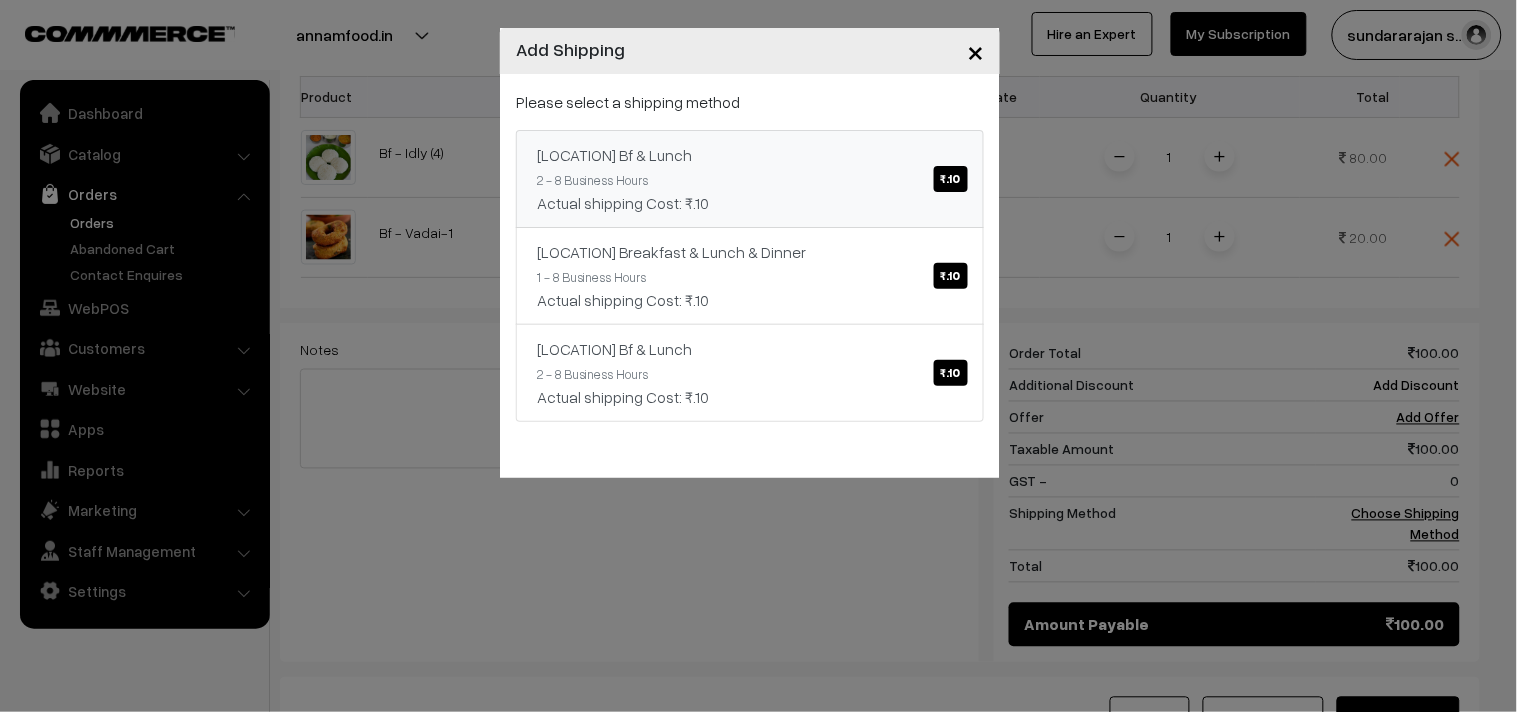 click on "Actual shipping Cost: ₹.10" at bounding box center (750, 203) 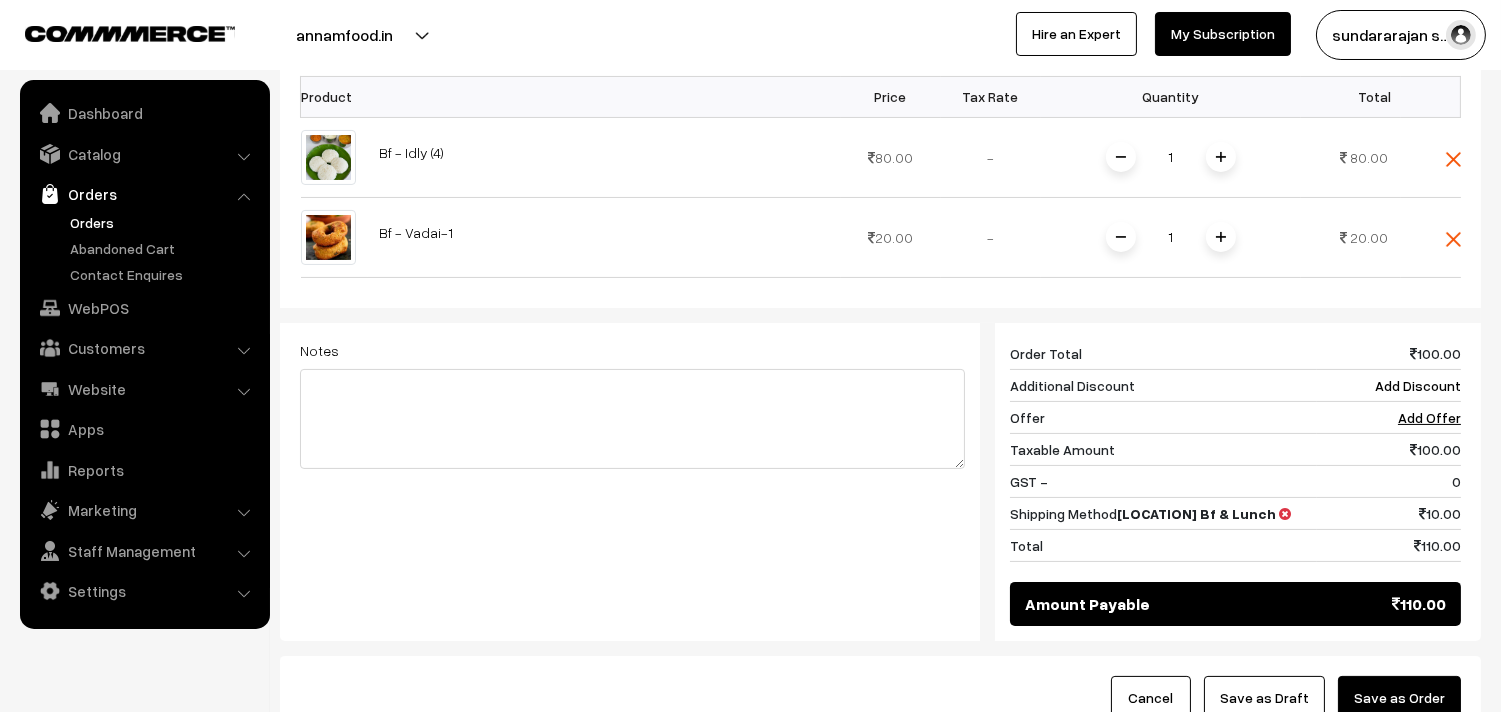 click on "Save as Draft" at bounding box center [1264, 698] 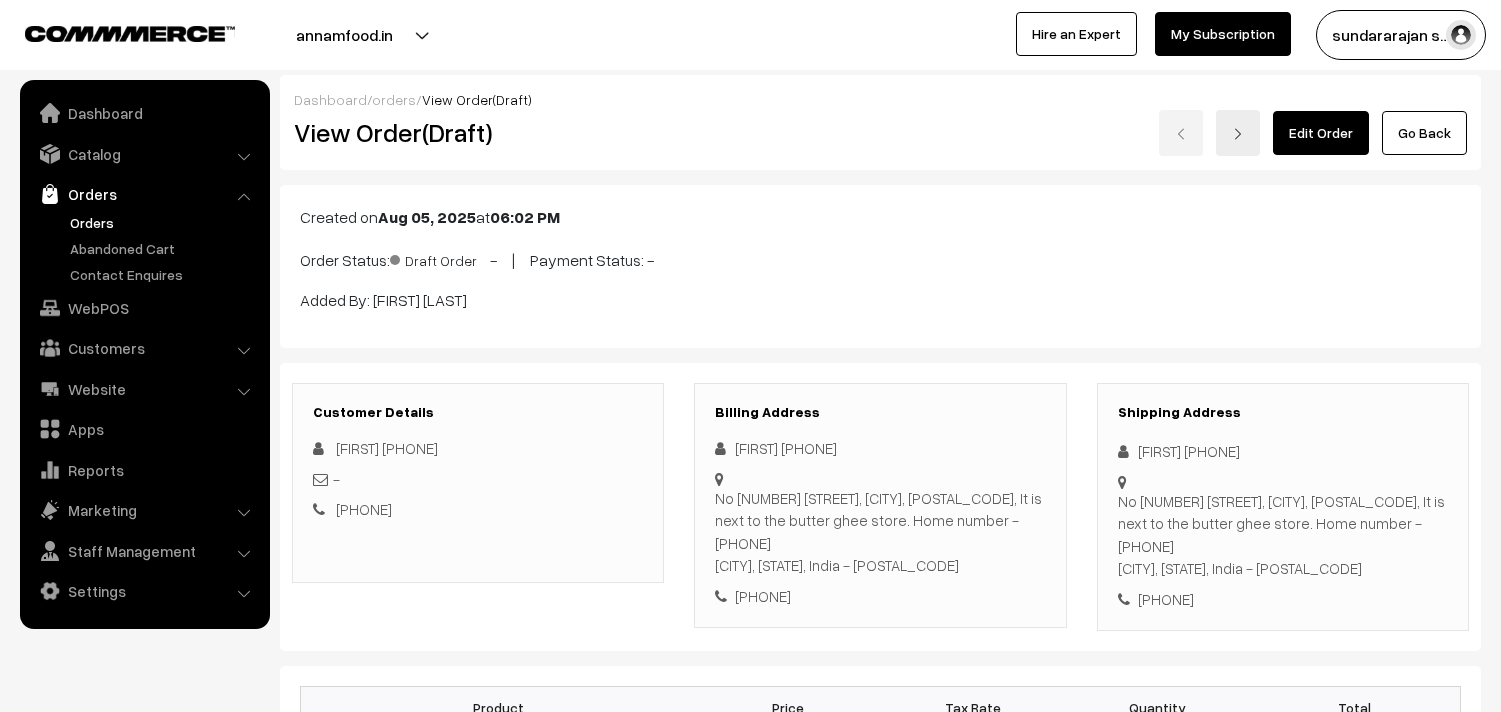 scroll, scrollTop: 0, scrollLeft: 0, axis: both 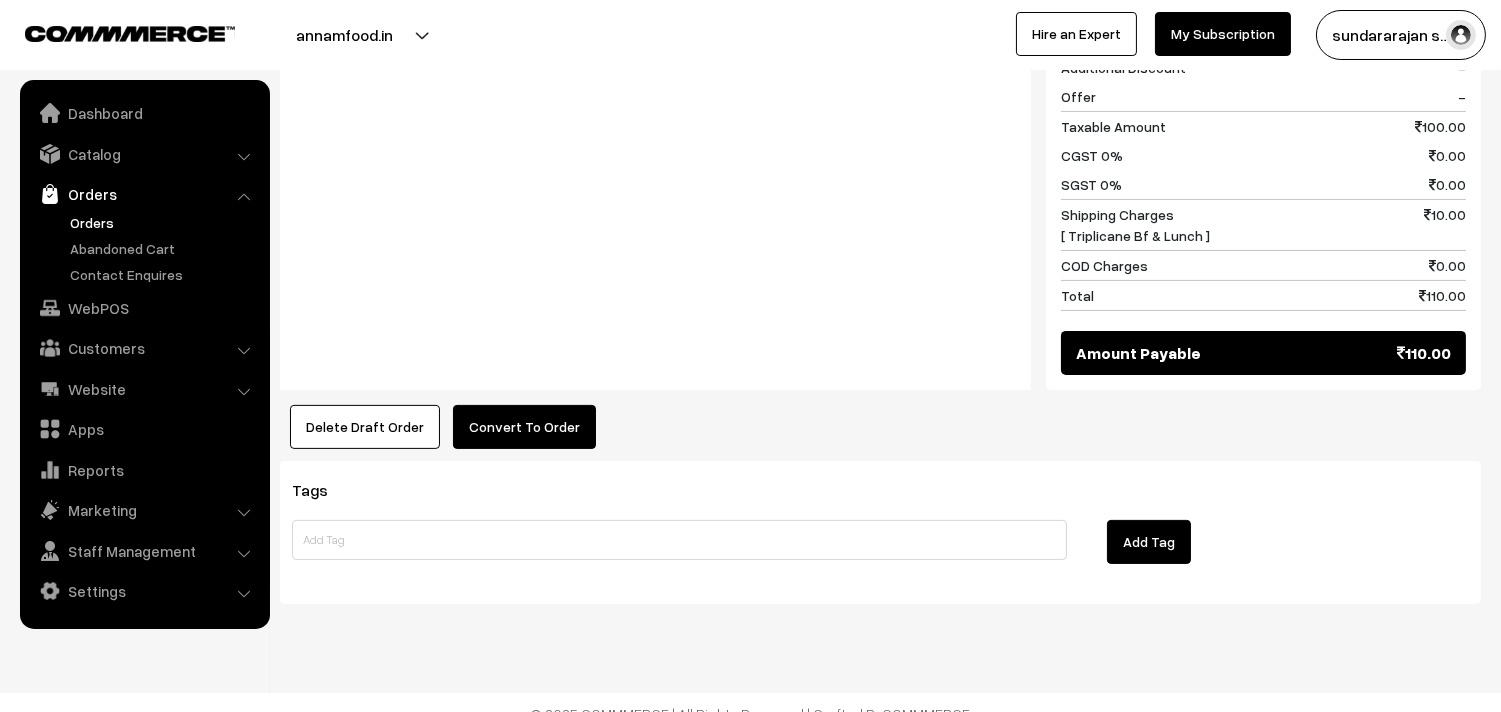 click on "Convert To Order" at bounding box center (524, 427) 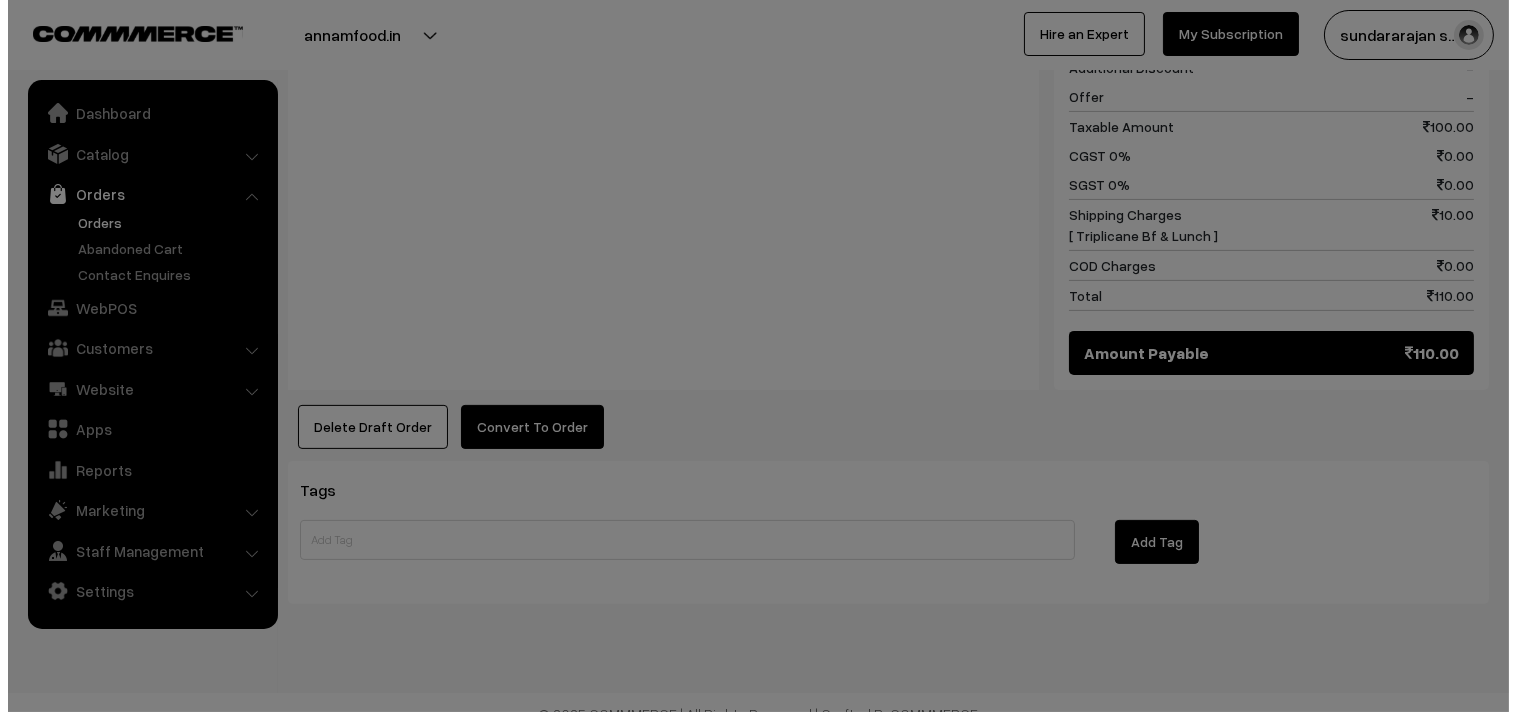 scroll, scrollTop: 1091, scrollLeft: 0, axis: vertical 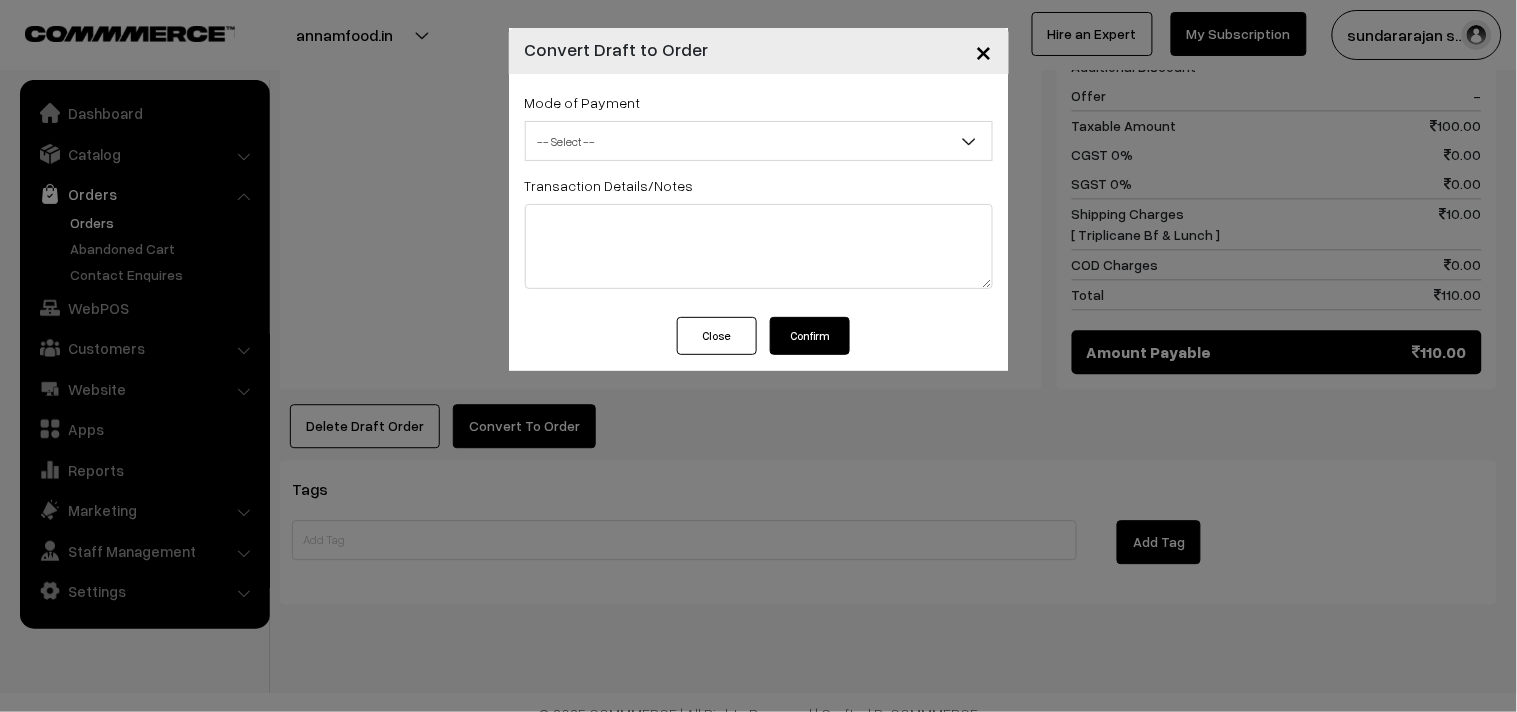 click on "Transaction Details/Notes" at bounding box center [759, 231] 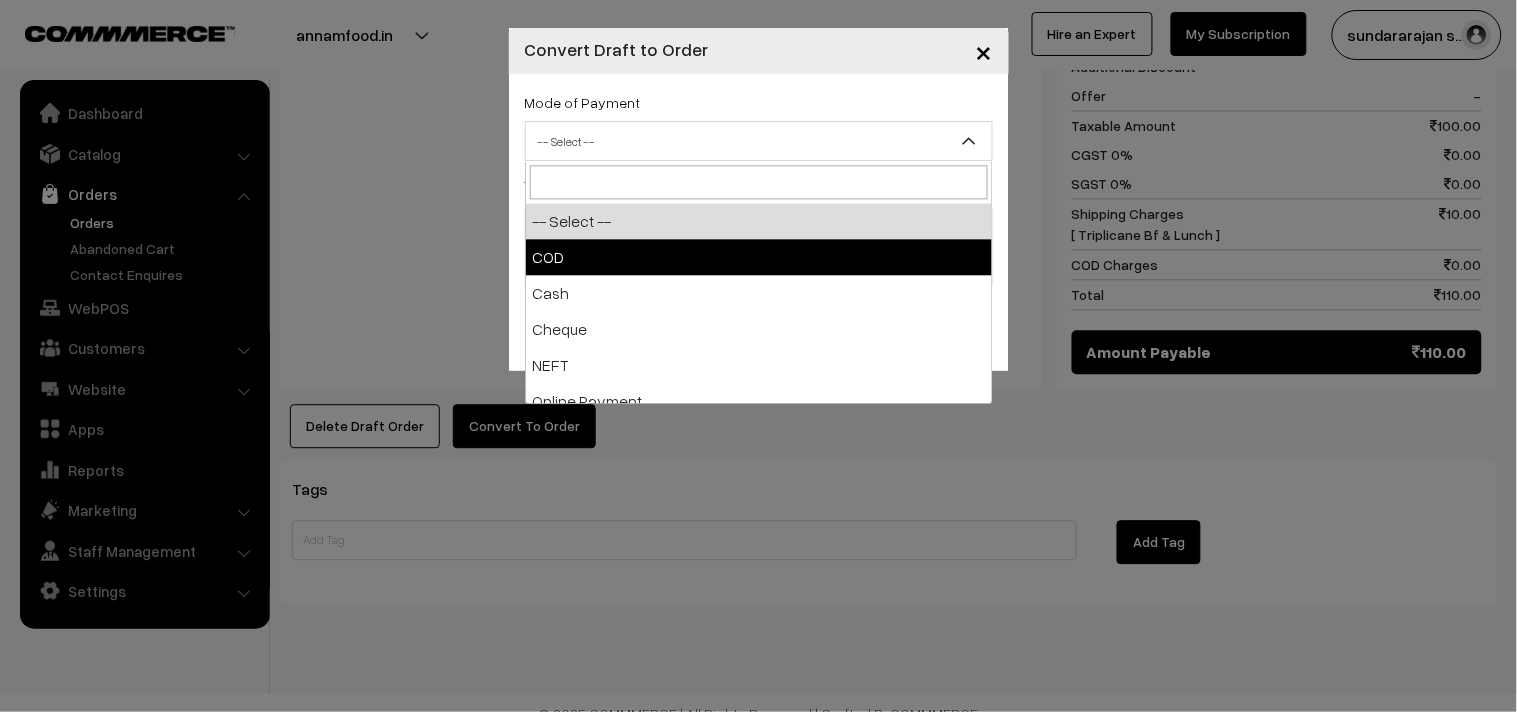select on "1" 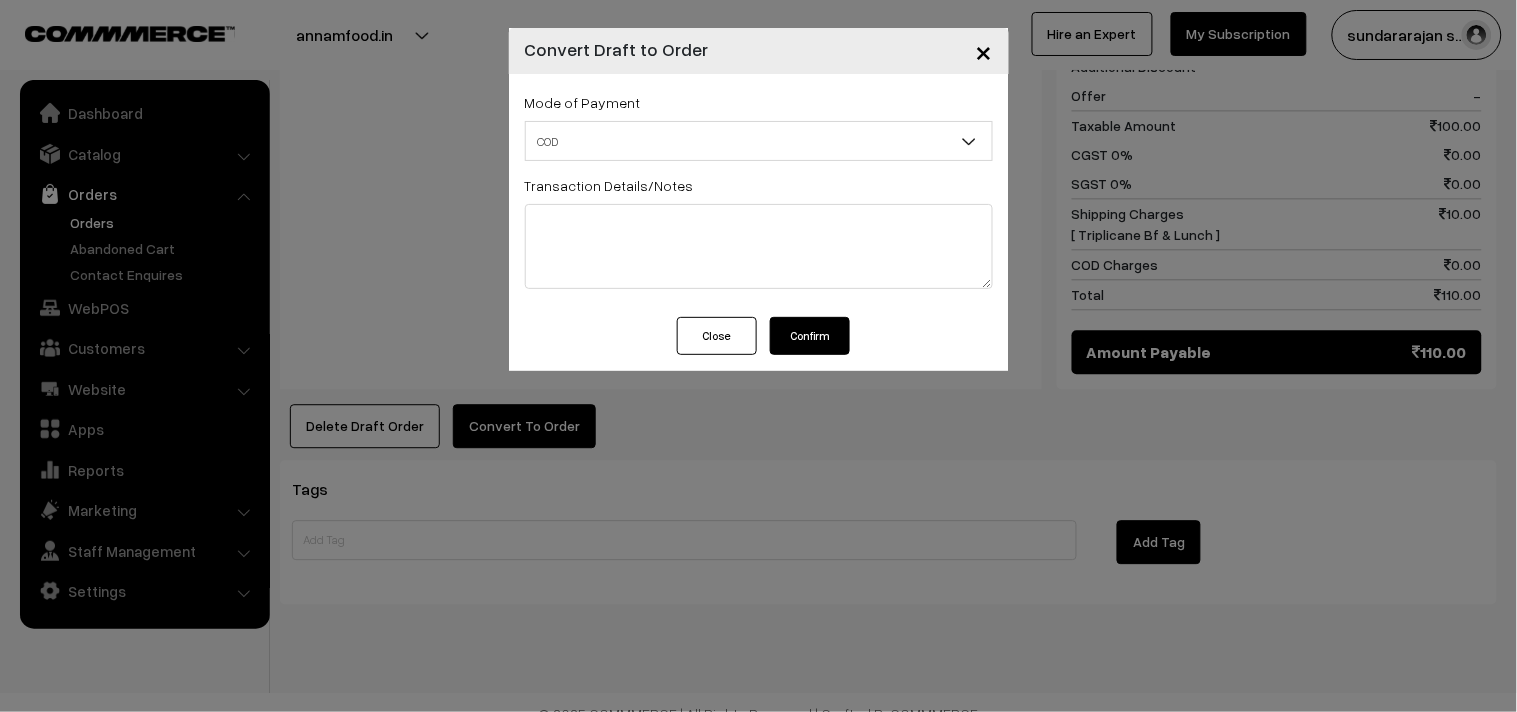 click on "Confirm" at bounding box center [810, 336] 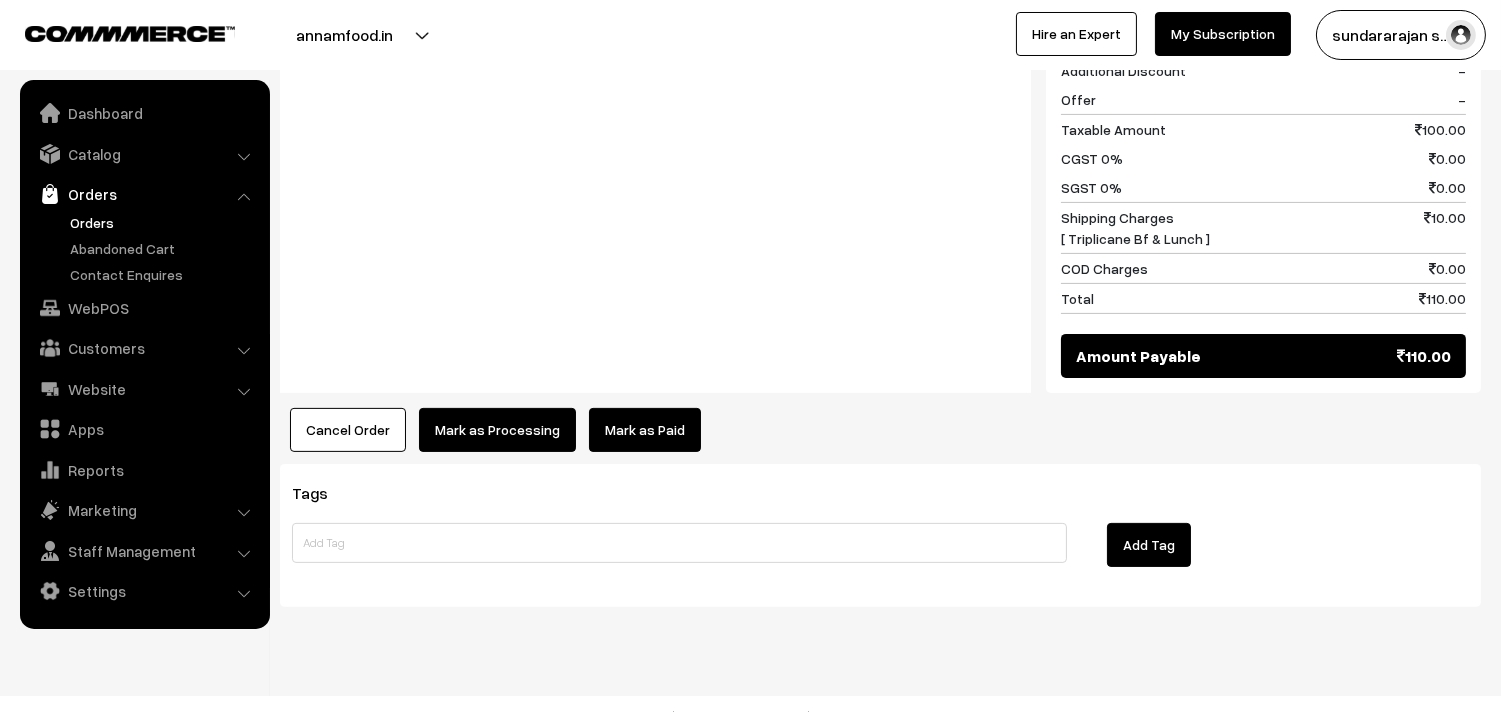 click on "Mark as Processing" at bounding box center (497, 430) 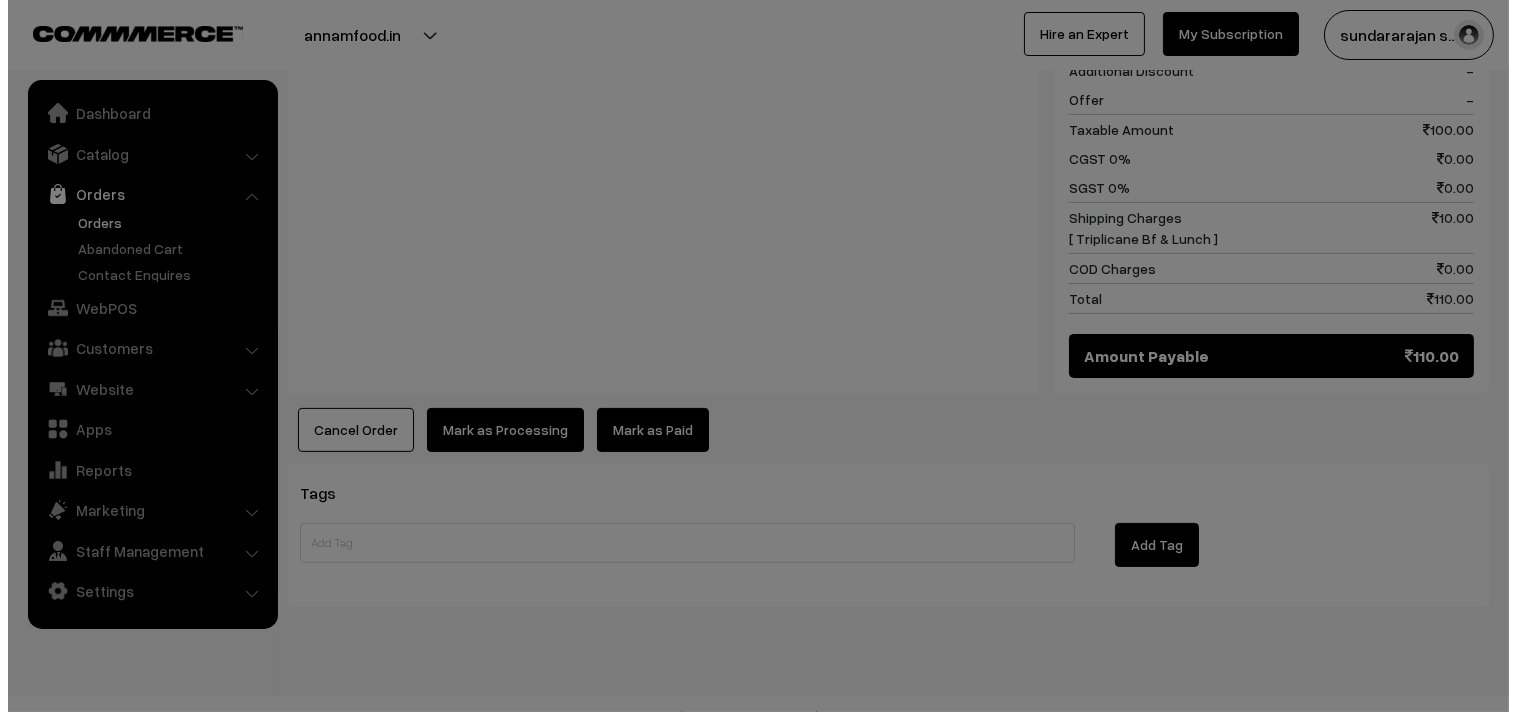 scroll, scrollTop: 1088, scrollLeft: 0, axis: vertical 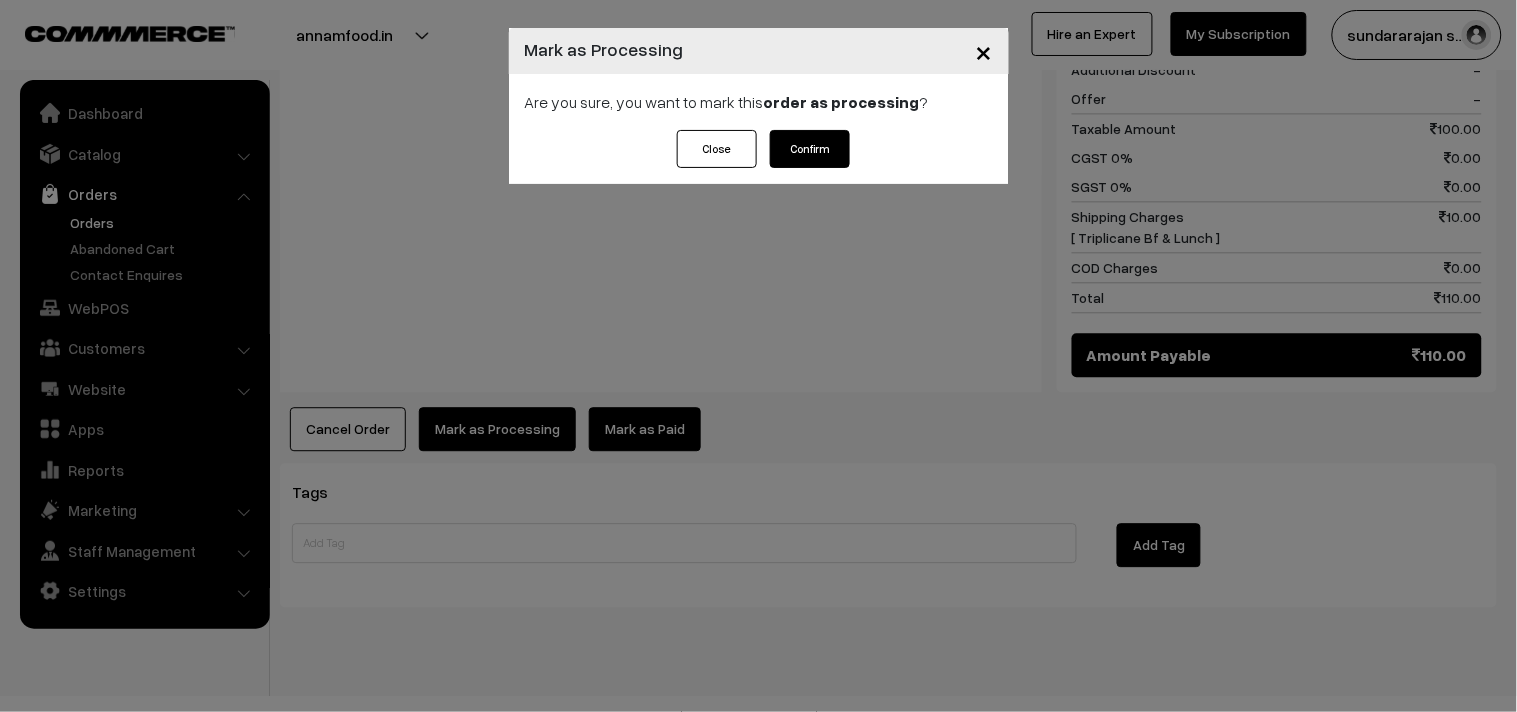 click on "Confirm" at bounding box center (810, 149) 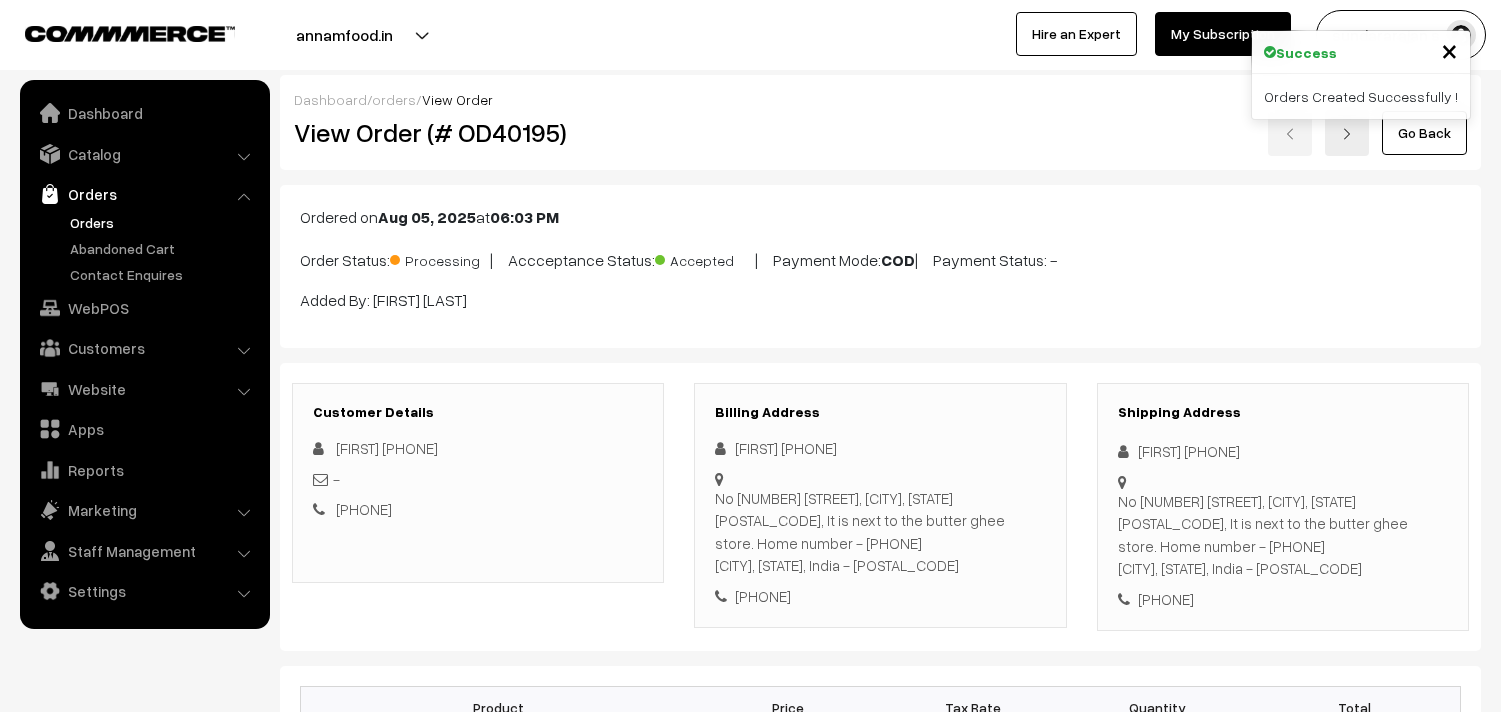 scroll, scrollTop: 0, scrollLeft: 0, axis: both 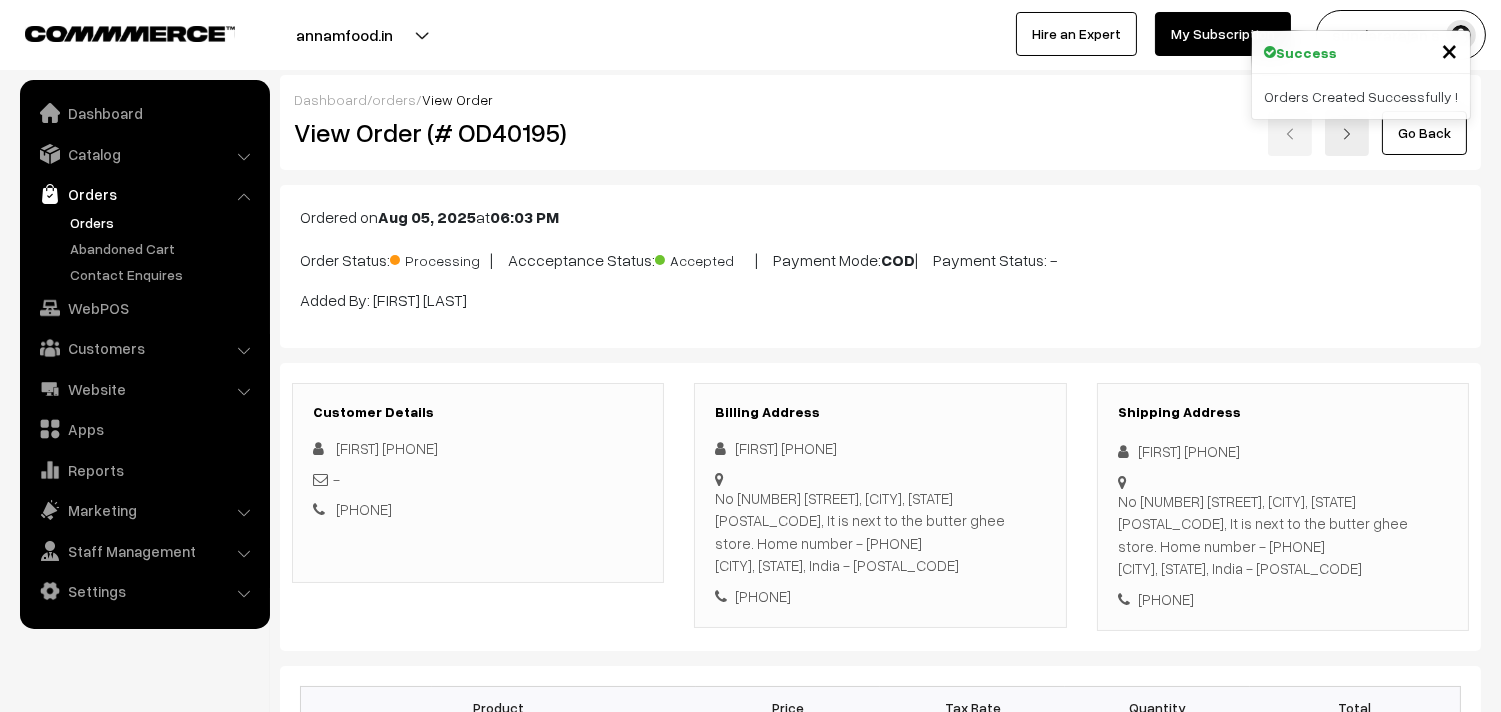 drag, startPoint x: 354, startPoint y: 127, endPoint x: 896, endPoint y: 91, distance: 543.1943 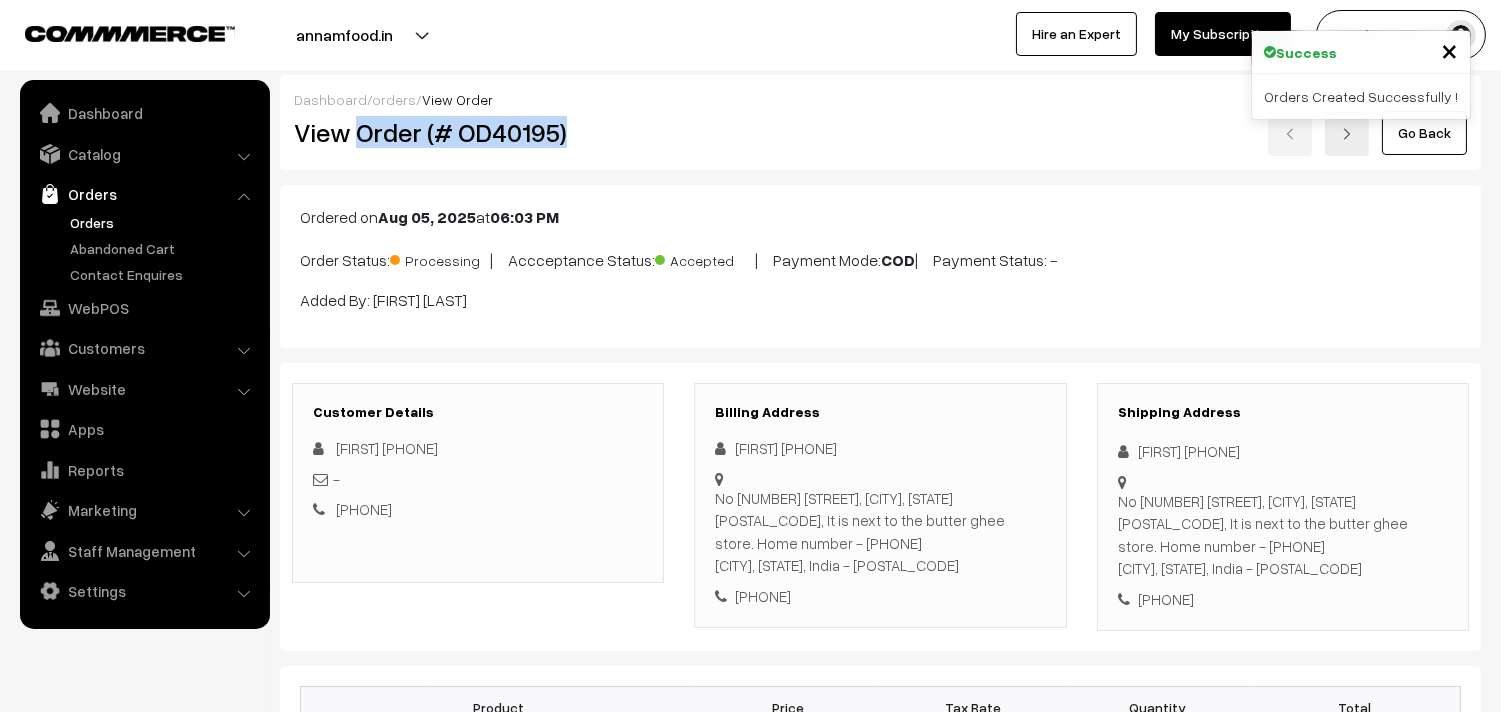 click on "View Order (# OD40195)" at bounding box center [479, 132] 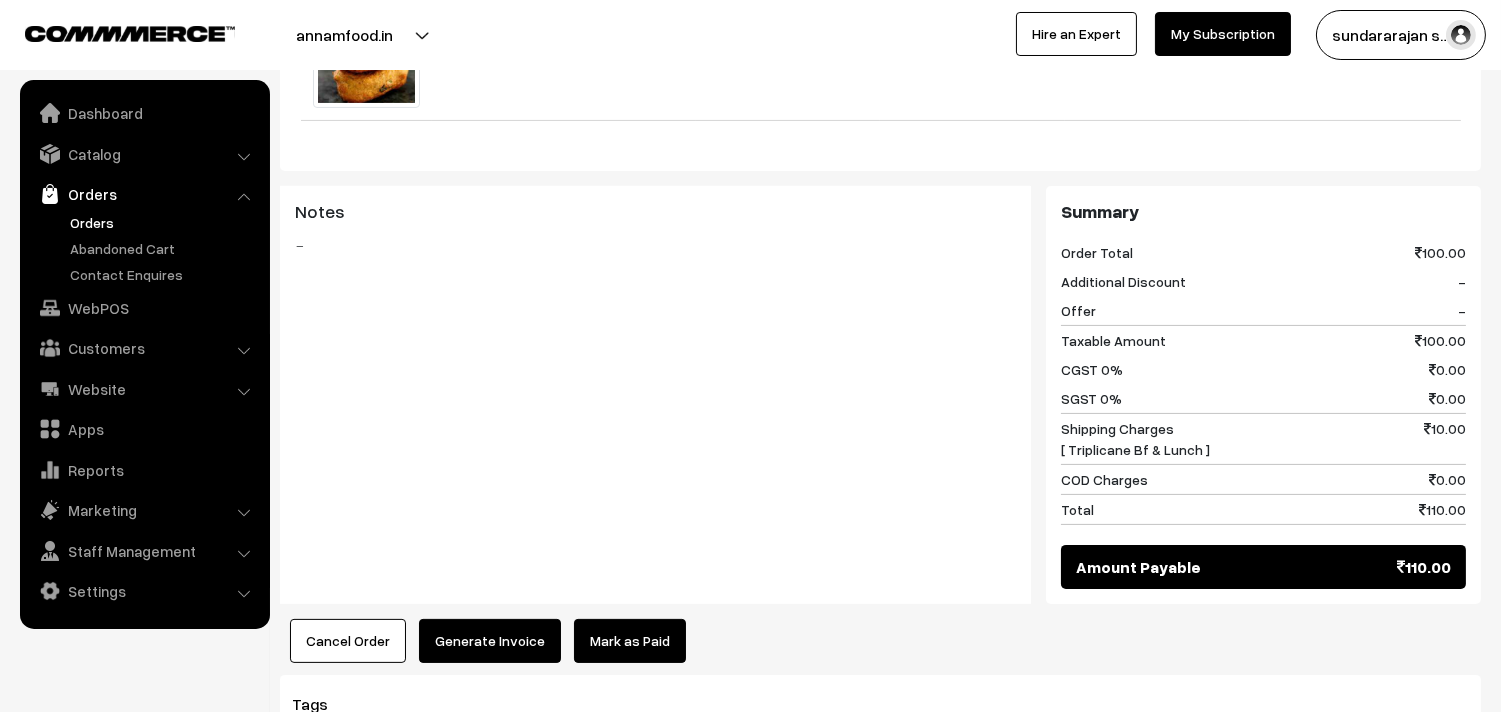 scroll, scrollTop: 888, scrollLeft: 0, axis: vertical 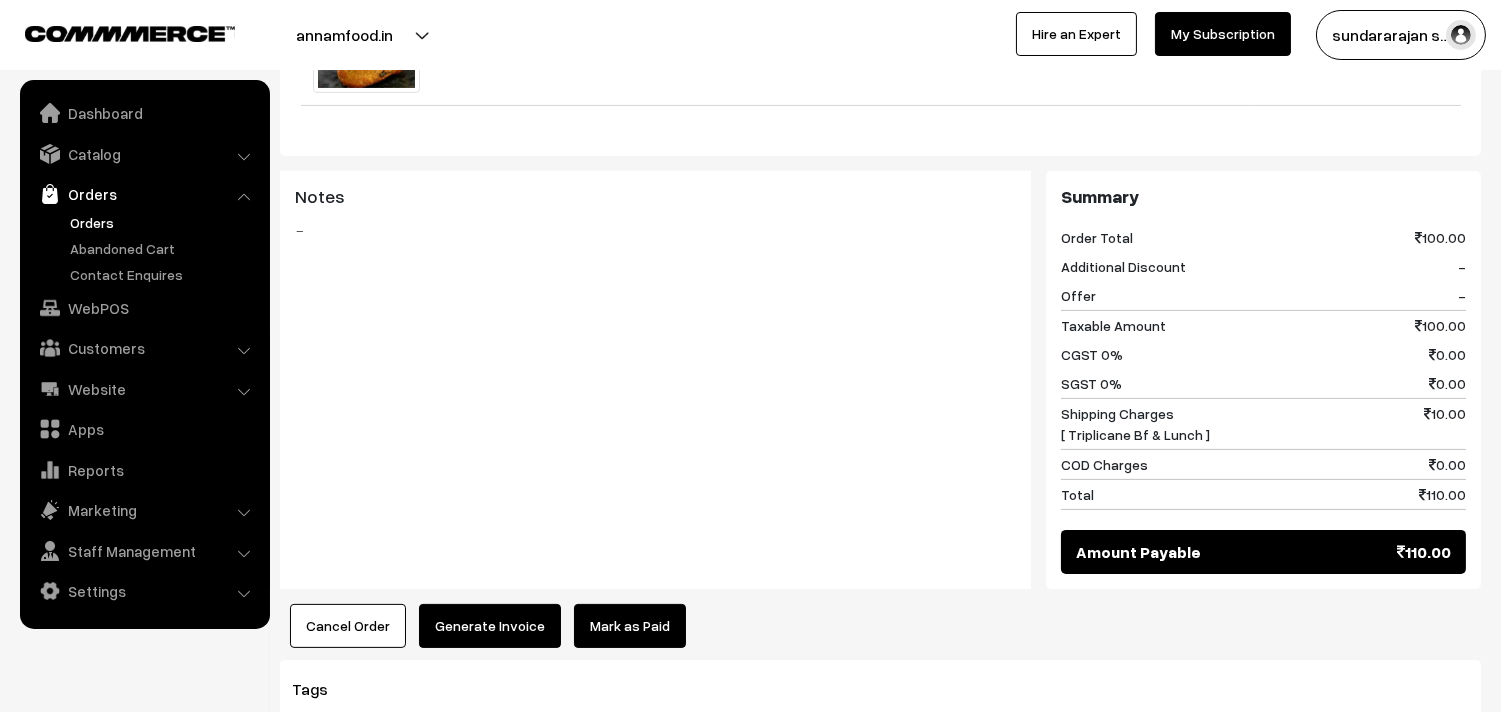 click on "Generate Invoice" at bounding box center [490, 626] 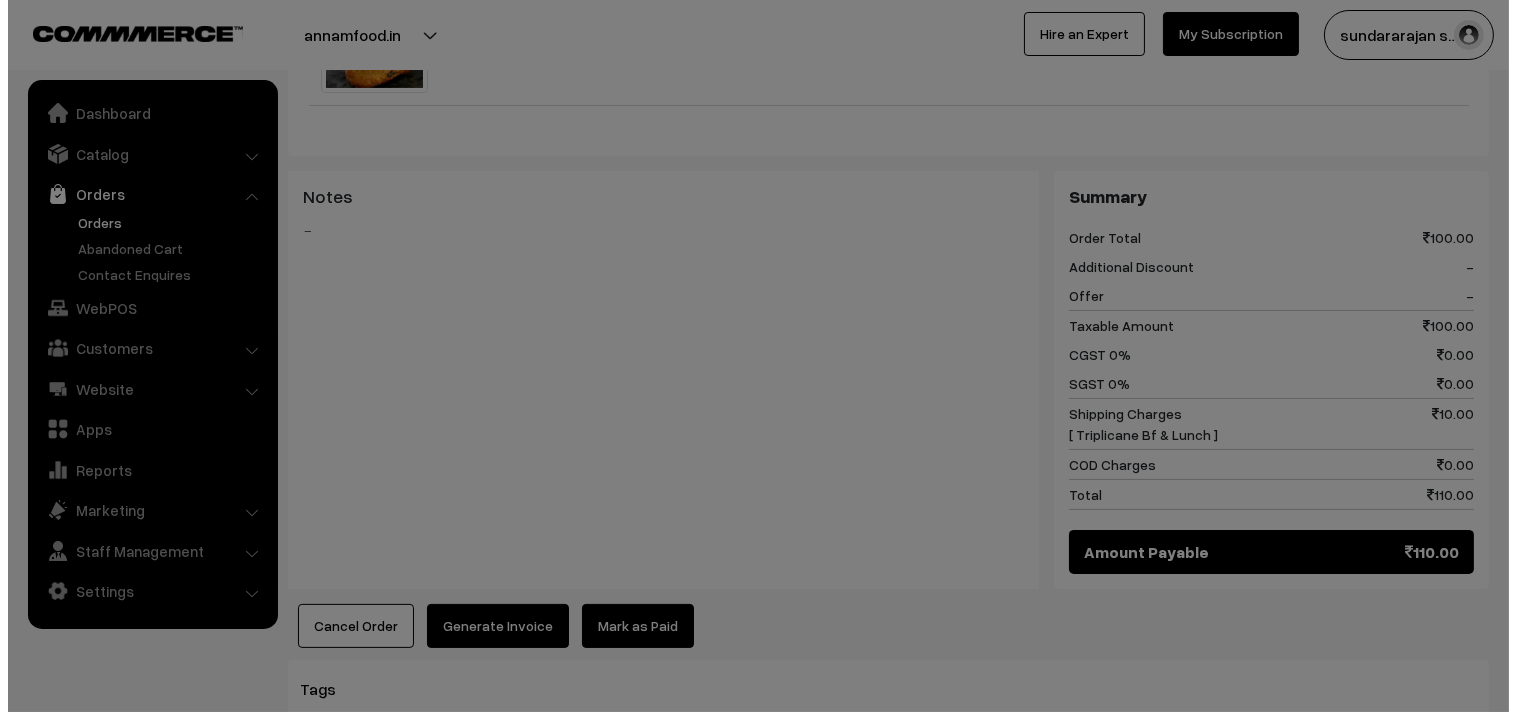 scroll, scrollTop: 891, scrollLeft: 0, axis: vertical 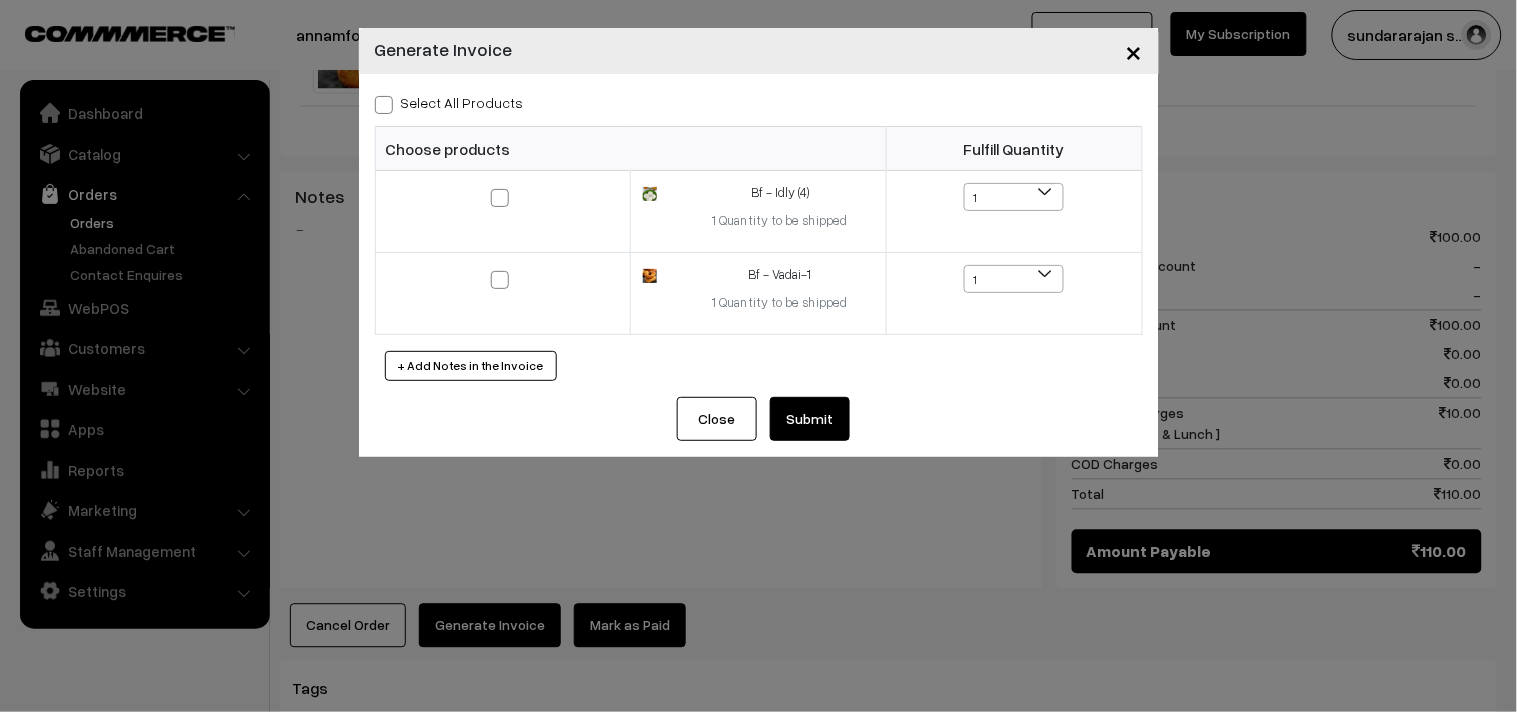 click on "Select All Products" at bounding box center [449, 102] 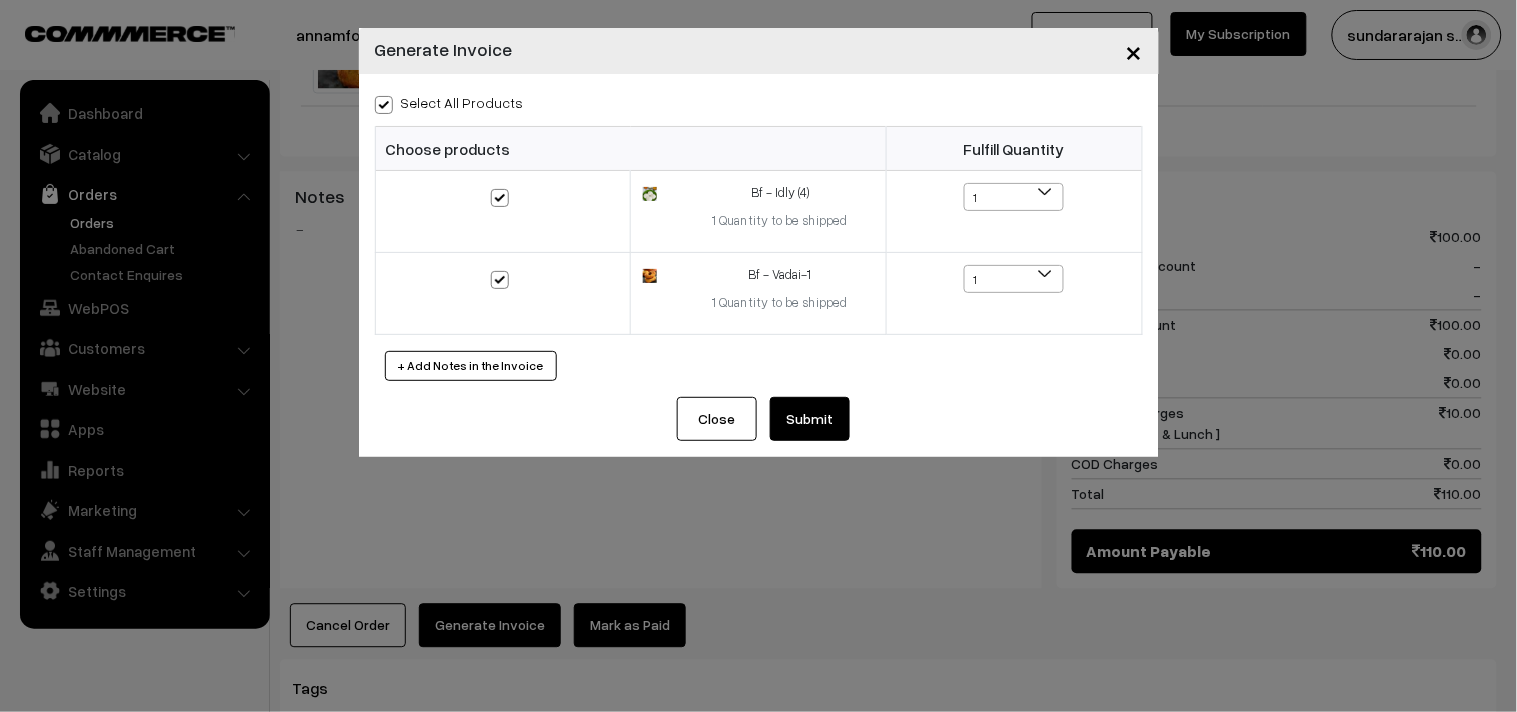 checkbox on "true" 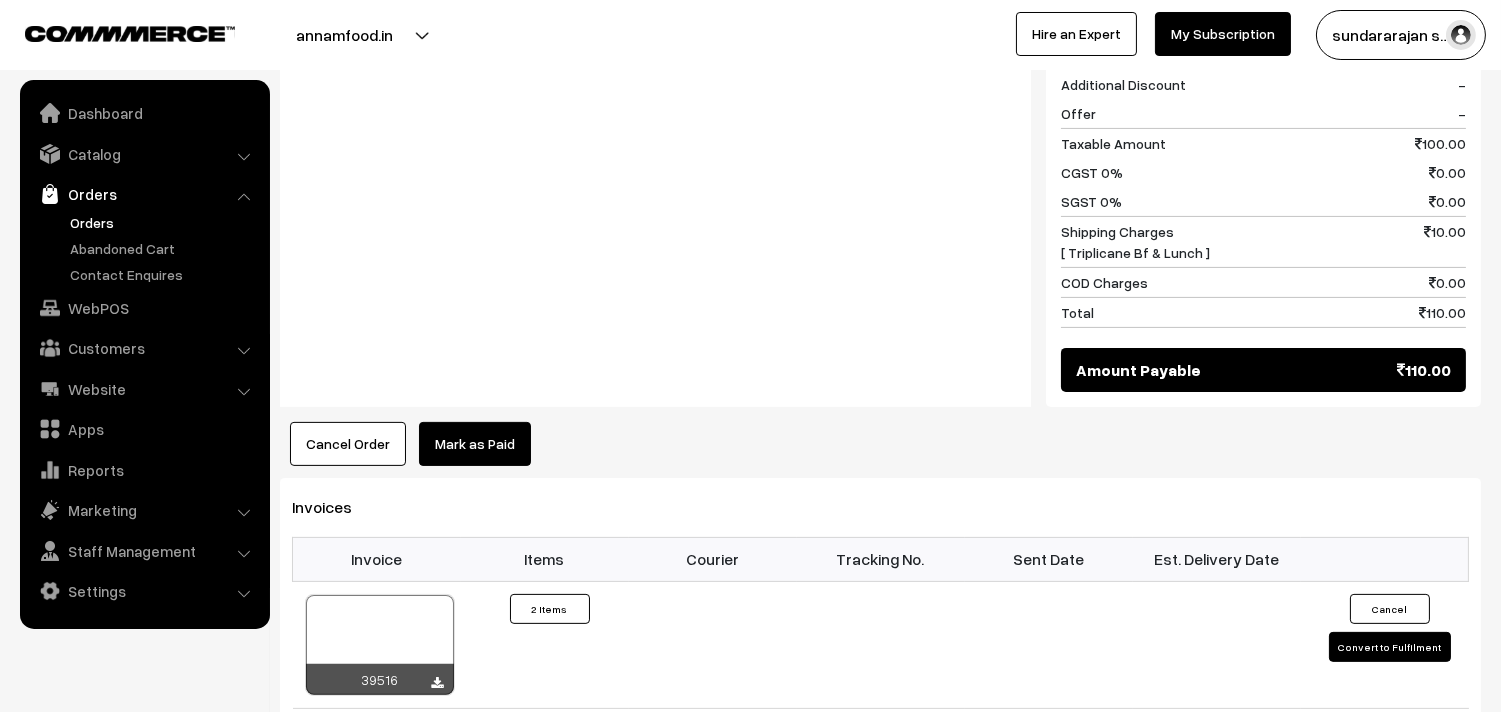 scroll, scrollTop: 1111, scrollLeft: 0, axis: vertical 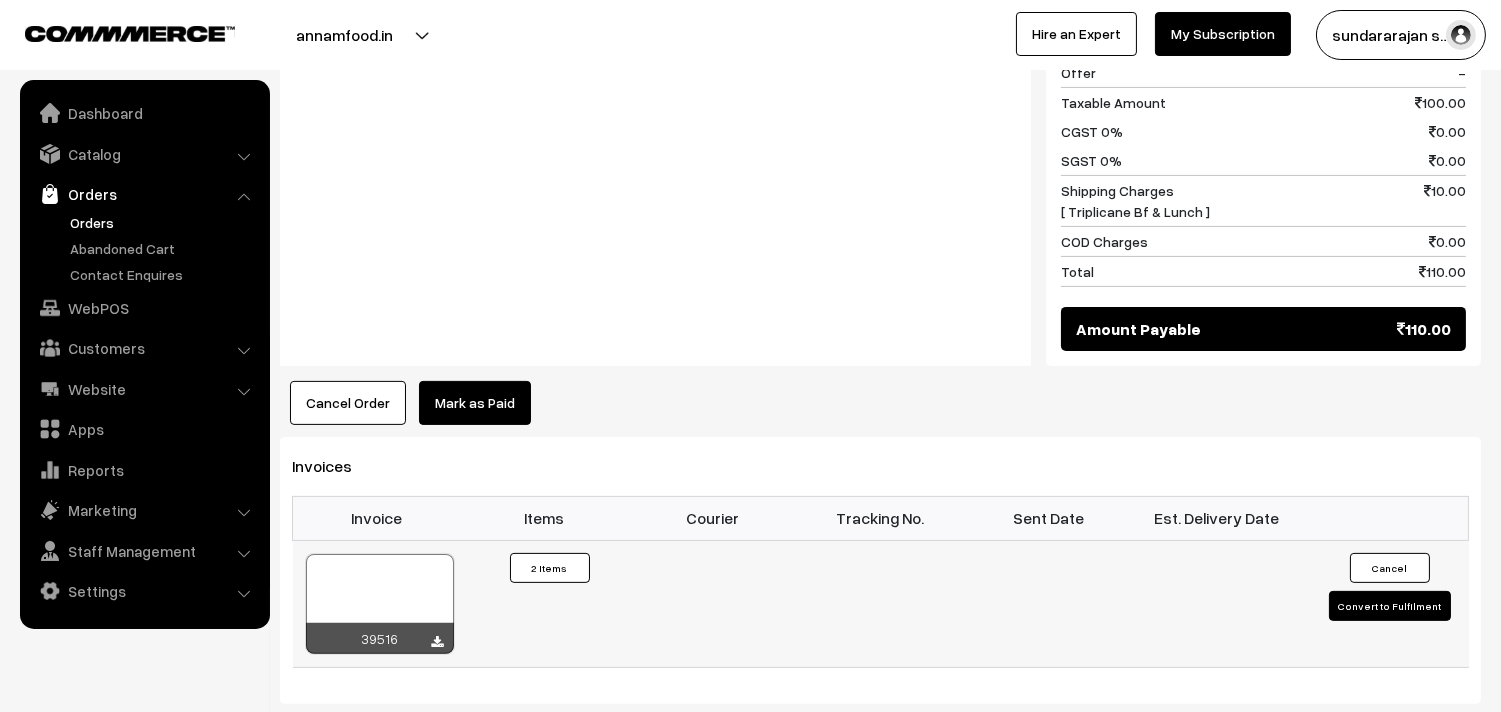 click at bounding box center (380, 604) 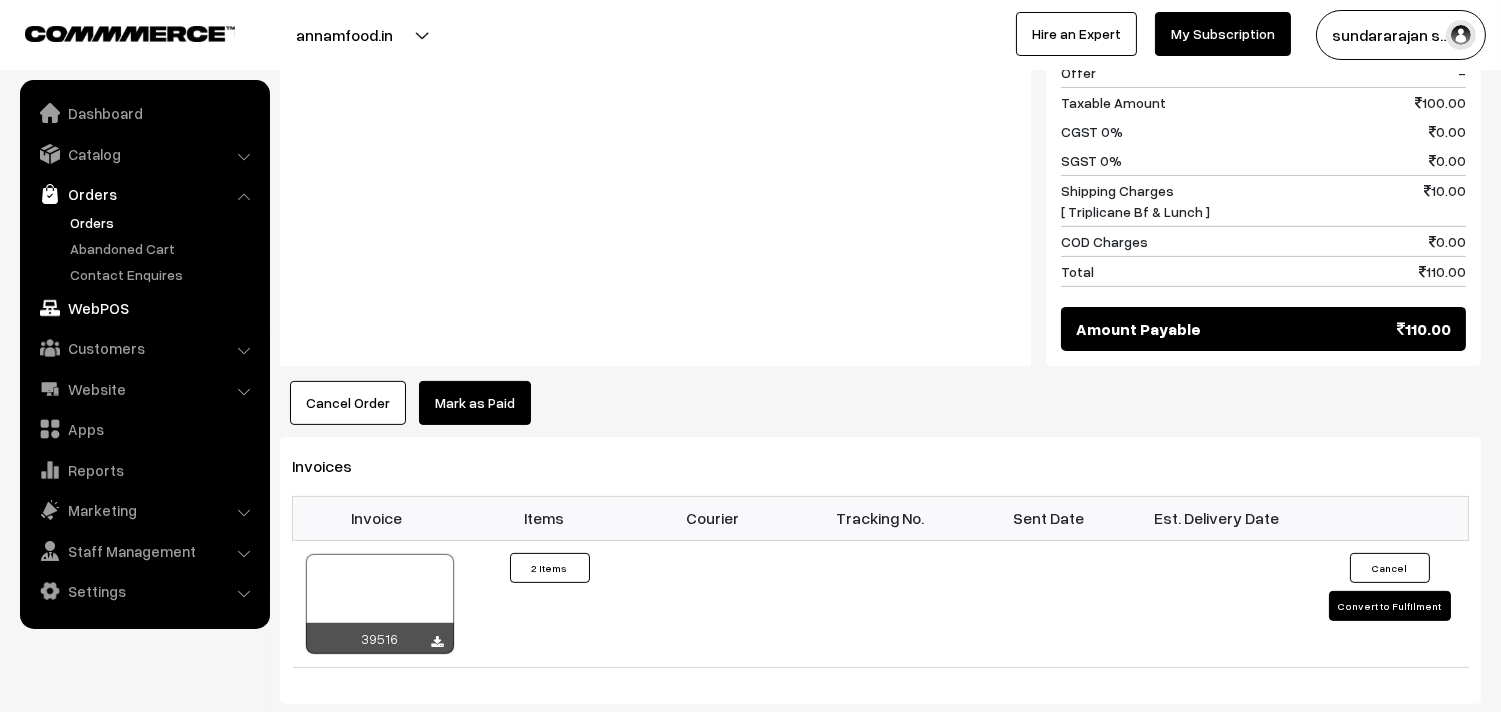 click on "WebPOS" at bounding box center (144, 308) 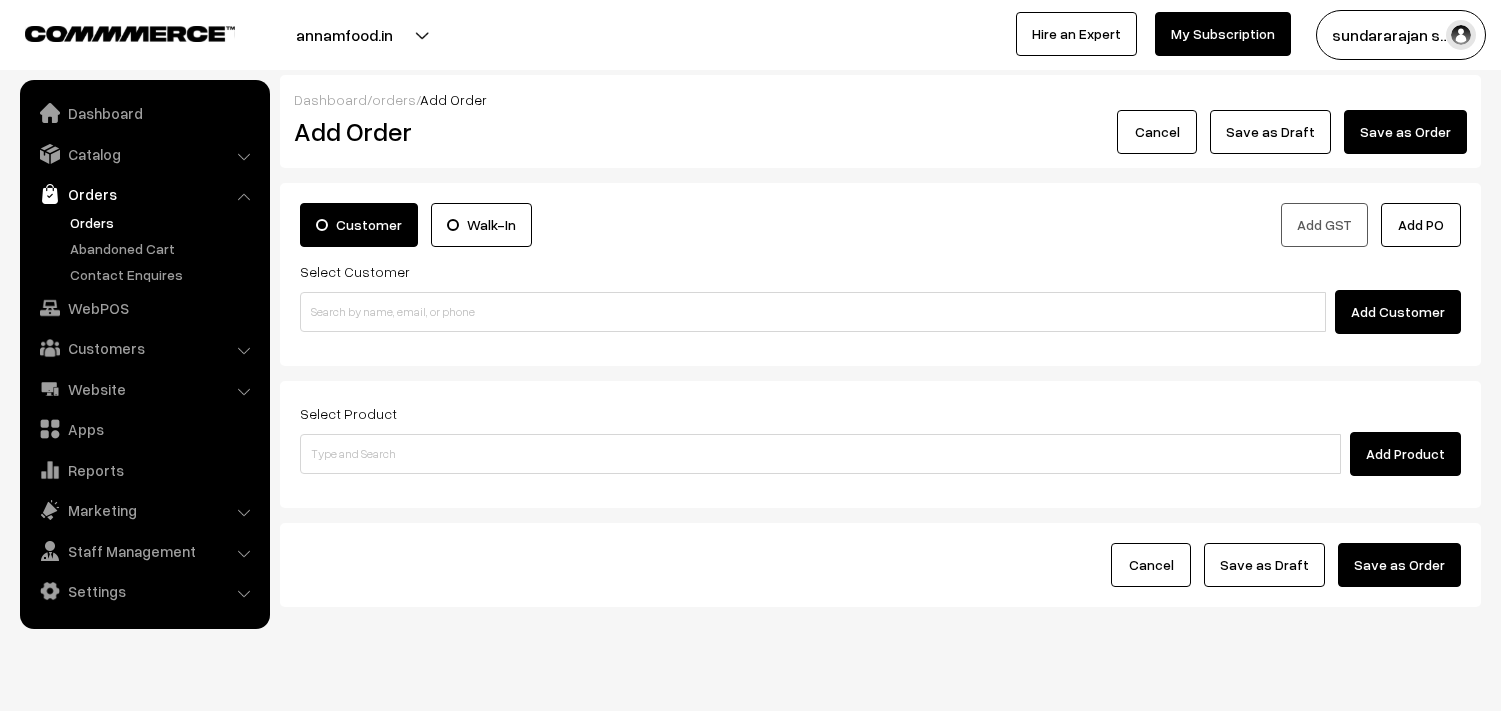 scroll, scrollTop: 0, scrollLeft: 0, axis: both 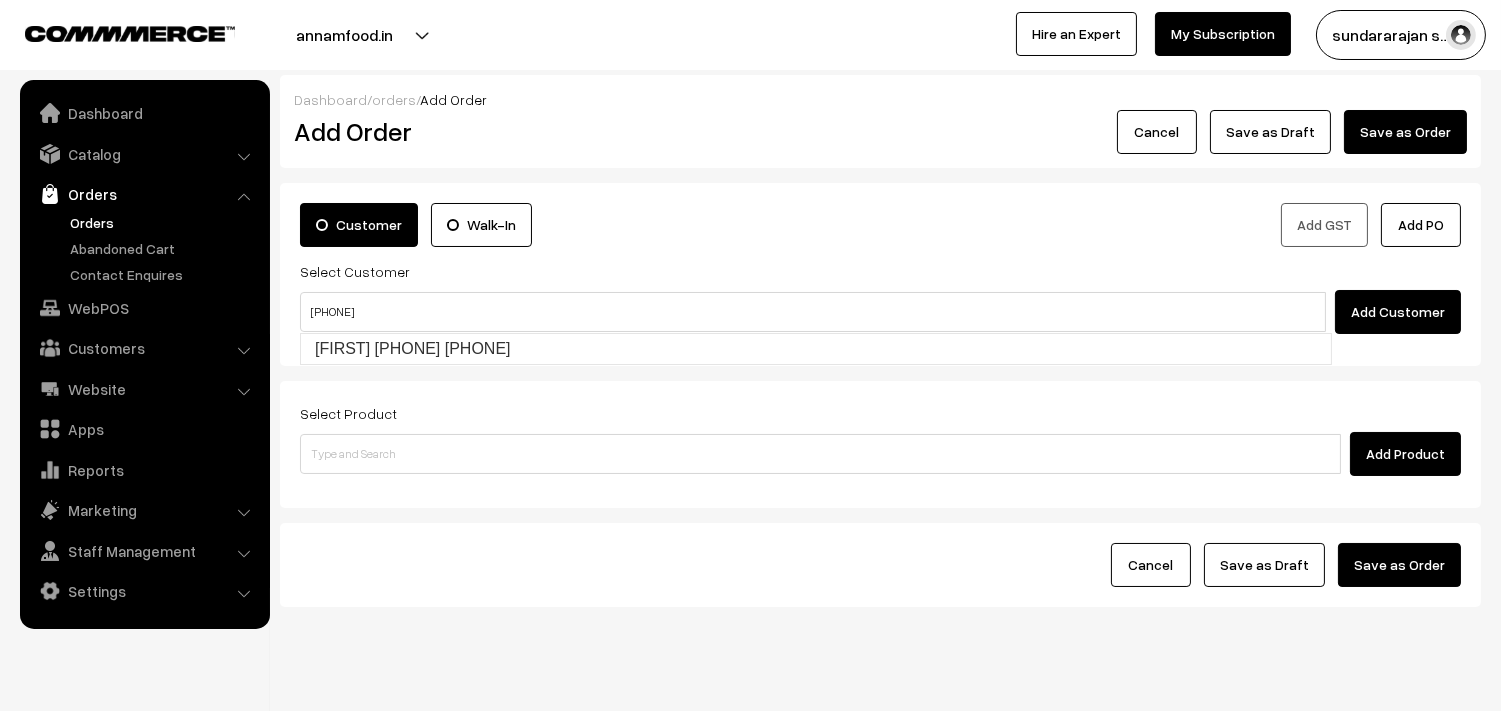 click on "98401 40417" at bounding box center (813, 312) 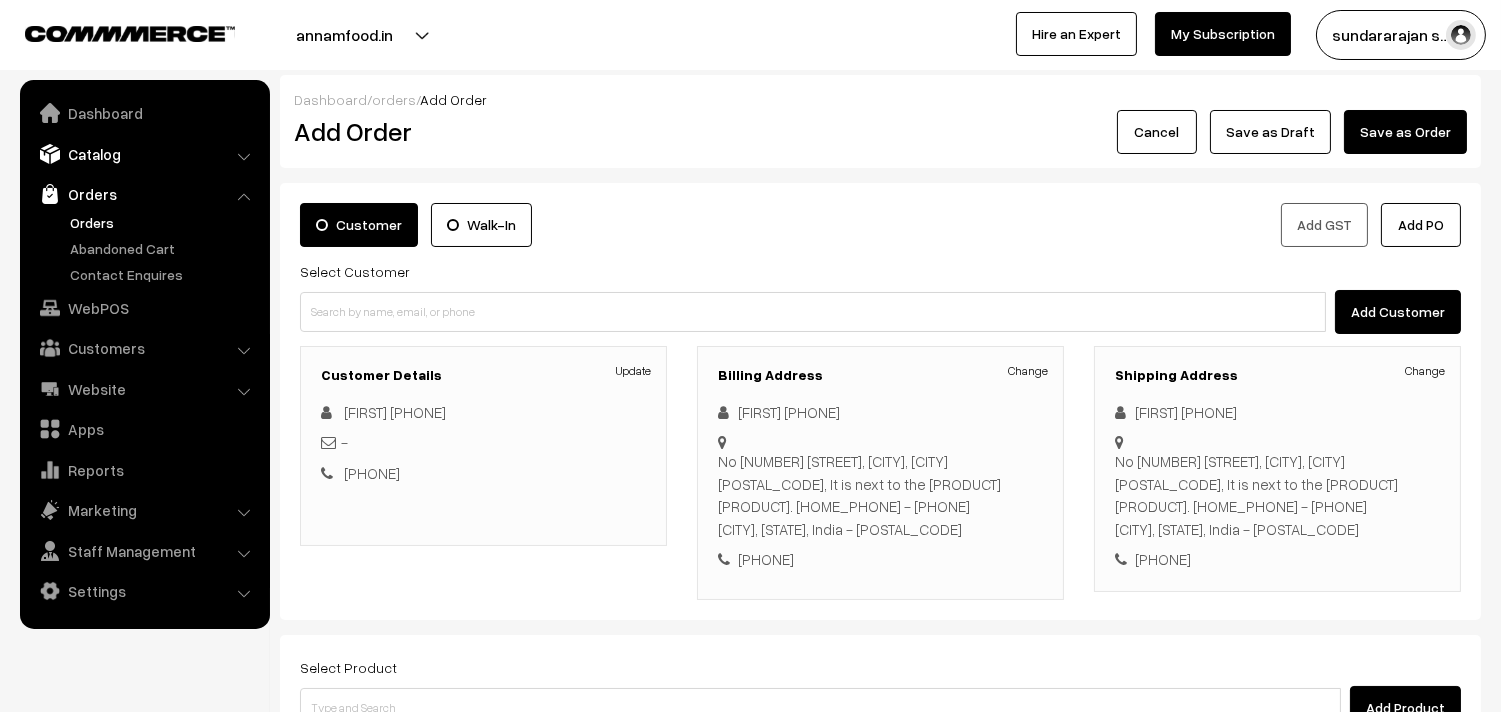 click on "Catalog" at bounding box center (144, 154) 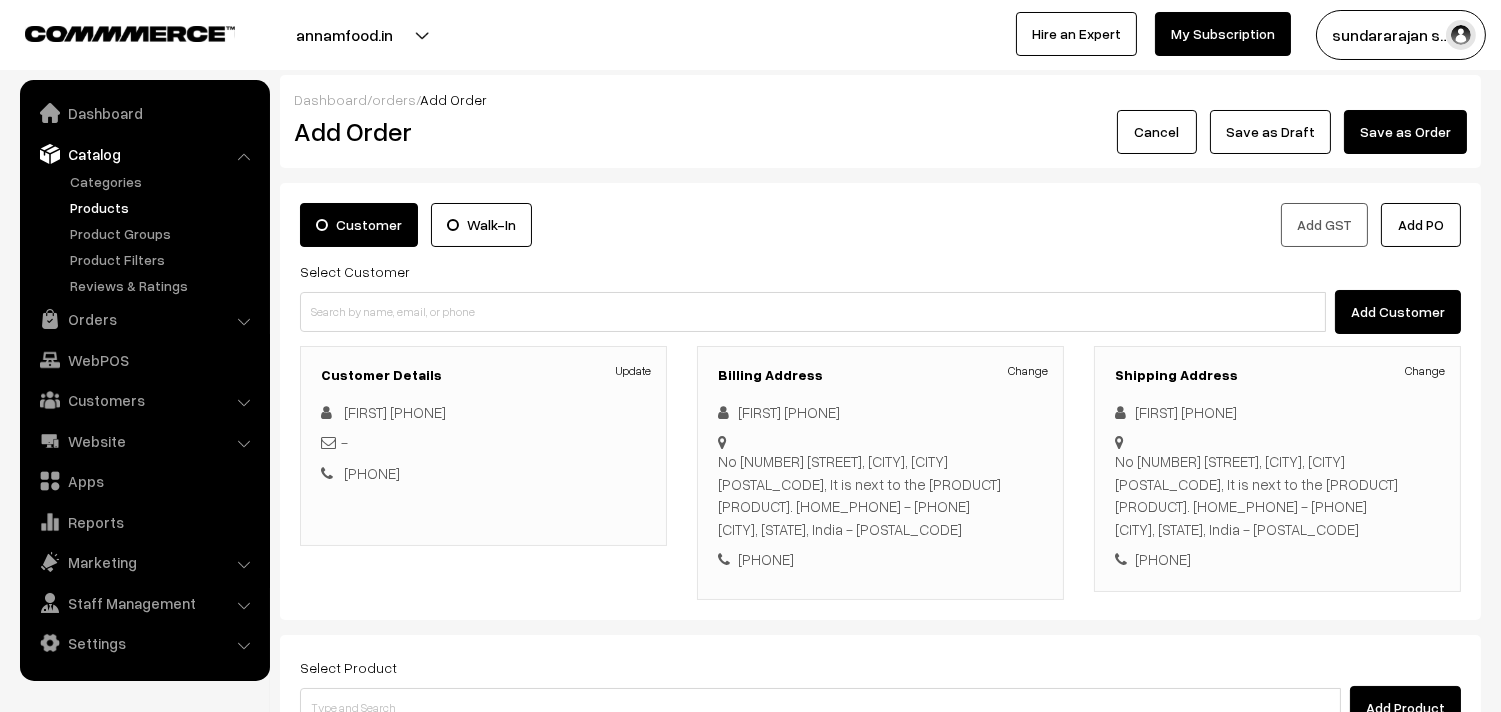 click on "Products" at bounding box center [164, 207] 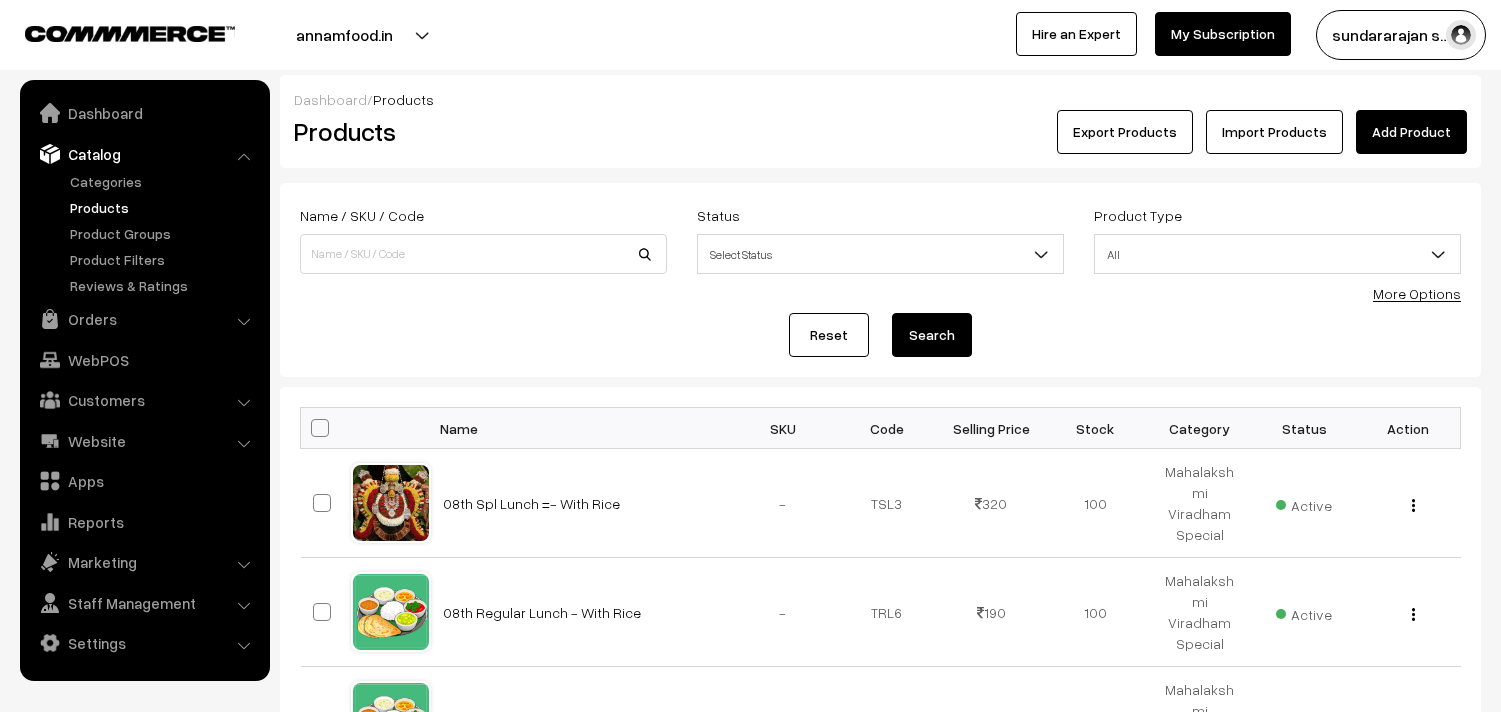 scroll, scrollTop: 0, scrollLeft: 0, axis: both 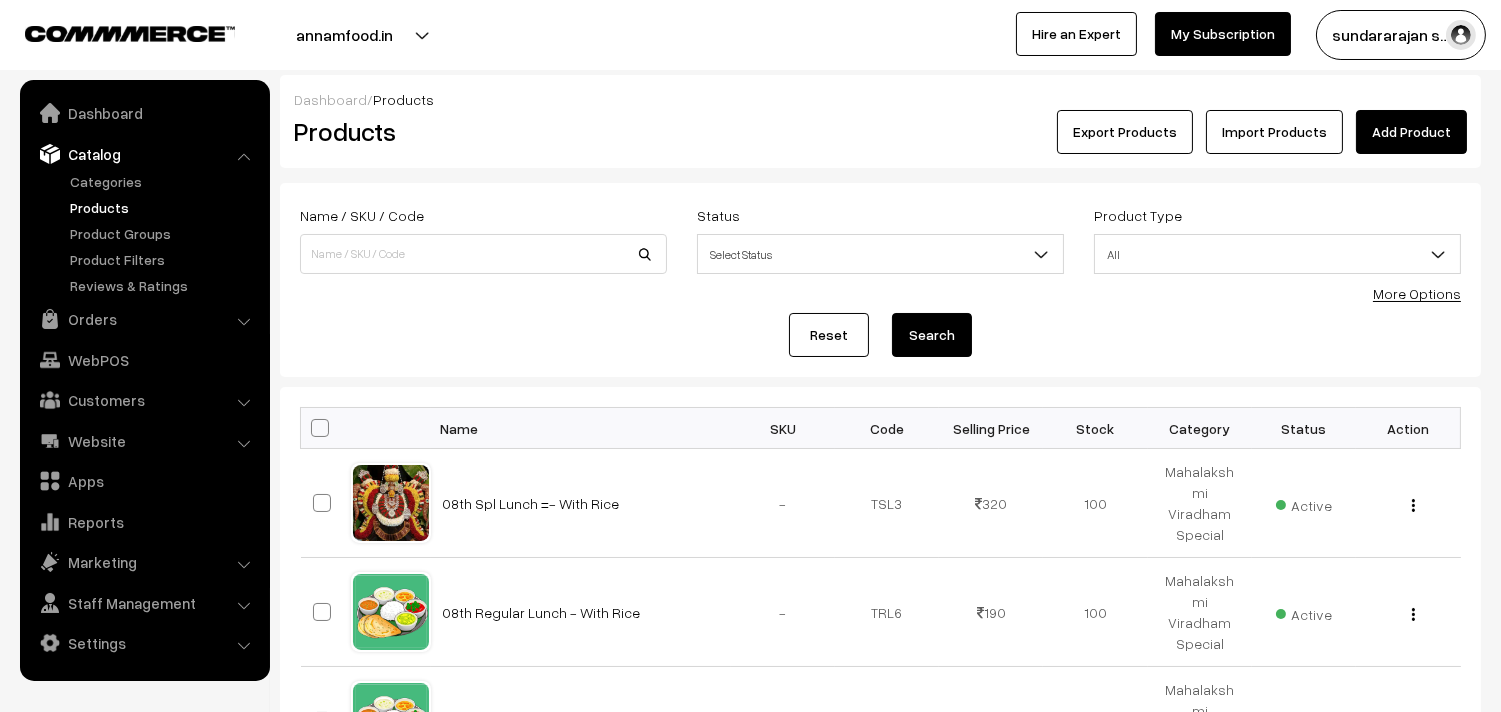 click on "More Options" at bounding box center (1417, 293) 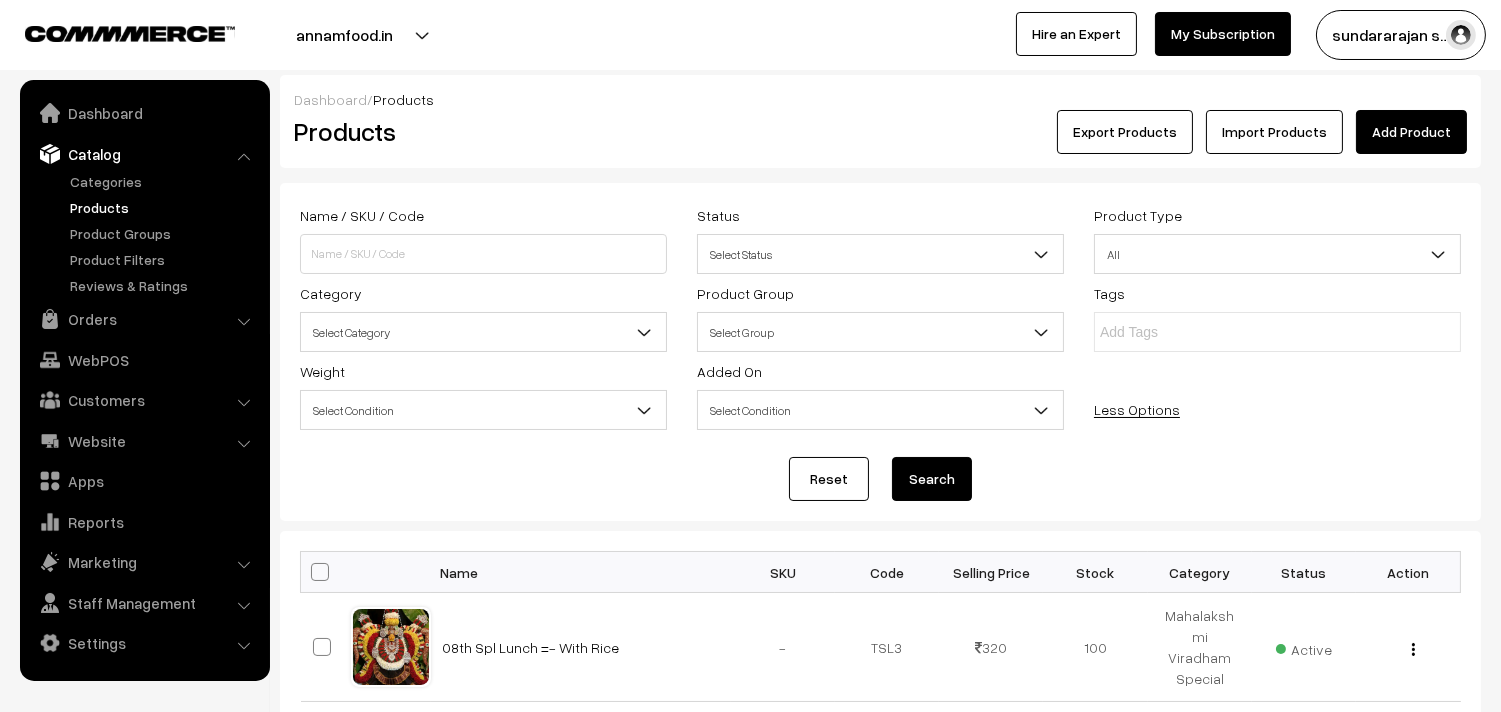 click on "Select Category" at bounding box center [483, 332] 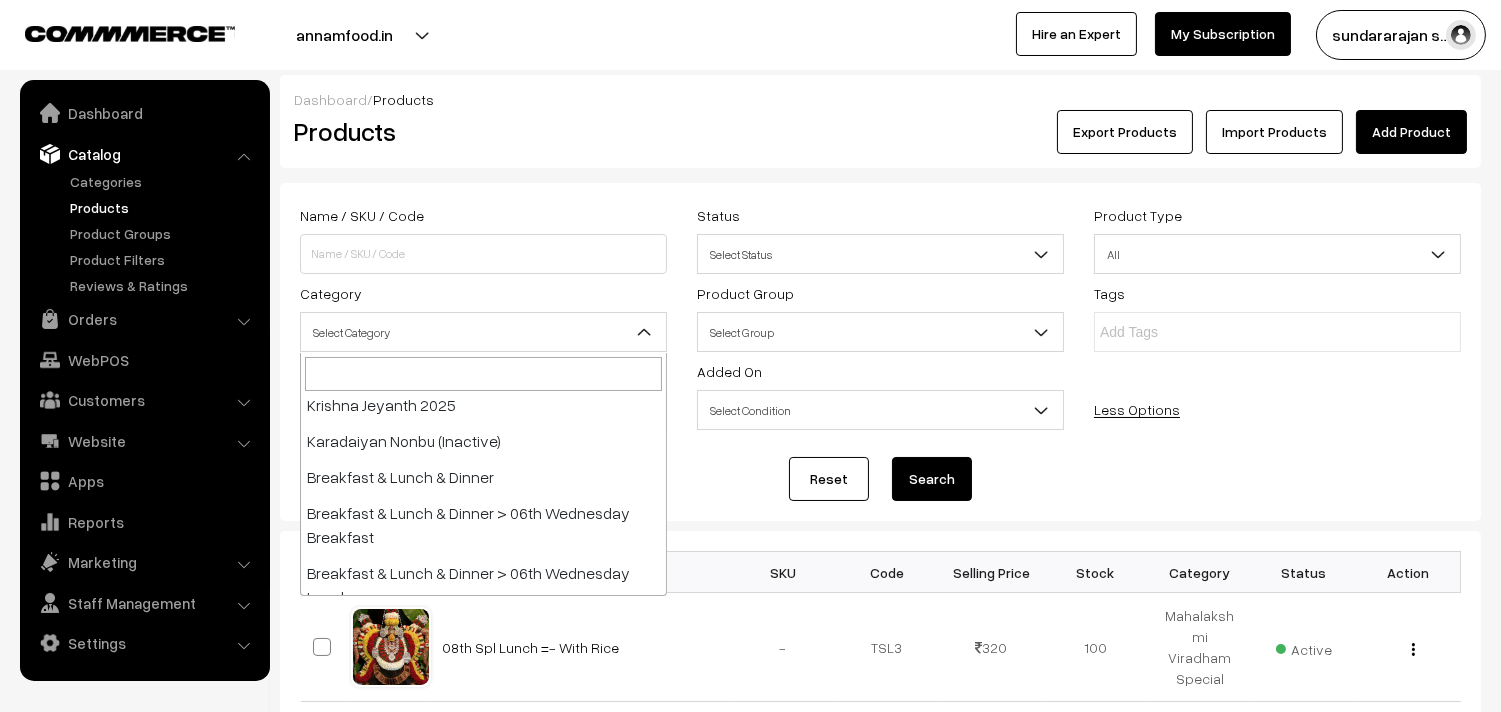scroll, scrollTop: 111, scrollLeft: 0, axis: vertical 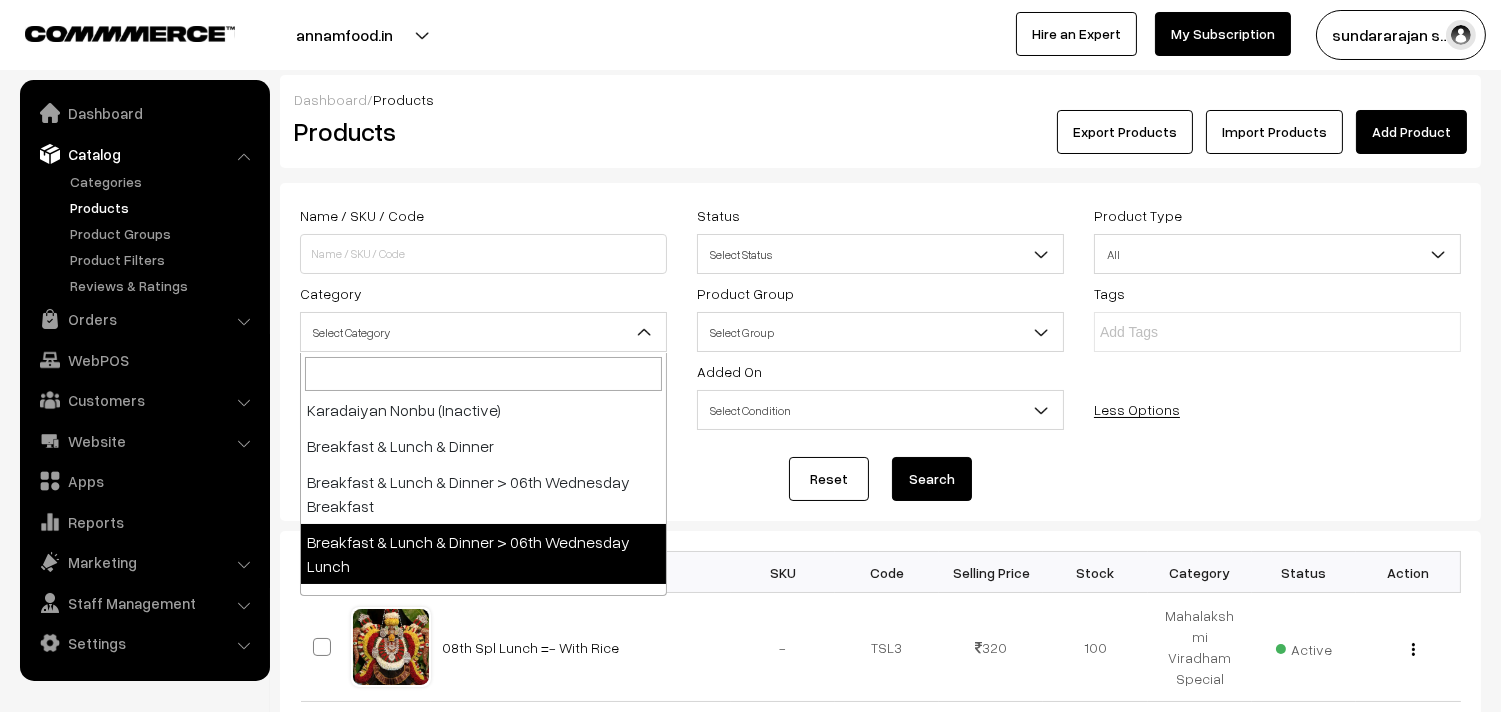 select on "95" 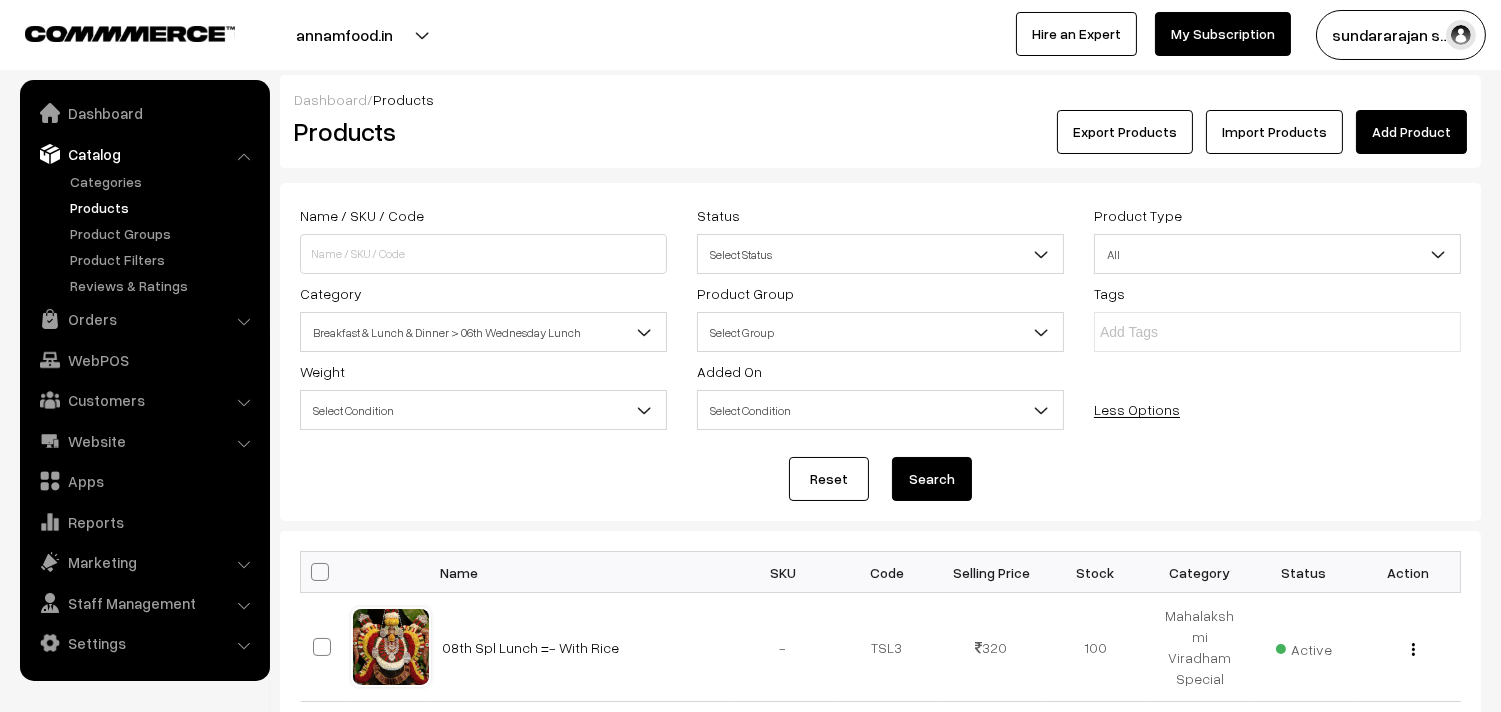 click on "Search" at bounding box center [932, 479] 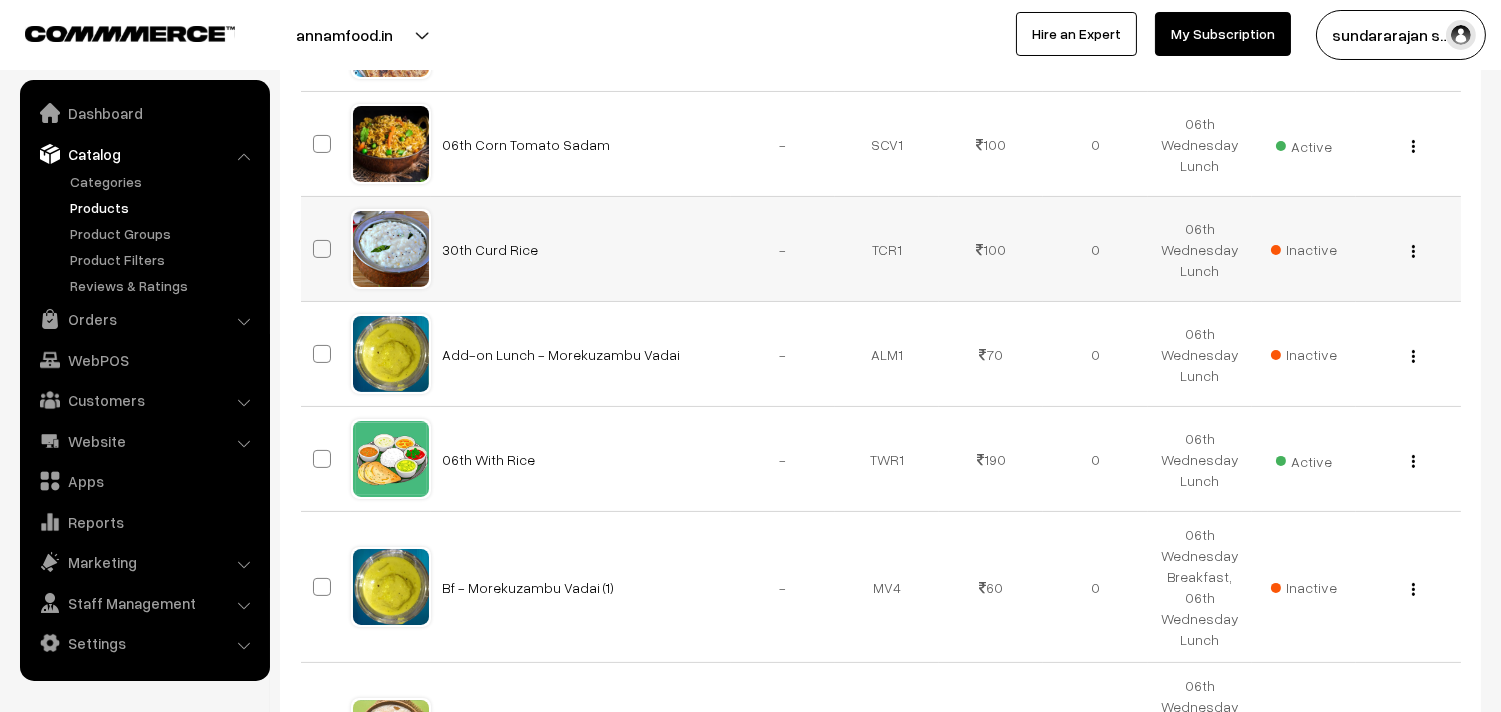 scroll, scrollTop: 777, scrollLeft: 0, axis: vertical 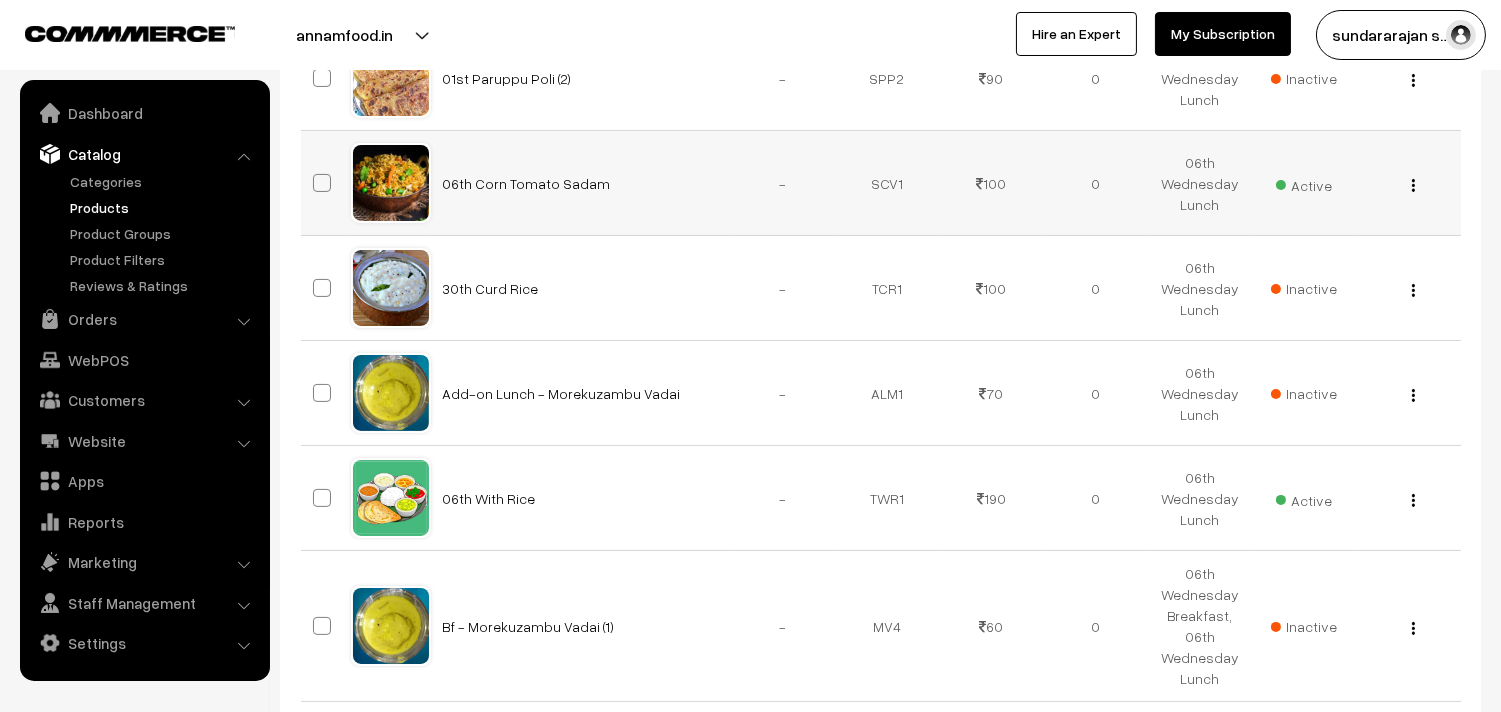 click on "View
Edit
Delete" at bounding box center [1408, 183] 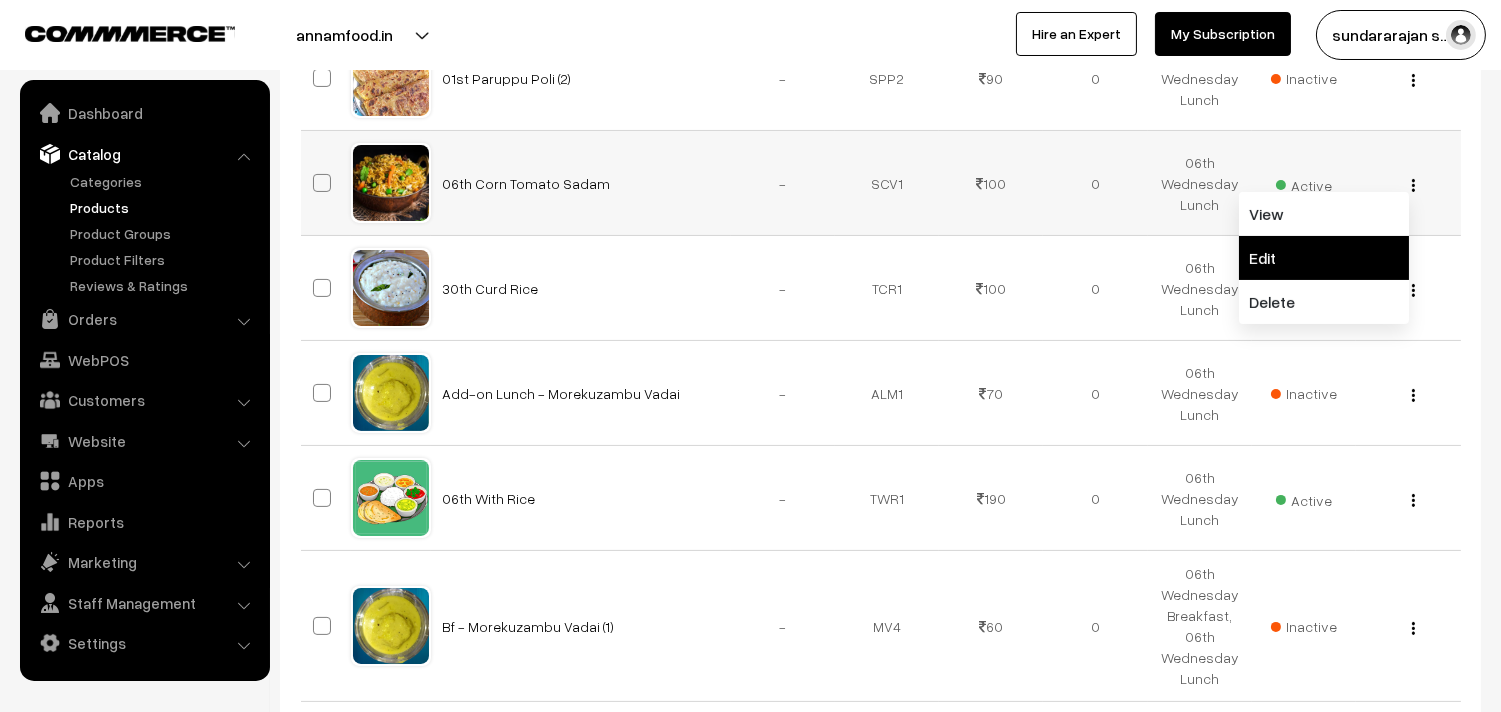 click on "Edit" at bounding box center [1324, 258] 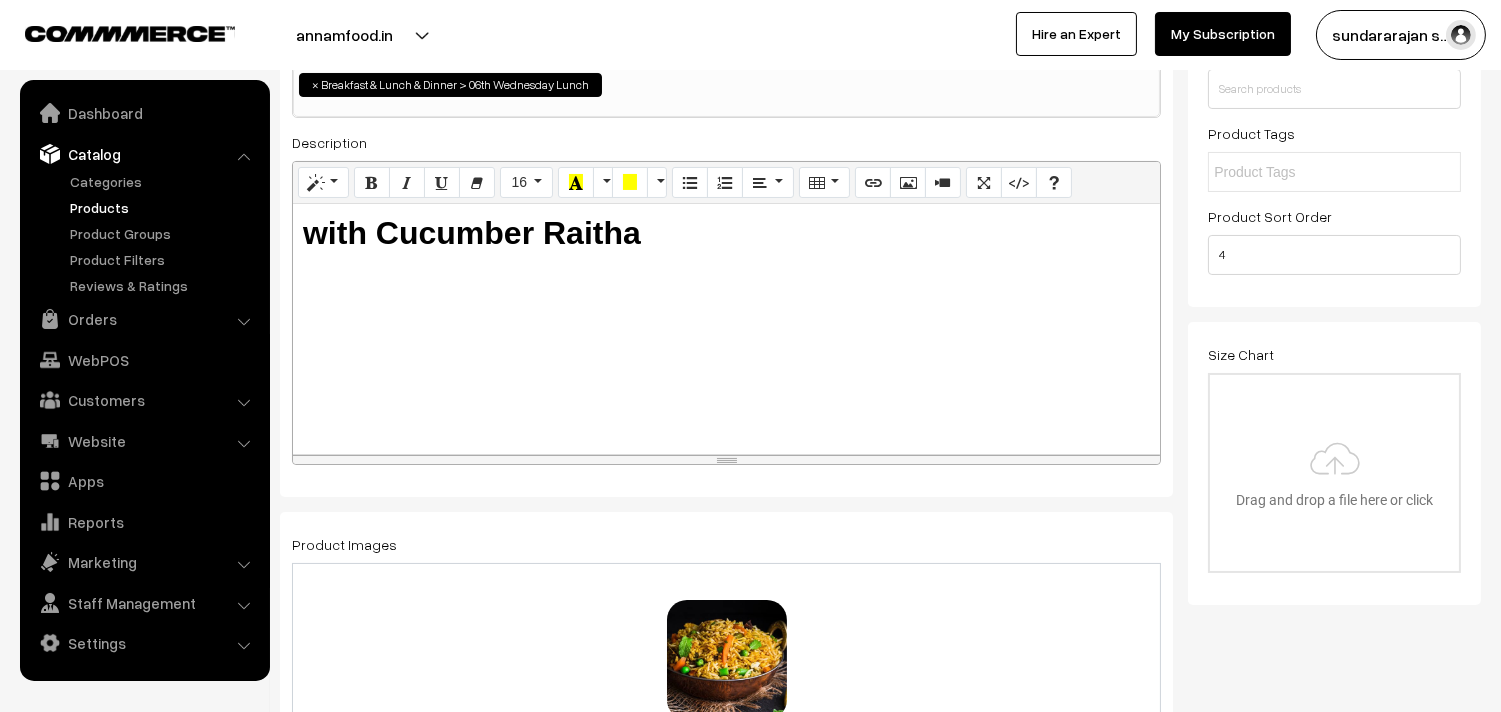scroll, scrollTop: 777, scrollLeft: 0, axis: vertical 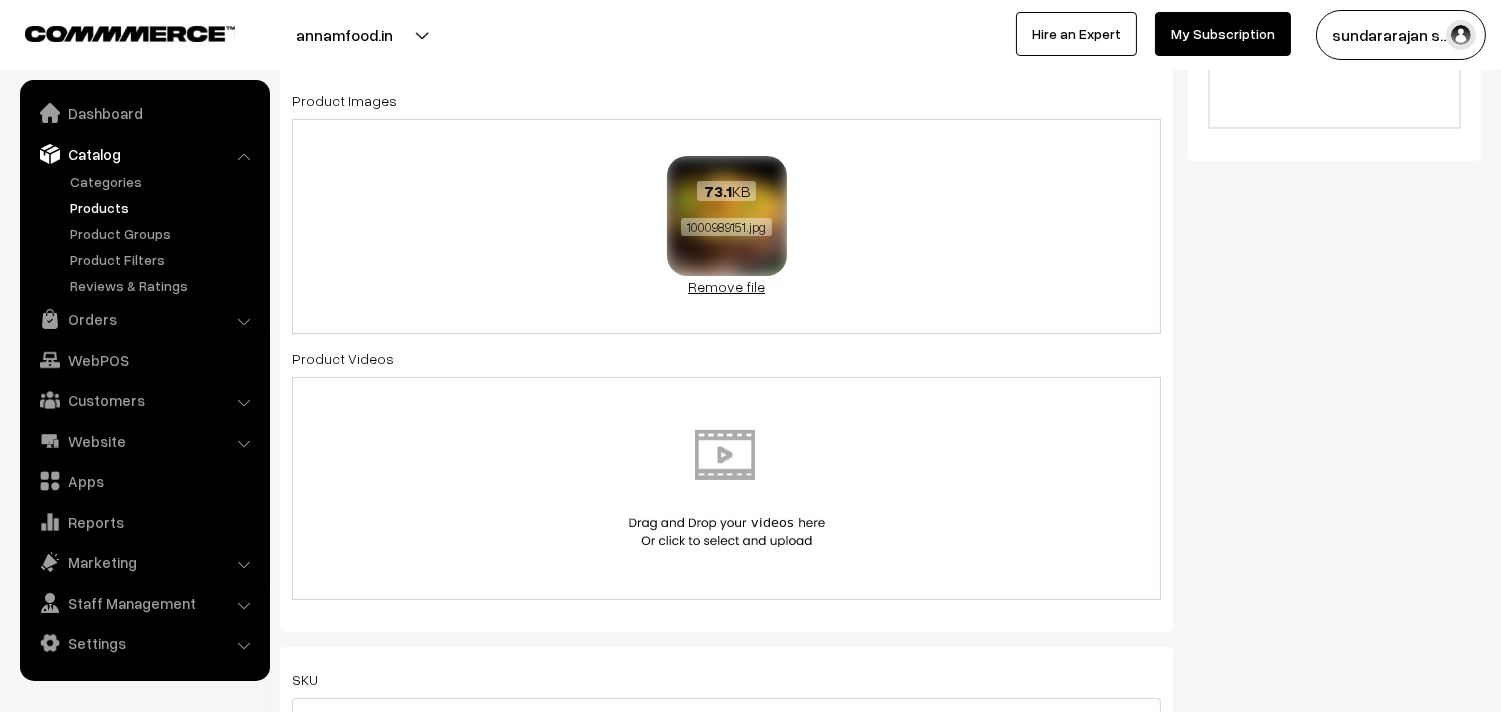 click on "Remove file" at bounding box center (727, 286) 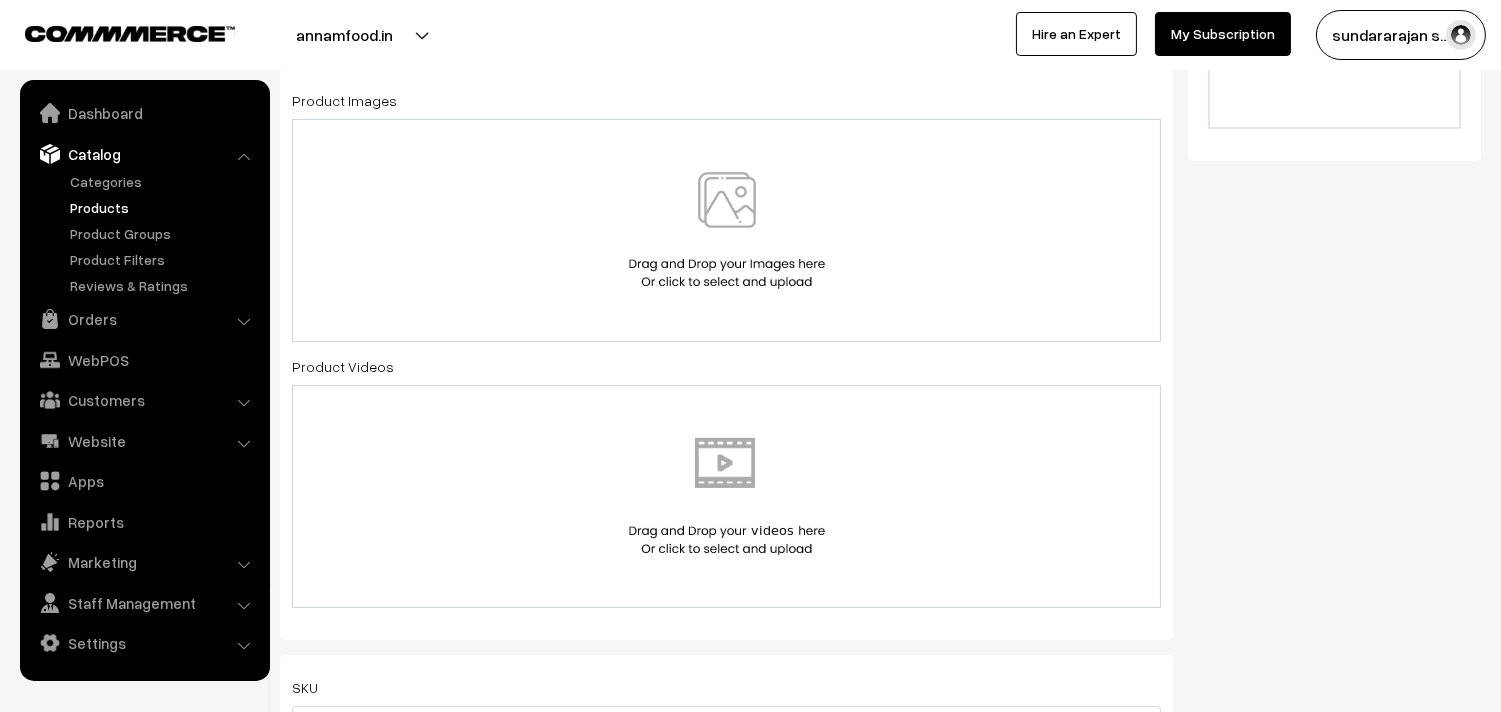 click at bounding box center (727, 230) 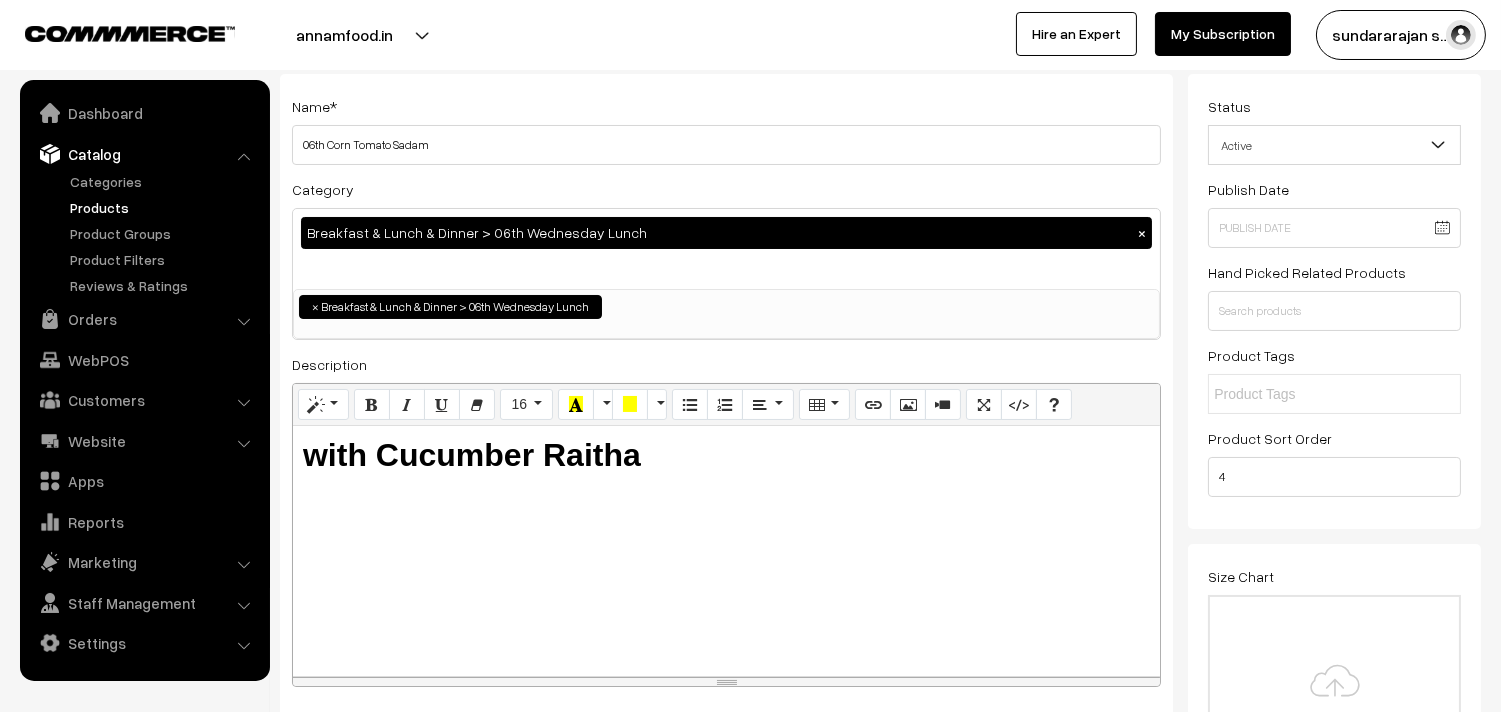scroll, scrollTop: 0, scrollLeft: 0, axis: both 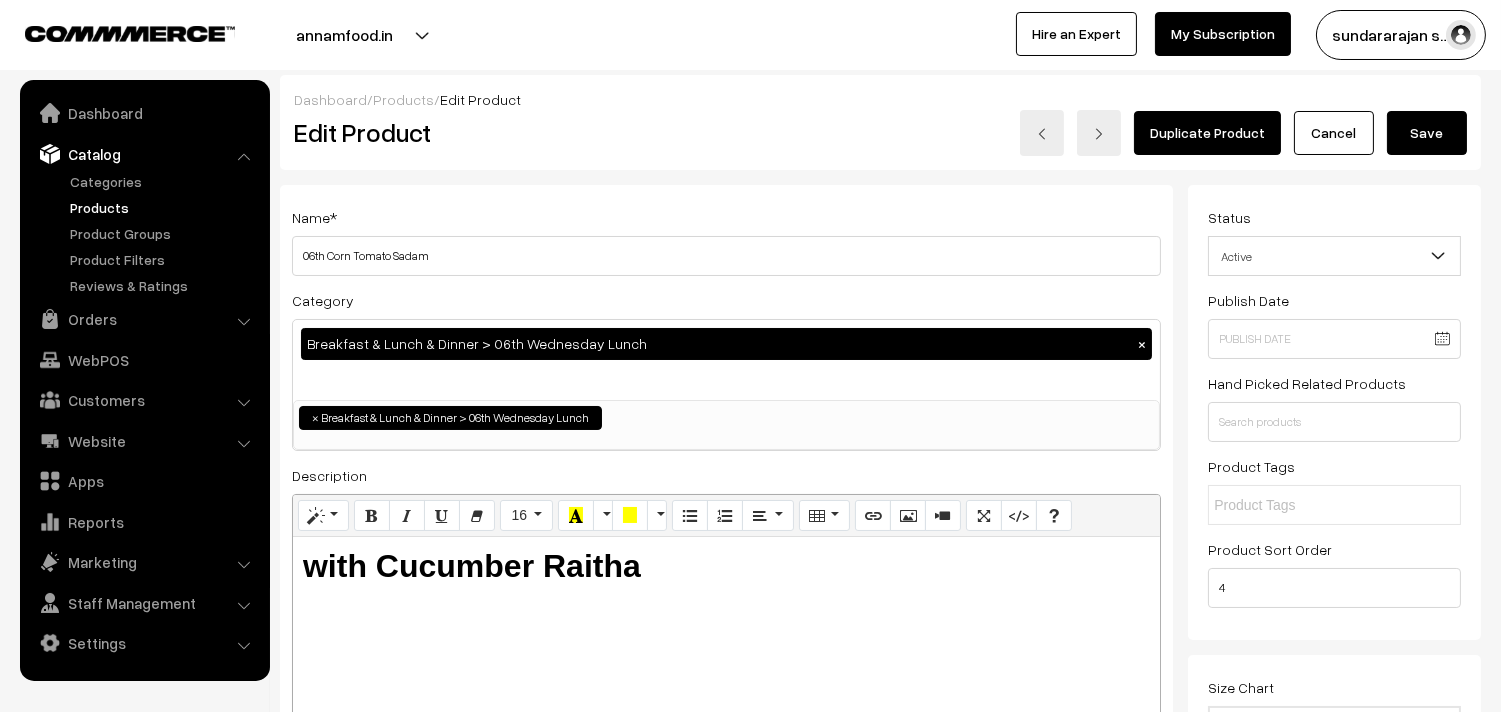 click on "Save" at bounding box center [1427, 133] 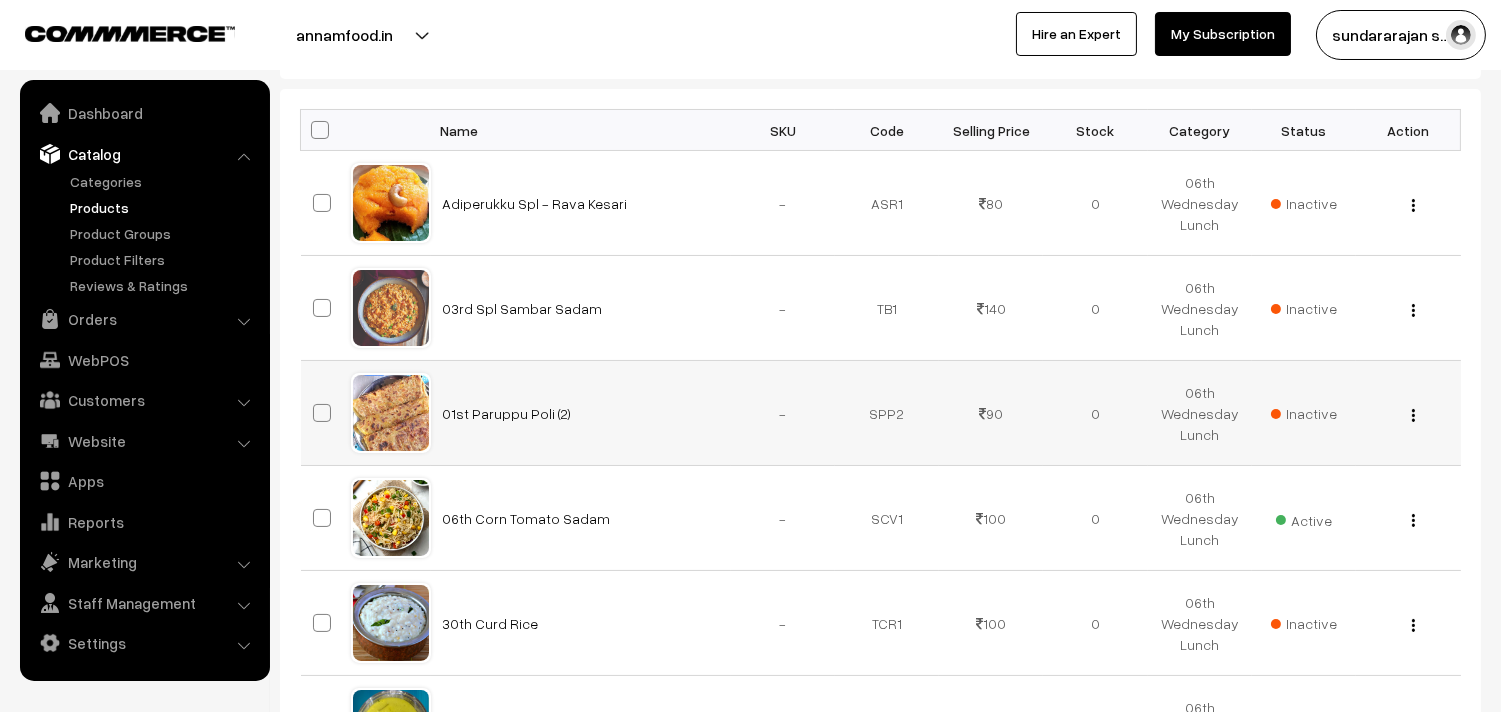 scroll, scrollTop: 444, scrollLeft: 0, axis: vertical 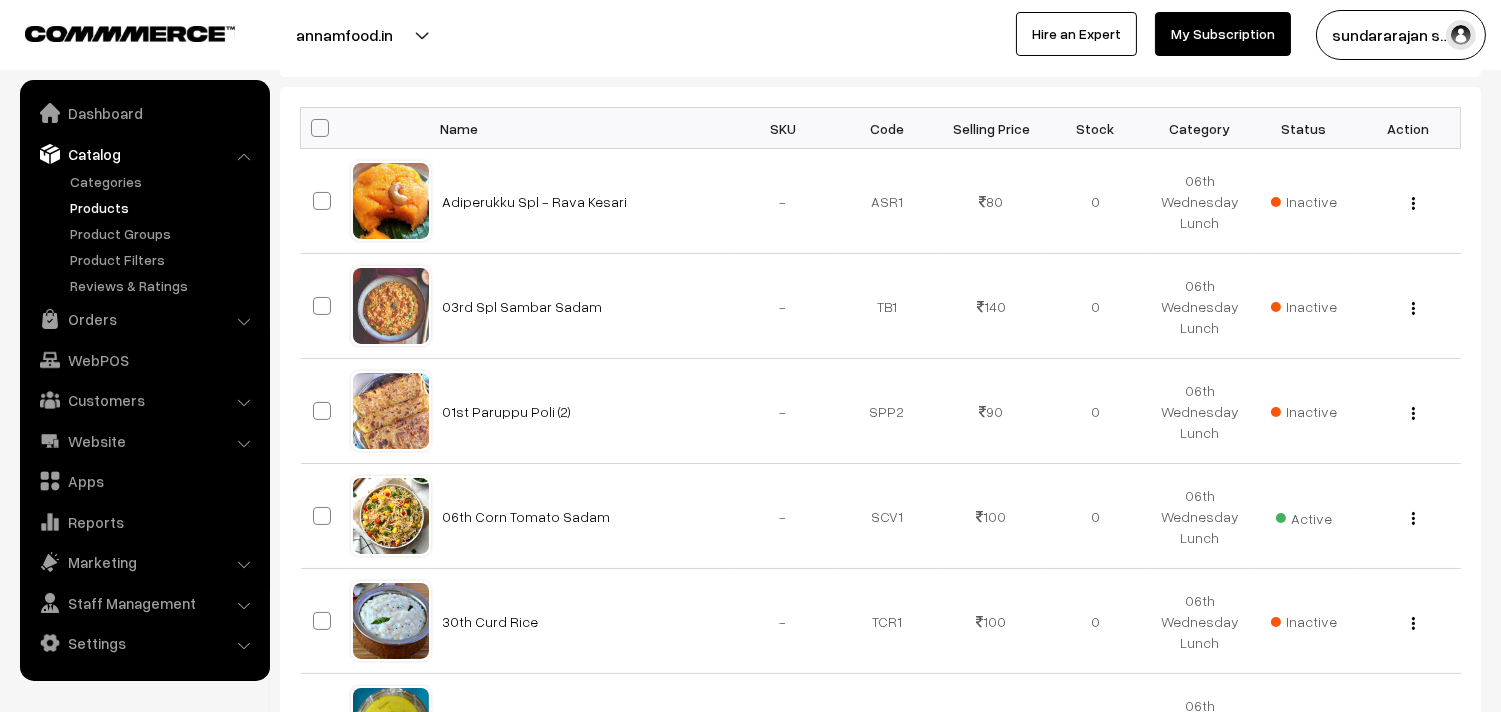 click on "Products" at bounding box center (164, 207) 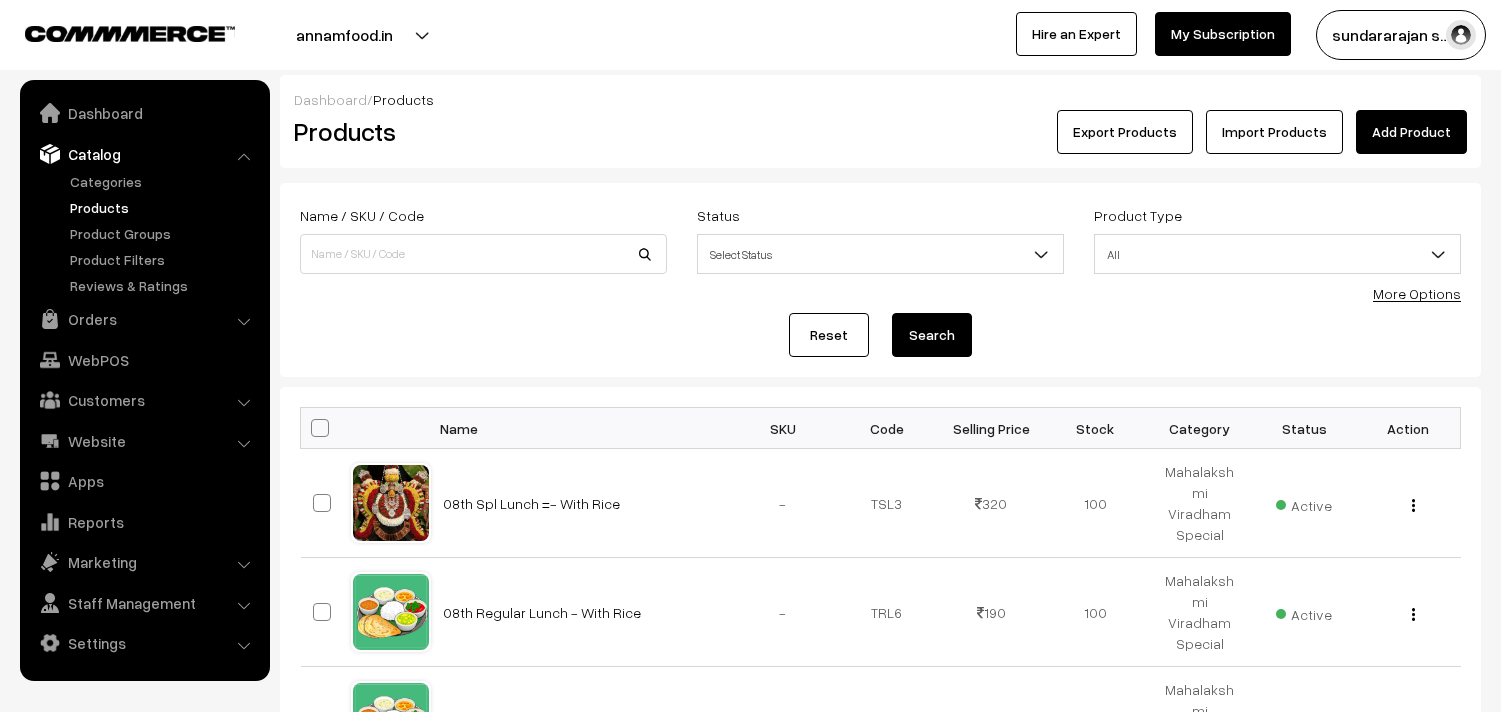 scroll, scrollTop: 0, scrollLeft: 0, axis: both 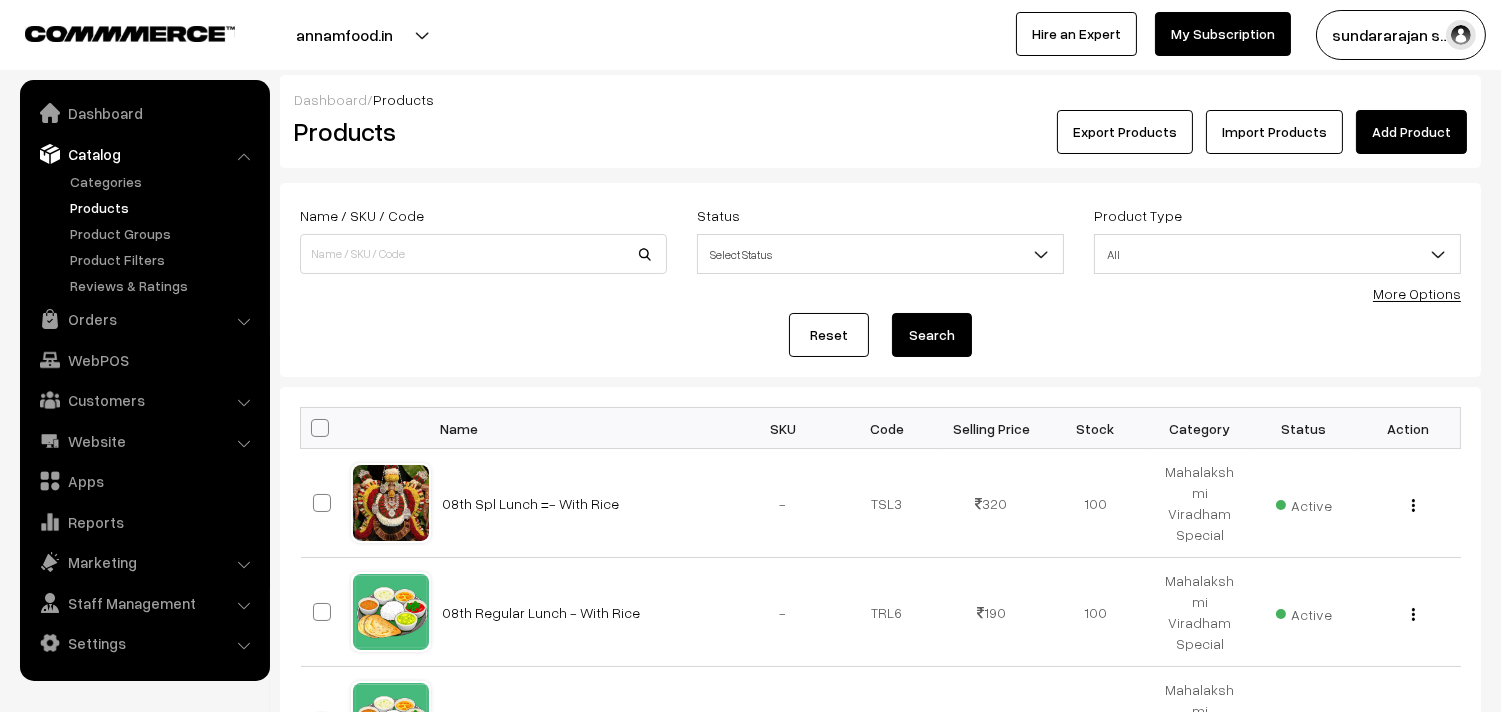 click on "More Options" at bounding box center [1417, 293] 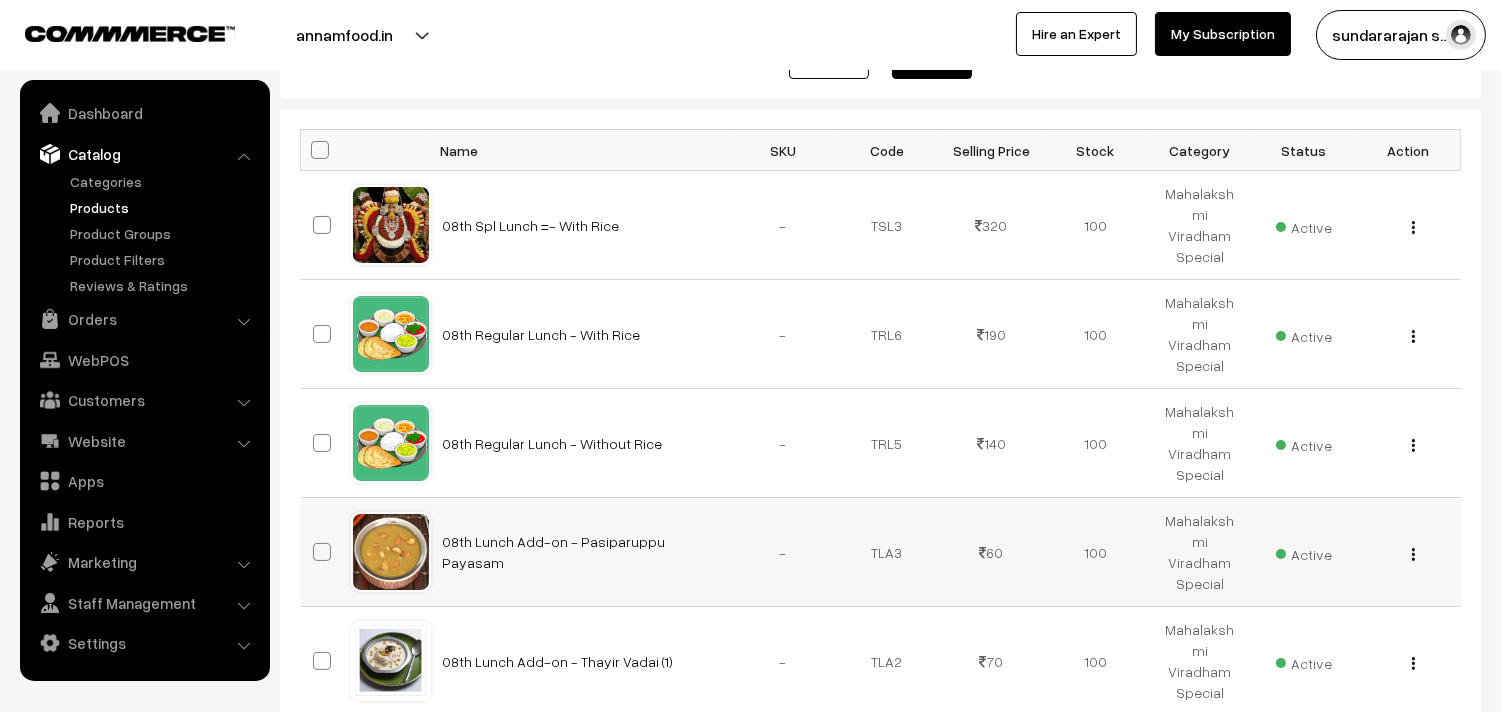 scroll, scrollTop: 222, scrollLeft: 0, axis: vertical 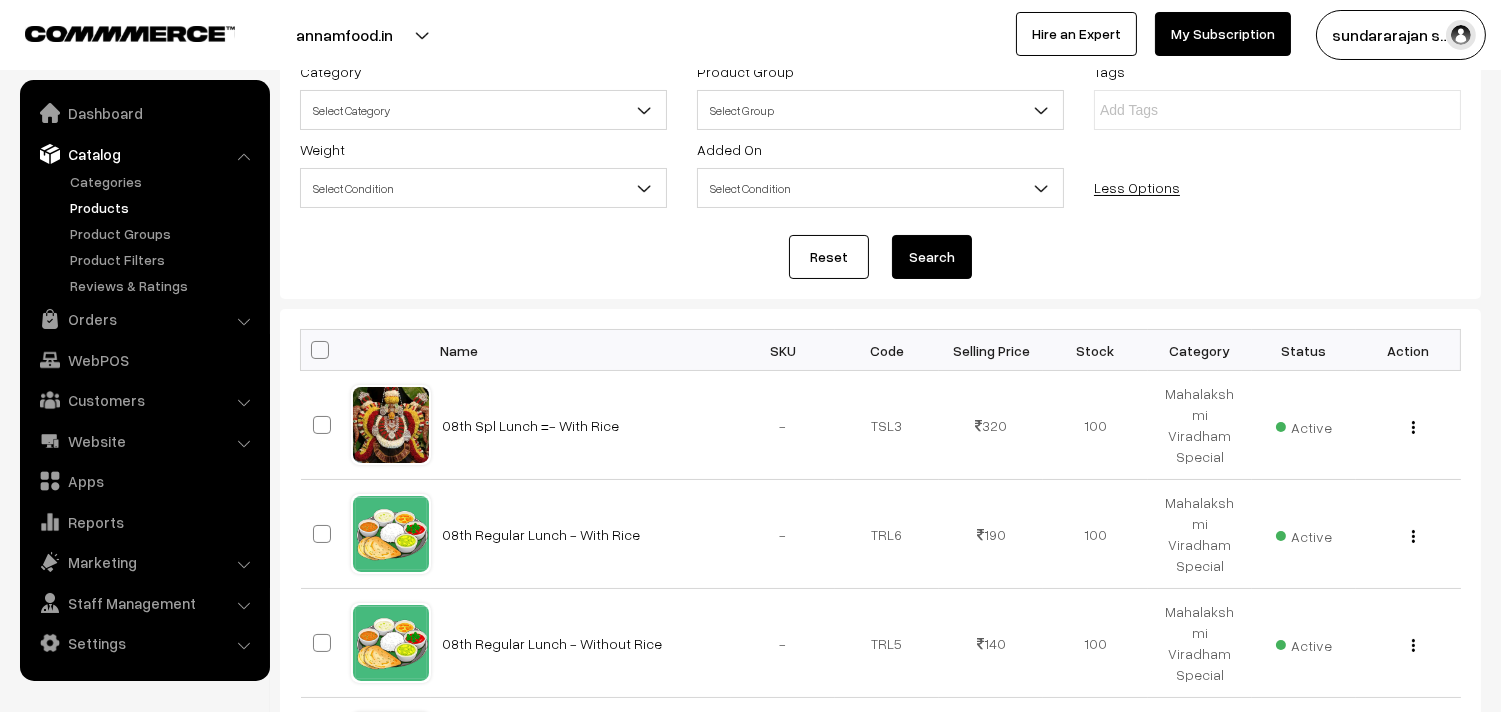 click on "Select Category" at bounding box center (483, 110) 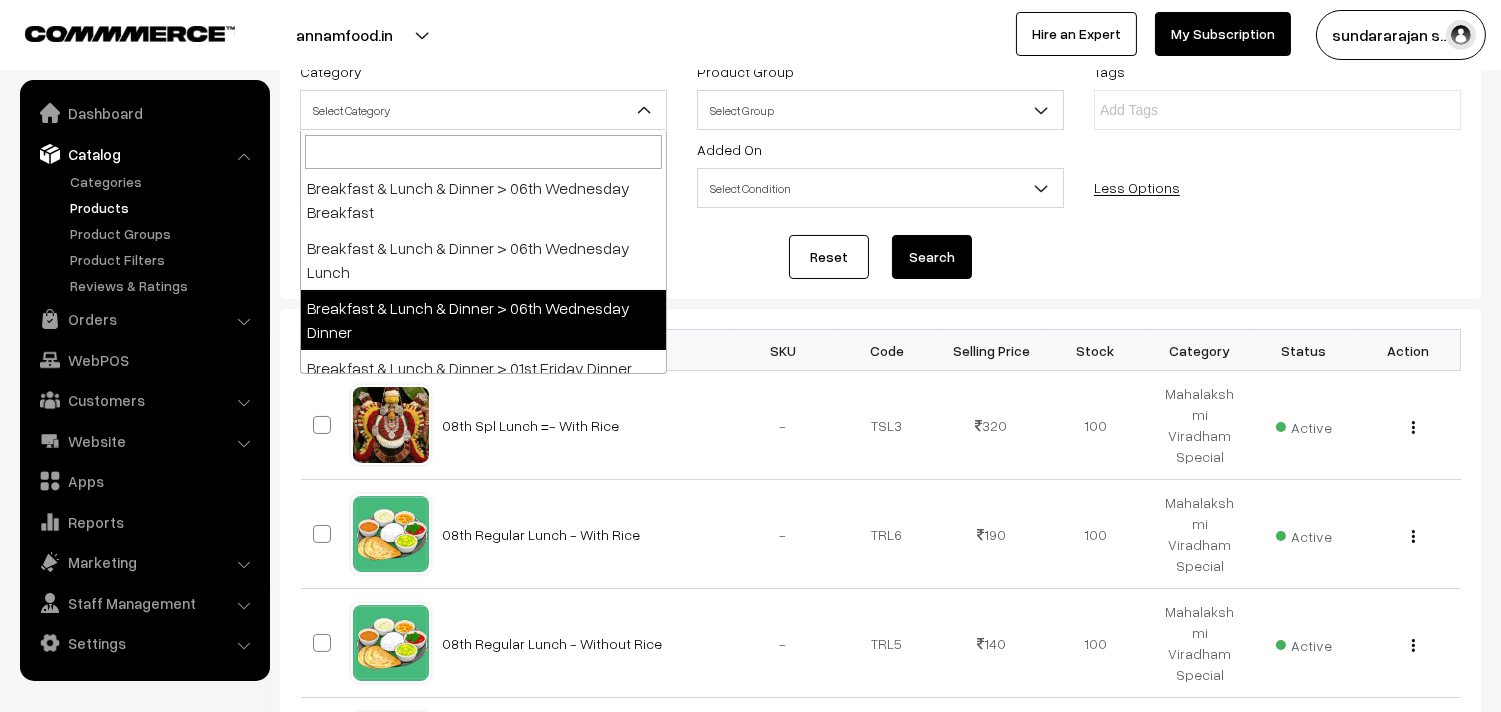 scroll, scrollTop: 222, scrollLeft: 0, axis: vertical 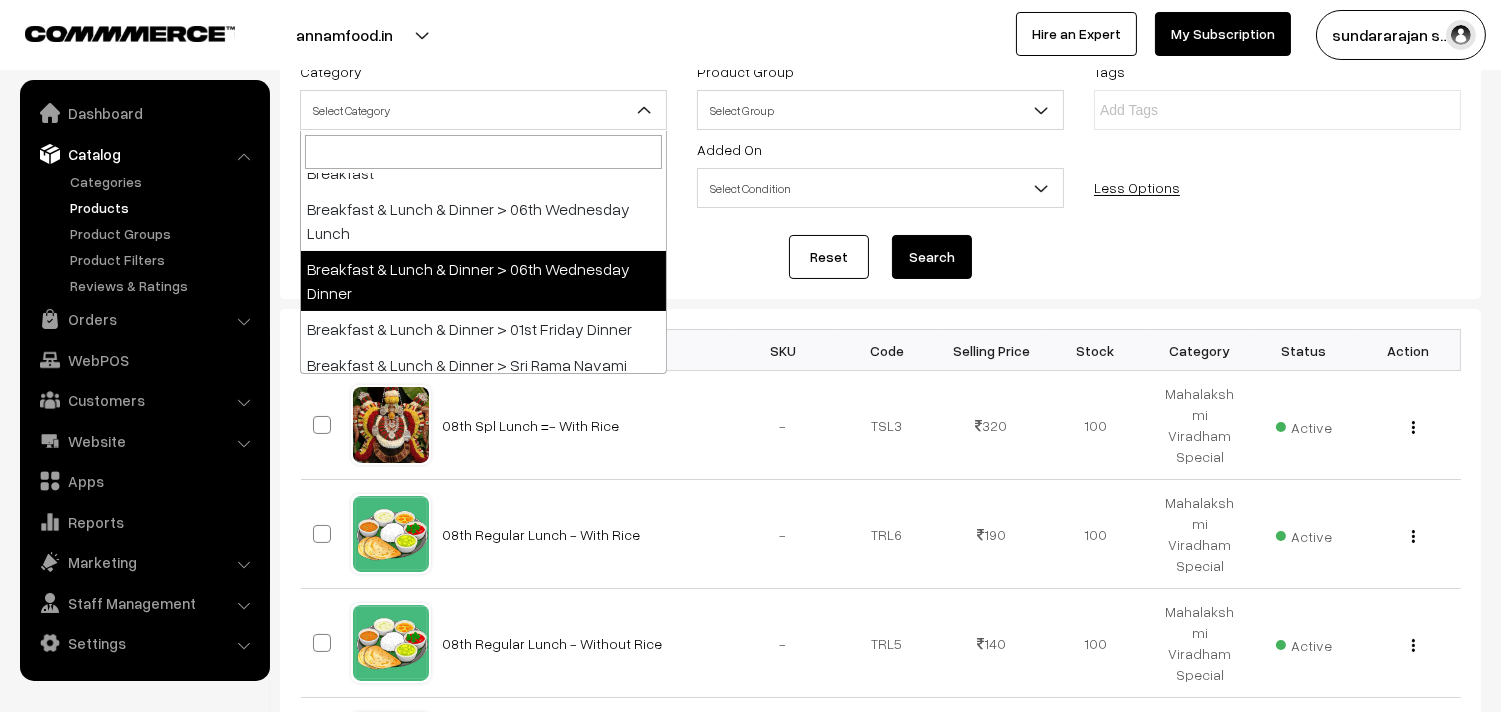 select on "68" 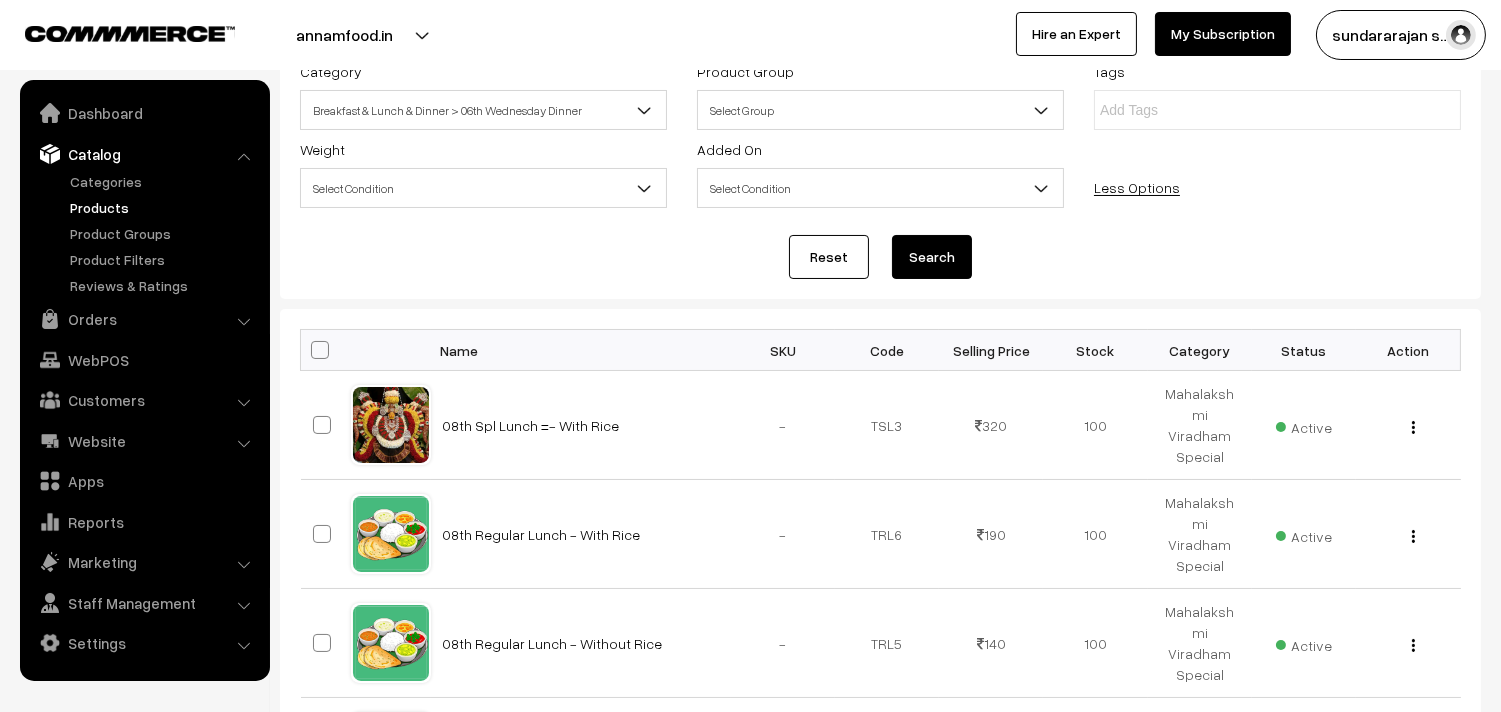 click on "Search" at bounding box center (932, 257) 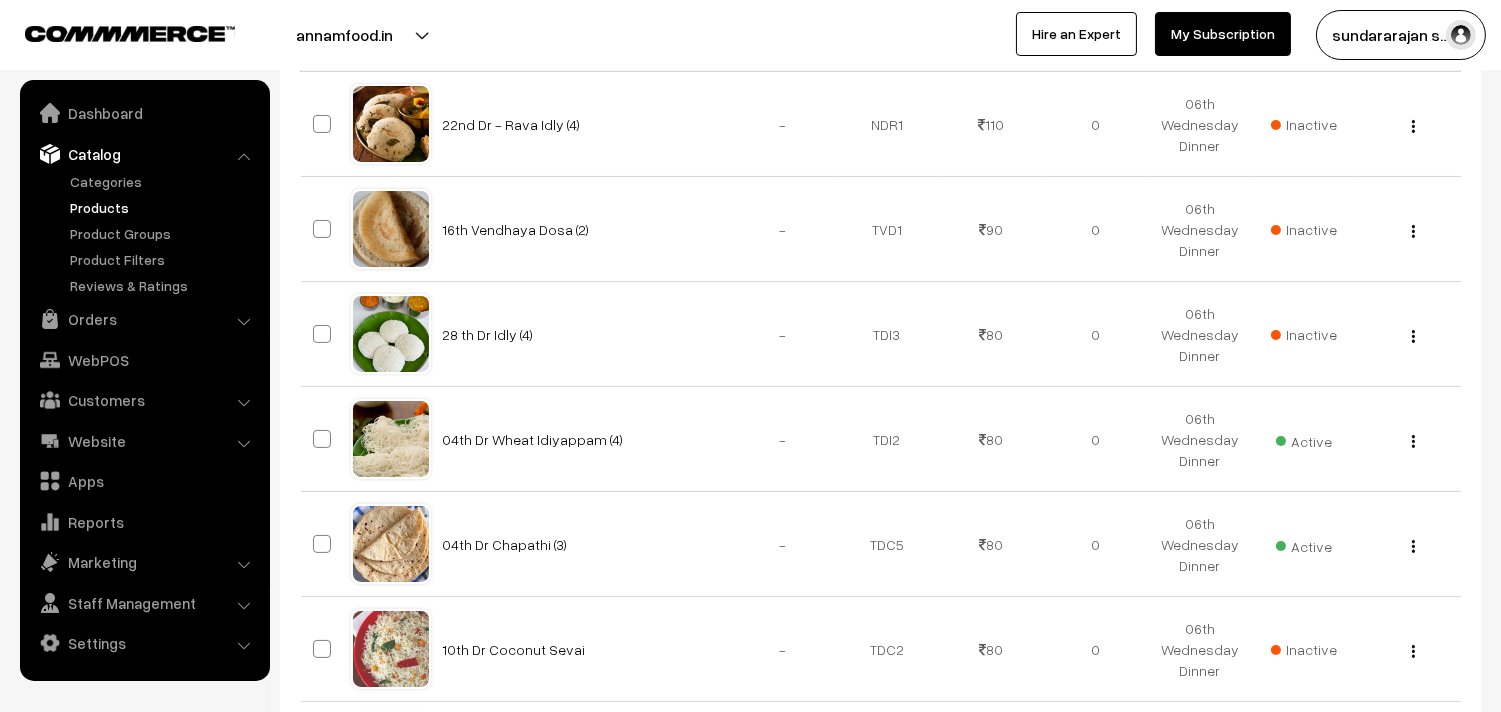 scroll, scrollTop: 444, scrollLeft: 0, axis: vertical 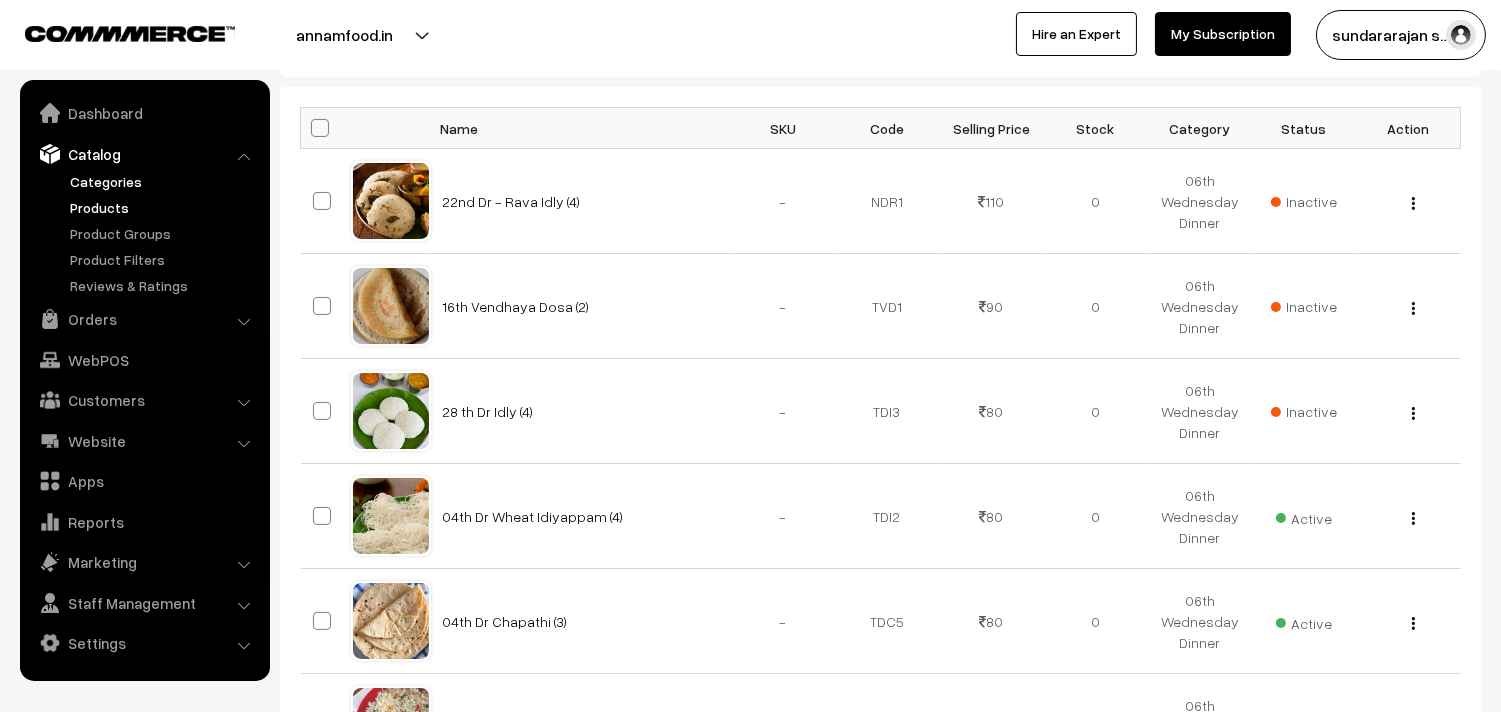 click on "Categories" at bounding box center (164, 181) 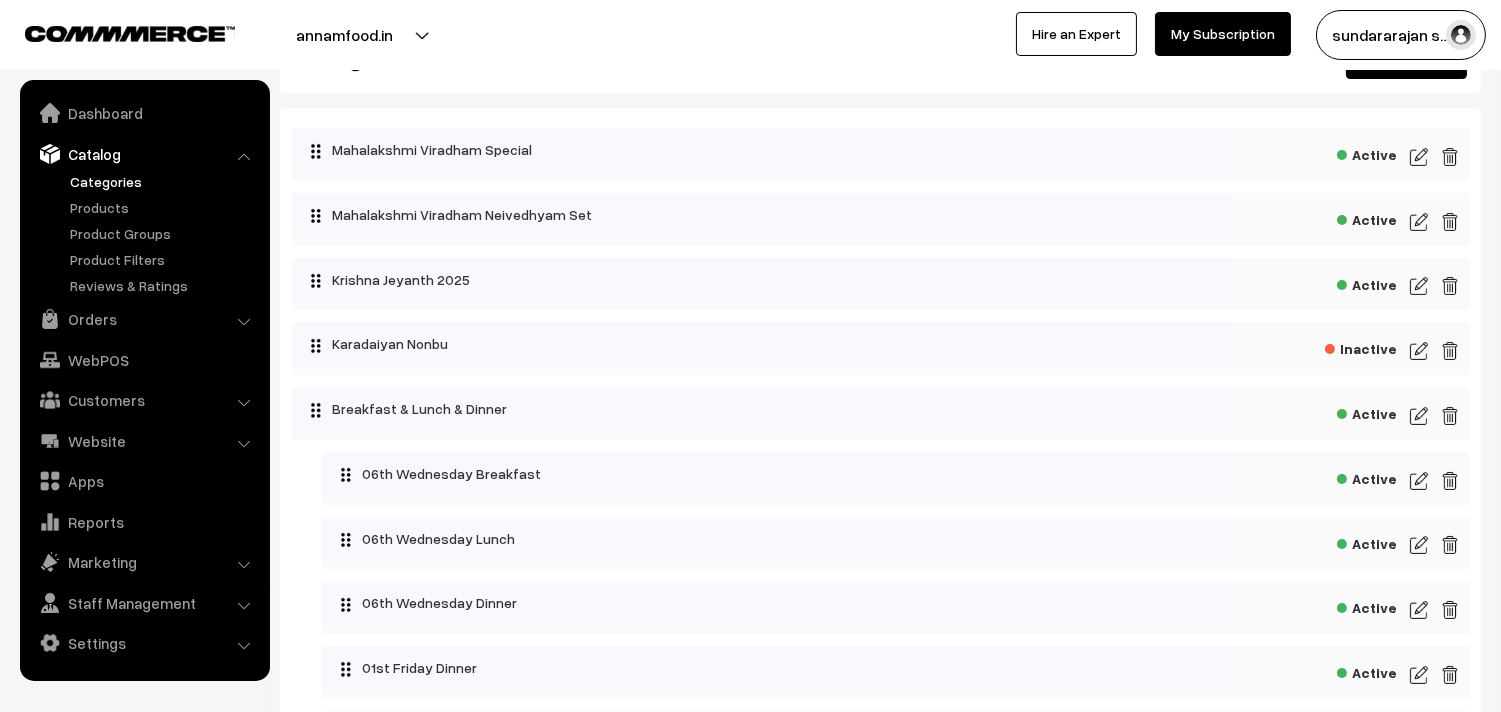 scroll, scrollTop: 222, scrollLeft: 0, axis: vertical 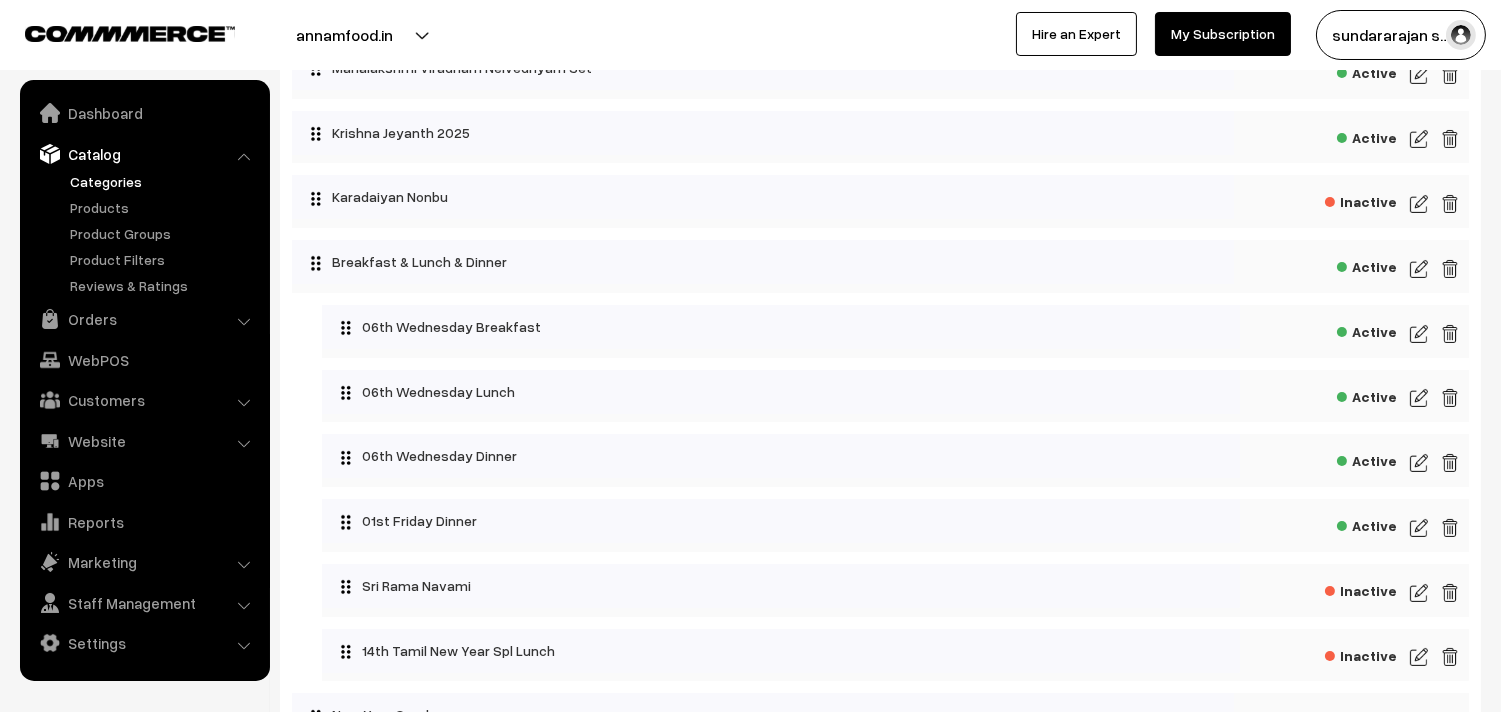 click at bounding box center [1419, 463] 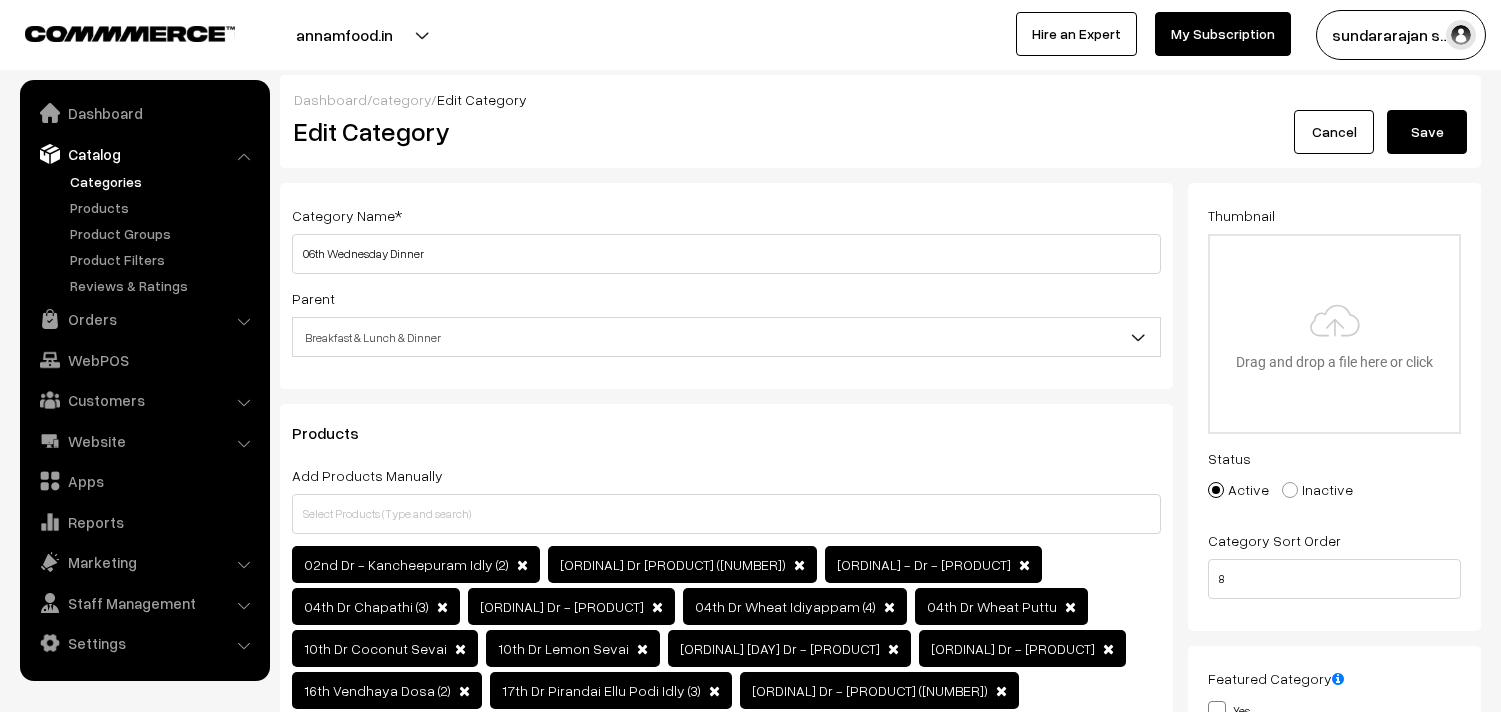scroll, scrollTop: 0, scrollLeft: 0, axis: both 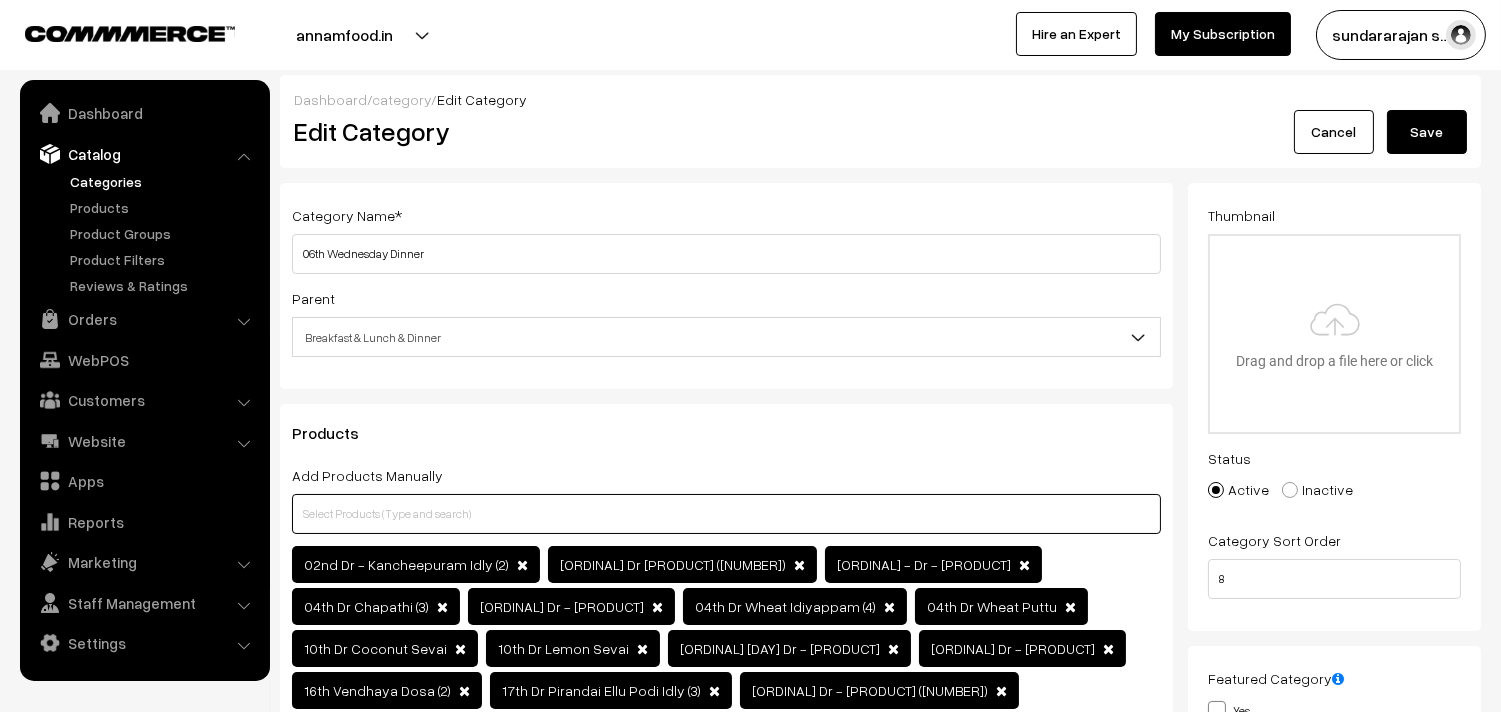 click at bounding box center (726, 514) 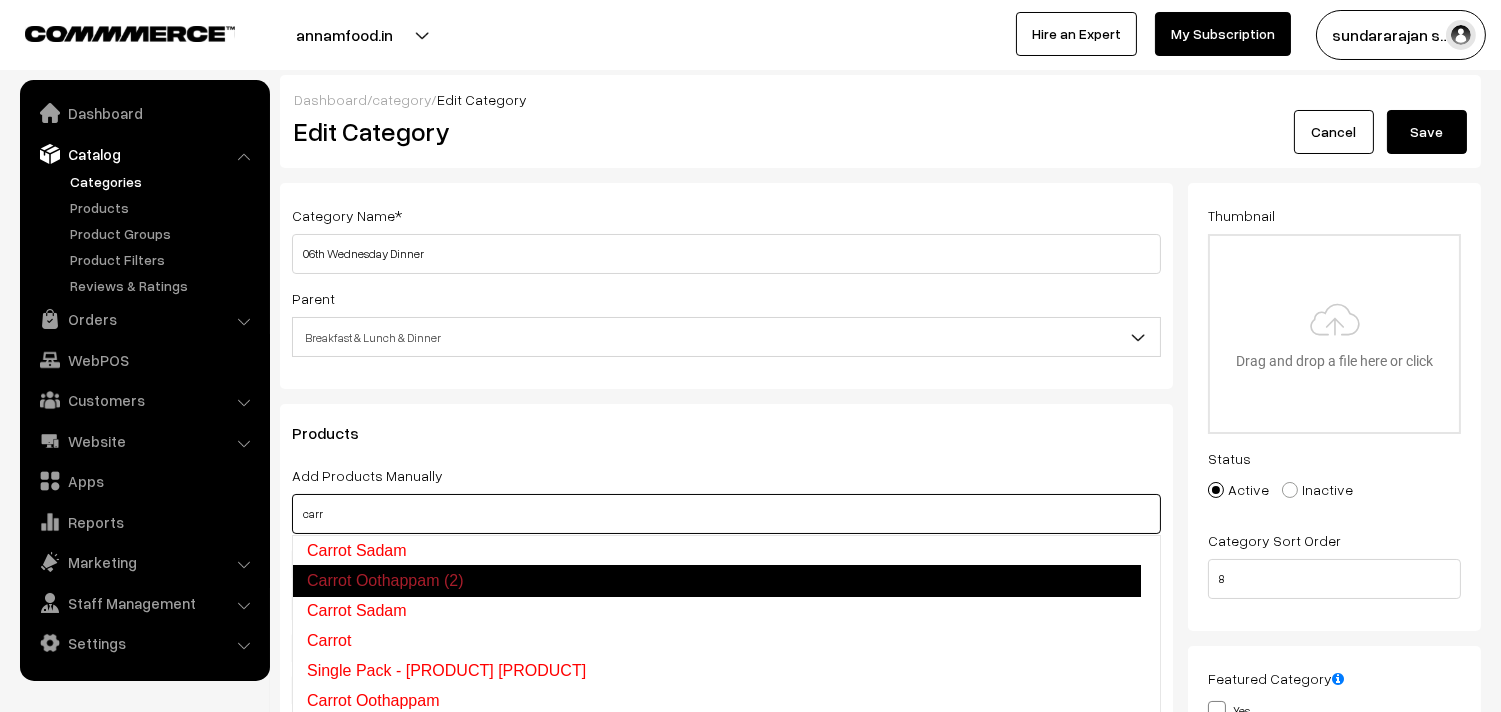 click on "Carrot Oothappam (2)" at bounding box center [716, 581] 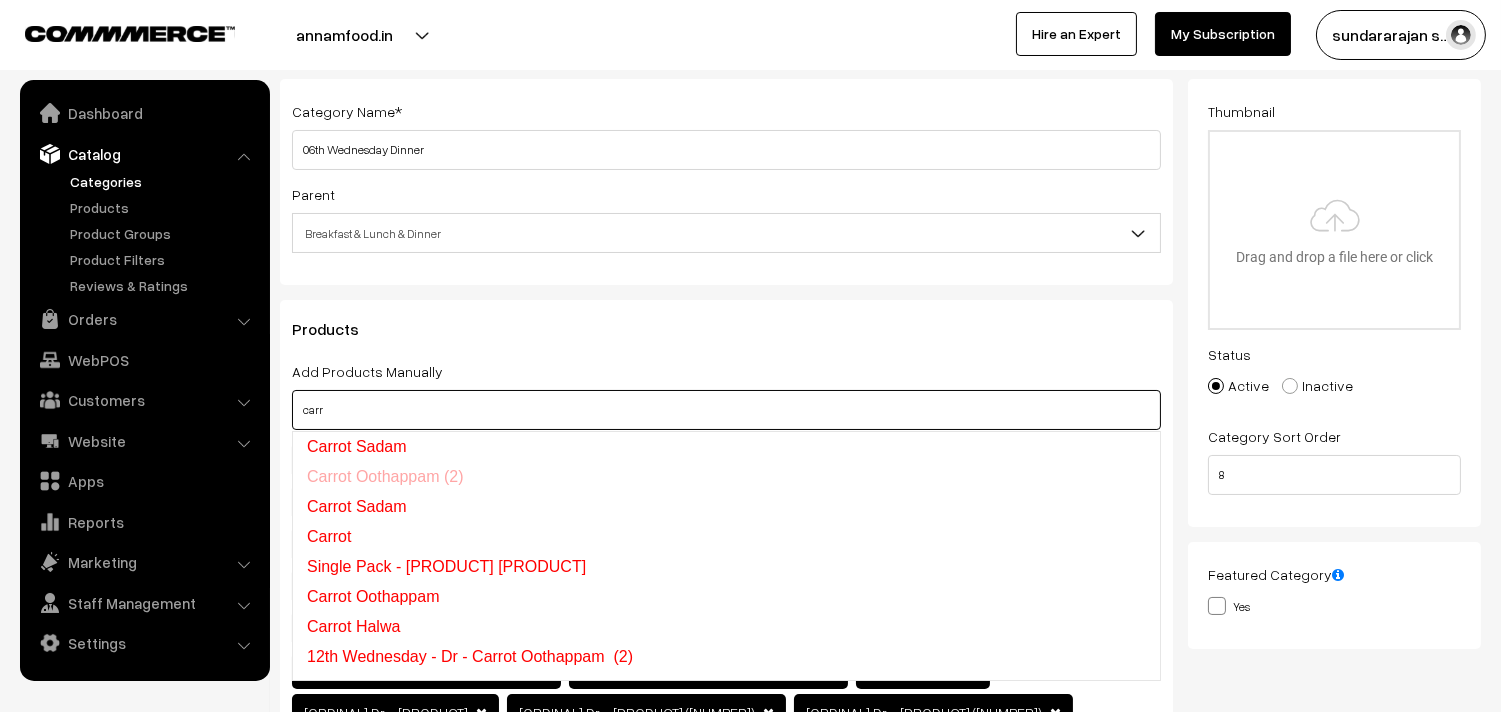 scroll, scrollTop: 111, scrollLeft: 0, axis: vertical 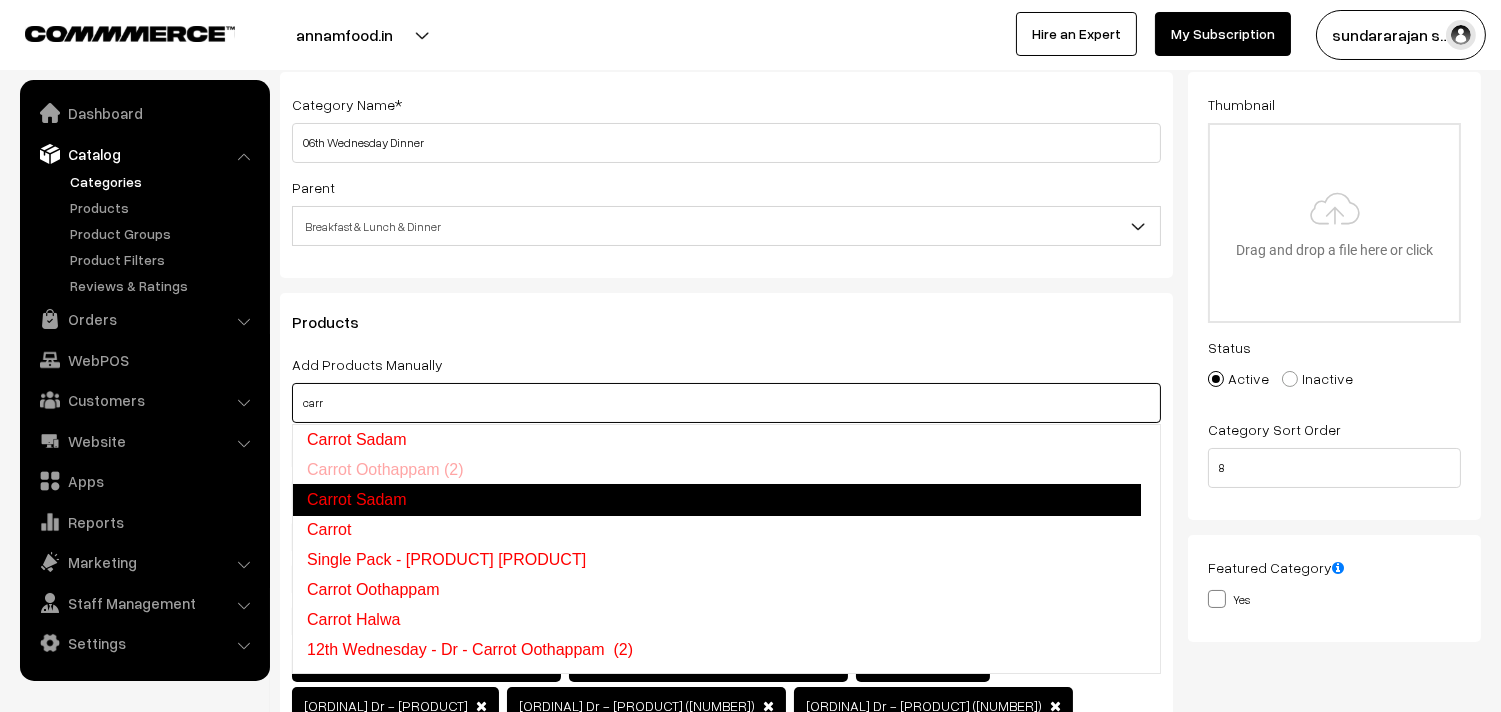 click on "Carrot Sadam     Carrot Oothappam (2)     Carrot Sadam     Carrot     Single Pack - Carrot   Poriyal     Carrot Oothappam     Carrot  Halwa     12th Wednesday - Dr - Carrot Oothappam  (2)     09th Dr Carrot Oothappam (2)" at bounding box center [726, 549] 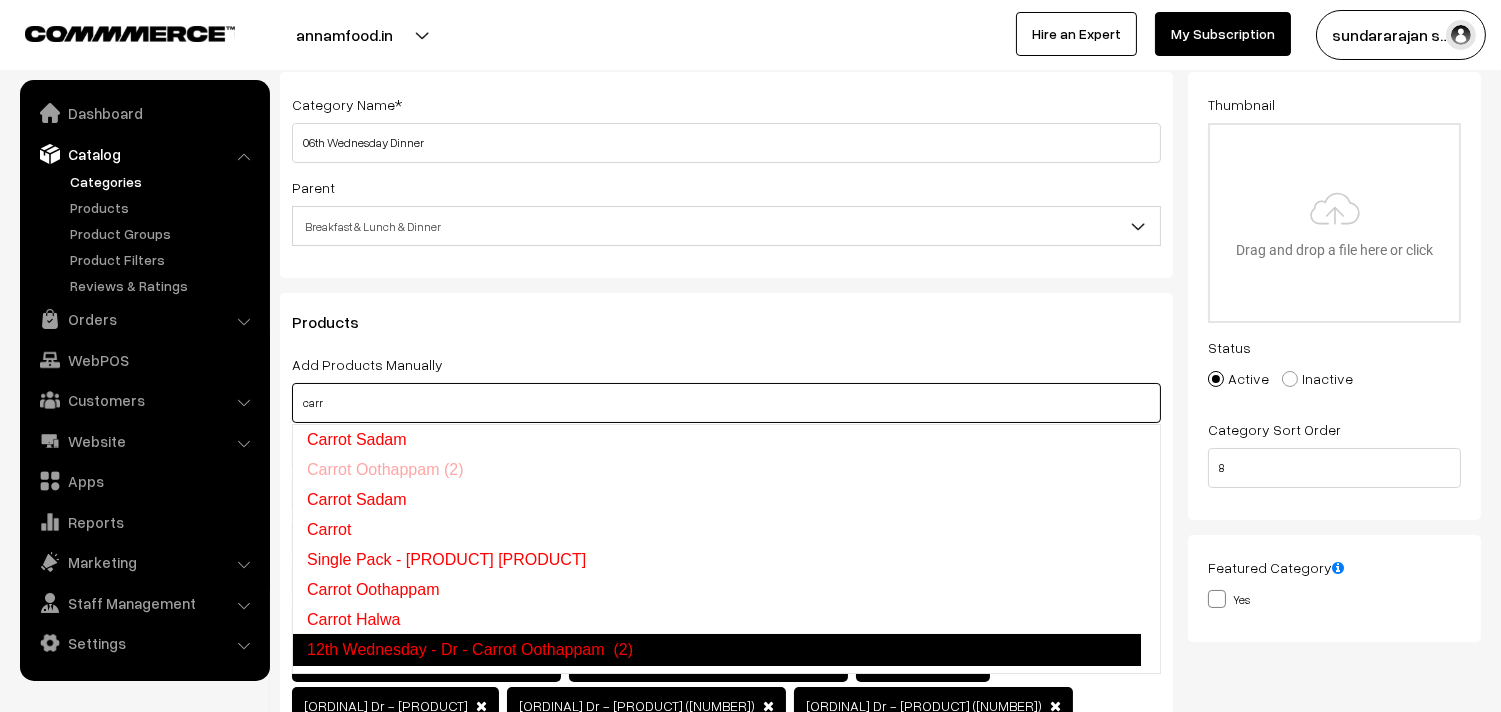scroll, scrollTop: 22, scrollLeft: 0, axis: vertical 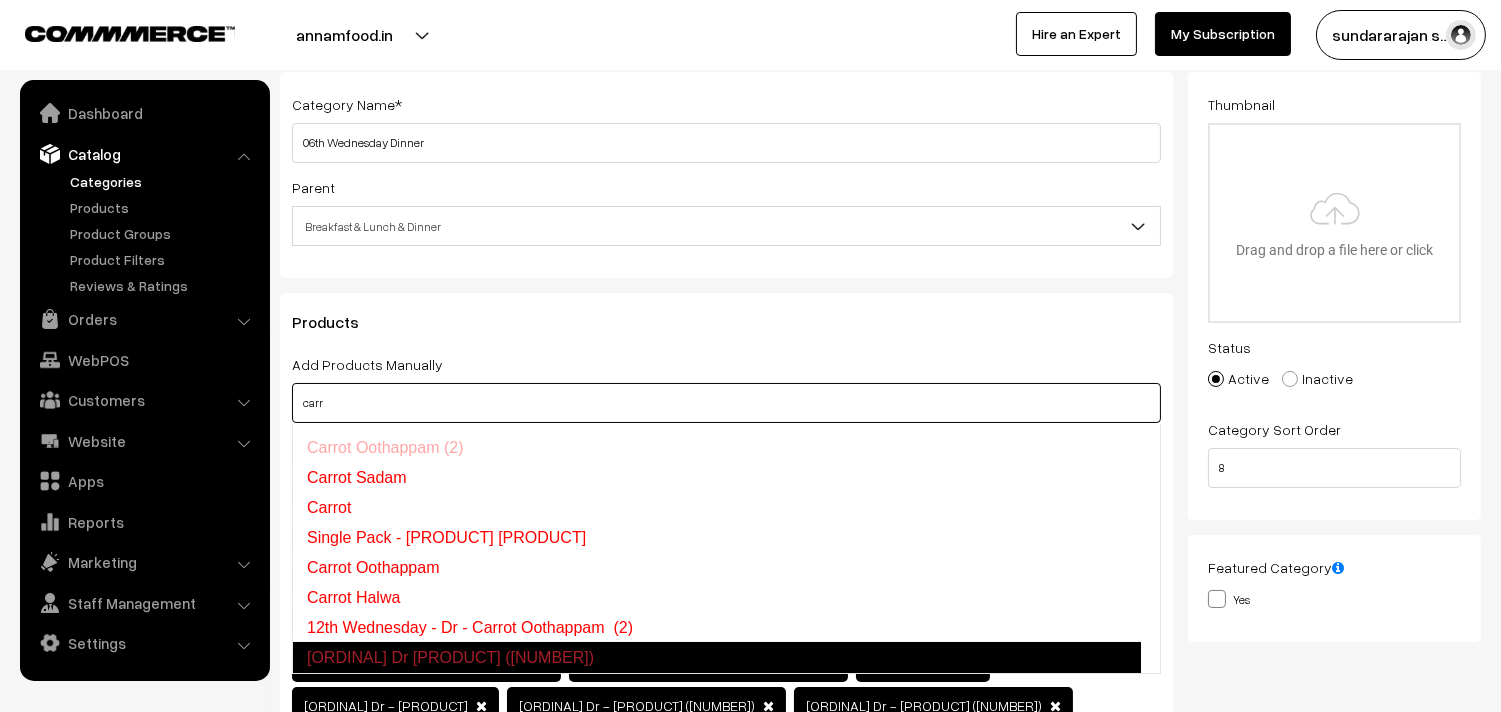 click on "09th Dr Carrot Oothappam (2)" at bounding box center (716, 658) 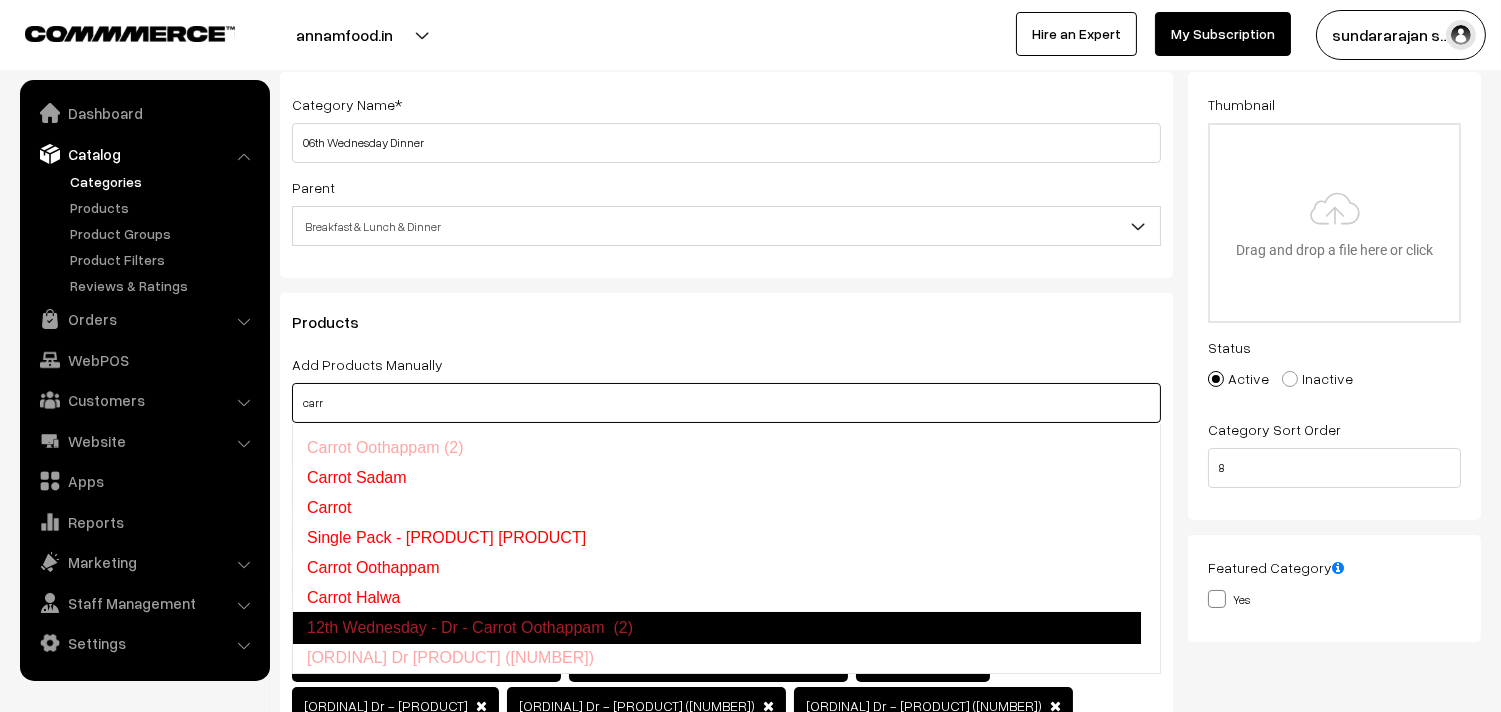 click on "12th Wednesday - Dr - Carrot Oothappam  (2)" at bounding box center (716, 628) 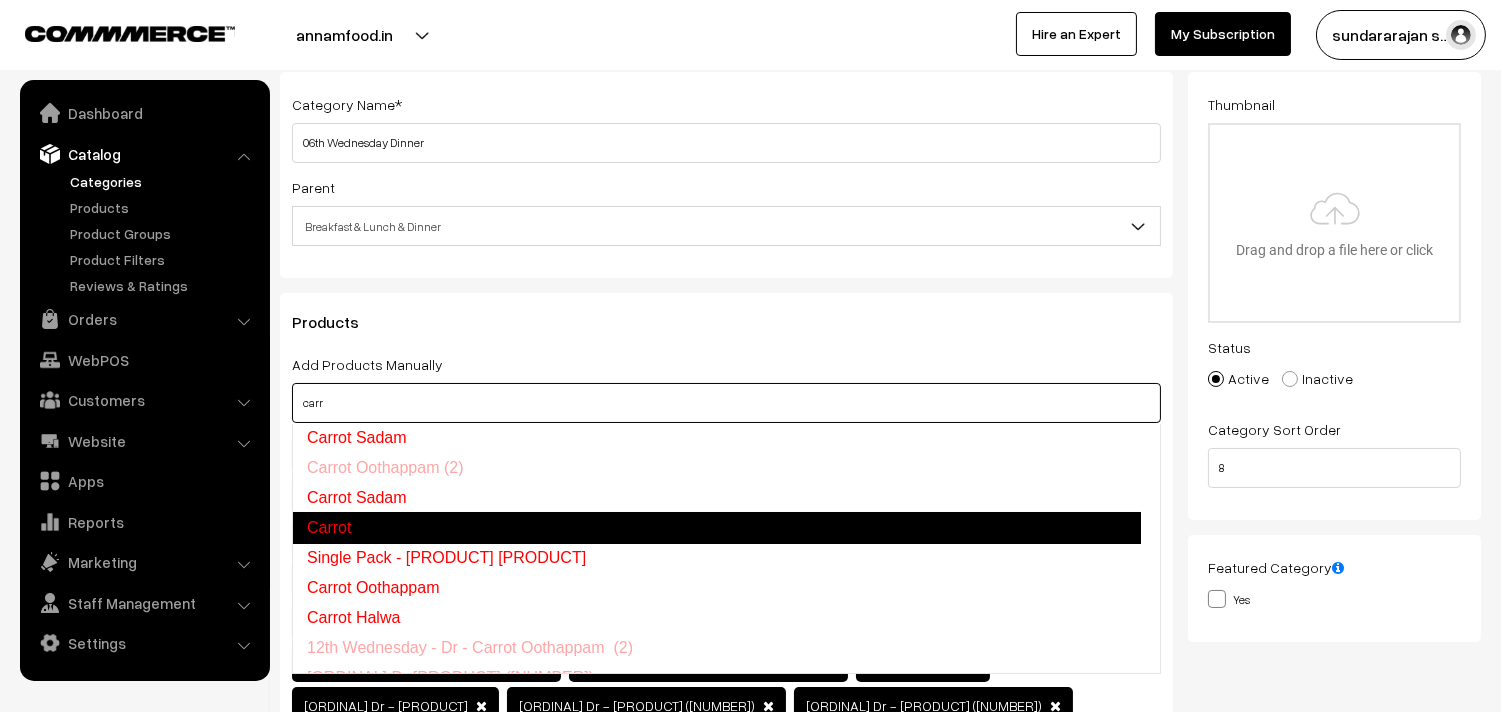 scroll, scrollTop: 0, scrollLeft: 0, axis: both 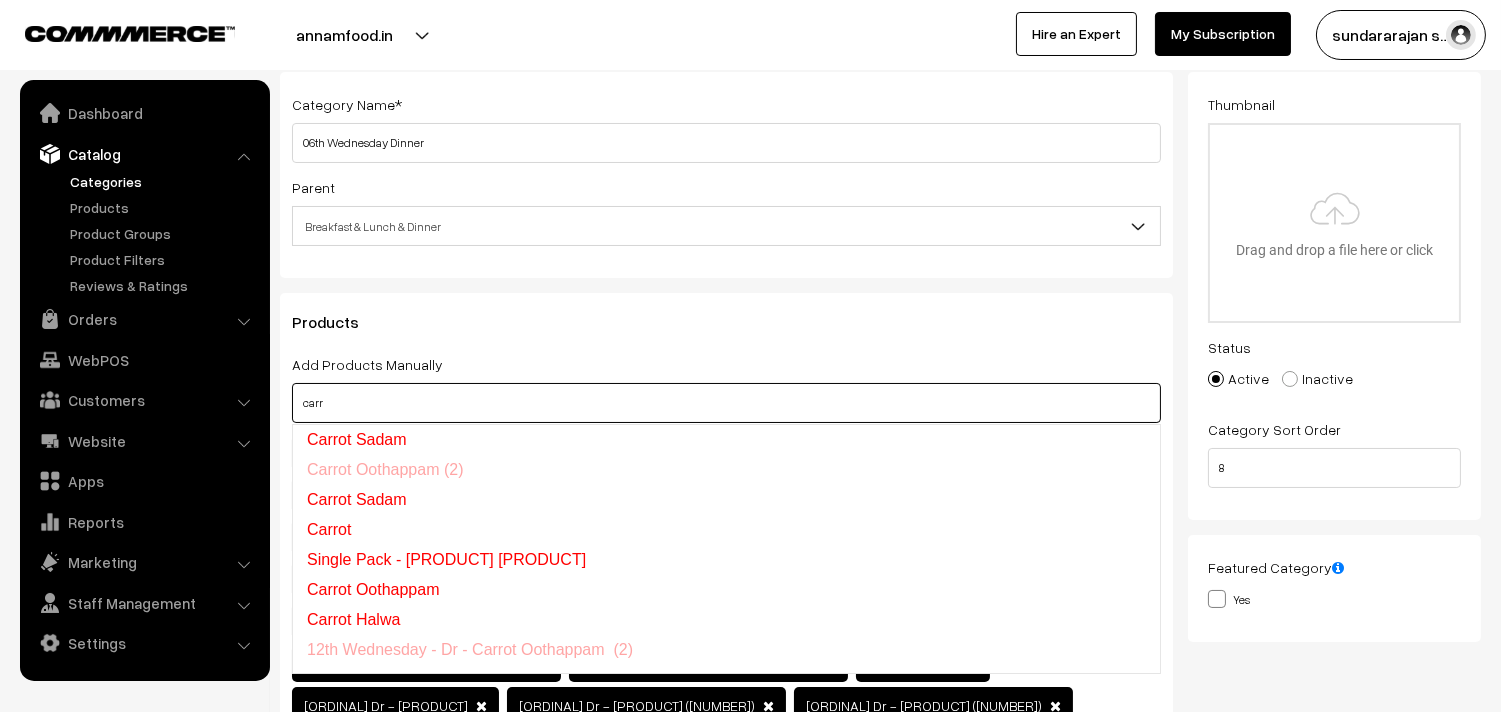 type on "carr" 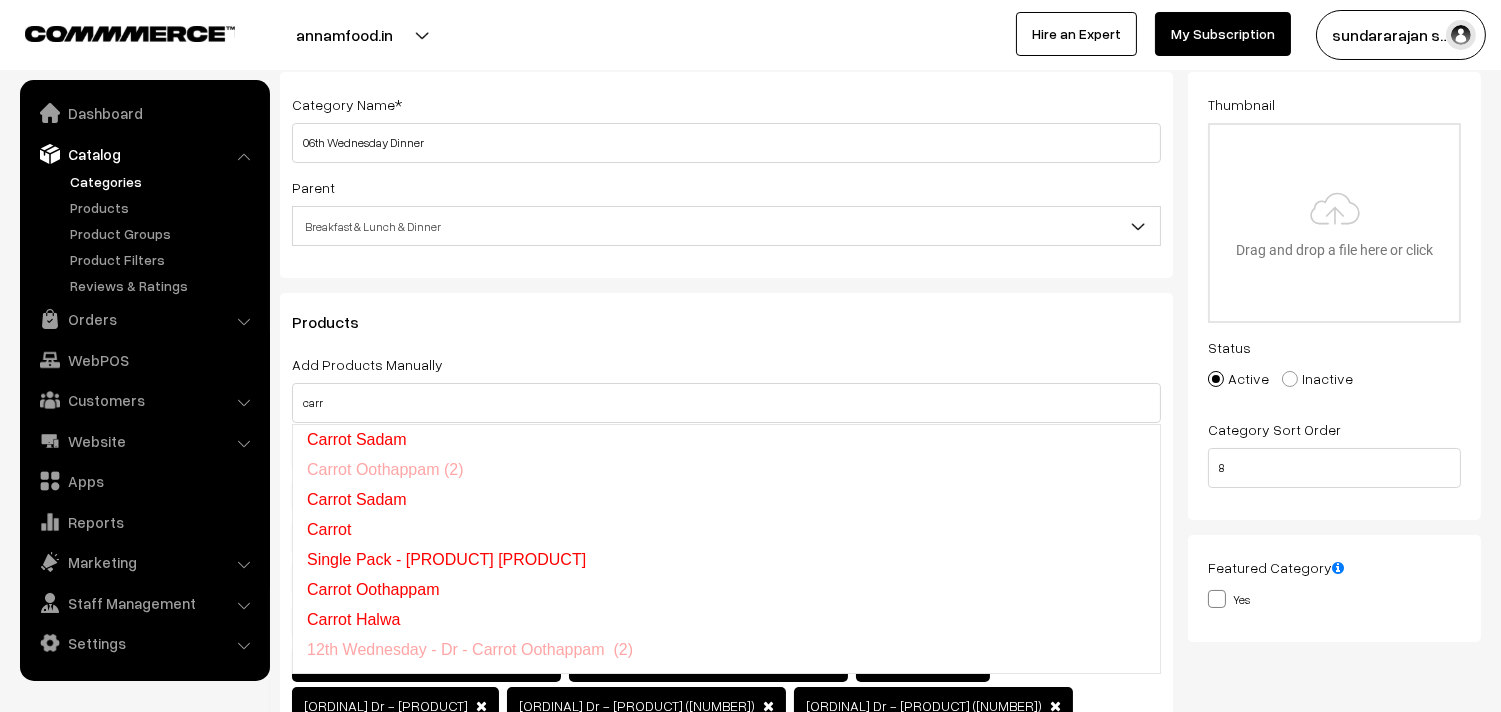 click on "Products
Add Products Manually
carr
02nd  Dr  - Kancheepuram Idly (2)" at bounding box center (726, 590) 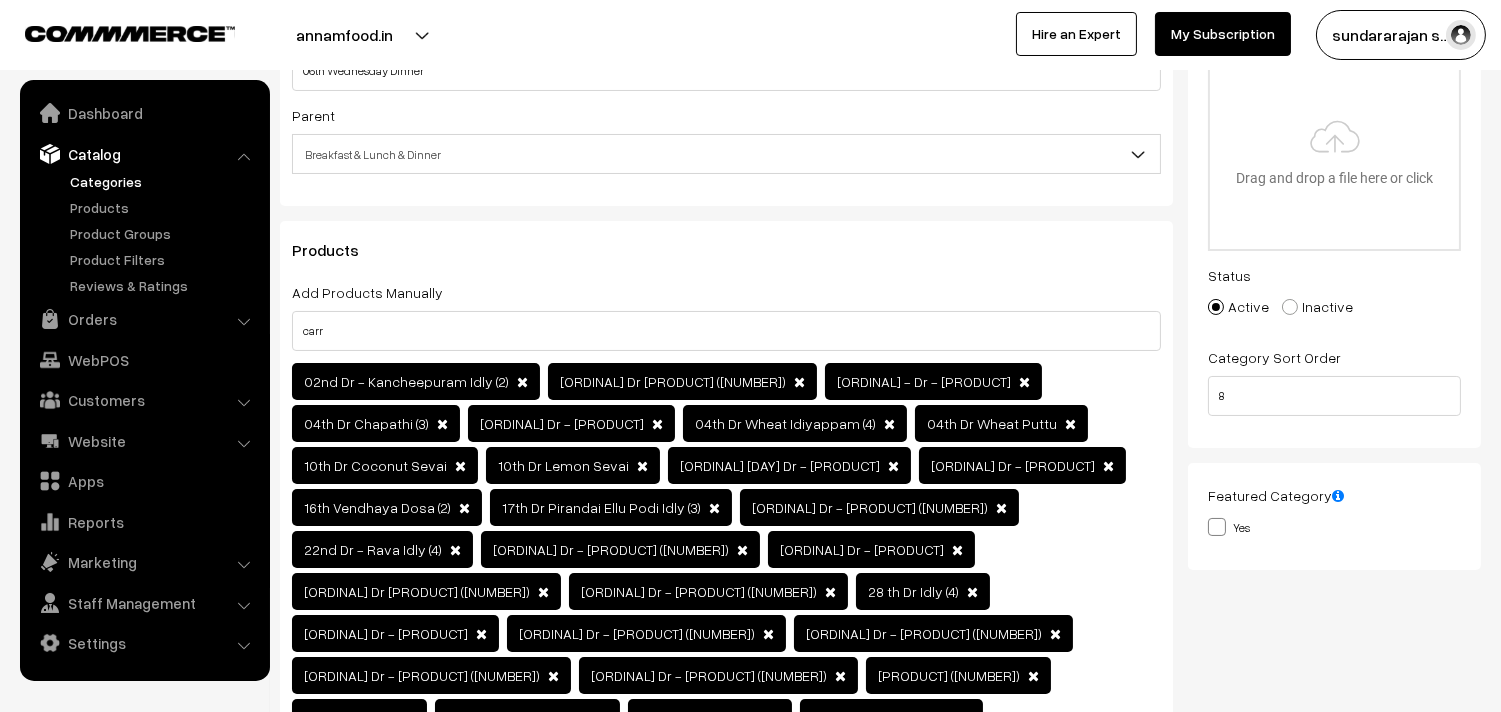 scroll, scrollTop: 222, scrollLeft: 0, axis: vertical 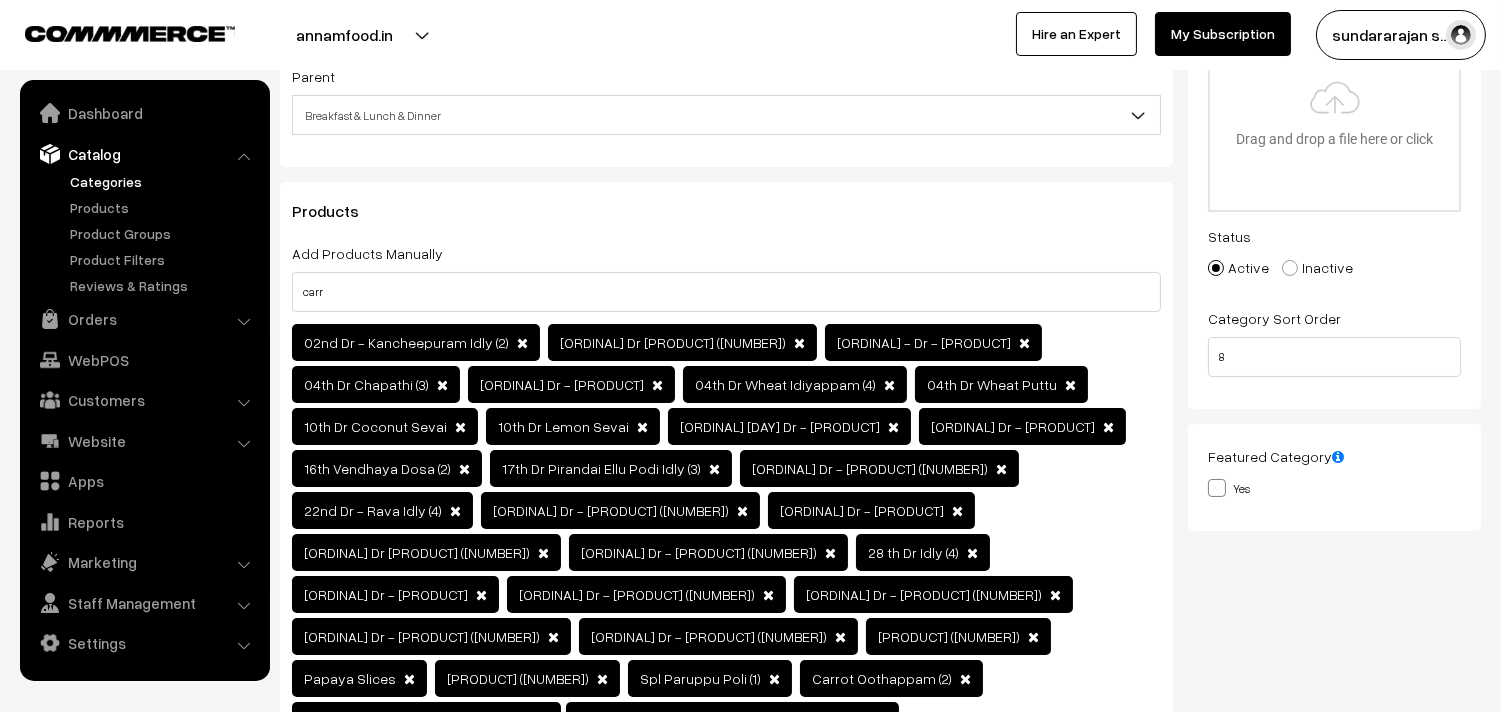 click at bounding box center (543, 721) 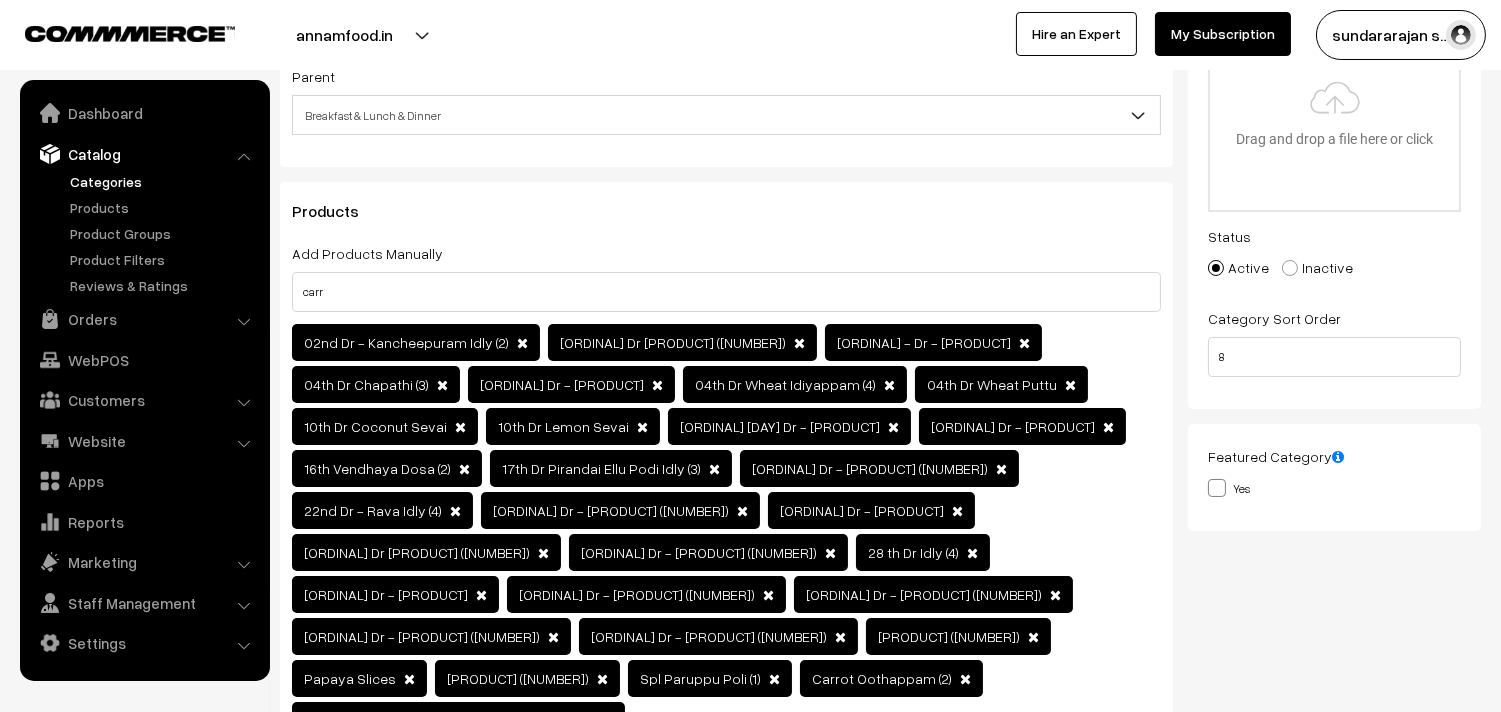 click at bounding box center (965, 679) 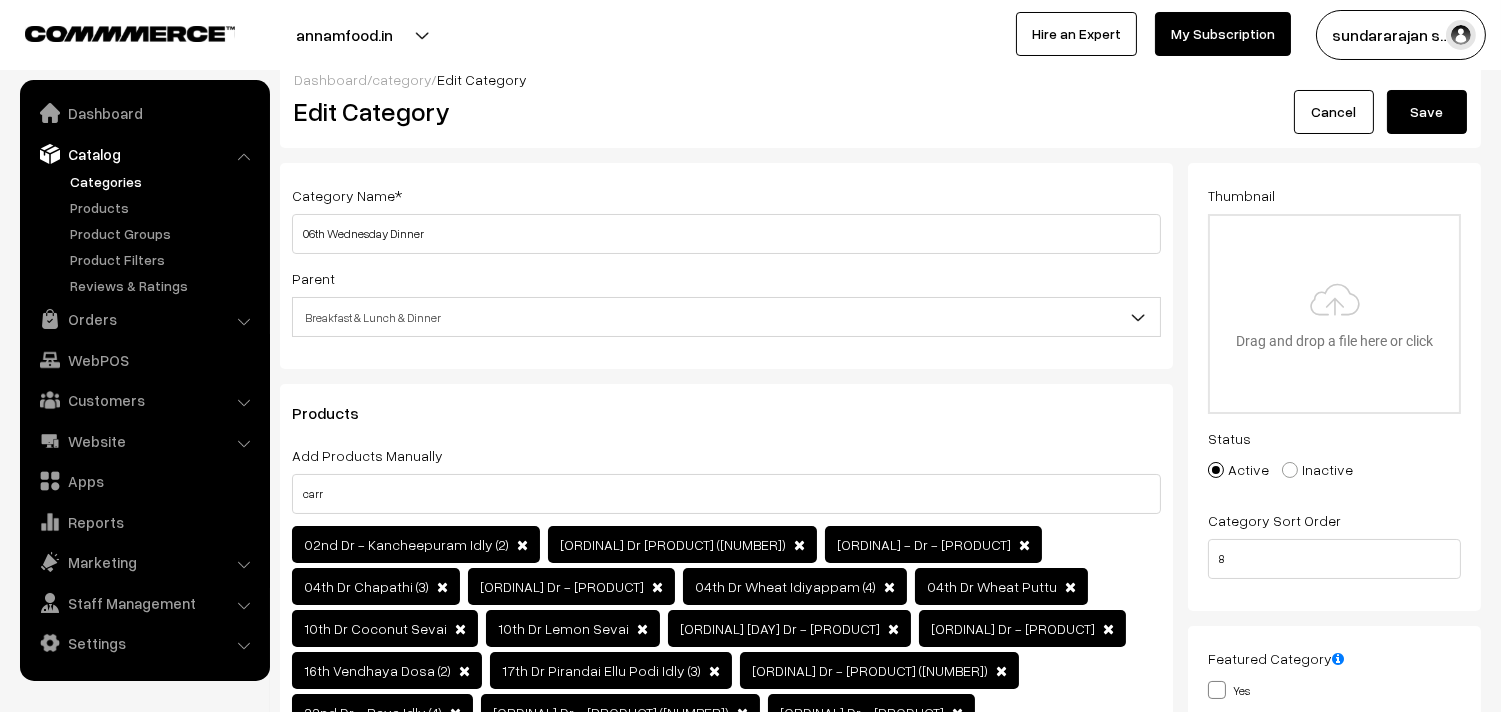 scroll, scrollTop: 0, scrollLeft: 0, axis: both 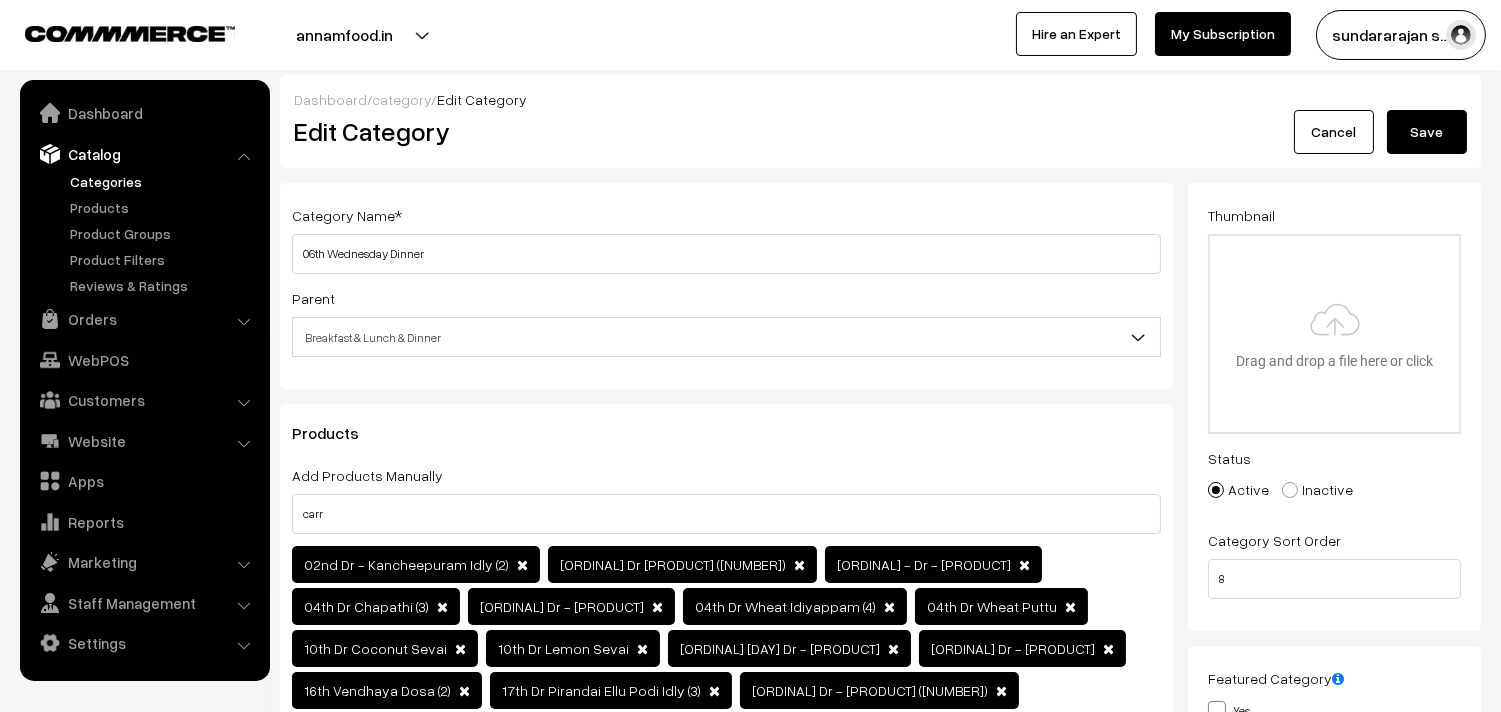 click on "Save" at bounding box center (1427, 132) 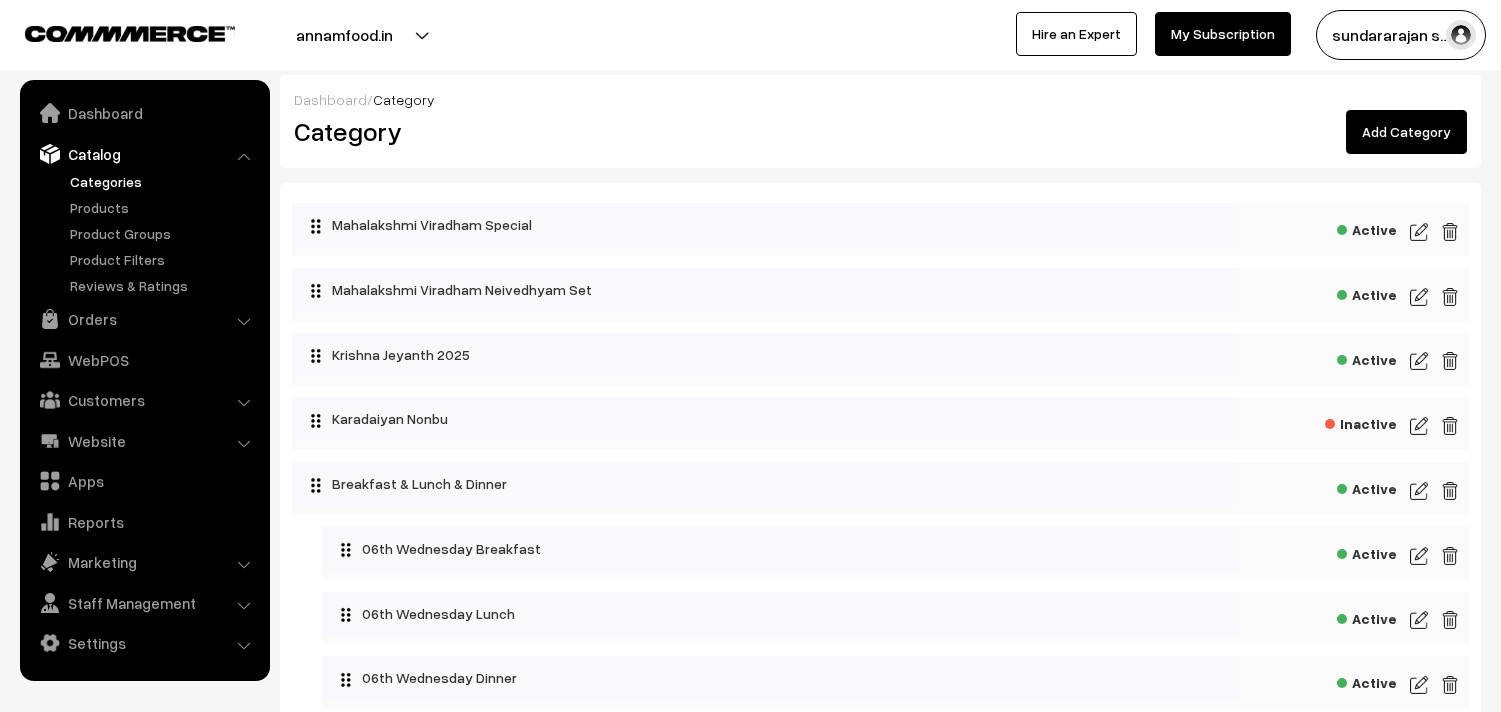 scroll, scrollTop: 0, scrollLeft: 0, axis: both 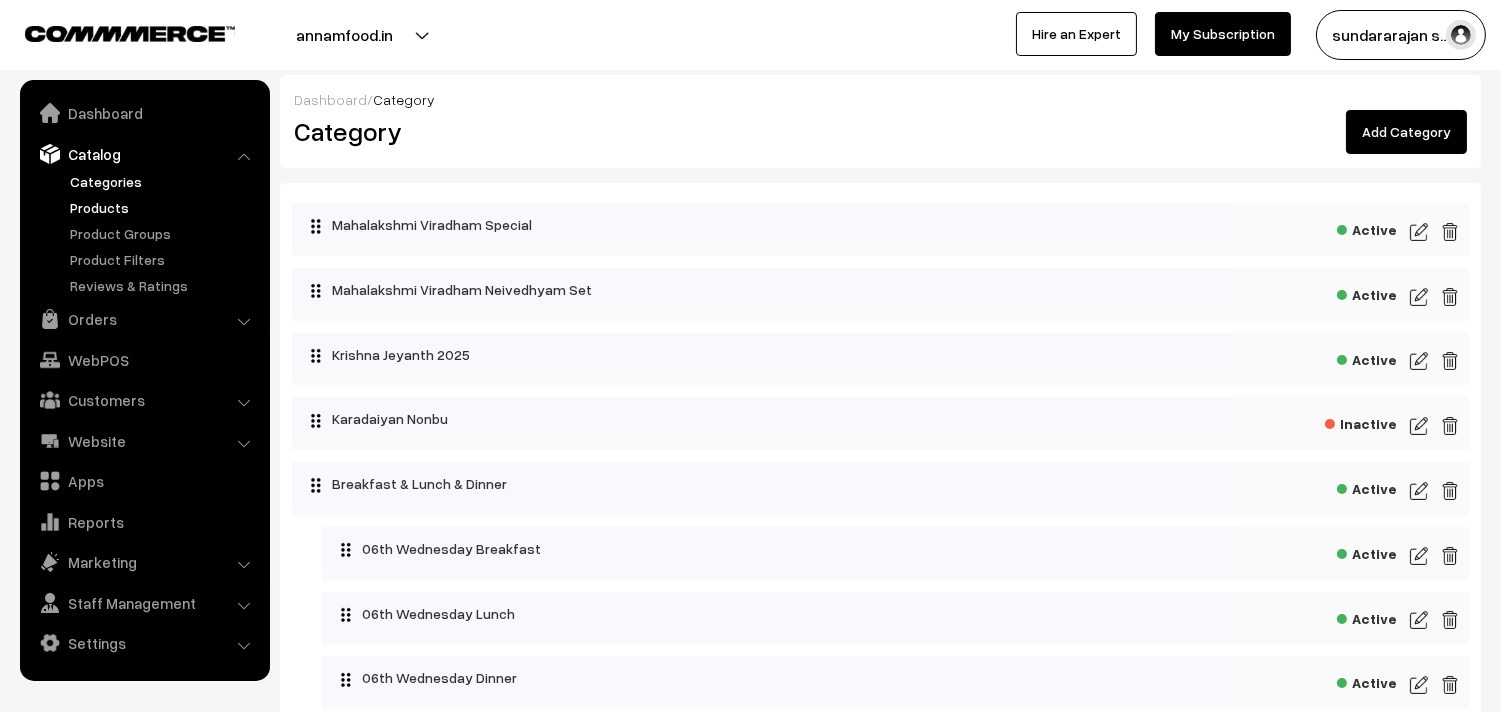 click on "Products" at bounding box center (164, 207) 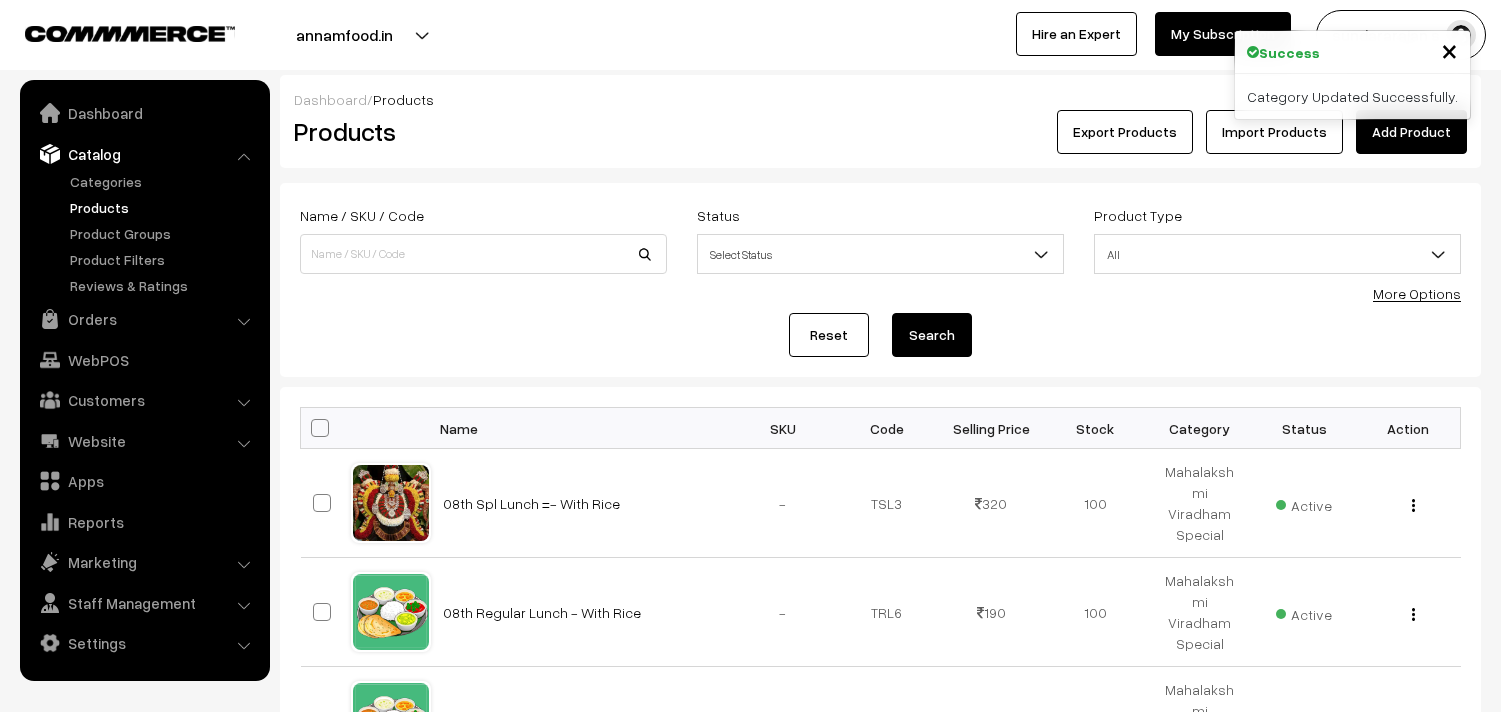 scroll, scrollTop: 0, scrollLeft: 0, axis: both 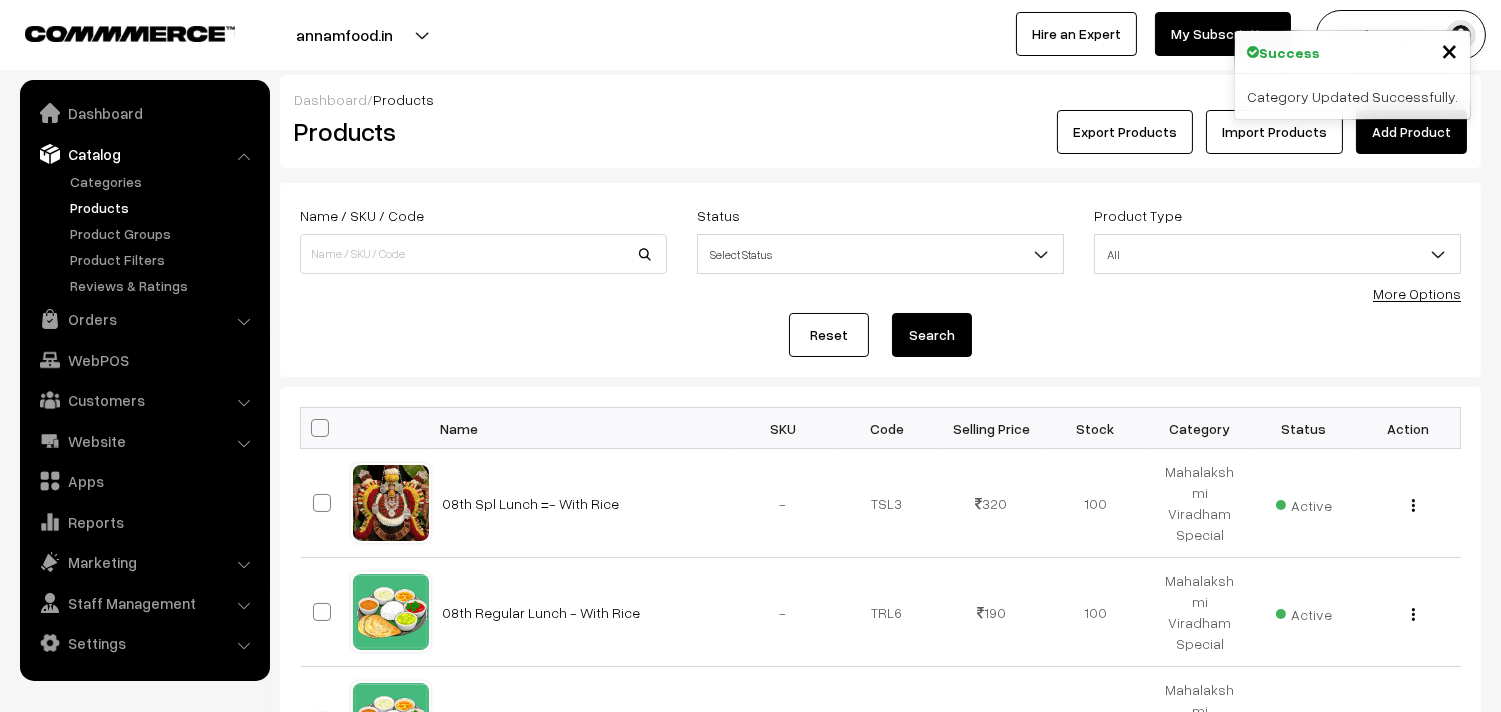 drag, startPoint x: 1412, startPoint y: 291, endPoint x: 1311, endPoint y: 298, distance: 101.24229 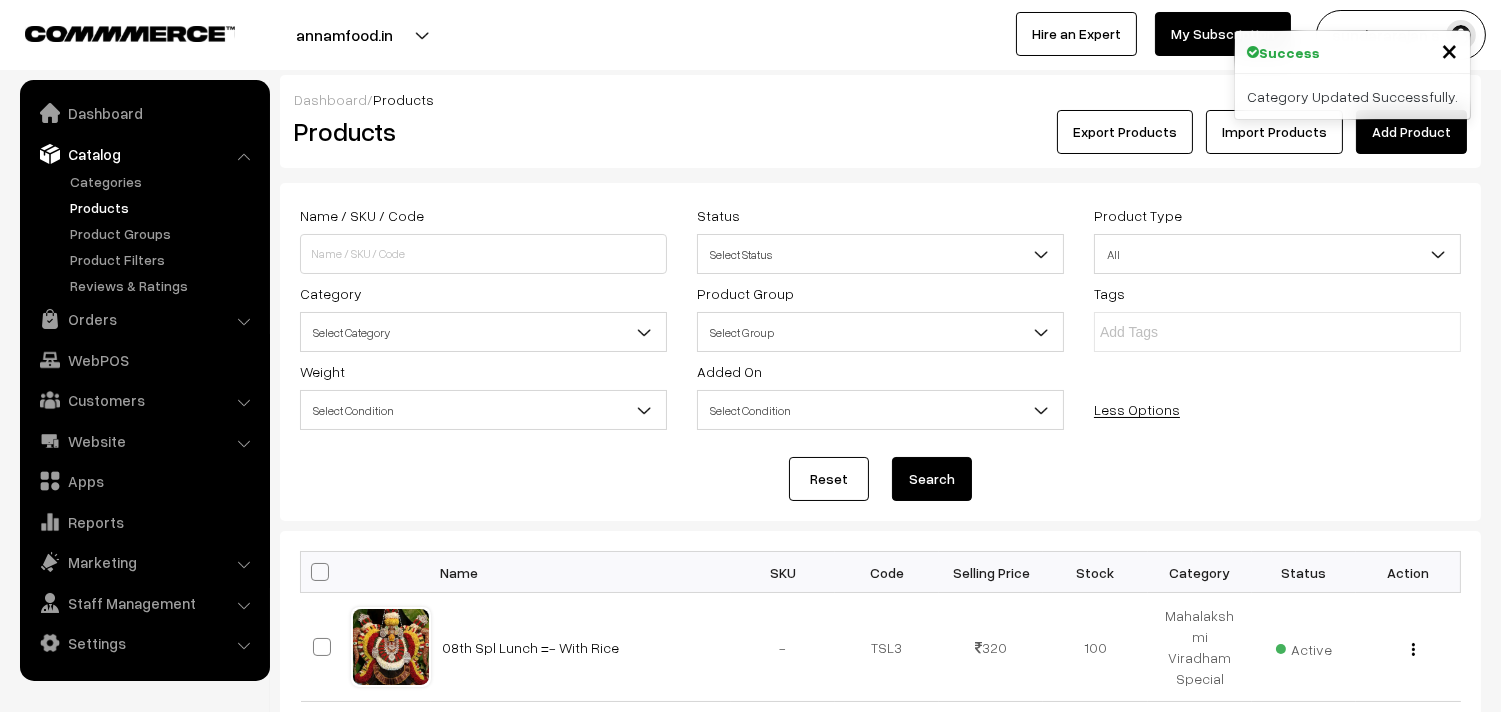 click on "Select Category" at bounding box center [483, 332] 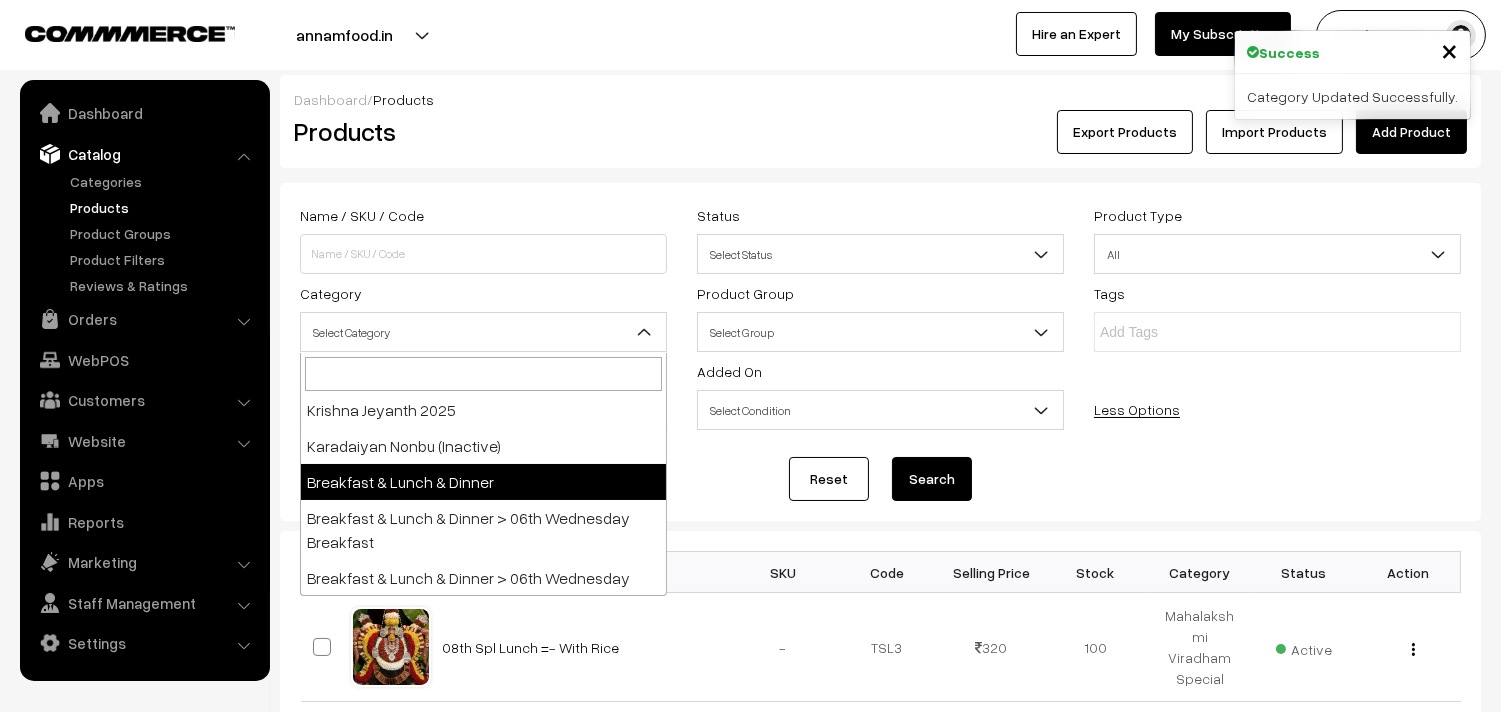 scroll, scrollTop: 222, scrollLeft: 0, axis: vertical 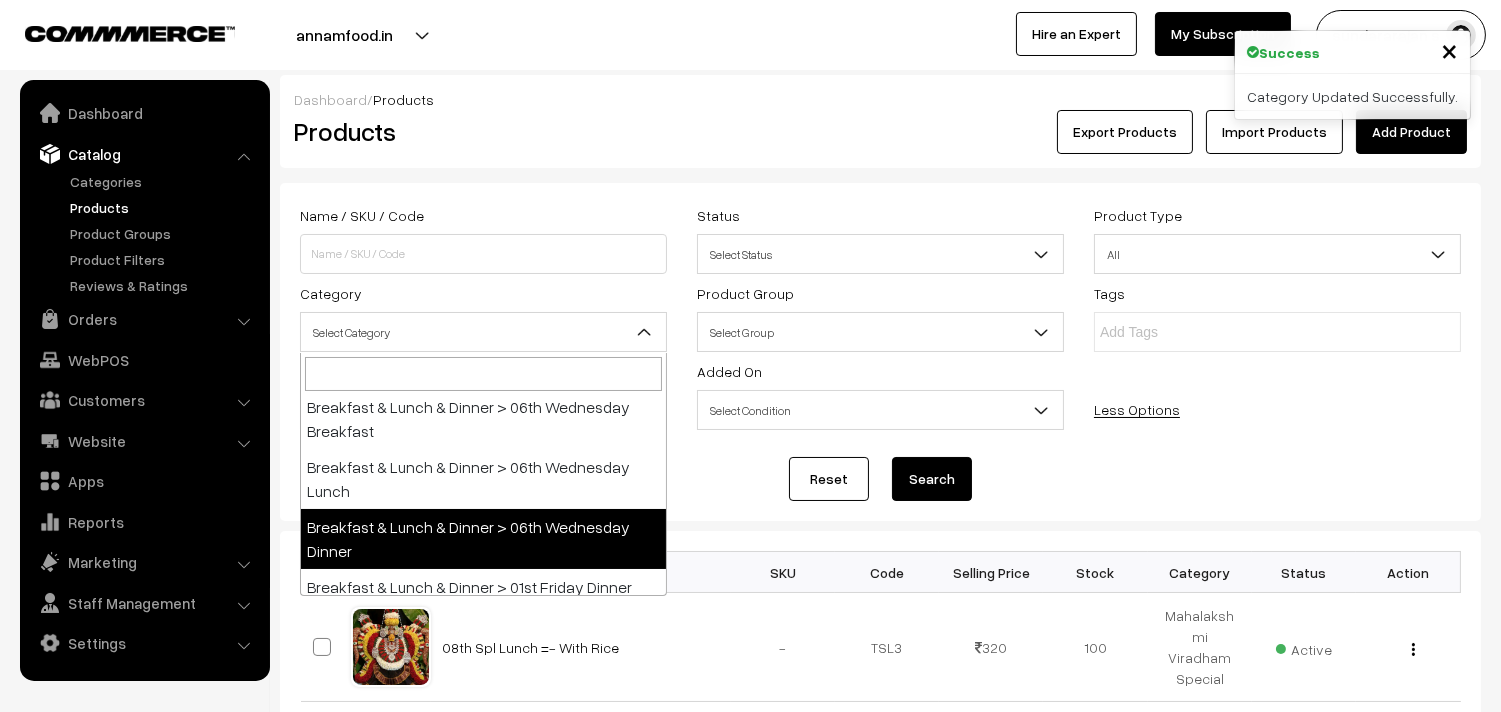 select on "68" 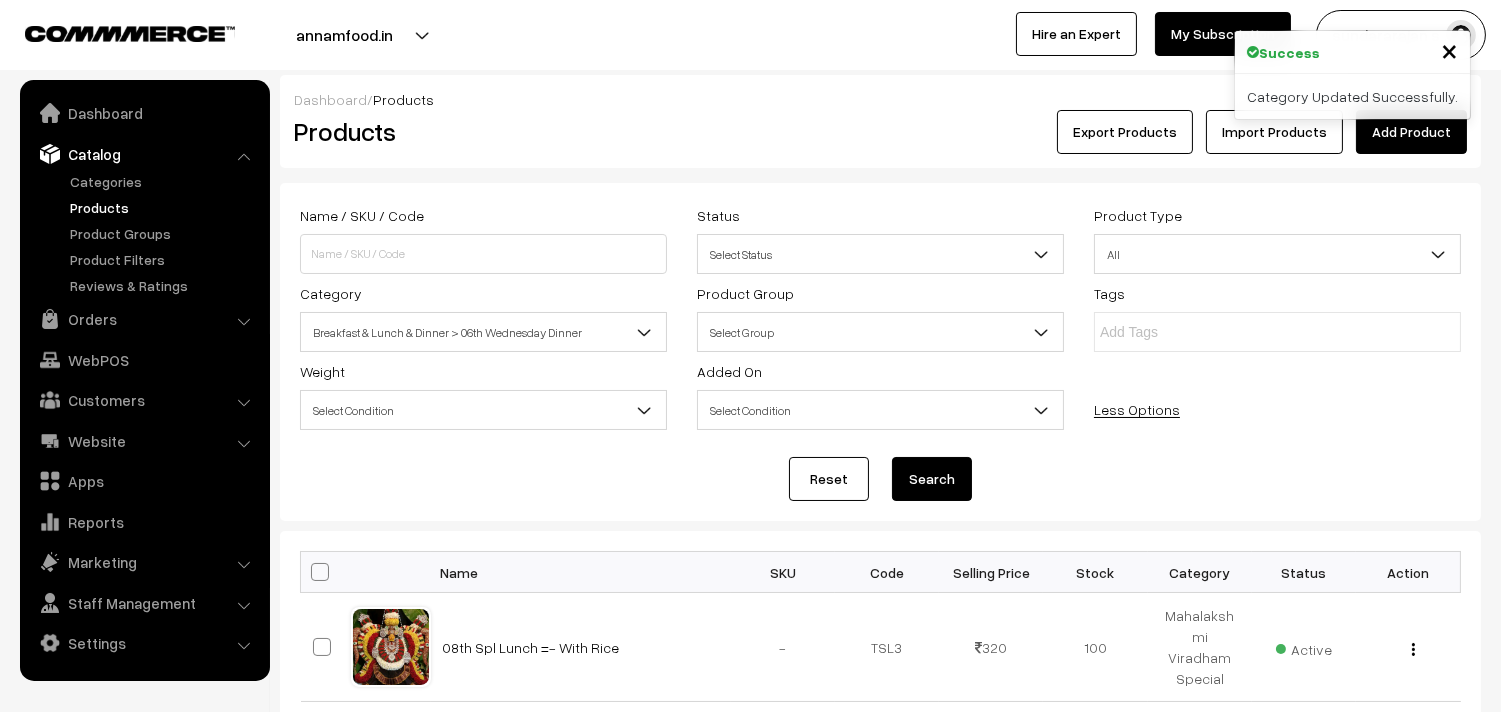 click on "Search" at bounding box center (932, 479) 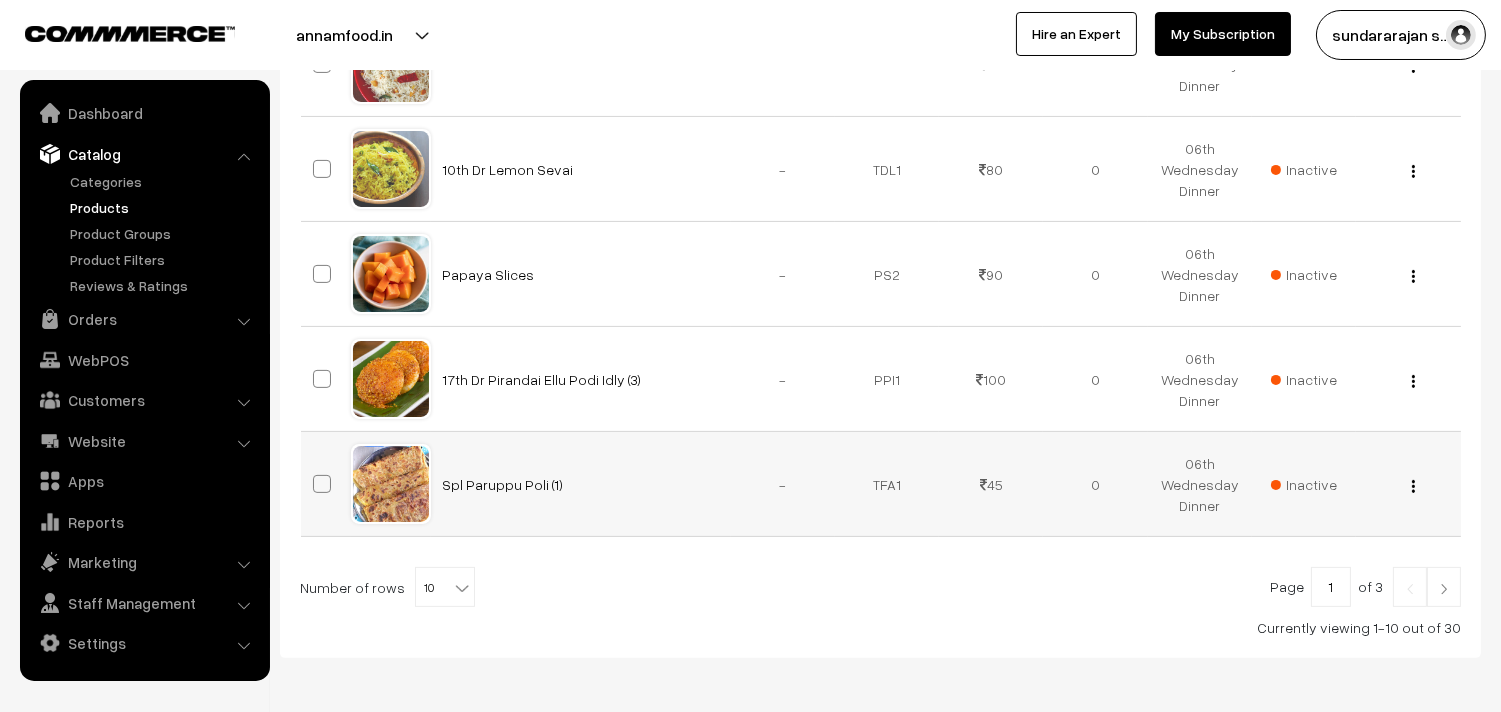 scroll, scrollTop: 1073, scrollLeft: 0, axis: vertical 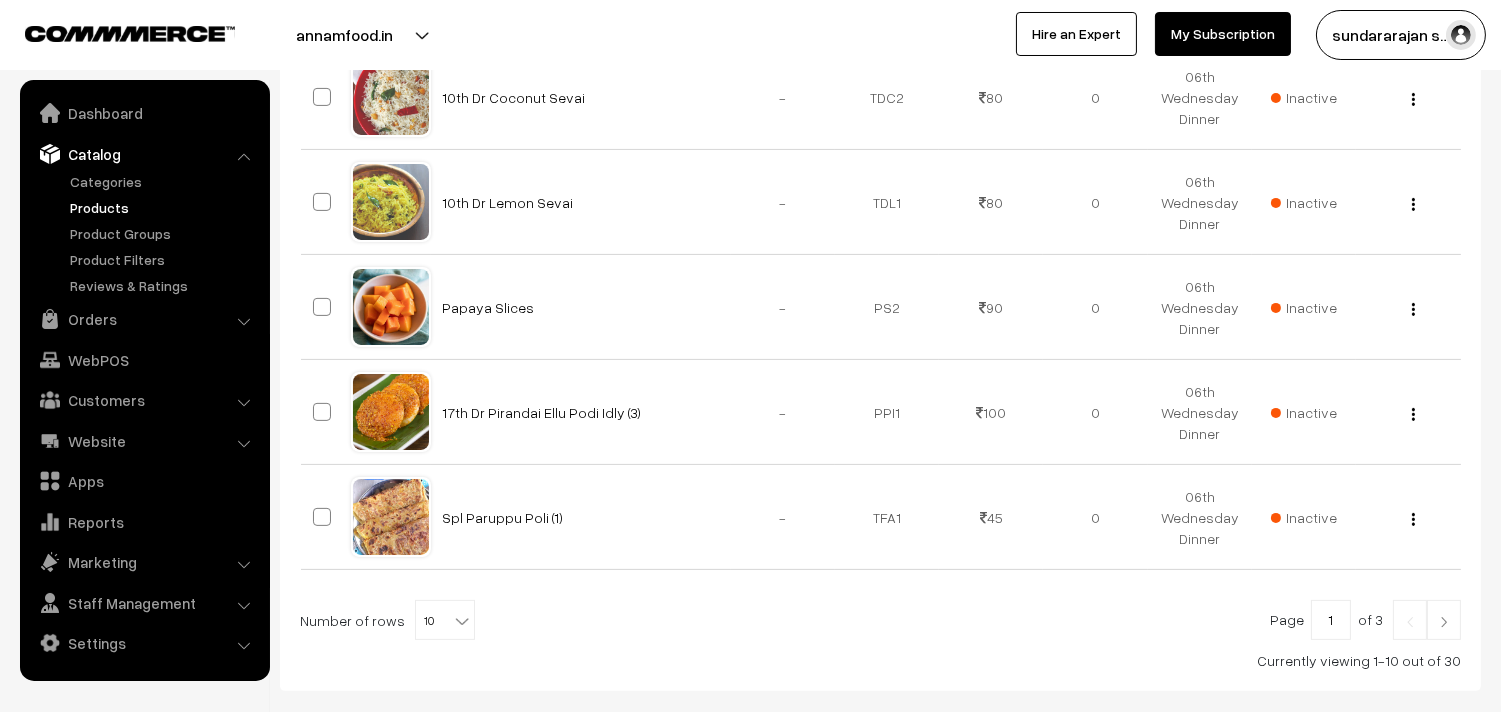 drag, startPoint x: 436, startPoint y: 623, endPoint x: 437, endPoint y: 606, distance: 17.029387 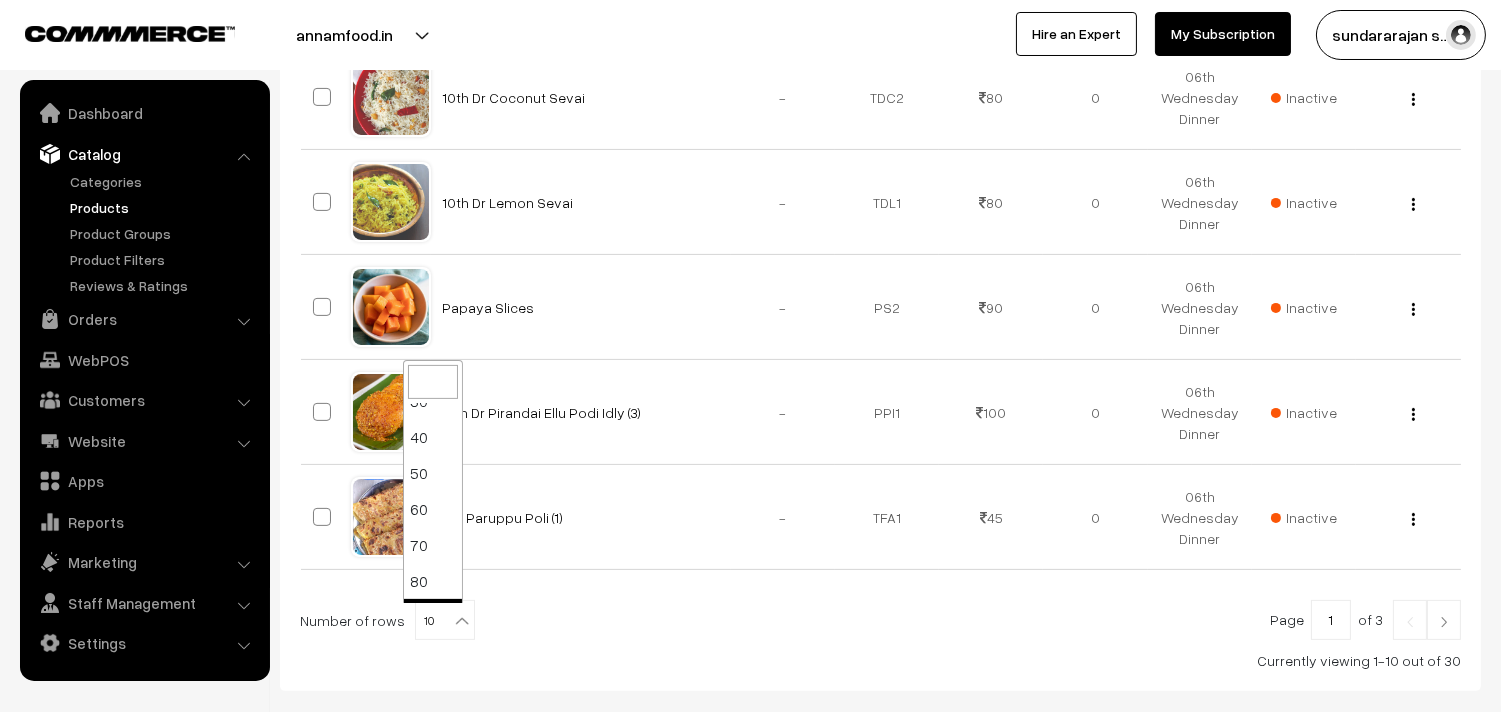 scroll, scrollTop: 111, scrollLeft: 0, axis: vertical 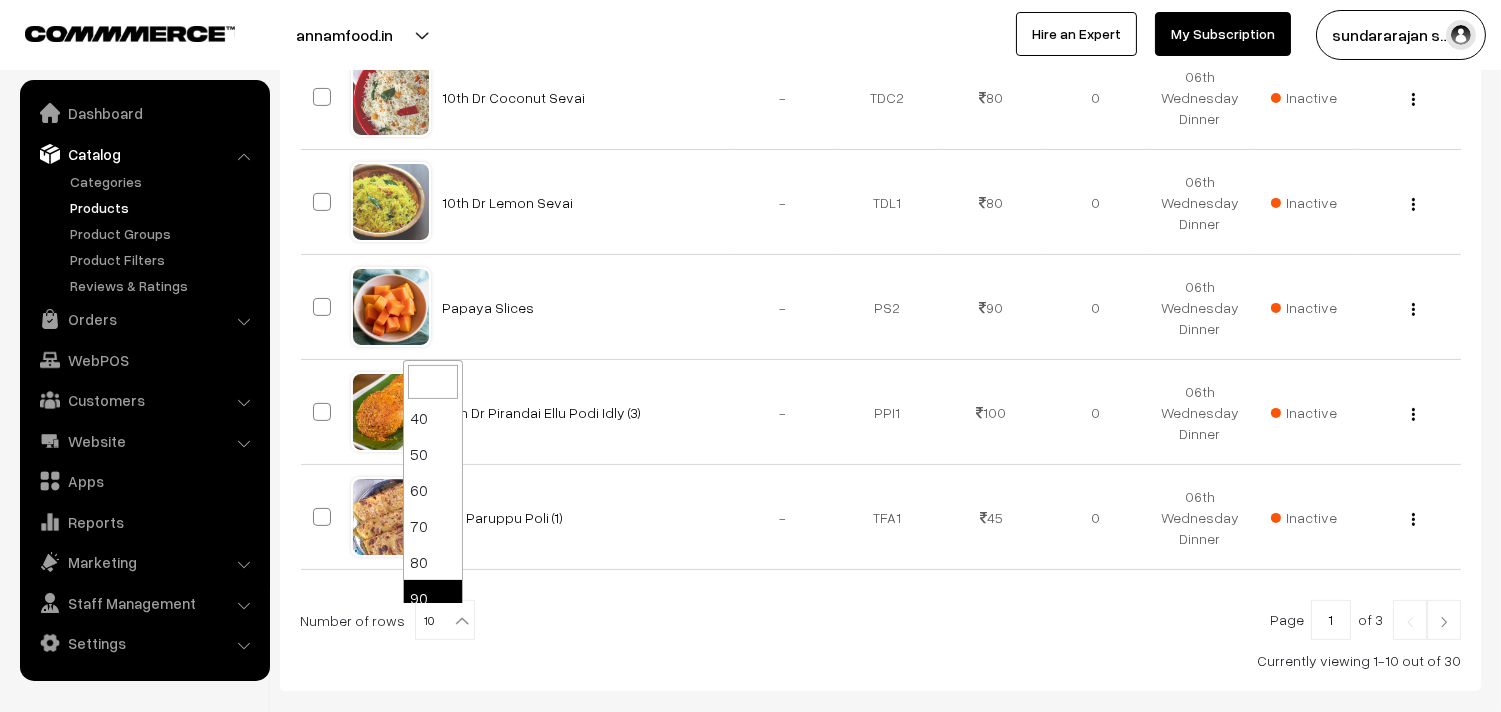 select on "80" 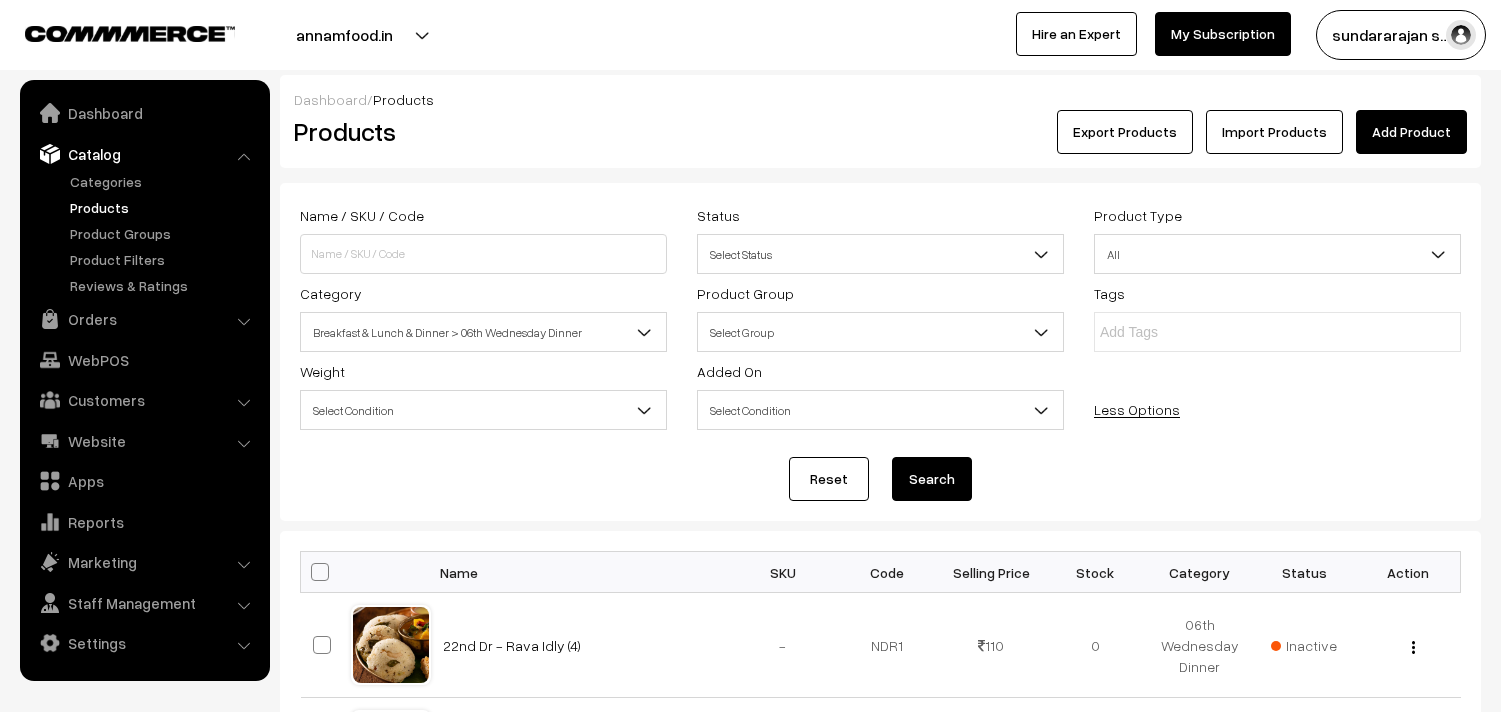 scroll, scrollTop: 0, scrollLeft: 0, axis: both 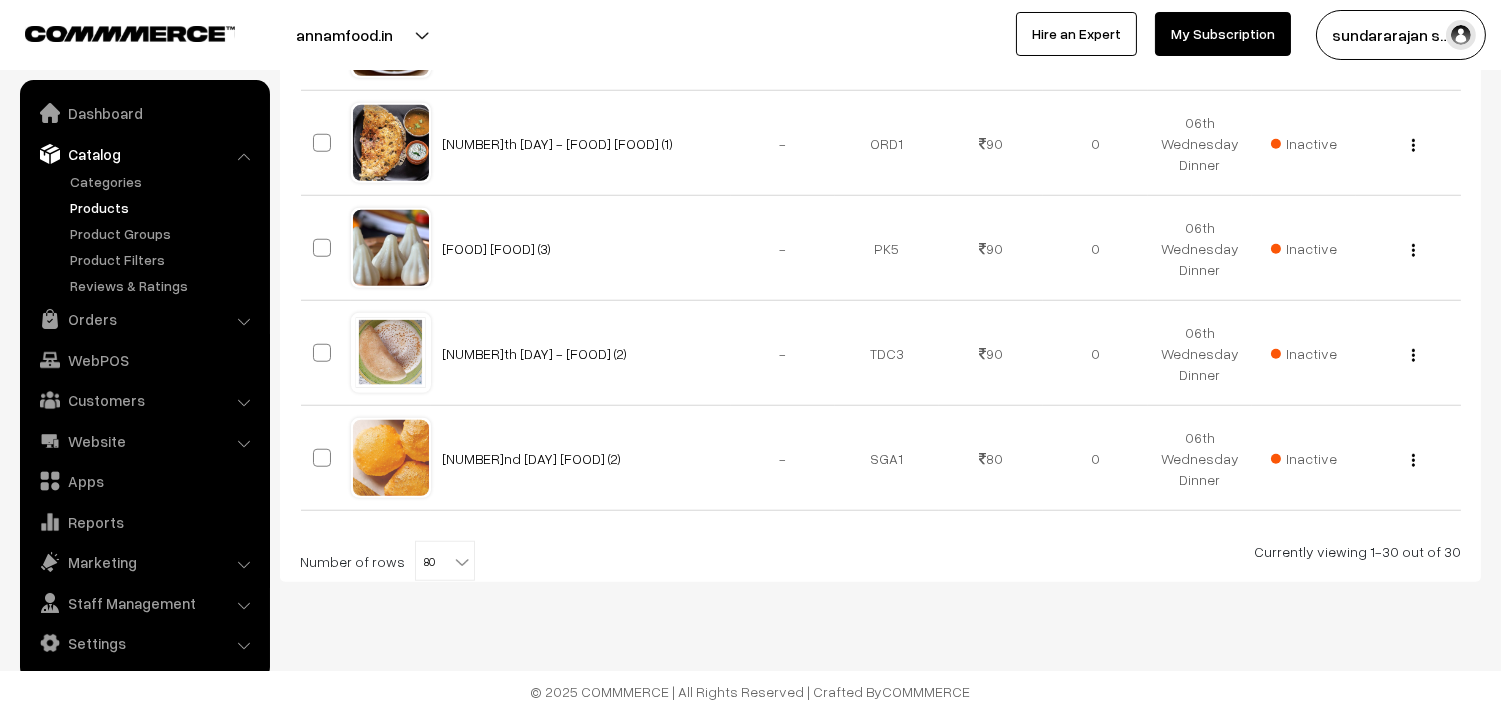 click on "Bulk Options
Edit Products
Update Inventory
Make all Active
Make all Inactive
Add tags
Add to product group
Add to category
Delete all
Bulk Options
Name" at bounding box center (880, -1060) 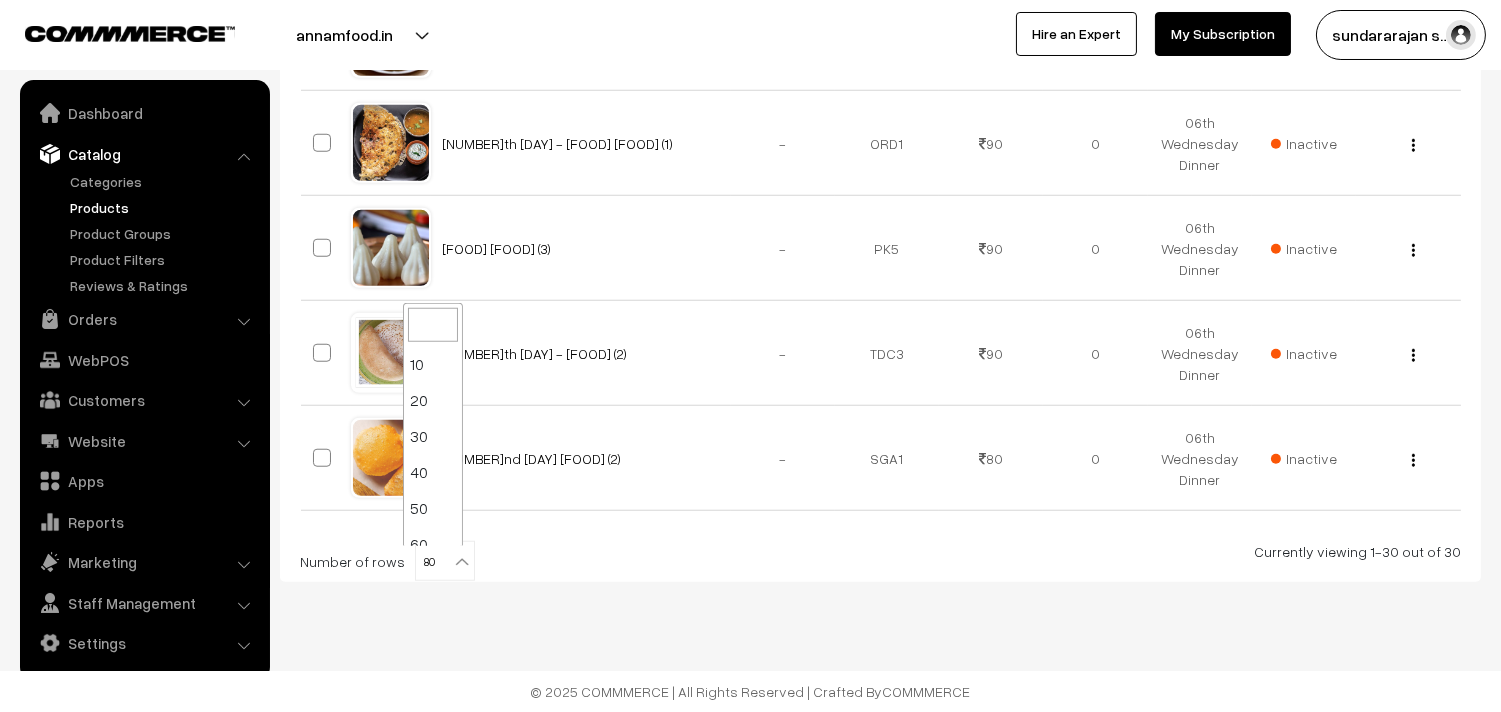 click at bounding box center (462, 562) 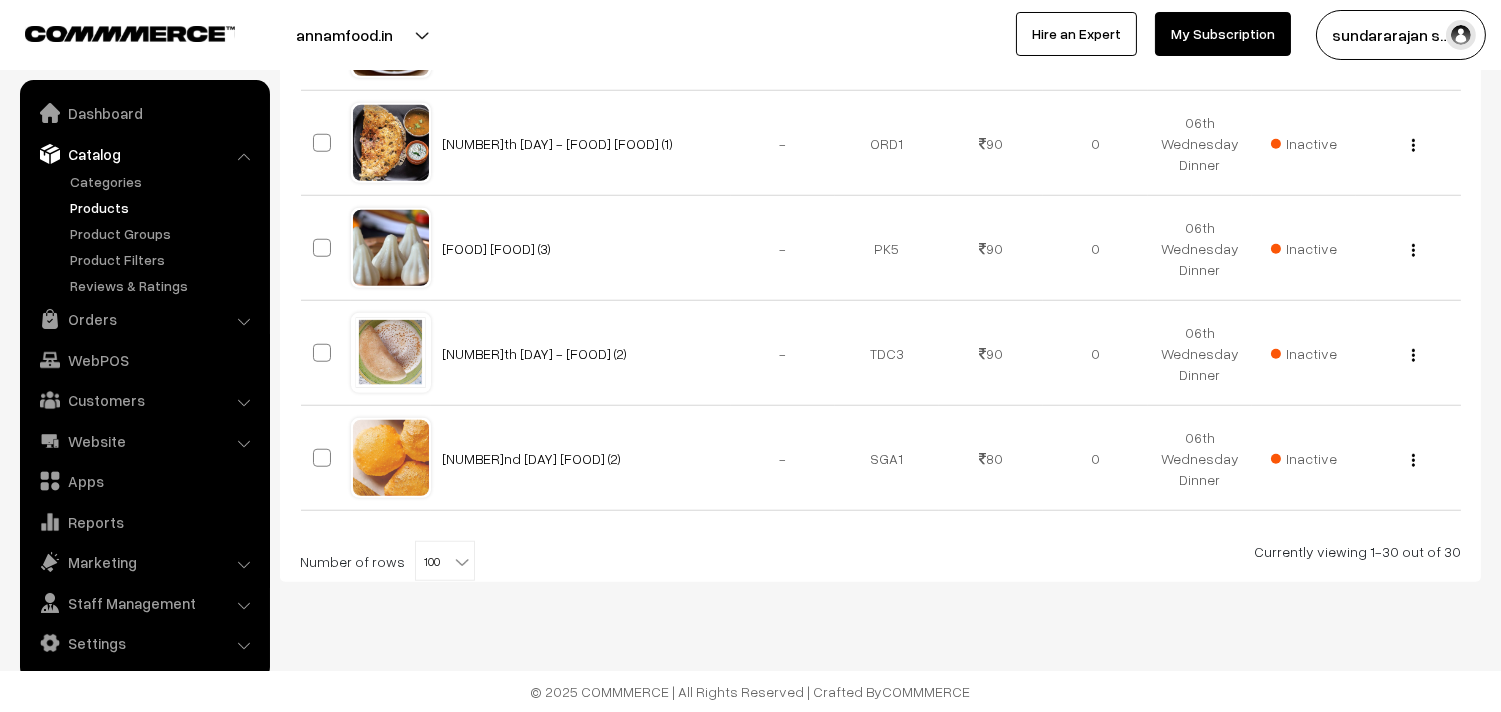 select on "100" 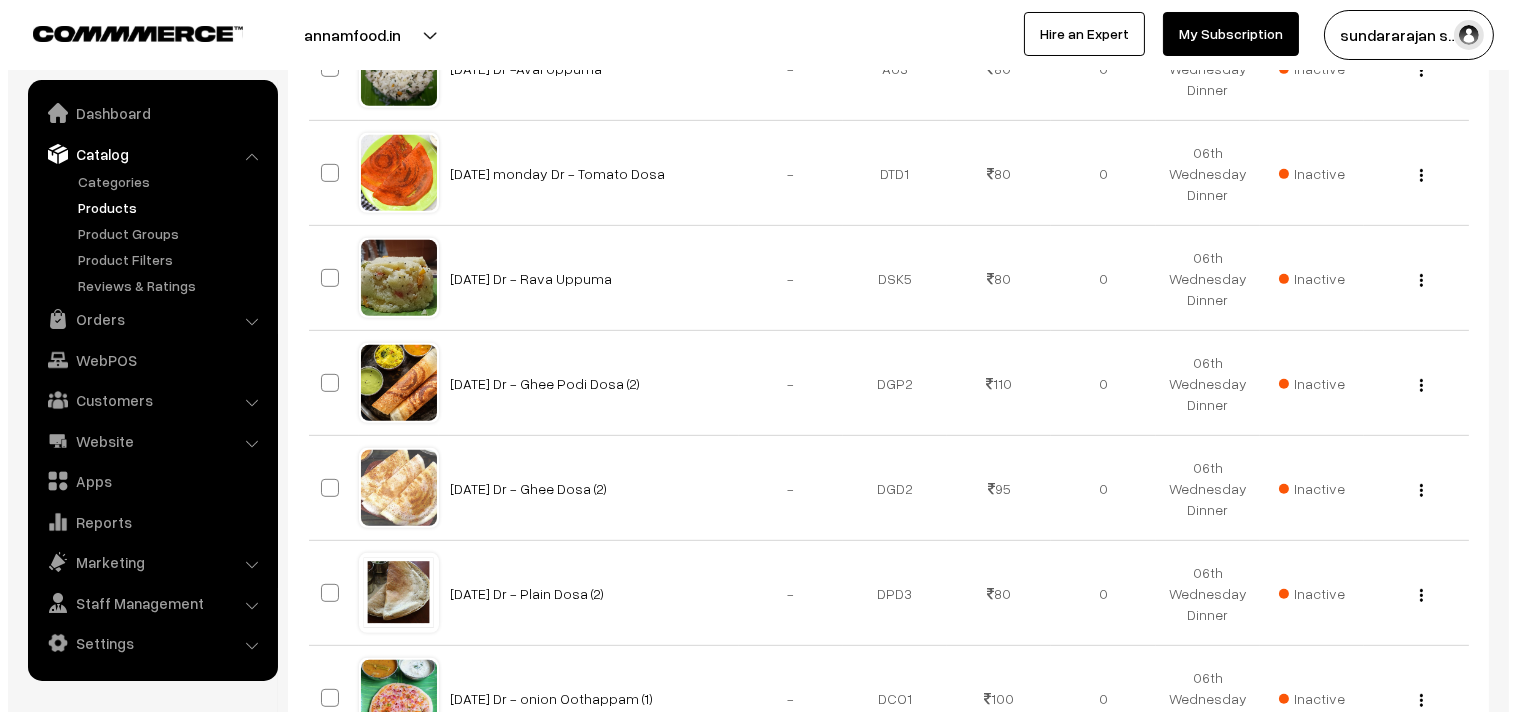 scroll, scrollTop: 2000, scrollLeft: 0, axis: vertical 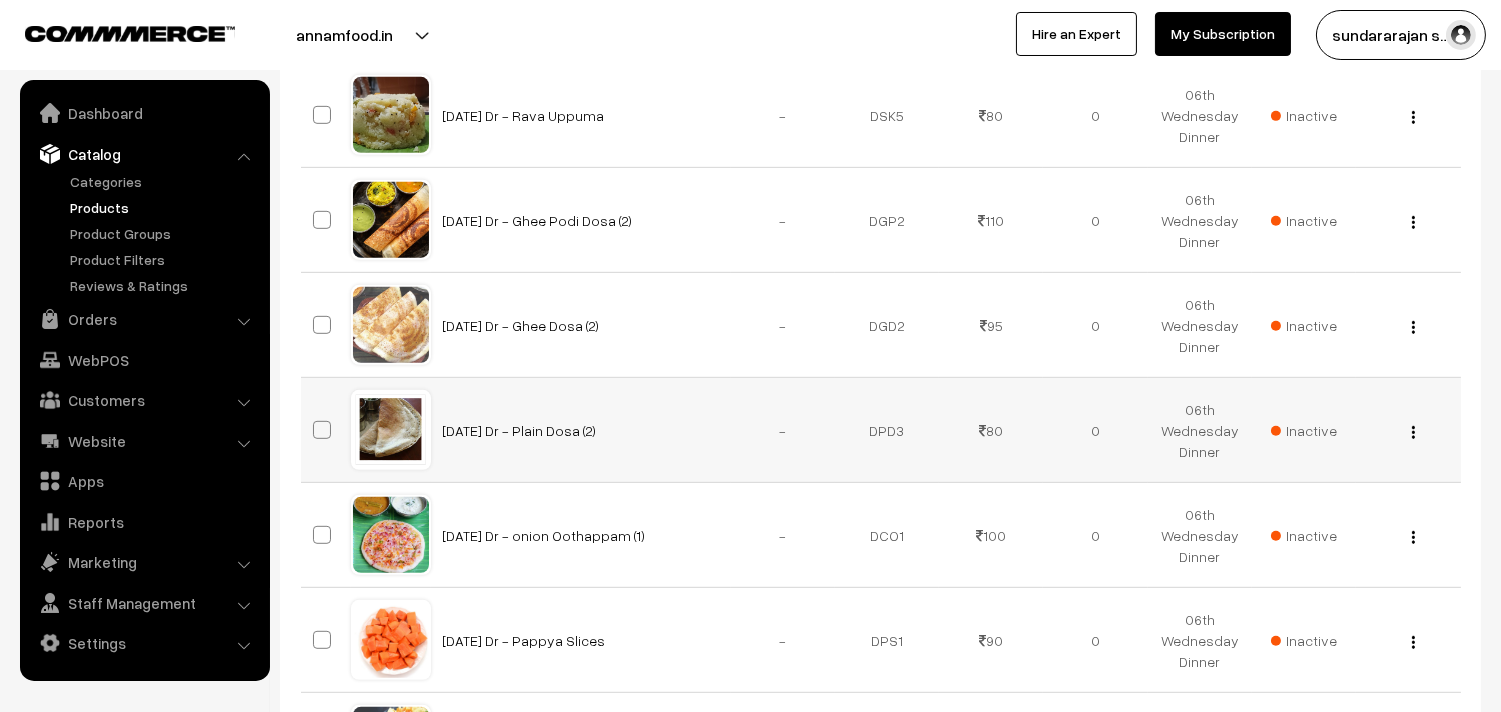 click on "Inactive" at bounding box center [1304, 430] 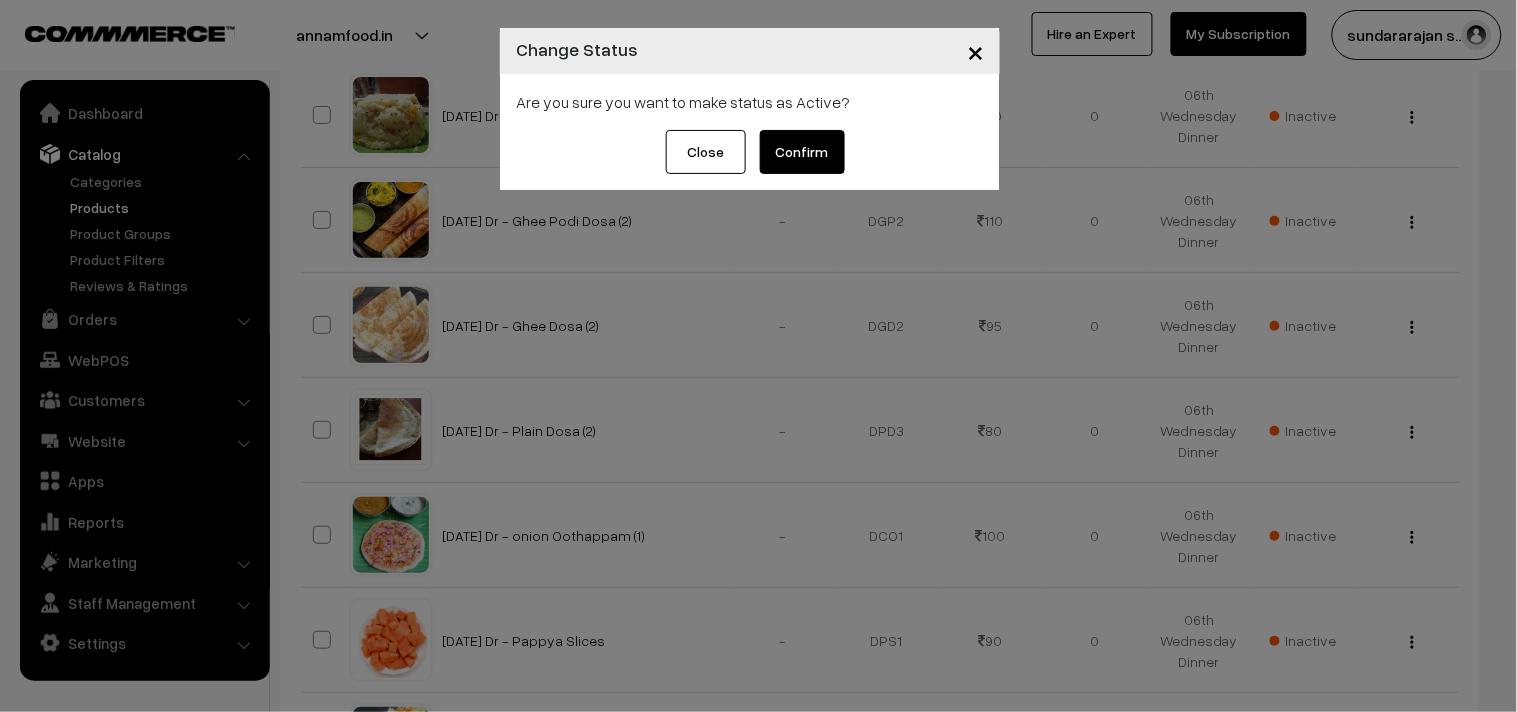 click on "Confirm" at bounding box center (802, 152) 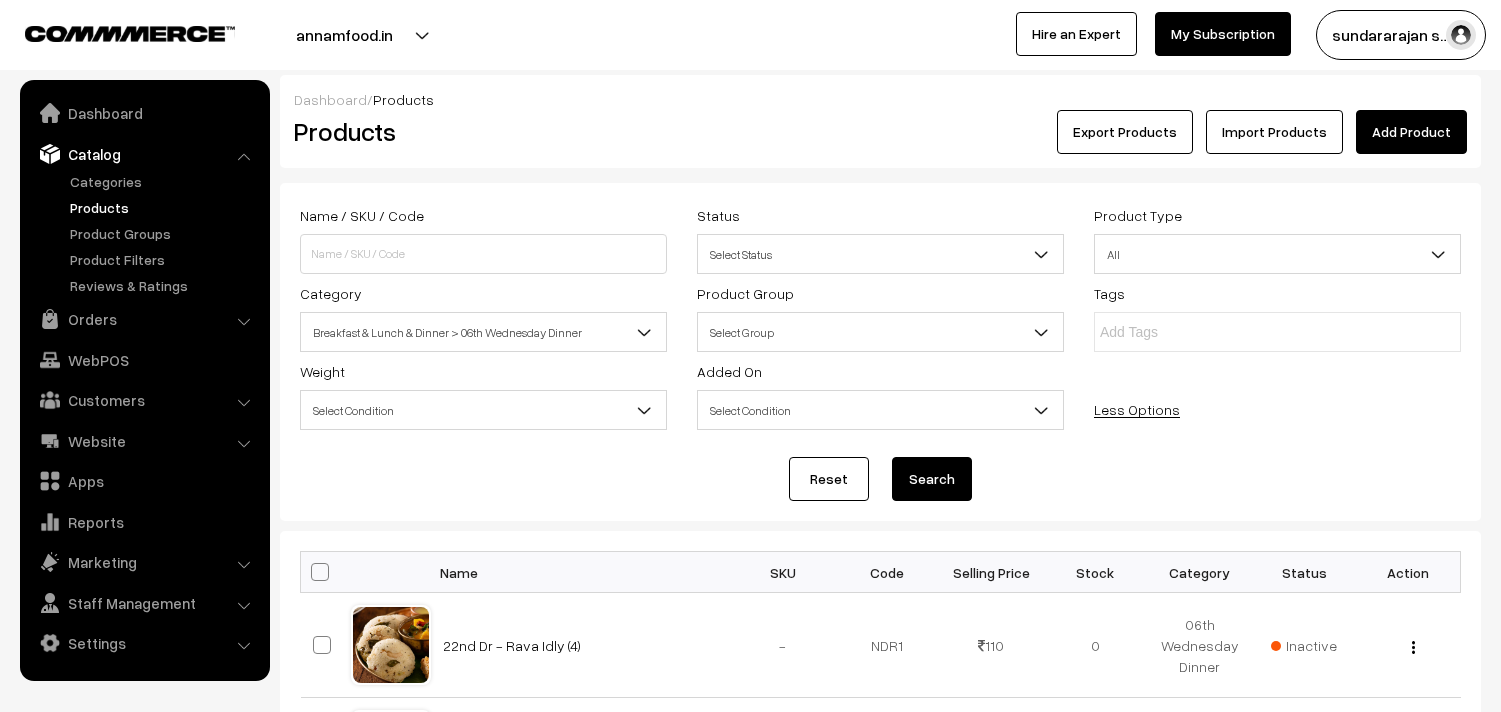 scroll, scrollTop: 2000, scrollLeft: 0, axis: vertical 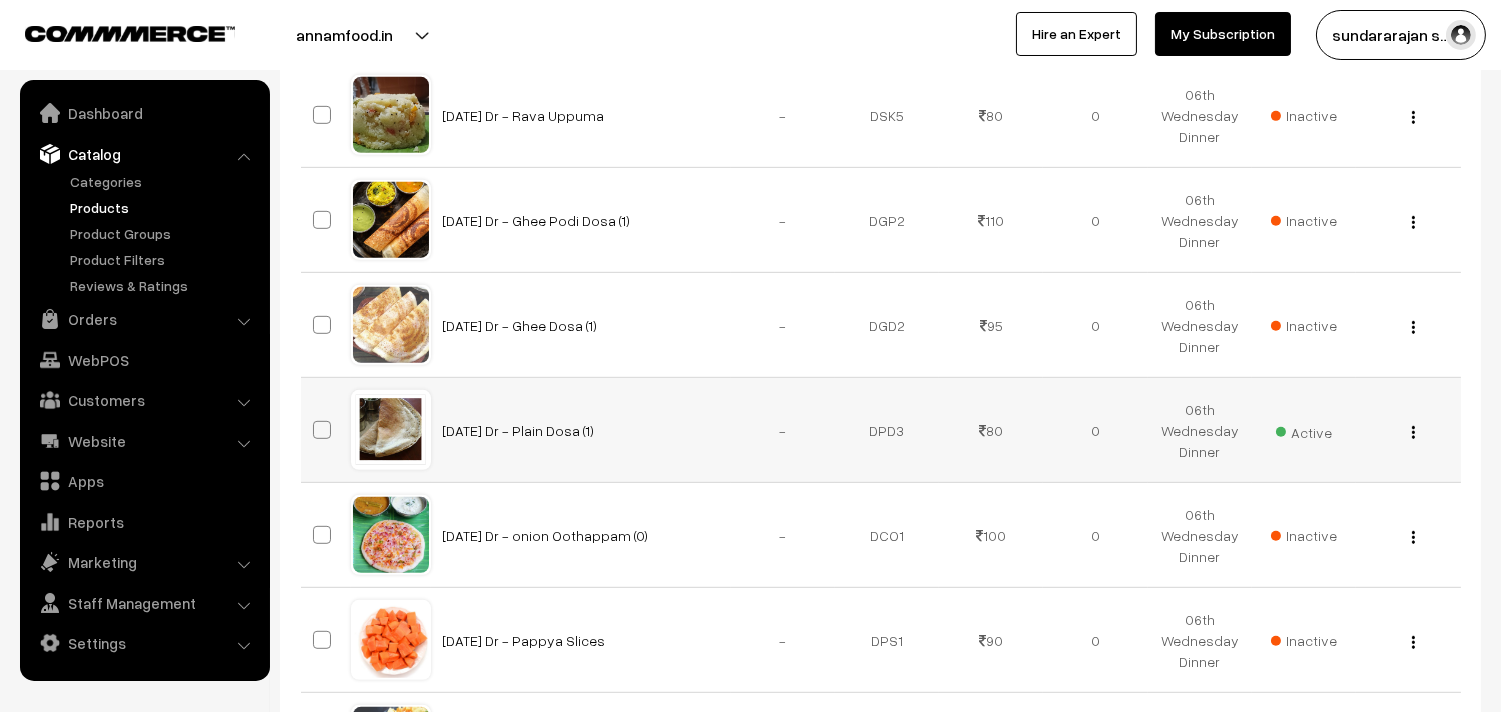 click on "View
Edit
Delete" at bounding box center [1408, 430] 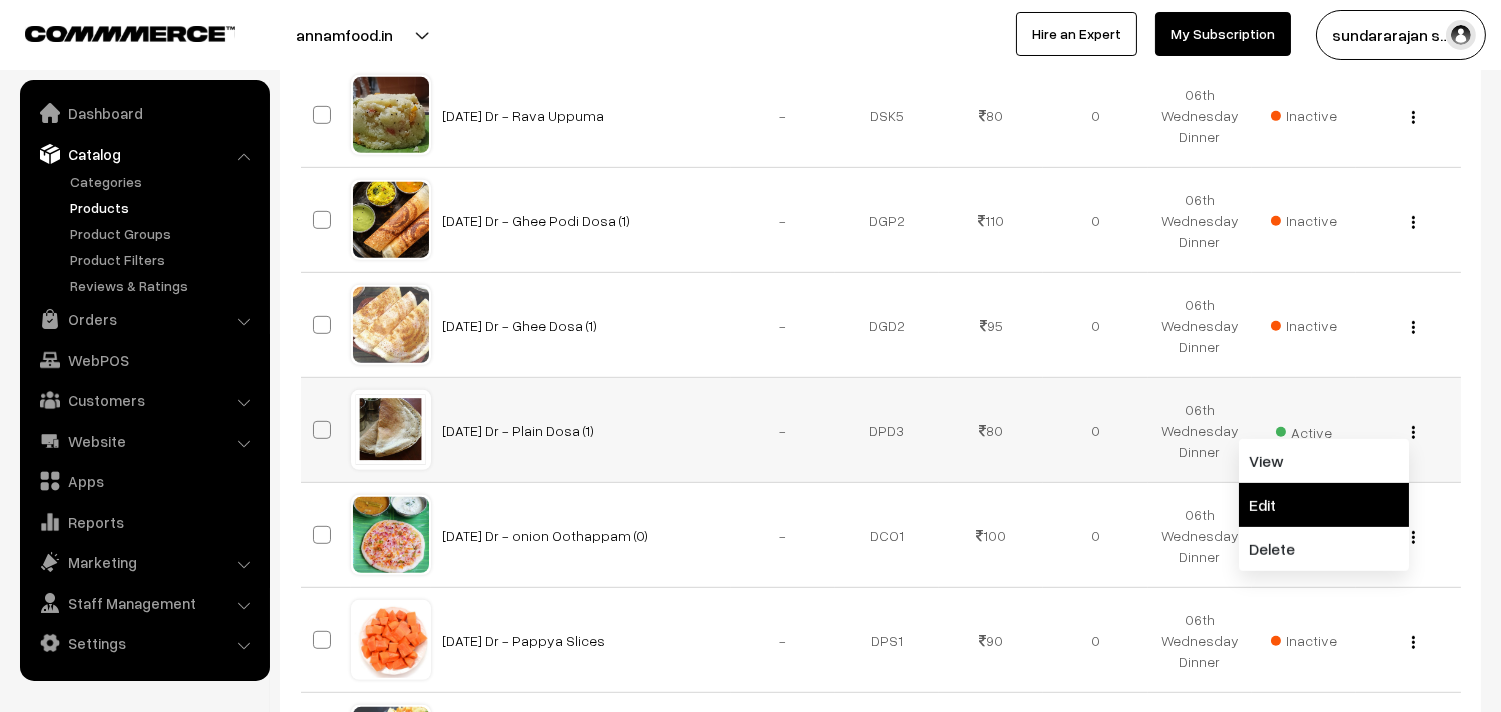 click on "Edit" at bounding box center (1324, 505) 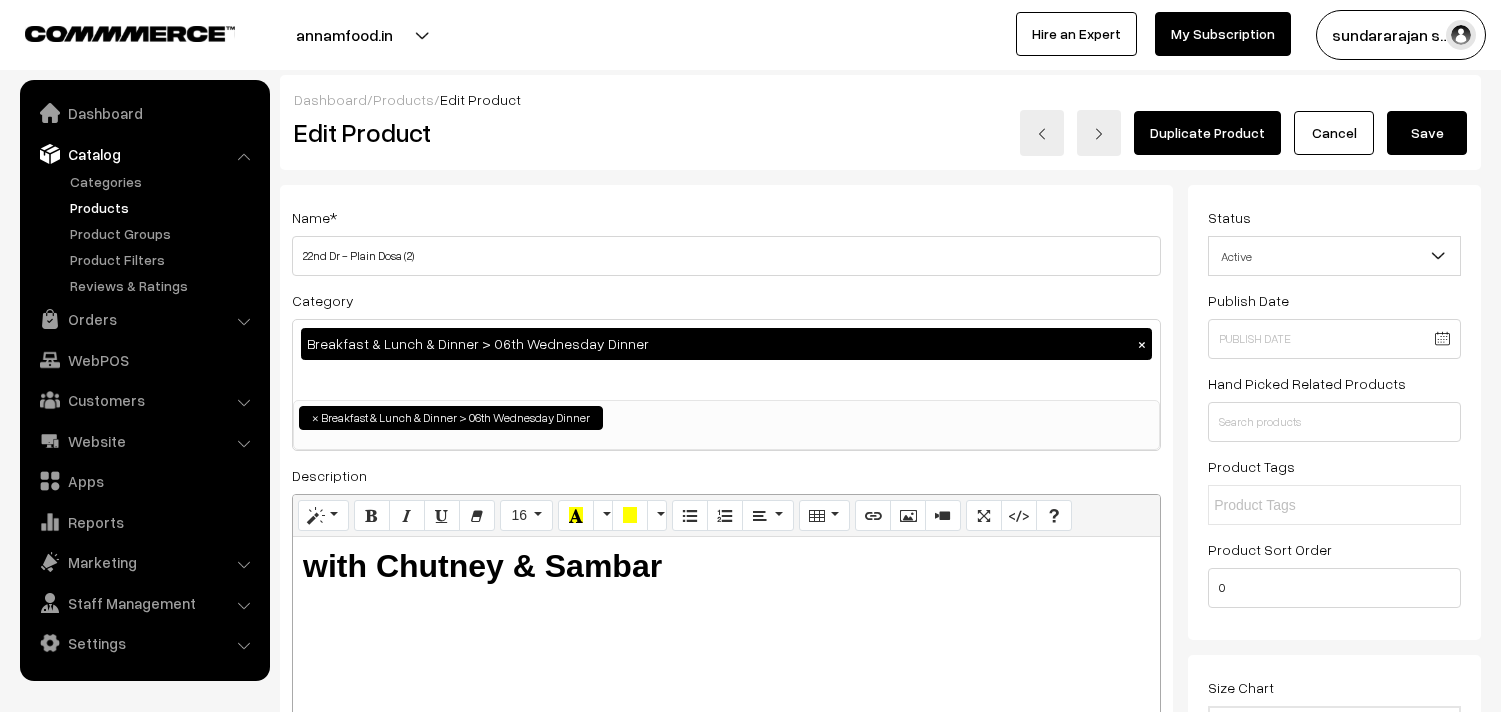 scroll, scrollTop: 0, scrollLeft: 0, axis: both 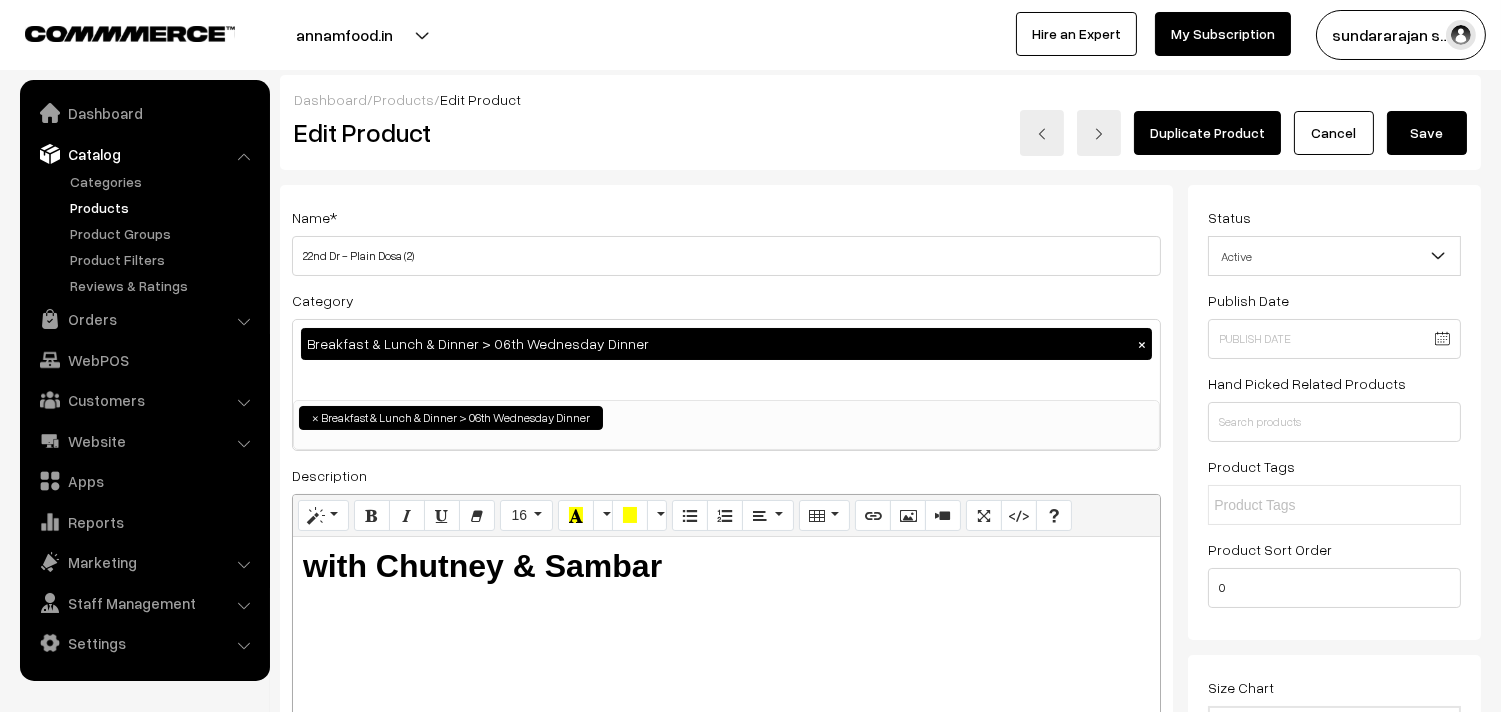 click on "22nd Dr - Plain Dosa (2)" at bounding box center [726, 256] 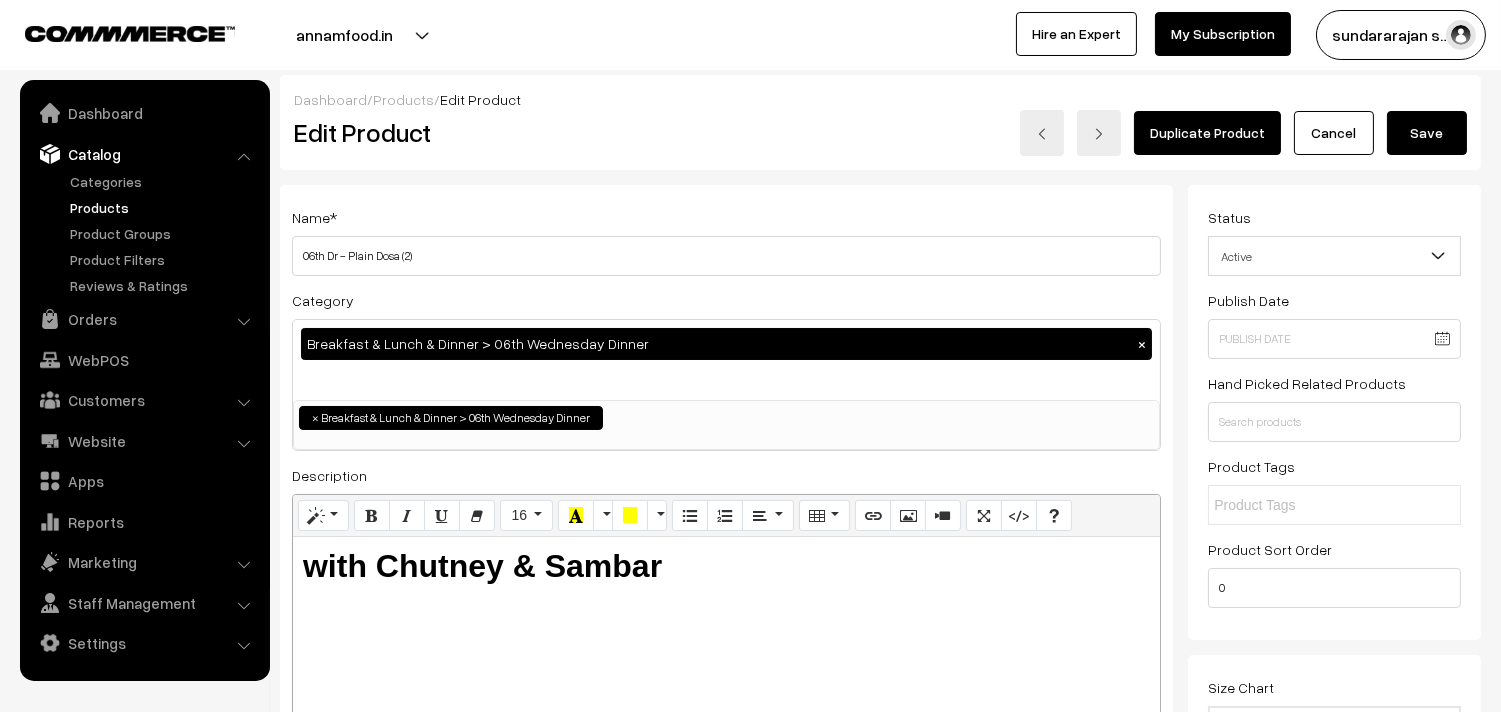 type on "06th Dr - Plain Dosa (2)" 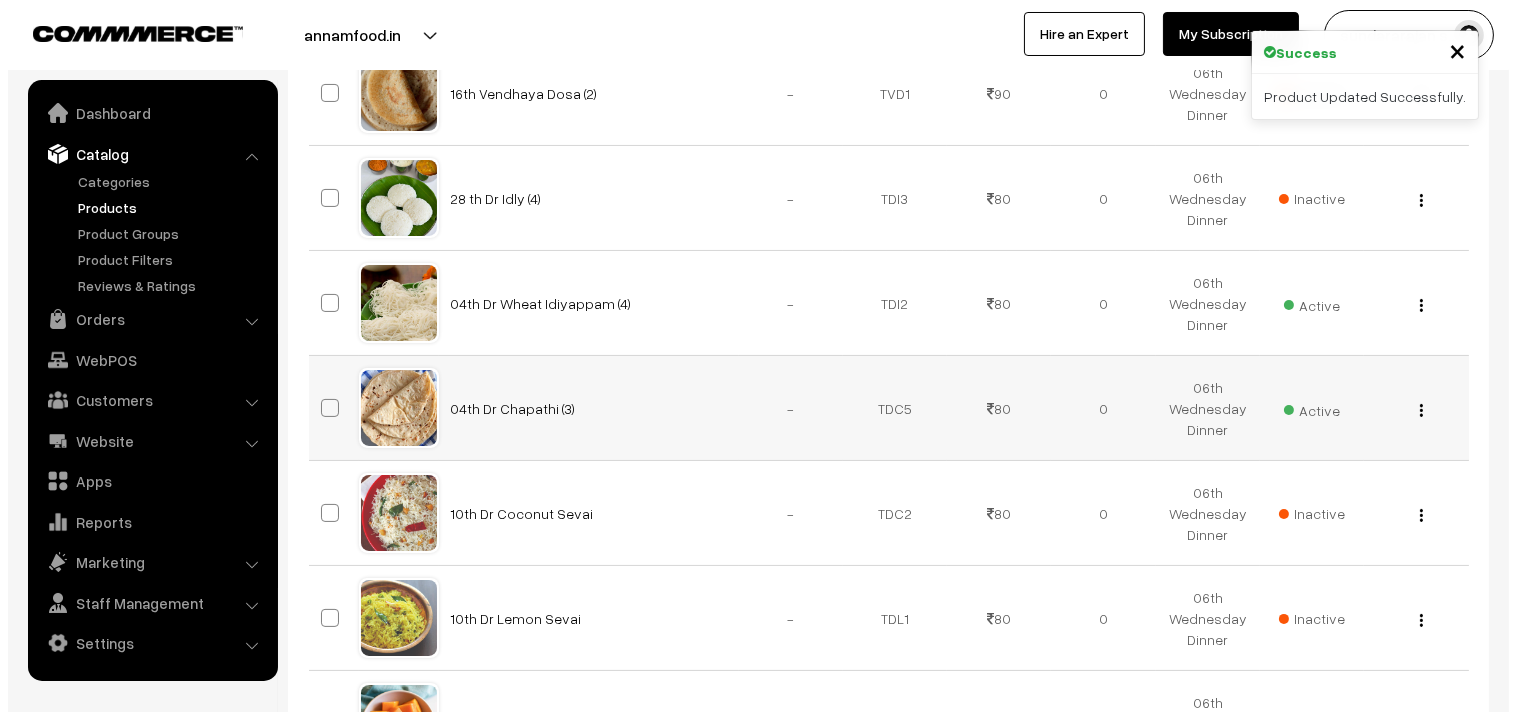 scroll, scrollTop: 666, scrollLeft: 0, axis: vertical 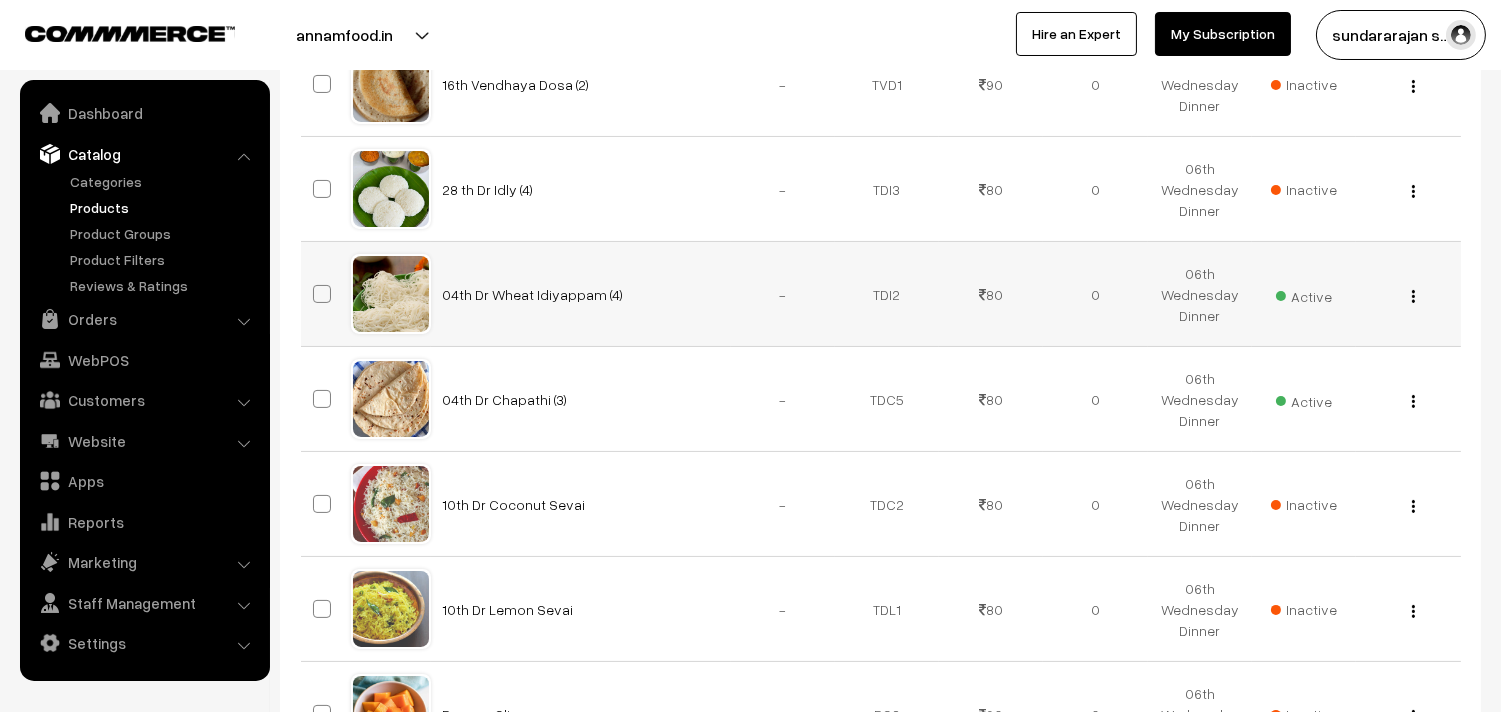 click on "Active" at bounding box center [1304, 294] 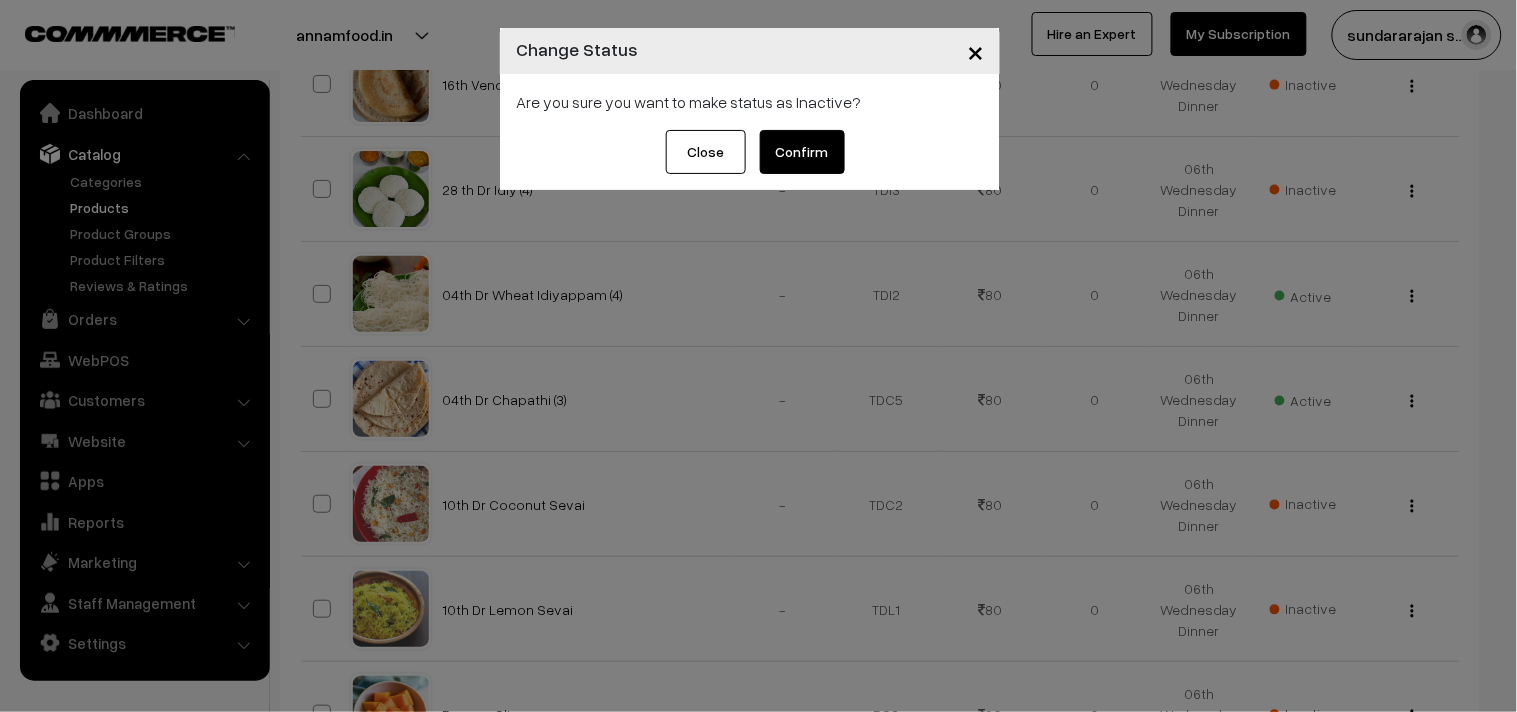 click on "Confirm" at bounding box center [802, 152] 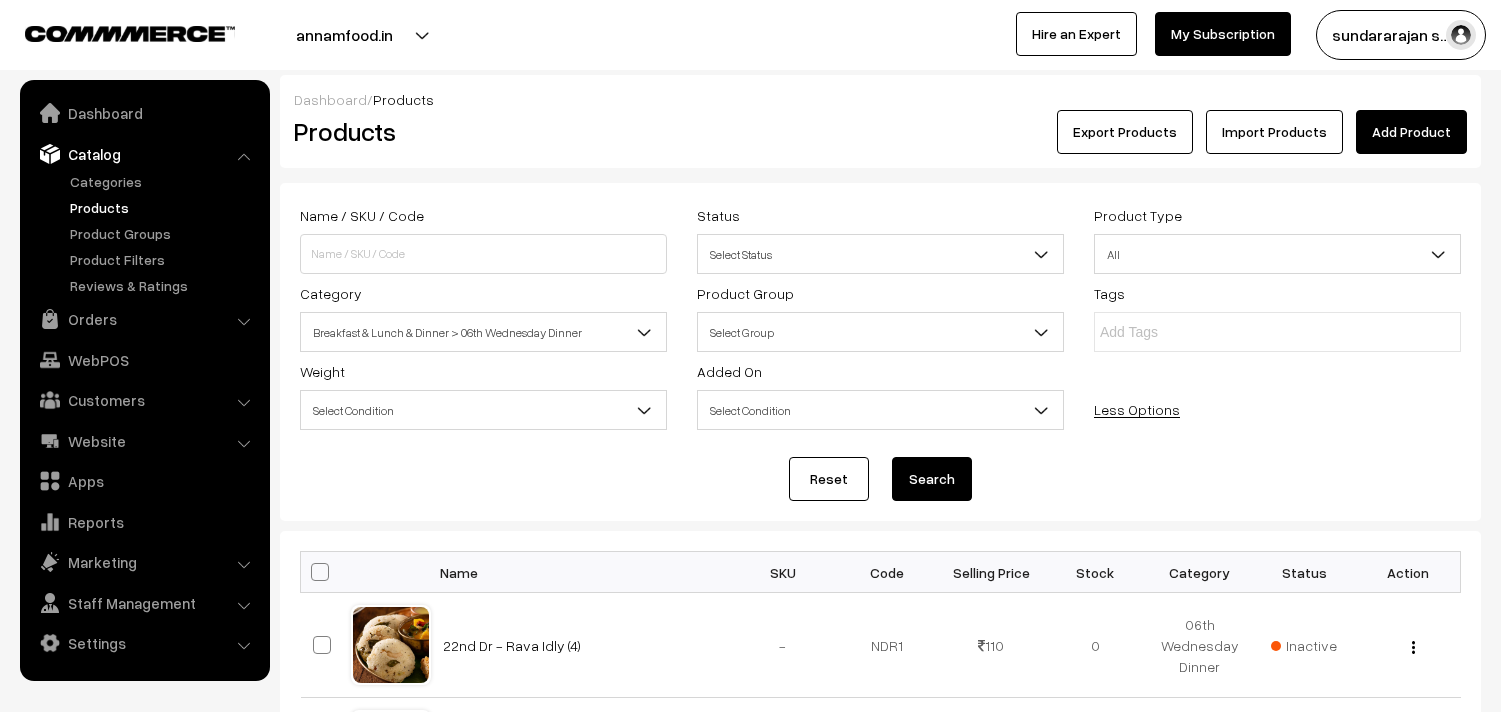 scroll, scrollTop: 666, scrollLeft: 0, axis: vertical 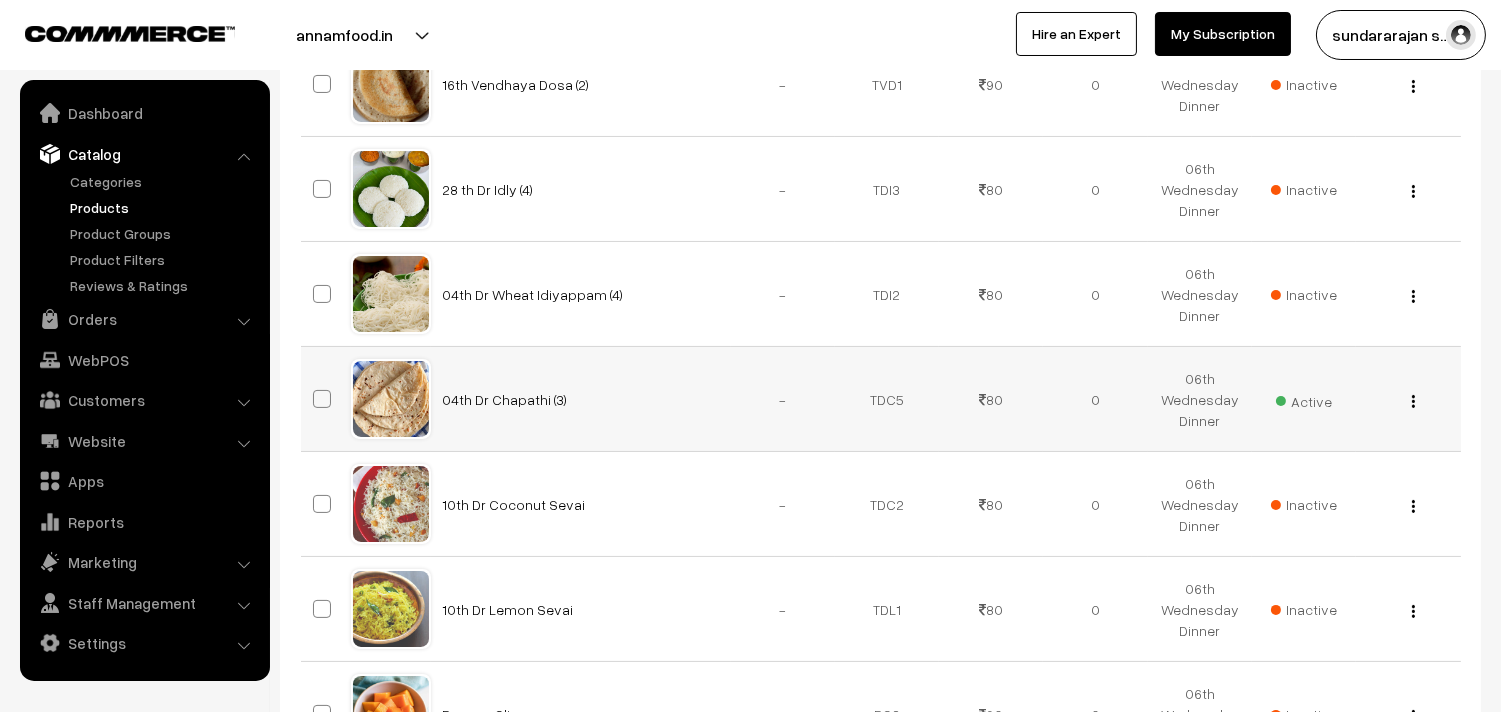 click at bounding box center (1413, 401) 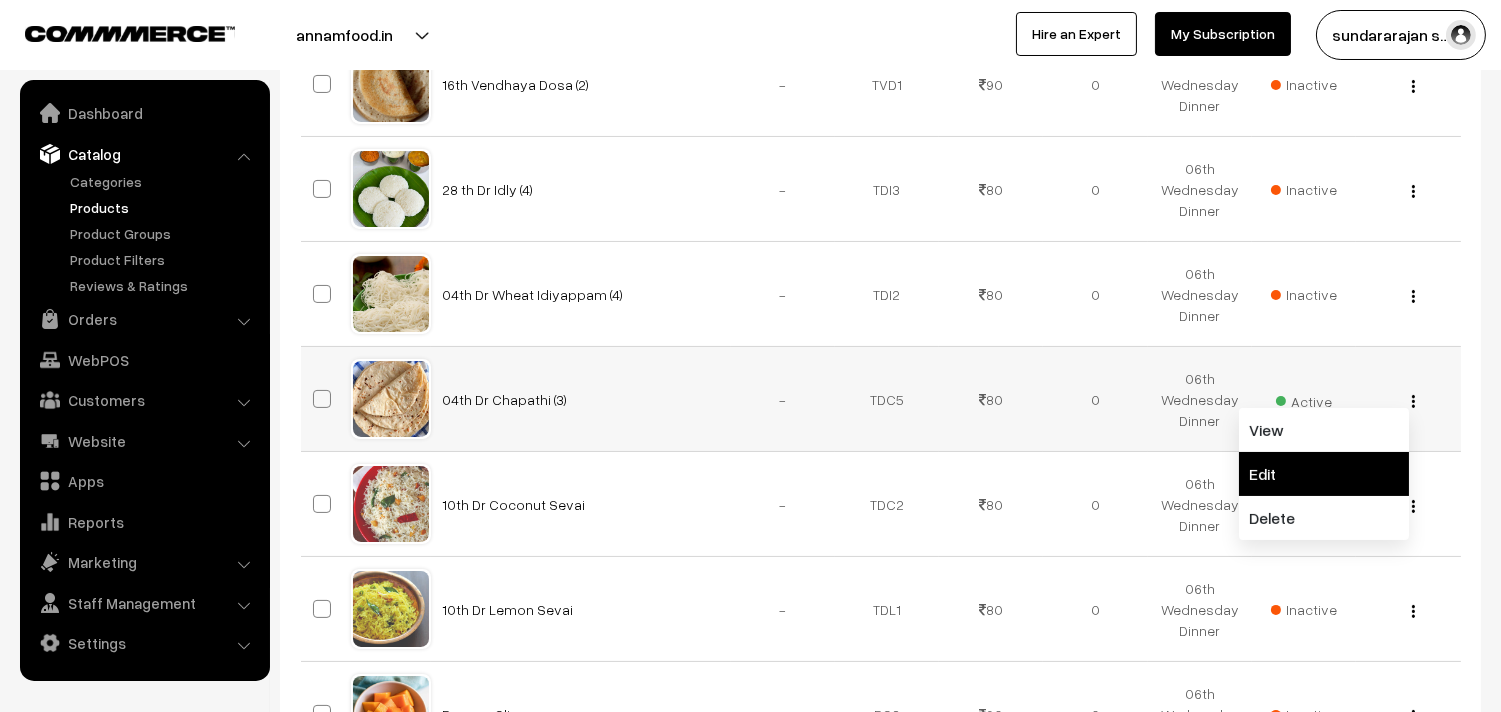 click on "Edit" at bounding box center [1324, 474] 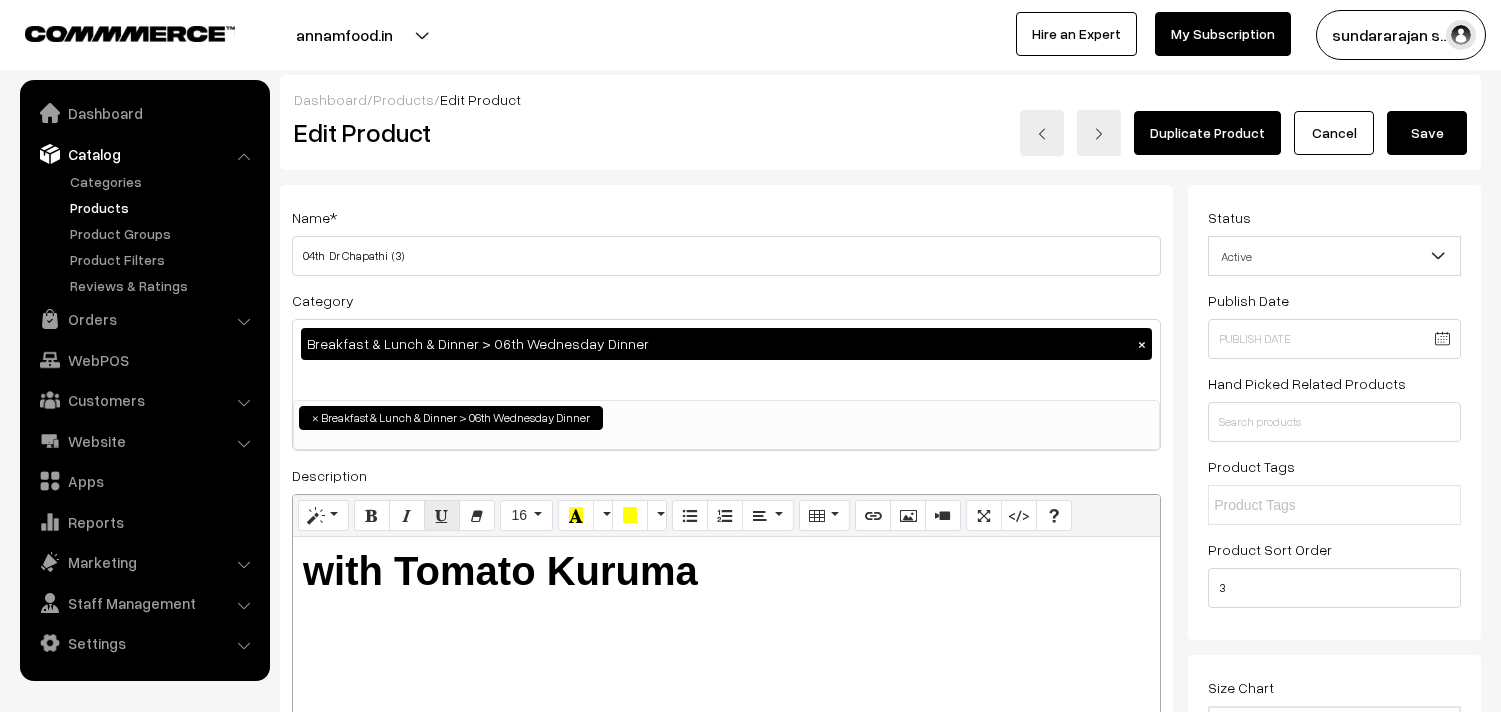 scroll, scrollTop: 0, scrollLeft: 0, axis: both 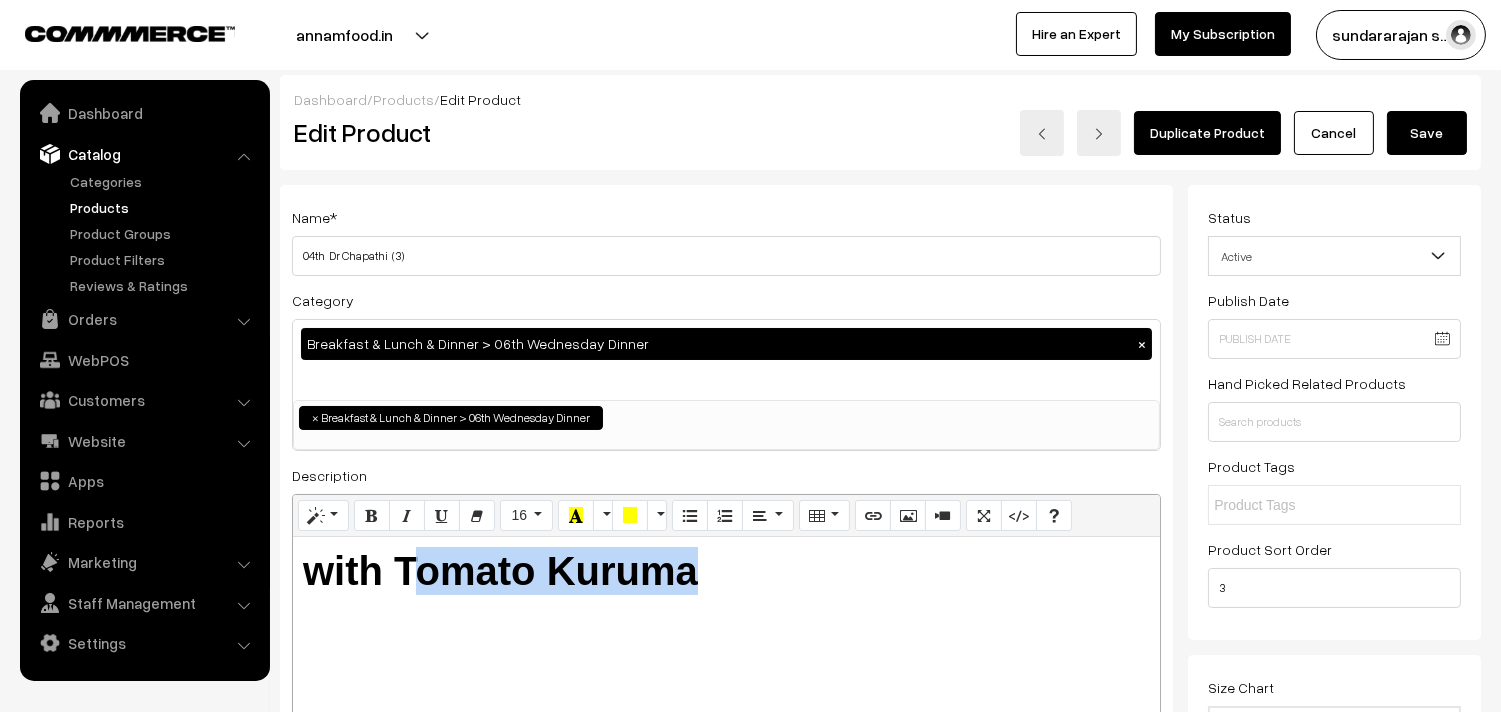 drag, startPoint x: 406, startPoint y: 573, endPoint x: 806, endPoint y: 562, distance: 400.1512 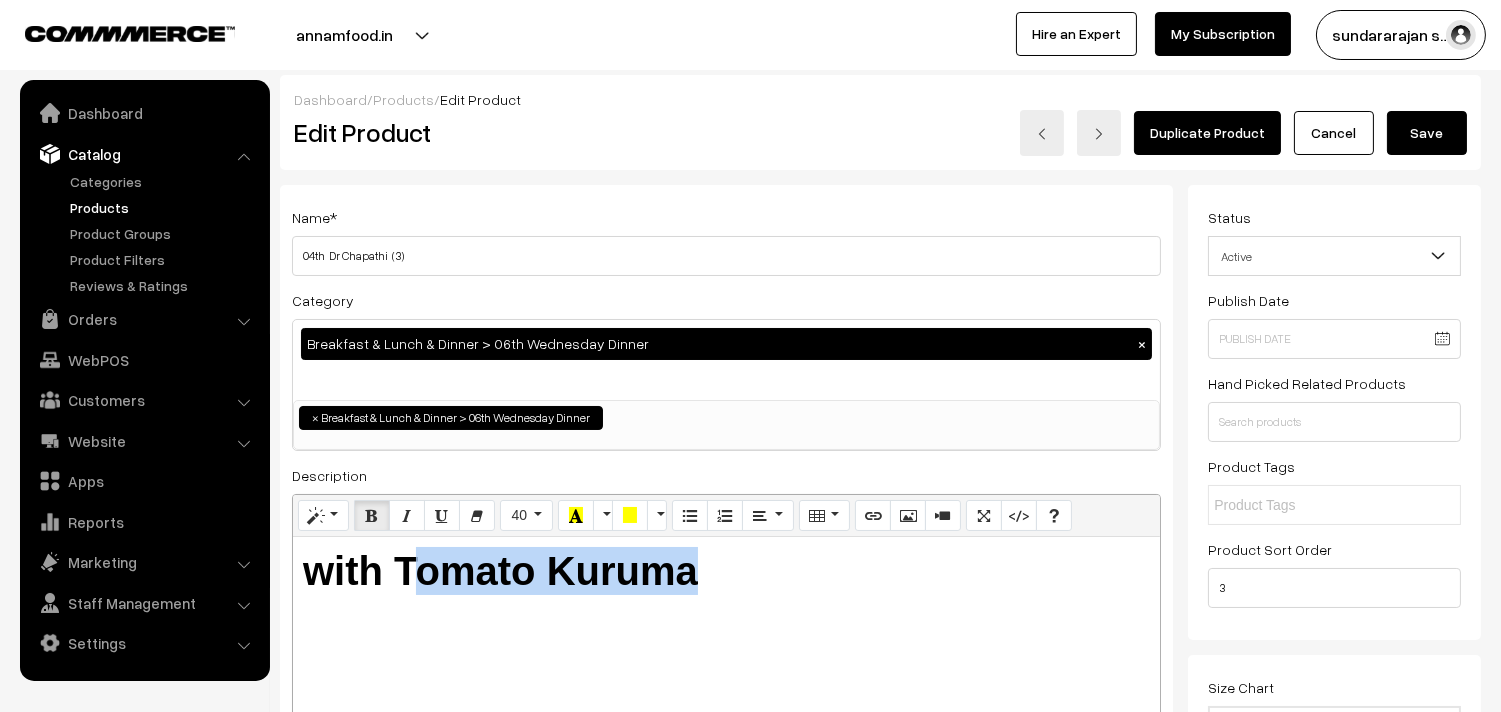 click on "with Tomato Kuruma" at bounding box center [500, 571] 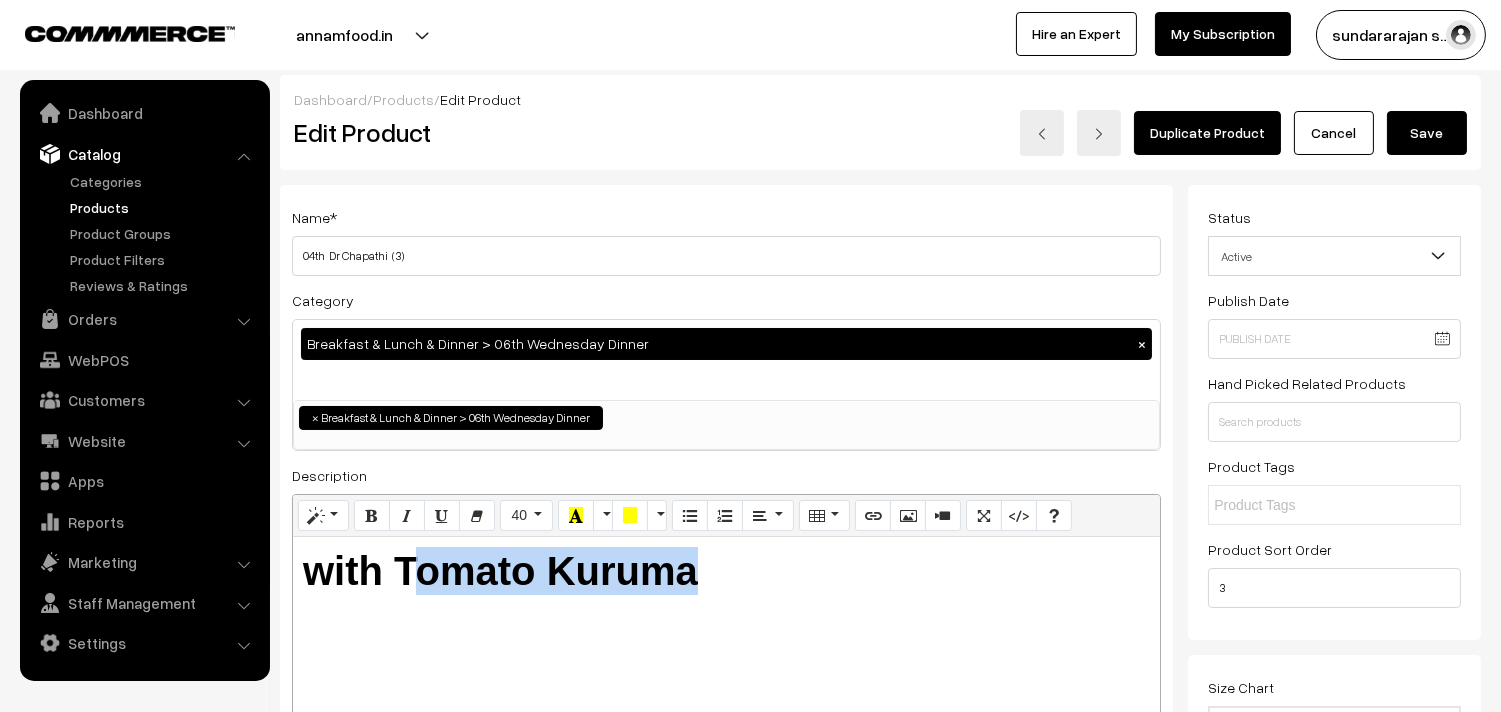 click on "with Tomato Kuruma" at bounding box center (500, 571) 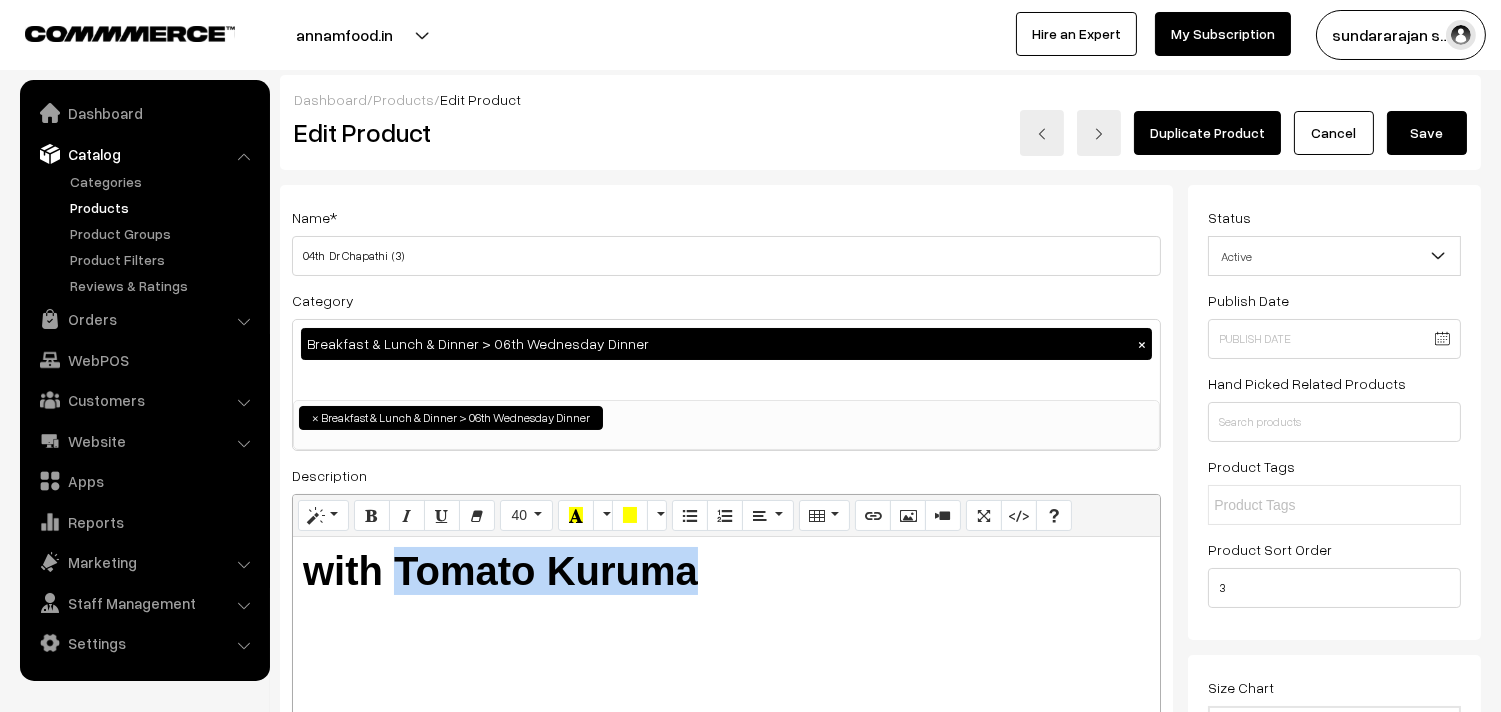 drag, startPoint x: 396, startPoint y: 564, endPoint x: 702, endPoint y: 572, distance: 306.10455 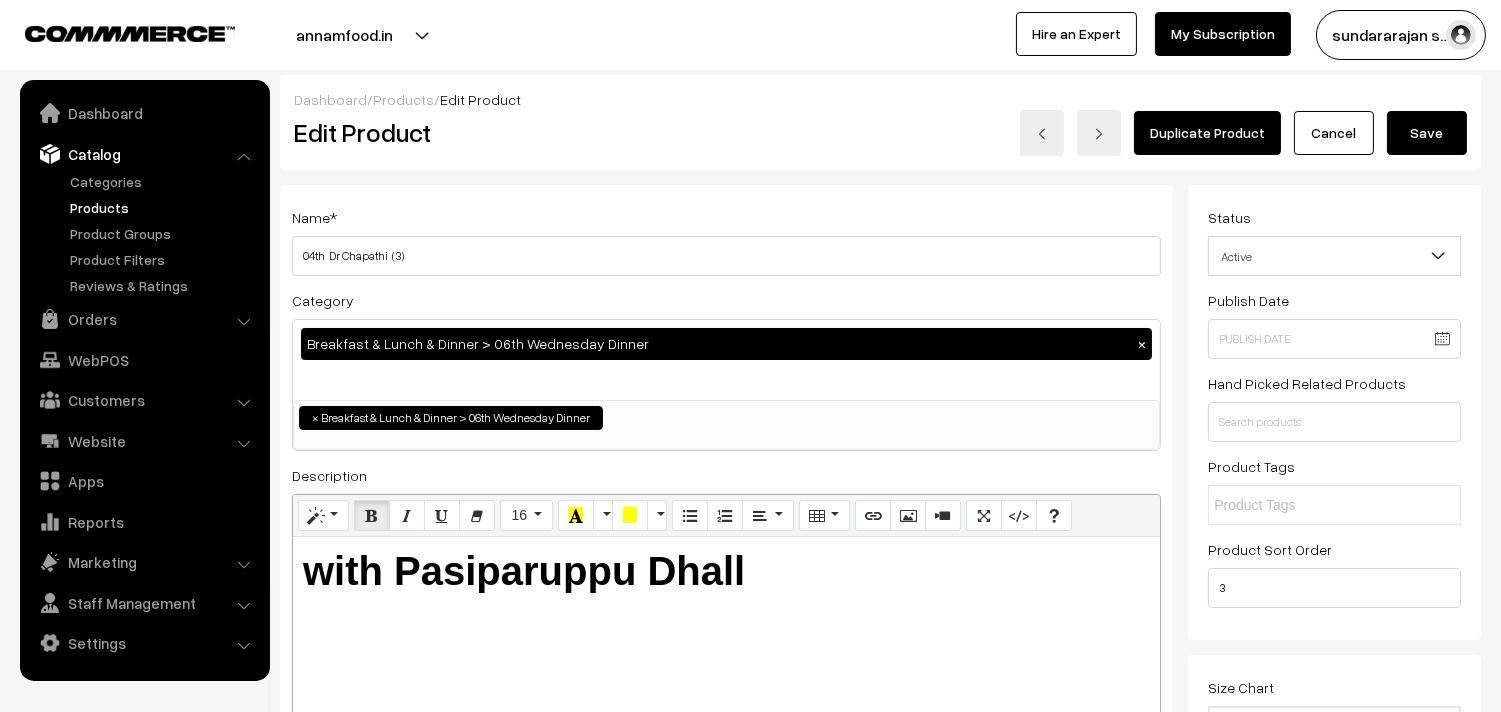 click on "Save" at bounding box center (1427, 133) 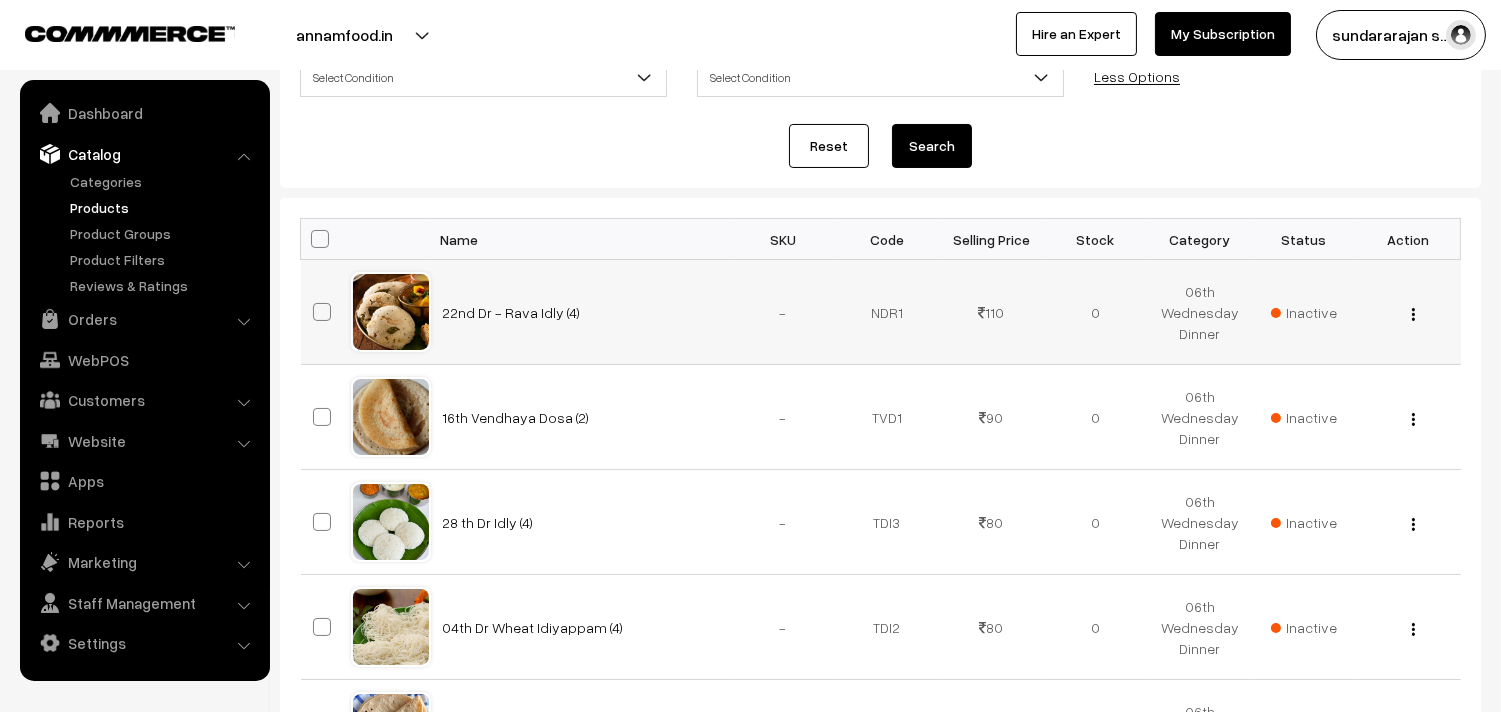 scroll, scrollTop: 555, scrollLeft: 0, axis: vertical 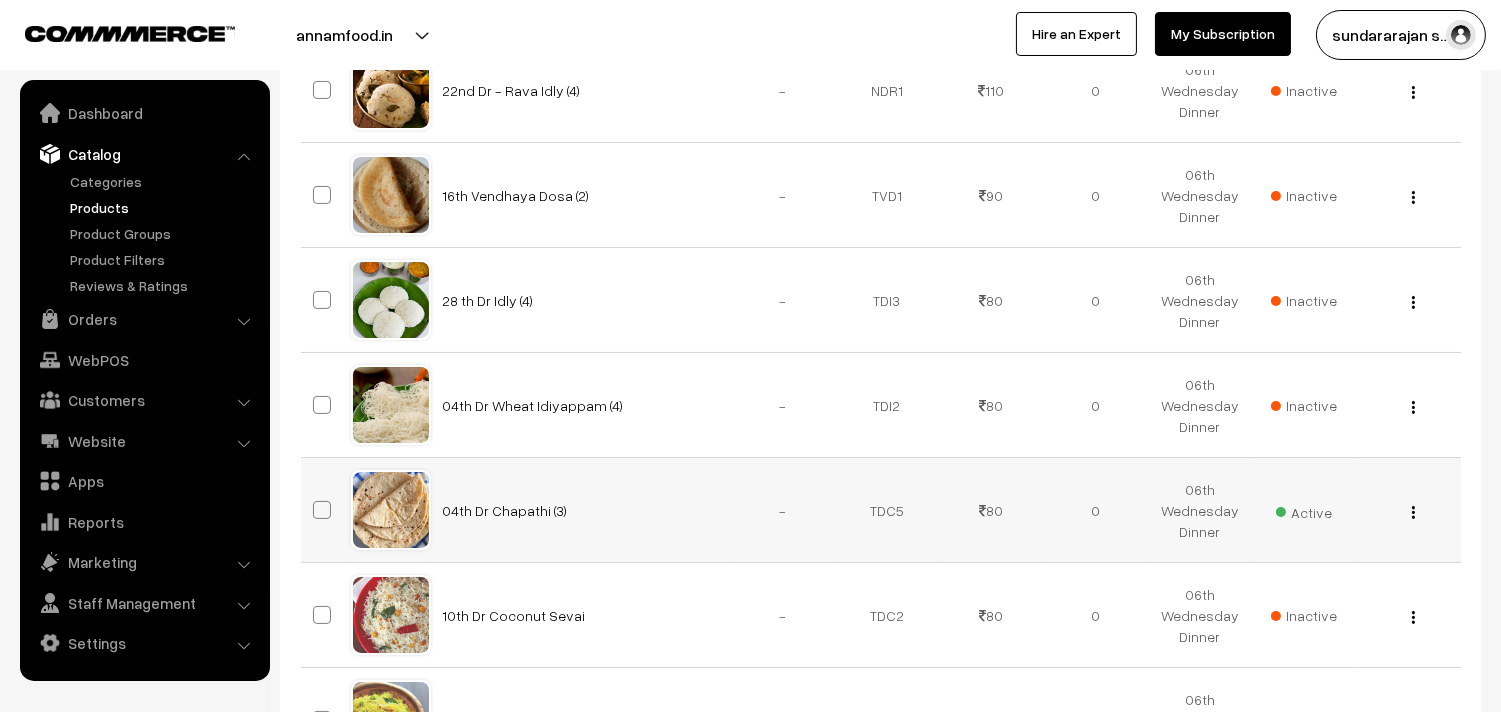 click at bounding box center (1413, 512) 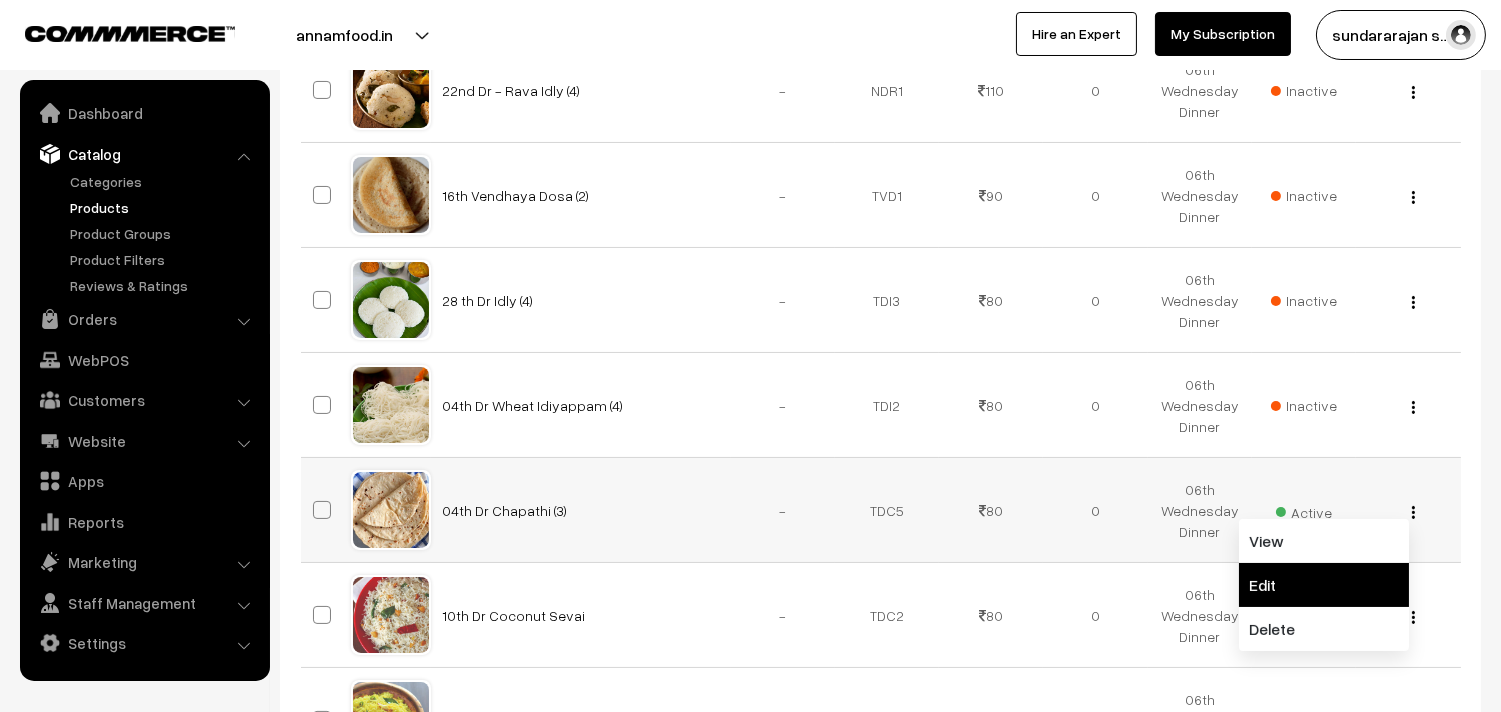 click on "Edit" at bounding box center [1324, 585] 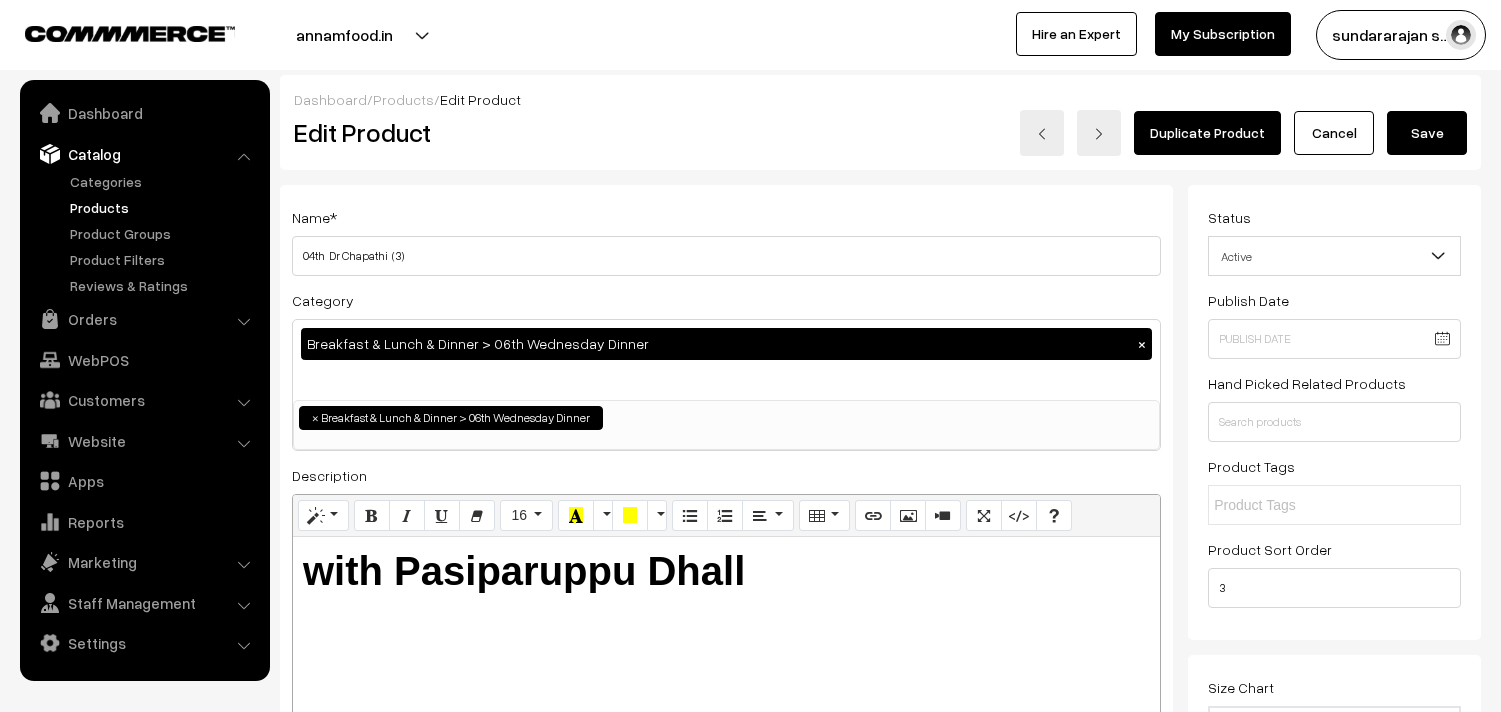 scroll, scrollTop: 0, scrollLeft: 0, axis: both 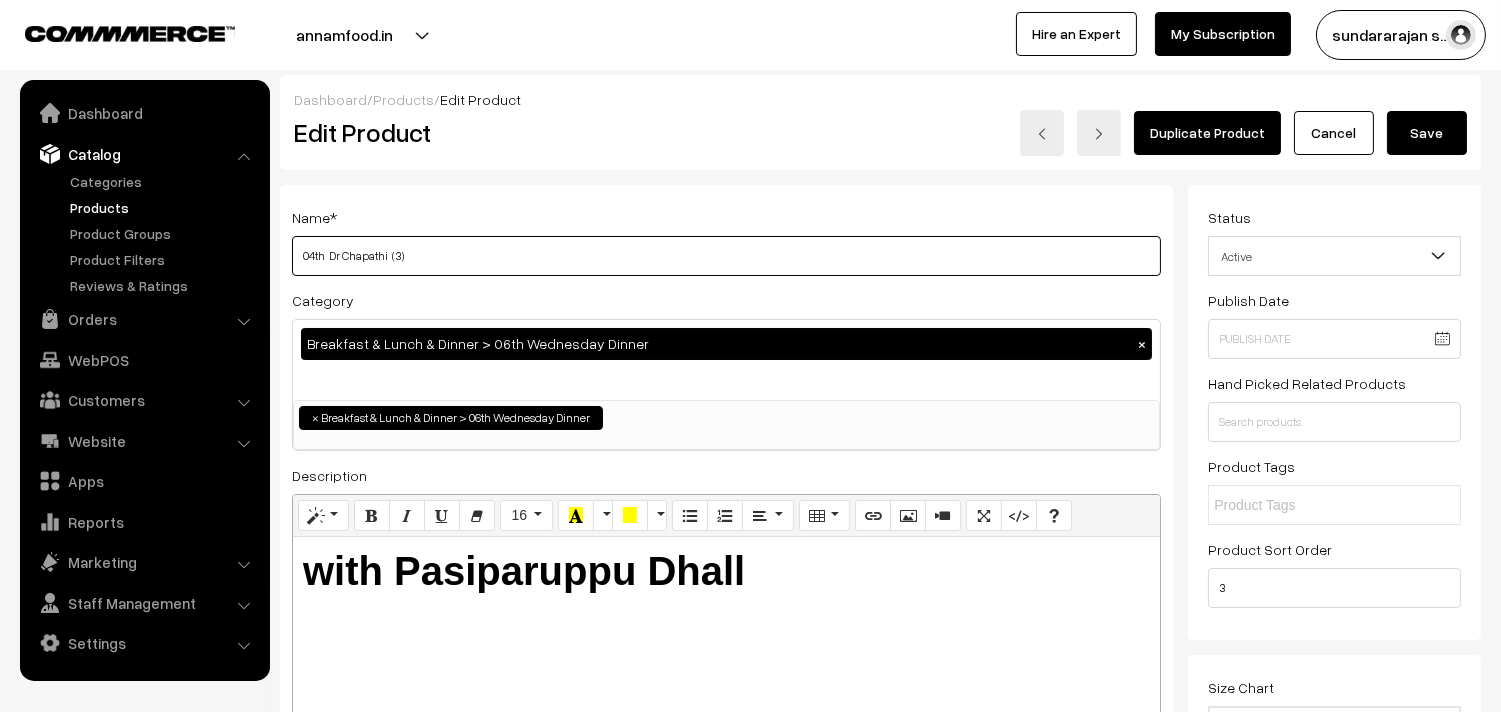 drag, startPoint x: 535, startPoint y: 263, endPoint x: 524, endPoint y: 256, distance: 13.038404 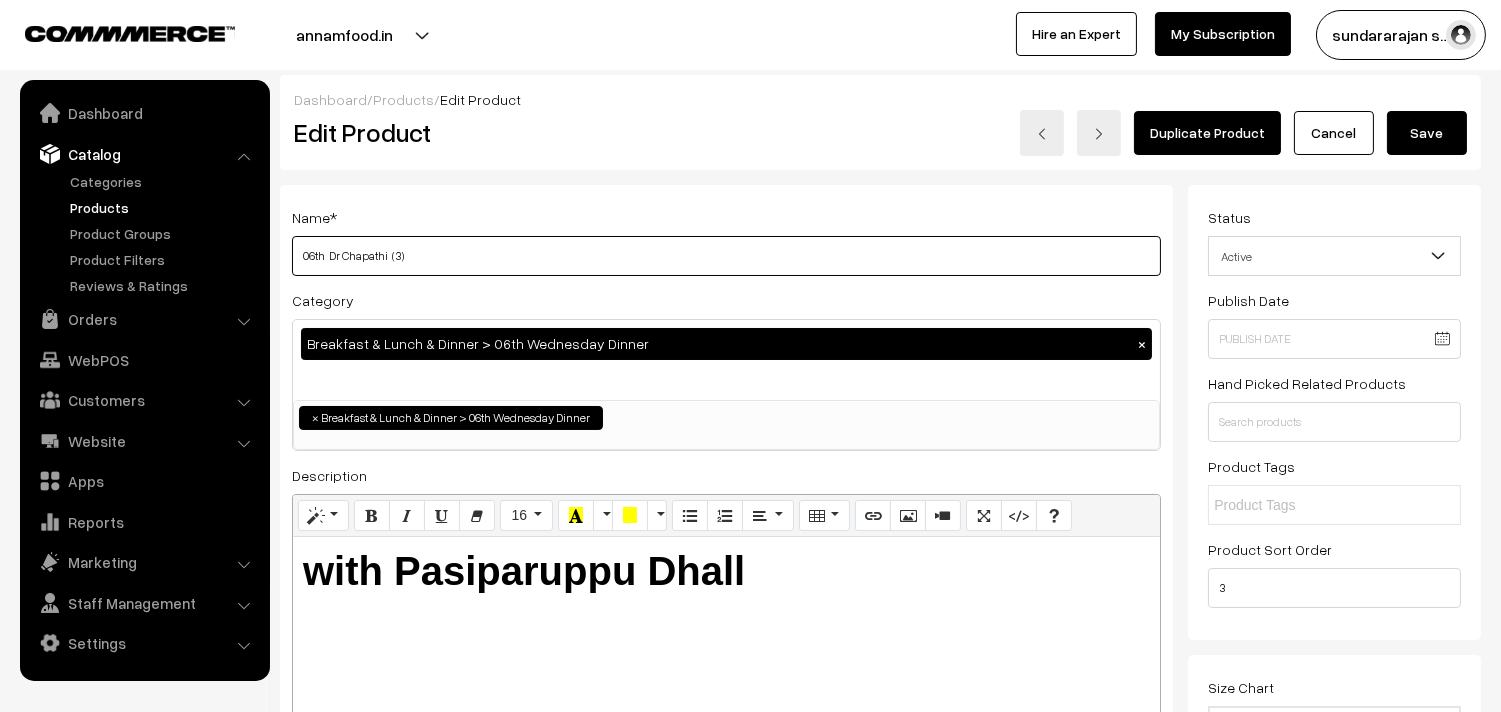 type on "06th  Dr Chapathi  (3)" 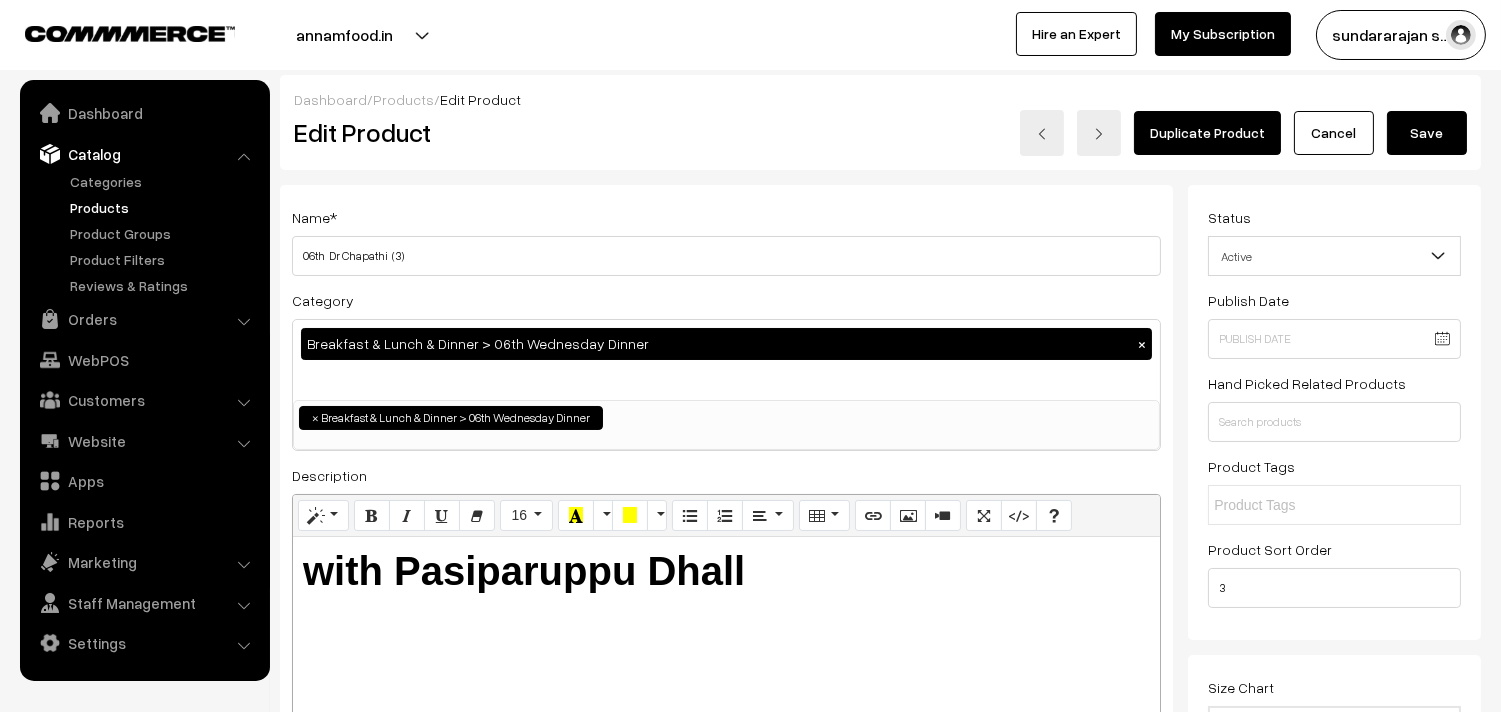 click on "Save" at bounding box center [1427, 133] 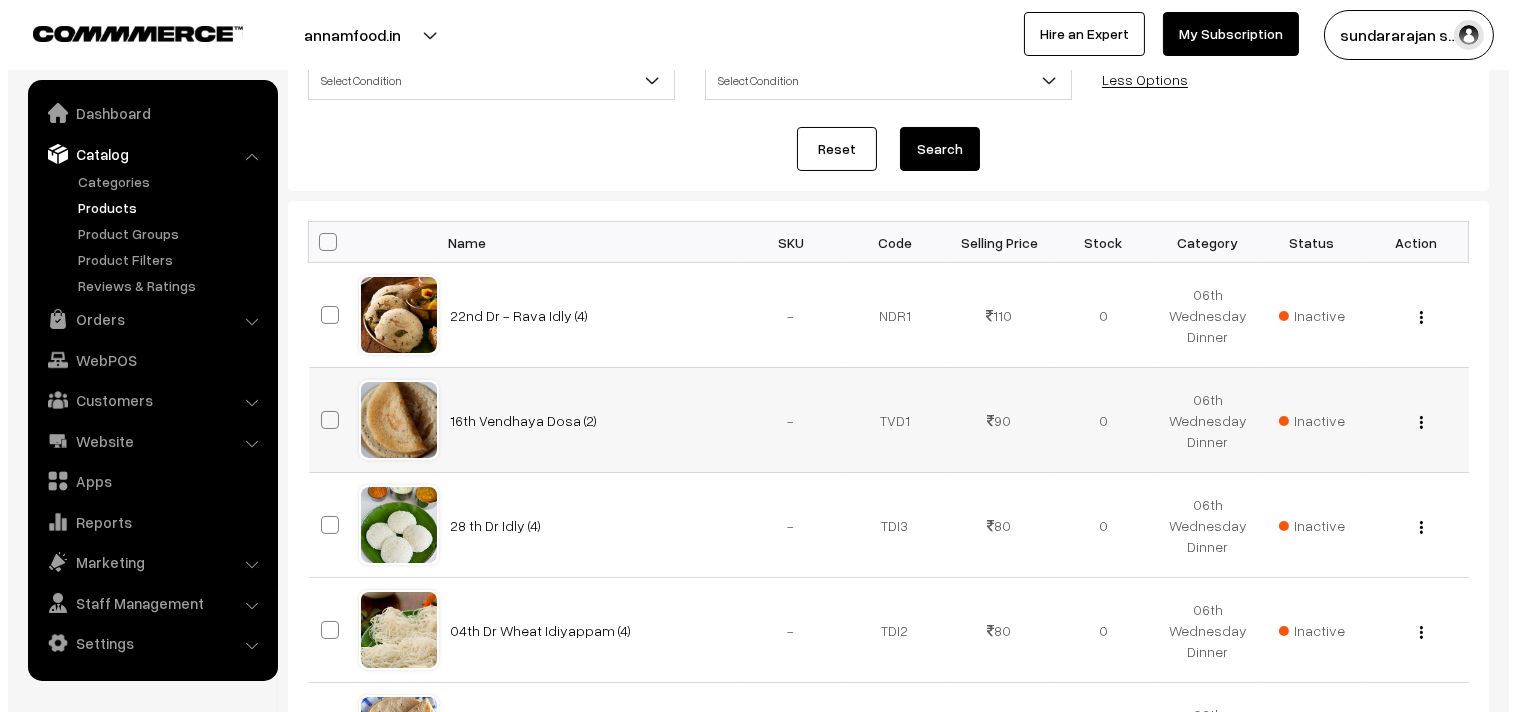 scroll, scrollTop: 333, scrollLeft: 0, axis: vertical 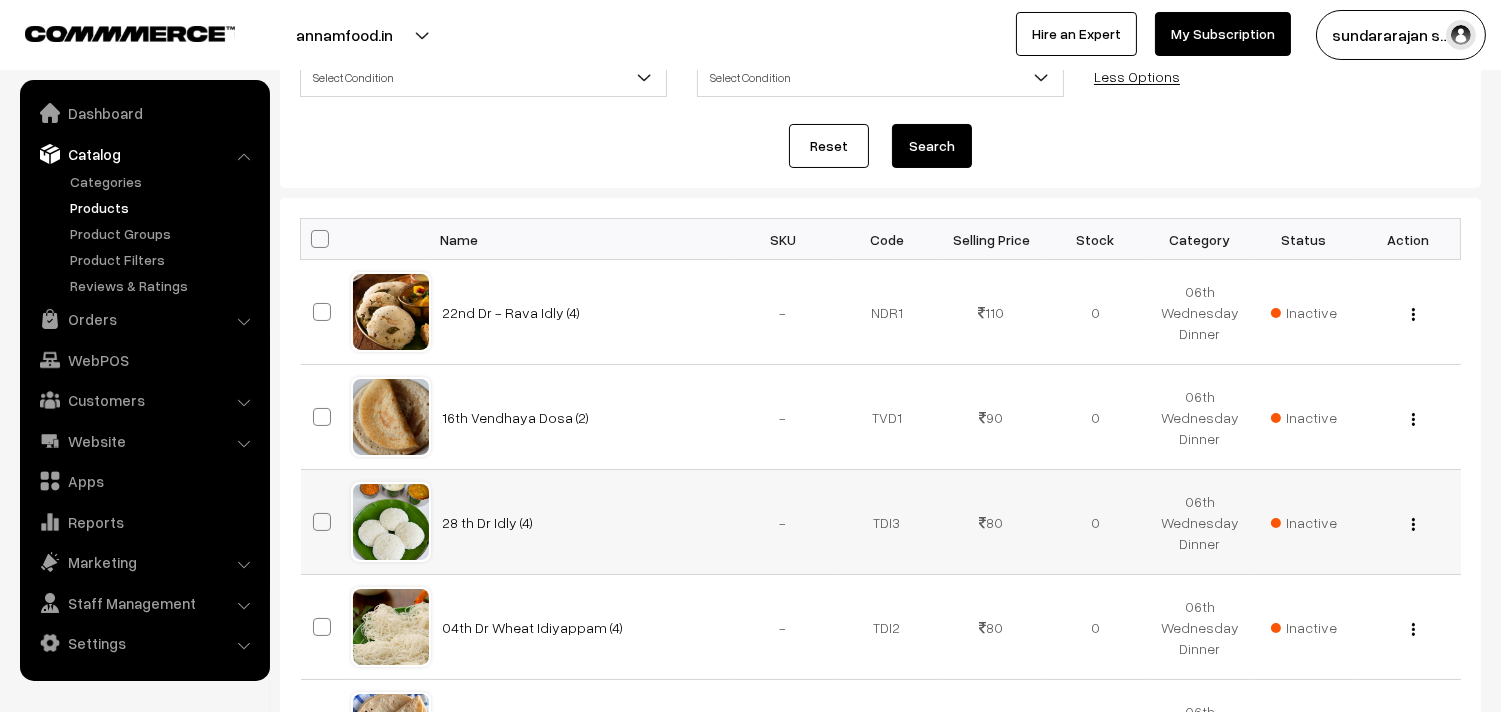 click on "Inactive" at bounding box center (1304, 522) 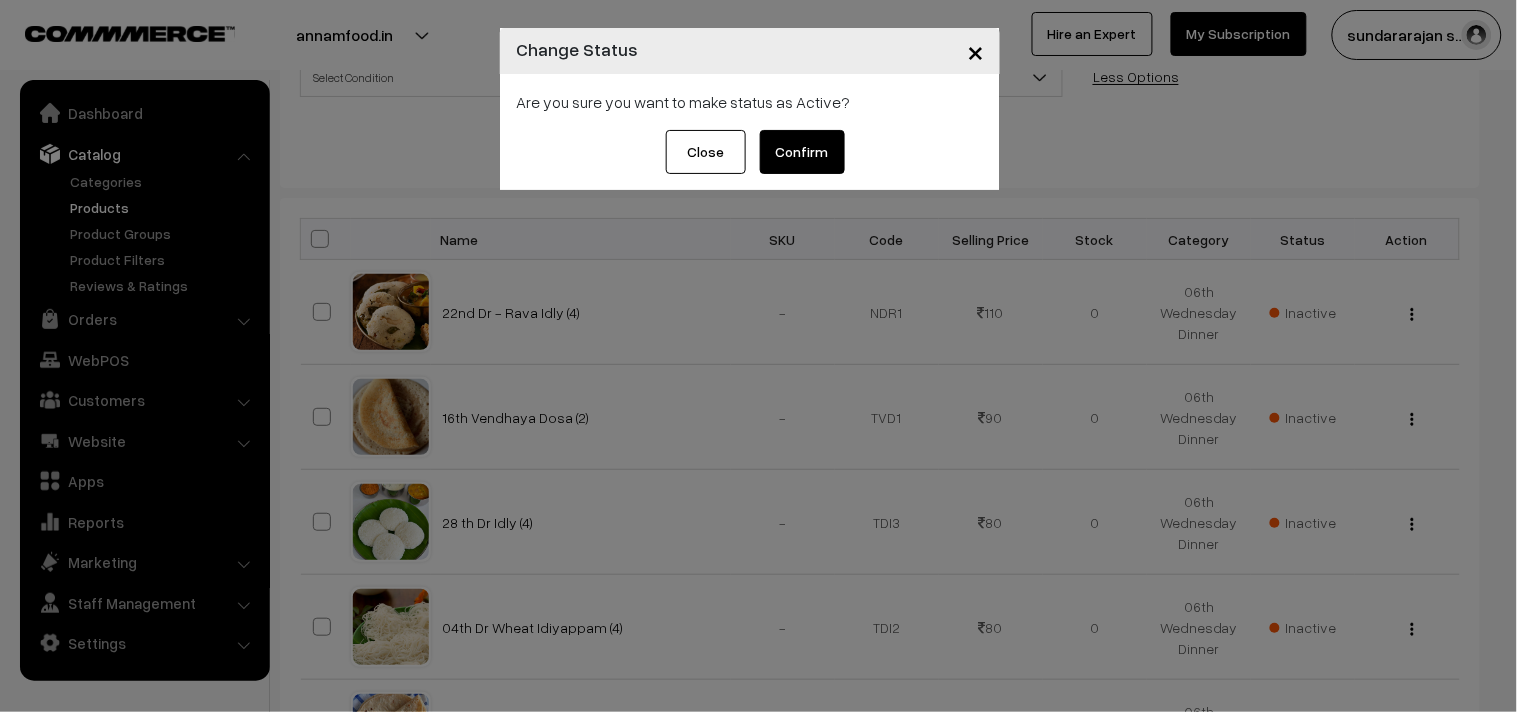 click on "Confirm" at bounding box center (802, 152) 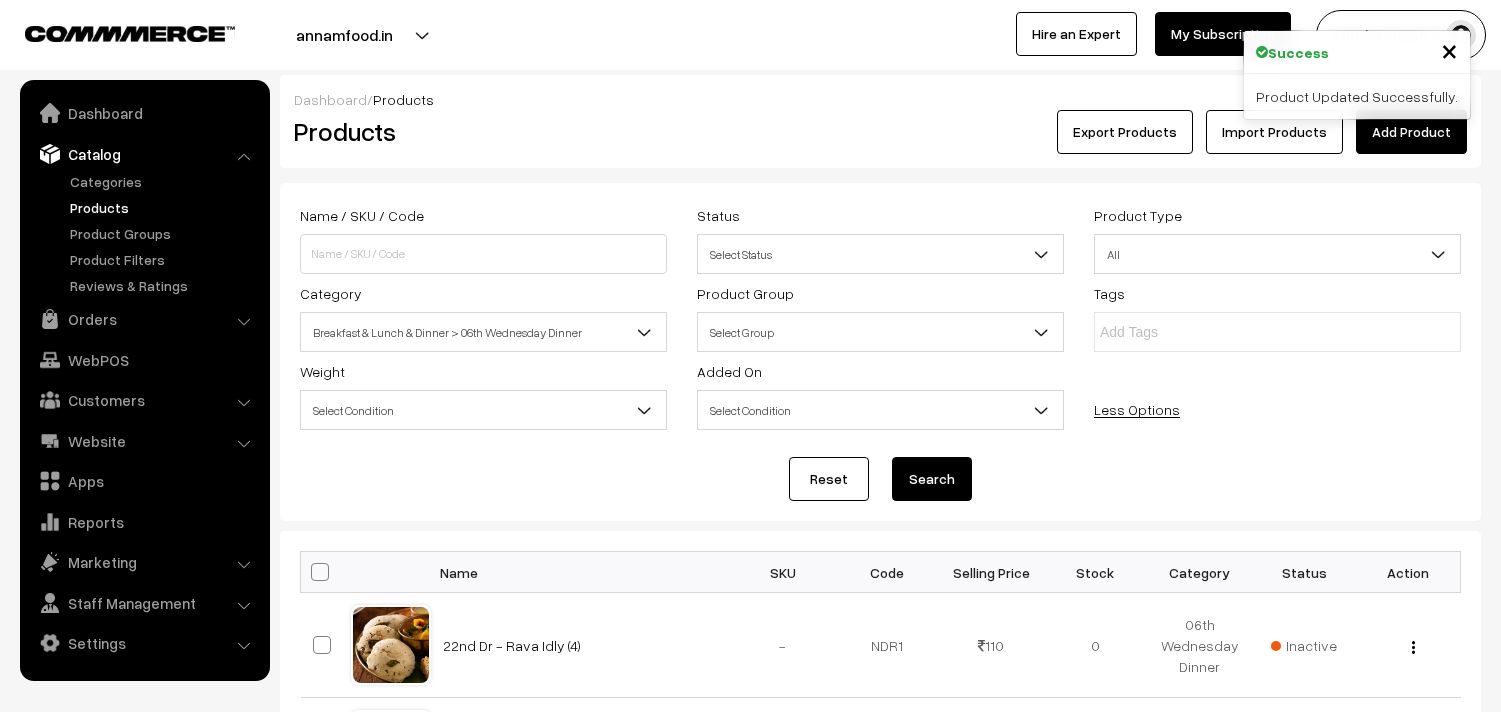 scroll, scrollTop: 333, scrollLeft: 0, axis: vertical 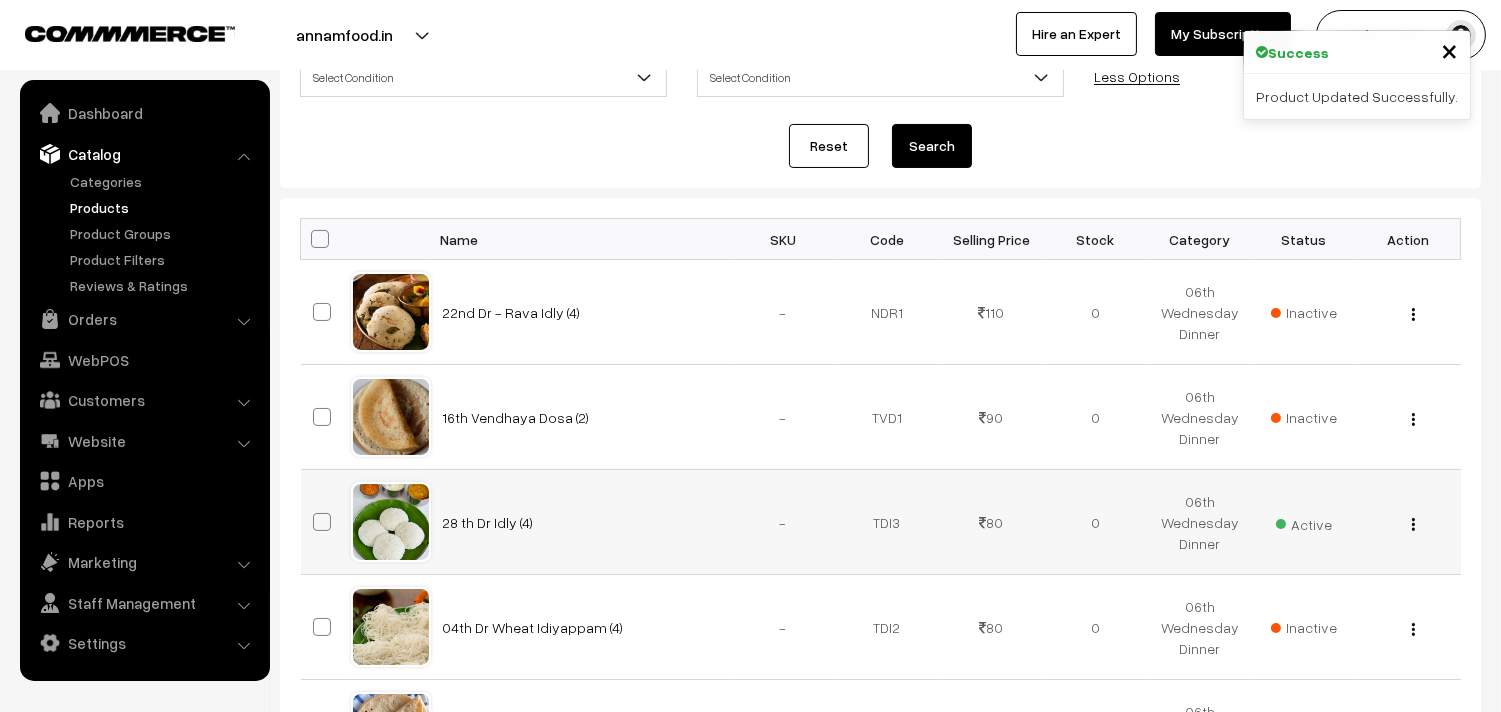 click at bounding box center (1413, 524) 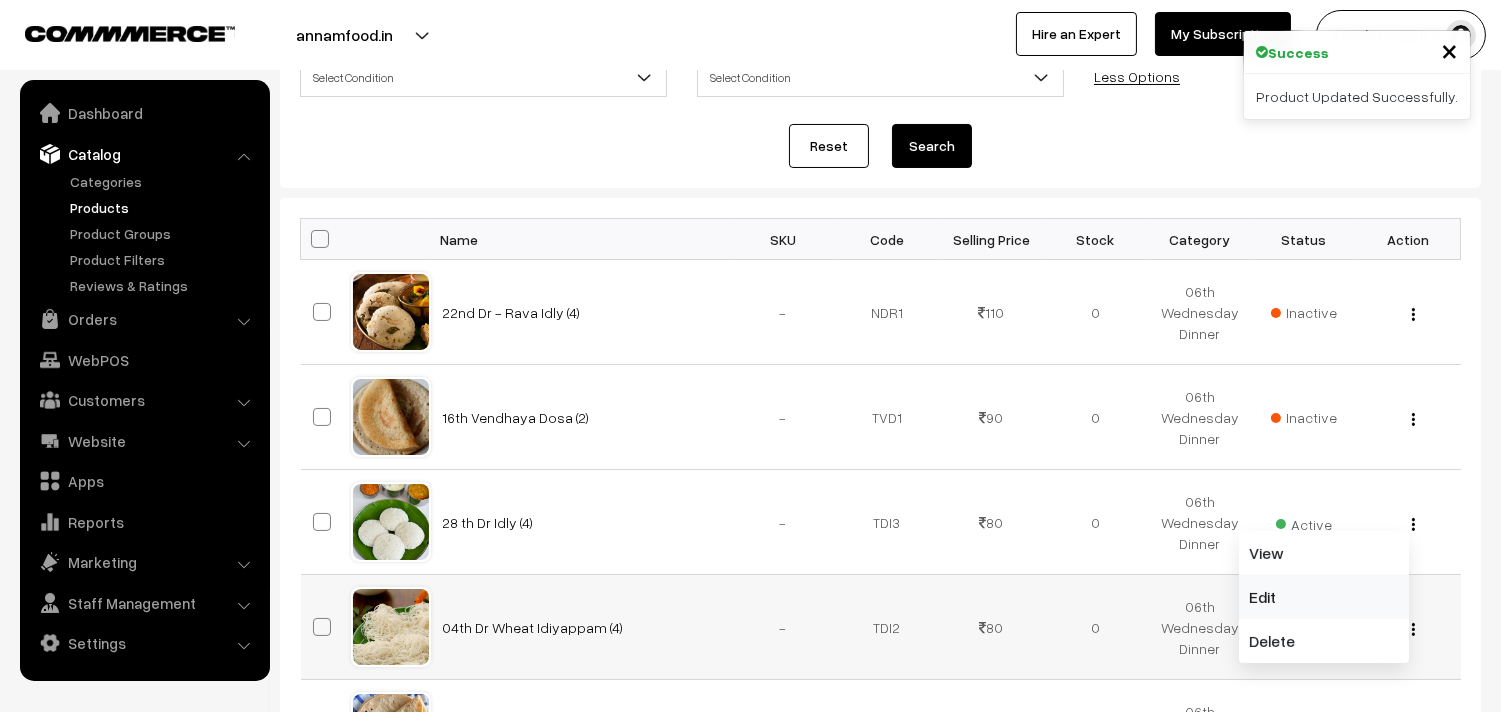 click on "Edit" at bounding box center (1324, 597) 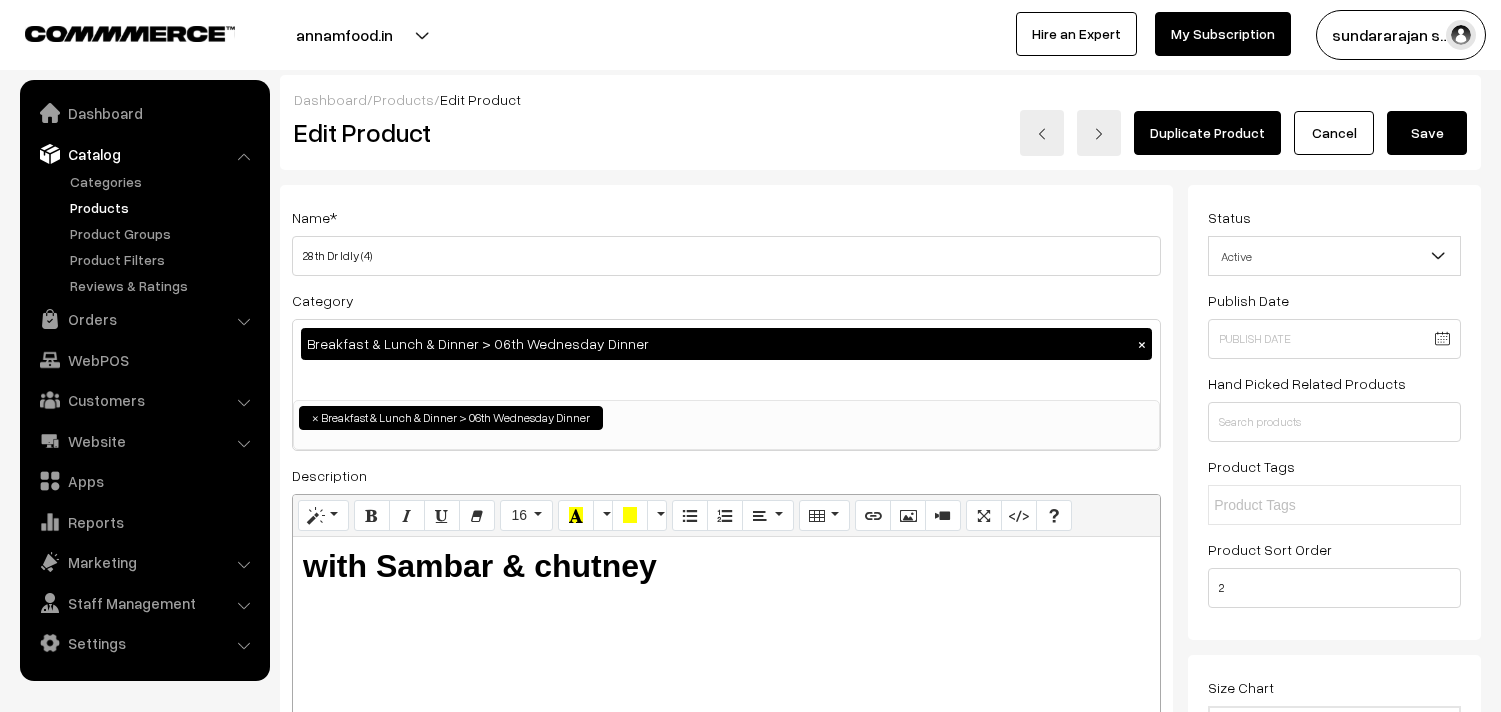 scroll, scrollTop: 0, scrollLeft: 0, axis: both 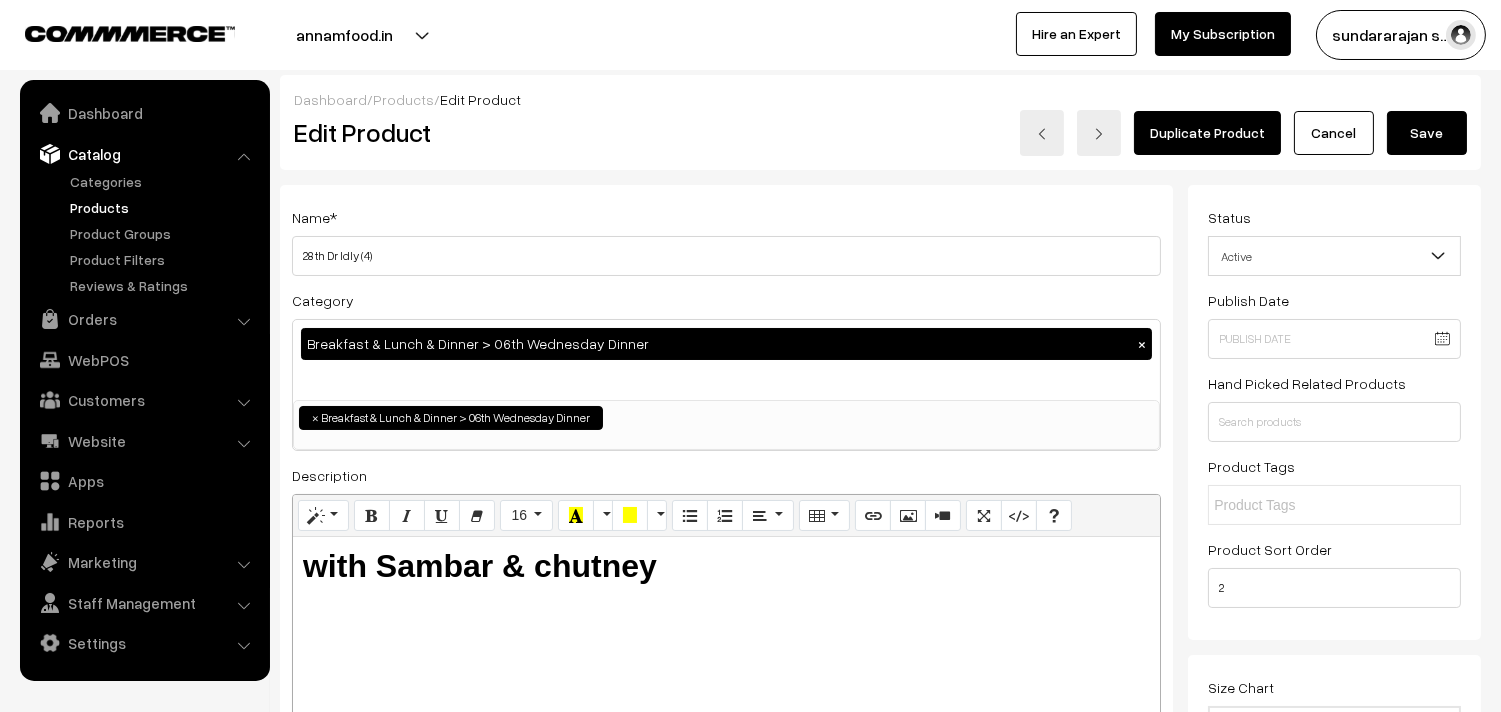 click on "28 th Dr Idly (4)" at bounding box center [726, 256] 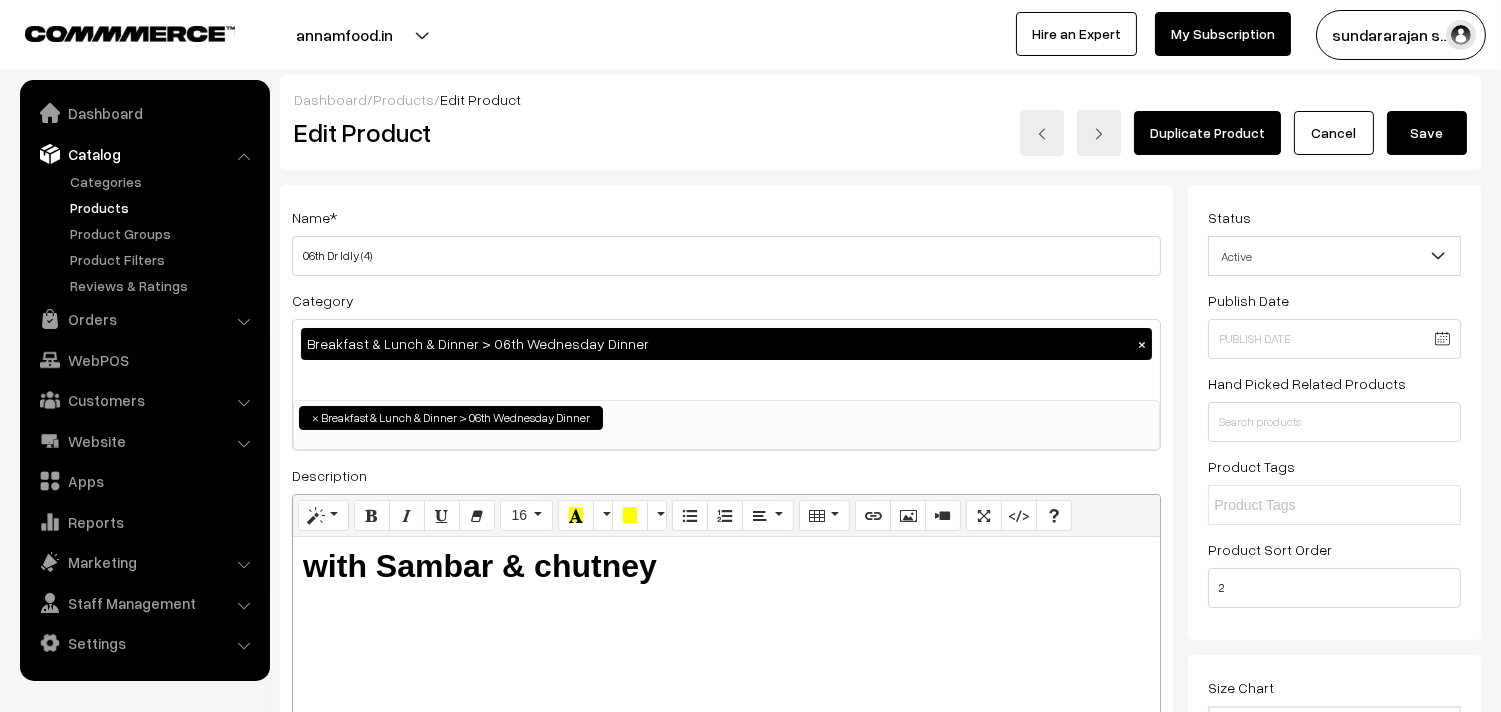 type on "06th Dr Idly (4)" 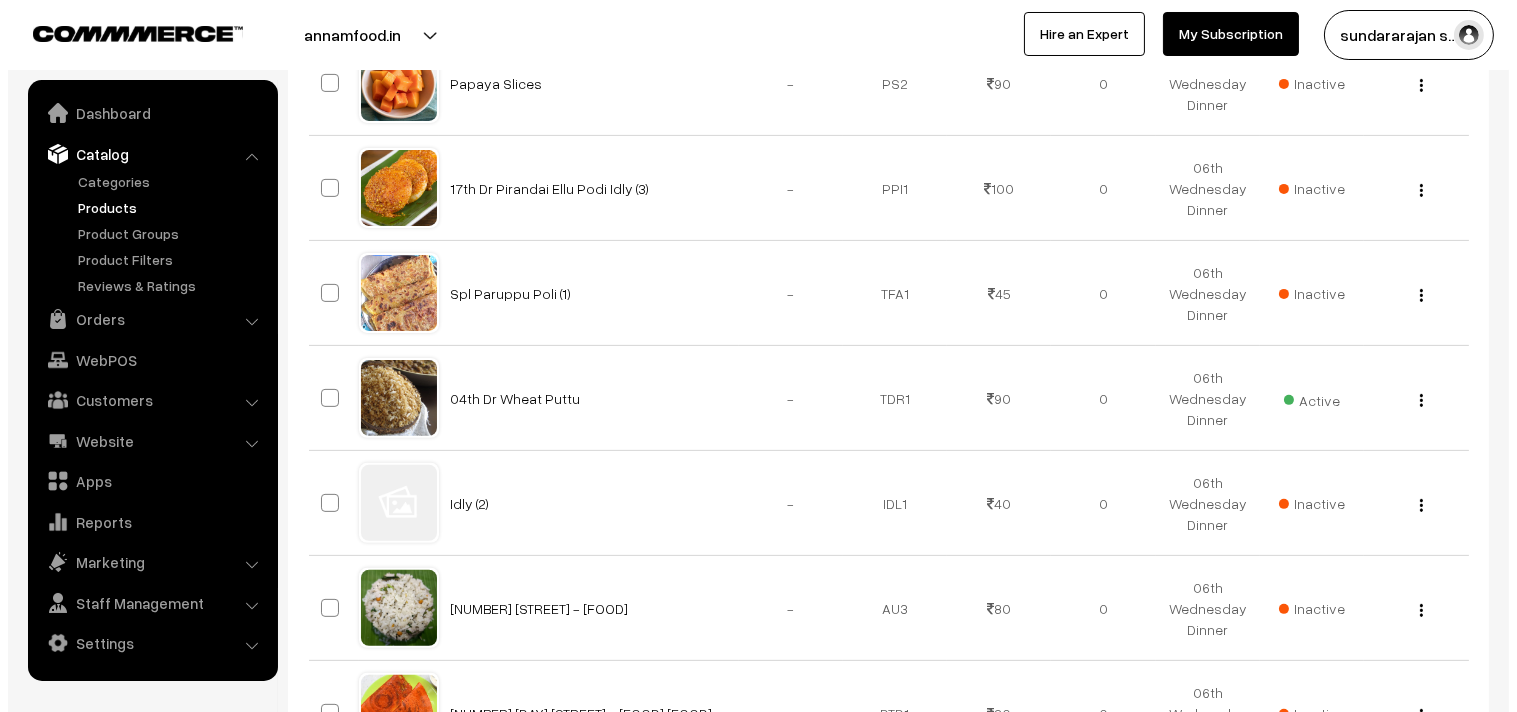 scroll, scrollTop: 1444, scrollLeft: 0, axis: vertical 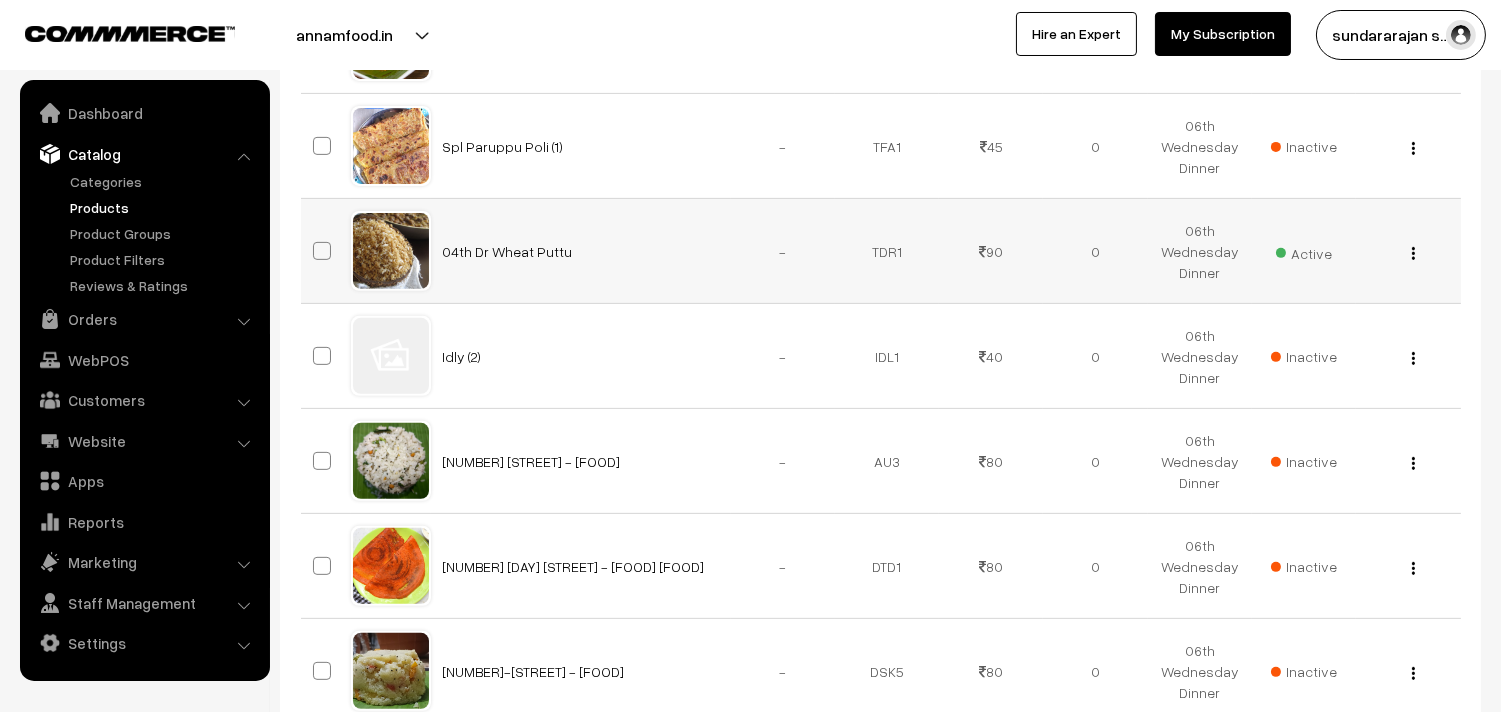 click on "Active" at bounding box center (1304, 251) 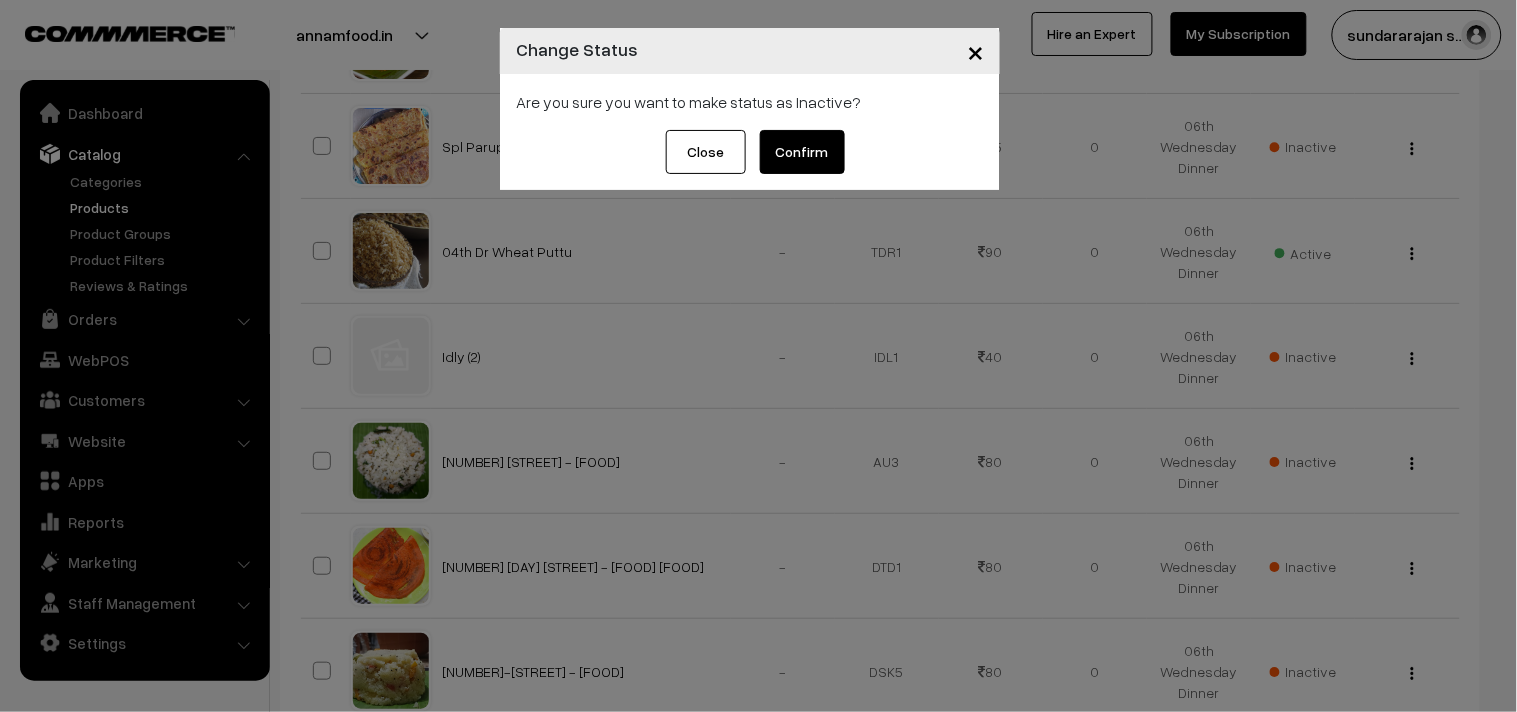 click on "Confirm" at bounding box center [802, 152] 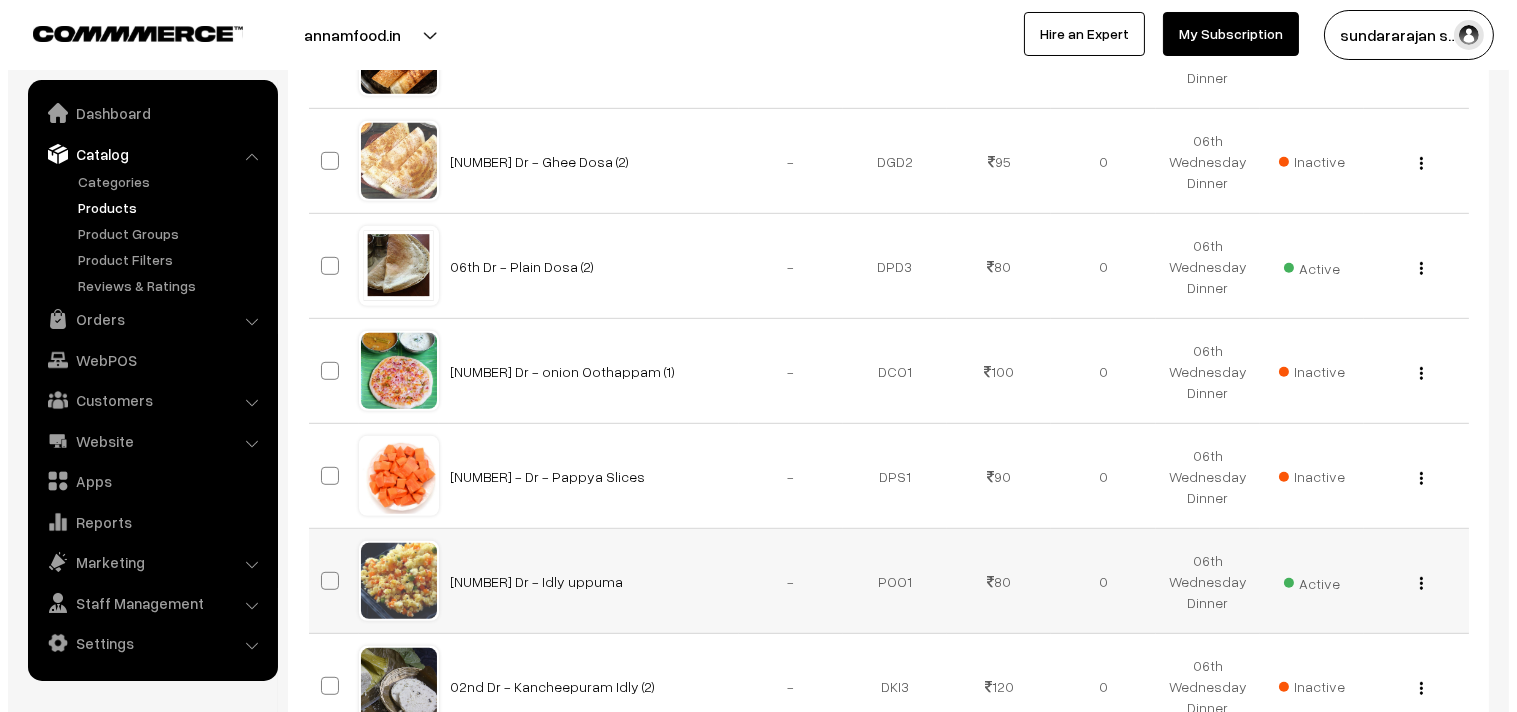 scroll, scrollTop: 2333, scrollLeft: 0, axis: vertical 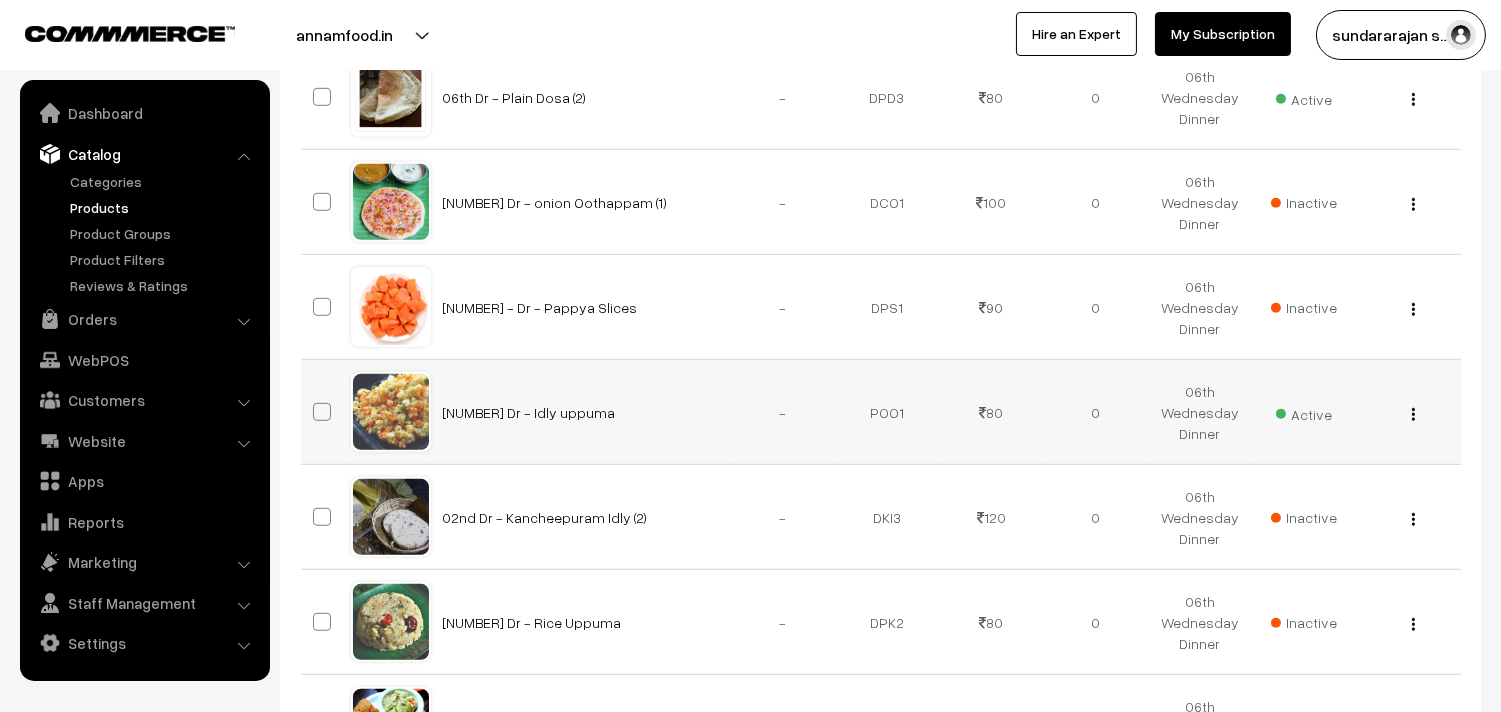 click on "Active" at bounding box center (1304, 412) 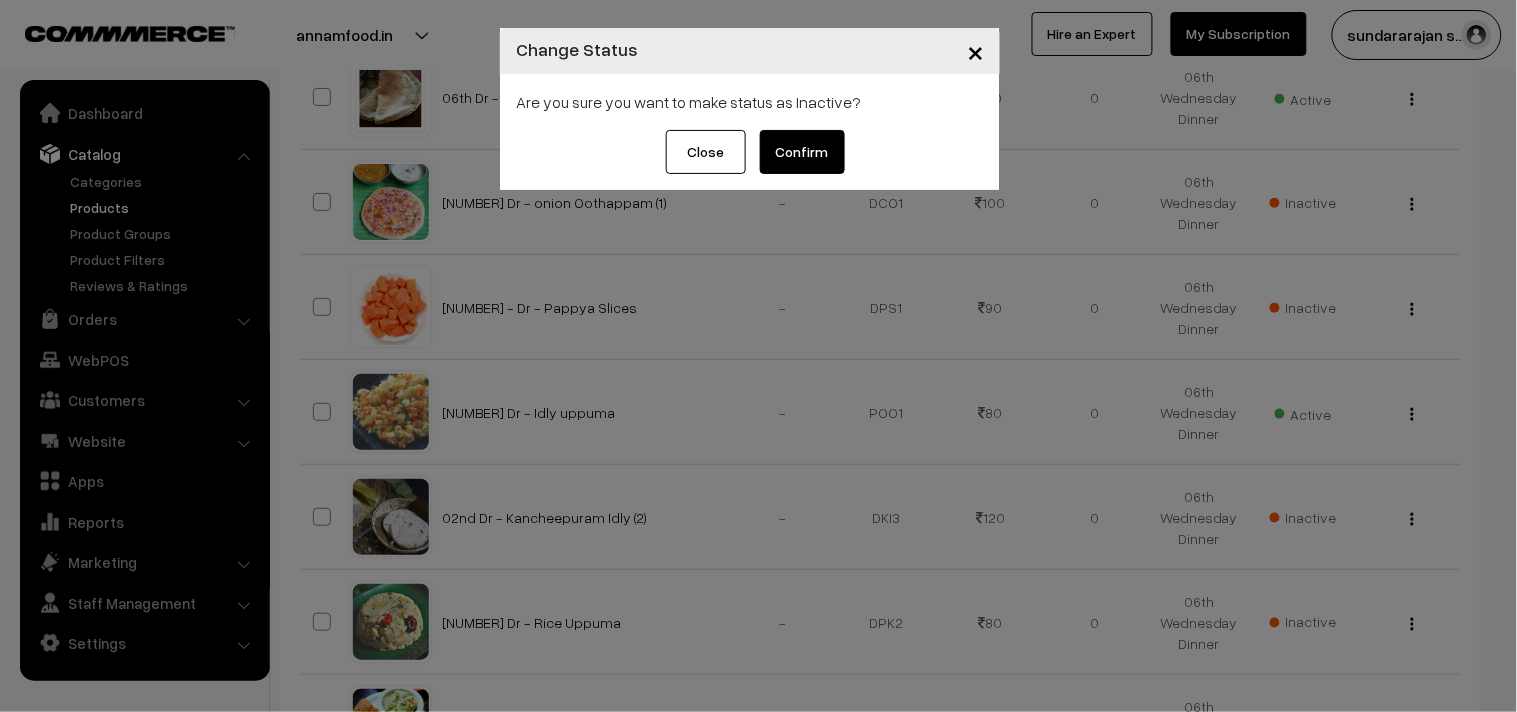 drag, startPoint x: 758, startPoint y: 148, endPoint x: 771, endPoint y: 160, distance: 17.691807 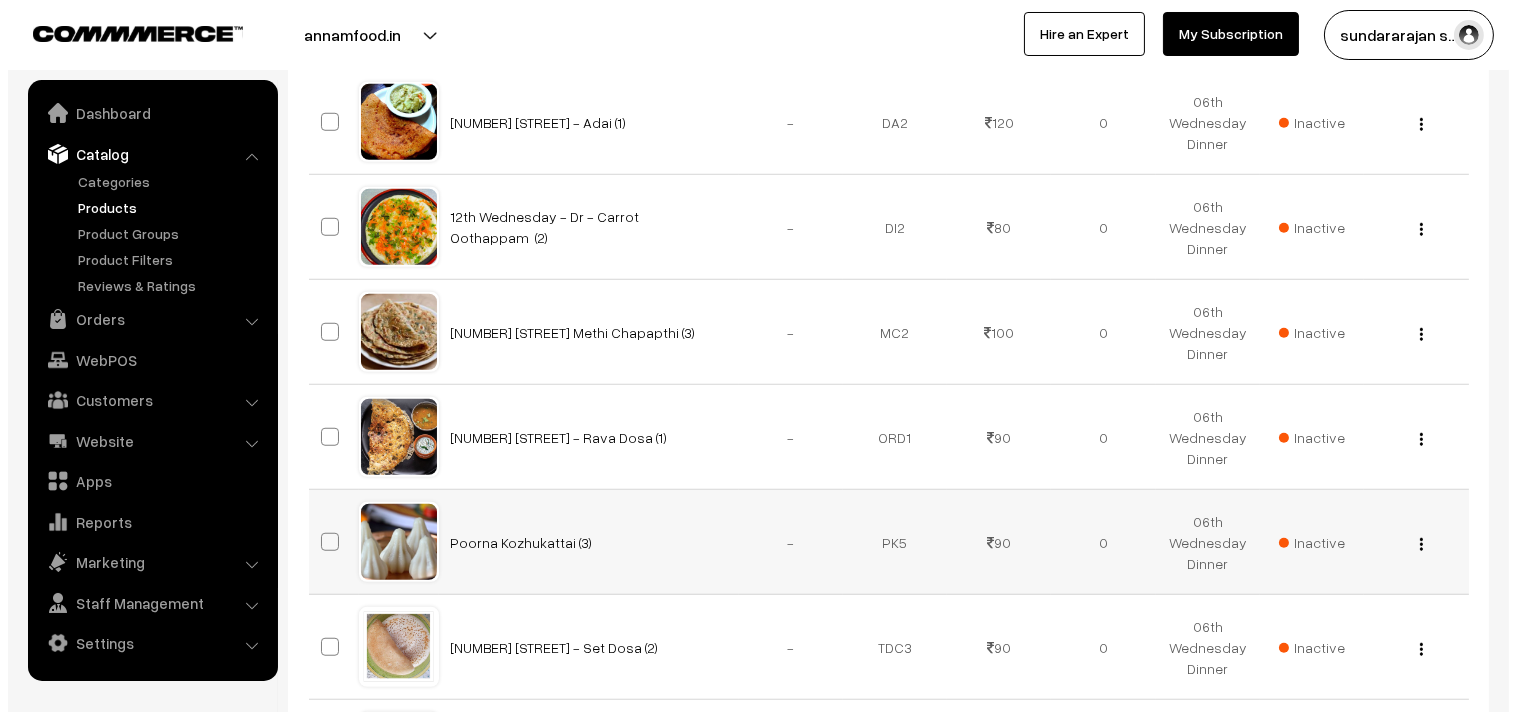scroll, scrollTop: 2888, scrollLeft: 0, axis: vertical 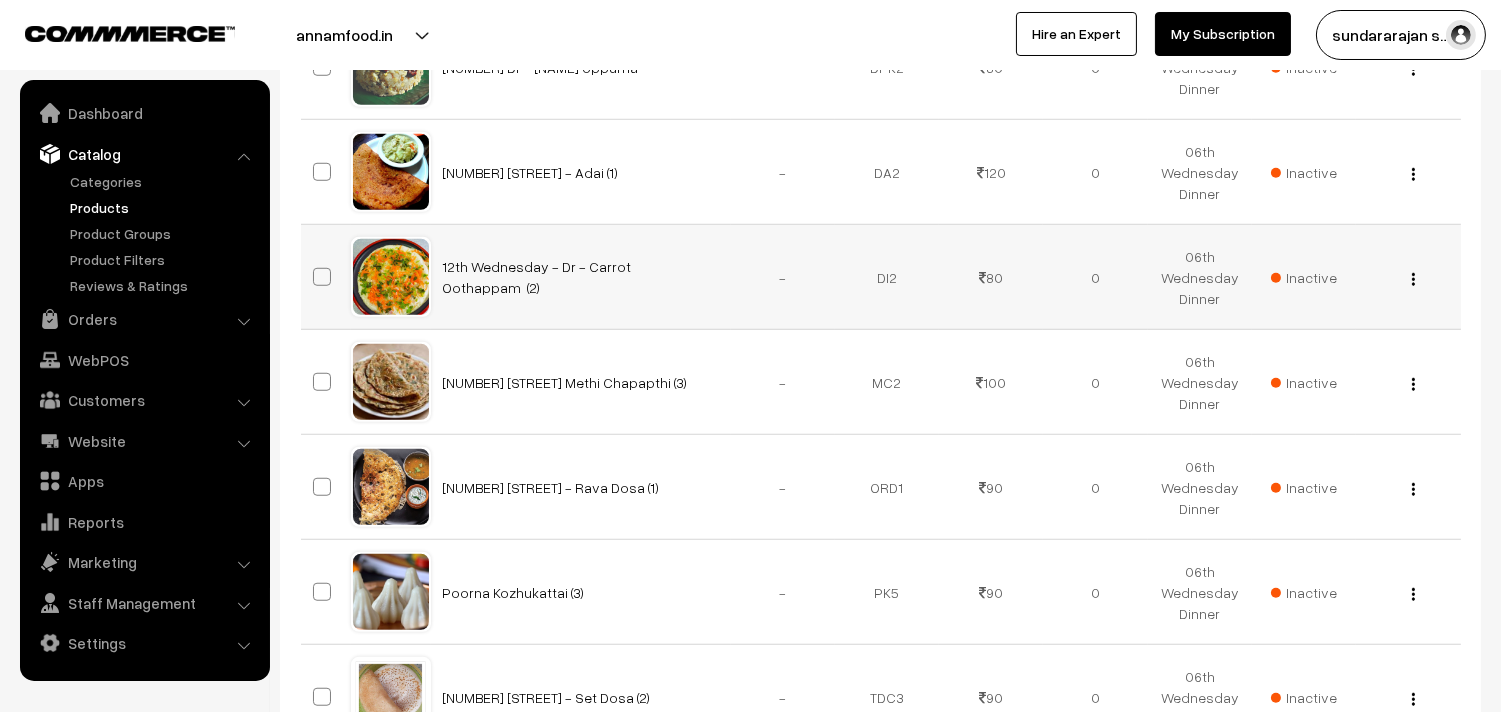 click on "Inactive" at bounding box center (1304, 277) 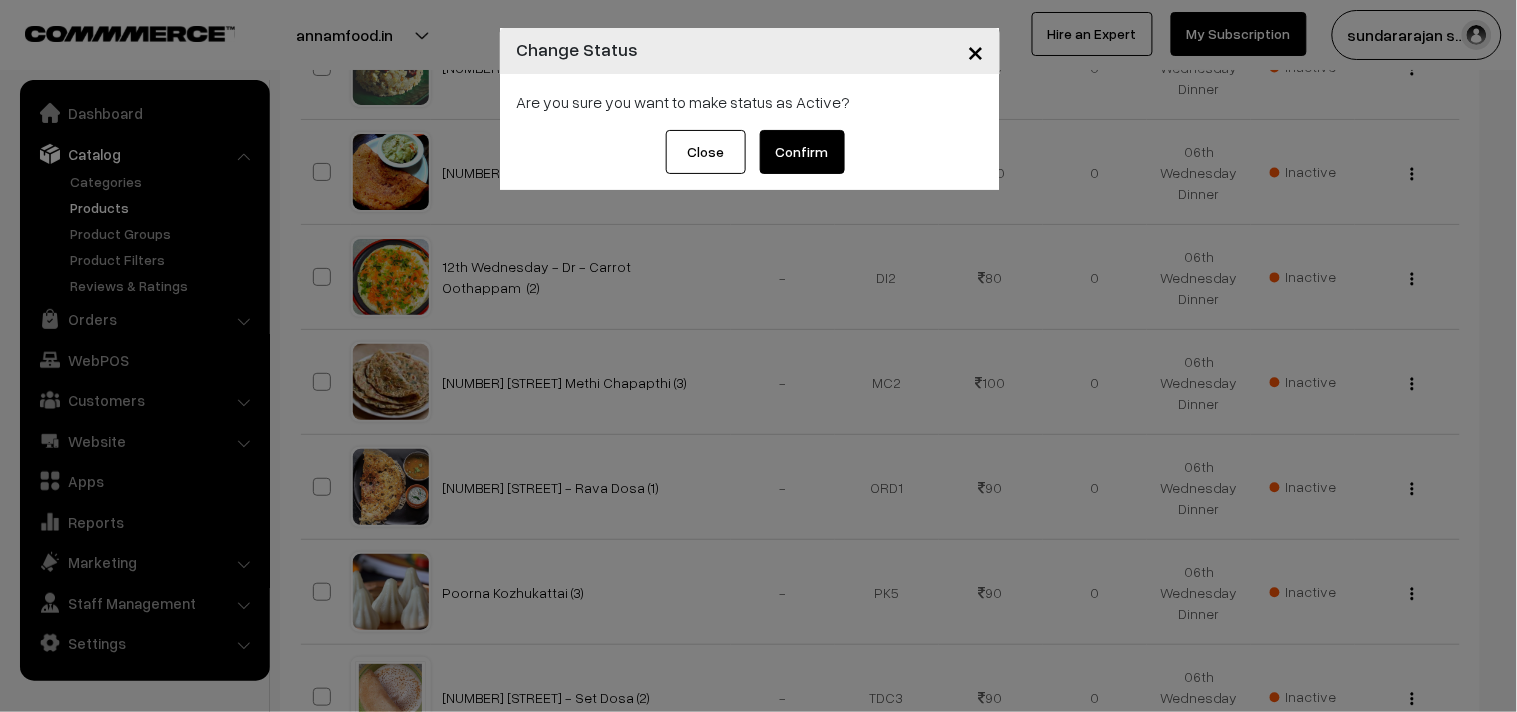 click on "Confirm" at bounding box center [802, 152] 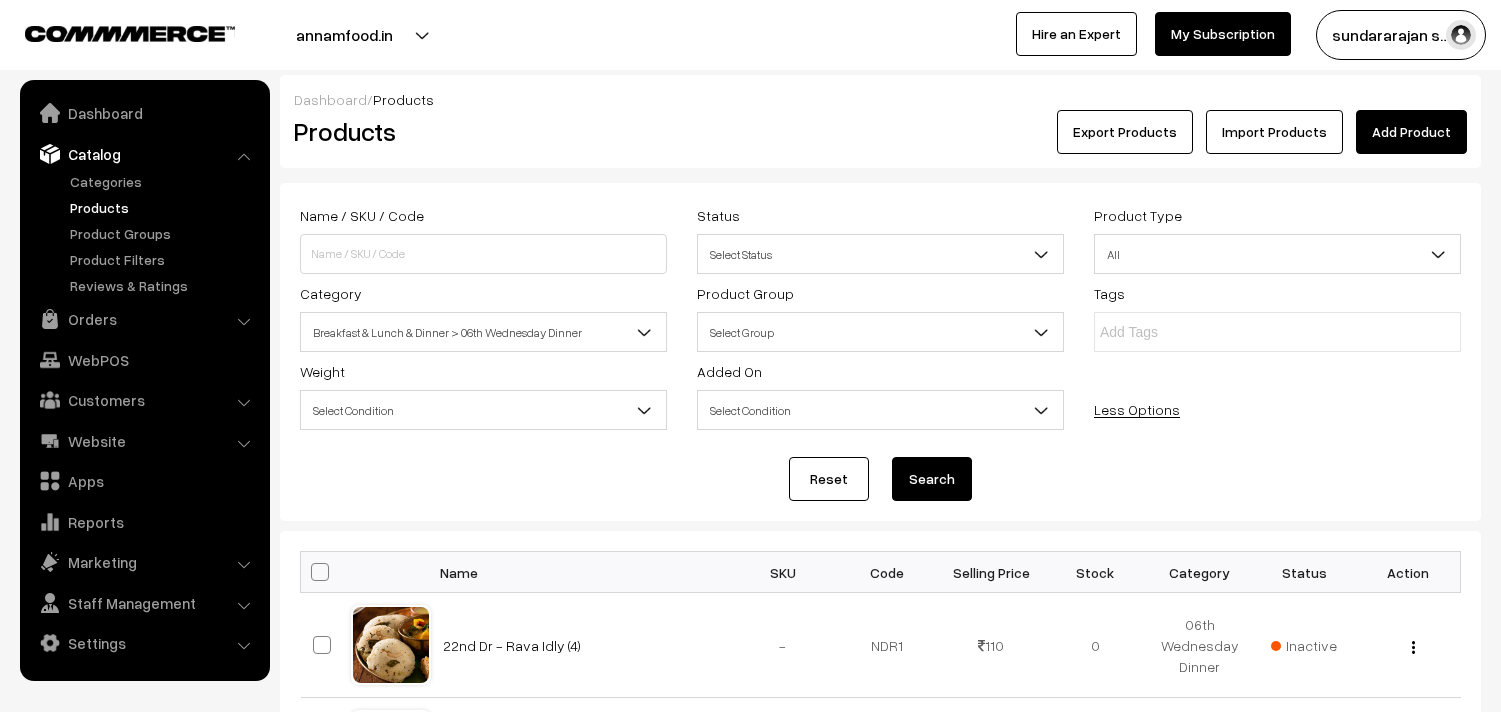 scroll, scrollTop: 2888, scrollLeft: 0, axis: vertical 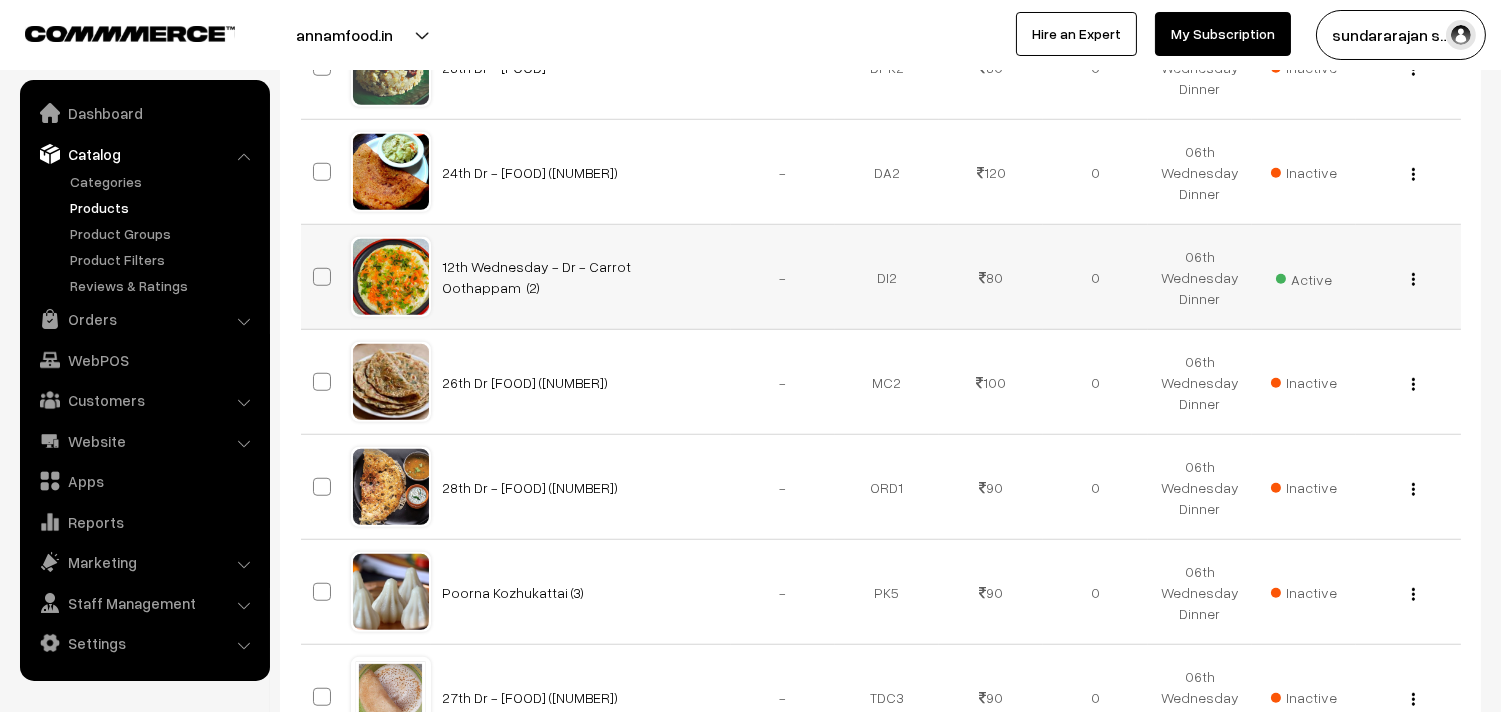 click at bounding box center [1413, 279] 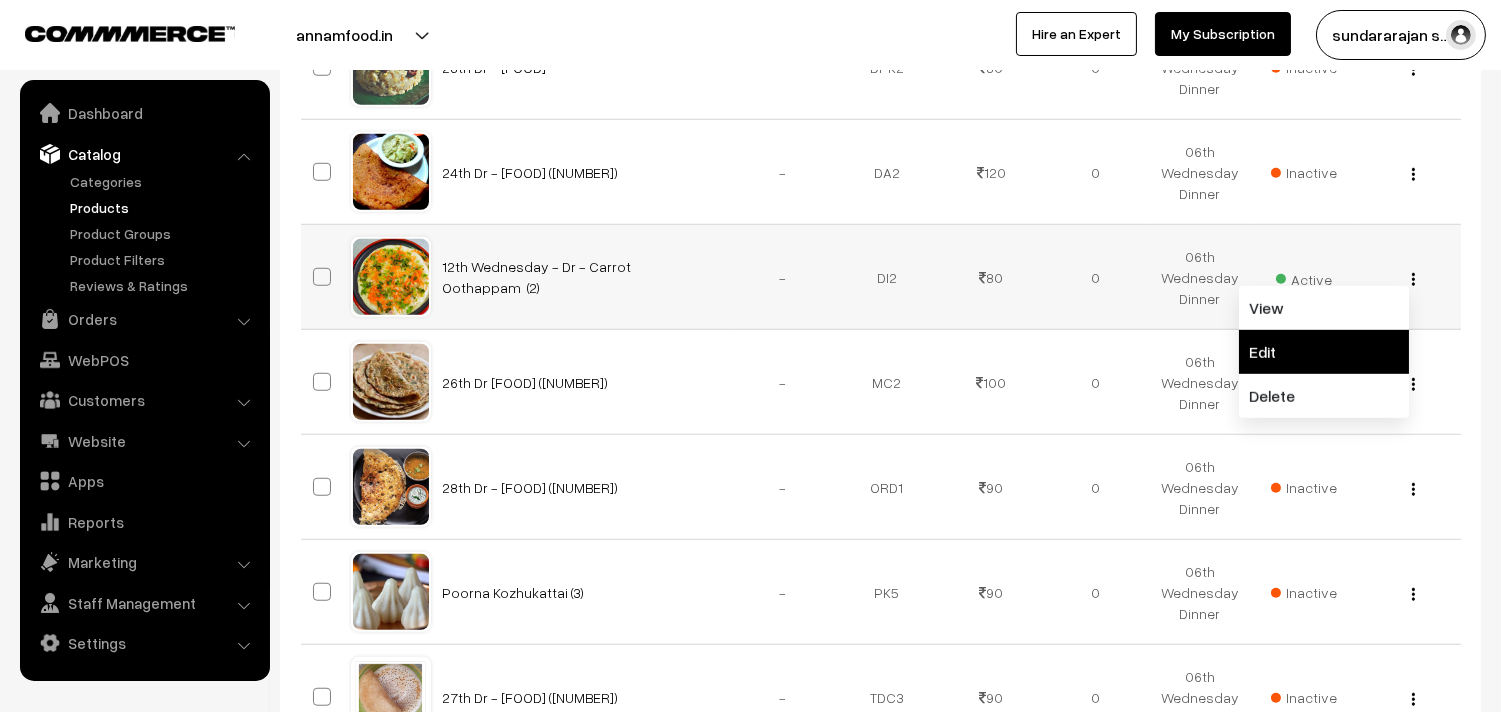 drag, startPoint x: 1351, startPoint y: 357, endPoint x: 1037, endPoint y: 344, distance: 314.26898 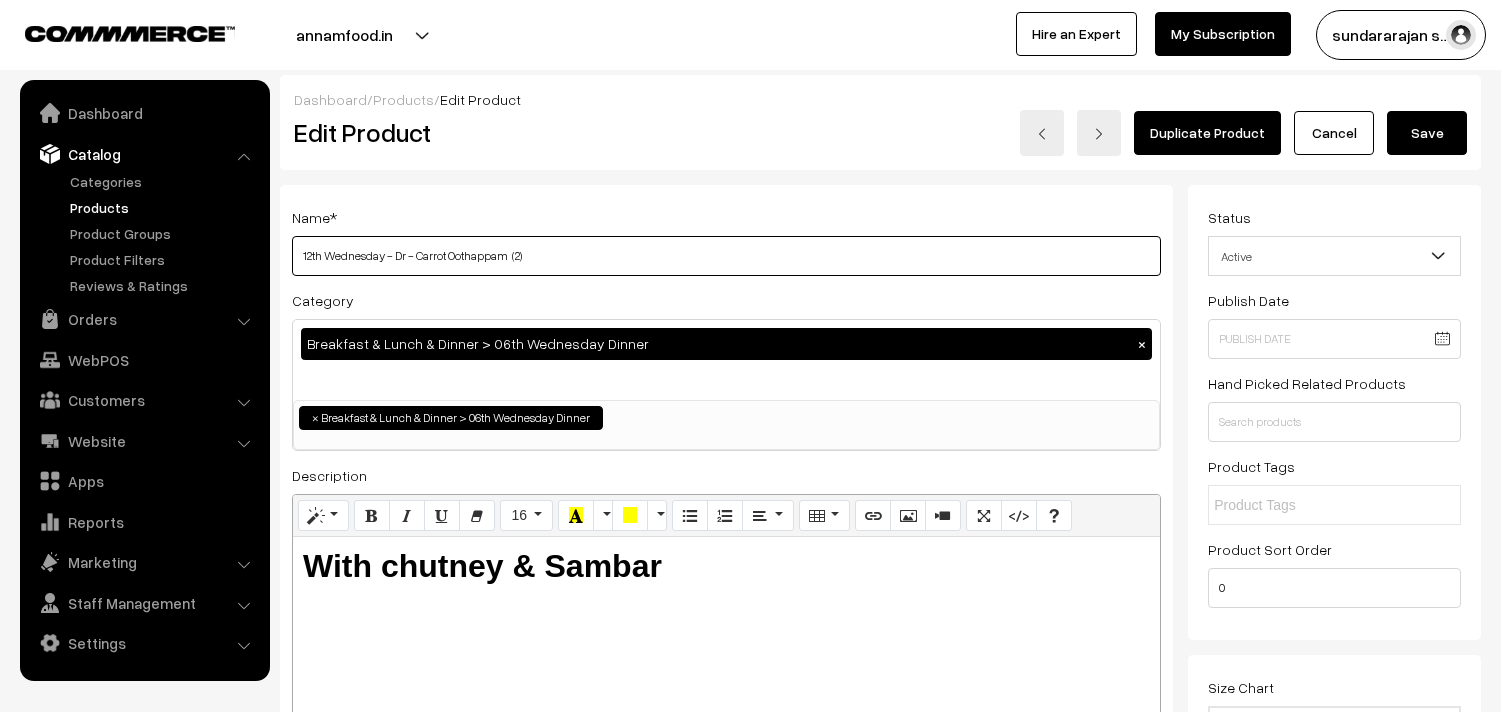 scroll, scrollTop: 0, scrollLeft: 0, axis: both 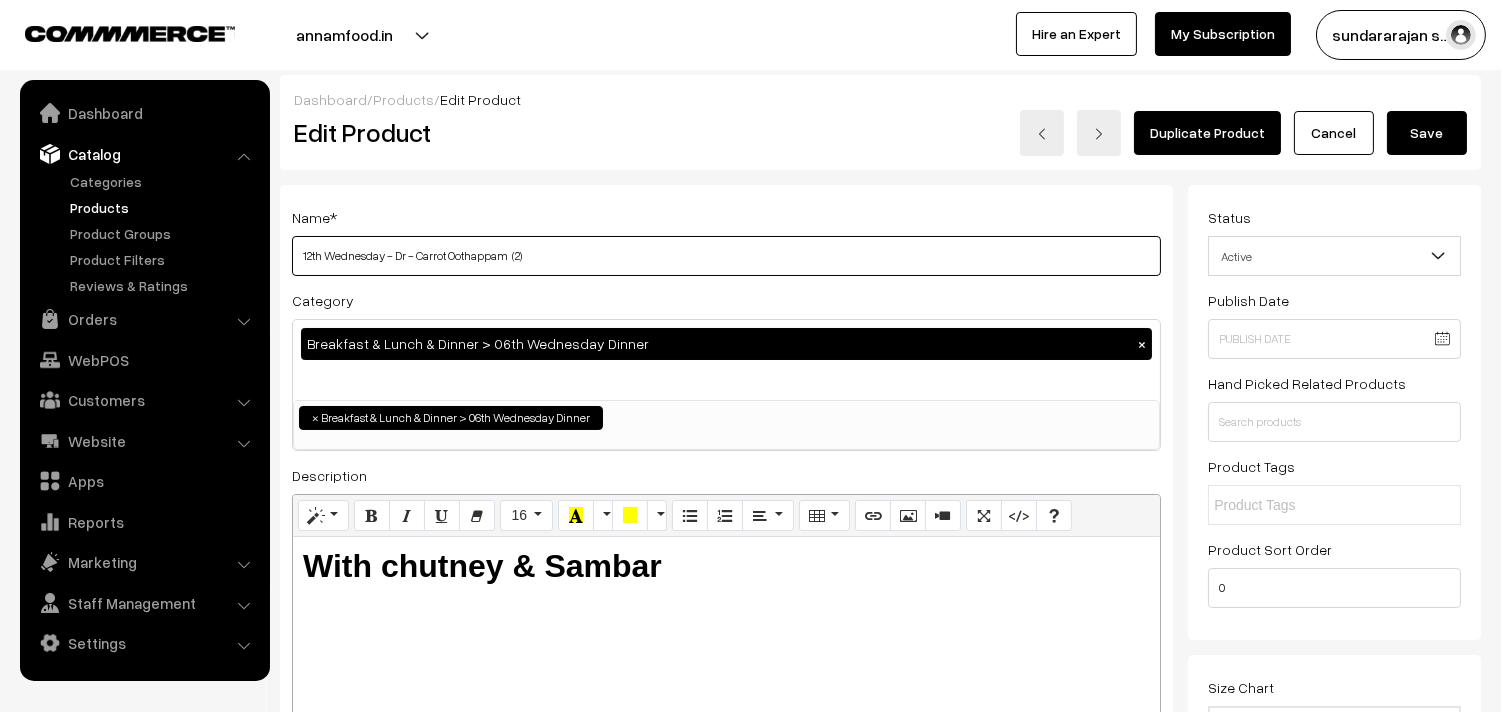 drag, startPoint x: 0, startPoint y: 0, endPoint x: 280, endPoint y: 266, distance: 386.20718 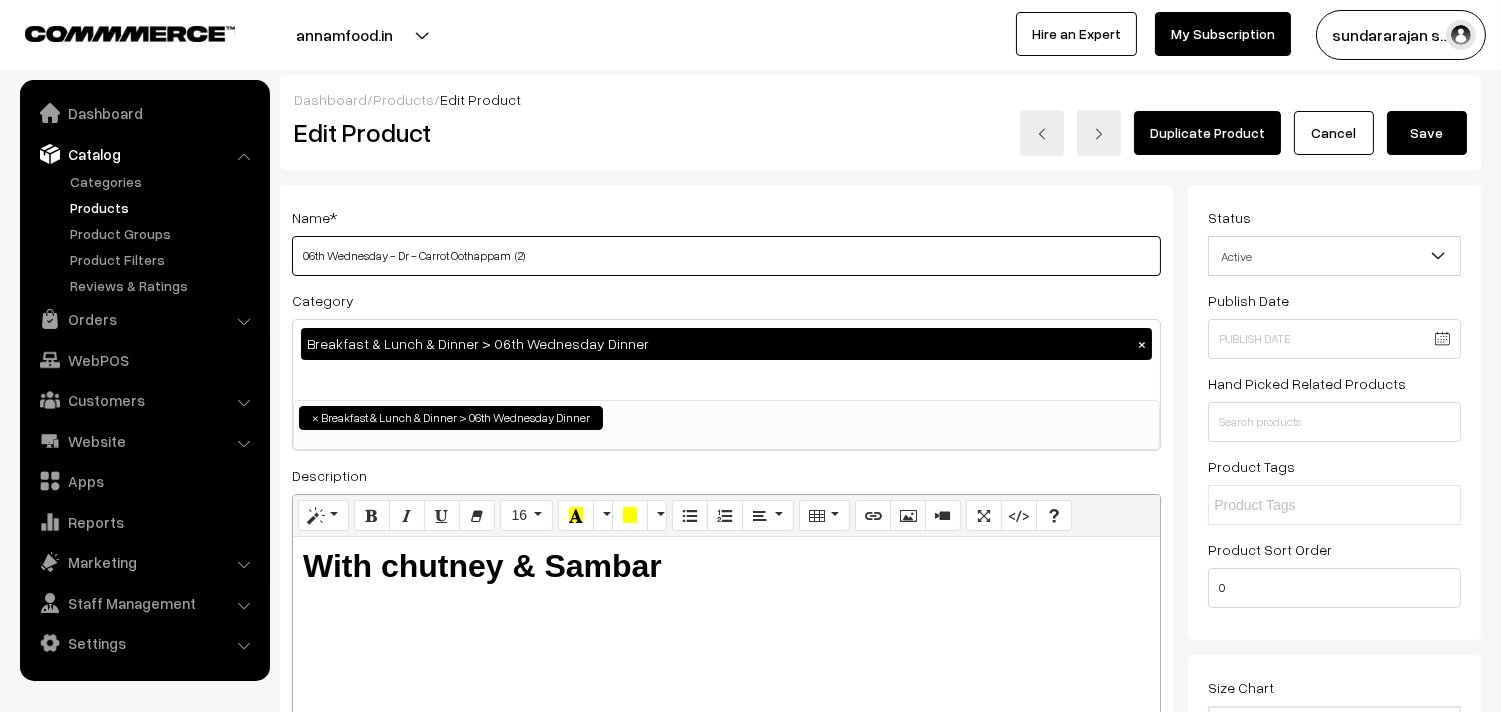 click on "06th Wednesday - Dr - Carrot Oothappam  (2)" at bounding box center (726, 256) 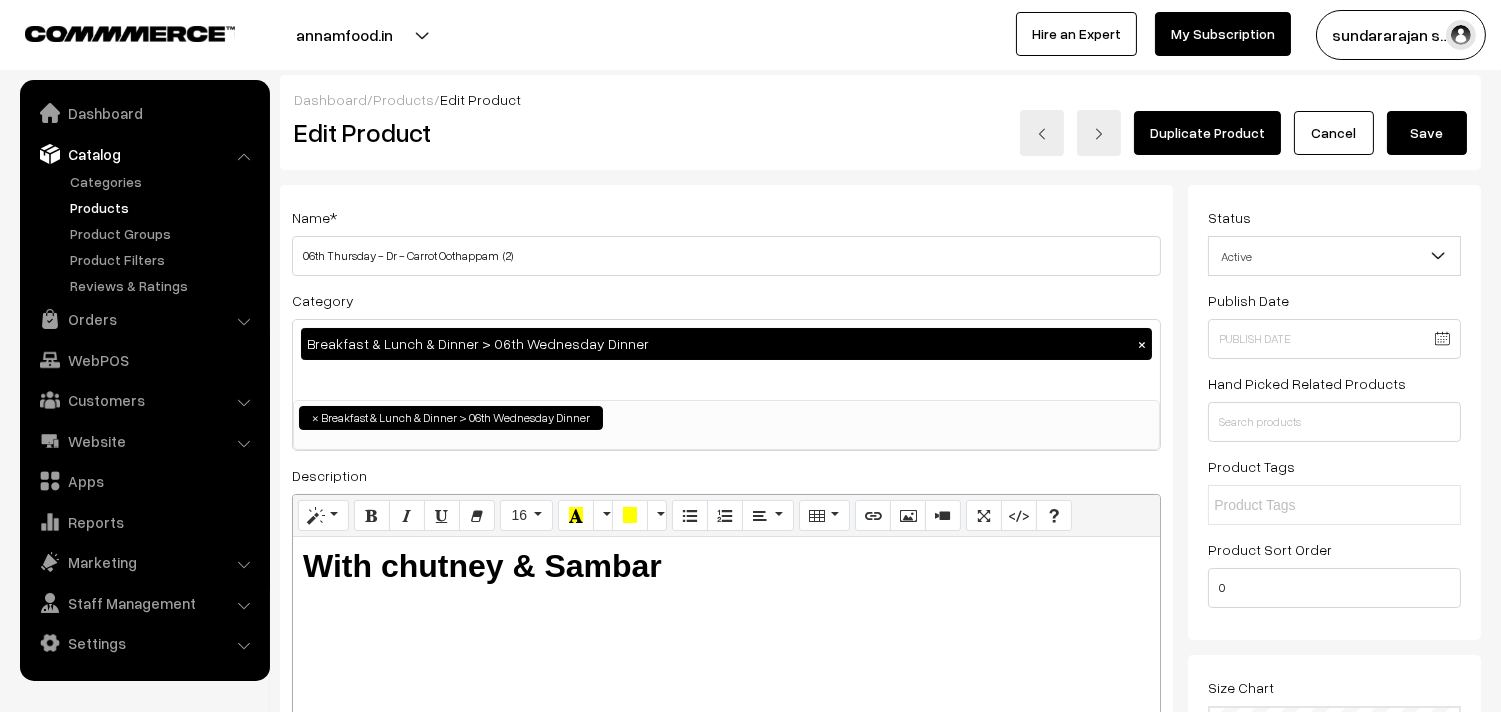 click at bounding box center (1334, 806) 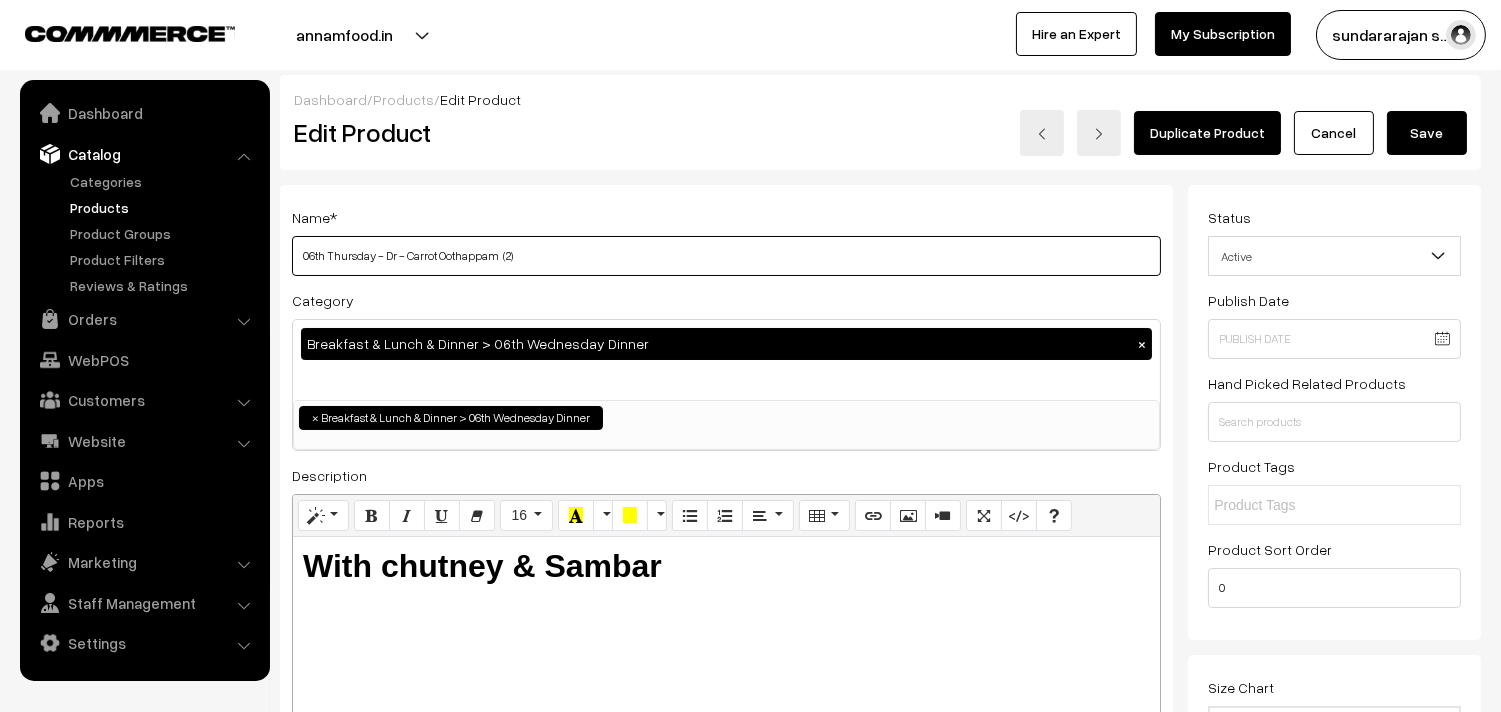 click on "06th Thursday - Dr - Carrot Oothappam  (2)" at bounding box center (726, 256) 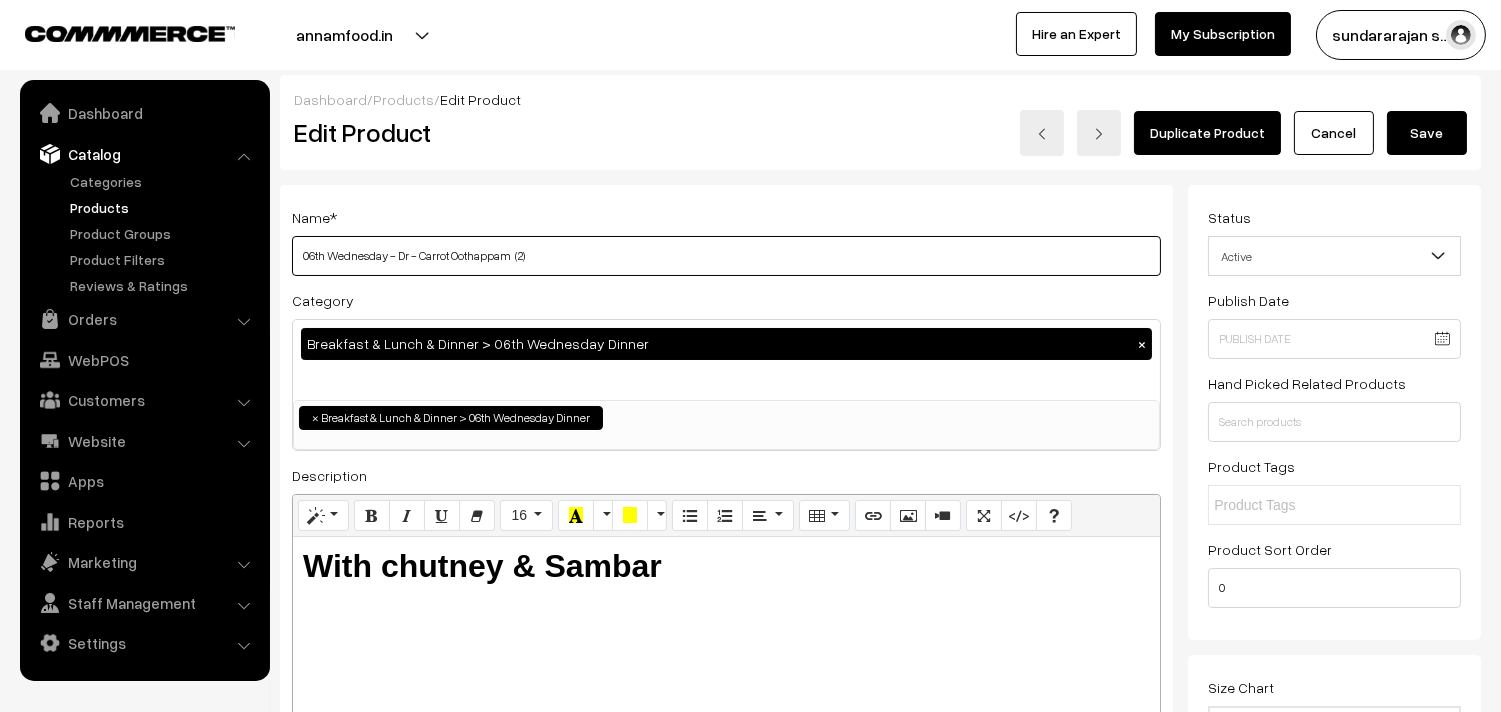 type on "06th Wednesday - Dr - Carrot Oothappam  (2)" 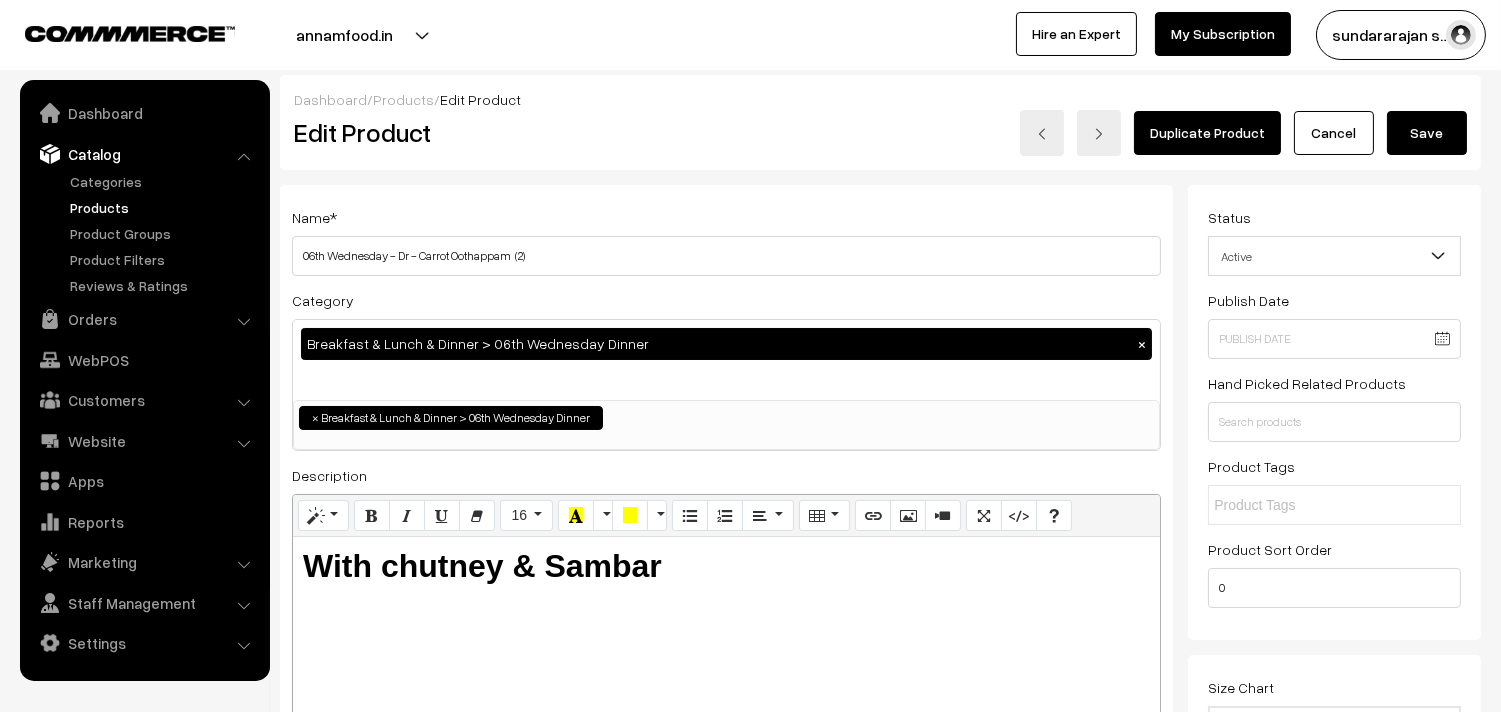 click on "Save" at bounding box center [1427, 133] 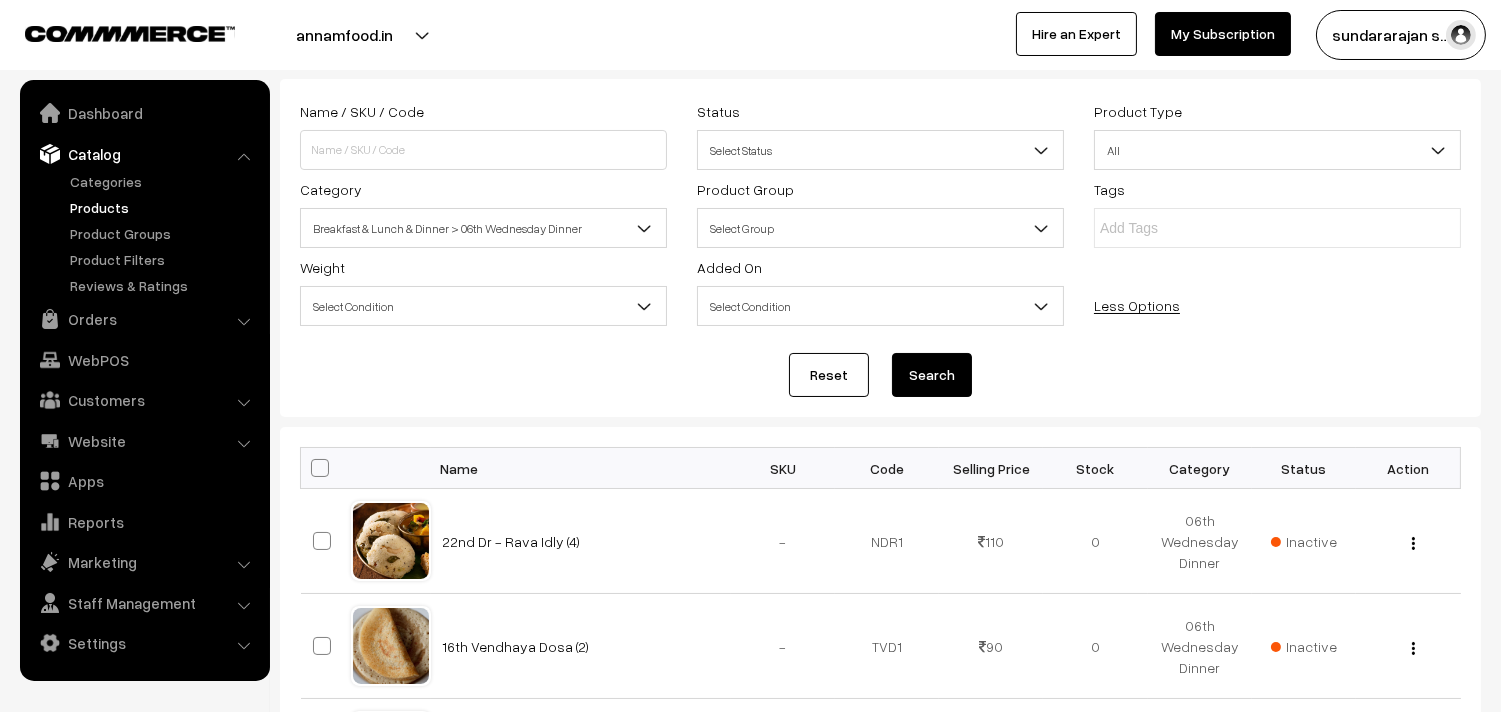 scroll, scrollTop: 0, scrollLeft: 0, axis: both 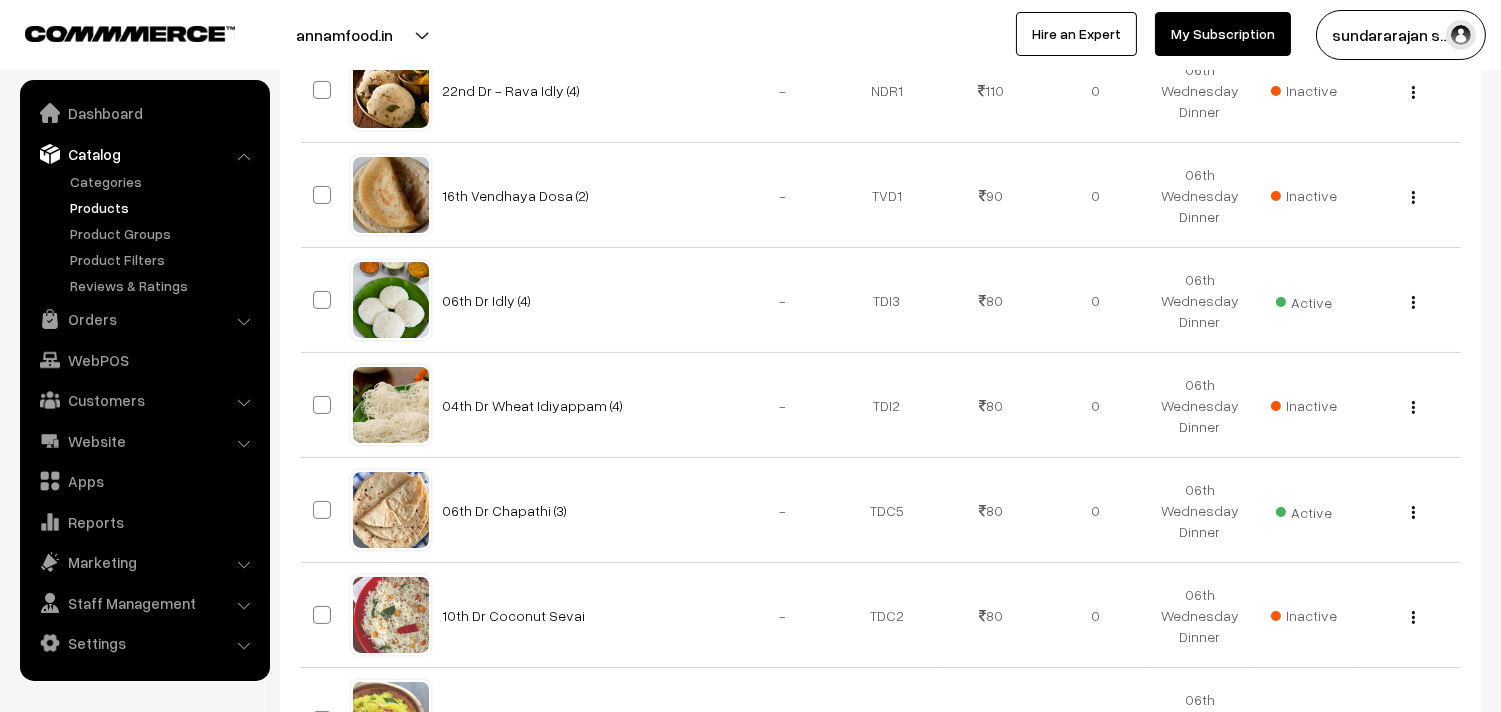 click on "Dashboard  /  Products
Products
Export Products
Import Products
Add Product
Name / SKU / Code
Status
Select Status Active All" at bounding box center [750, 1389] 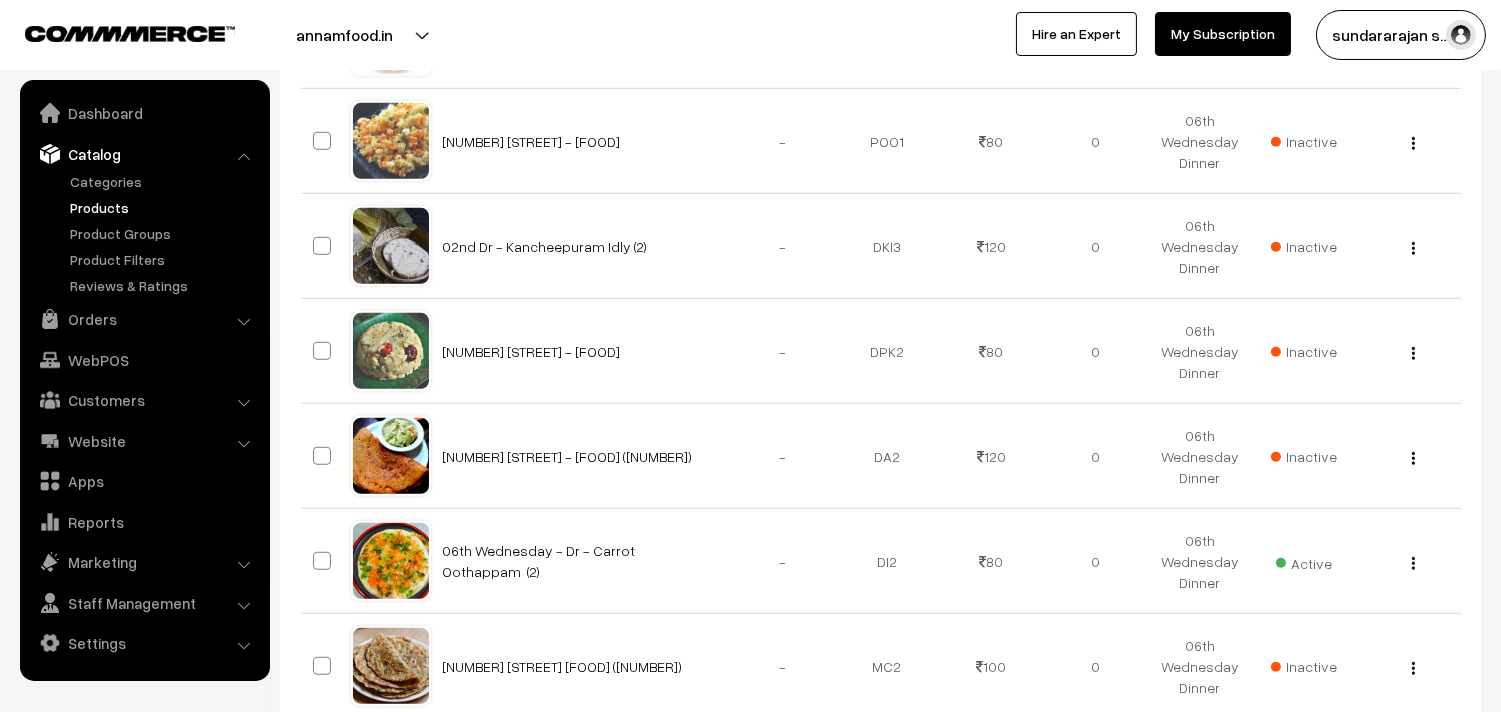 scroll, scrollTop: 3236, scrollLeft: 0, axis: vertical 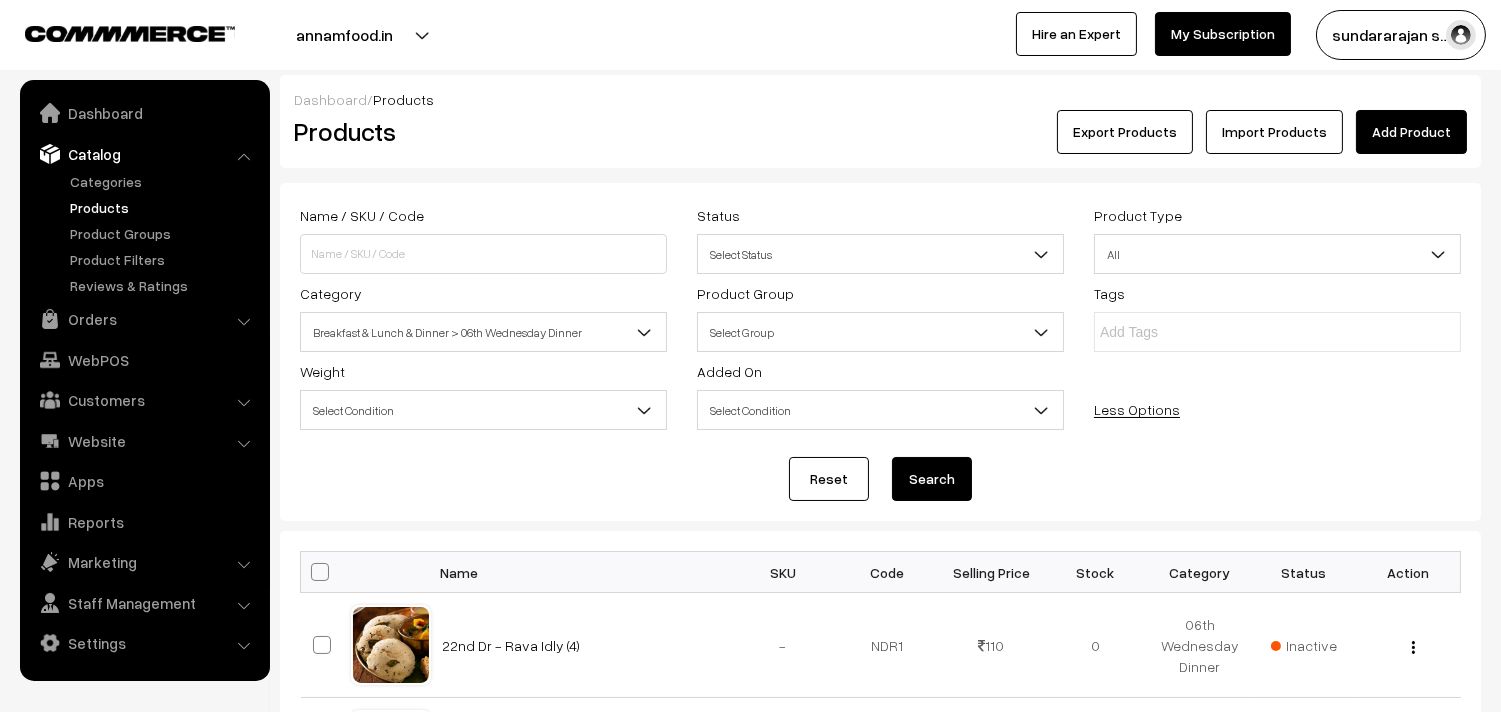click at bounding box center [326, 572] 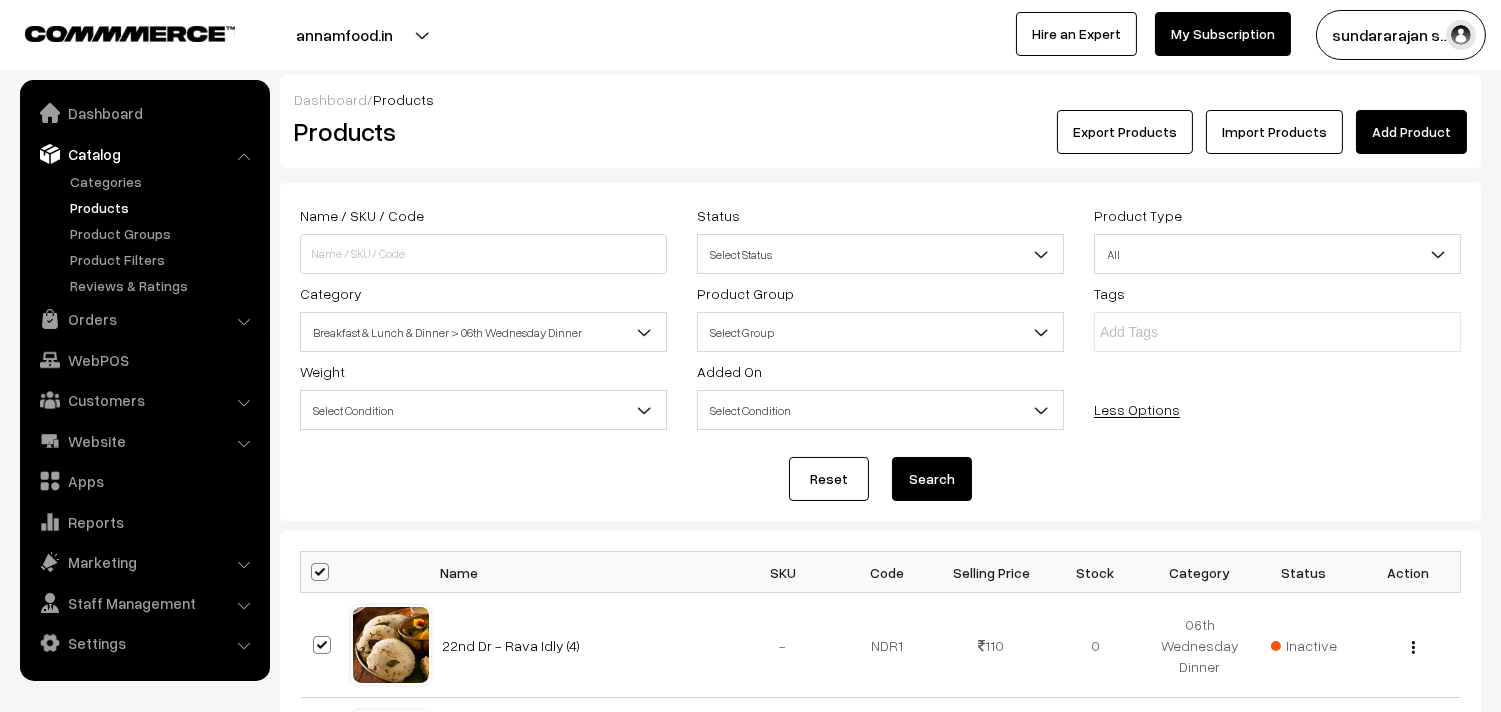 checkbox on "true" 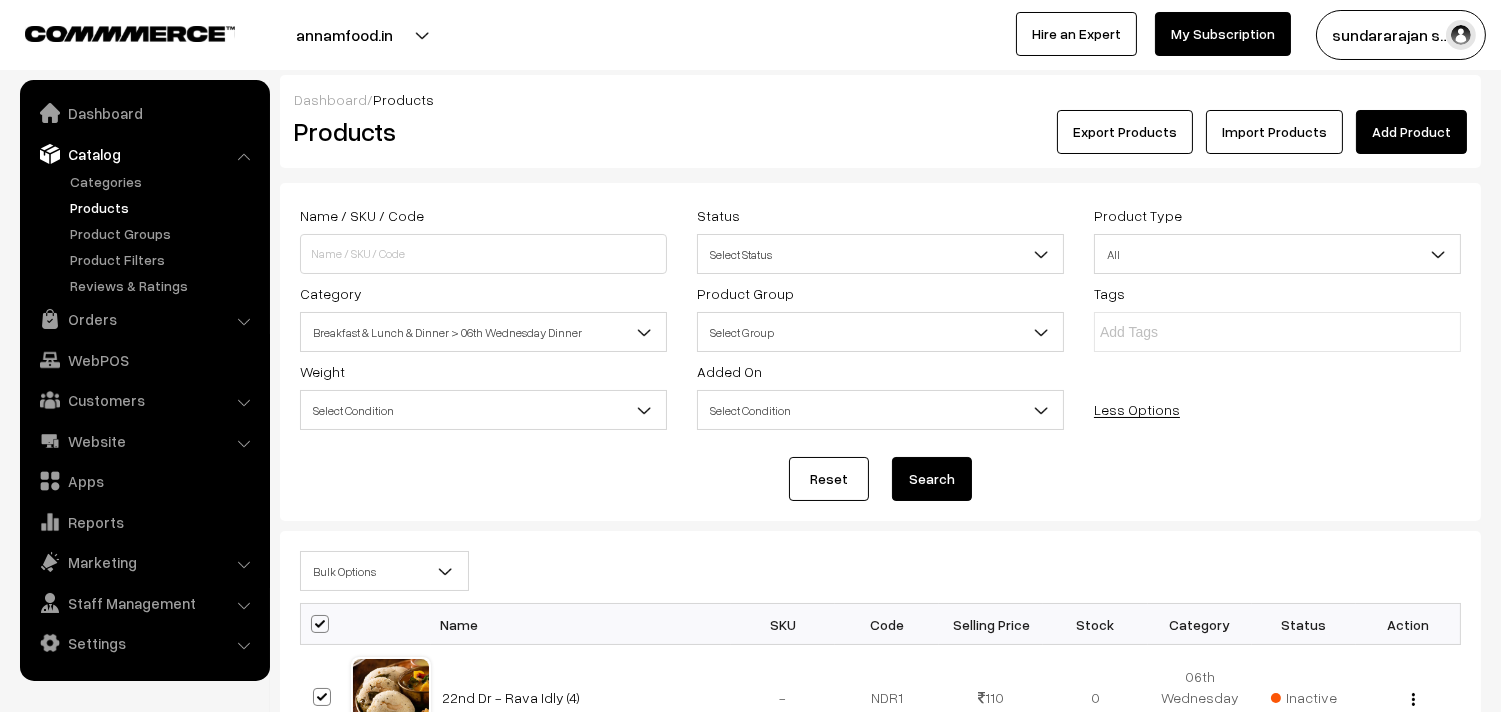 click on "Bulk Options" at bounding box center (384, 571) 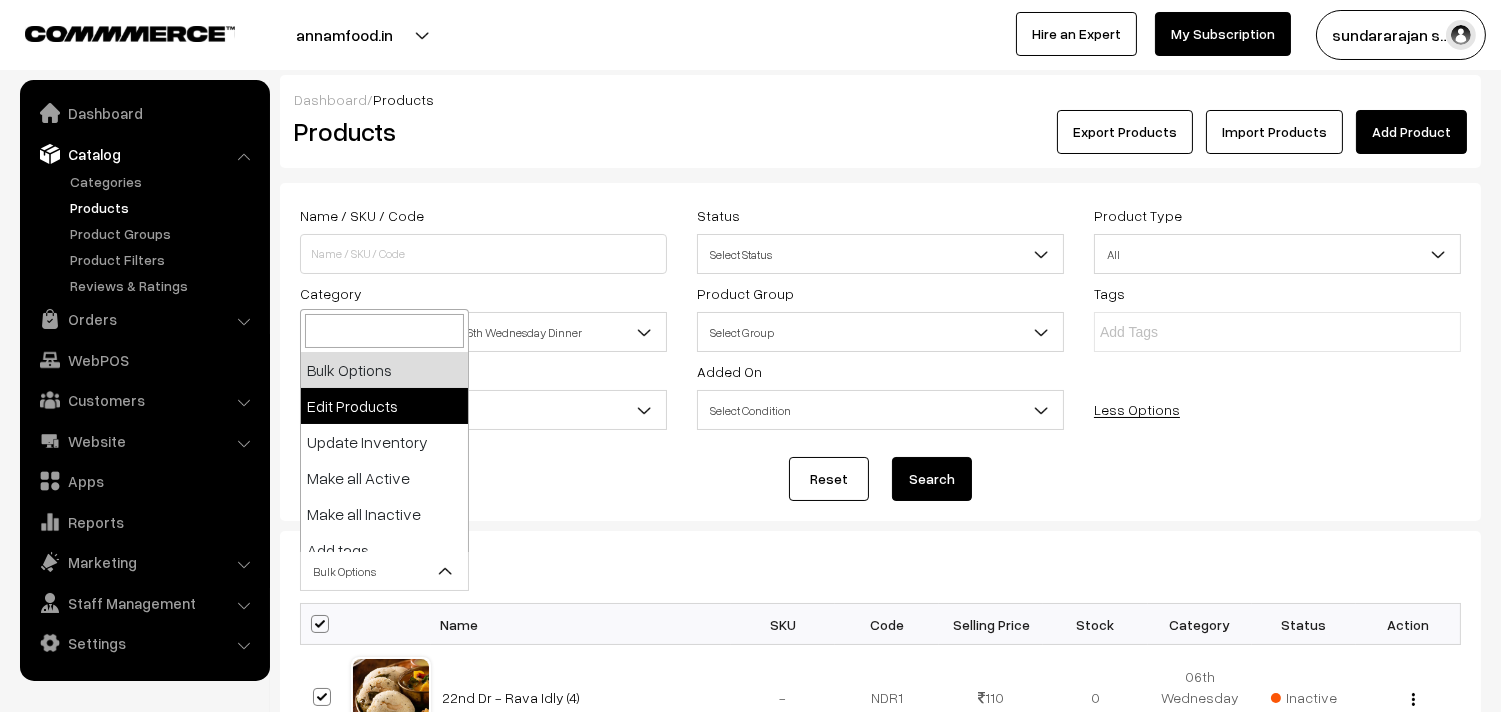 select on "editProduct" 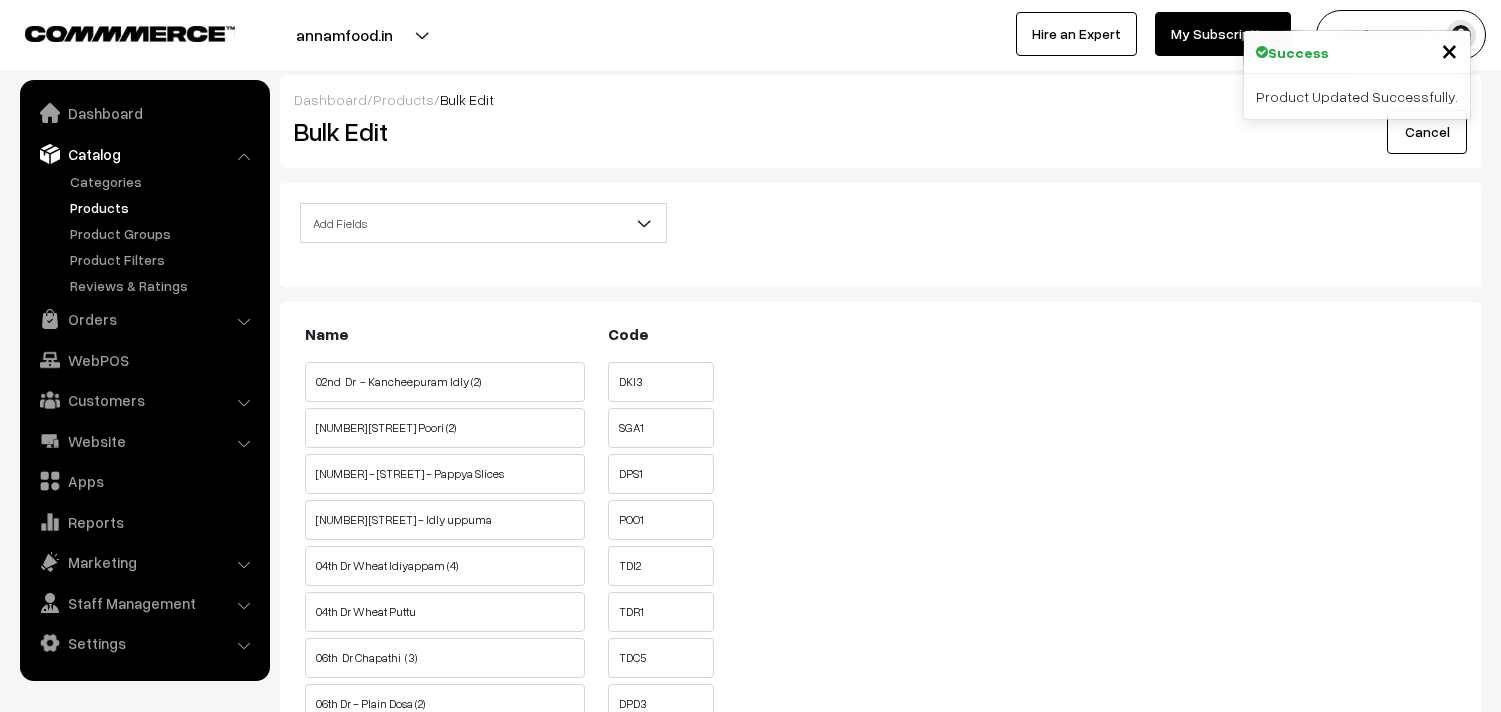 scroll, scrollTop: 0, scrollLeft: 0, axis: both 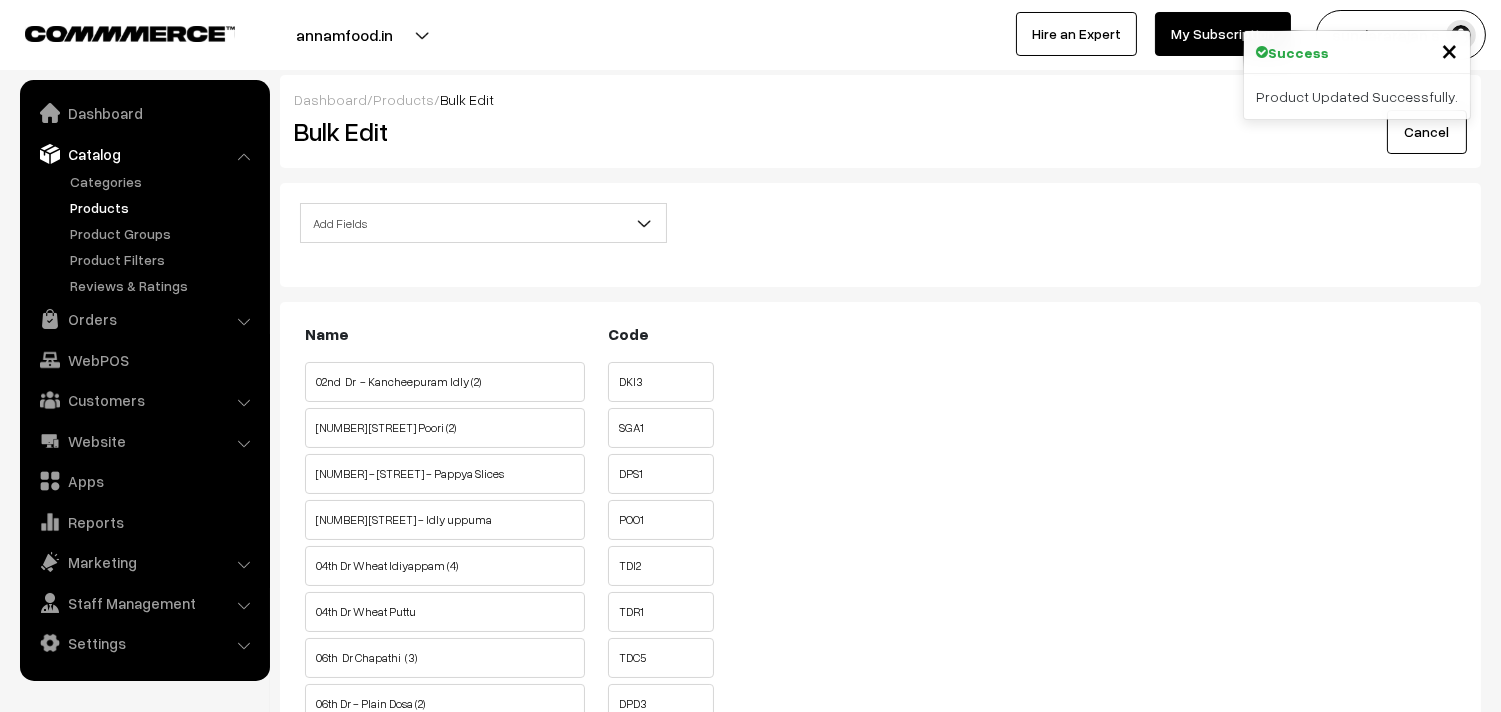 click on "Add Fields
Product Name
Product Sort Order
Category
Tags
SKU
Weight
Selling Price
Original Price
Track Inventory
Allow Purchase When out of Stock
Low Stock Notification
Restrict Quantity Per User
Status
Meta Title
Meta Keywords
Meta Description
Meta URL
Add Fields" at bounding box center [483, 229] 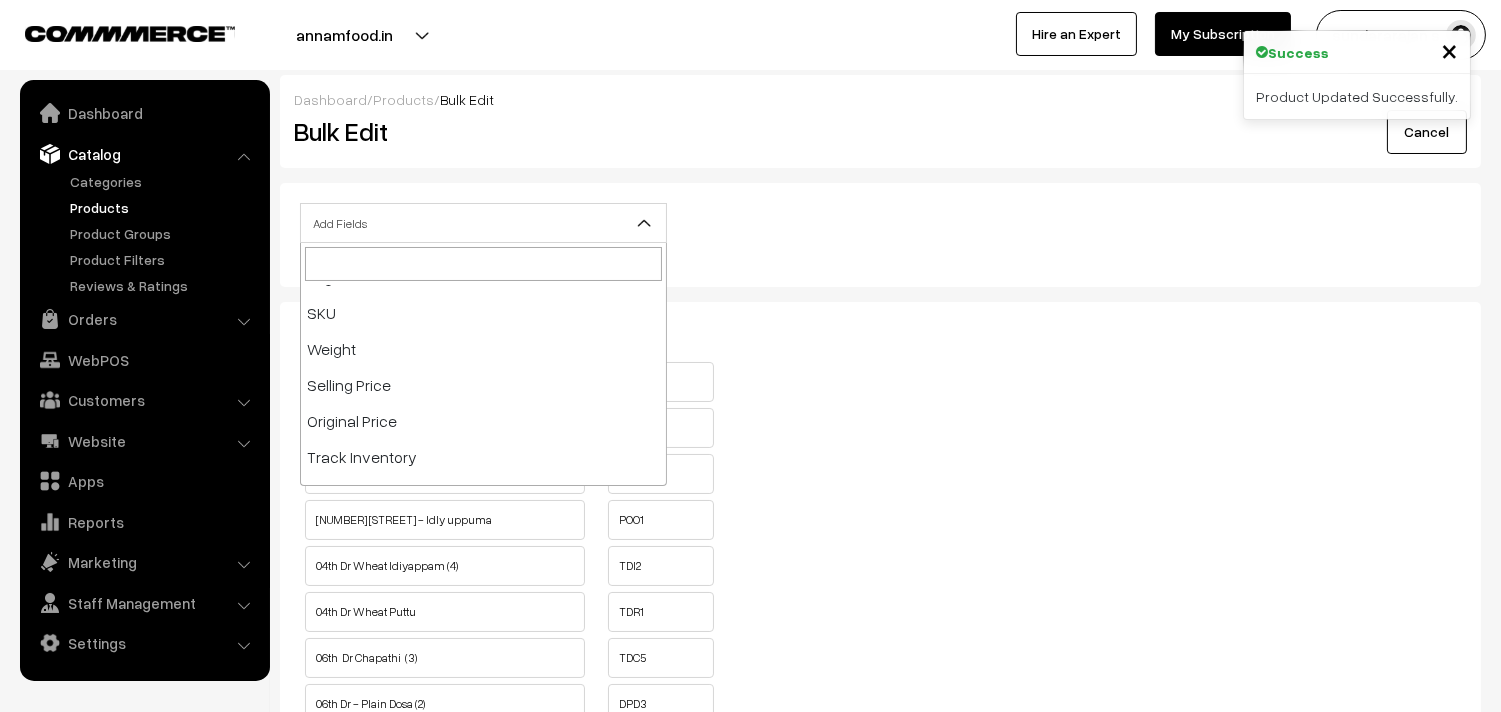 scroll, scrollTop: 333, scrollLeft: 0, axis: vertical 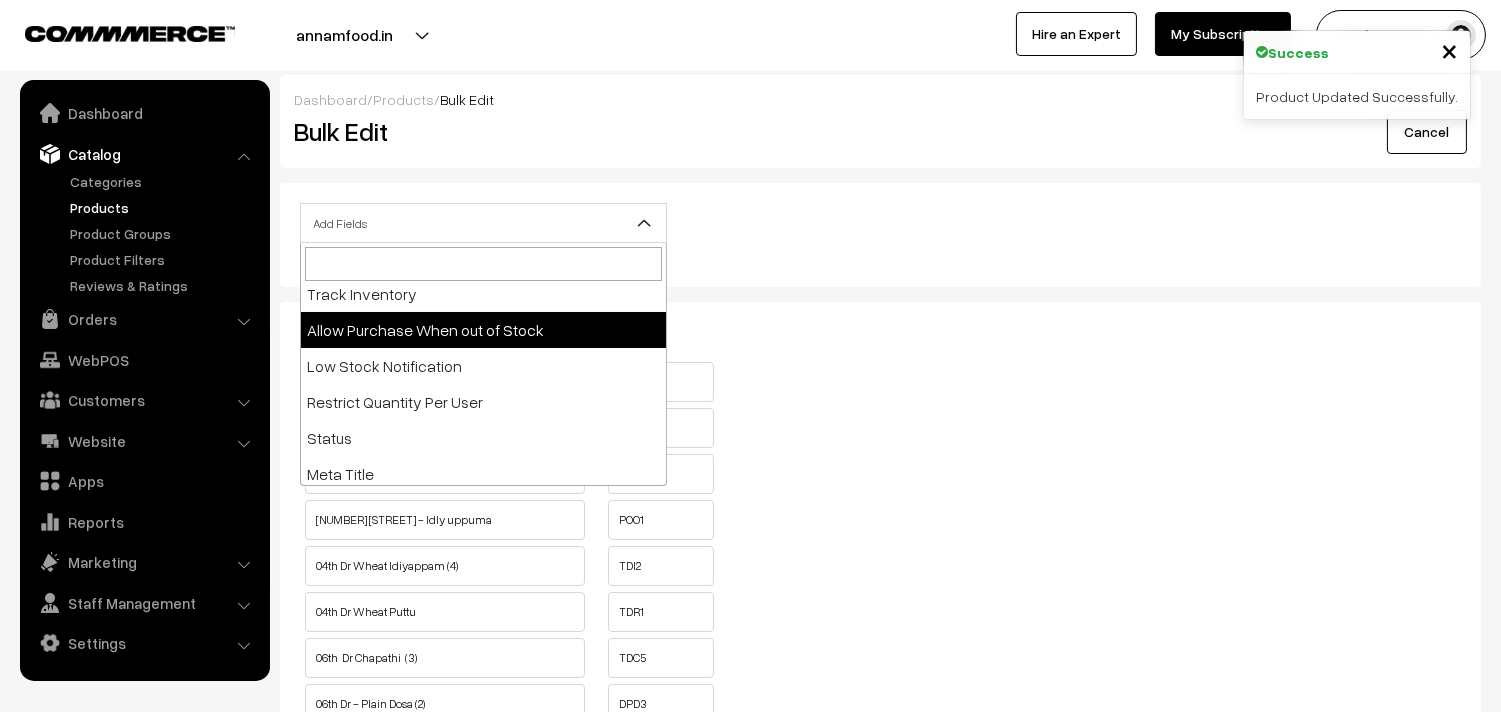 select on "allow-purchase" 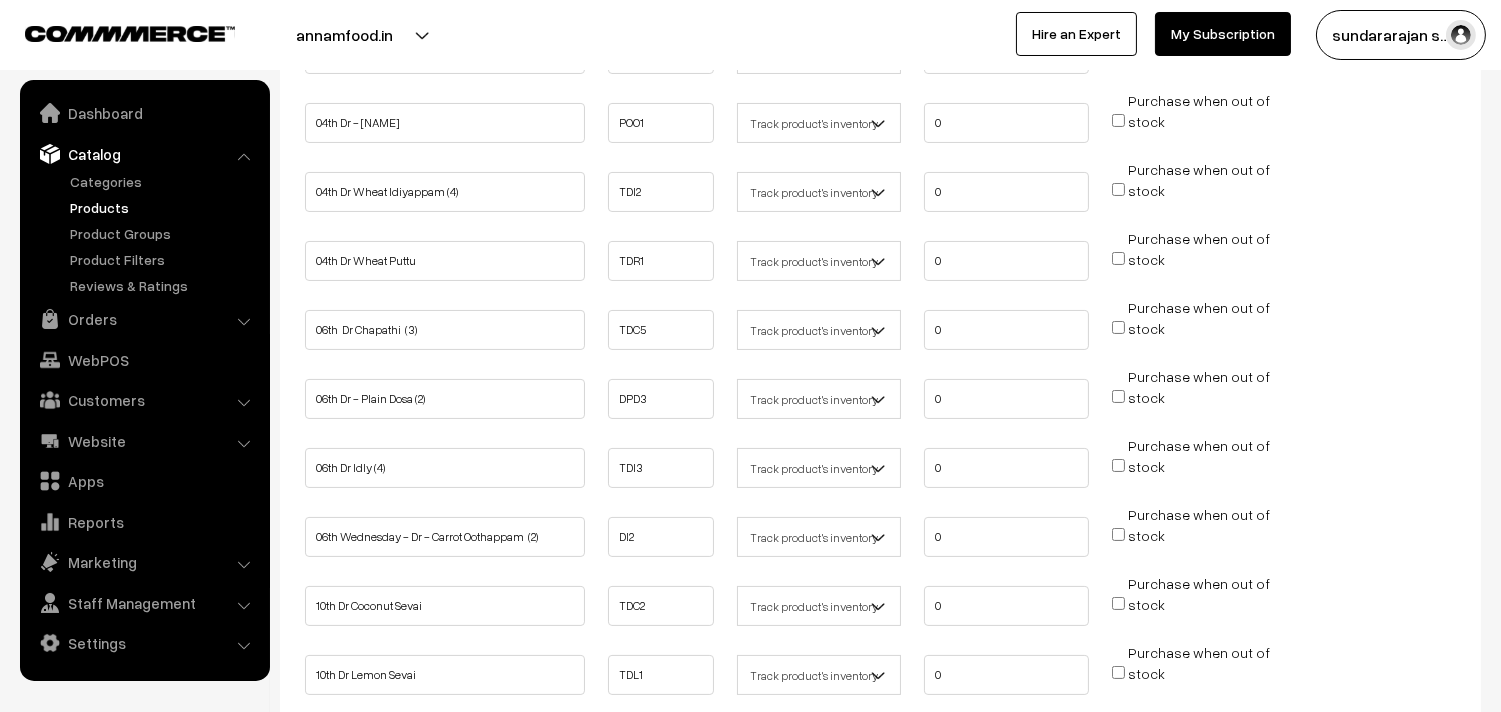 scroll, scrollTop: 555, scrollLeft: 0, axis: vertical 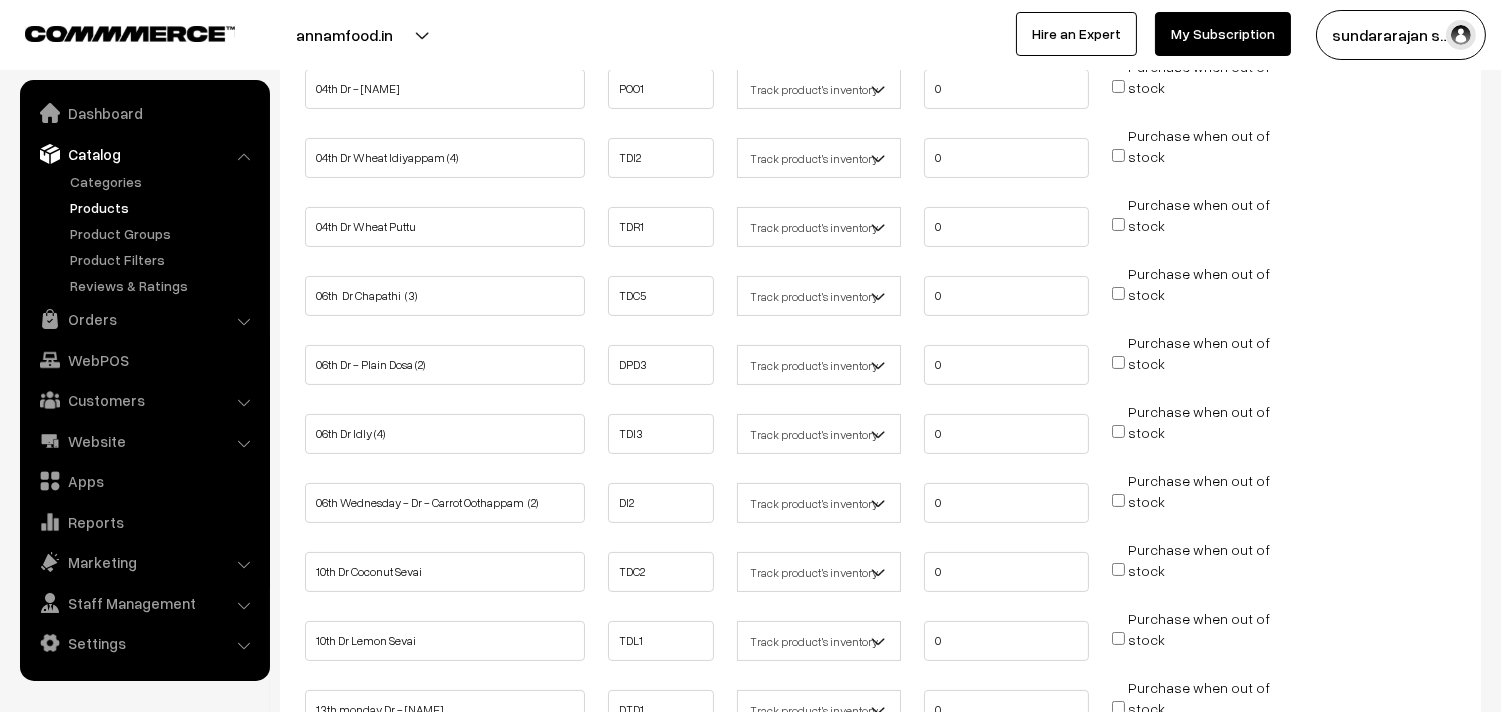 click on "Purchase when out of  stock" at bounding box center (1118, 362) 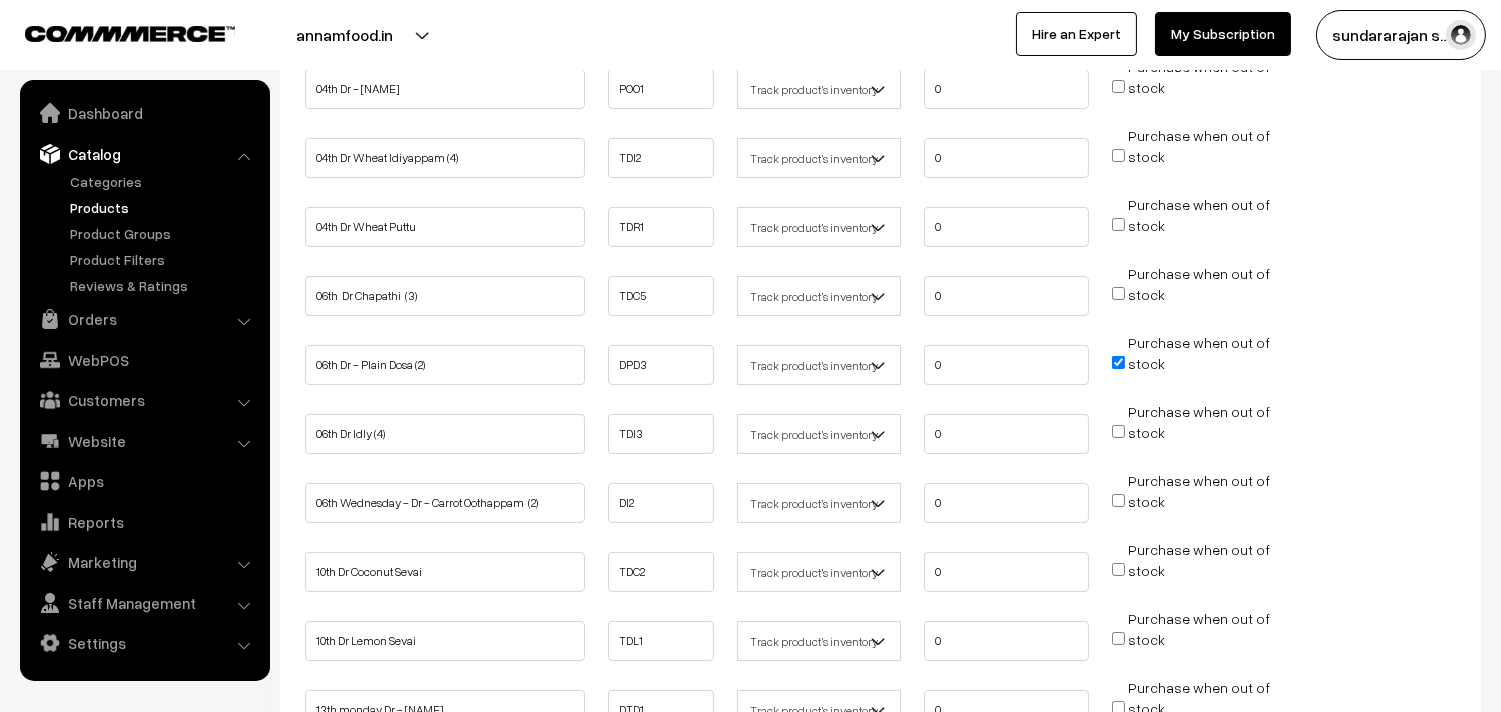 click on "Purchase when out of  stock" at bounding box center [1118, 293] 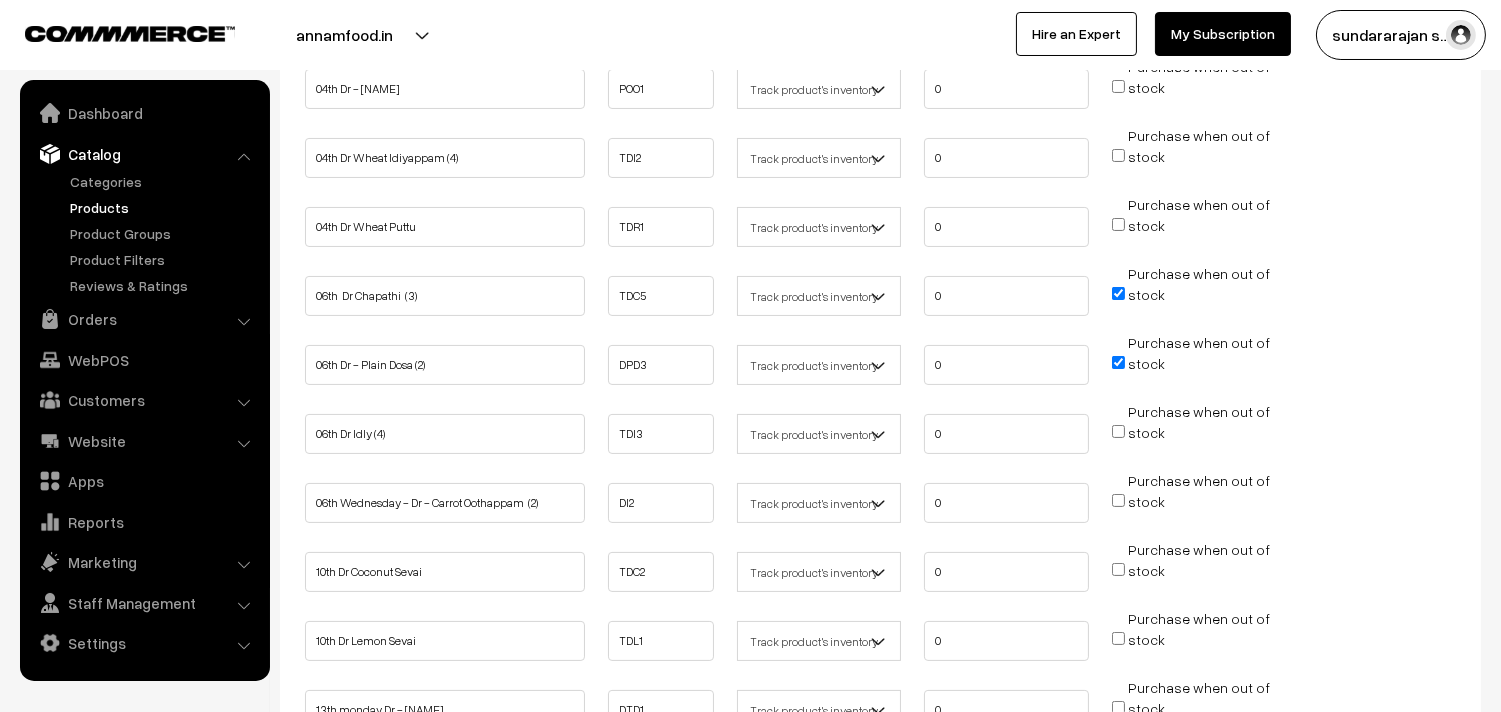 click on "Purchase when out of  stock" at bounding box center [1118, 431] 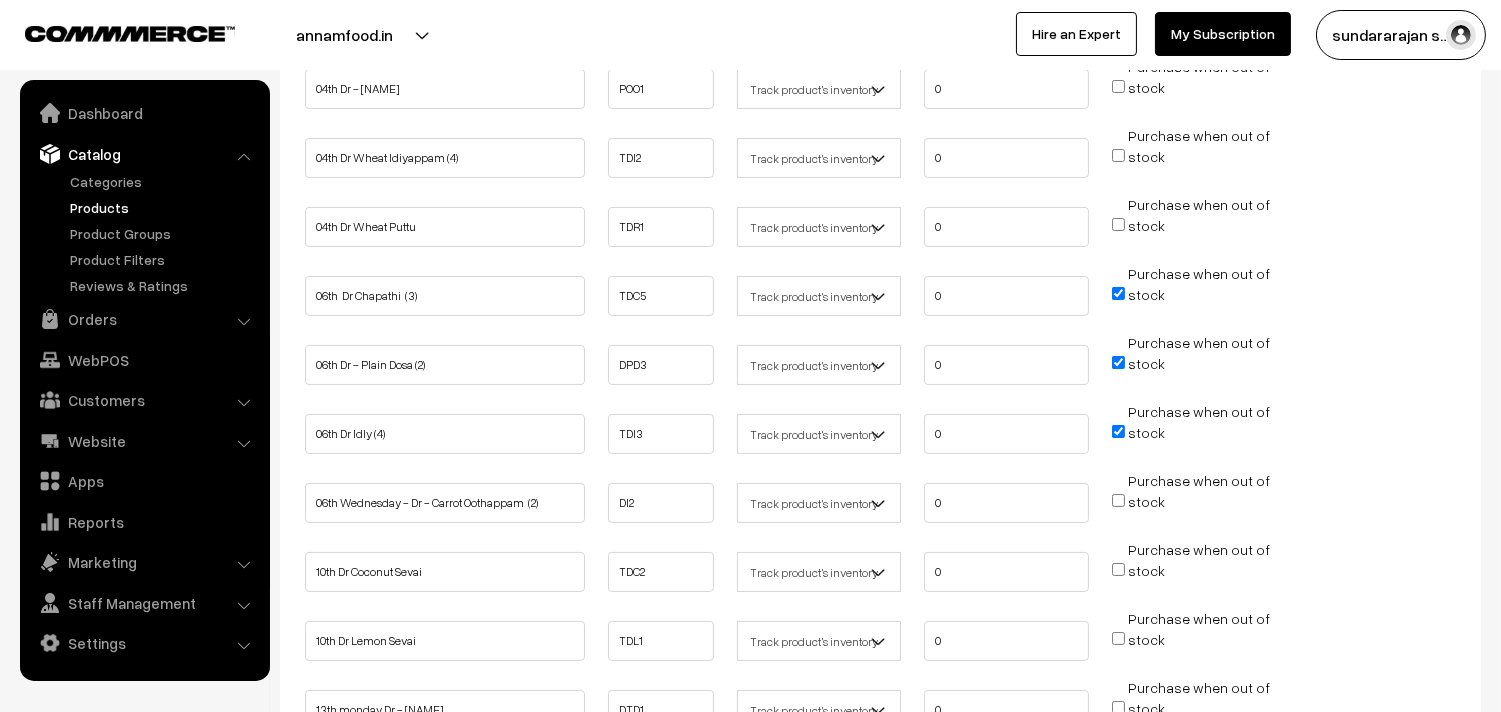 click on "Purchase when out of  stock" at bounding box center [1118, 500] 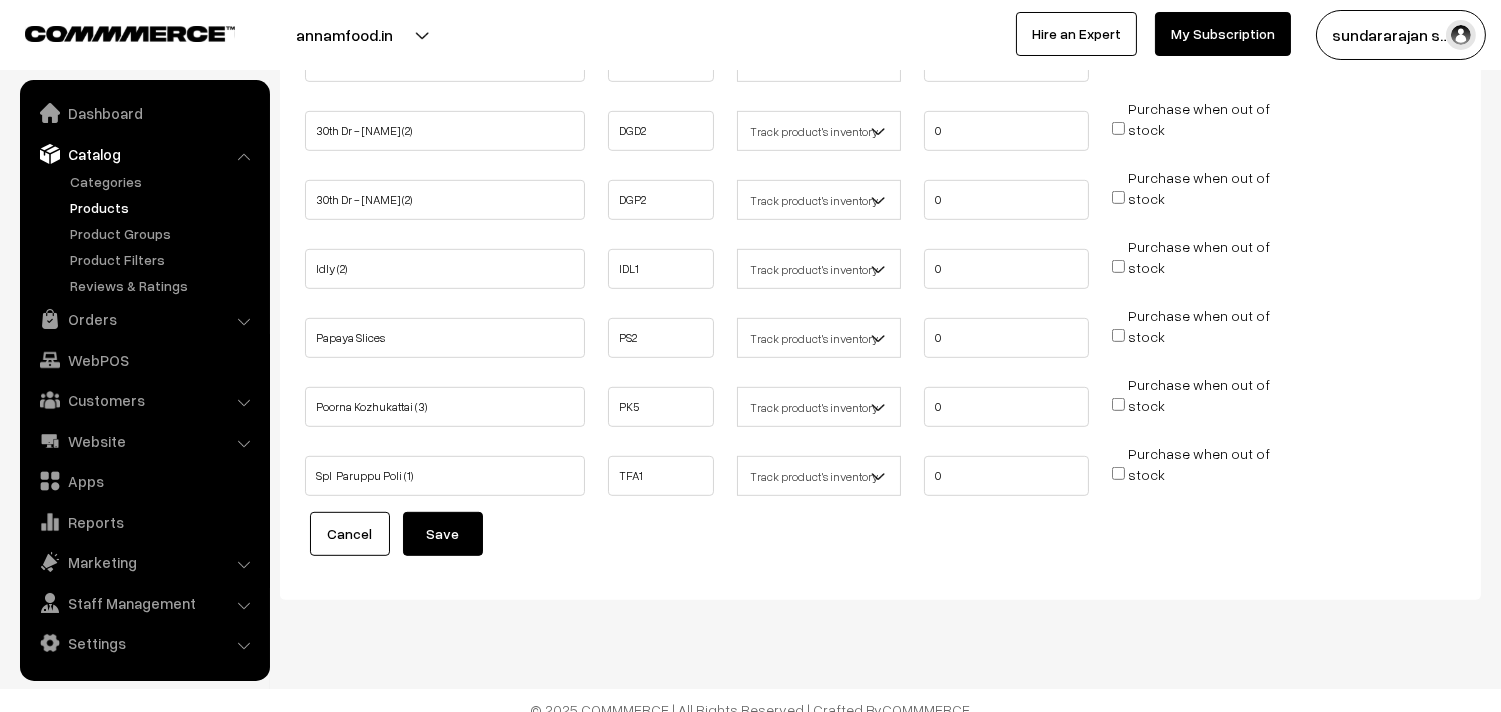 scroll, scrollTop: 1966, scrollLeft: 0, axis: vertical 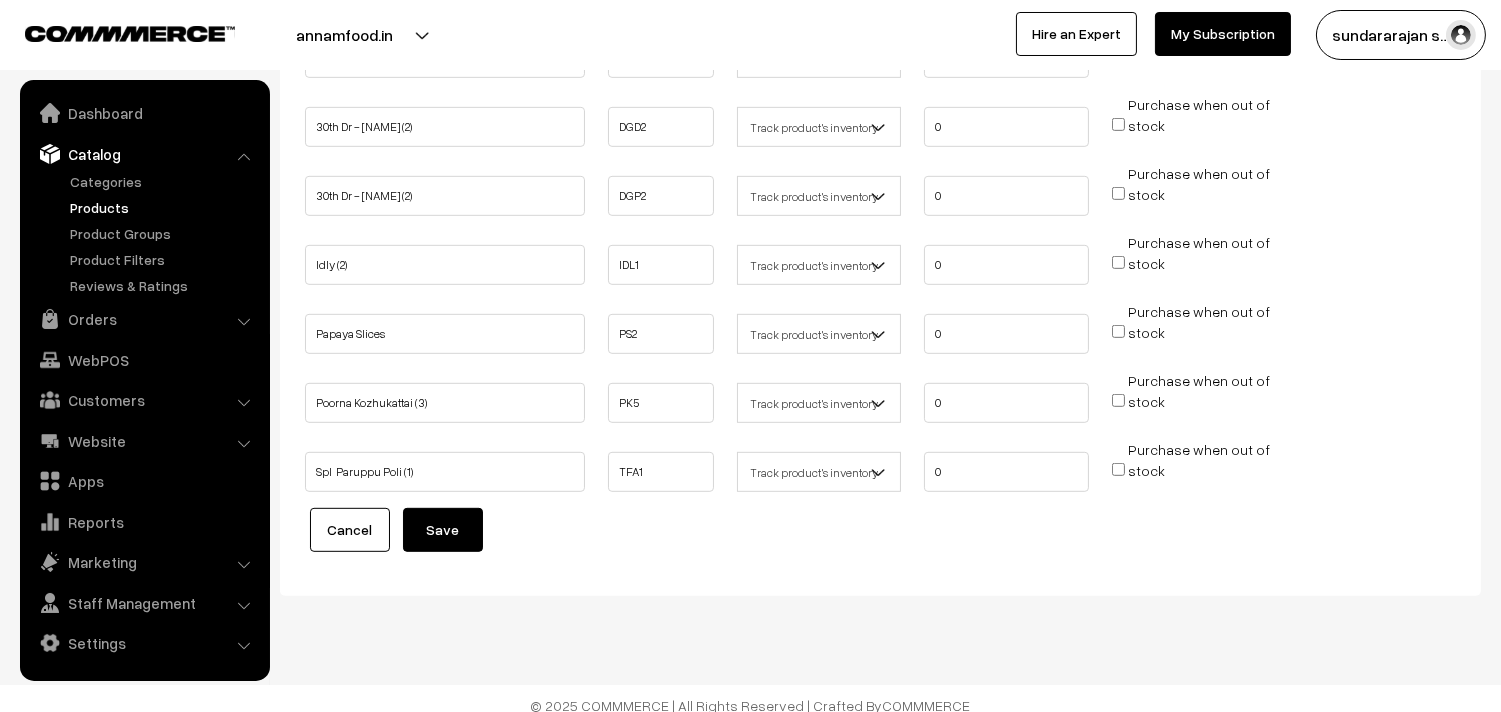 click on "Save" at bounding box center (443, 530) 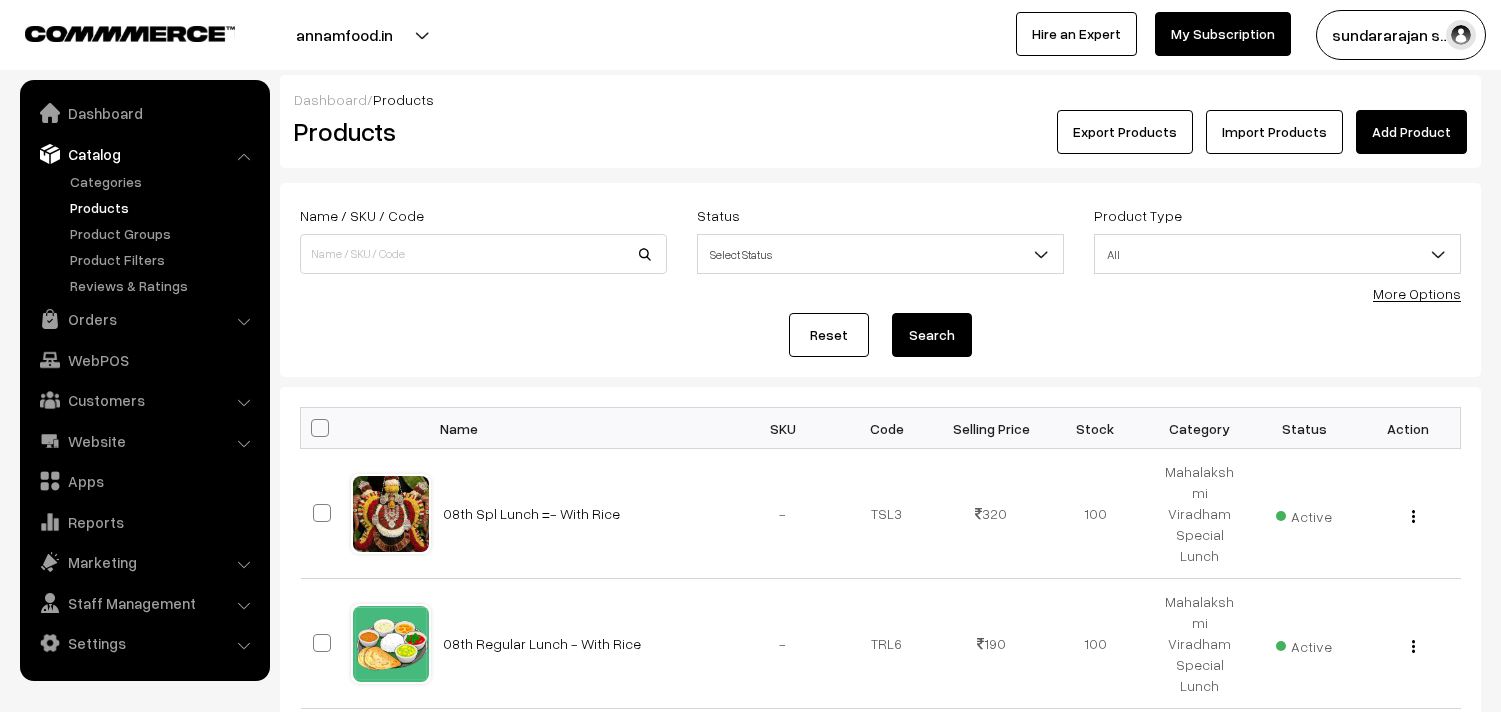 scroll, scrollTop: 0, scrollLeft: 0, axis: both 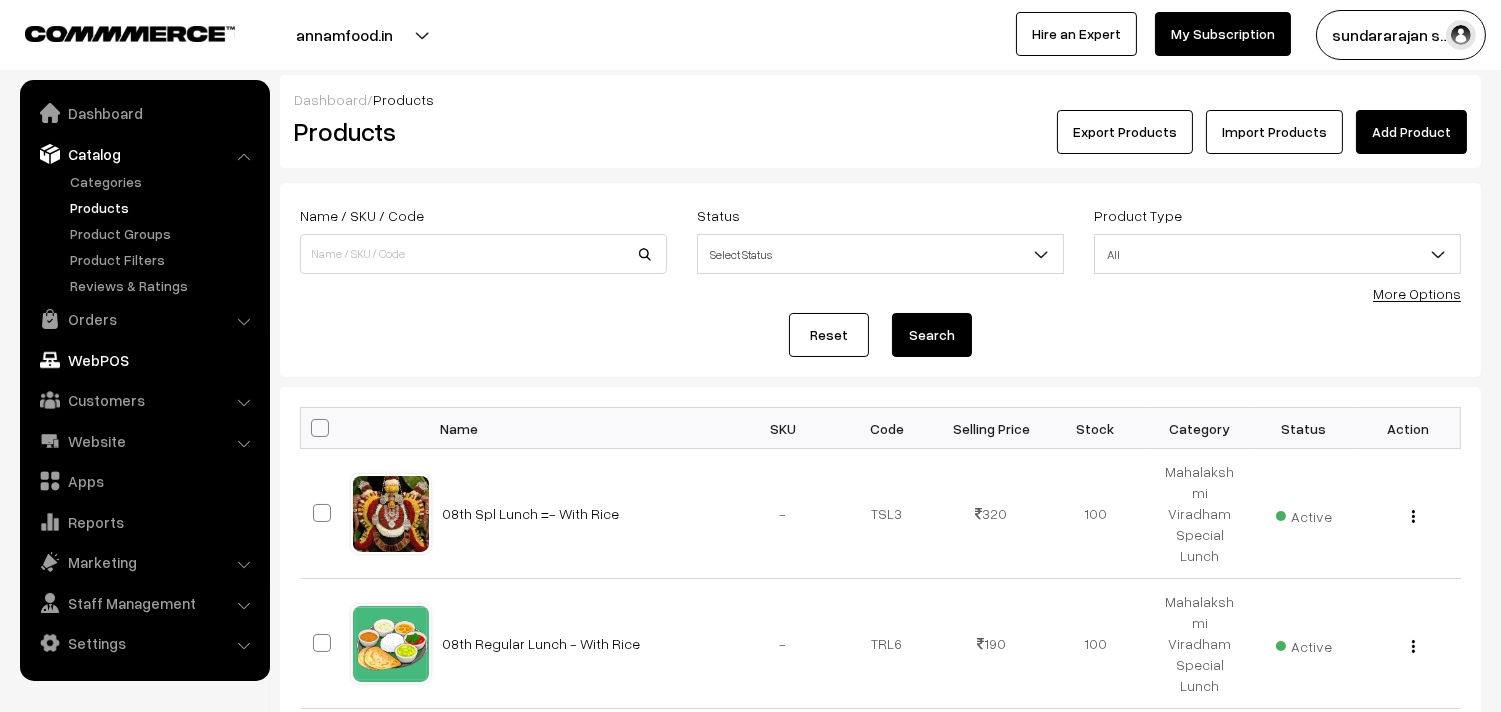 click on "WebPOS" at bounding box center (144, 360) 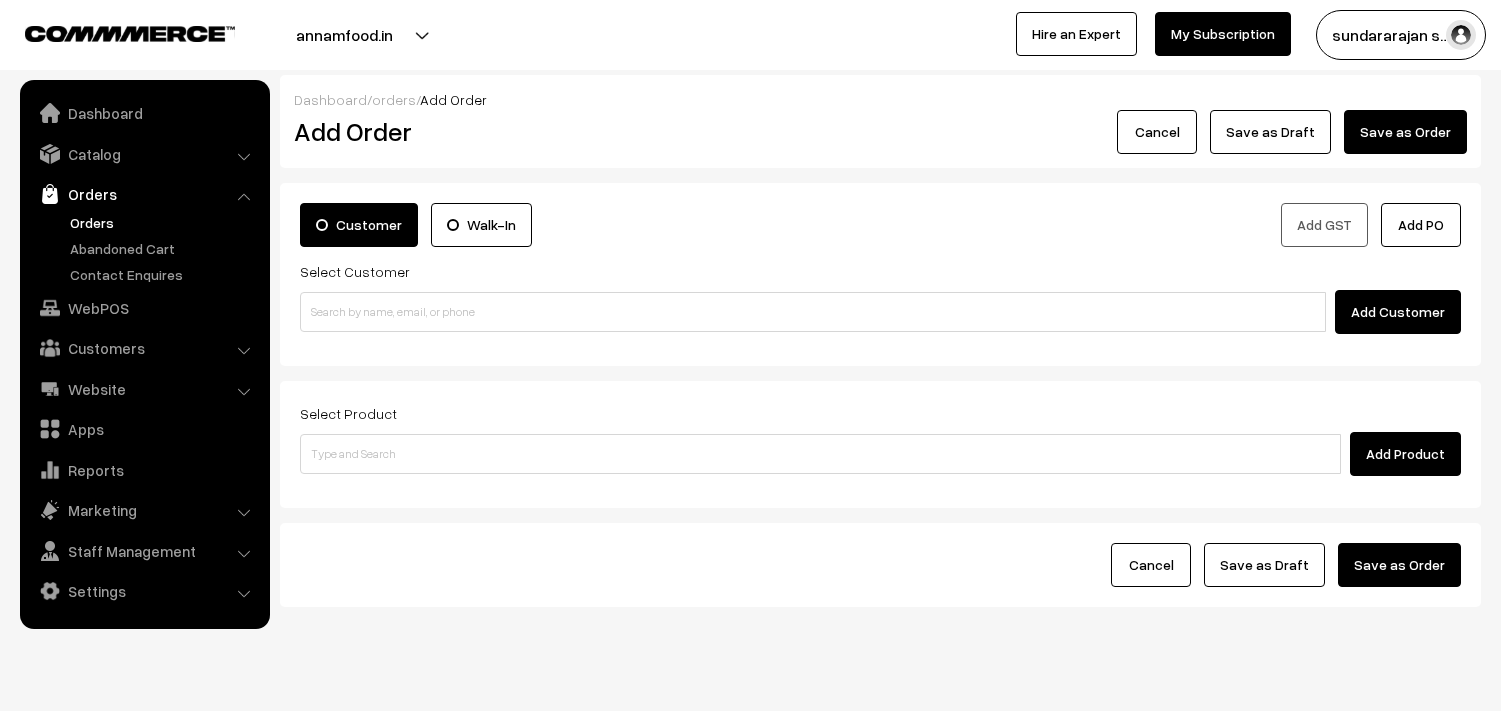 scroll, scrollTop: 0, scrollLeft: 0, axis: both 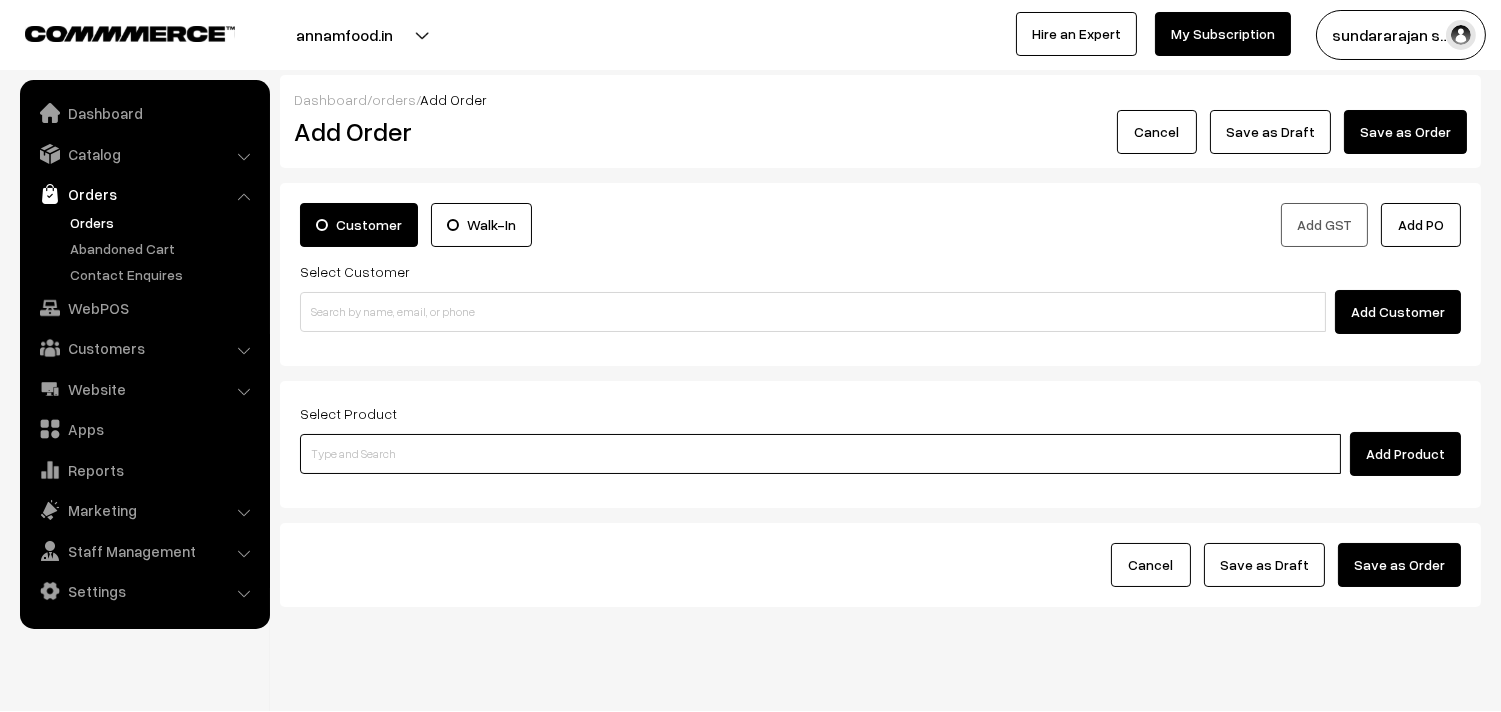 click at bounding box center [820, 454] 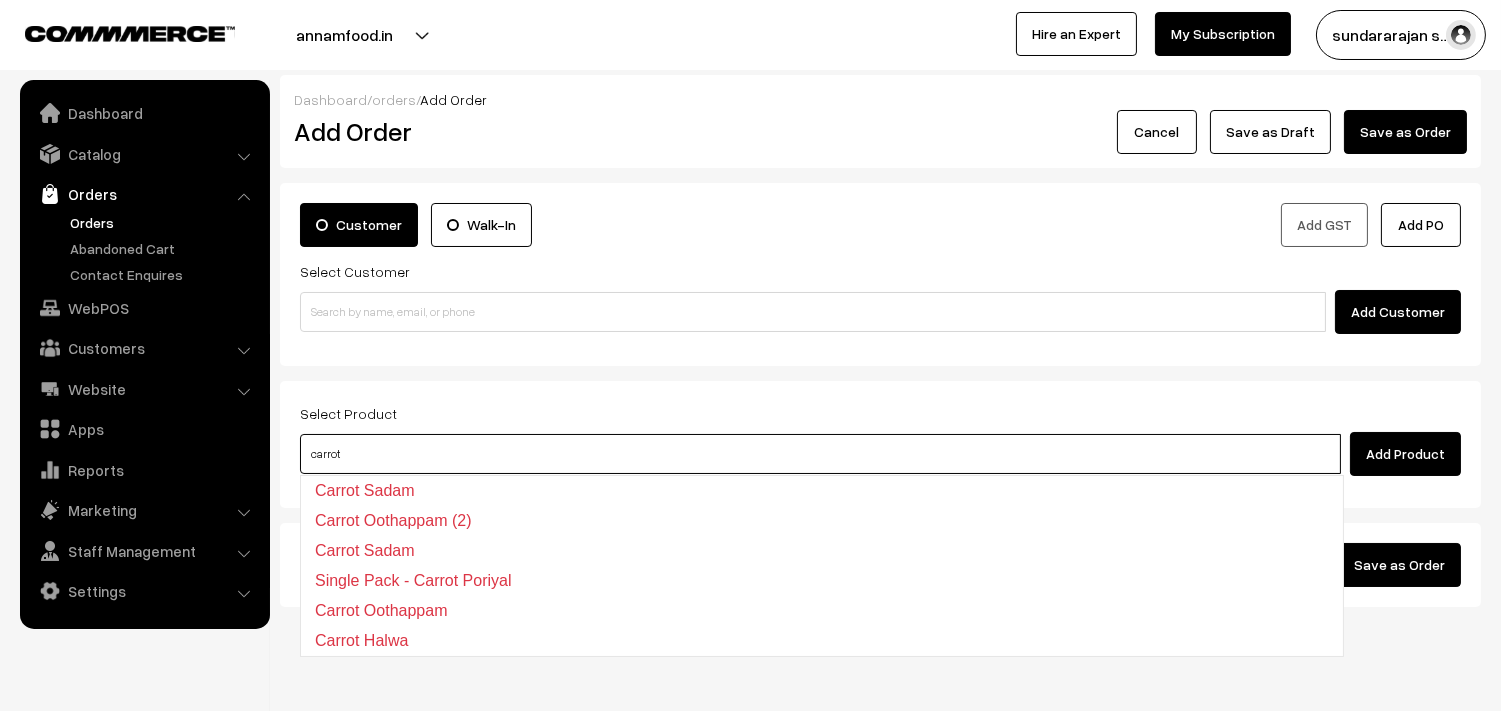 type on "carrot o" 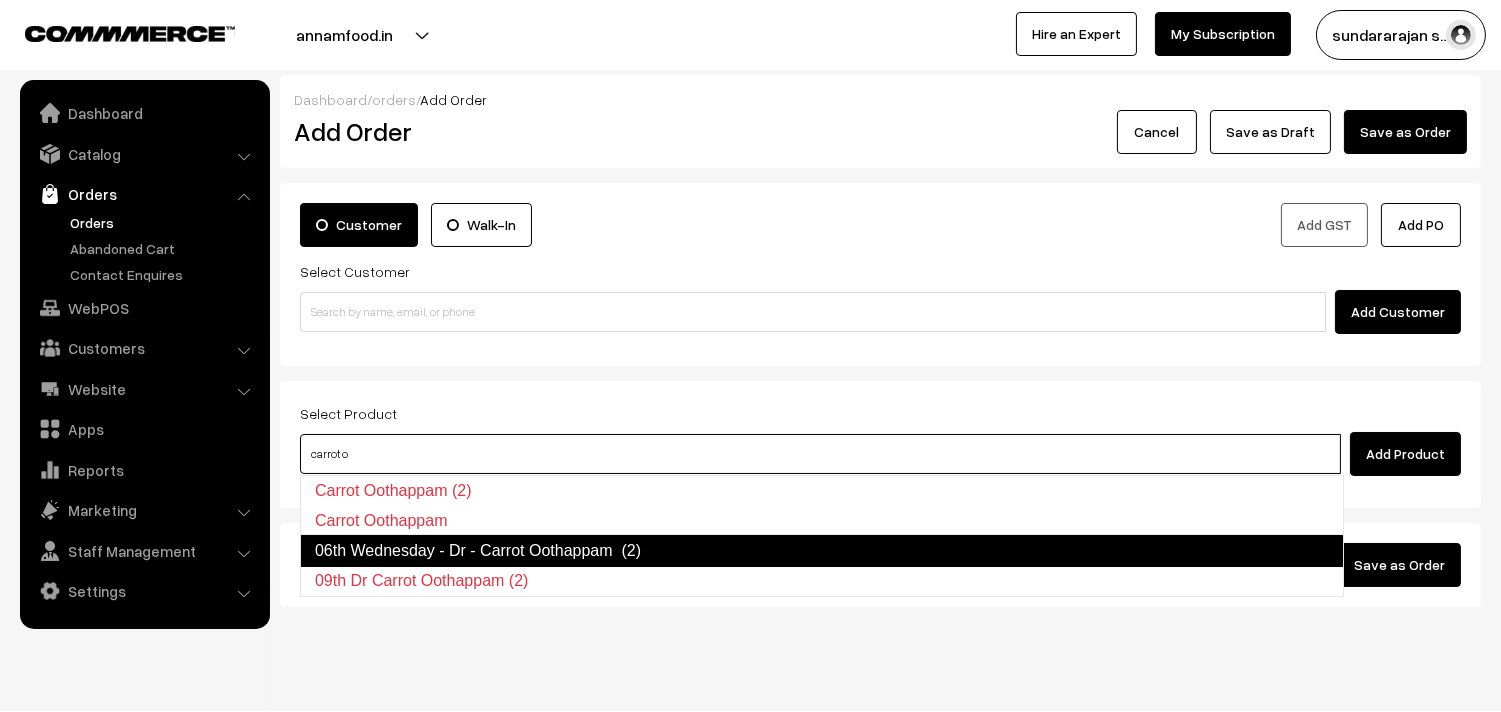 click on "06th Wednesday - Dr - Carrot Oothappam  (2)" at bounding box center [822, 551] 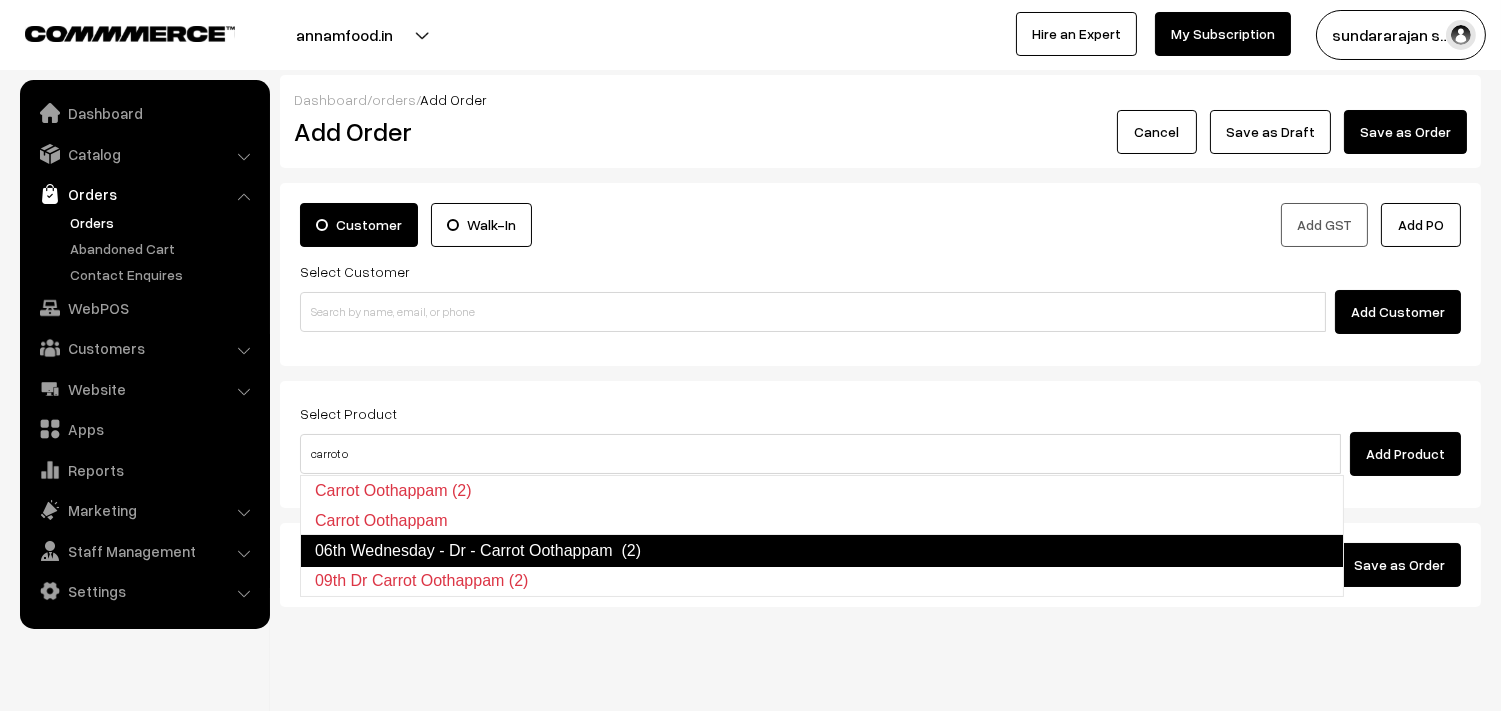 type 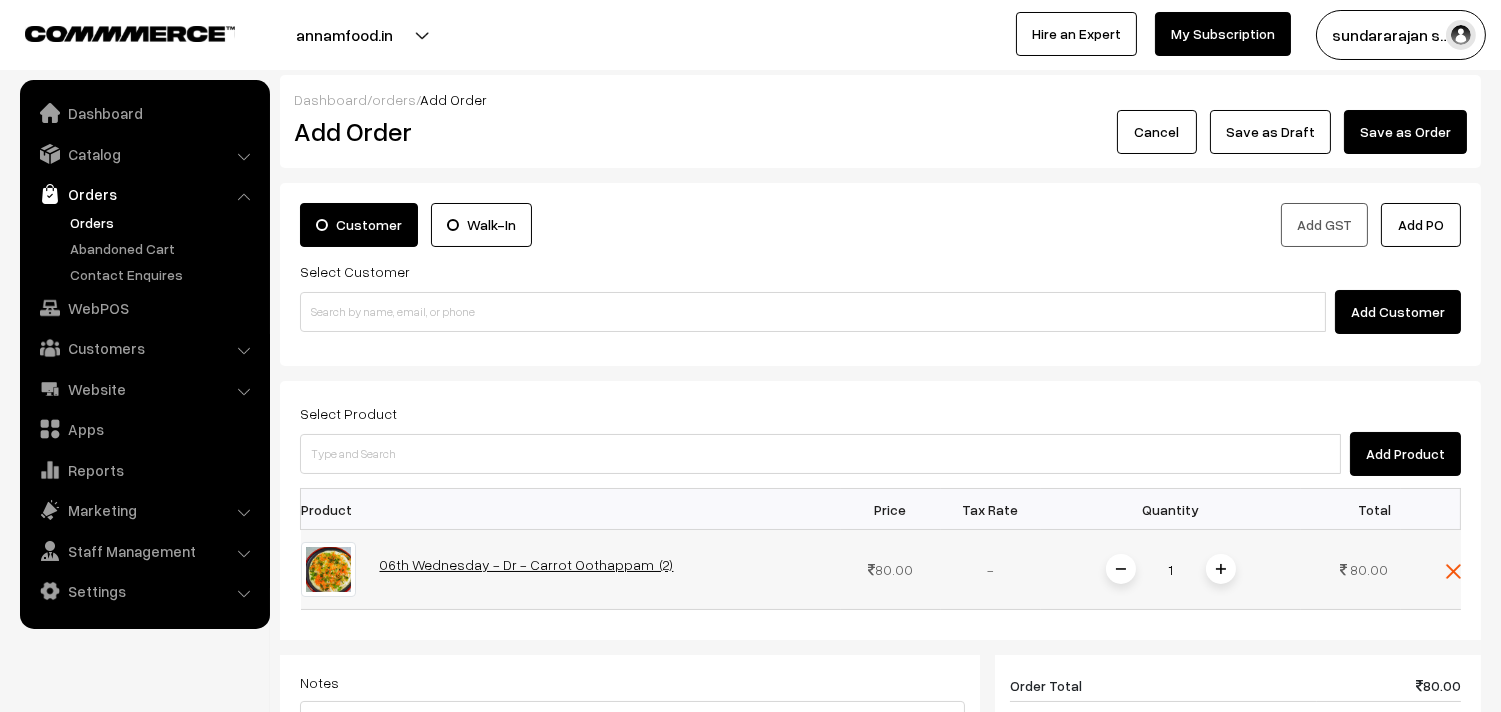 click on "06th Wednesday - Dr - Carrot Oothappam  (2)" at bounding box center (527, 564) 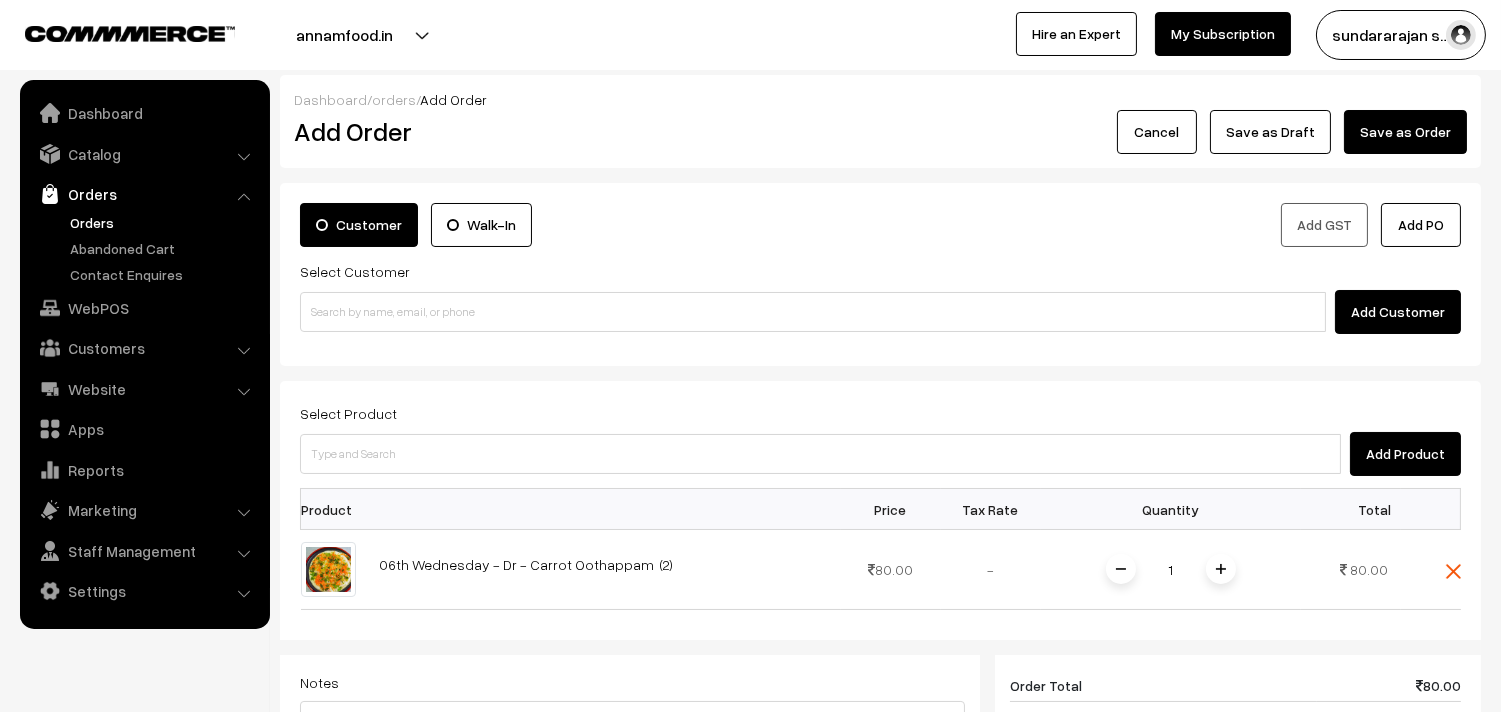 click on "Orders" at bounding box center (164, 222) 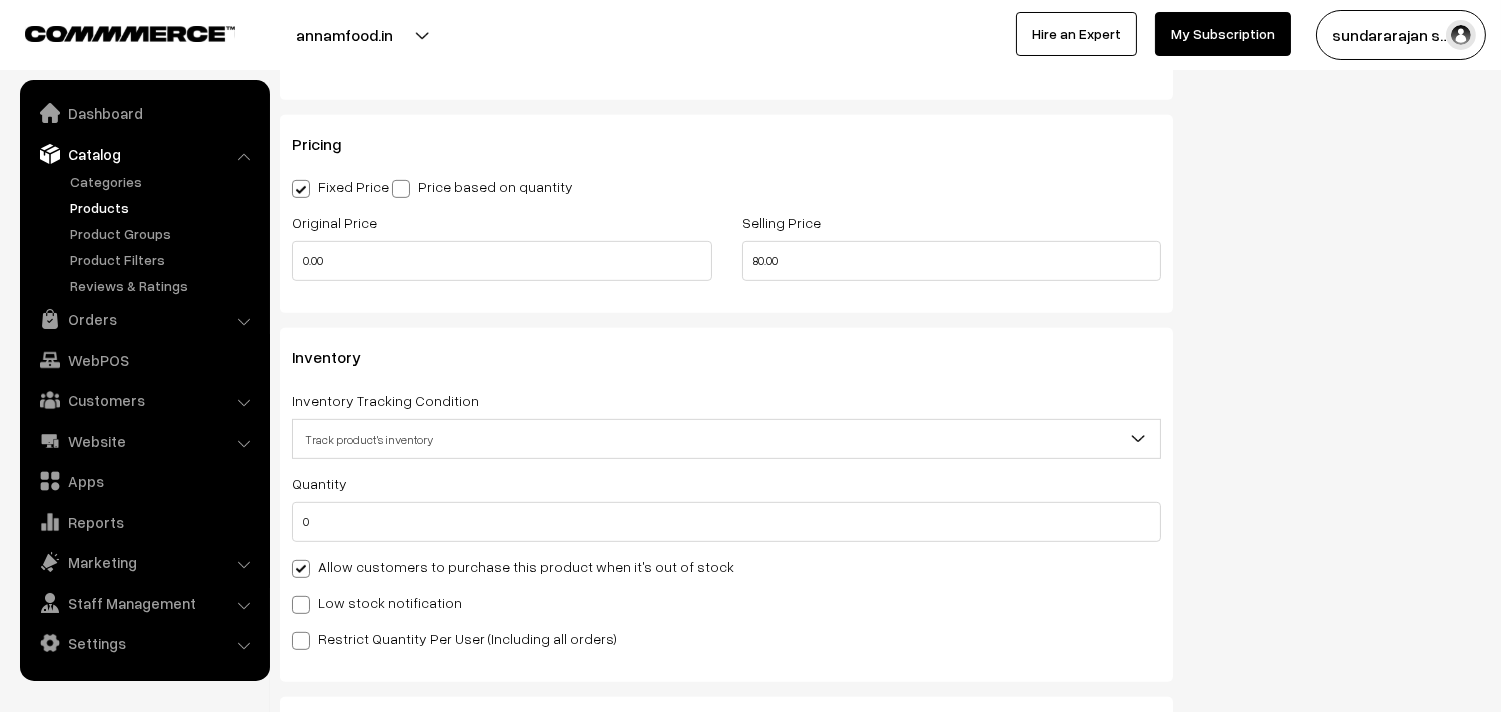 scroll, scrollTop: 1666, scrollLeft: 0, axis: vertical 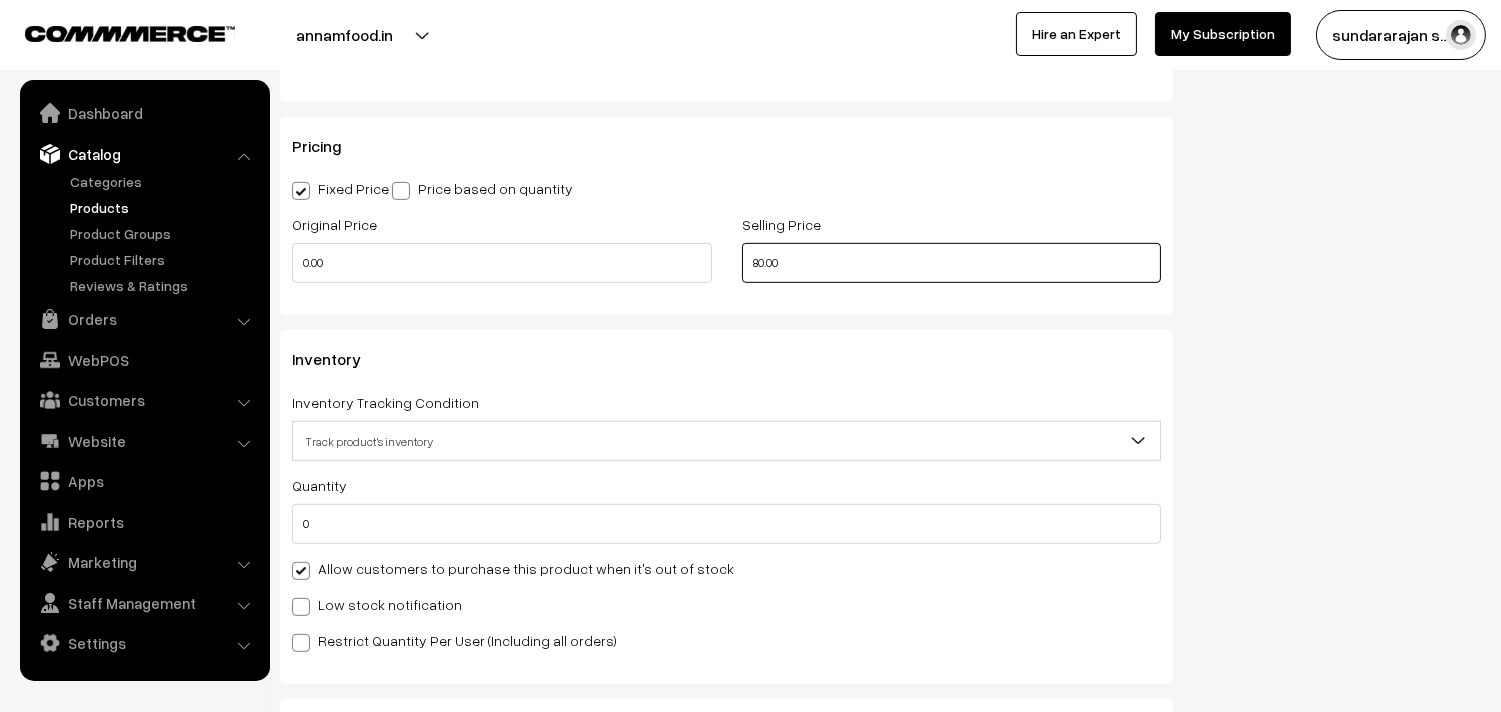 drag, startPoint x: 825, startPoint y: 255, endPoint x: 627, endPoint y: 262, distance: 198.1237 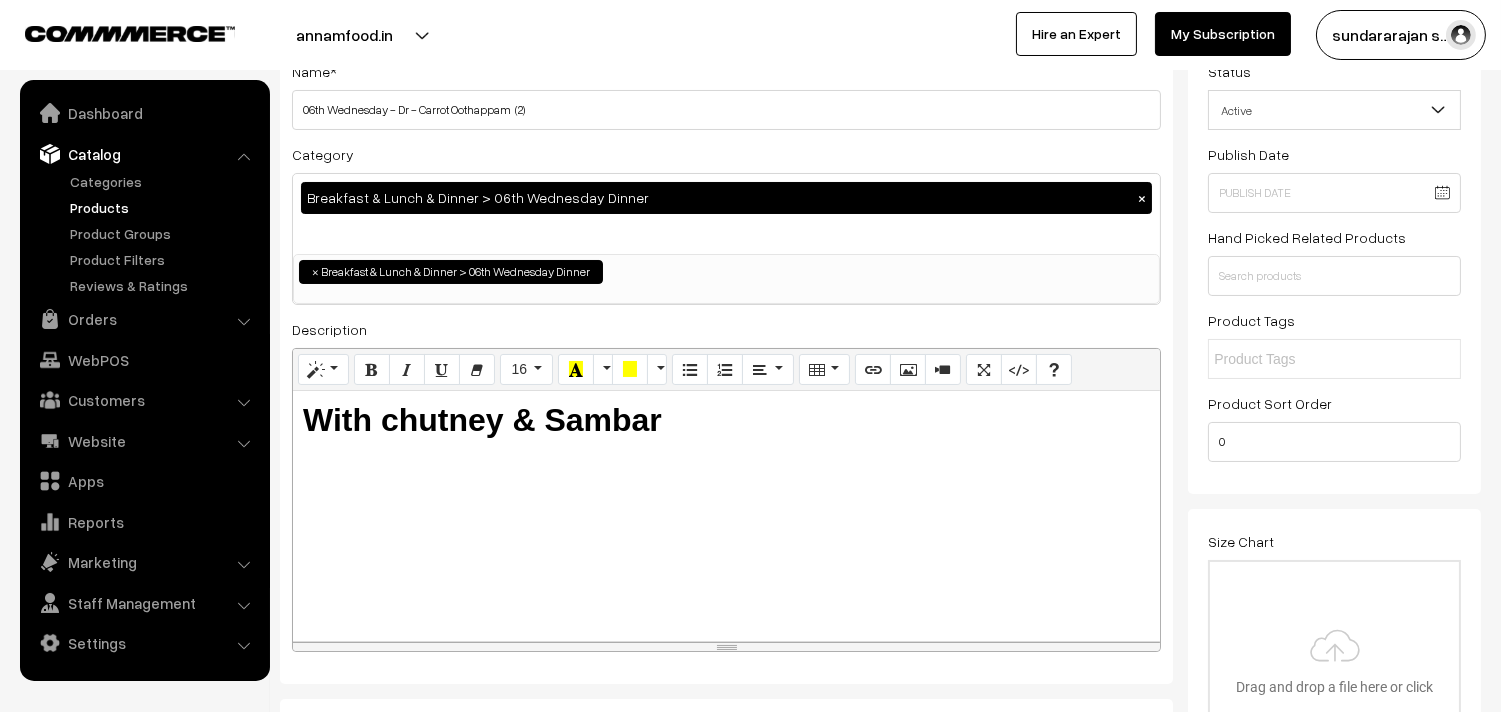scroll, scrollTop: 128, scrollLeft: 0, axis: vertical 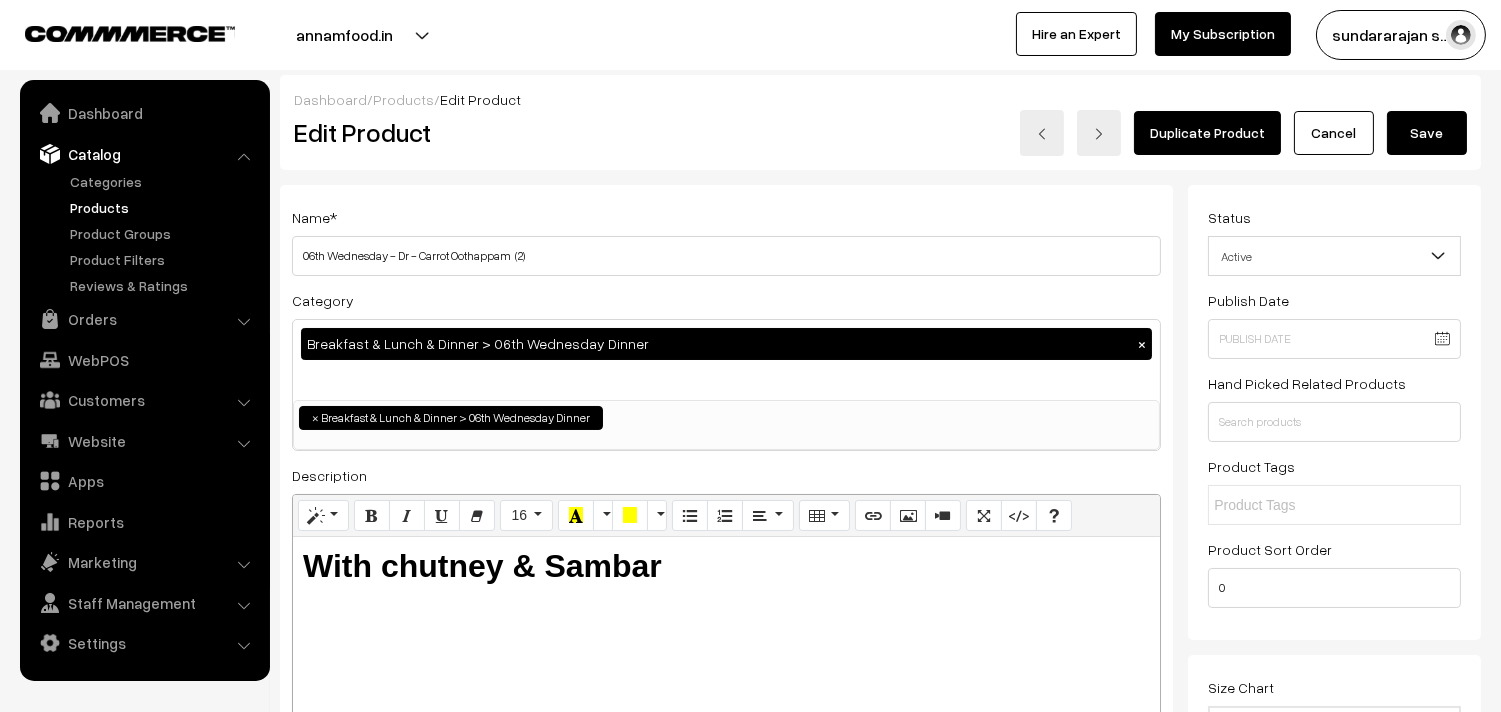 type on "90.00" 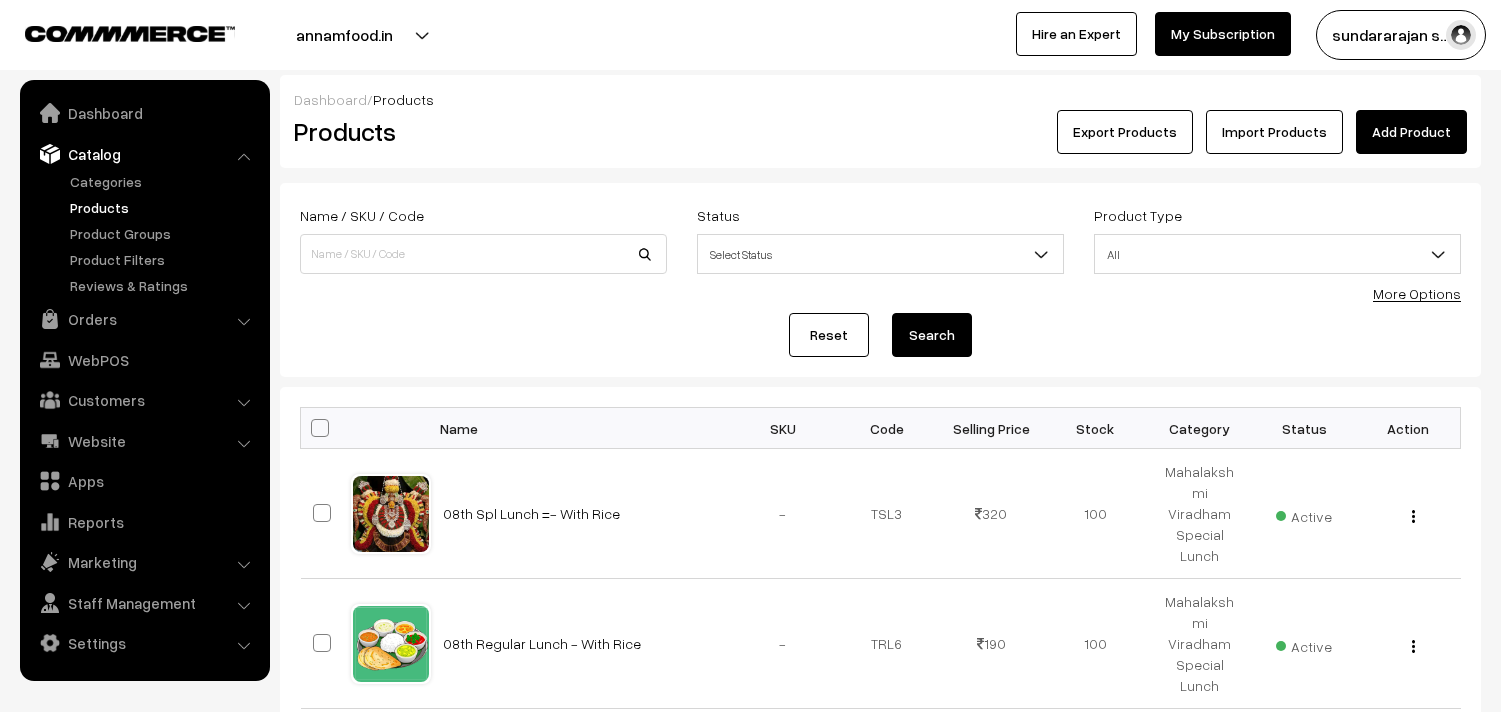 scroll, scrollTop: 0, scrollLeft: 0, axis: both 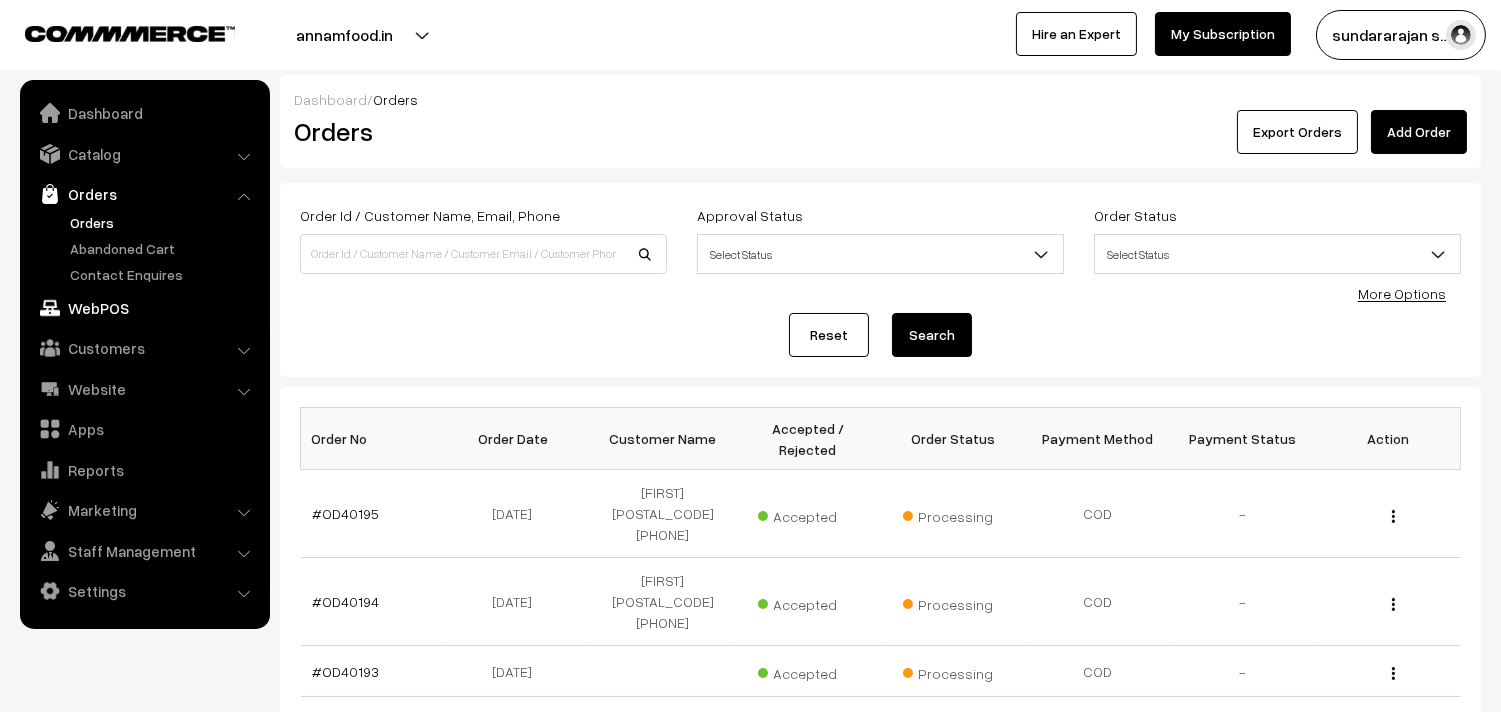 click on "WebPOS" at bounding box center (144, 308) 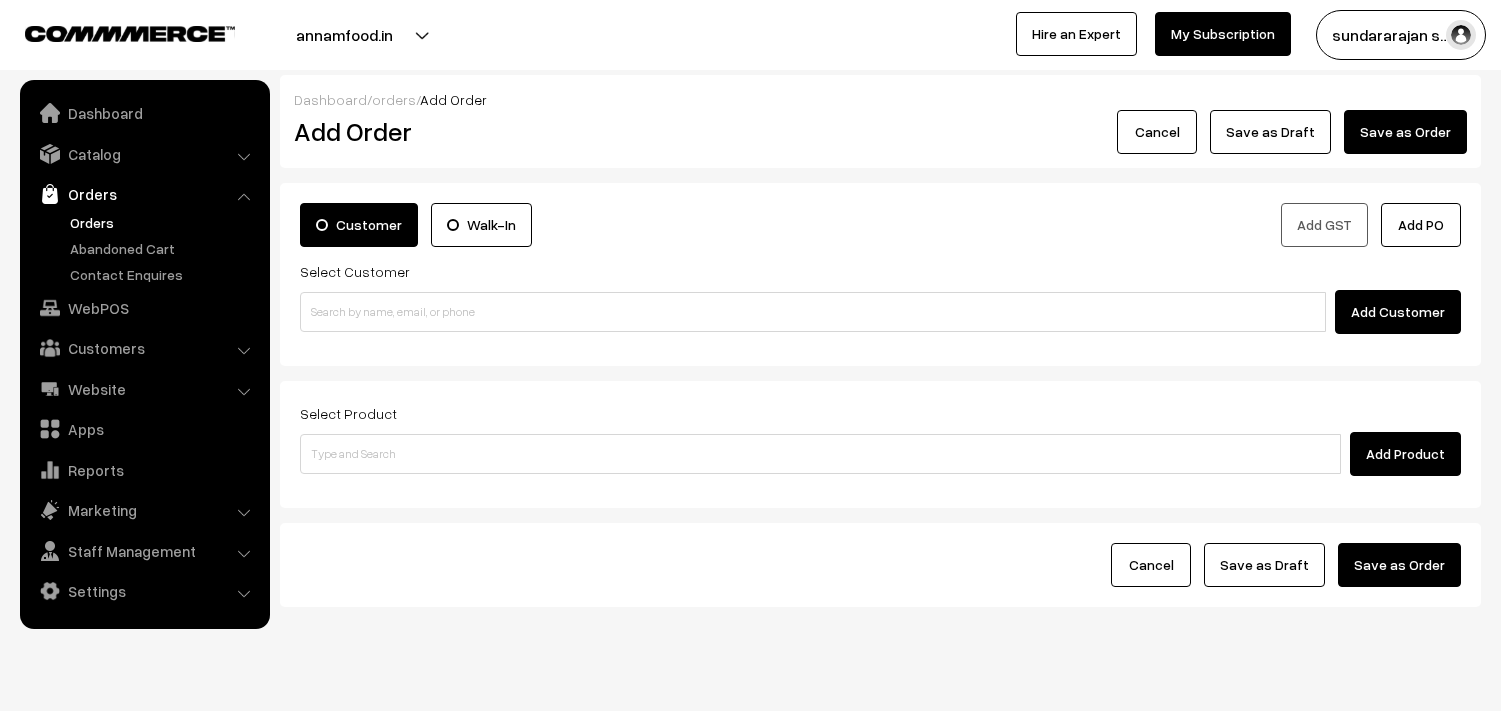 scroll, scrollTop: 0, scrollLeft: 0, axis: both 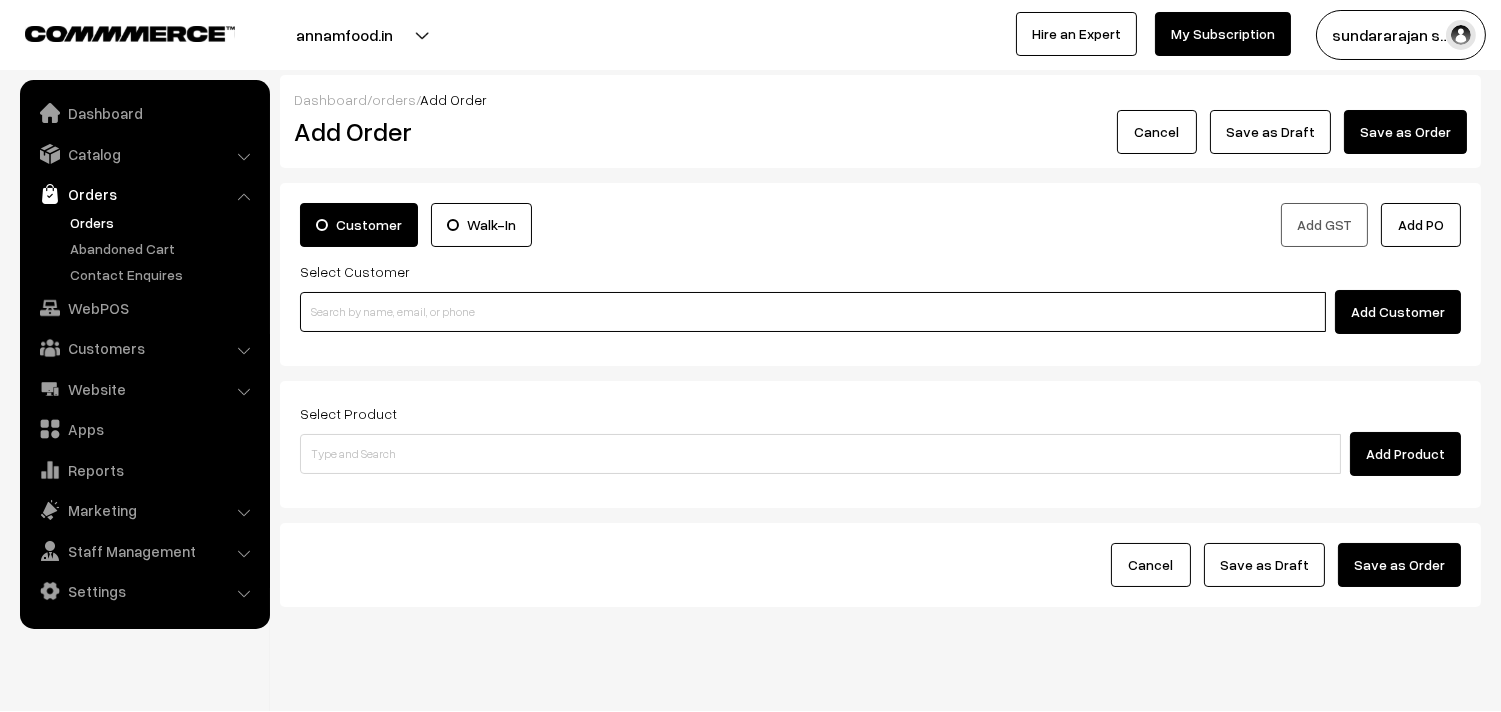 click at bounding box center [813, 312] 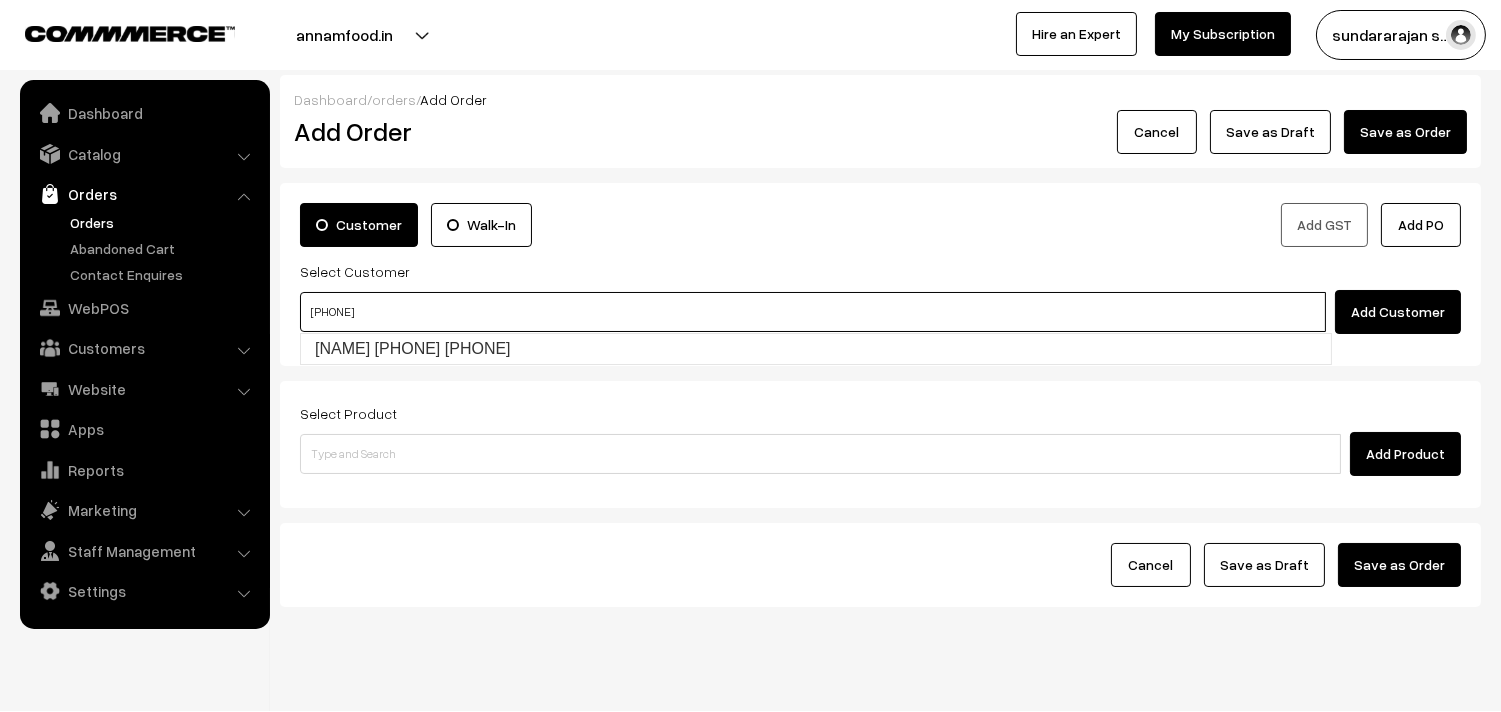 click on "[NAME] [PHONE] [PHONE]" at bounding box center [816, 349] 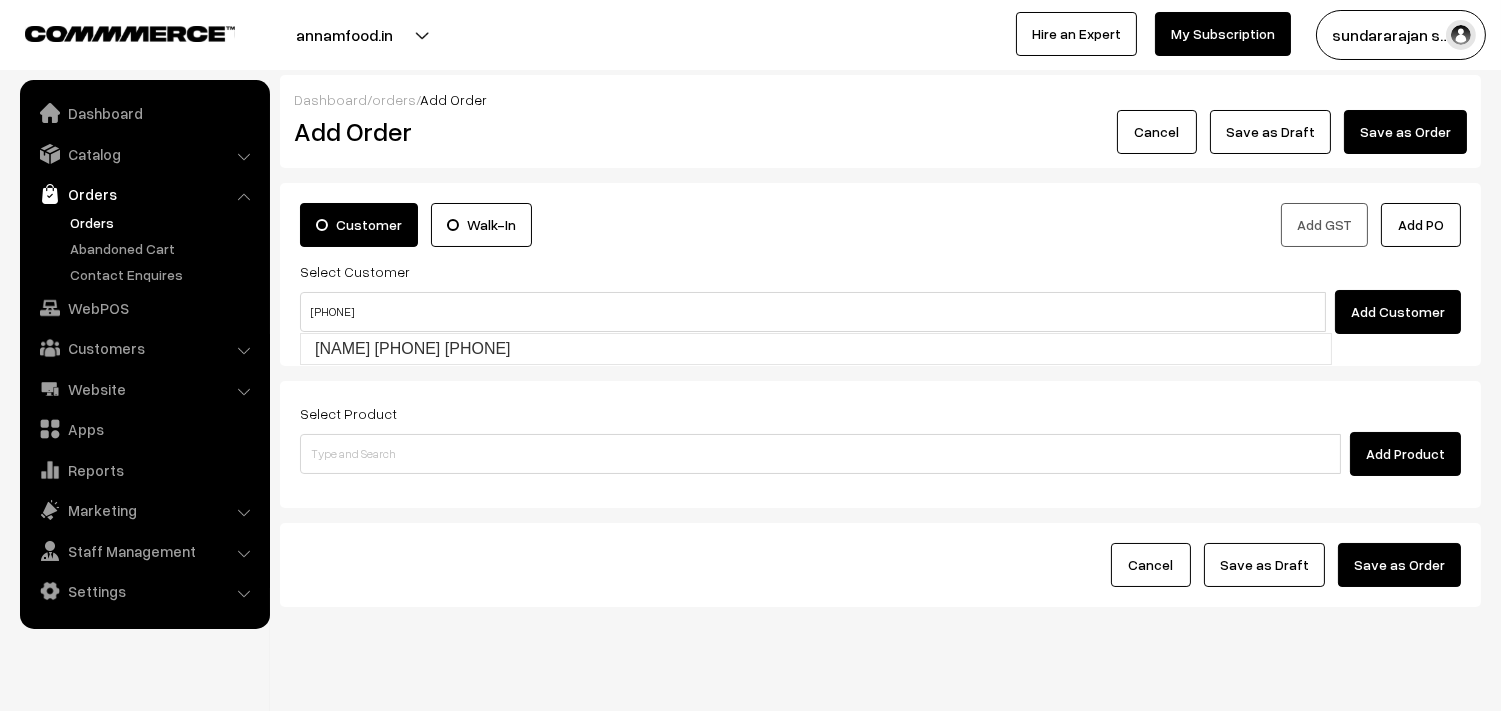 type 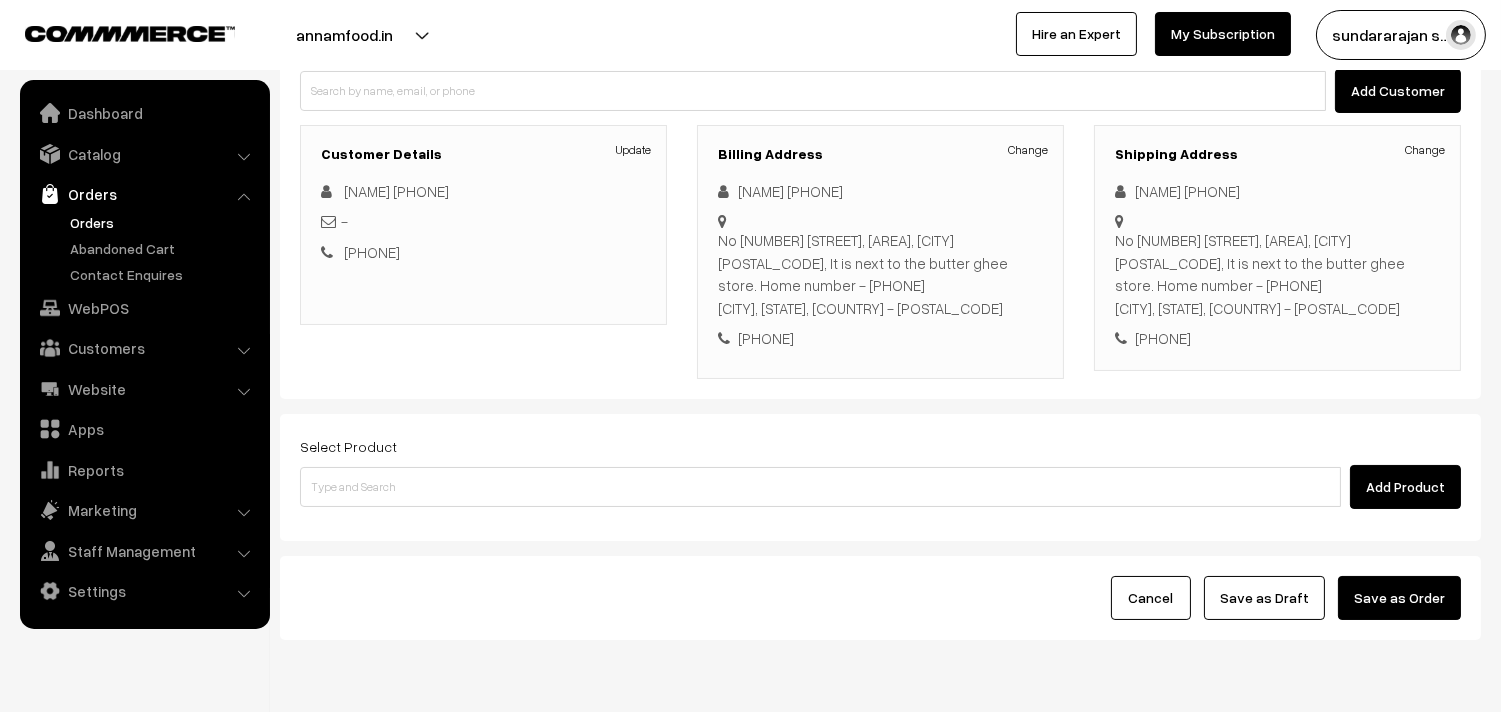 scroll, scrollTop: 222, scrollLeft: 0, axis: vertical 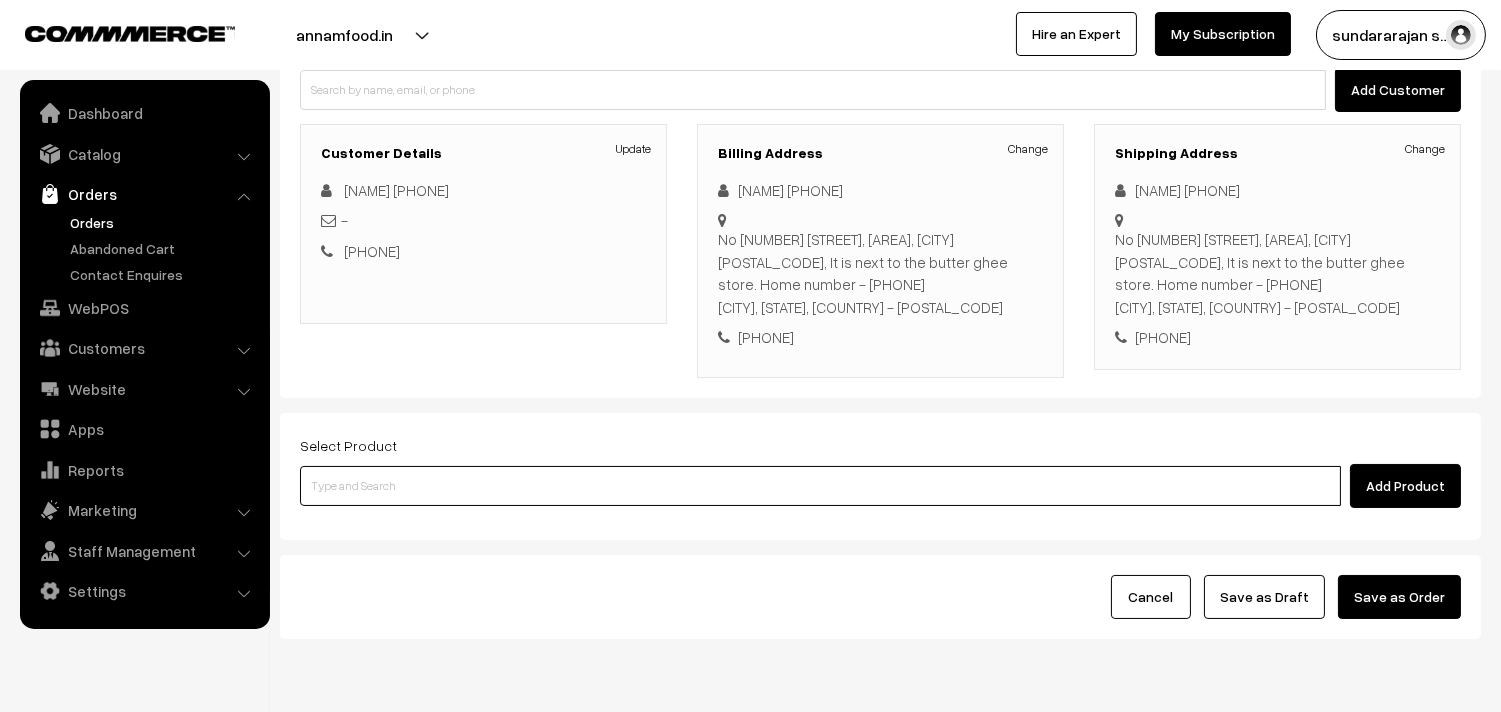 click at bounding box center (820, 486) 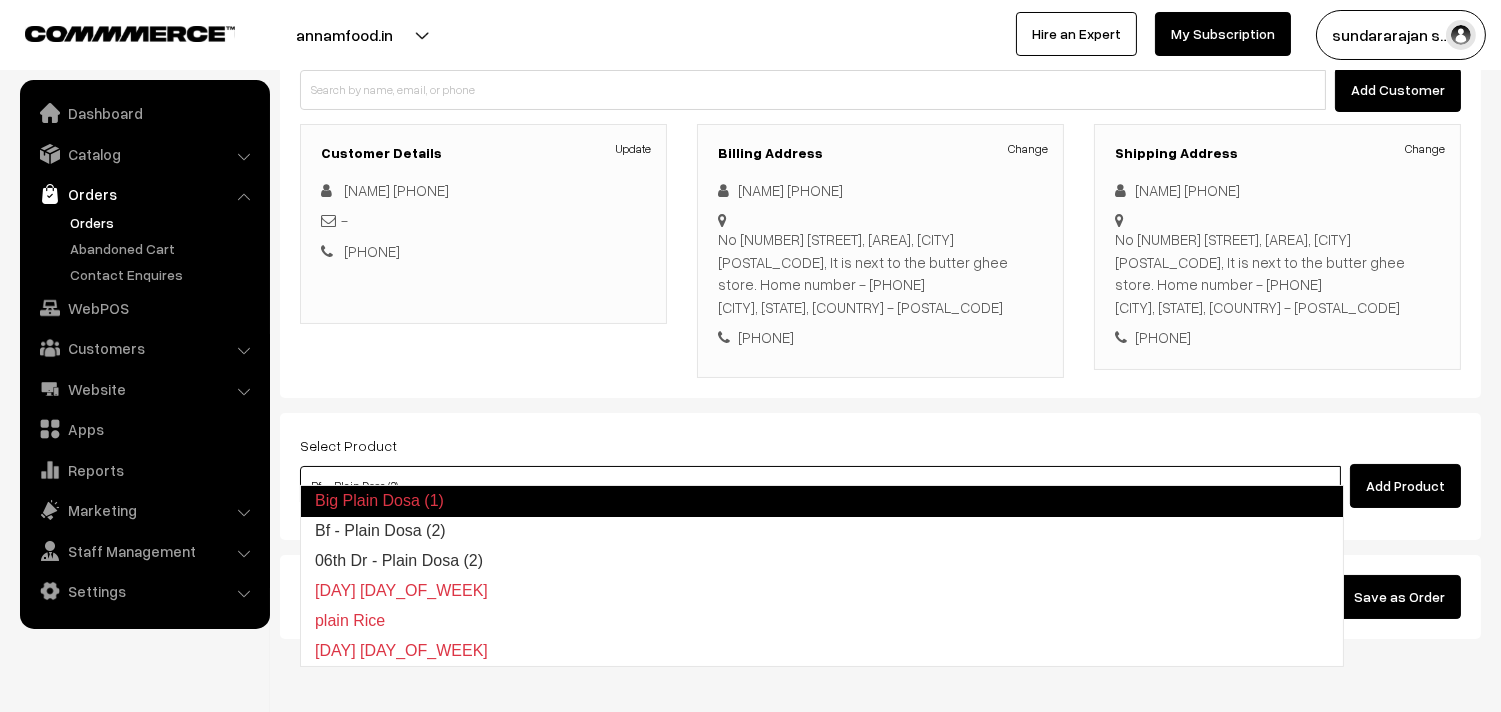 type on "06th Dr - Plain Dosa (2)" 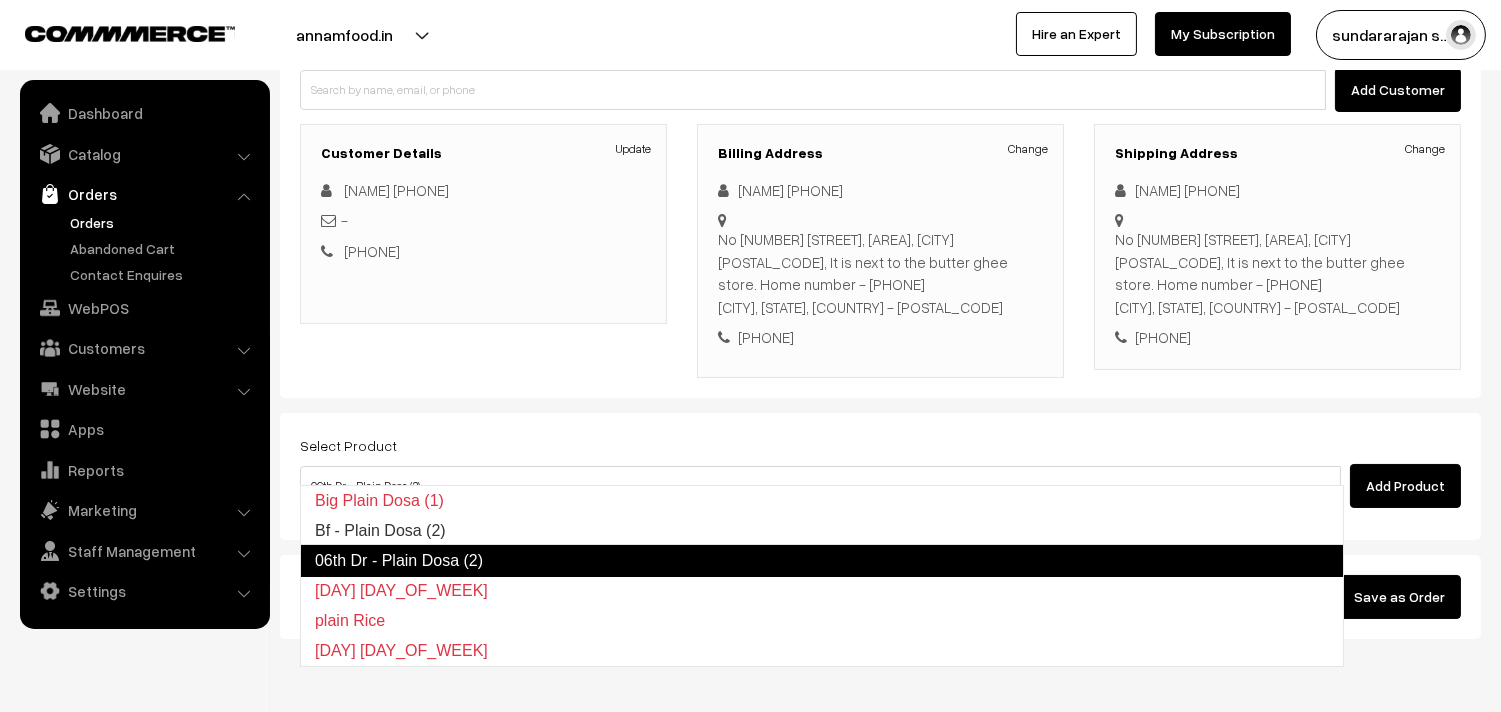 type 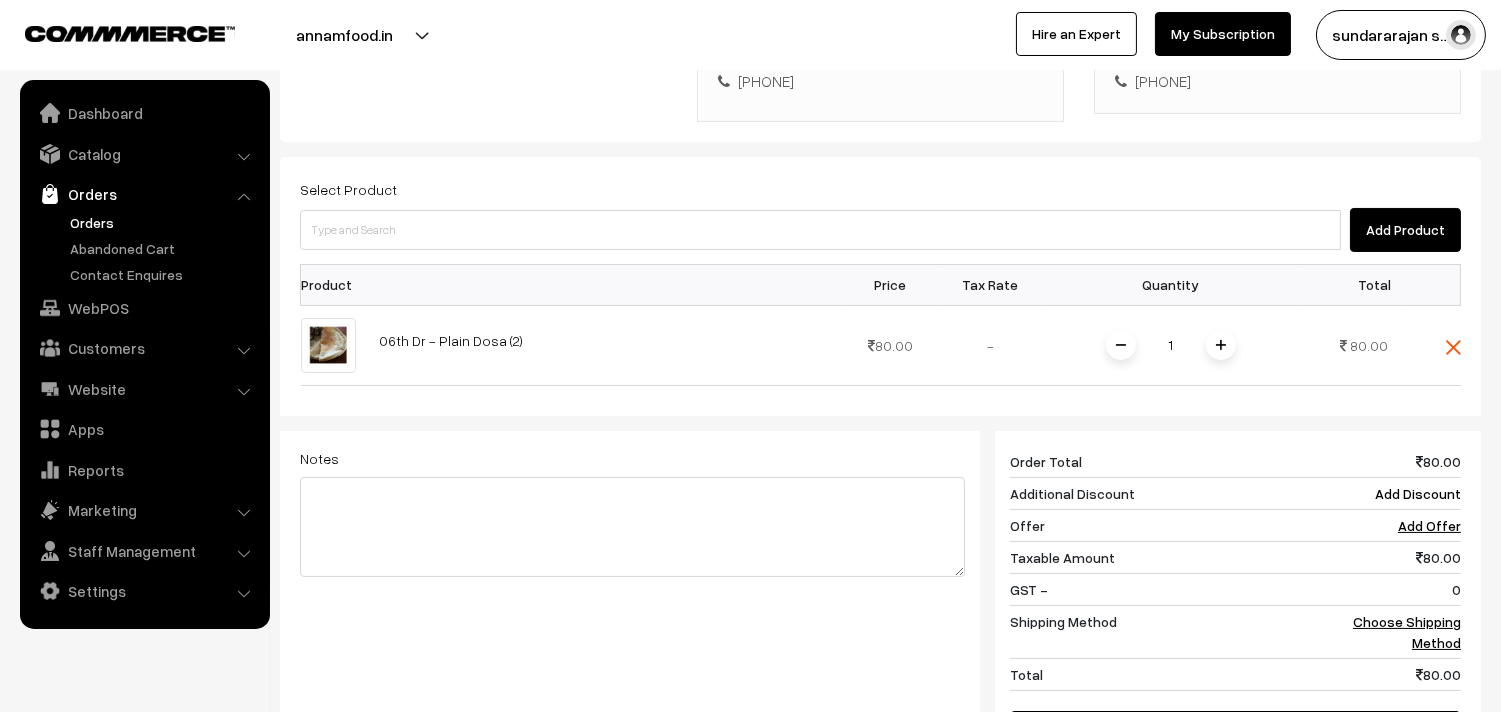 scroll, scrollTop: 666, scrollLeft: 0, axis: vertical 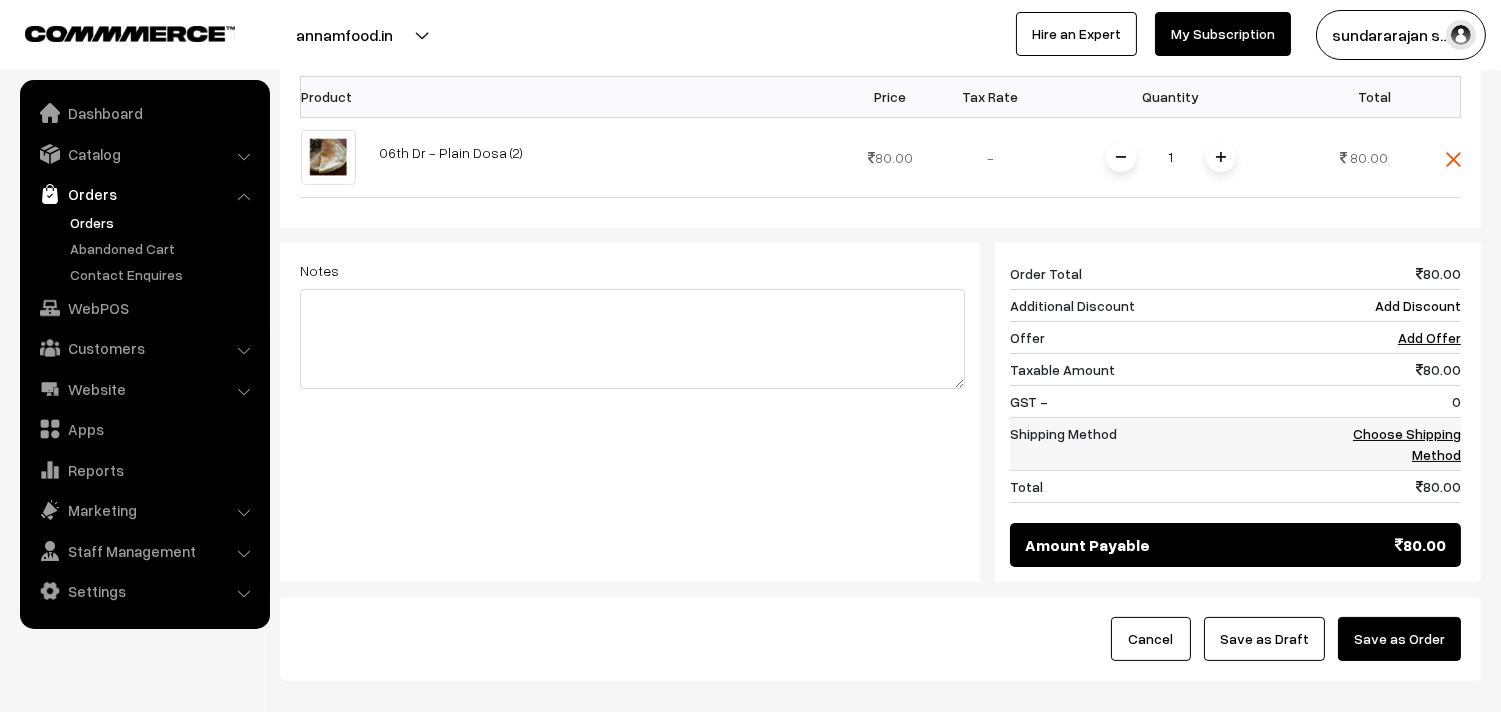 click on "Choose Shipping Method" at bounding box center [1389, 443] 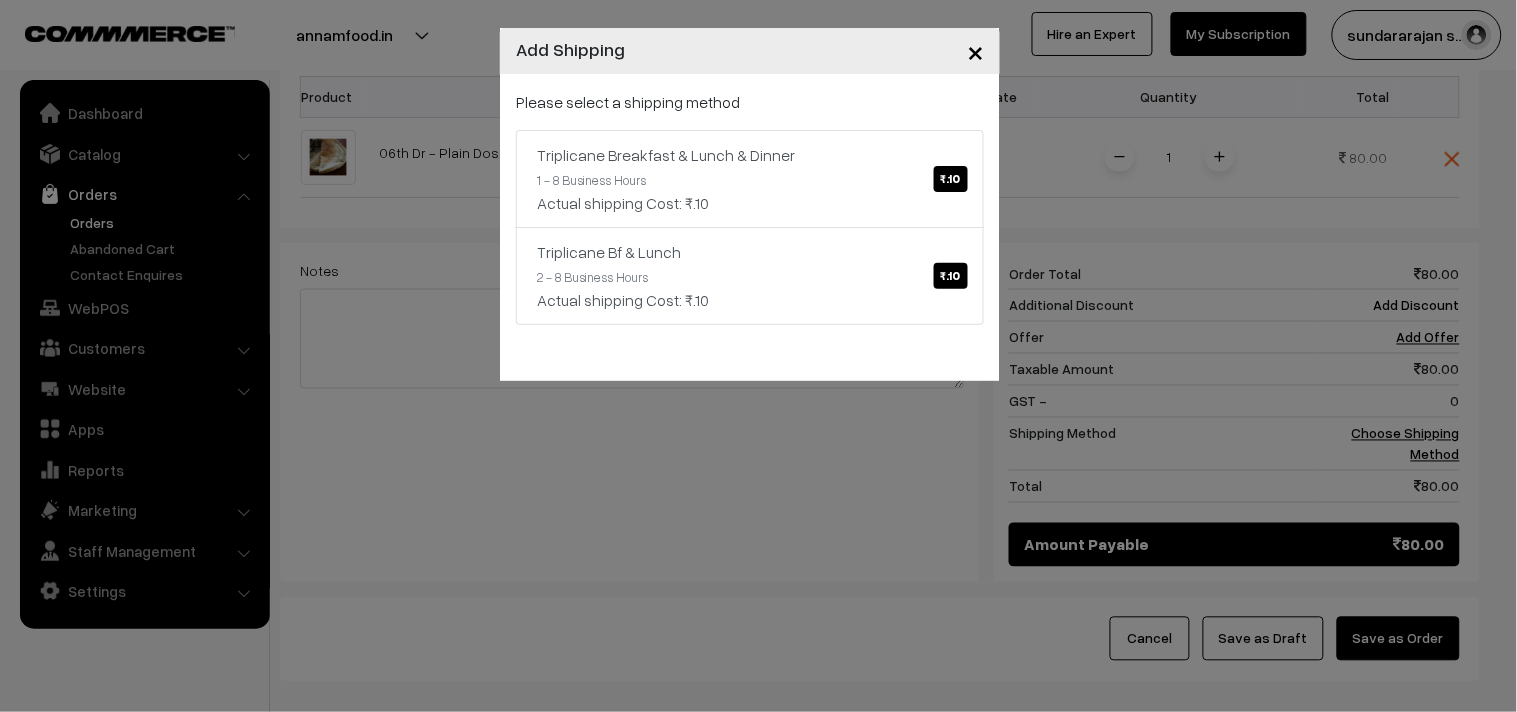 click on "×
Add Shipping
Please select a shipping method
Triplicane Breakfast & Lunch & Dinner
₹.10
1 - 8 Business Hours Actual shipping Cost: ₹.10
Triplicane Bf & Lunch
₹.10
2 - 8 Business Hours Actual shipping Cost: ₹.10" at bounding box center [758, 356] 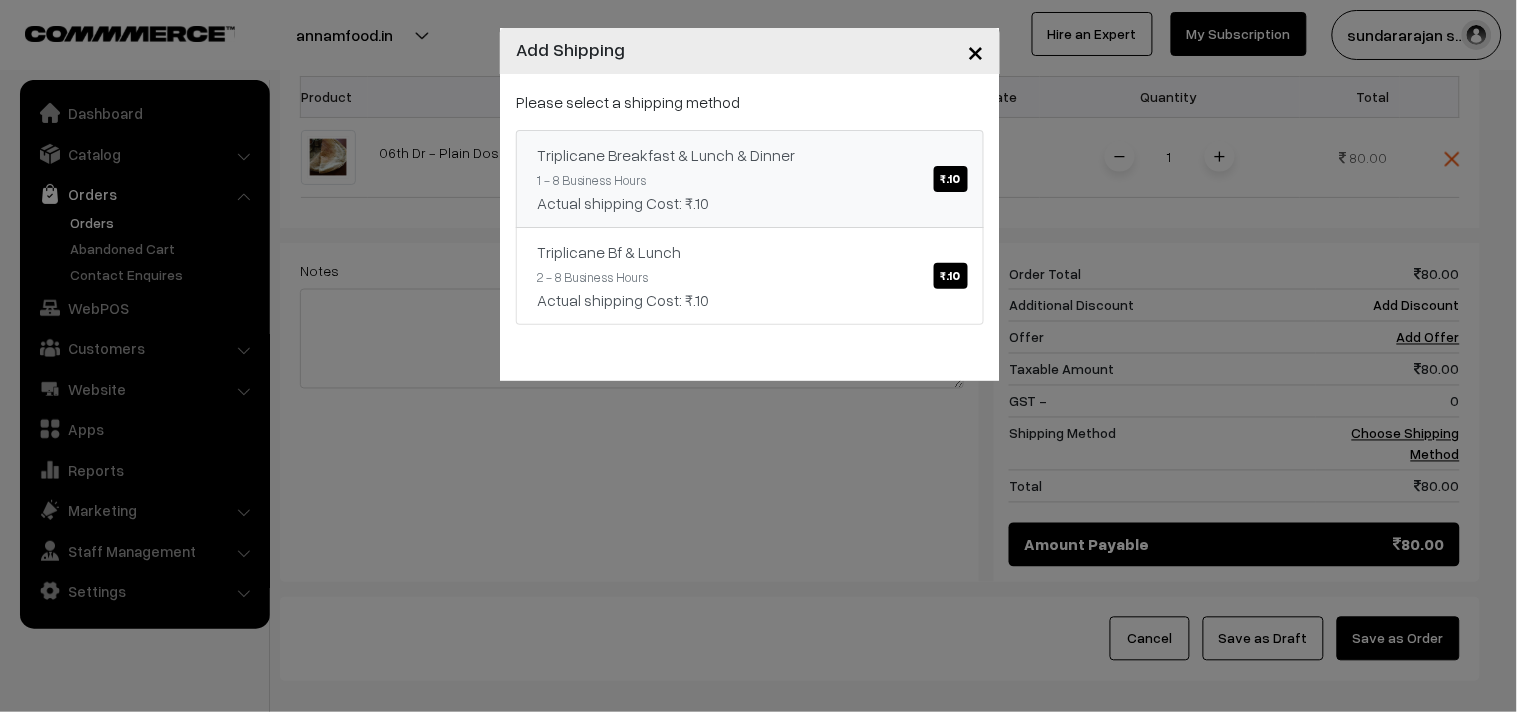 click on "Triplicane Breakfast & Lunch & Dinner
₹.10
1 - 8 Business Hours Actual shipping Cost: ₹.10" at bounding box center (750, 179) 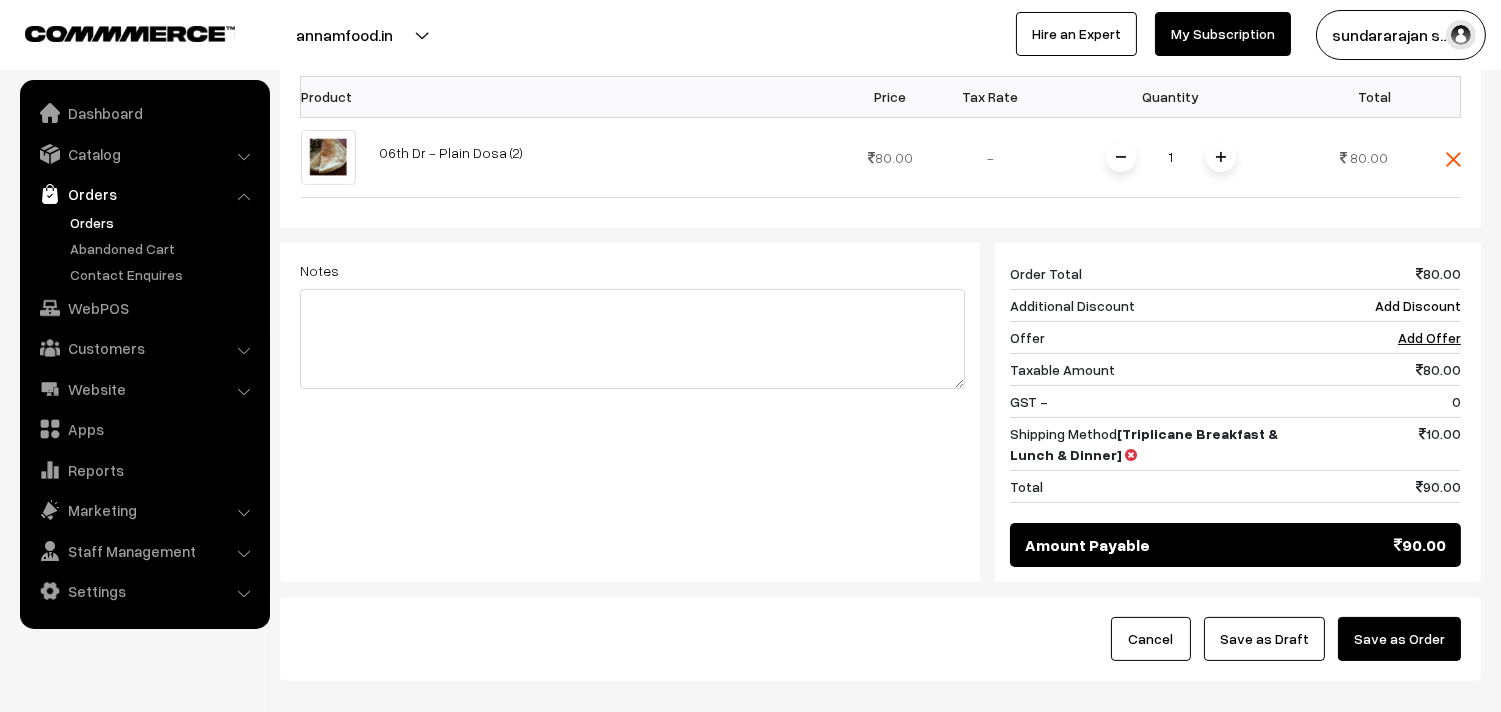 click on "Save as Draft" at bounding box center (1264, 639) 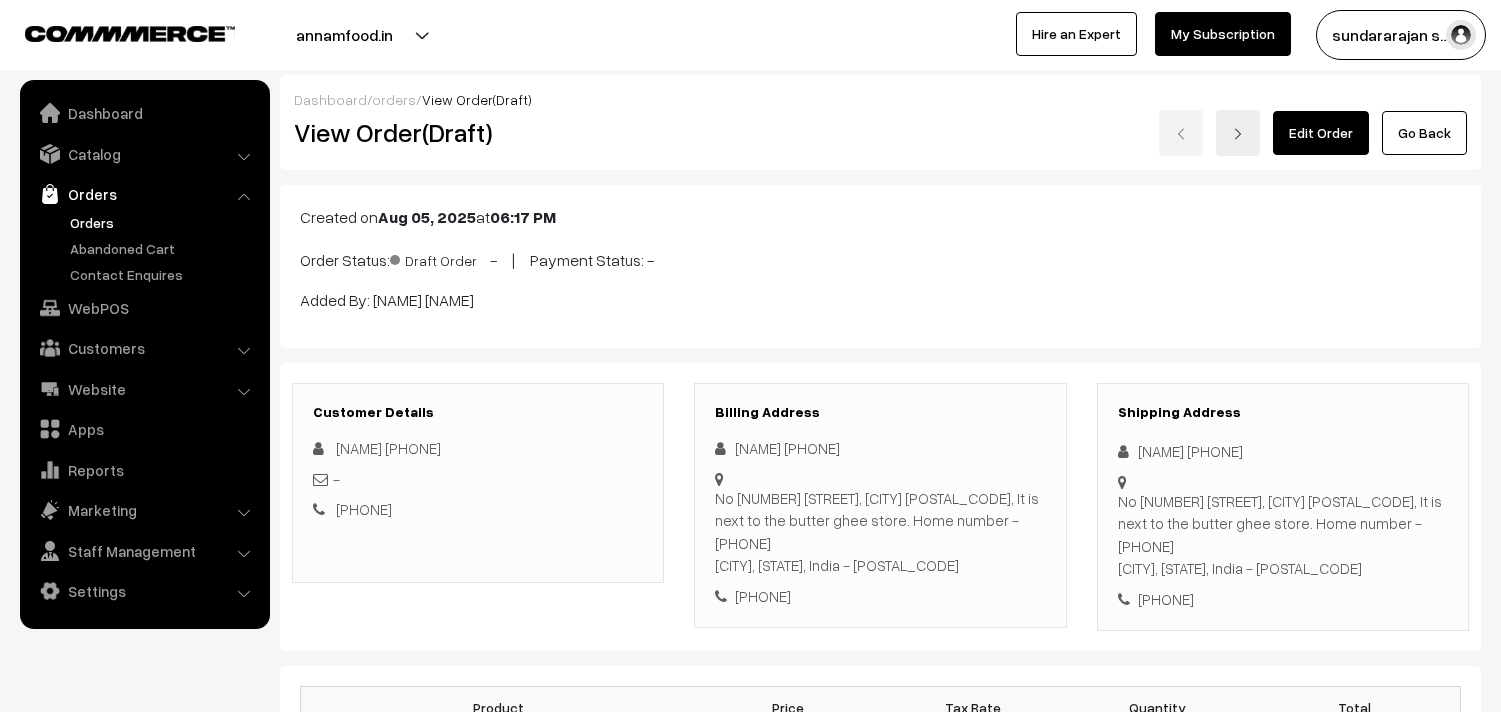 scroll, scrollTop: 0, scrollLeft: 0, axis: both 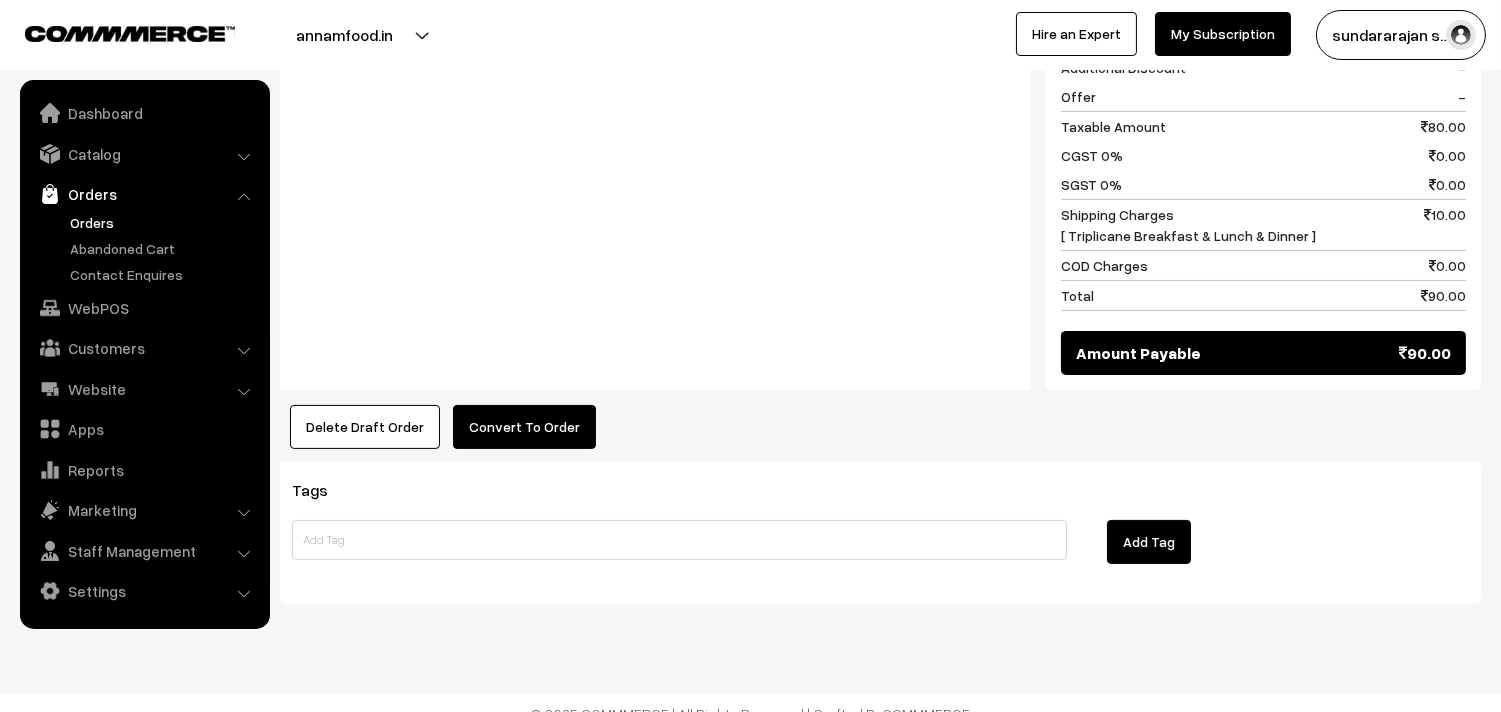 click on "Convert To Order" at bounding box center (524, 427) 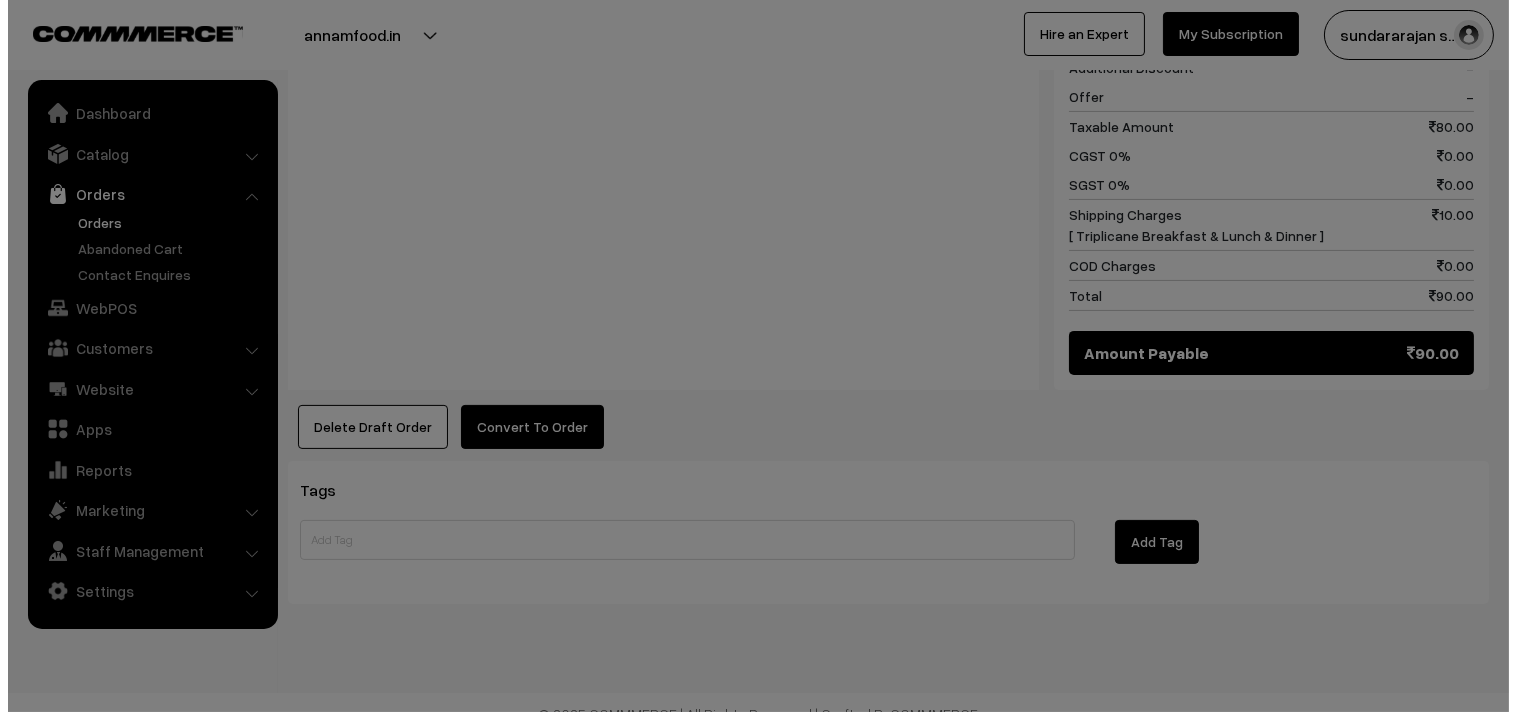 scroll, scrollTop: 956, scrollLeft: 0, axis: vertical 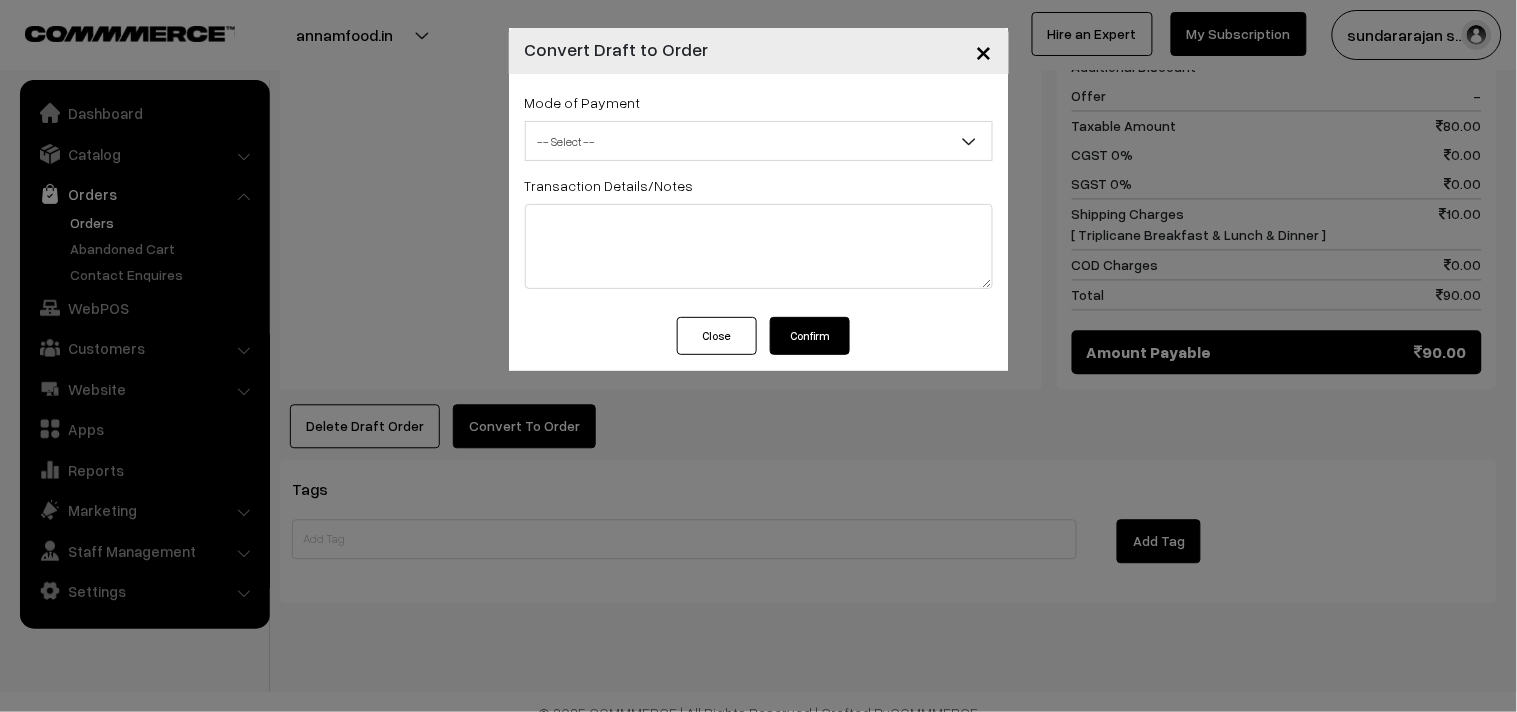 drag, startPoint x: 678, startPoint y: 136, endPoint x: 680, endPoint y: 154, distance: 18.110771 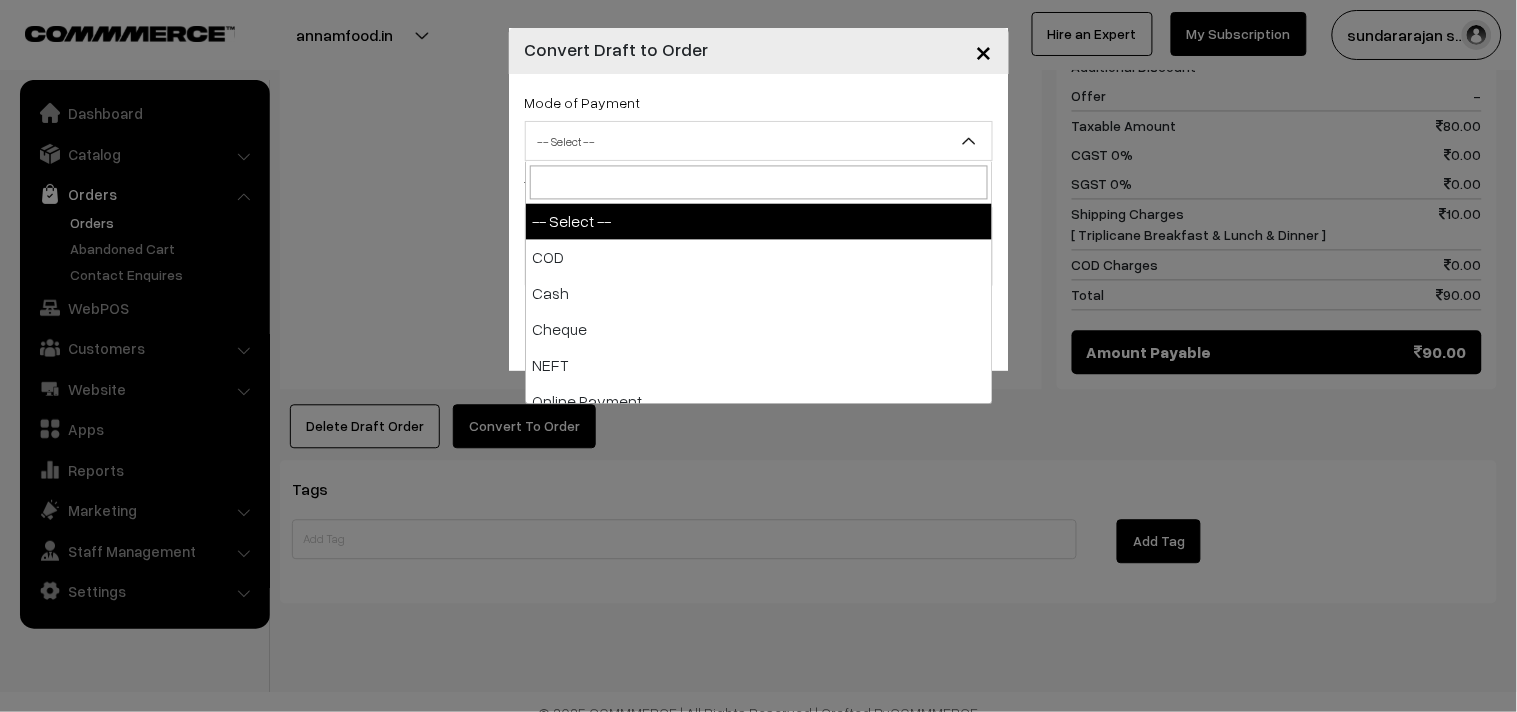 select on "1" 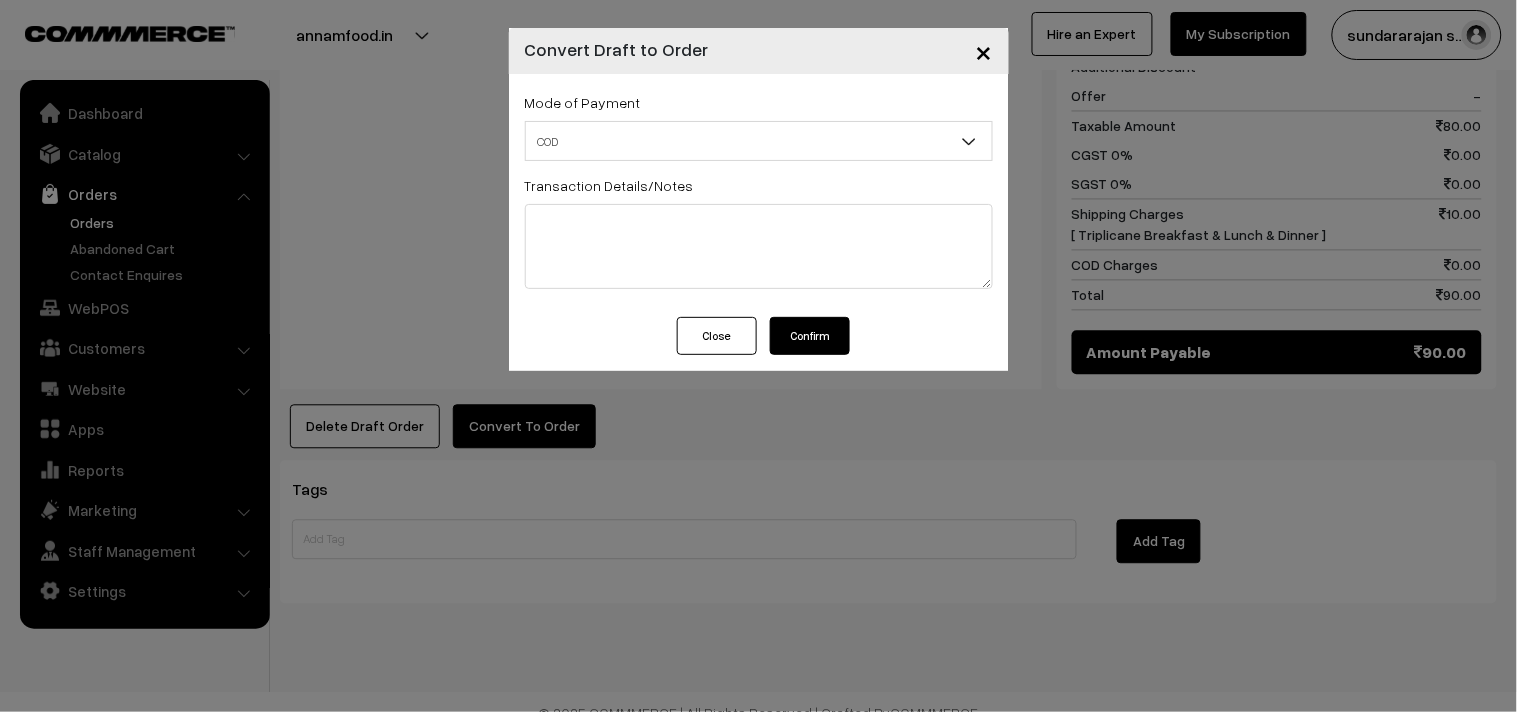 click on "Confirm" at bounding box center (810, 336) 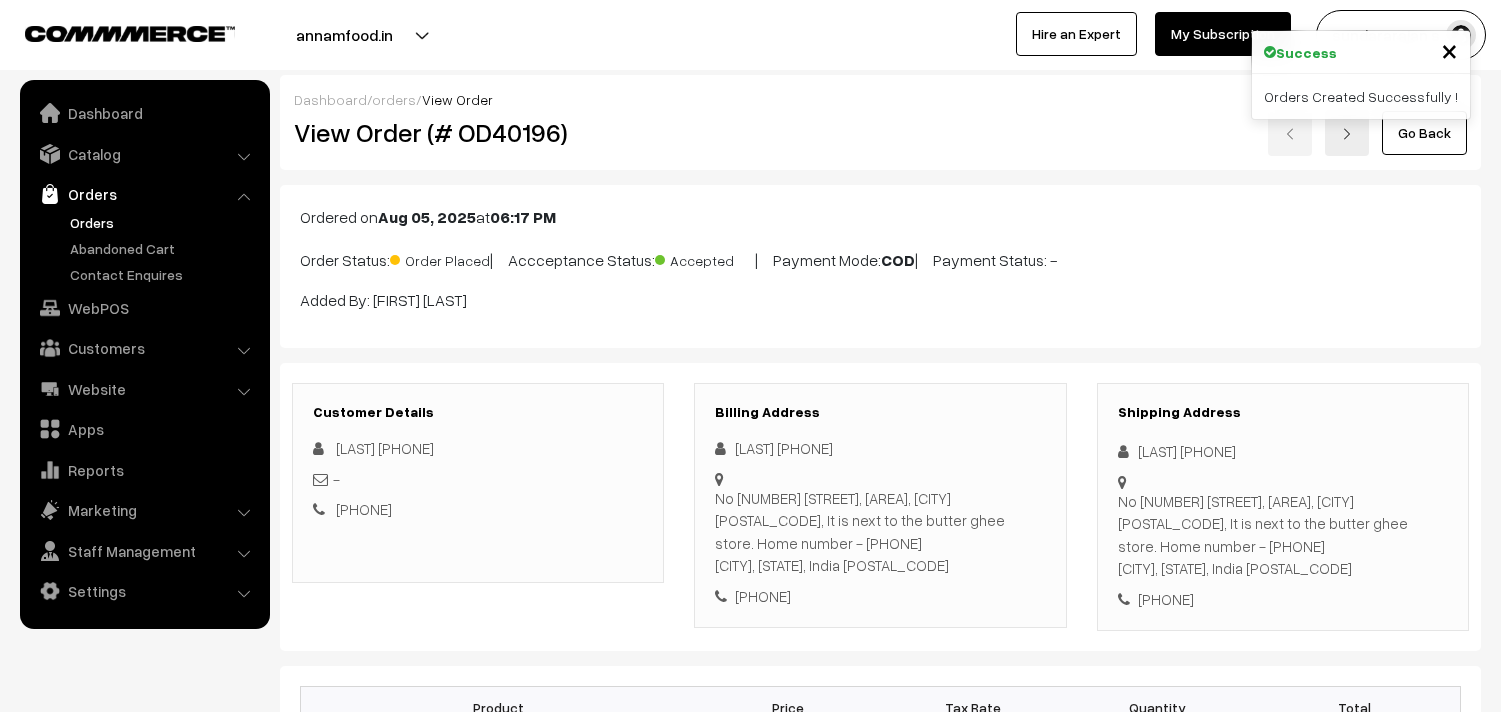 scroll, scrollTop: 952, scrollLeft: 0, axis: vertical 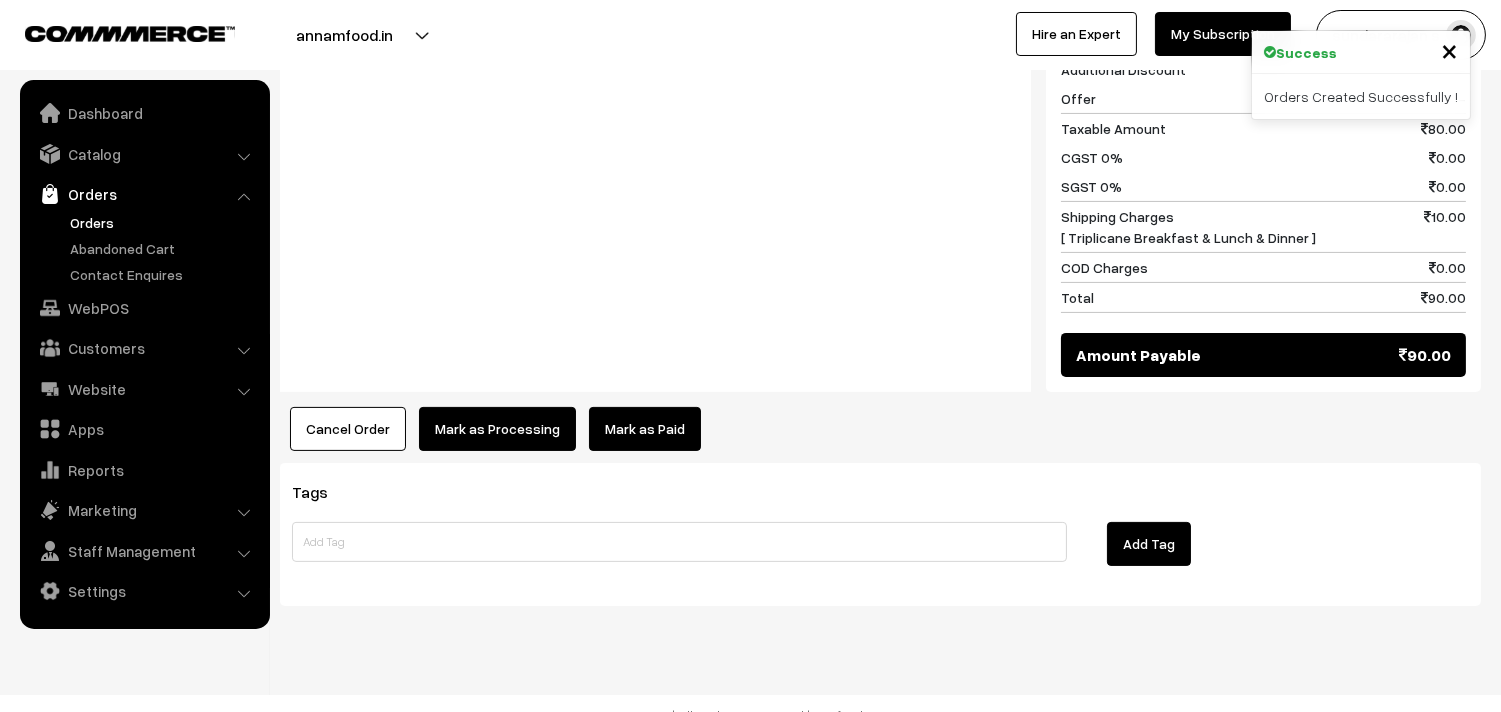click on "Mark as Processing" at bounding box center [497, 429] 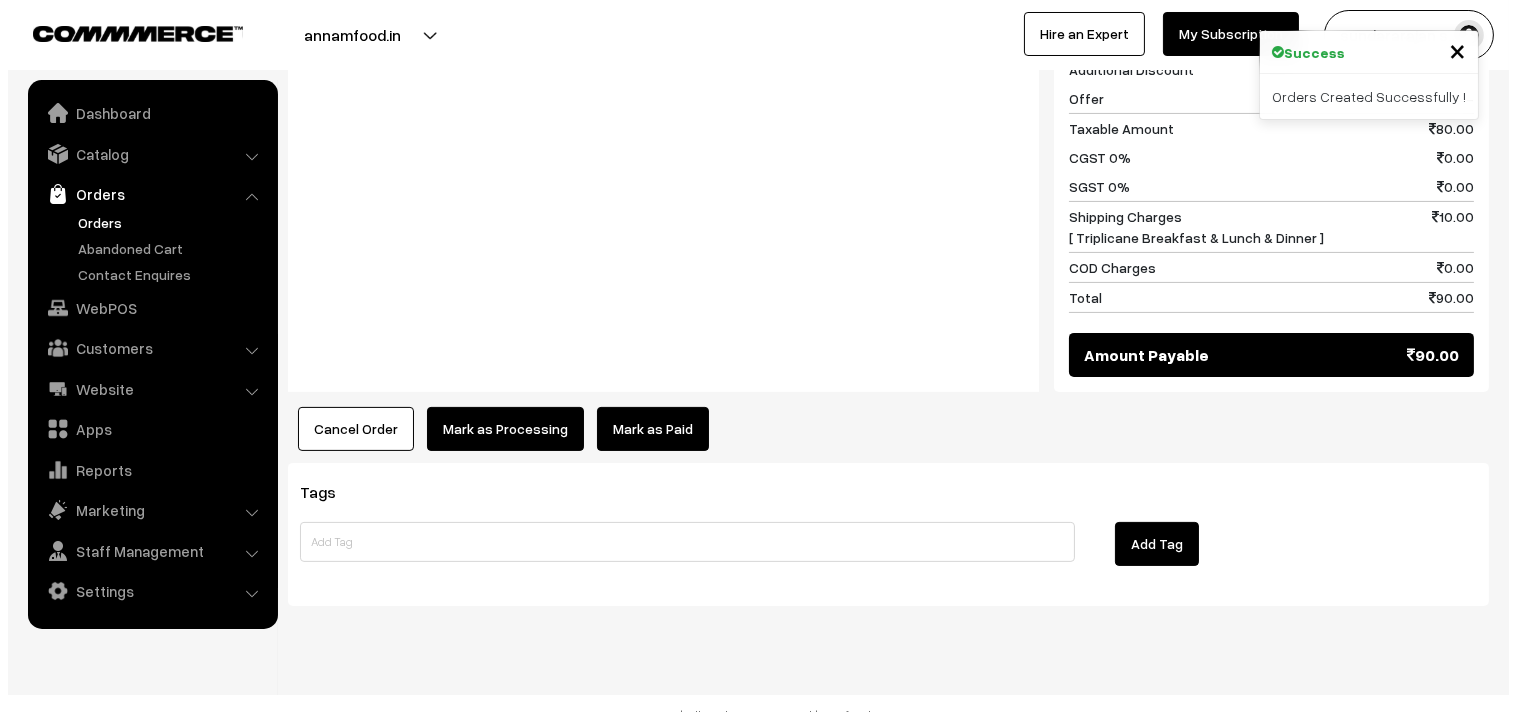 scroll, scrollTop: 954, scrollLeft: 0, axis: vertical 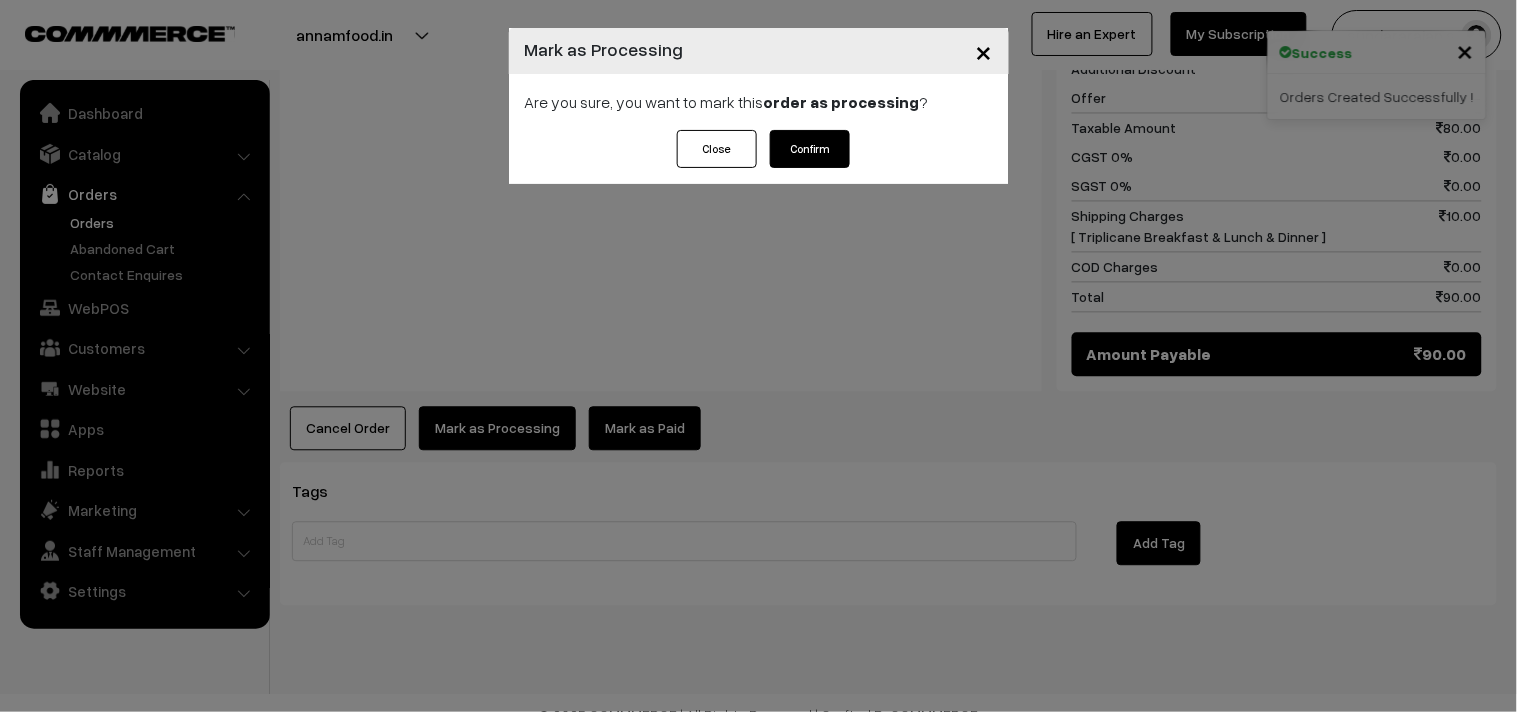 click on "Confirm" at bounding box center [810, 149] 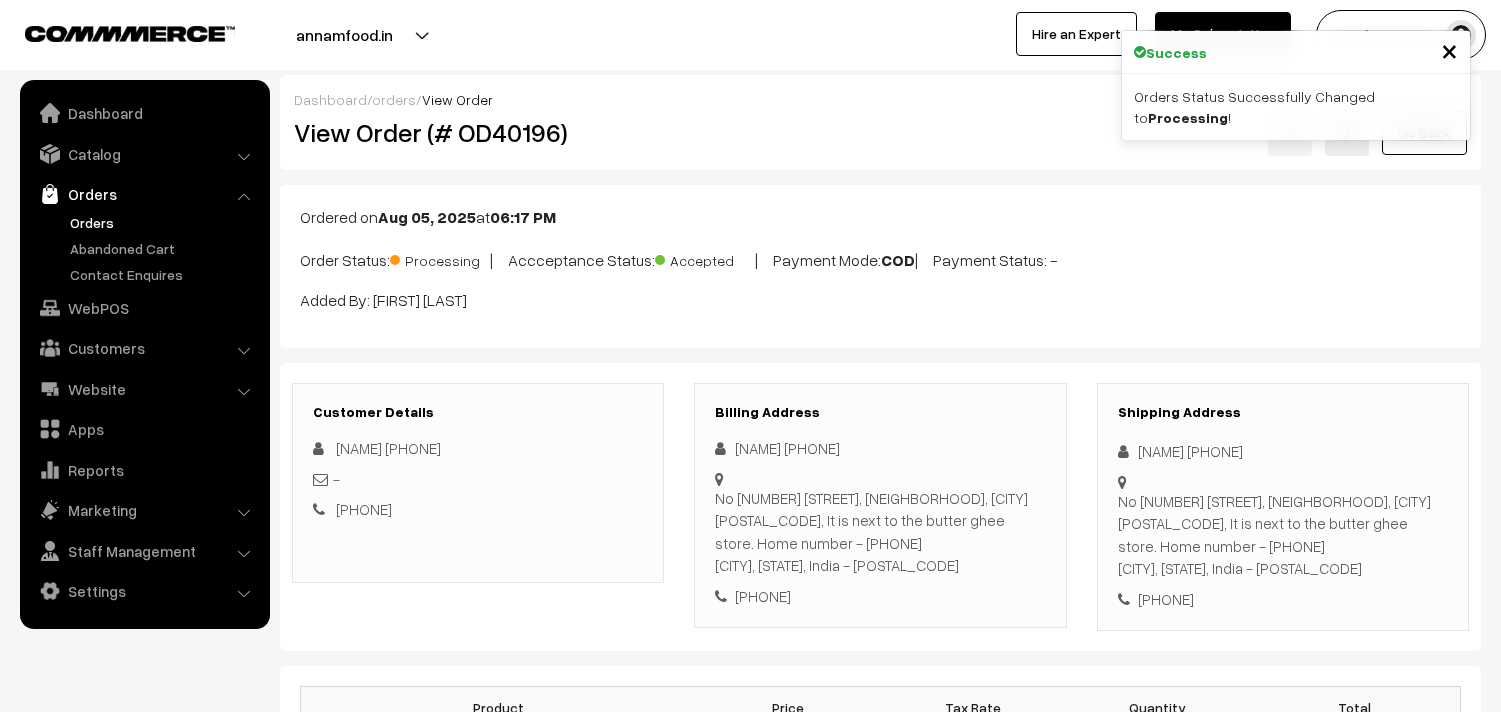scroll, scrollTop: 0, scrollLeft: 0, axis: both 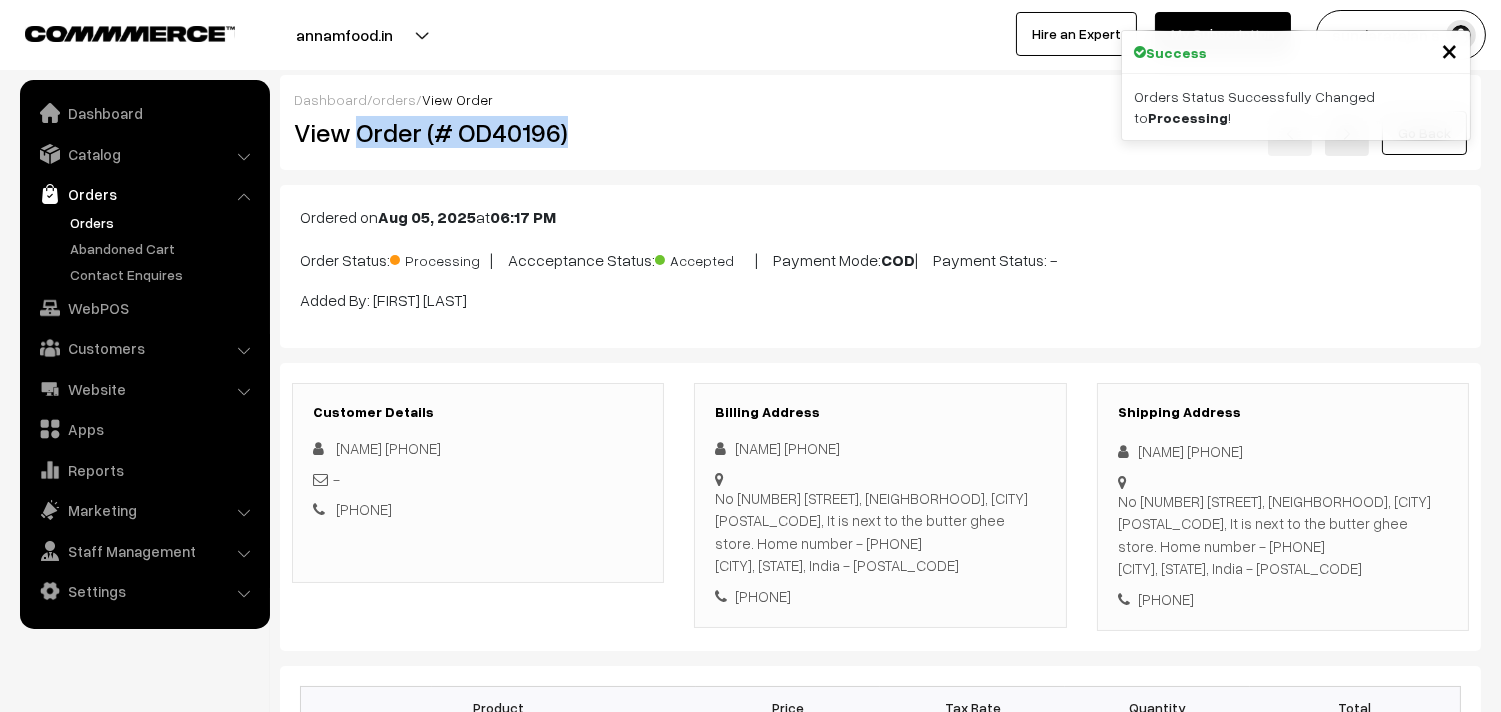 drag, startPoint x: 355, startPoint y: 136, endPoint x: 650, endPoint y: 140, distance: 295.02713 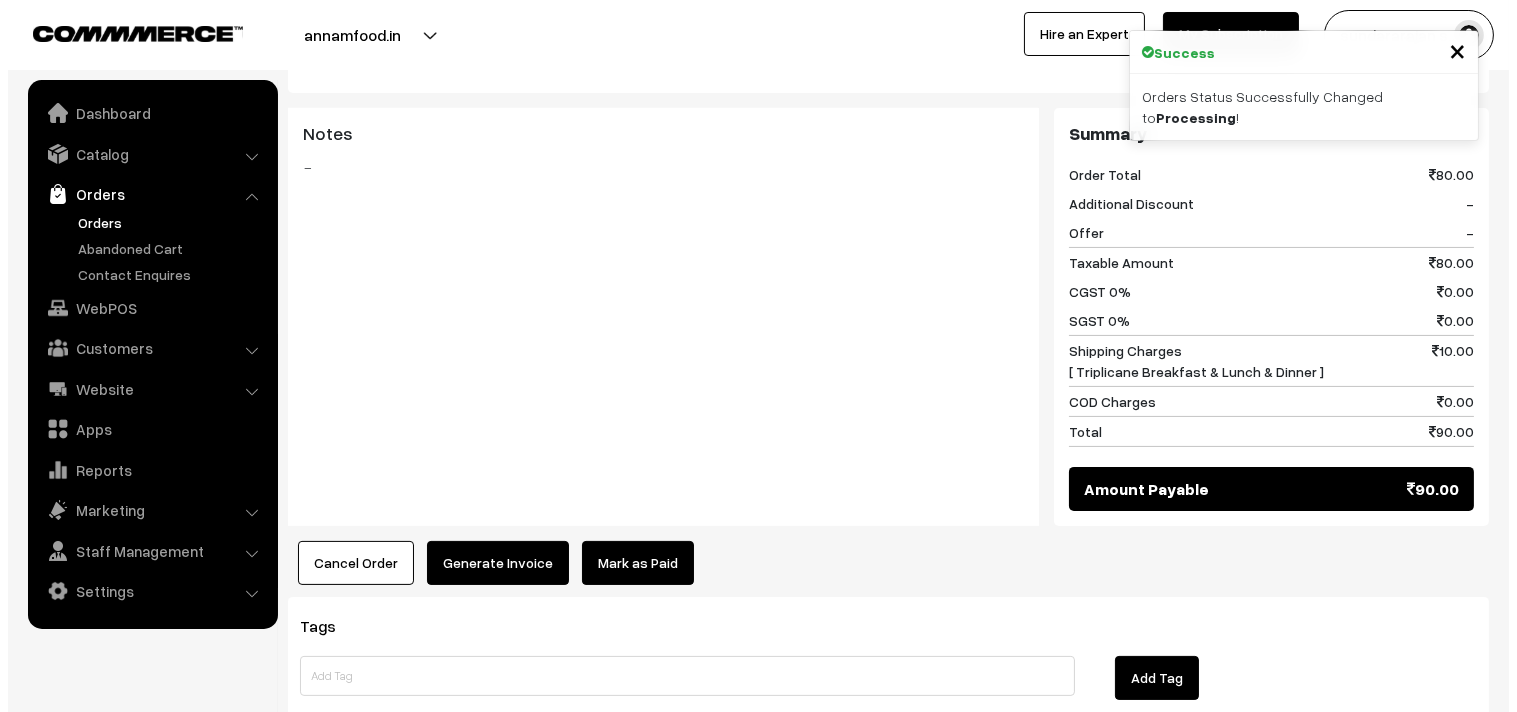 scroll, scrollTop: 885, scrollLeft: 0, axis: vertical 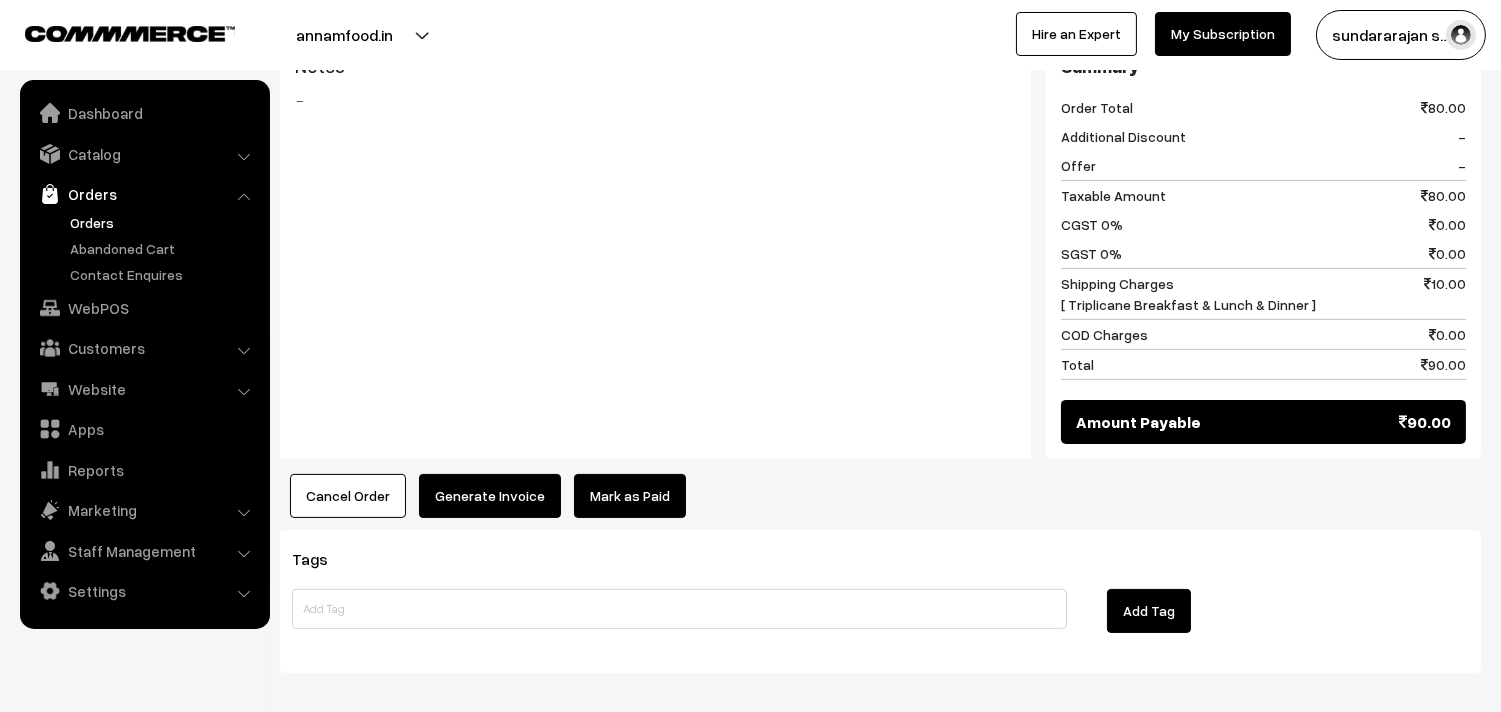 click on "Generate Invoice" at bounding box center [490, 496] 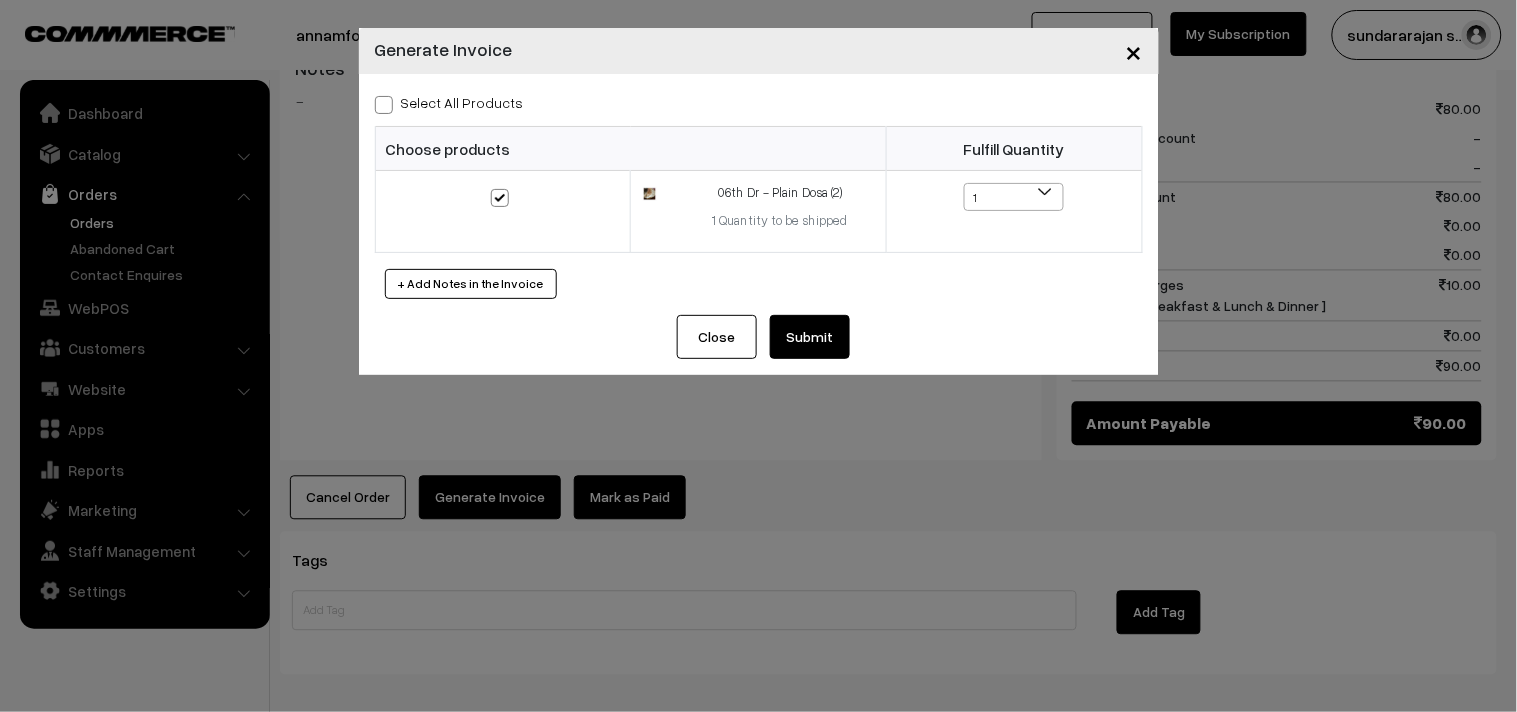 click on "Submit" at bounding box center (810, 337) 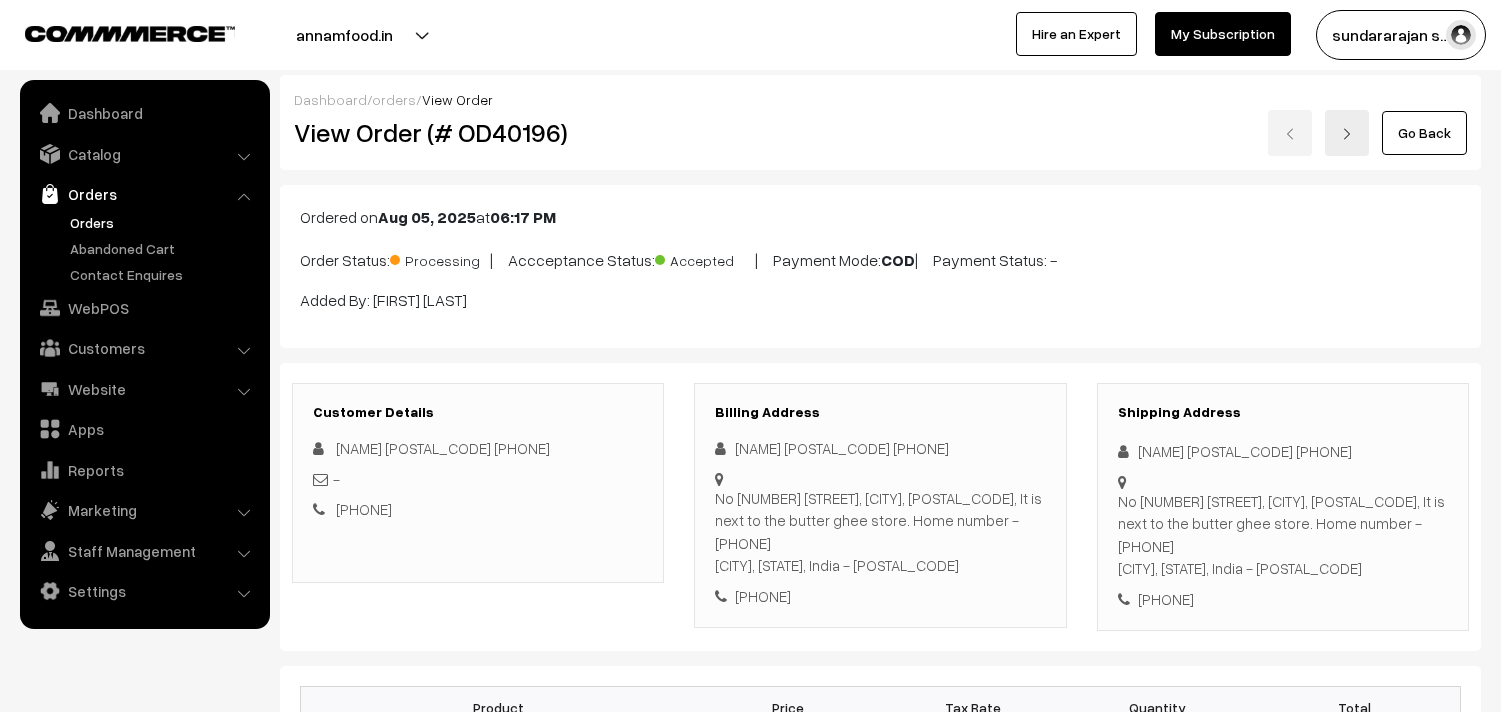 scroll, scrollTop: 885, scrollLeft: 0, axis: vertical 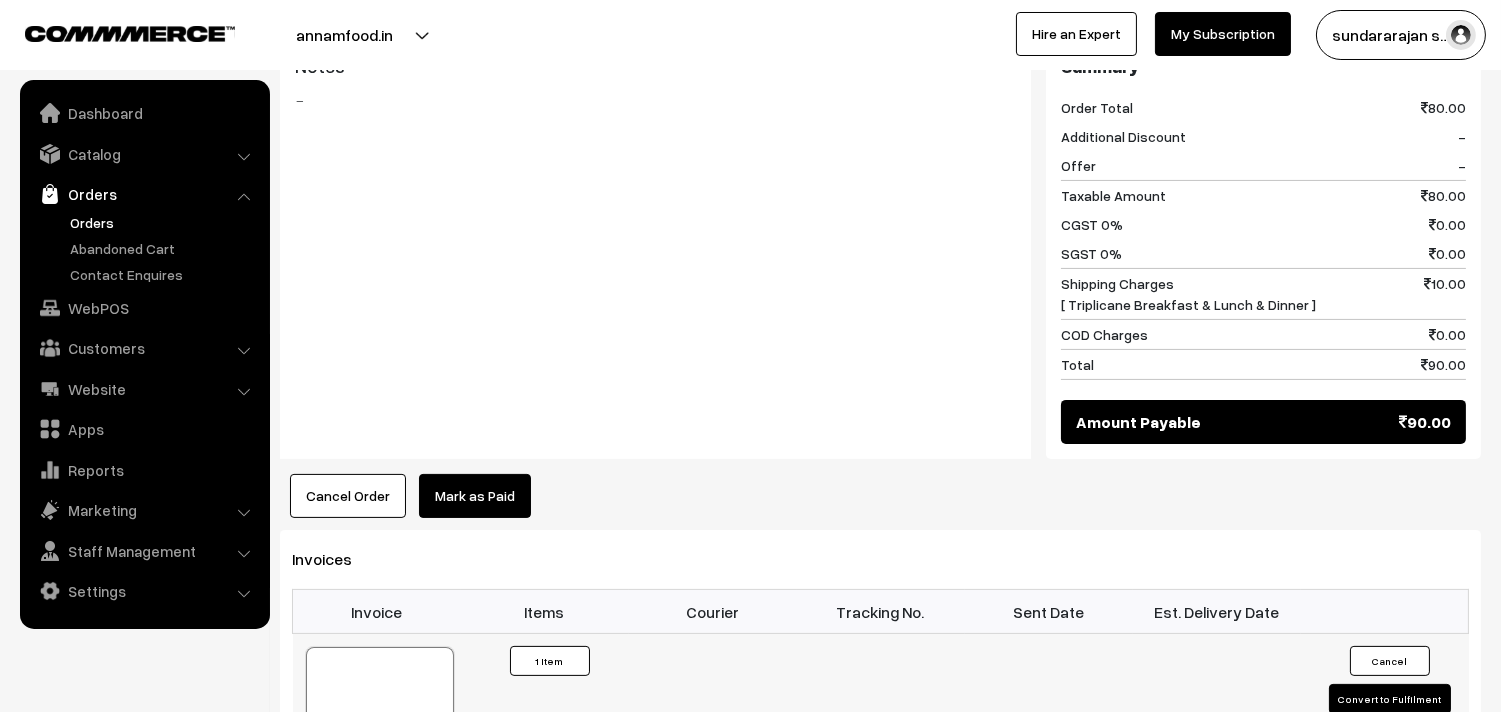 click at bounding box center (380, 697) 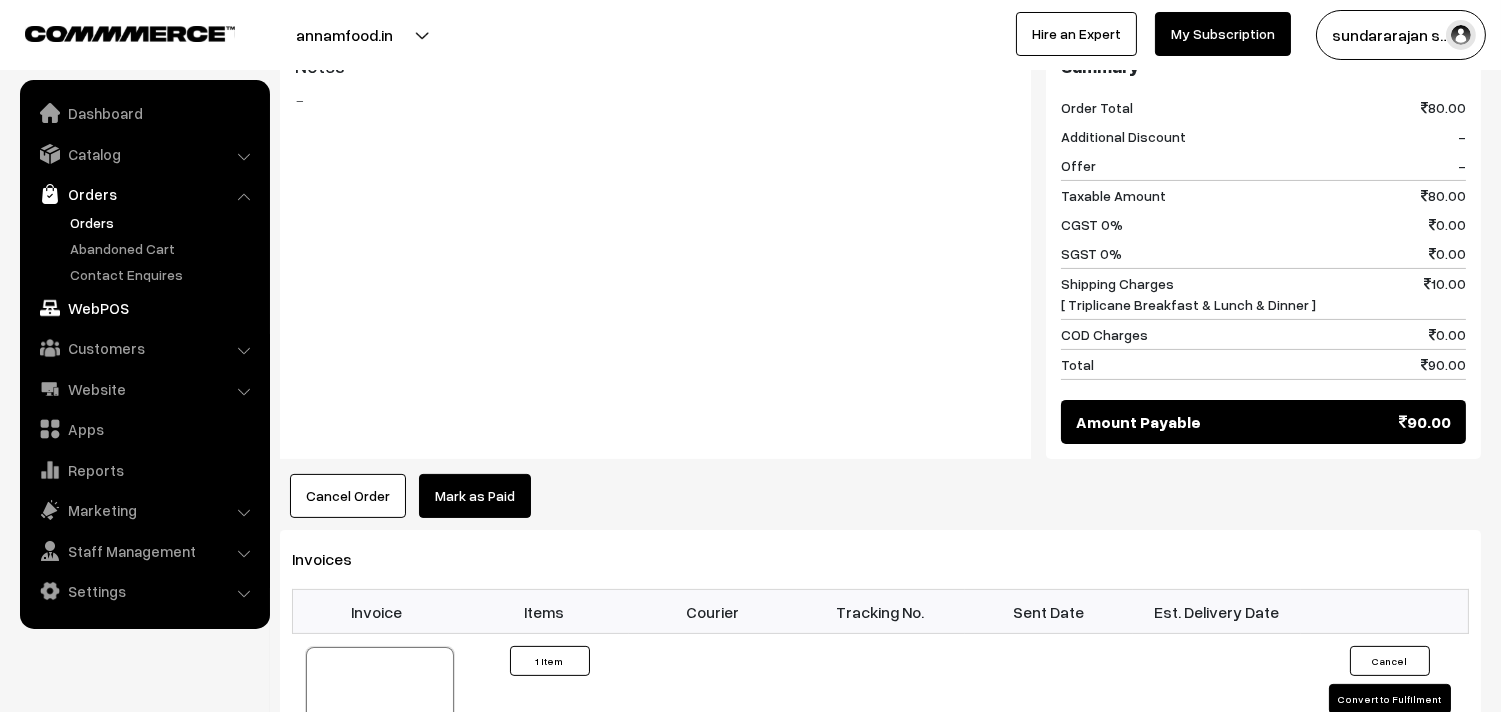 click on "WebPOS" at bounding box center (144, 308) 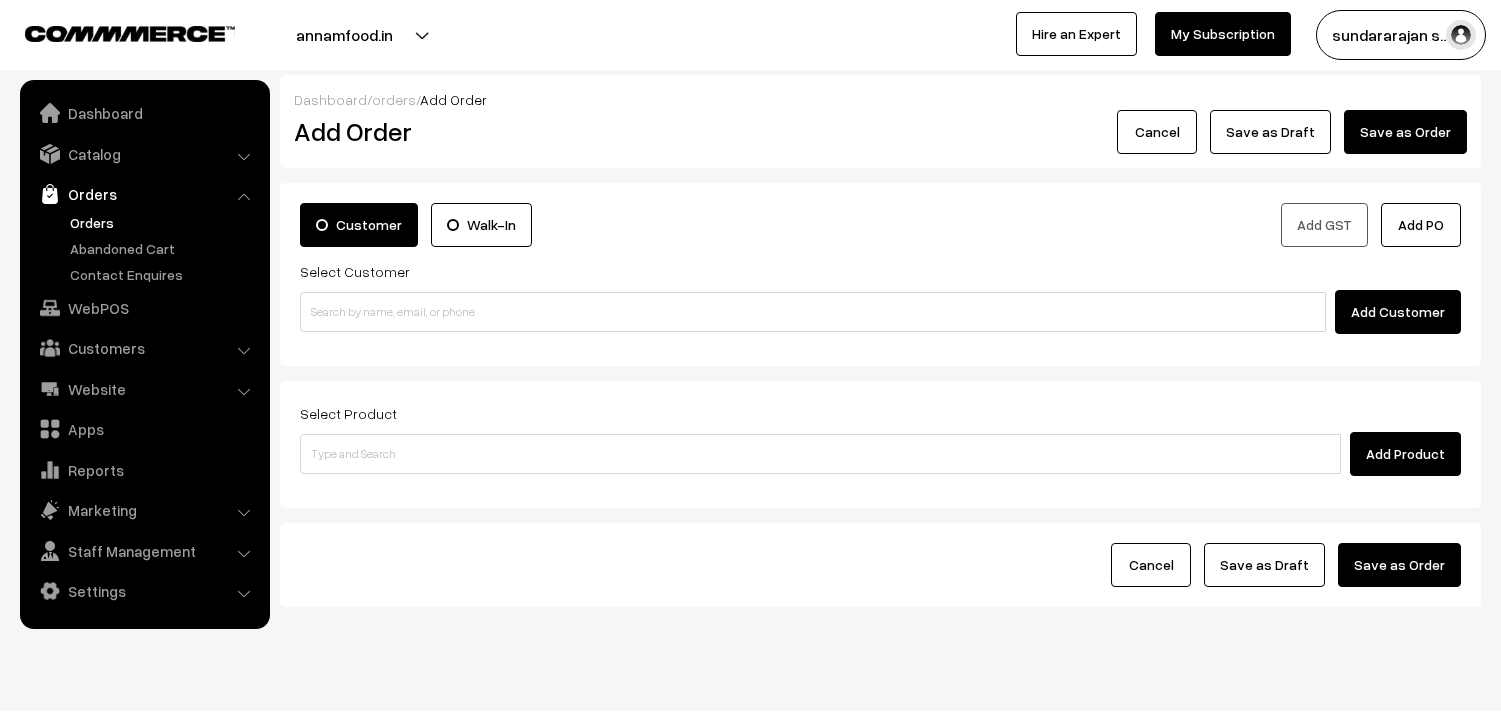 click at bounding box center (813, 312) 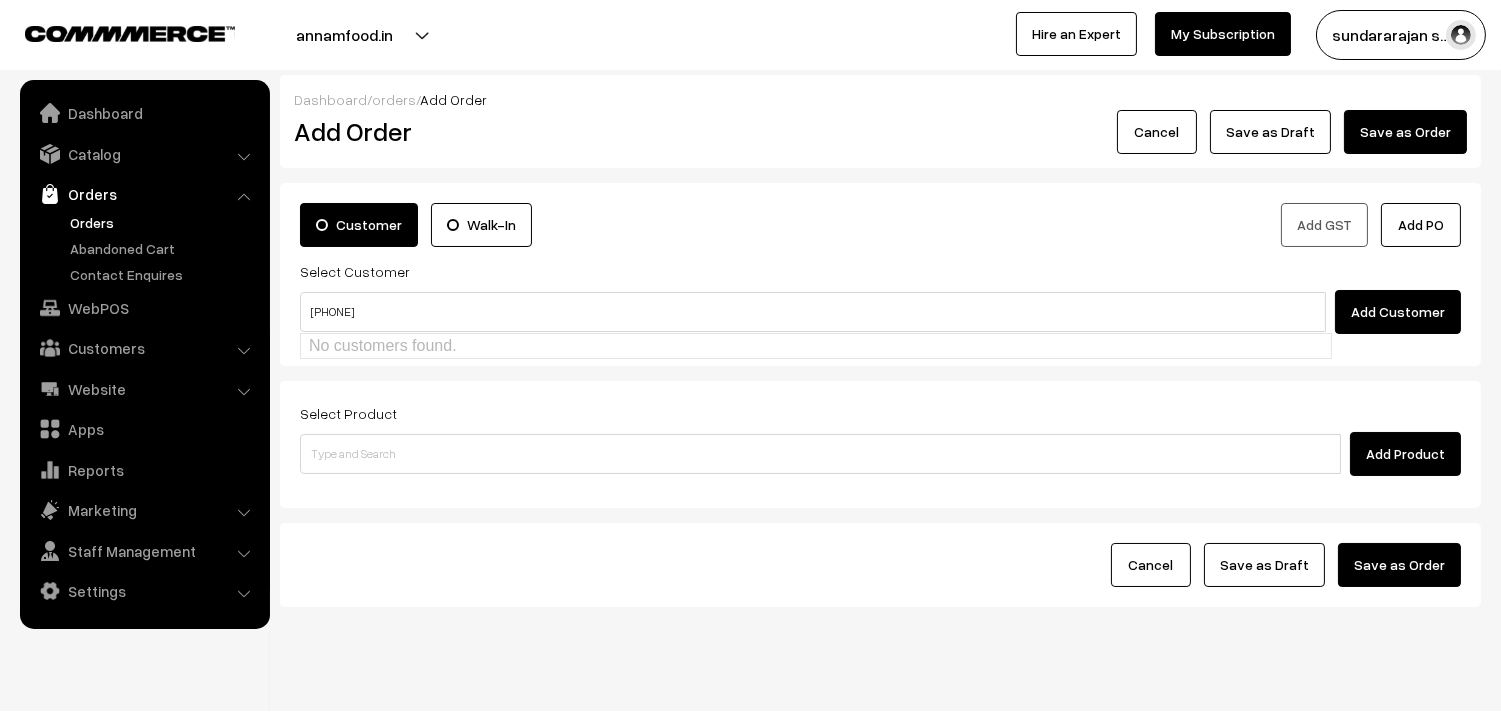 click on "[PHONE]" at bounding box center [813, 312] 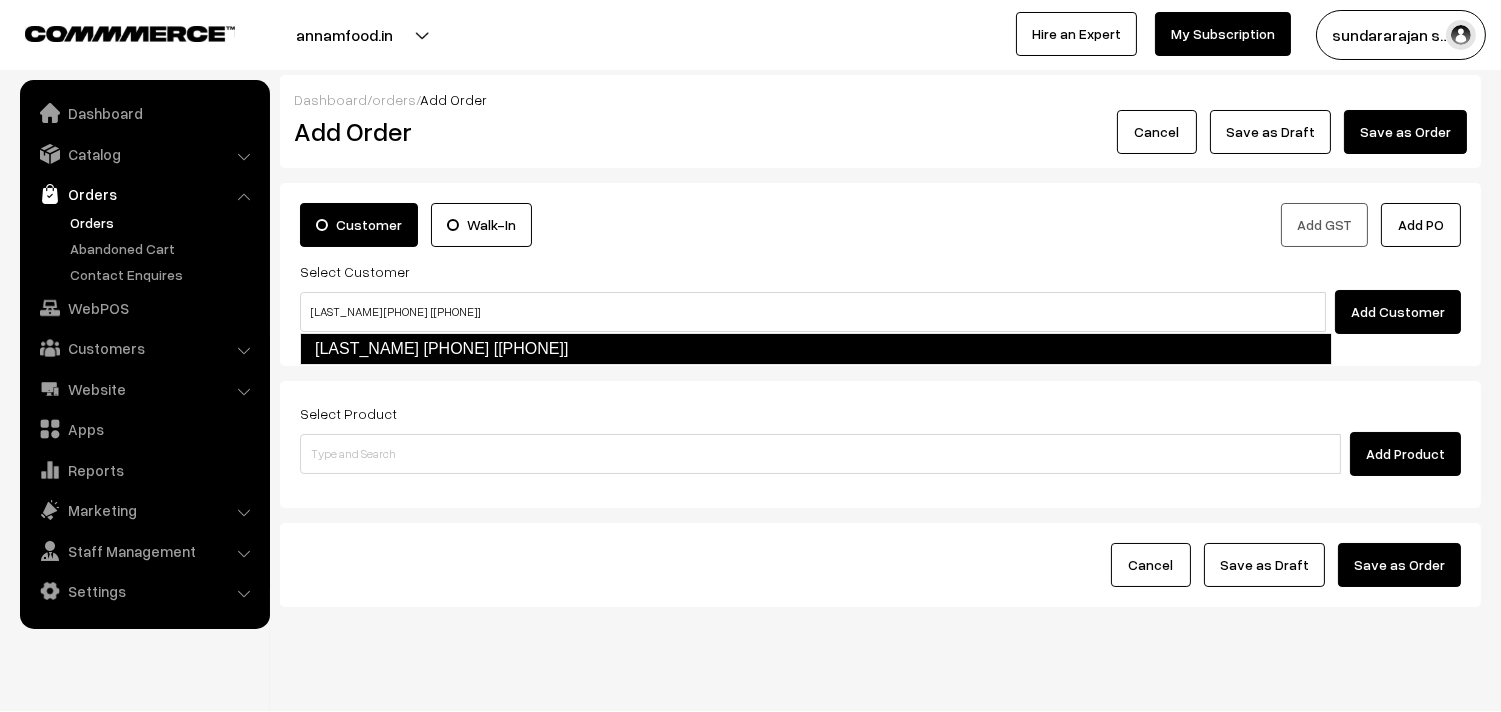 type on "[LAST_NAME] [PHONE]  [[PHONE]]" 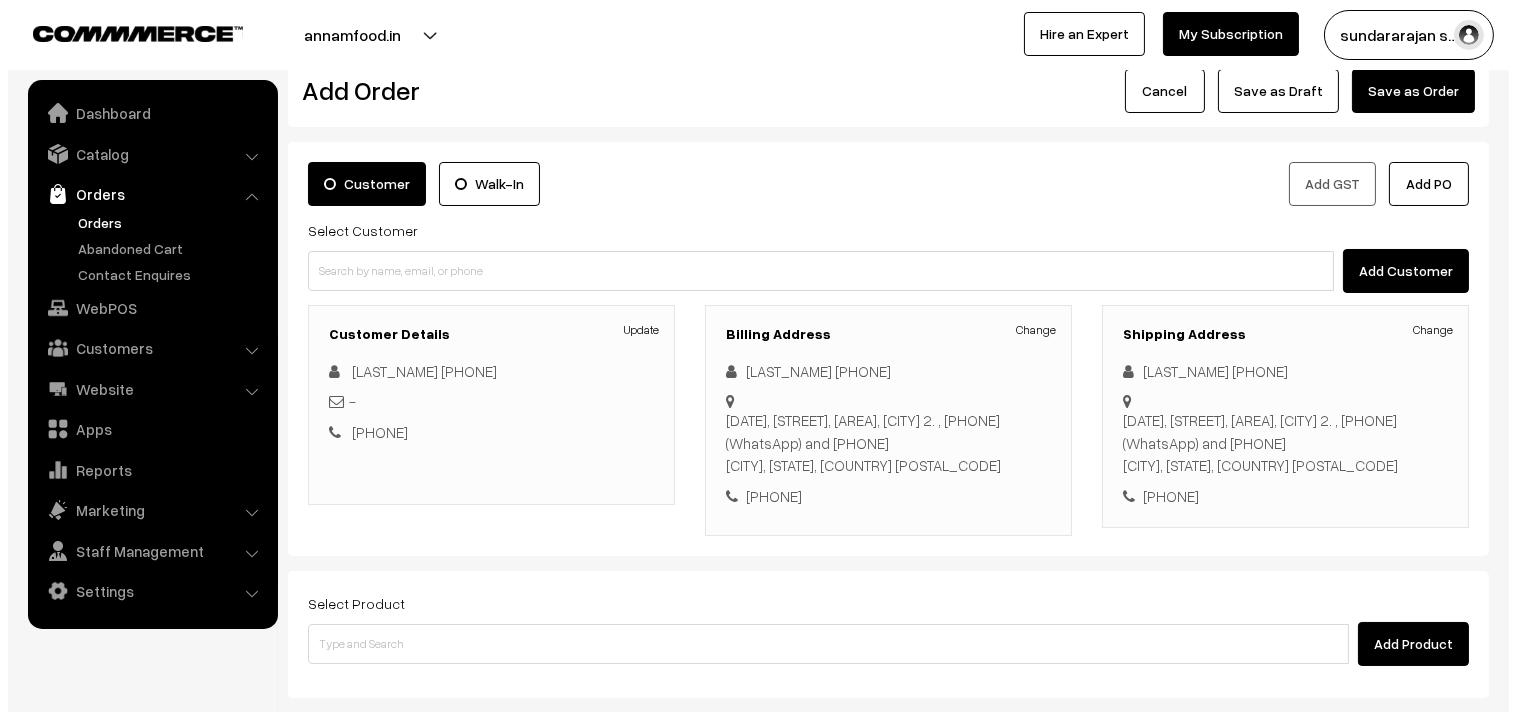 scroll, scrollTop: 295, scrollLeft: 0, axis: vertical 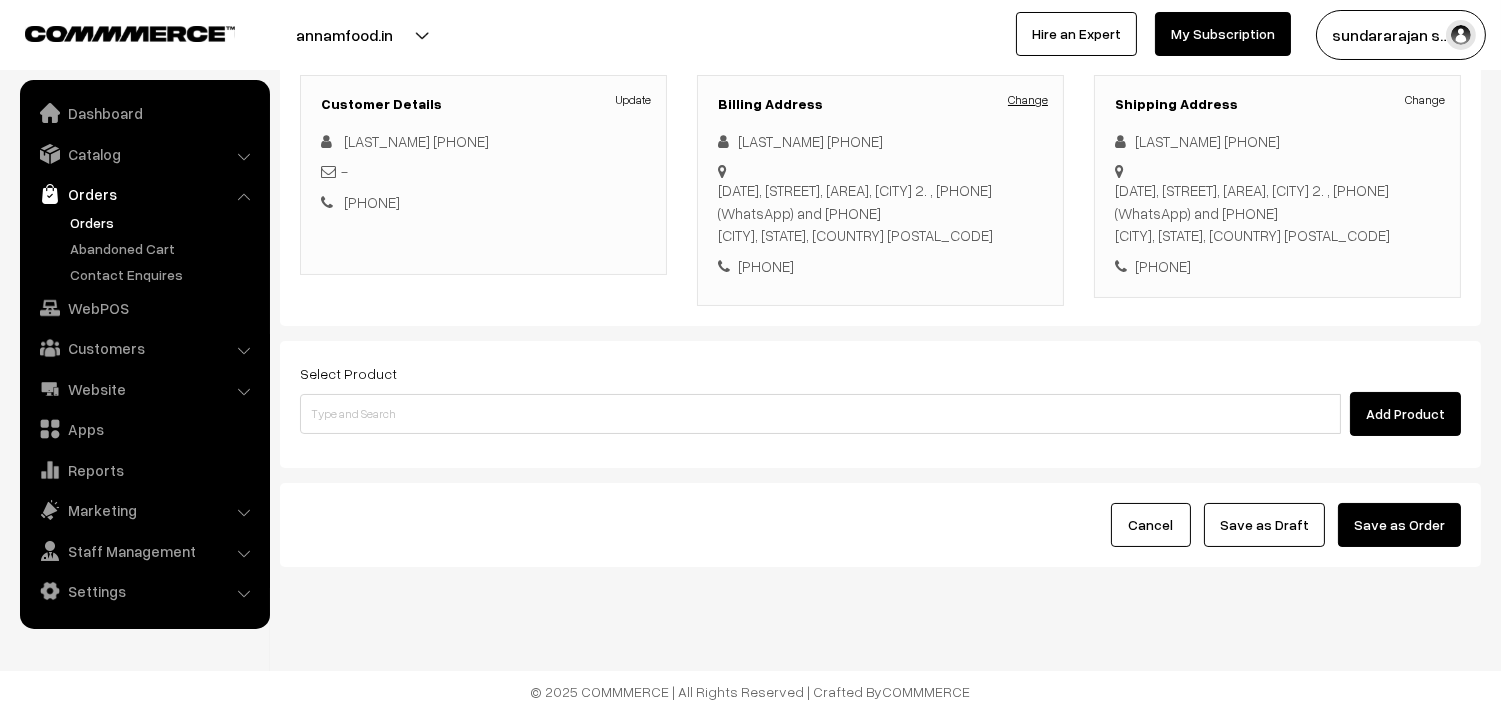 click on "Change" at bounding box center [1028, 100] 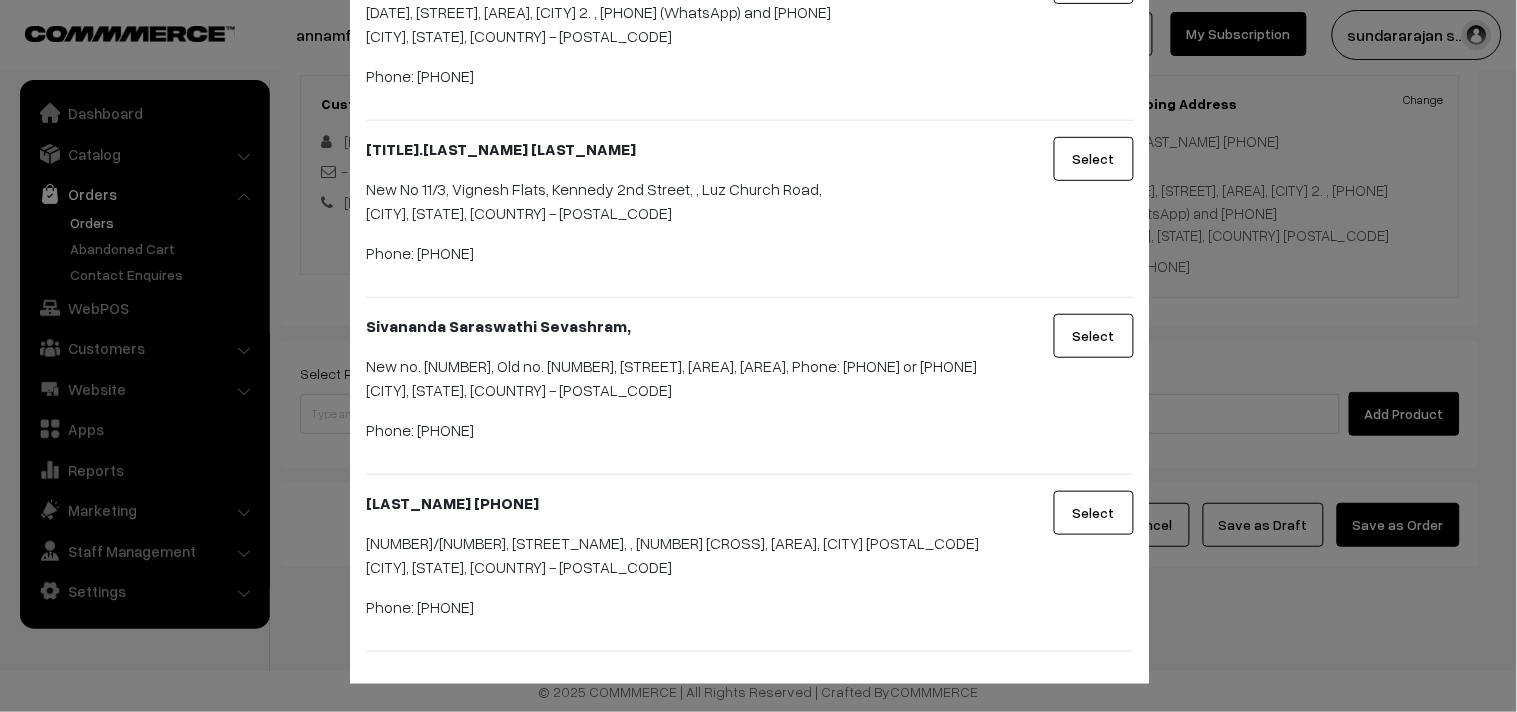 scroll, scrollTop: 231, scrollLeft: 0, axis: vertical 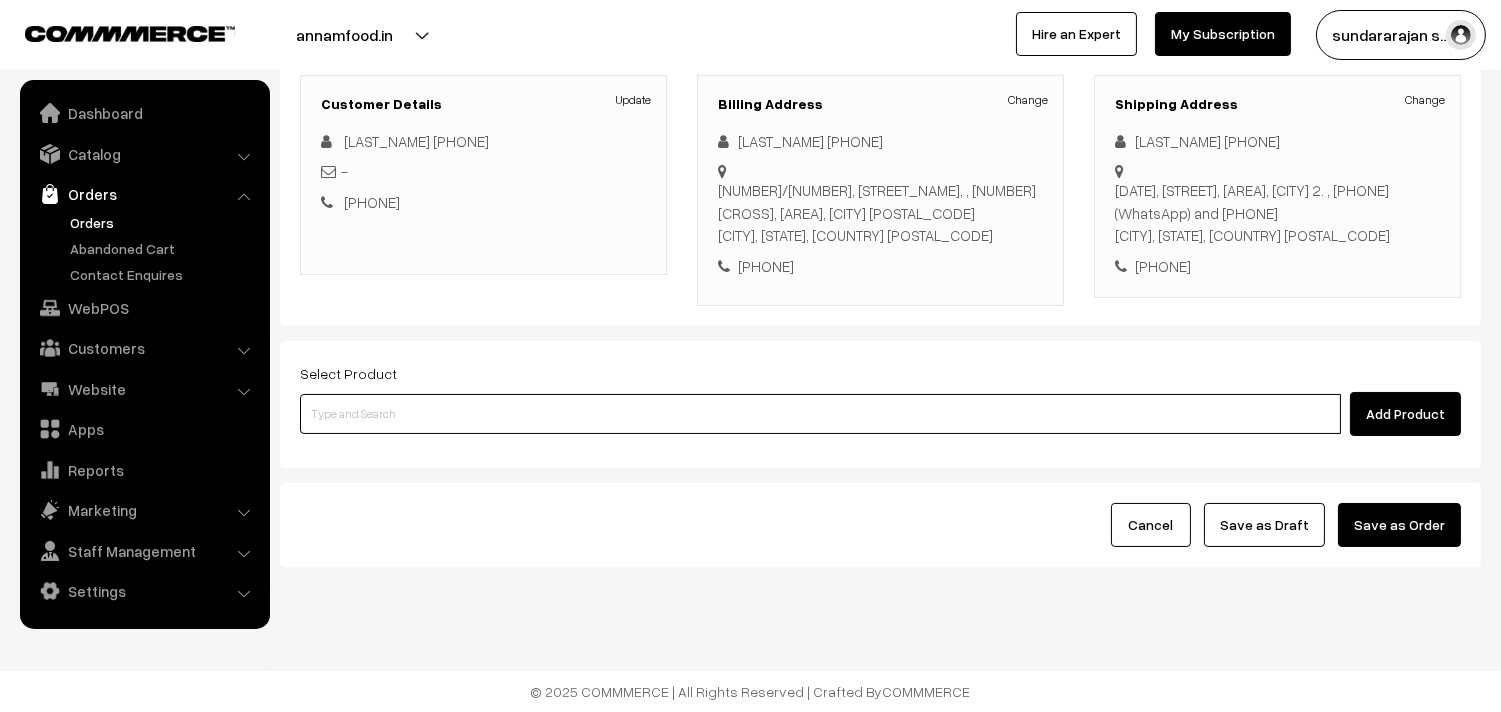 click at bounding box center [820, 414] 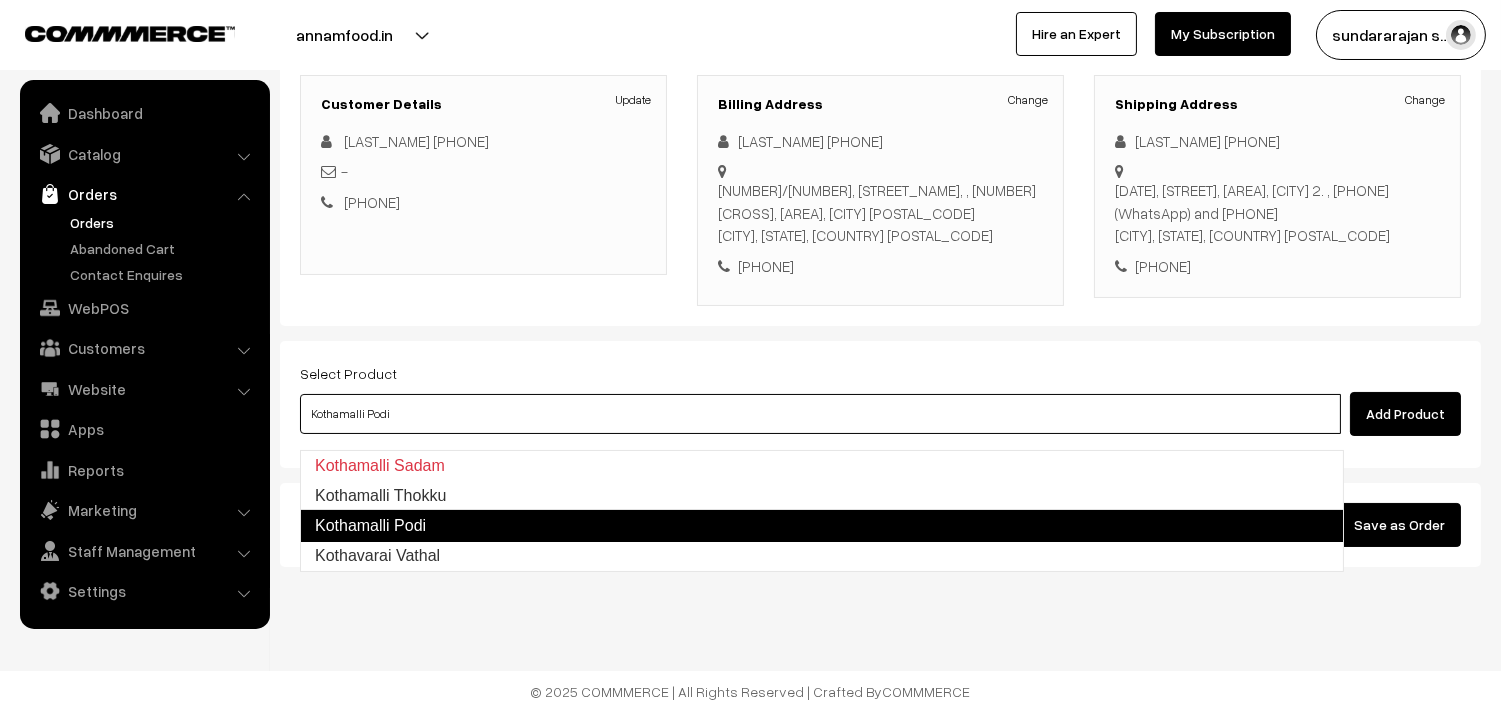 type on "Kothamalli Thokku" 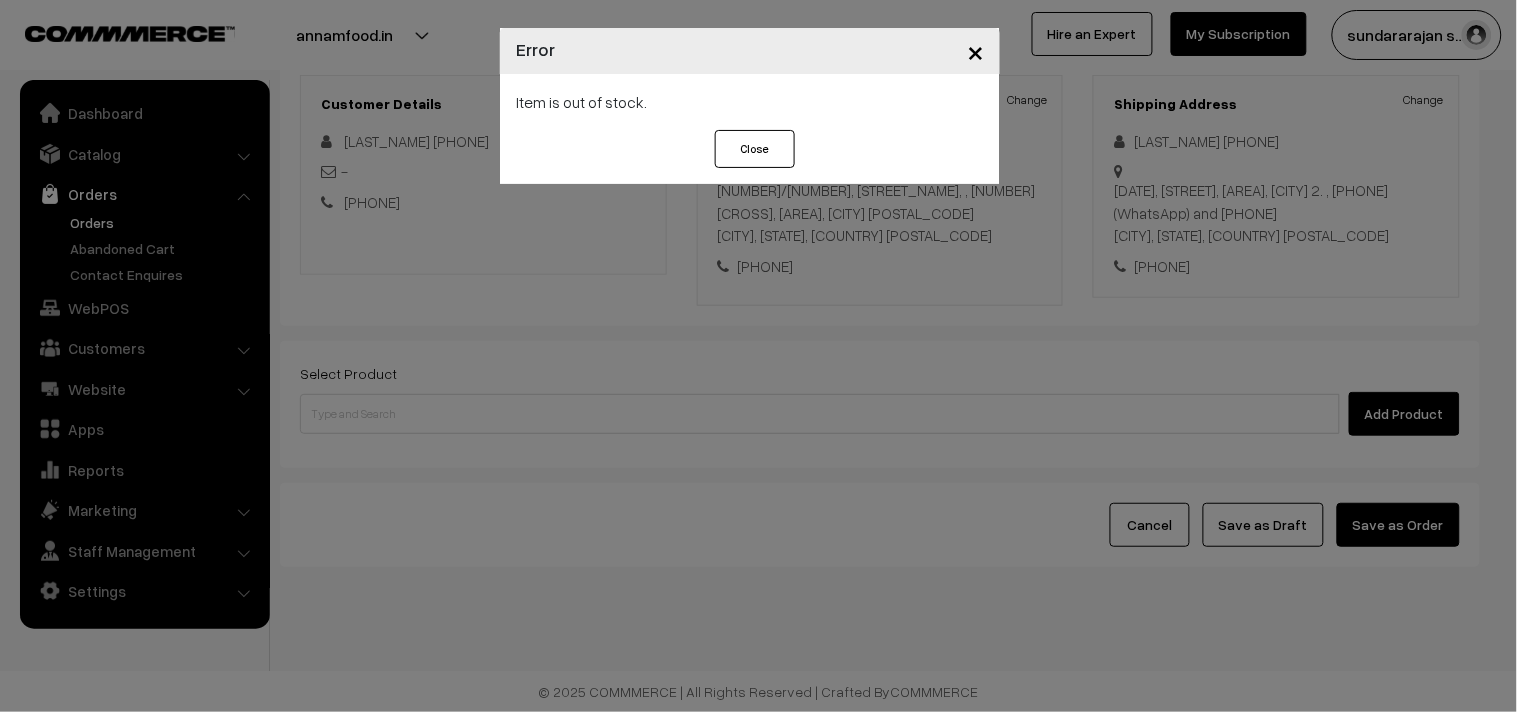 click on "×
Error
Item is out of stock.
Close" at bounding box center (758, 356) 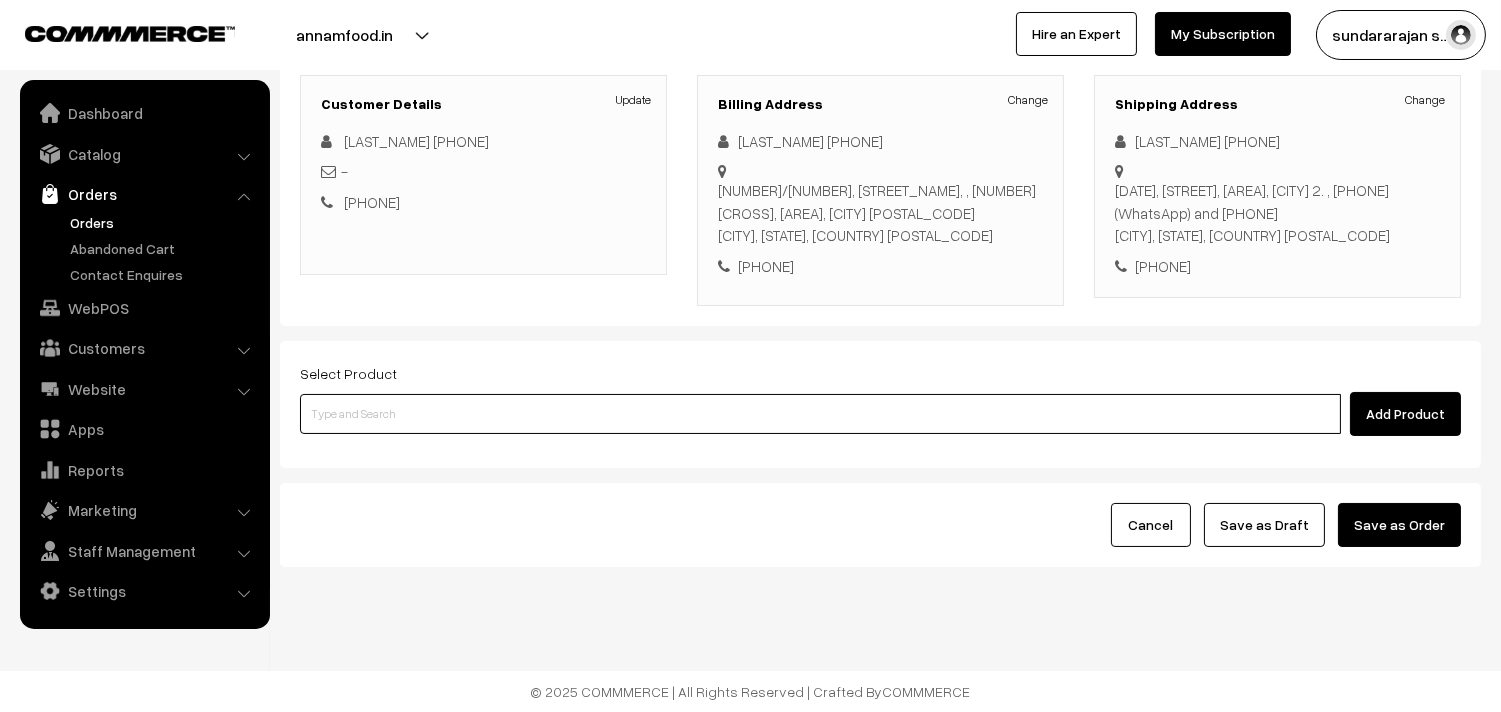 click at bounding box center [820, 414] 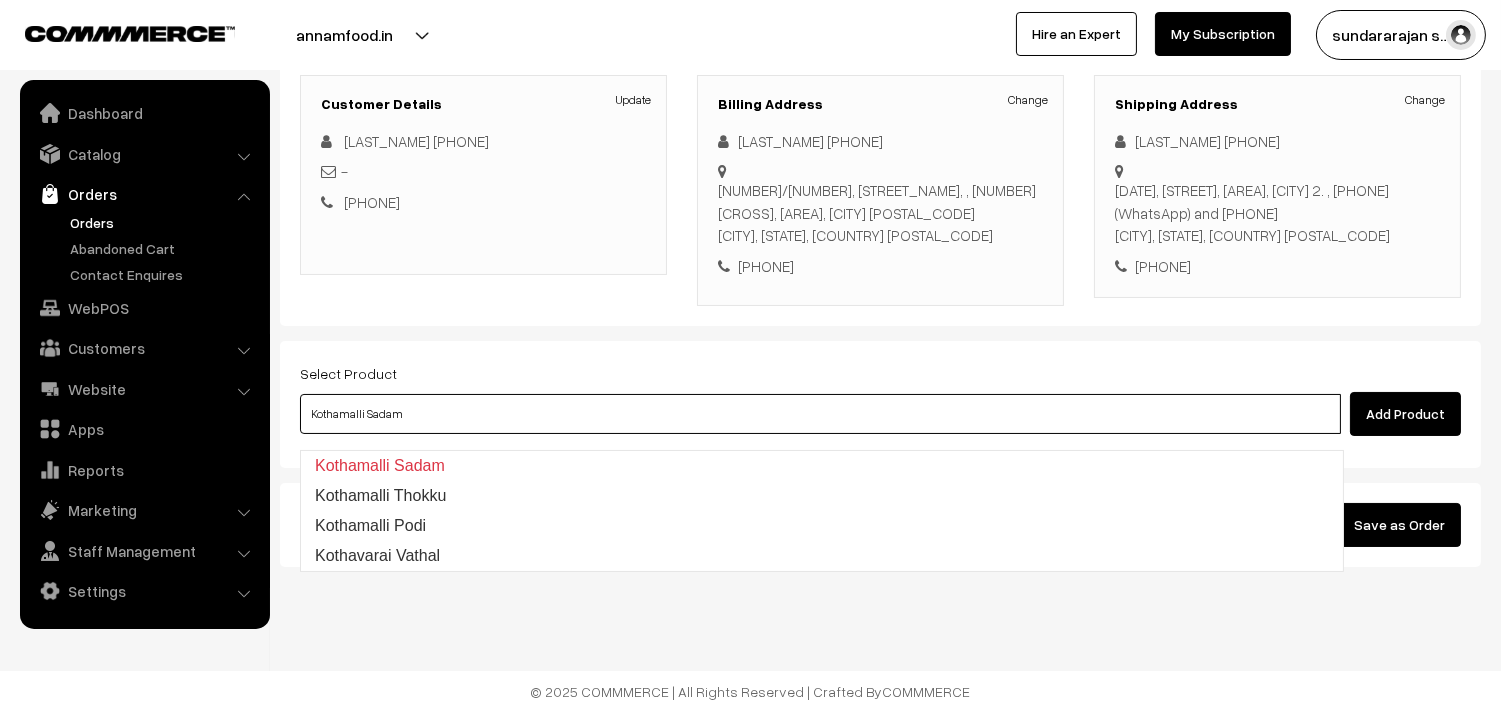 type on "Kothamalli Thokku" 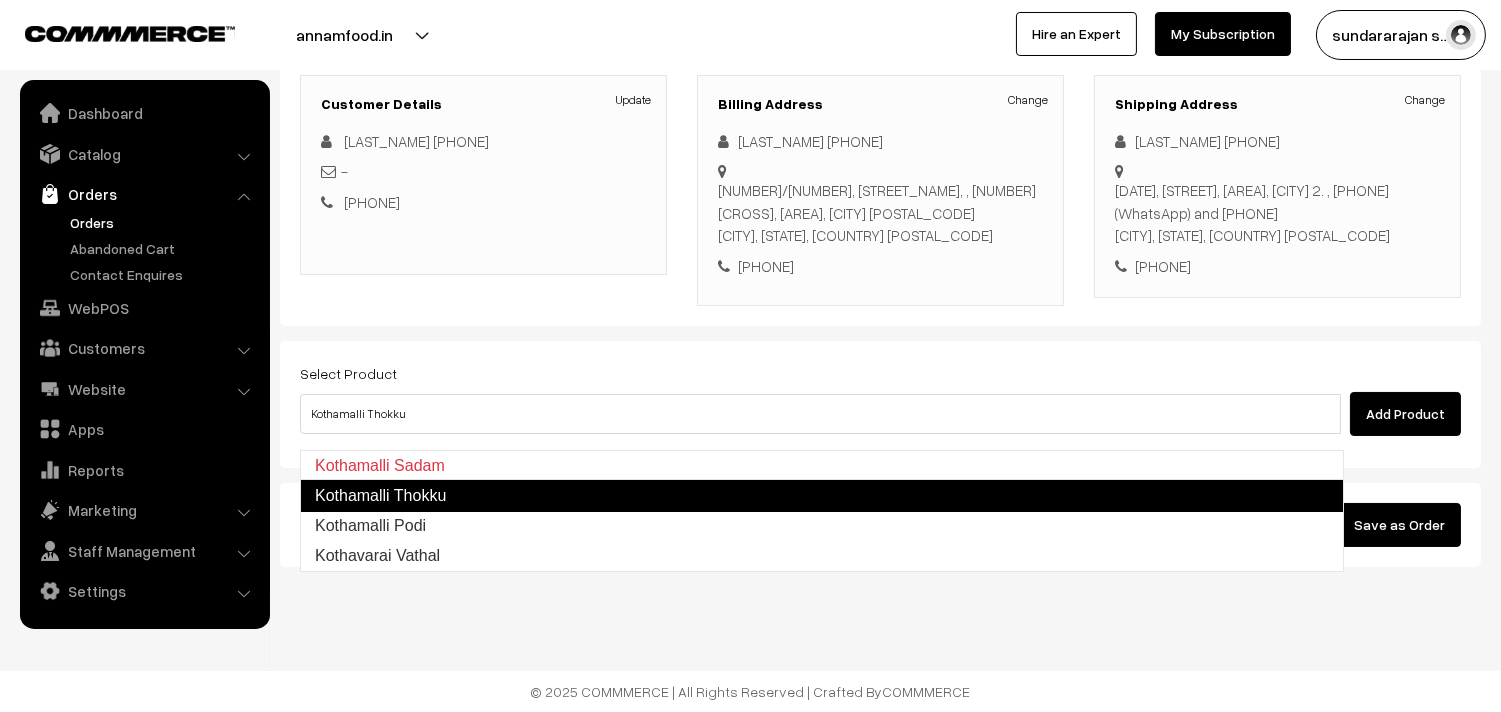 type 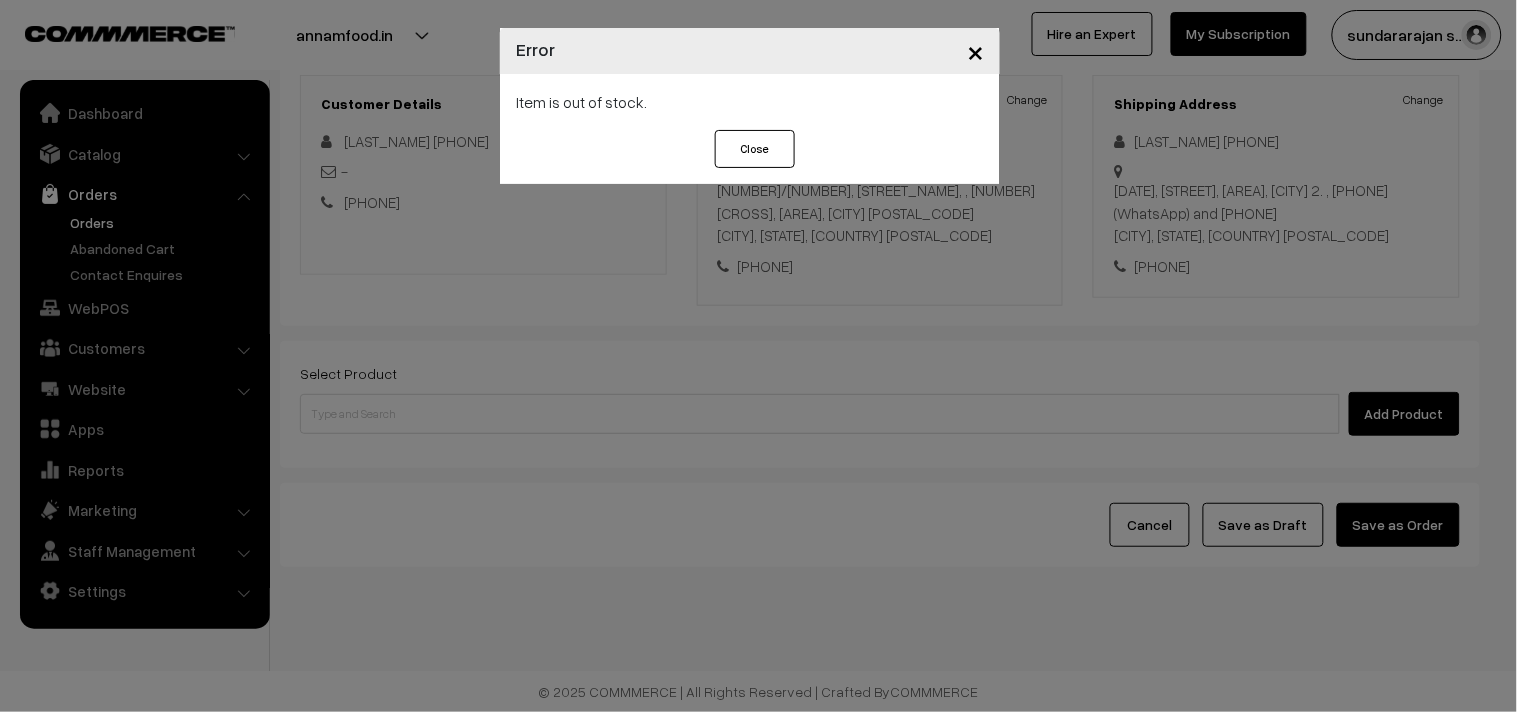 click on "×
Error
Item is out of stock.
Close" at bounding box center (758, 356) 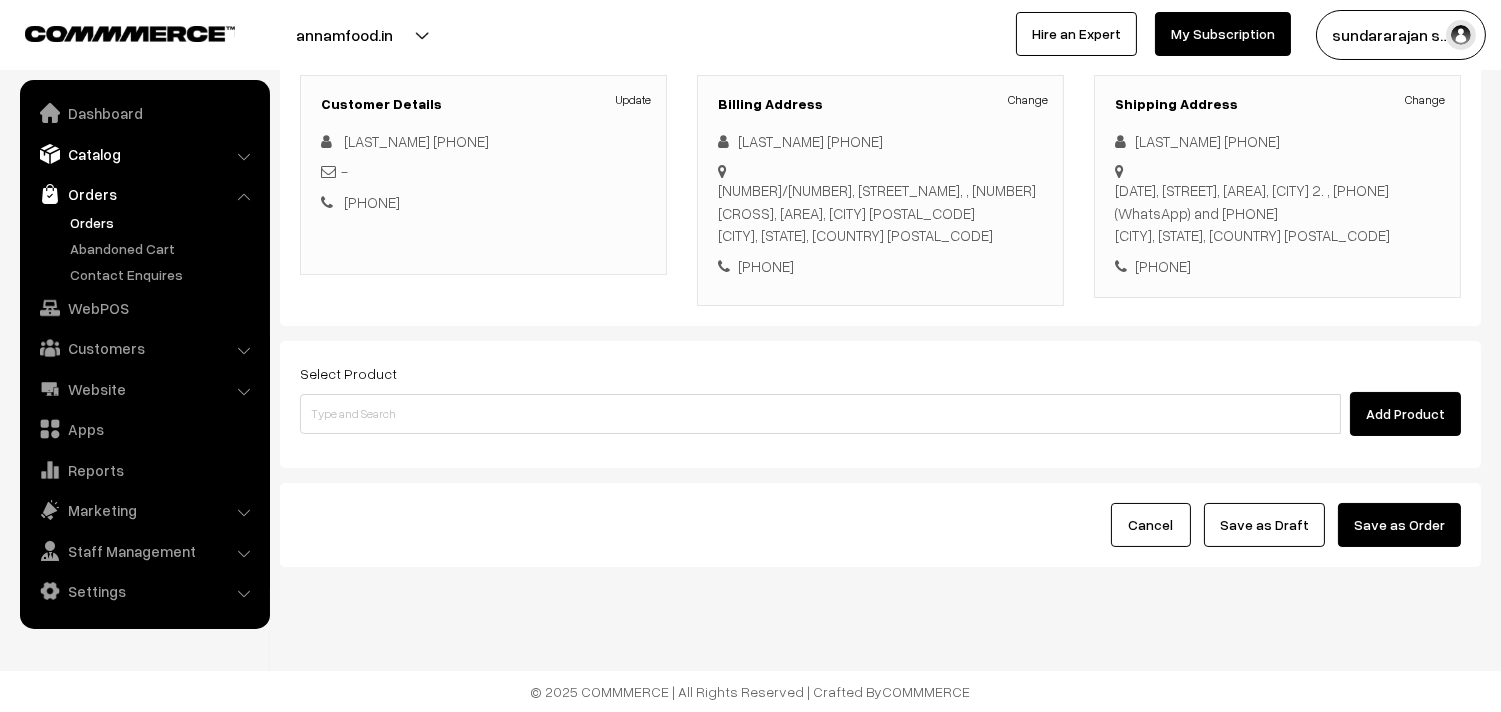 click on "Catalog" at bounding box center (144, 154) 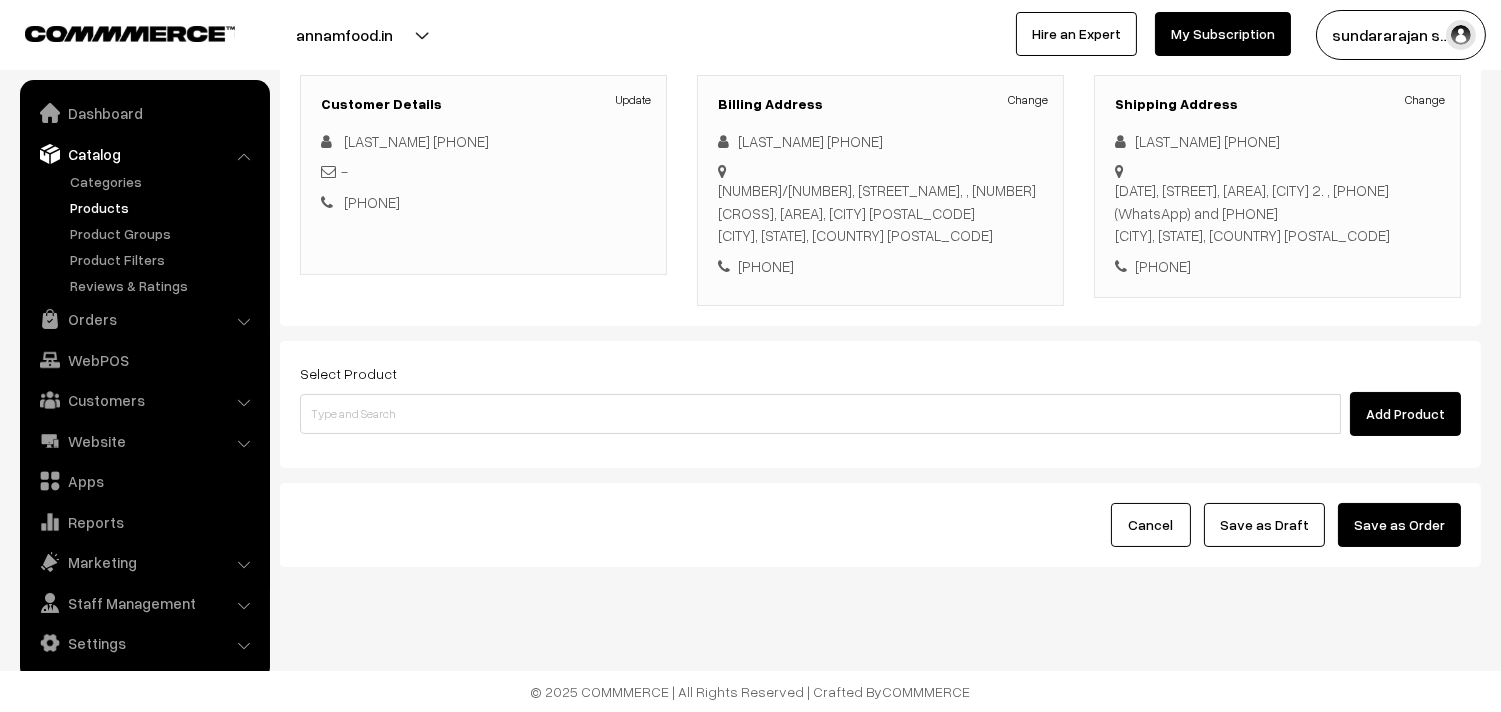 click on "Products" at bounding box center [164, 207] 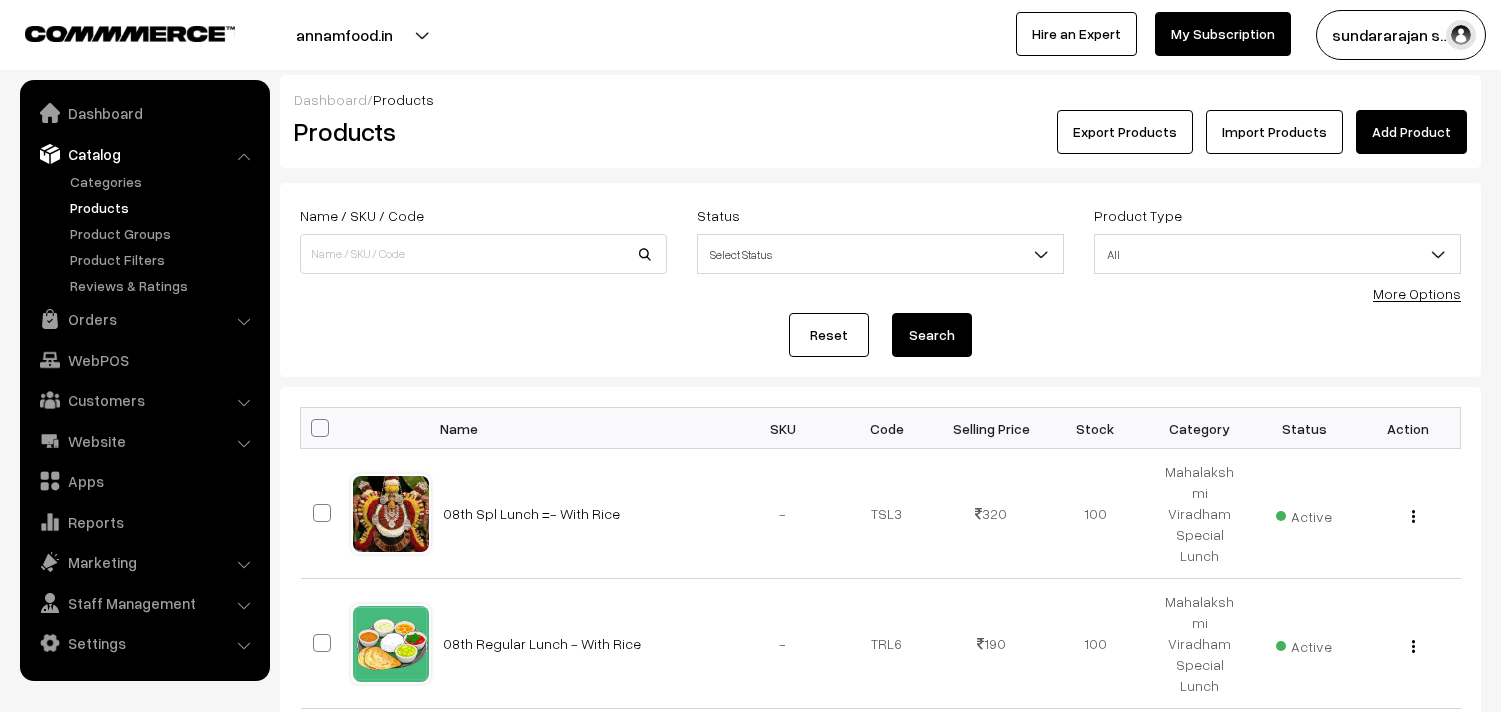 scroll, scrollTop: 0, scrollLeft: 0, axis: both 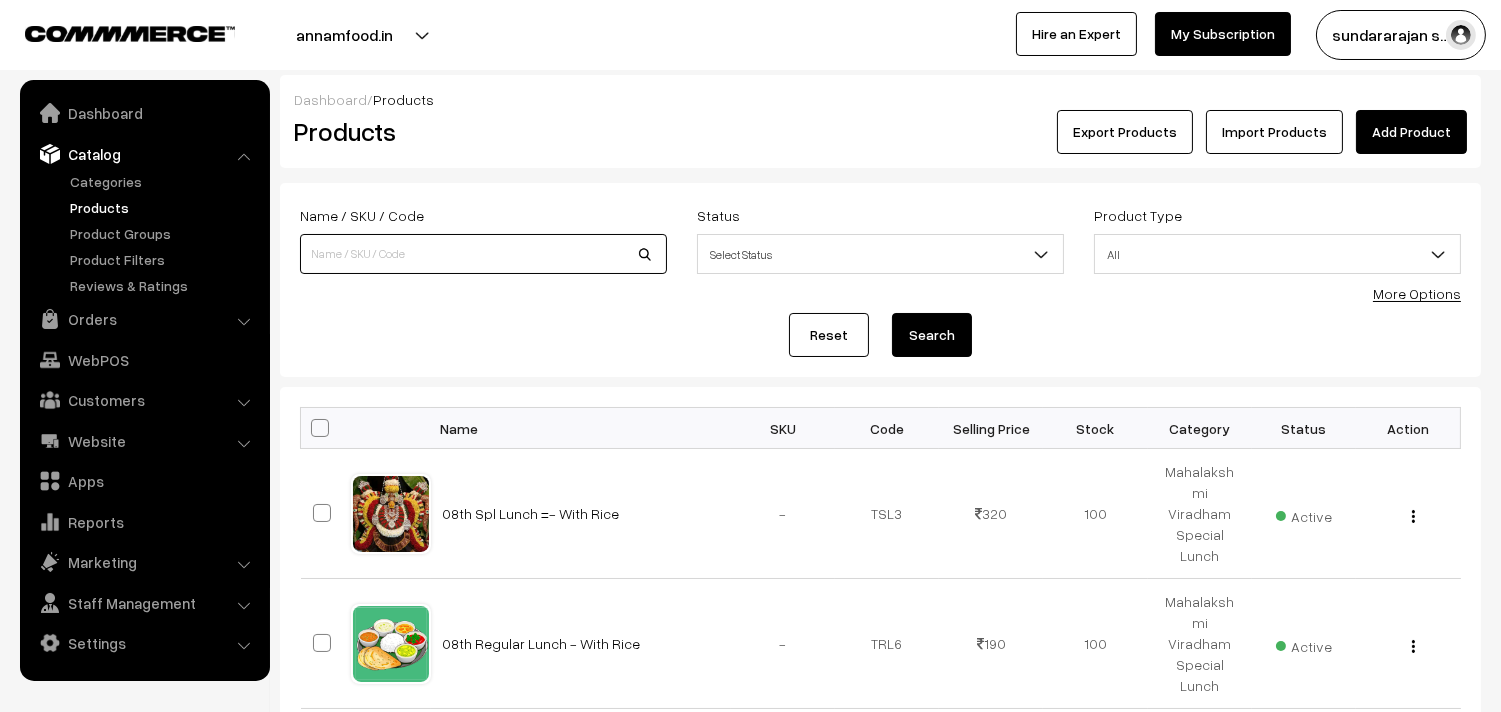 click at bounding box center [483, 254] 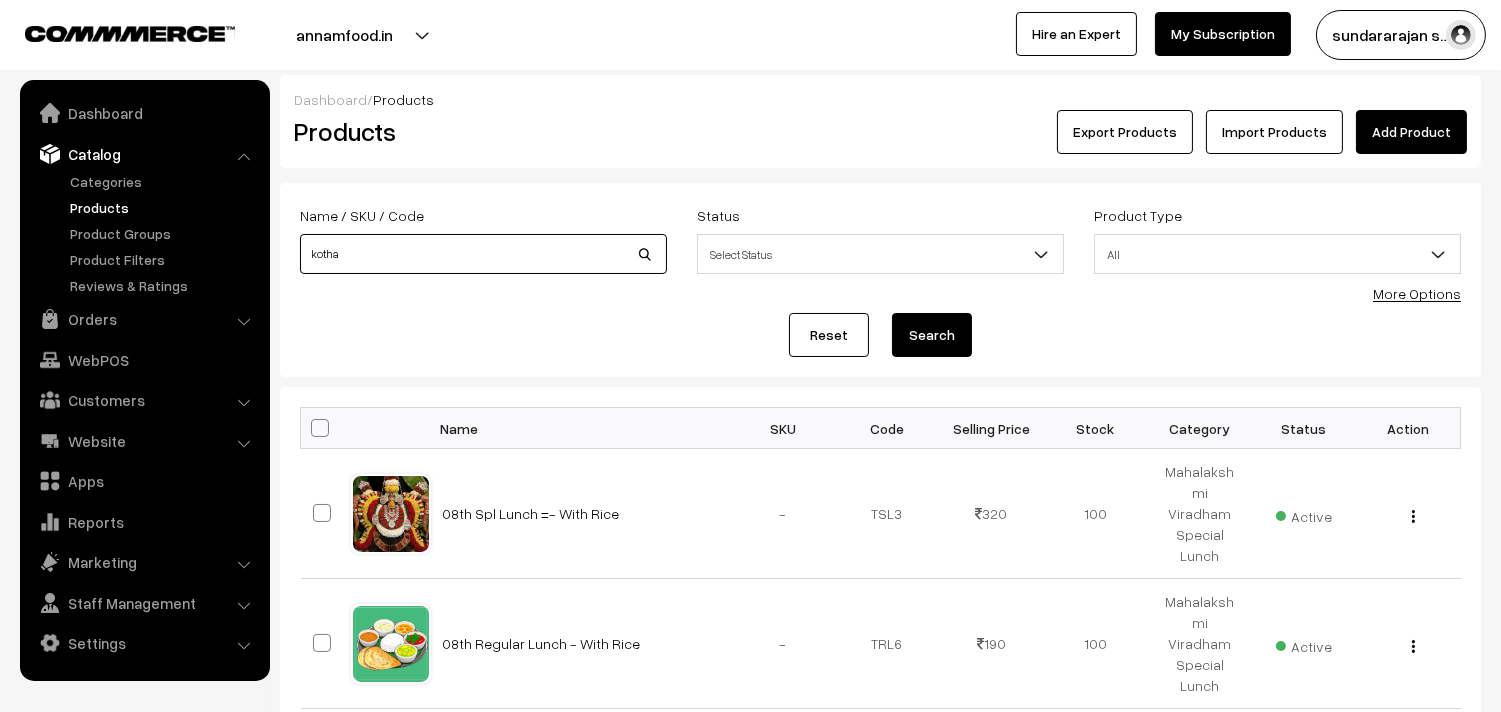 type on "kotha" 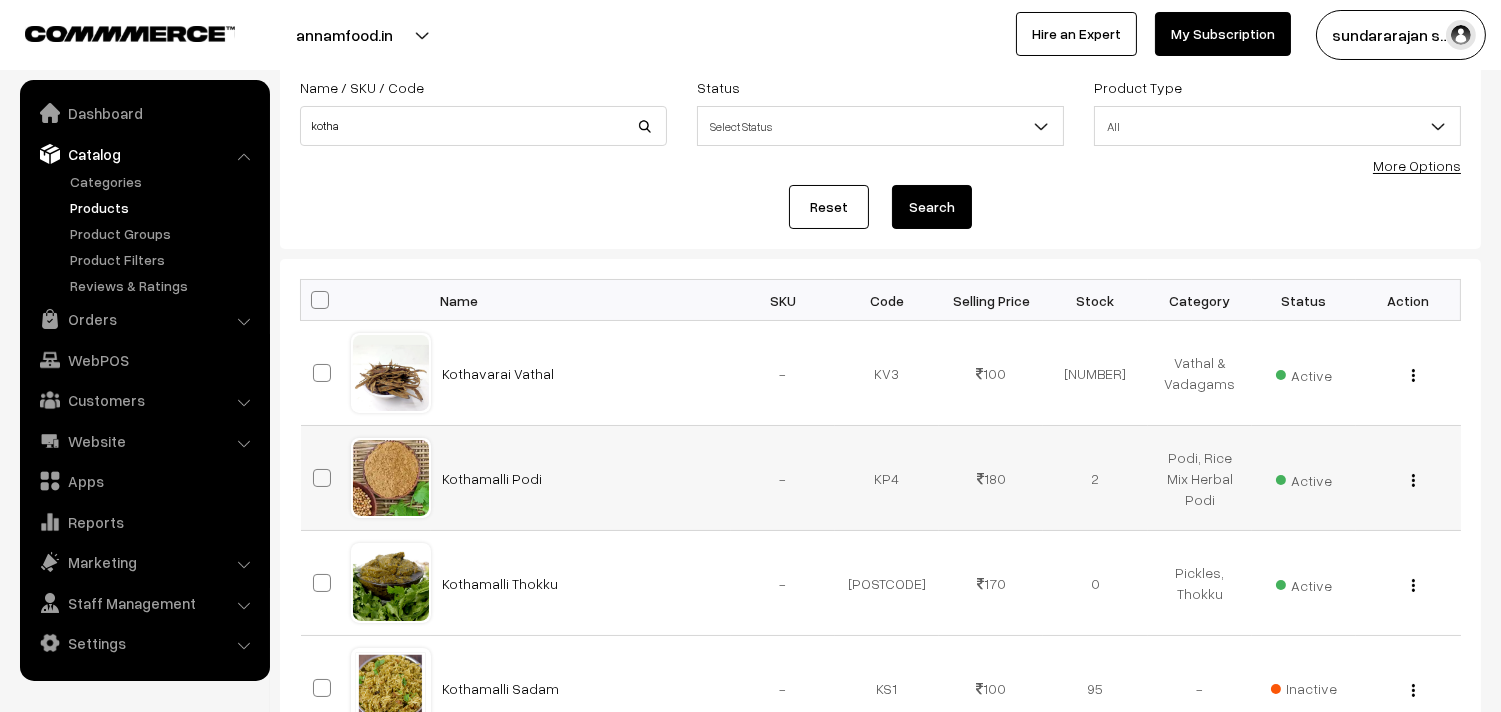scroll, scrollTop: 333, scrollLeft: 0, axis: vertical 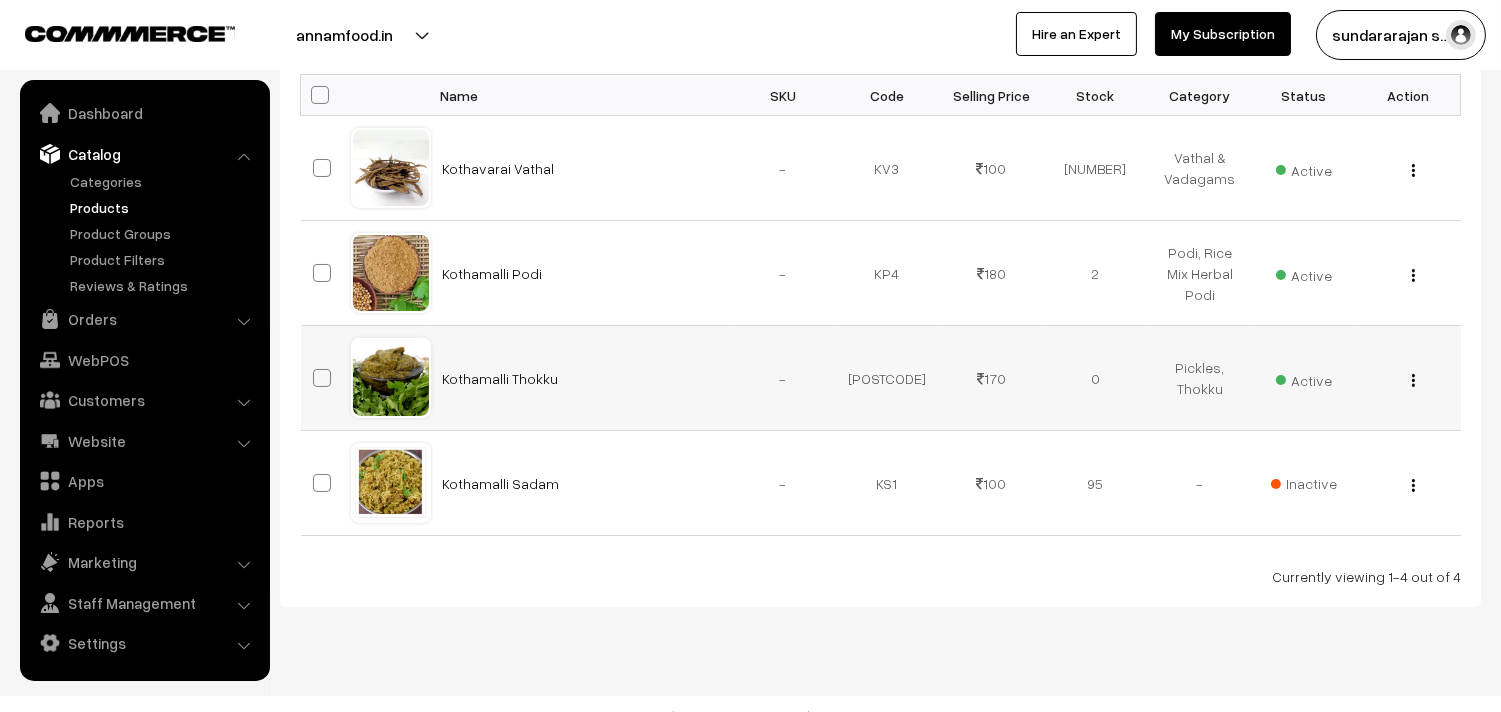 click on "View
Edit
Delete" at bounding box center (1408, 378) 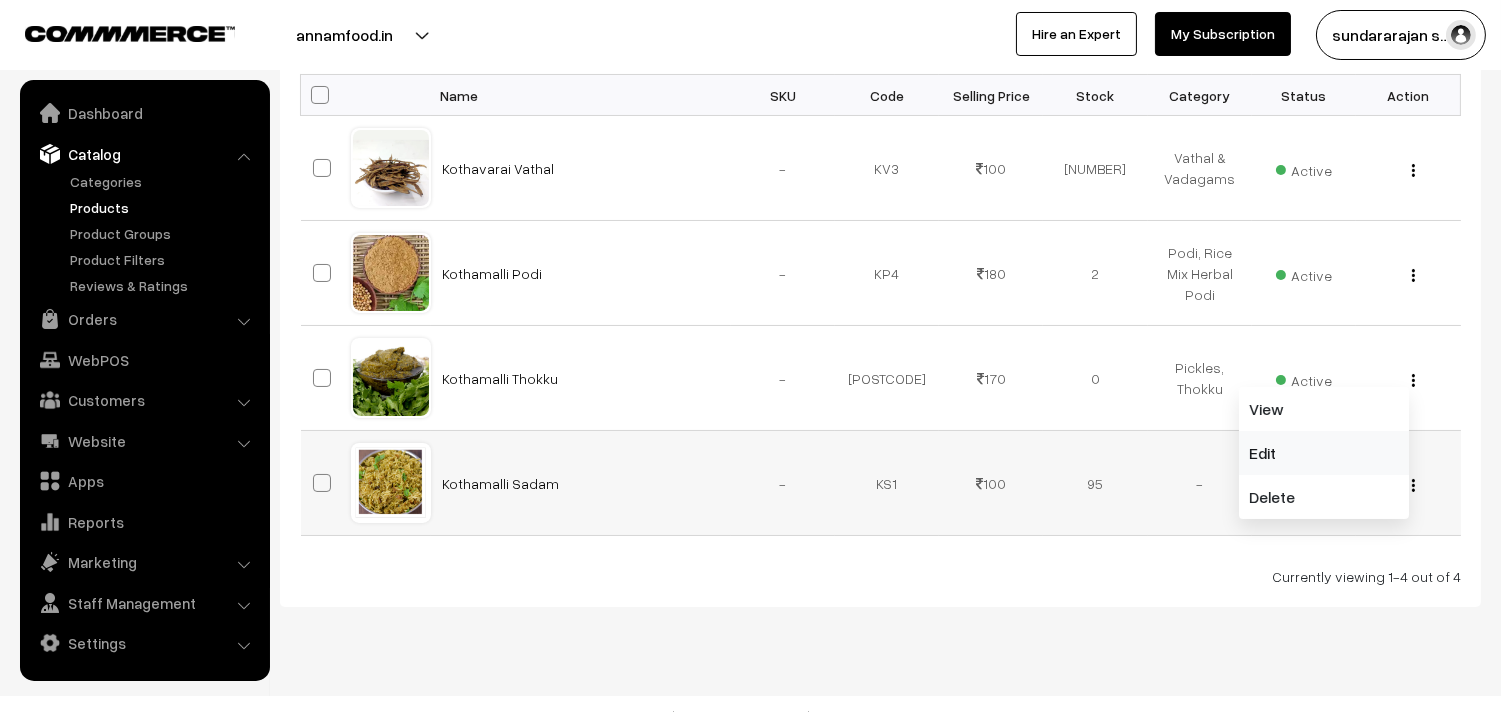 click on "Edit" at bounding box center [1324, 453] 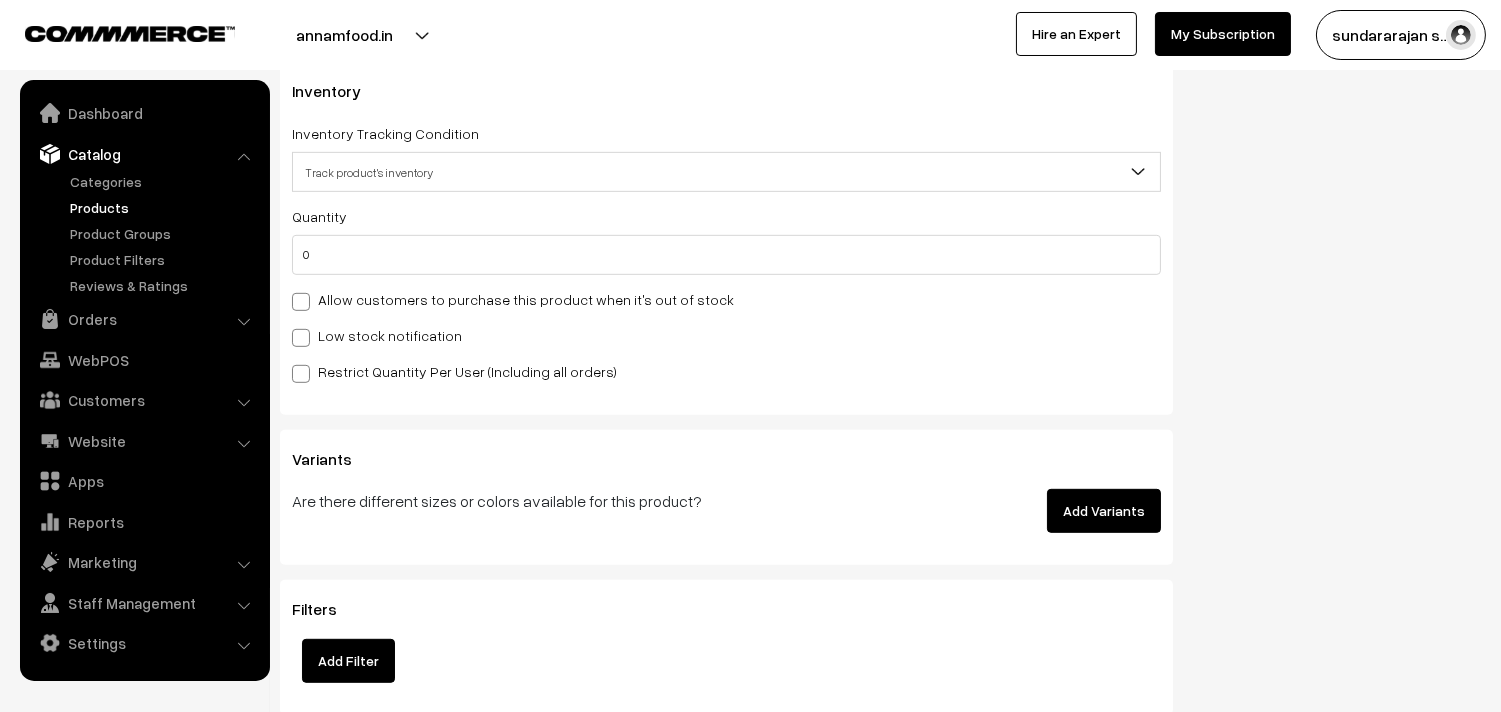 scroll, scrollTop: 1845, scrollLeft: 0, axis: vertical 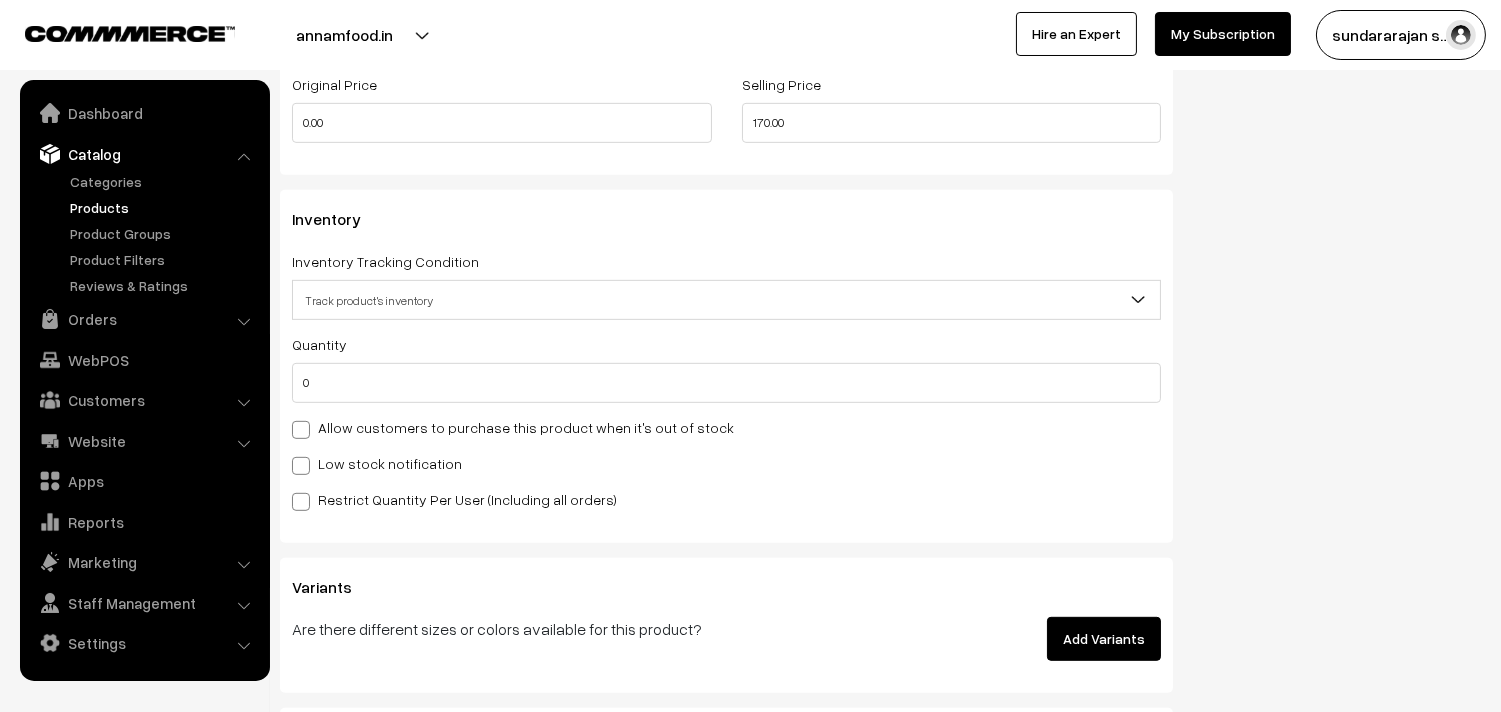 click on "Allow customers to purchase this product when it's out of stock" at bounding box center (513, 427) 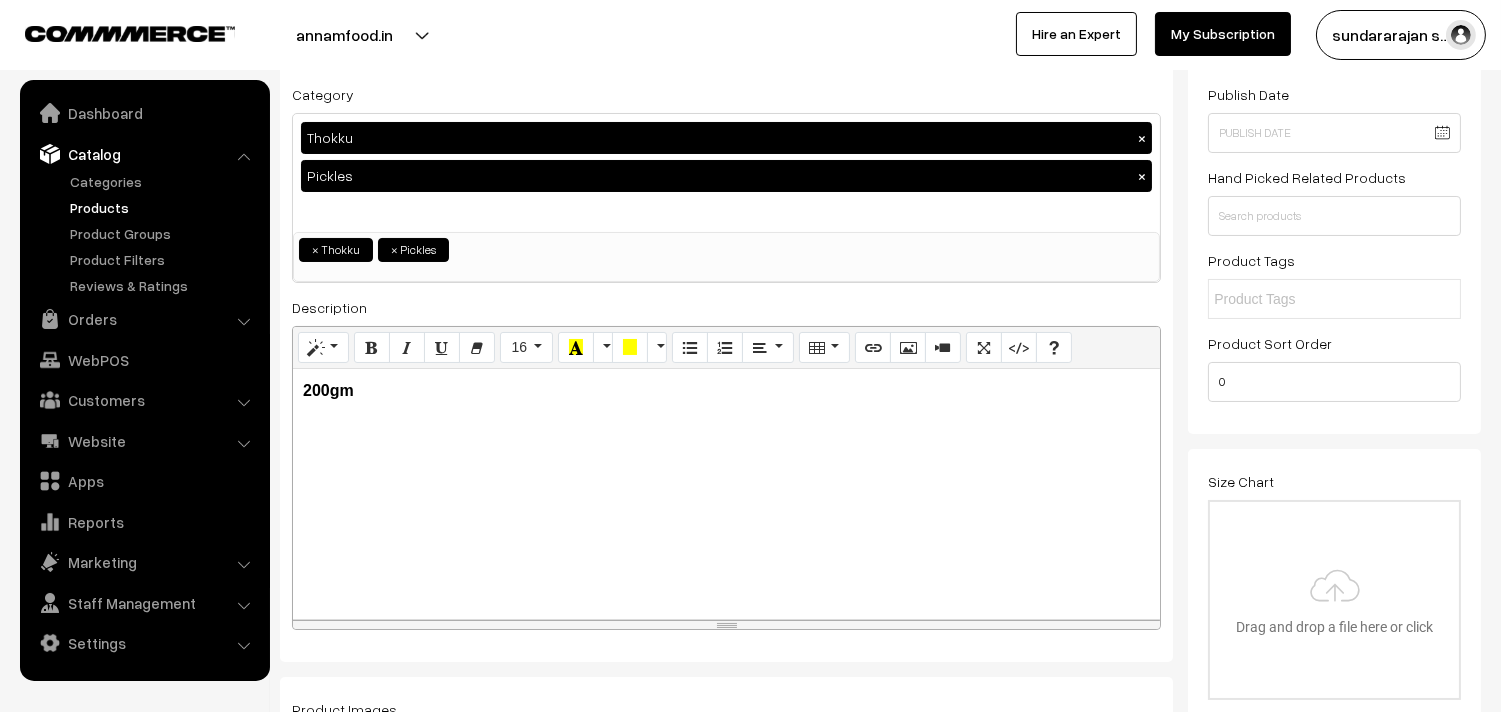 scroll, scrollTop: 55, scrollLeft: 0, axis: vertical 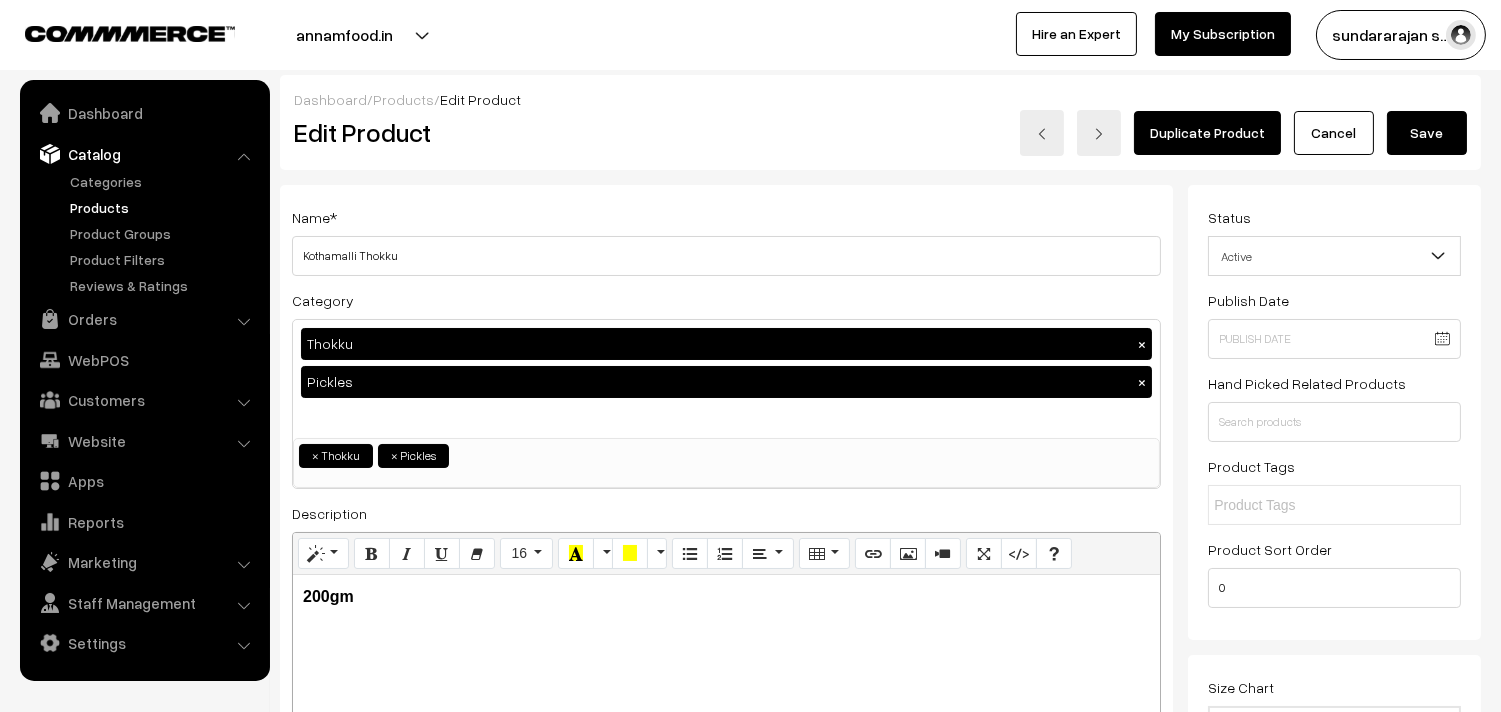 click on "Save" at bounding box center [1427, 133] 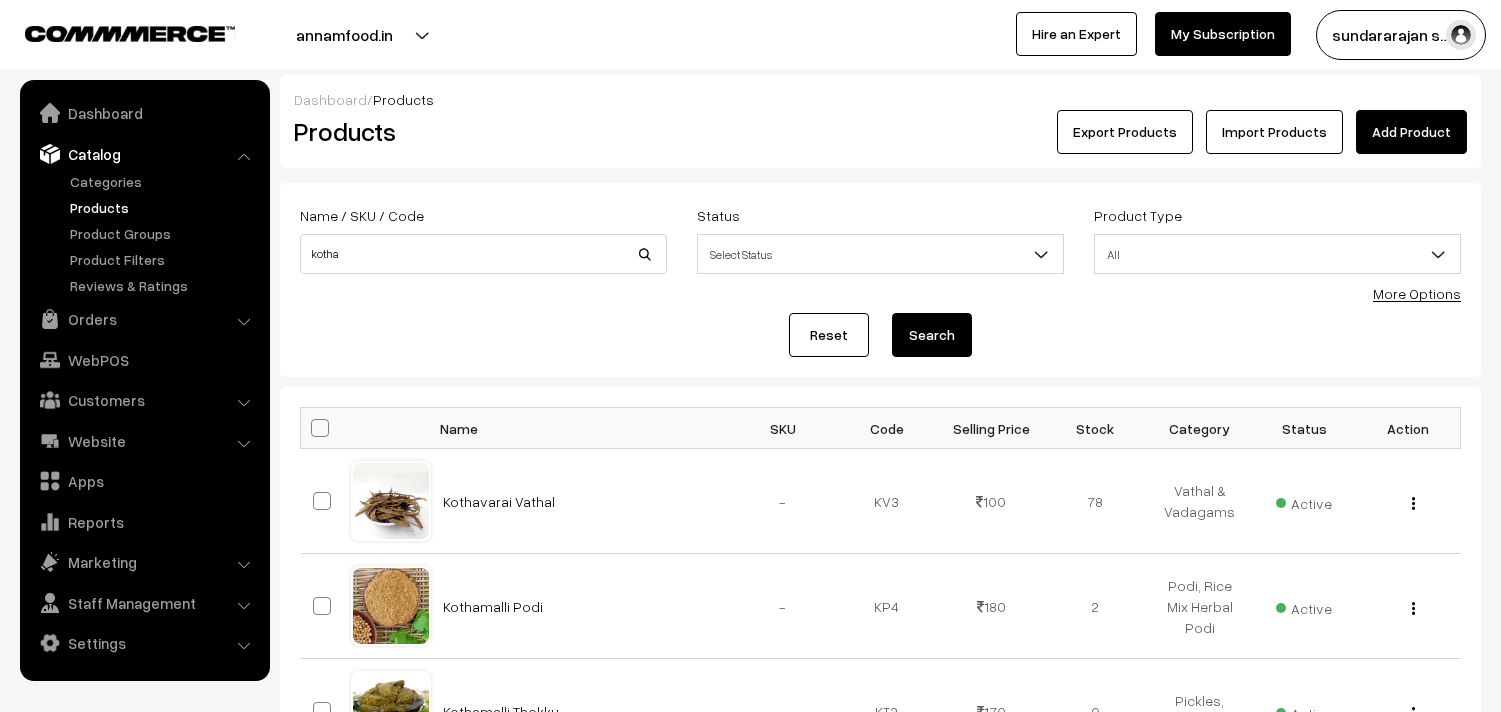 scroll, scrollTop: 0, scrollLeft: 0, axis: both 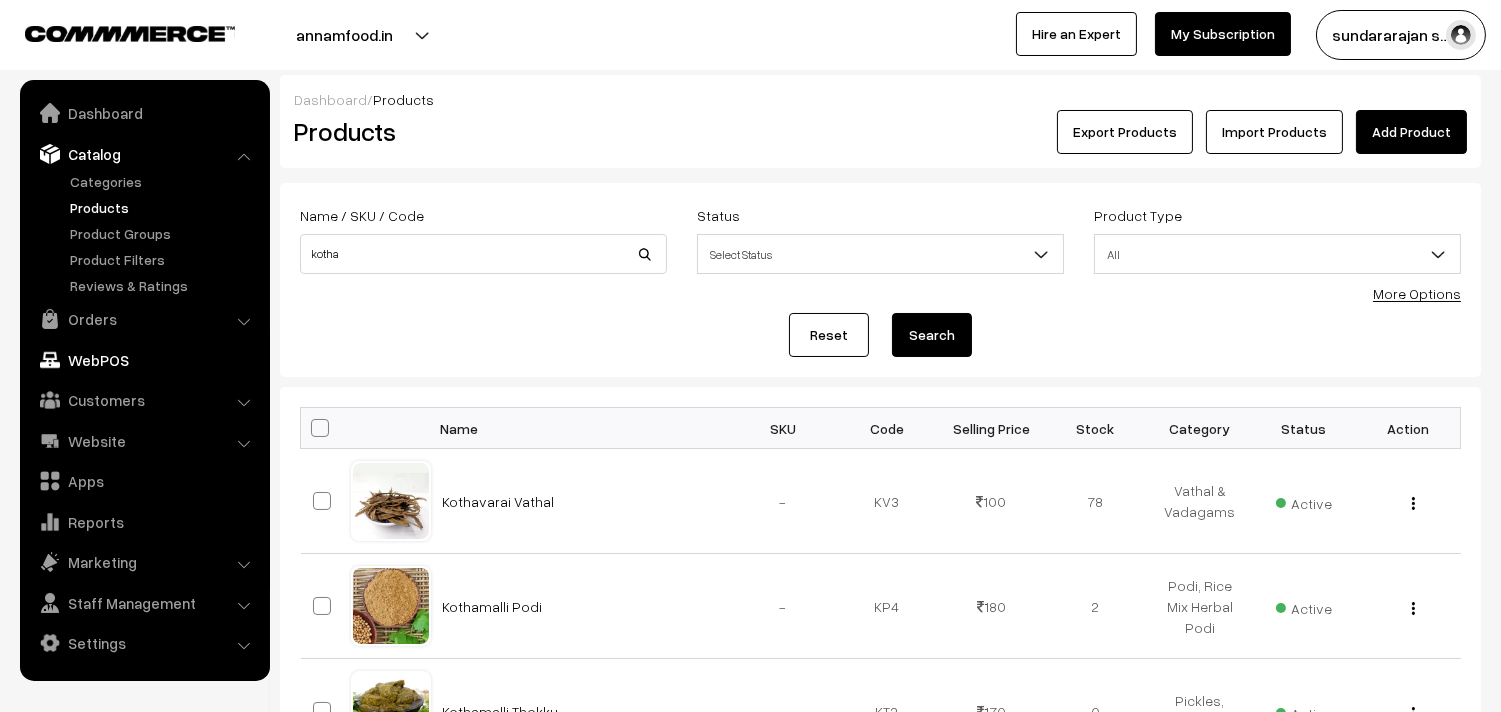 click on "WebPOS" at bounding box center (144, 360) 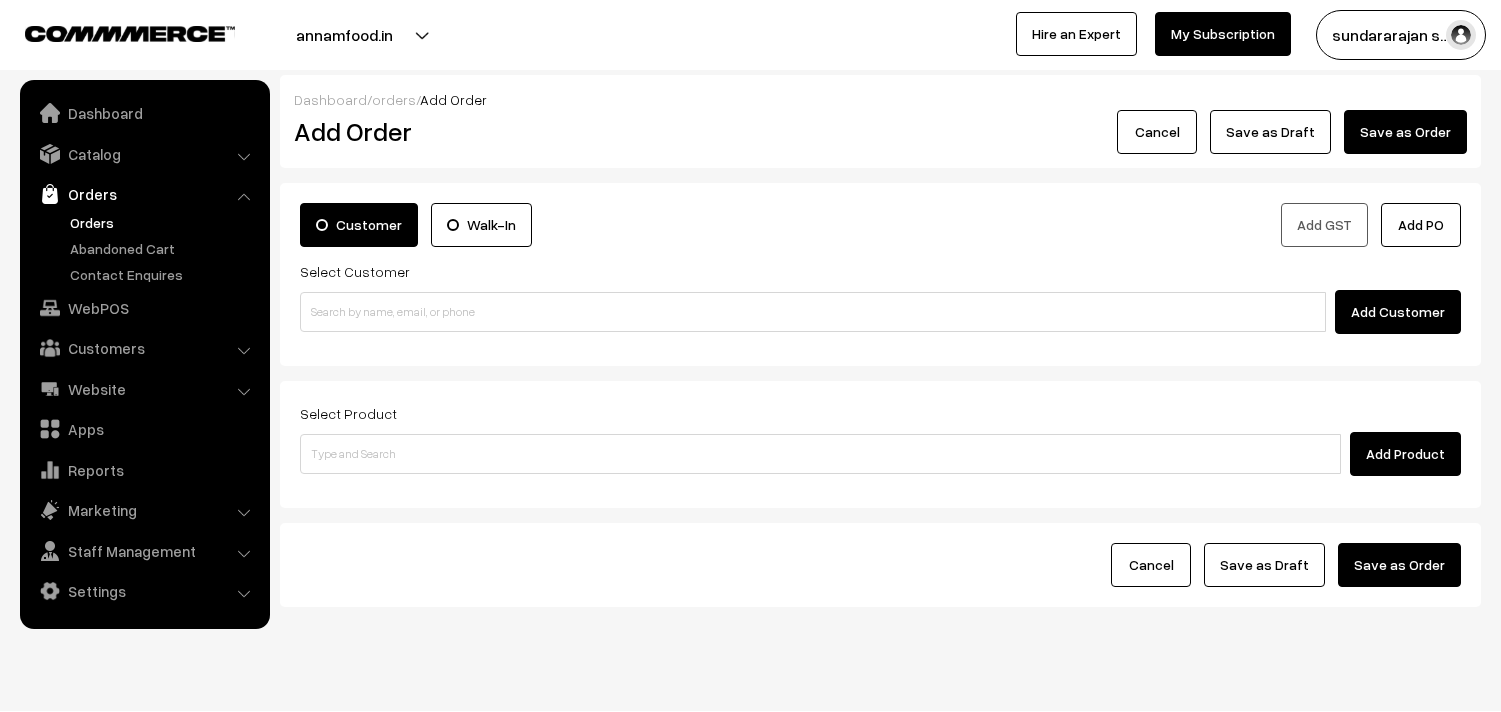 scroll, scrollTop: 0, scrollLeft: 0, axis: both 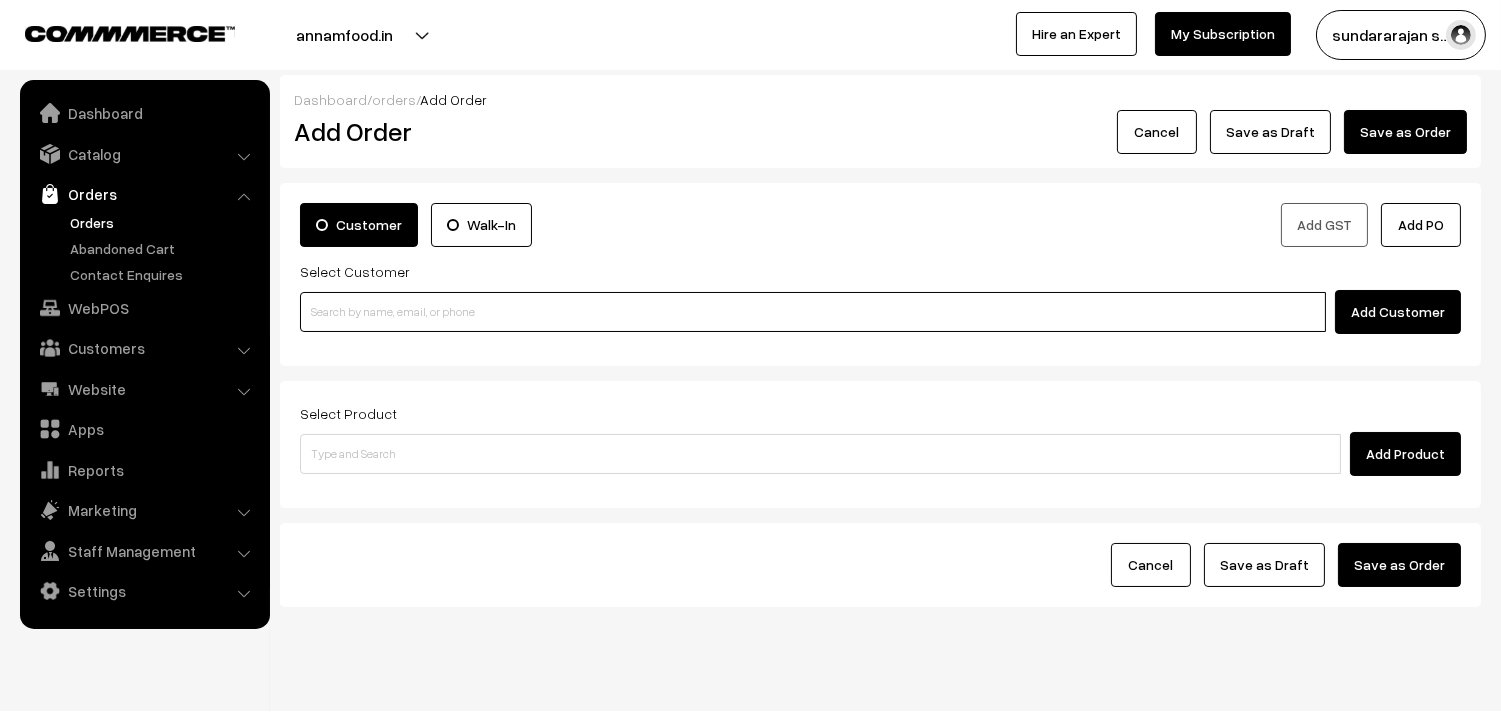 paste on "[PHONE]" 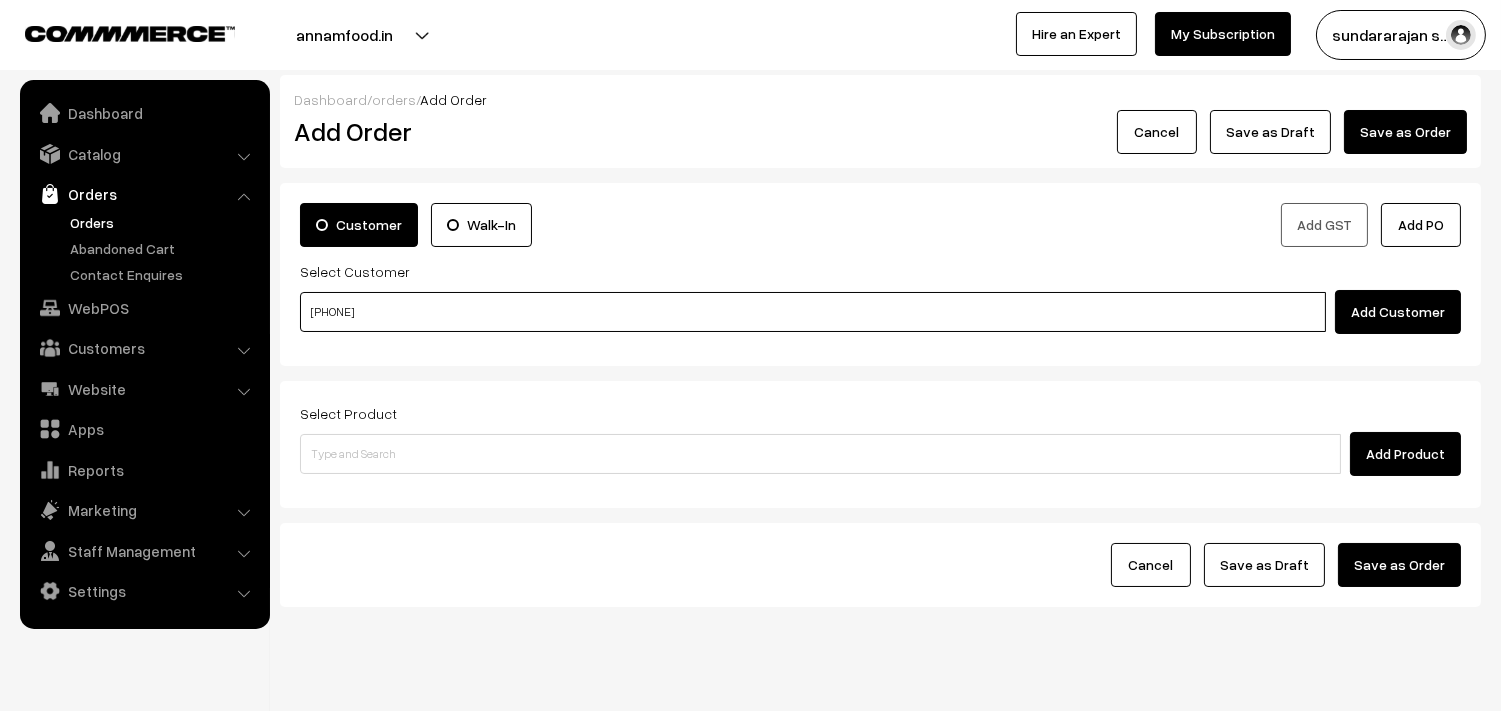 click on "[PHONE]" at bounding box center [813, 312] 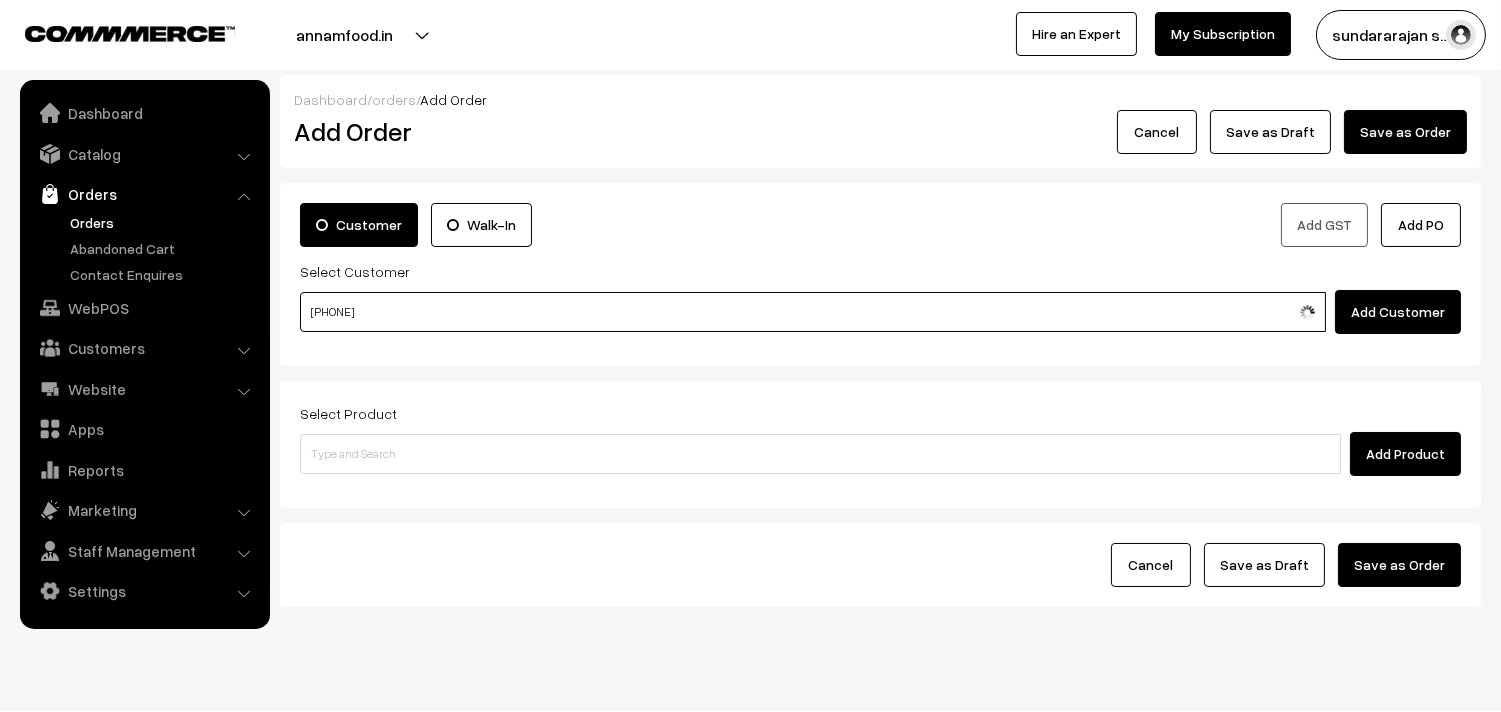 click at bounding box center (0, 0) 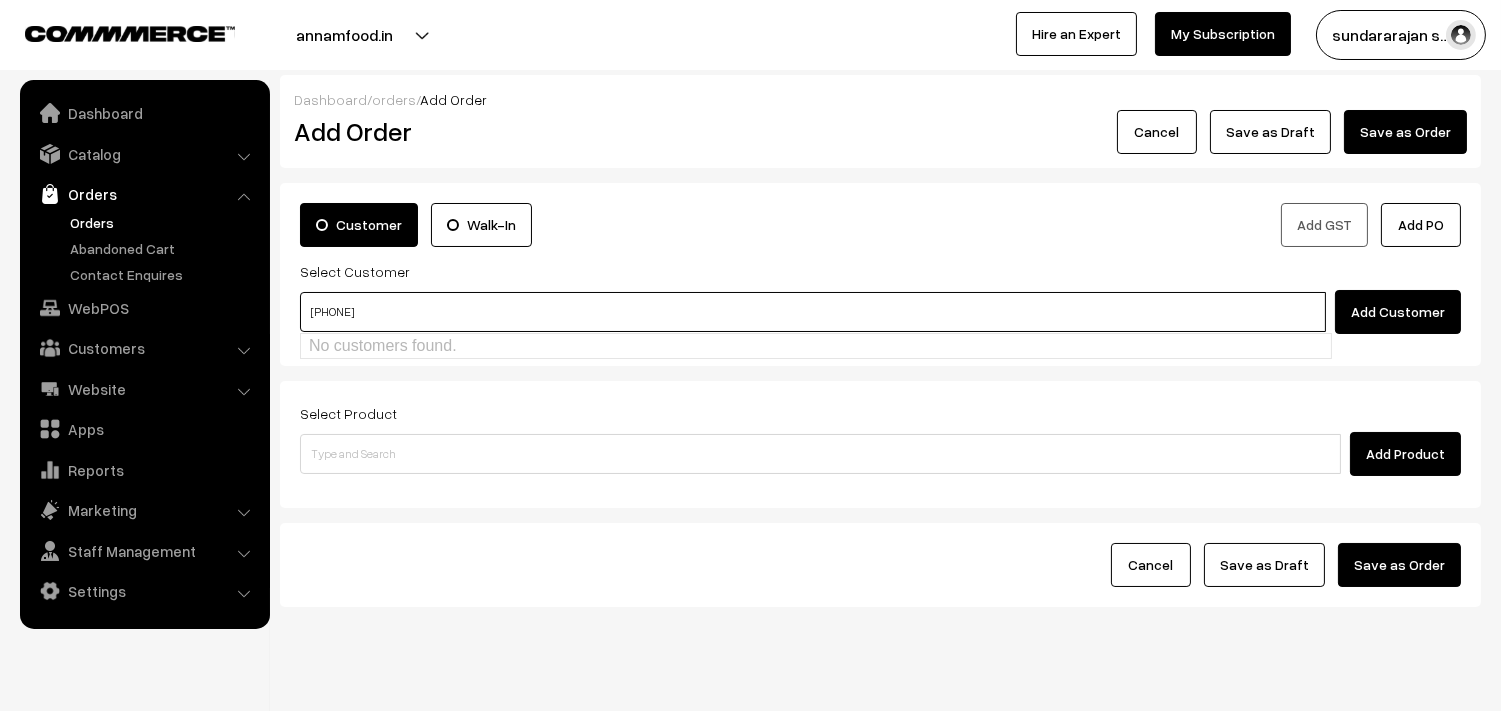 click on "[PHONE]" at bounding box center [813, 312] 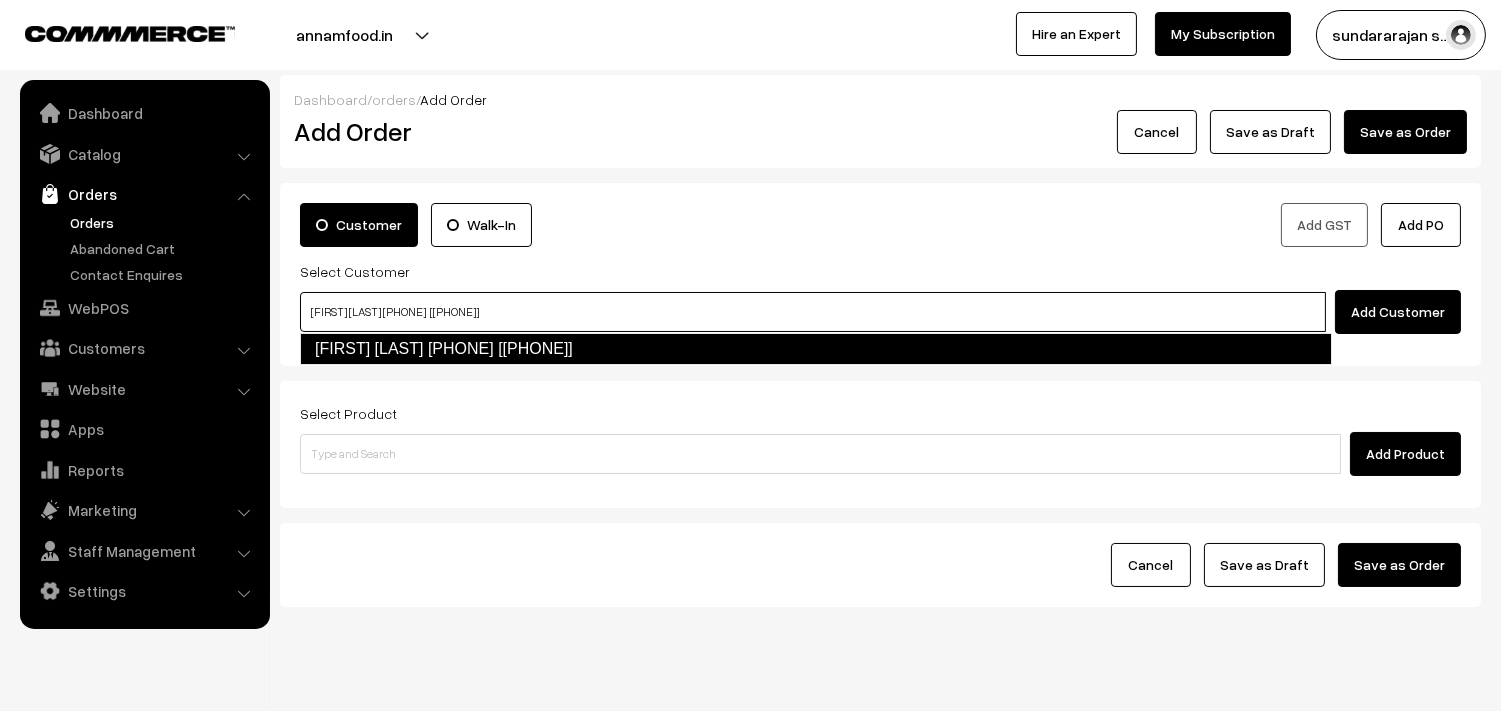 type on "[FIRST] [LAST] [PHONE]  [[PHONE]]" 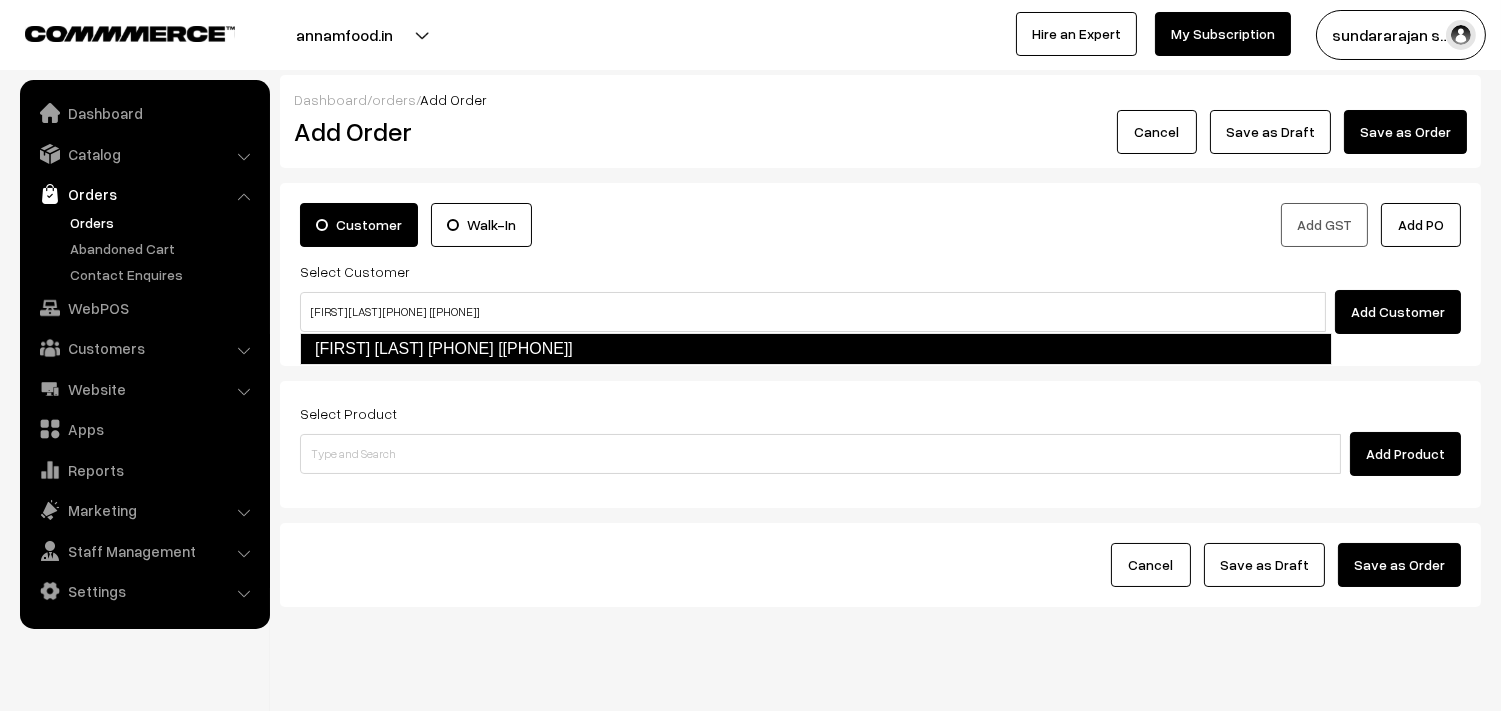 type 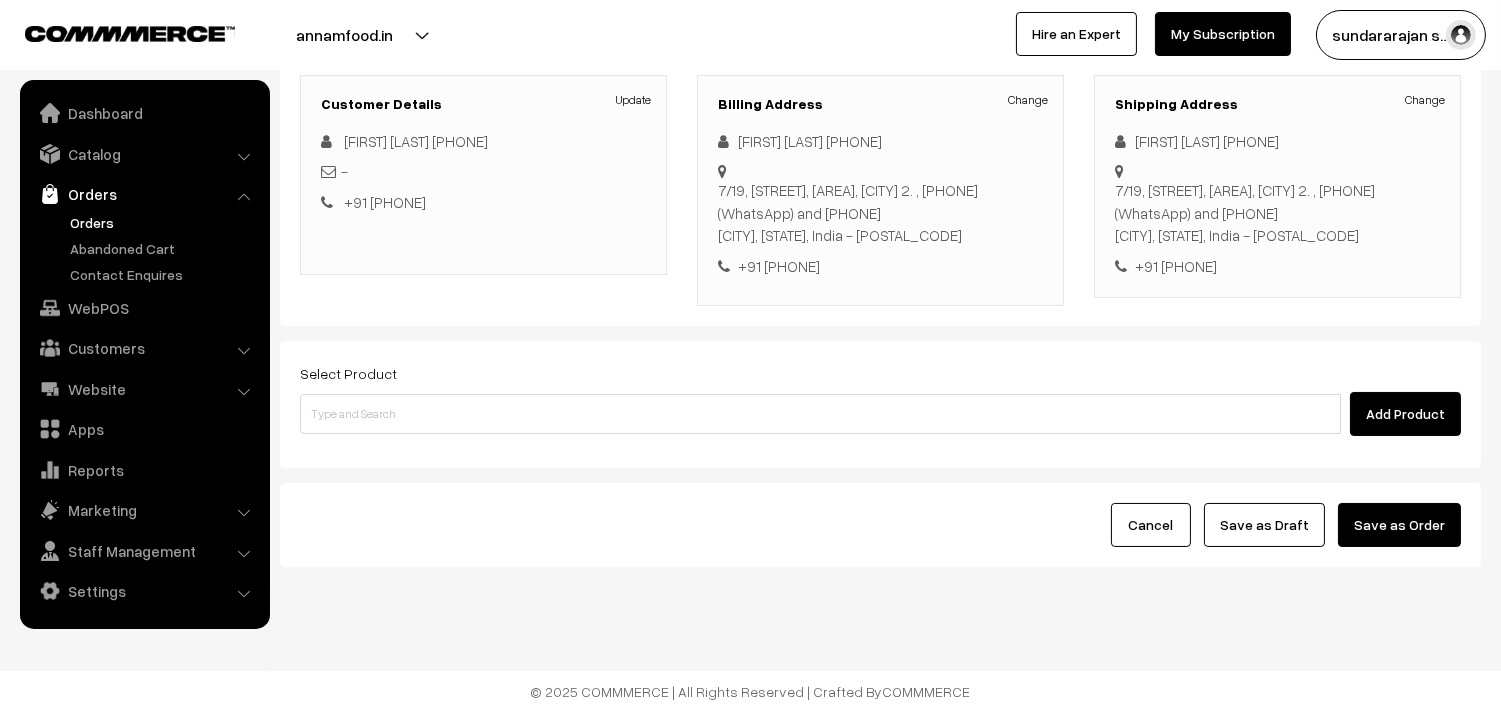 scroll, scrollTop: 295, scrollLeft: 0, axis: vertical 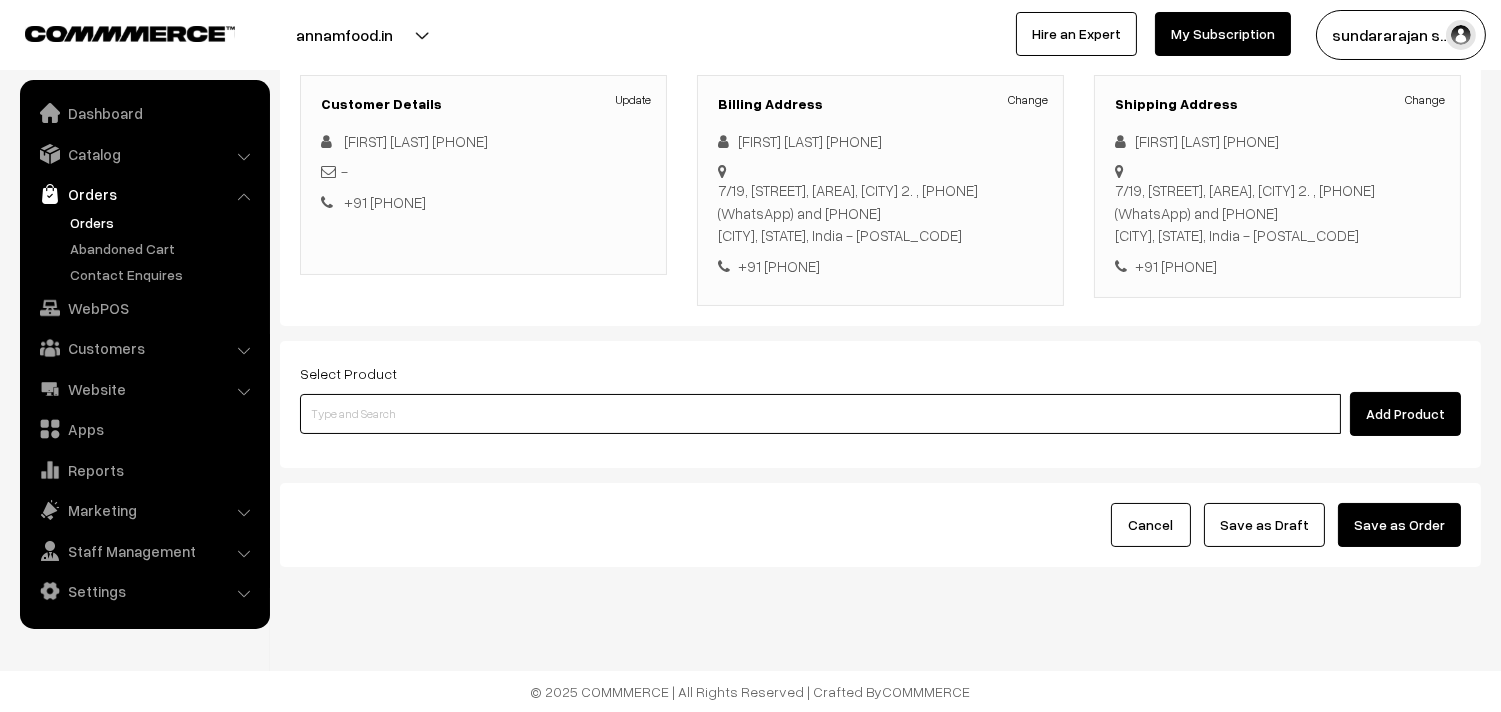 click at bounding box center [820, 414] 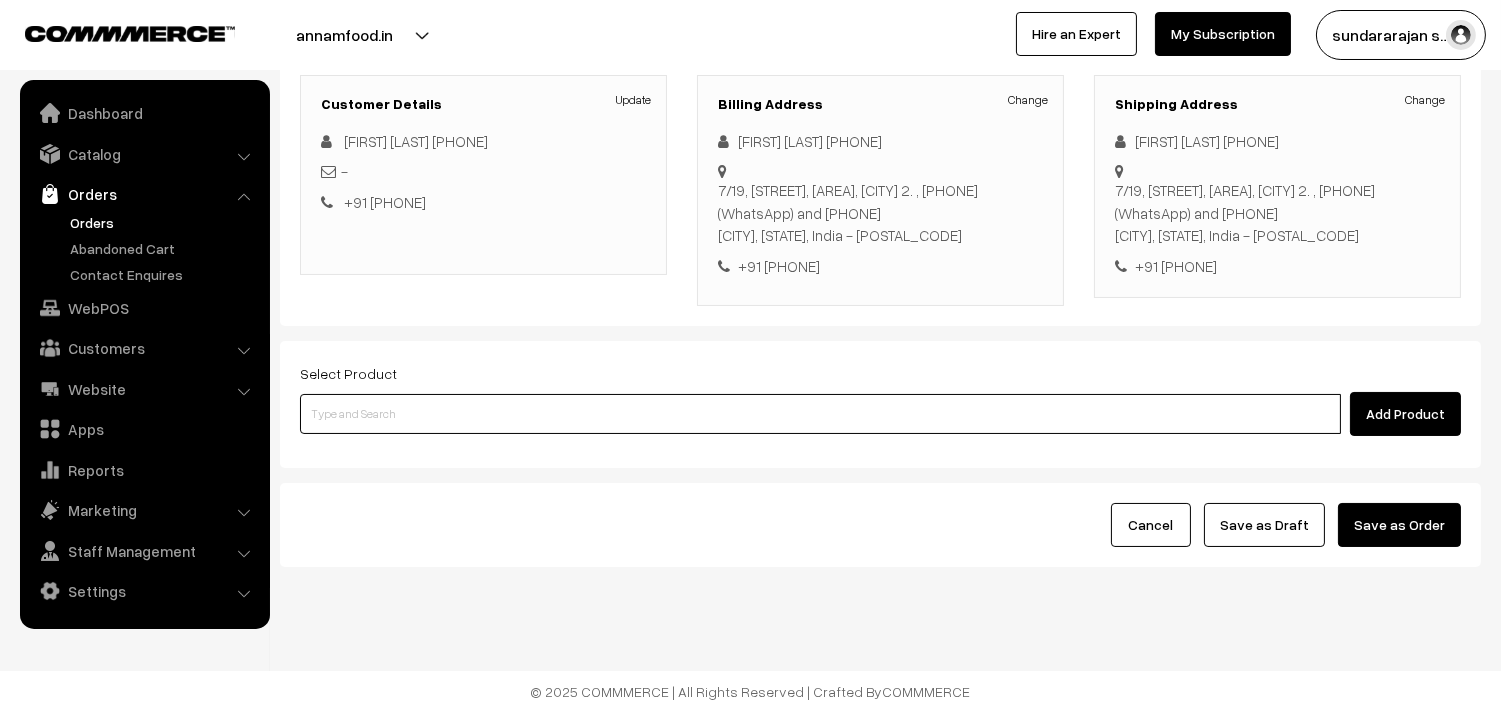 click at bounding box center (820, 414) 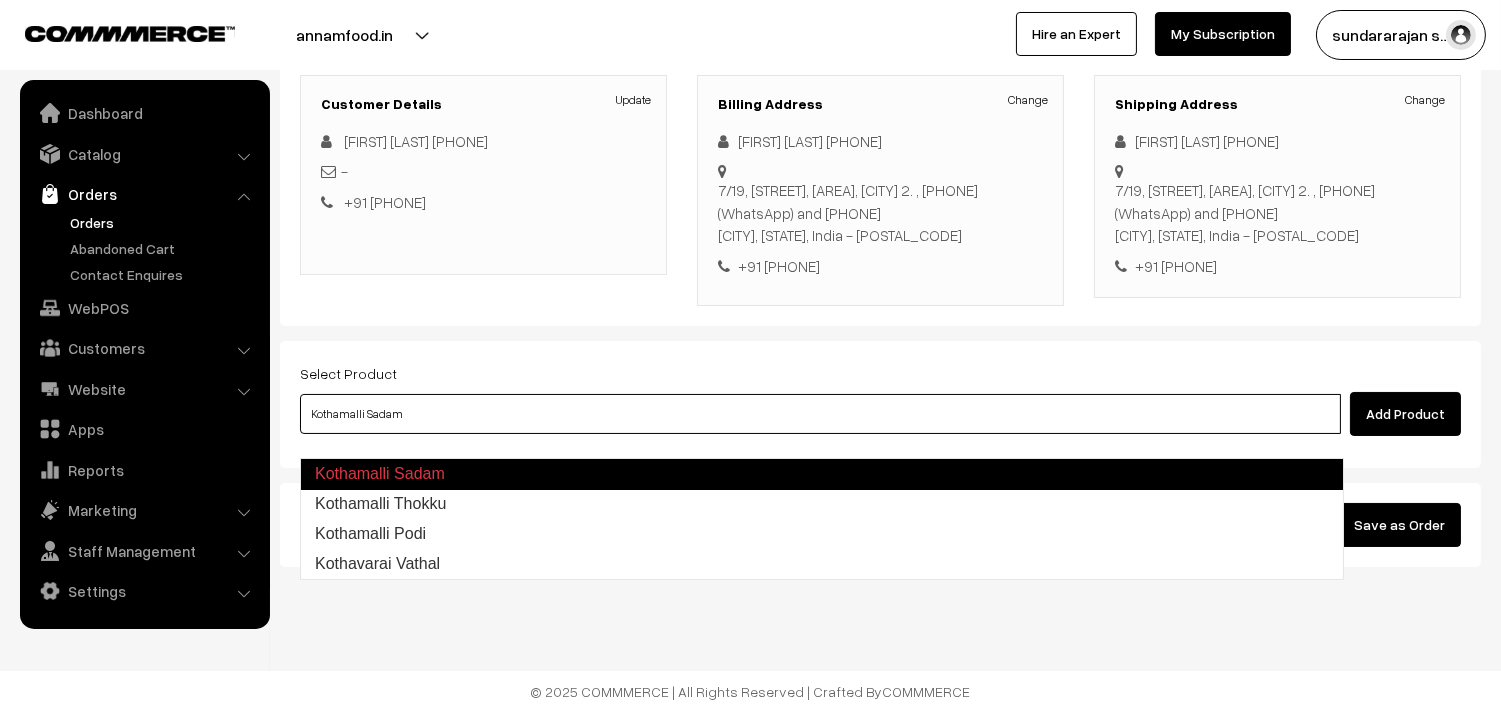 type on "Kothamalli Thokku" 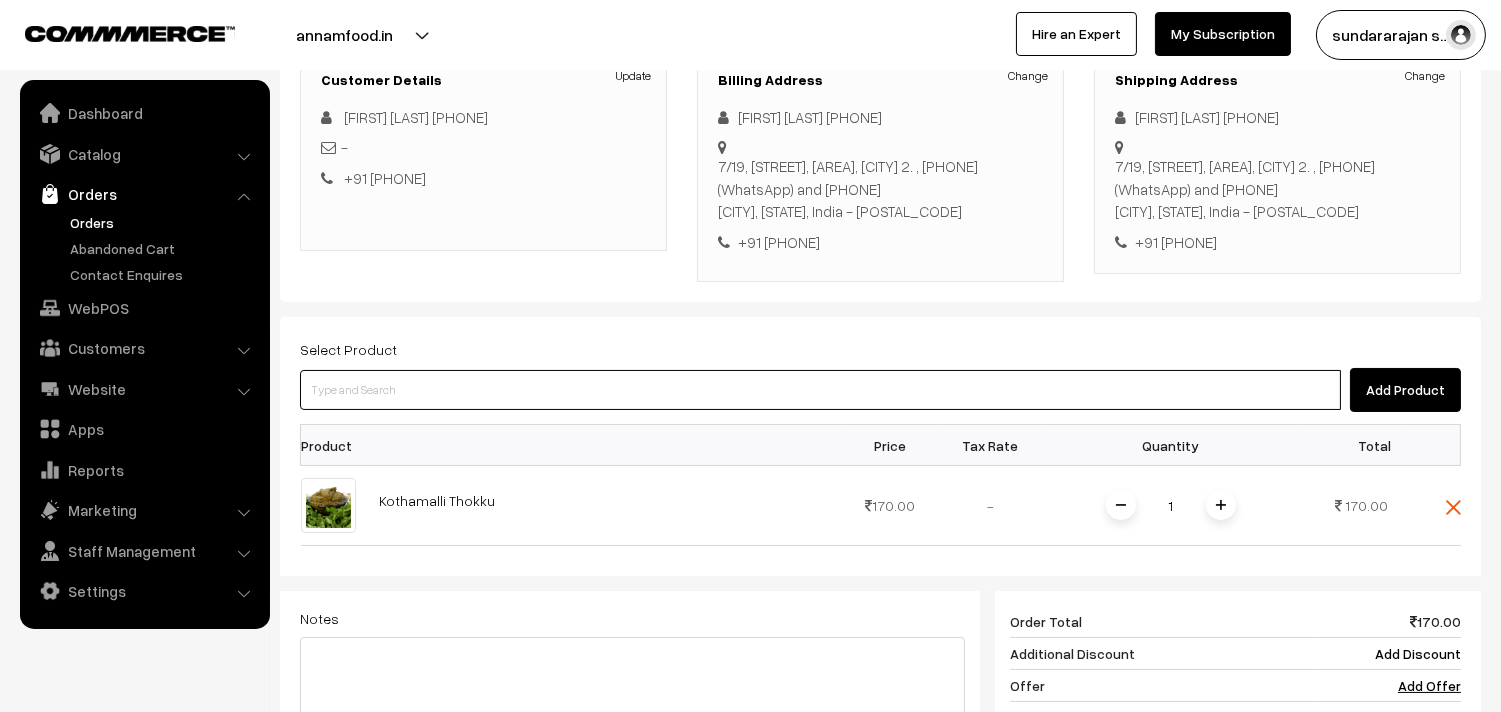 click at bounding box center [820, 390] 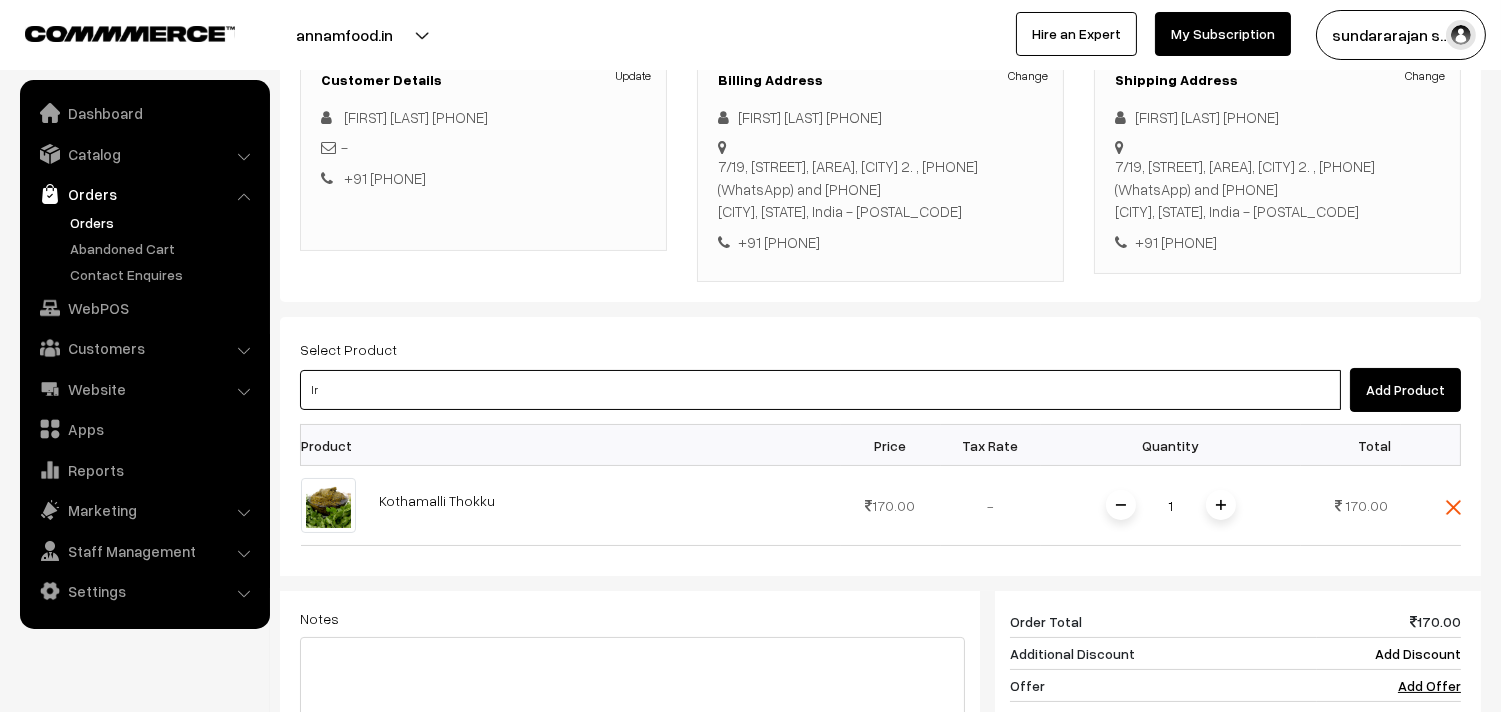 type on "l" 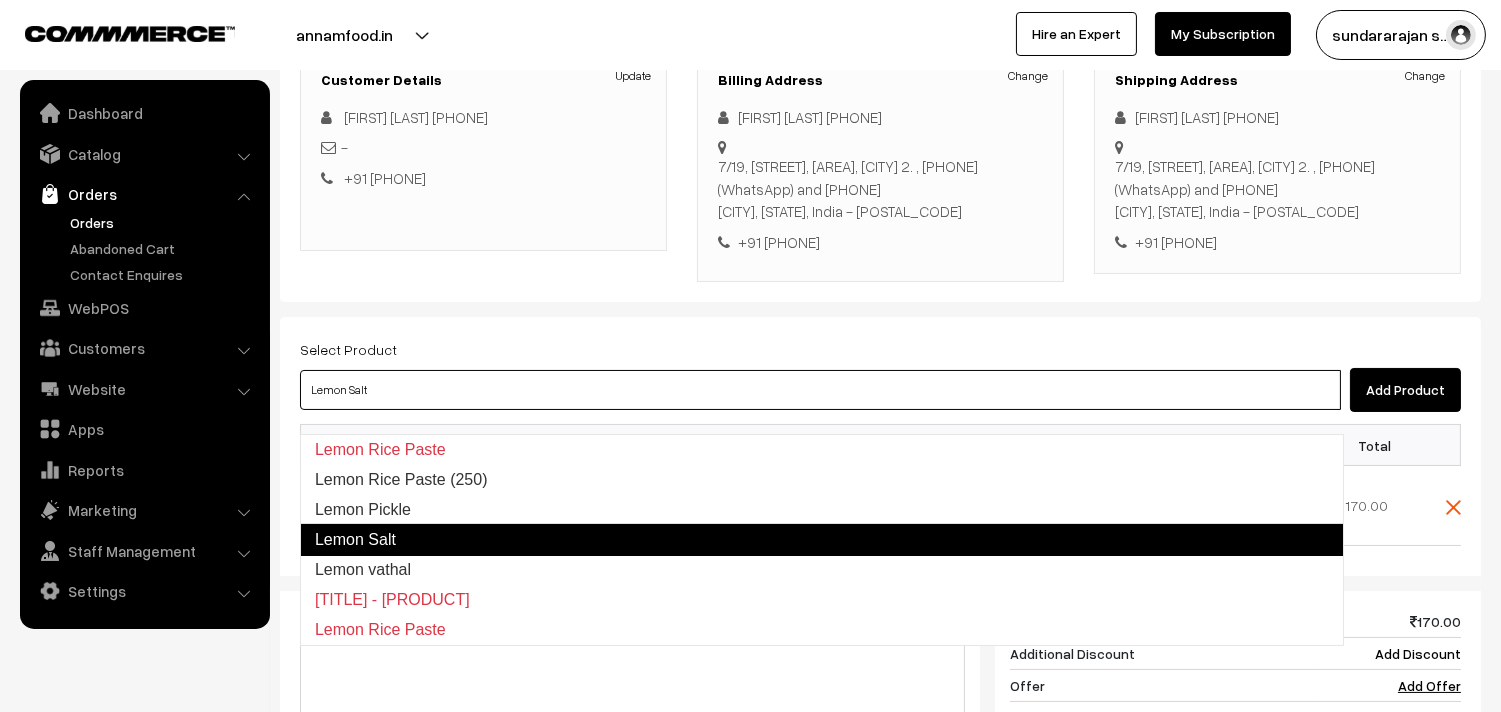 type on "Lemon Pickle" 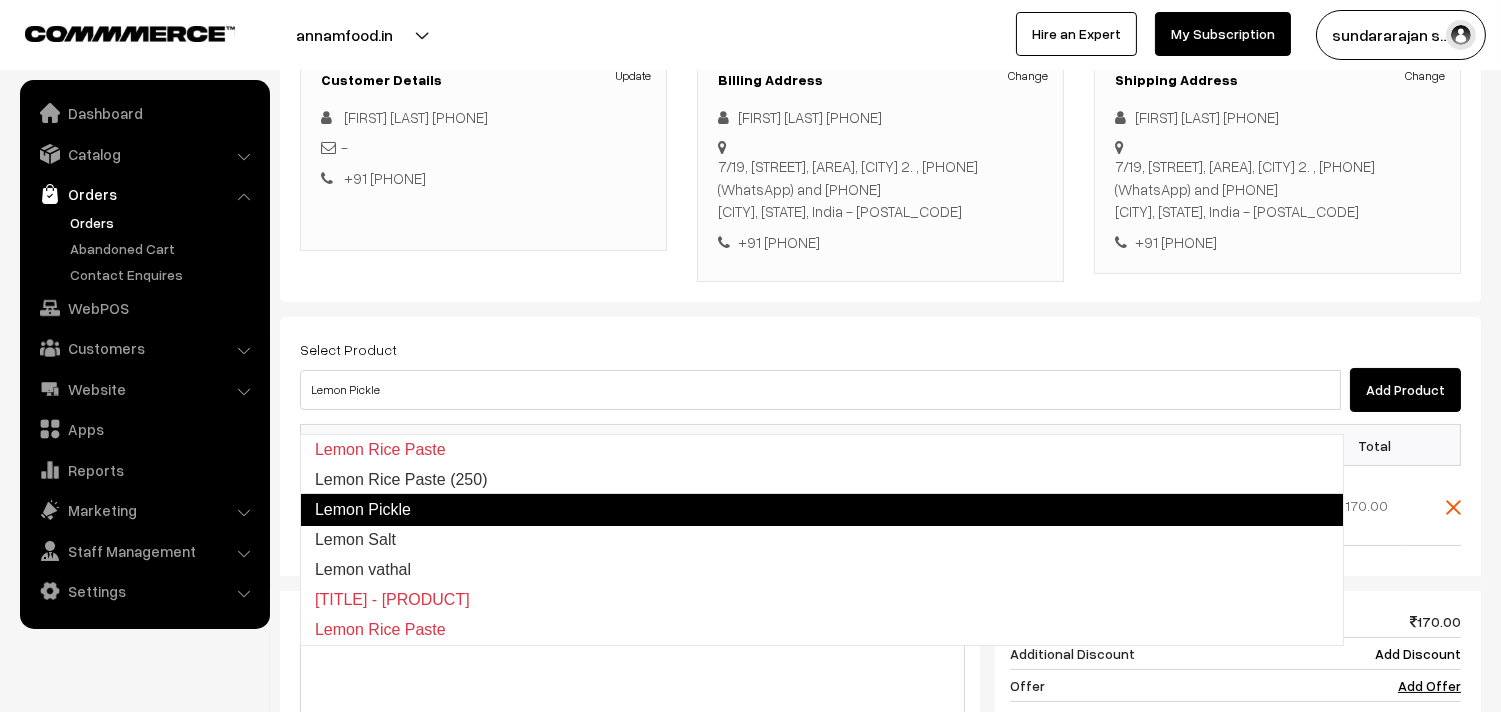 type 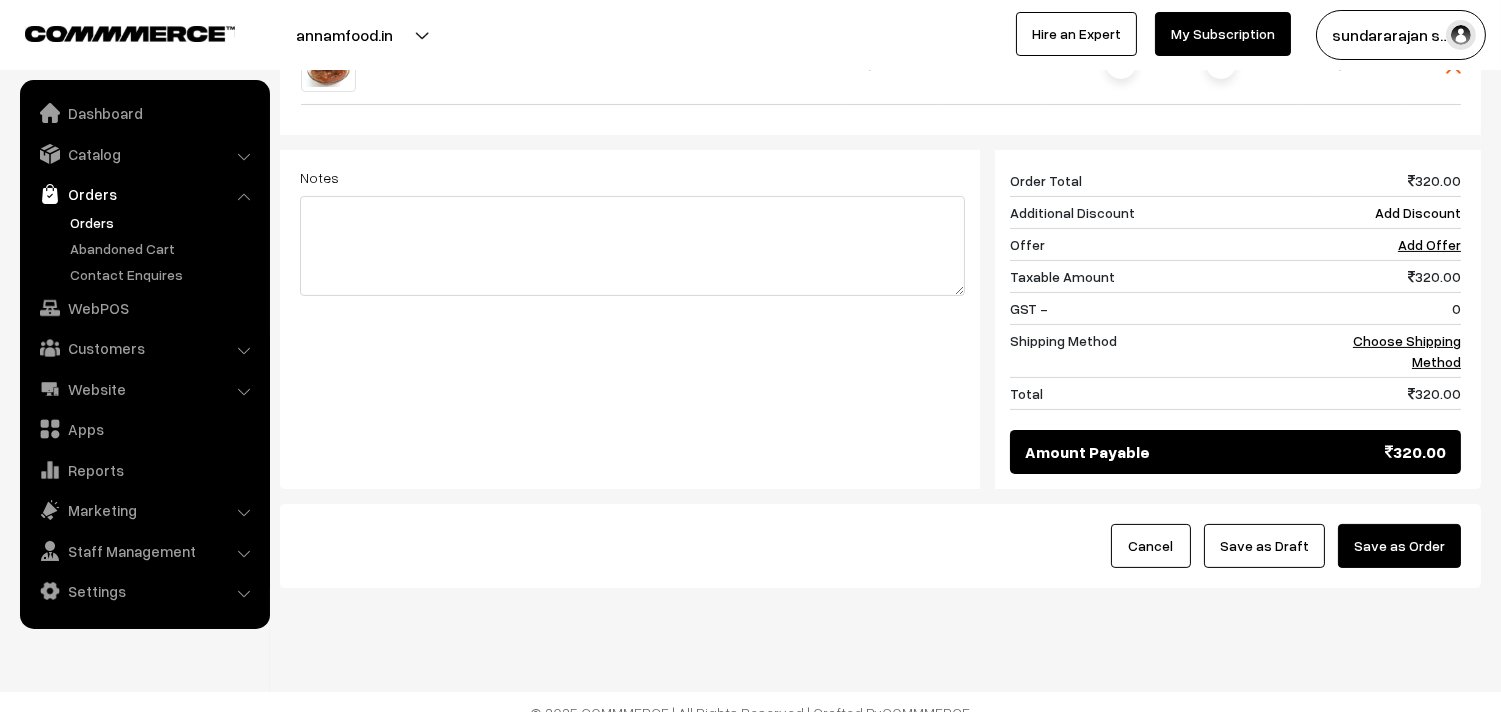 scroll, scrollTop: 851, scrollLeft: 0, axis: vertical 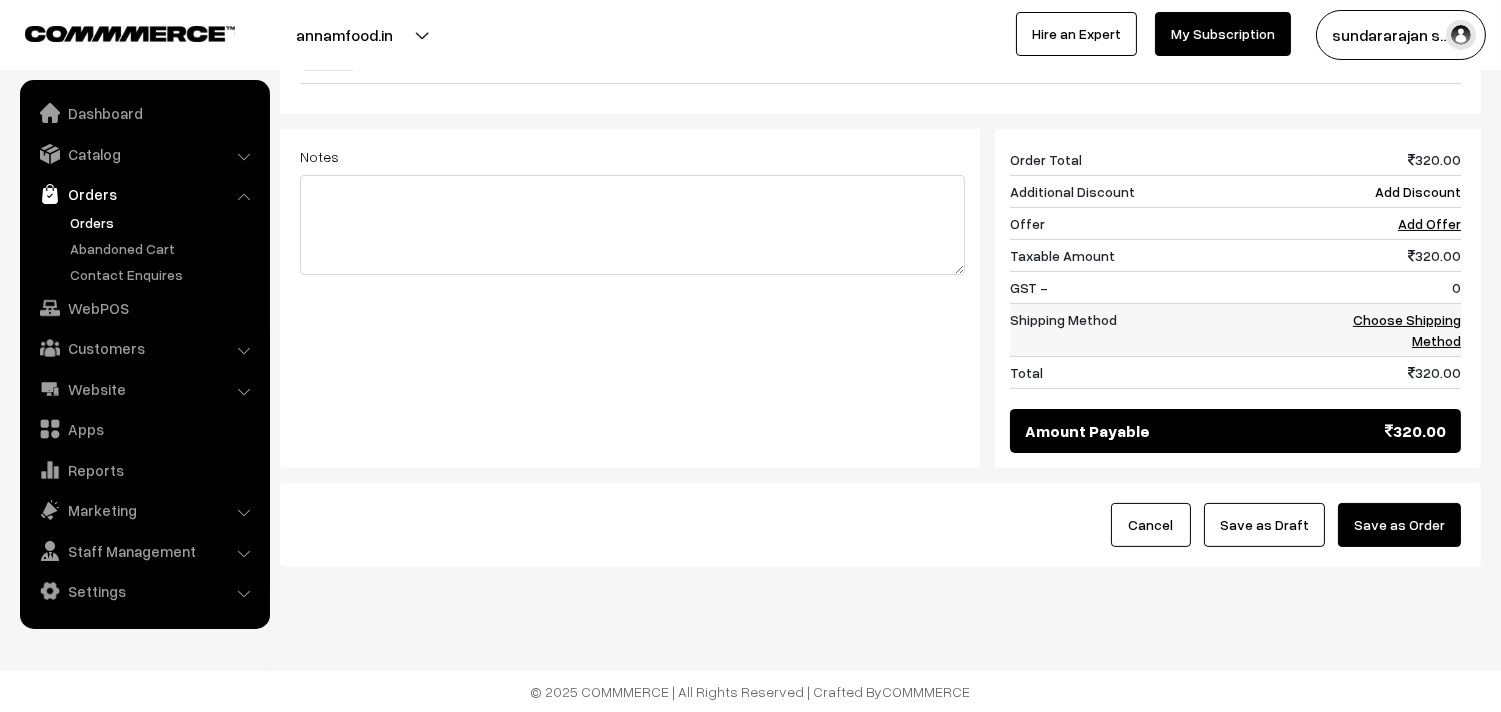 click on "Choose Shipping Method" at bounding box center (1407, 330) 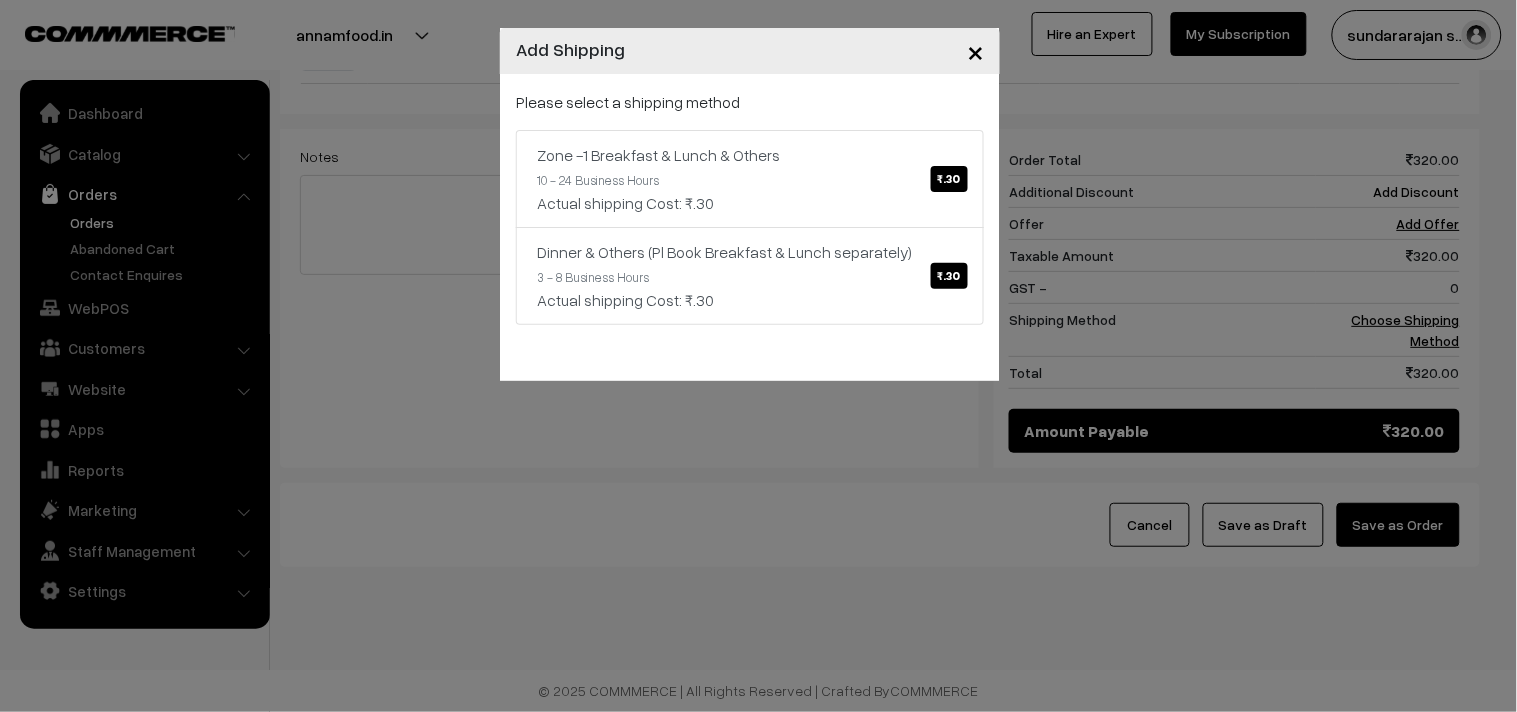 click on "×
Add Shipping
Please select a shipping method
Zone -1  Breakfast & Lunch & Others
₹.30
10 - 24 Business Hours Actual shipping Cost: ₹.30
Dinner & Others  (Pl Book Breakfast & Lunch separately)
₹.30
3 - 8 Business Hours Actual shipping Cost: ₹.30" at bounding box center [758, 356] 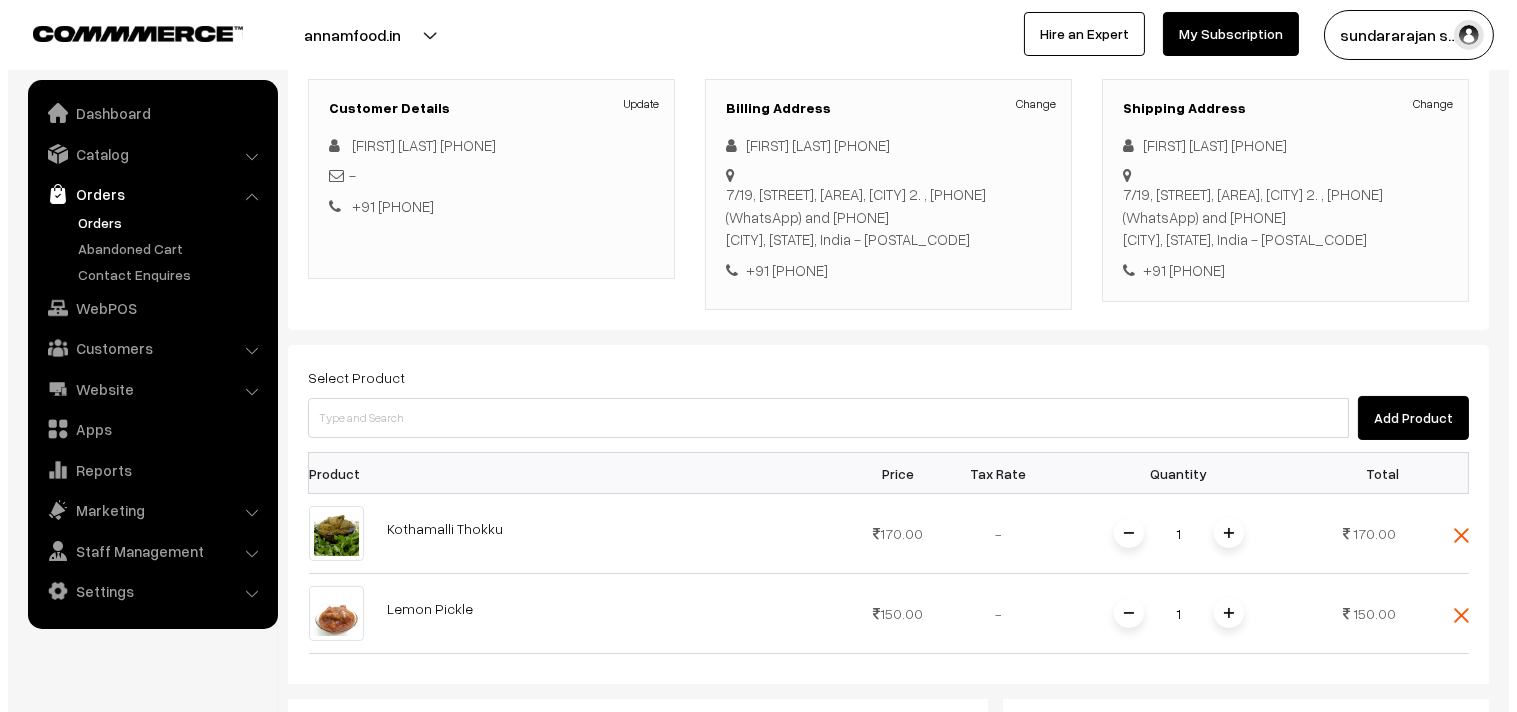 scroll, scrollTop: 73, scrollLeft: 0, axis: vertical 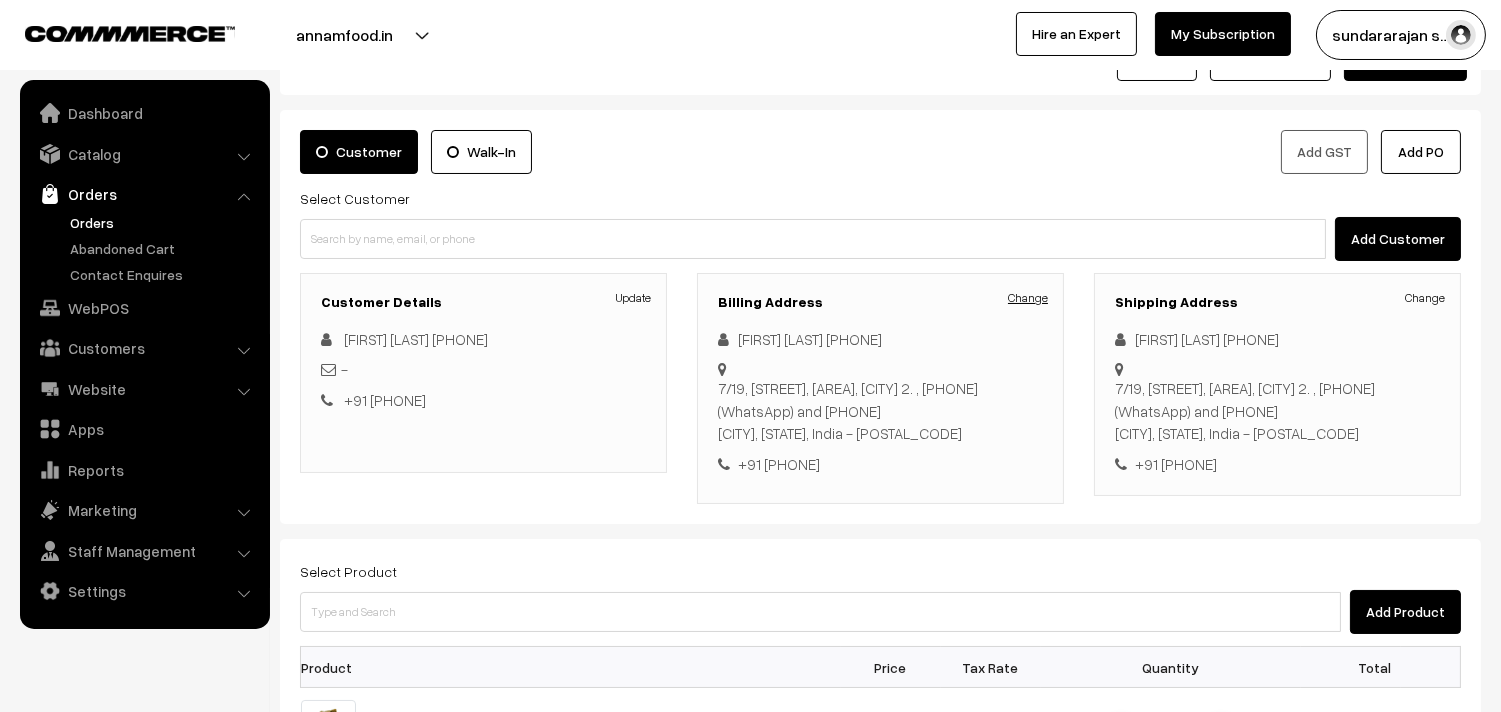 click on "Change" at bounding box center [1028, 298] 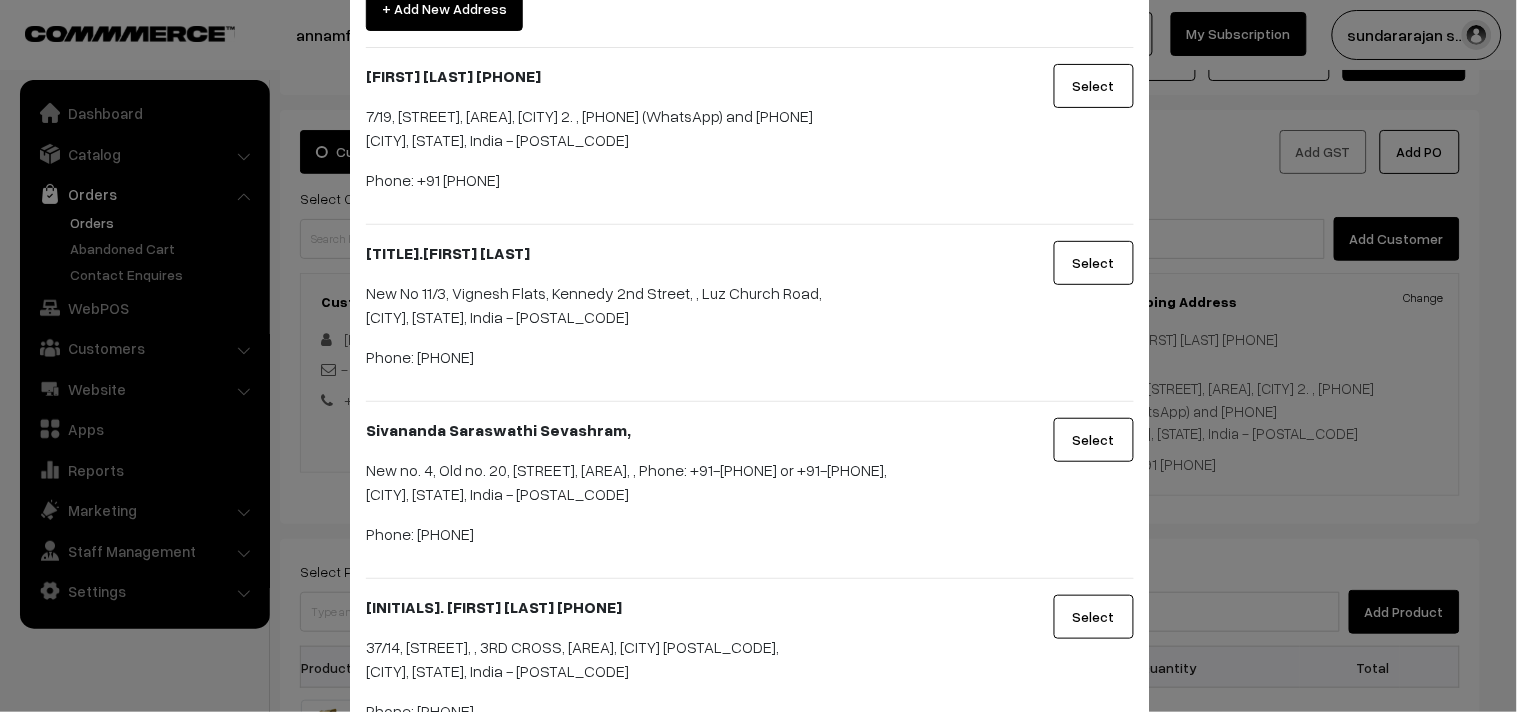 scroll, scrollTop: 231, scrollLeft: 0, axis: vertical 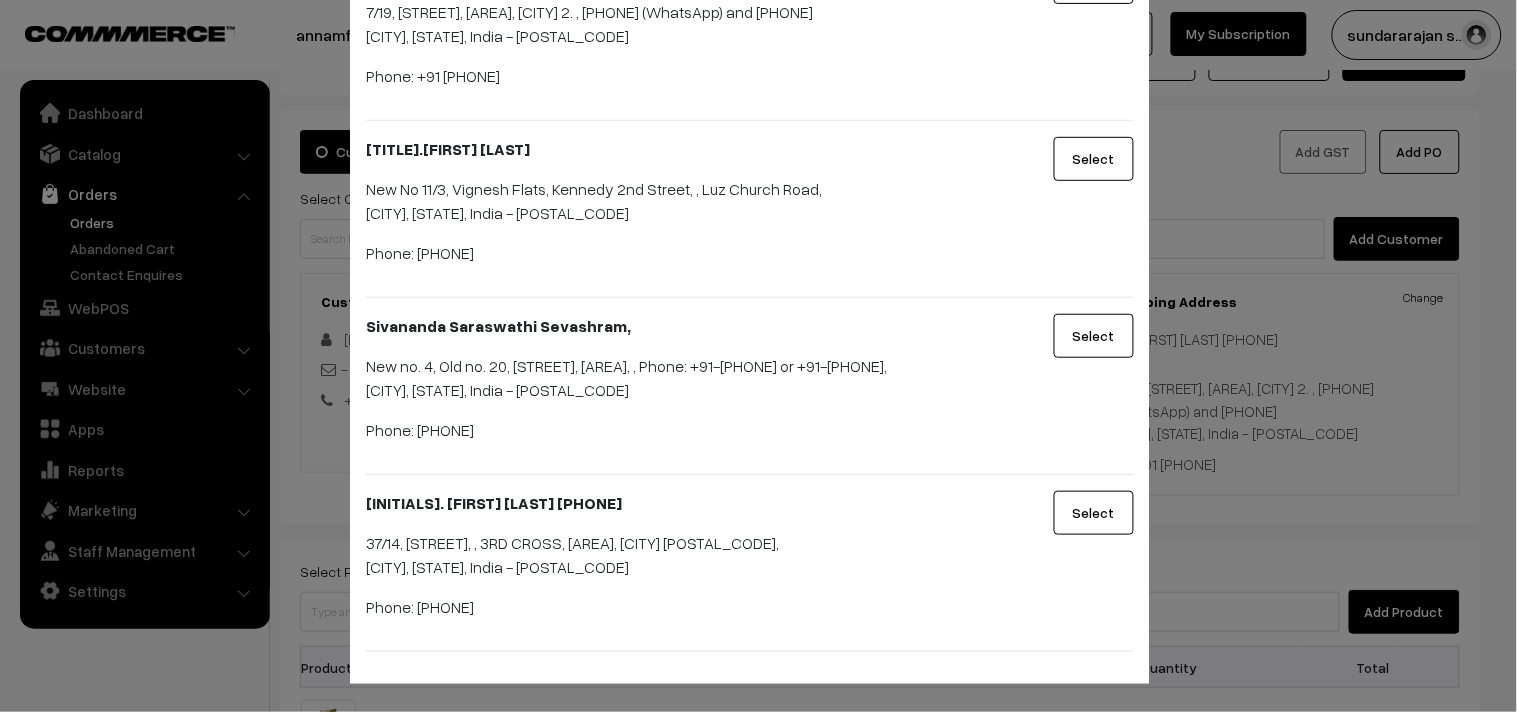 click on "Select" at bounding box center [1094, 513] 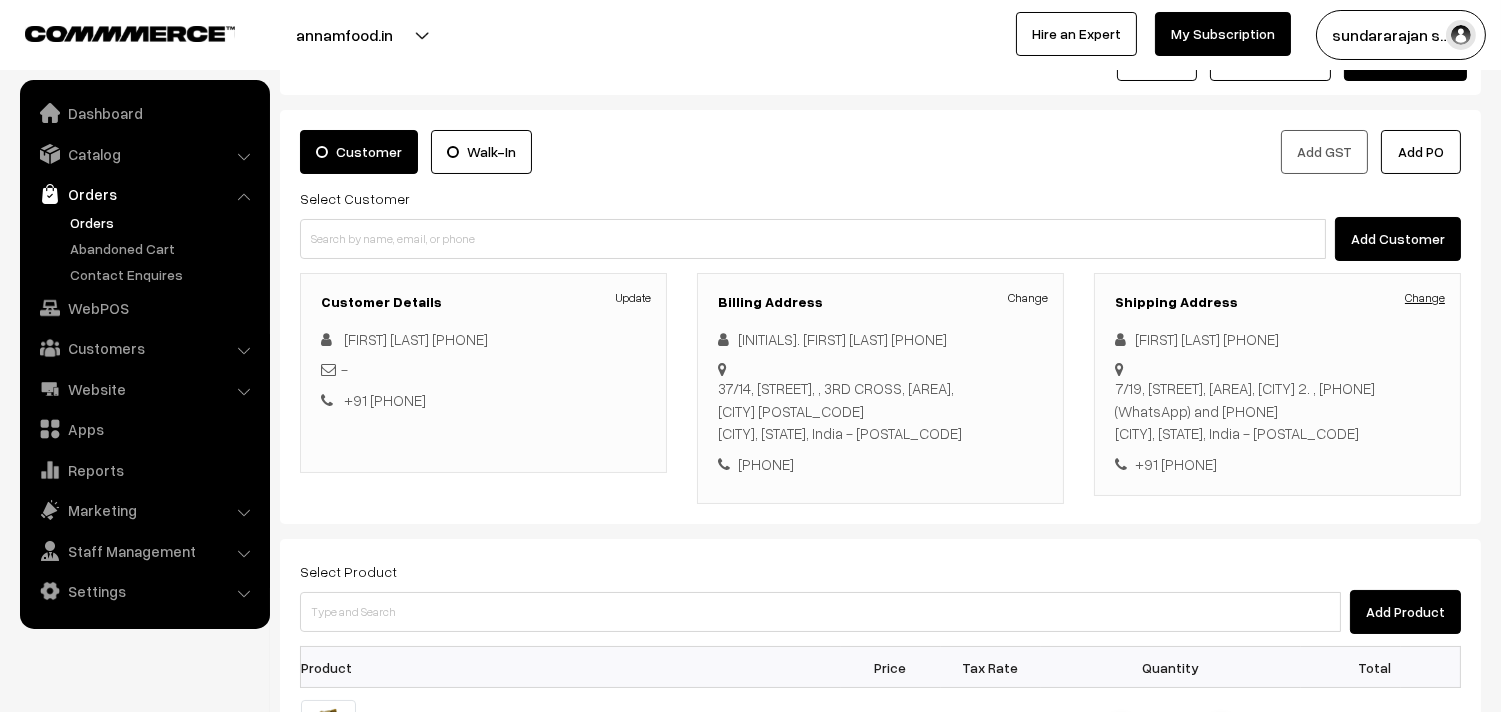 click on "Change" at bounding box center [1425, 298] 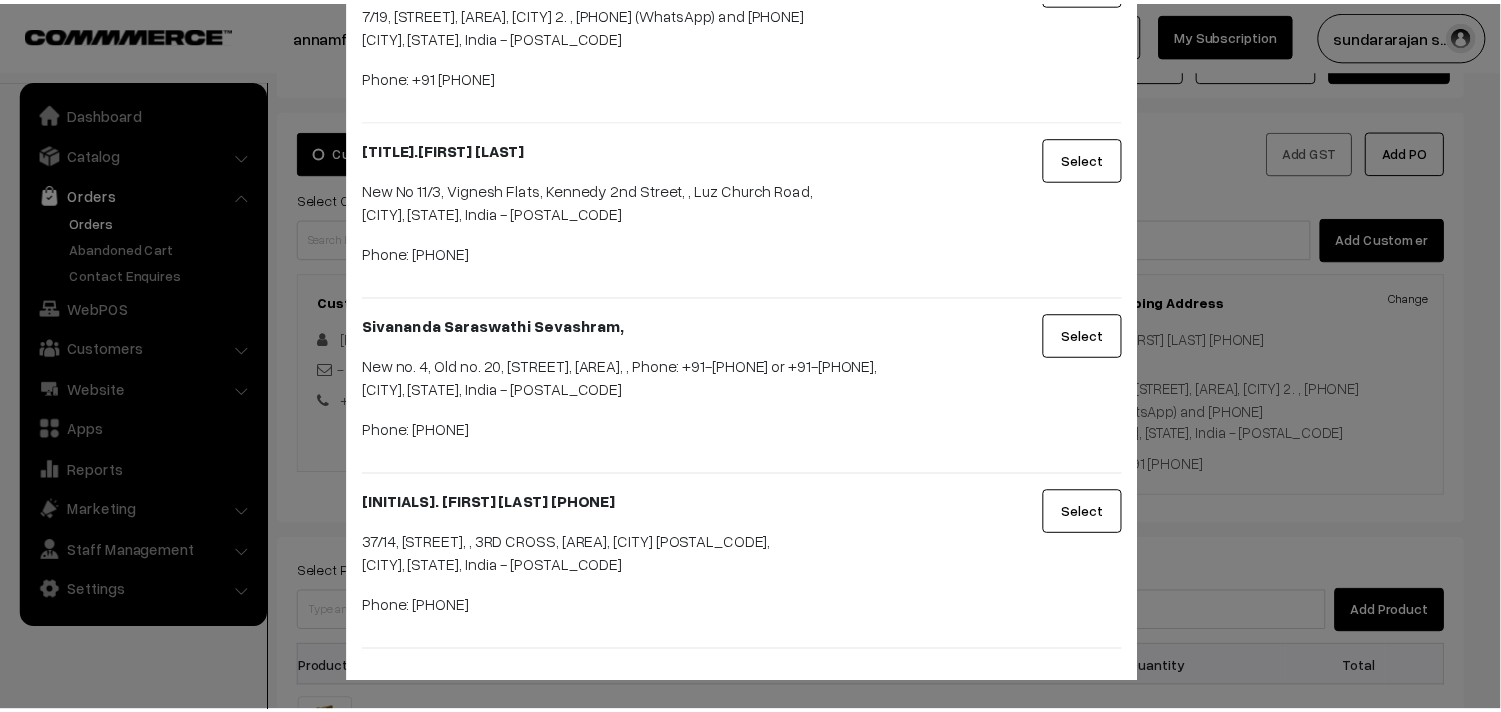 scroll, scrollTop: 231, scrollLeft: 0, axis: vertical 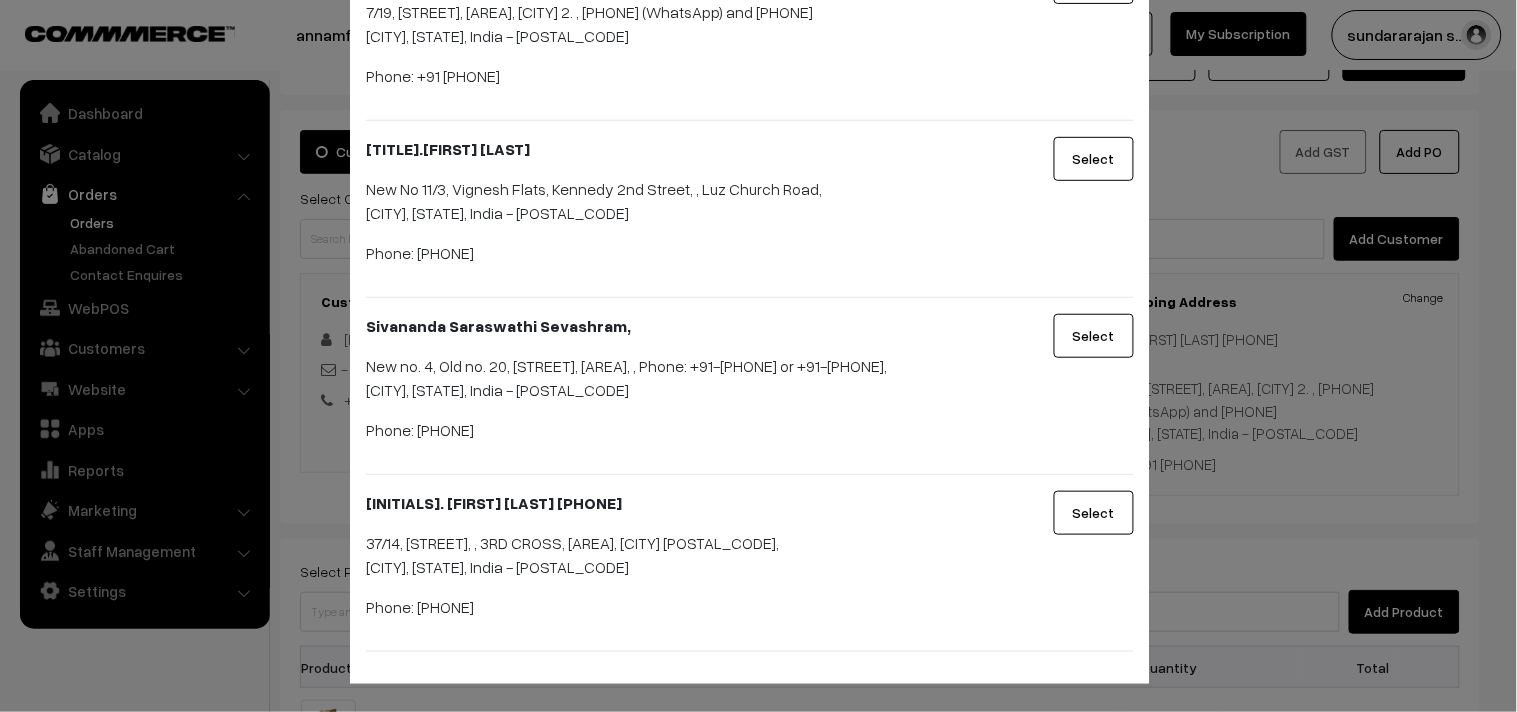 click on "Select" at bounding box center [1094, 513] 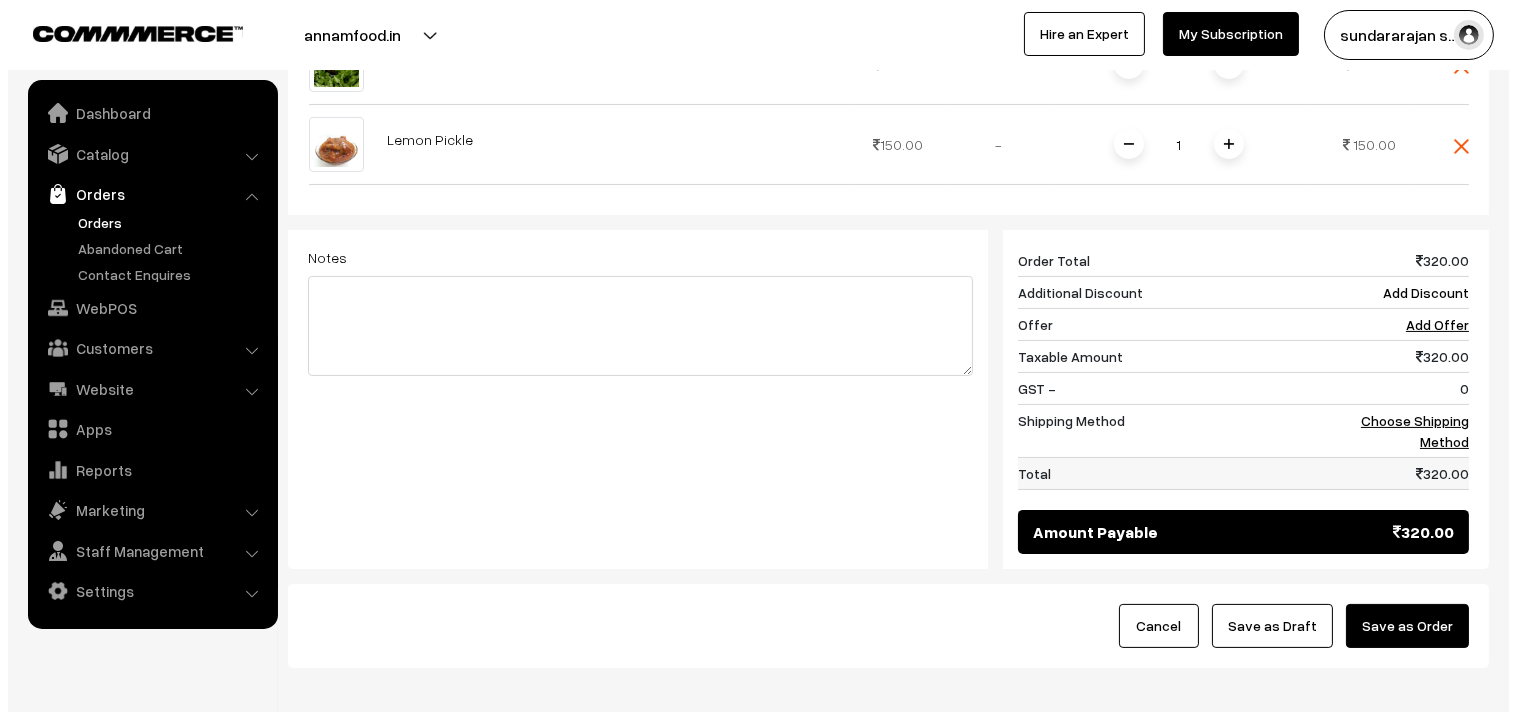 scroll, scrollTop: 740, scrollLeft: 0, axis: vertical 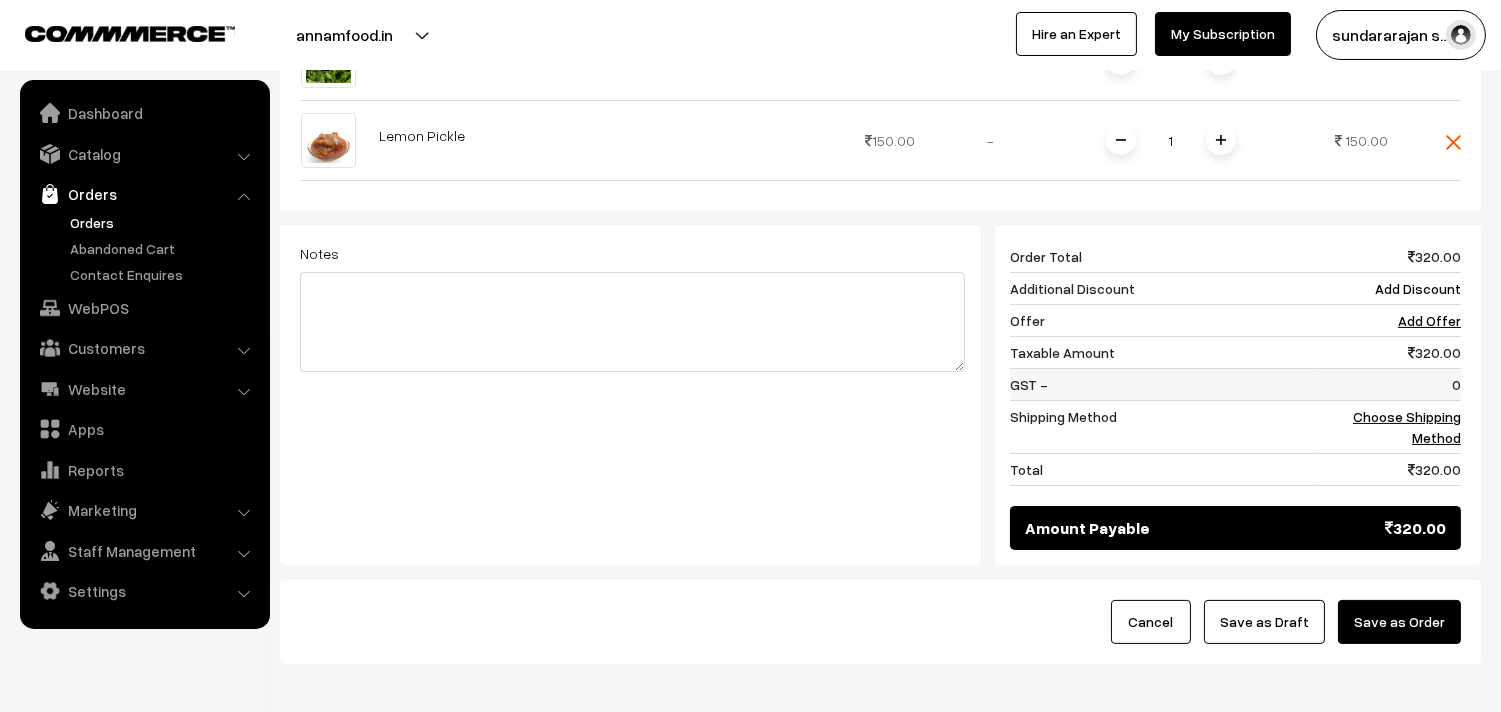 click on "0" at bounding box center (1389, 385) 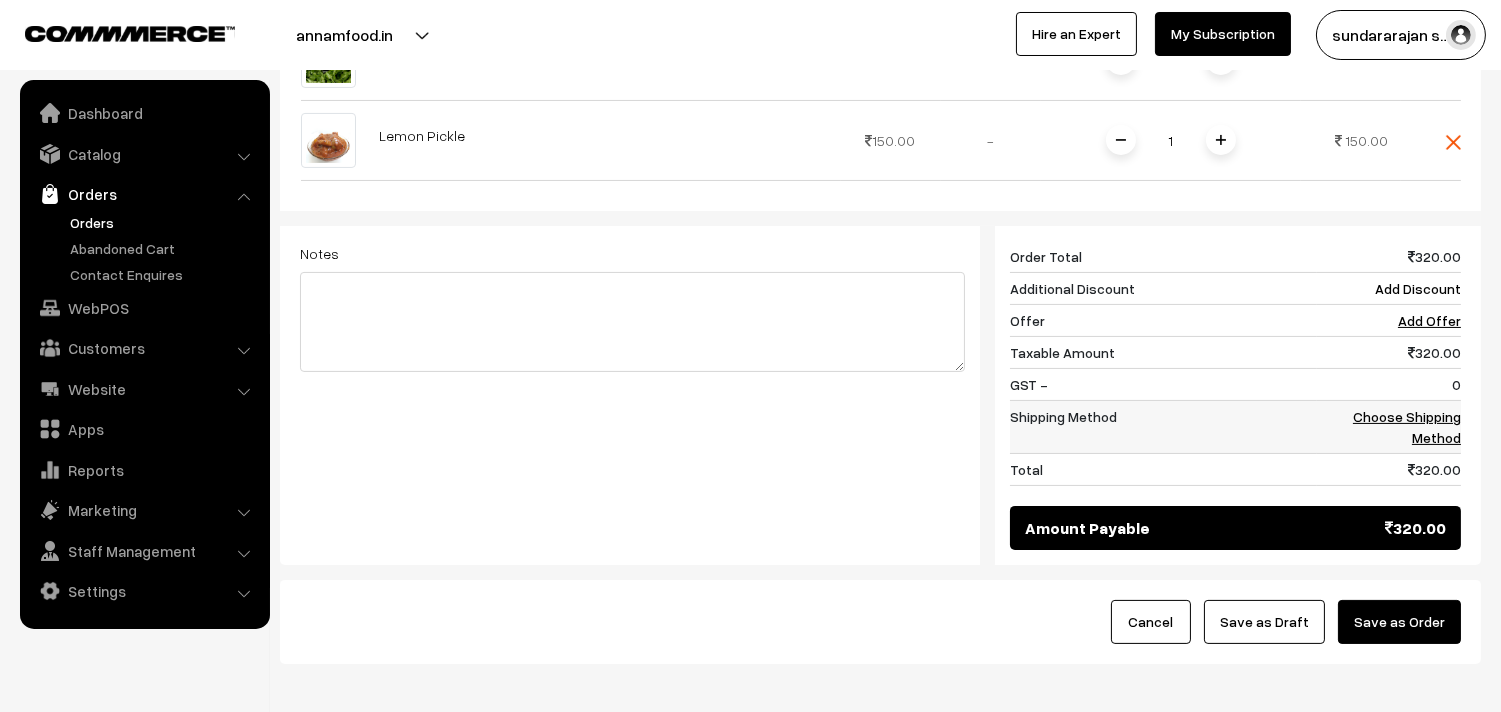 click on "Choose Shipping Method" at bounding box center (1407, 427) 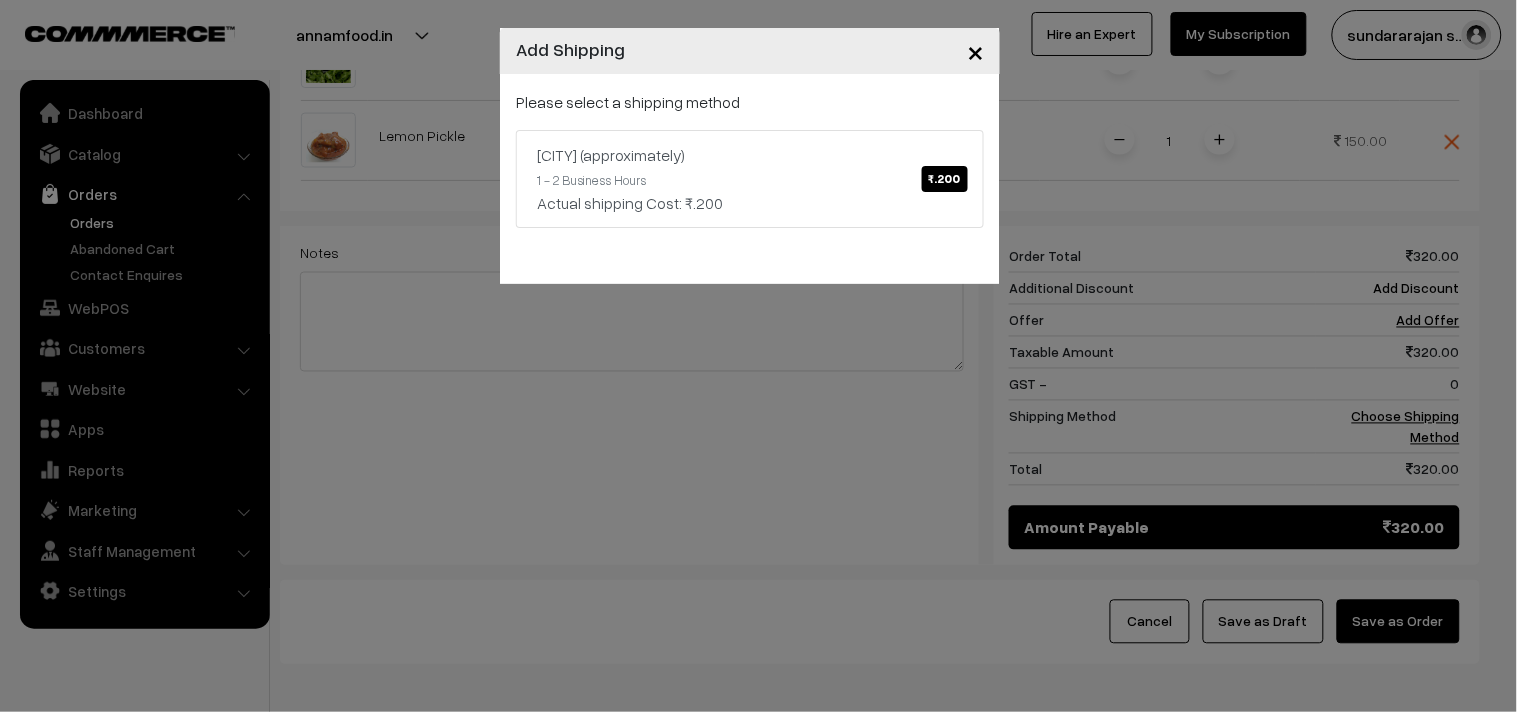 click on "×
Add Shipping
Please select a shipping method
Chennai  (approximately)
₹.200
1 - 2 Business Hours Actual shipping Cost: ₹.200" at bounding box center (758, 356) 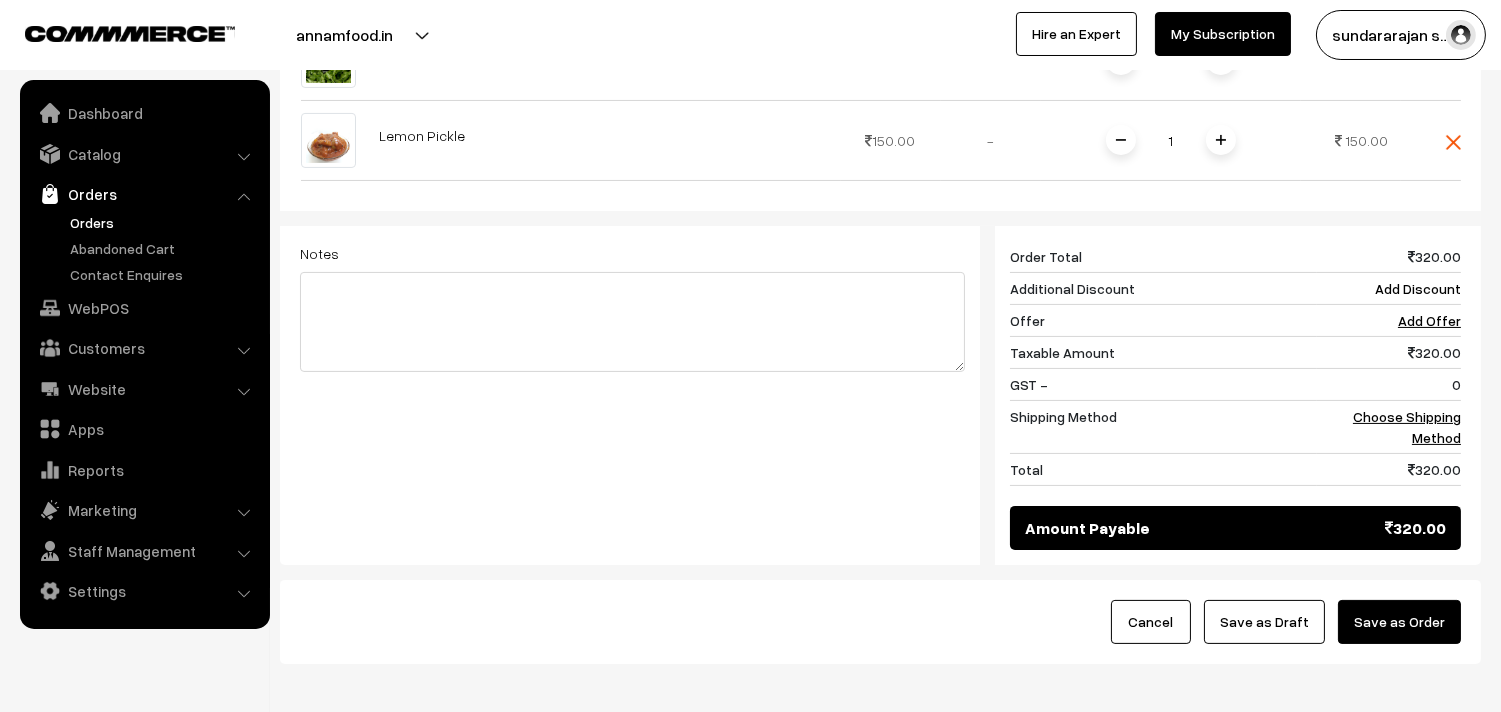 click on "Save as Order" at bounding box center (1399, 622) 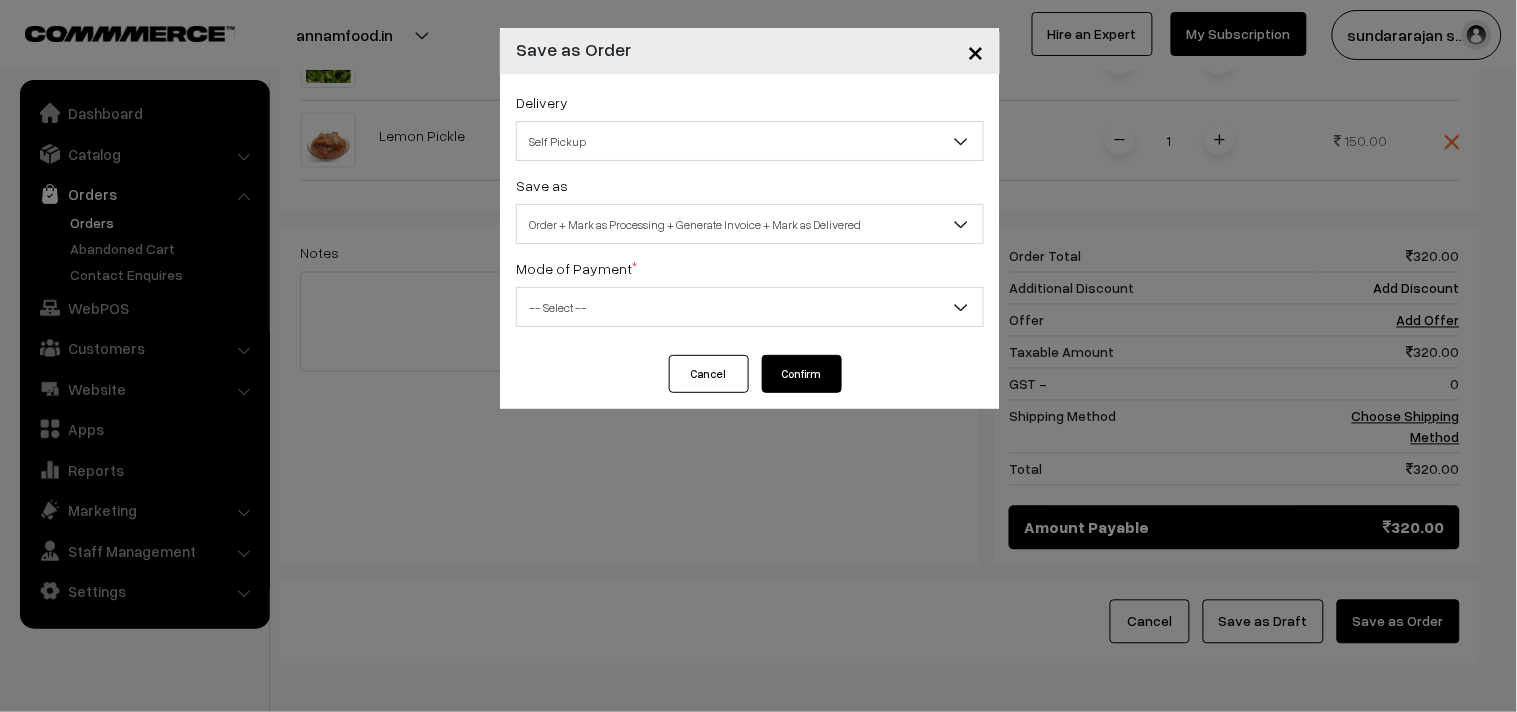 click on "Order + Mark as Processing + Generate Invoice + Mark as Delivered" at bounding box center [750, 224] 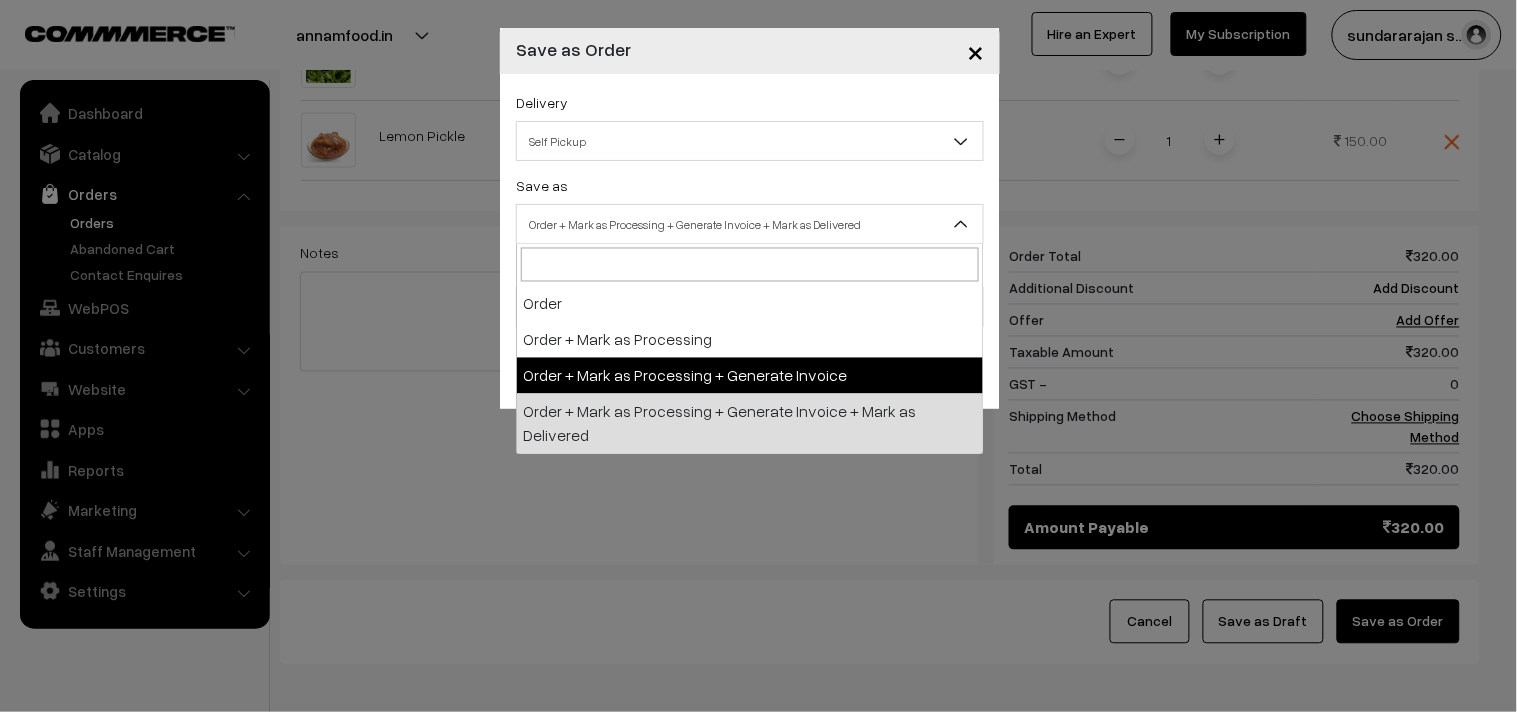 select on "3" 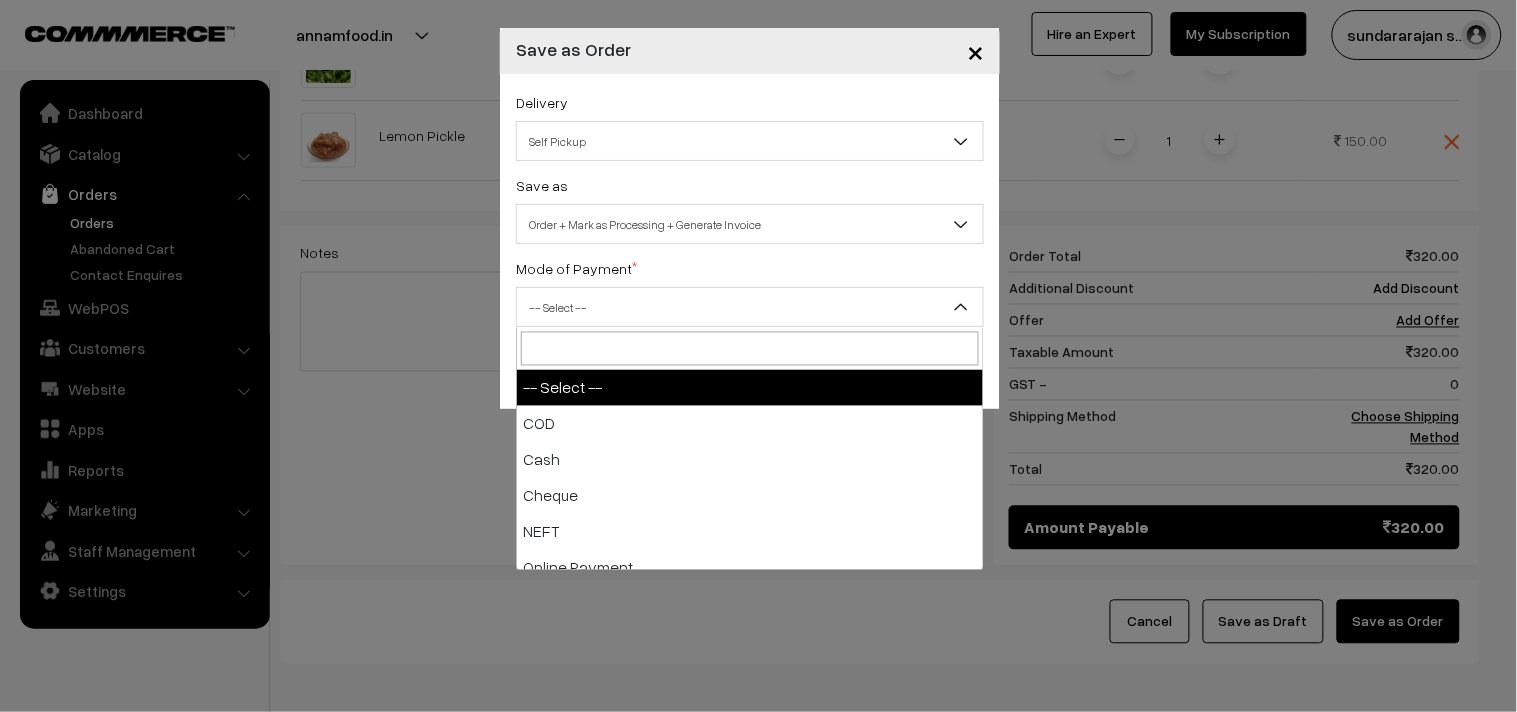 click on "-- Select --" at bounding box center (750, 307) 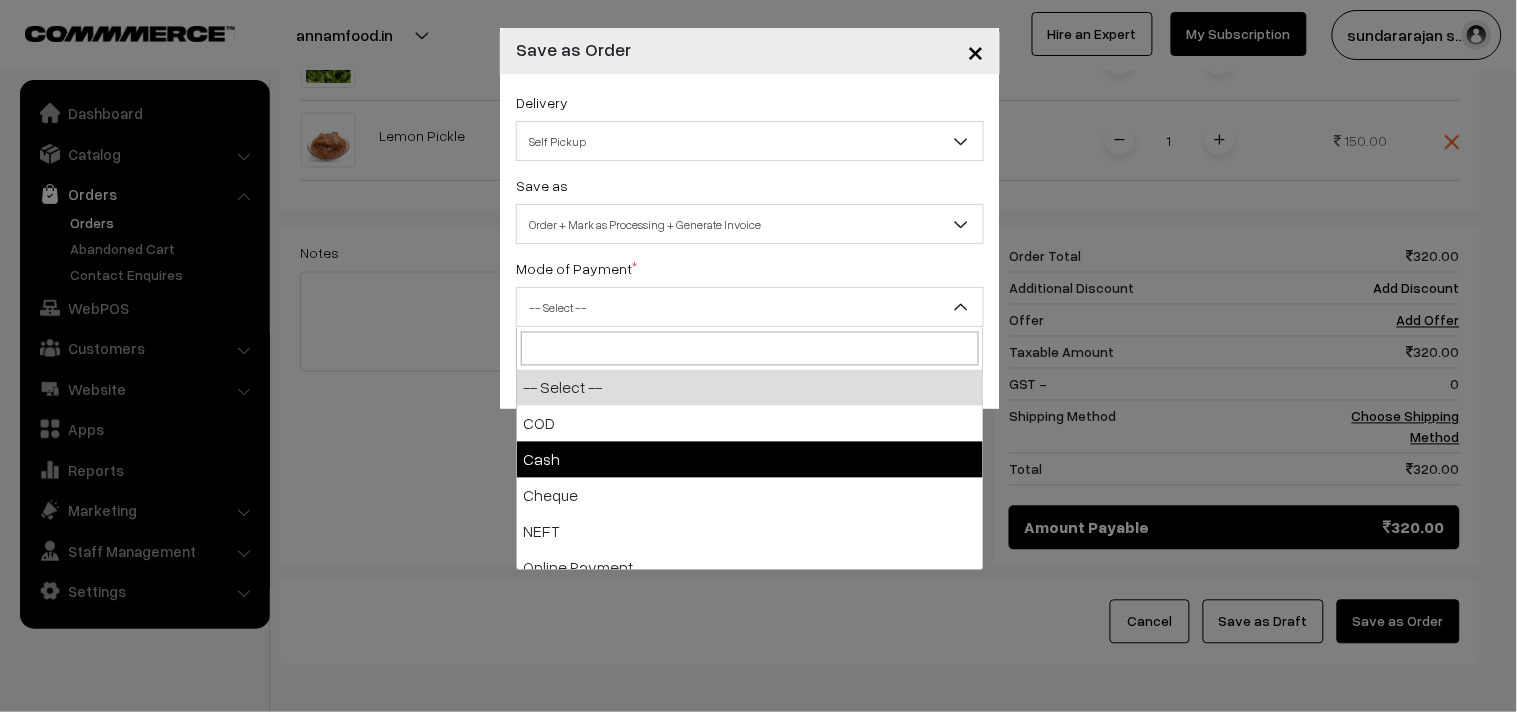 select on "2" 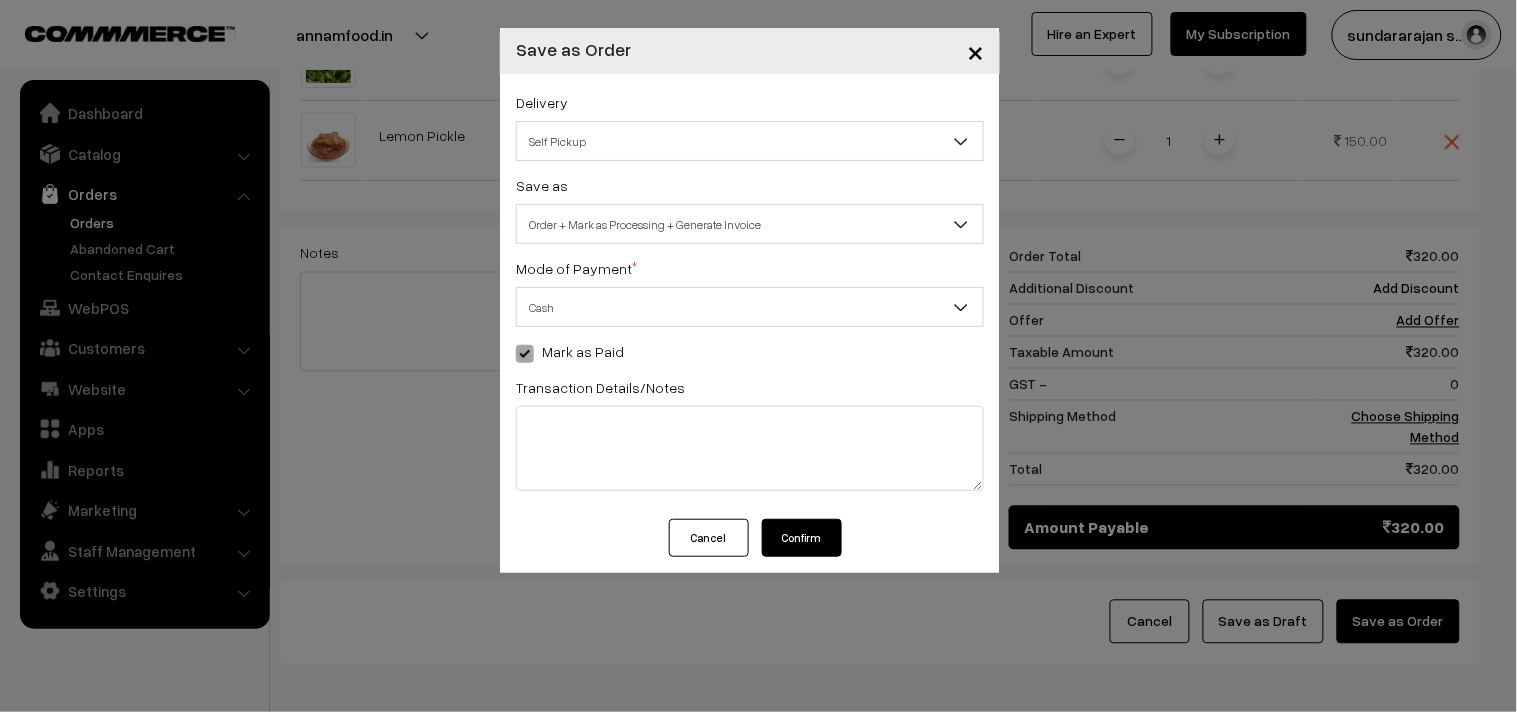 drag, startPoint x: 793, startPoint y: 555, endPoint x: 785, endPoint y: 544, distance: 13.601471 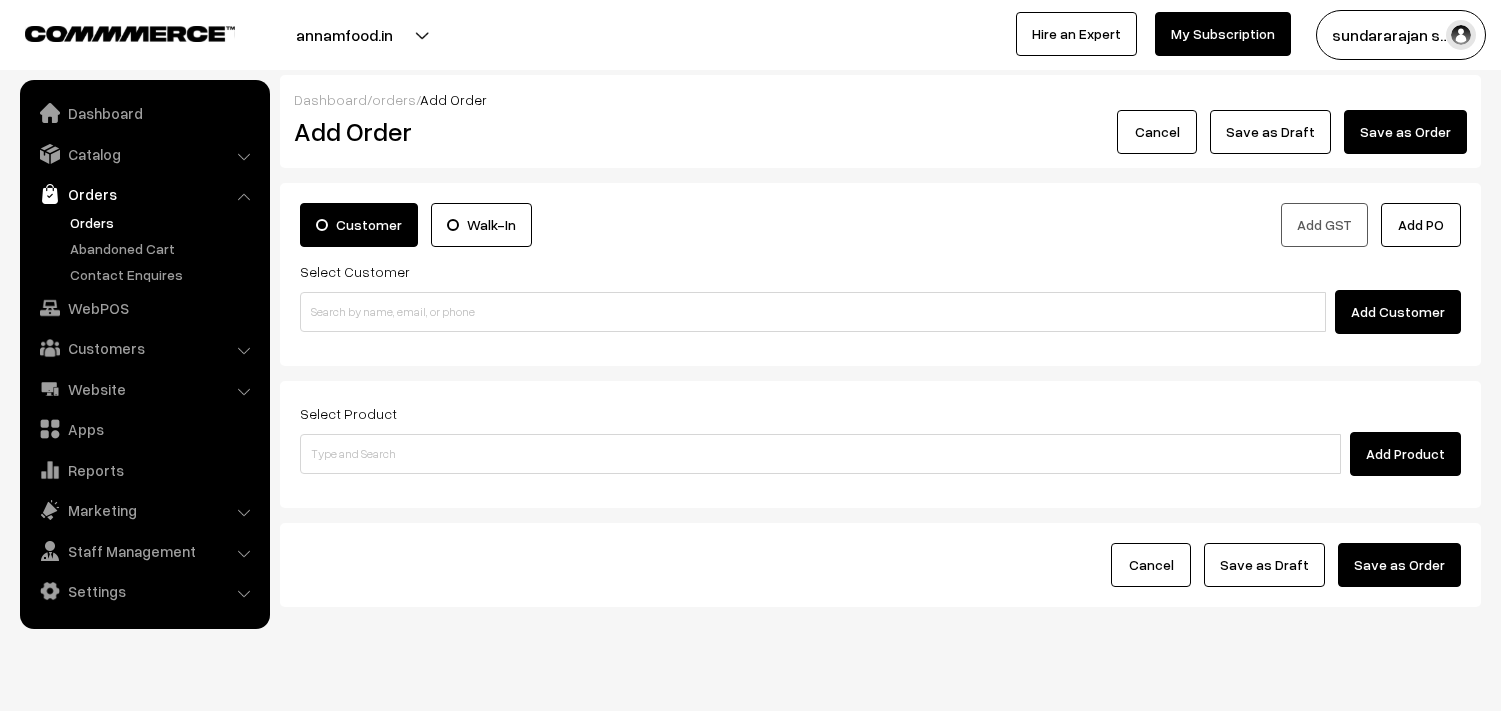 scroll, scrollTop: 0, scrollLeft: 0, axis: both 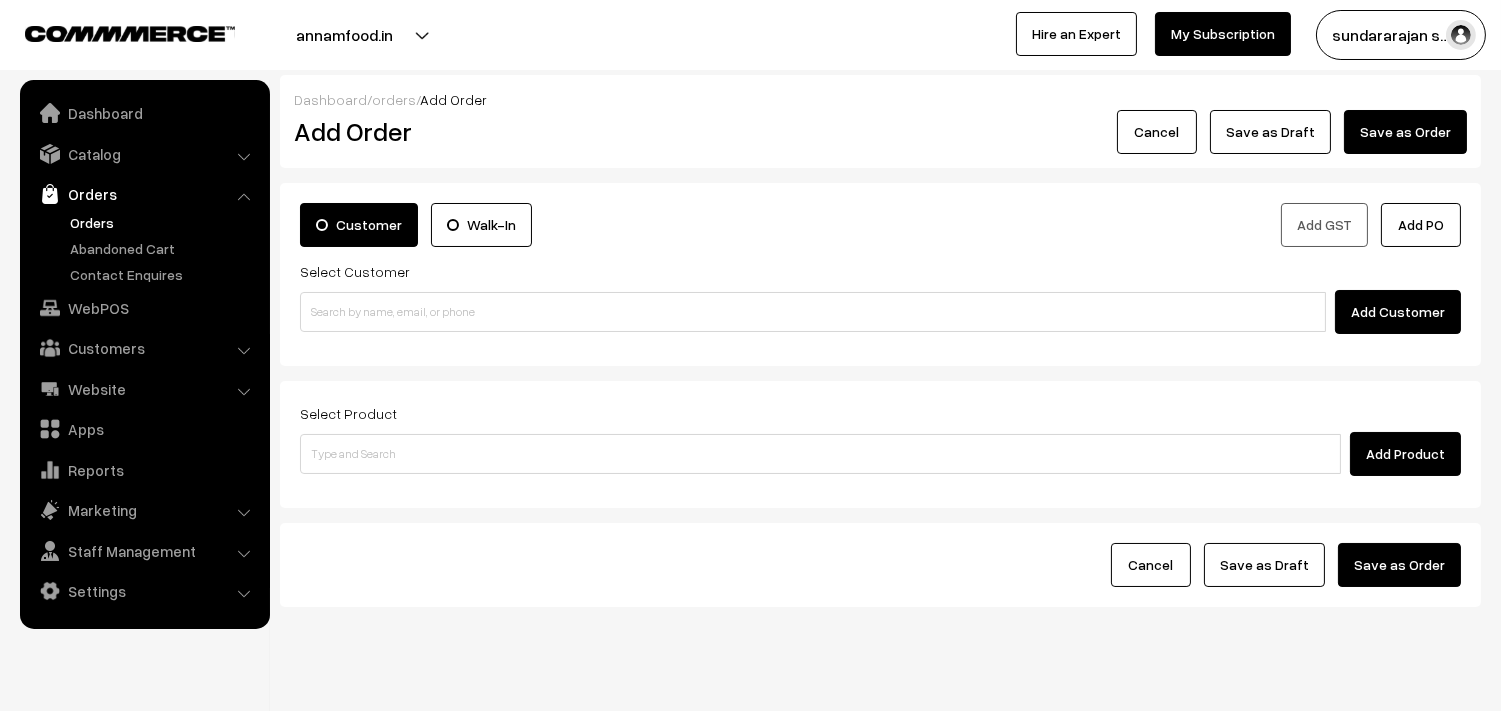 click on "Orders" at bounding box center (164, 222) 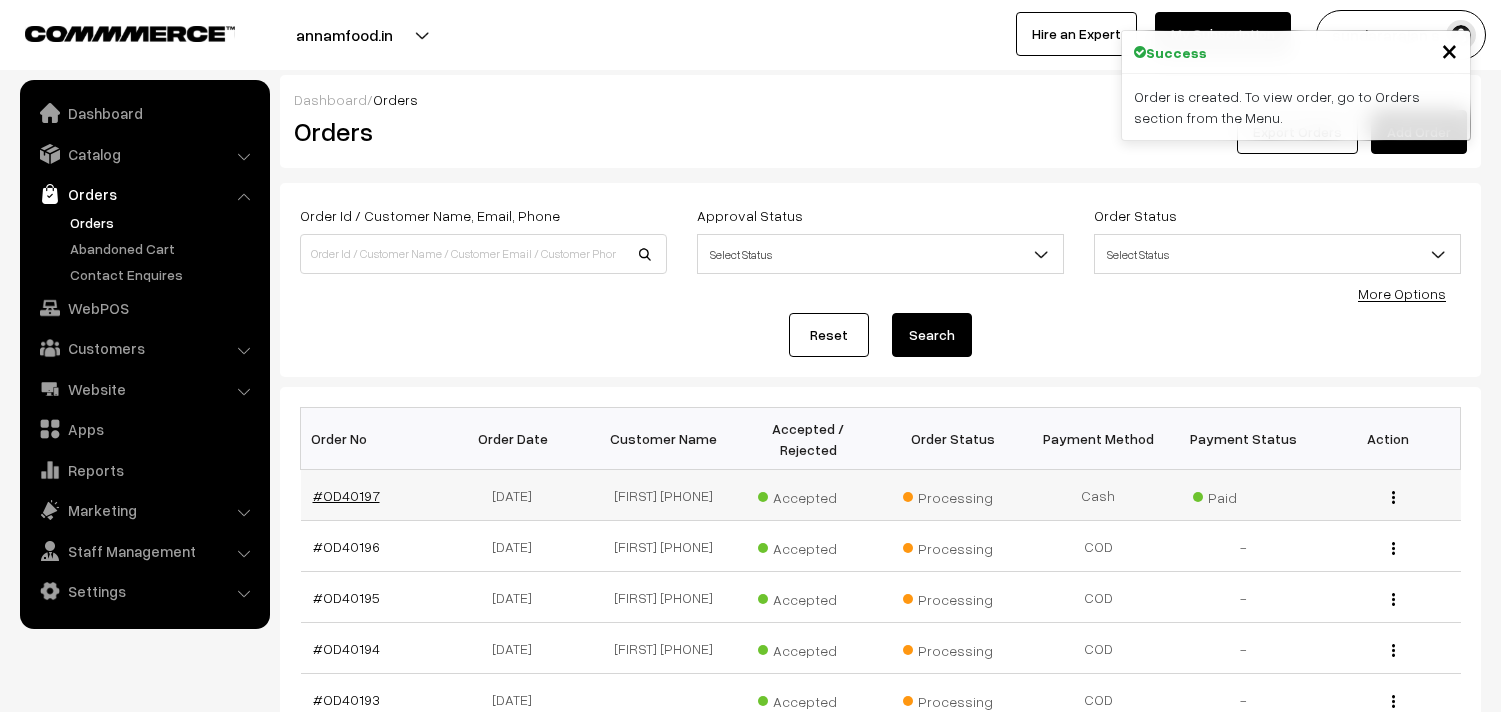 scroll, scrollTop: 0, scrollLeft: 0, axis: both 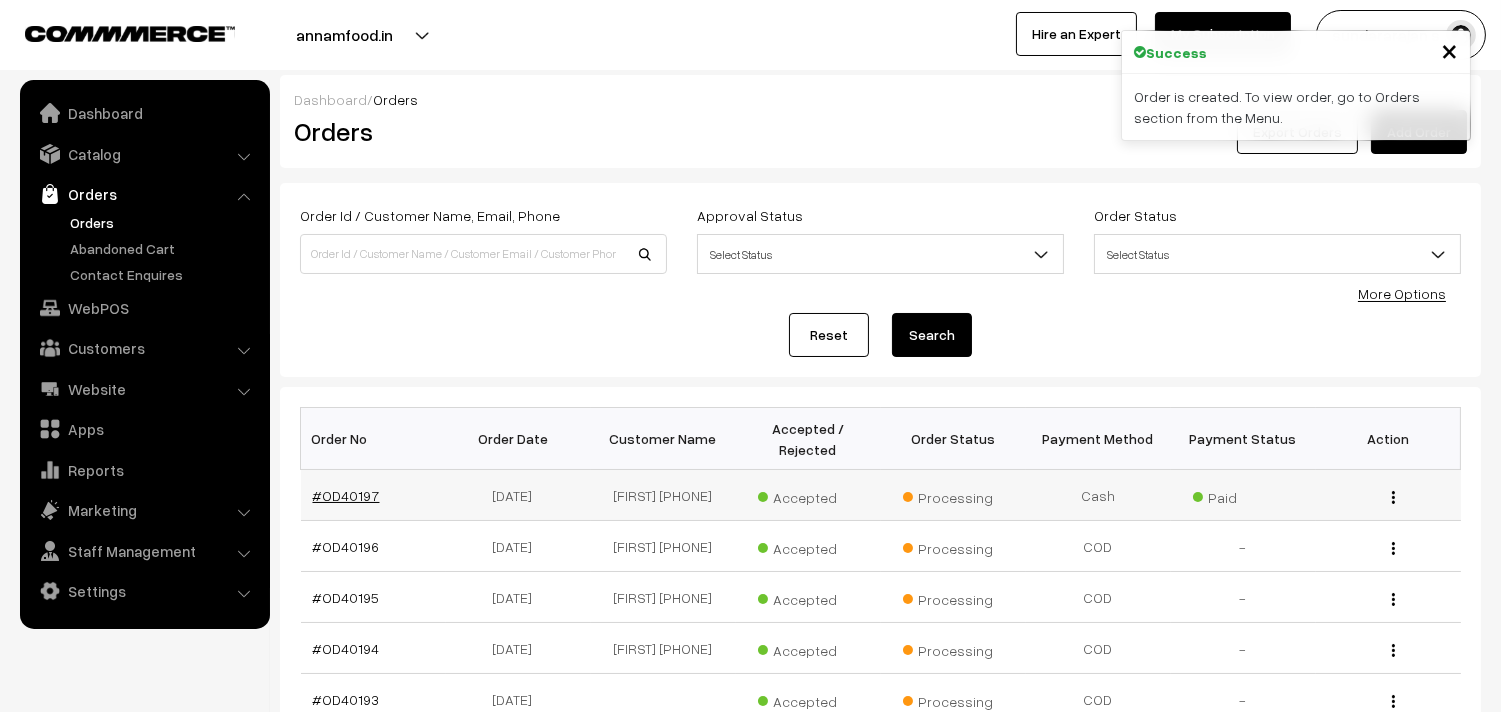 click on "#OD40197" at bounding box center (346, 495) 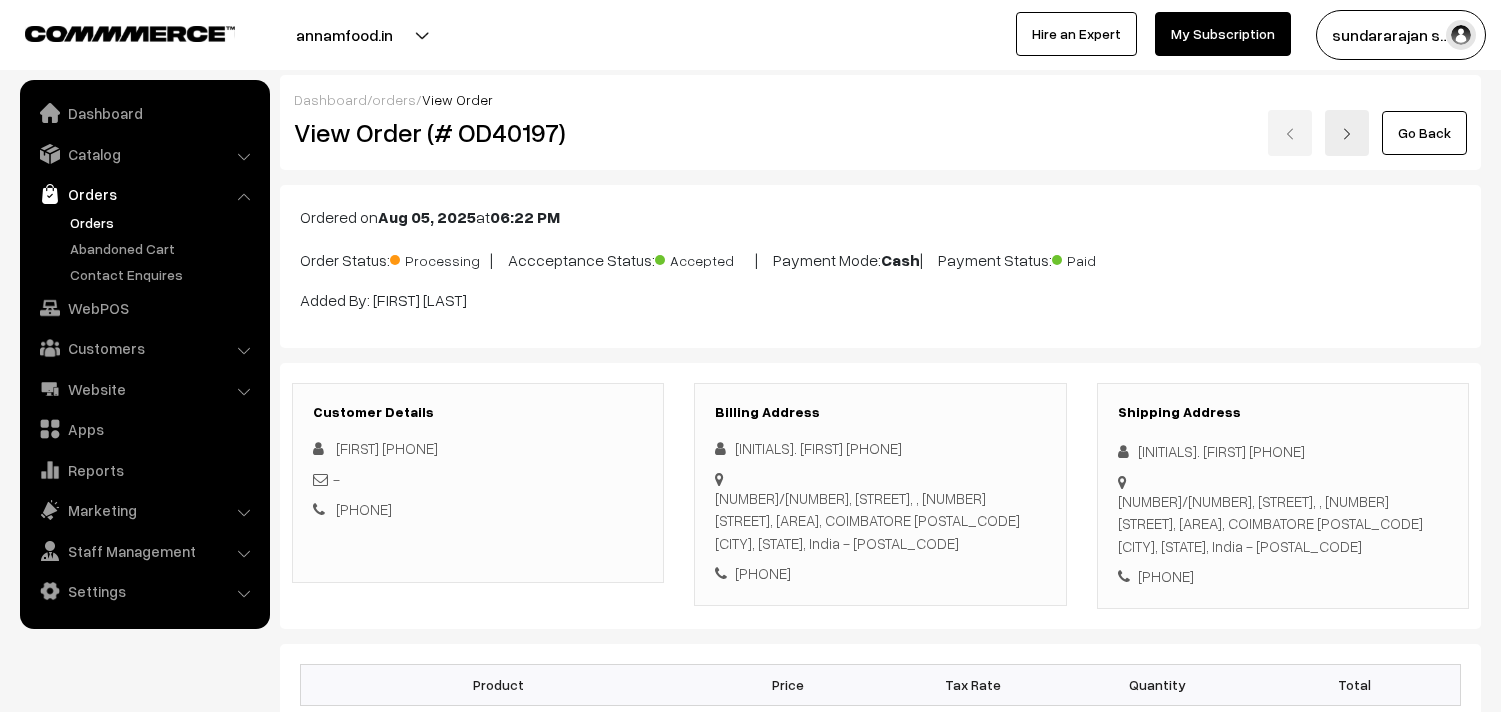 scroll, scrollTop: 0, scrollLeft: 0, axis: both 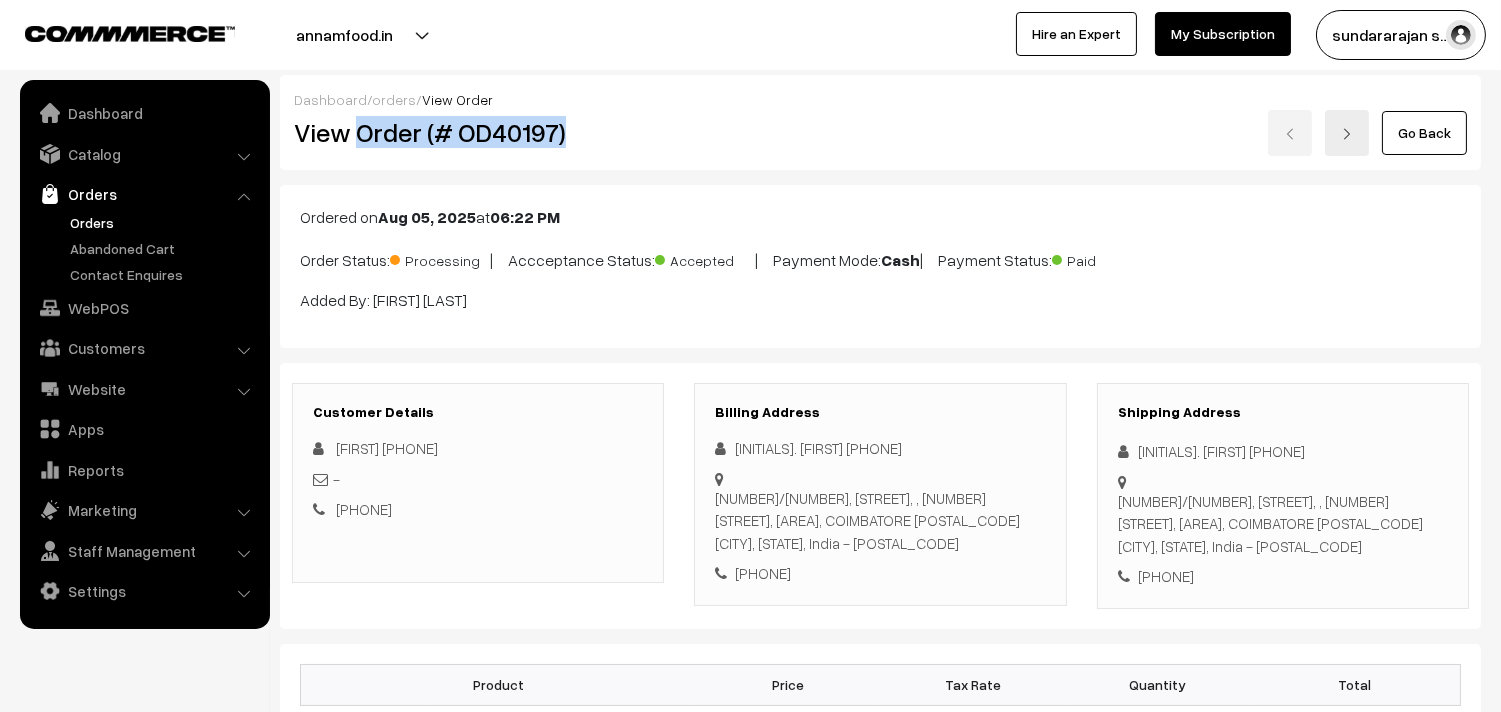drag, startPoint x: 354, startPoint y: 137, endPoint x: 594, endPoint y: 133, distance: 240.03333 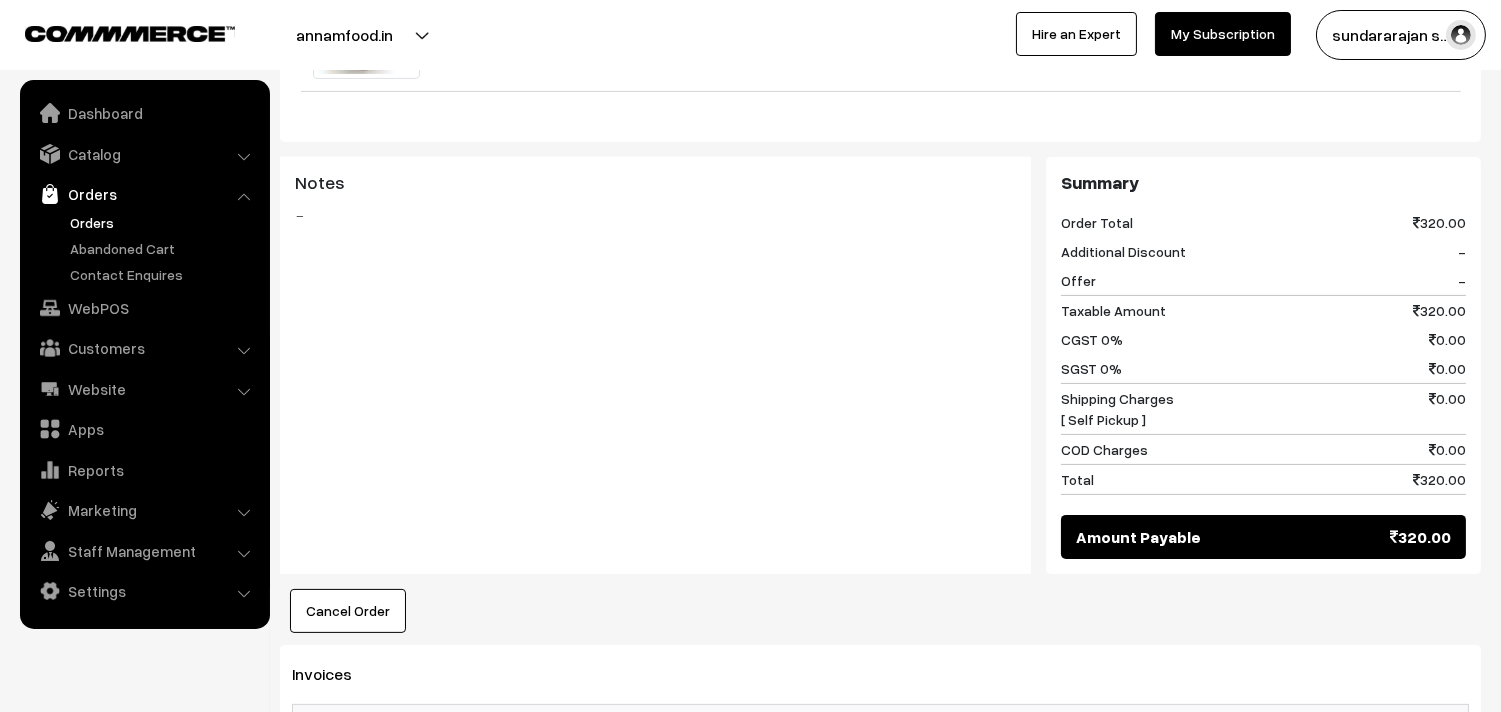 scroll, scrollTop: 1000, scrollLeft: 0, axis: vertical 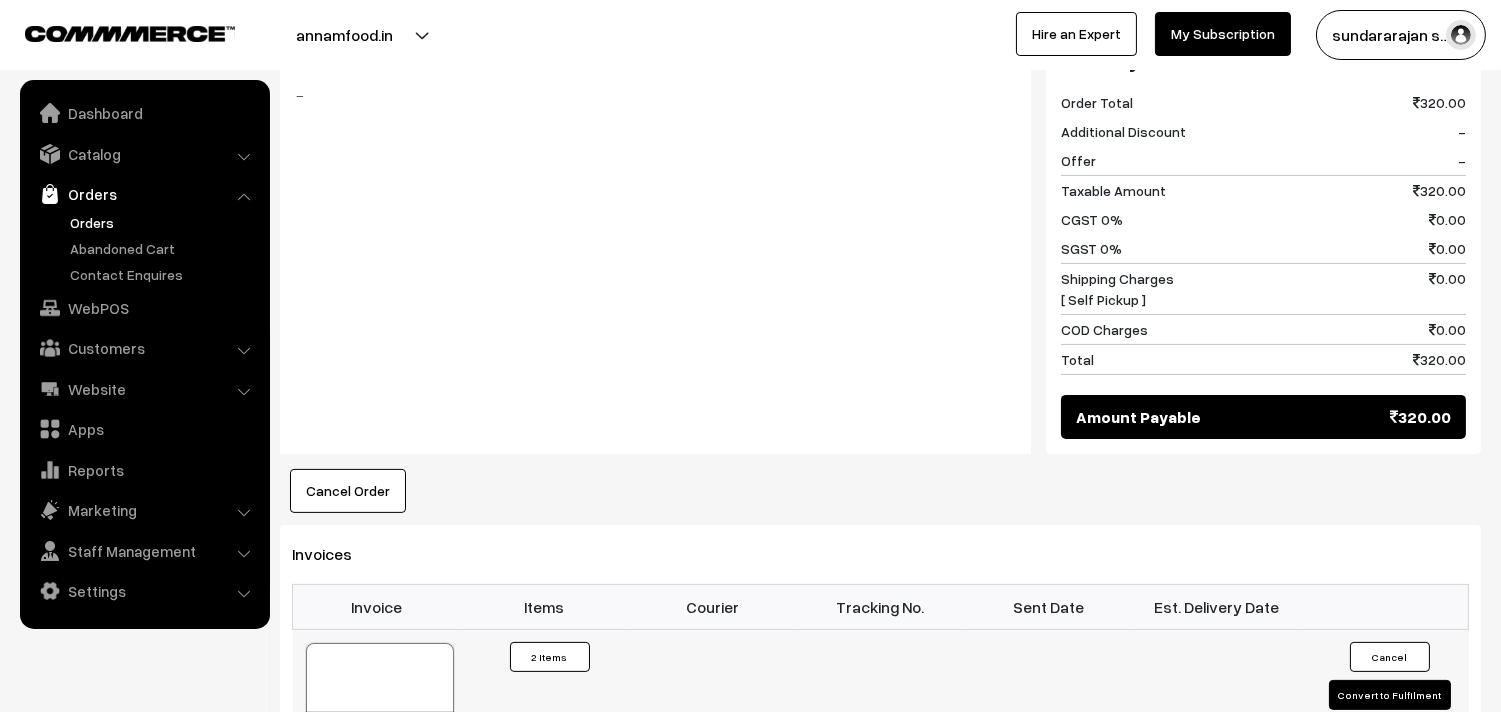 click on "39518" at bounding box center (377, 692) 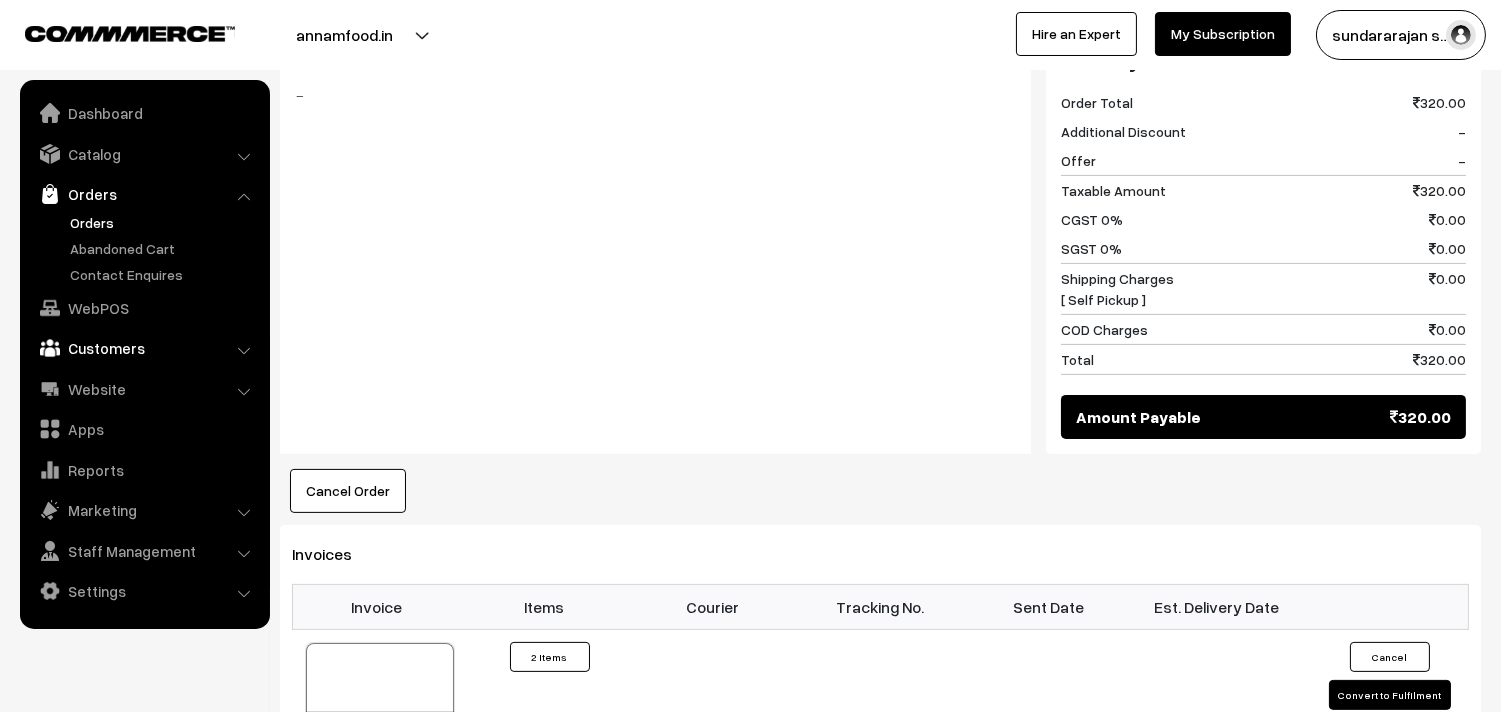 click on "Dashboard
Catalog" at bounding box center [145, 354] 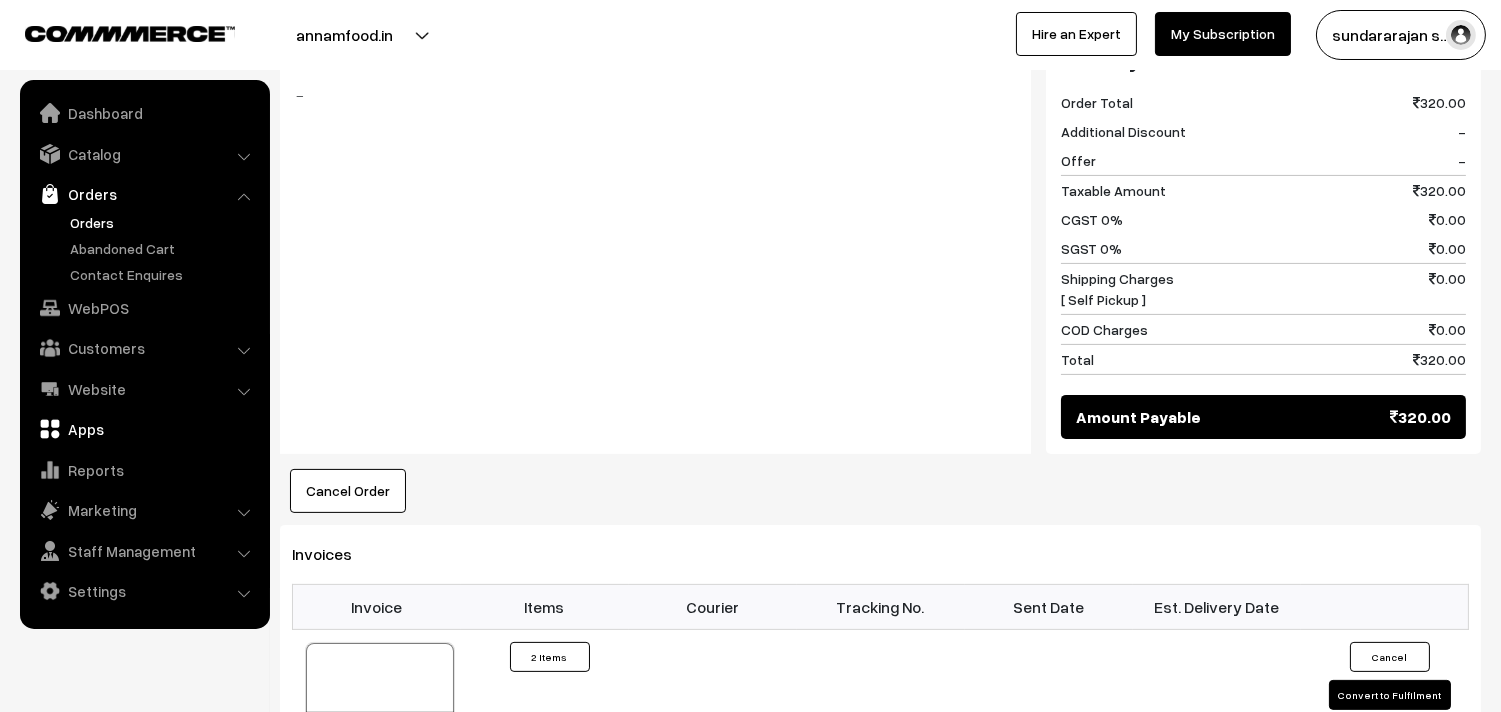 drag, startPoint x: 125, startPoint y: 323, endPoint x: 128, endPoint y: 350, distance: 27.166155 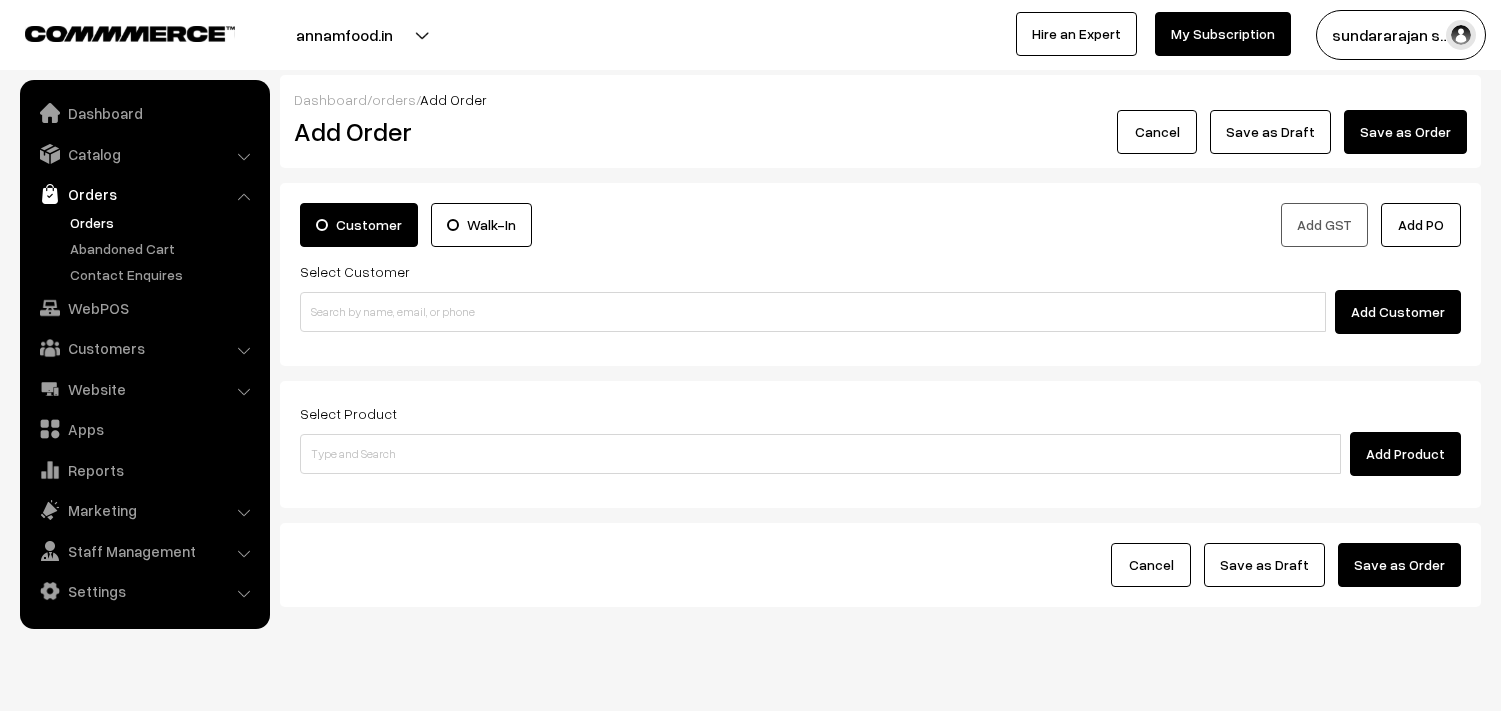 scroll, scrollTop: 0, scrollLeft: 0, axis: both 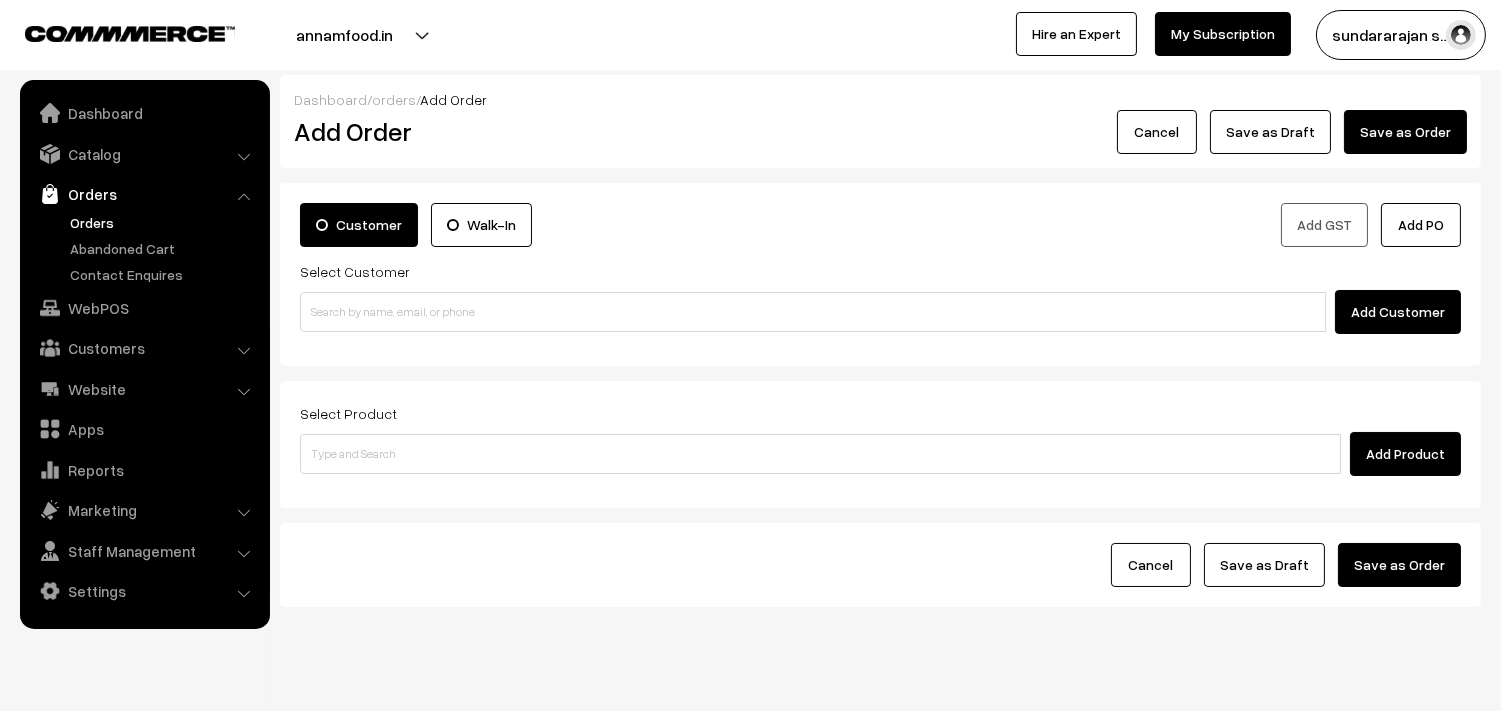 click on "Orders" at bounding box center (164, 222) 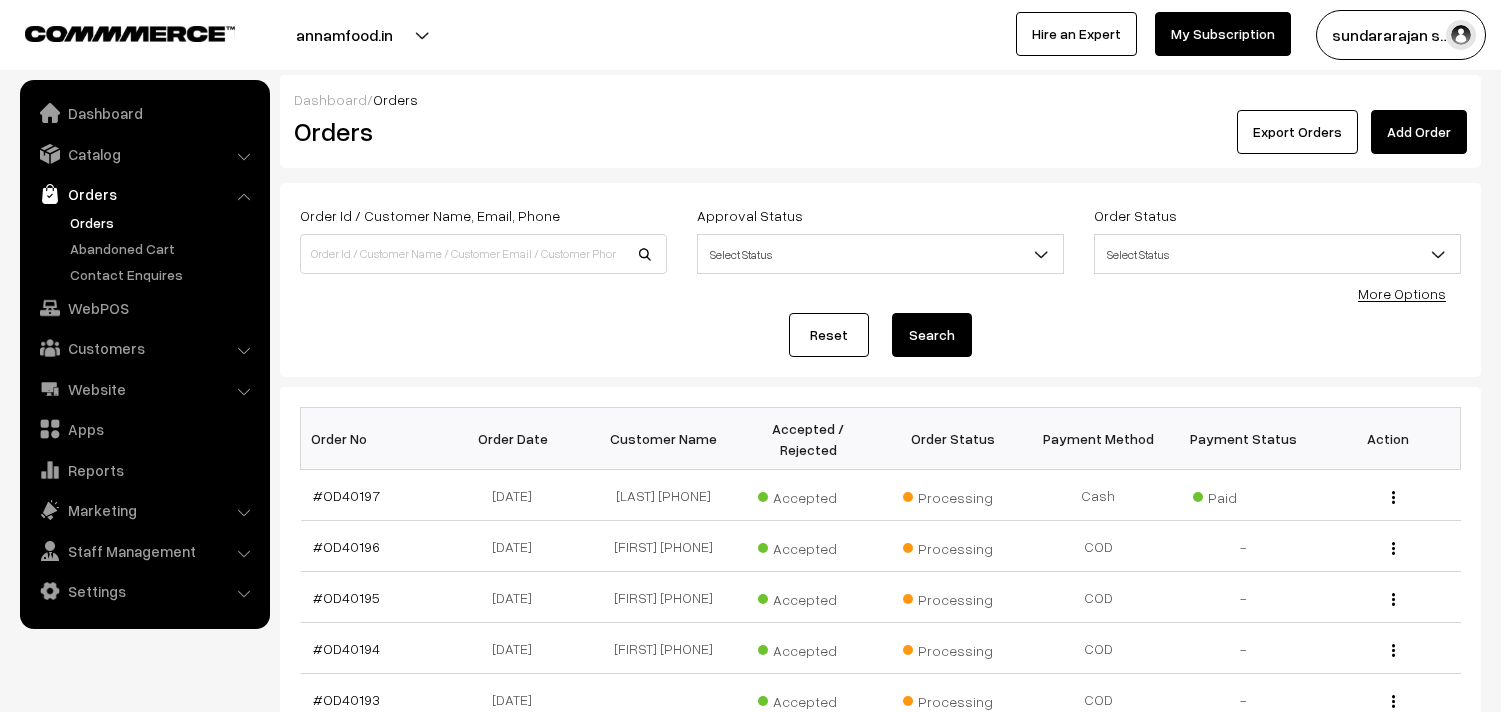 scroll, scrollTop: 0, scrollLeft: 0, axis: both 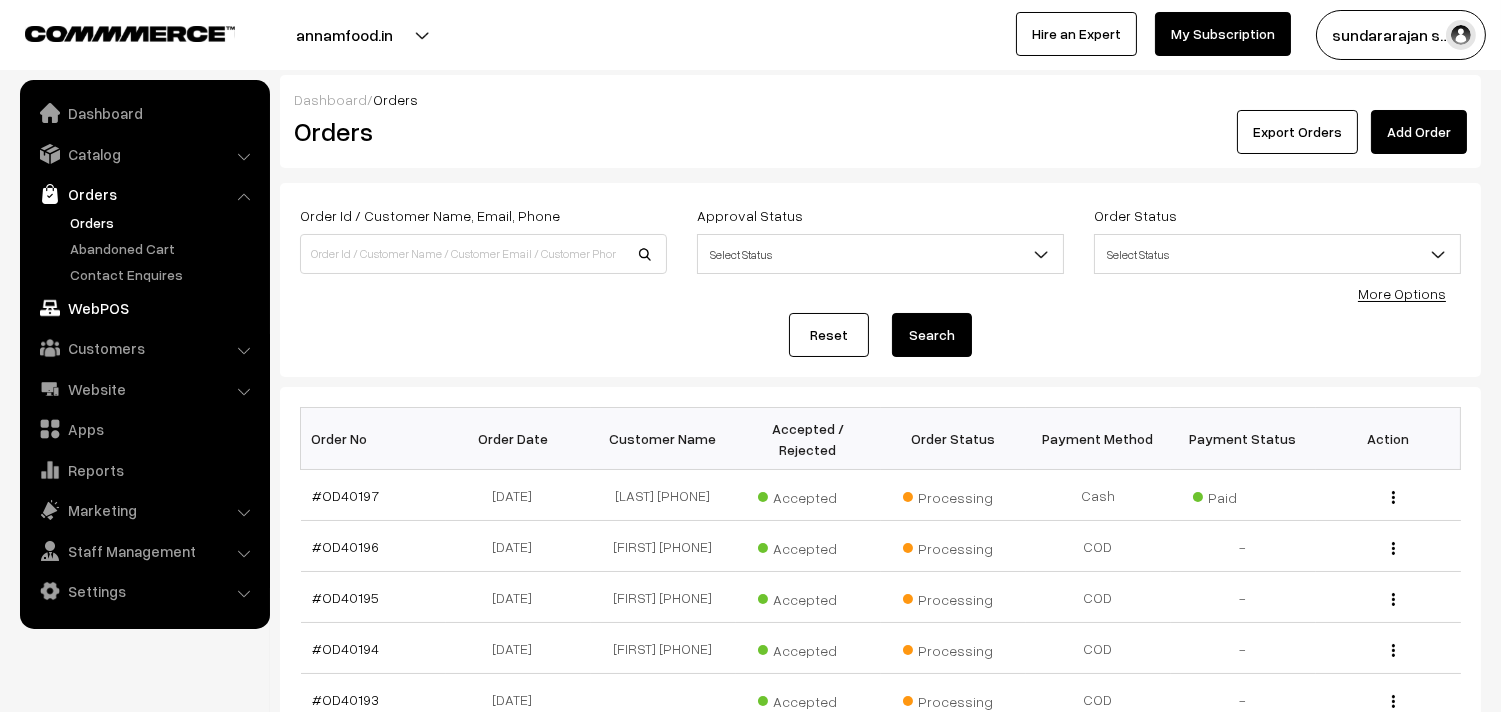 click on "WebPOS" at bounding box center (144, 308) 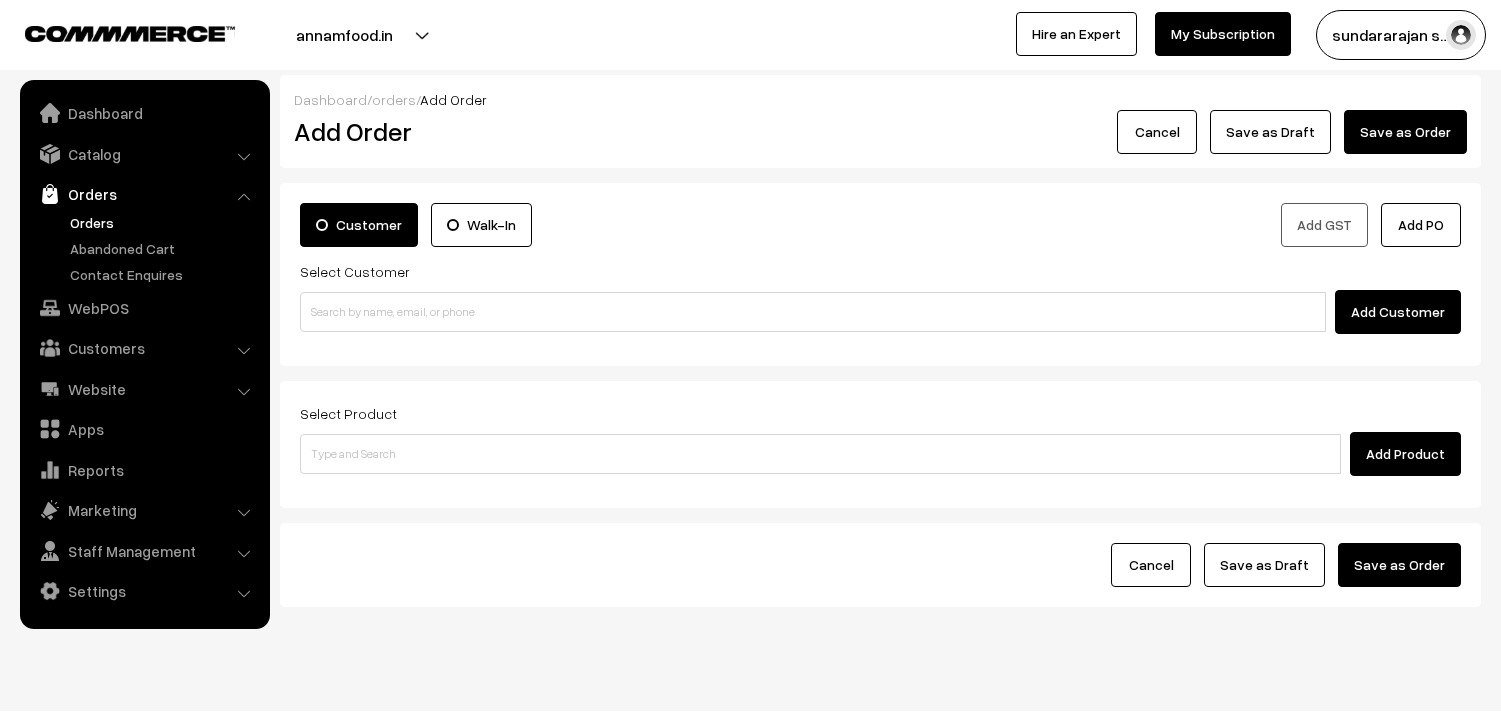 scroll, scrollTop: 0, scrollLeft: 0, axis: both 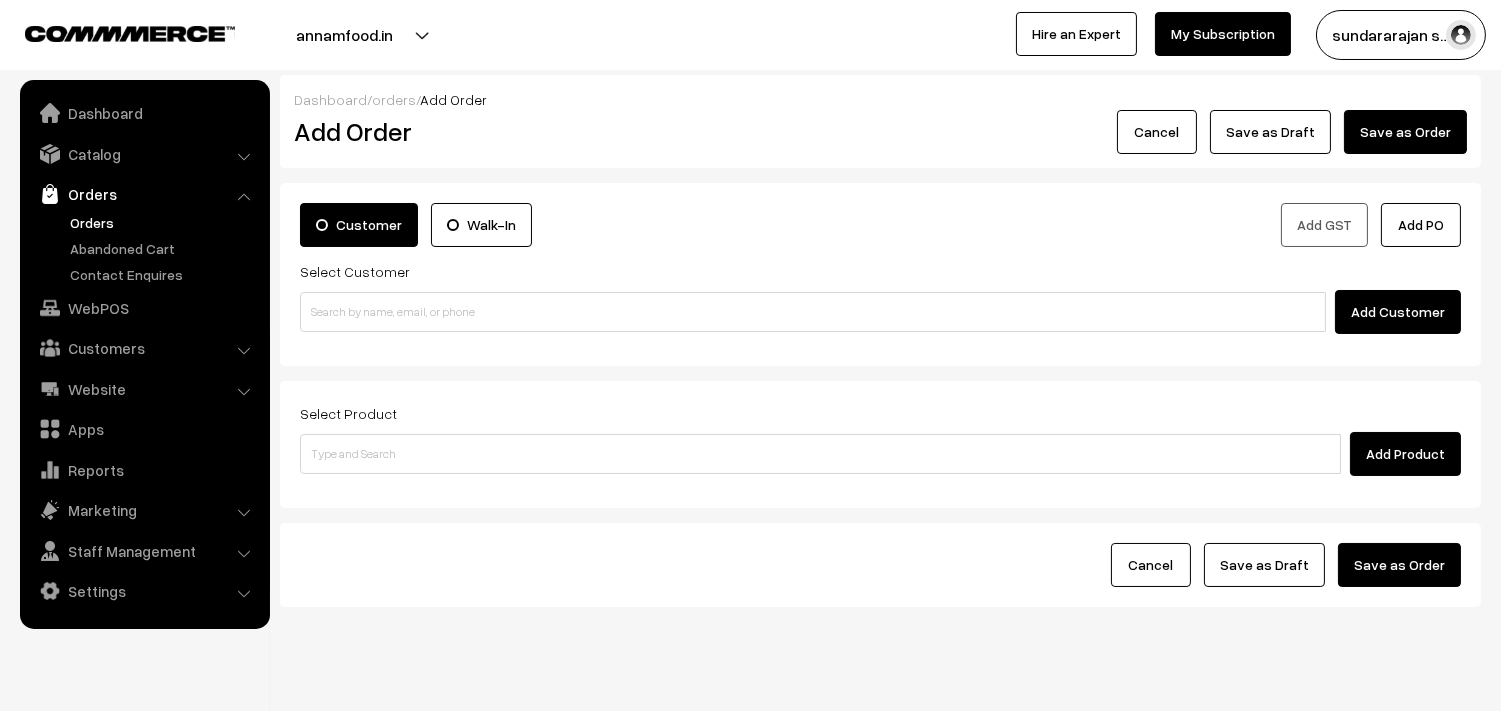 click on "Orders" at bounding box center [164, 222] 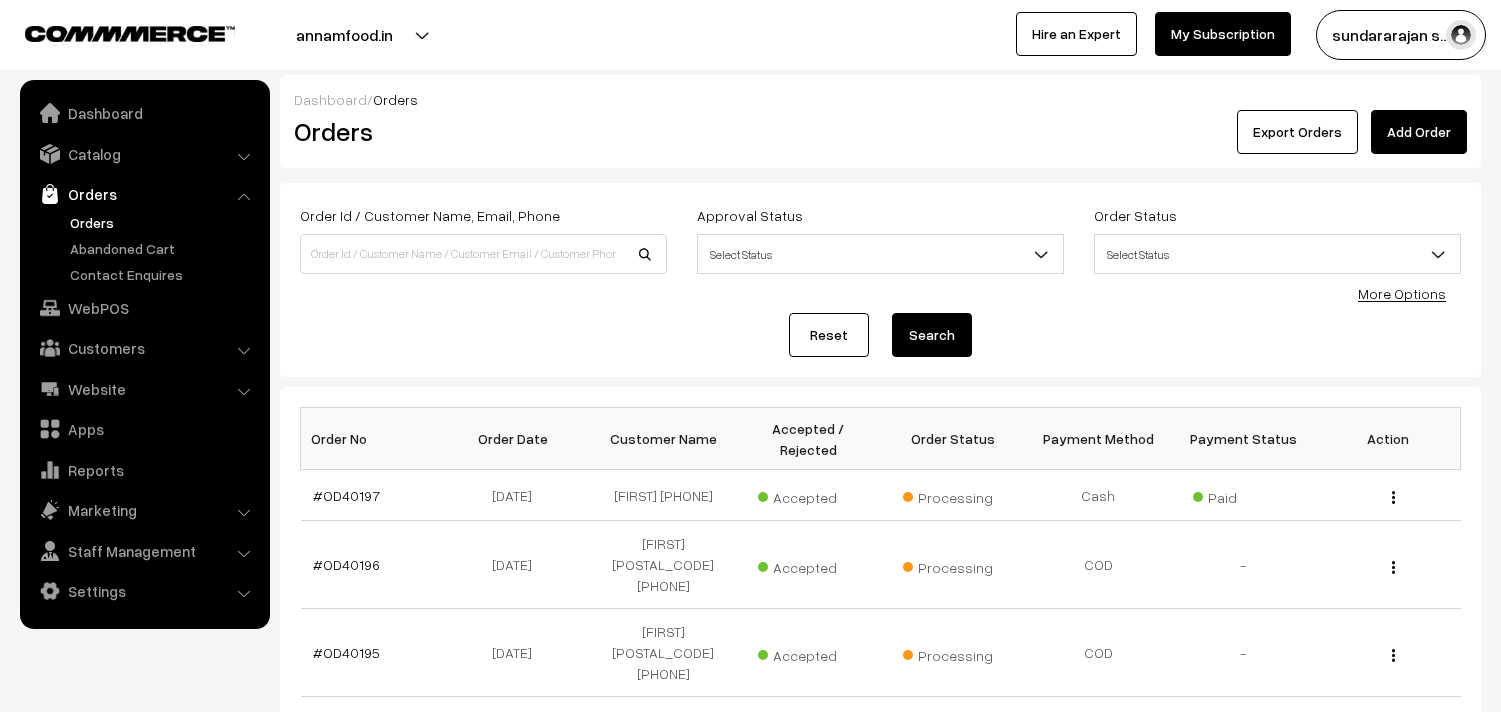 scroll, scrollTop: 0, scrollLeft: 0, axis: both 